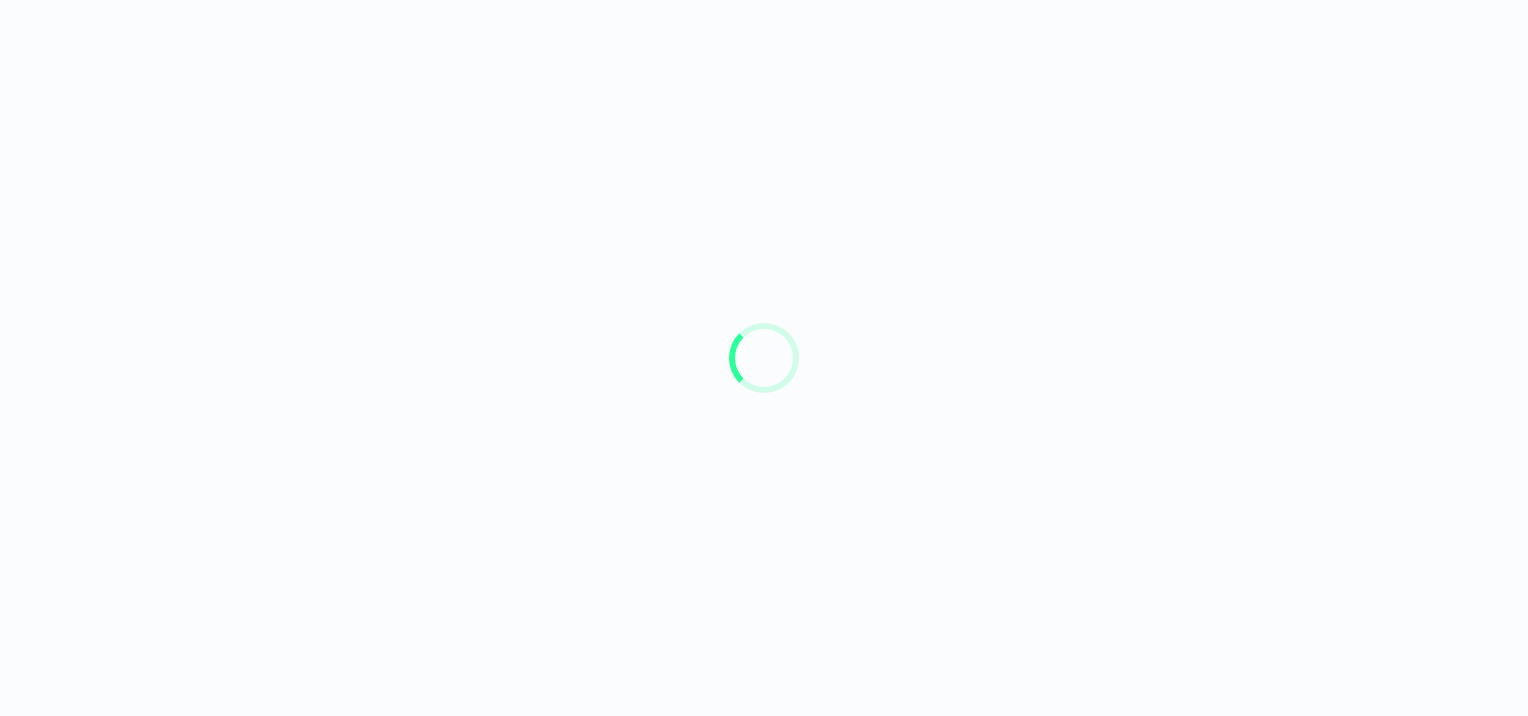 scroll, scrollTop: 0, scrollLeft: 0, axis: both 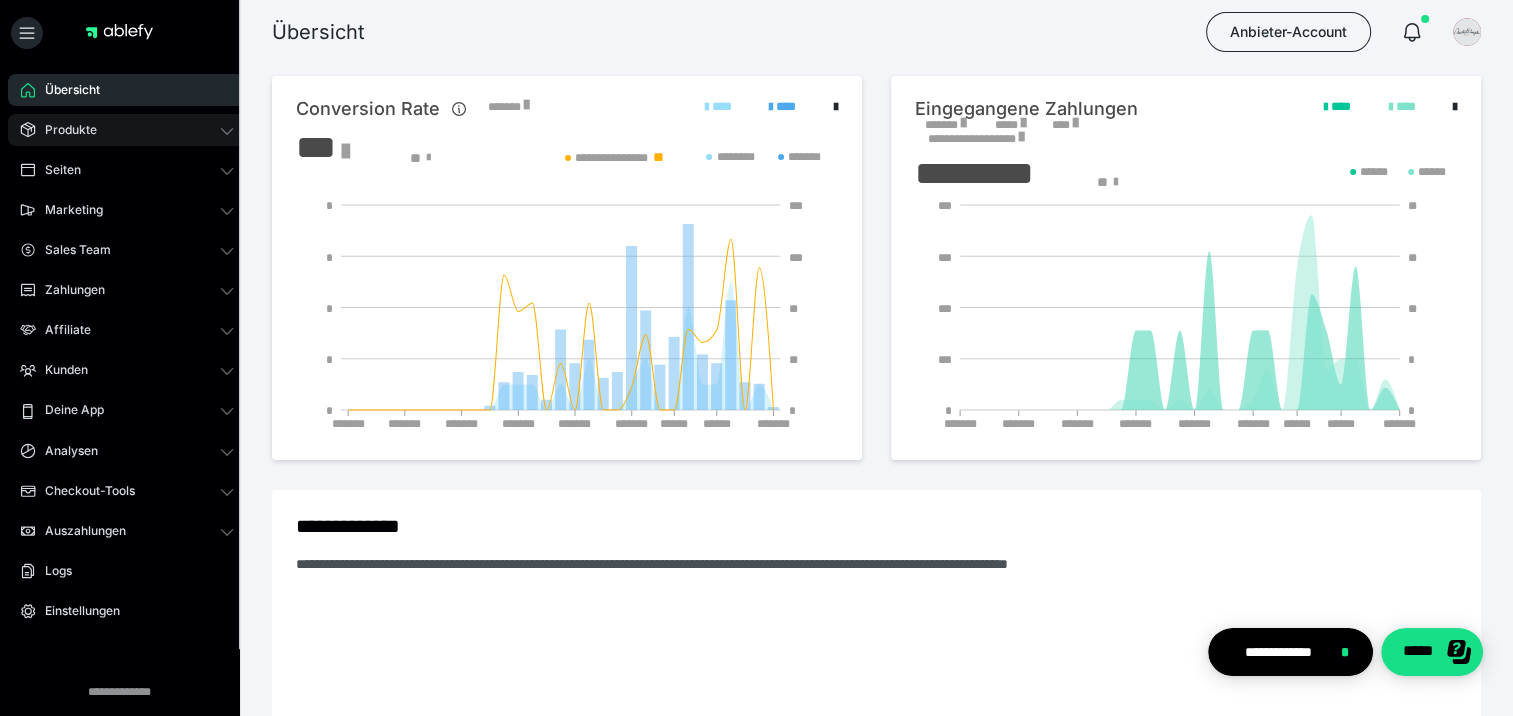 click on "Produkte" at bounding box center [64, 130] 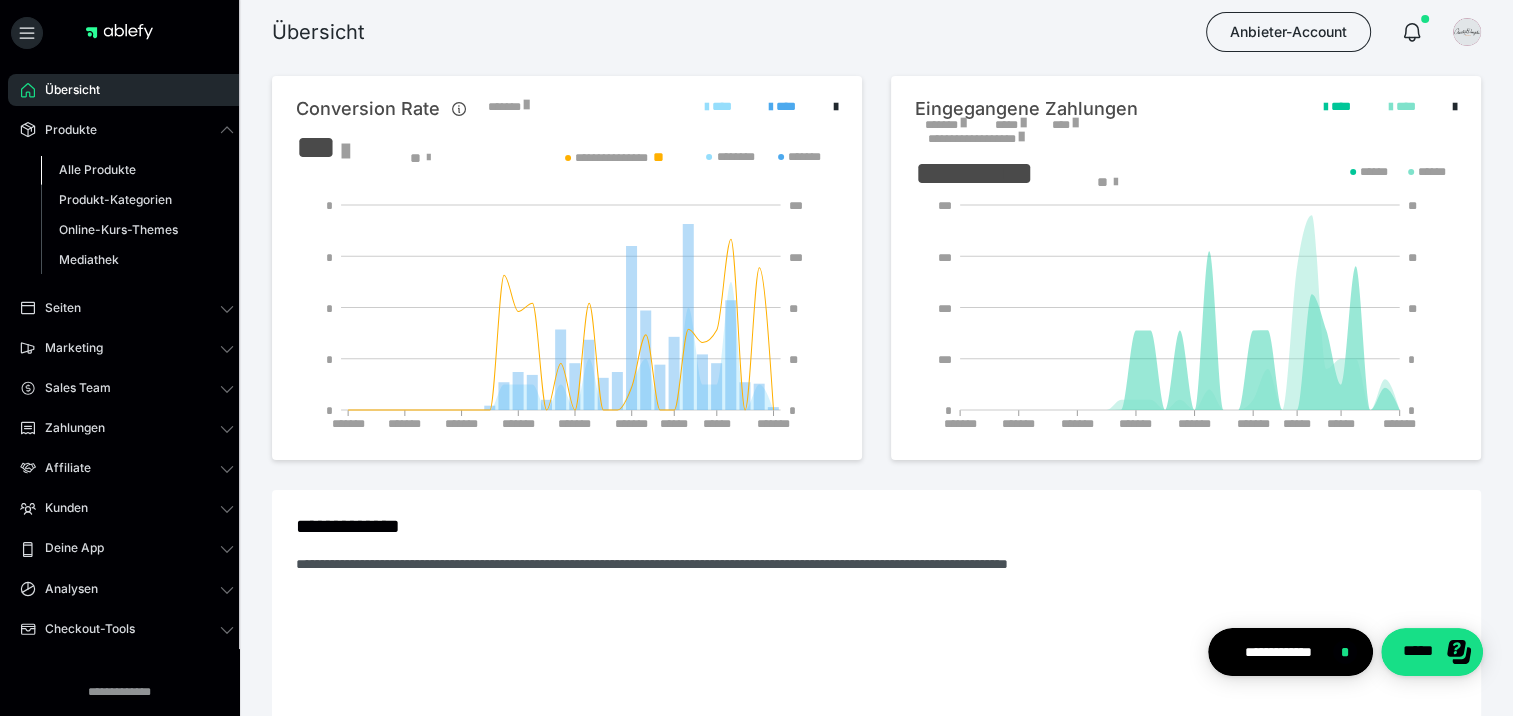 click on "Alle Produkte" at bounding box center [97, 169] 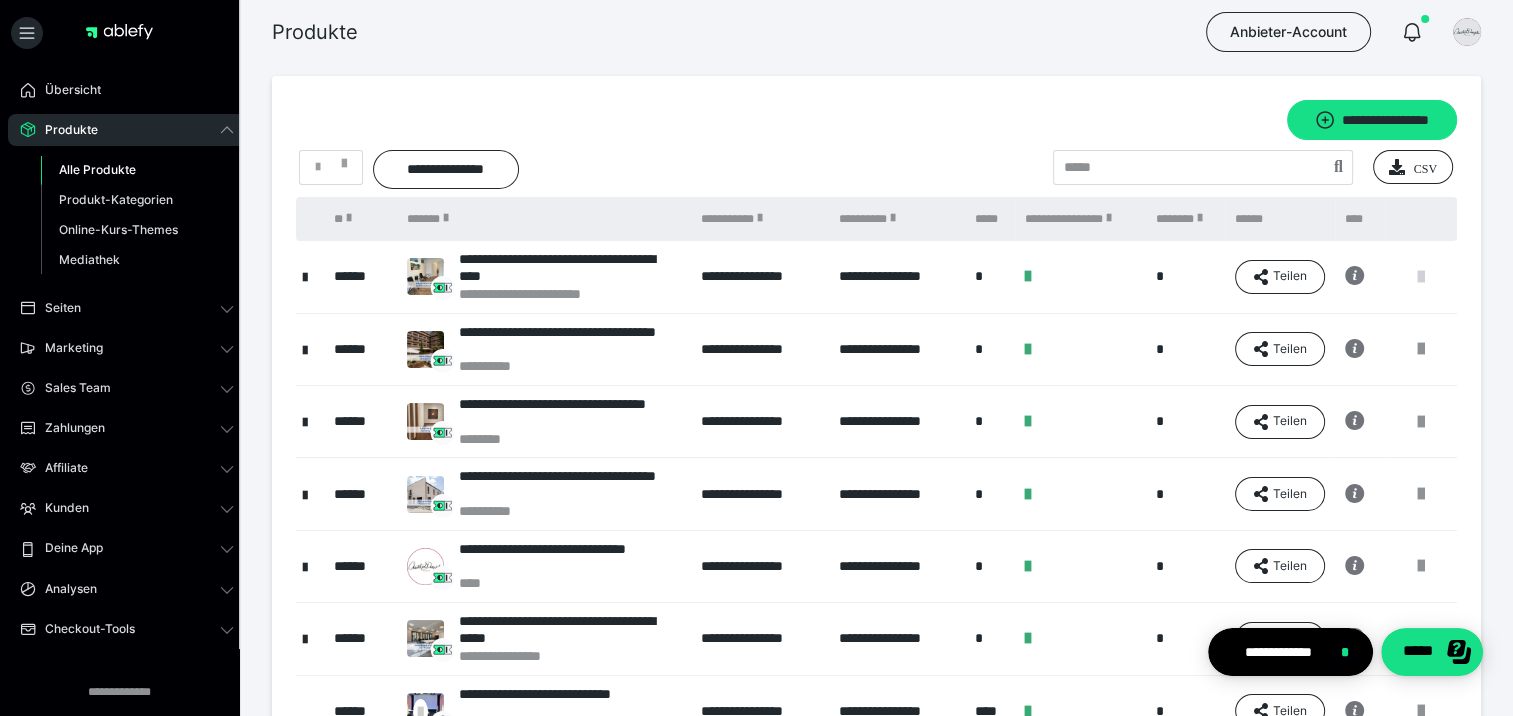 click at bounding box center [1421, 277] 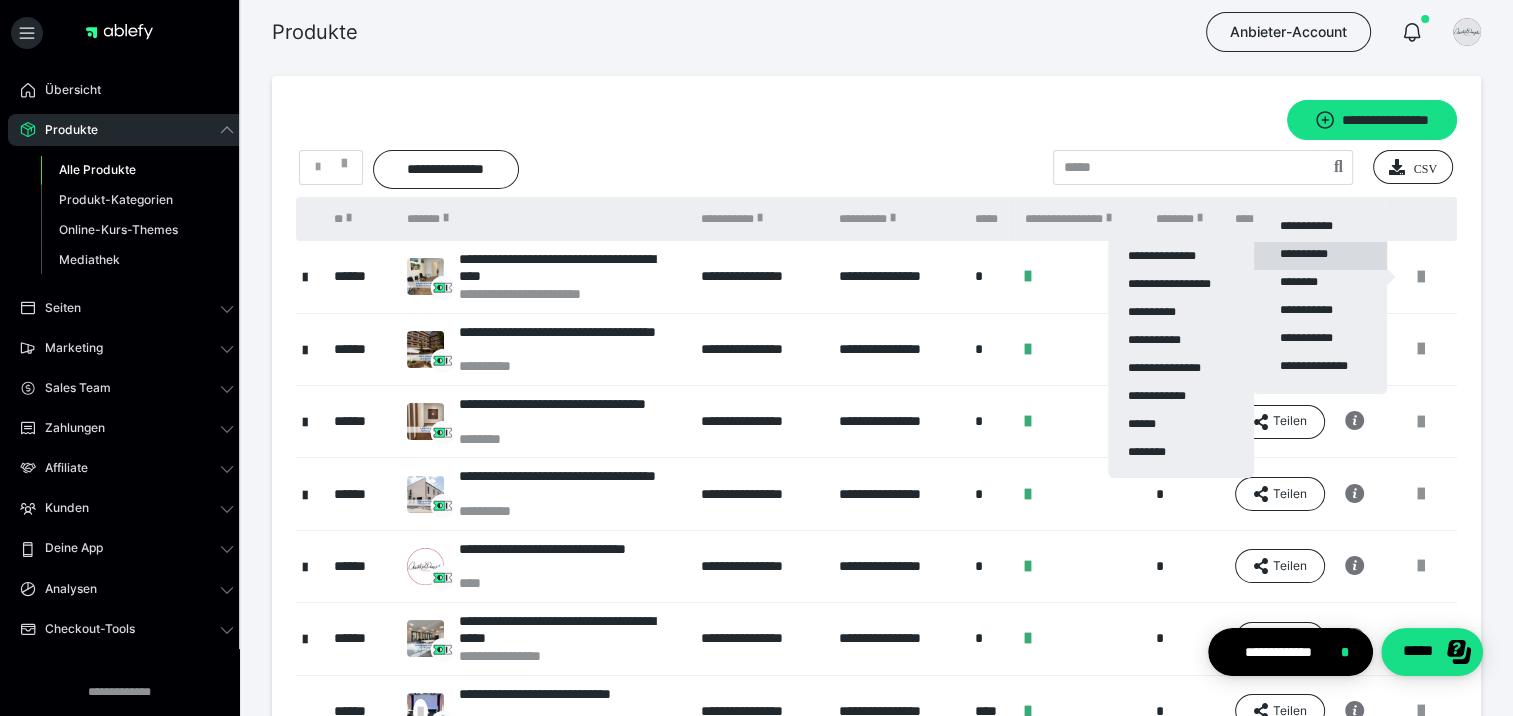 click on "**********" at bounding box center [1320, 256] 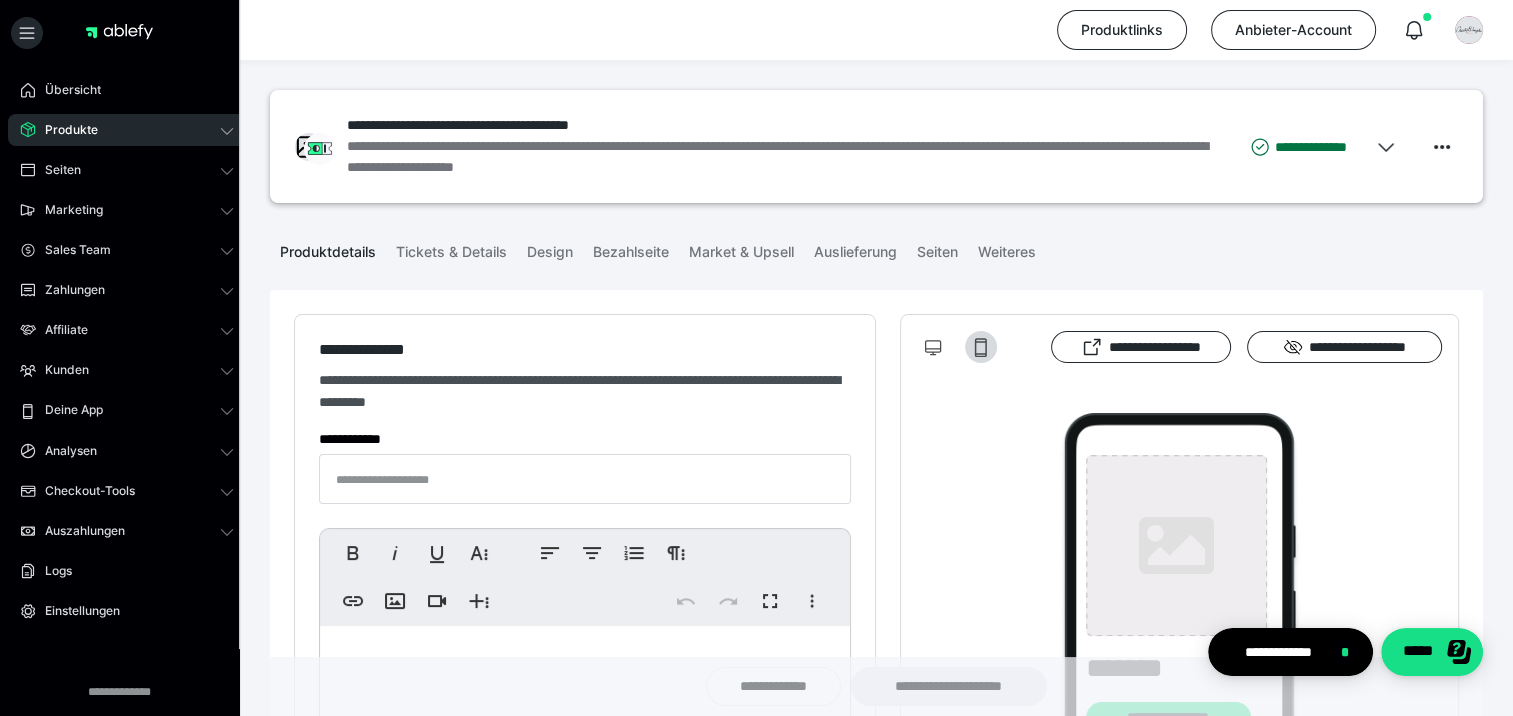 type on "**********" 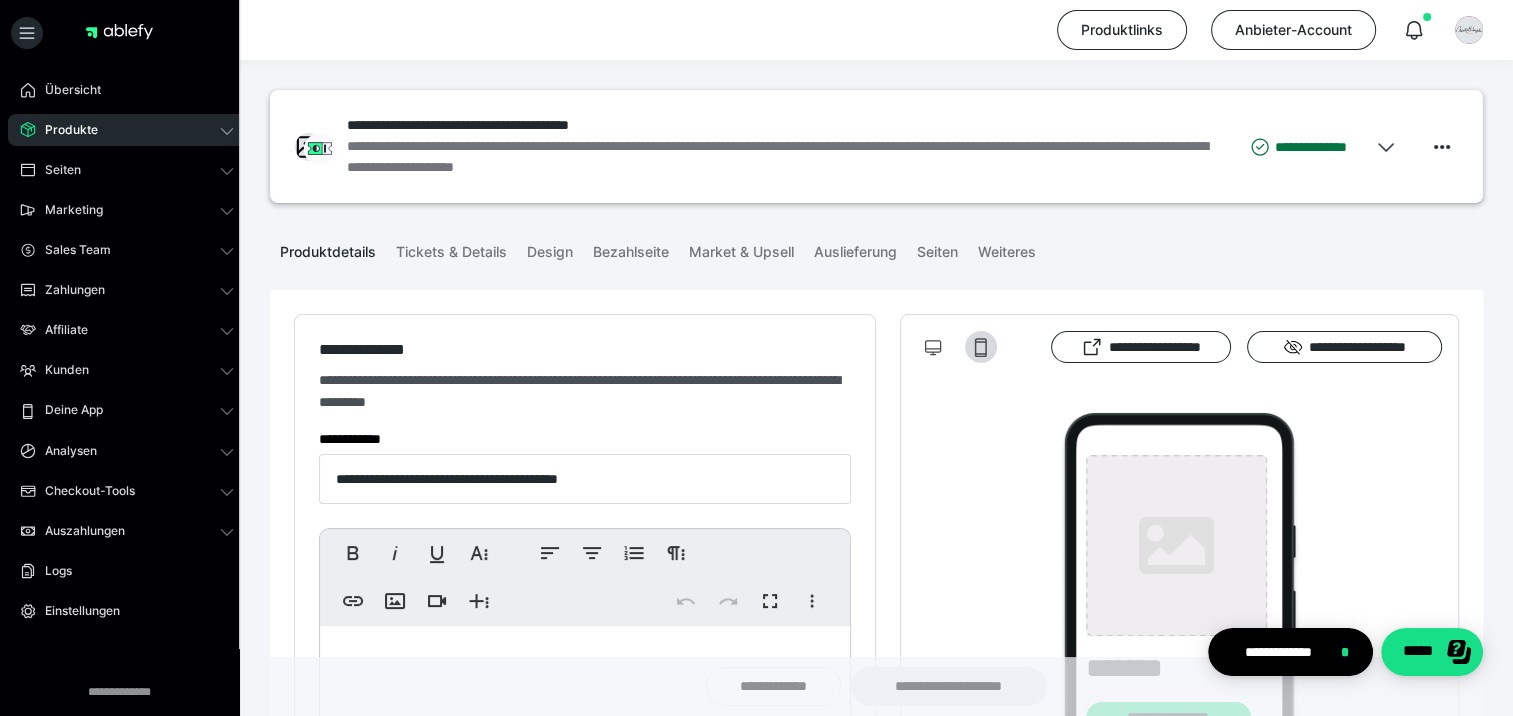 type on "**********" 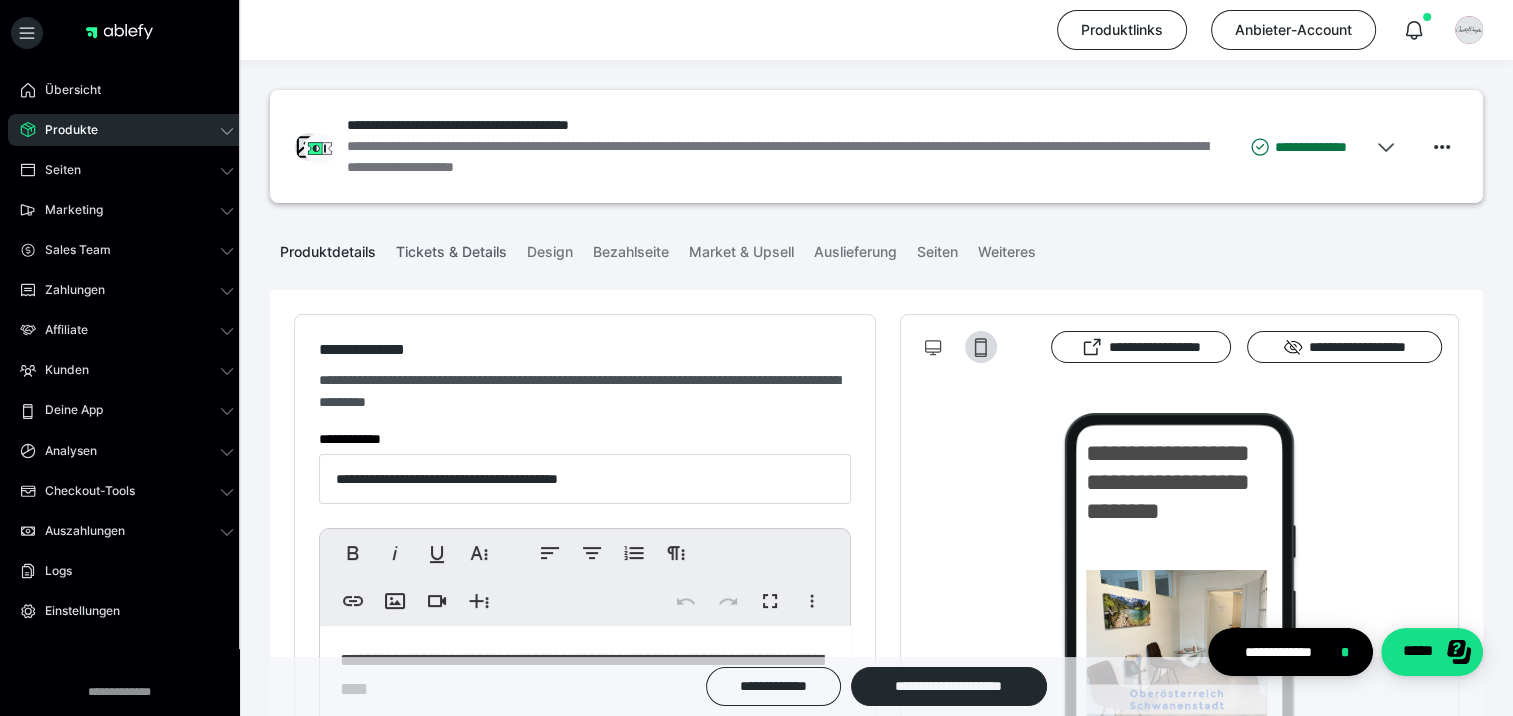 click on "Tickets & Details" at bounding box center [451, 248] 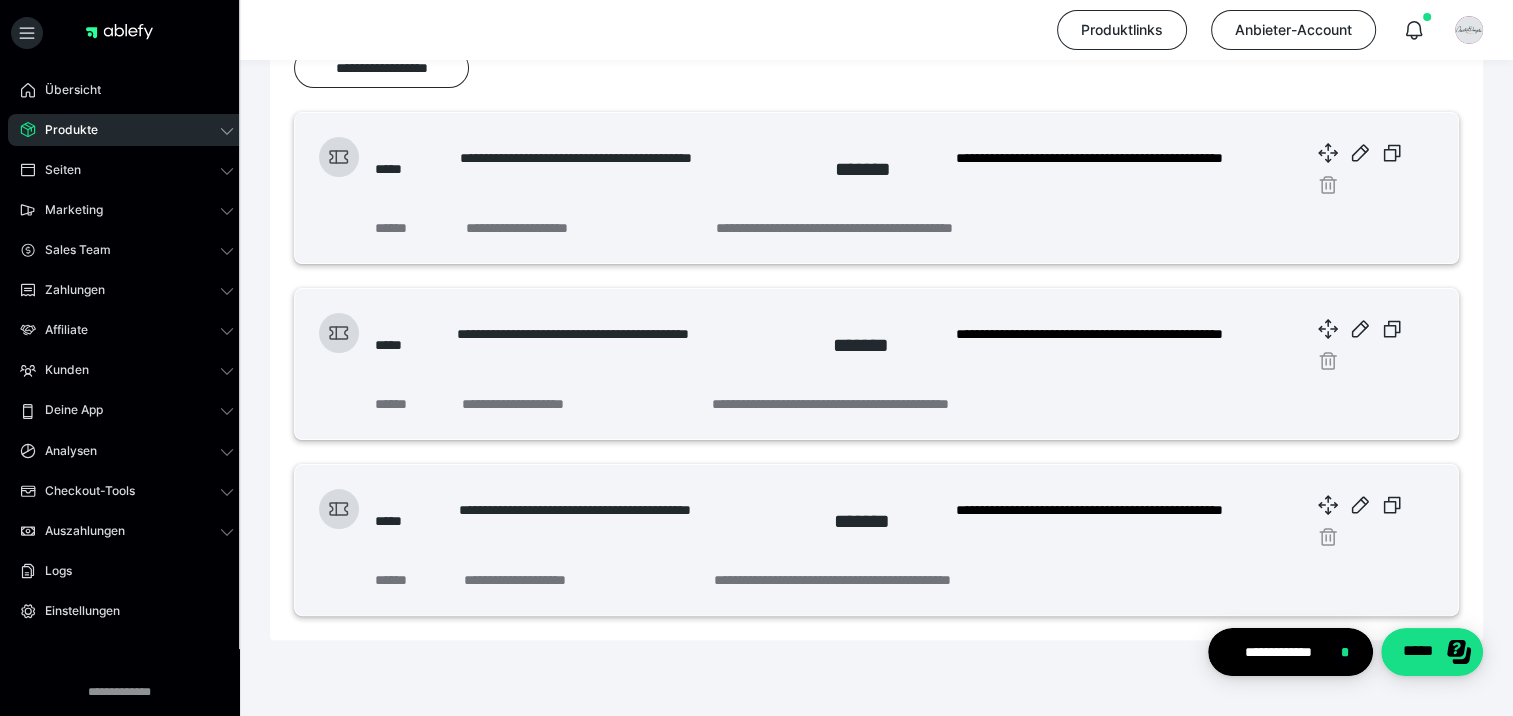 scroll, scrollTop: 373, scrollLeft: 0, axis: vertical 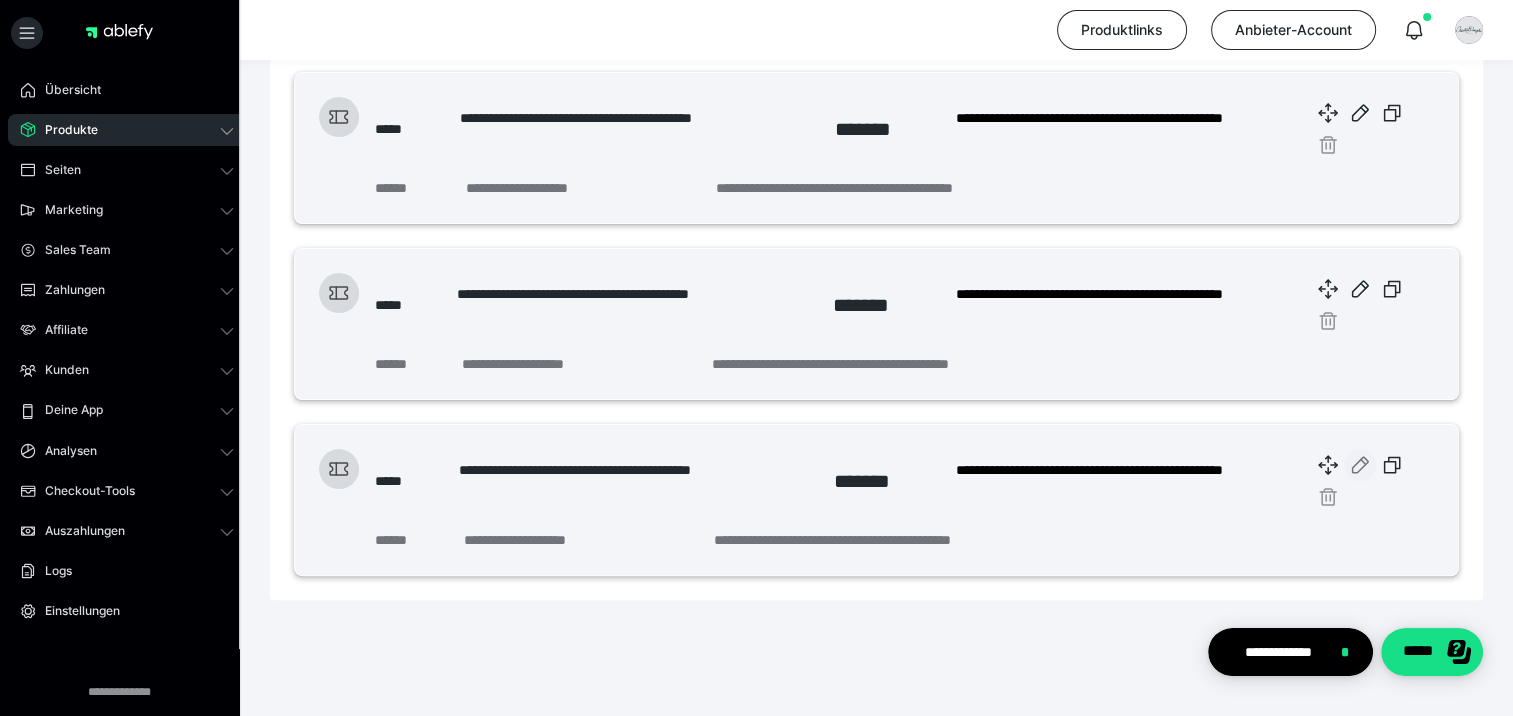 click 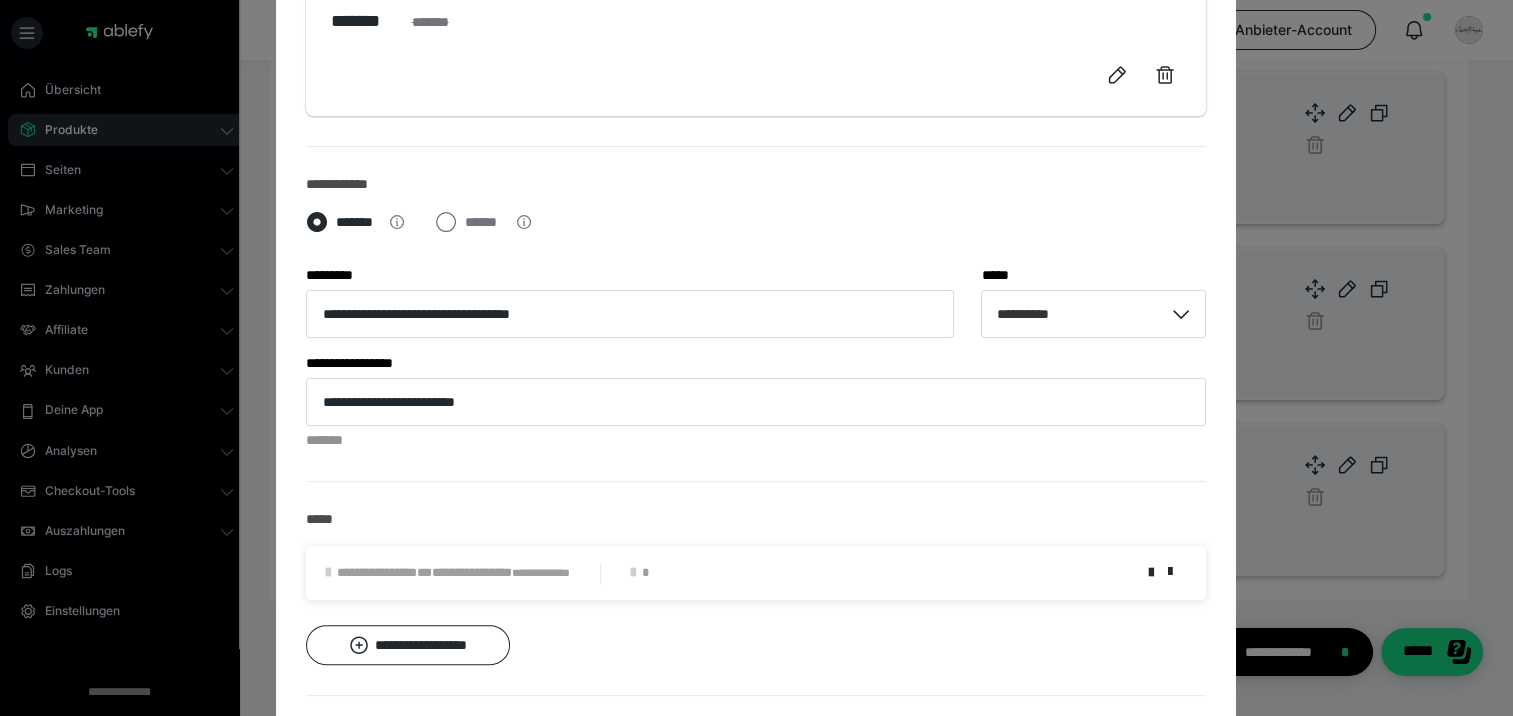 scroll, scrollTop: 500, scrollLeft: 0, axis: vertical 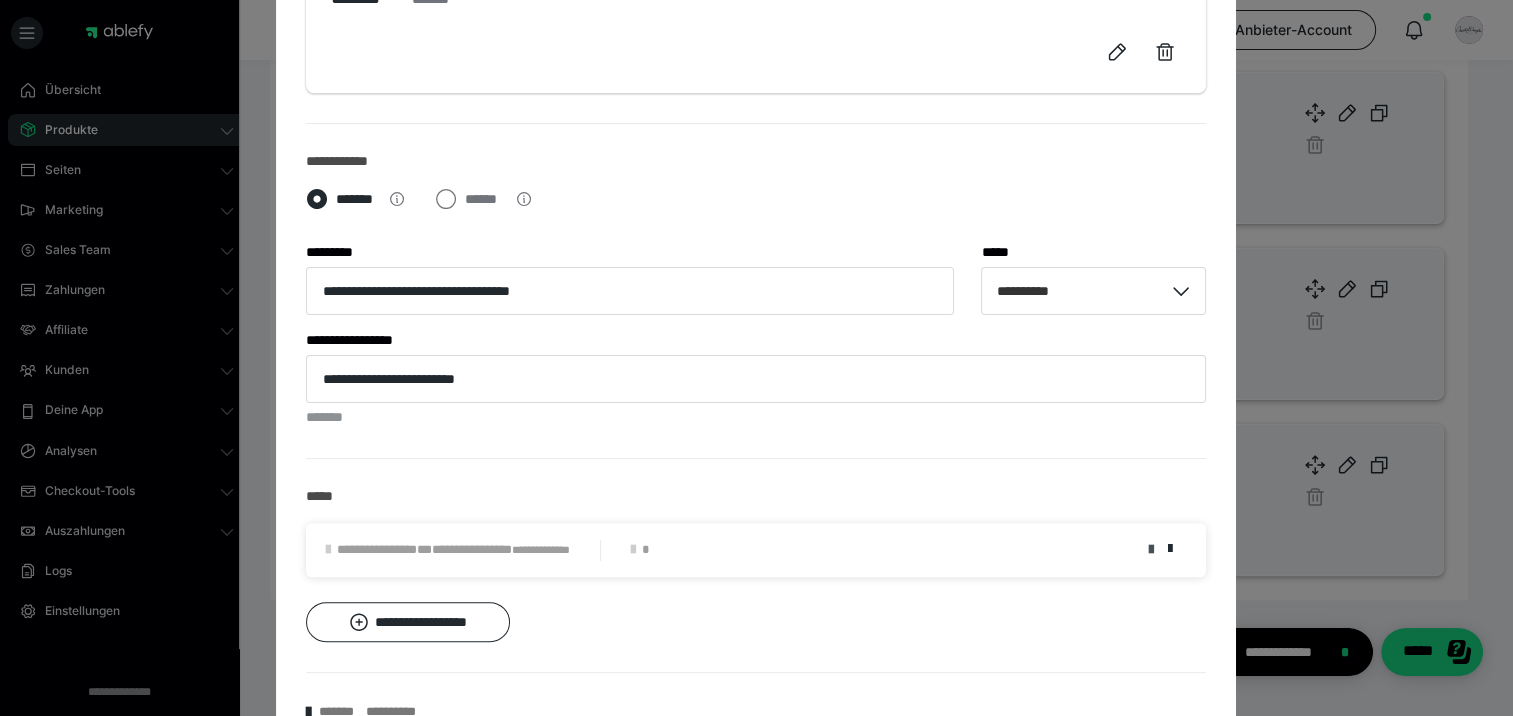click at bounding box center [1150, 550] 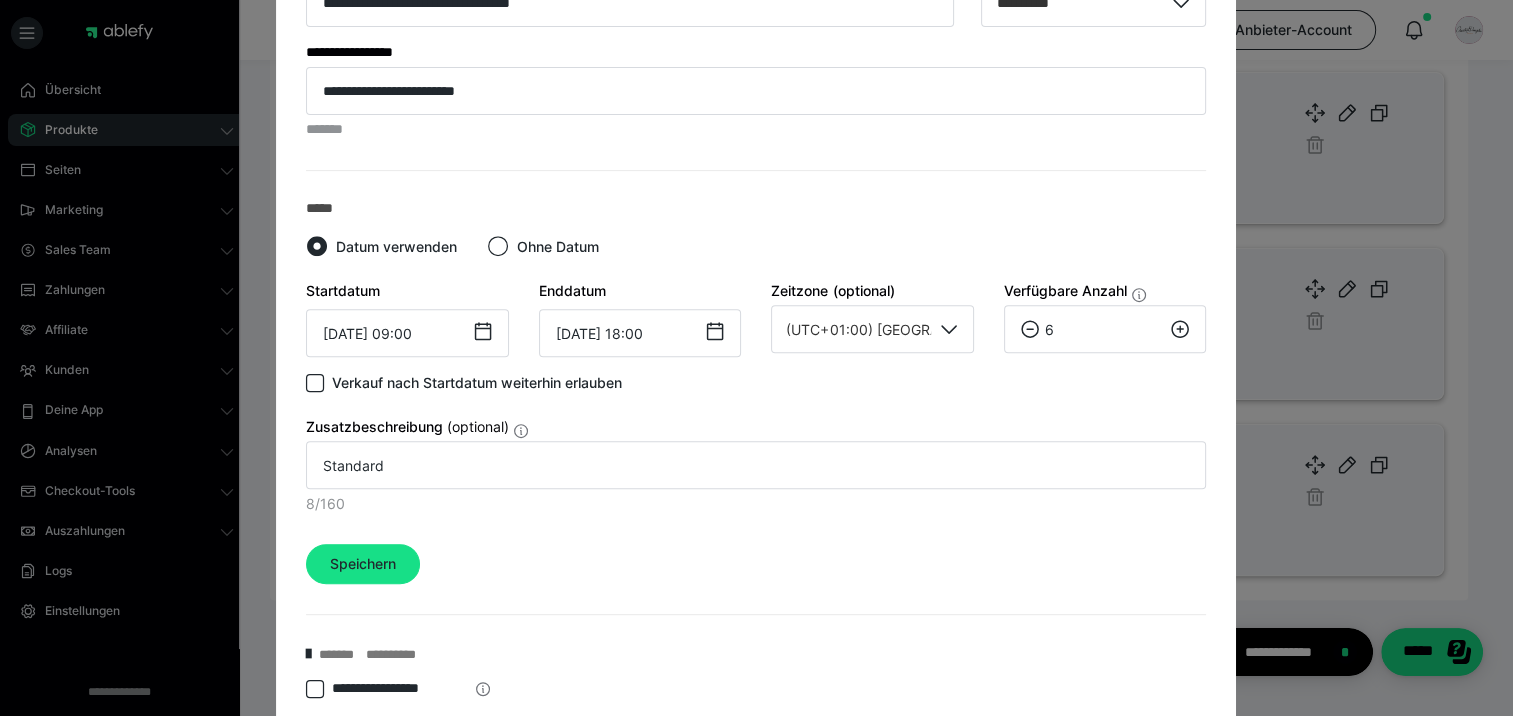scroll, scrollTop: 800, scrollLeft: 0, axis: vertical 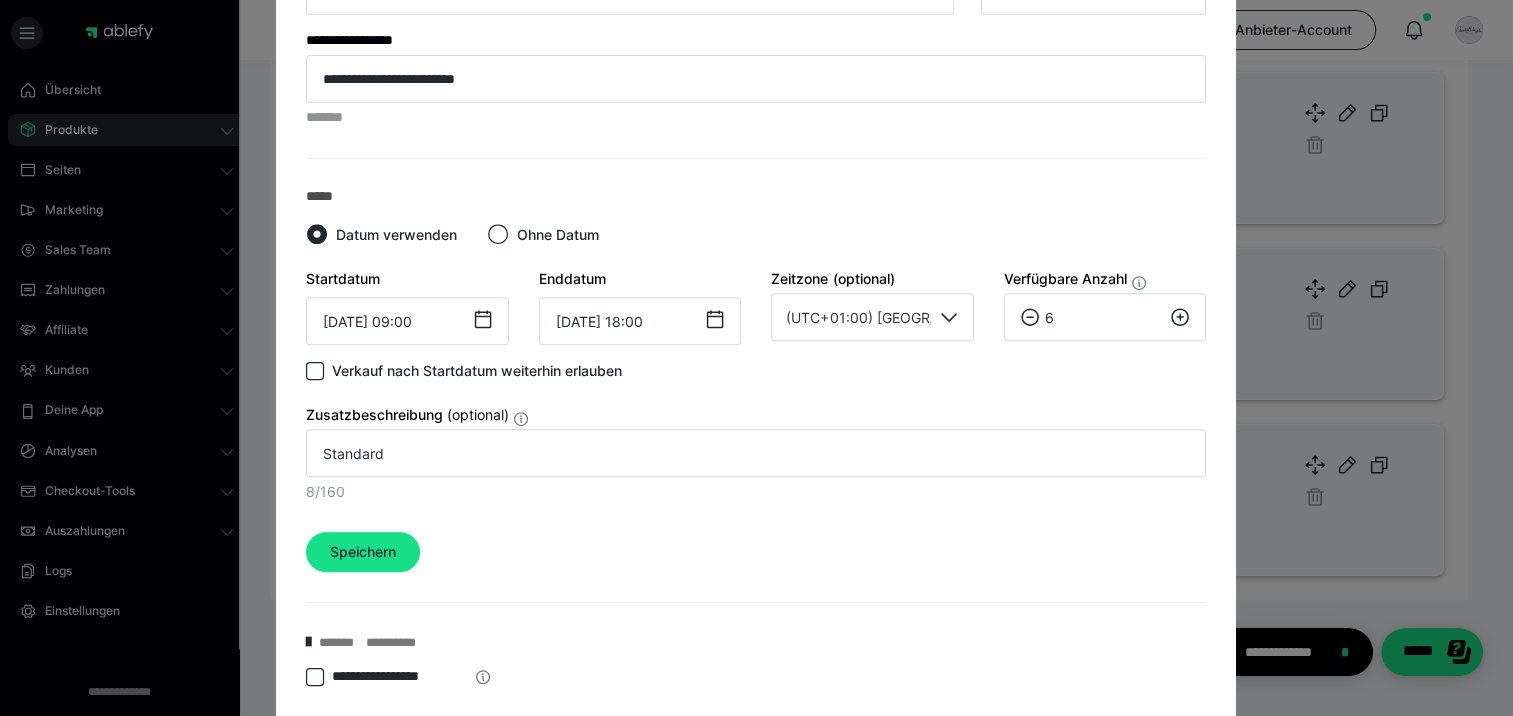 click 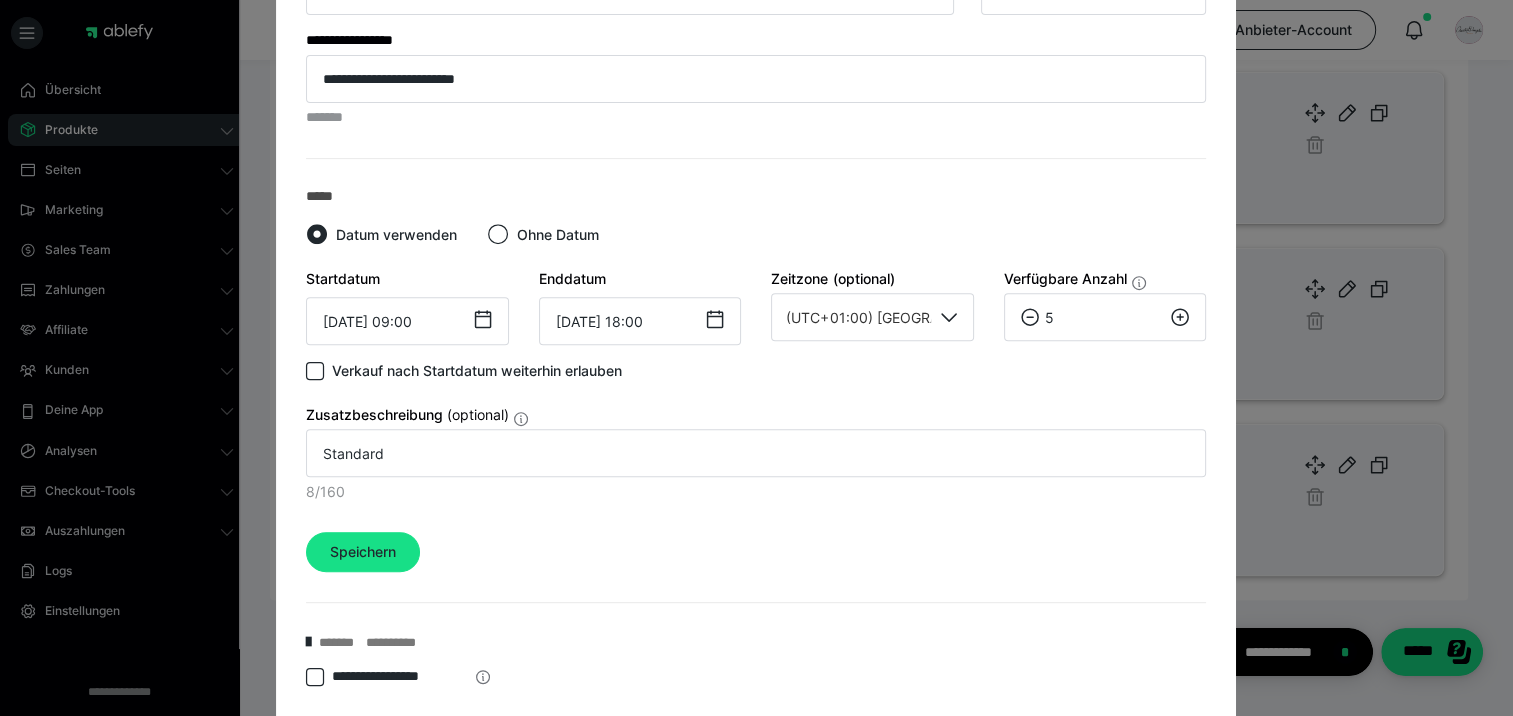 click 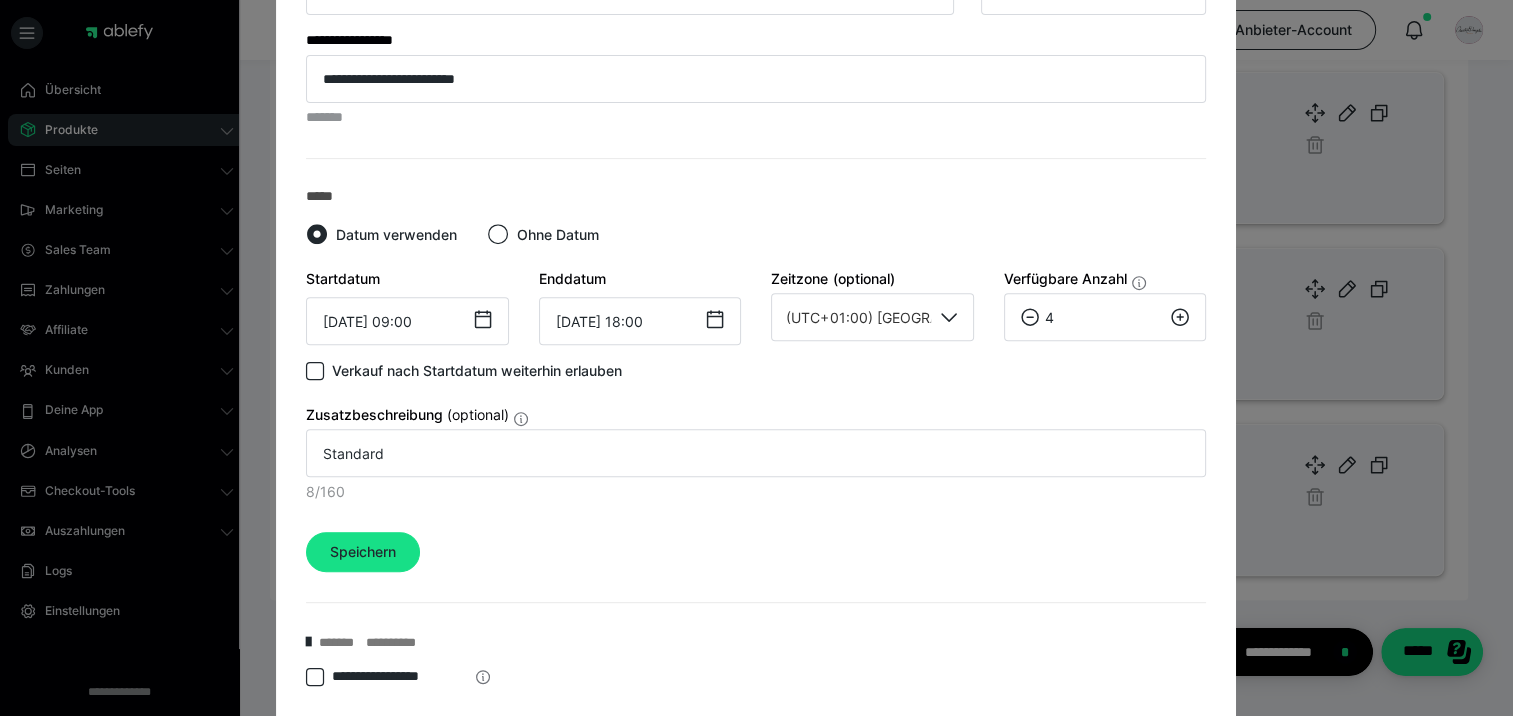 click 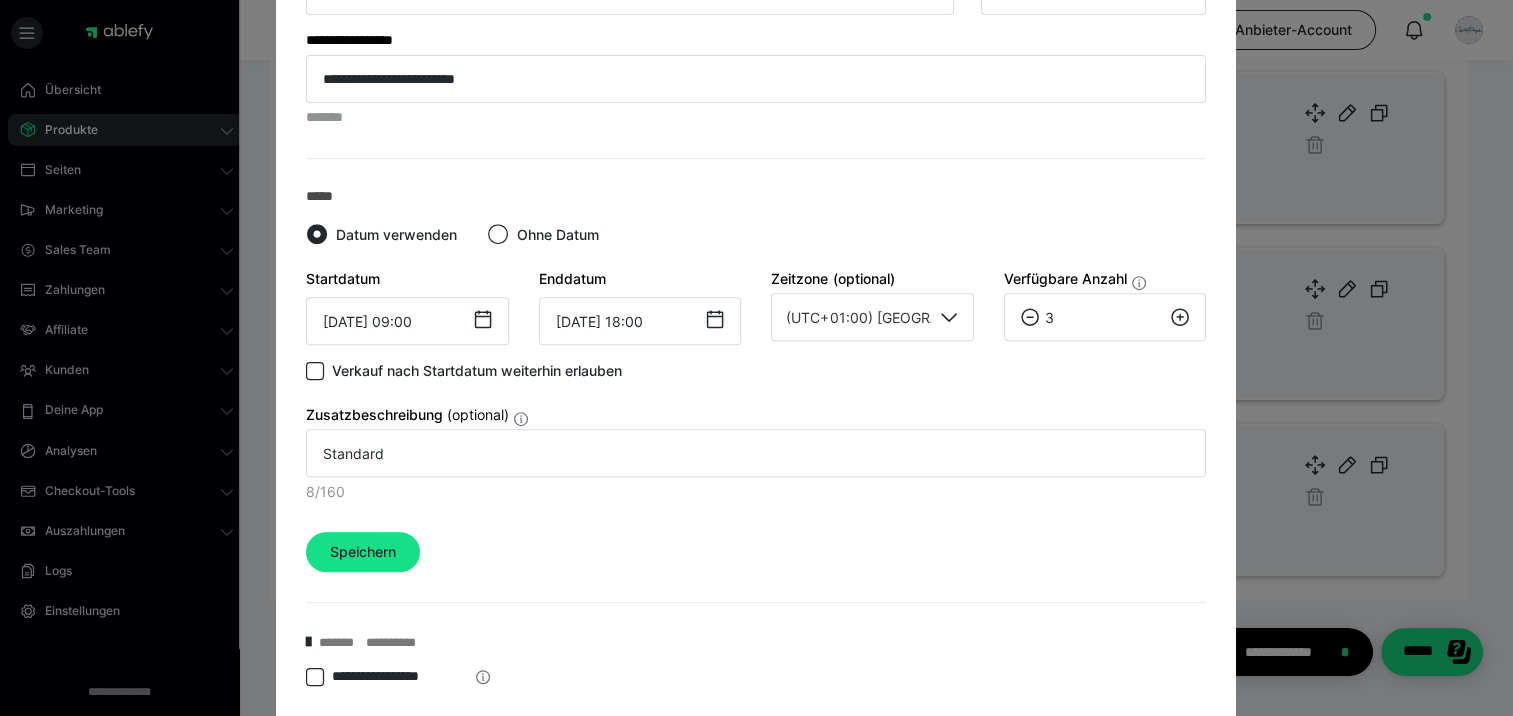 click 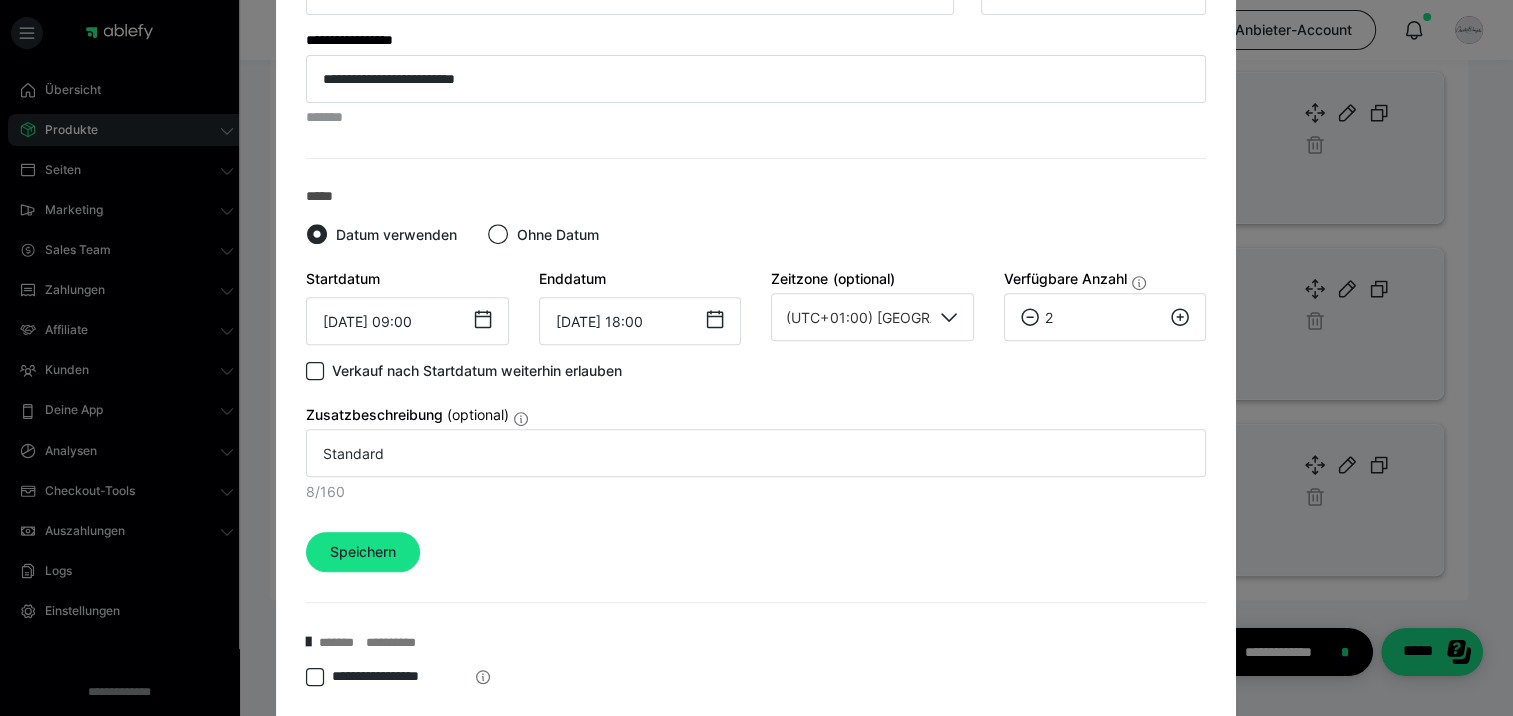 click 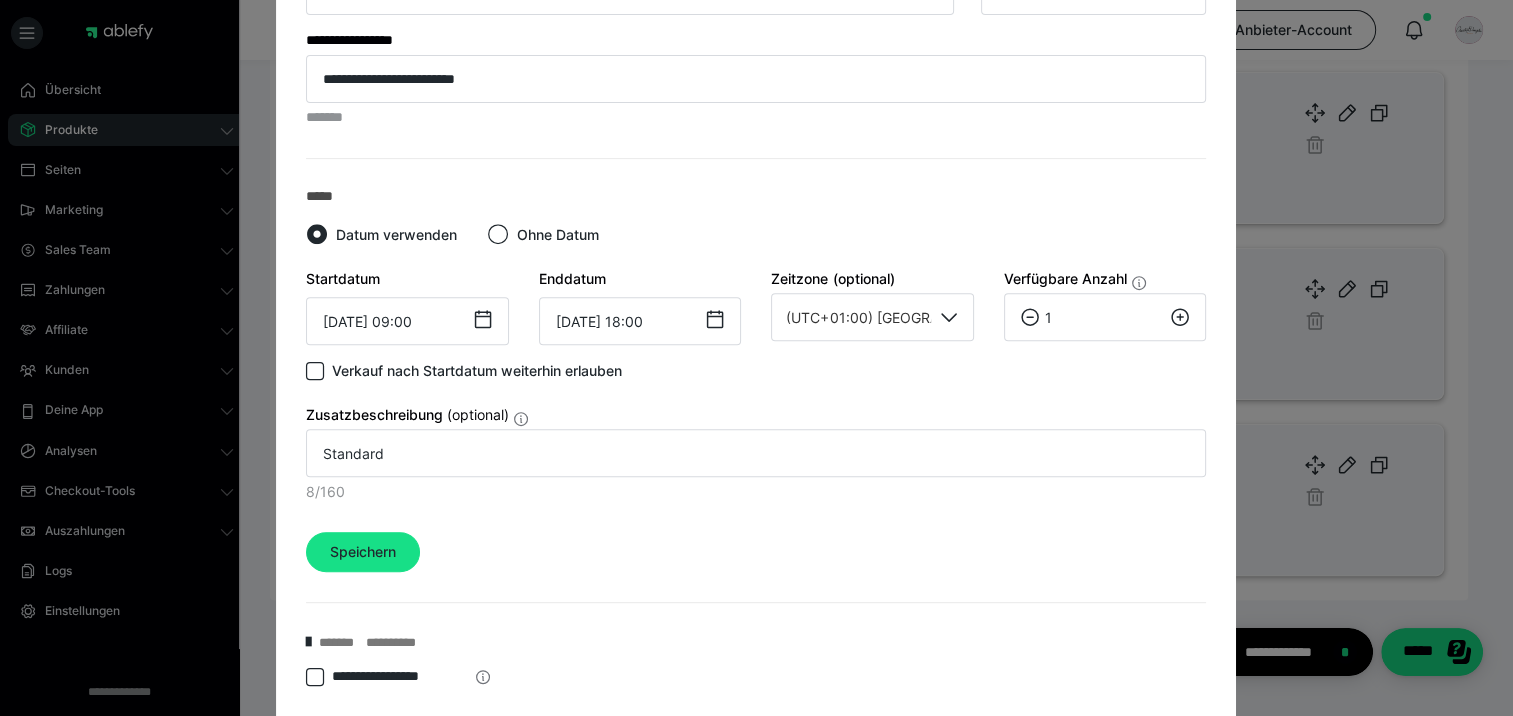 click 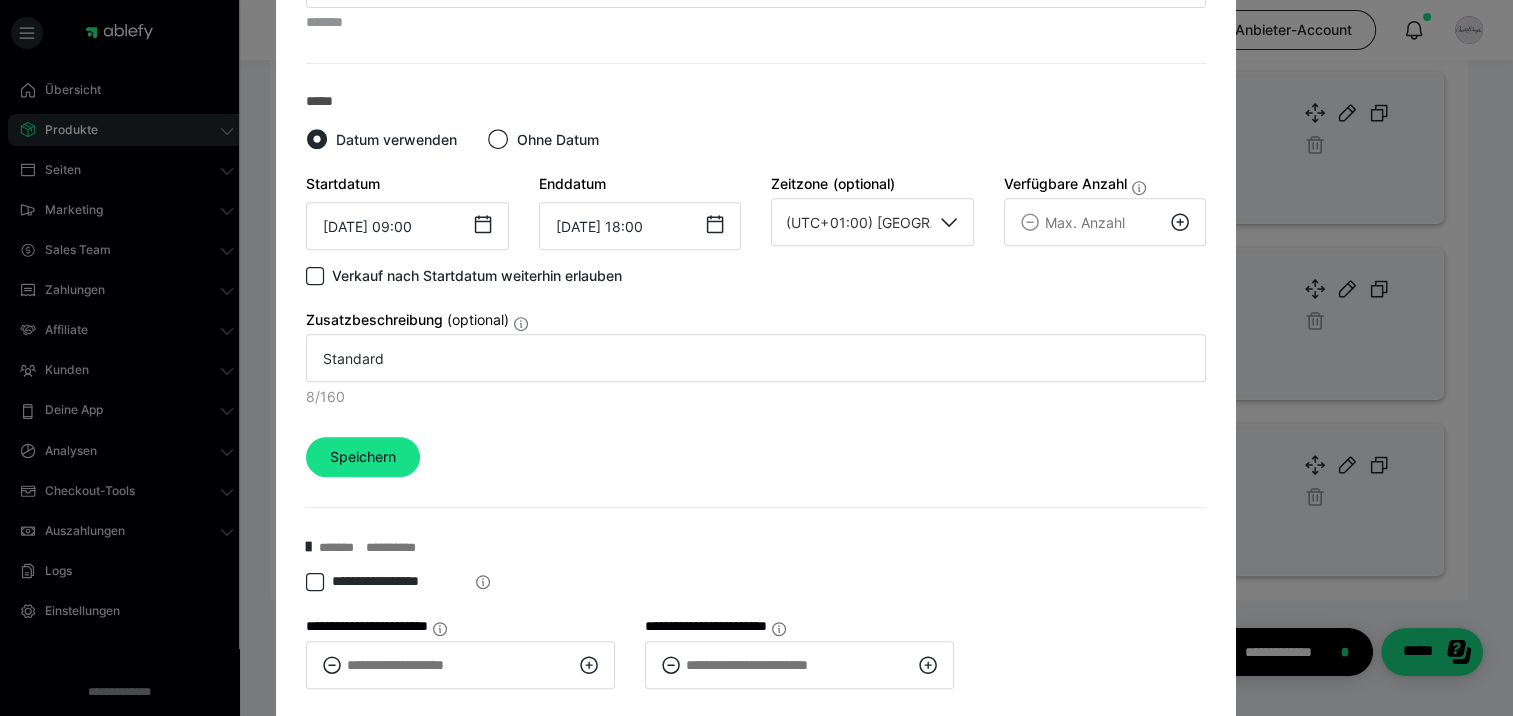 scroll, scrollTop: 800, scrollLeft: 0, axis: vertical 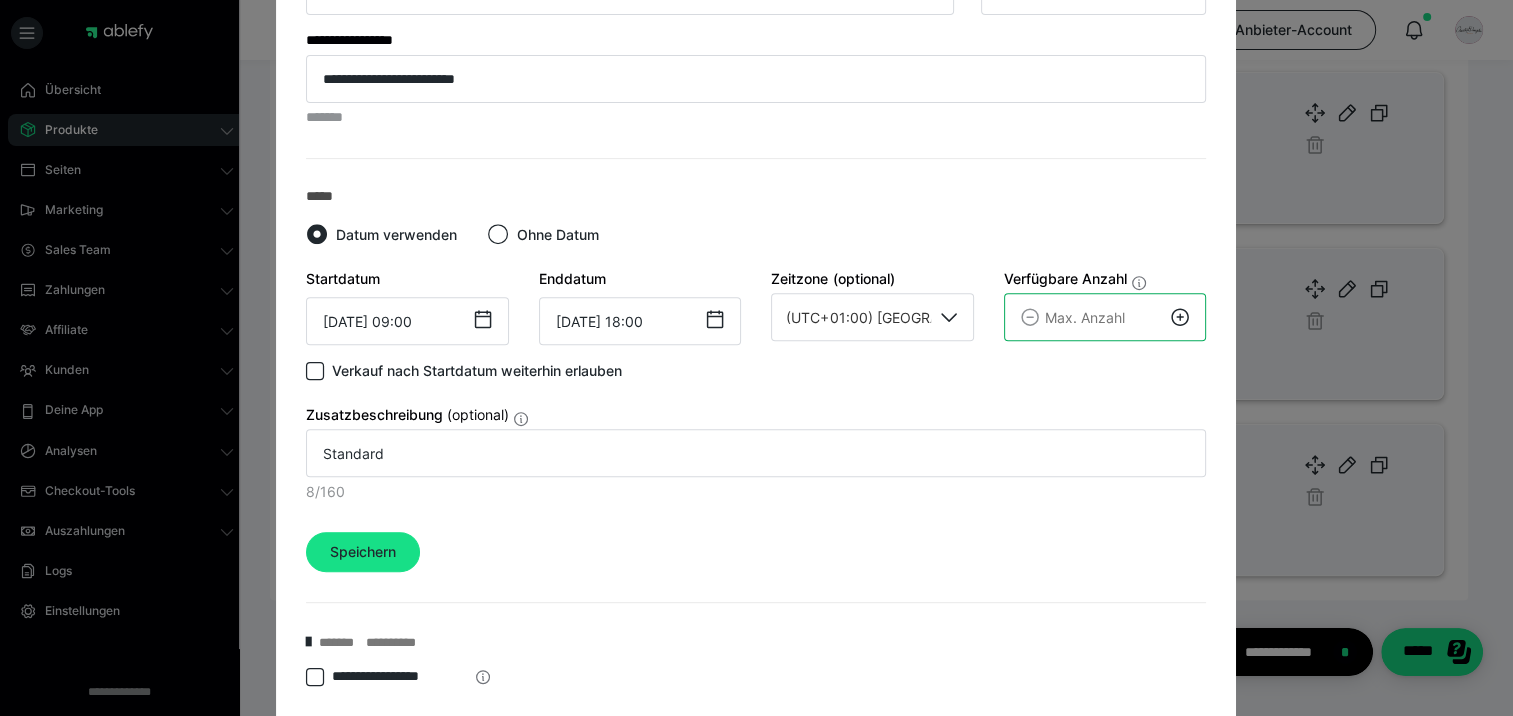 click at bounding box center (1105, 317) 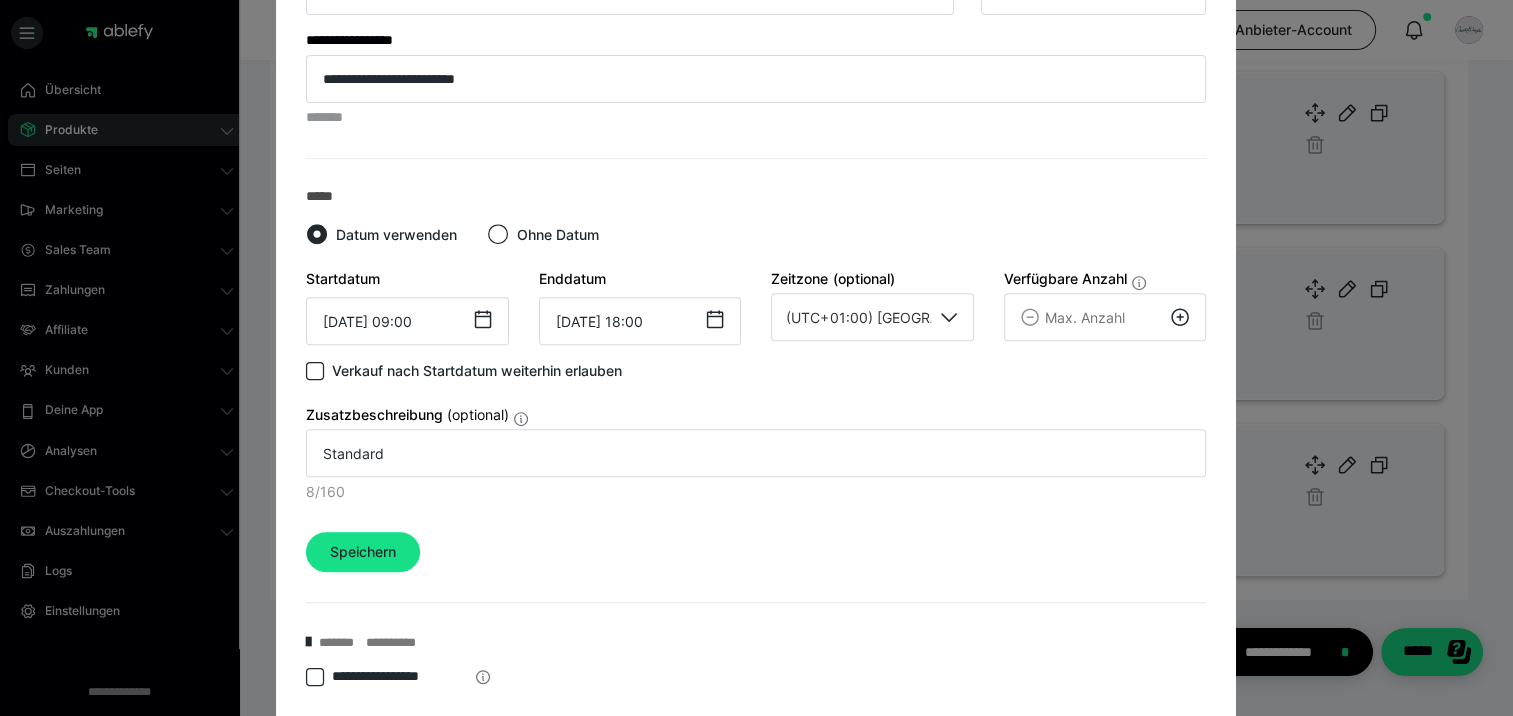 click 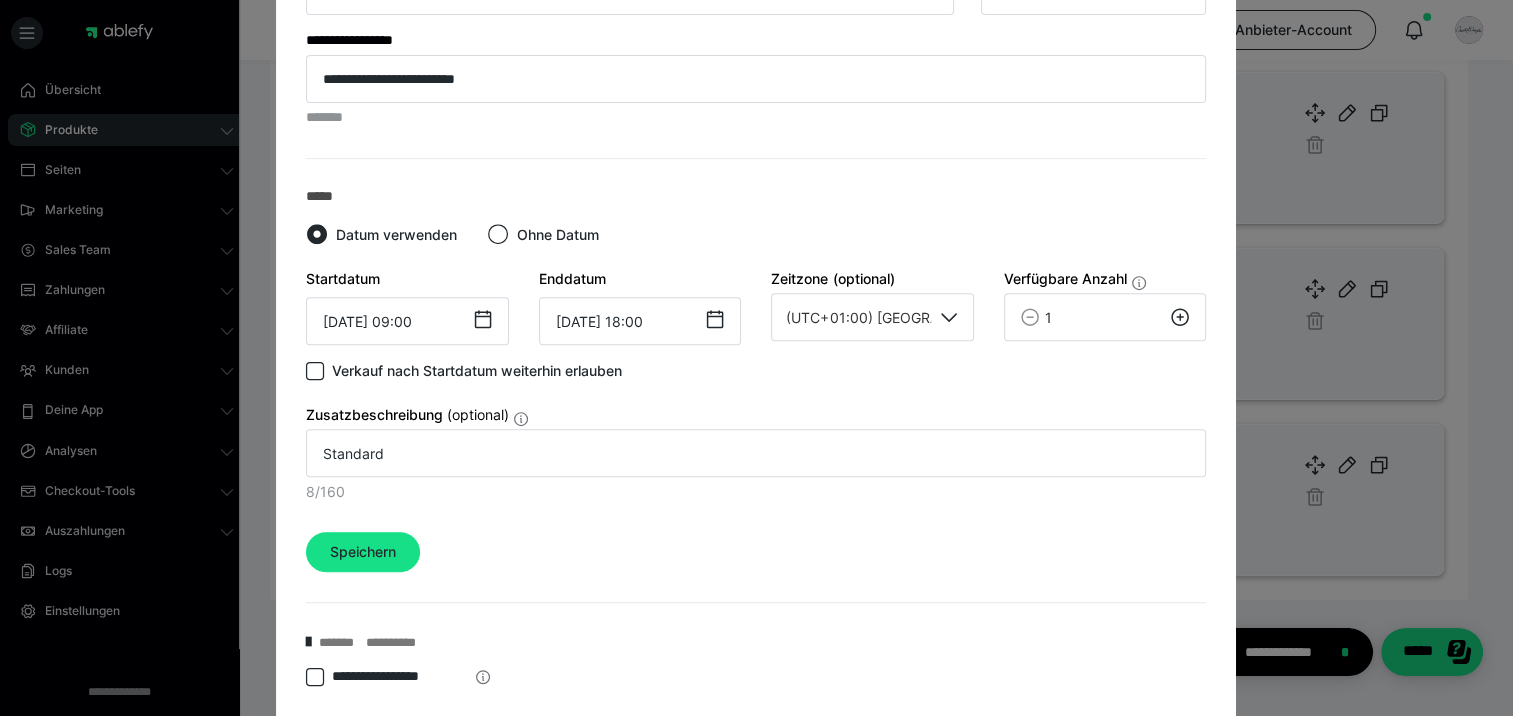 click 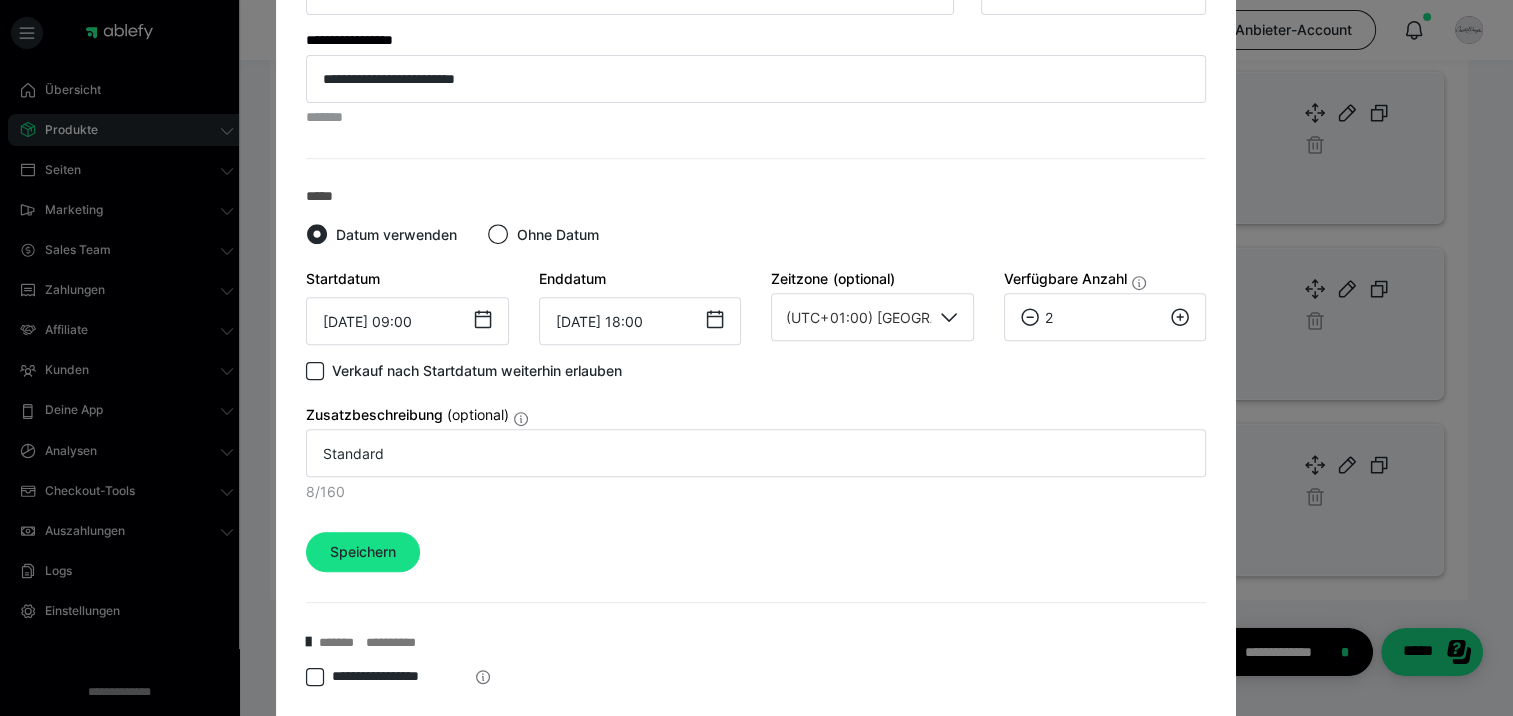 click 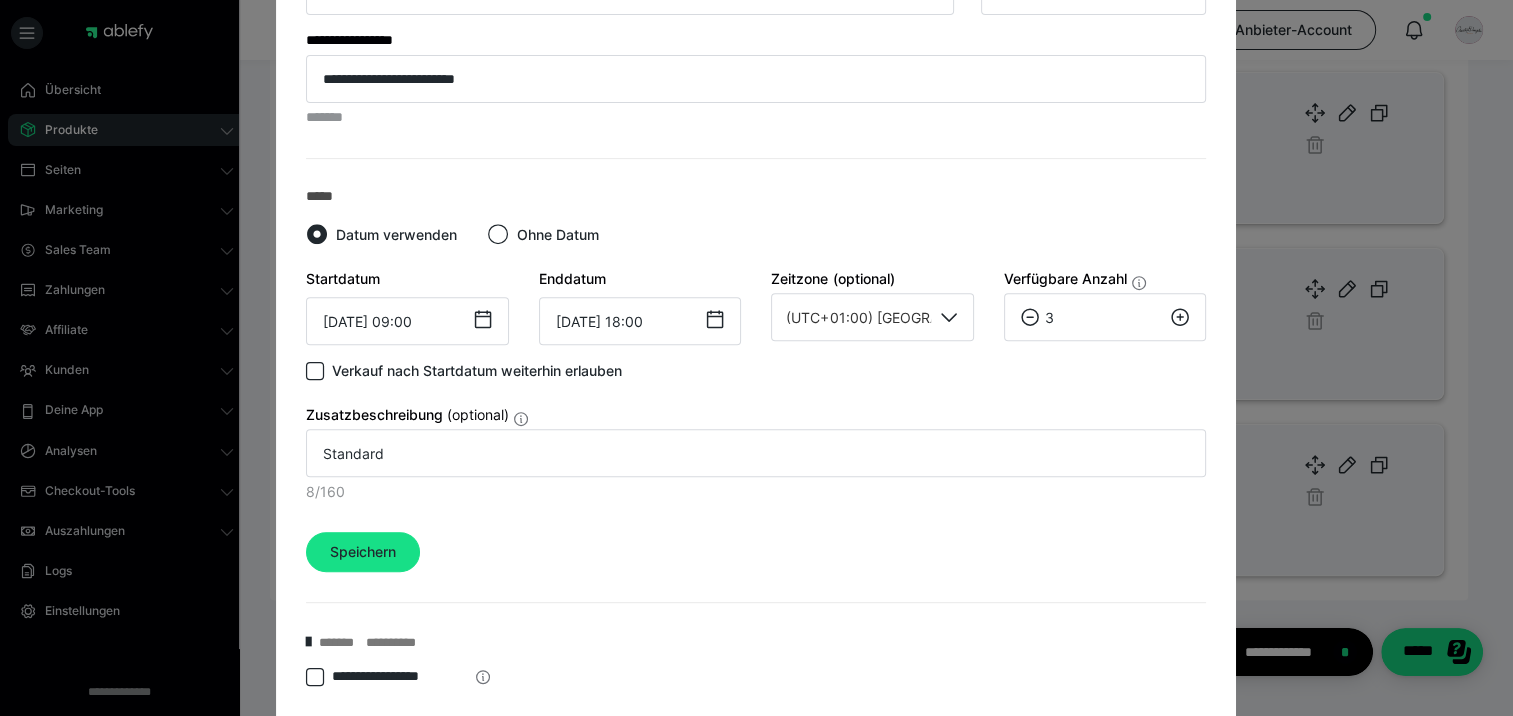 click 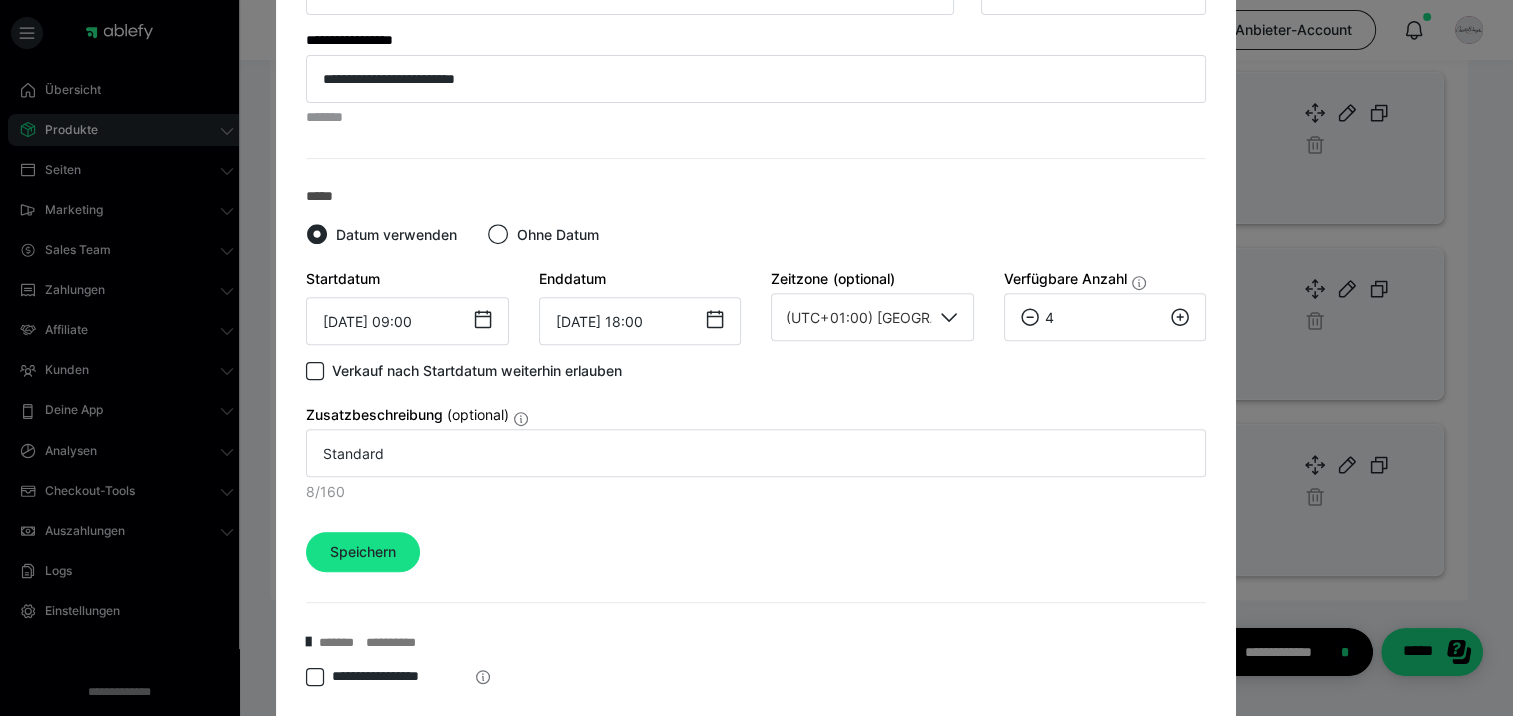 click 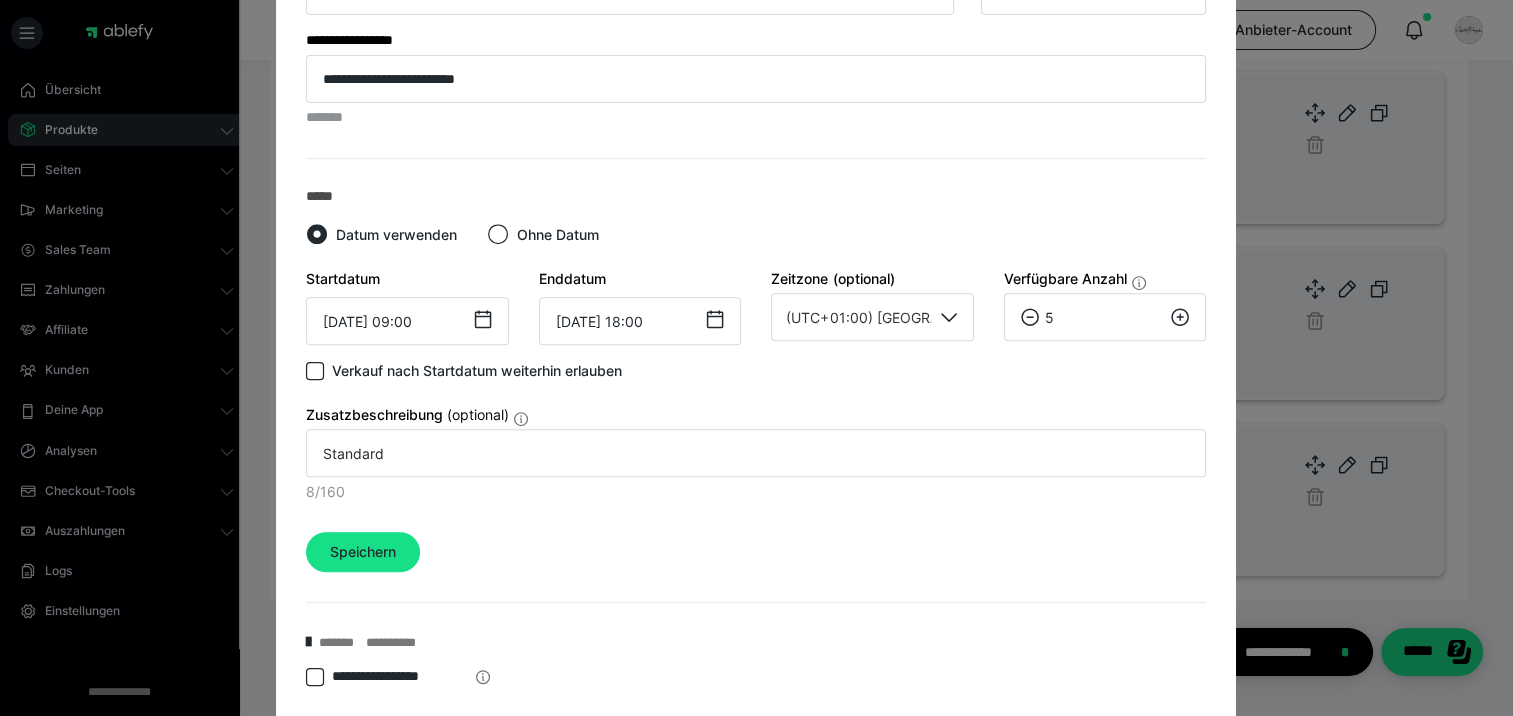 click 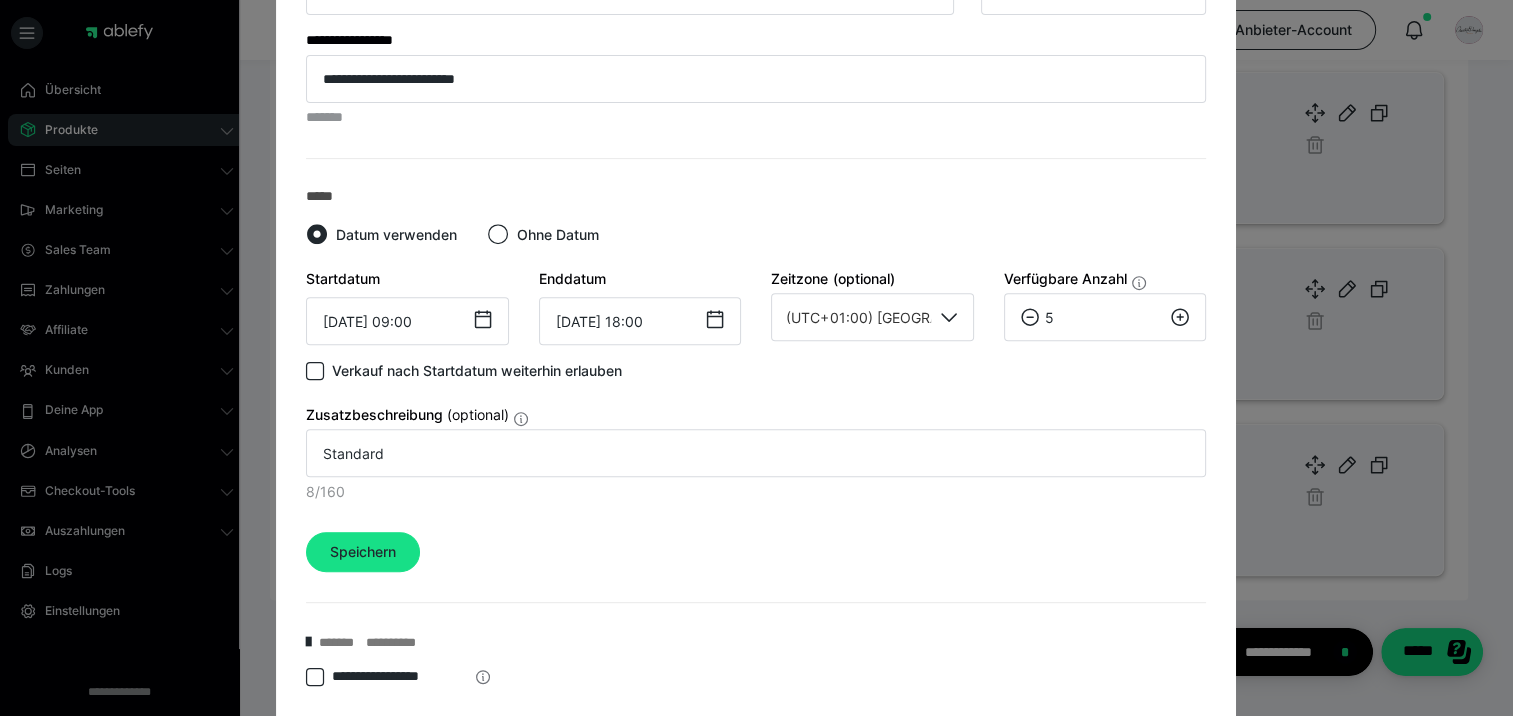 type on "6" 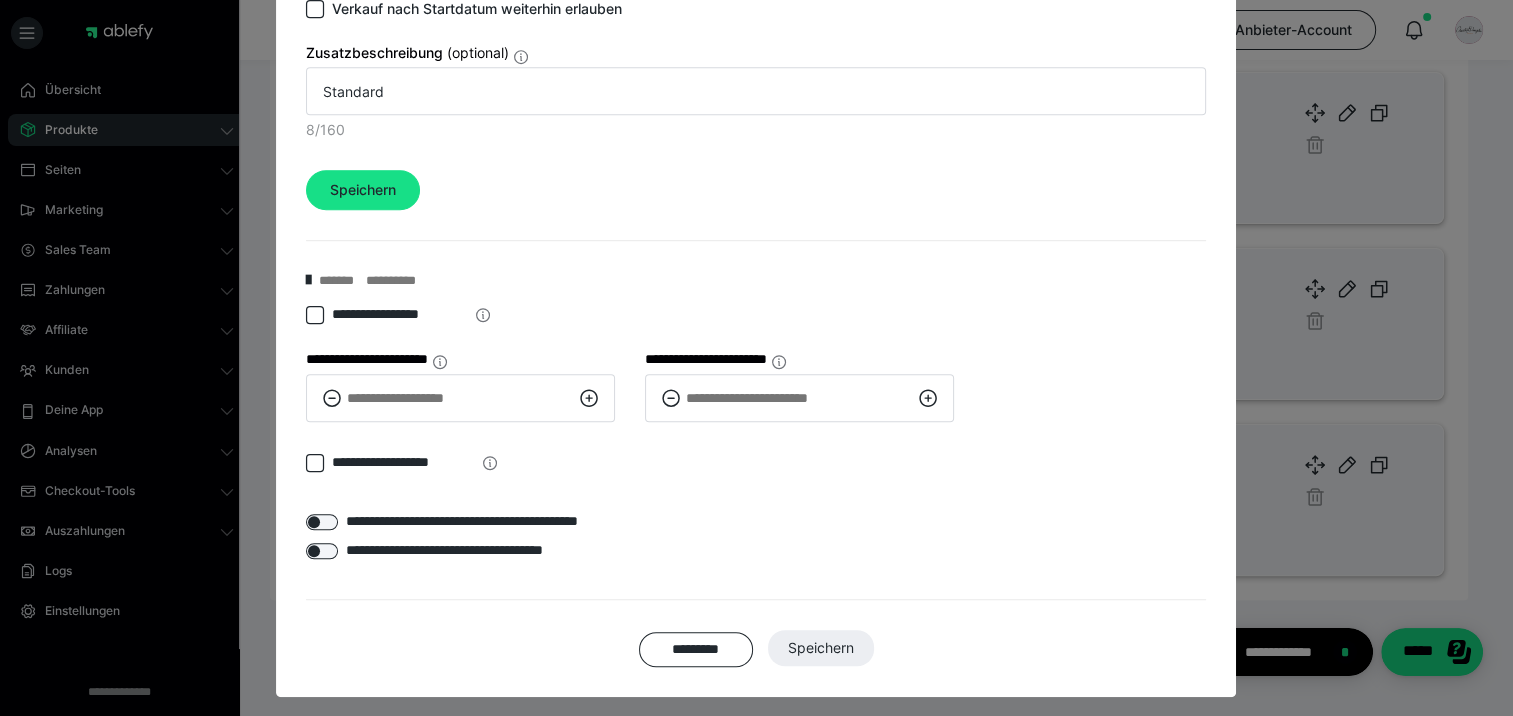 scroll, scrollTop: 1169, scrollLeft: 0, axis: vertical 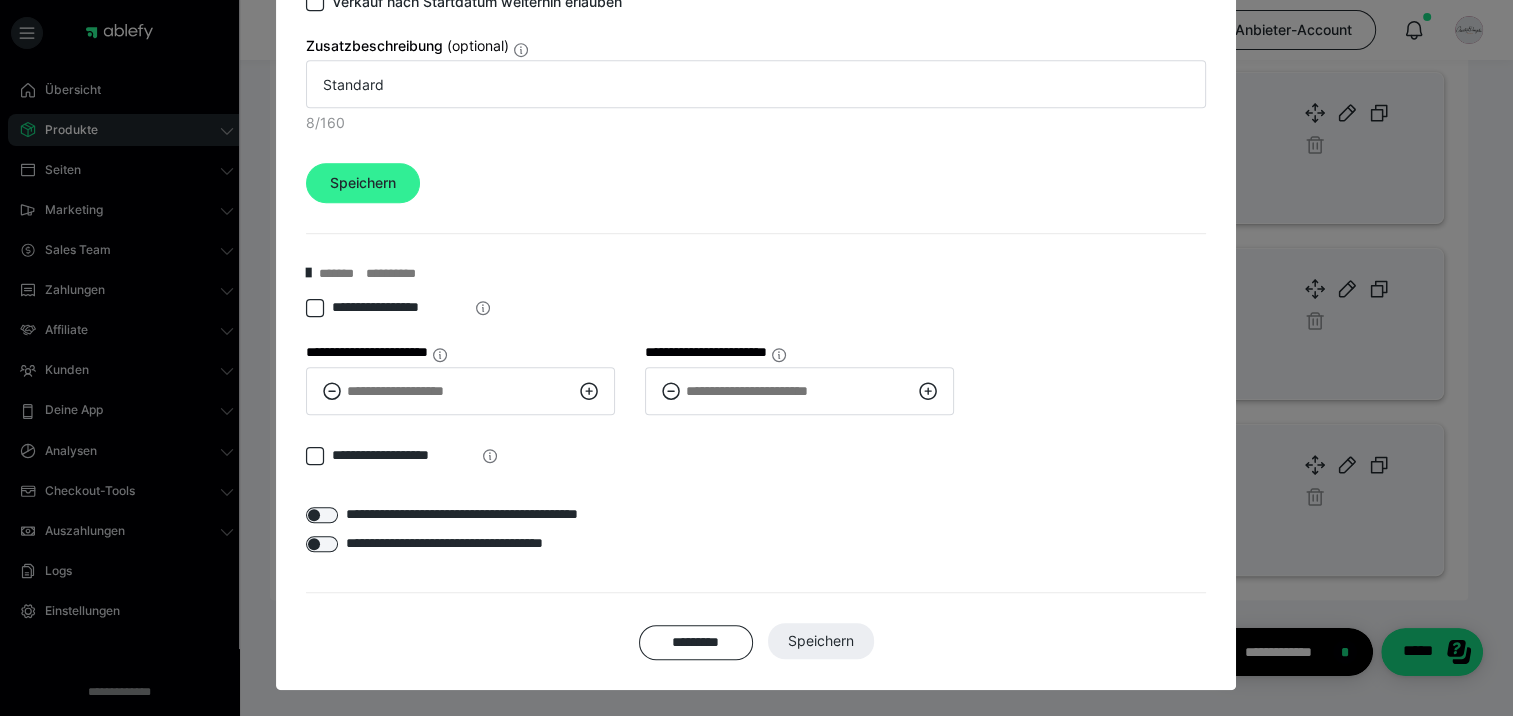 click on "Speichern" at bounding box center [363, 183] 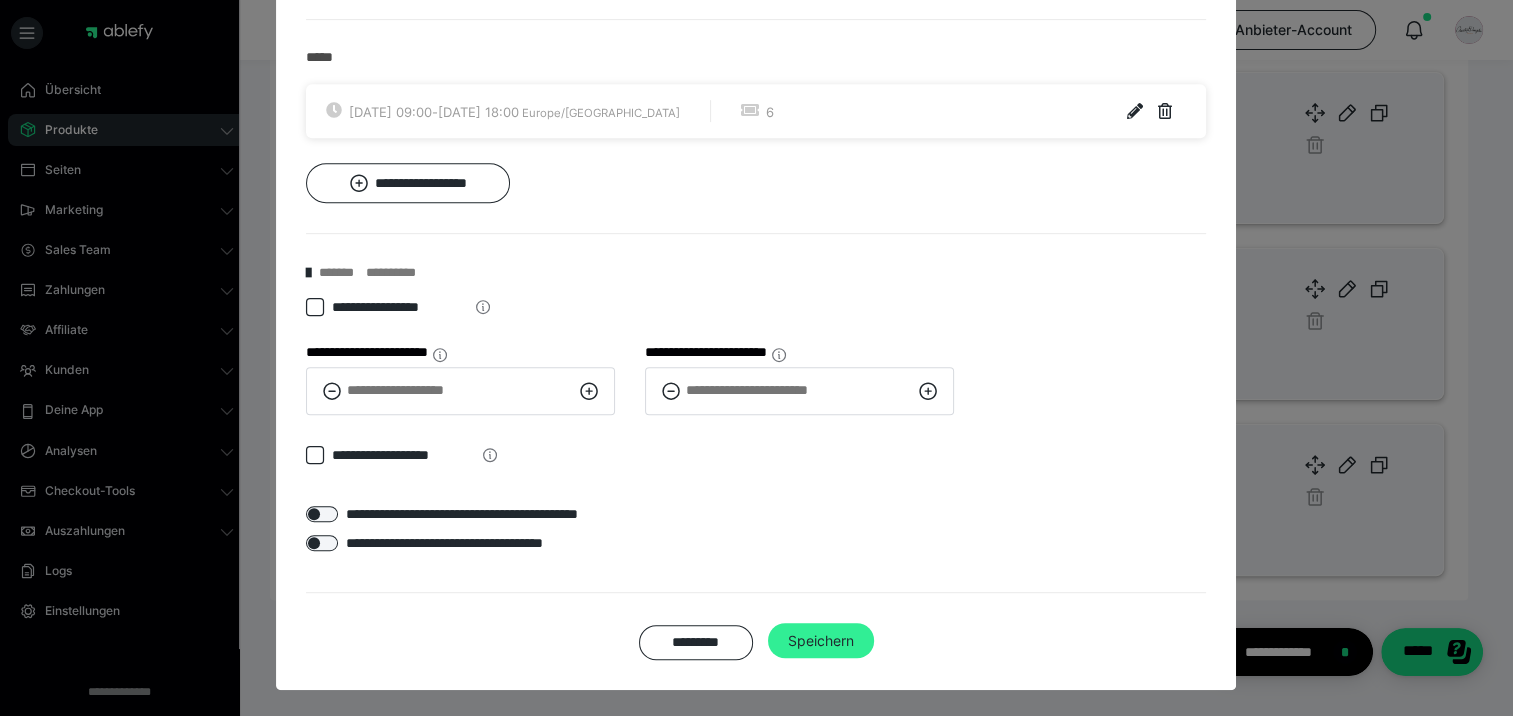 click on "Speichern" at bounding box center (821, 641) 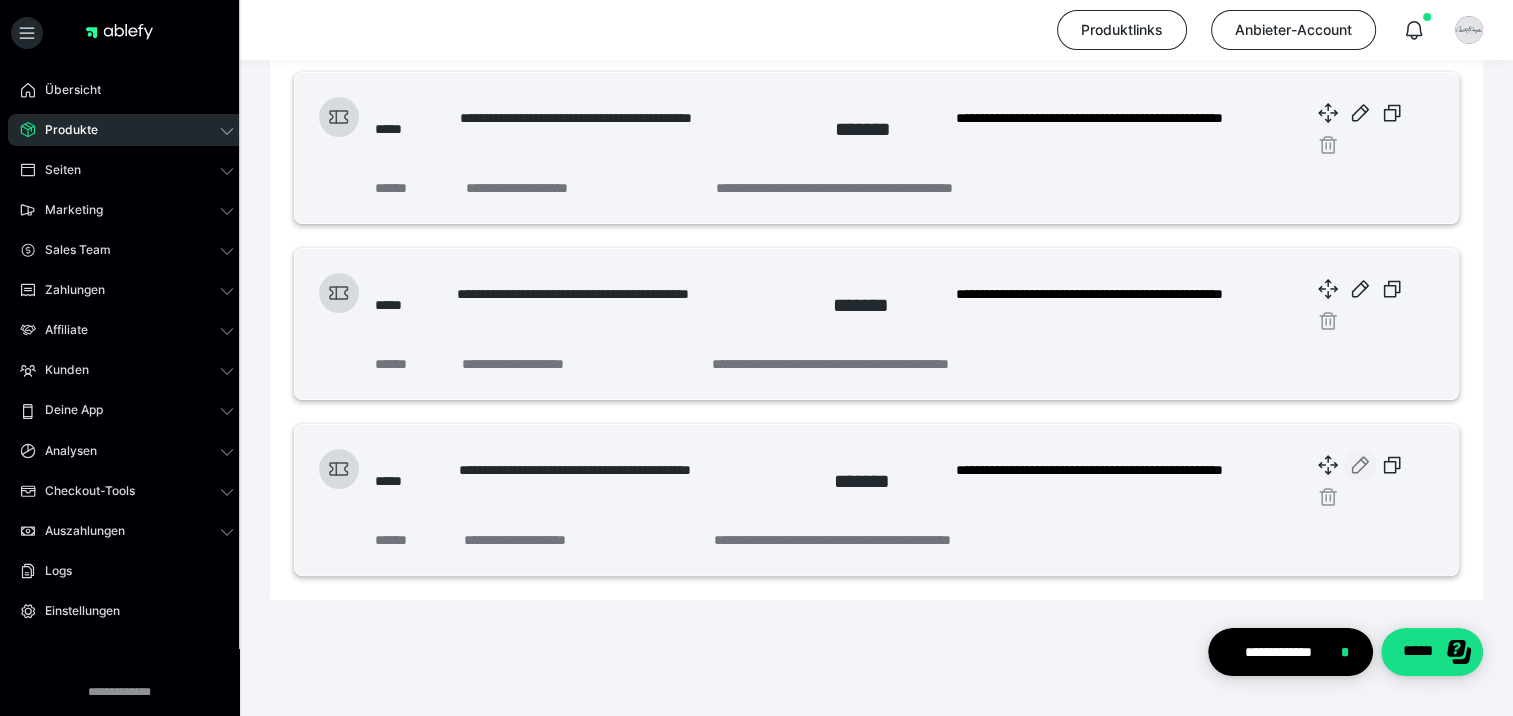 click 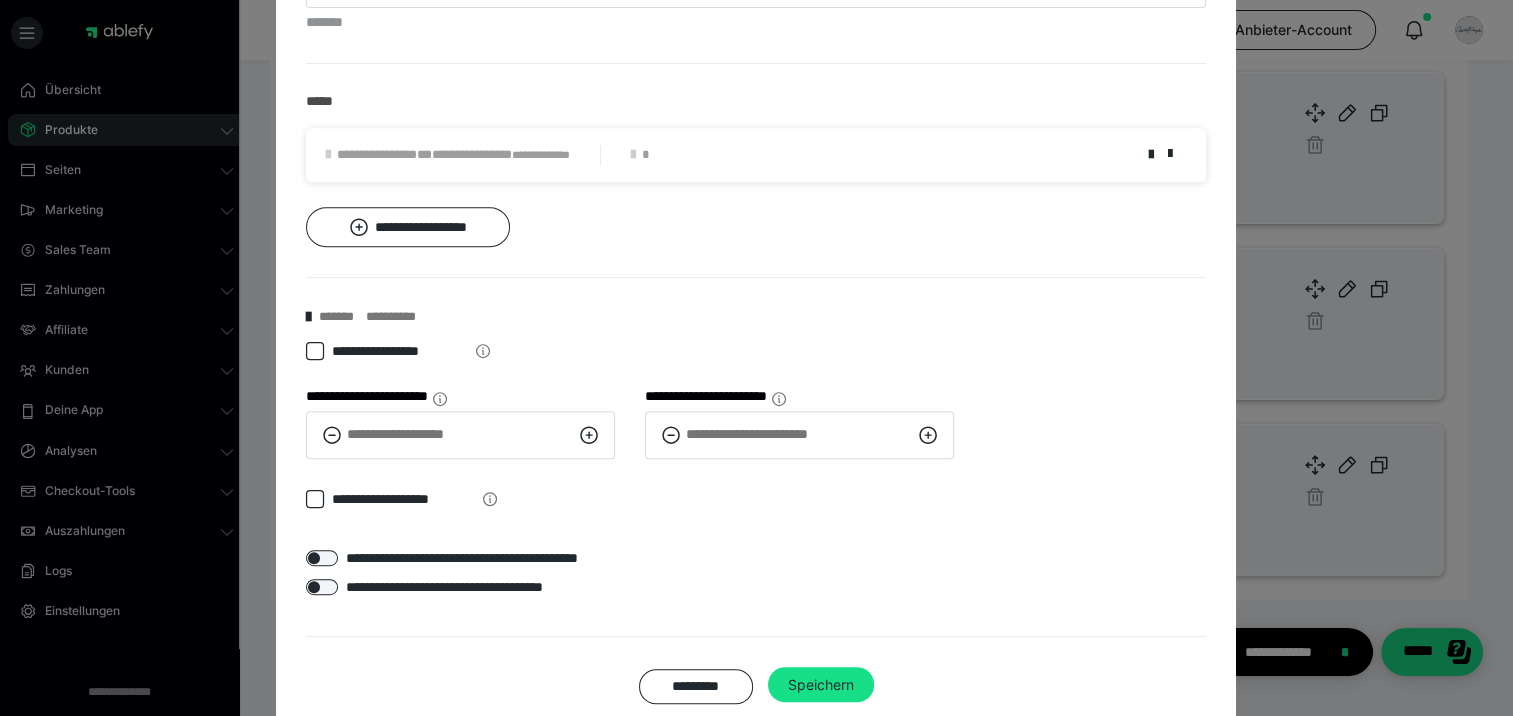 scroll, scrollTop: 900, scrollLeft: 0, axis: vertical 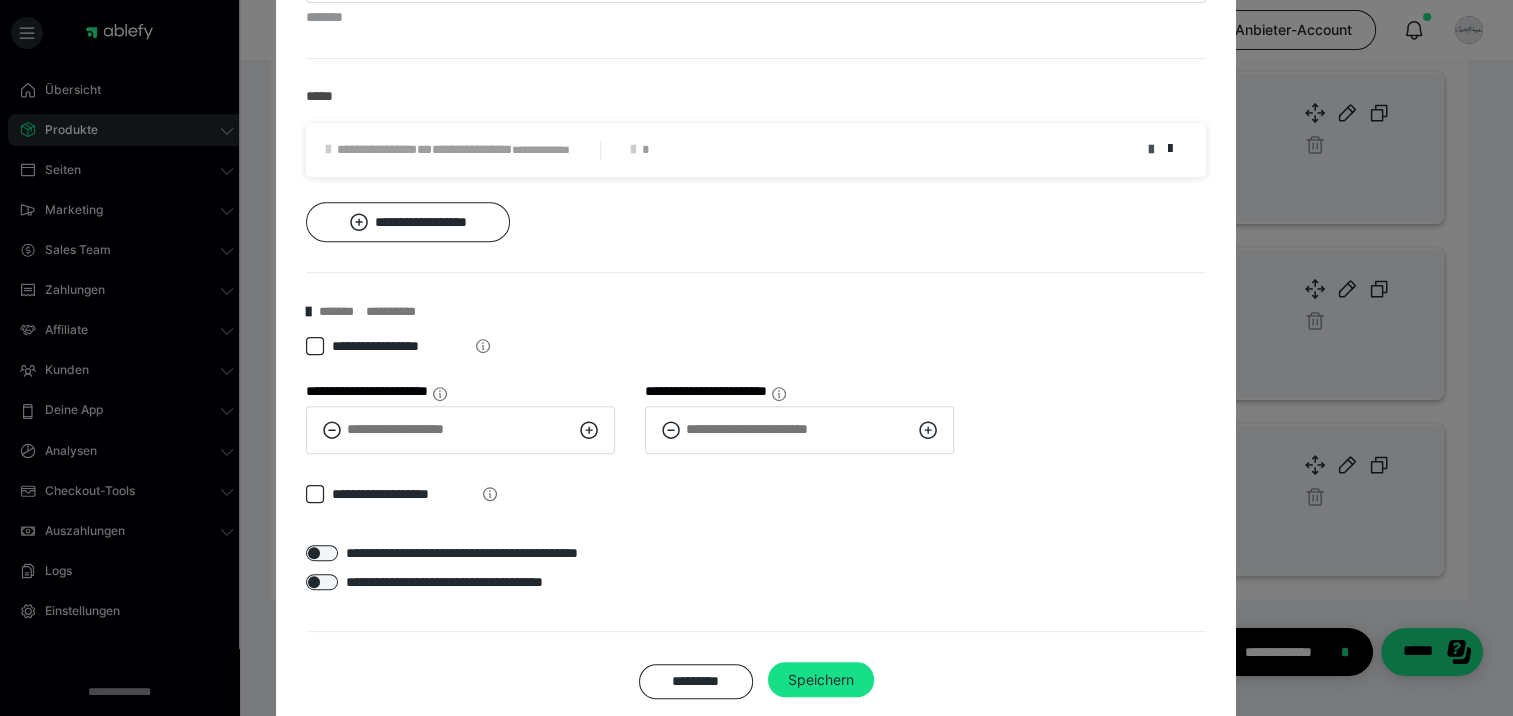 click at bounding box center (1150, 150) 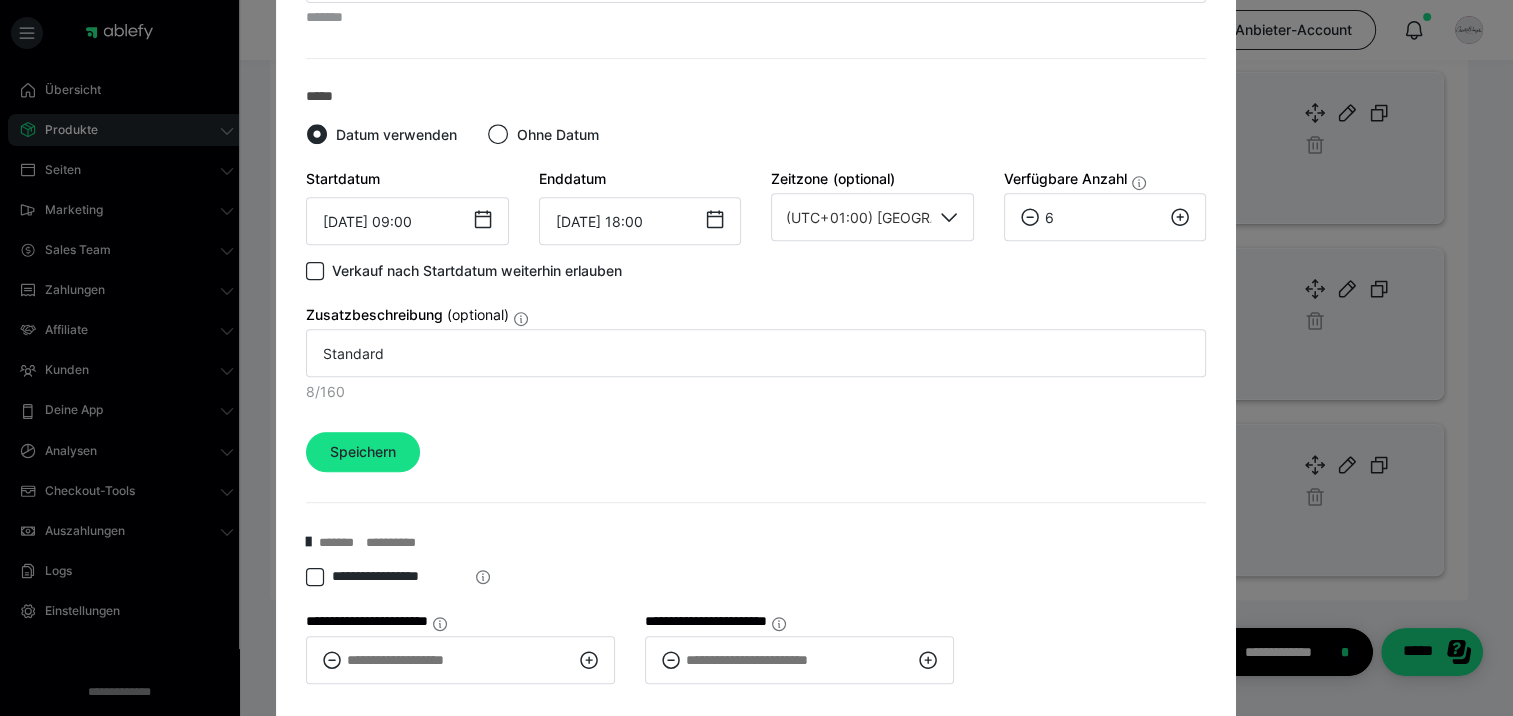 scroll, scrollTop: 1169, scrollLeft: 0, axis: vertical 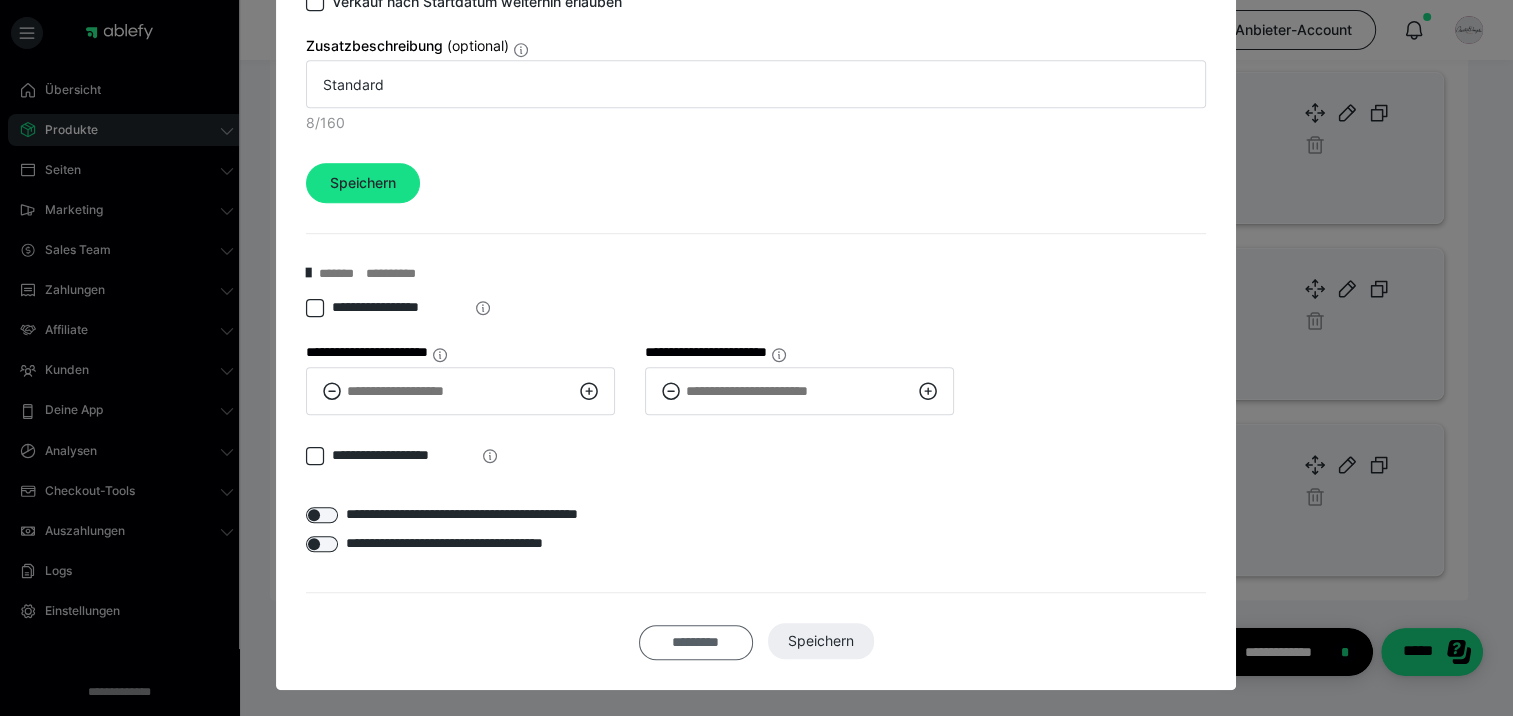 click on "*********" at bounding box center [696, 642] 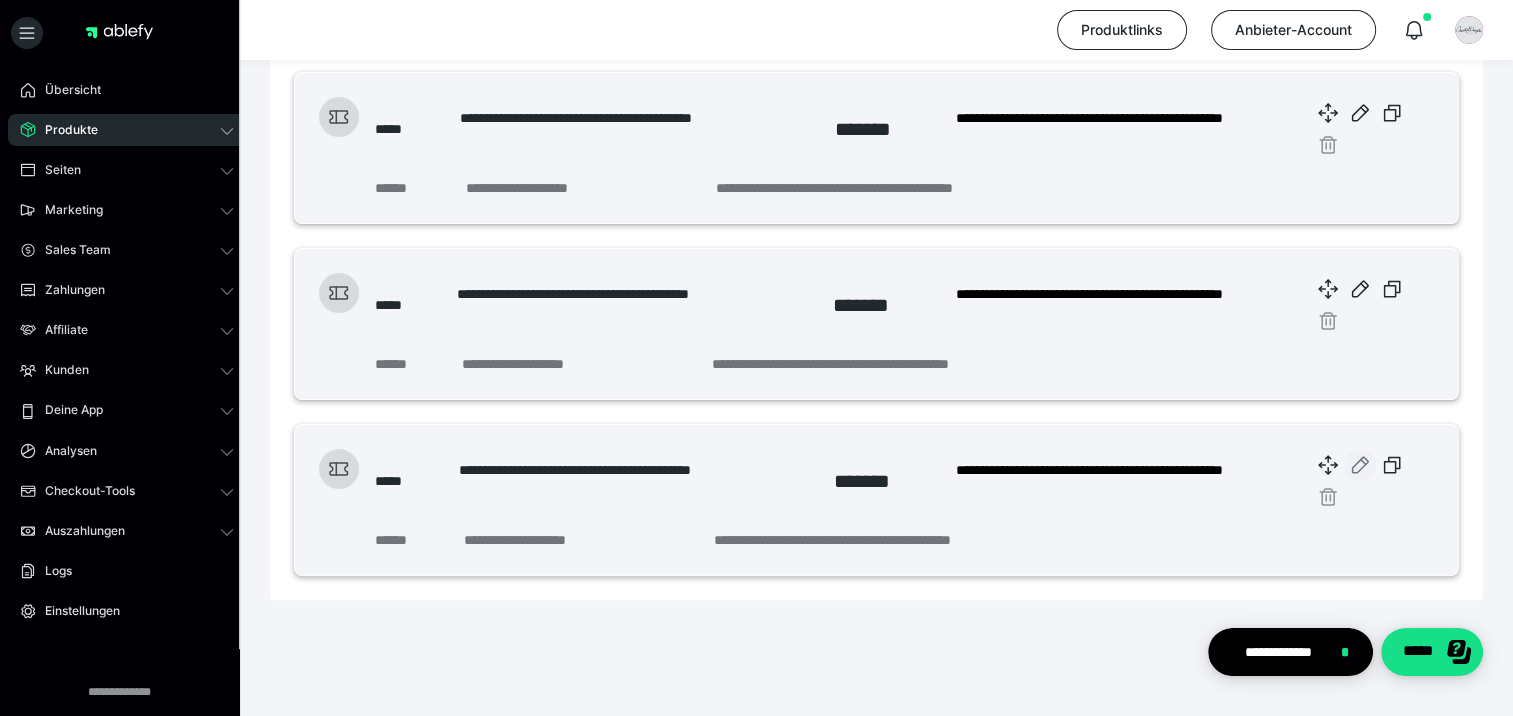 click 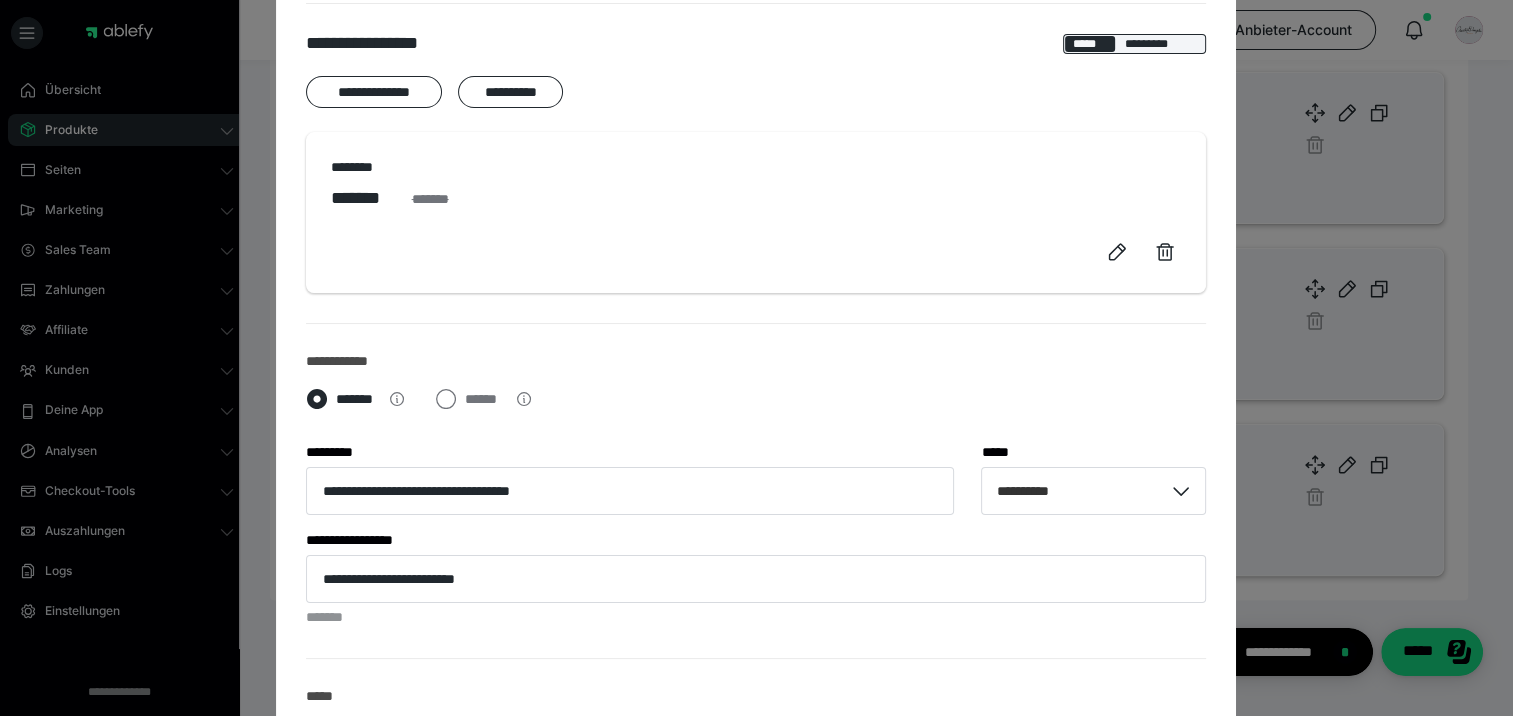 scroll, scrollTop: 700, scrollLeft: 0, axis: vertical 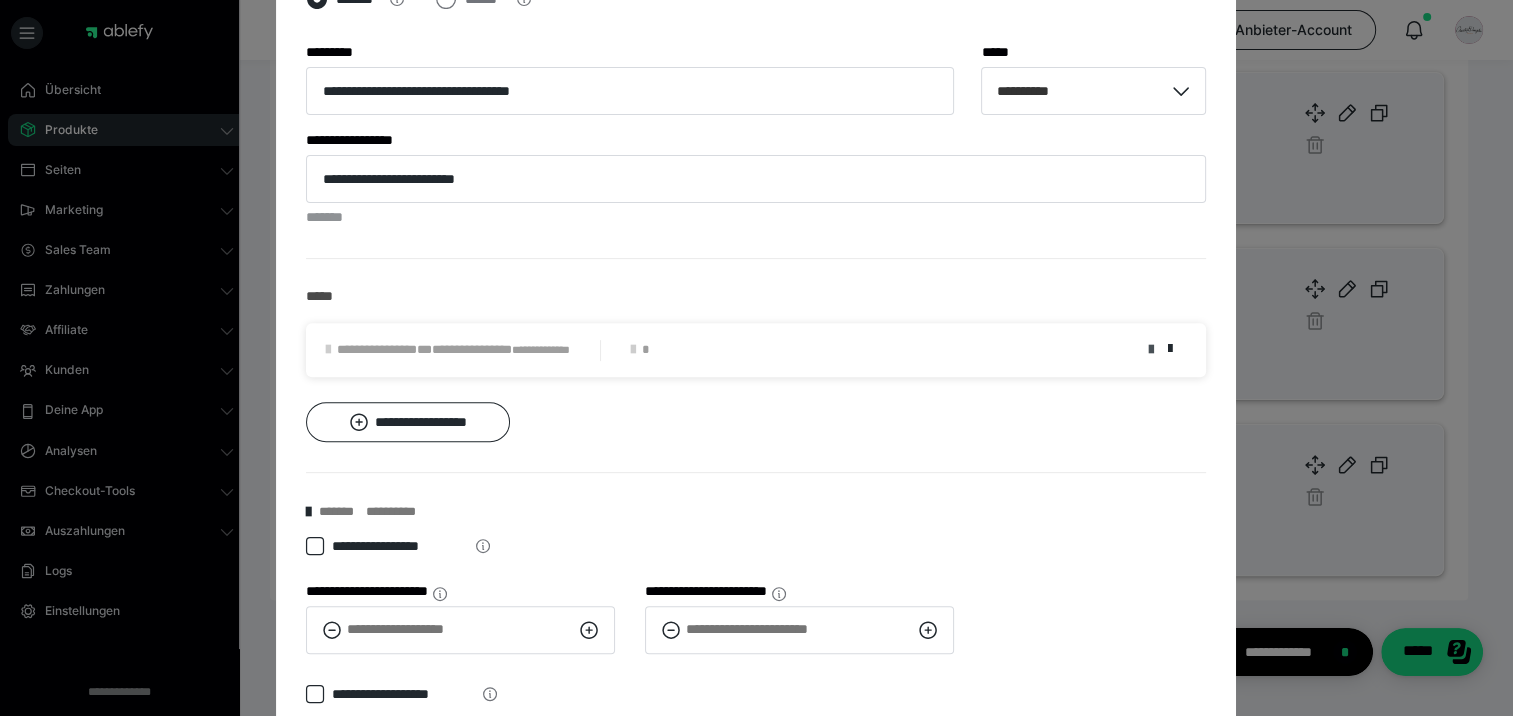 click at bounding box center (1150, 350) 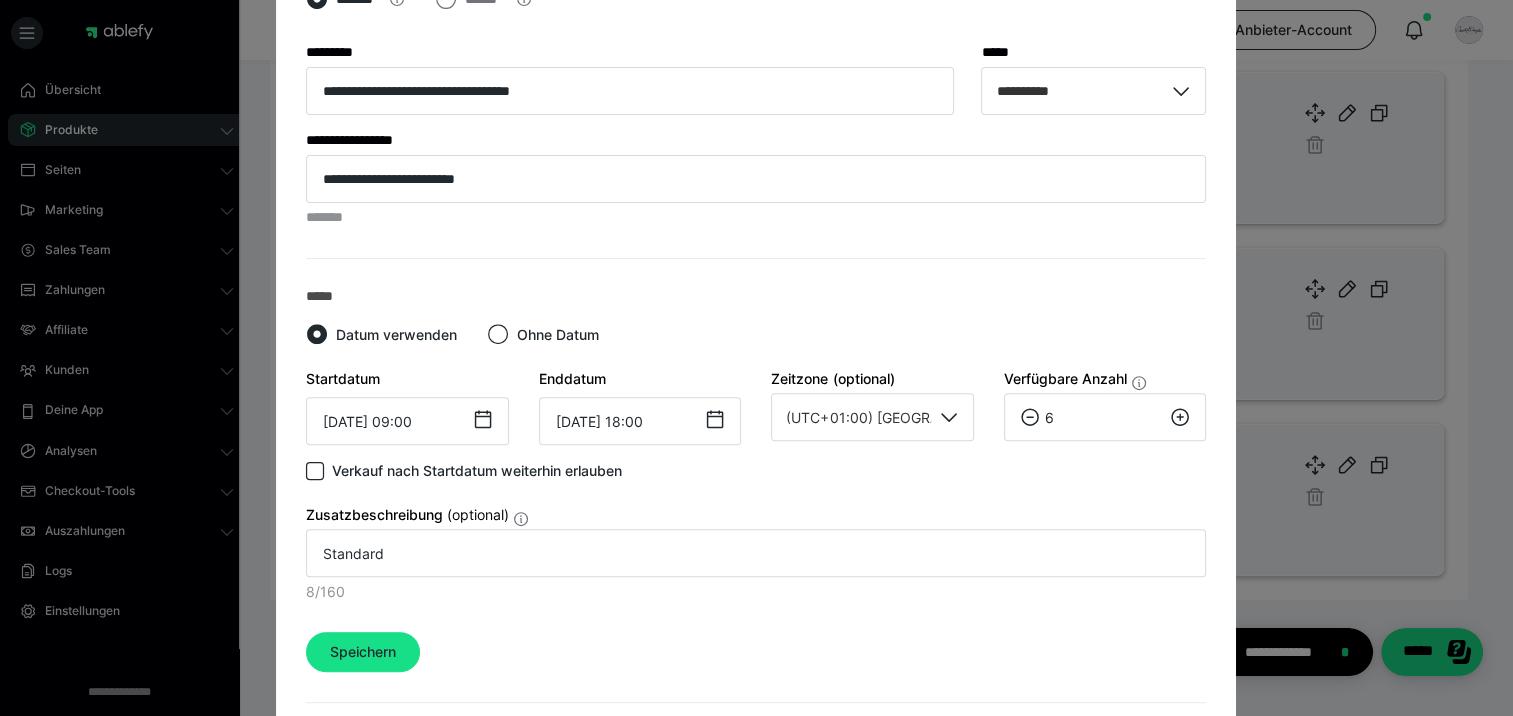 click 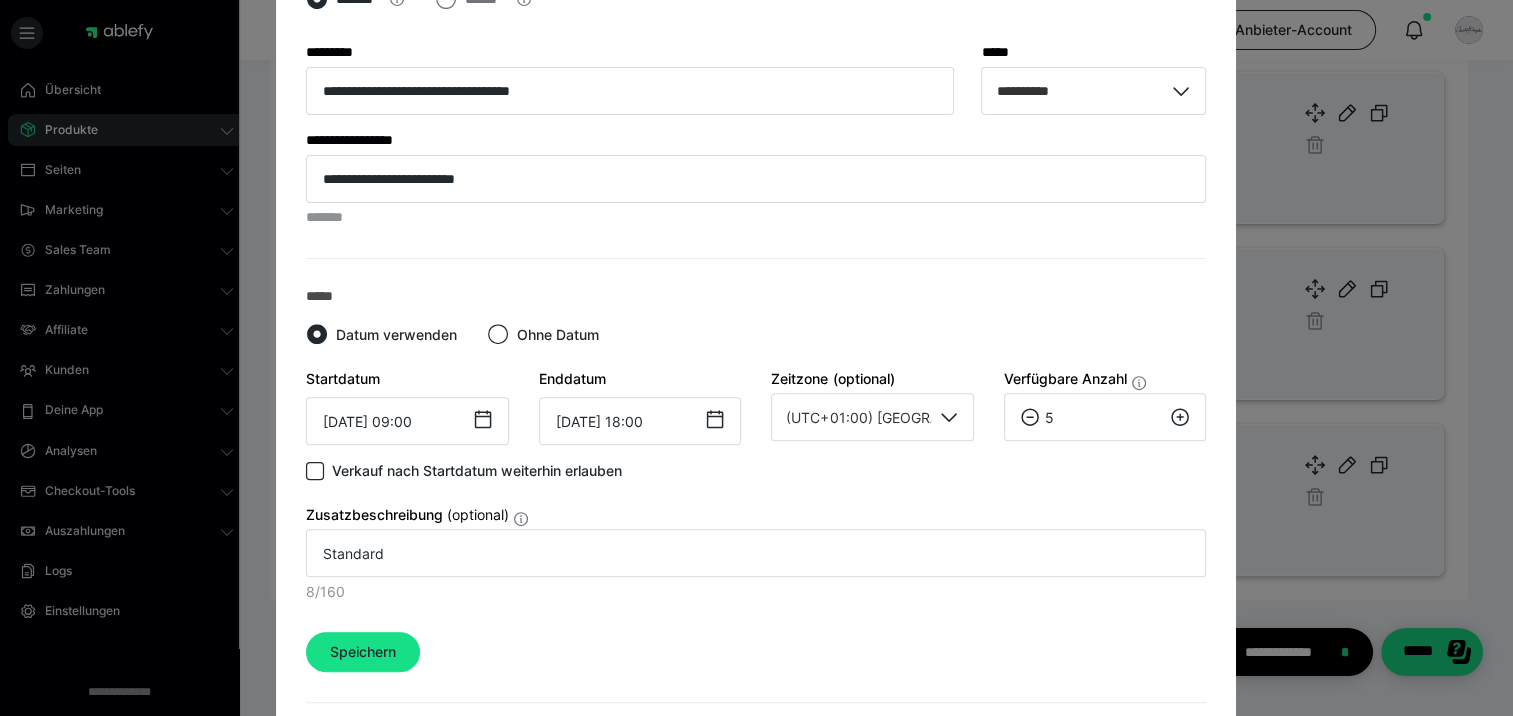 click 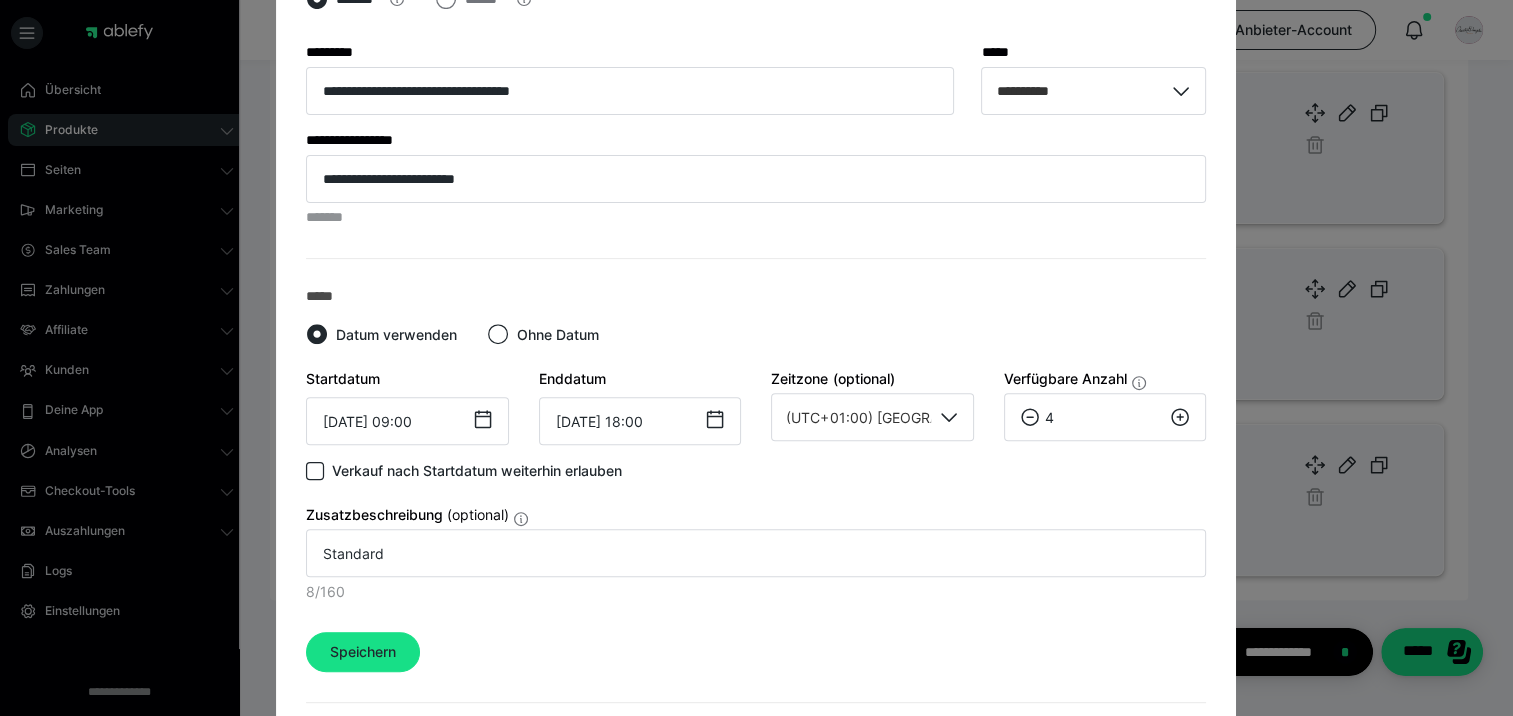 click 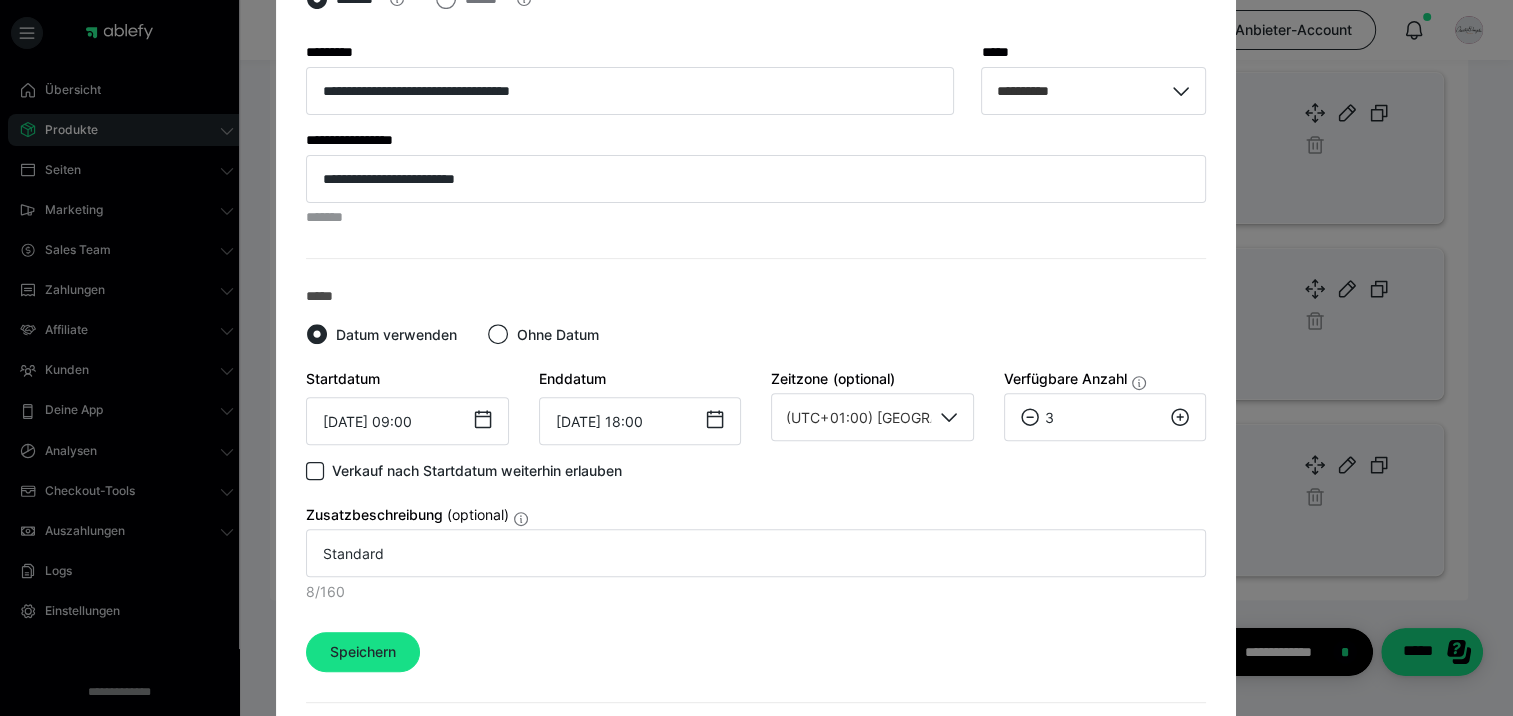click 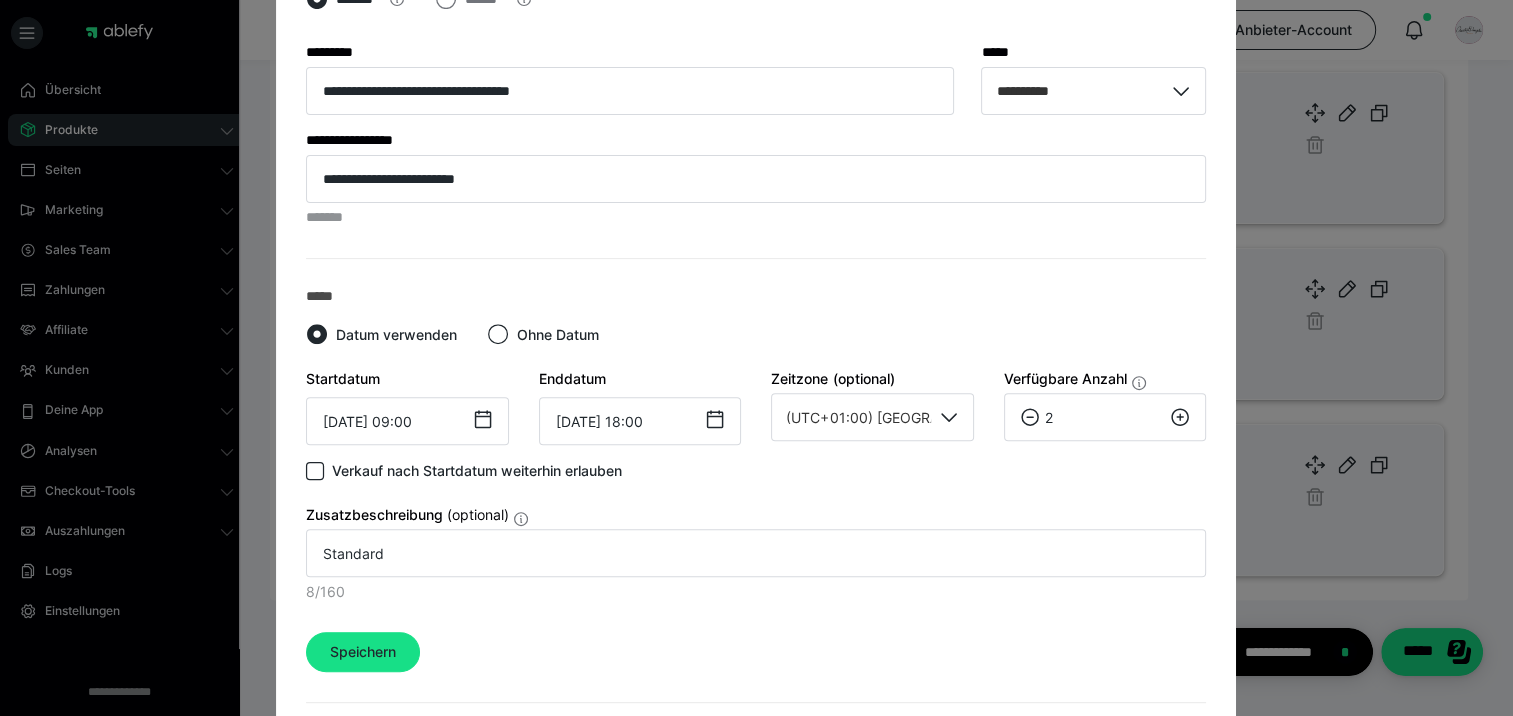 click 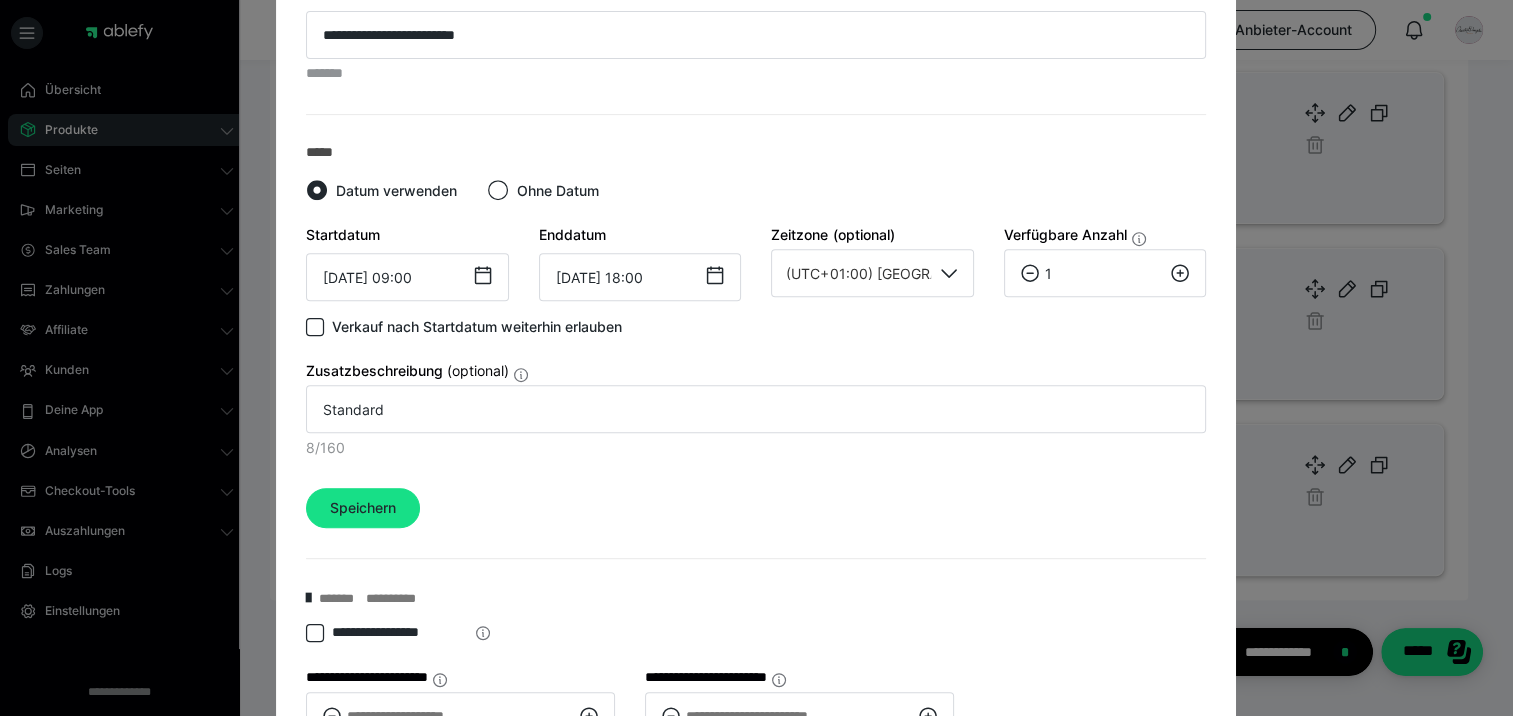 scroll, scrollTop: 1100, scrollLeft: 0, axis: vertical 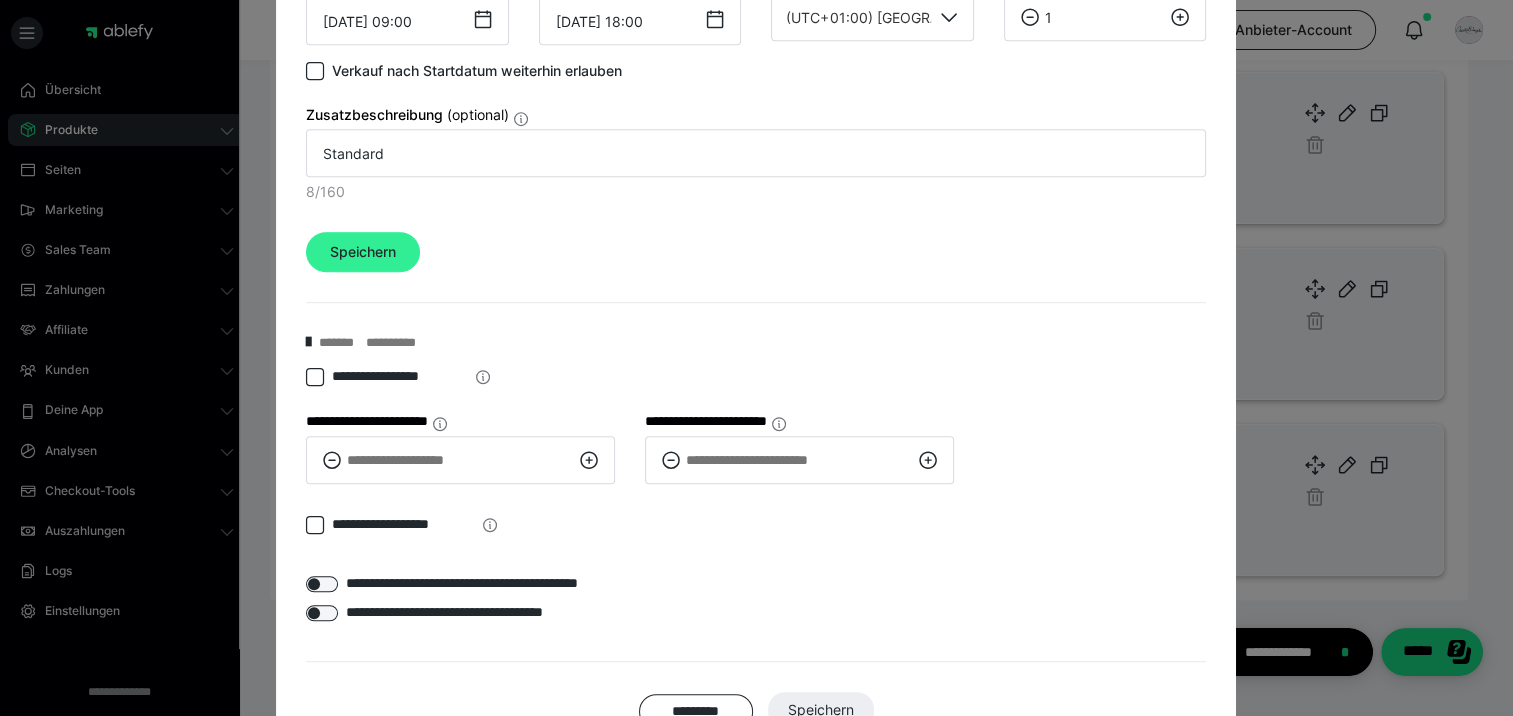 click on "Speichern" at bounding box center [363, 252] 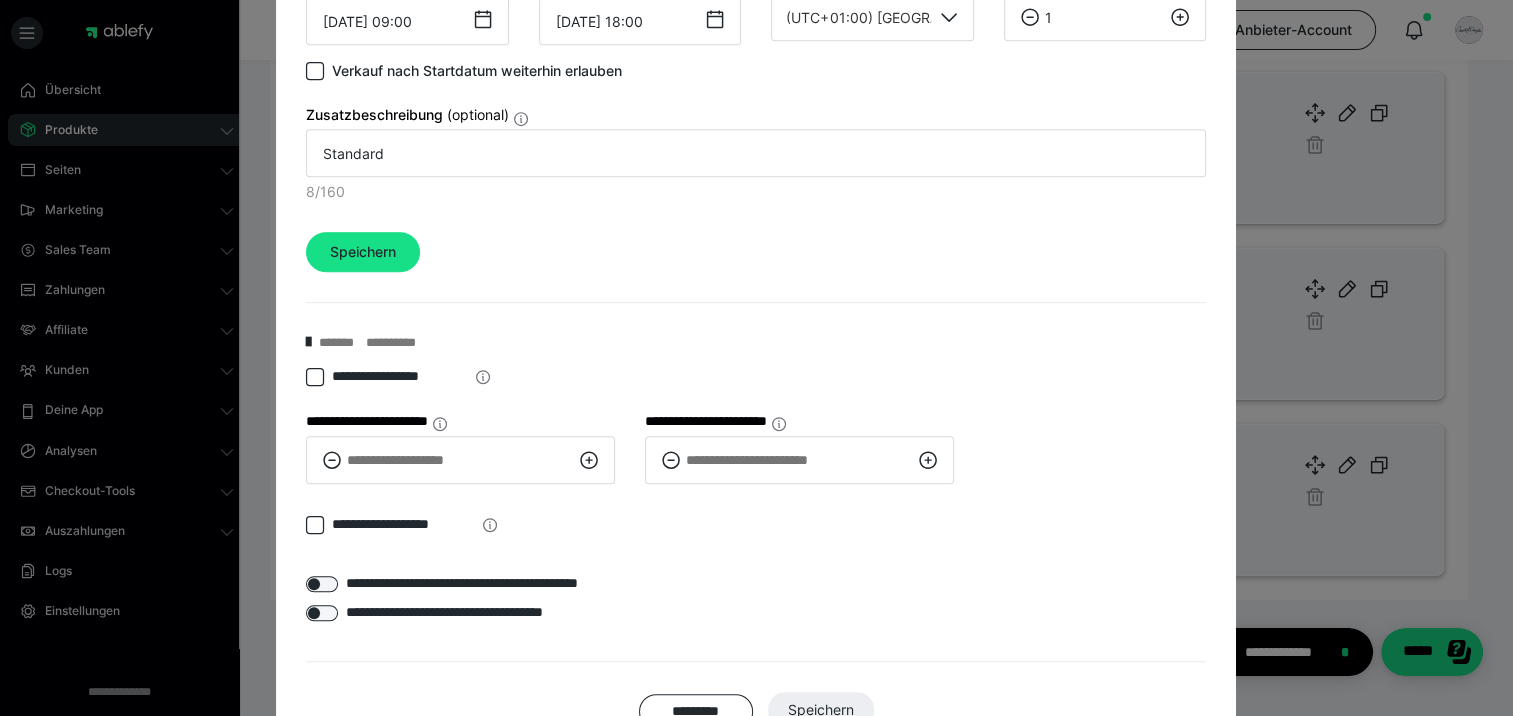 scroll, scrollTop: 939, scrollLeft: 0, axis: vertical 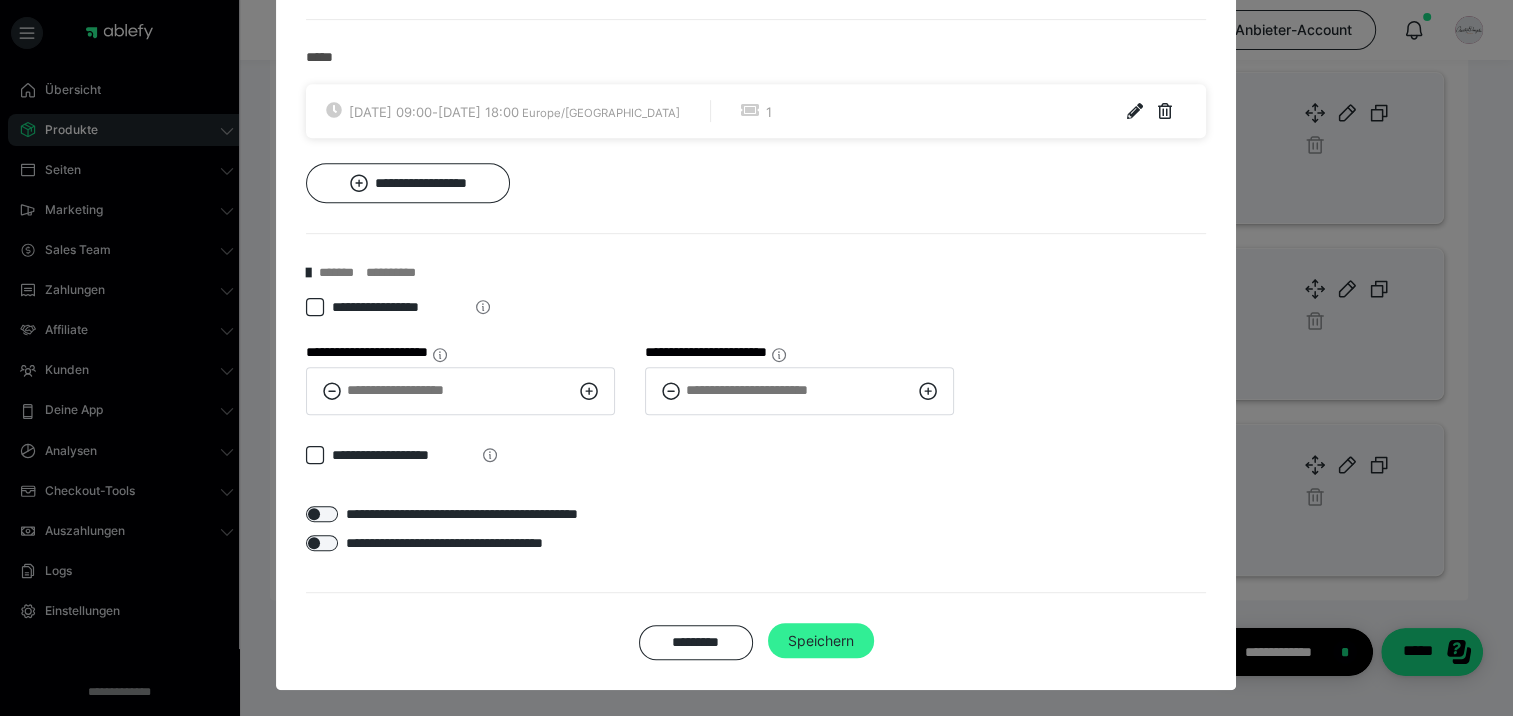 click on "Speichern" at bounding box center [821, 641] 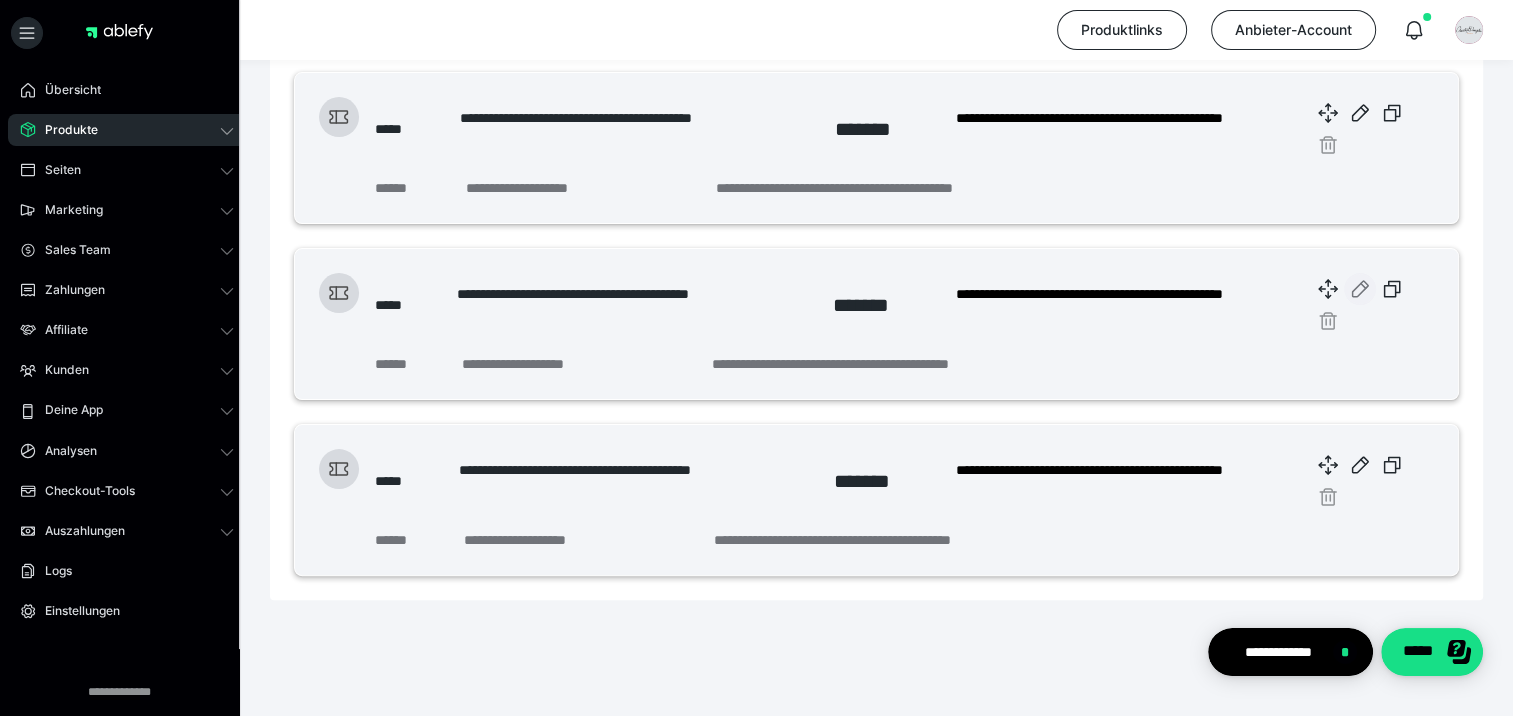 click 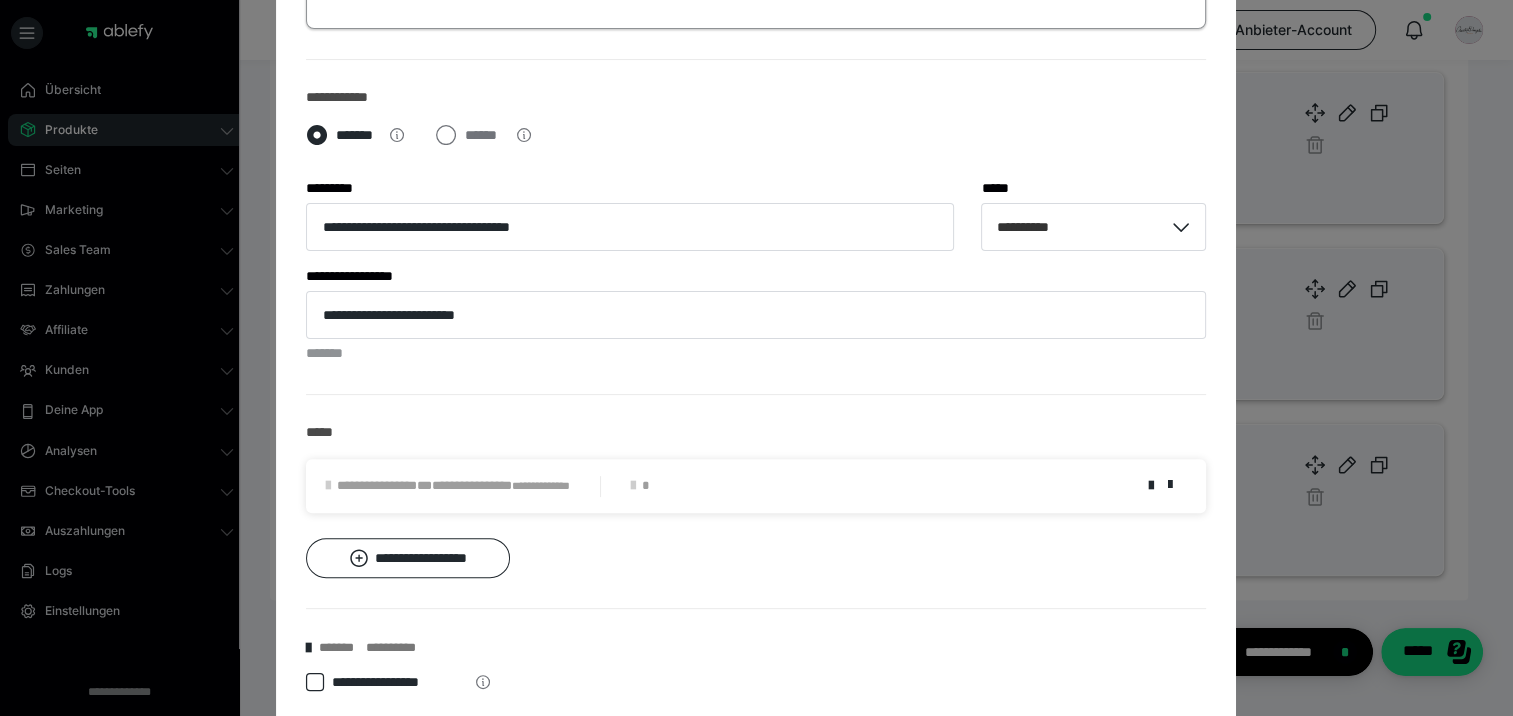 scroll, scrollTop: 800, scrollLeft: 0, axis: vertical 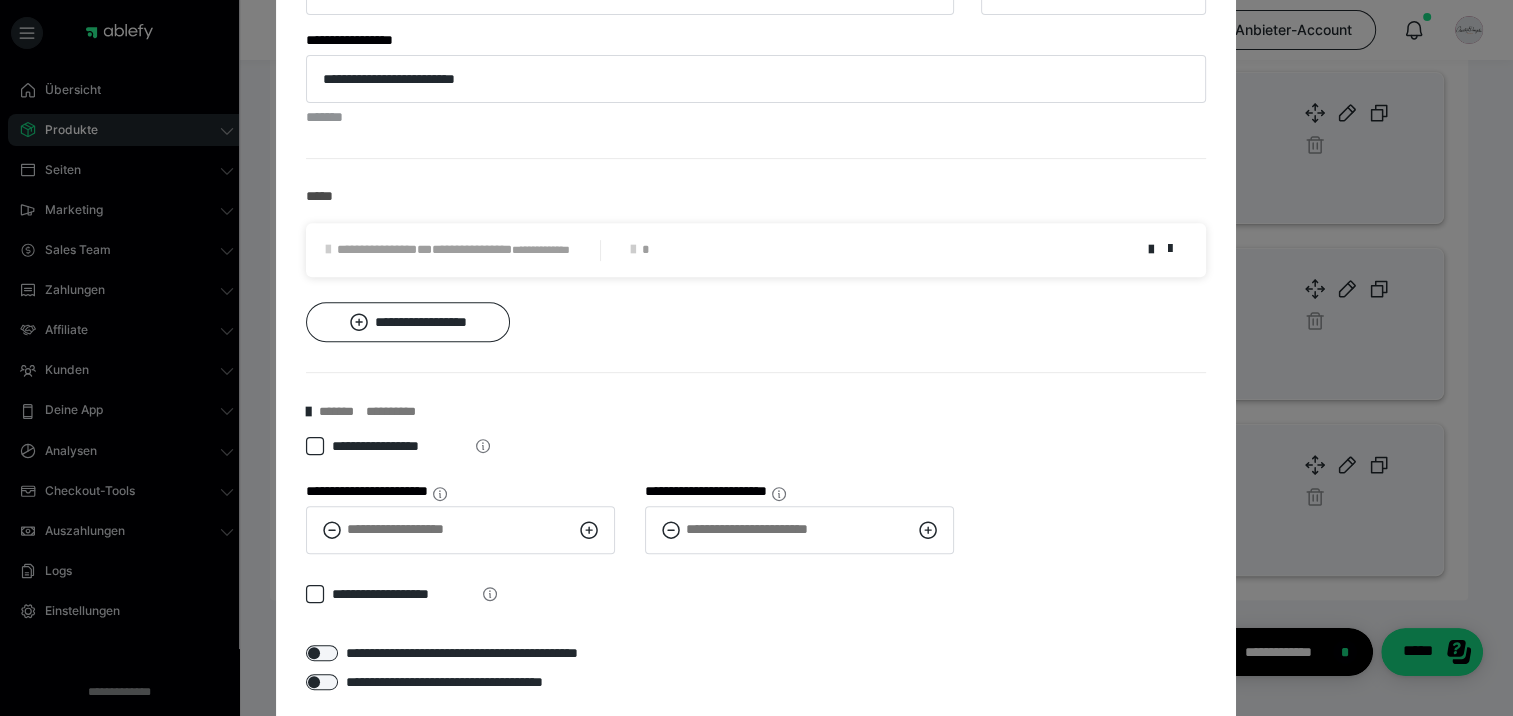 click on "**********" at bounding box center (756, 250) 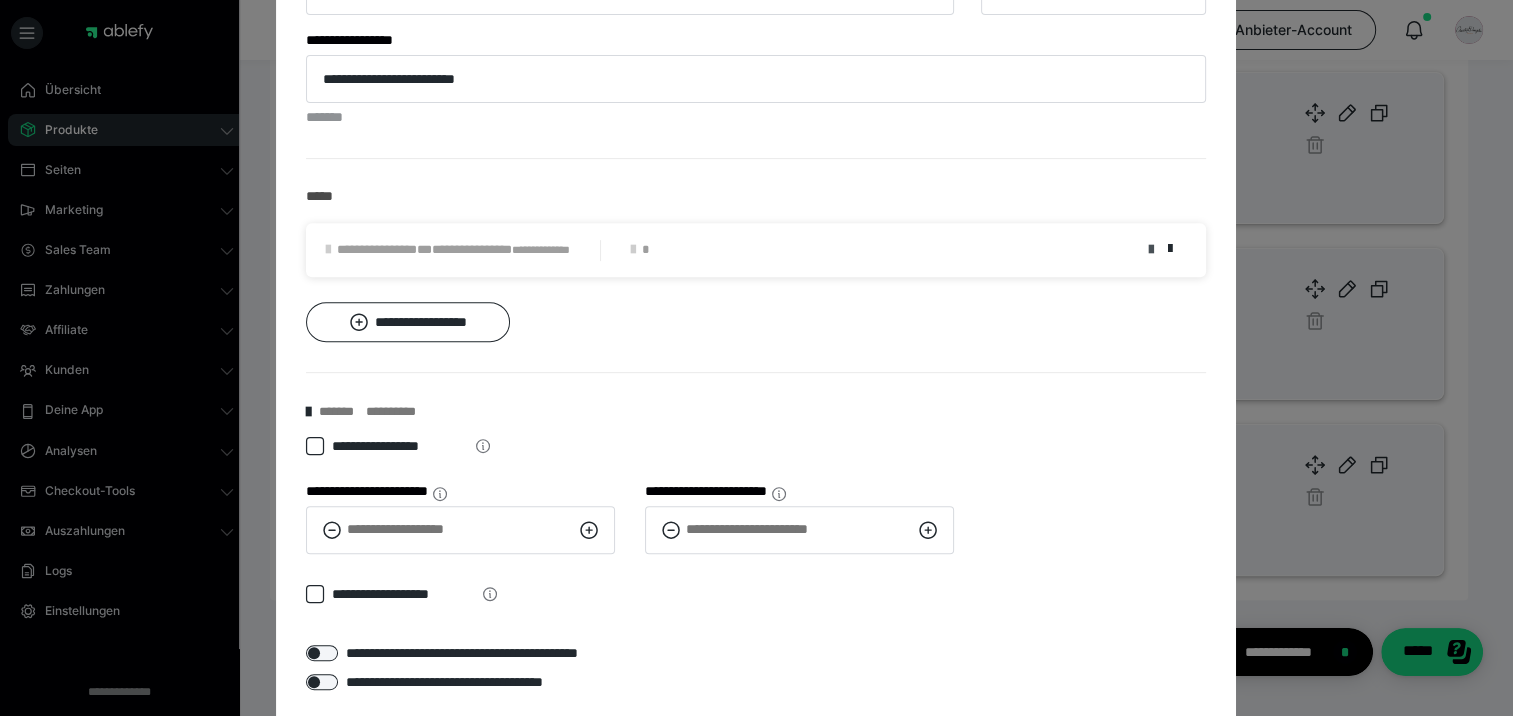 click at bounding box center [1150, 250] 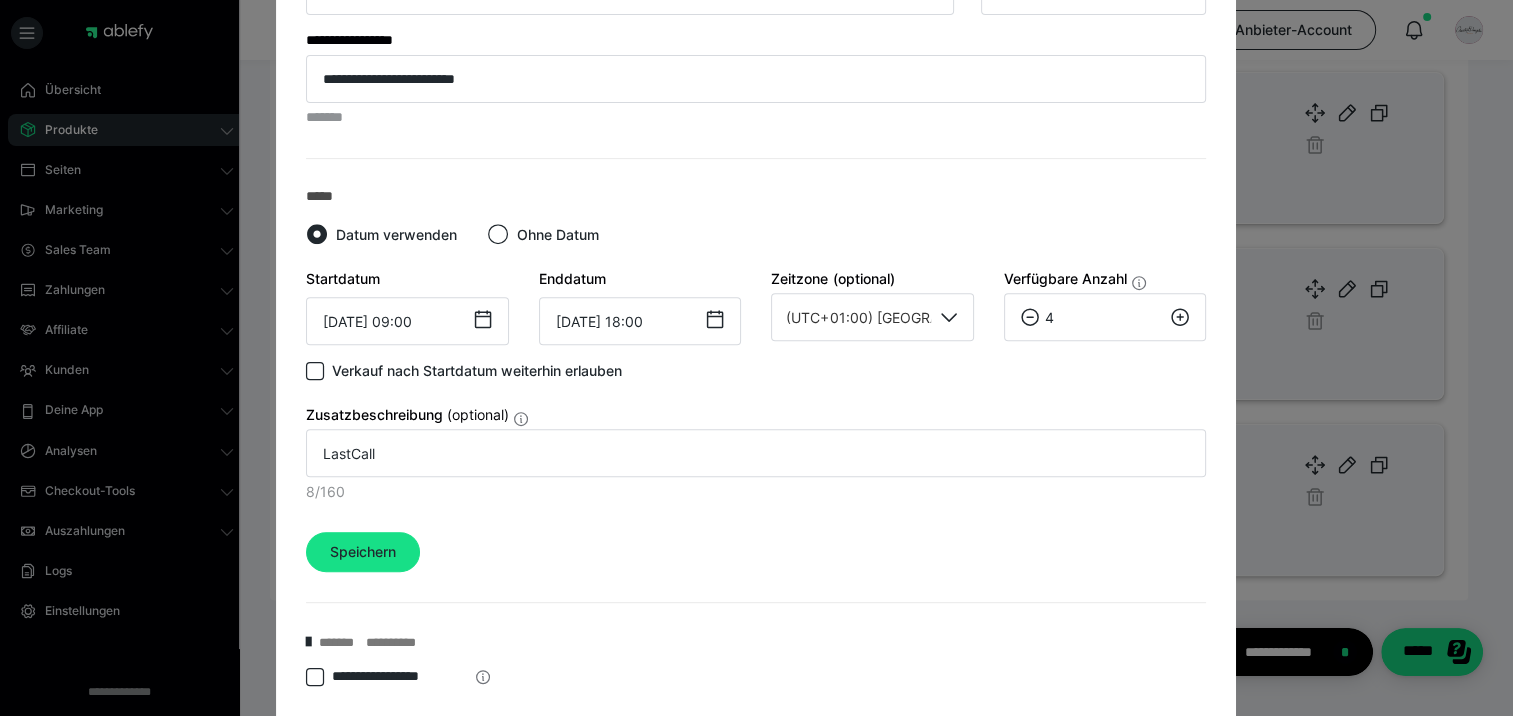 click 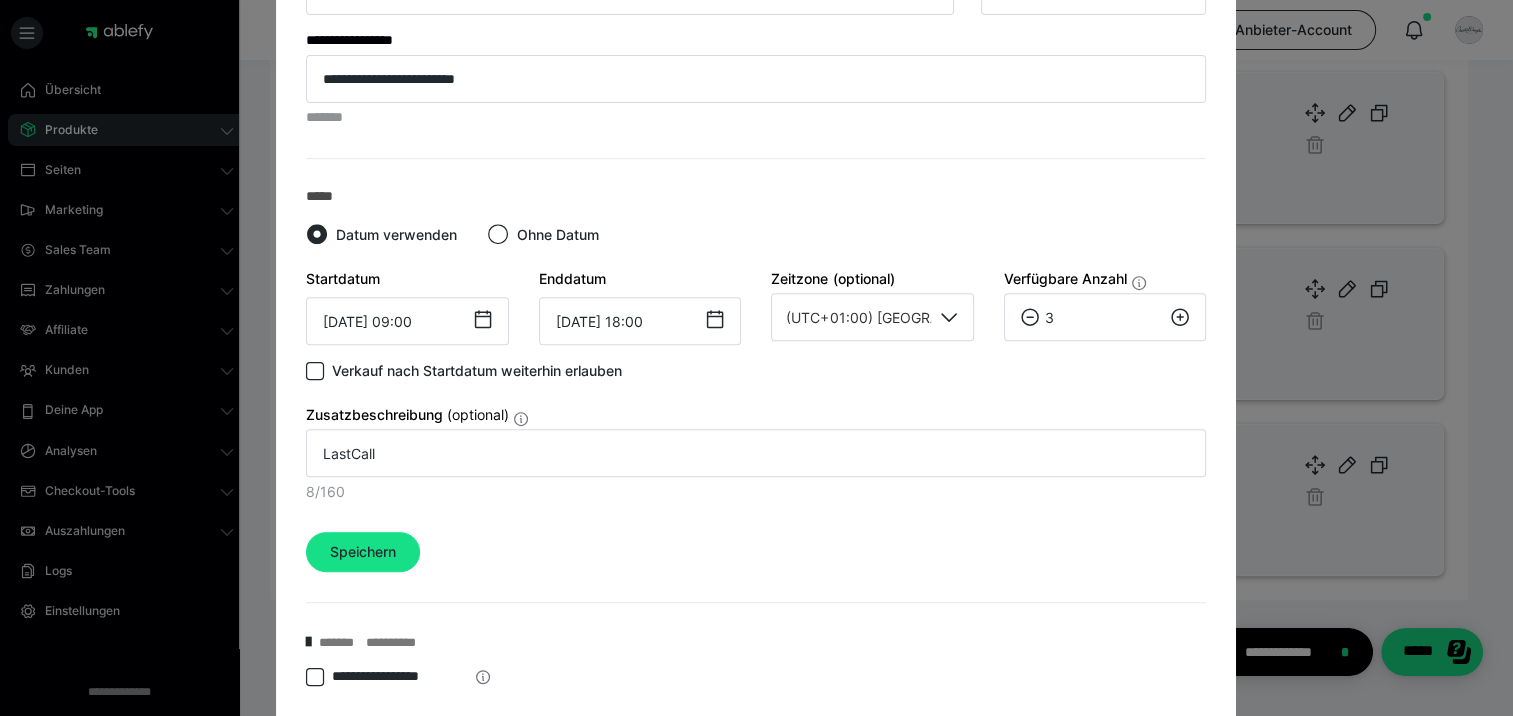 click 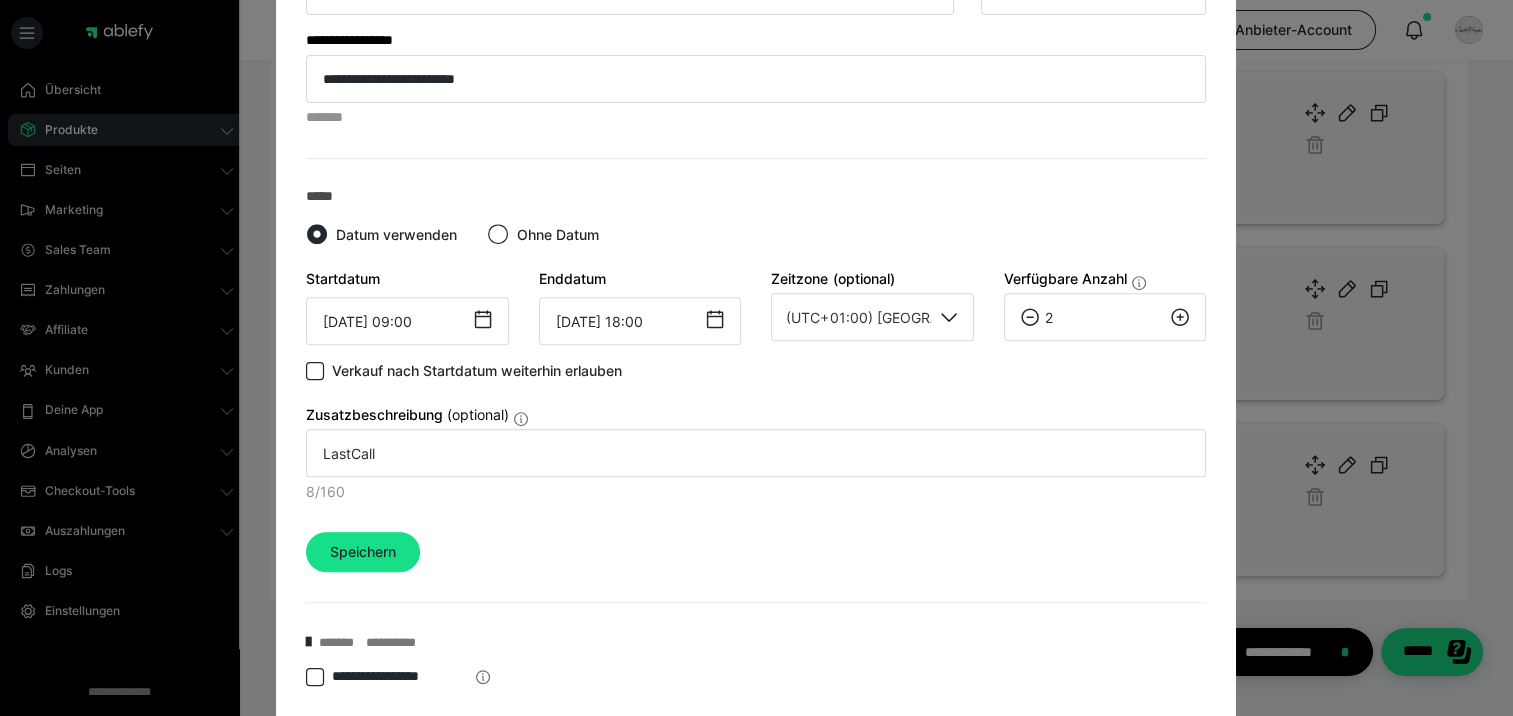 click 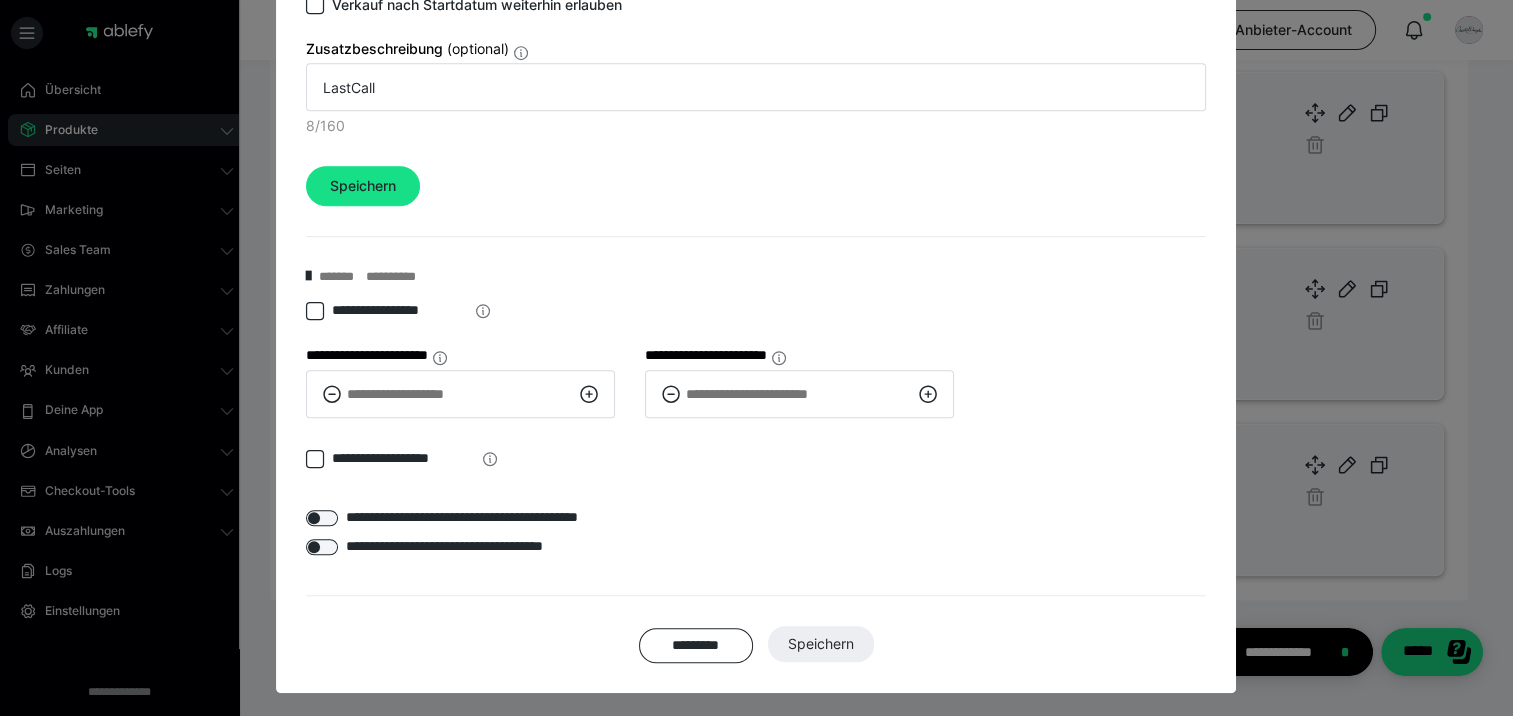 scroll, scrollTop: 1169, scrollLeft: 0, axis: vertical 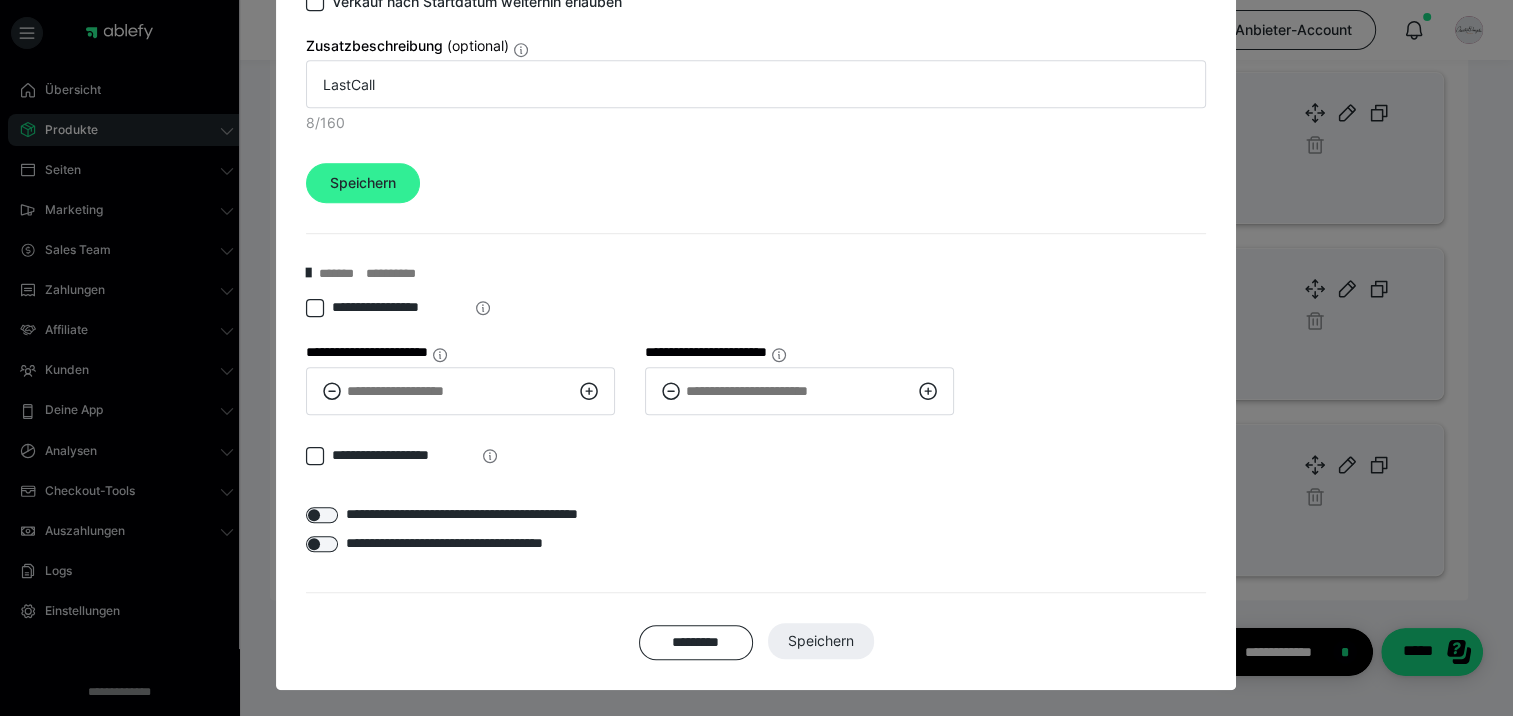 click on "Speichern" at bounding box center (363, 183) 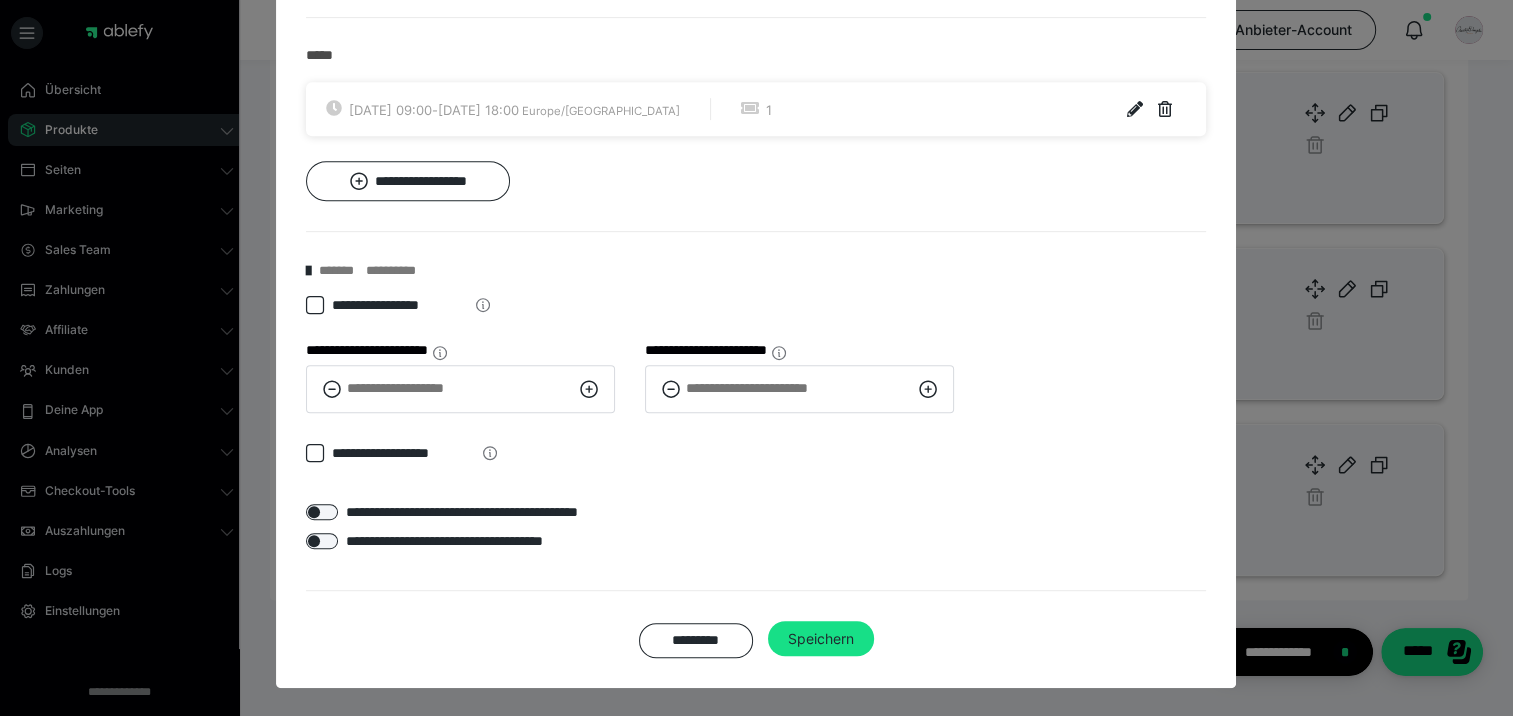 scroll, scrollTop: 939, scrollLeft: 0, axis: vertical 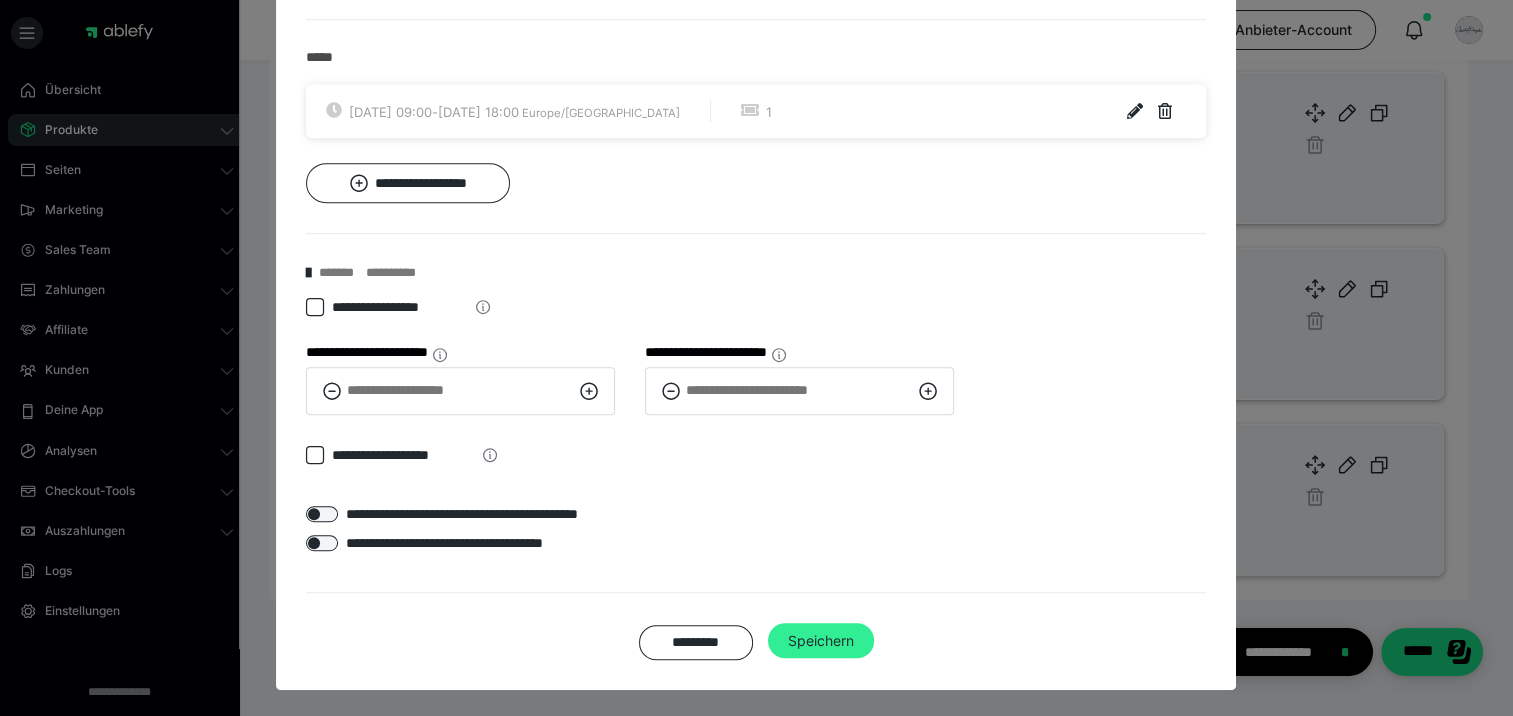 click on "Speichern" at bounding box center (821, 641) 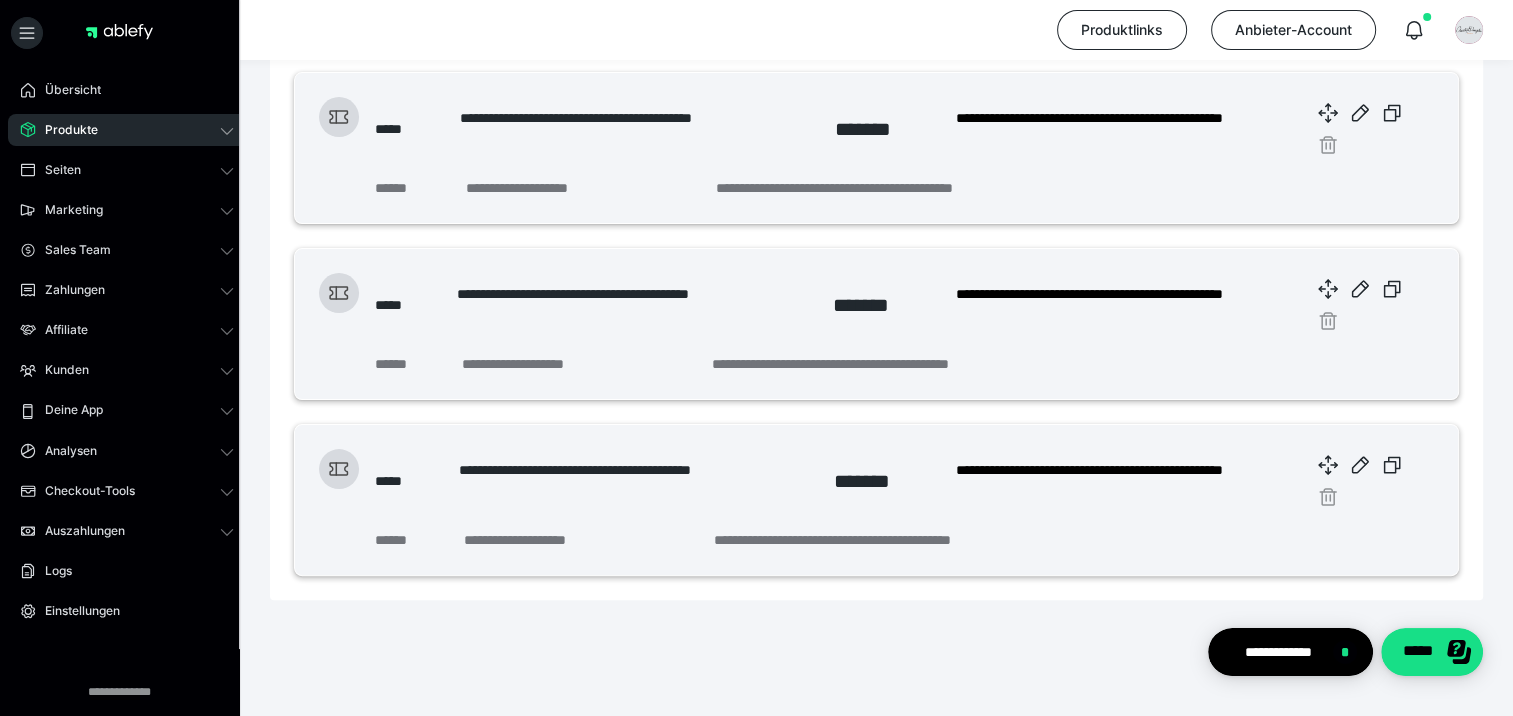 click on "Produkte" at bounding box center (64, 130) 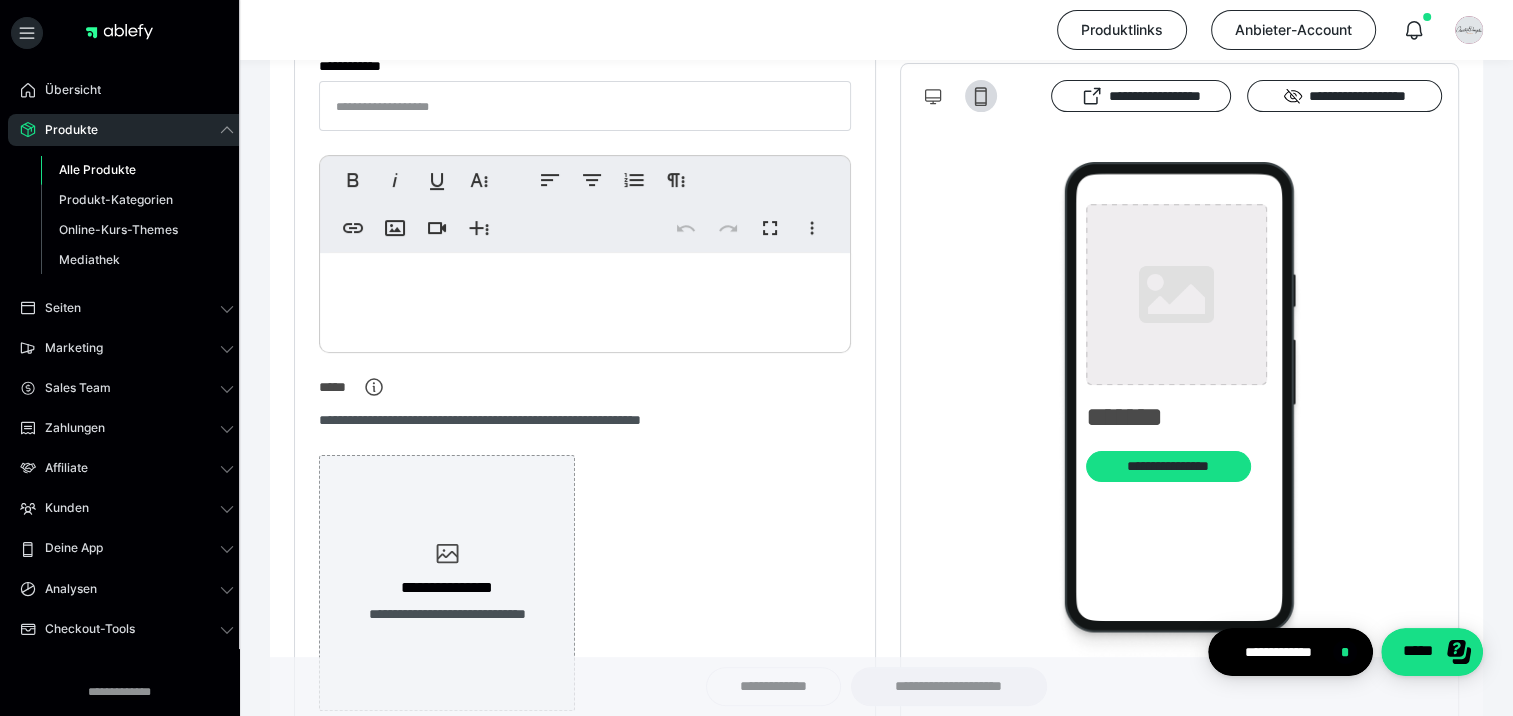 type on "**********" 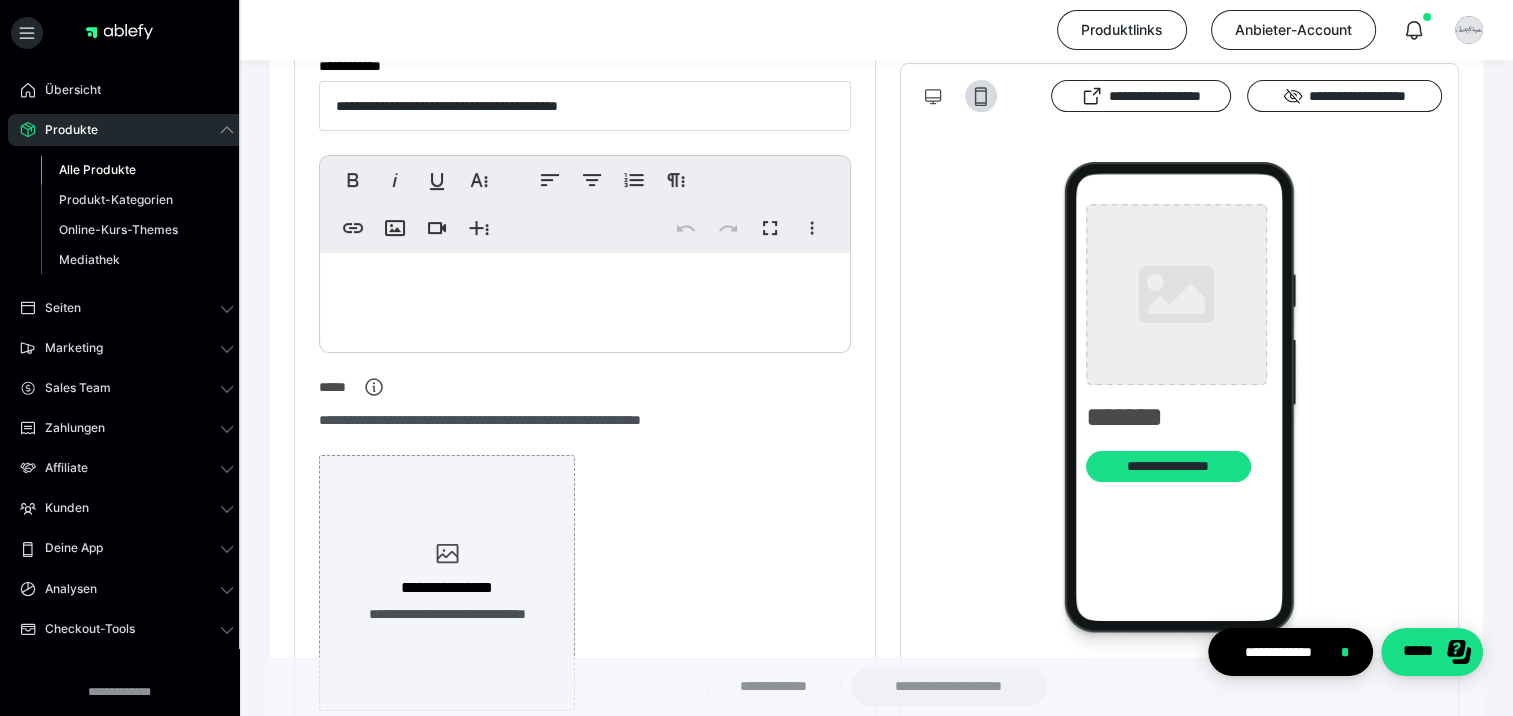 type on "**********" 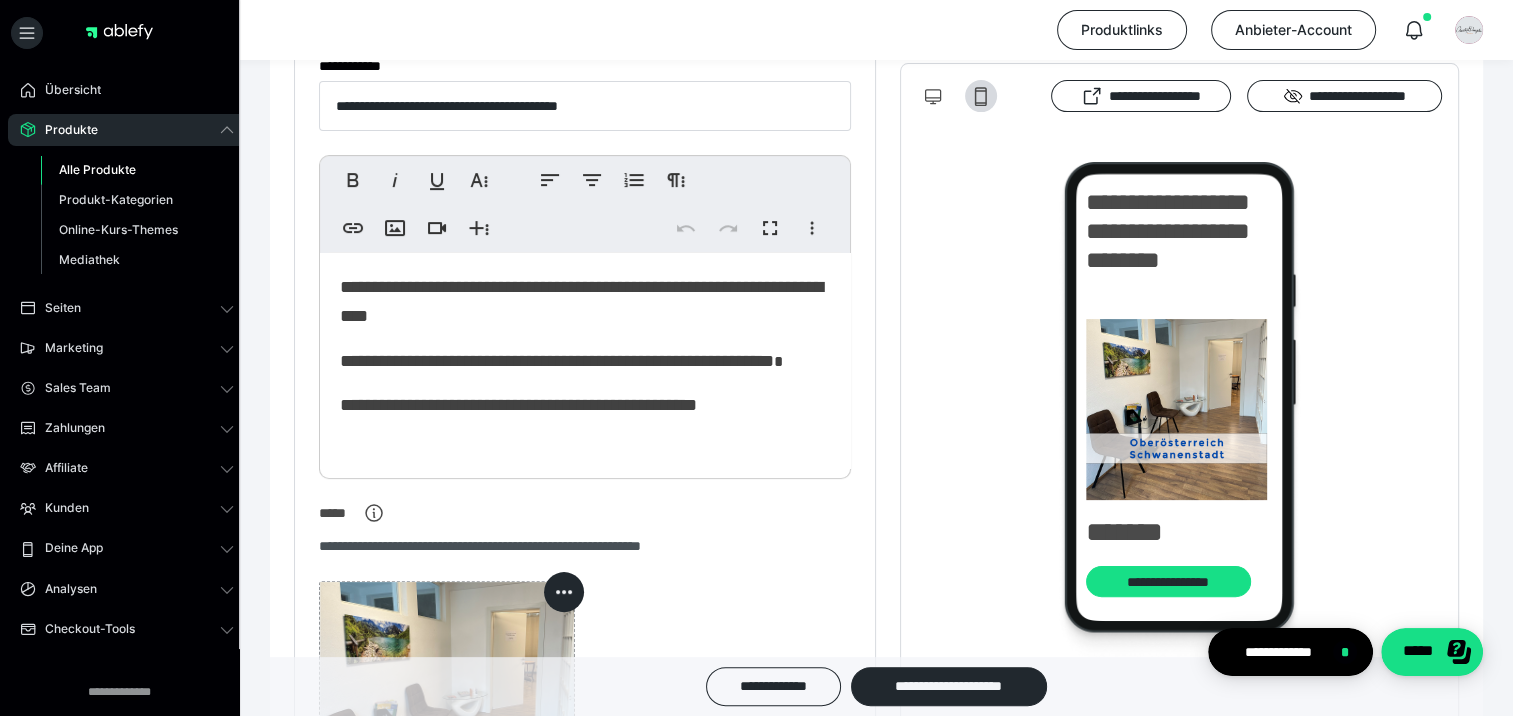 click on "Alle Produkte" at bounding box center (97, 169) 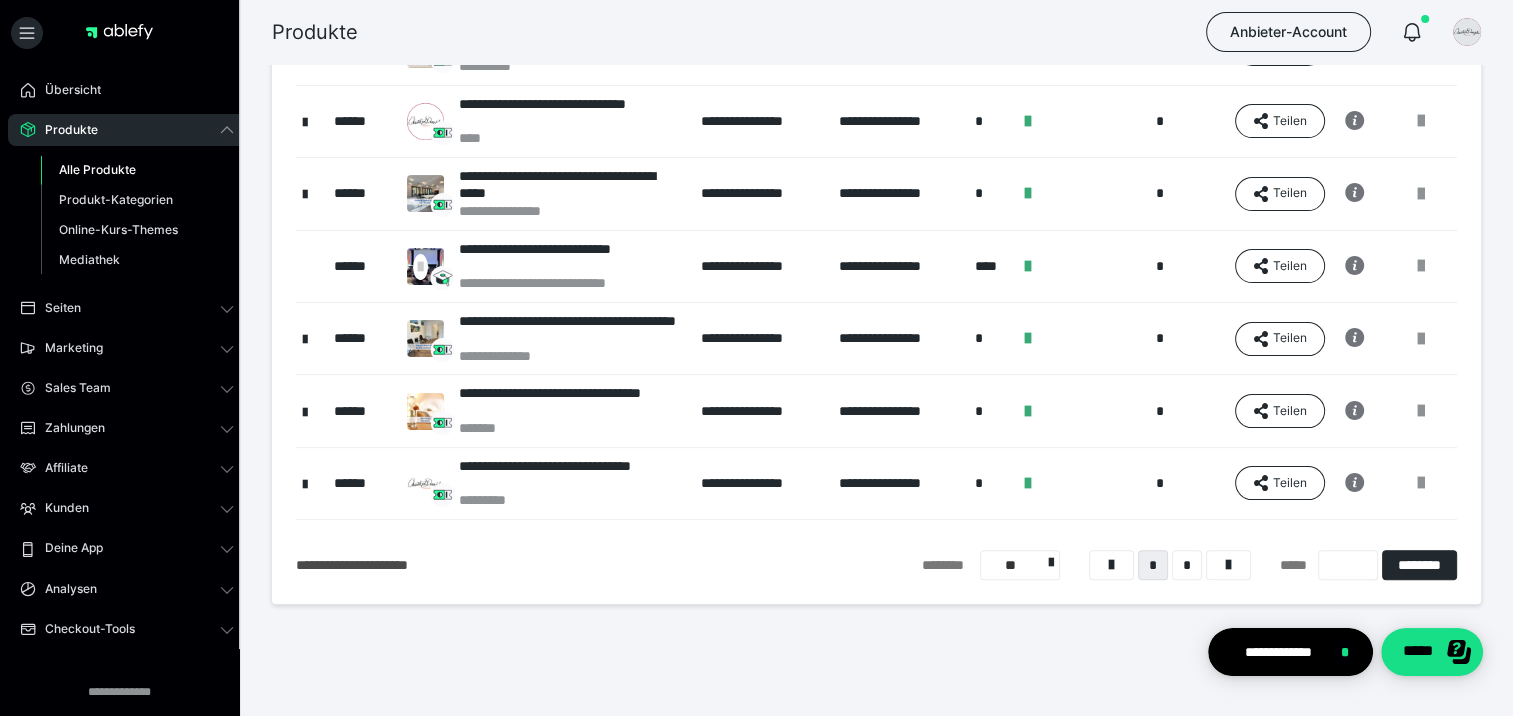 scroll, scrollTop: 455, scrollLeft: 0, axis: vertical 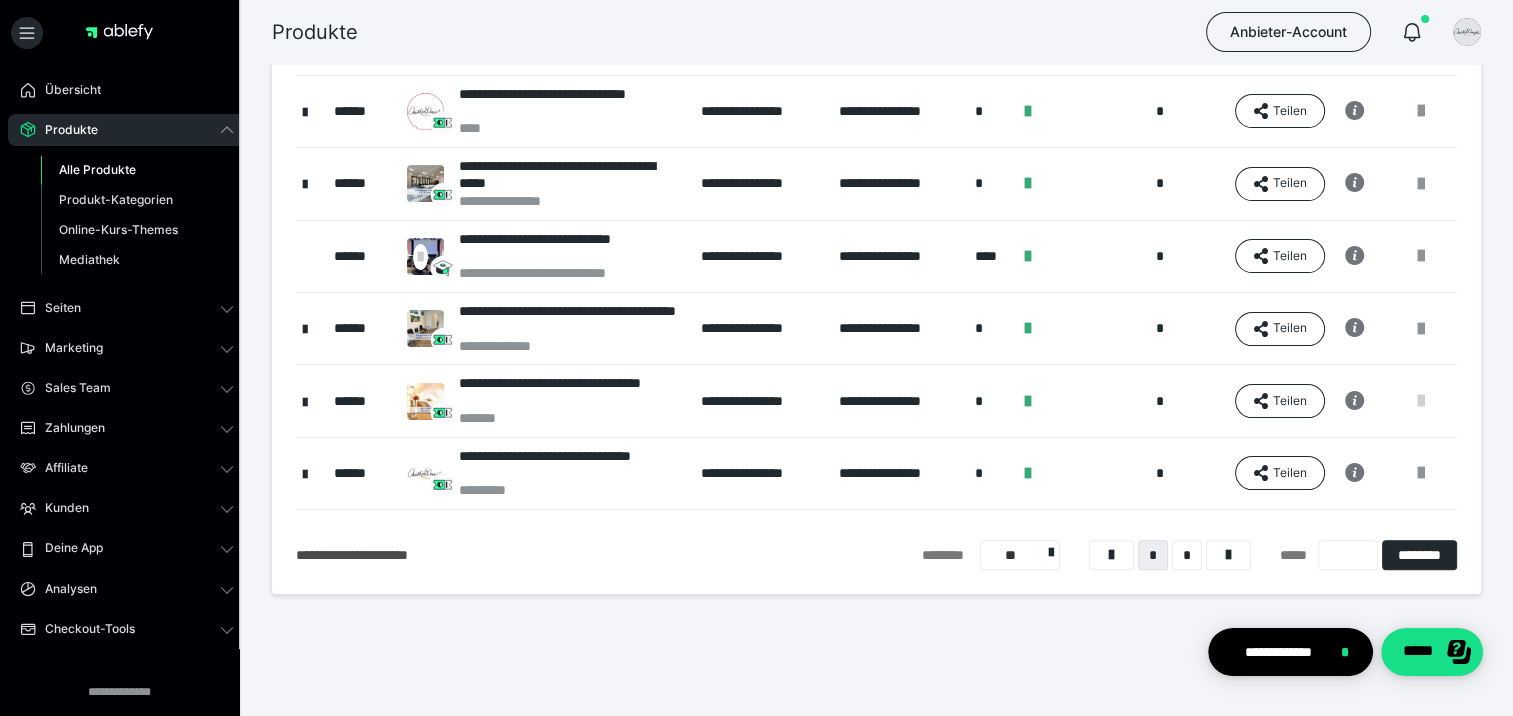 click at bounding box center (1421, 401) 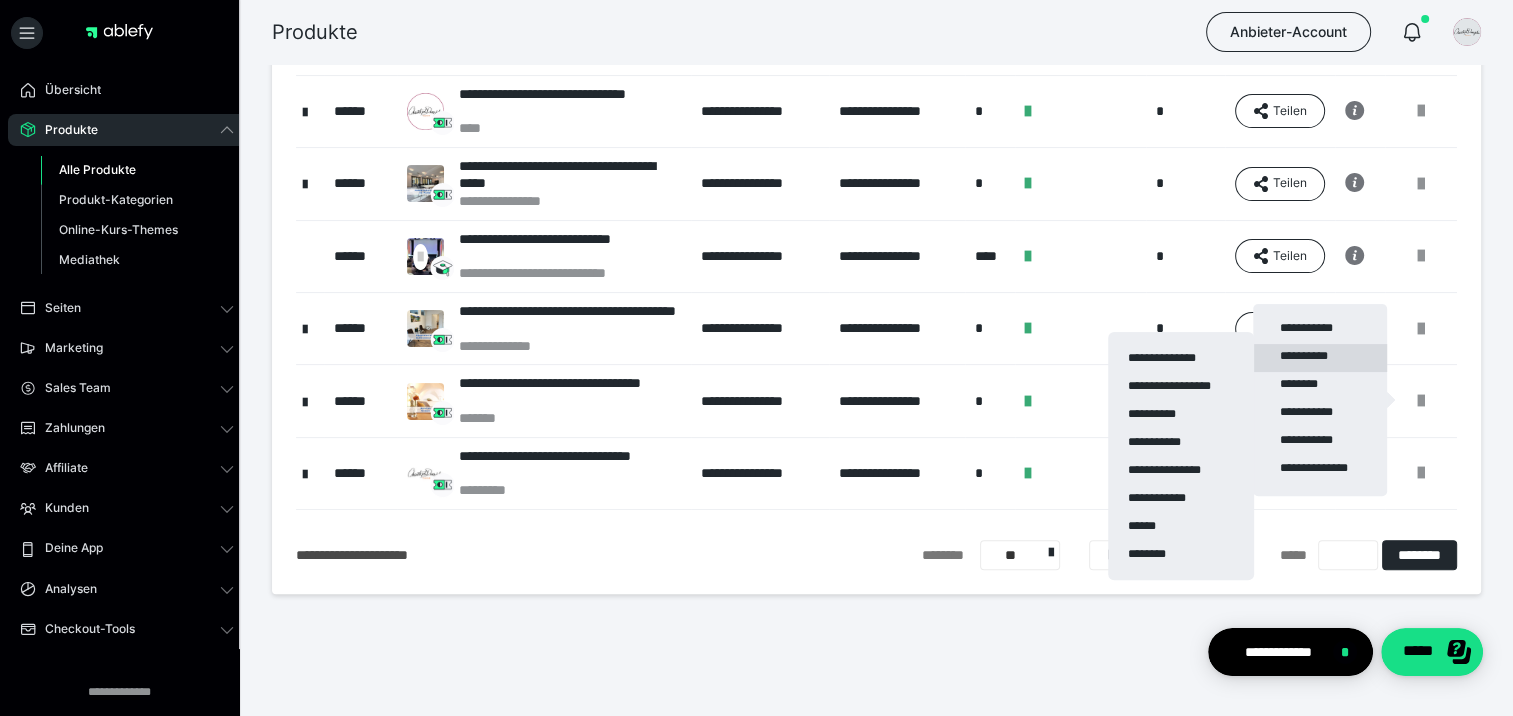 click on "**********" at bounding box center [1320, 358] 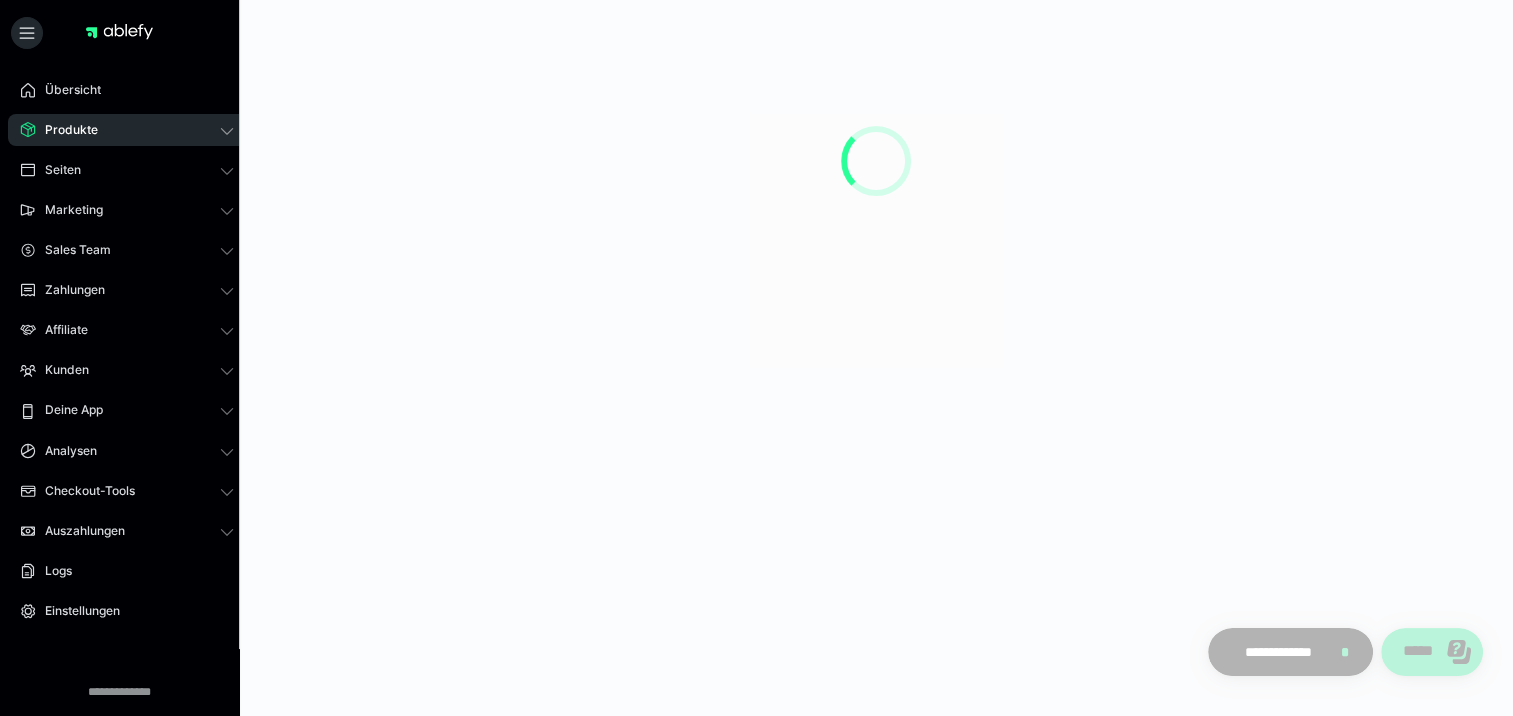 scroll, scrollTop: 0, scrollLeft: 0, axis: both 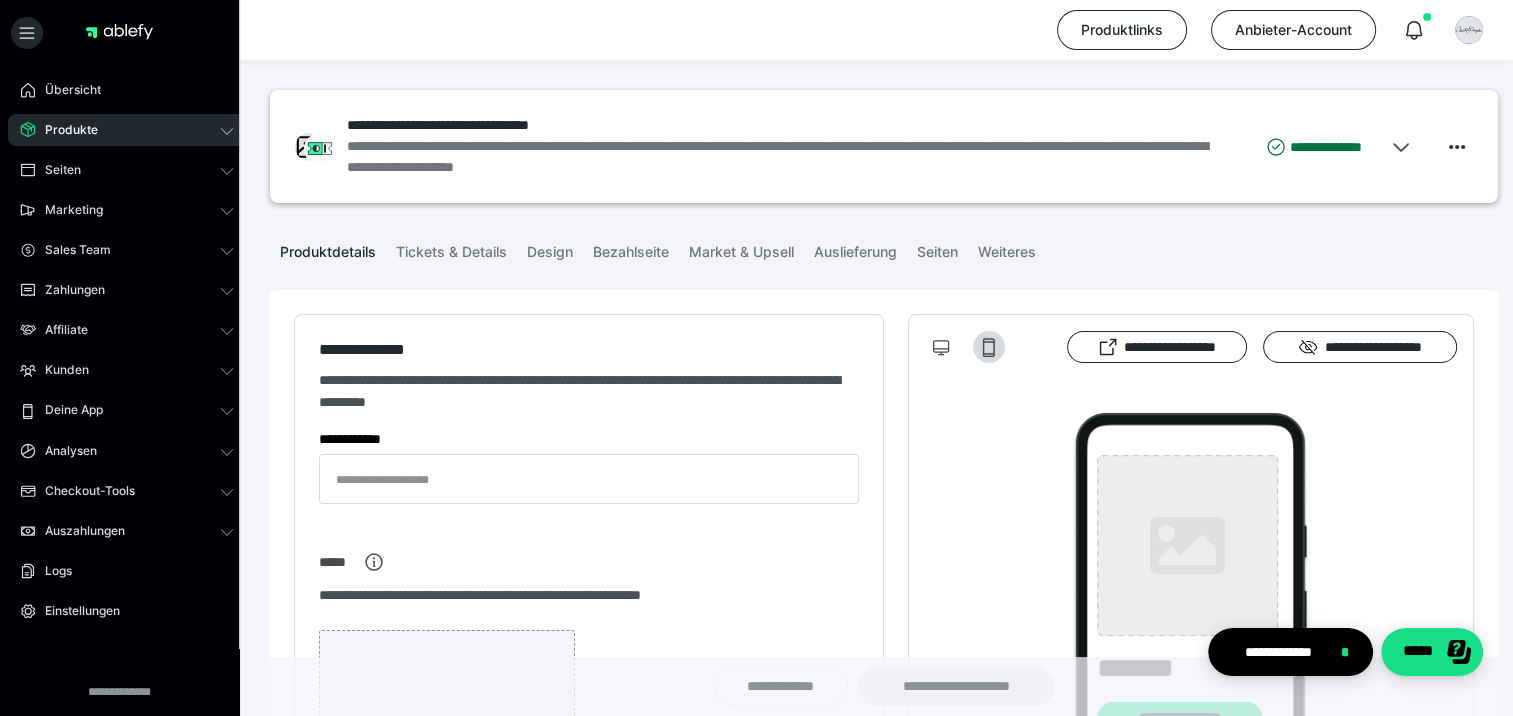 type on "**********" 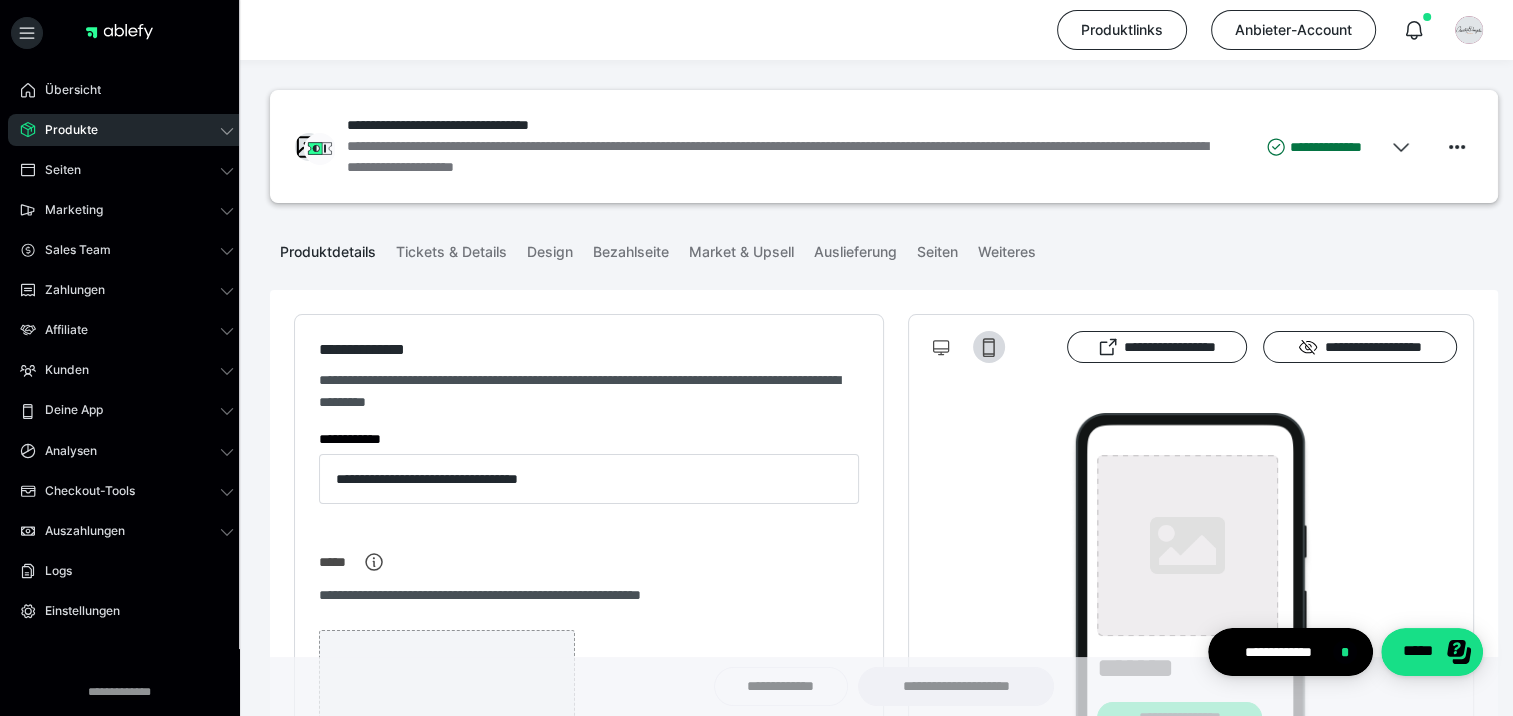 type on "**********" 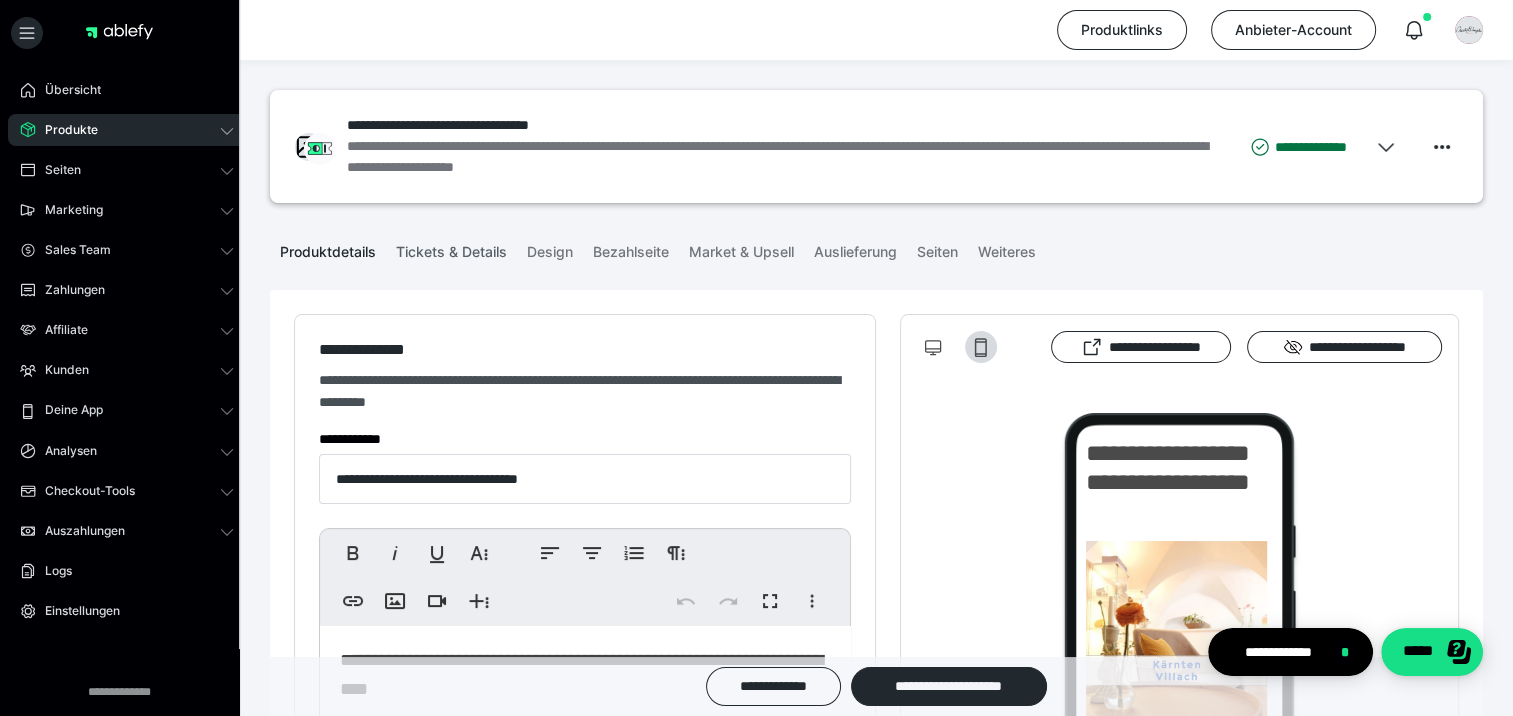 click on "Tickets & Details" at bounding box center (451, 248) 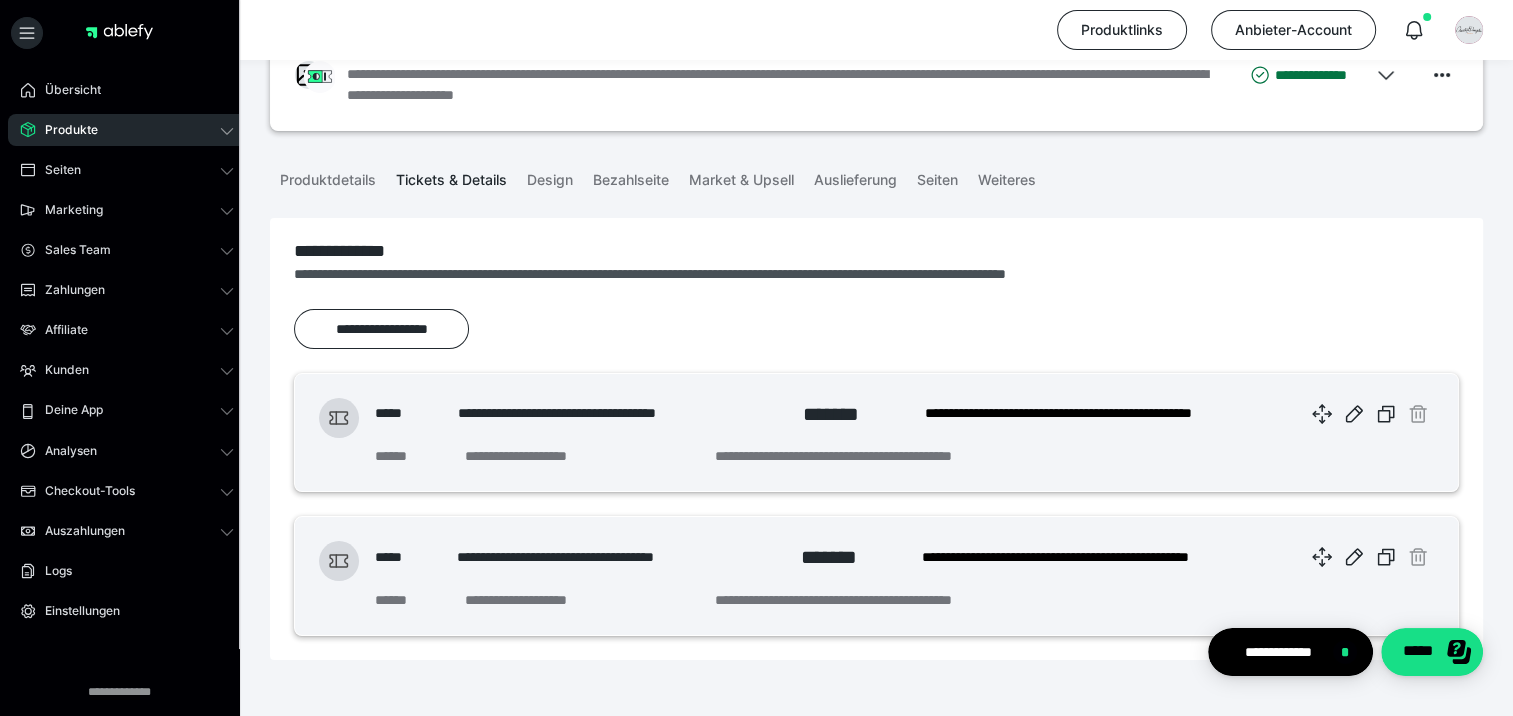 scroll, scrollTop: 136, scrollLeft: 0, axis: vertical 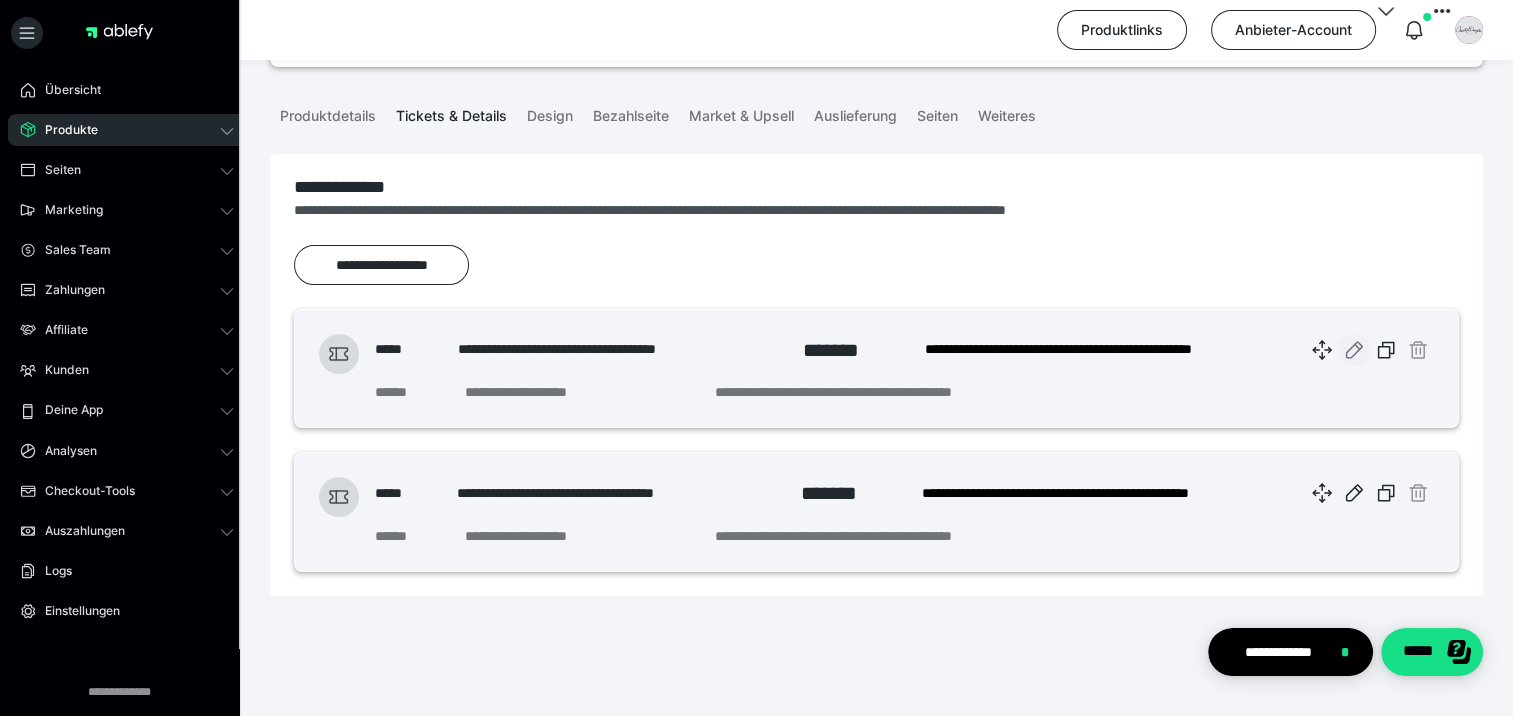 click 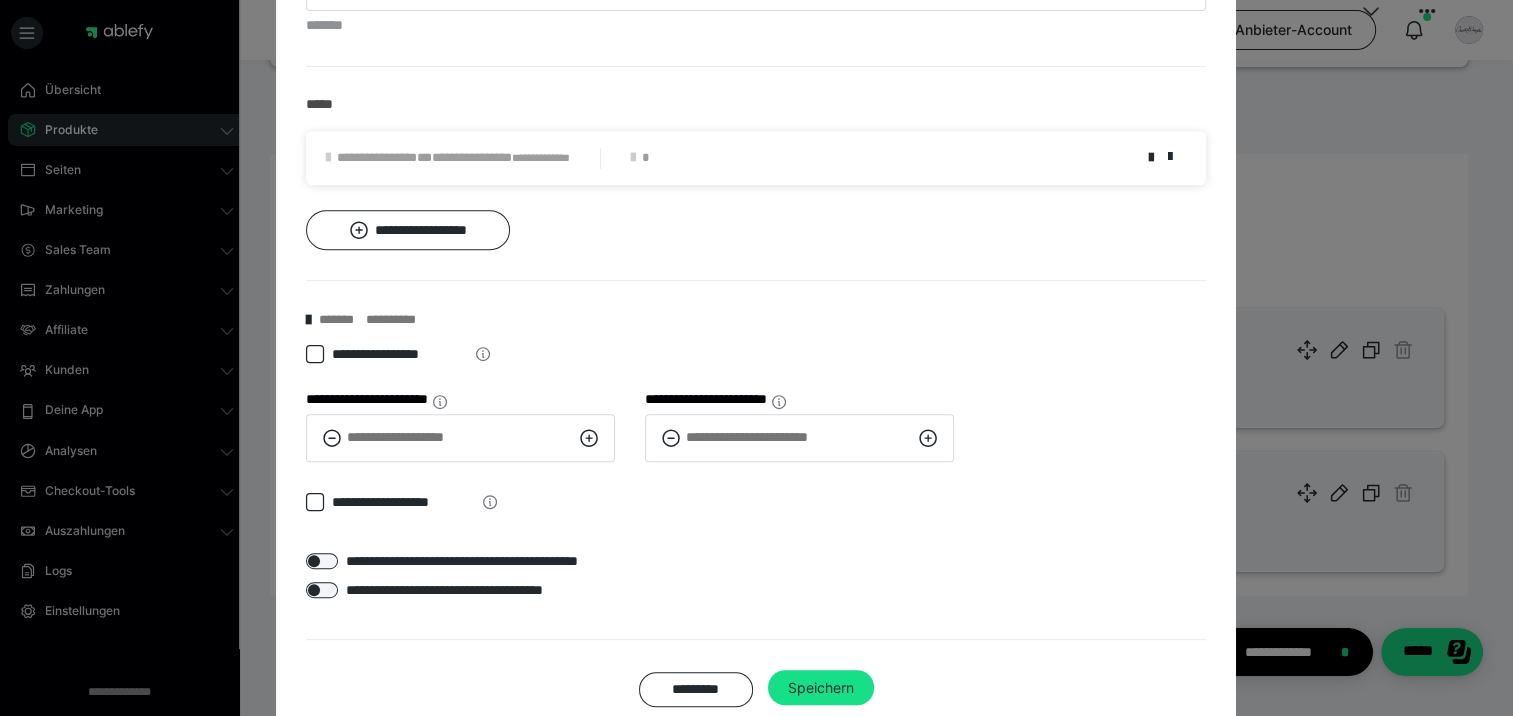 scroll, scrollTop: 900, scrollLeft: 0, axis: vertical 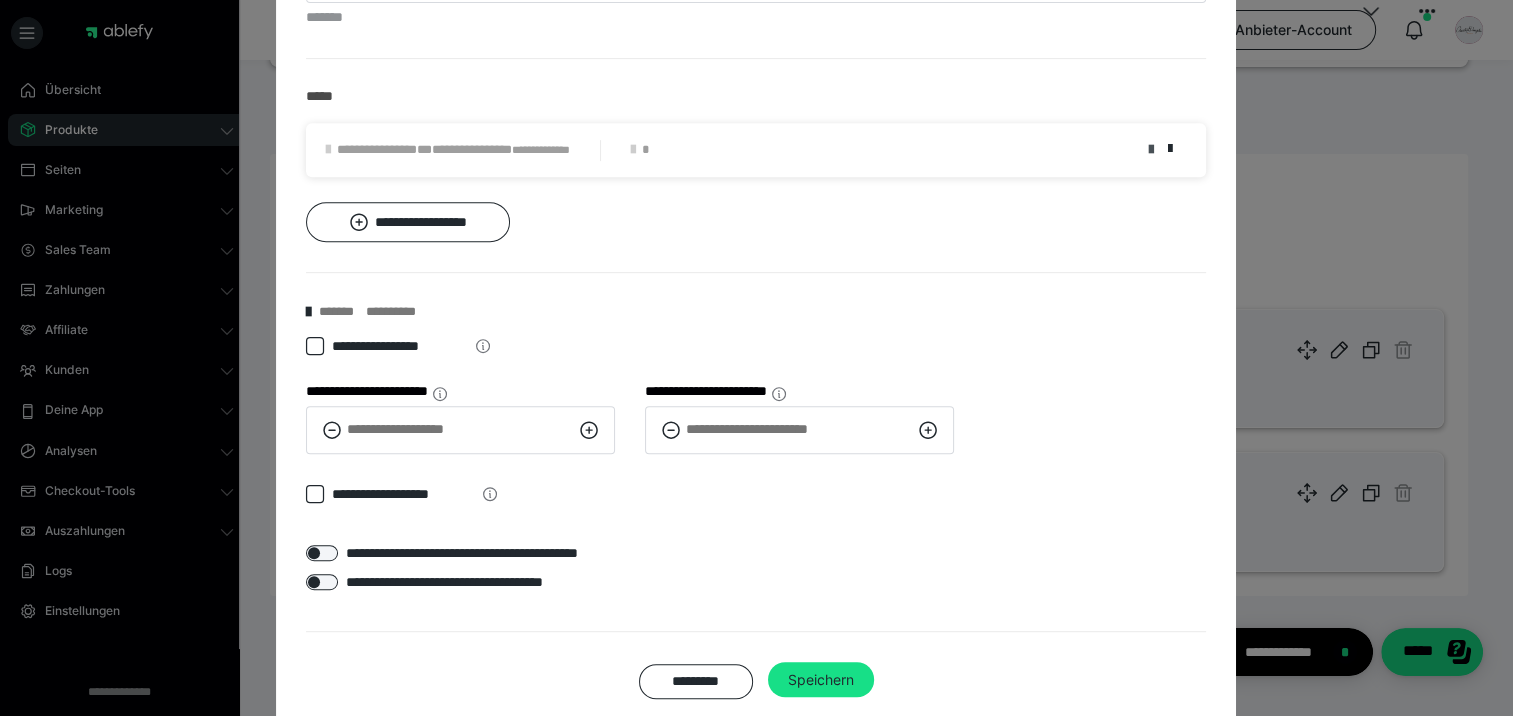 click at bounding box center (1150, 150) 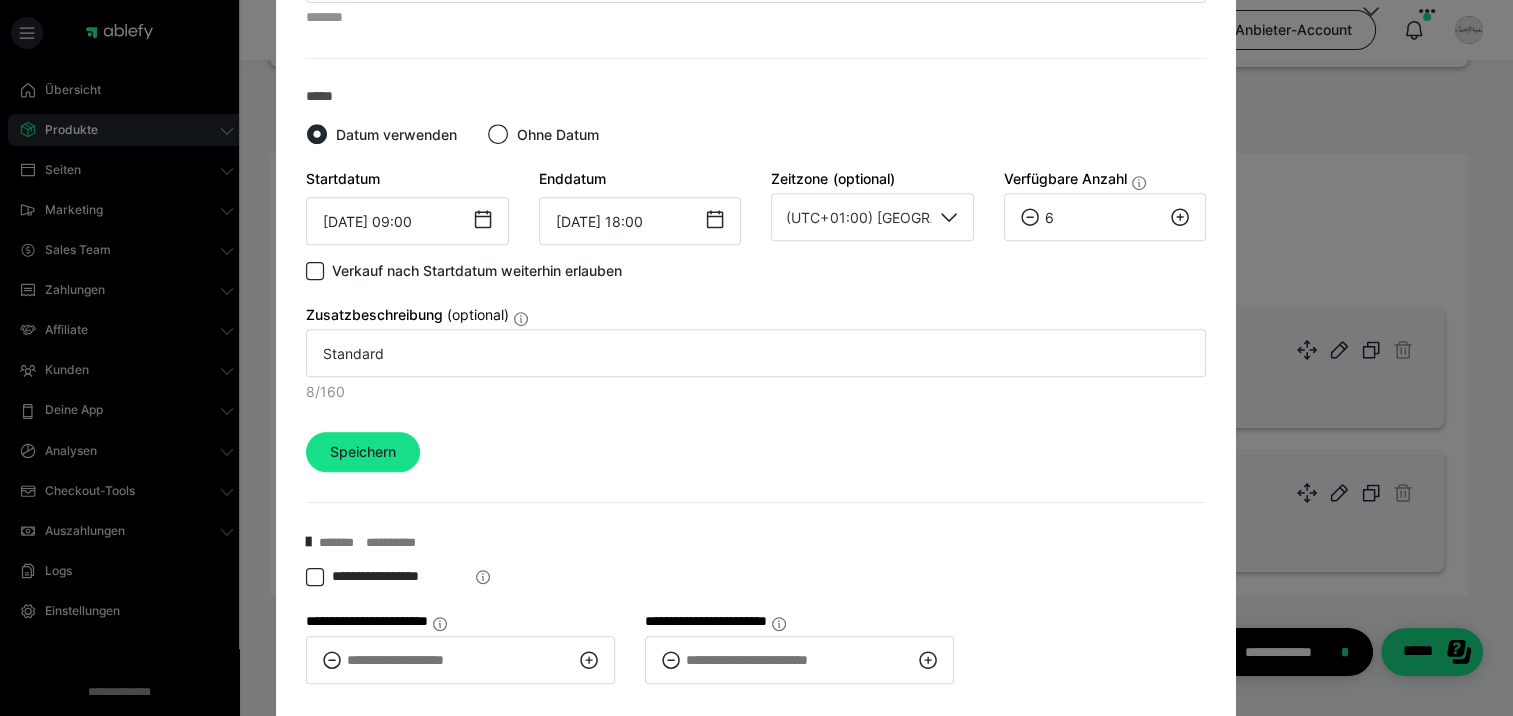 click 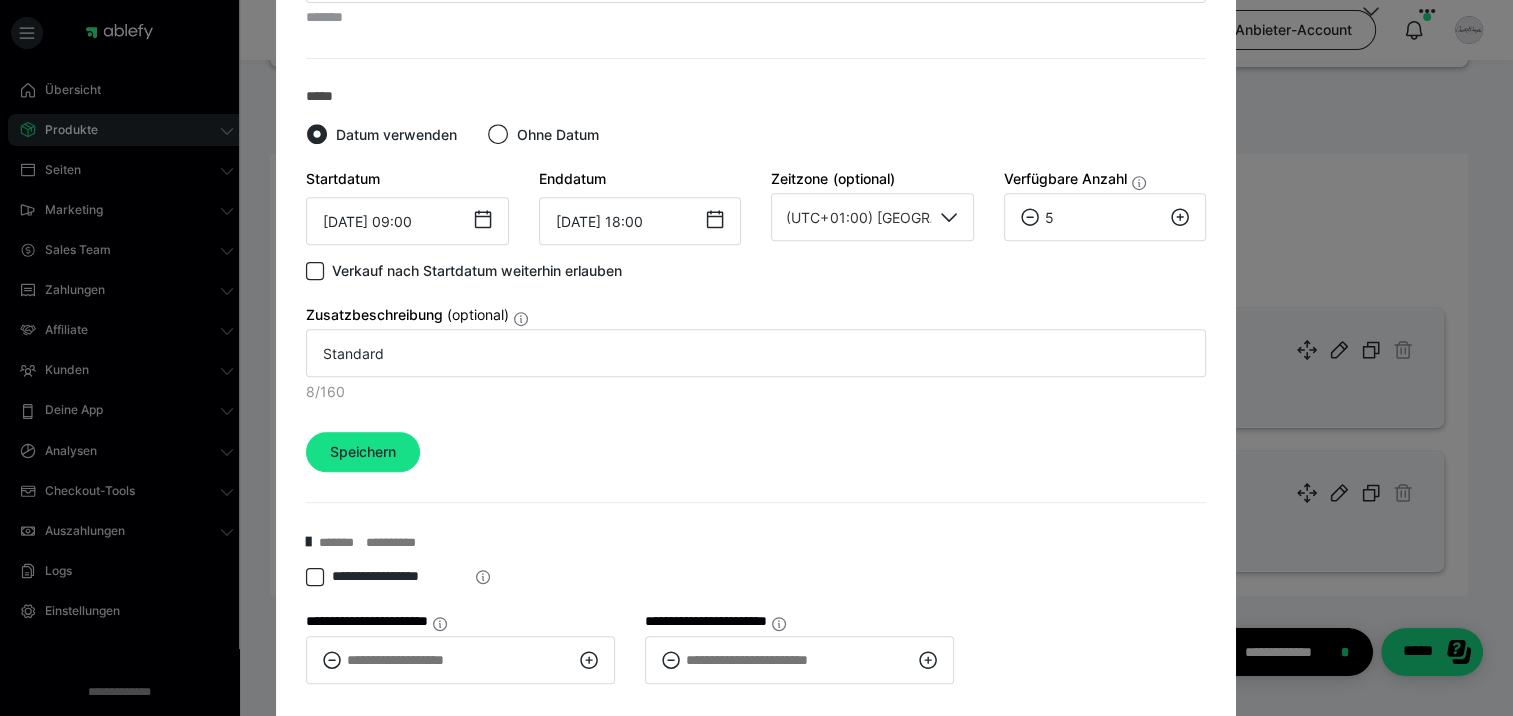 click 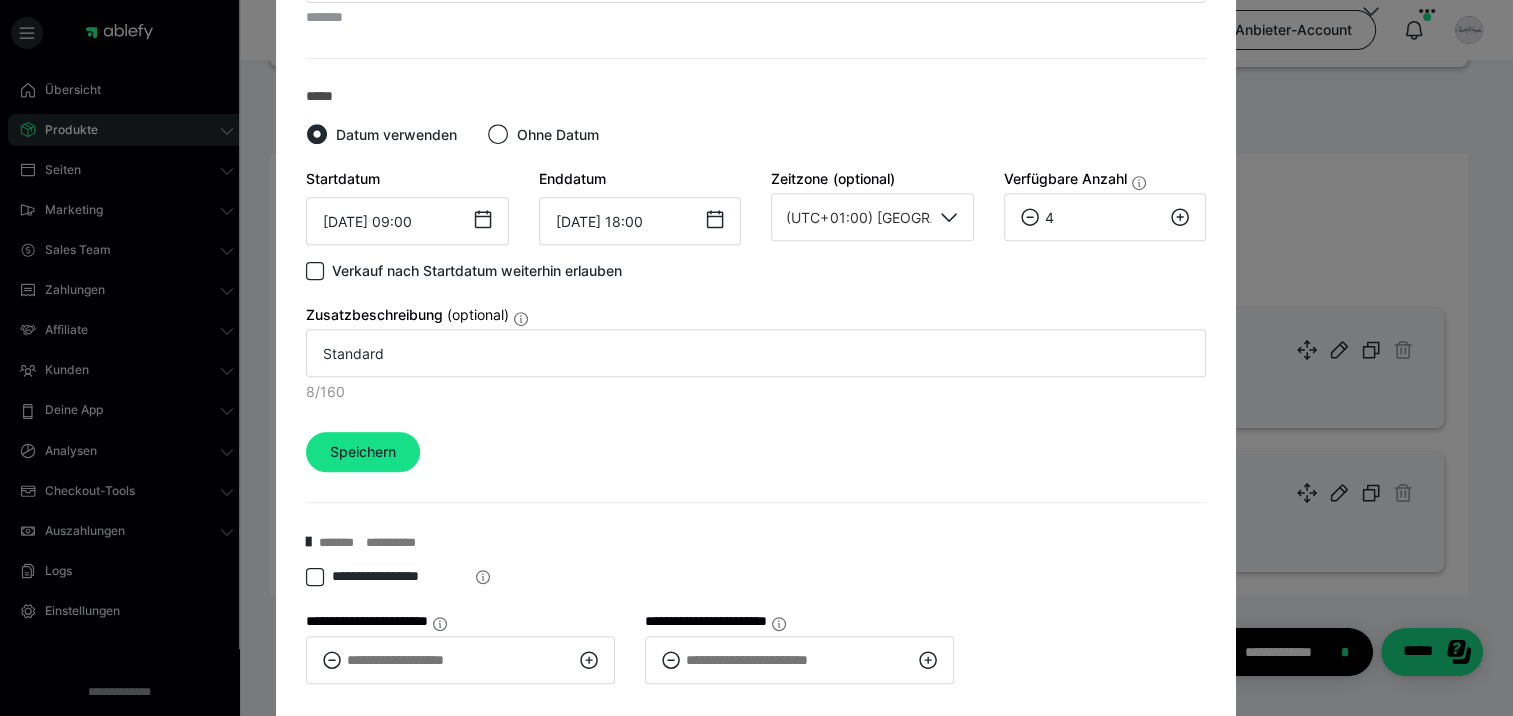 click 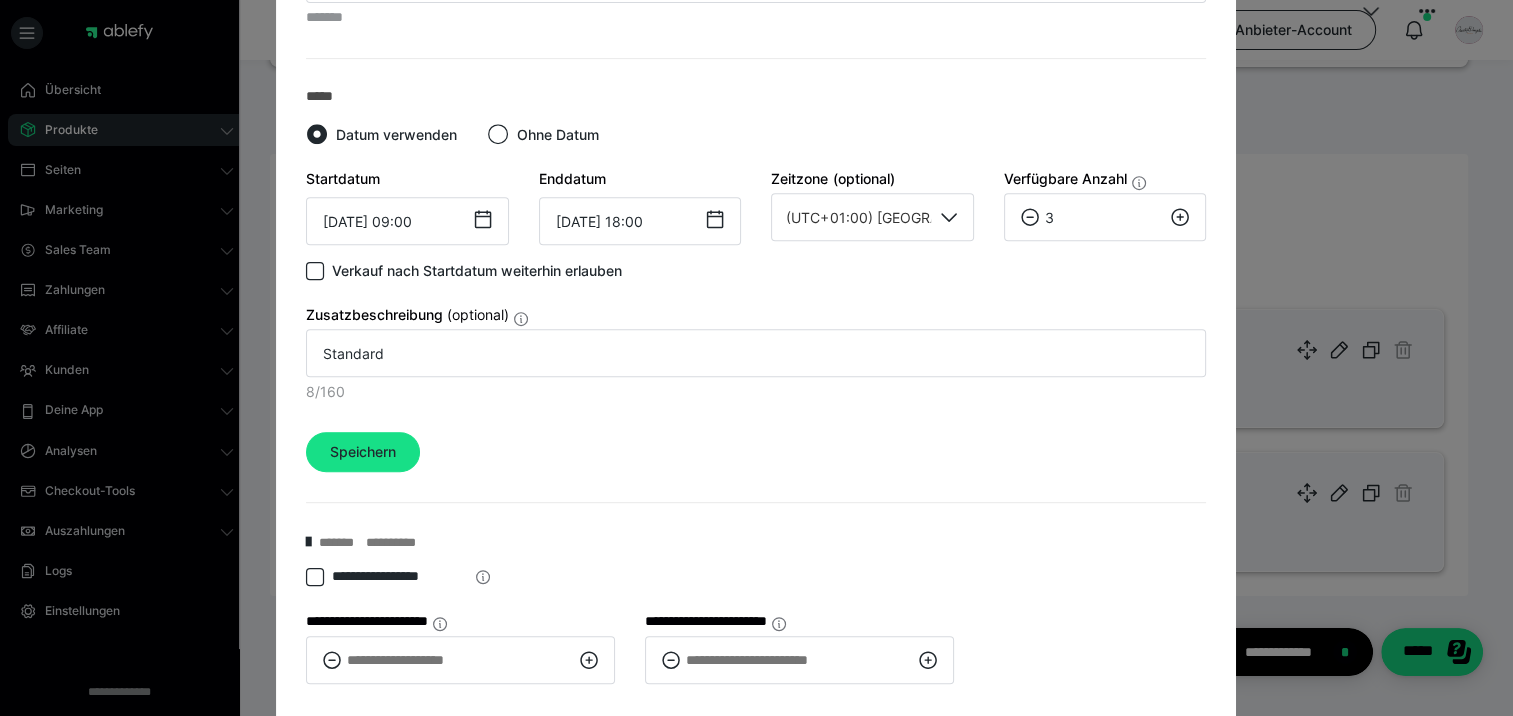 click 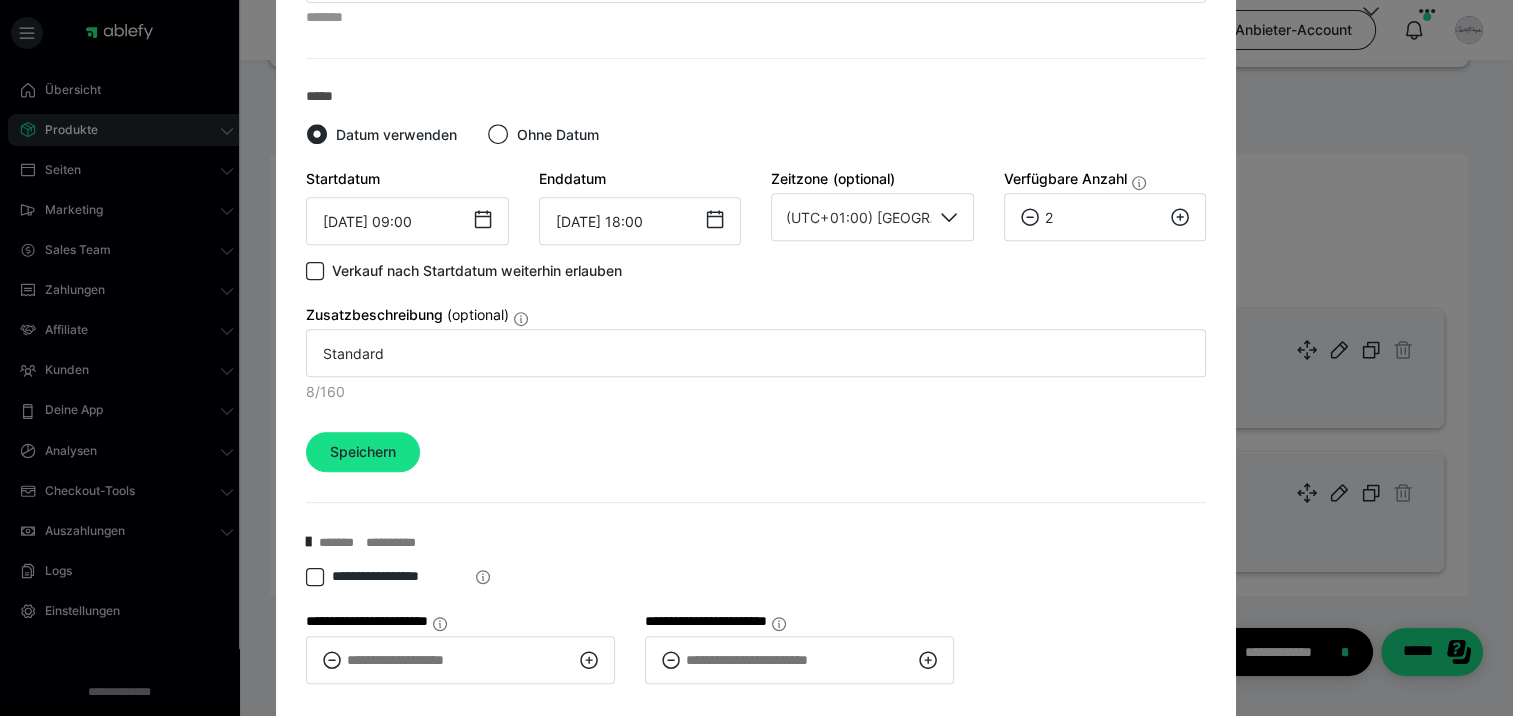 click 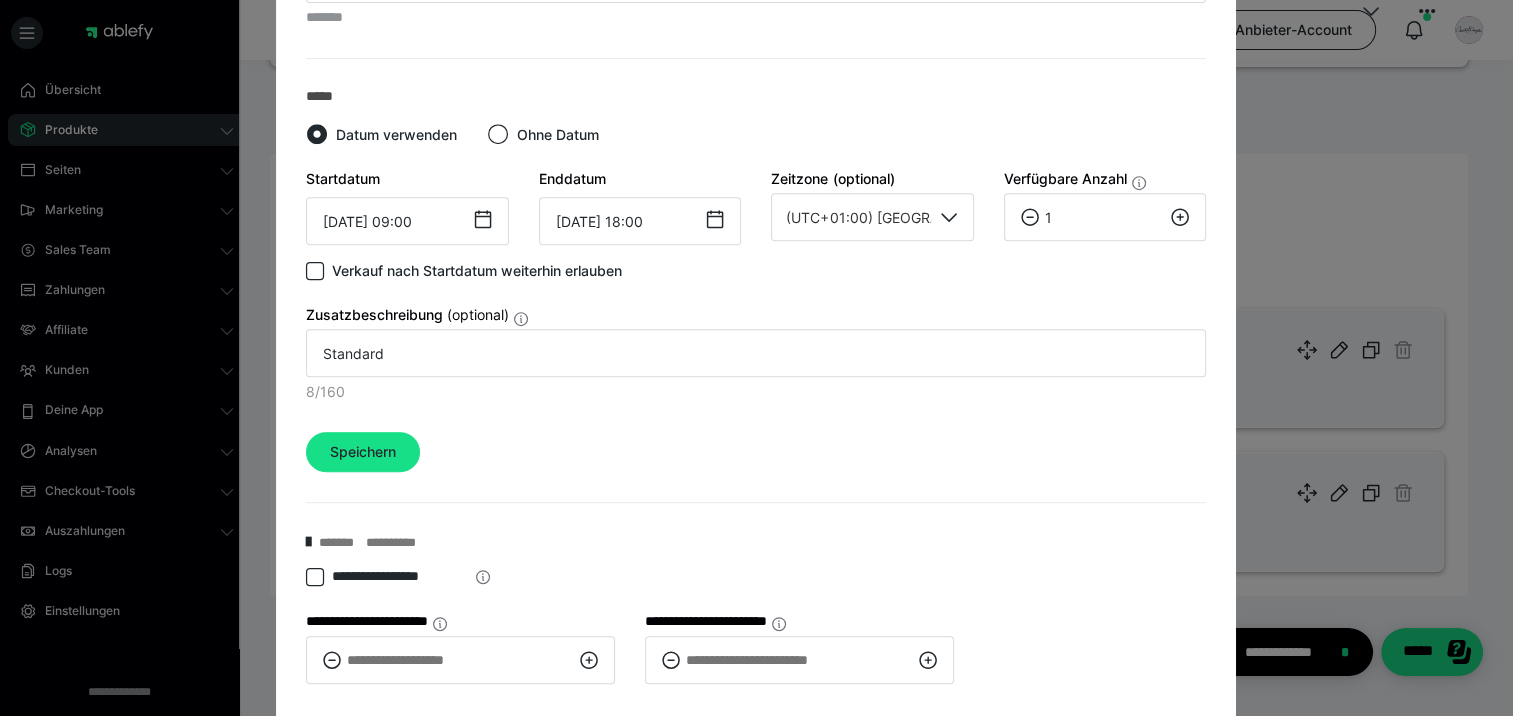 scroll, scrollTop: 1169, scrollLeft: 0, axis: vertical 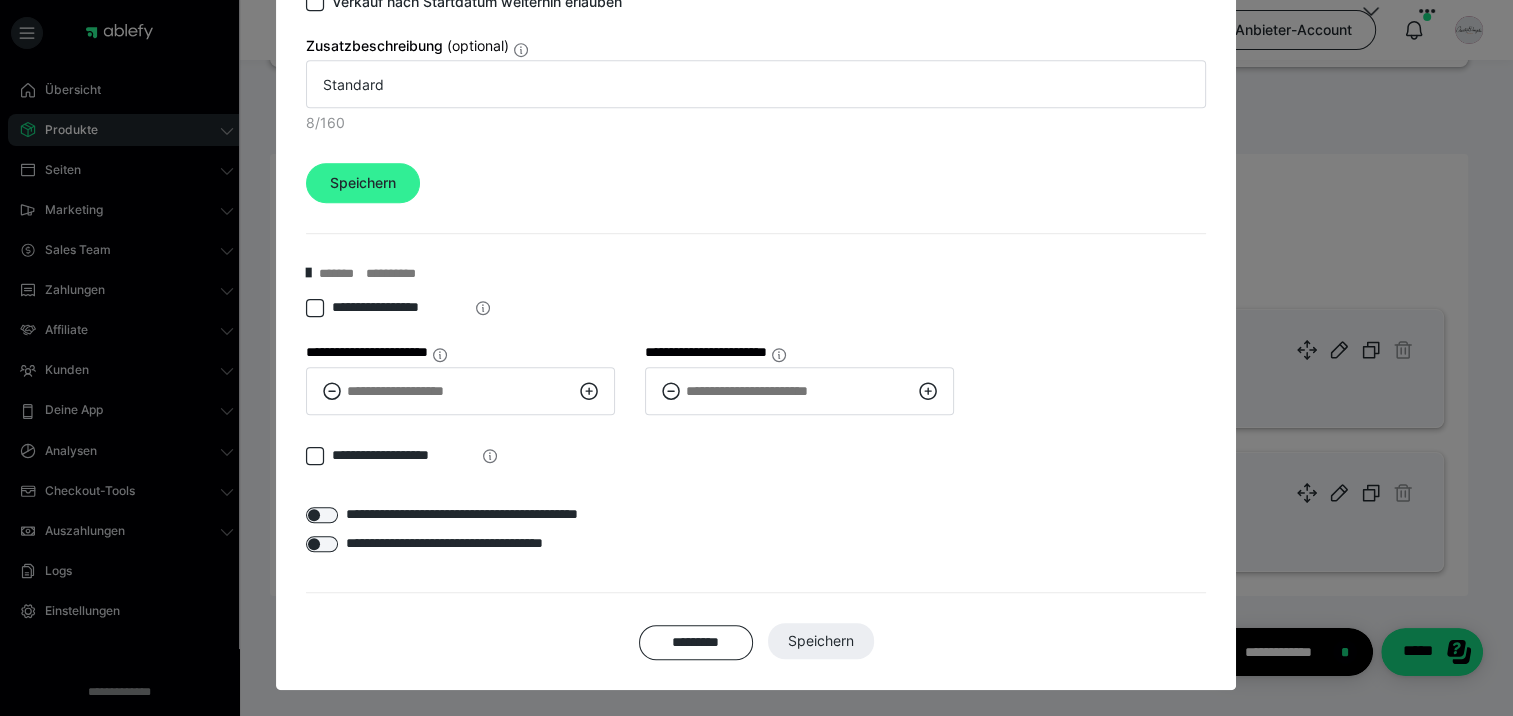 click on "Speichern" at bounding box center (363, 183) 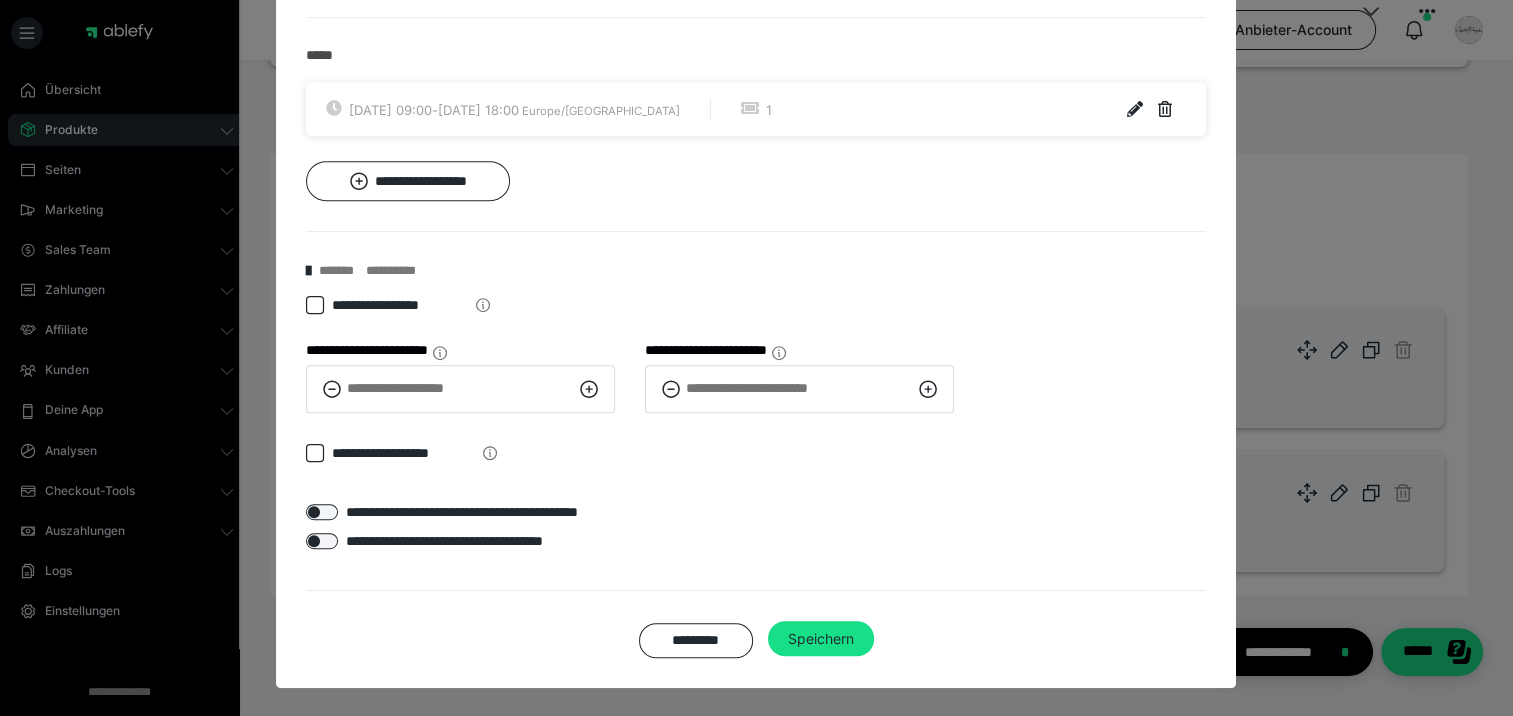 scroll, scrollTop: 939, scrollLeft: 0, axis: vertical 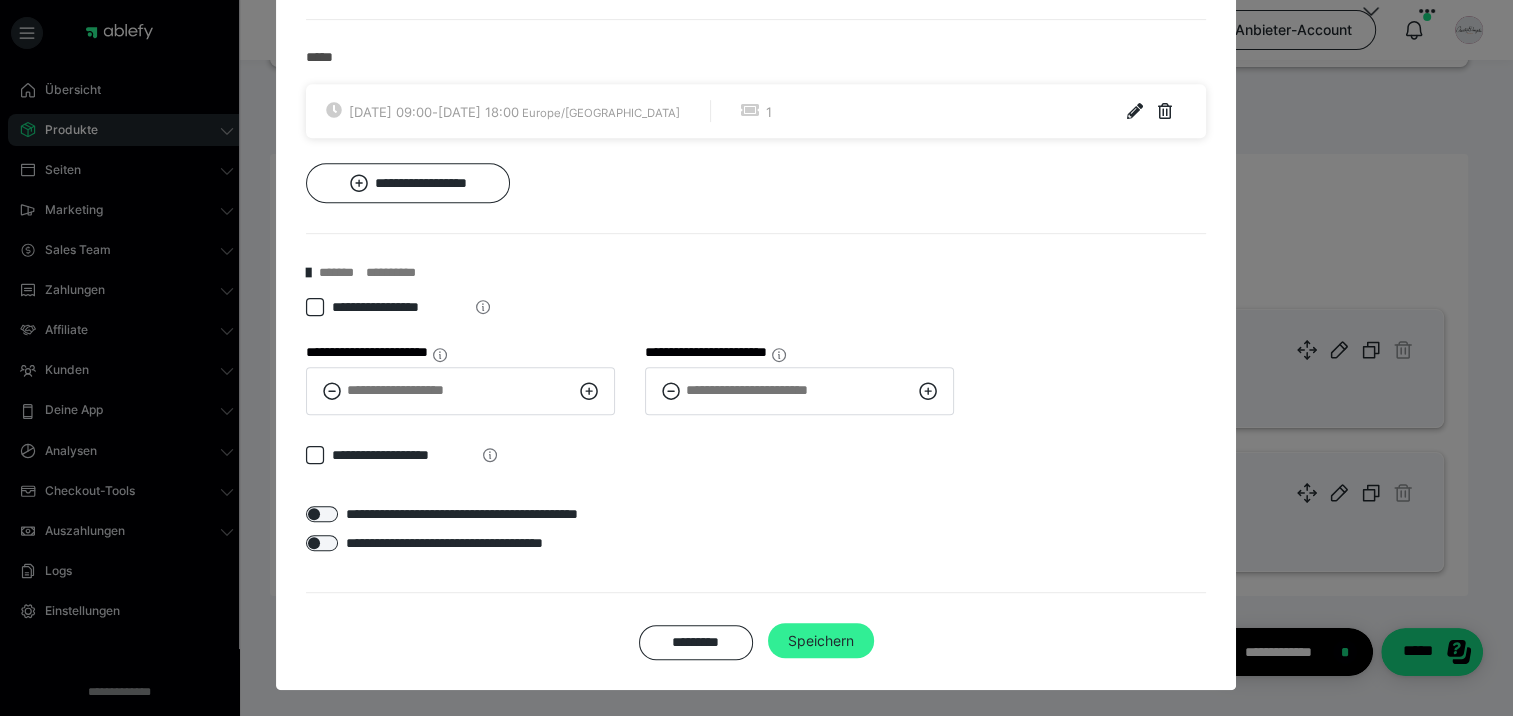 click on "Speichern" at bounding box center [821, 641] 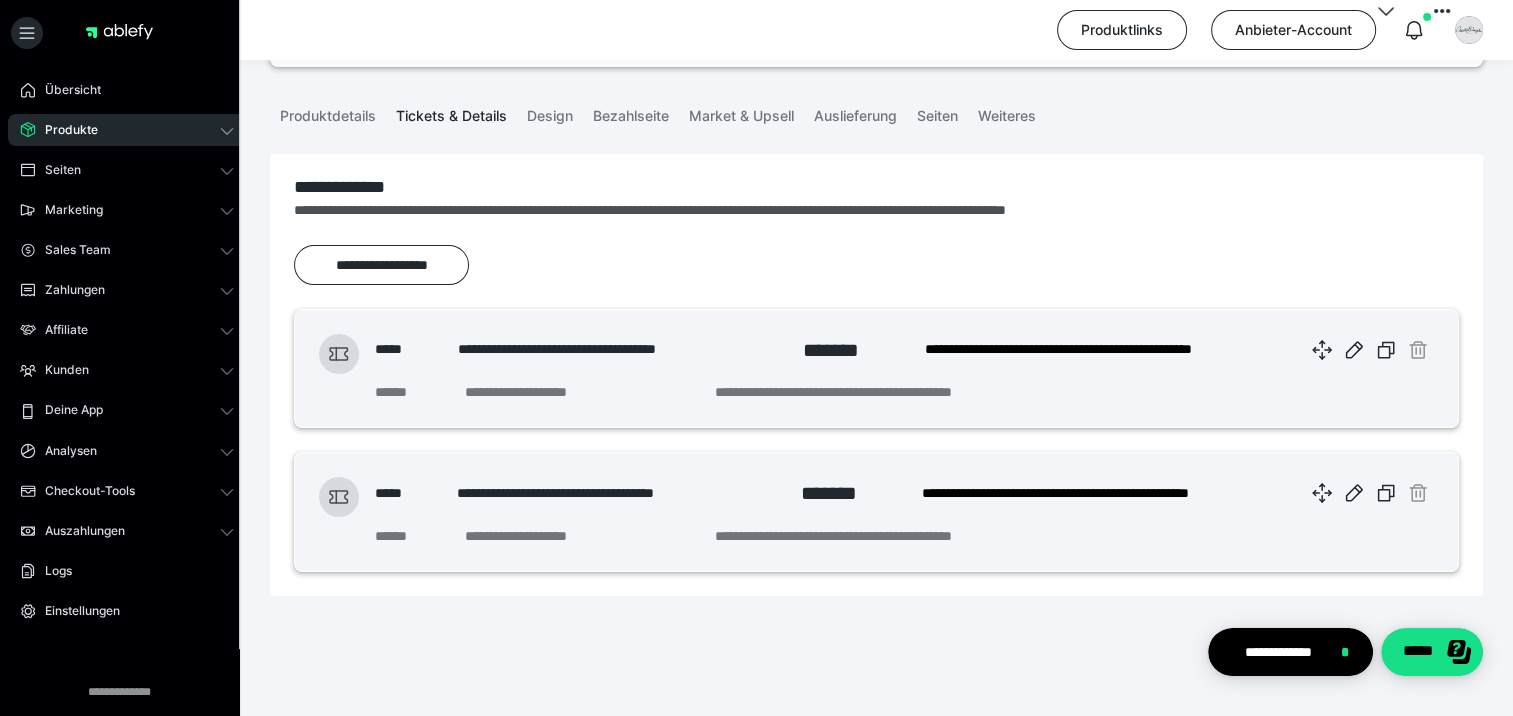 click on "Produkte" at bounding box center [64, 130] 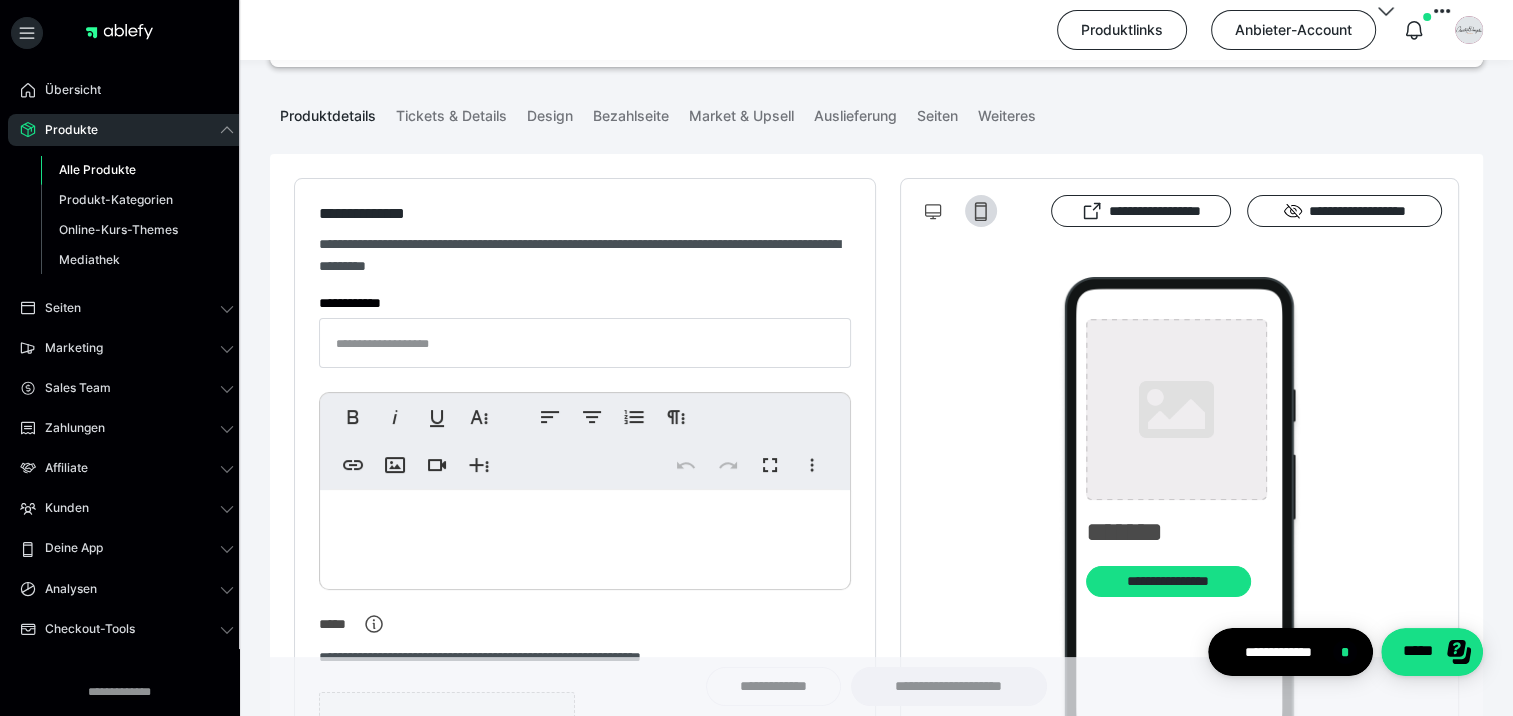 type on "**********" 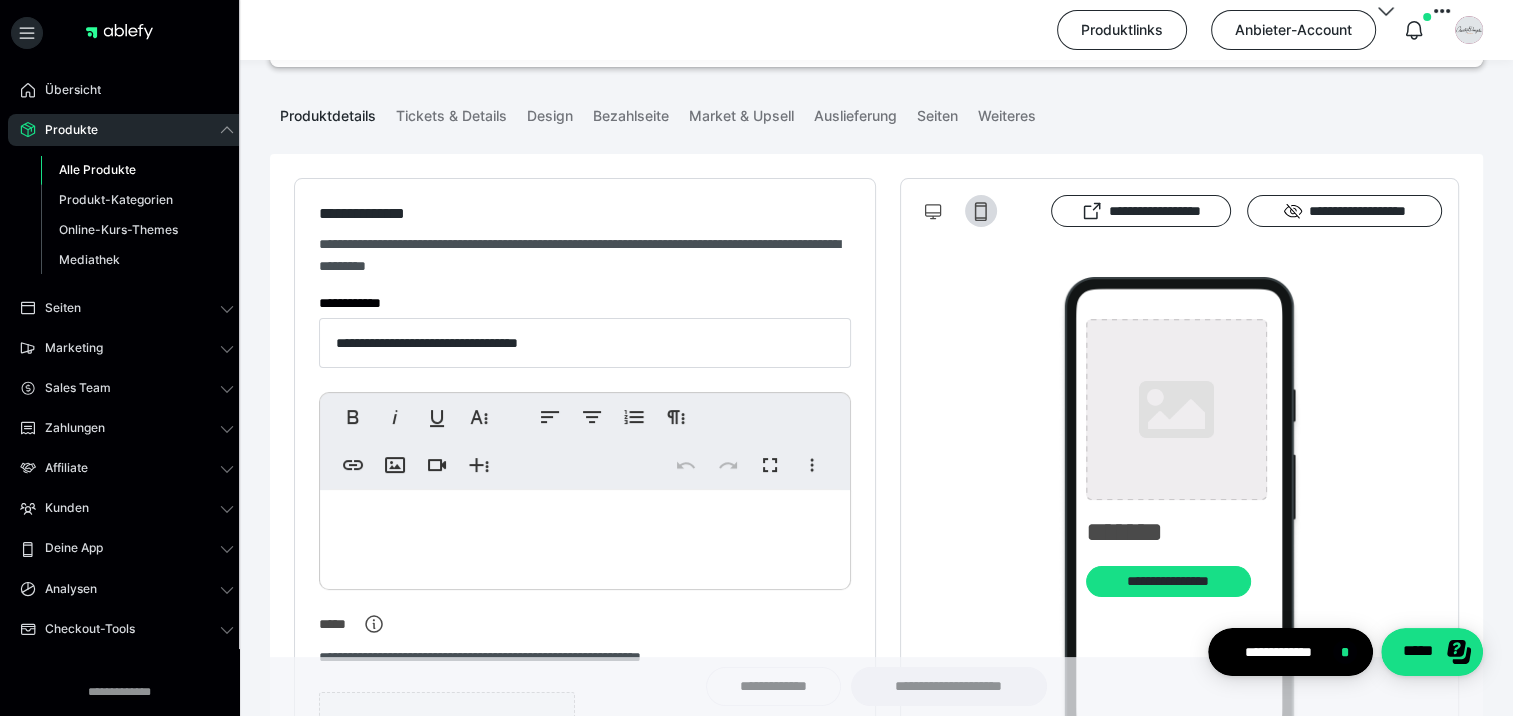 type on "**********" 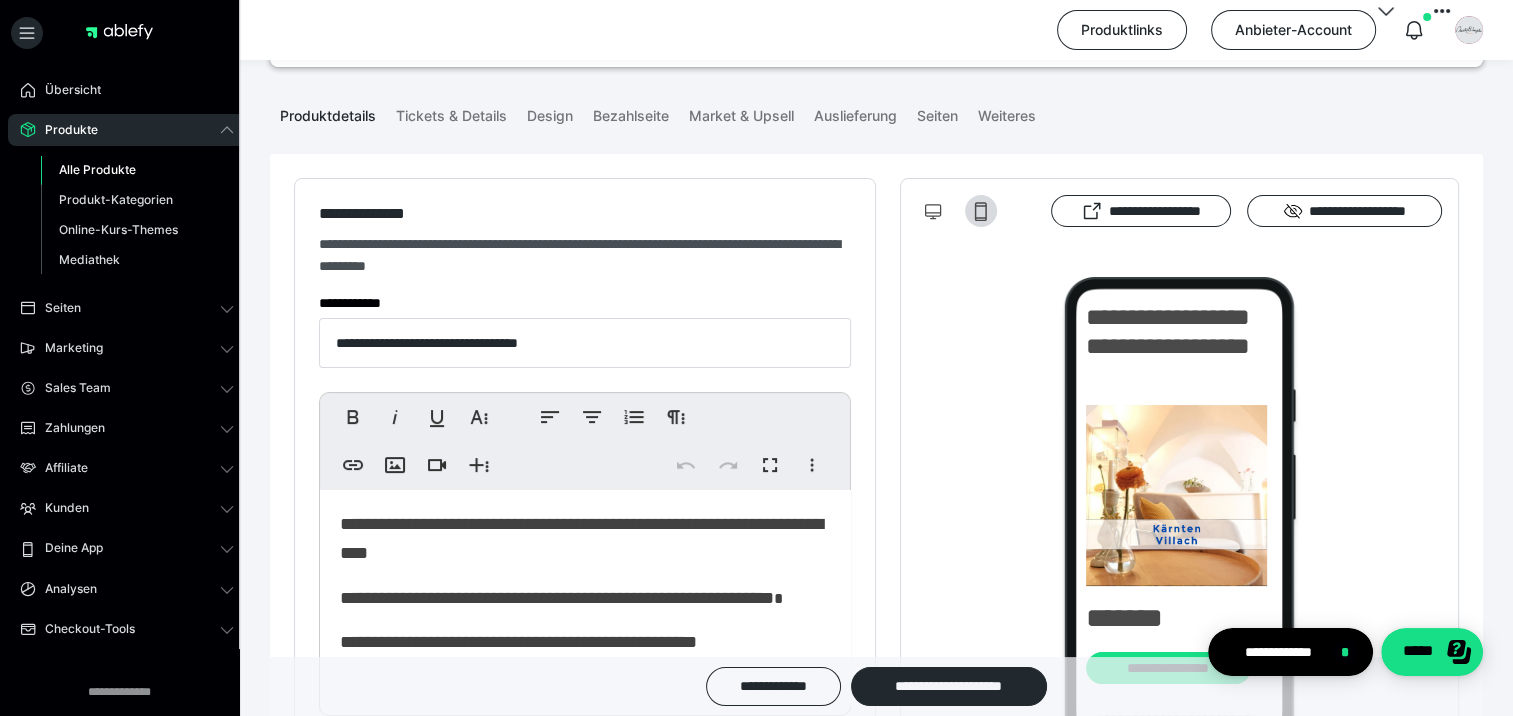 click on "Alle Produkte" at bounding box center [97, 169] 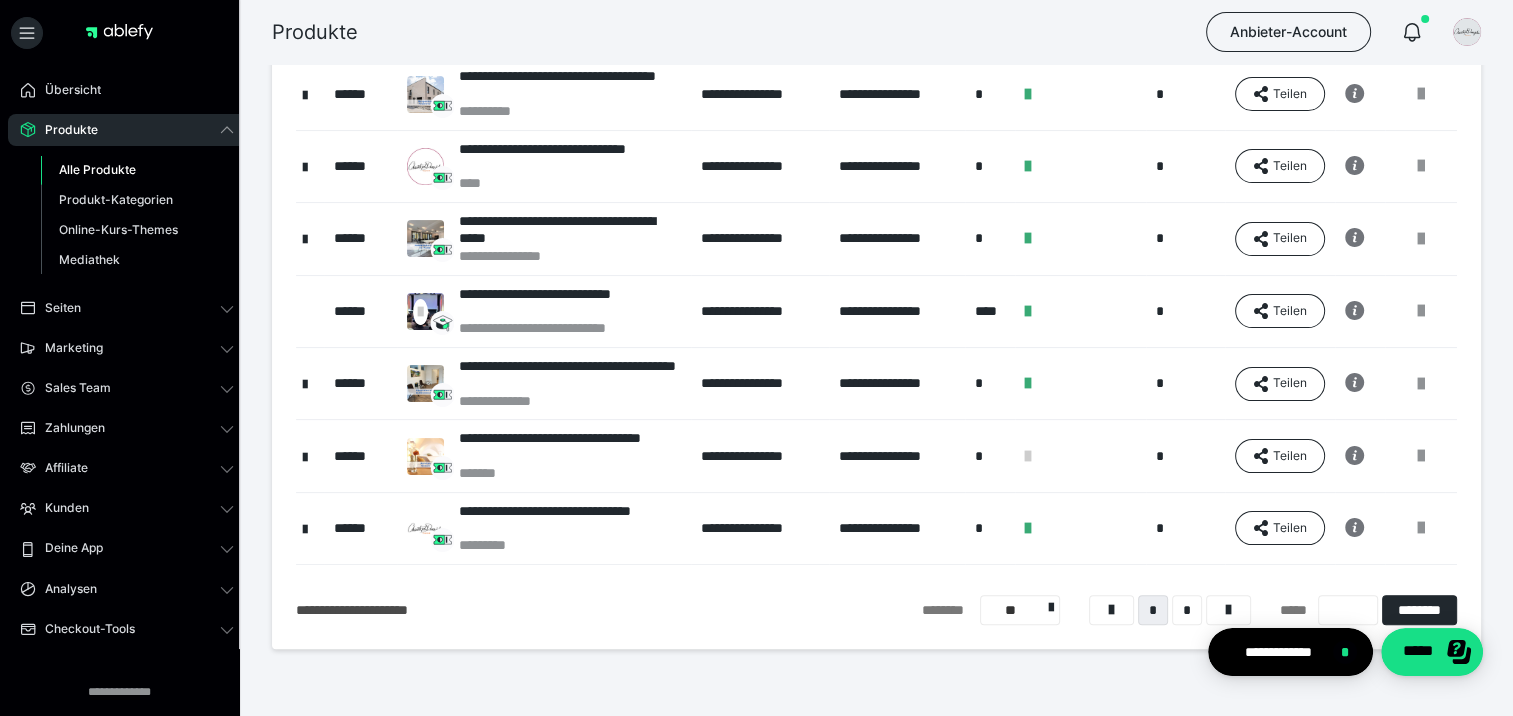 scroll, scrollTop: 455, scrollLeft: 0, axis: vertical 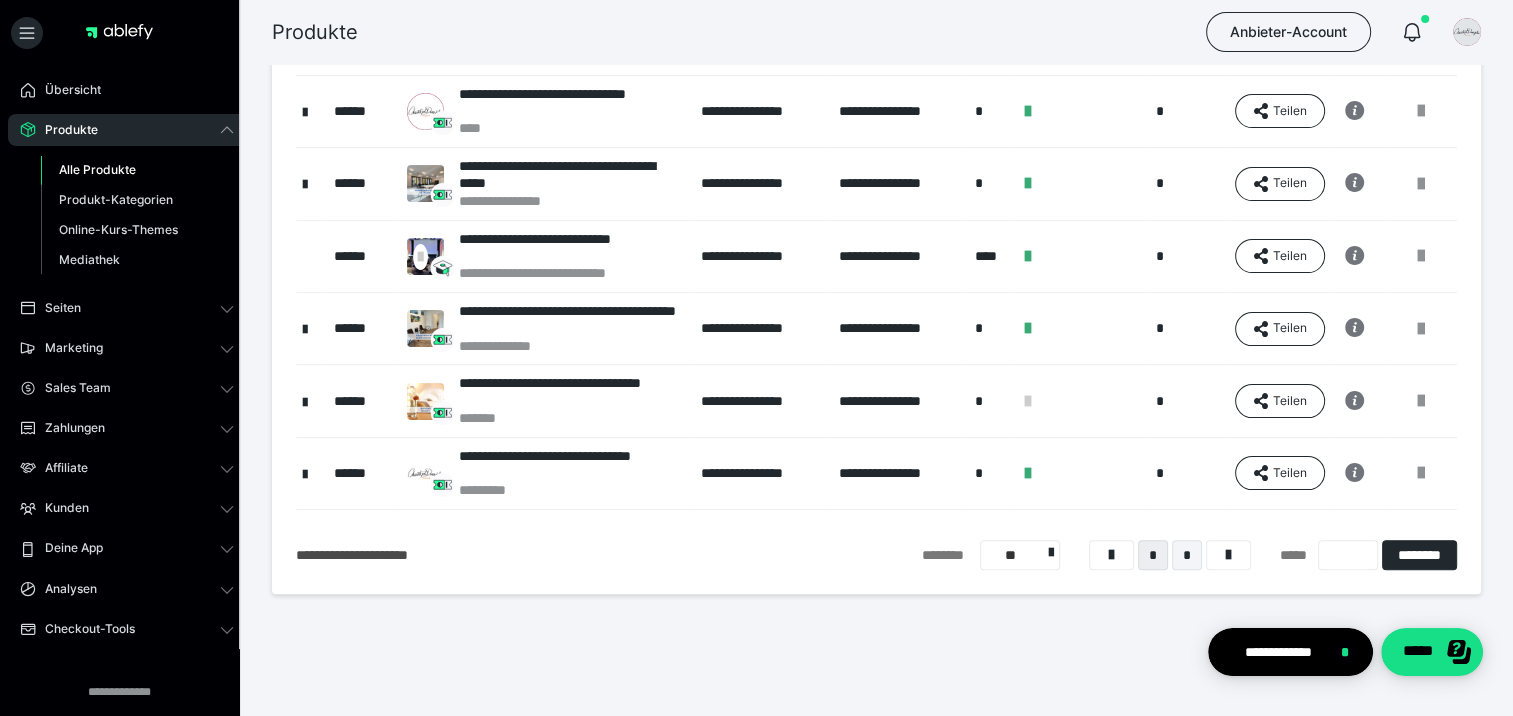 click on "*" at bounding box center [1187, 555] 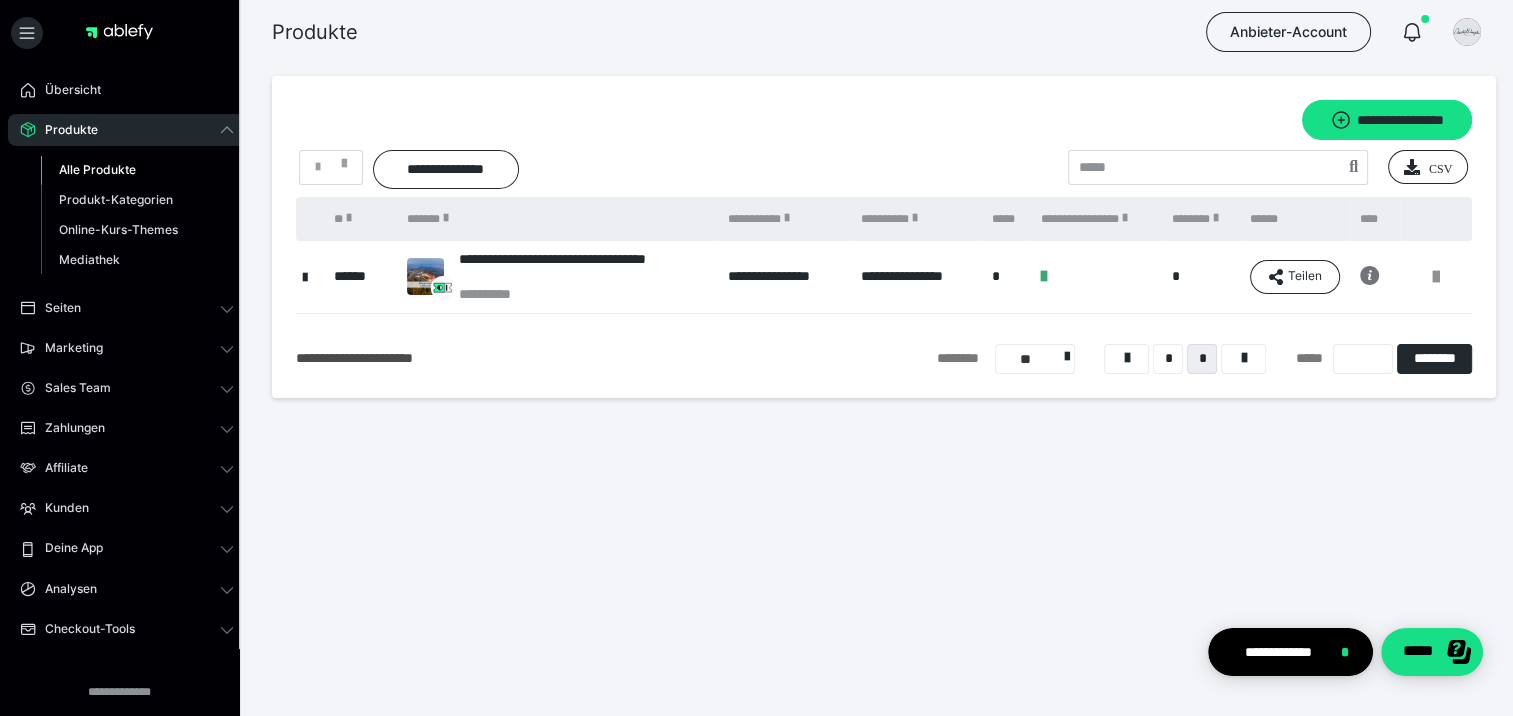 scroll, scrollTop: 0, scrollLeft: 0, axis: both 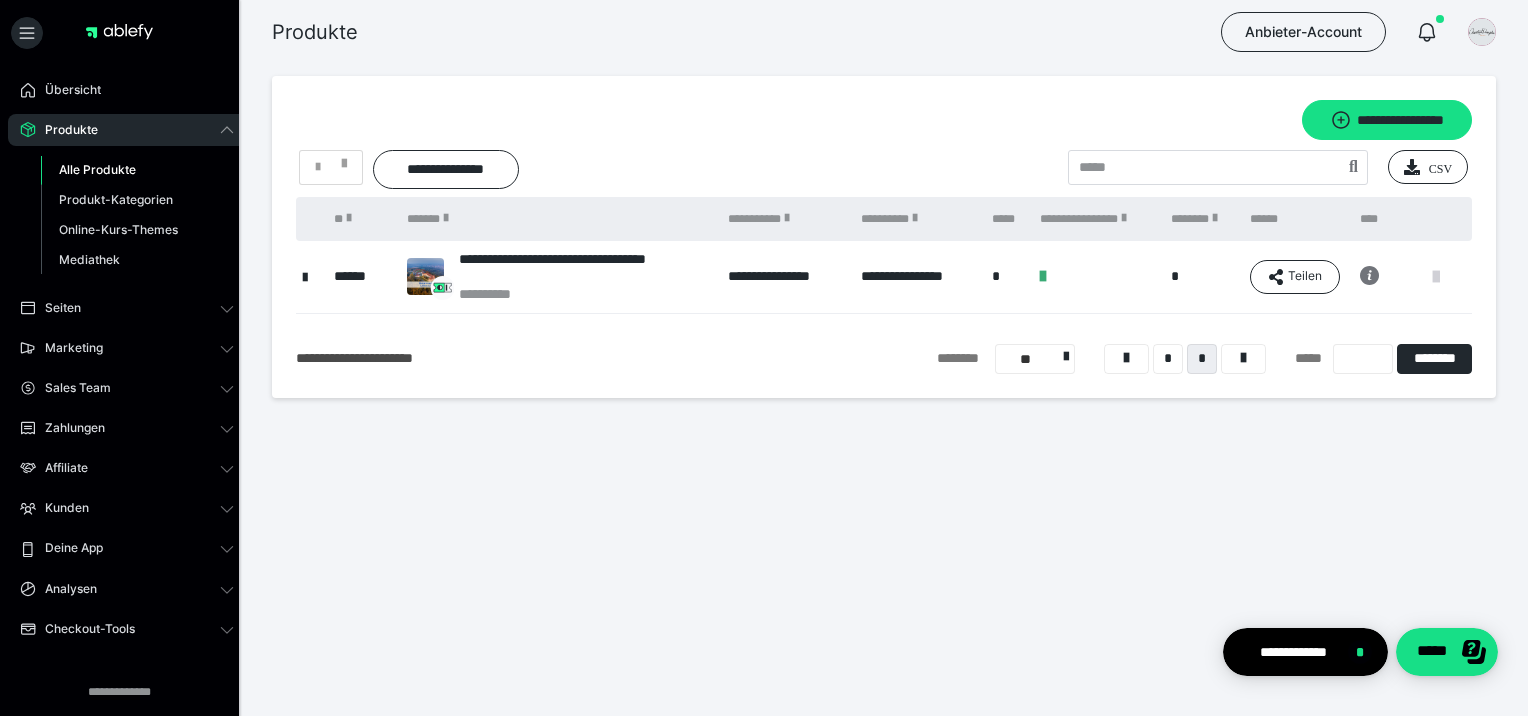 click at bounding box center [1436, 277] 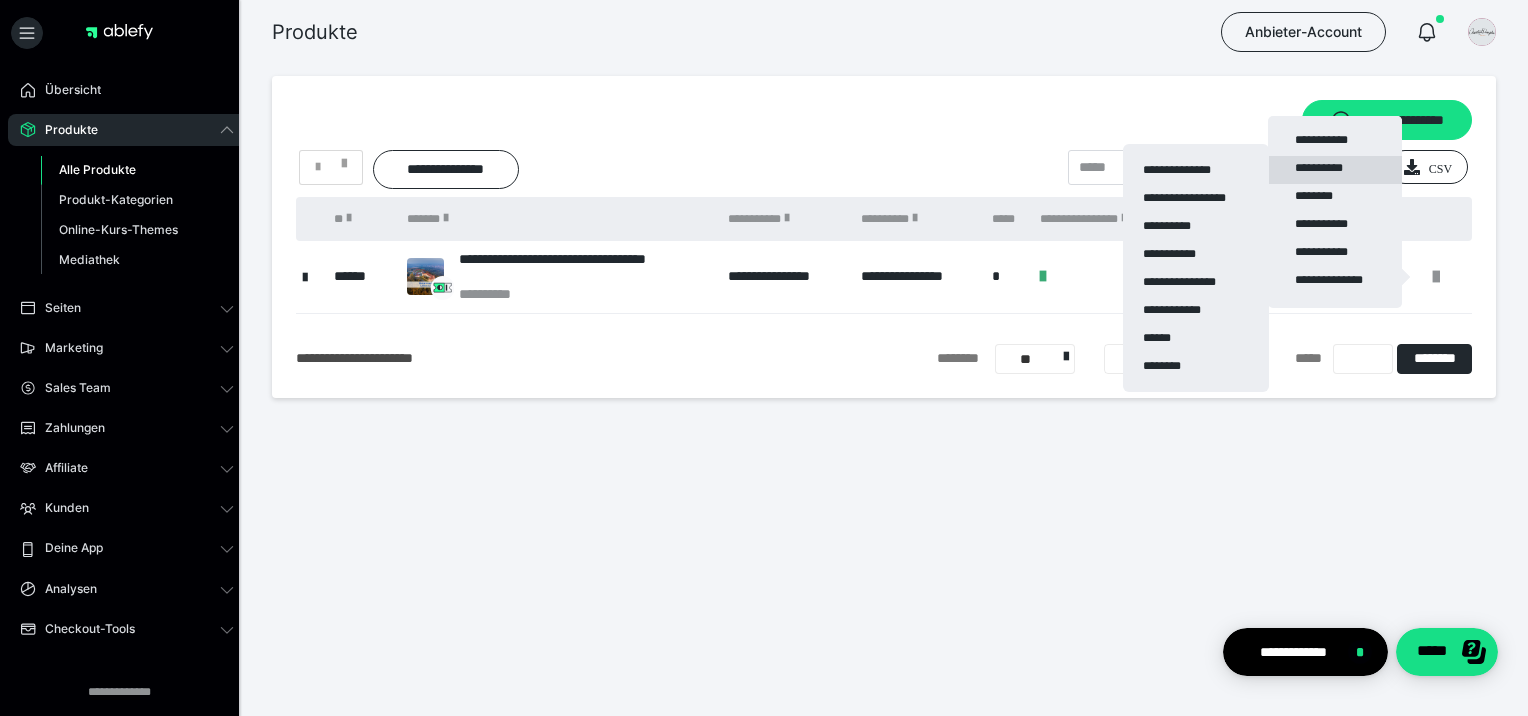 click on "**********" at bounding box center (1335, 170) 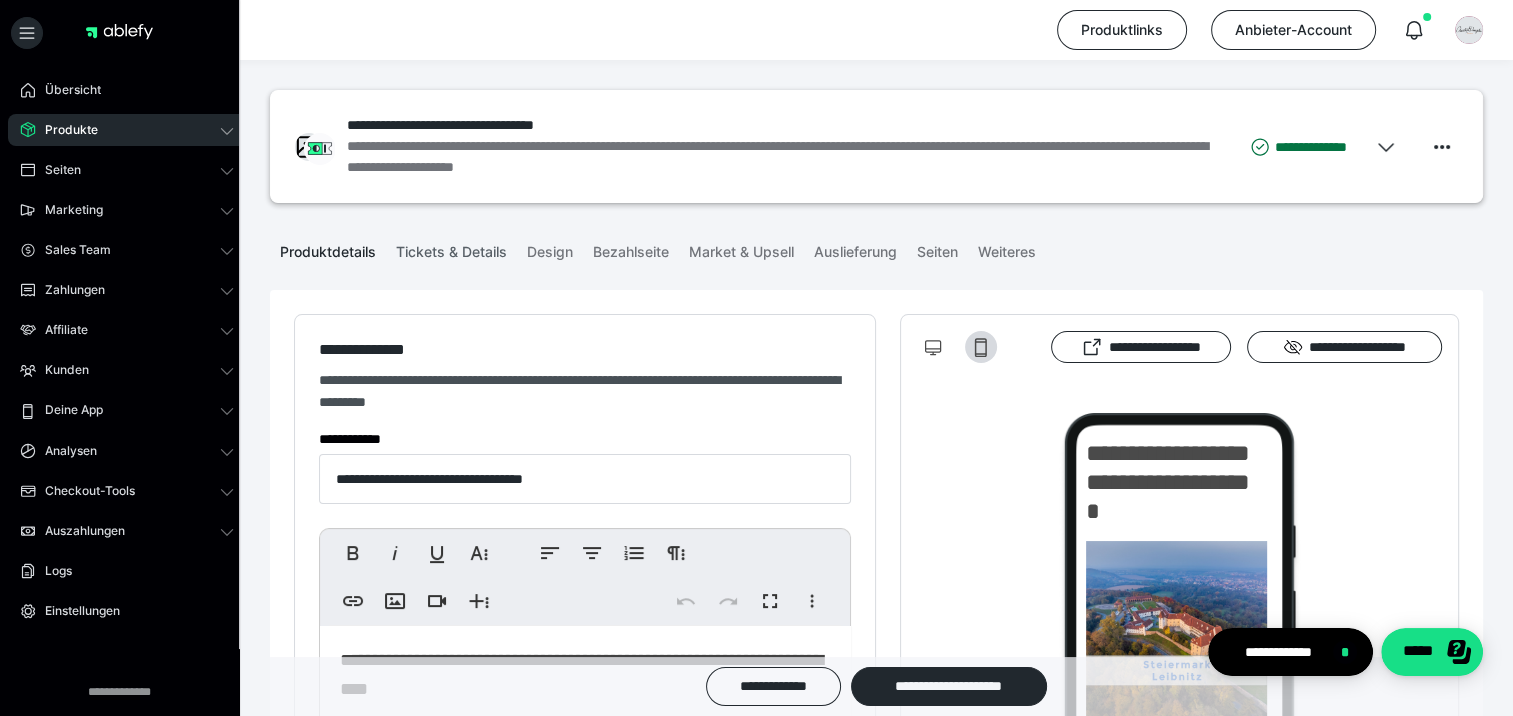 click on "Tickets & Details" at bounding box center [451, 248] 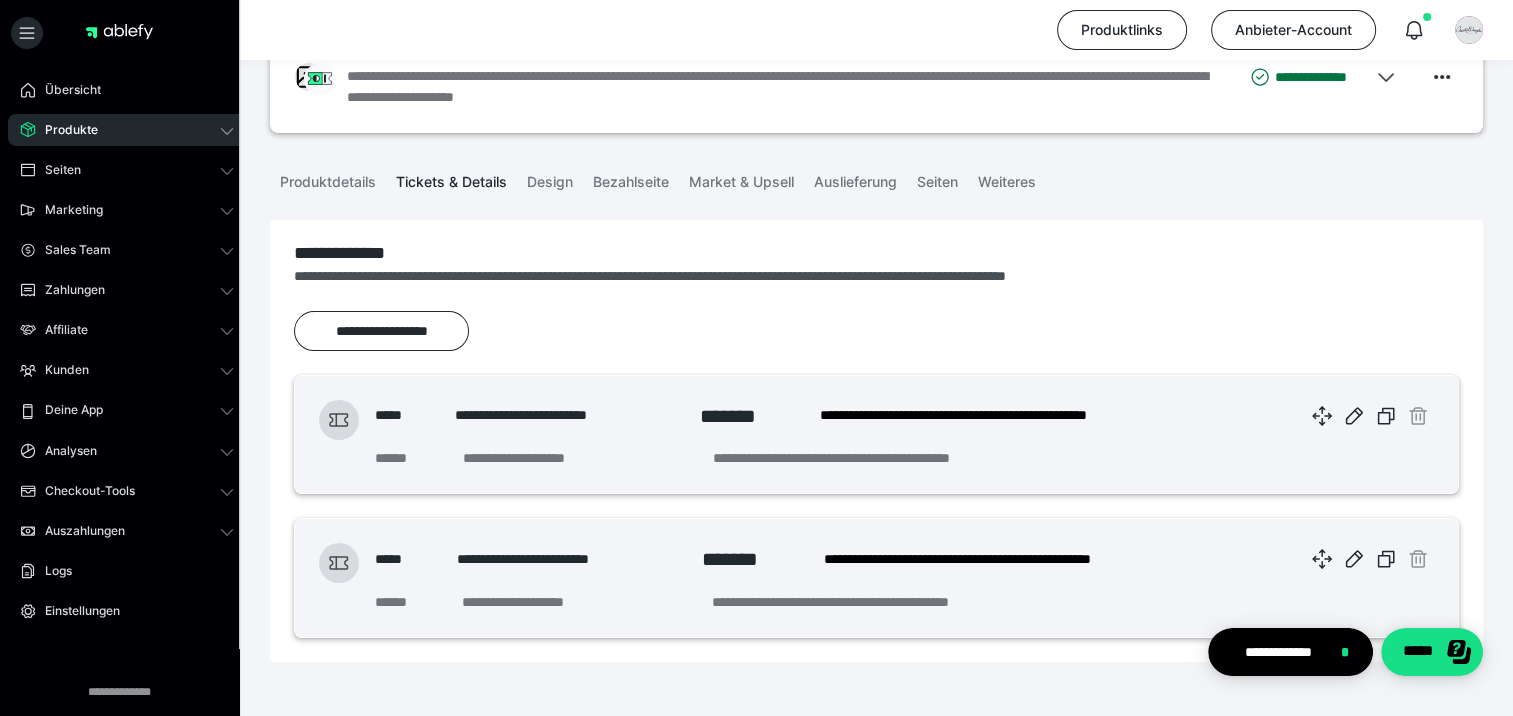 scroll, scrollTop: 136, scrollLeft: 0, axis: vertical 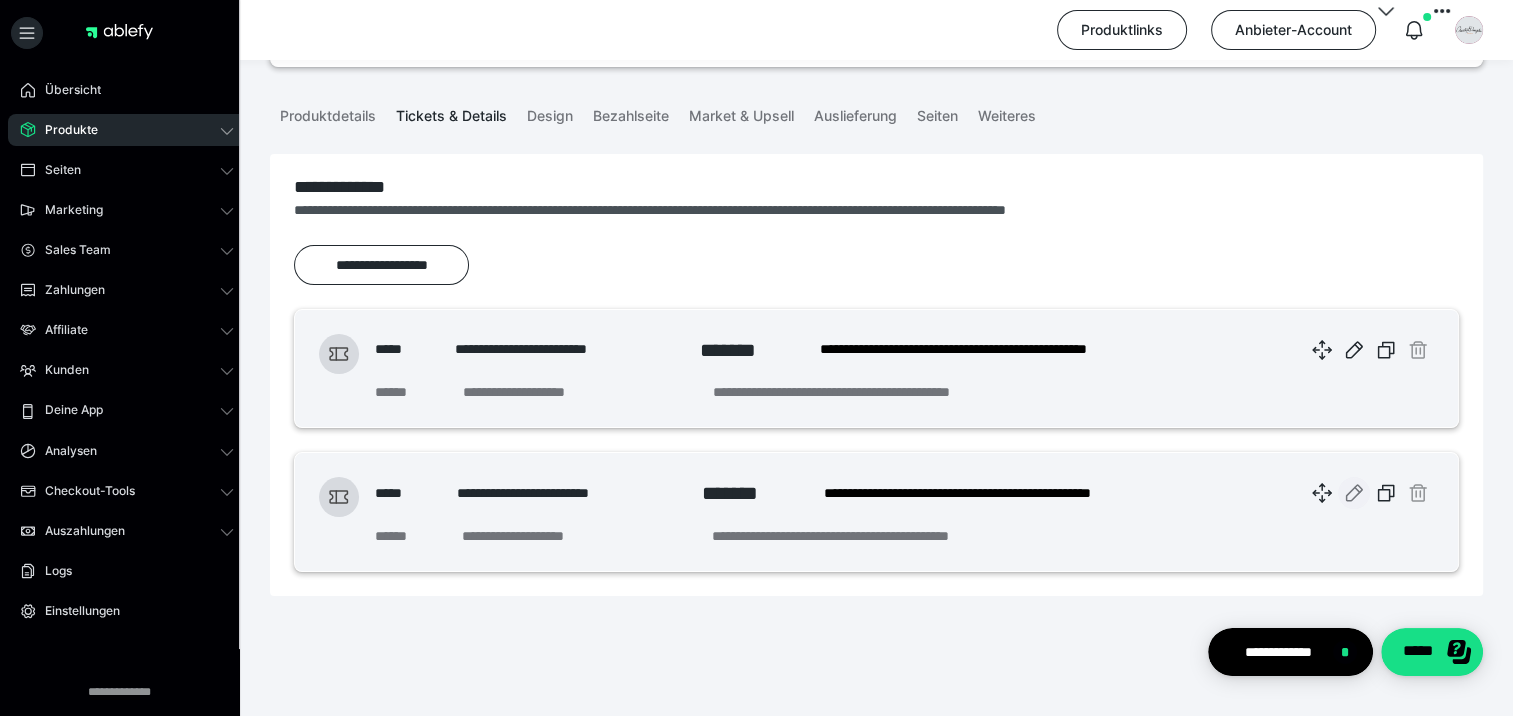 click 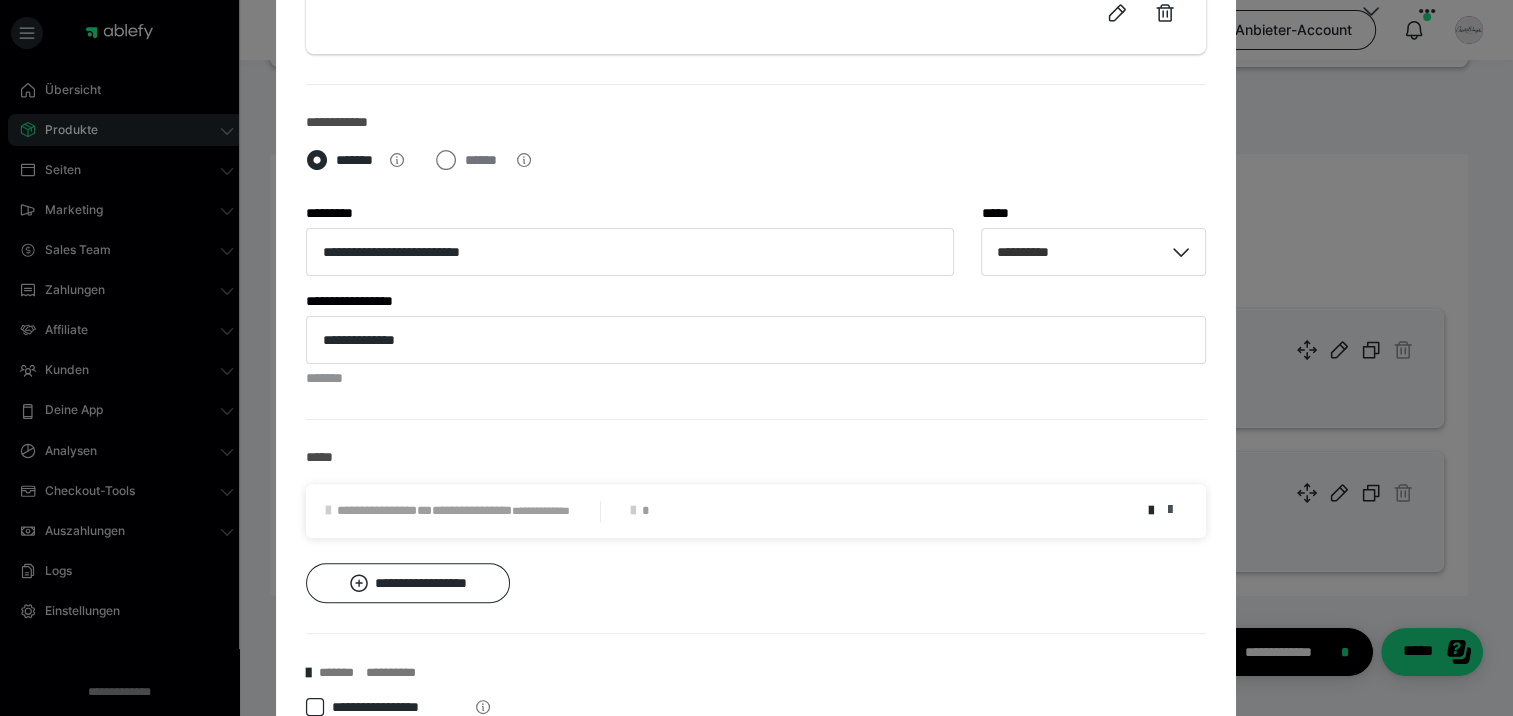 scroll, scrollTop: 700, scrollLeft: 0, axis: vertical 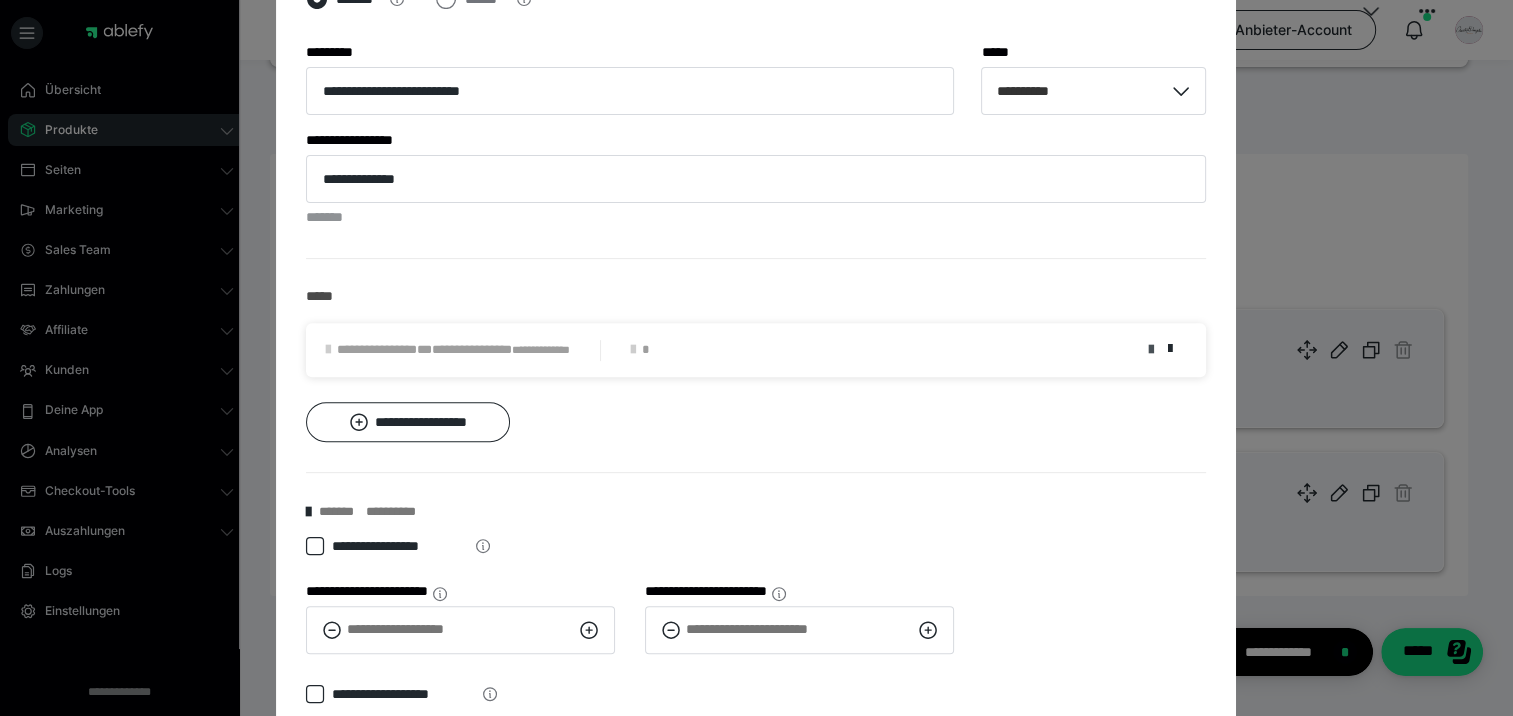 click at bounding box center [1150, 350] 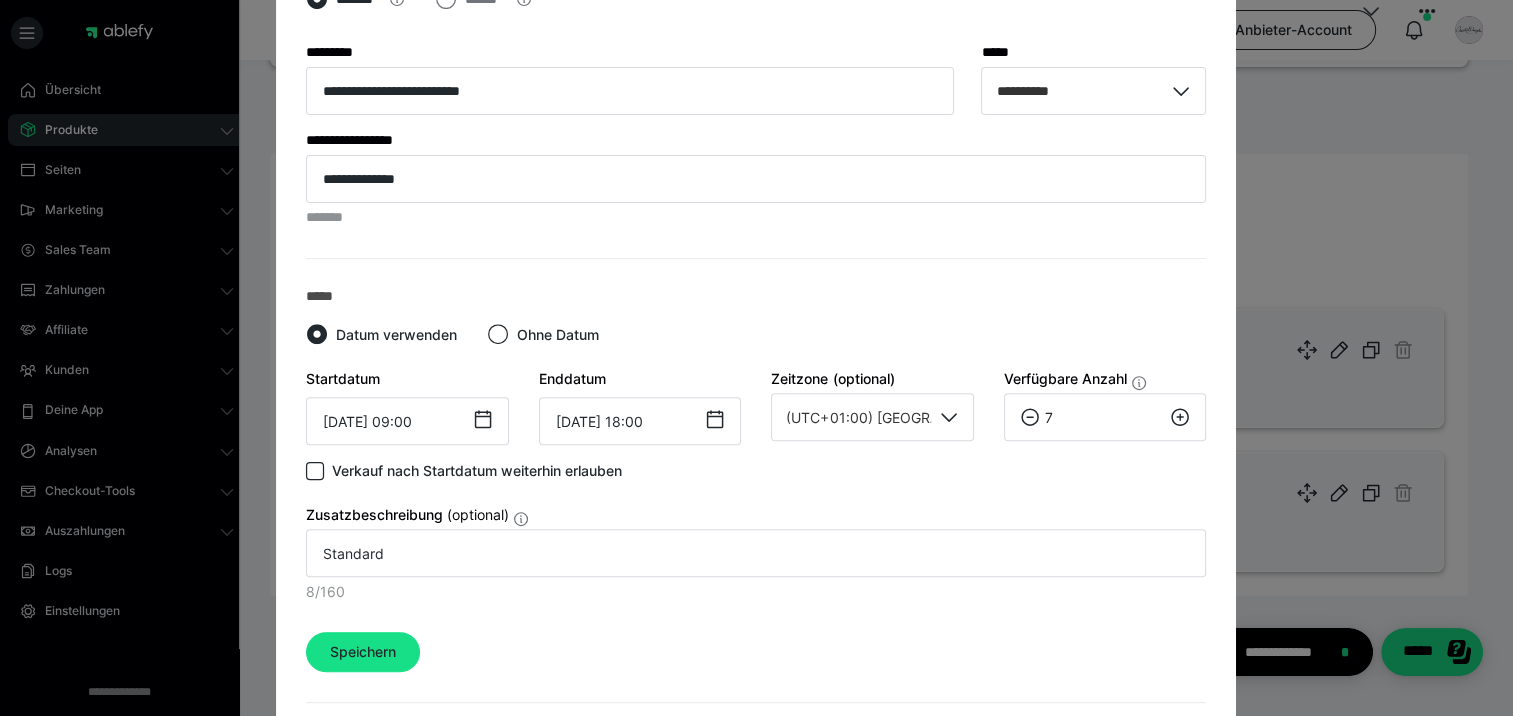 click 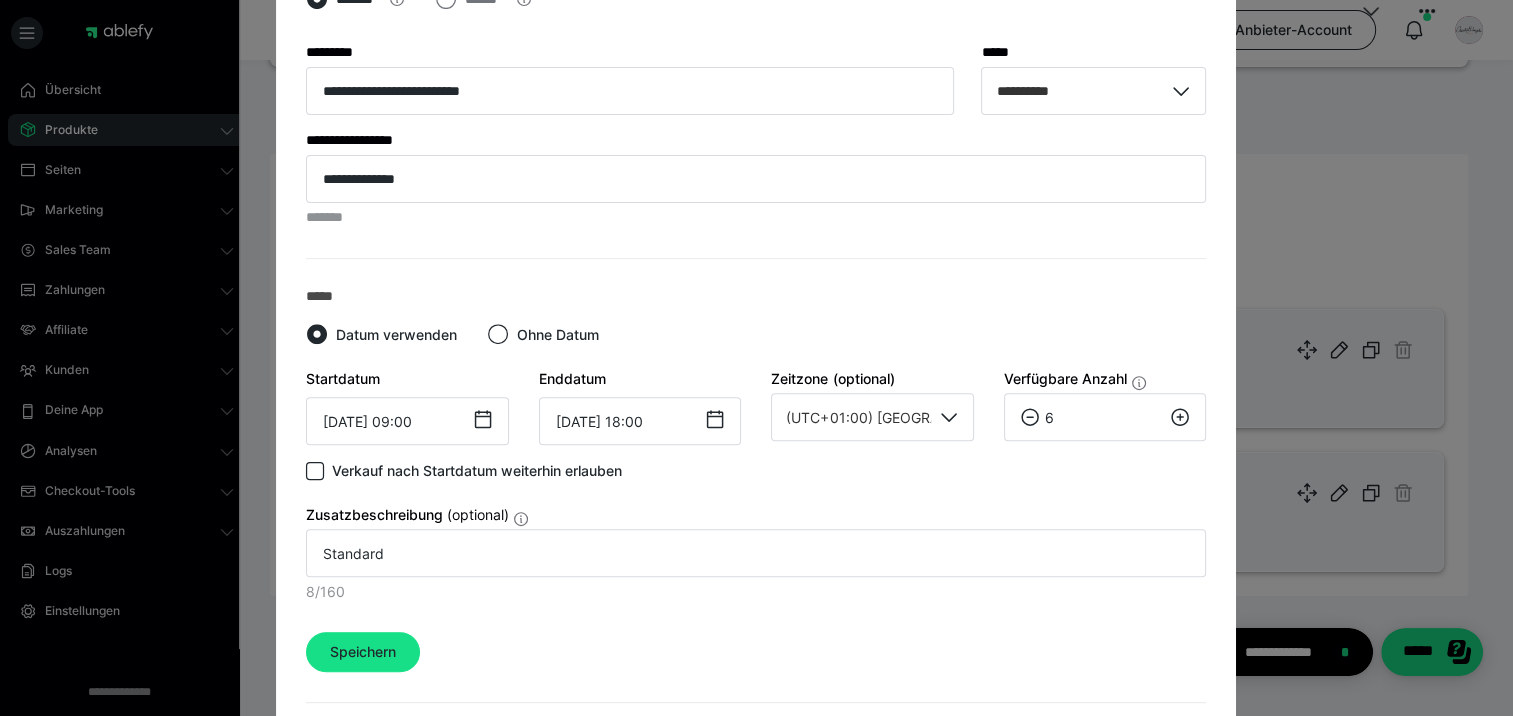 click 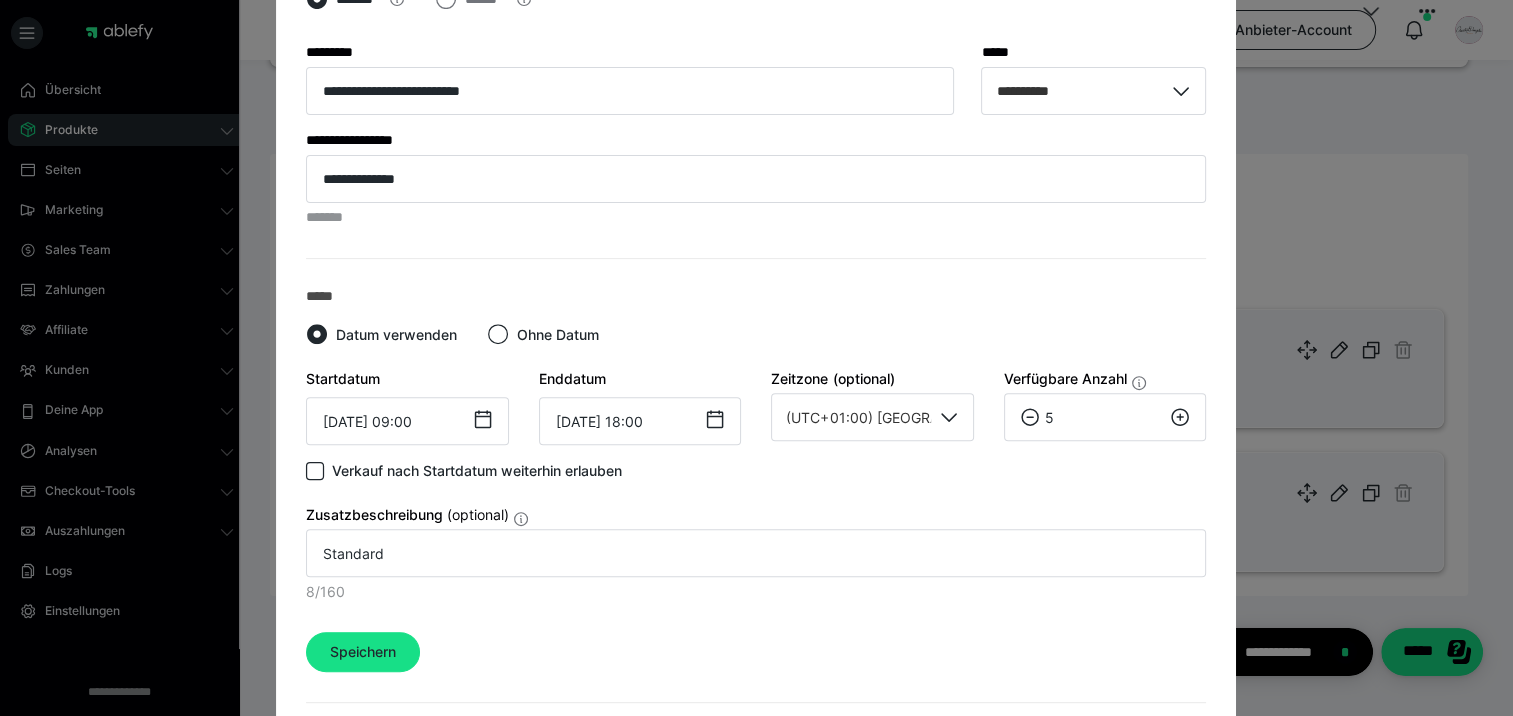 click 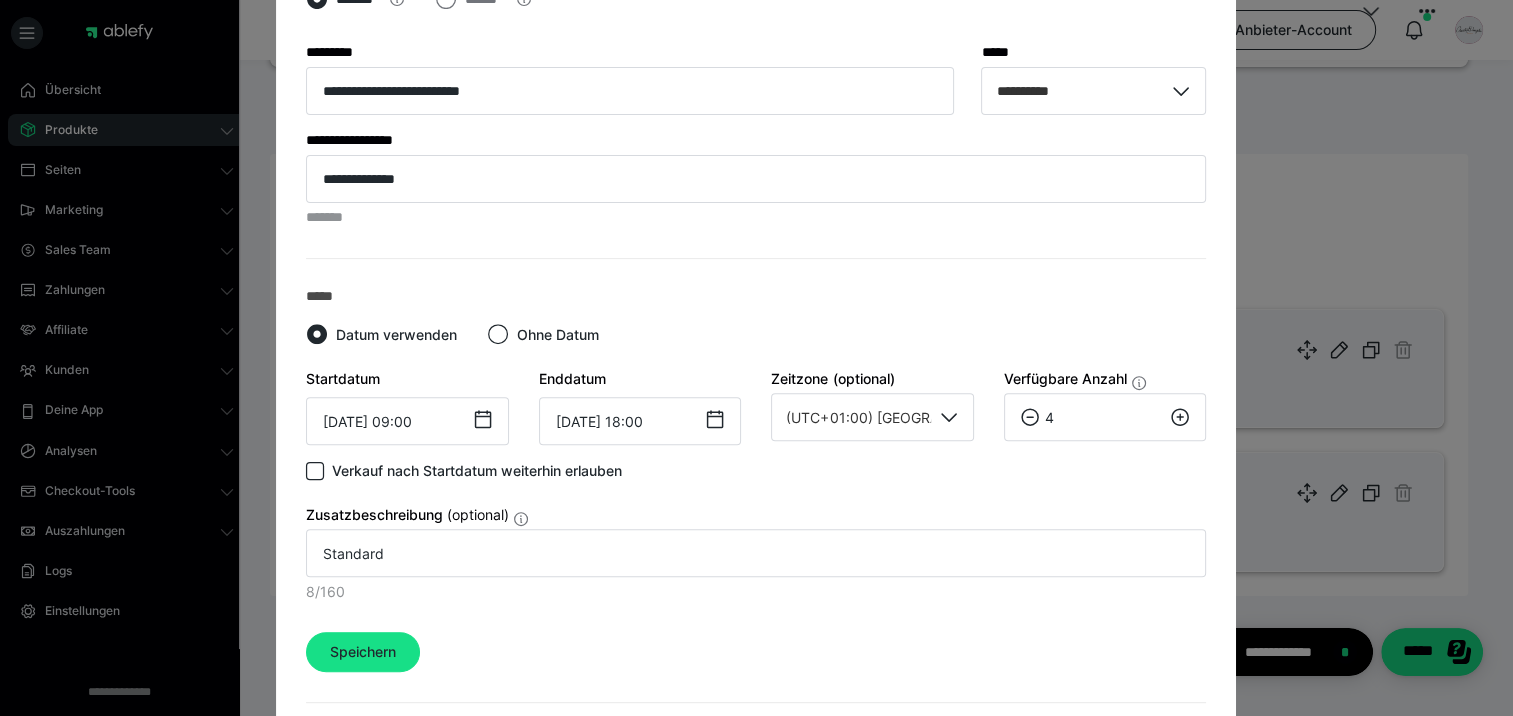 click 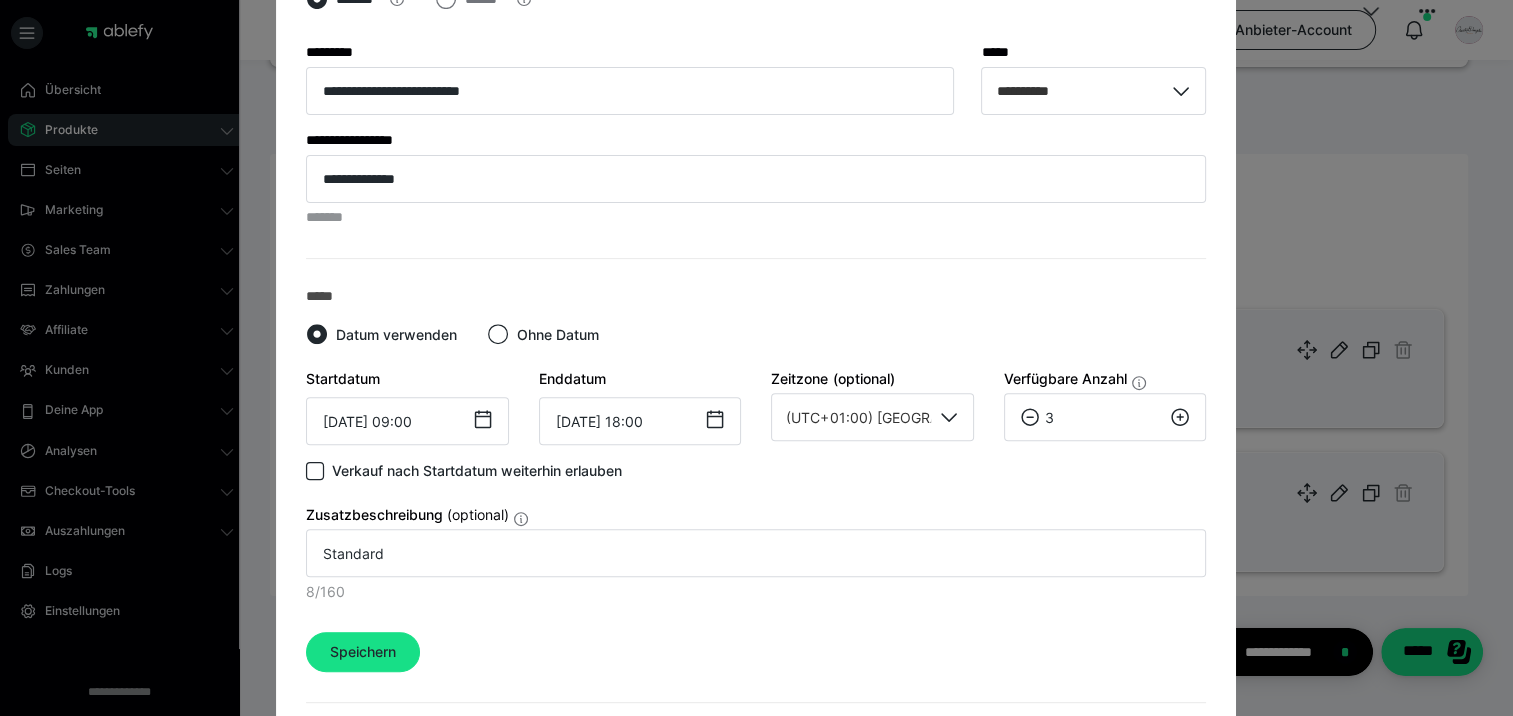 click 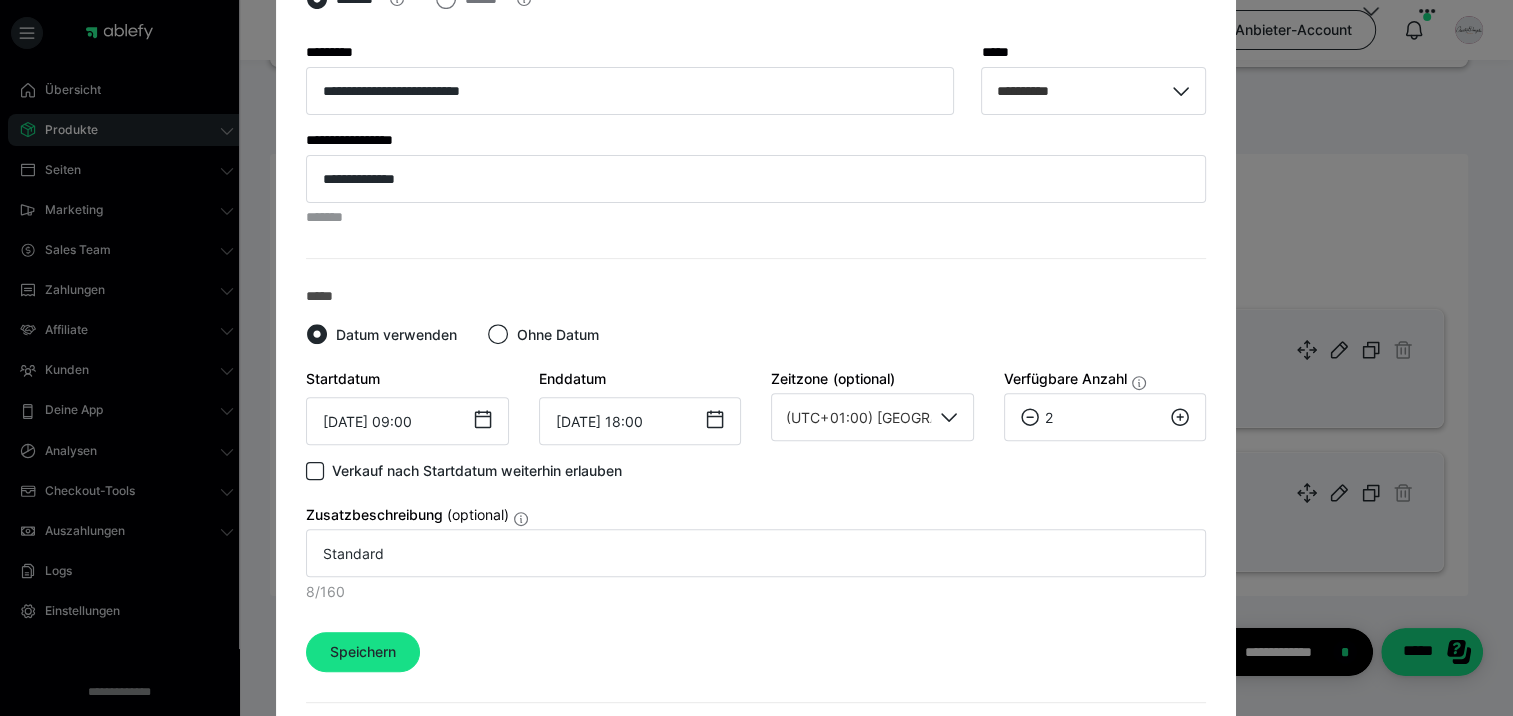 click 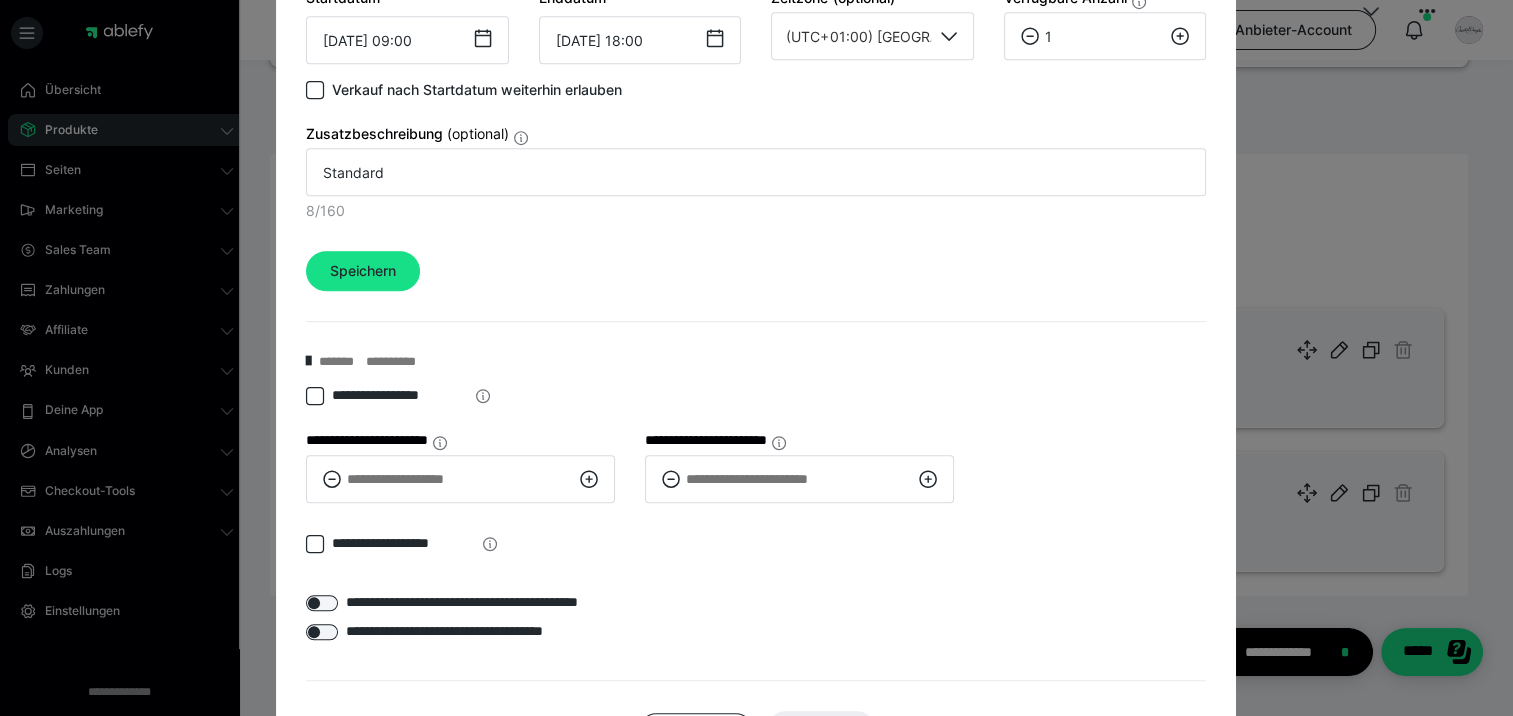 scroll, scrollTop: 1169, scrollLeft: 0, axis: vertical 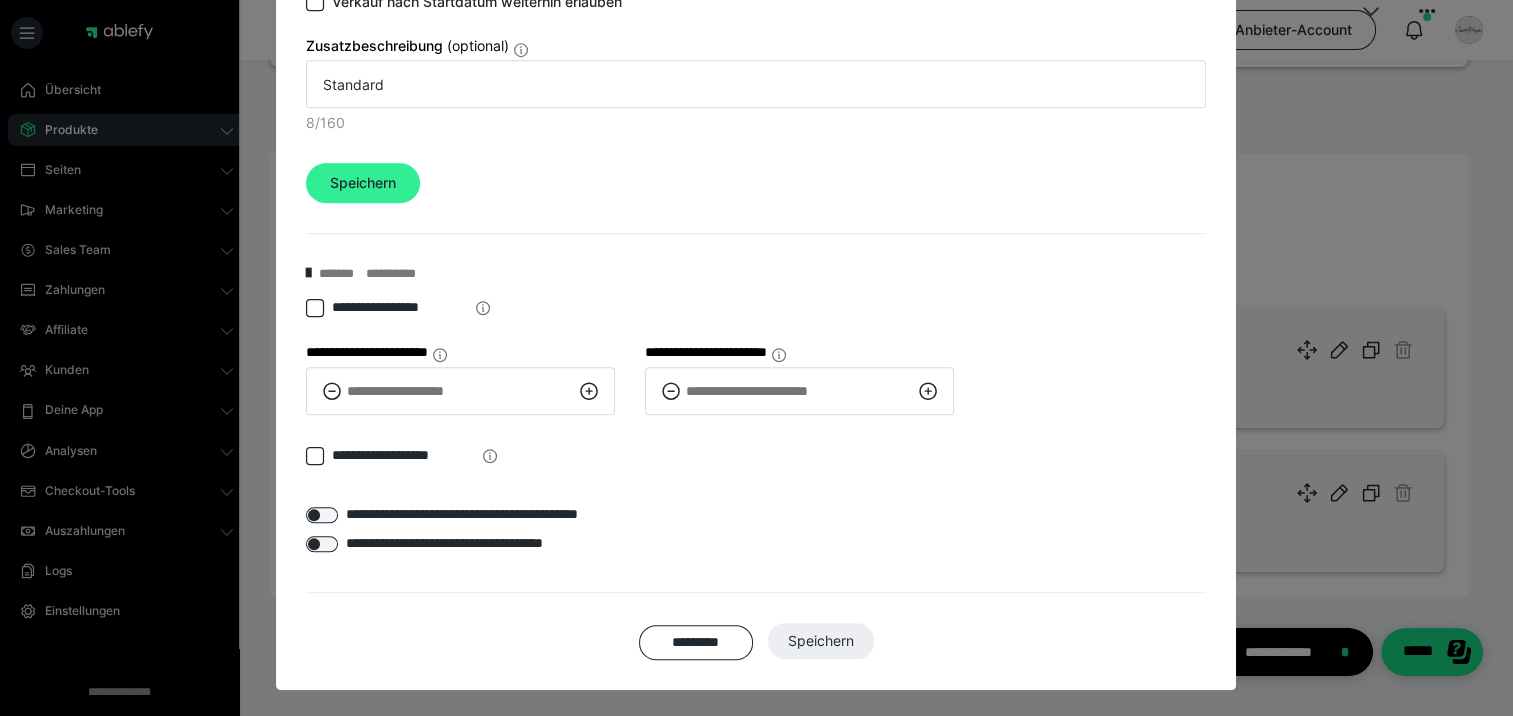click on "Speichern" at bounding box center (363, 183) 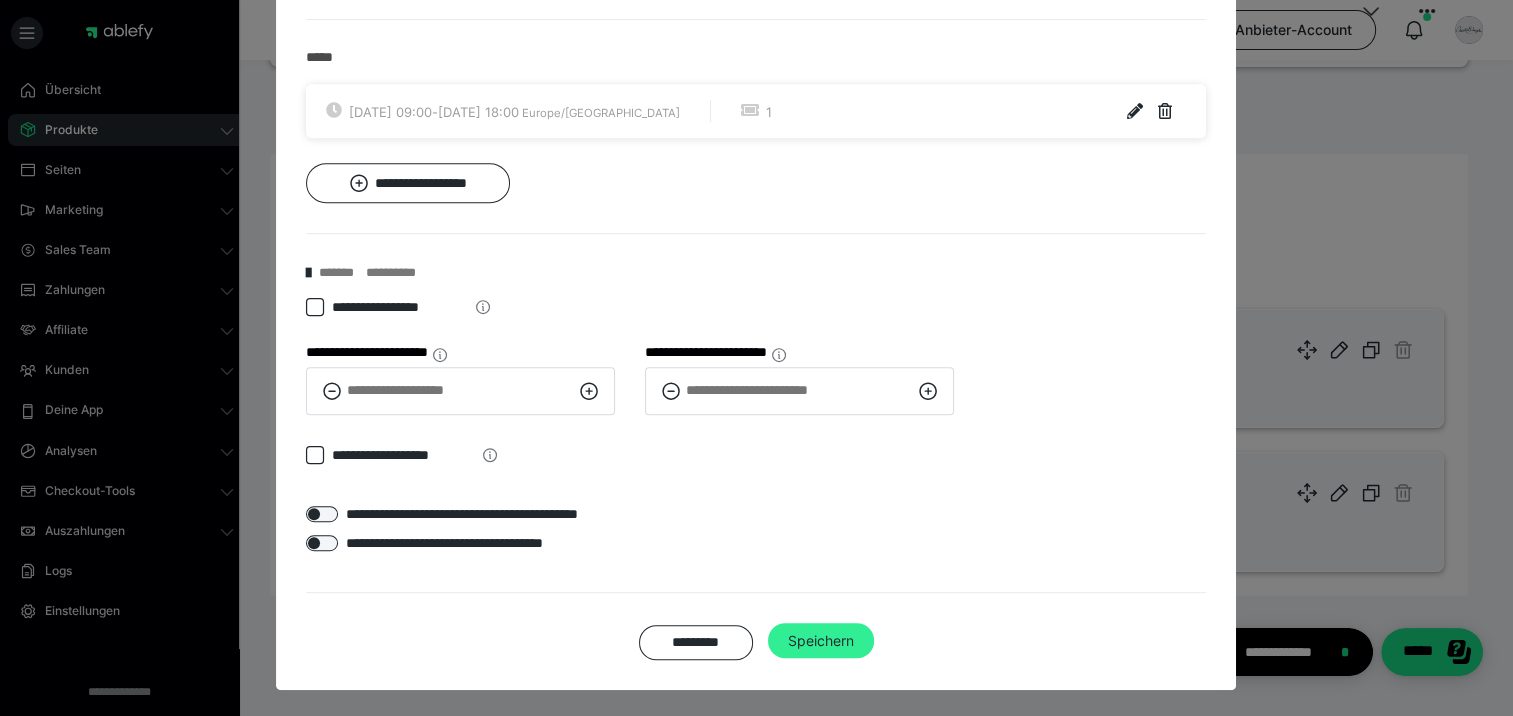 click on "Speichern" at bounding box center [821, 641] 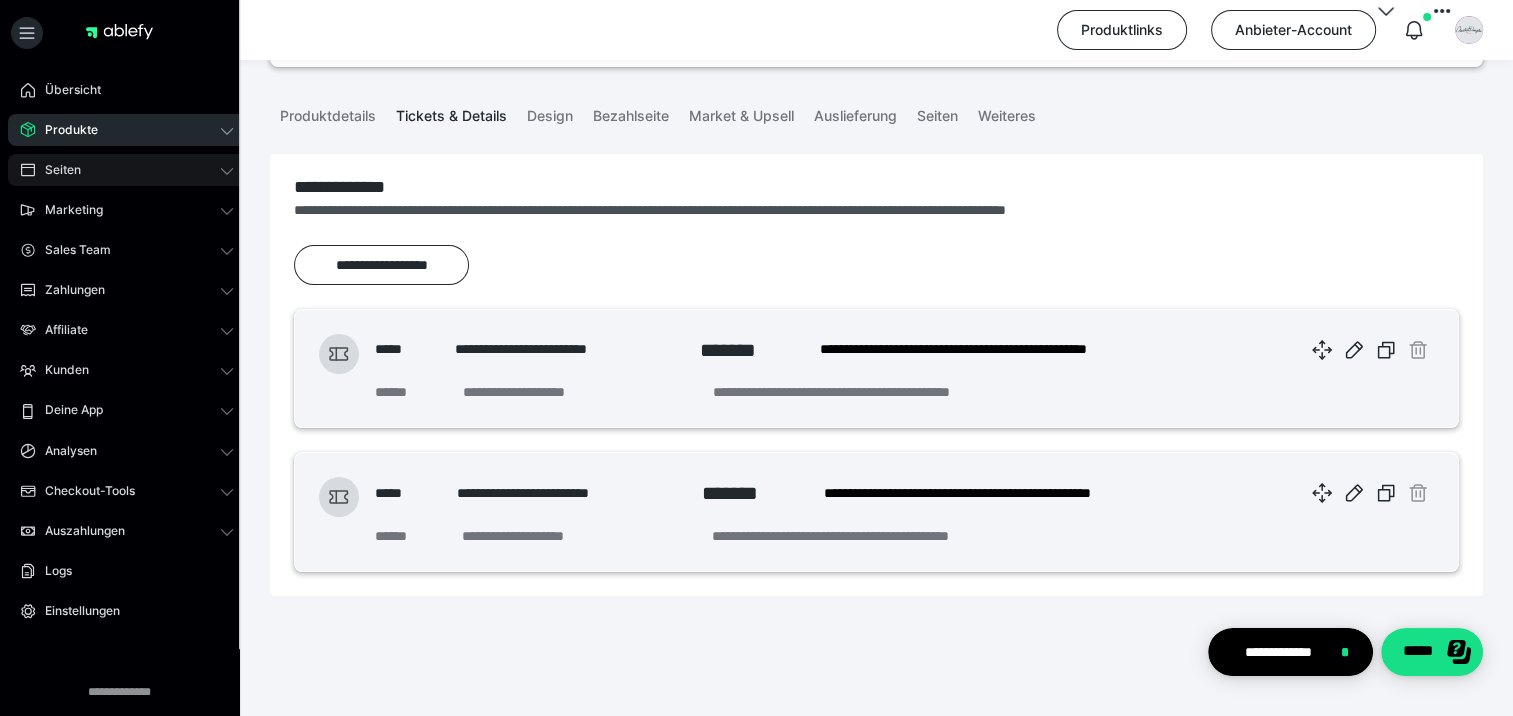 click on "Seiten" at bounding box center (56, 170) 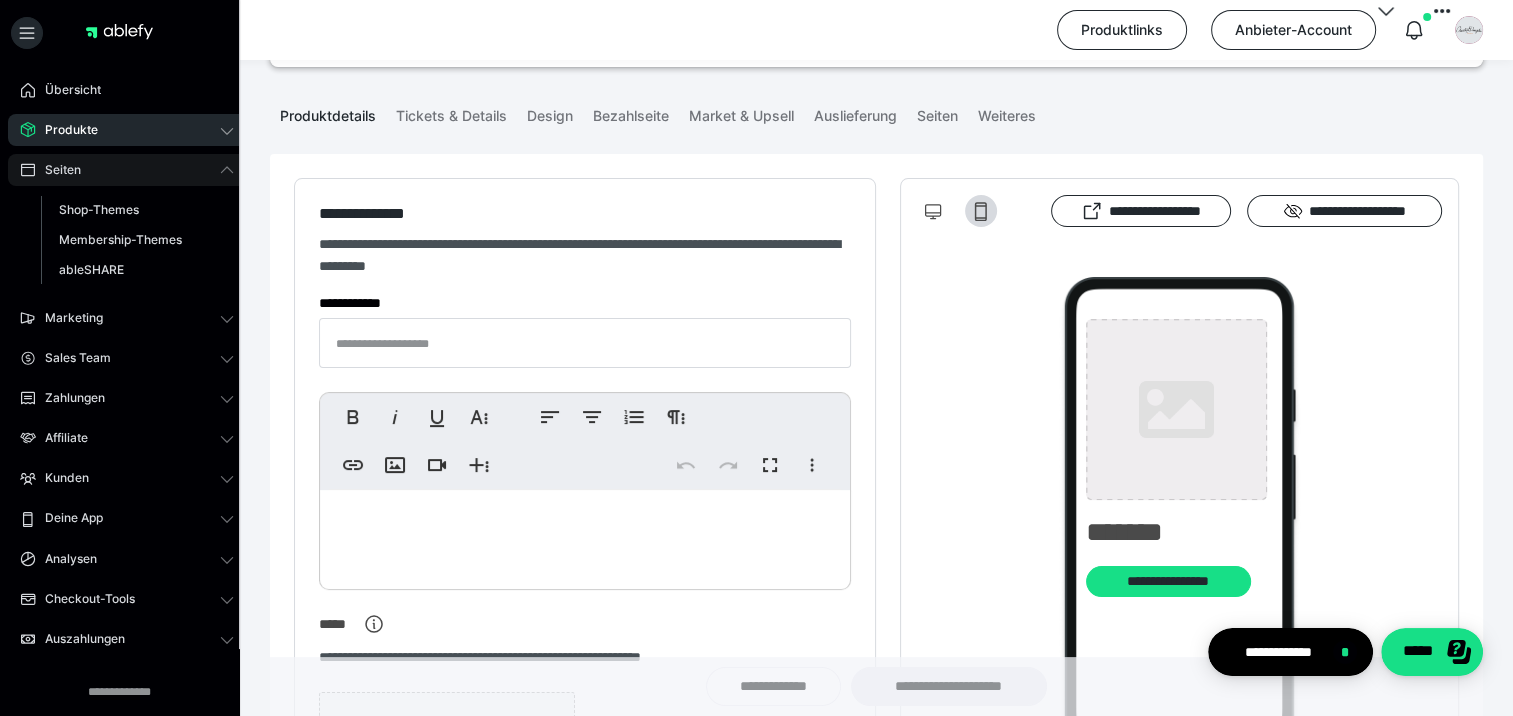 type on "**********" 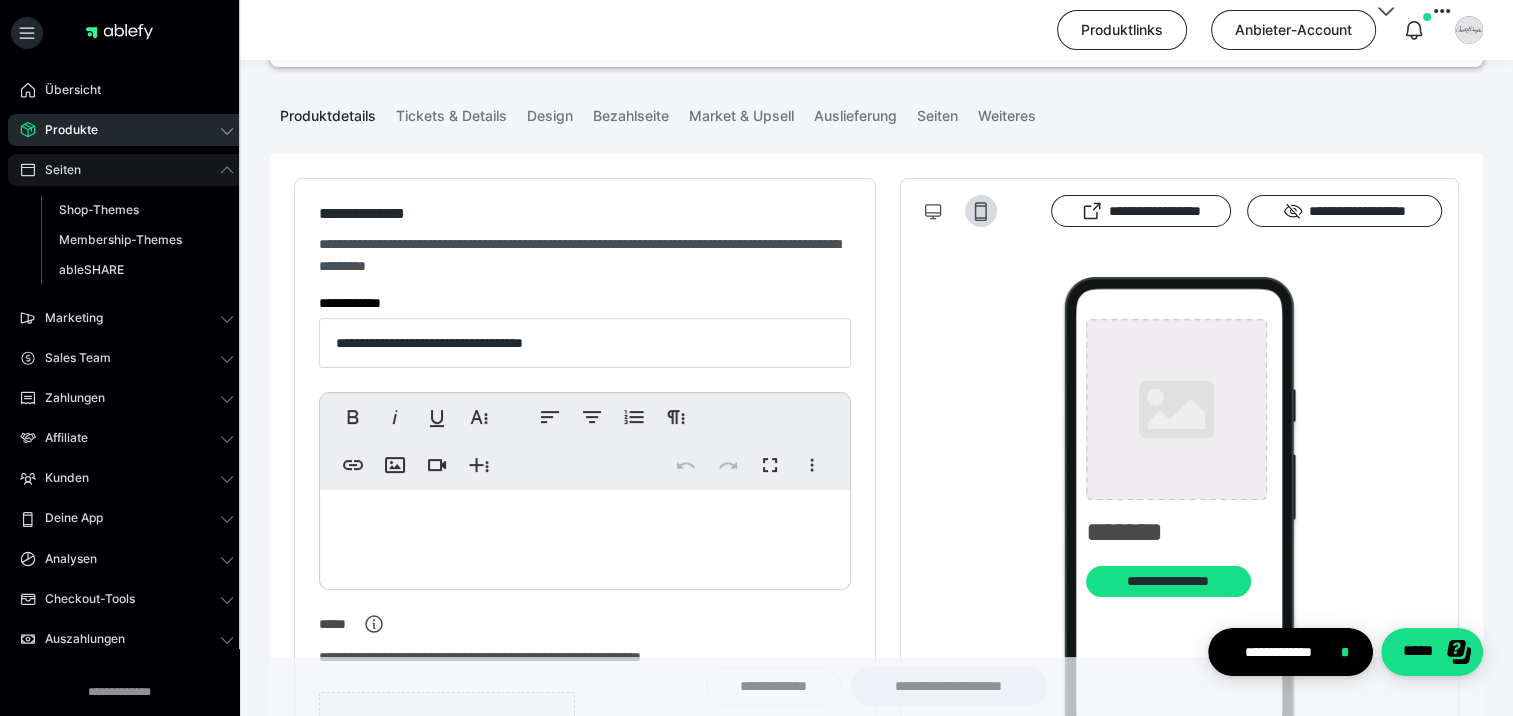 type on "**********" 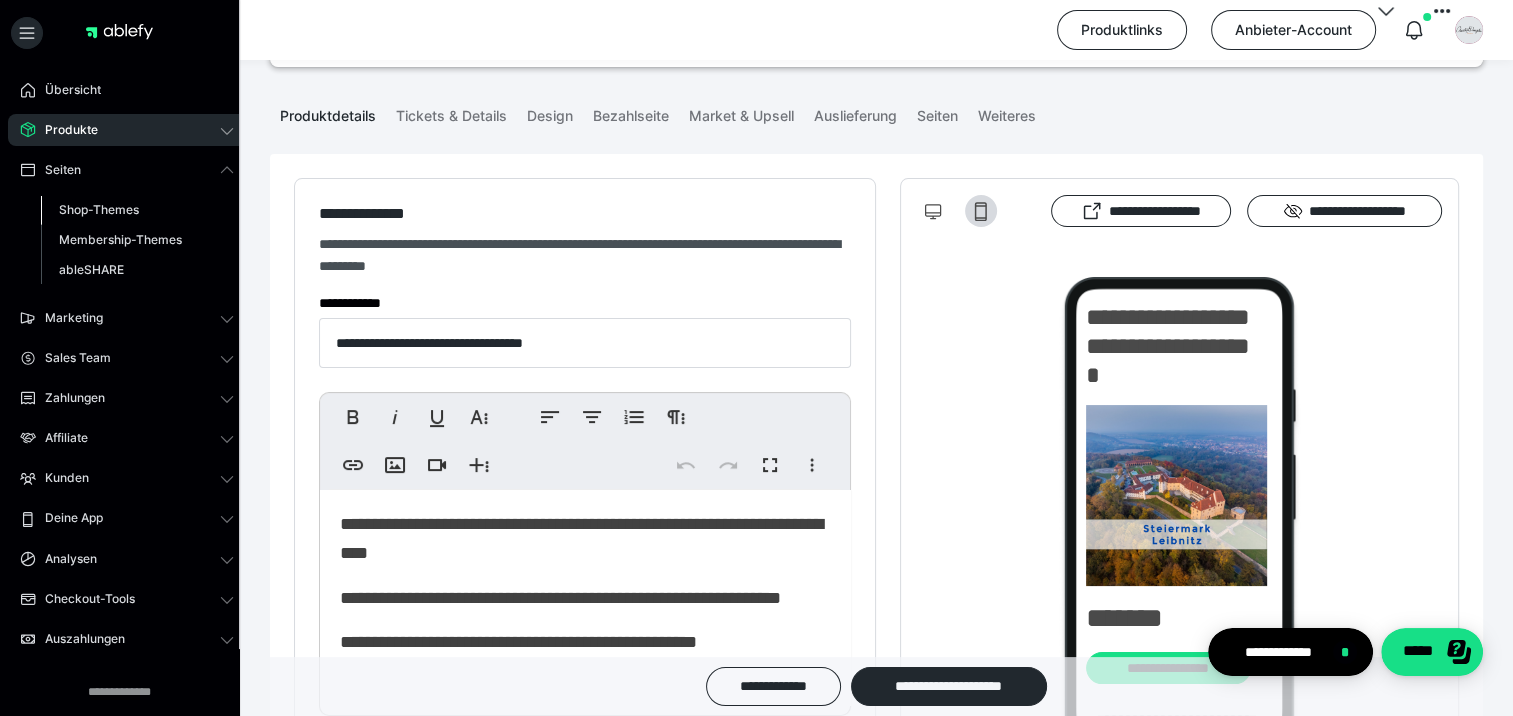 click on "Shop-Themes" at bounding box center [99, 209] 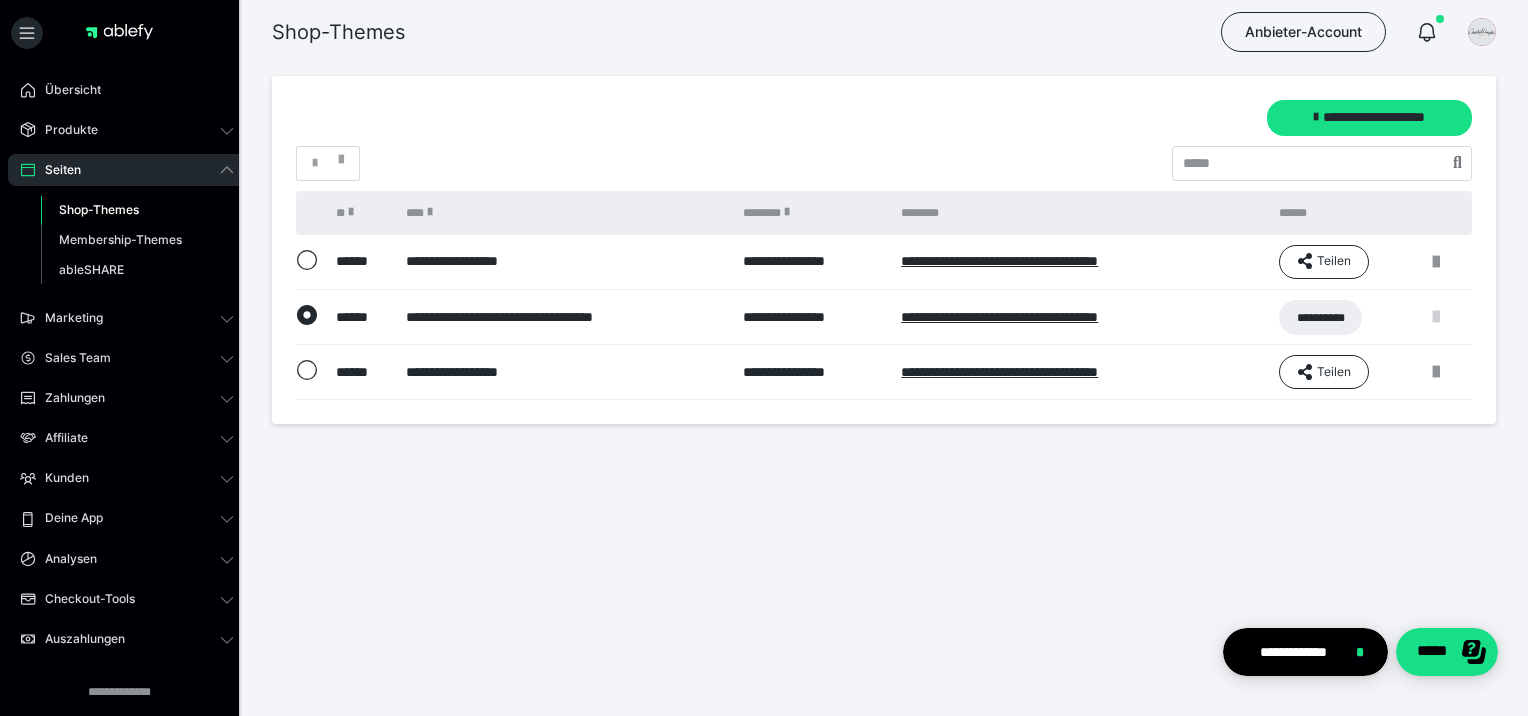 click at bounding box center (1436, 317) 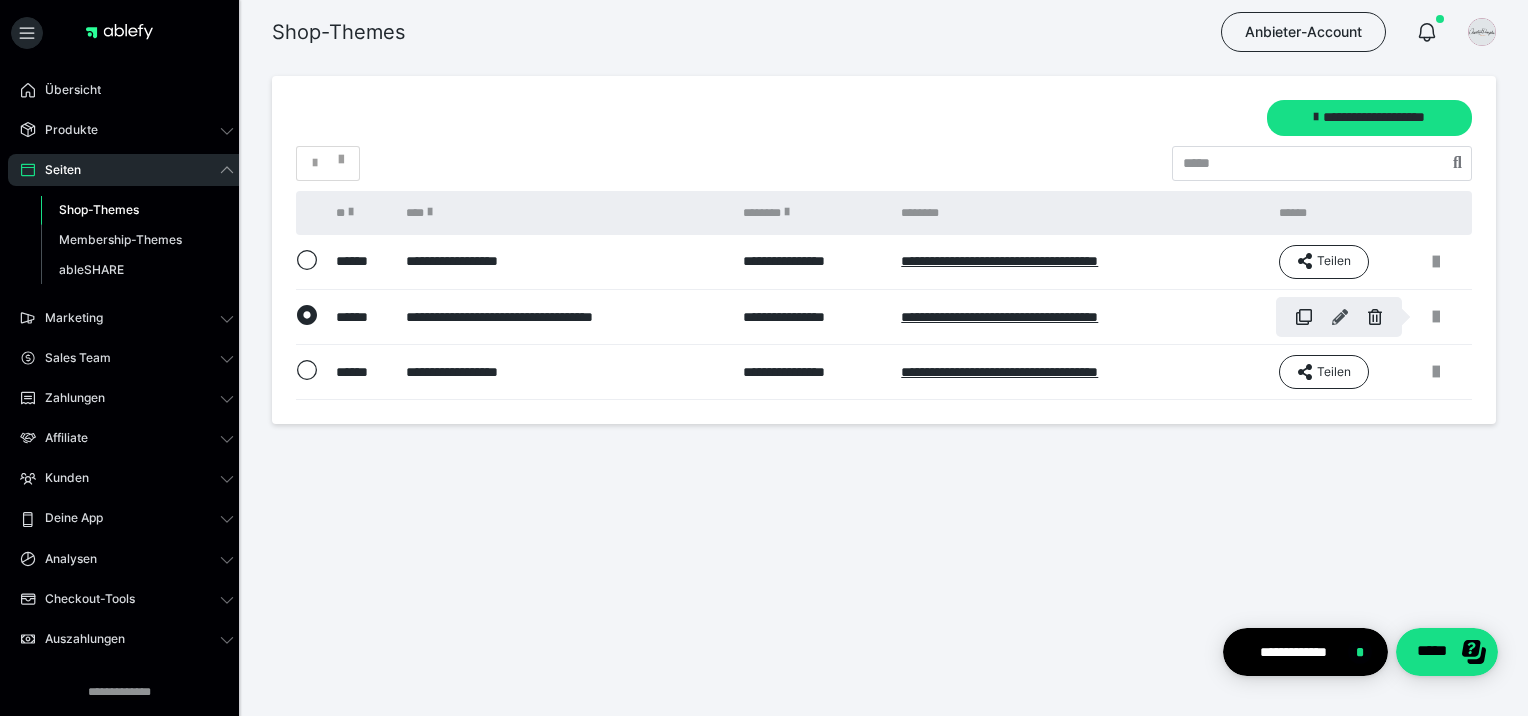 click at bounding box center (1340, 317) 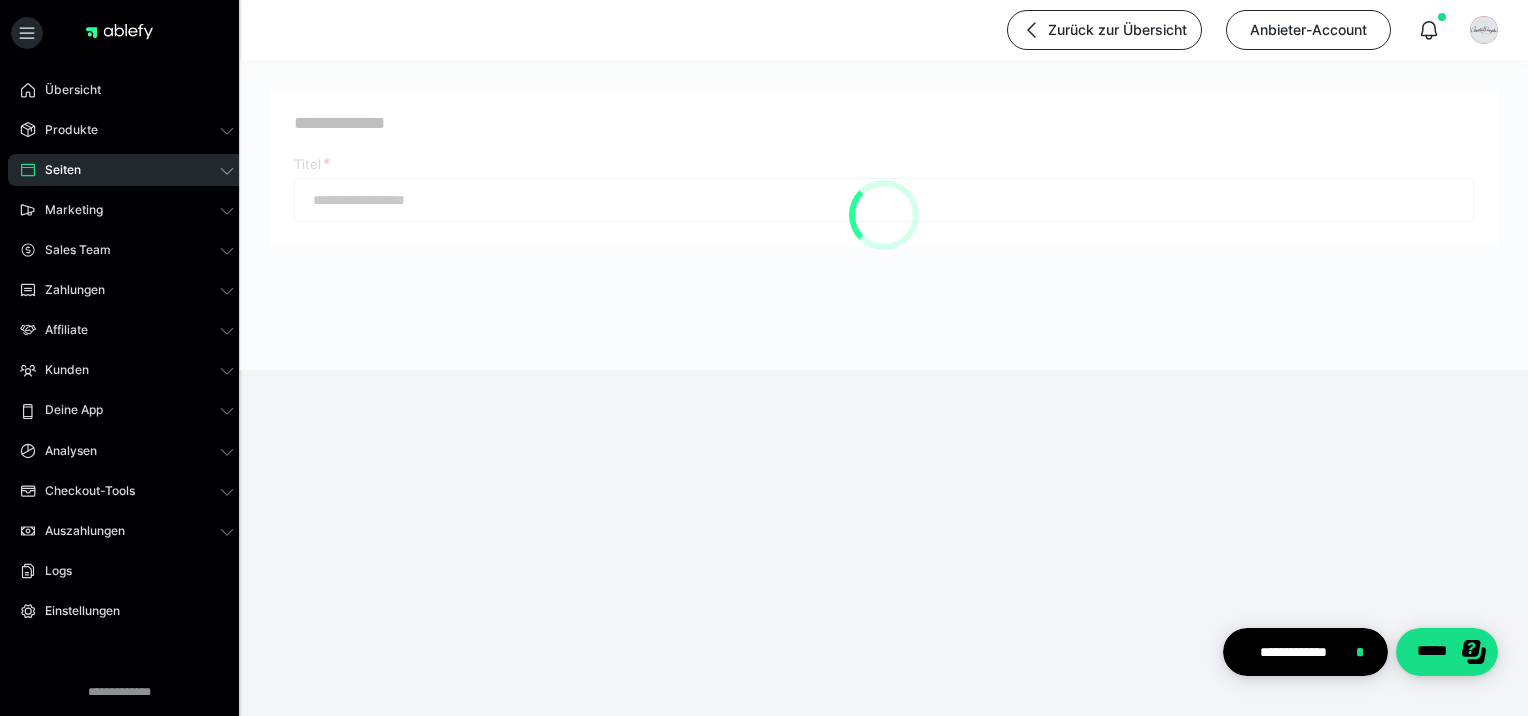 type on "**********" 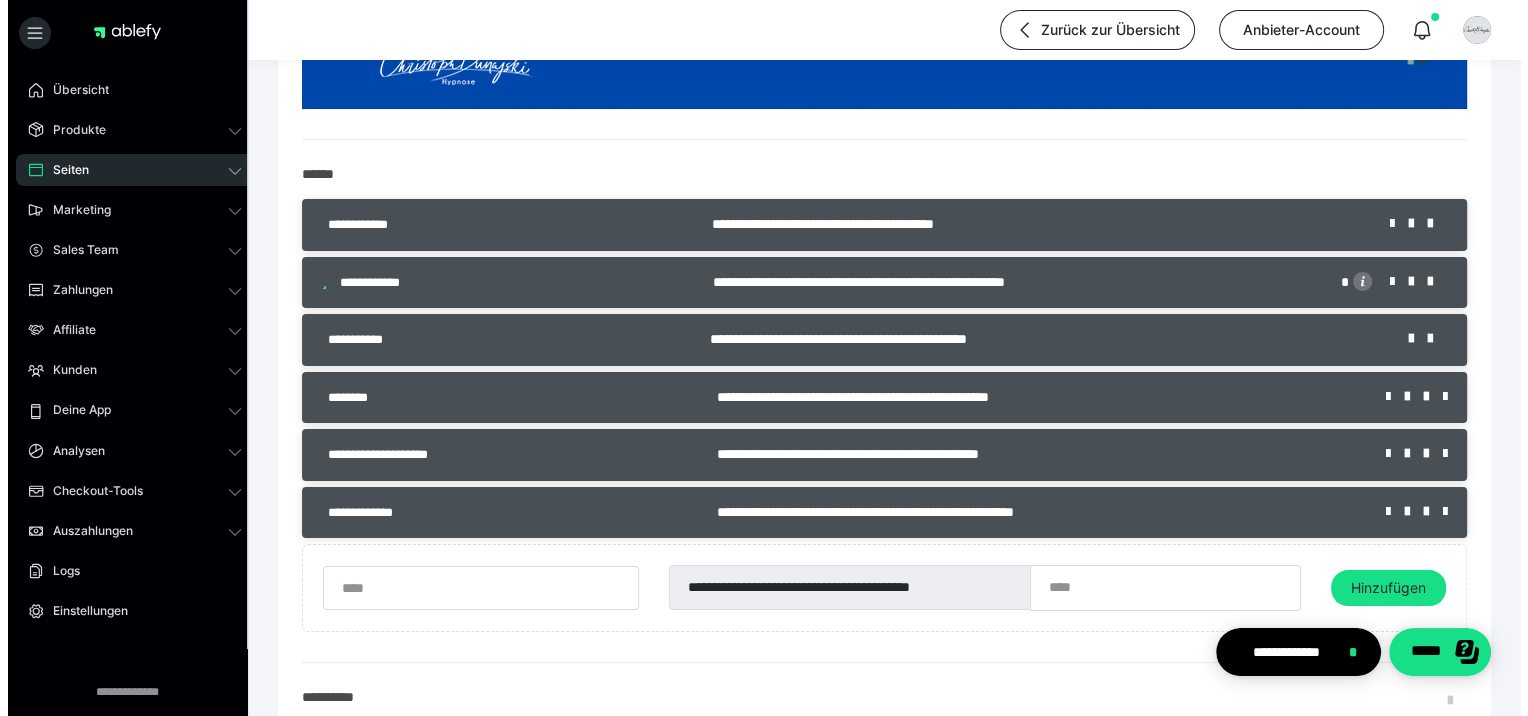 scroll, scrollTop: 300, scrollLeft: 0, axis: vertical 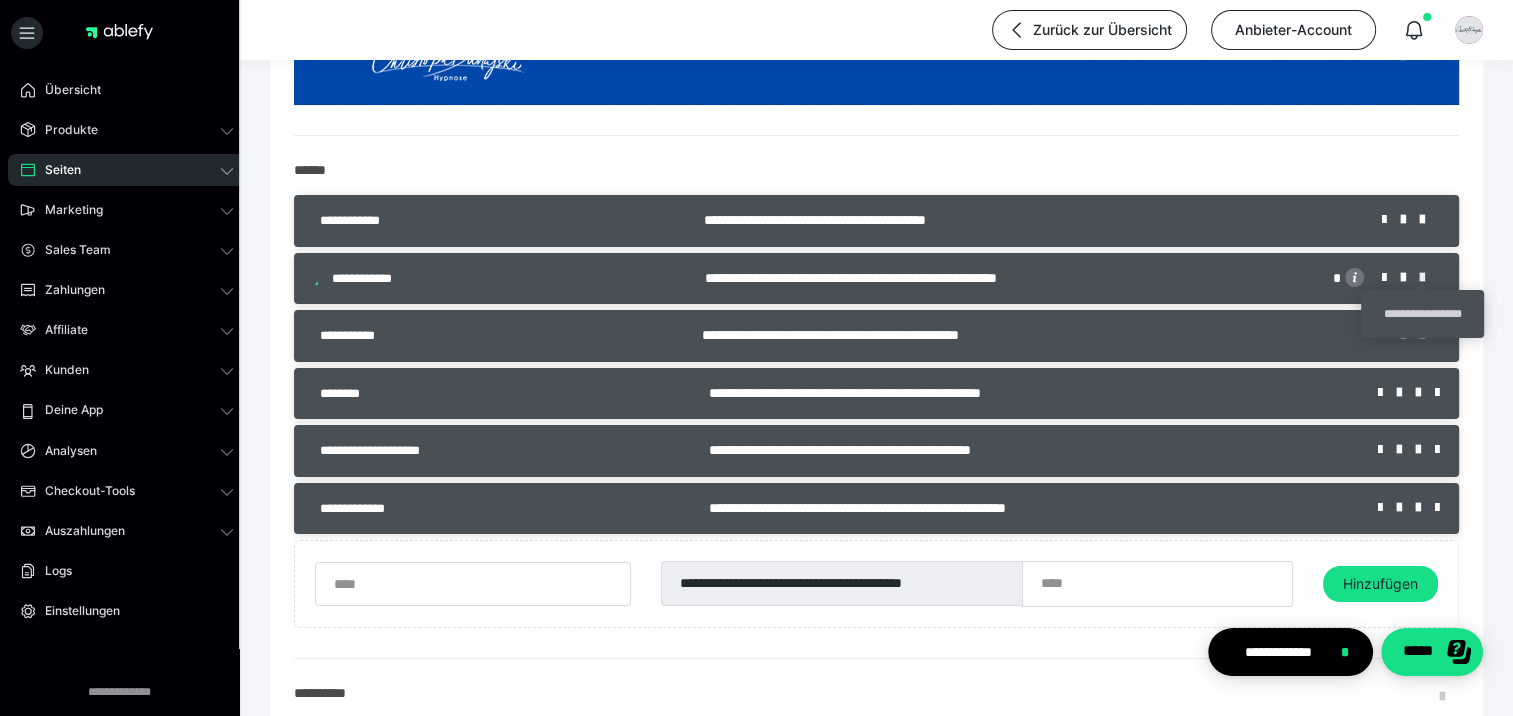 click at bounding box center (1429, 278) 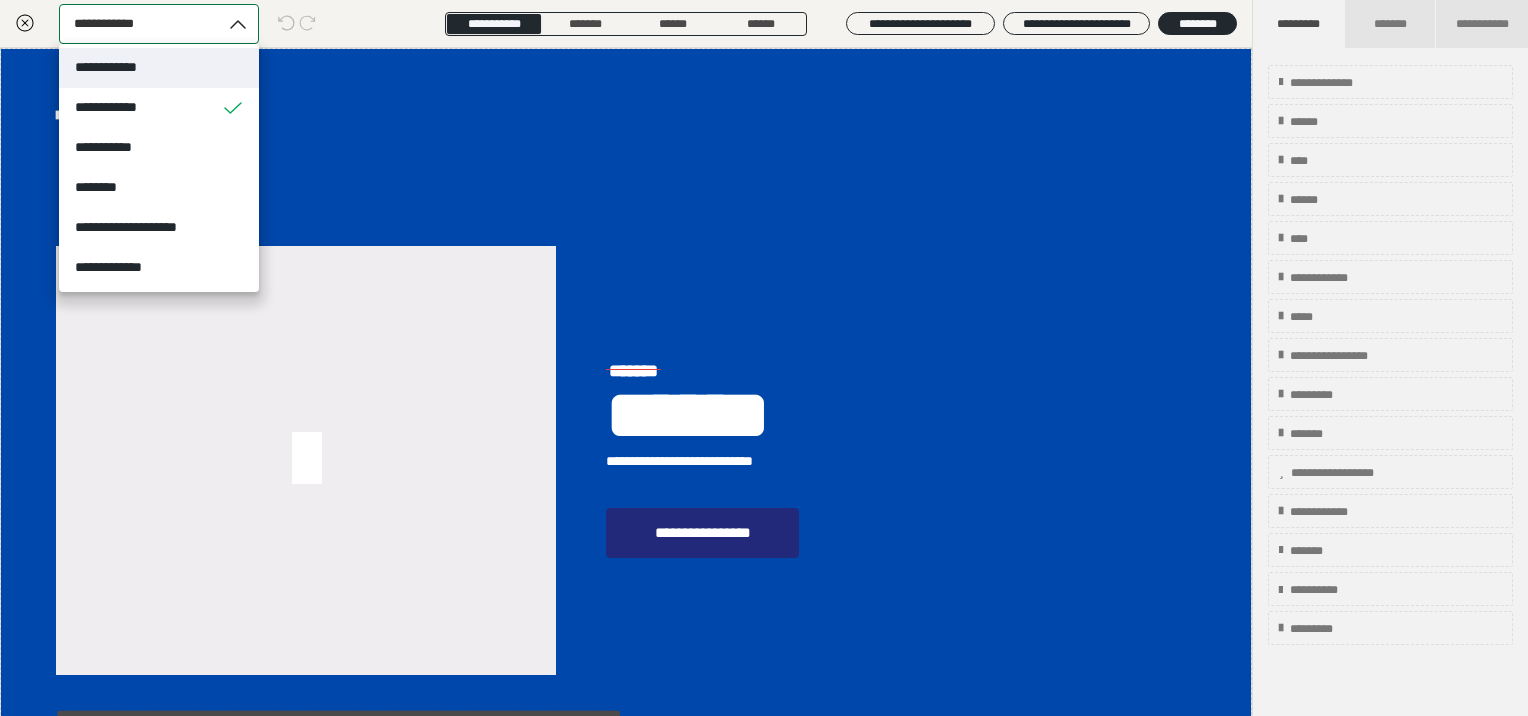 click on "**********" at bounding box center (120, 67) 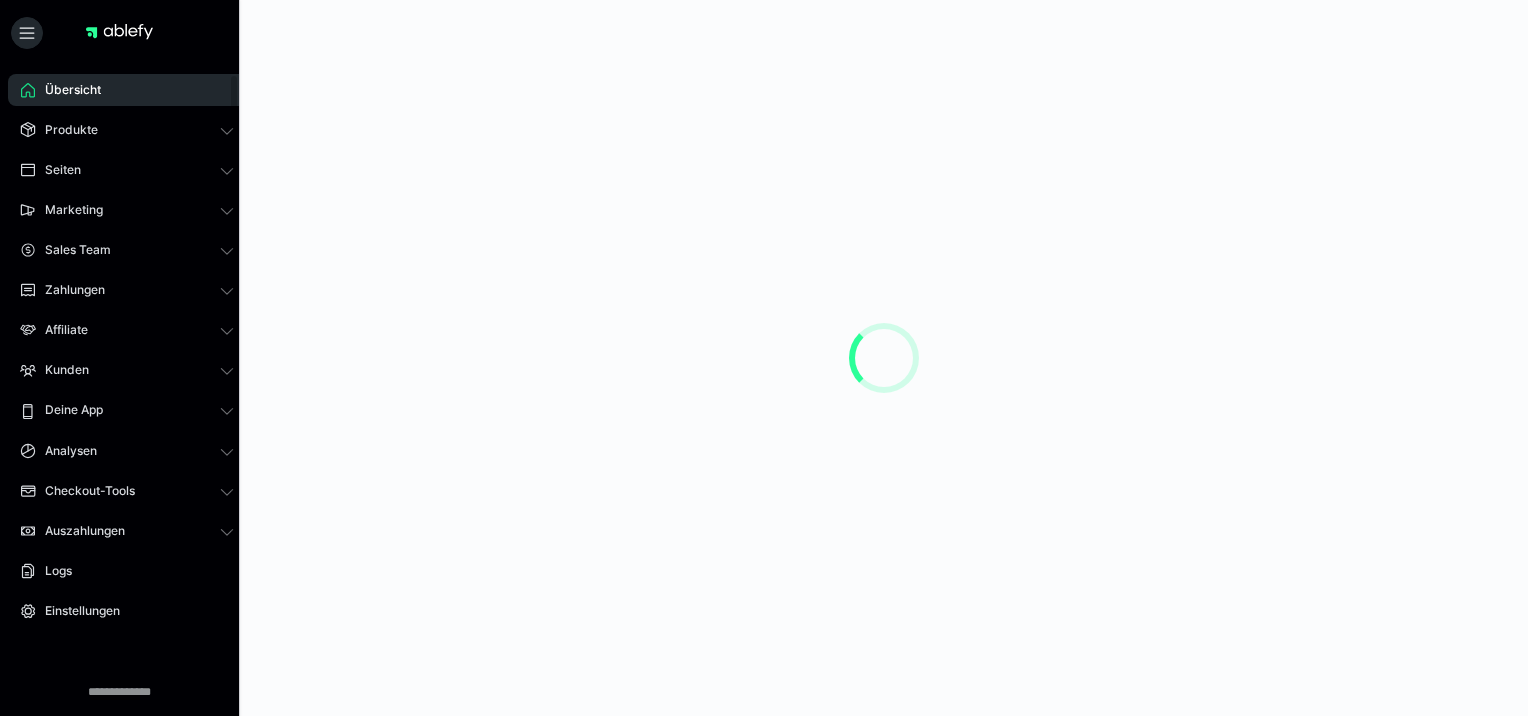 scroll, scrollTop: 0, scrollLeft: 0, axis: both 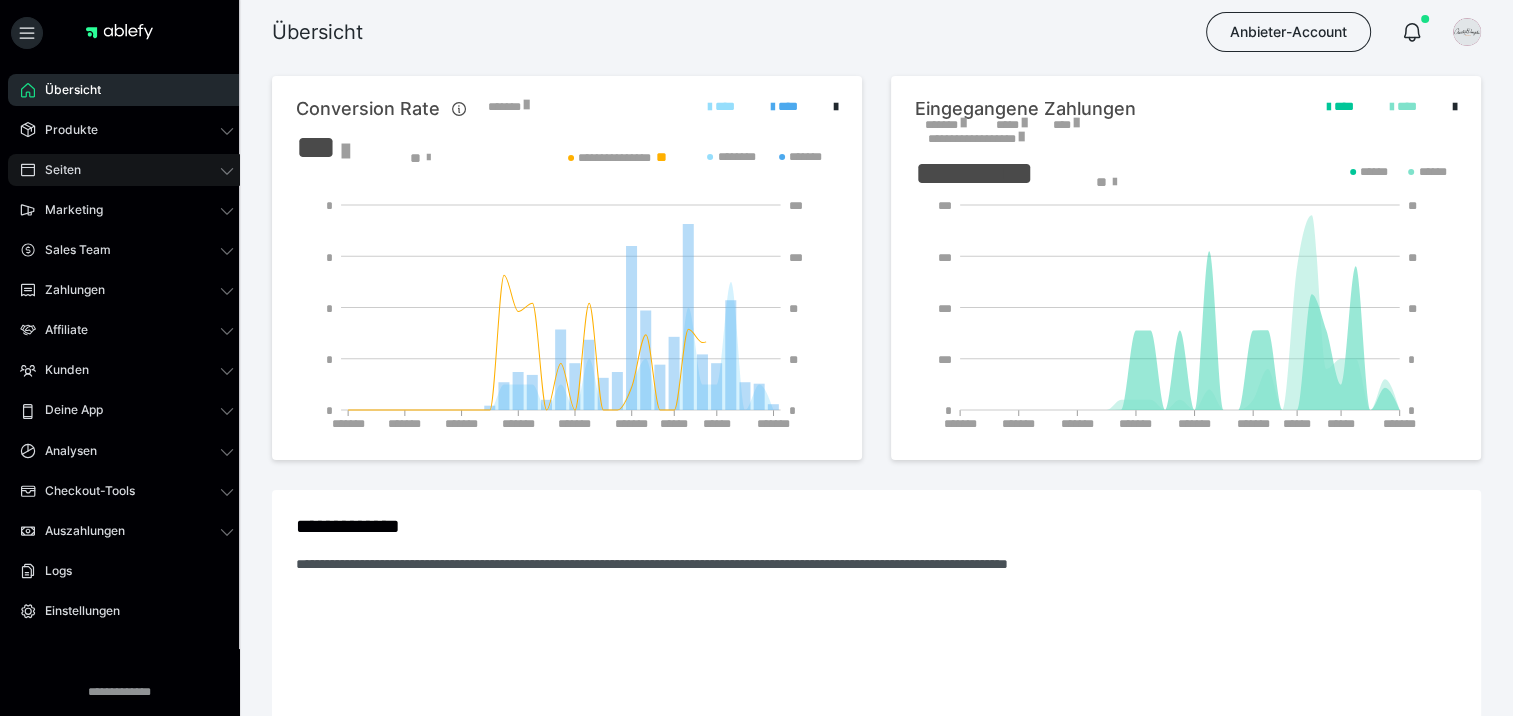 click on "Seiten" at bounding box center [56, 170] 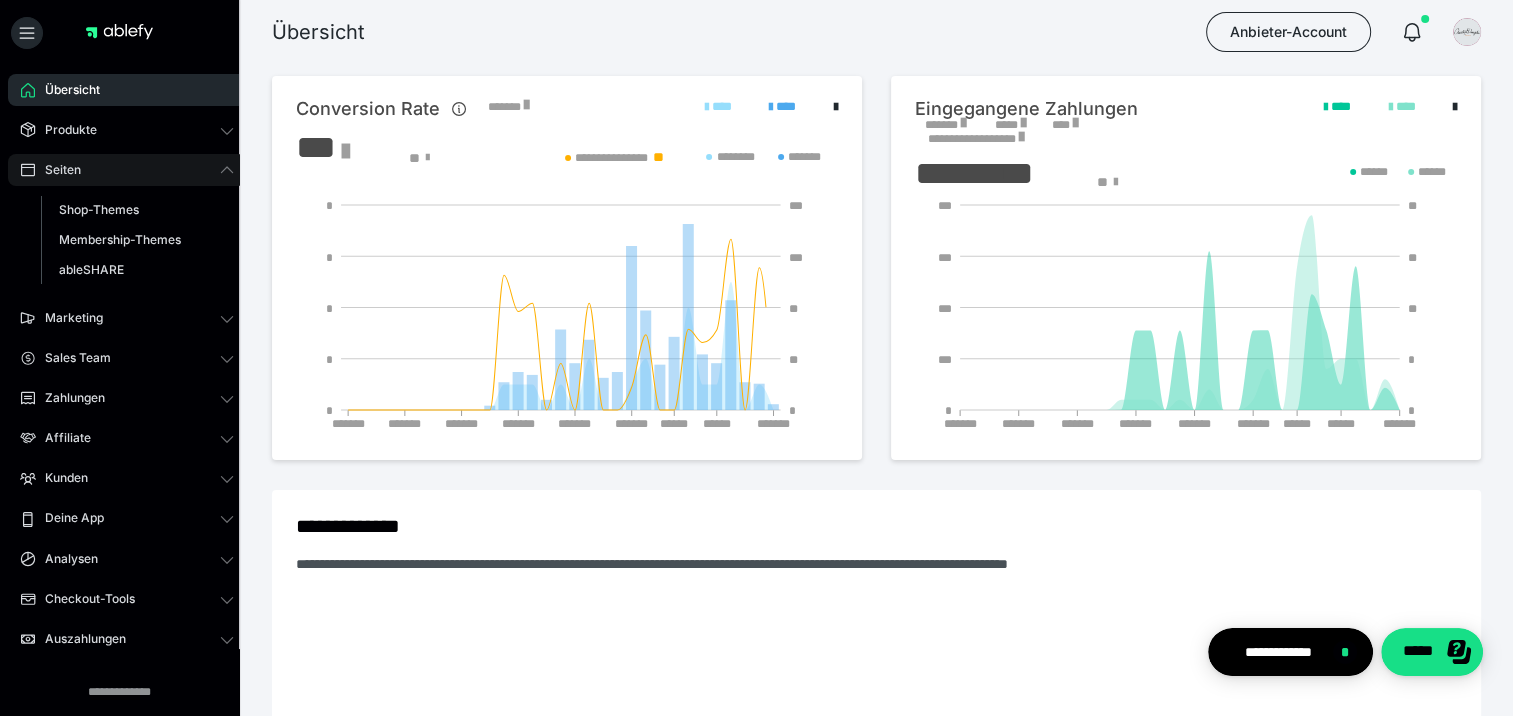 scroll, scrollTop: 0, scrollLeft: 0, axis: both 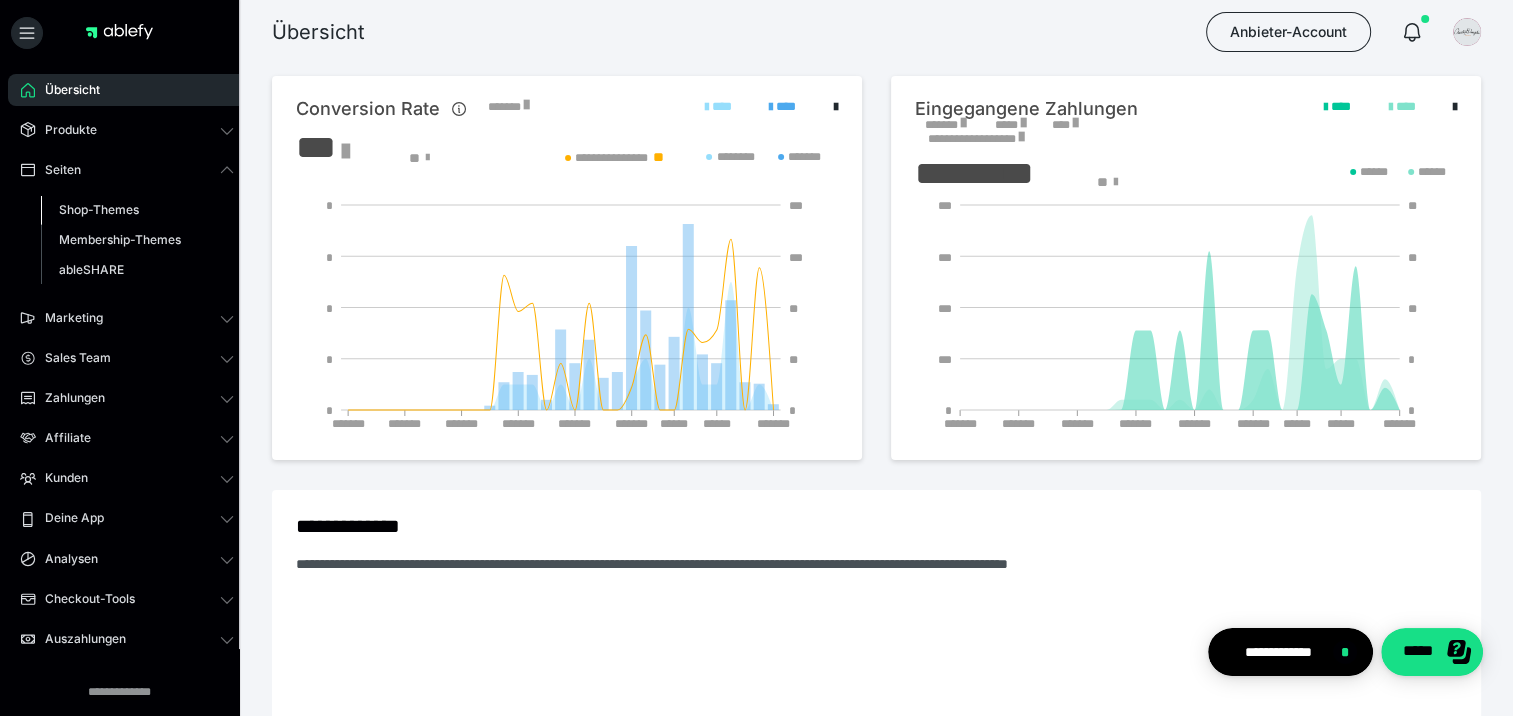 click on "Shop-Themes" at bounding box center (99, 209) 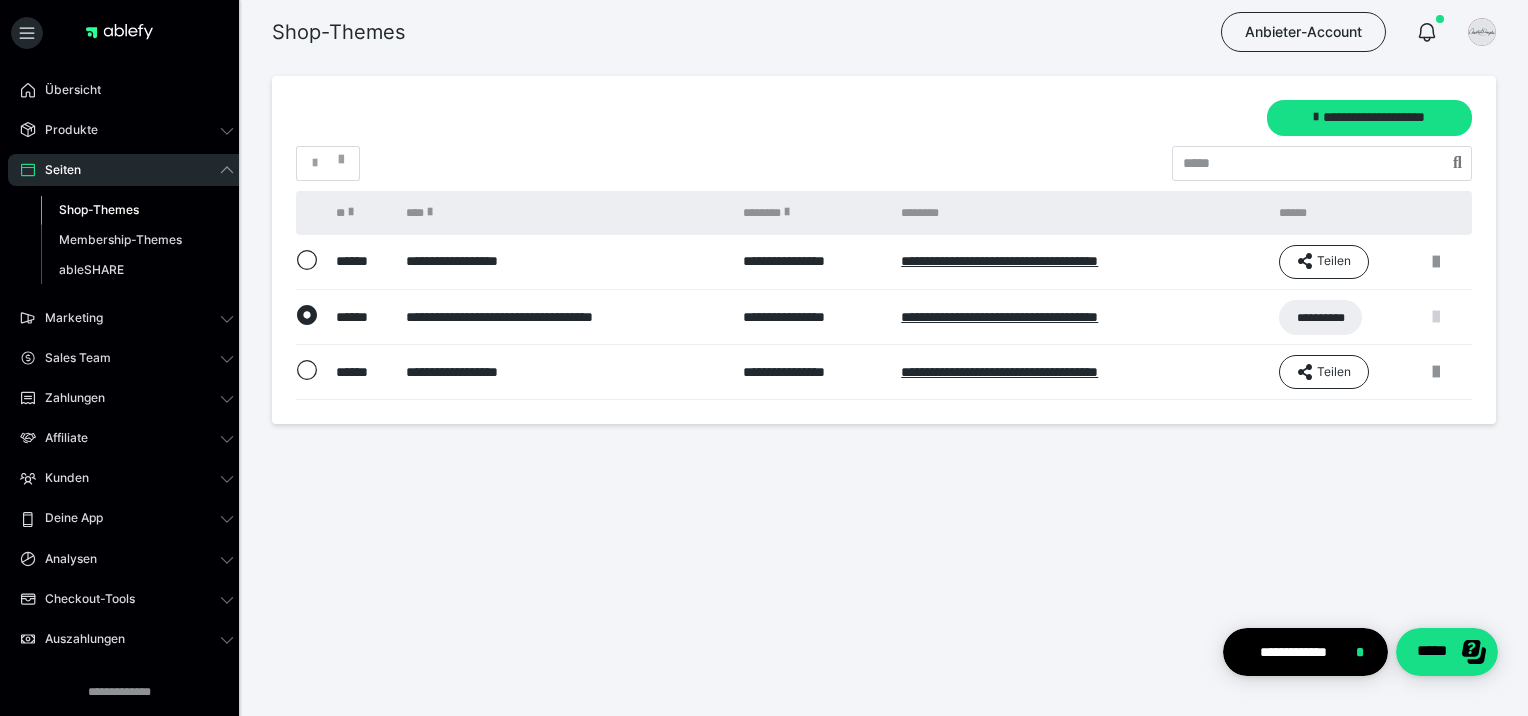 click at bounding box center [1436, 317] 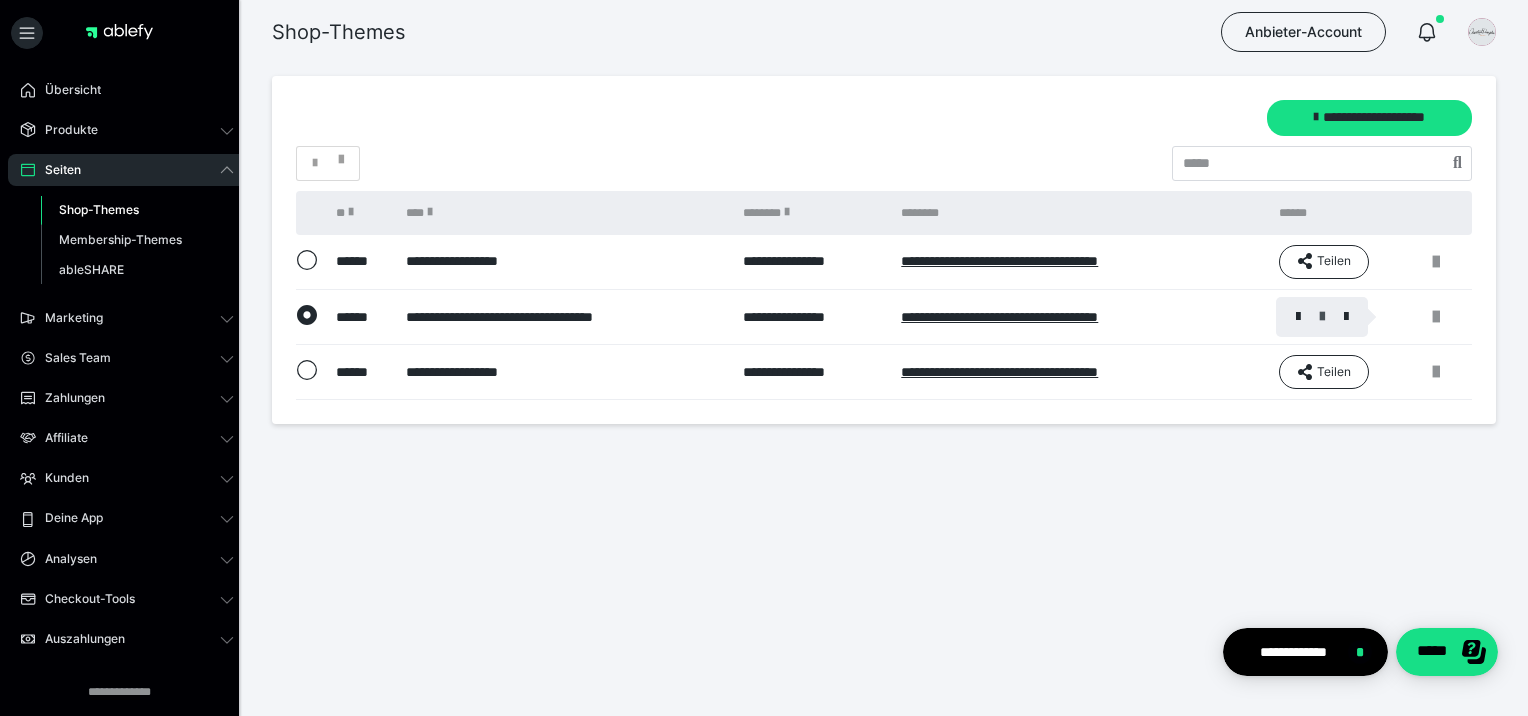 click at bounding box center [1322, 317] 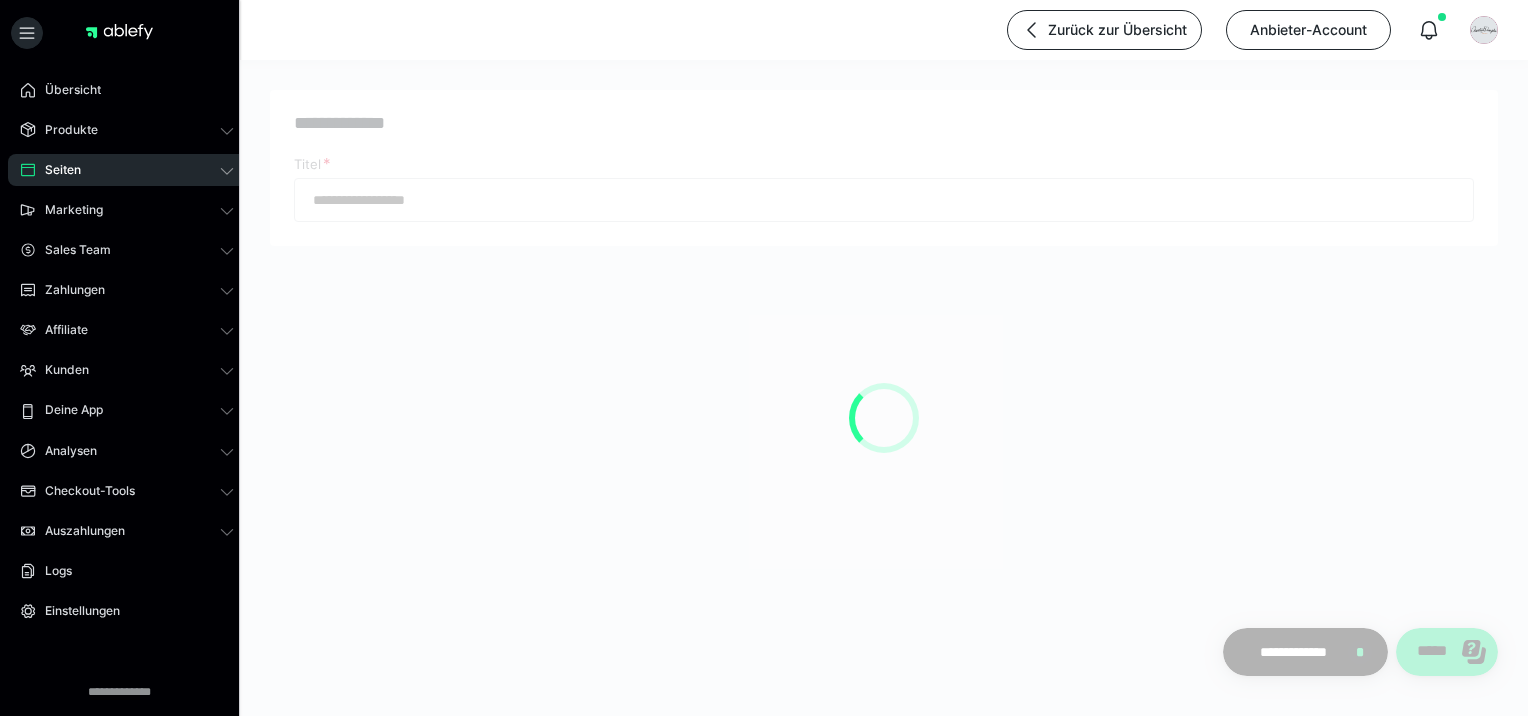 type on "**********" 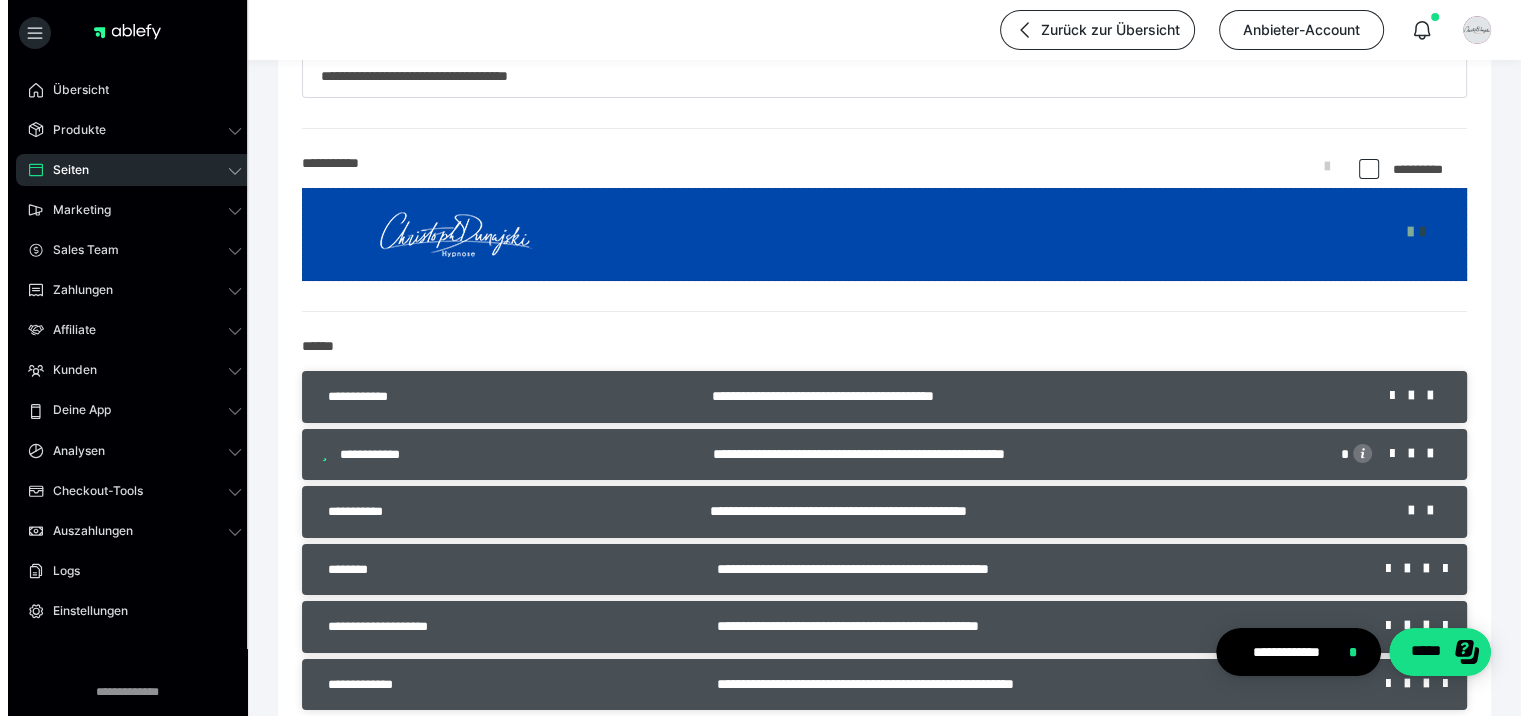 scroll, scrollTop: 300, scrollLeft: 0, axis: vertical 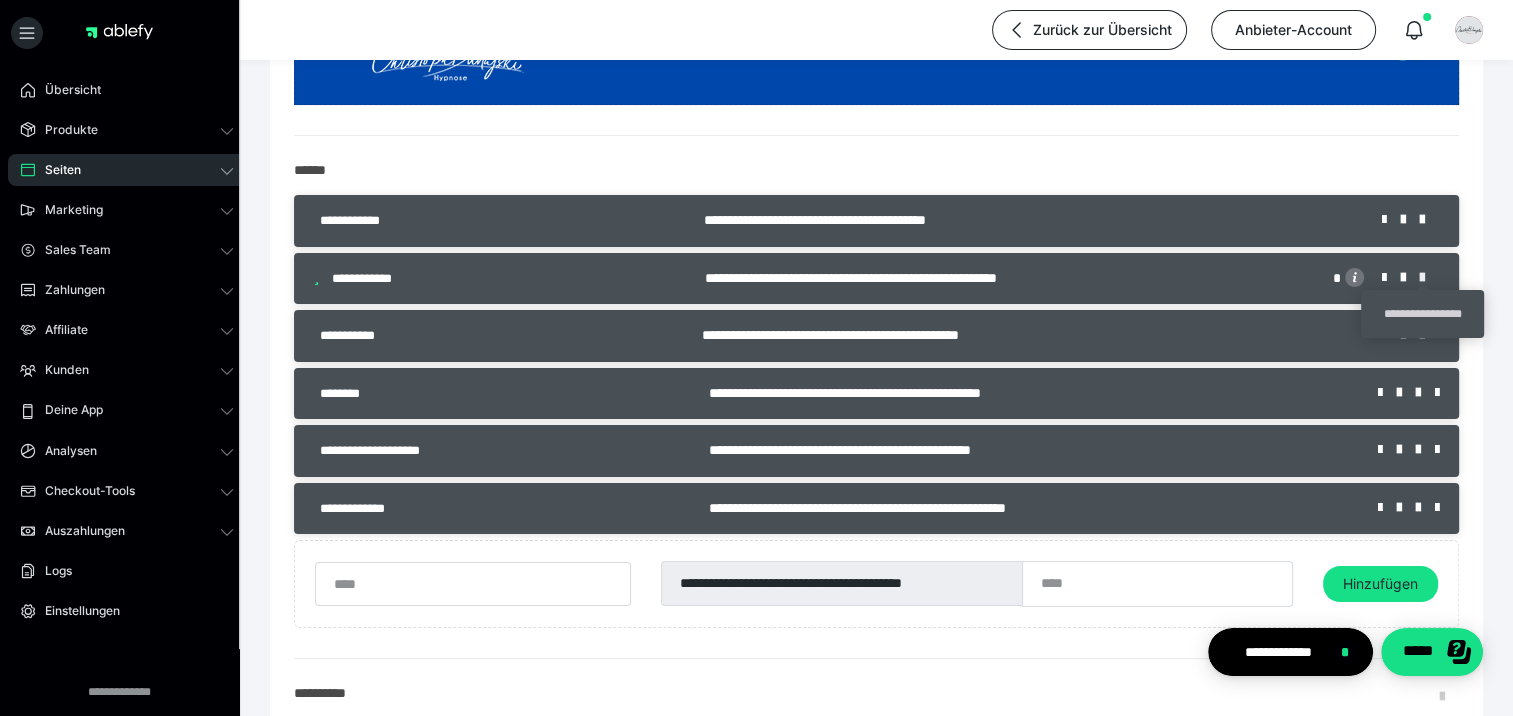 click at bounding box center [1429, 278] 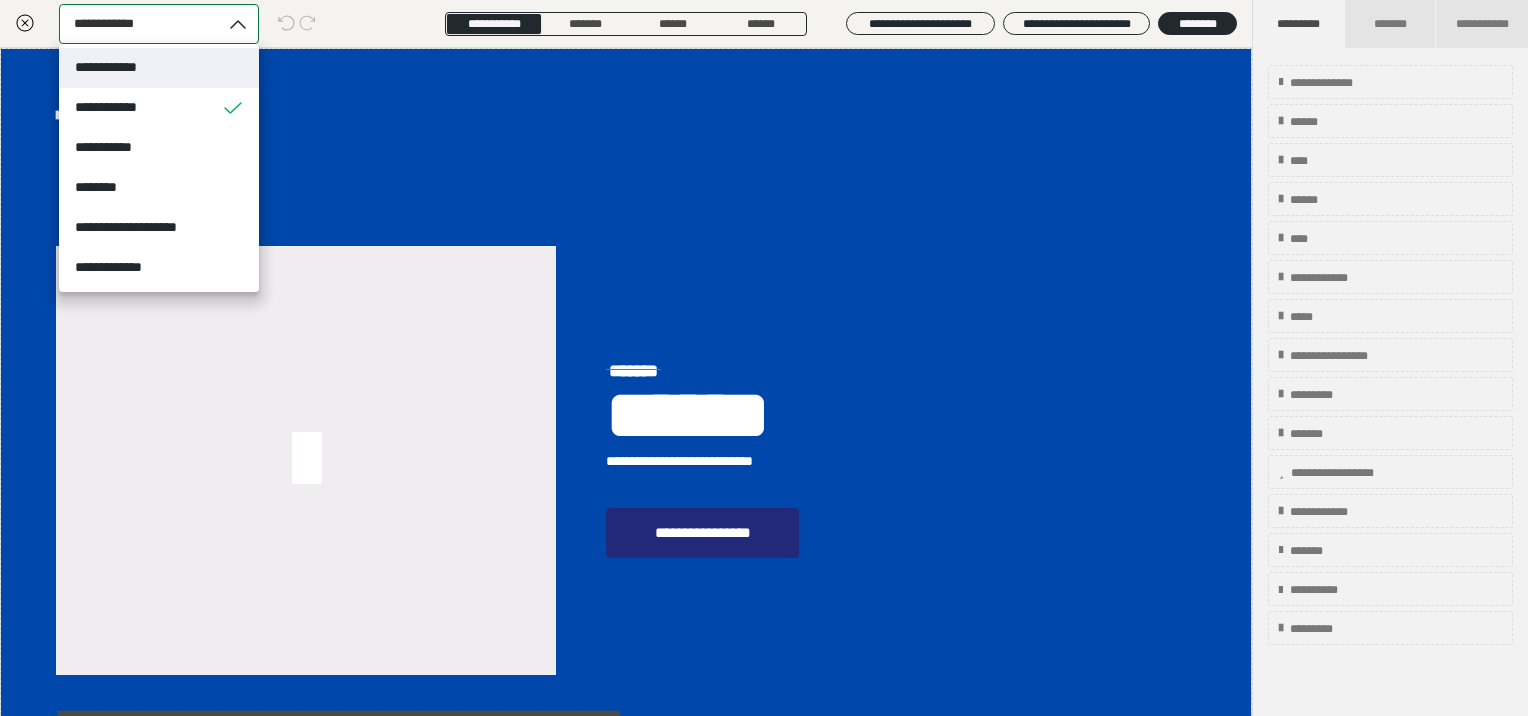 click on "**********" at bounding box center [120, 67] 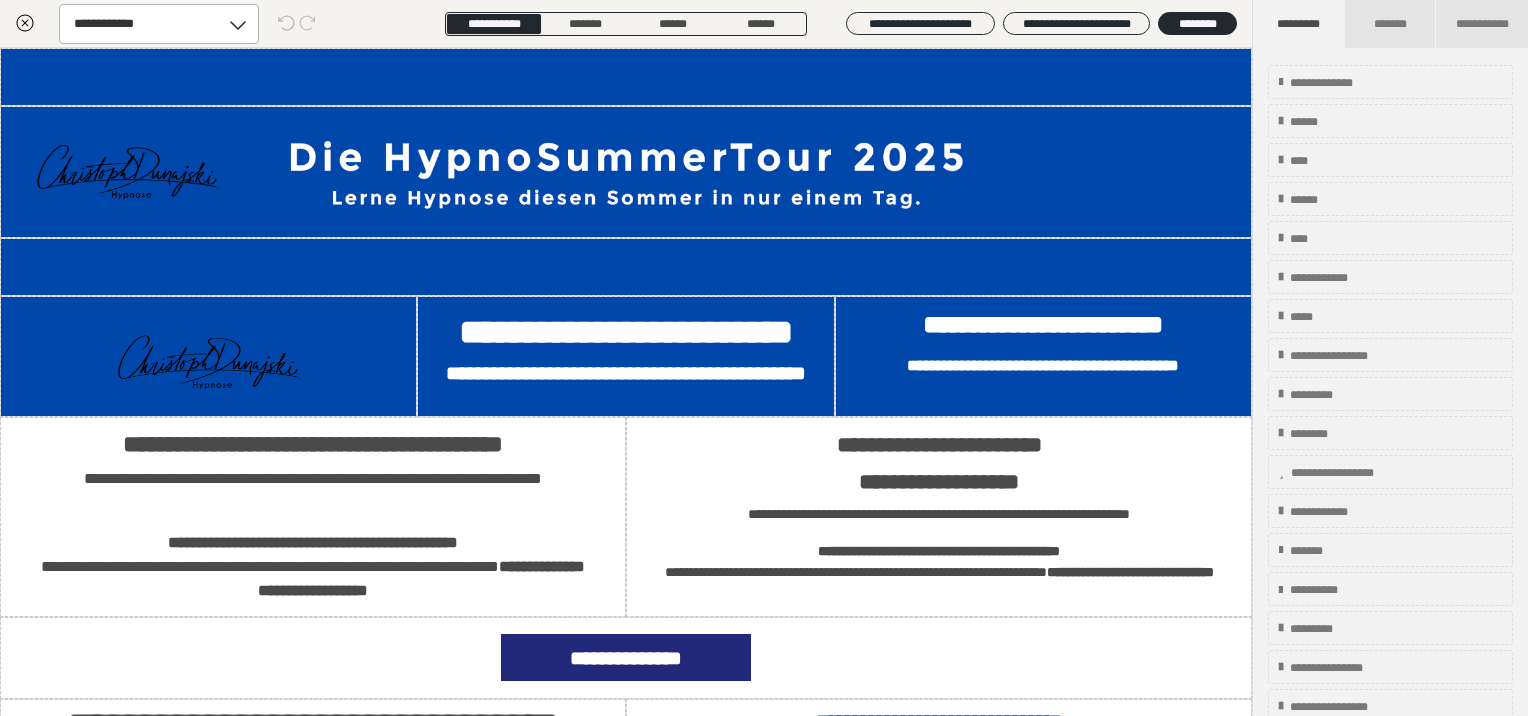 scroll, scrollTop: 4334, scrollLeft: 0, axis: vertical 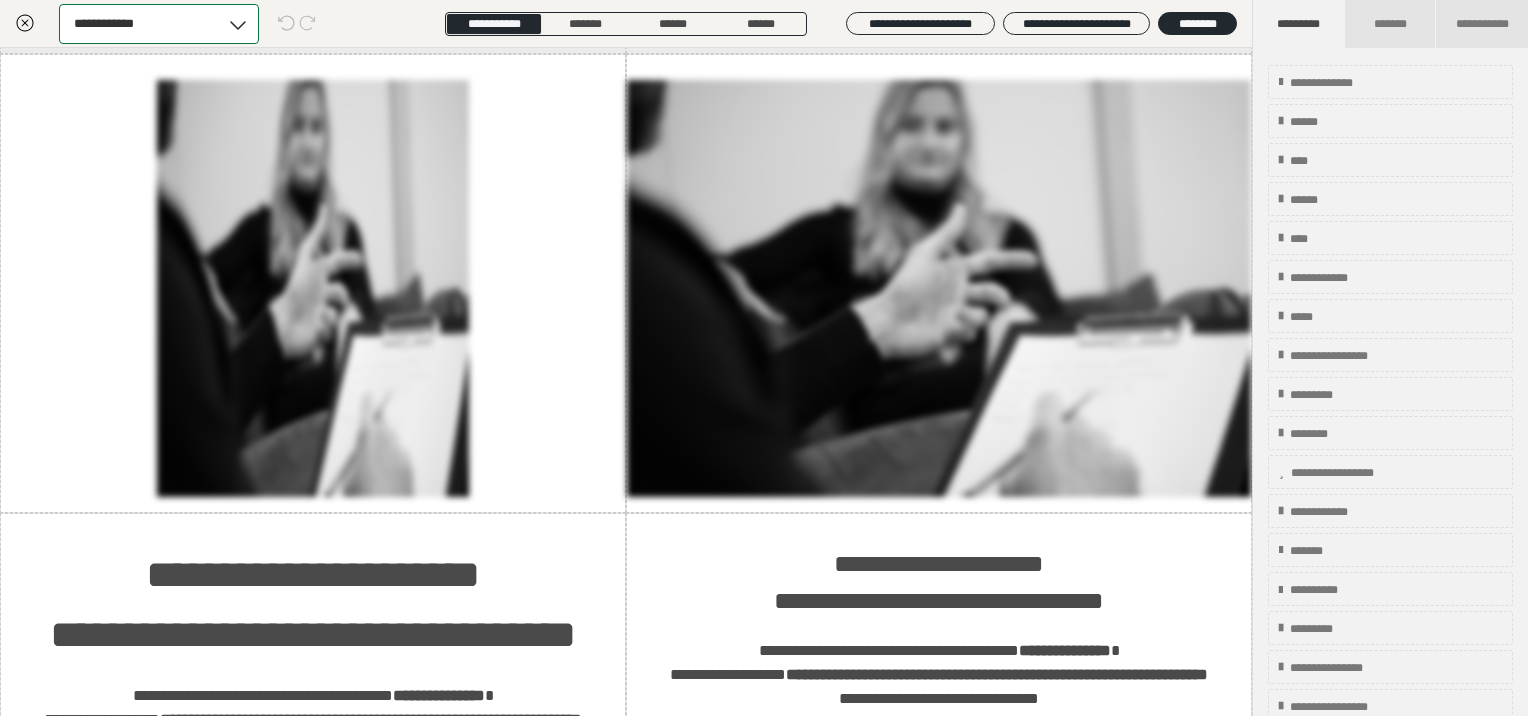 drag, startPoint x: 495, startPoint y: 292, endPoint x: 1466, endPoint y: 265, distance: 971.3753 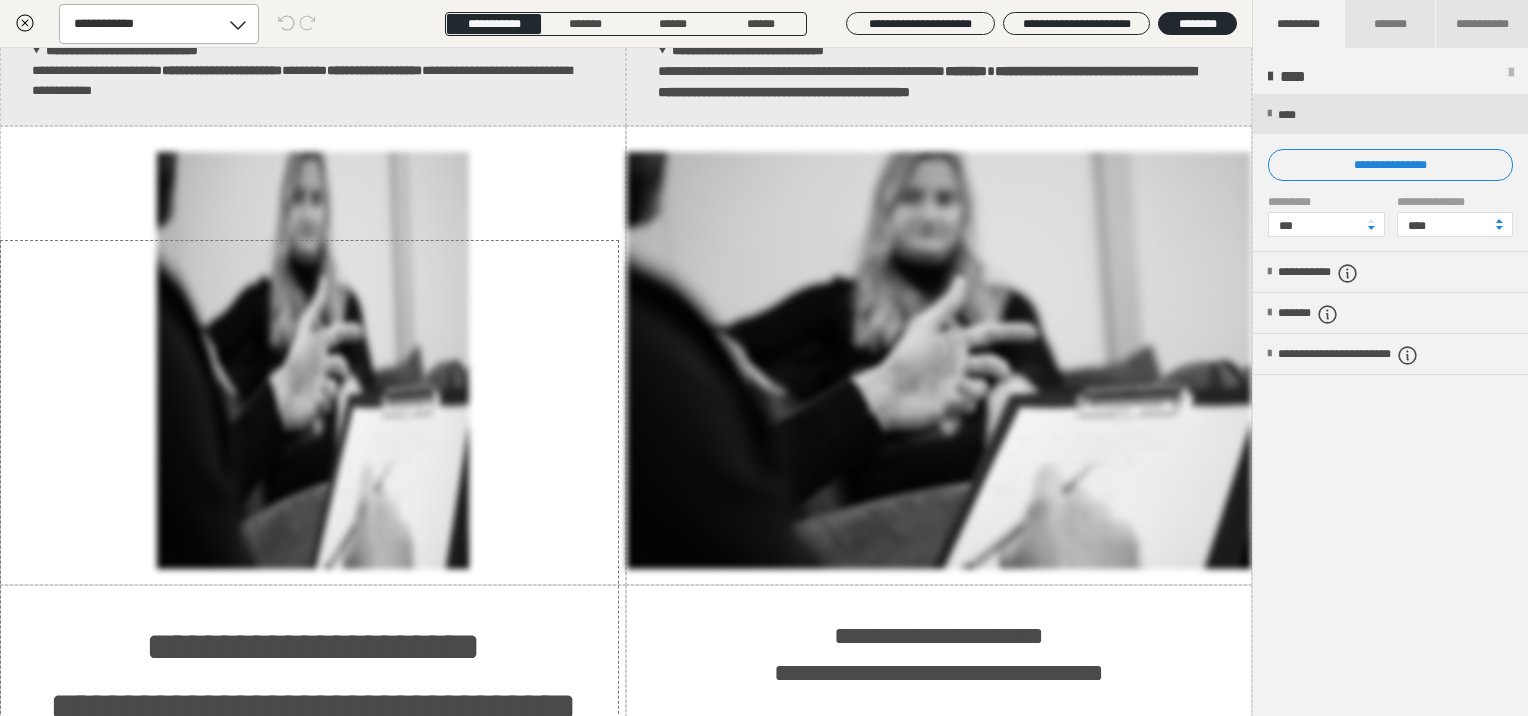 scroll, scrollTop: 12006, scrollLeft: 0, axis: vertical 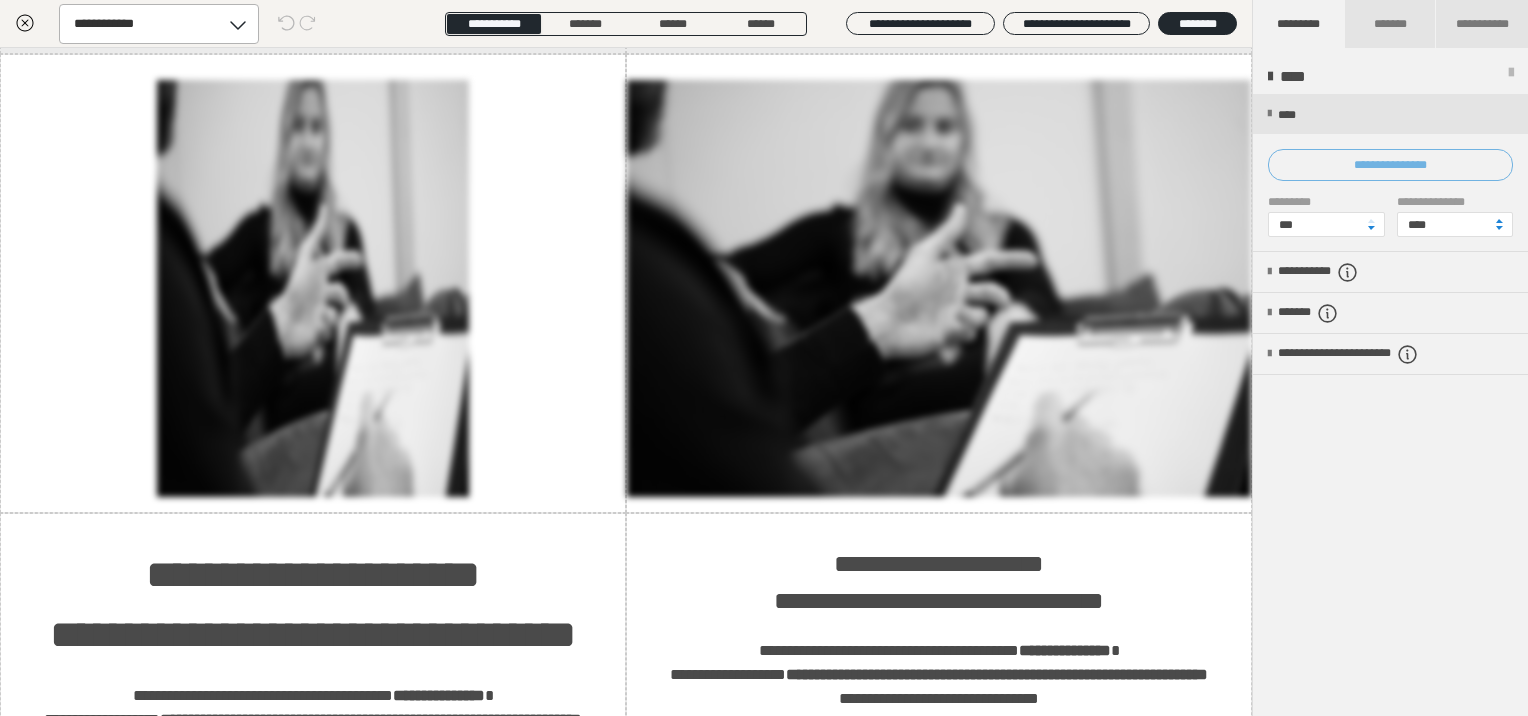 click on "**********" at bounding box center [1390, 165] 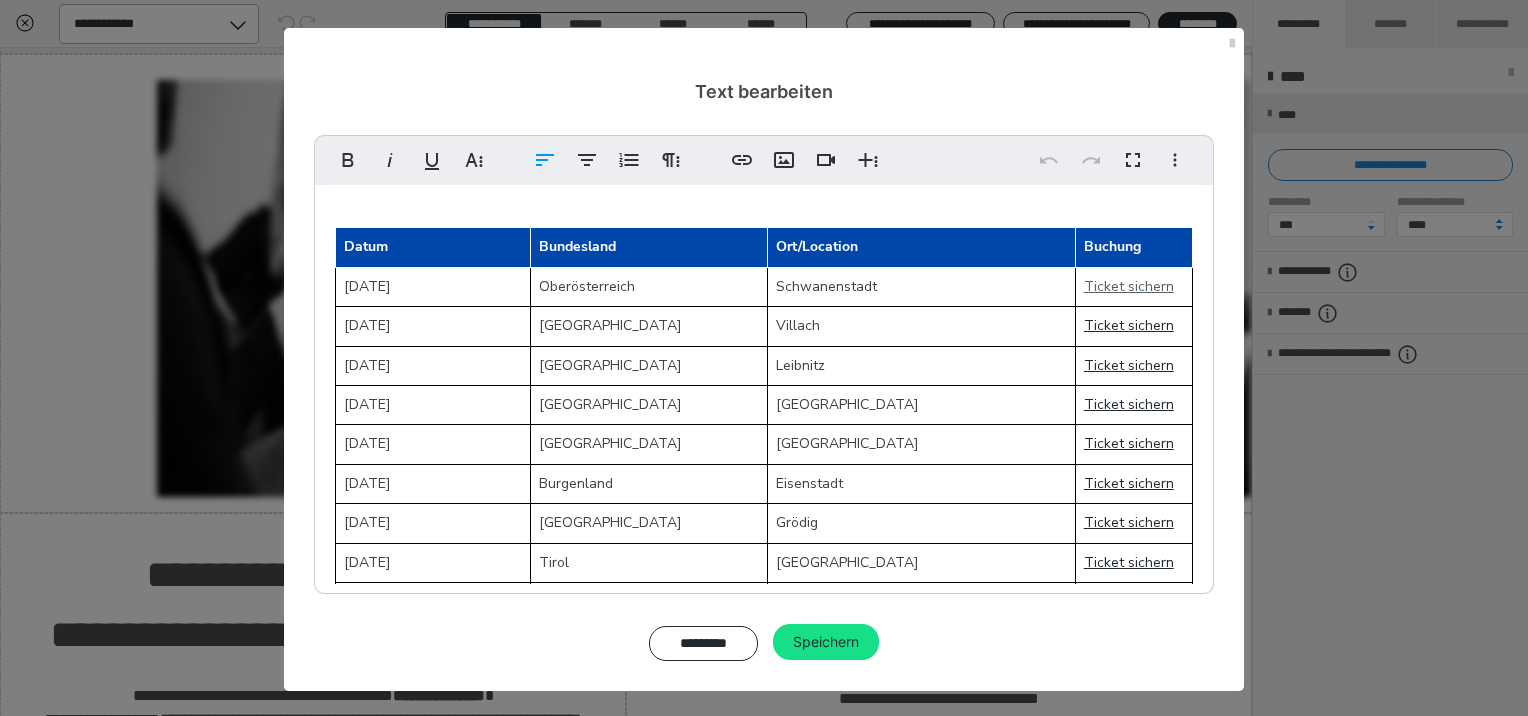 click on "Ticket sichern" at bounding box center (1133, 286) 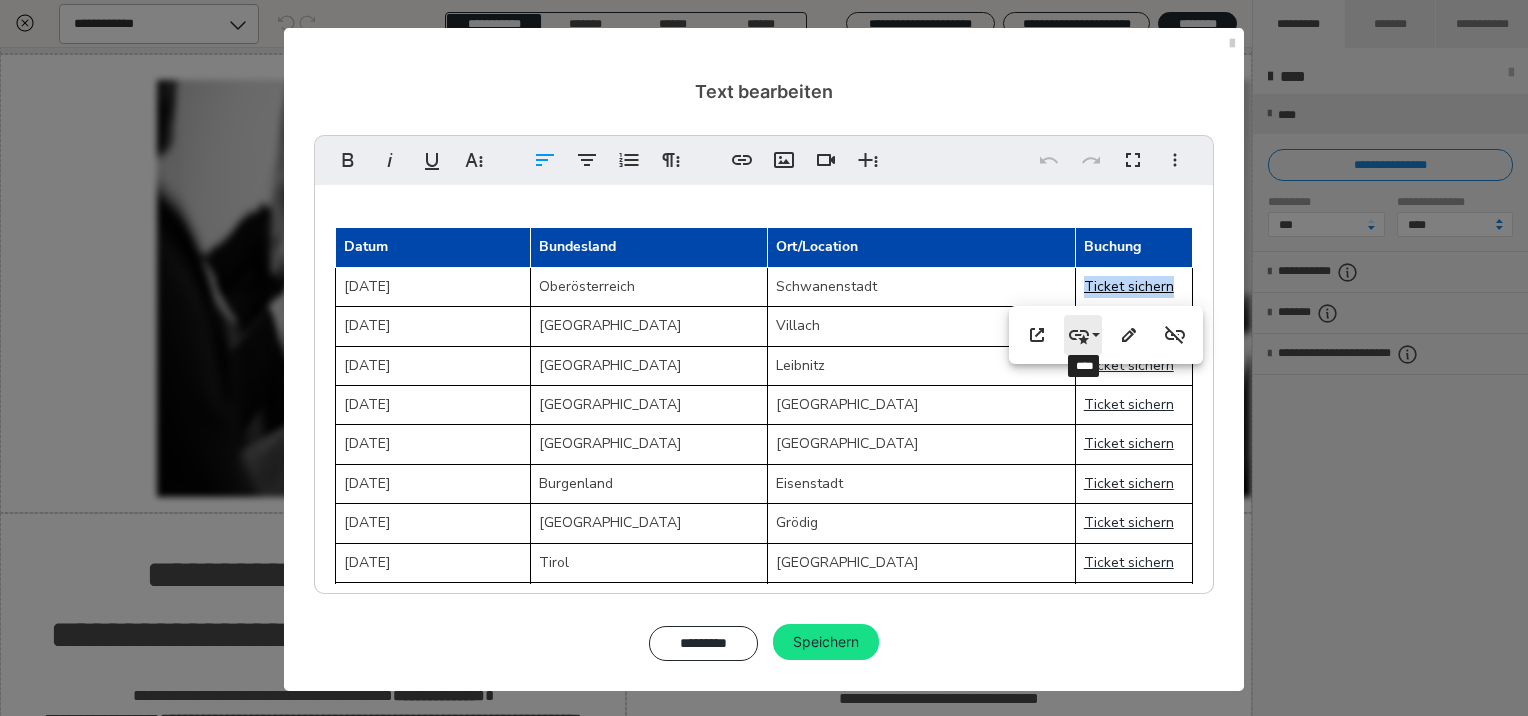 click 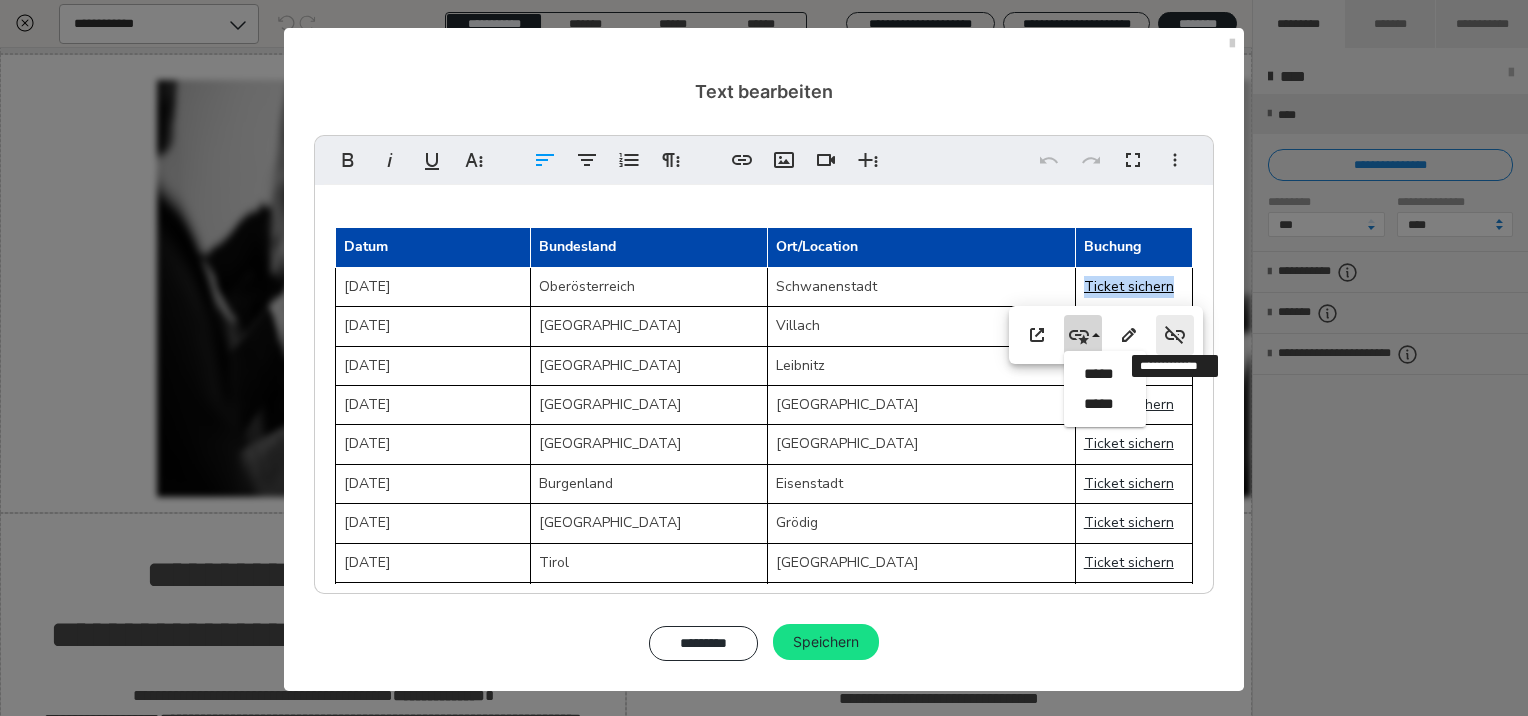 click 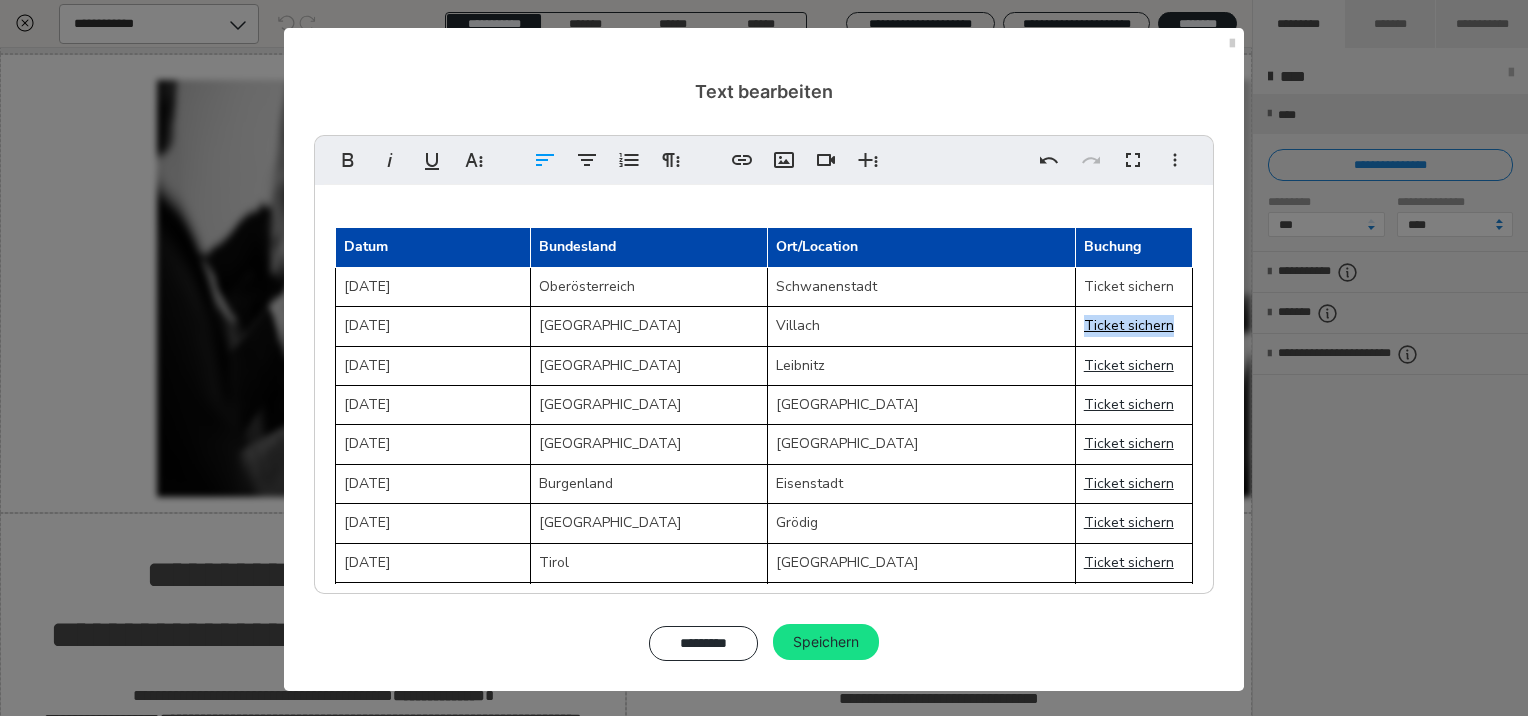 drag, startPoint x: 1152, startPoint y: 324, endPoint x: 1063, endPoint y: 320, distance: 89.08984 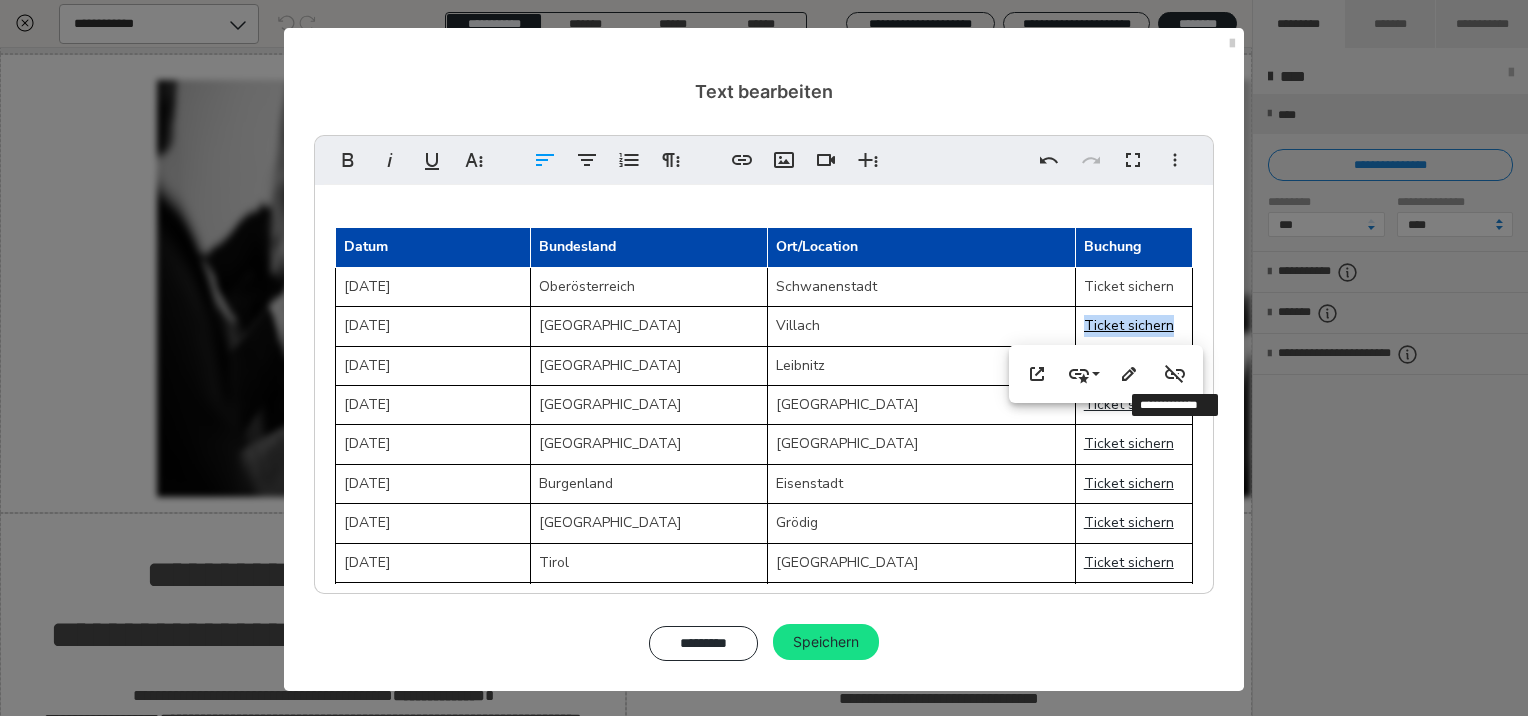click 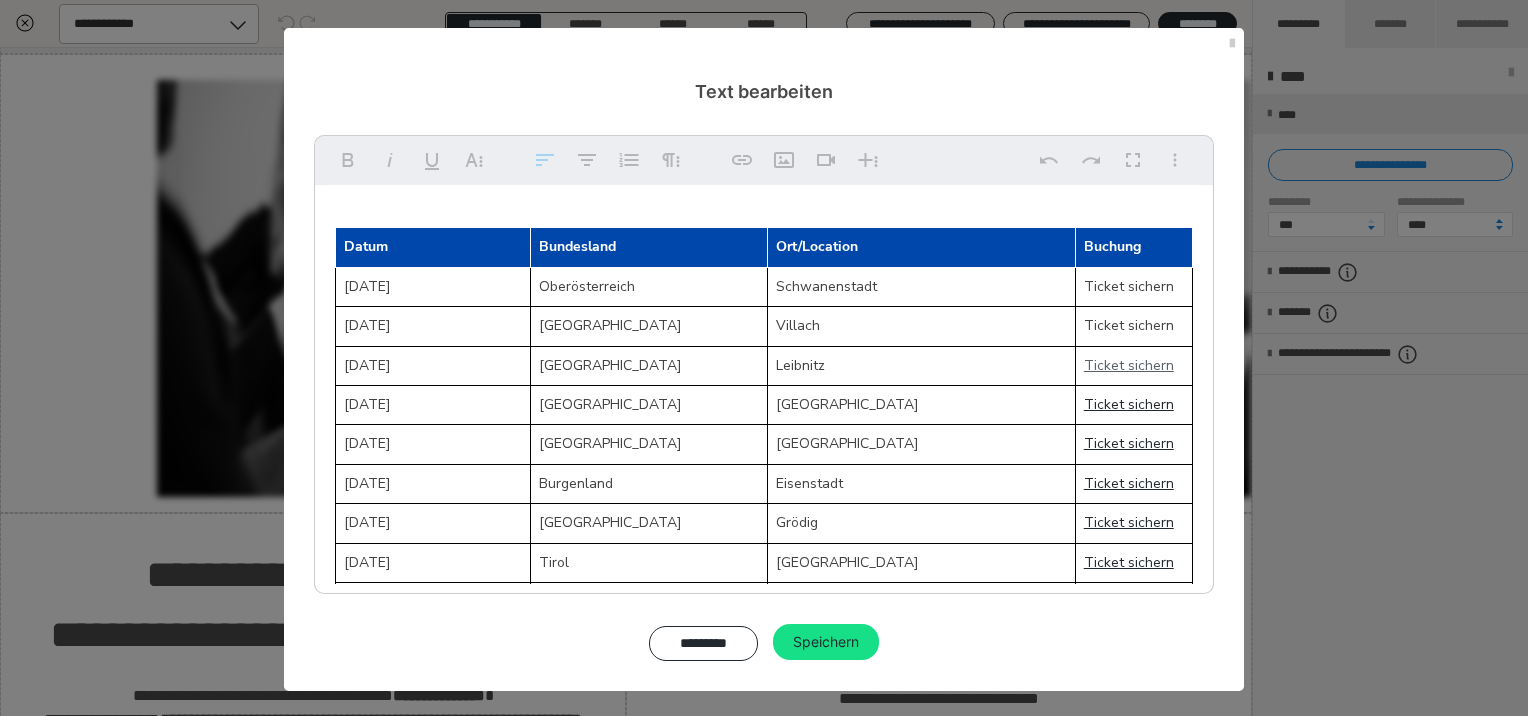 drag, startPoint x: 1155, startPoint y: 367, endPoint x: 1063, endPoint y: 361, distance: 92.19544 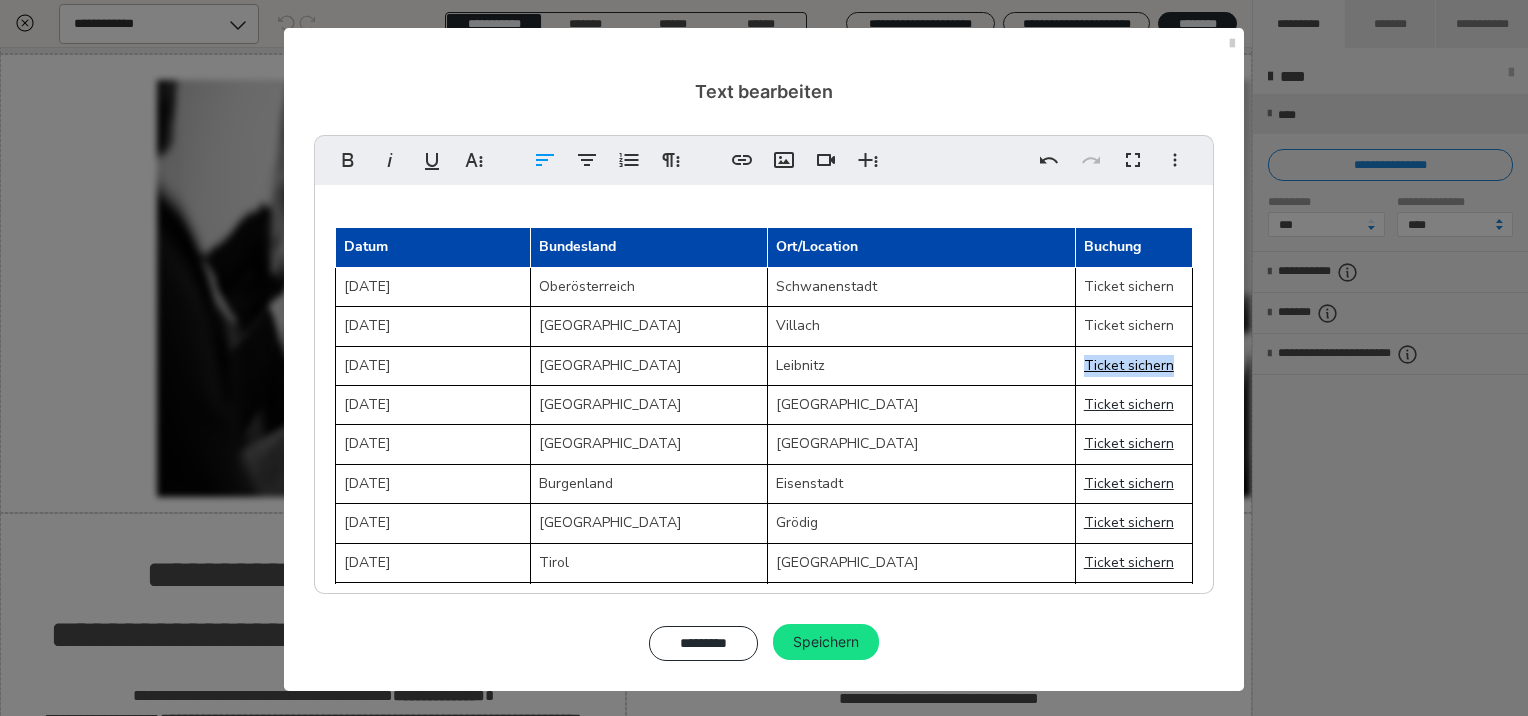 drag, startPoint x: 1152, startPoint y: 362, endPoint x: 1059, endPoint y: 359, distance: 93.04838 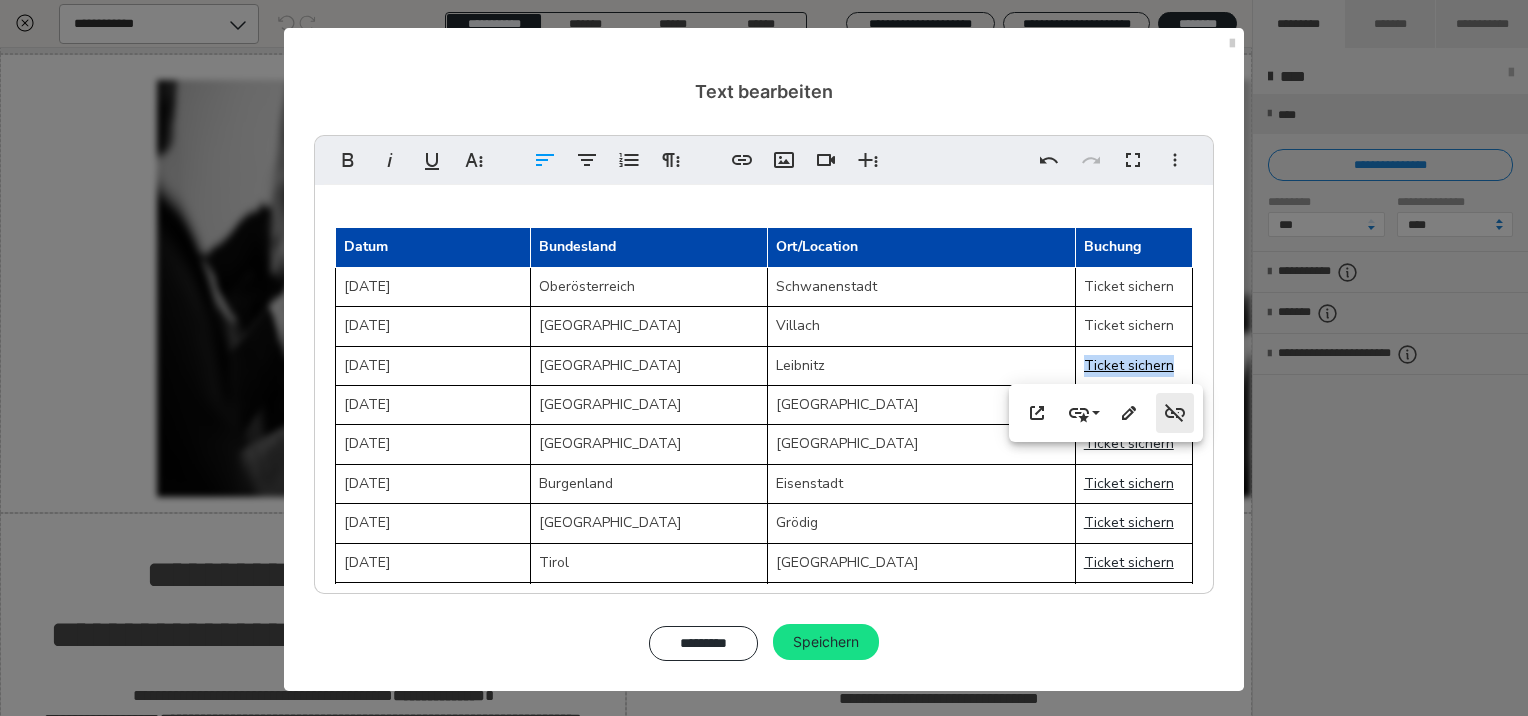 click 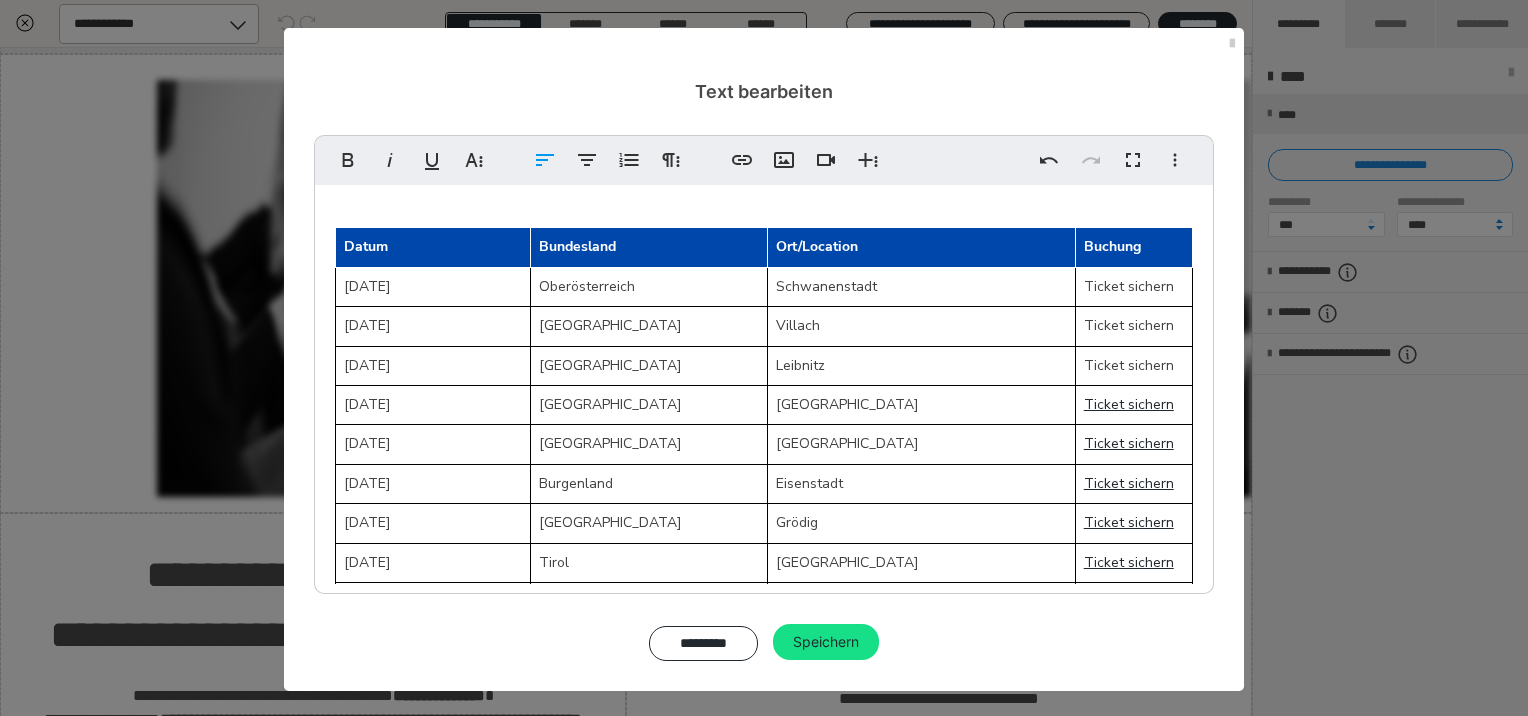 click on "Leibnitz" at bounding box center [921, 365] 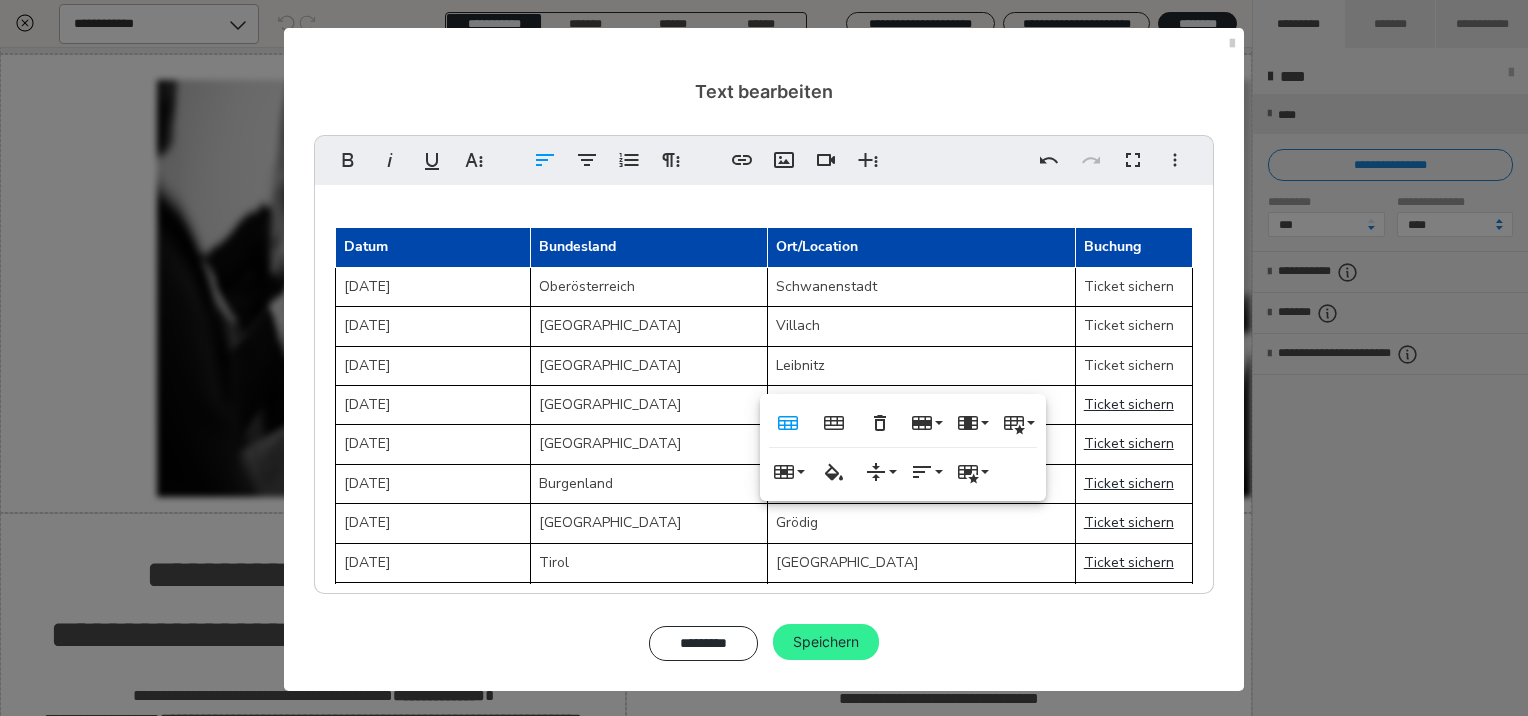 click on "Speichern" at bounding box center [826, 642] 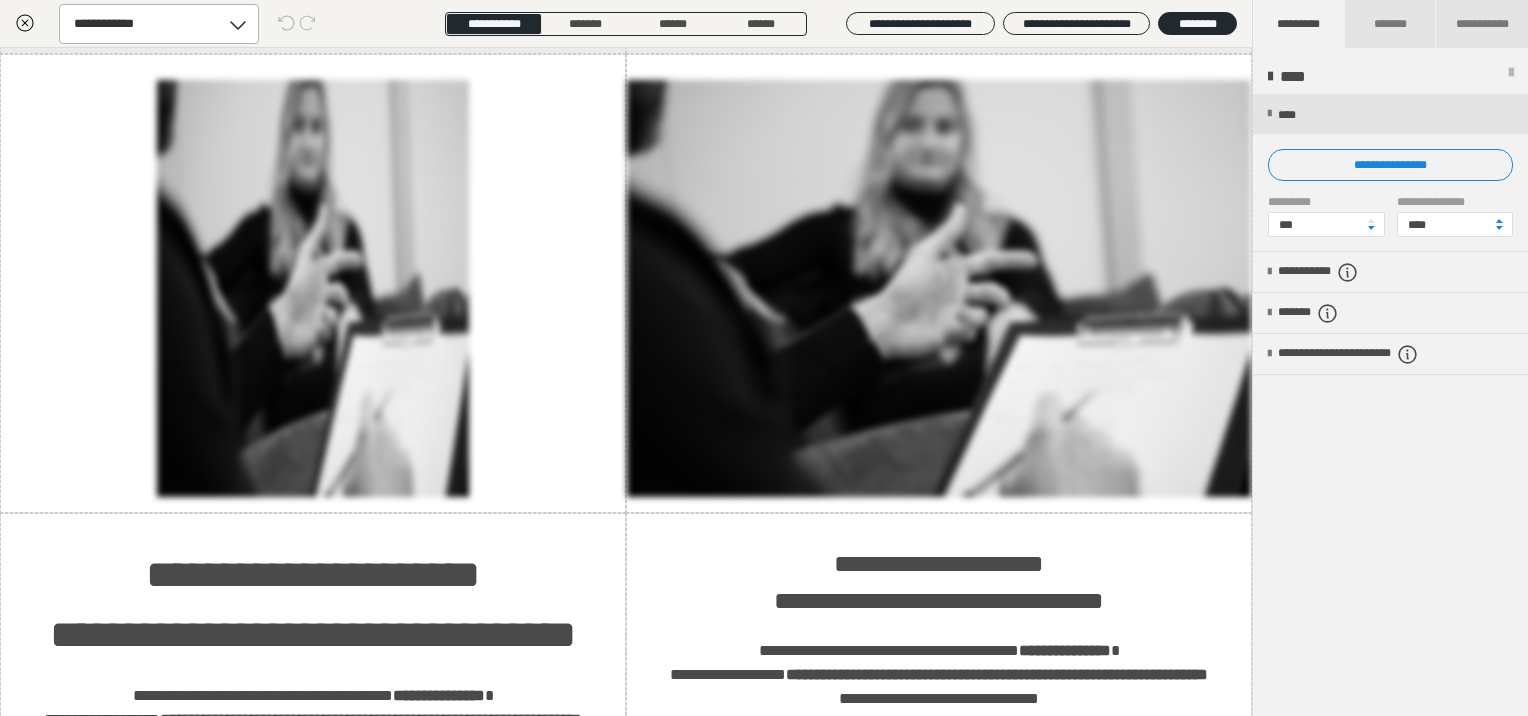 click on "**********" at bounding box center [1178, -1137] 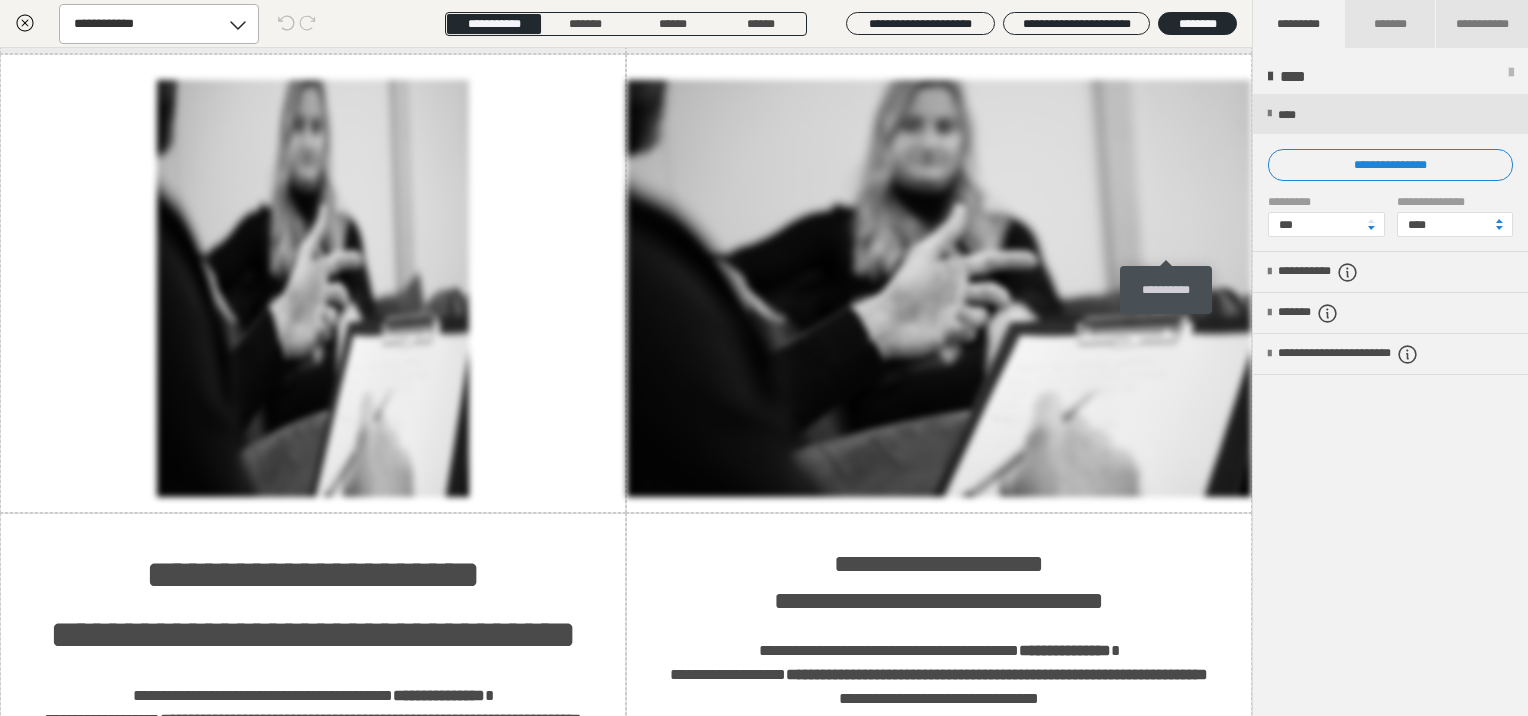 click at bounding box center (1185, -1235) 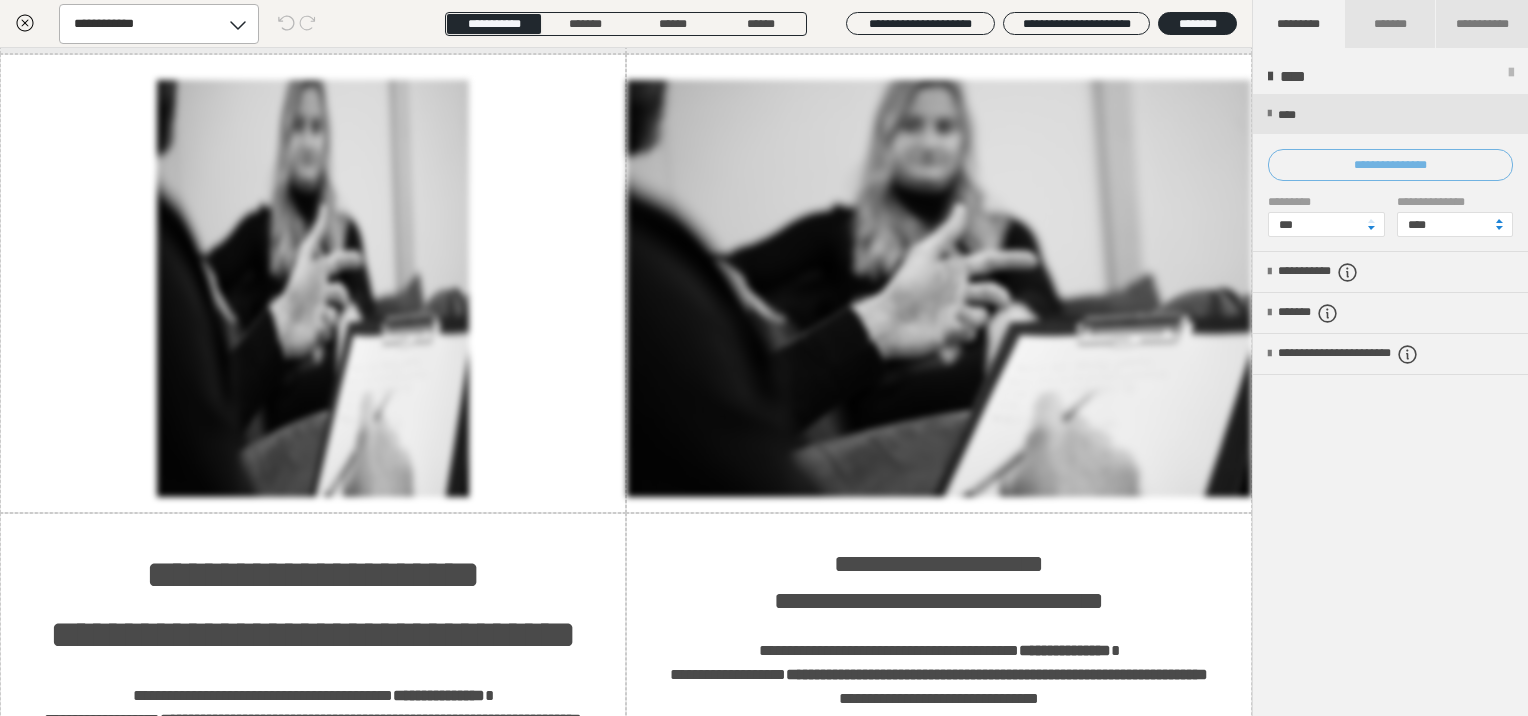click on "**********" at bounding box center (1390, 165) 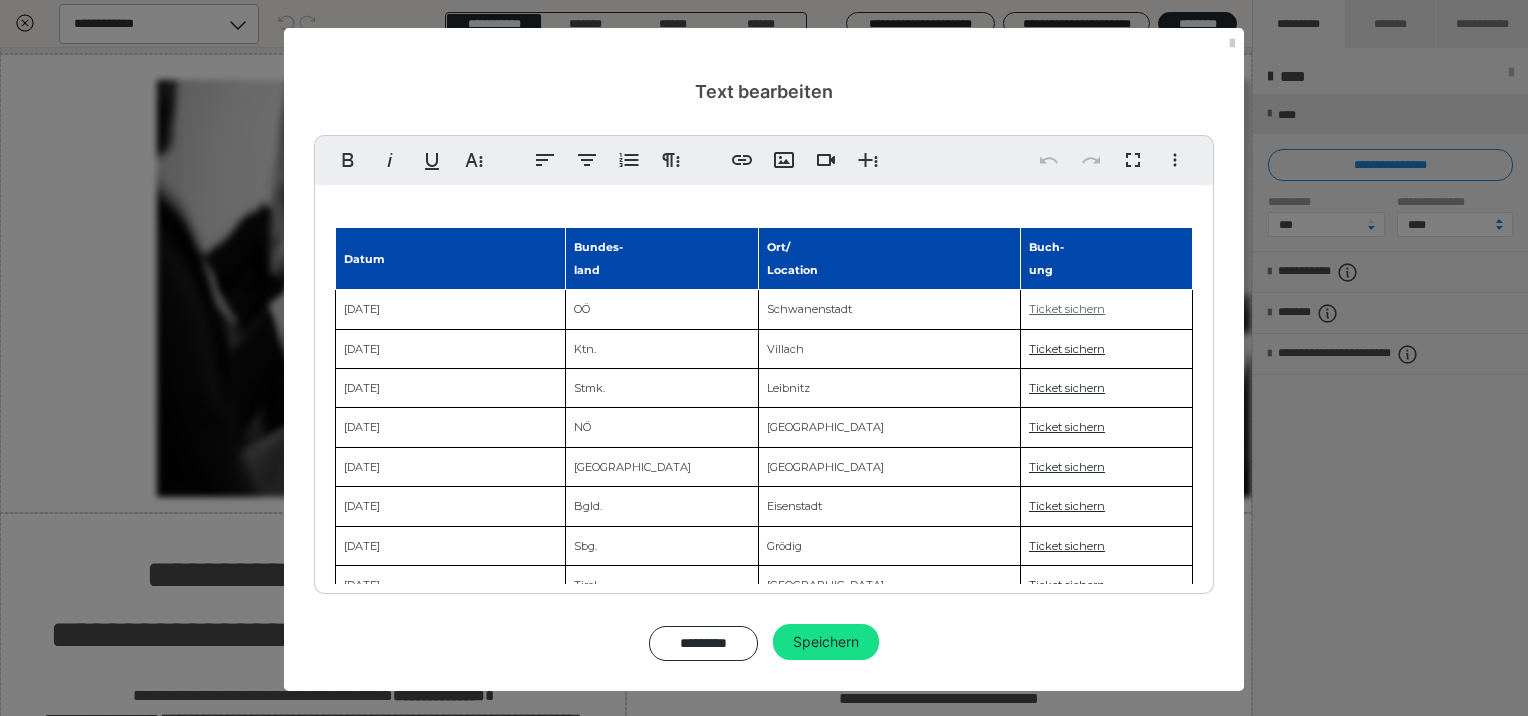 drag, startPoint x: 1104, startPoint y: 316, endPoint x: 1079, endPoint y: 310, distance: 25.70992 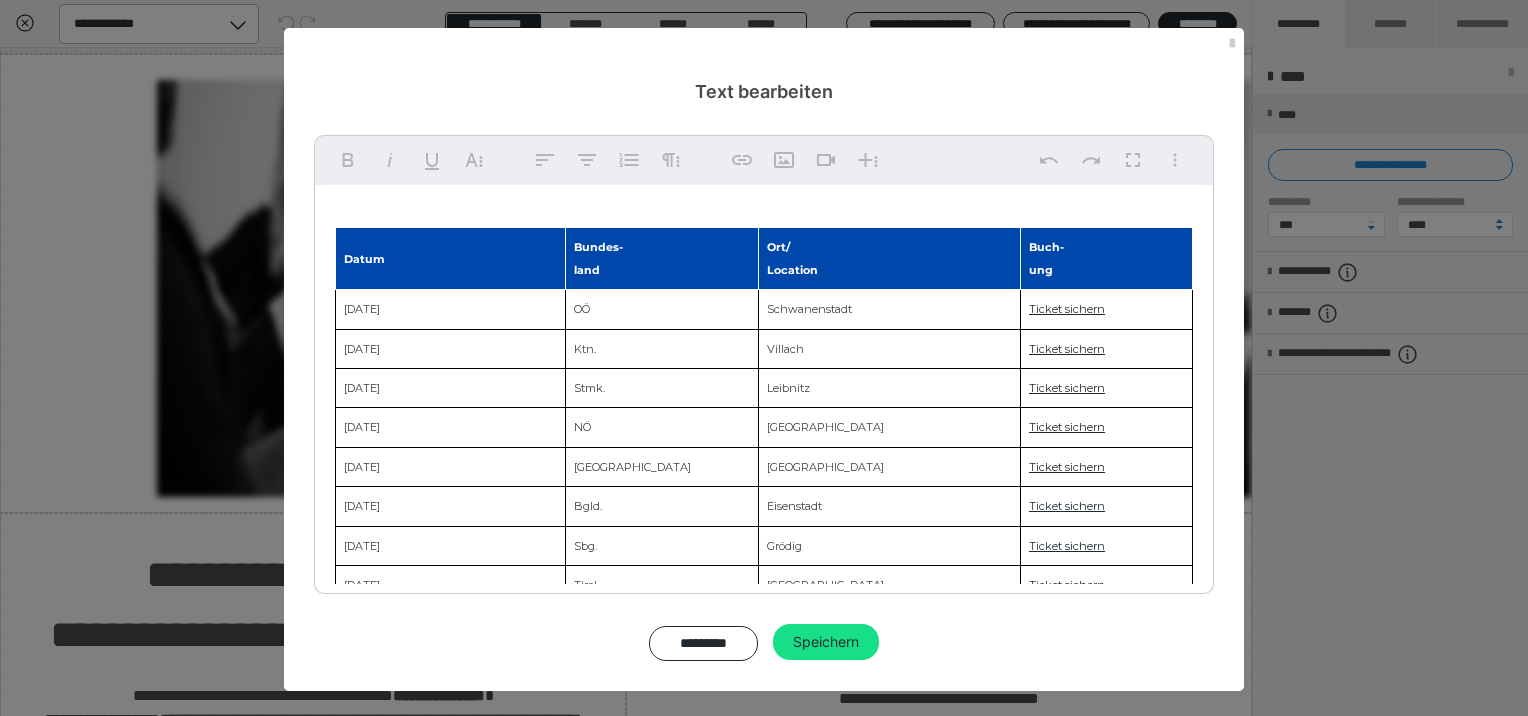 drag, startPoint x: 1079, startPoint y: 310, endPoint x: 1020, endPoint y: 316, distance: 59.3043 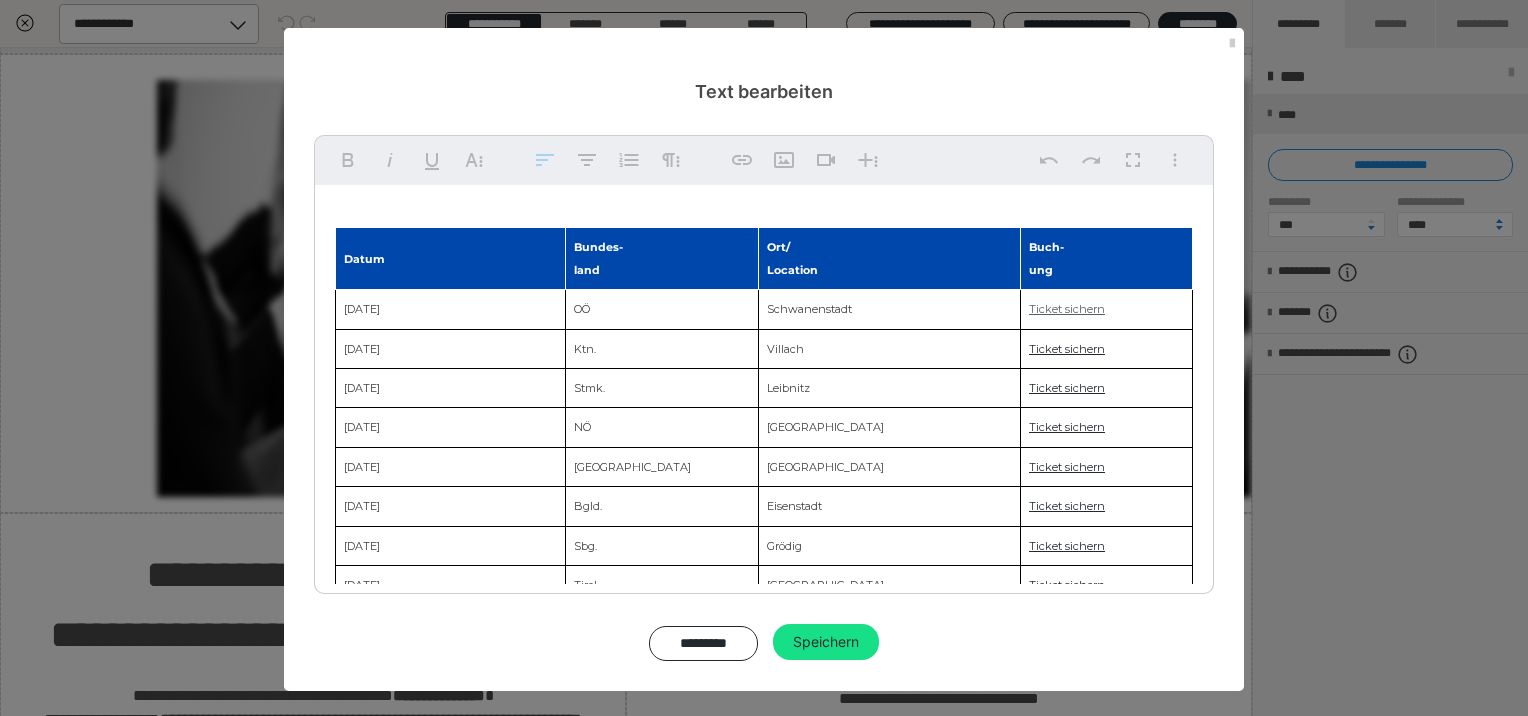 drag, startPoint x: 1106, startPoint y: 316, endPoint x: 1020, endPoint y: 308, distance: 86.37129 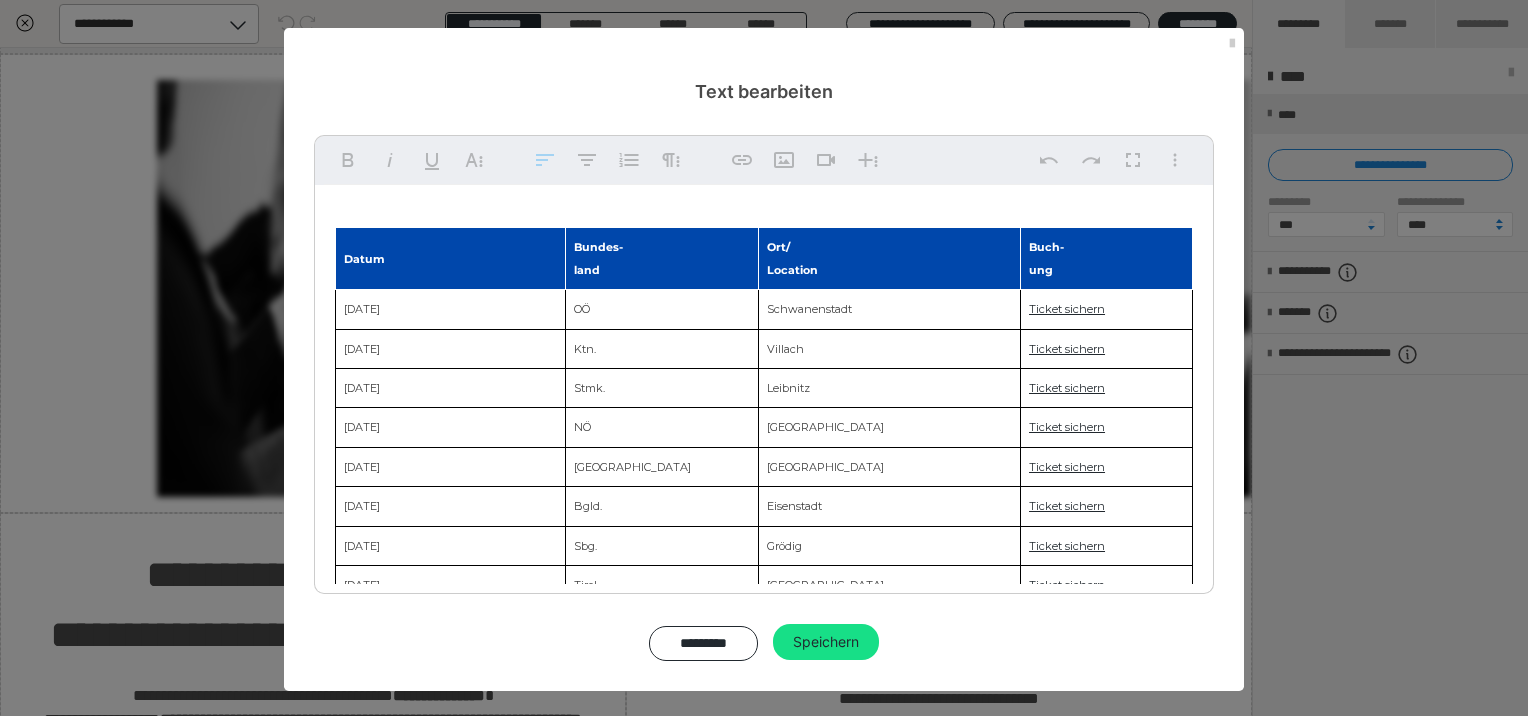 drag, startPoint x: 1024, startPoint y: 316, endPoint x: 1000, endPoint y: 308, distance: 25.298222 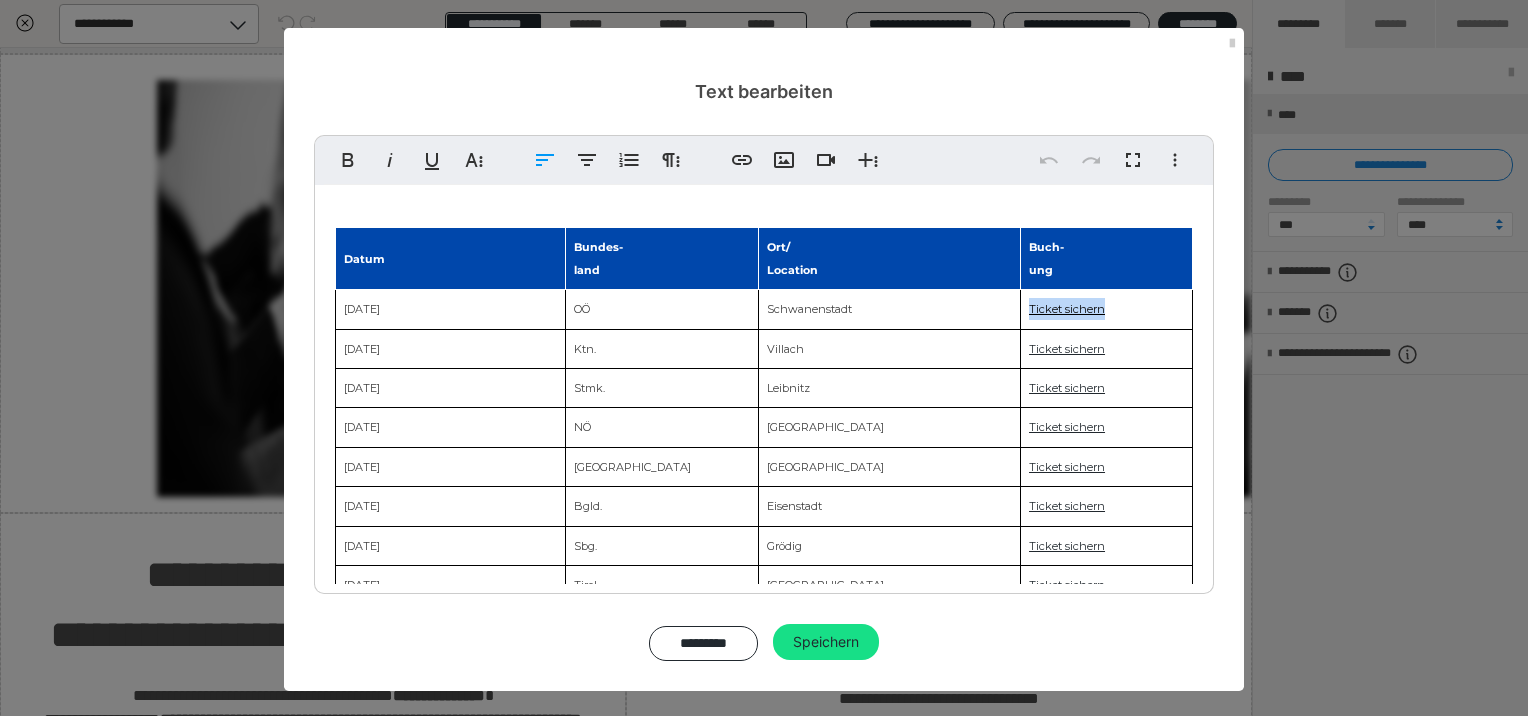 drag, startPoint x: 1103, startPoint y: 316, endPoint x: 1007, endPoint y: 312, distance: 96.0833 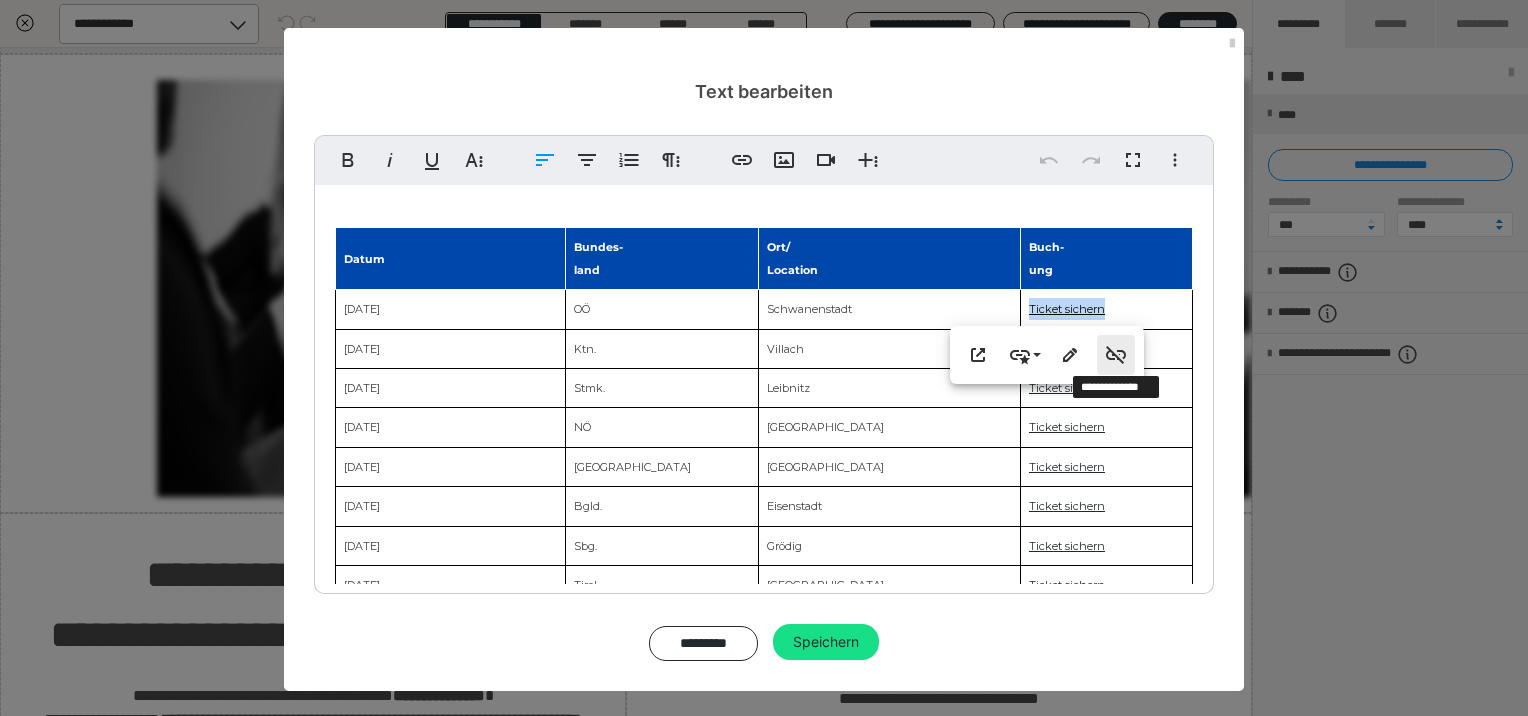 click 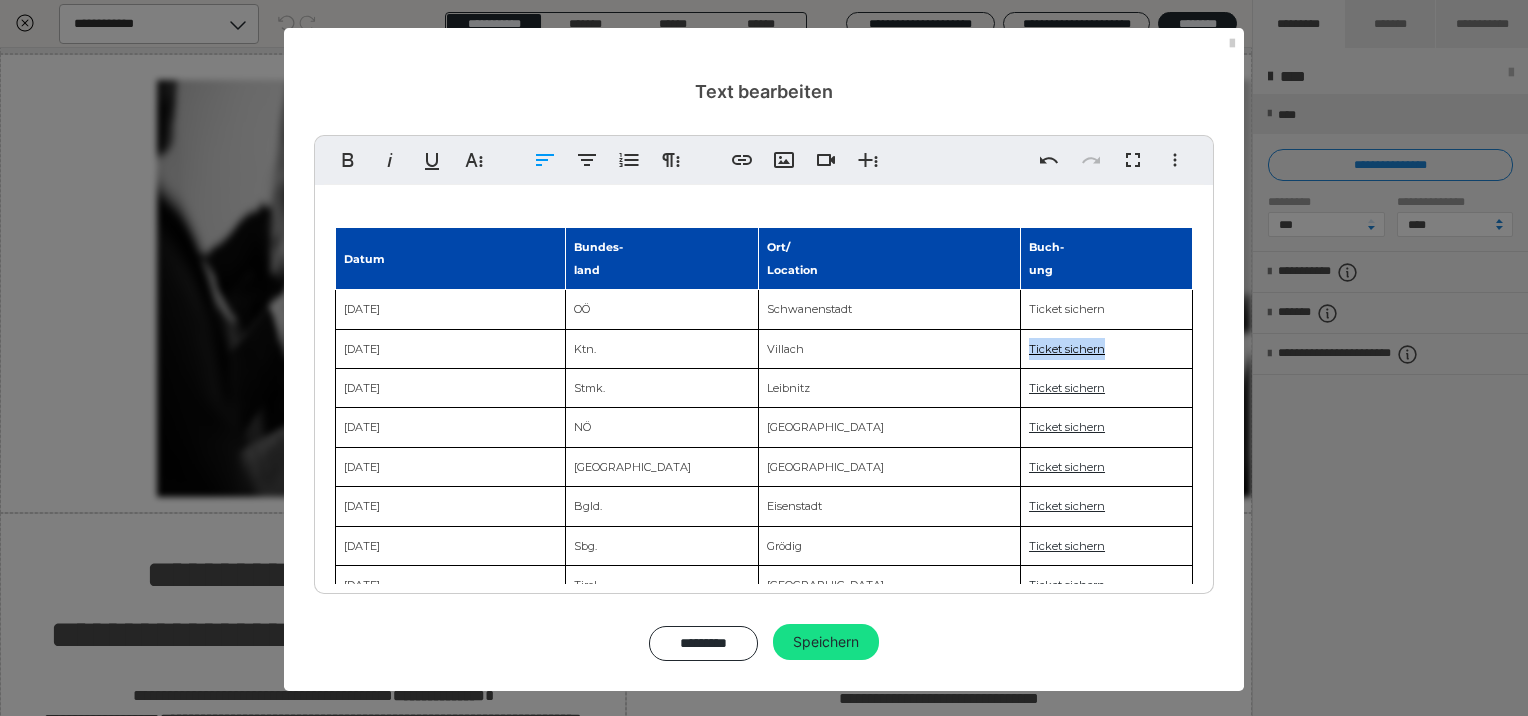 drag, startPoint x: 1100, startPoint y: 354, endPoint x: 1008, endPoint y: 350, distance: 92.086914 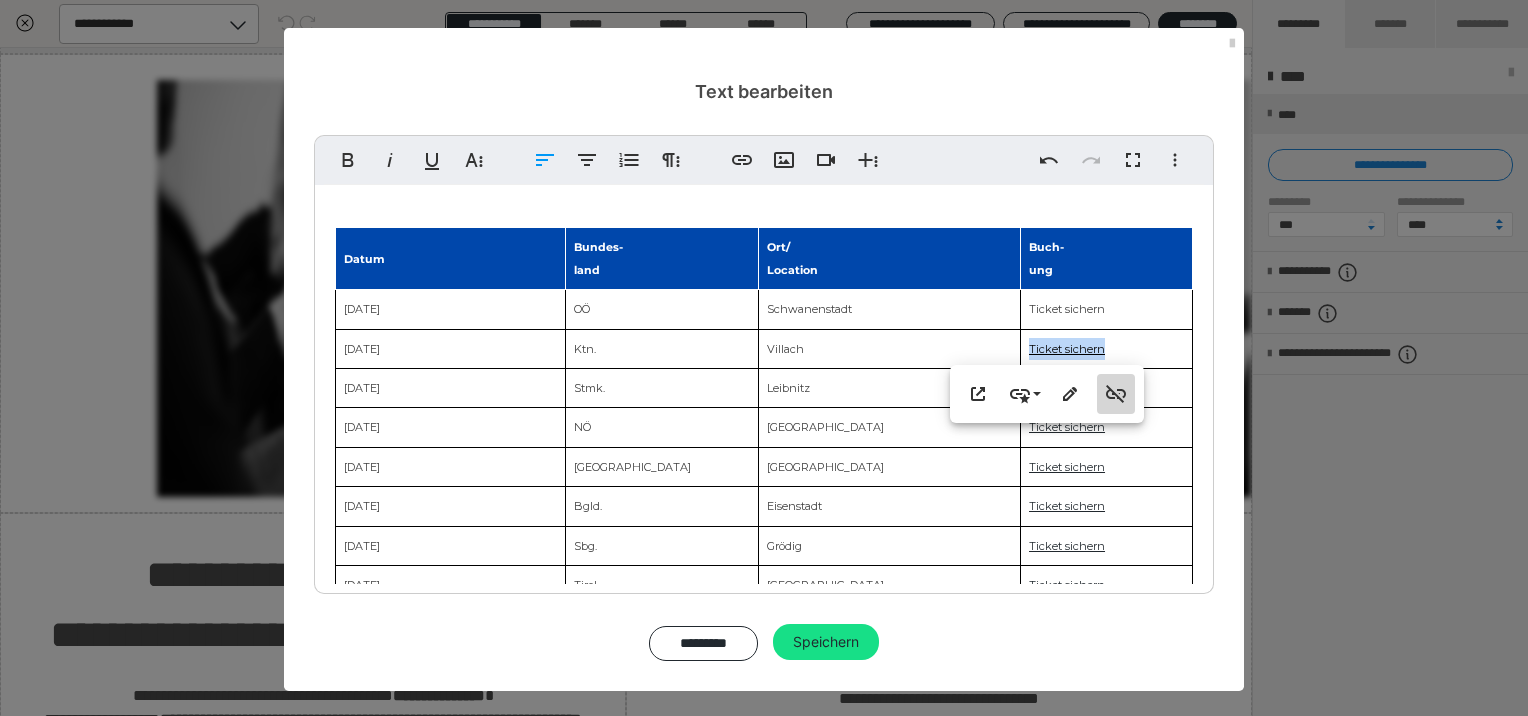 click 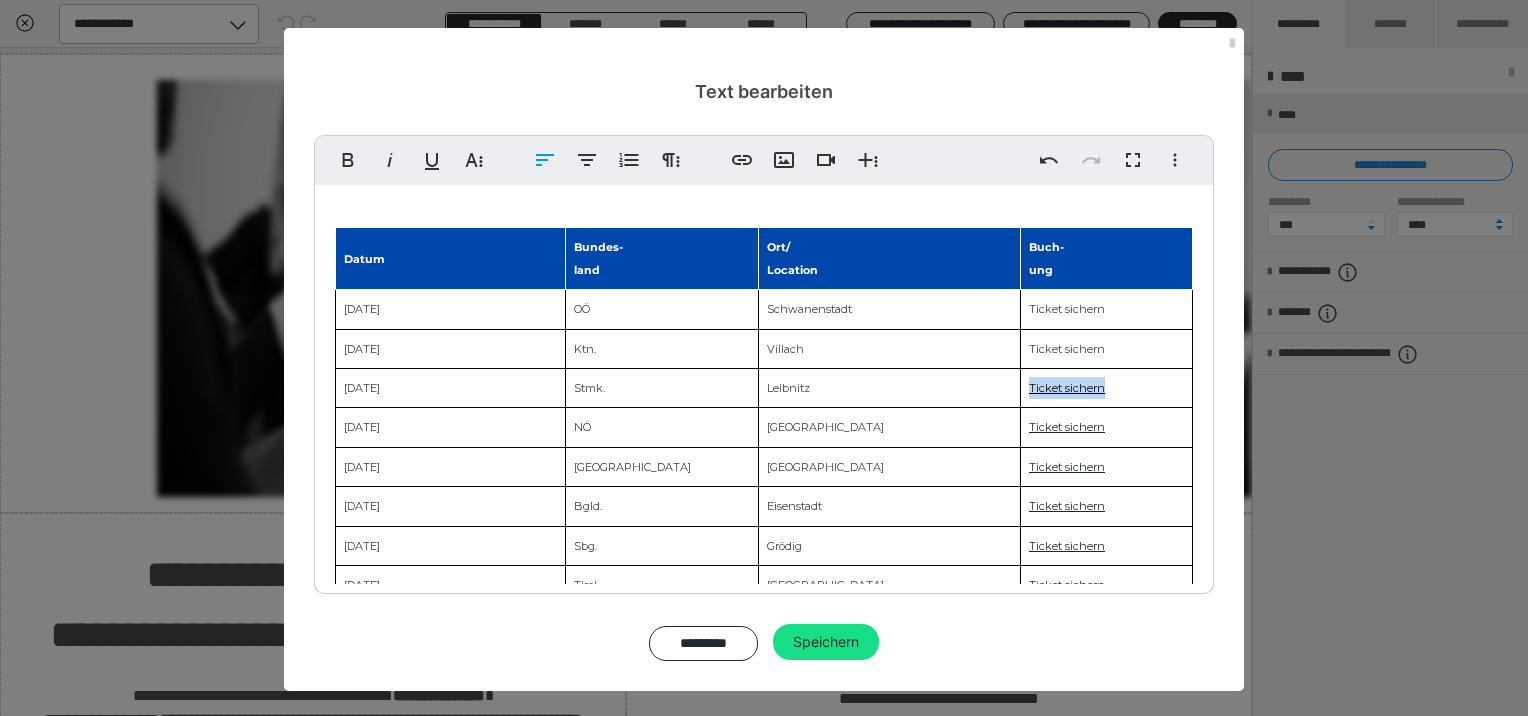 drag, startPoint x: 1102, startPoint y: 397, endPoint x: 1010, endPoint y: 395, distance: 92.021736 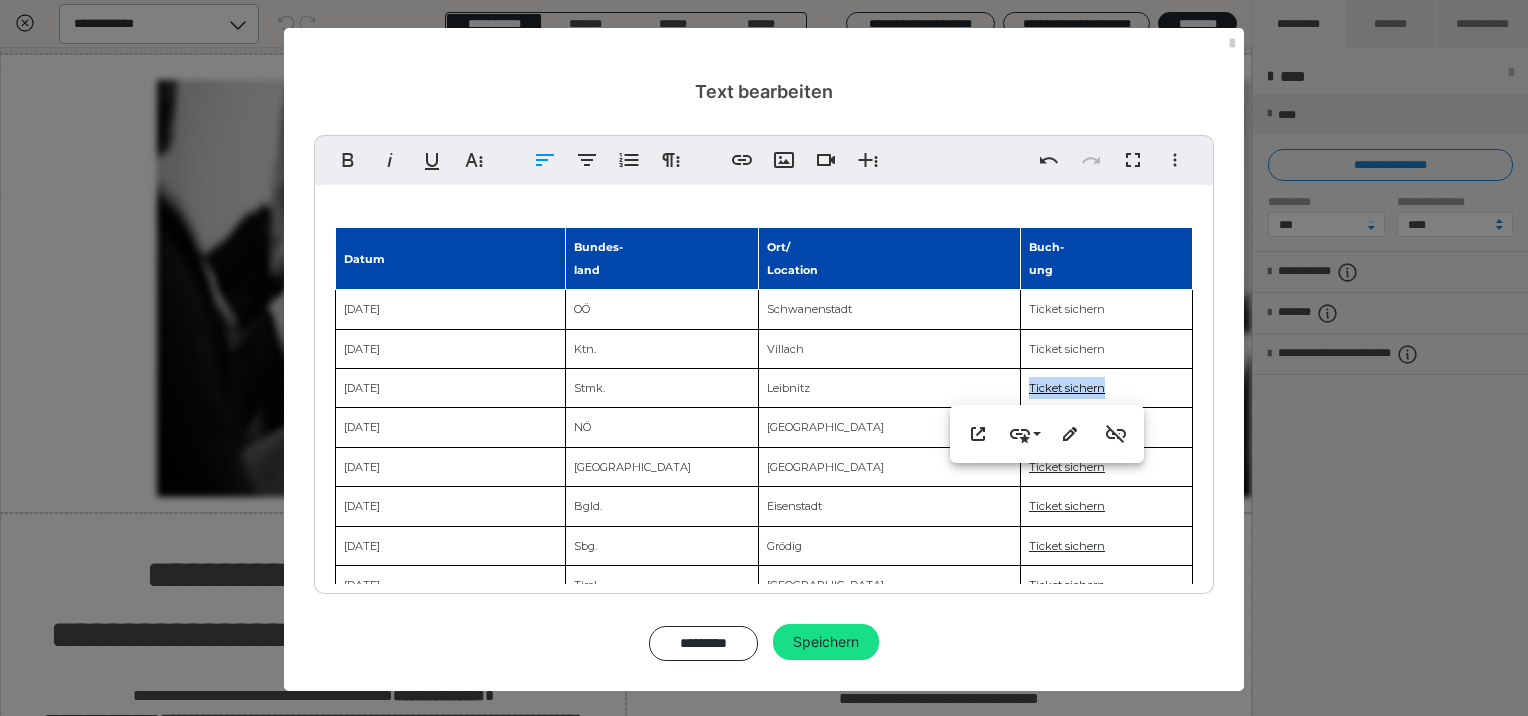 click 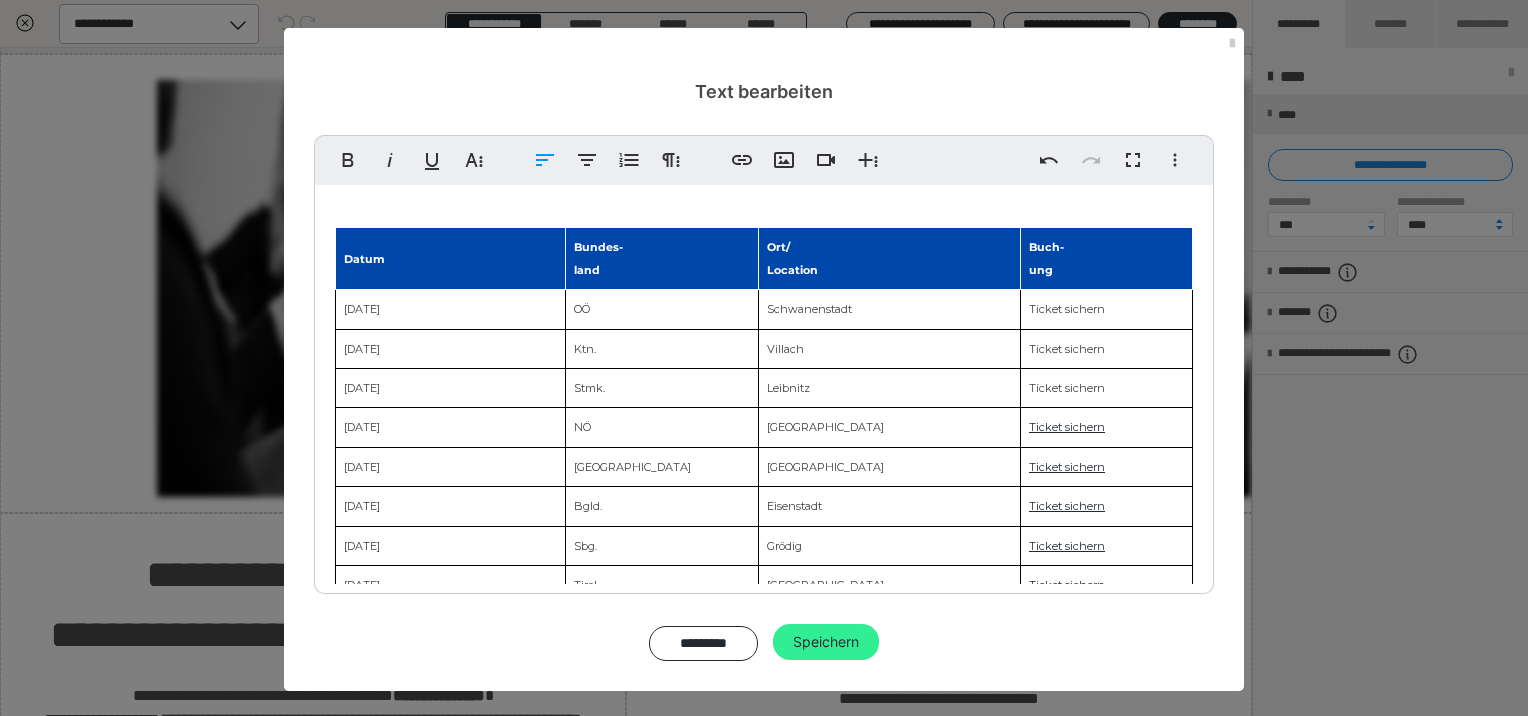 click on "Speichern" at bounding box center (826, 642) 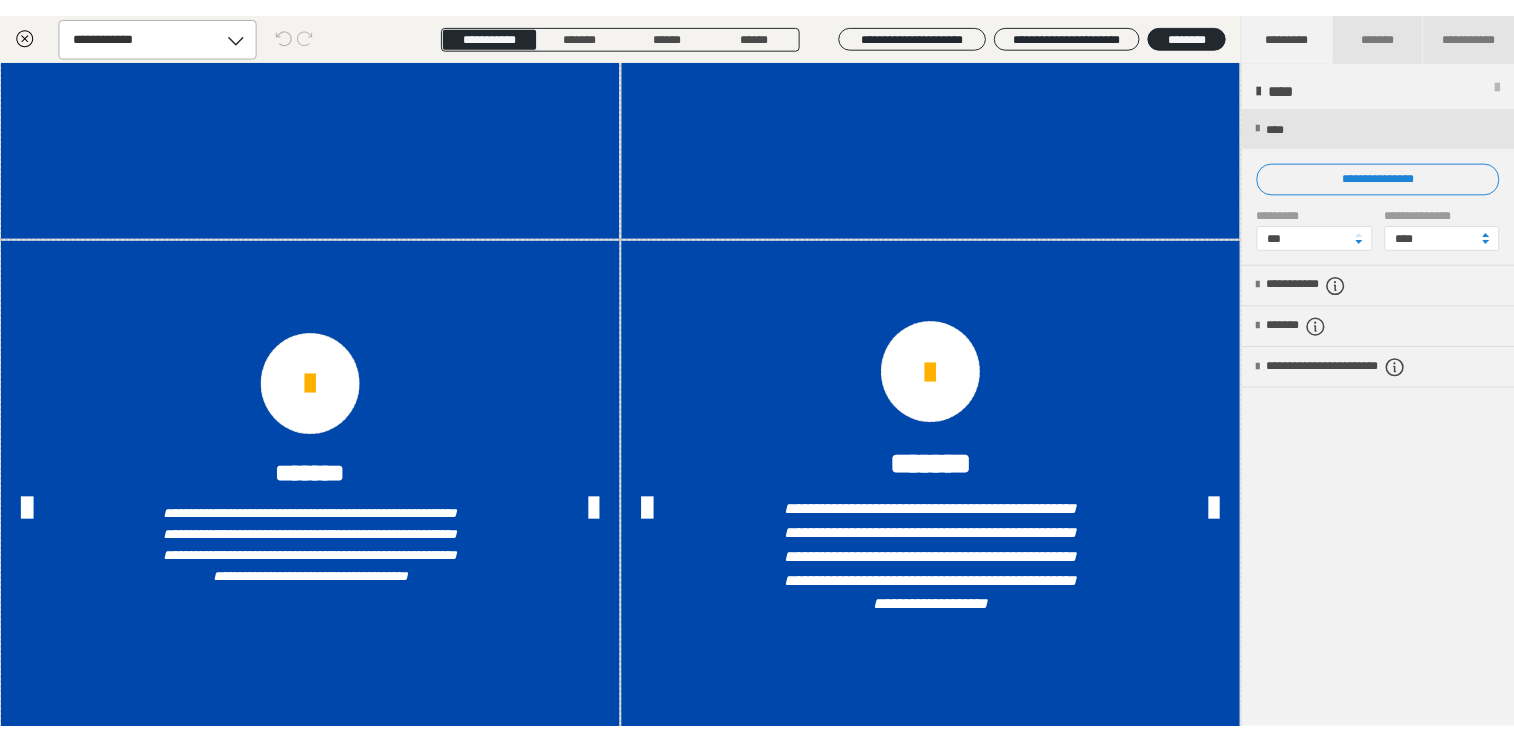 scroll, scrollTop: 18406, scrollLeft: 0, axis: vertical 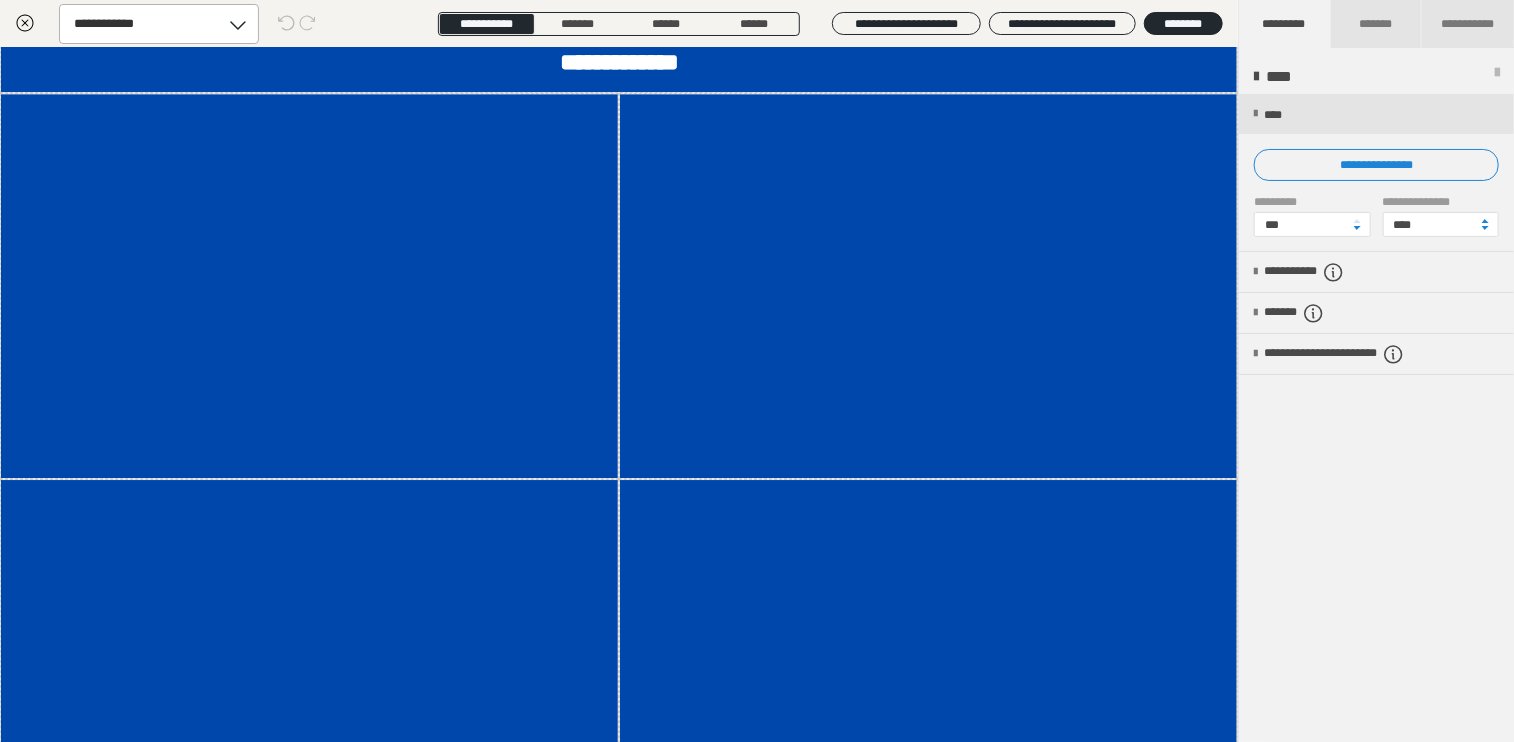 click on "**********" at bounding box center [707, -732] 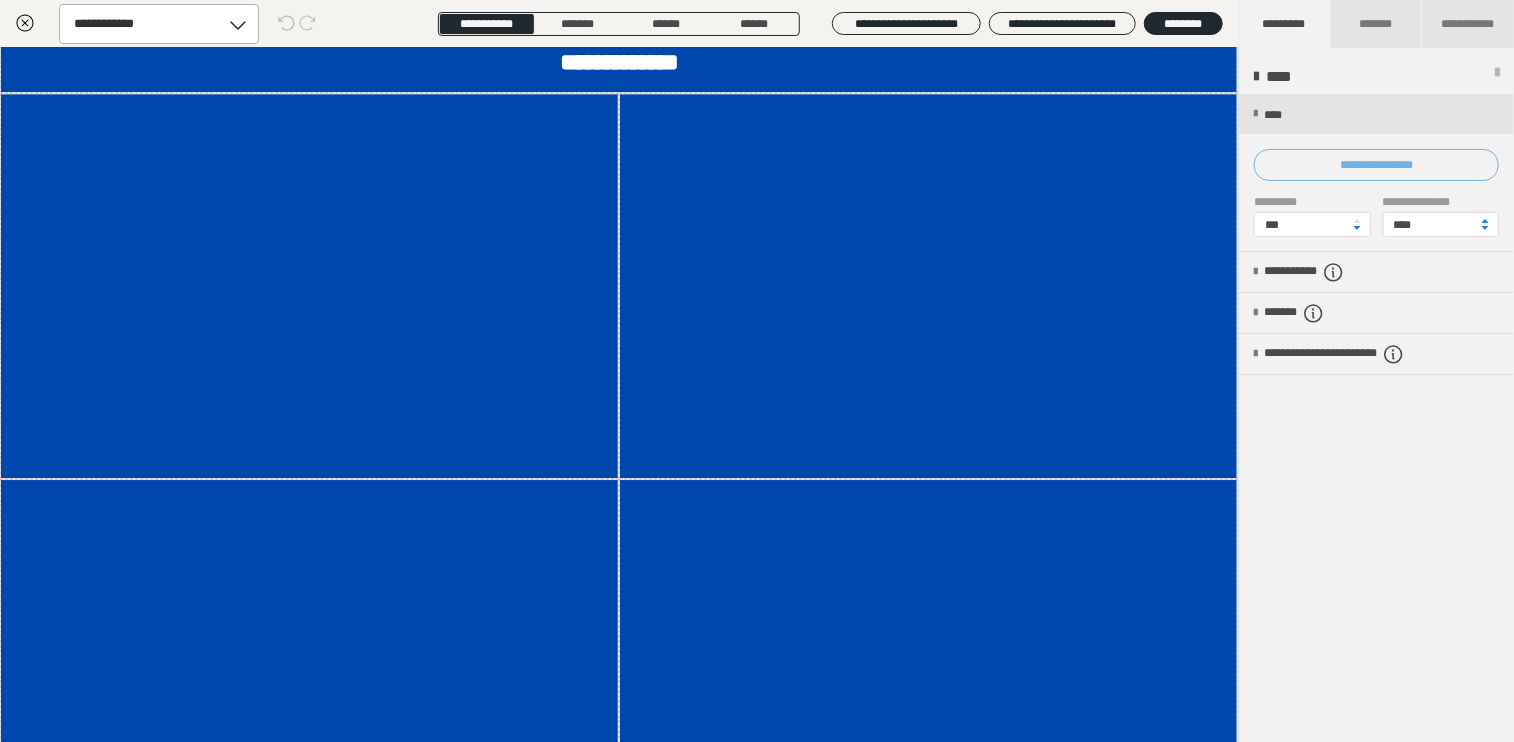 click on "**********" at bounding box center [1376, 165] 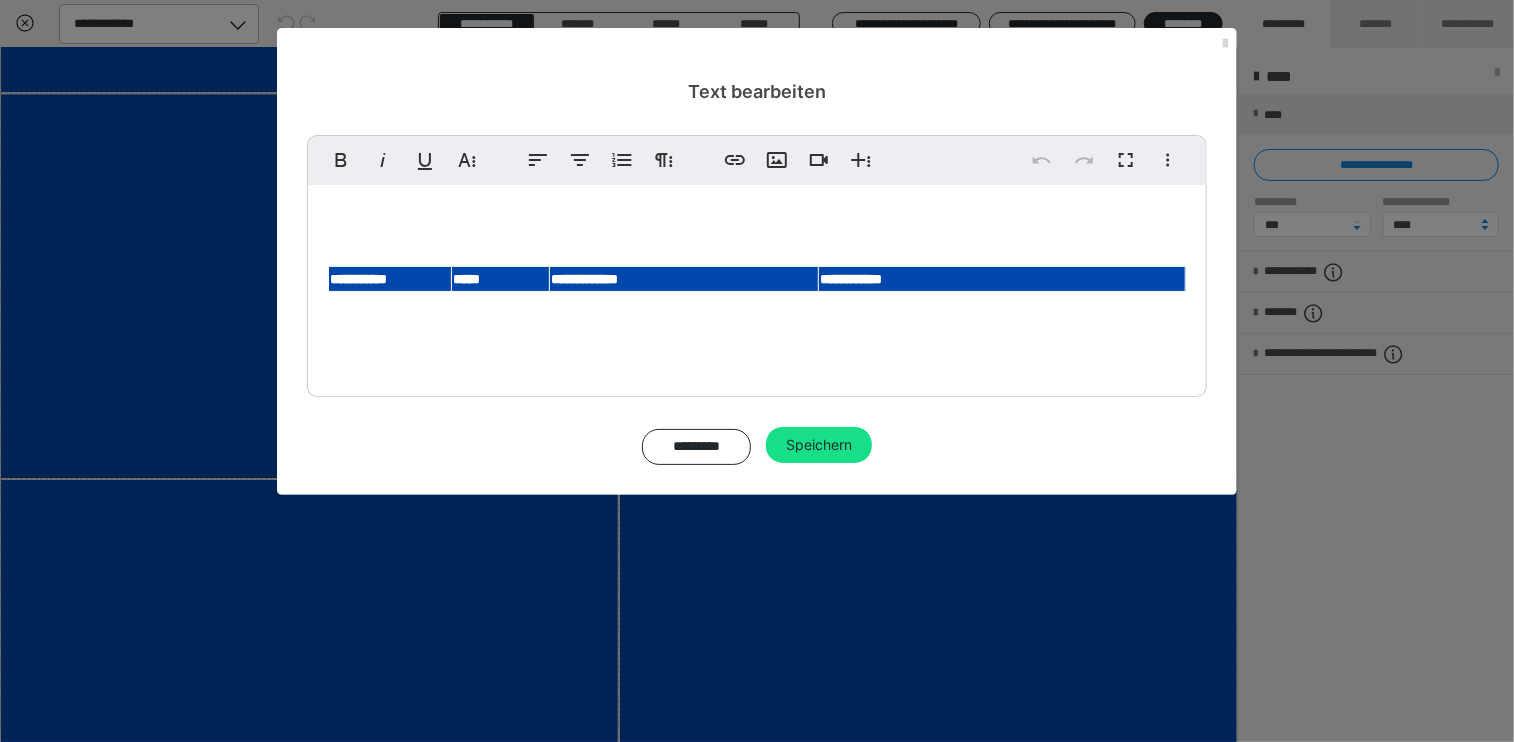 click at bounding box center (1225, 44) 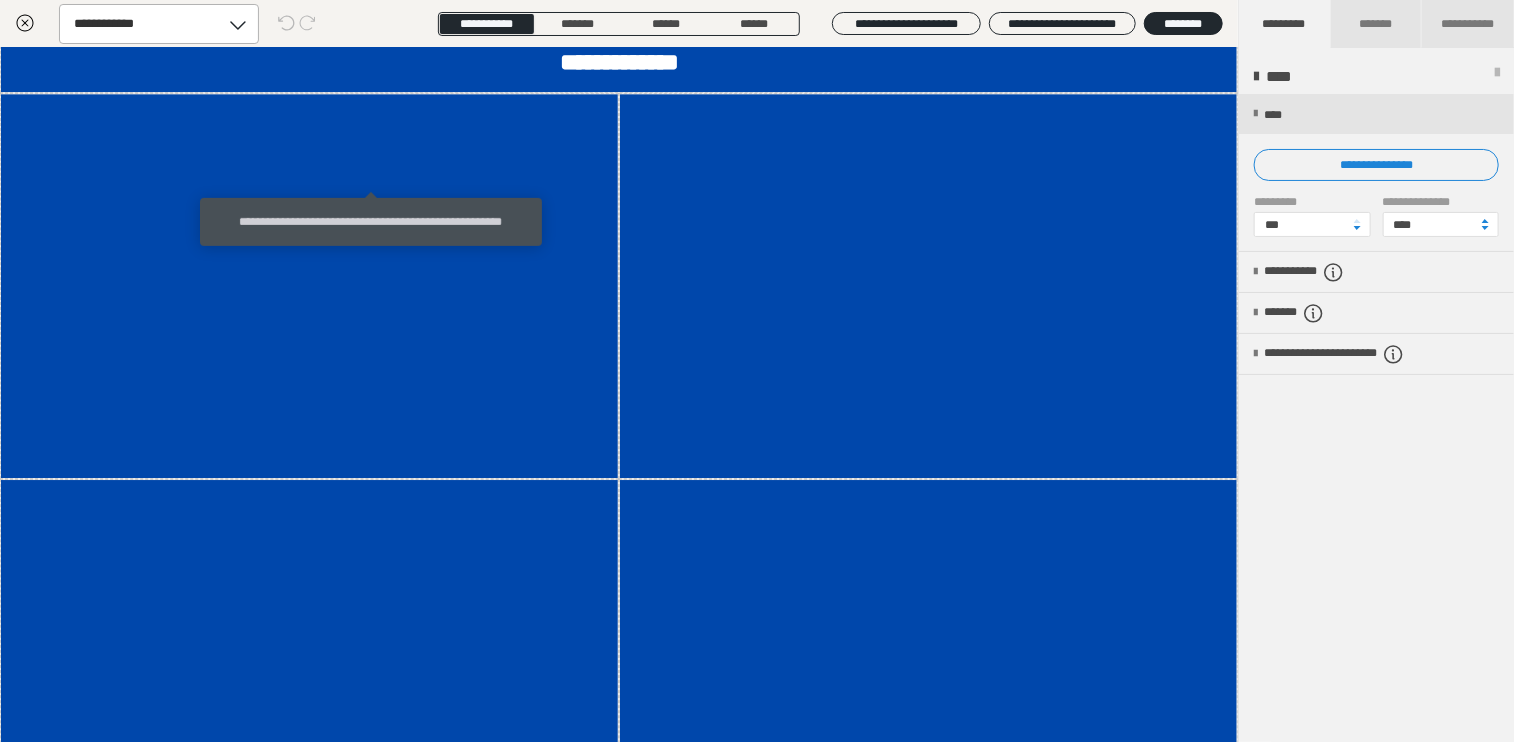 click 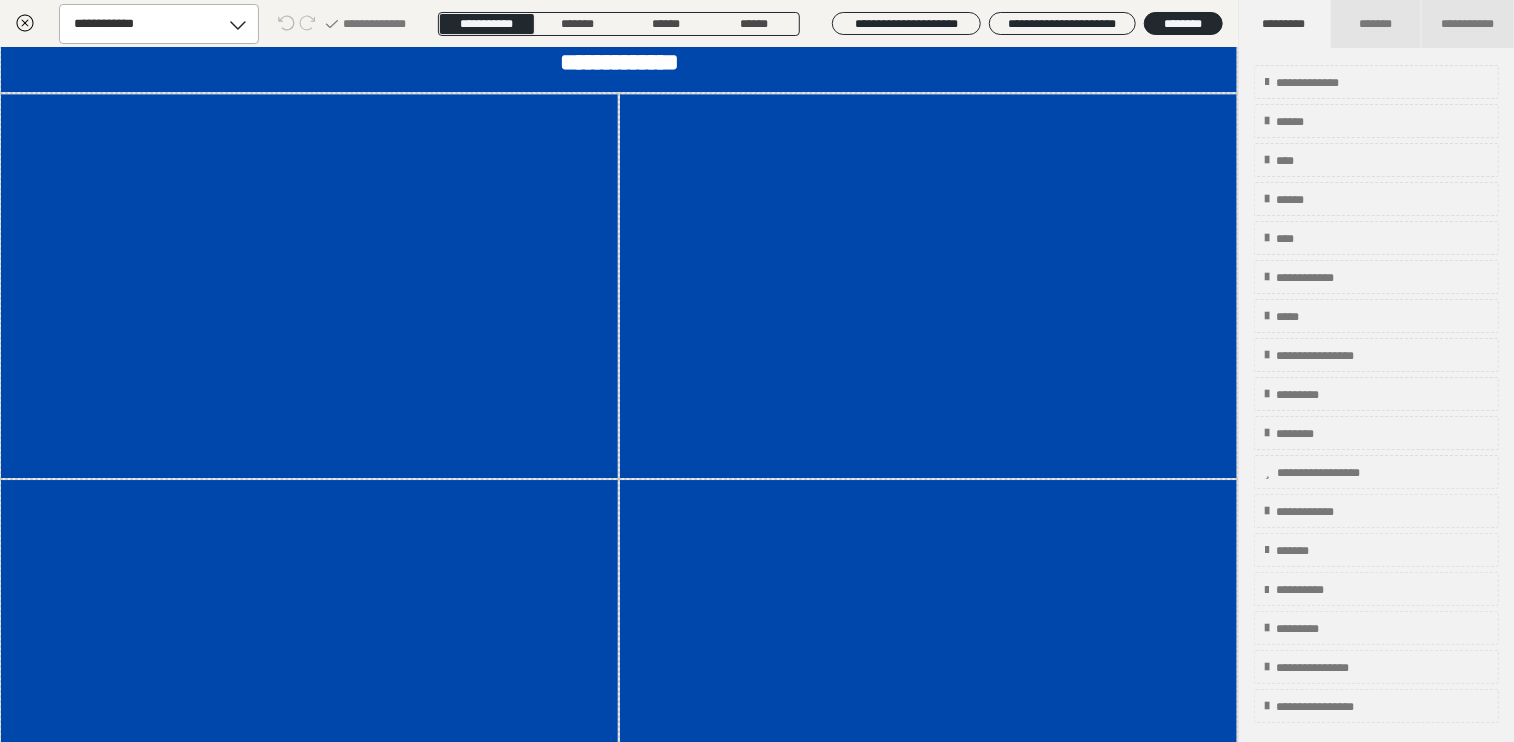 click 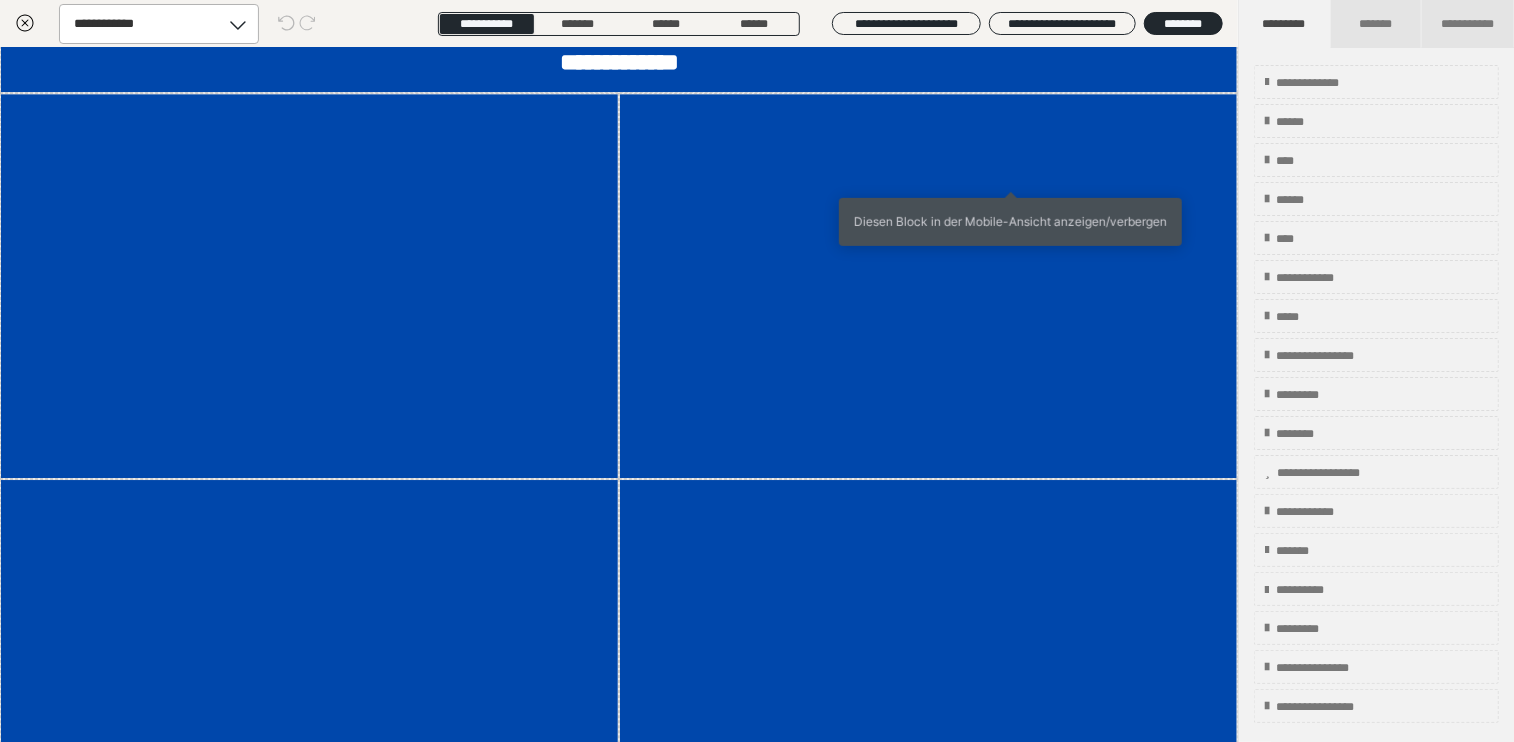 click 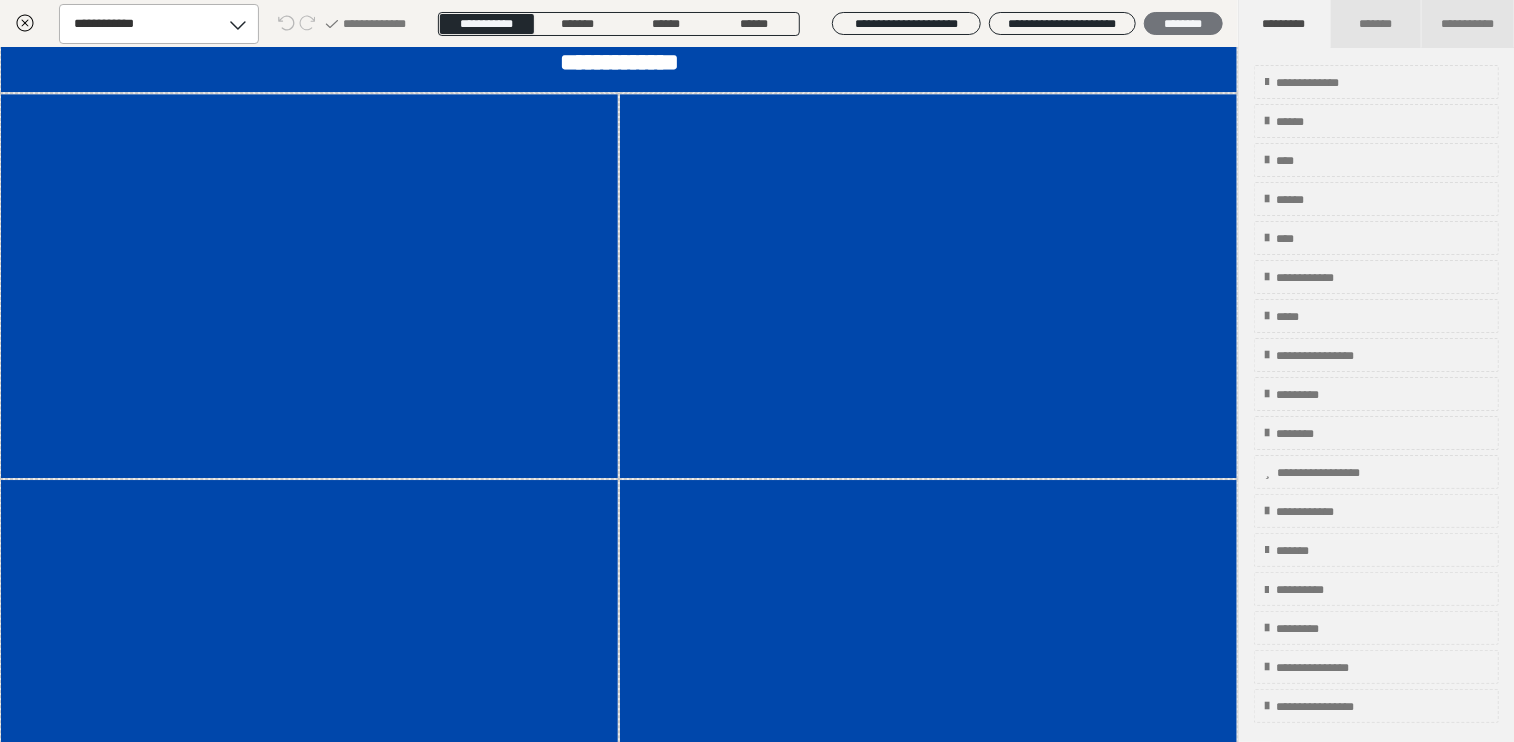 click on "********" at bounding box center (1183, 24) 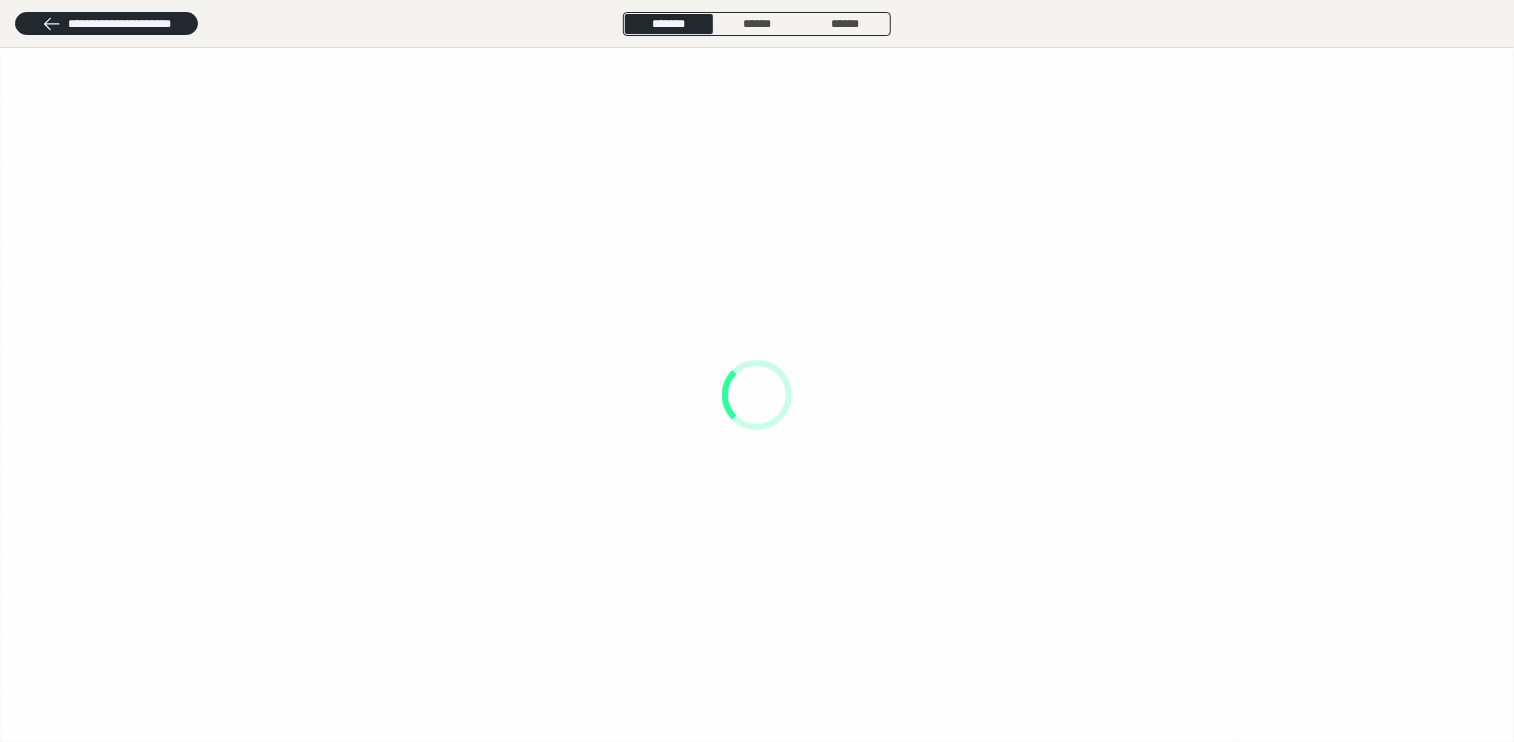 scroll, scrollTop: 0, scrollLeft: 0, axis: both 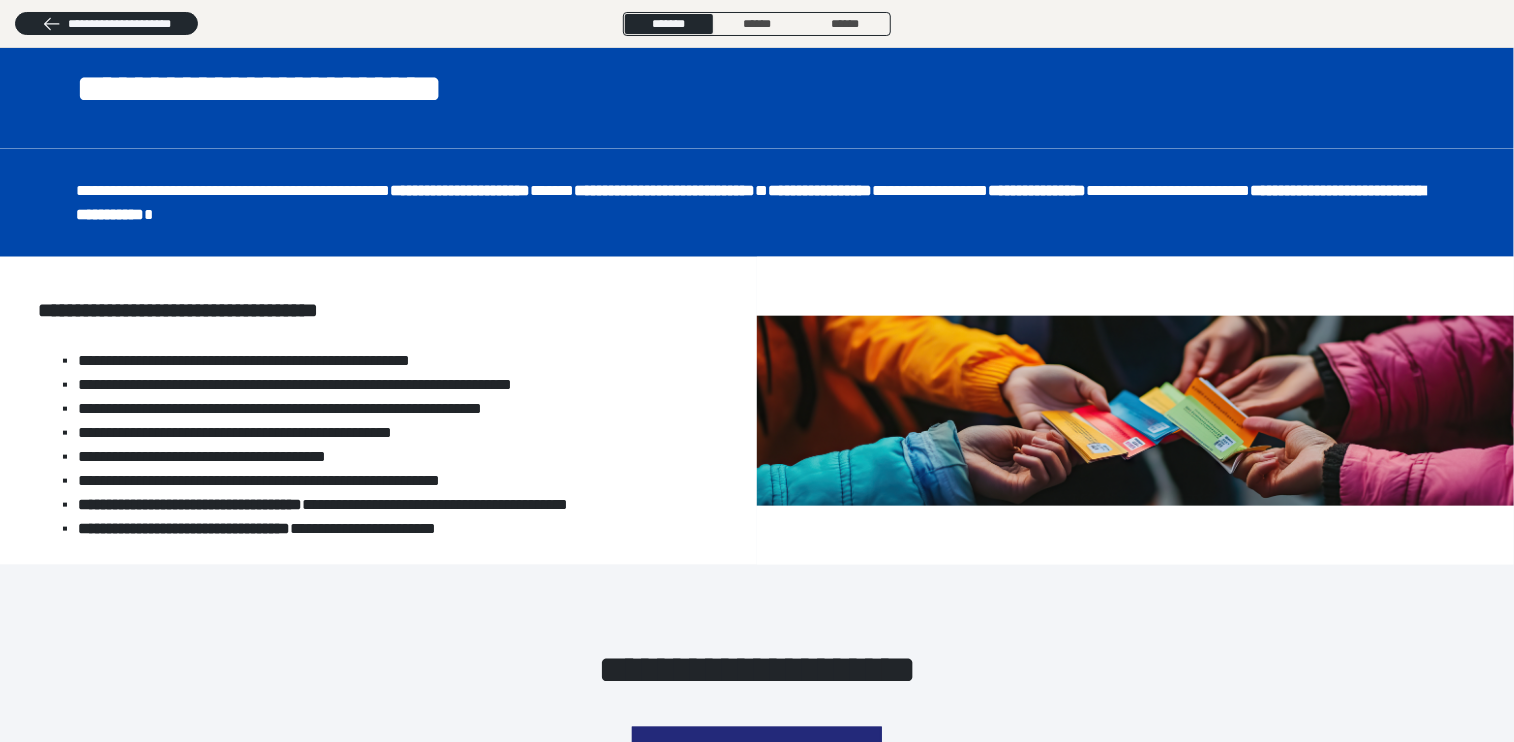 click on "**********" at bounding box center (757, 58) 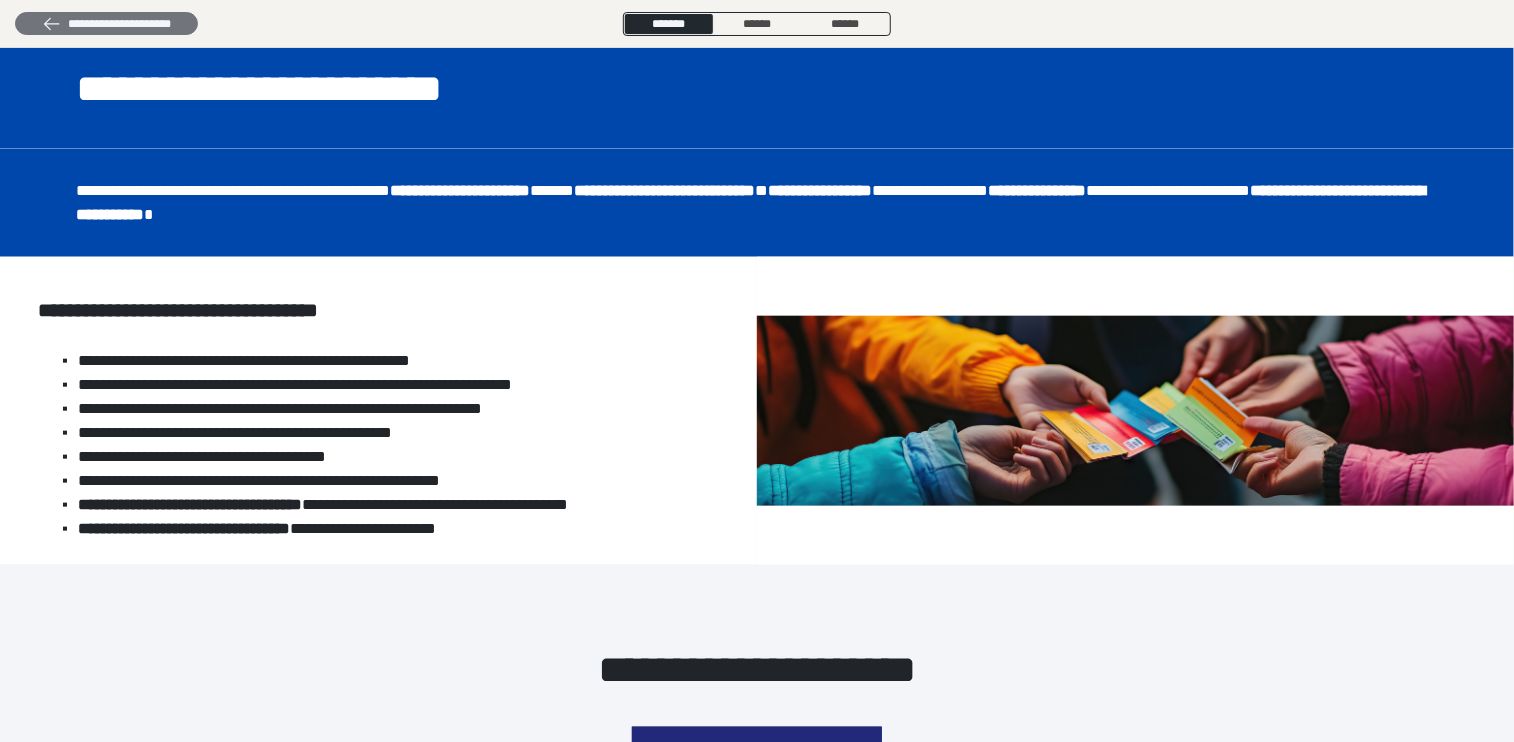 click on "**********" at bounding box center [106, 24] 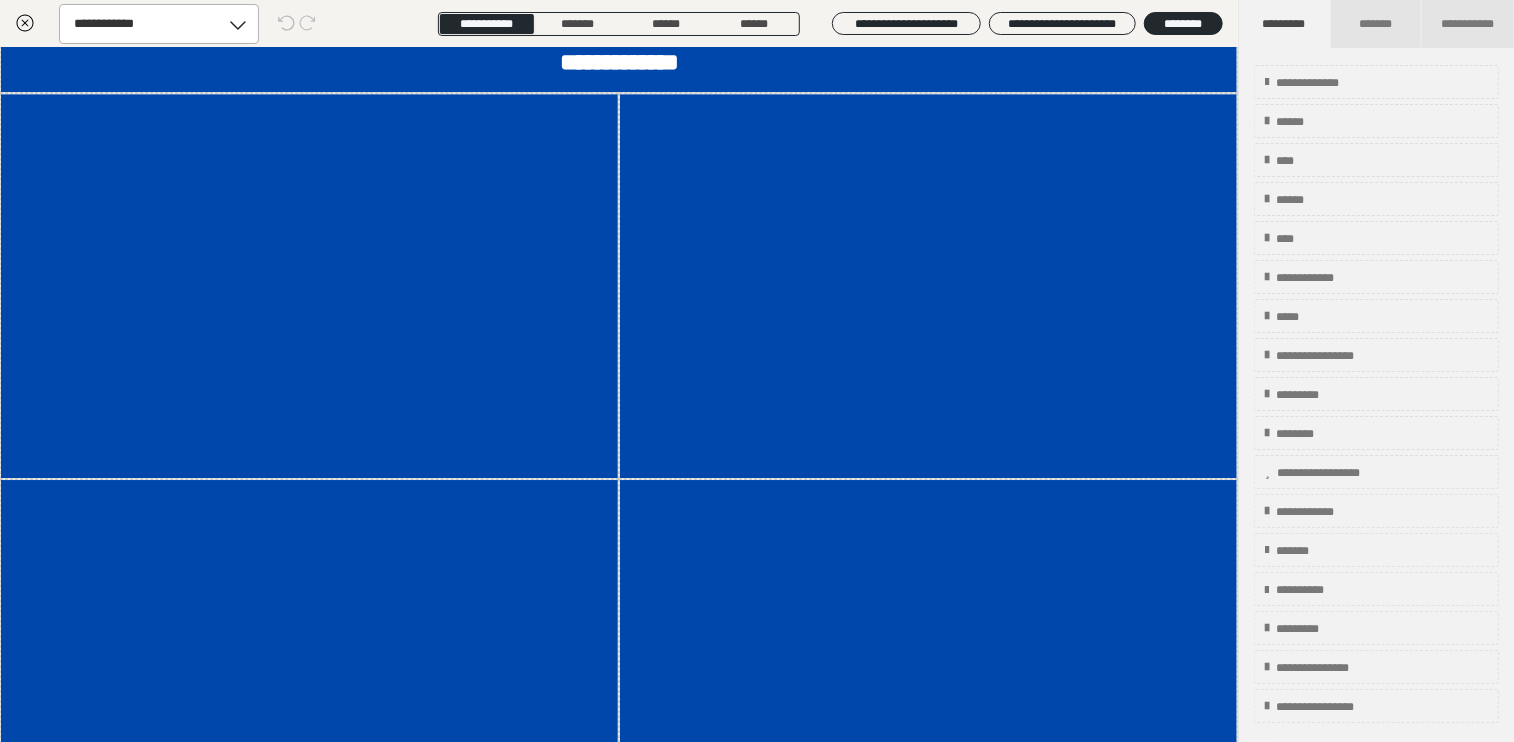 scroll, scrollTop: 17900, scrollLeft: 0, axis: vertical 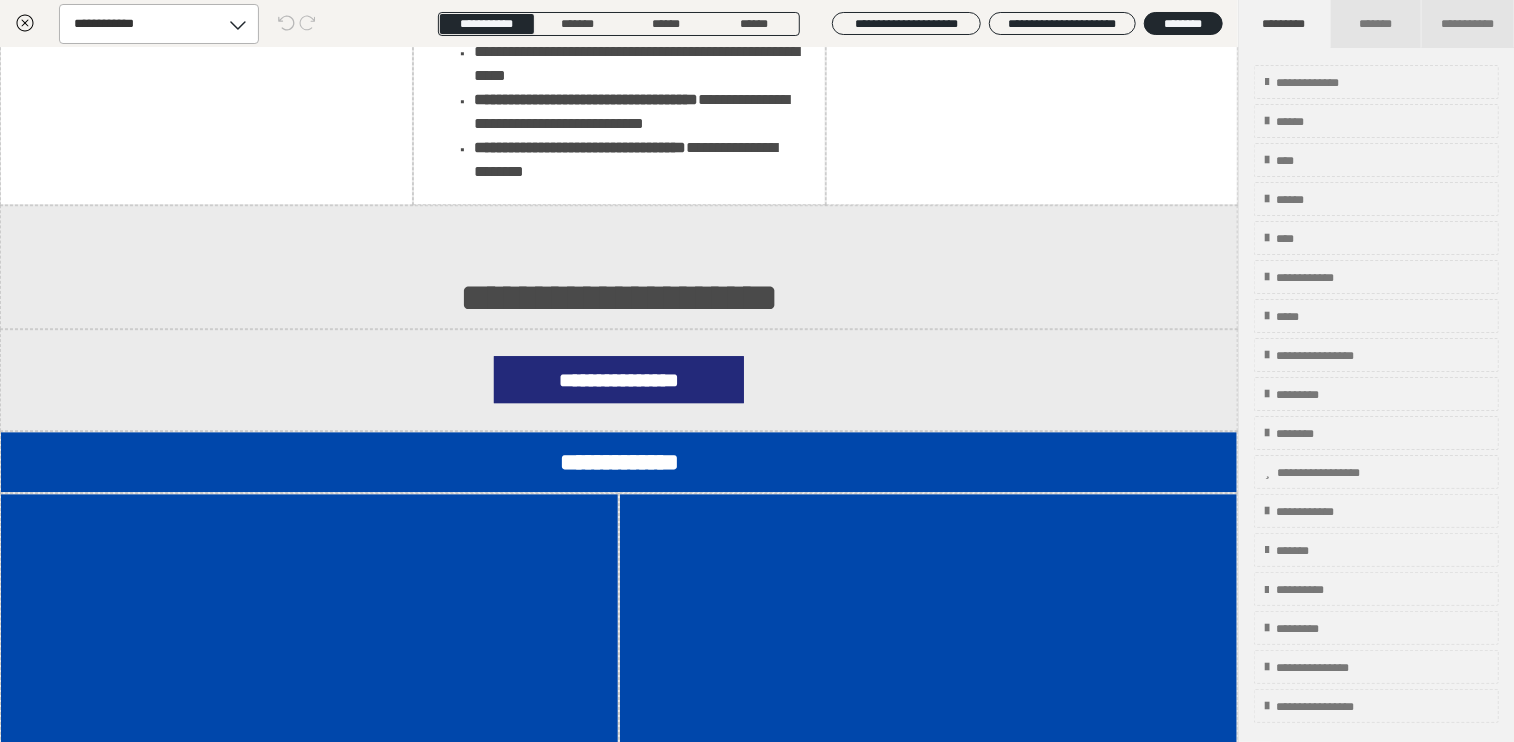 click on "**********" at bounding box center (303, -733) 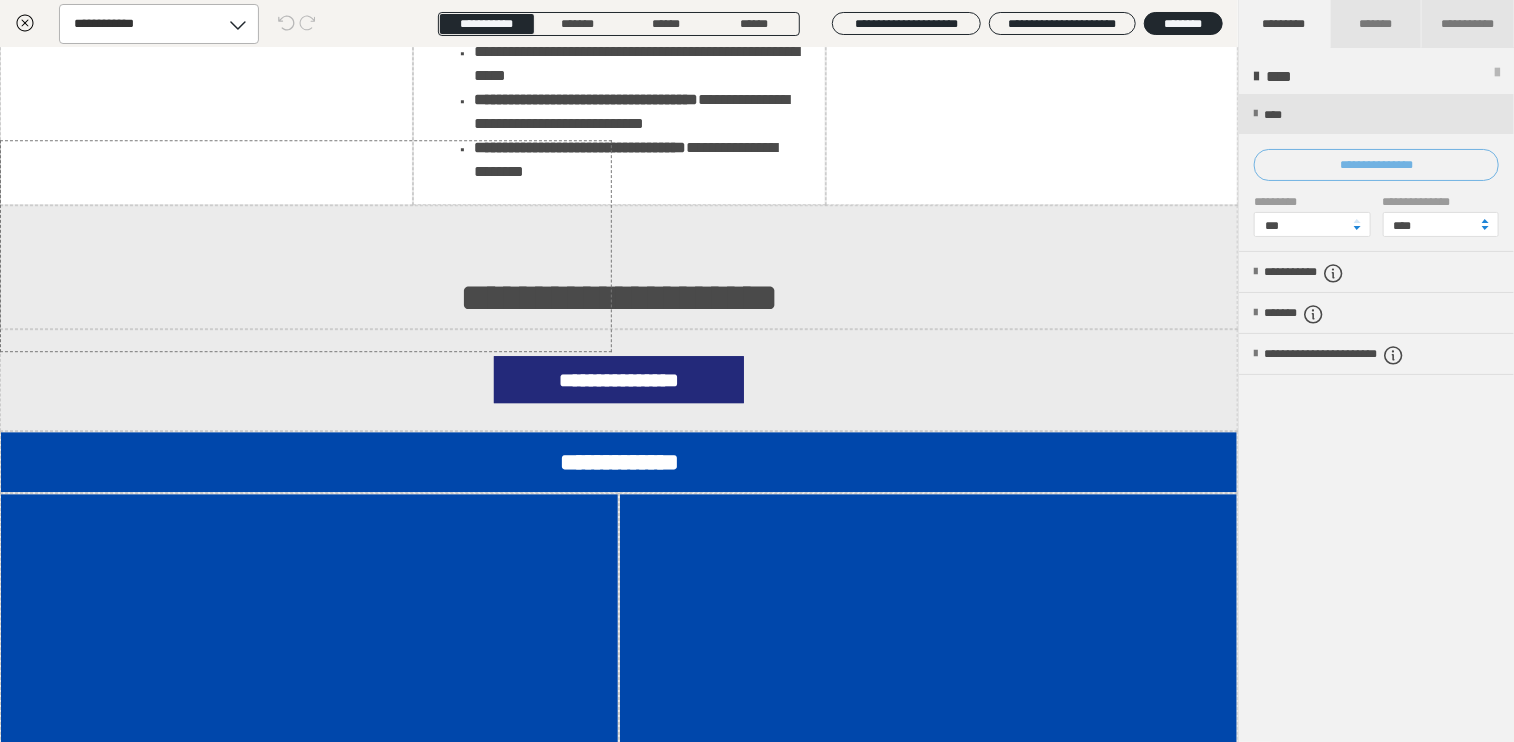 click on "**********" at bounding box center (1376, 165) 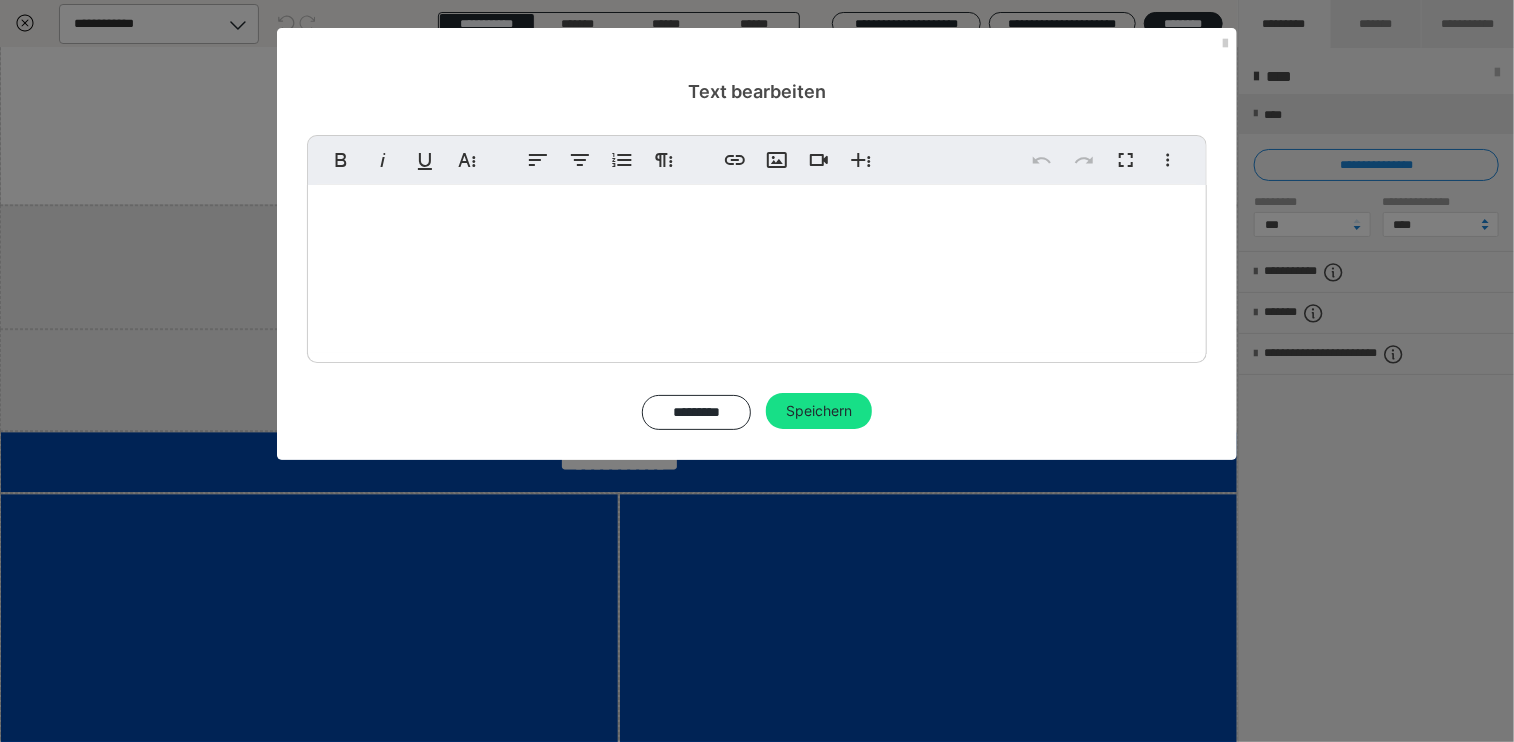 click on "Dein Ticket zur HypnoSummerTour 2025 limitiert & einzigartig" at bounding box center (737, 268) 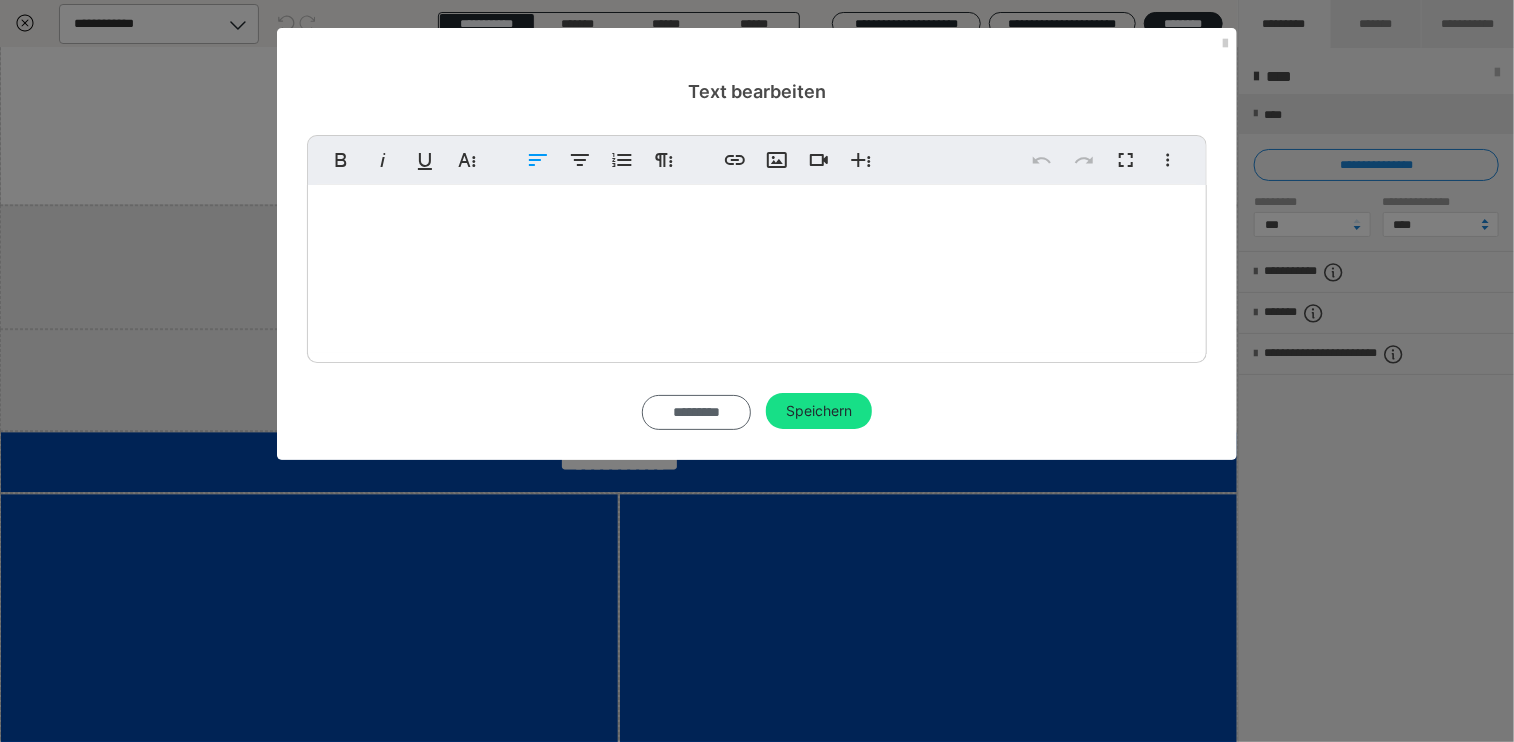 click on "Dein Ticket zur HypnoSummerTour 2025 limitiert & einzigartig" at bounding box center [737, 268] 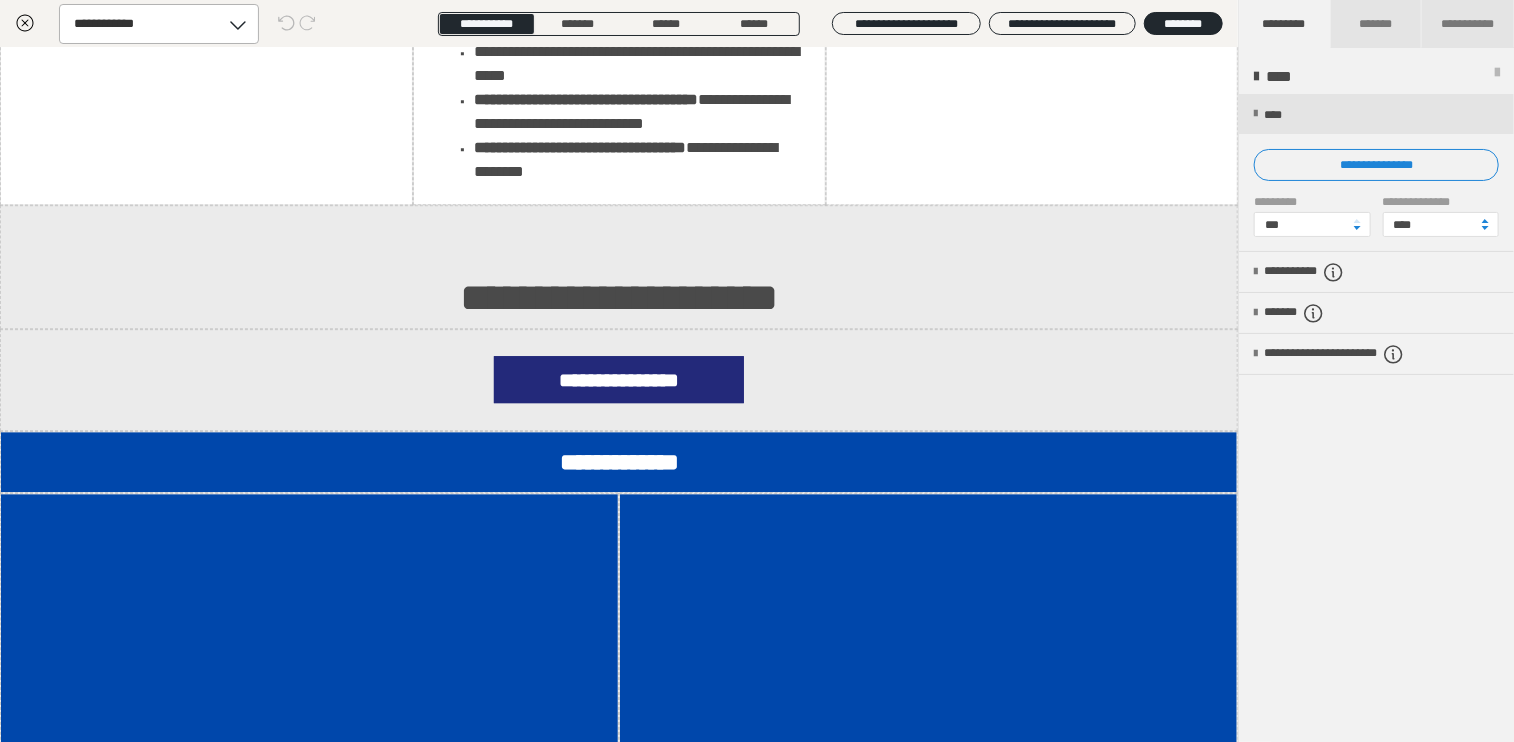 click on "**********" at bounding box center [303, -733] 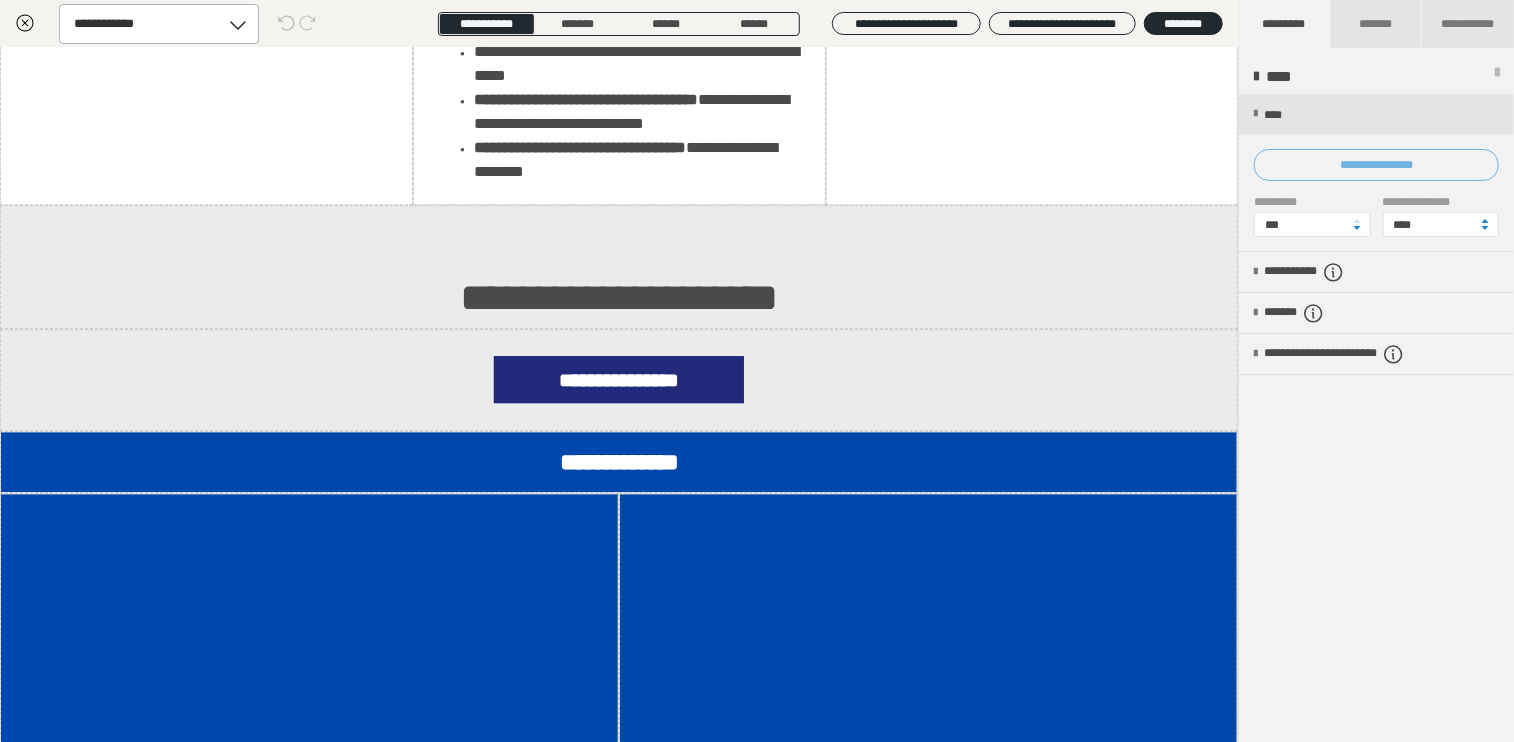 click on "**********" at bounding box center (1376, 165) 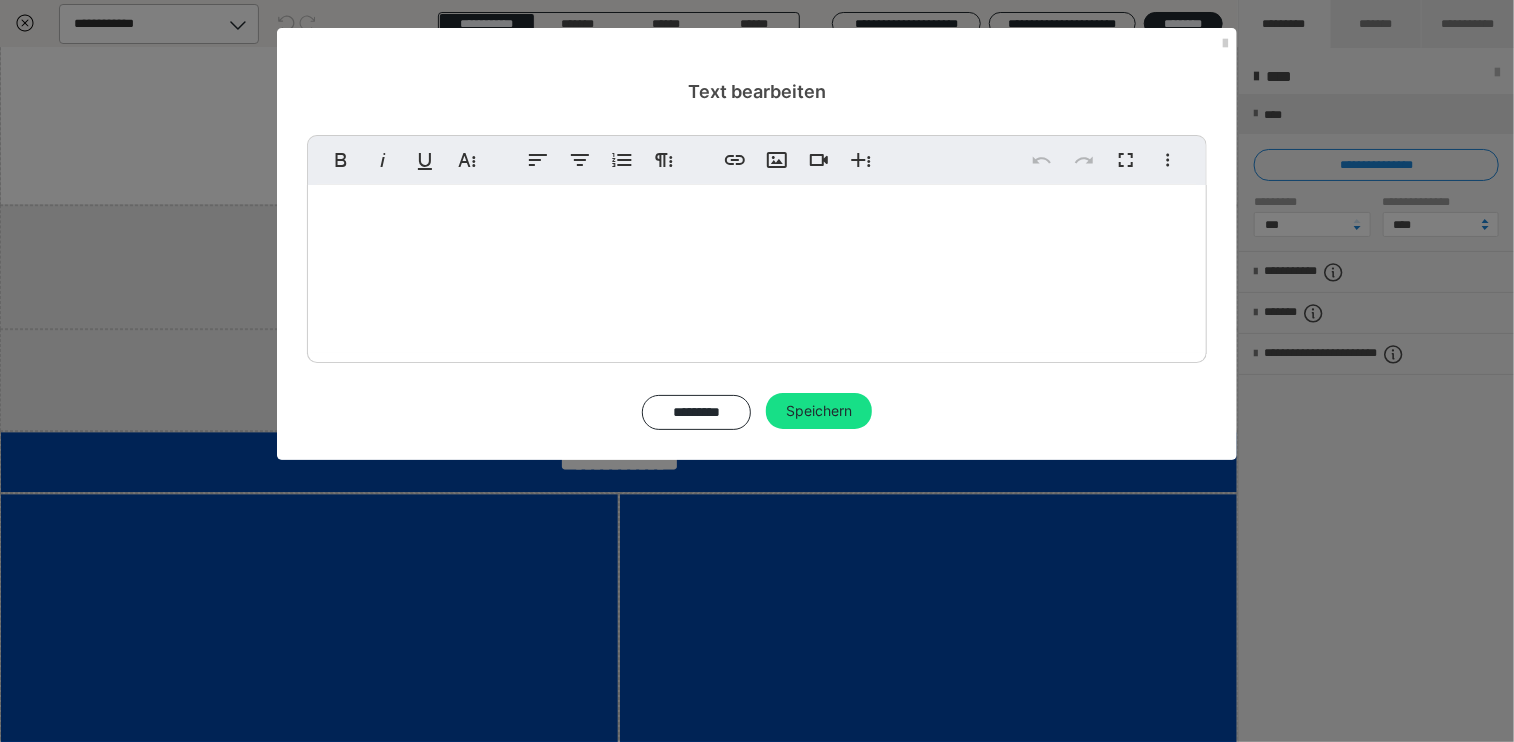 click on "**********" at bounding box center (615, 268) 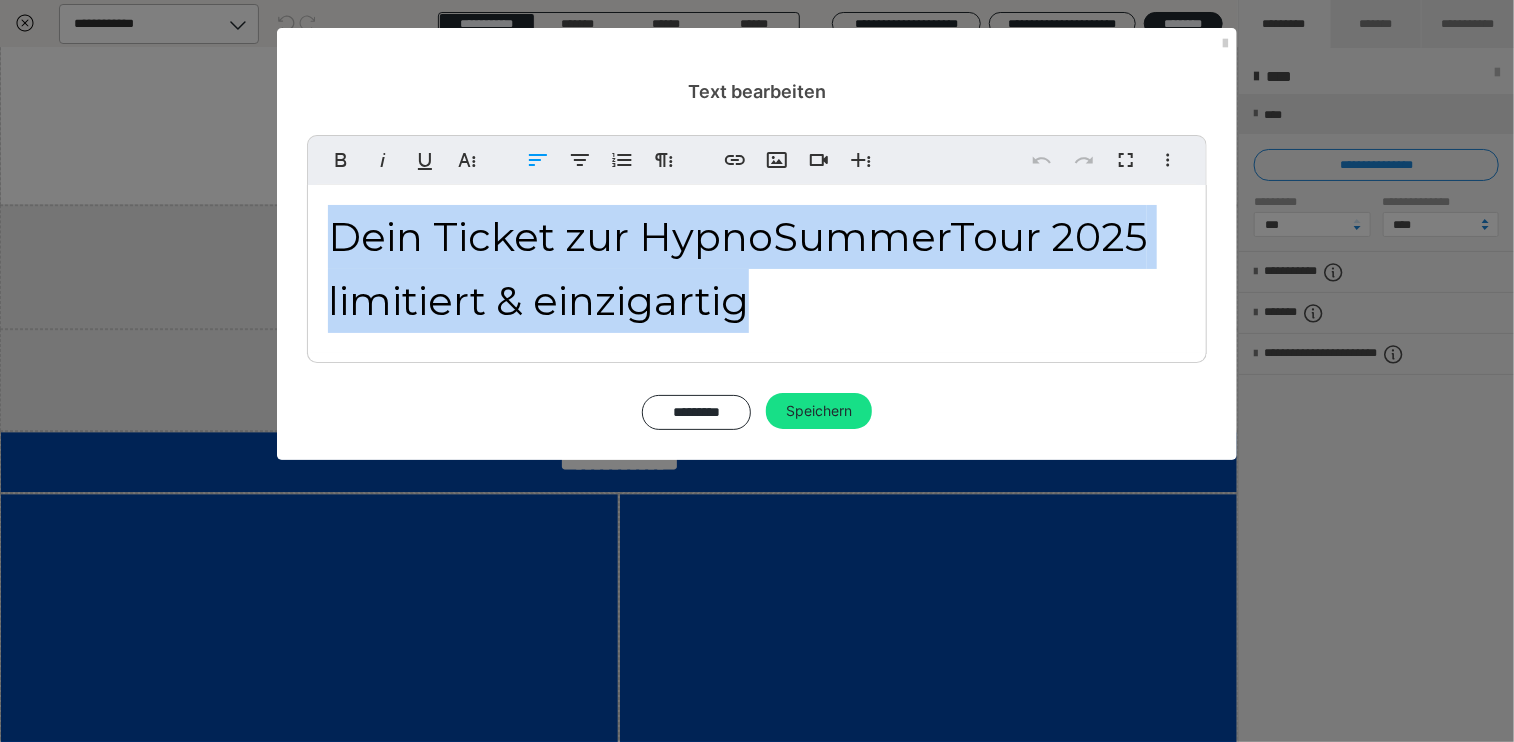 click on "Dein Ticket zur HypnoSummerTour 2025 limitiert & einzigartig" at bounding box center (737, 268) 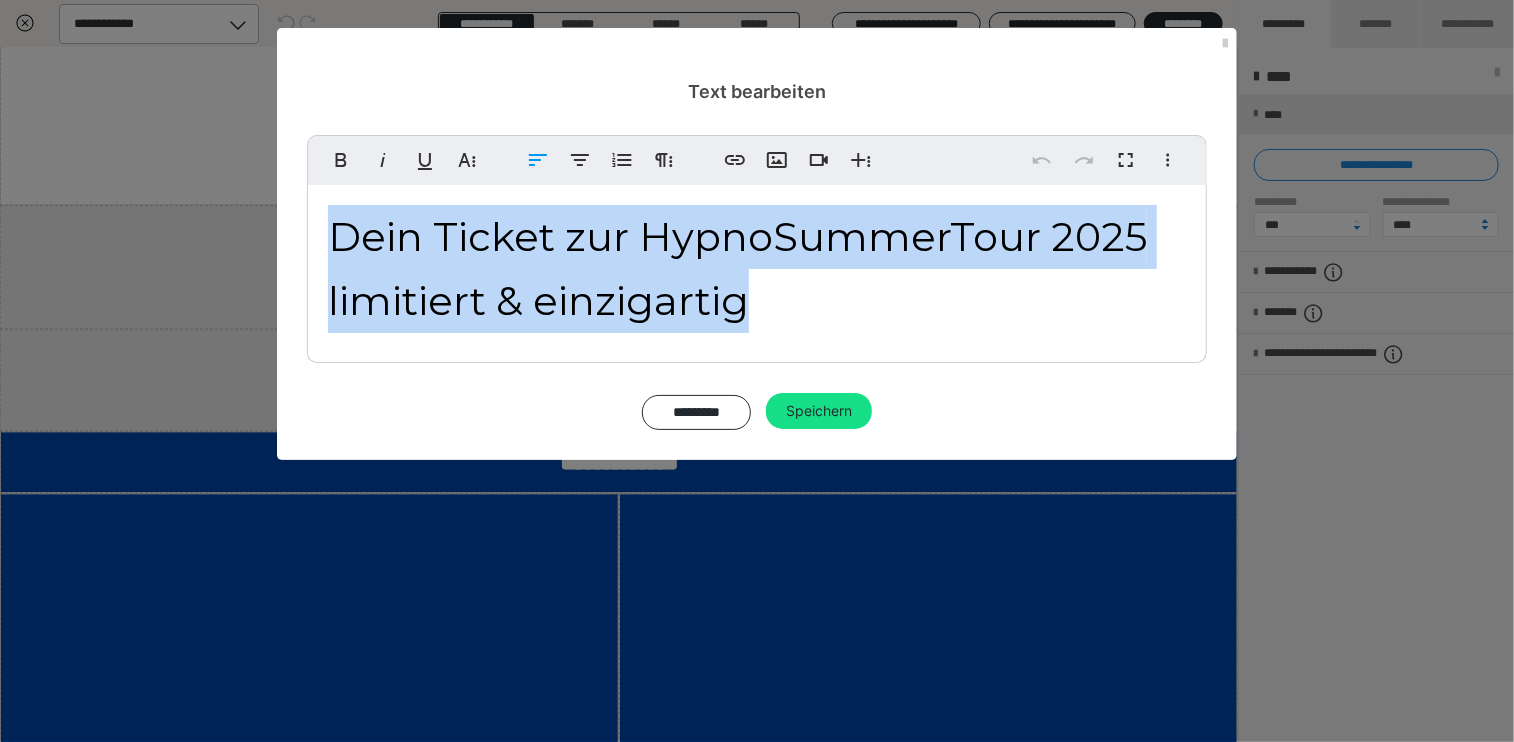 click on "Dein Ticket zur HypnoSummerTour 2025 limitiert & einzigartig" at bounding box center (757, 269) 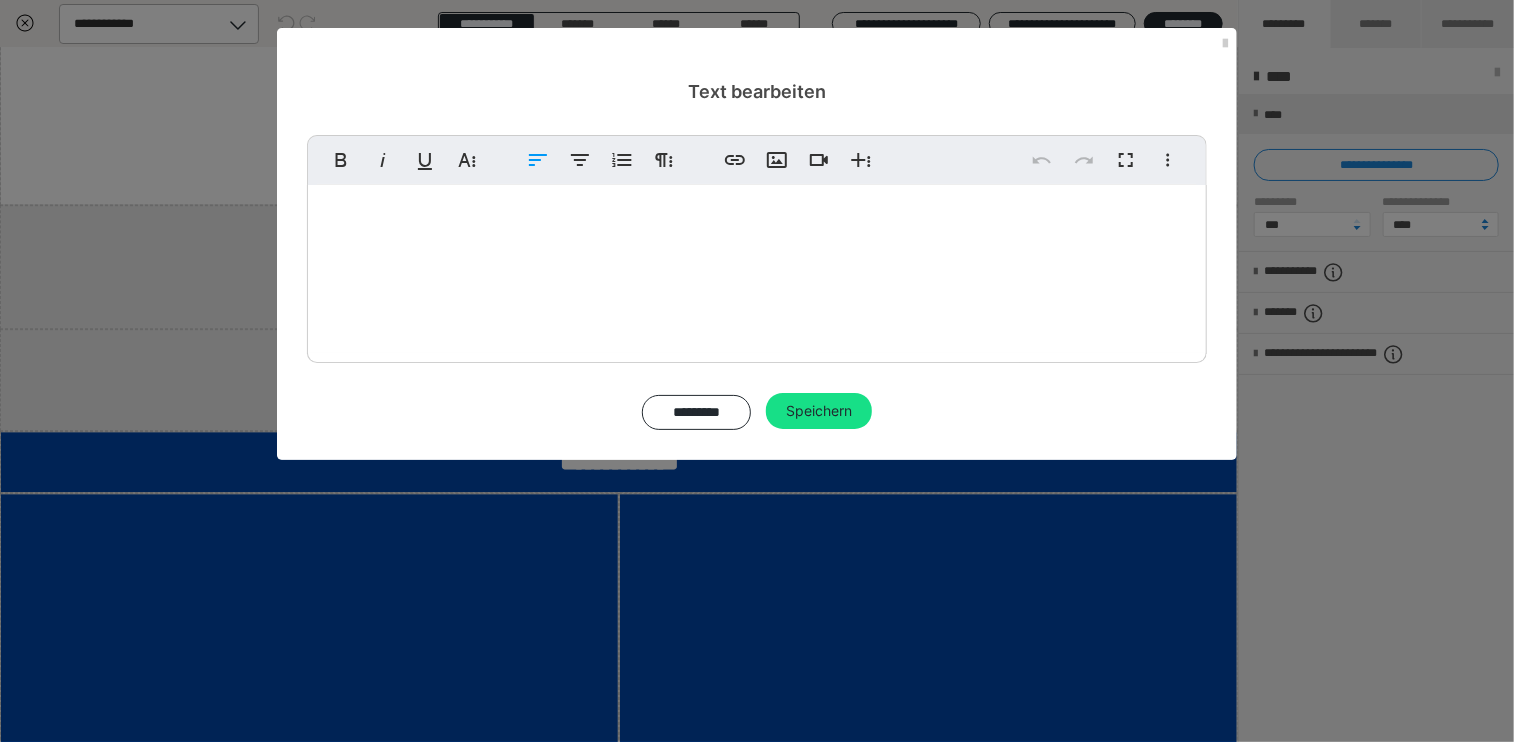 type 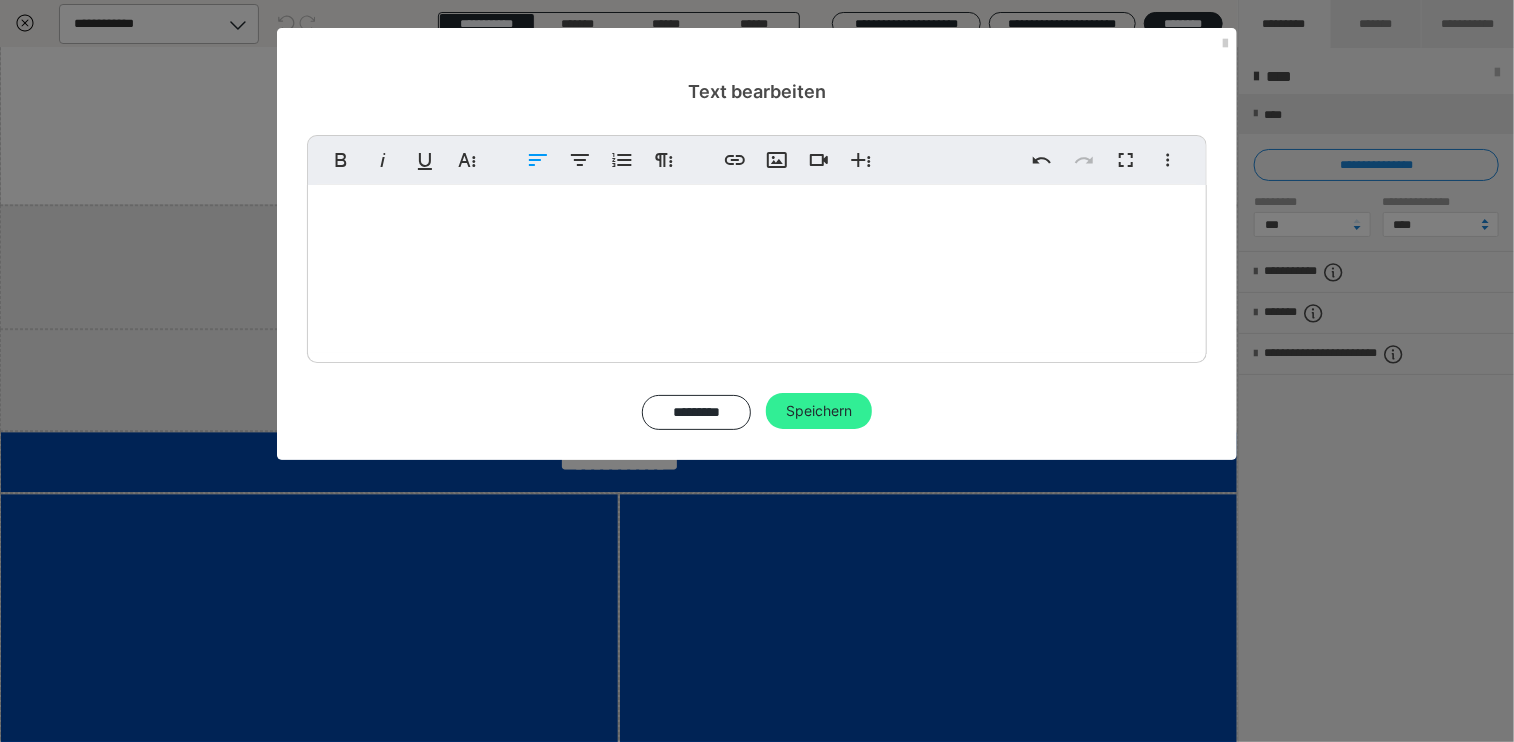 click on "Speichern" at bounding box center (819, 411) 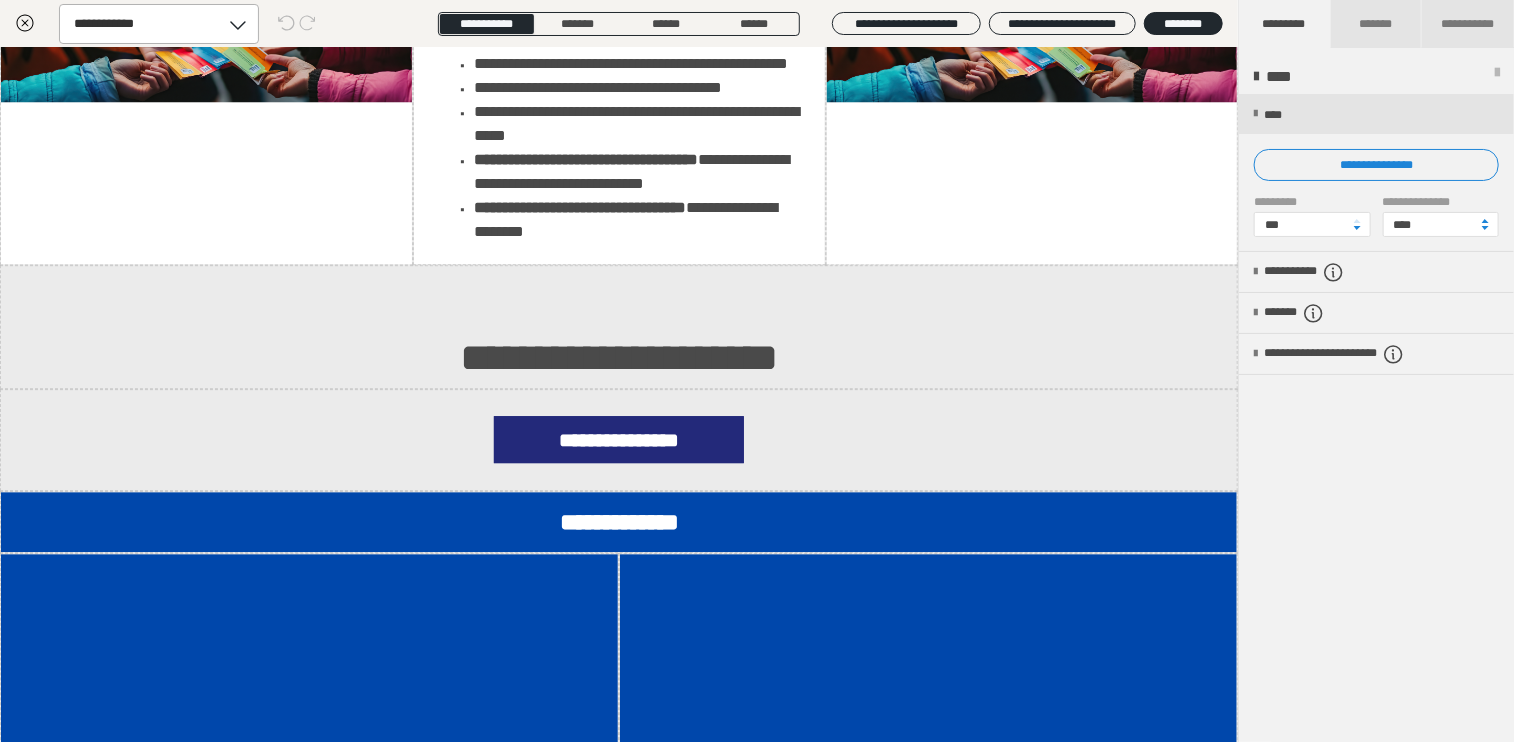 click on "**********" at bounding box center [928, -706] 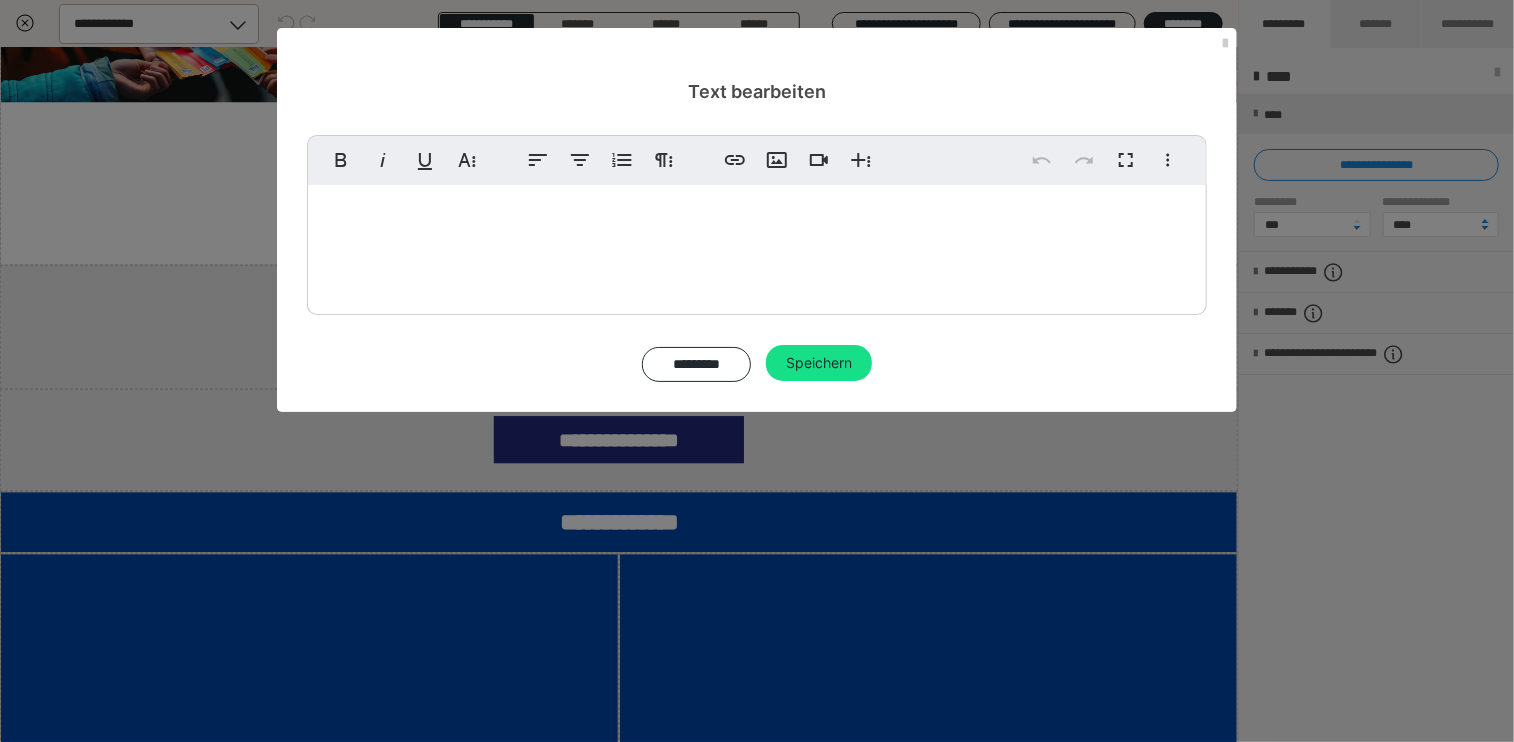 click on "**********" at bounding box center (757, 245) 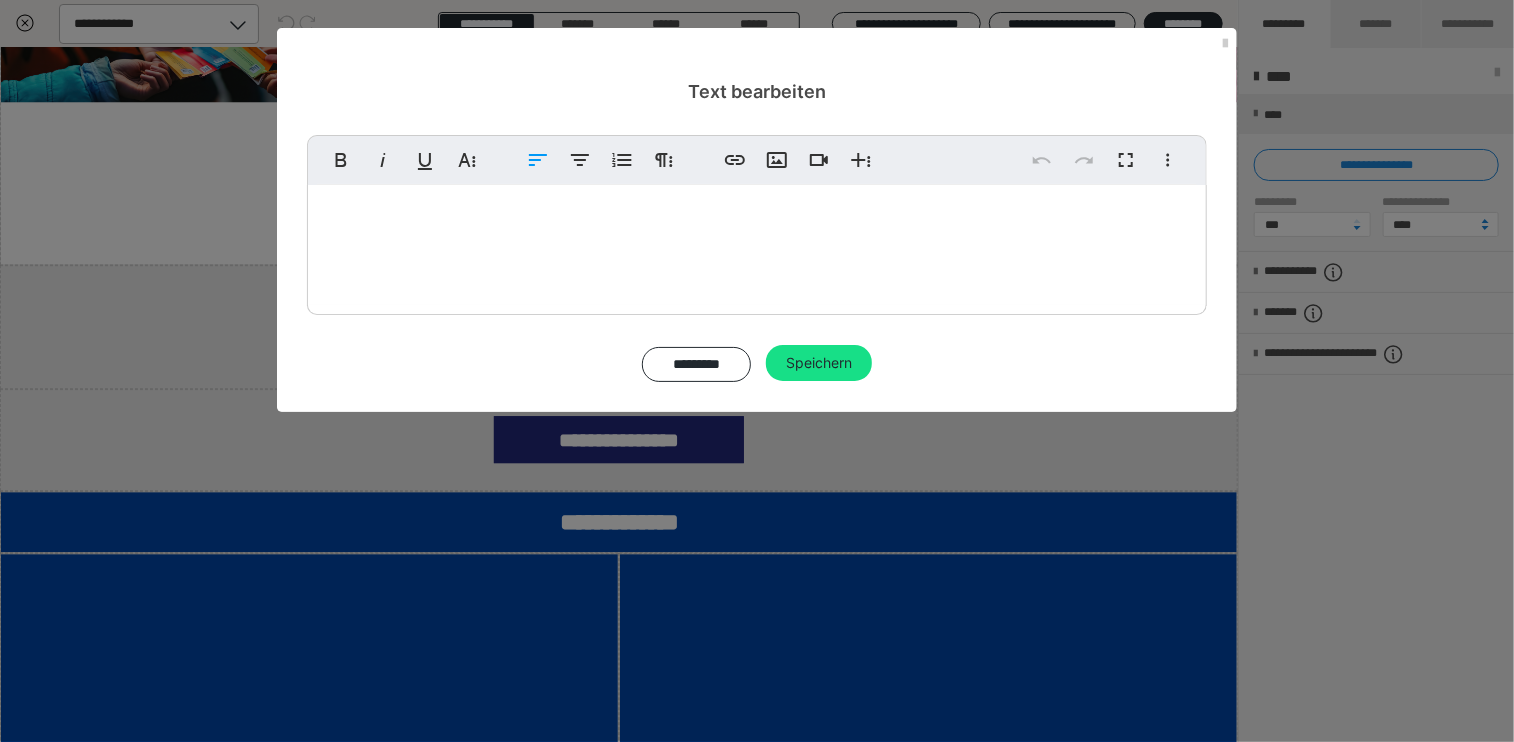 click on "Dein Ticket zur HypnoSummerTour 2025 limitiert & einzigartig" at bounding box center (579, 245) 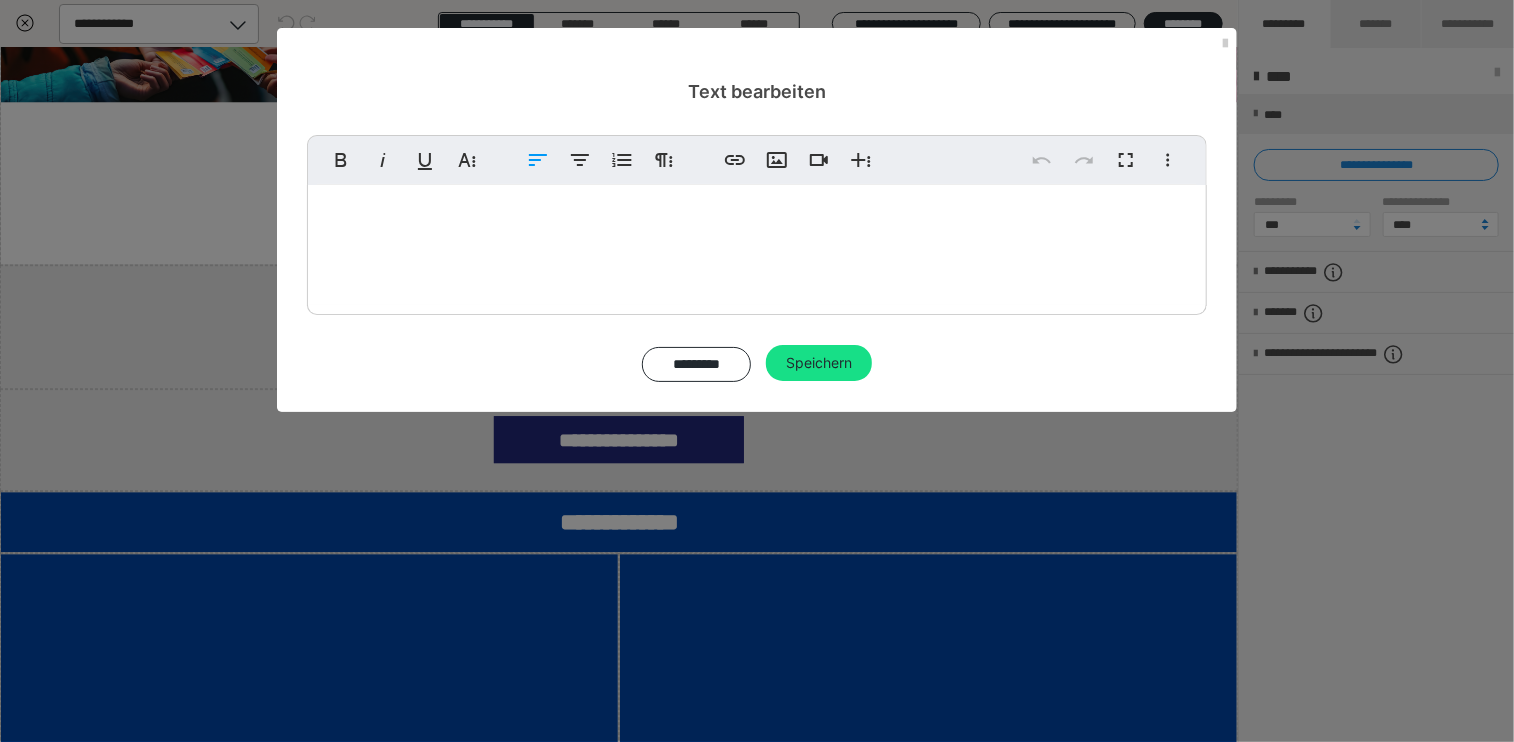 click on "Dein Ticket zur HypnoSummerTour 2025 limitiert & einzigartig" at bounding box center (579, 245) 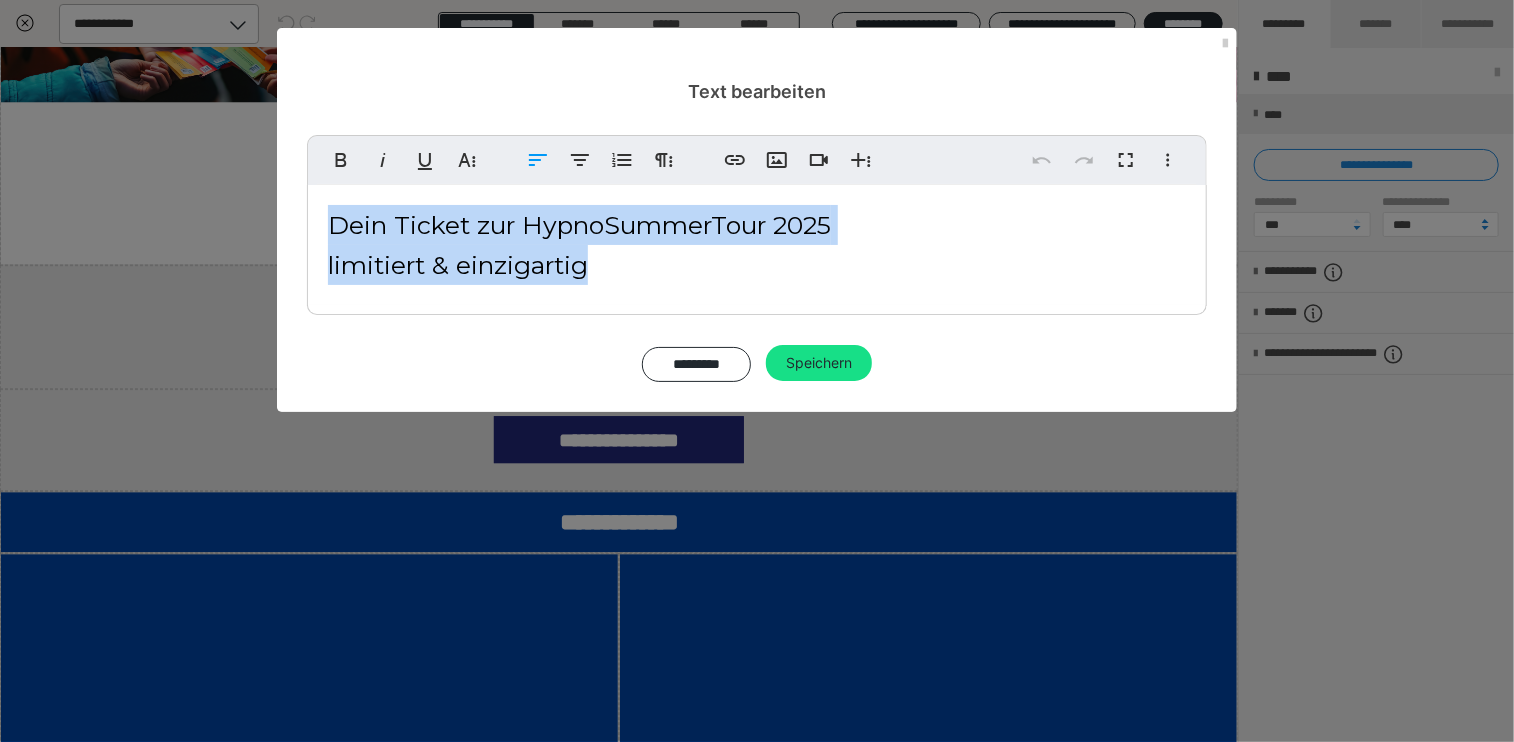 click on "Dein Ticket zur HypnoSummerTour 2025 limitiert & einzigartig" at bounding box center [757, 245] 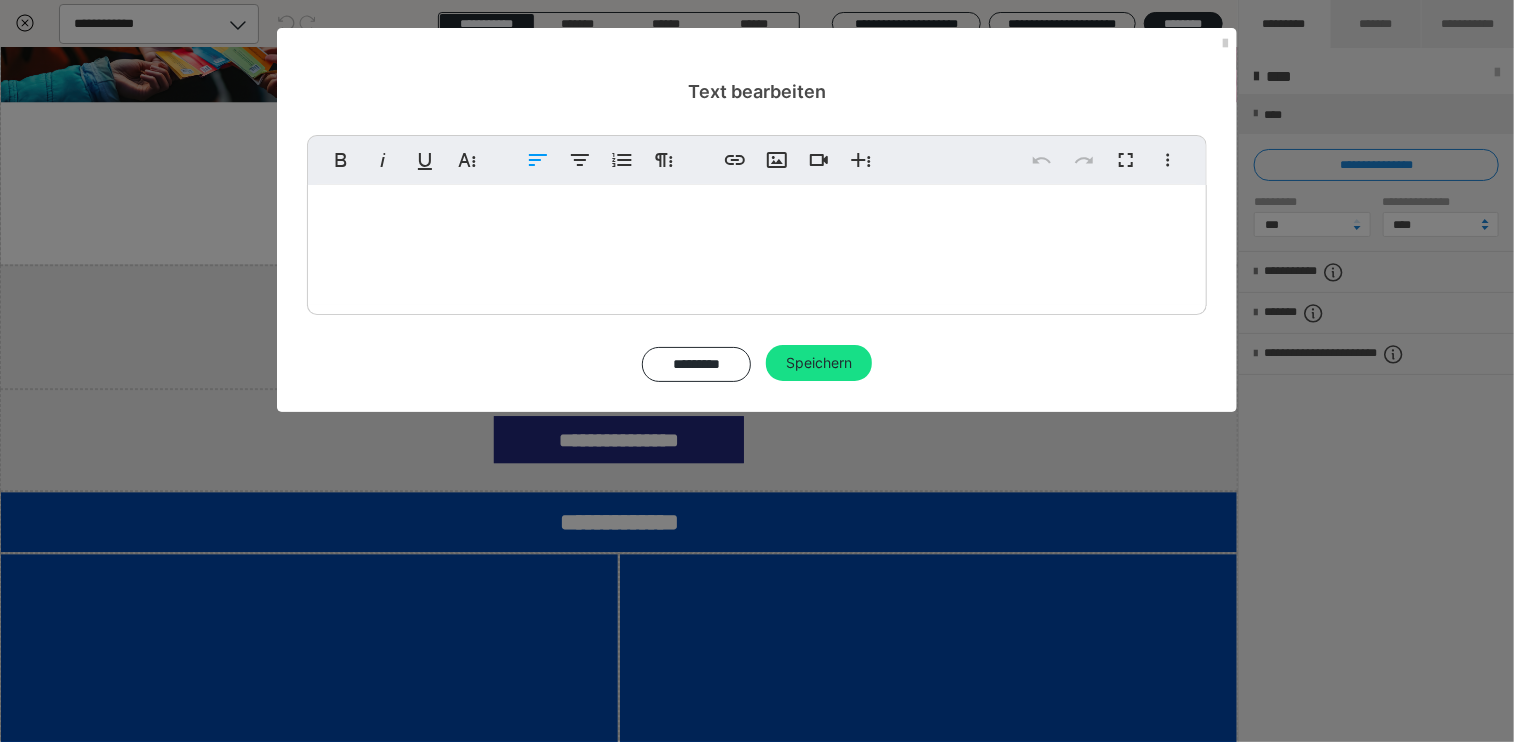 type 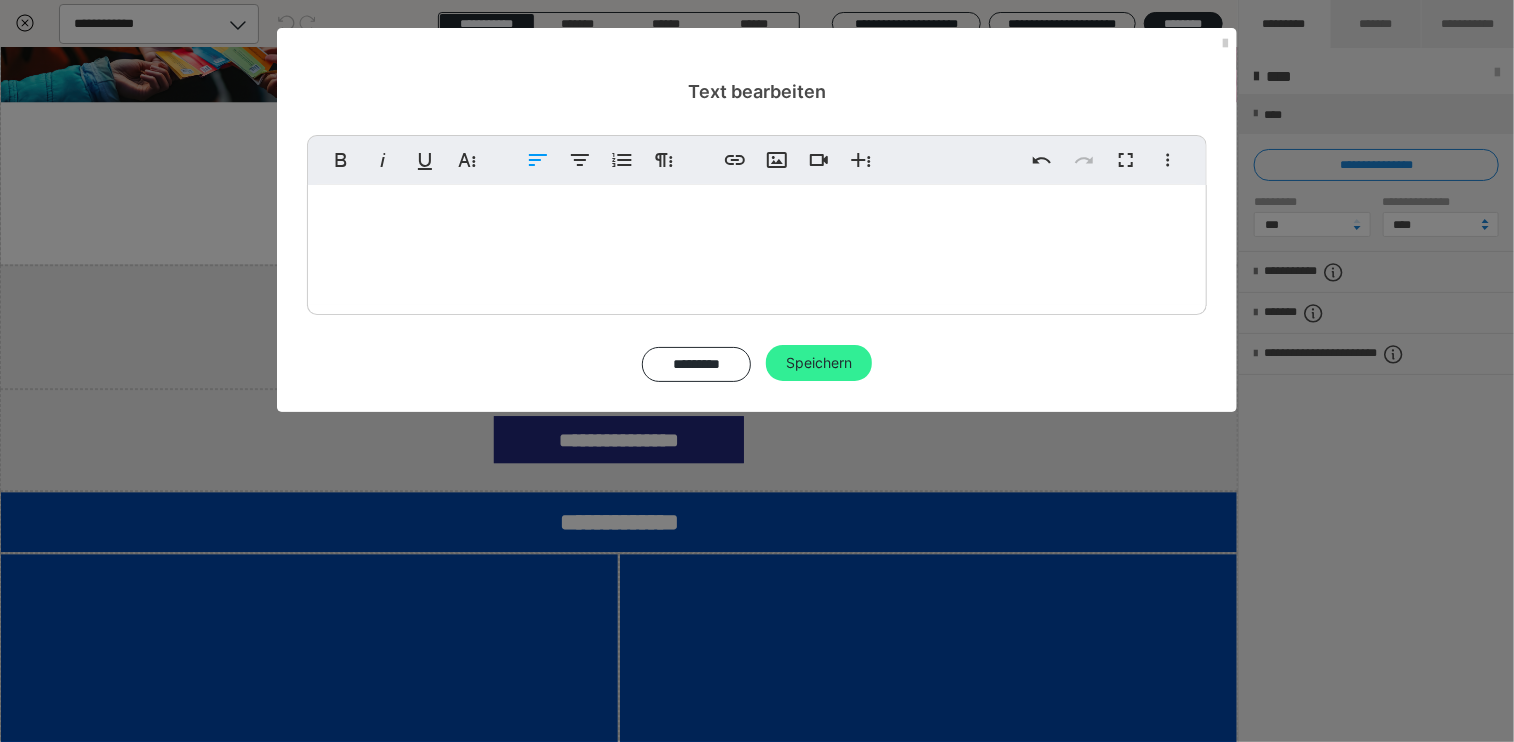 click on "Speichern" at bounding box center [819, 363] 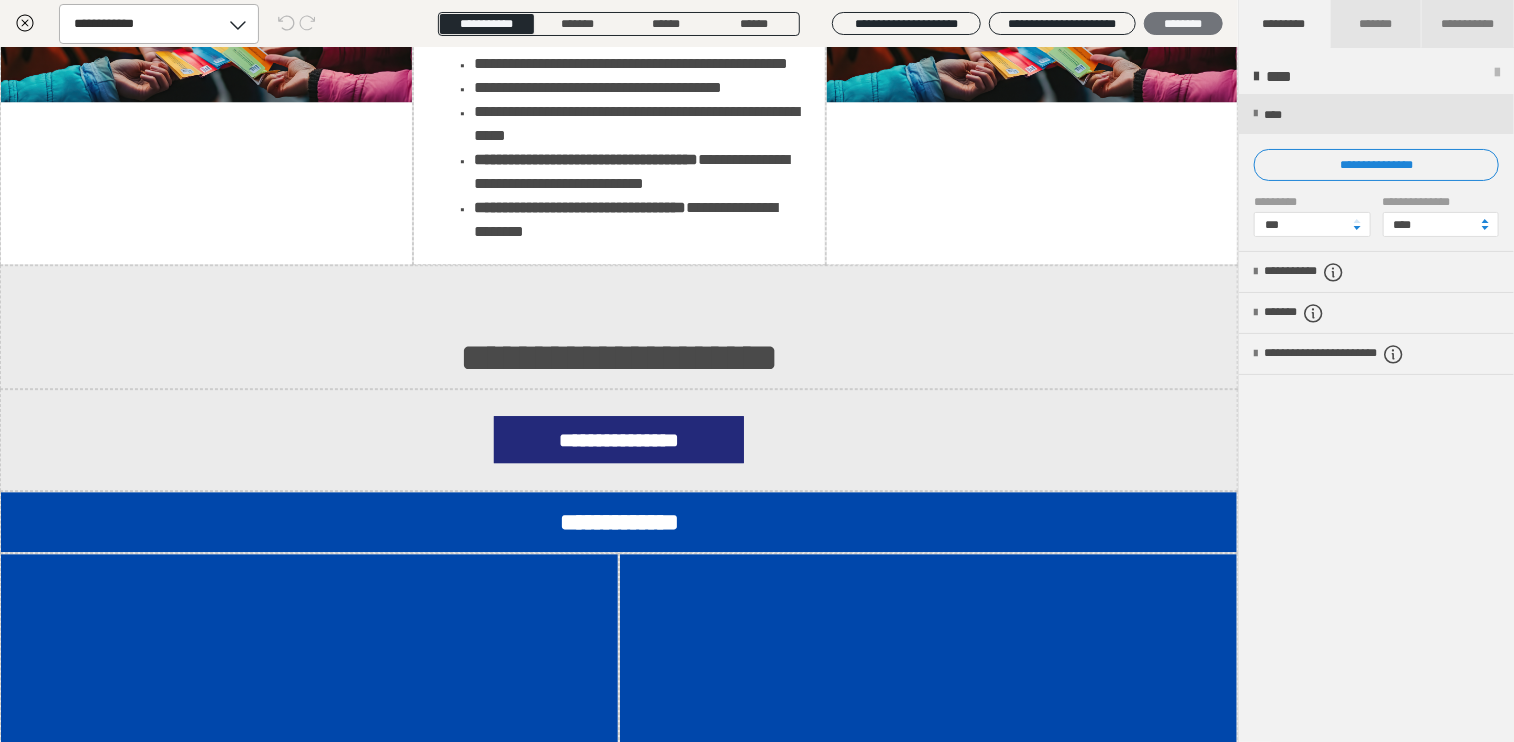 click on "********" at bounding box center [1183, 24] 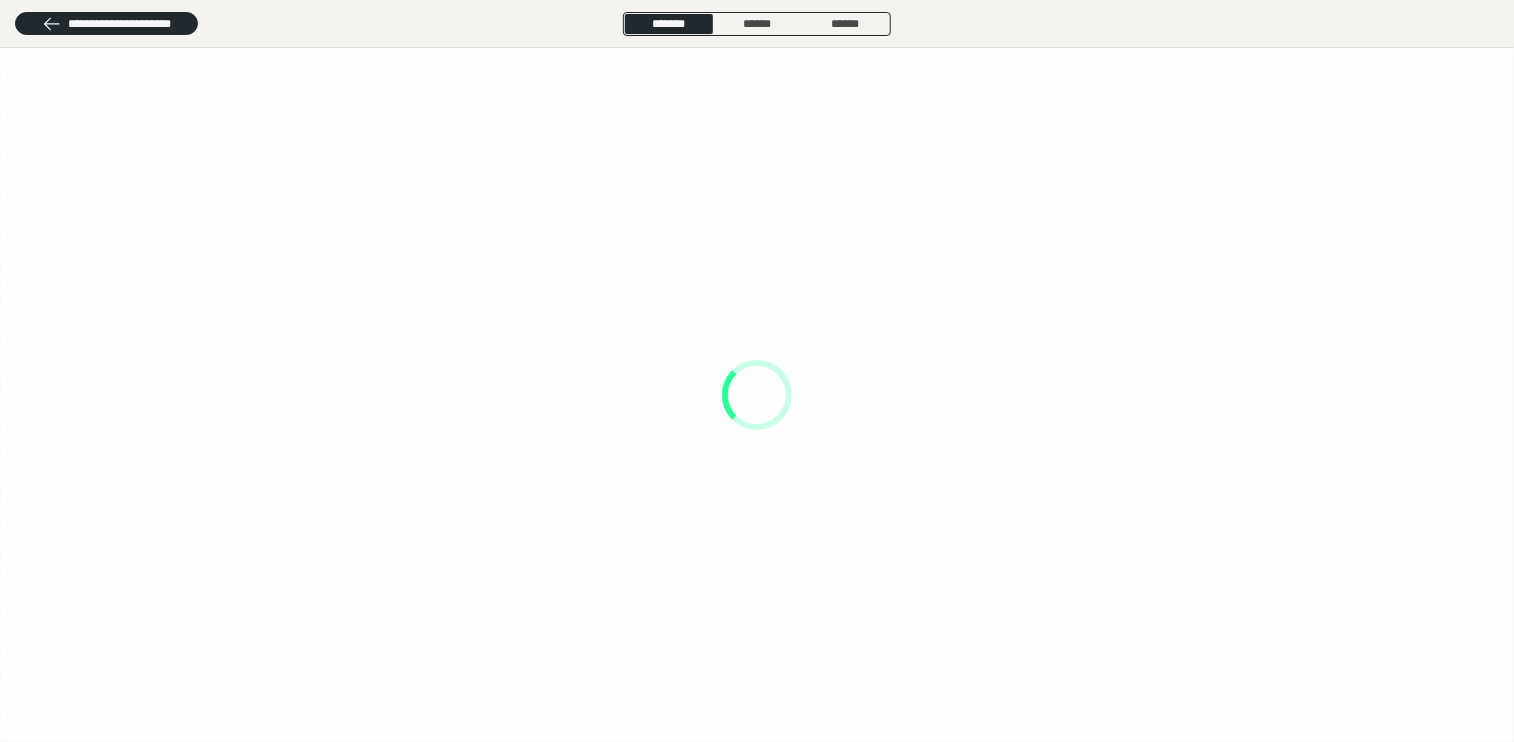 scroll, scrollTop: 0, scrollLeft: 0, axis: both 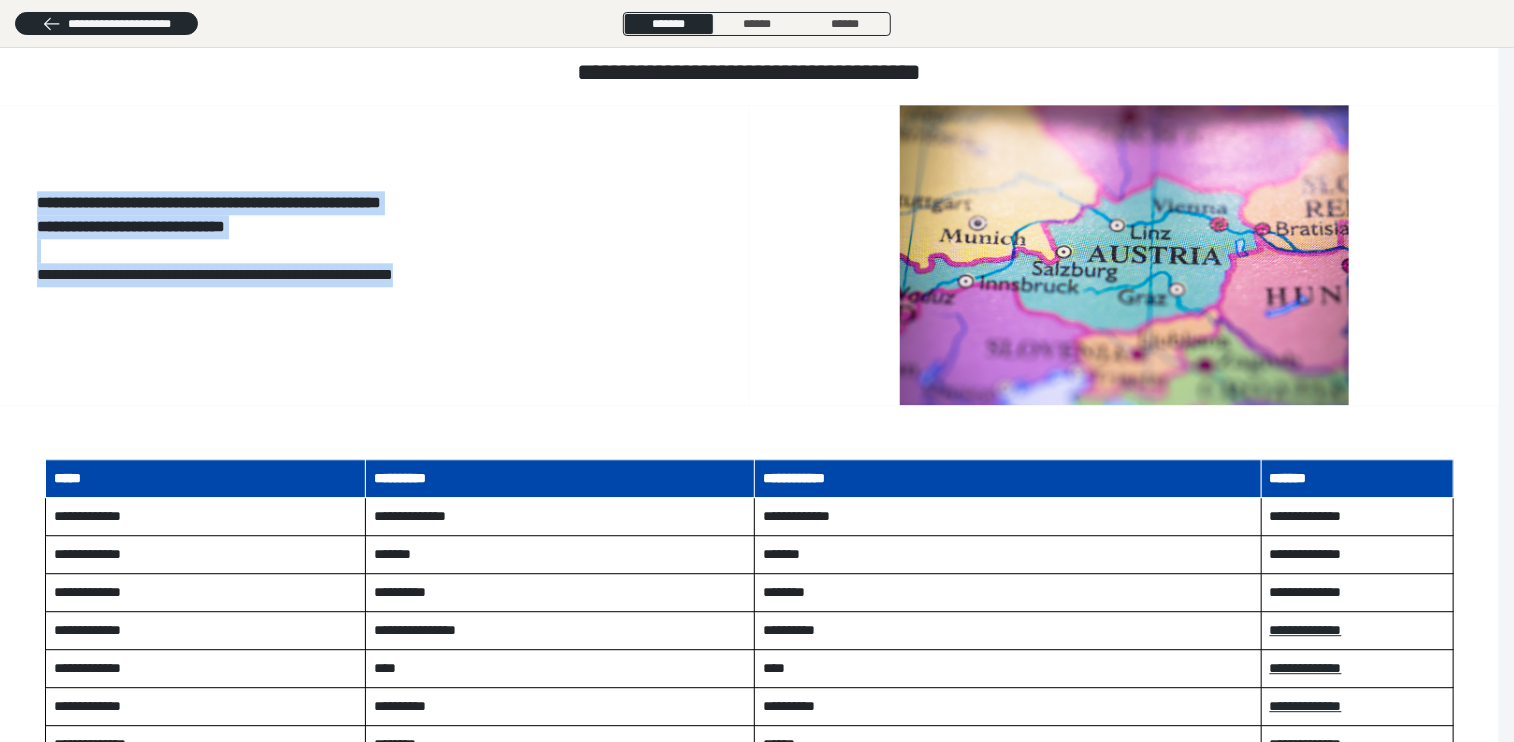 drag, startPoint x: 507, startPoint y: 397, endPoint x: 9, endPoint y: 333, distance: 502.0956 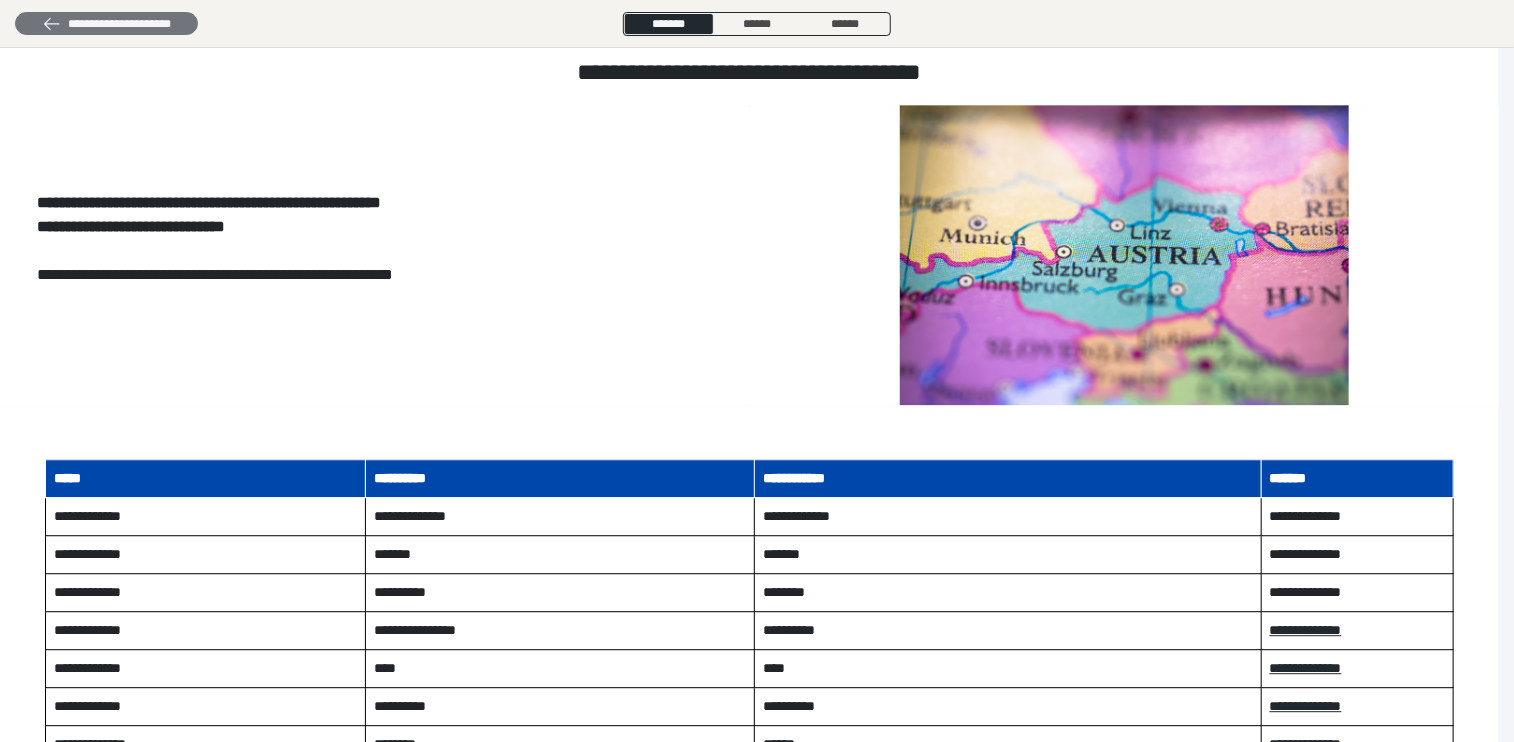 click on "**********" at bounding box center (106, 24) 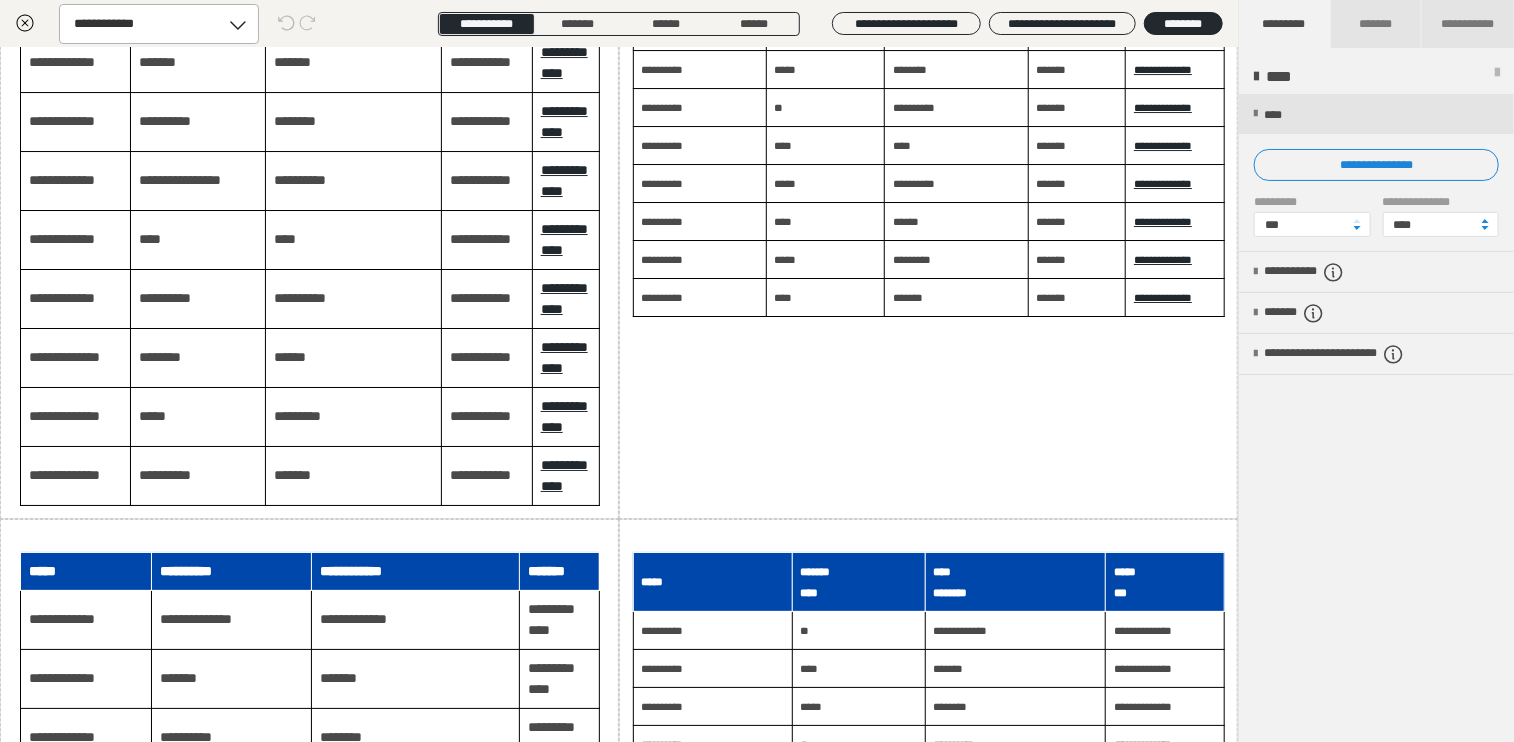 scroll, scrollTop: 11100, scrollLeft: 0, axis: vertical 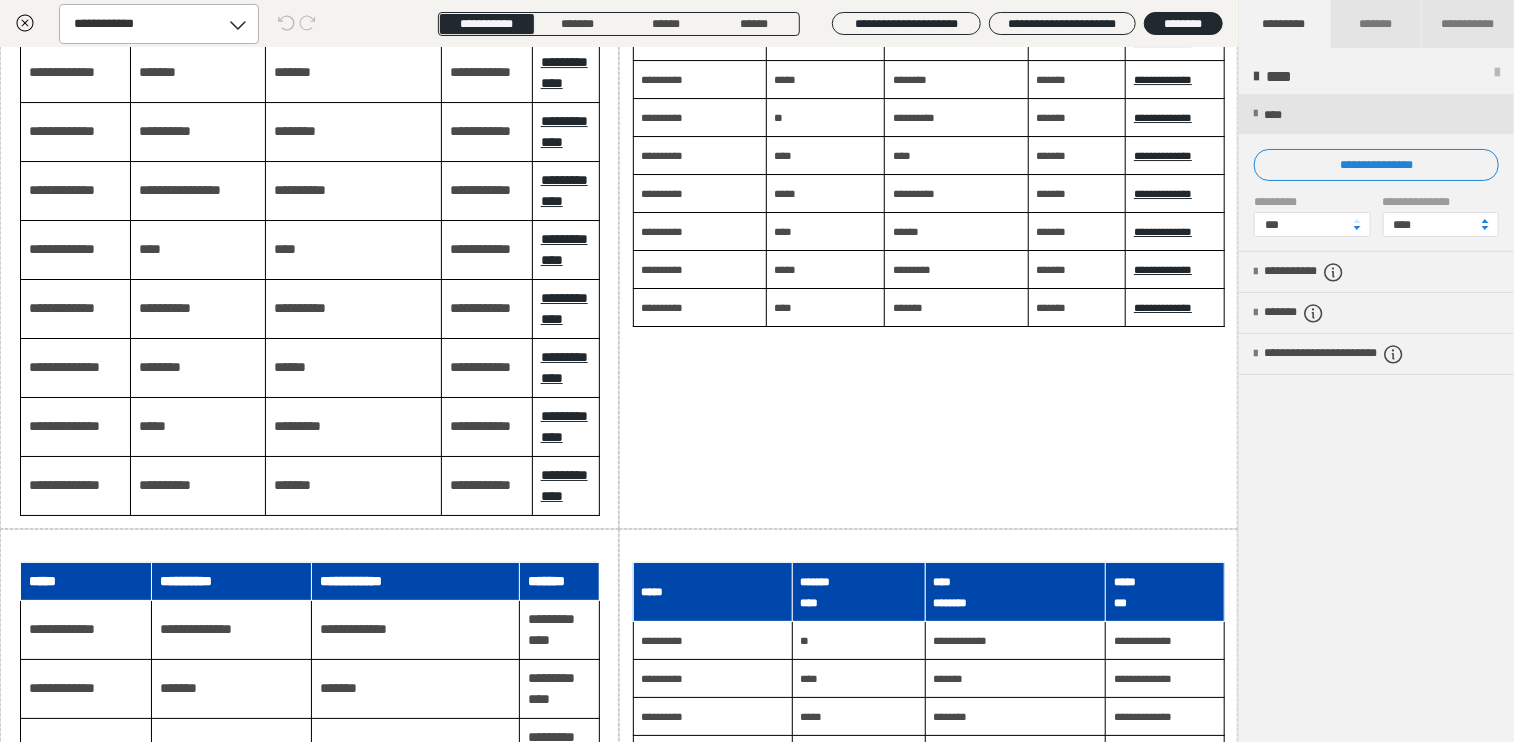 click on "**********" at bounding box center (200, -245) 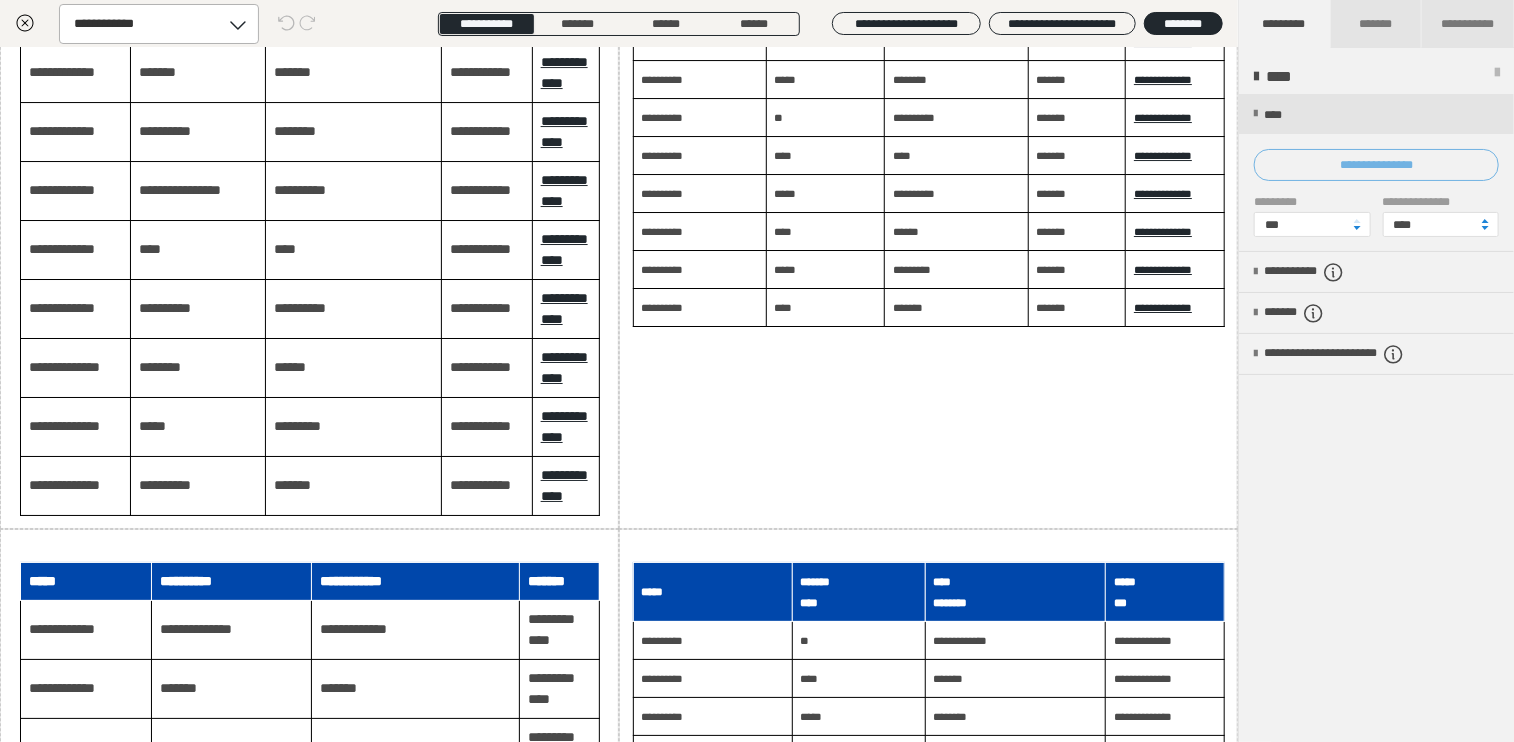 click on "**********" at bounding box center [1376, 165] 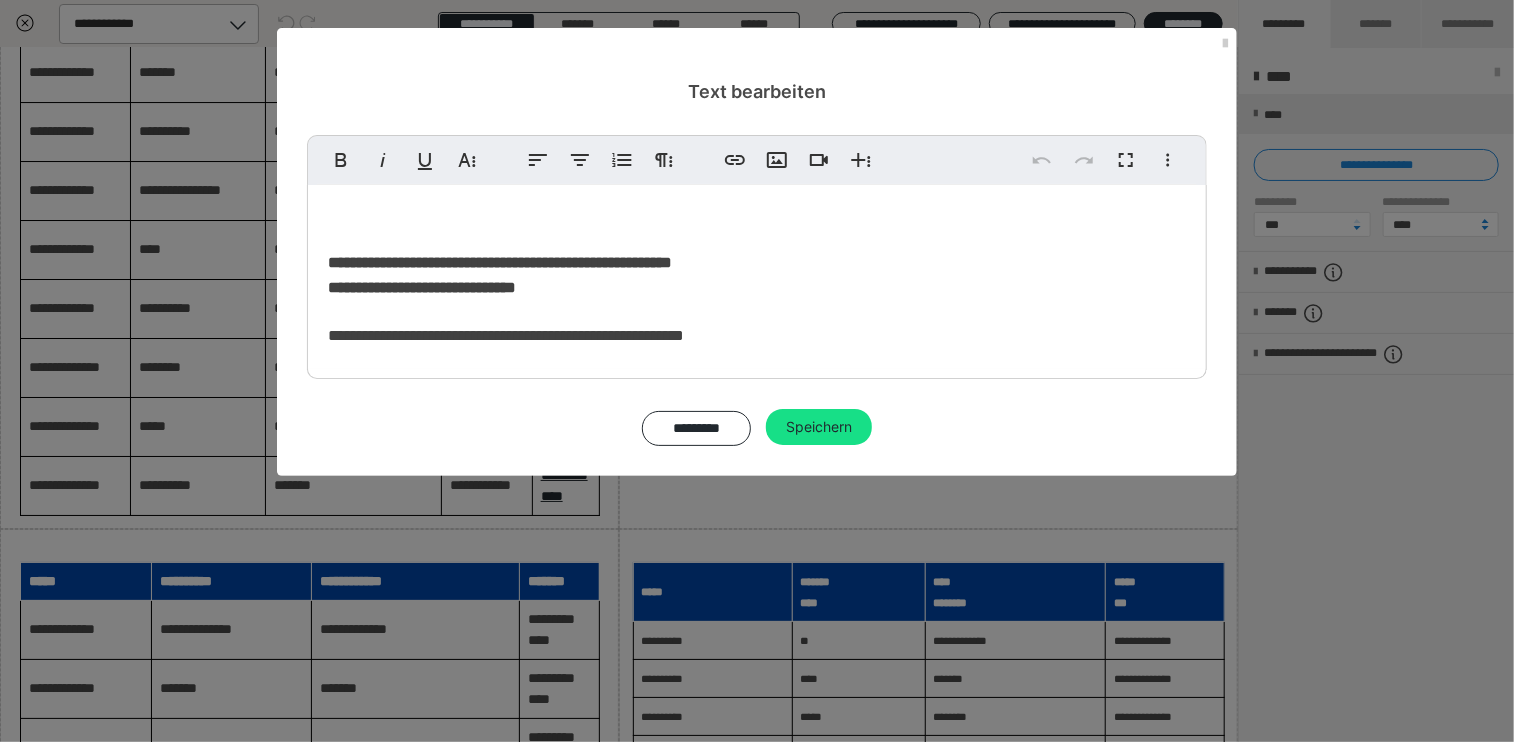 click on "**********" at bounding box center [757, 277] 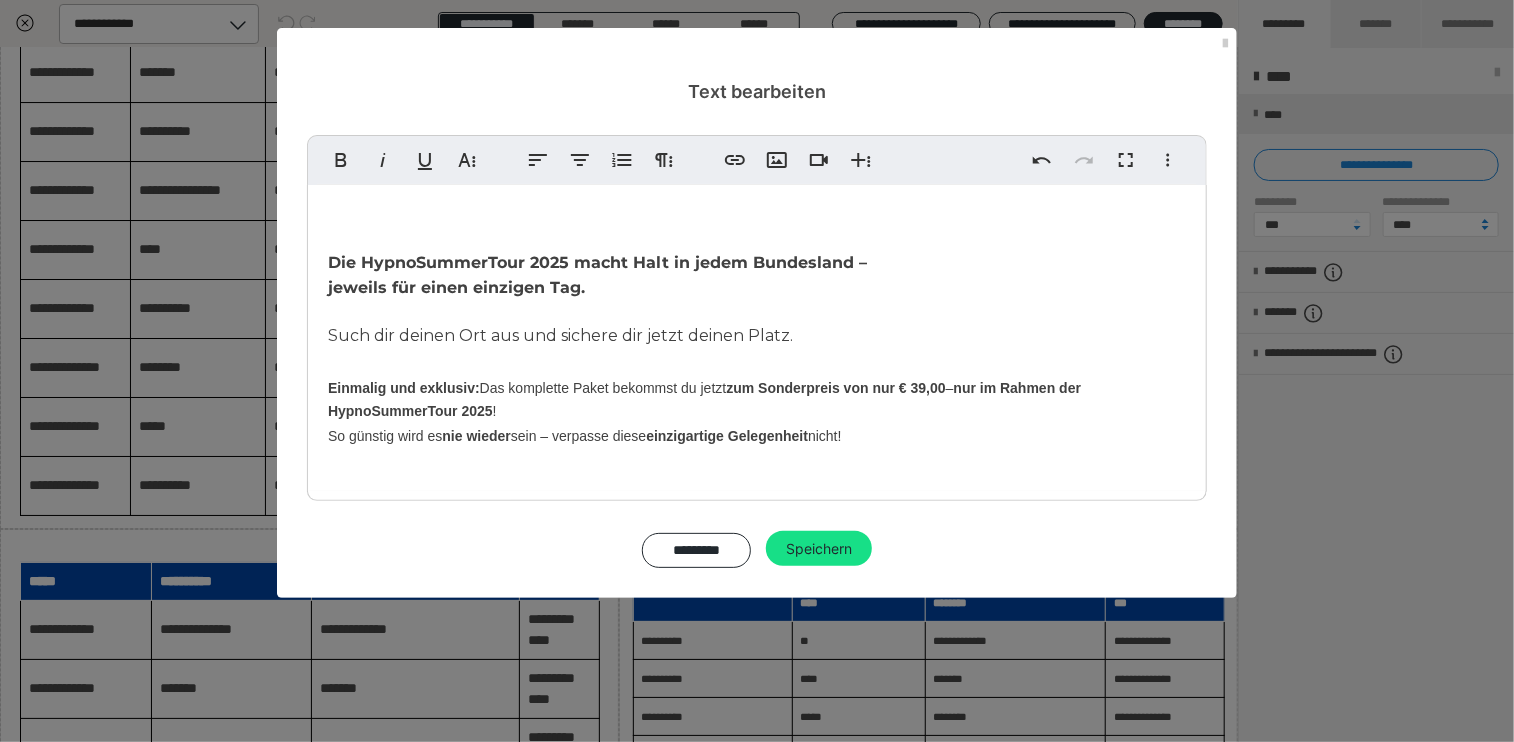 drag, startPoint x: 876, startPoint y: 444, endPoint x: 280, endPoint y: 373, distance: 600.2141 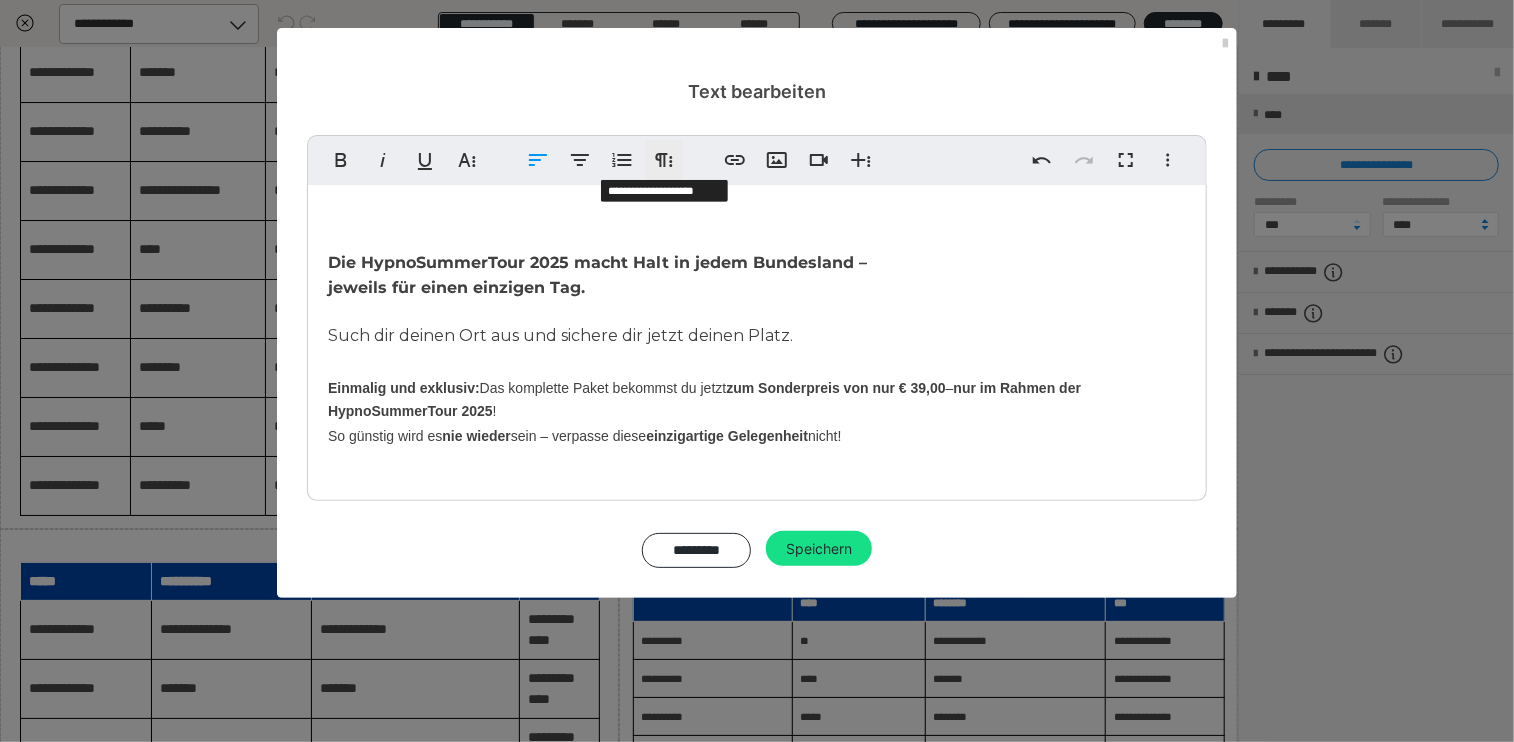 click 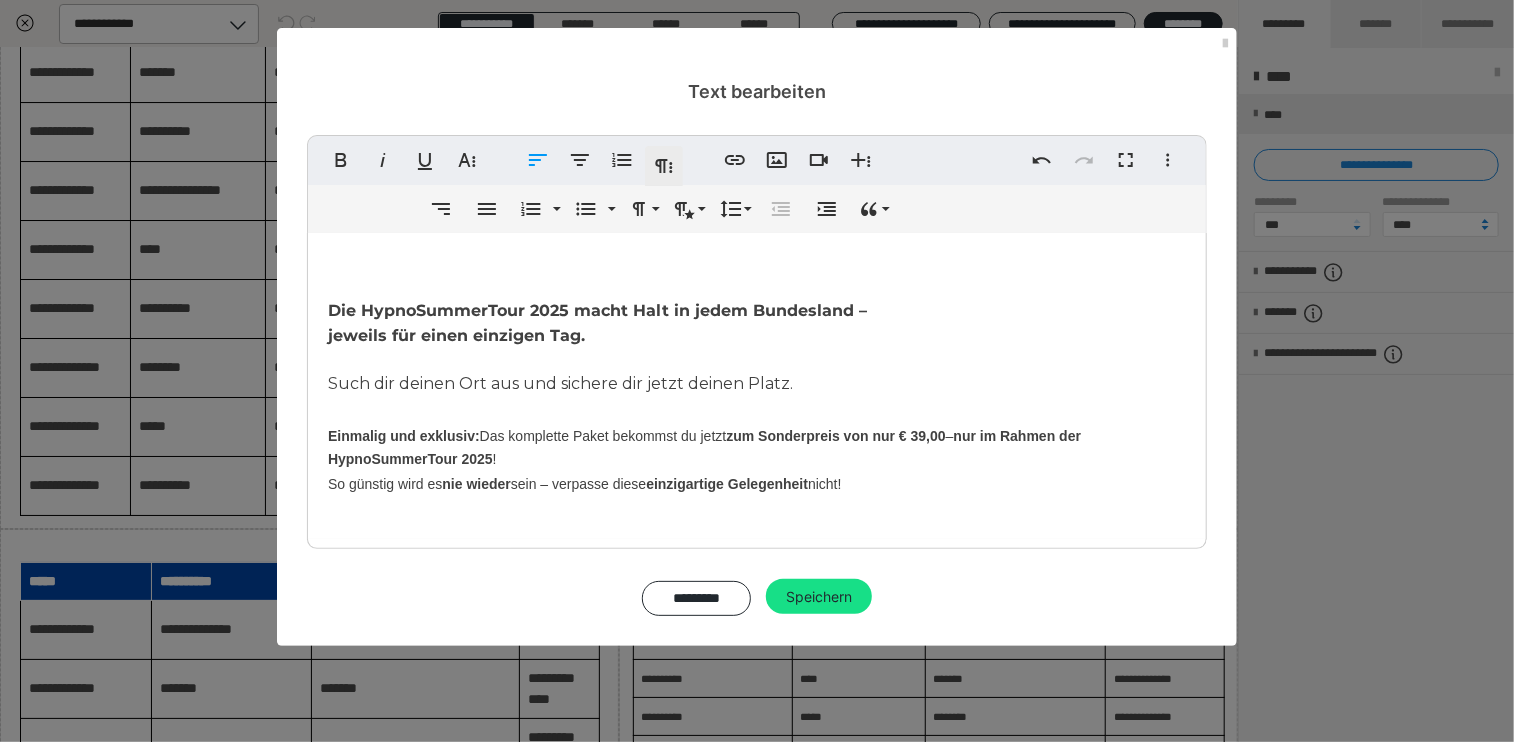 click 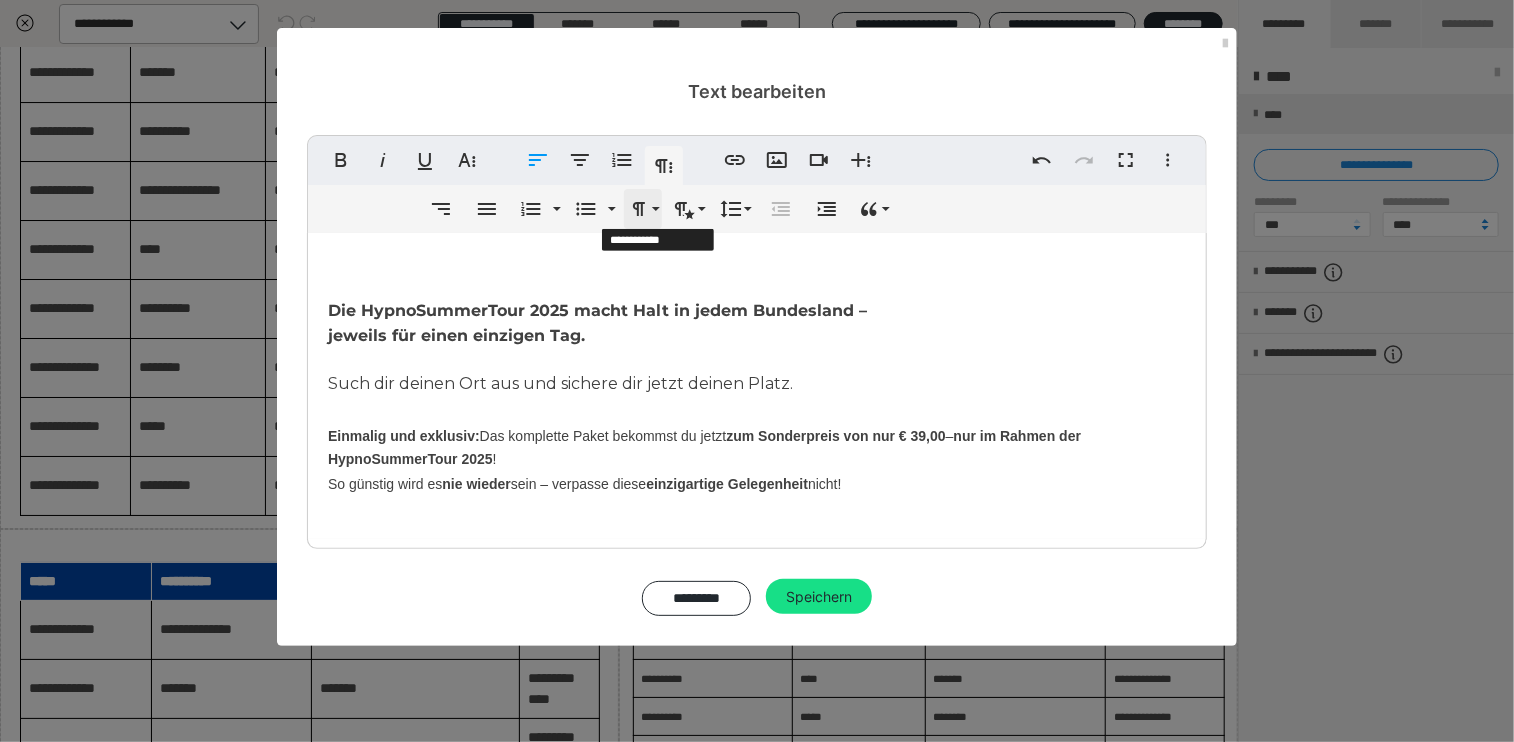 click on "Formatierung" at bounding box center [643, 209] 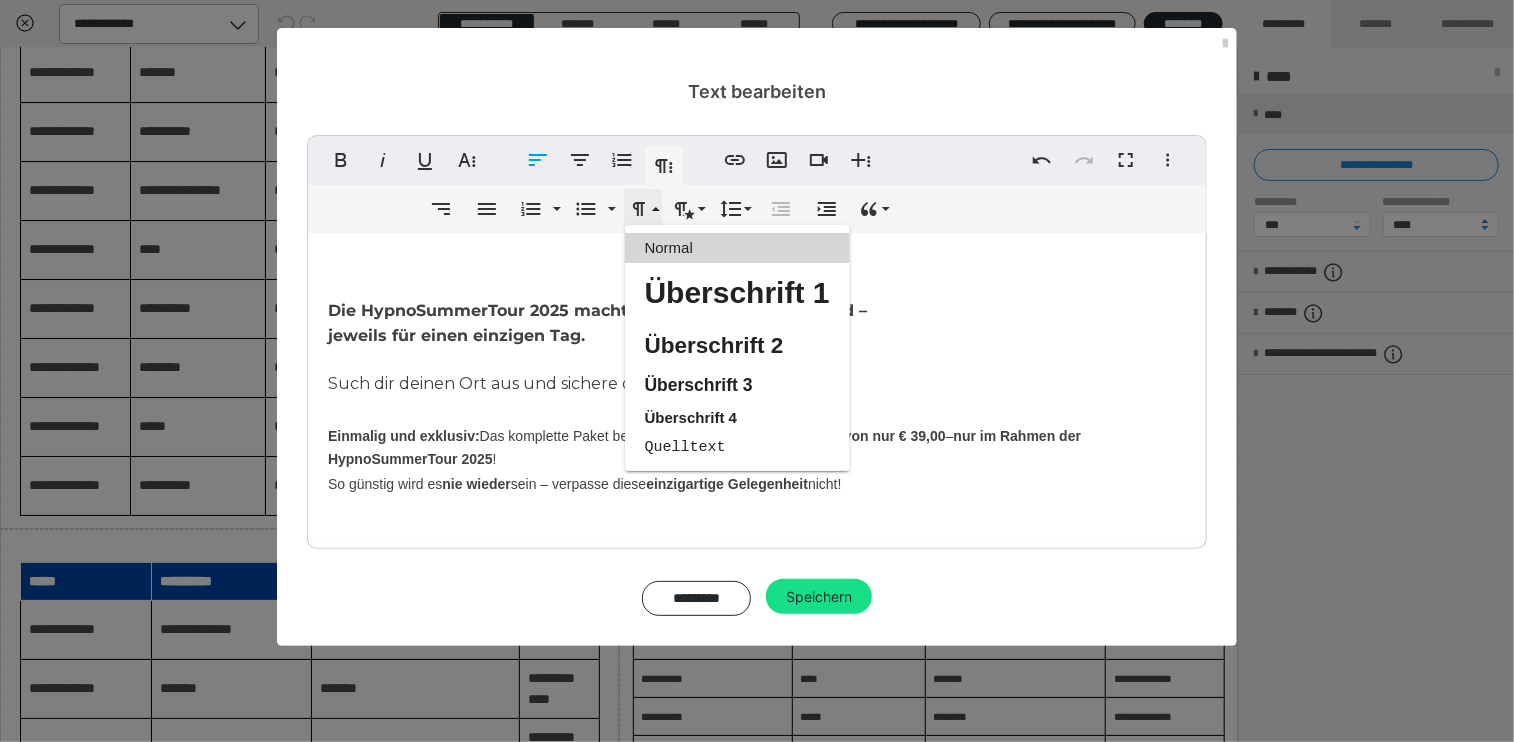 scroll, scrollTop: 0, scrollLeft: 0, axis: both 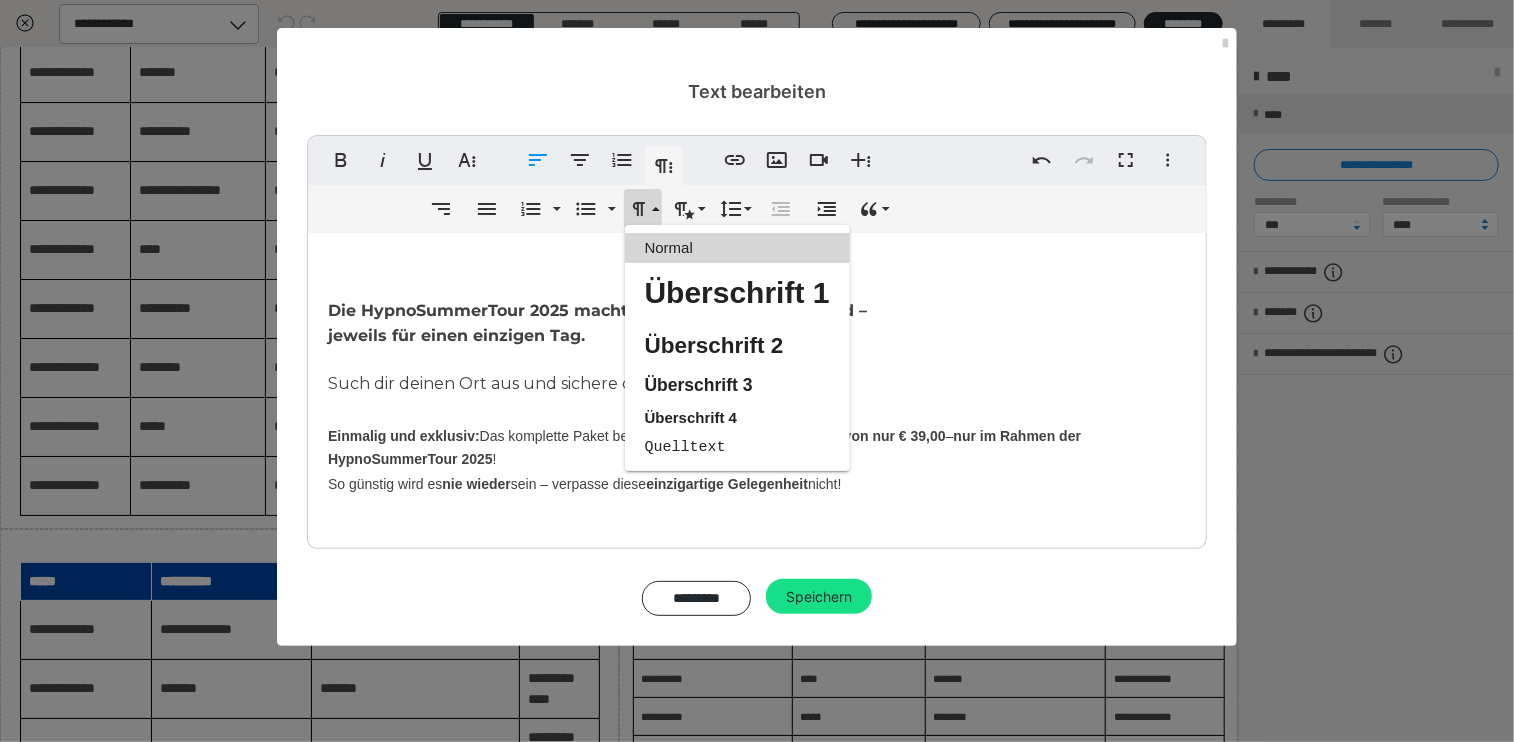 click on "Normal" at bounding box center [737, 248] 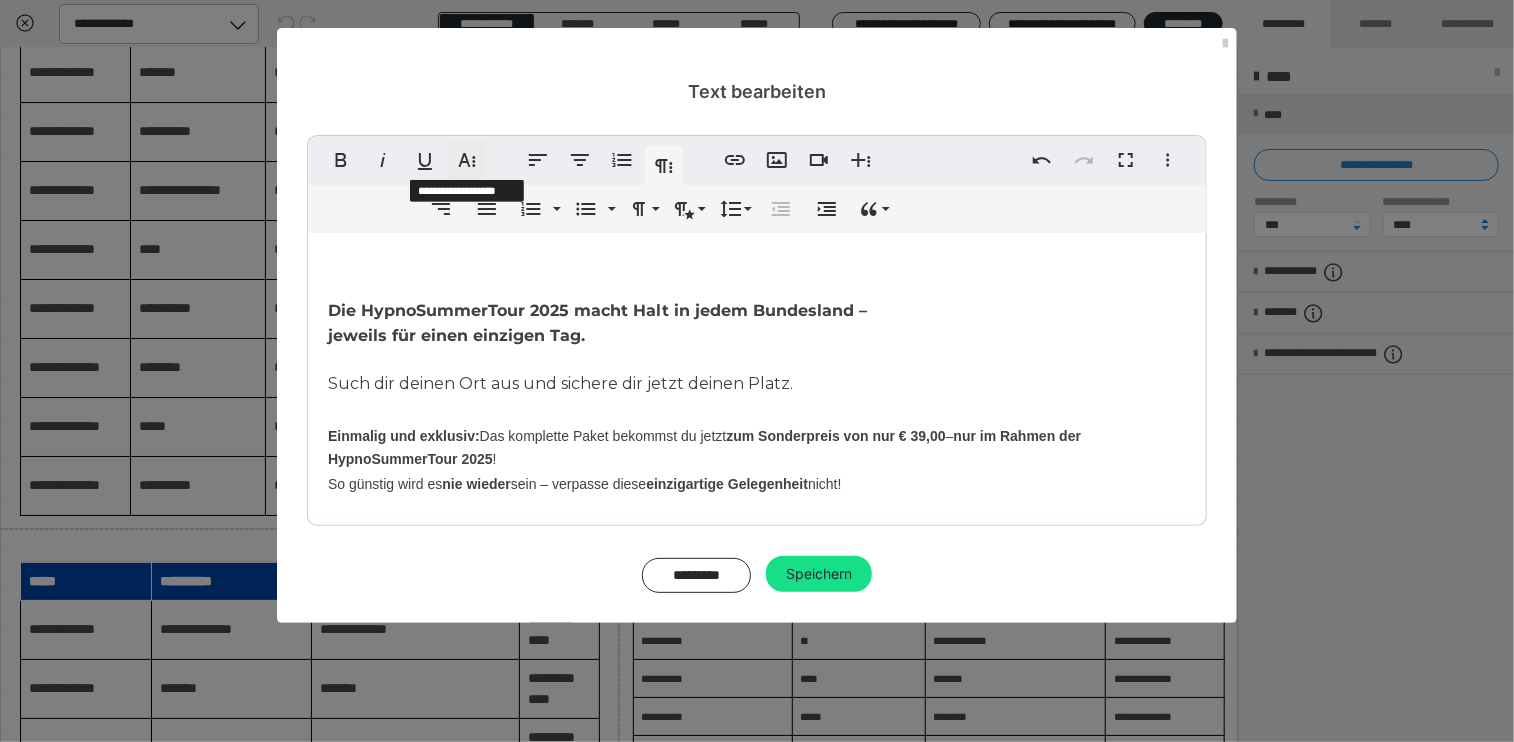 click 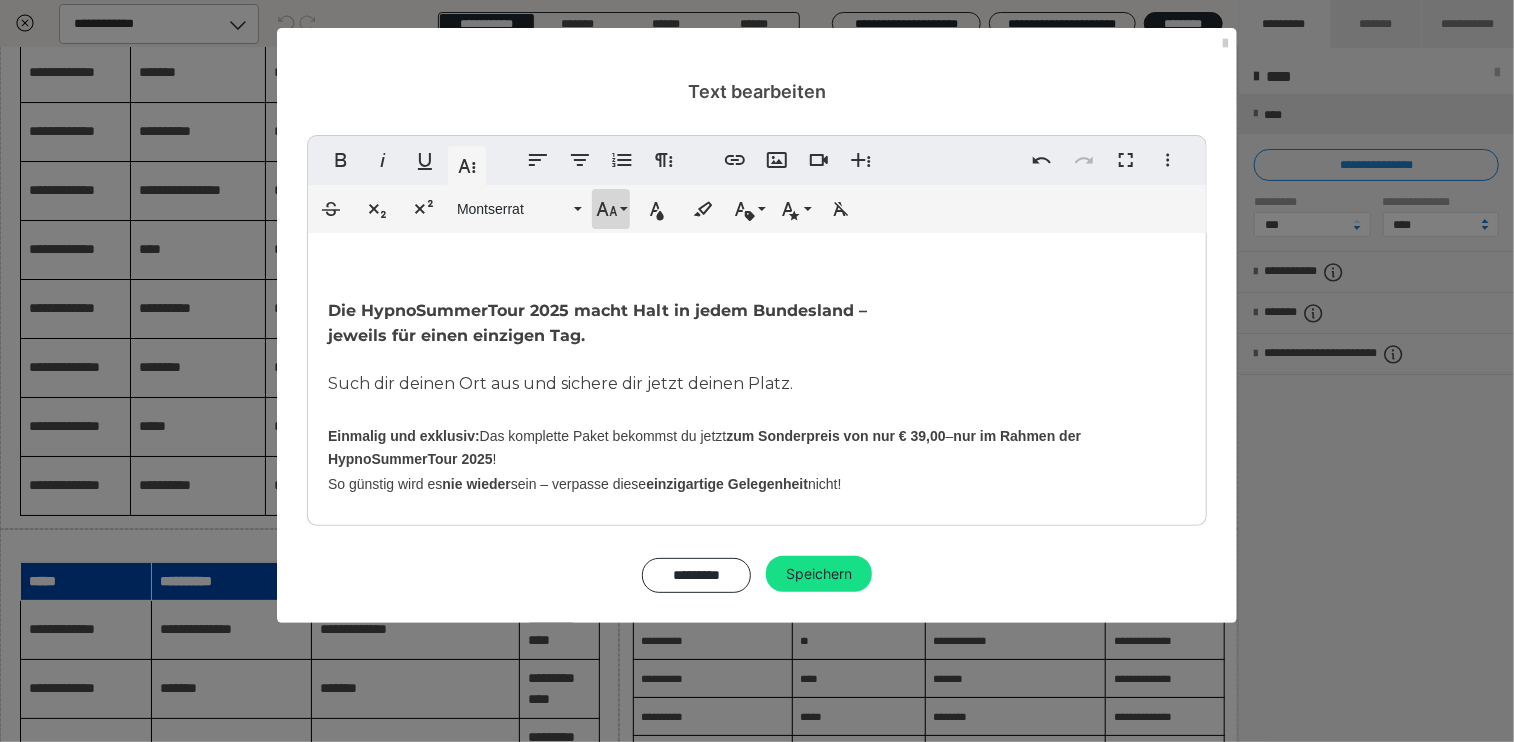 click on "Schriftgröße" at bounding box center (611, 209) 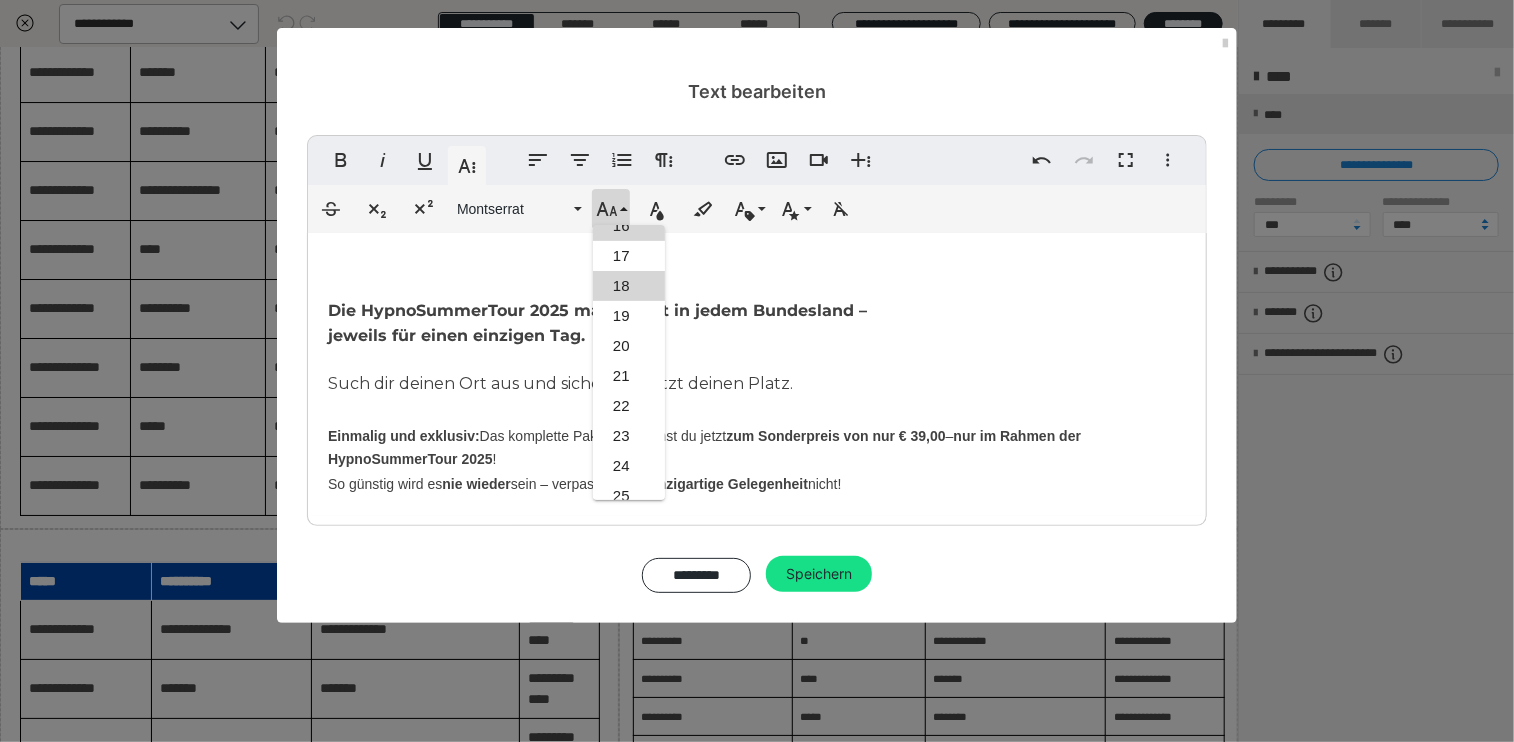 click on "18" at bounding box center [629, 286] 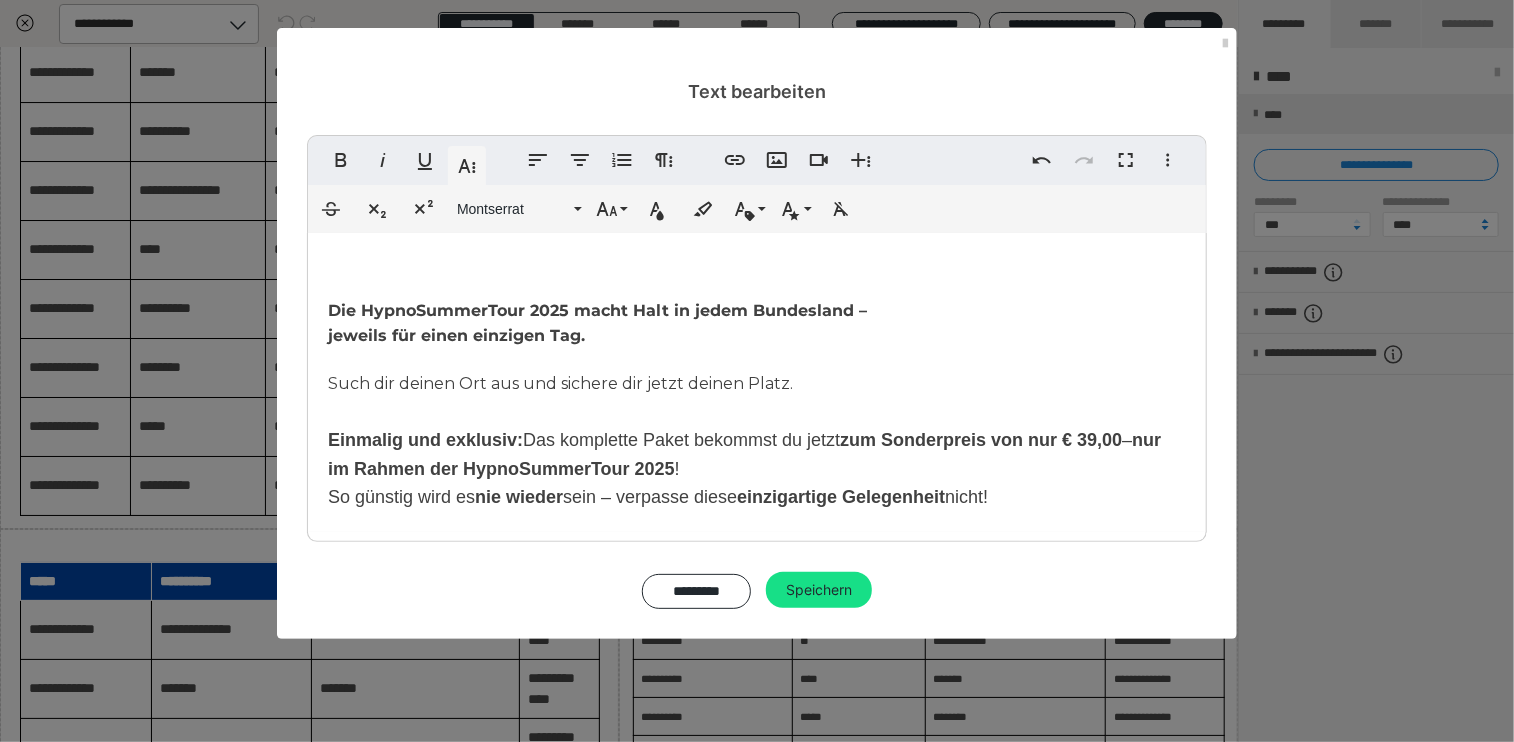 click on "Such dir deinen Ort aus und sichere dir jetzt deinen Platz." at bounding box center [560, 383] 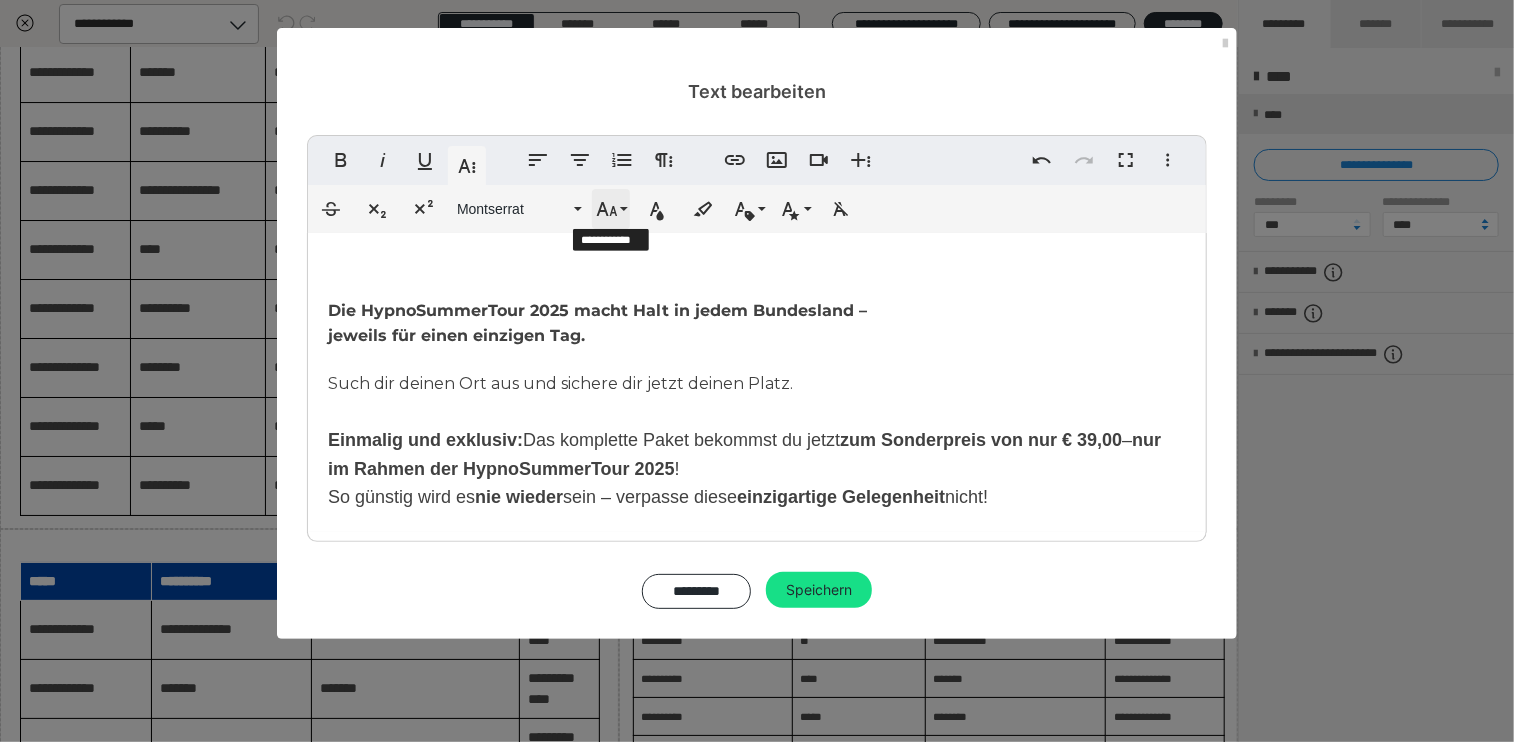 click 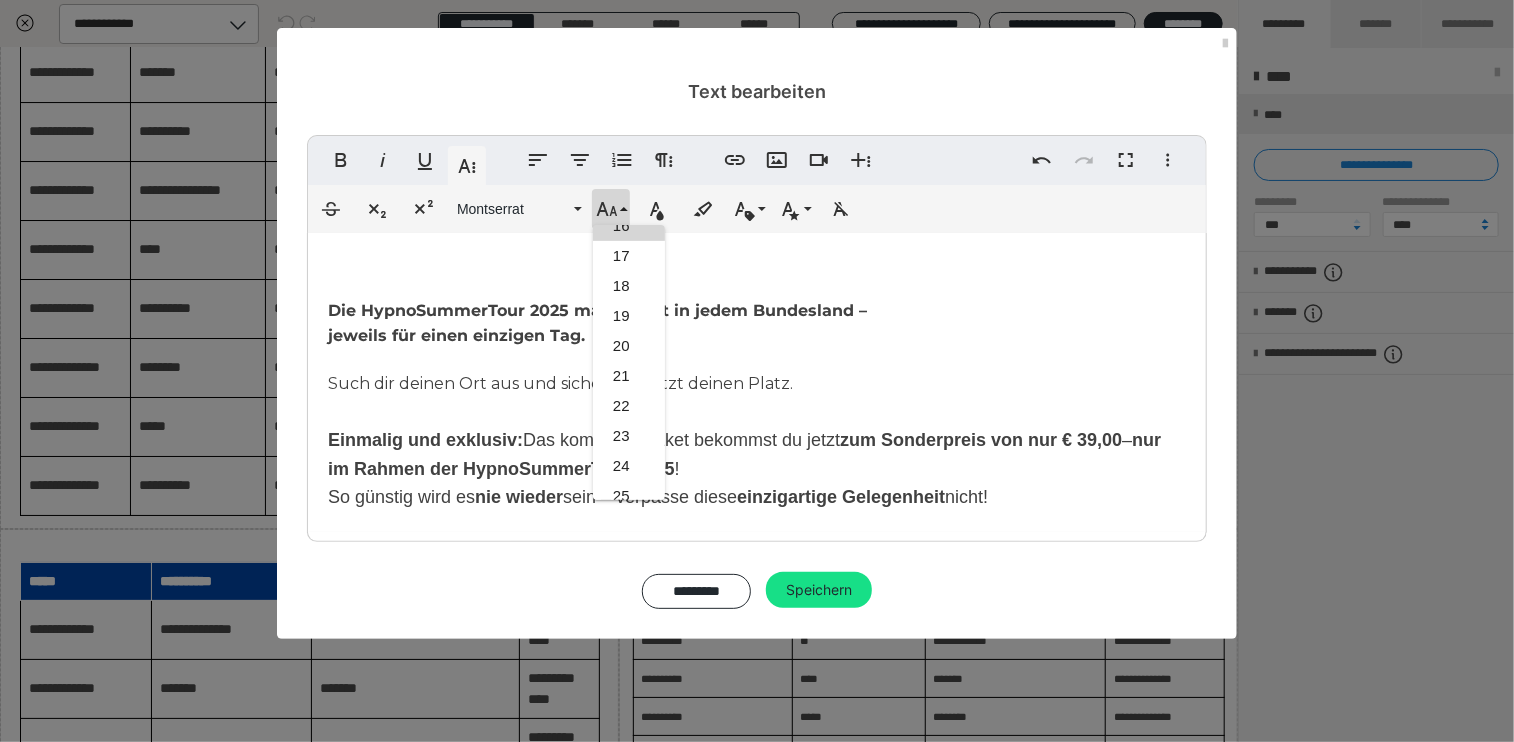 click on "Durchgestrichen Tiefgestellt Hochgestellt Montserrat ABeeZee Abhaya Libre Abril FatFace Alegreya Alice Amaranth Amatic SC Anonymous Pro Anton Arapey Archivo Black Archivo Light Archivo Medium Archivo Arimo Arvo B612 Barlow Bebas Neue Belleza Big Shoulders Stencil Display BioRhyme Blinker Cairo Cardo Catamaran Caveat Caveat Brush Comfortaa Concert One Cormorant Cormorant Garamond Courier Prime Crimson Text Dancing Script Eczar Exo Exo 2 Figtree Fira Sans Fjalla One Forum Frank Ruhl Libre Fraunces Grandstander IBM Plex Serif Inconsolata Inder Indie Flower Inter Josefin Sans Jost Karla Lato Lexend Deca Libre Baskerville Libre Franklin Lilita One Lobster Lobster Two Lora Merienda Merriweather Montserrat Montserrat Black Montserrat Extra Bold Montserrat Light Montserrat Med Mulish MuseoModerno Nixie One Noto Sans Noto Serif Nunito Nunito Sans Old Standard TT Open Sans Oswald Oxygen Pacifico Patrick Hand Playball Playfair Display Poppins PT Sans PT Sans Narrow PT Serif Public Sans Quicksand Rakkas Raleway Righteous" at bounding box center (757, 209) 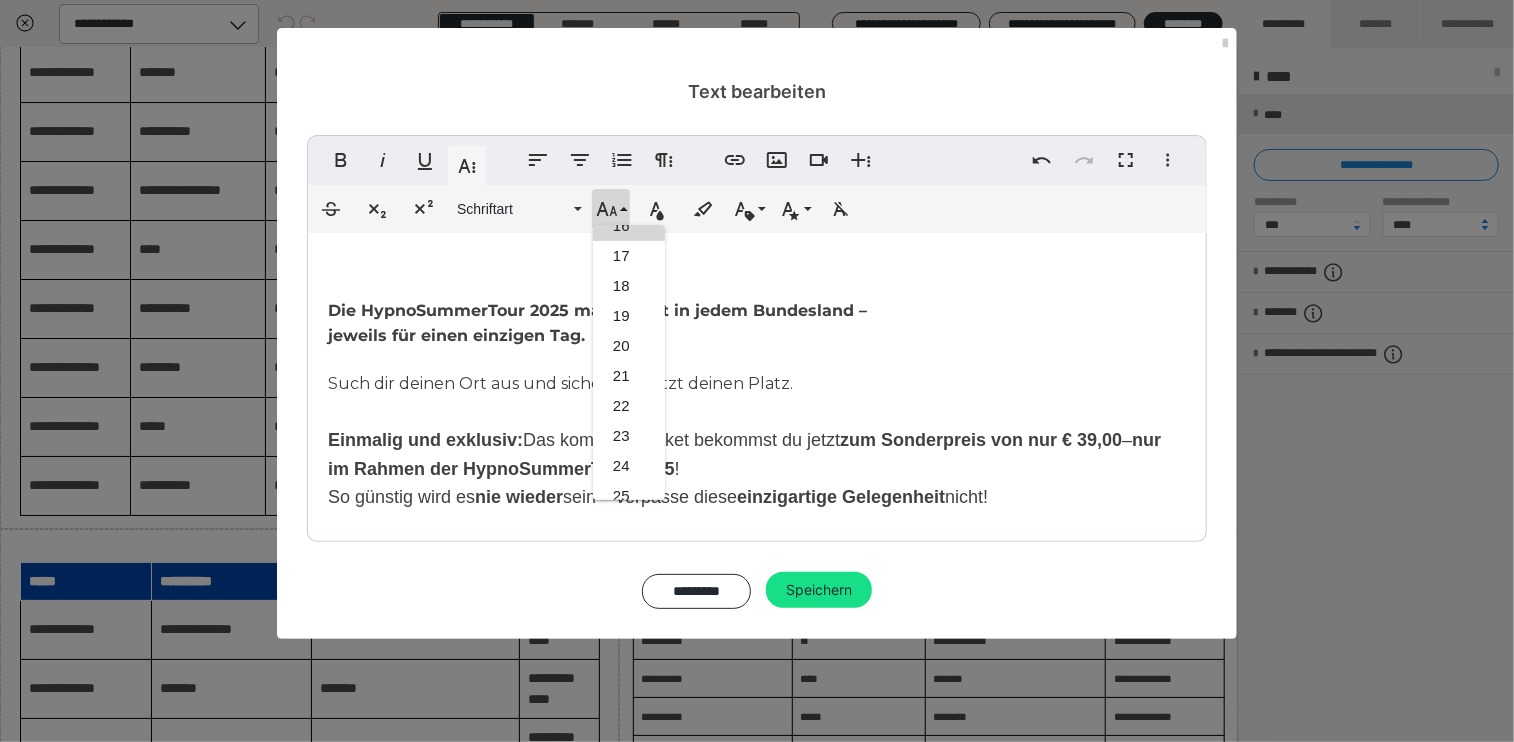 drag, startPoint x: 991, startPoint y: 510, endPoint x: 281, endPoint y: 425, distance: 715.06995 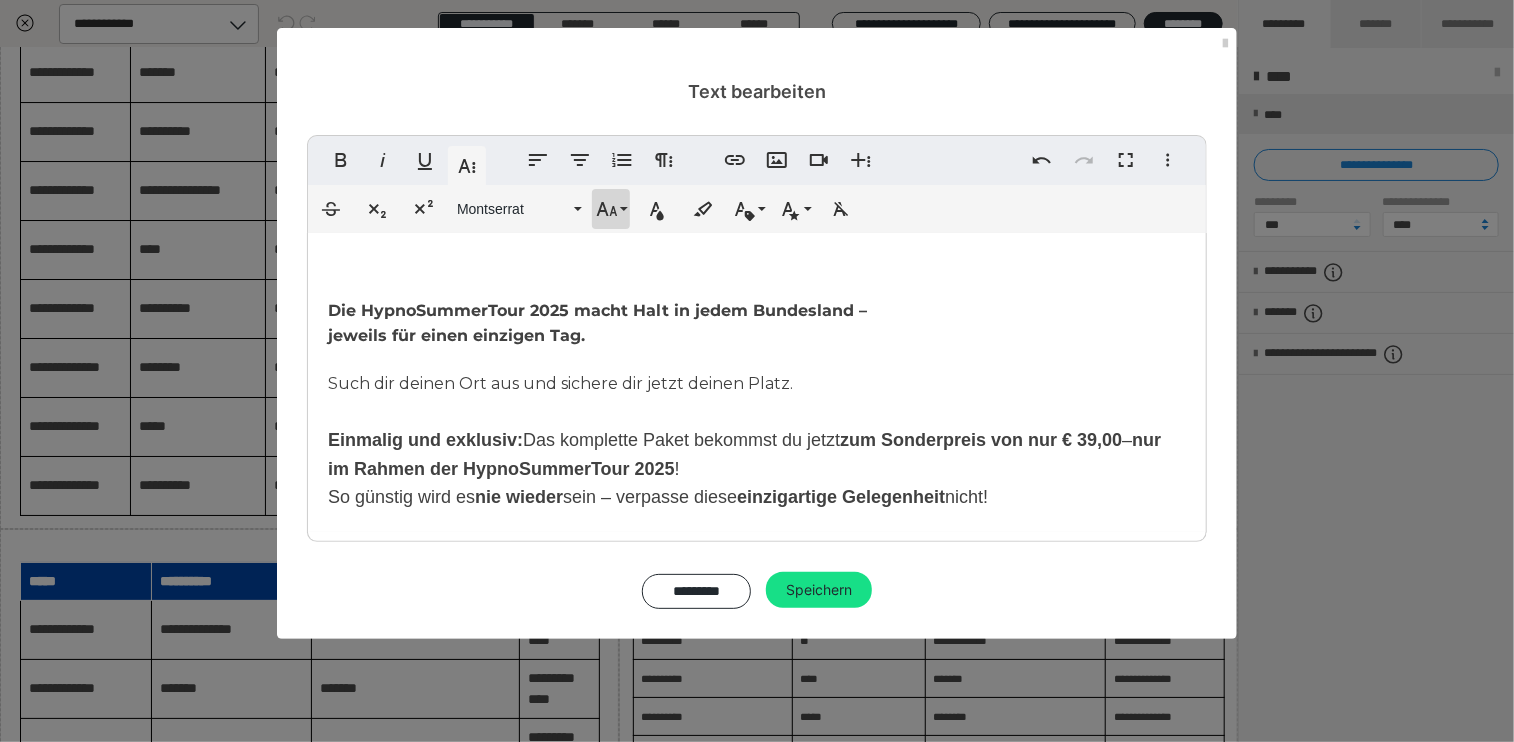 click on "Schriftgröße" at bounding box center [611, 209] 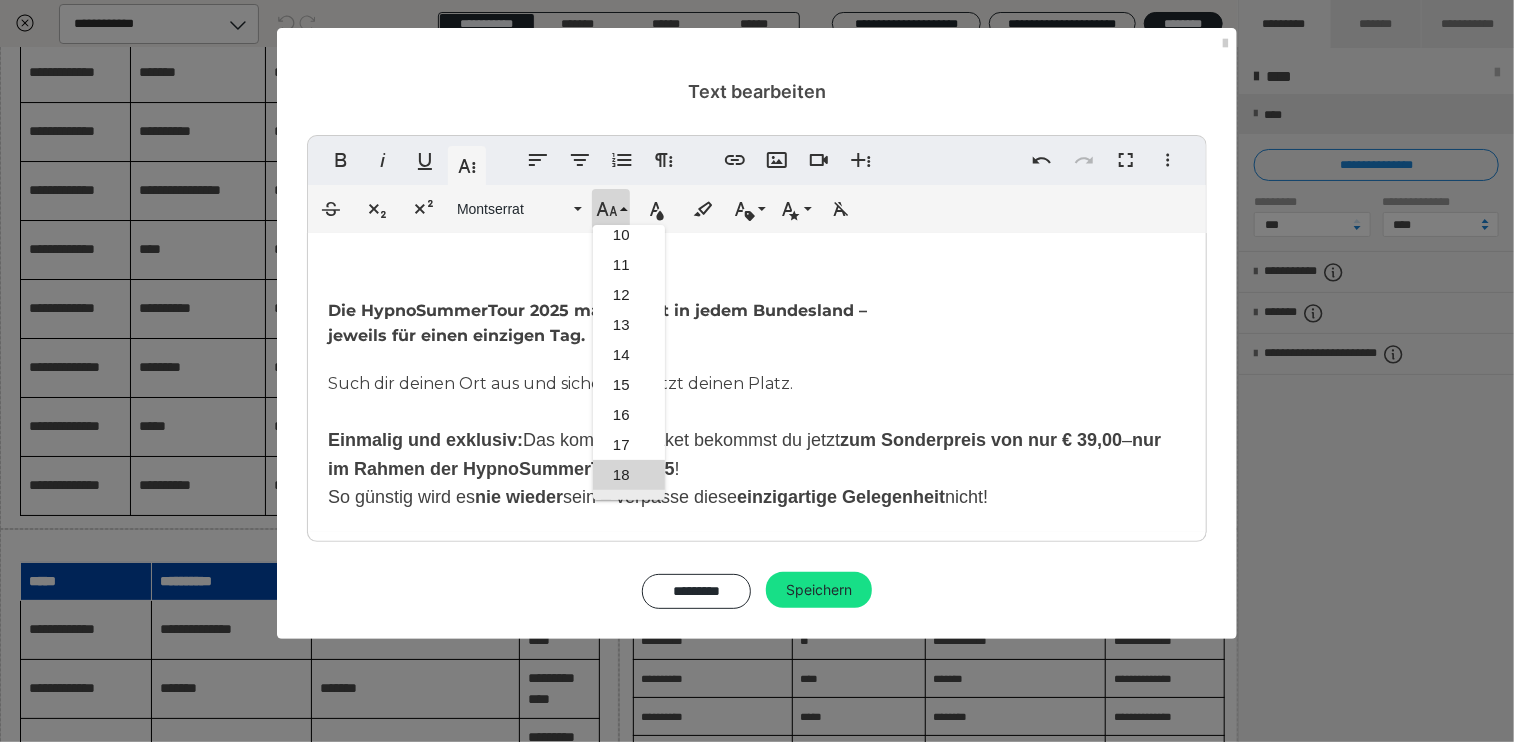 scroll, scrollTop: 232, scrollLeft: 0, axis: vertical 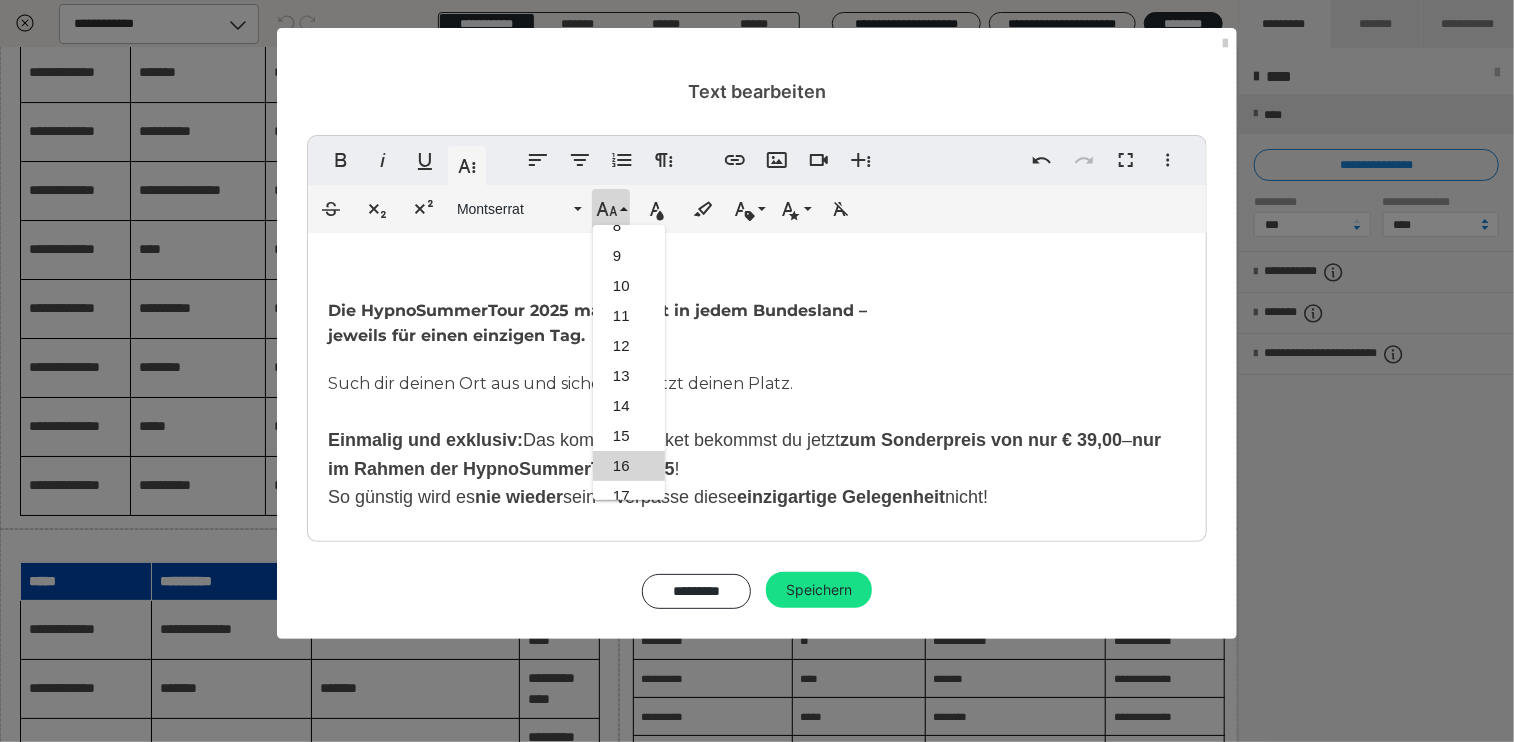 click on "16" at bounding box center (629, 466) 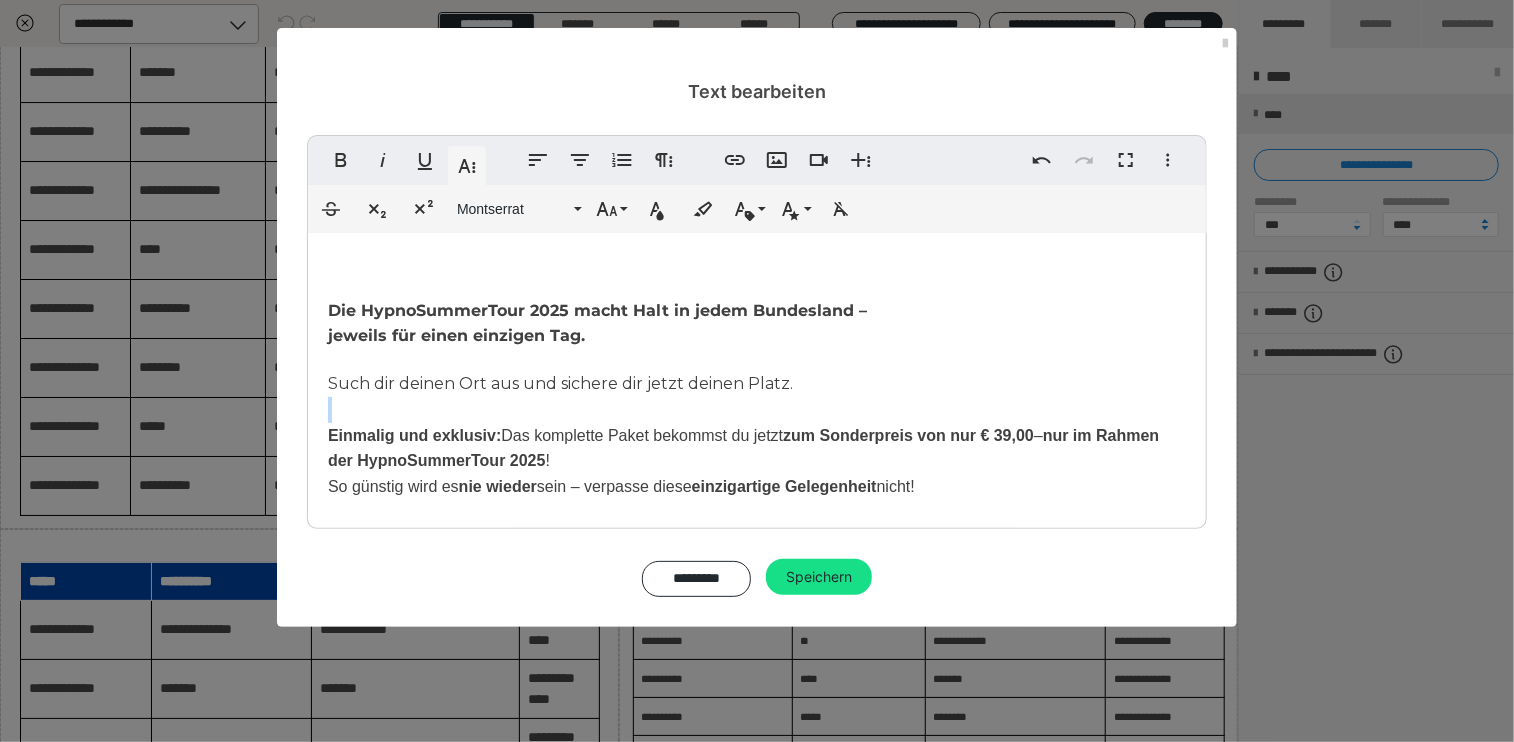 click on "zum Sonderpreis von nur € 39,00" at bounding box center [908, 435] 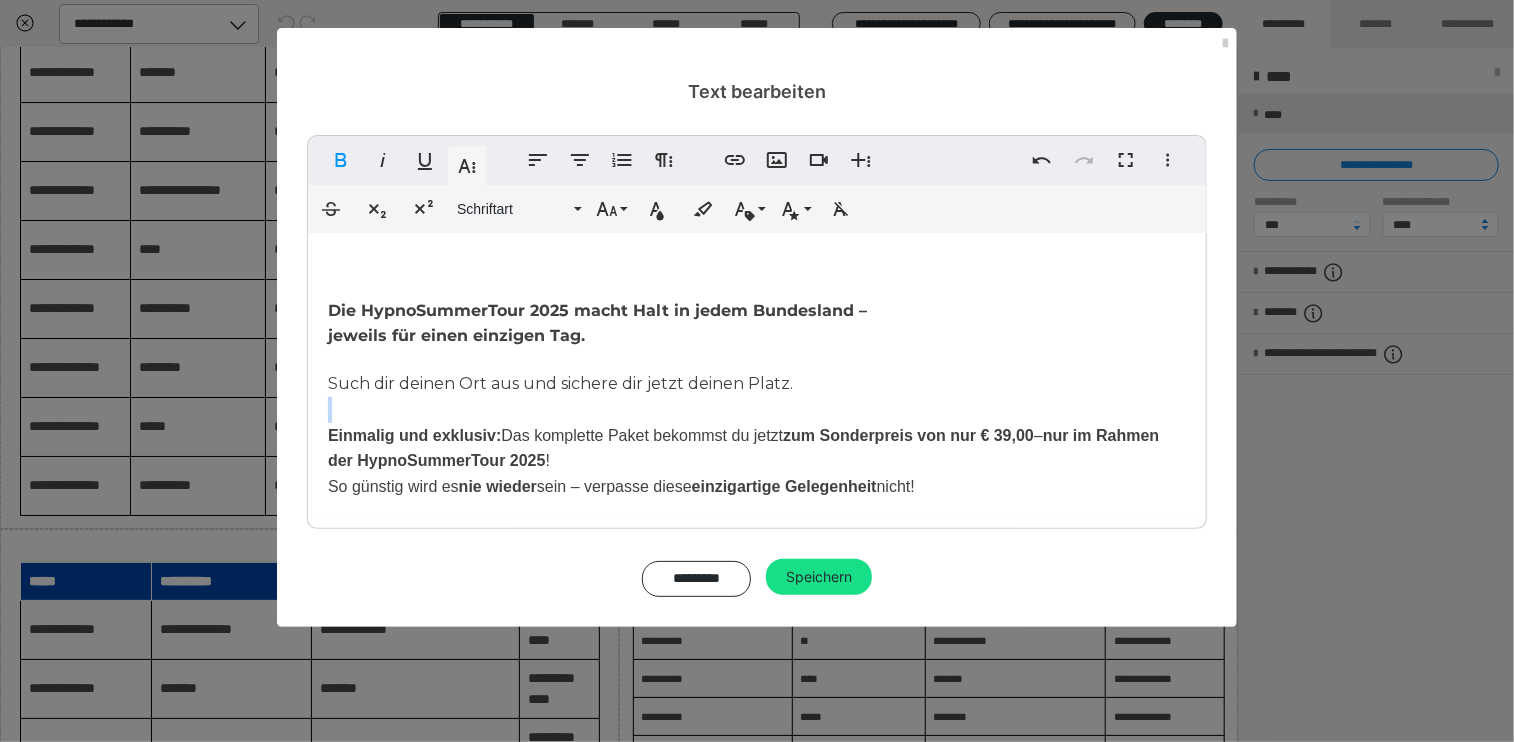 drag, startPoint x: 946, startPoint y: 493, endPoint x: 238, endPoint y: 220, distance: 758.81024 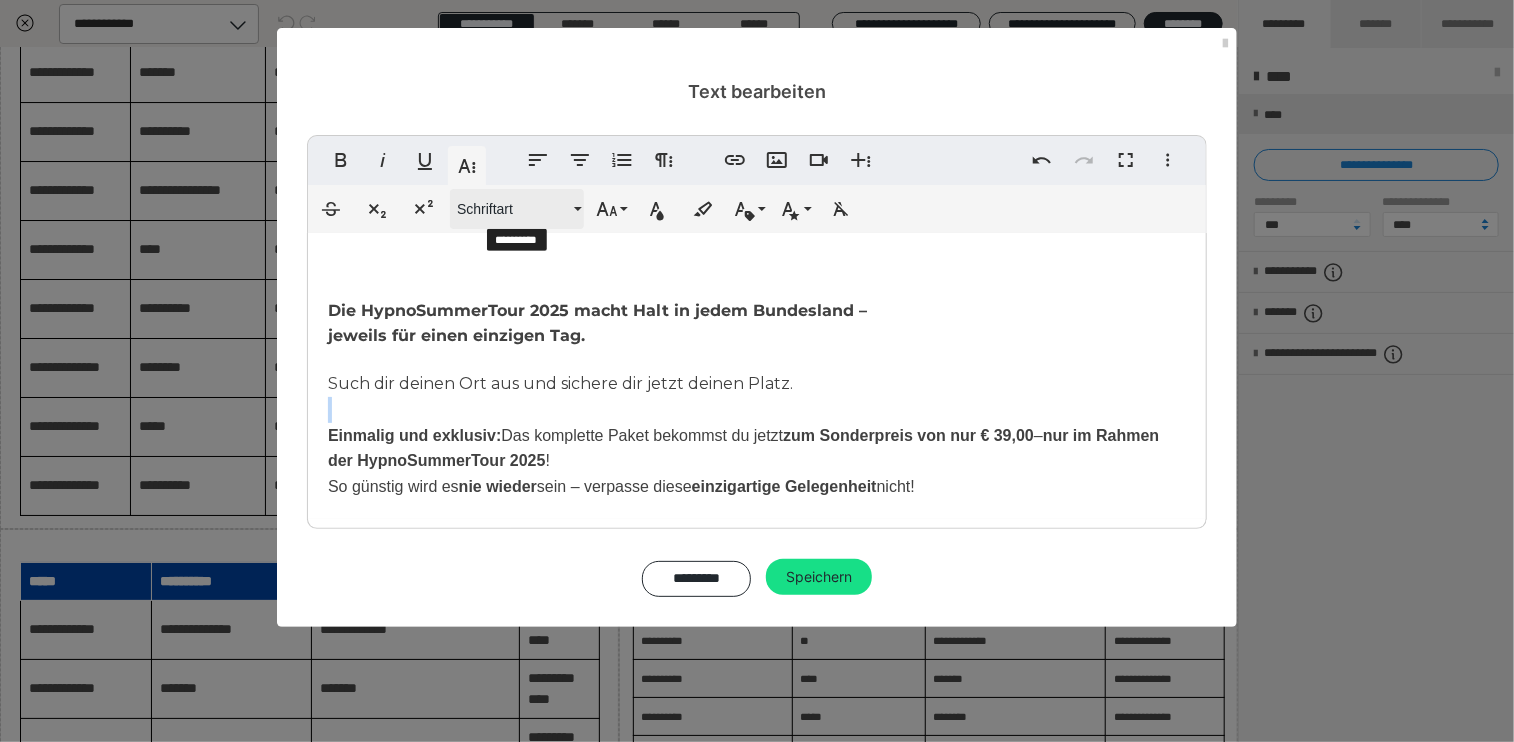 click on "Schriftart" at bounding box center [517, 209] 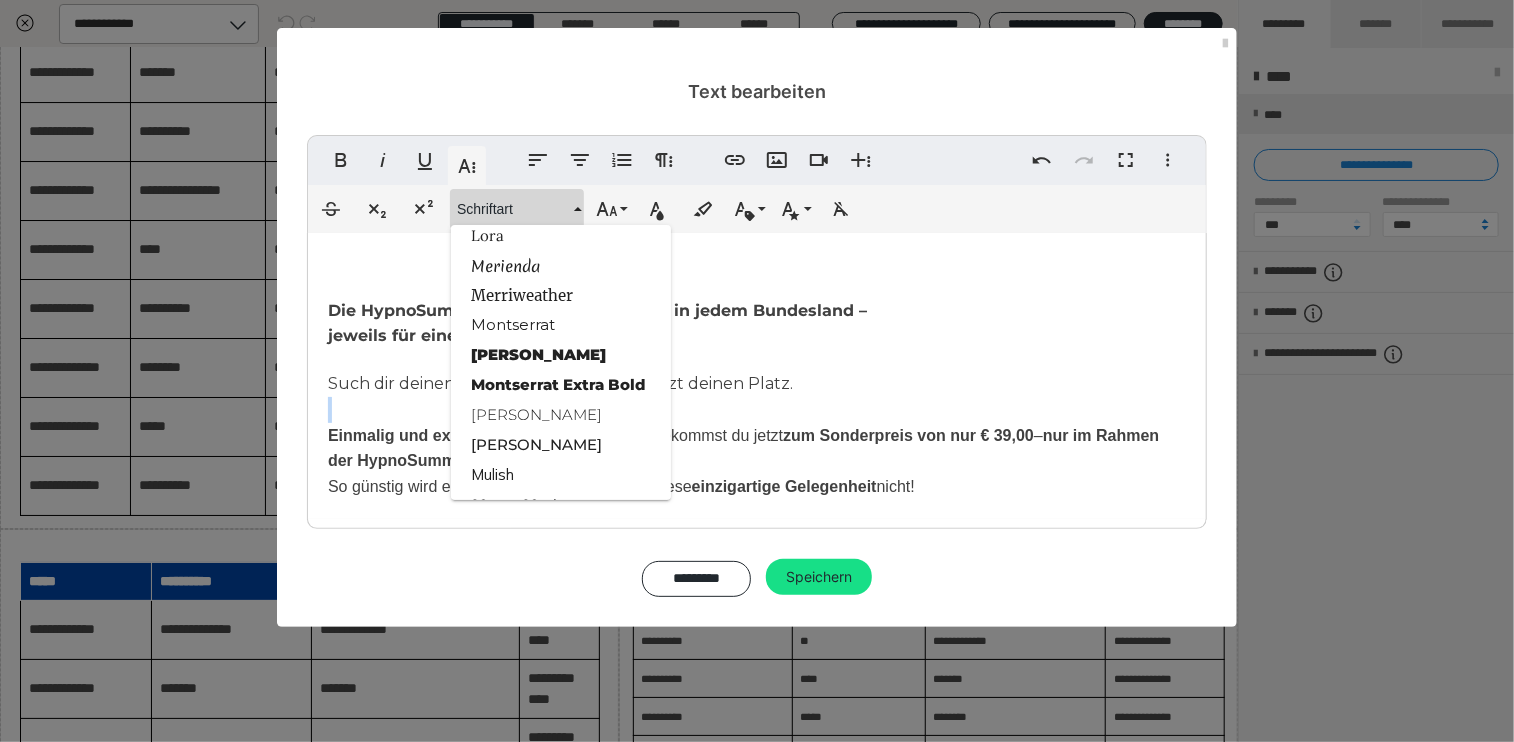 scroll, scrollTop: 1800, scrollLeft: 0, axis: vertical 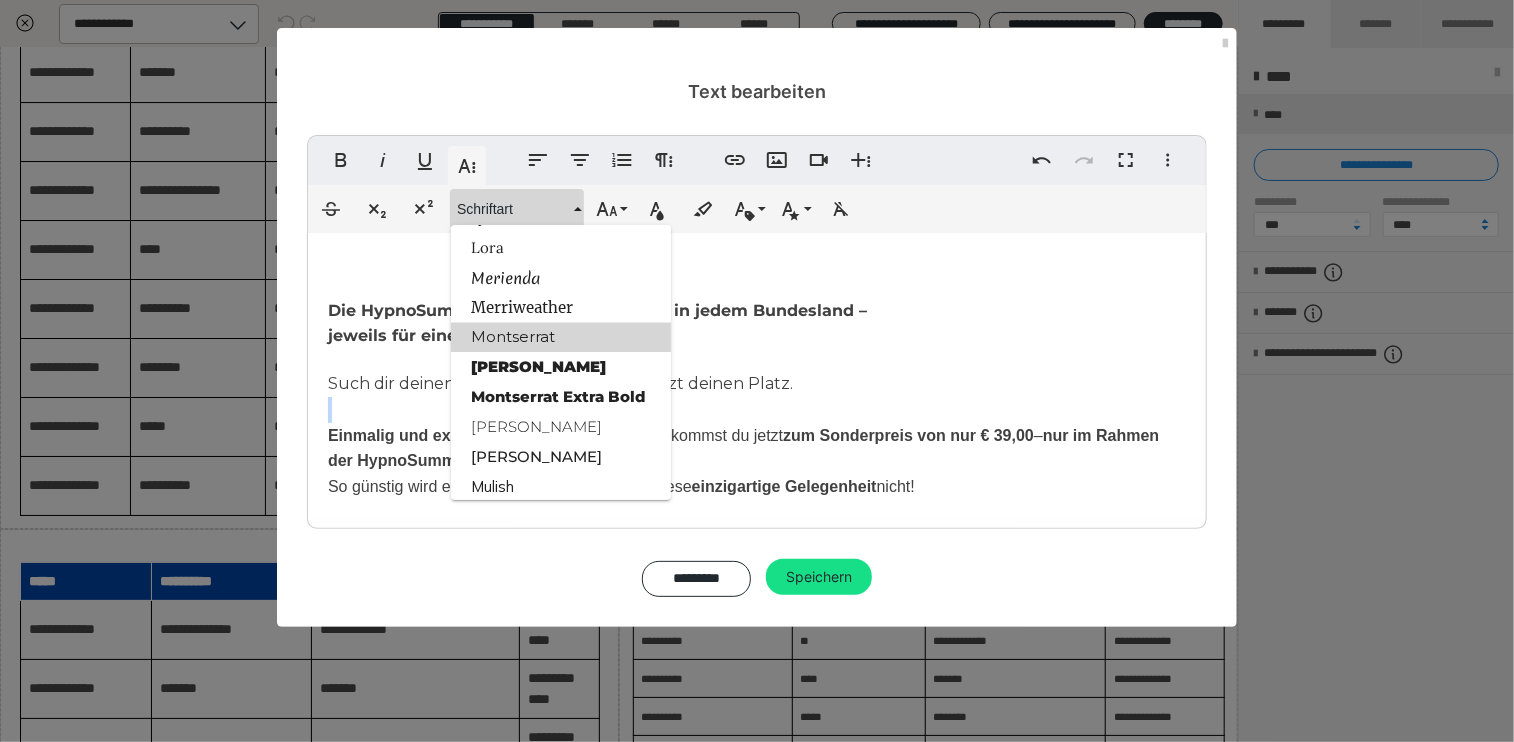 click on "Montserrat" at bounding box center [561, 338] 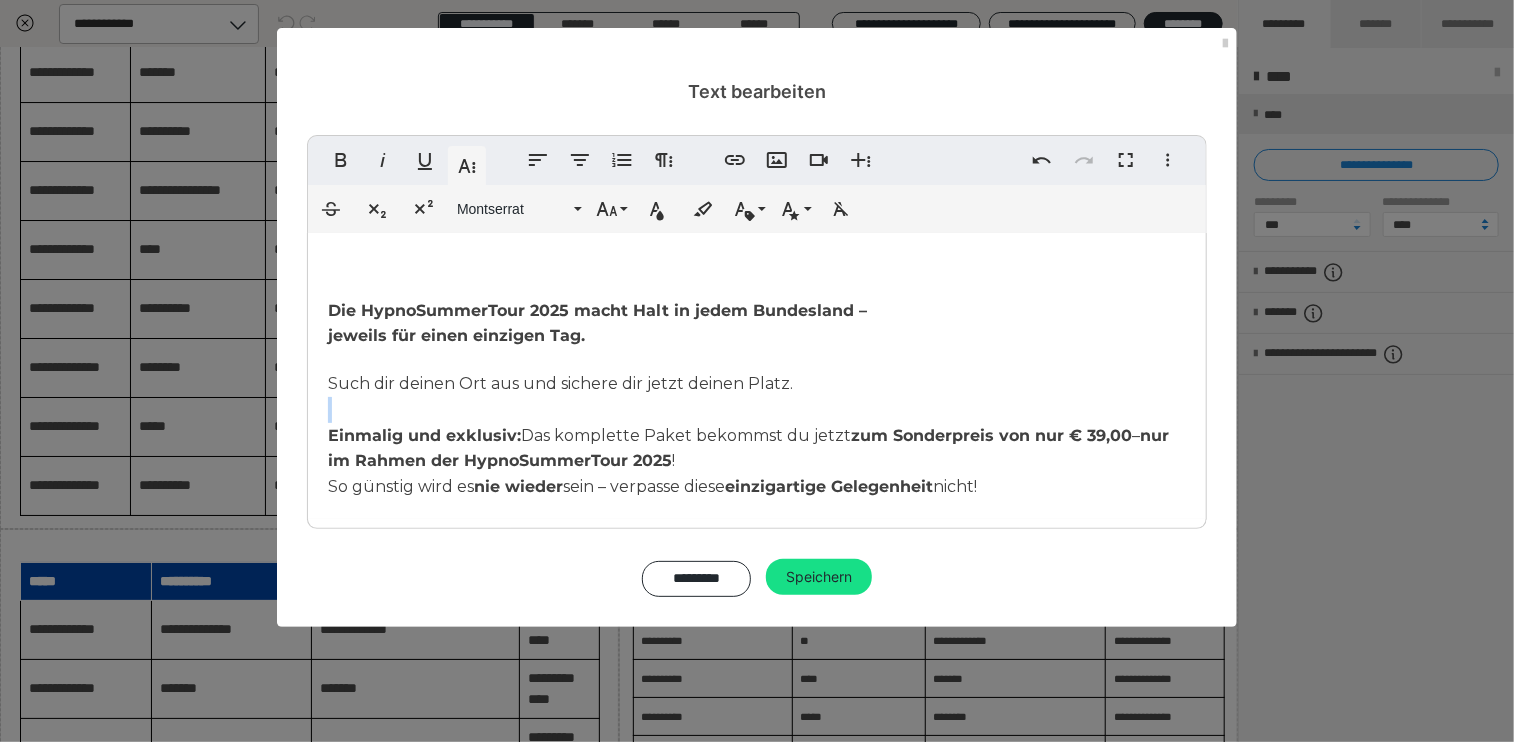 click on "Die HypnoSummerTour 2025 macht Halt in jedem Bundesland –  jeweils für einen einzigen Tag. Such dir deinen Ort aus und sichere dir jetzt deinen Platz. ​ ​ Einmalig und exklusiv:  Das komplette Paket bekommst du jetzt  zum Sonderpreis von nur € 39,00  –  nur im Rahmen der HypnoSummerTour 2025 ! So günstig wird es  nie wieder  sein – verpasse diese  einzigartige Gelegenheit  nicht!" at bounding box center [757, 376] 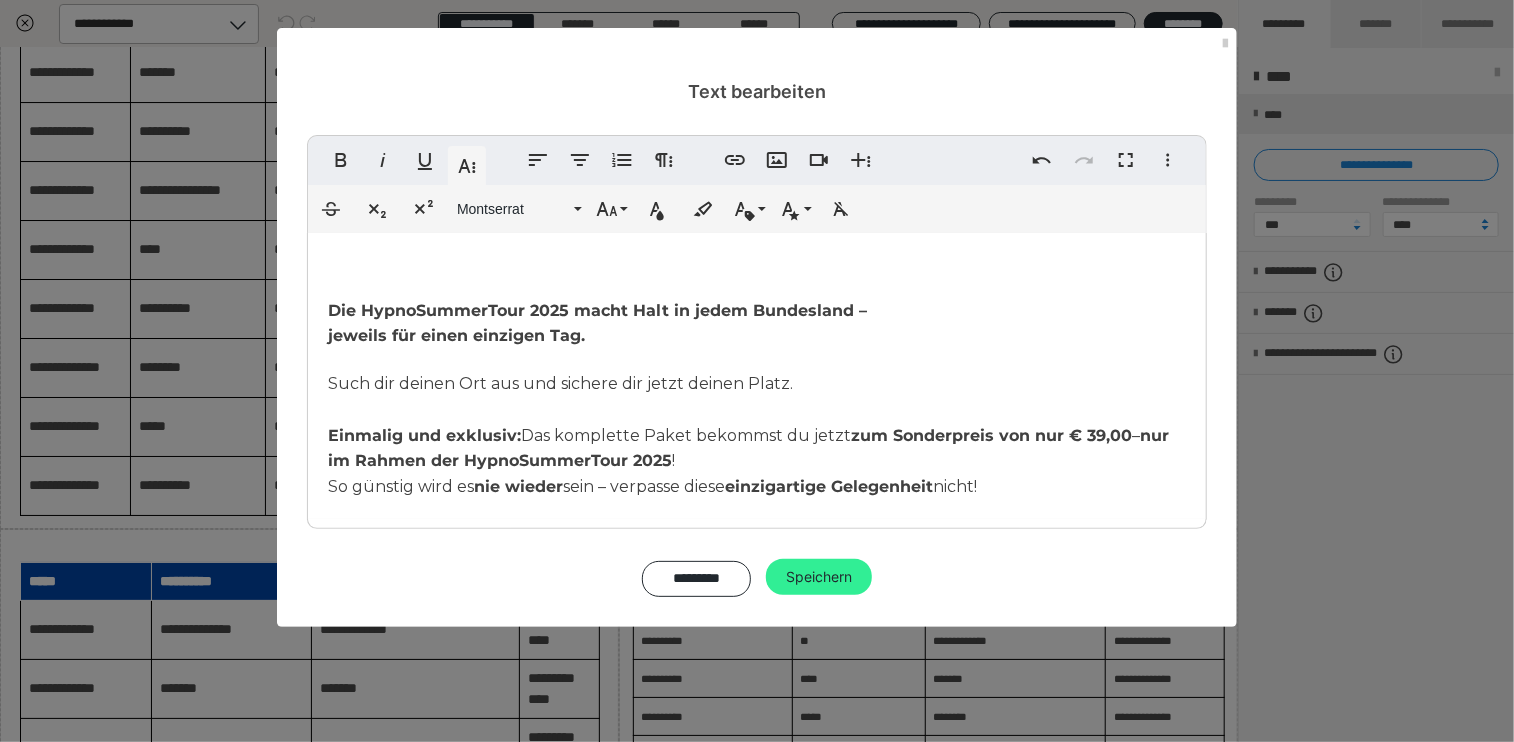 click on "Speichern" at bounding box center [819, 577] 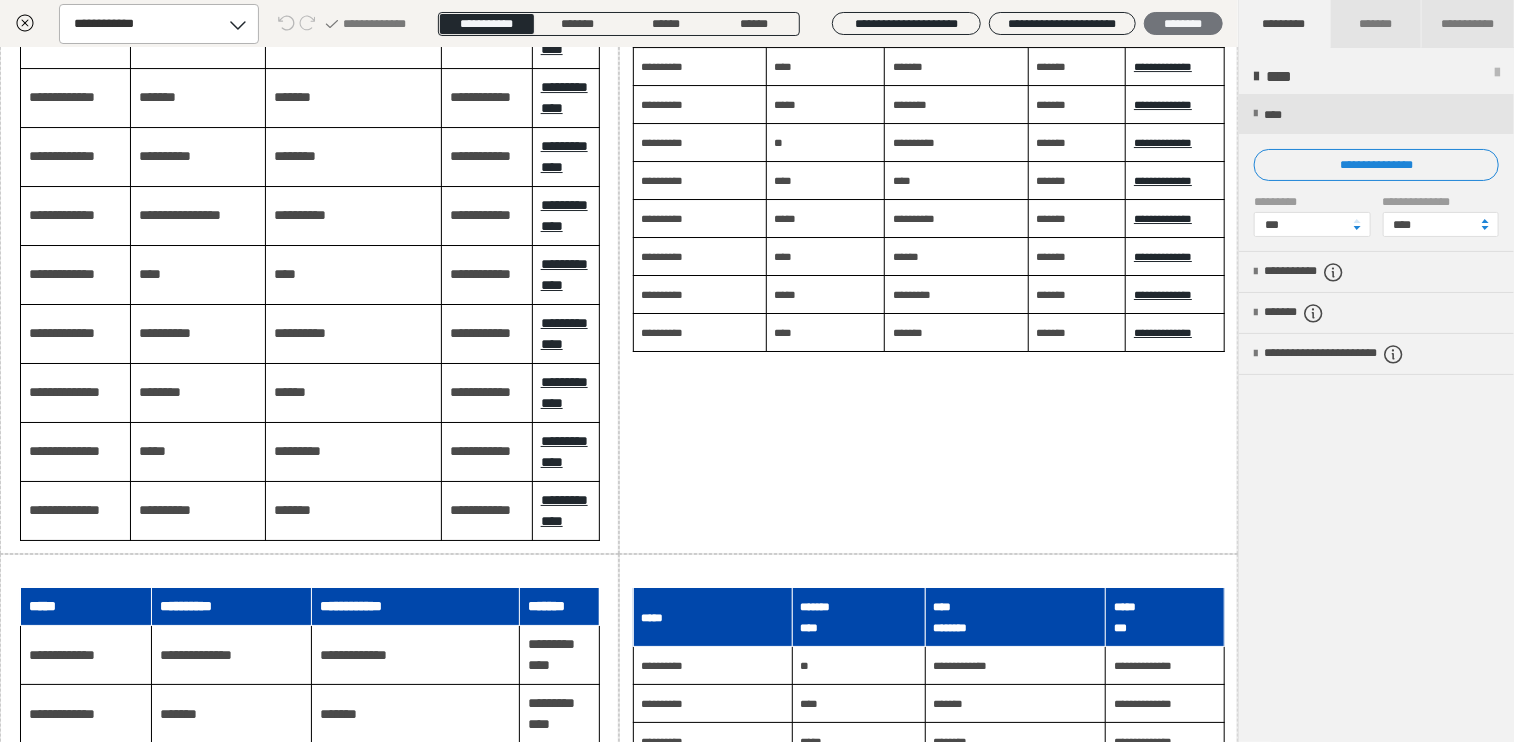 click on "********" at bounding box center [1183, 24] 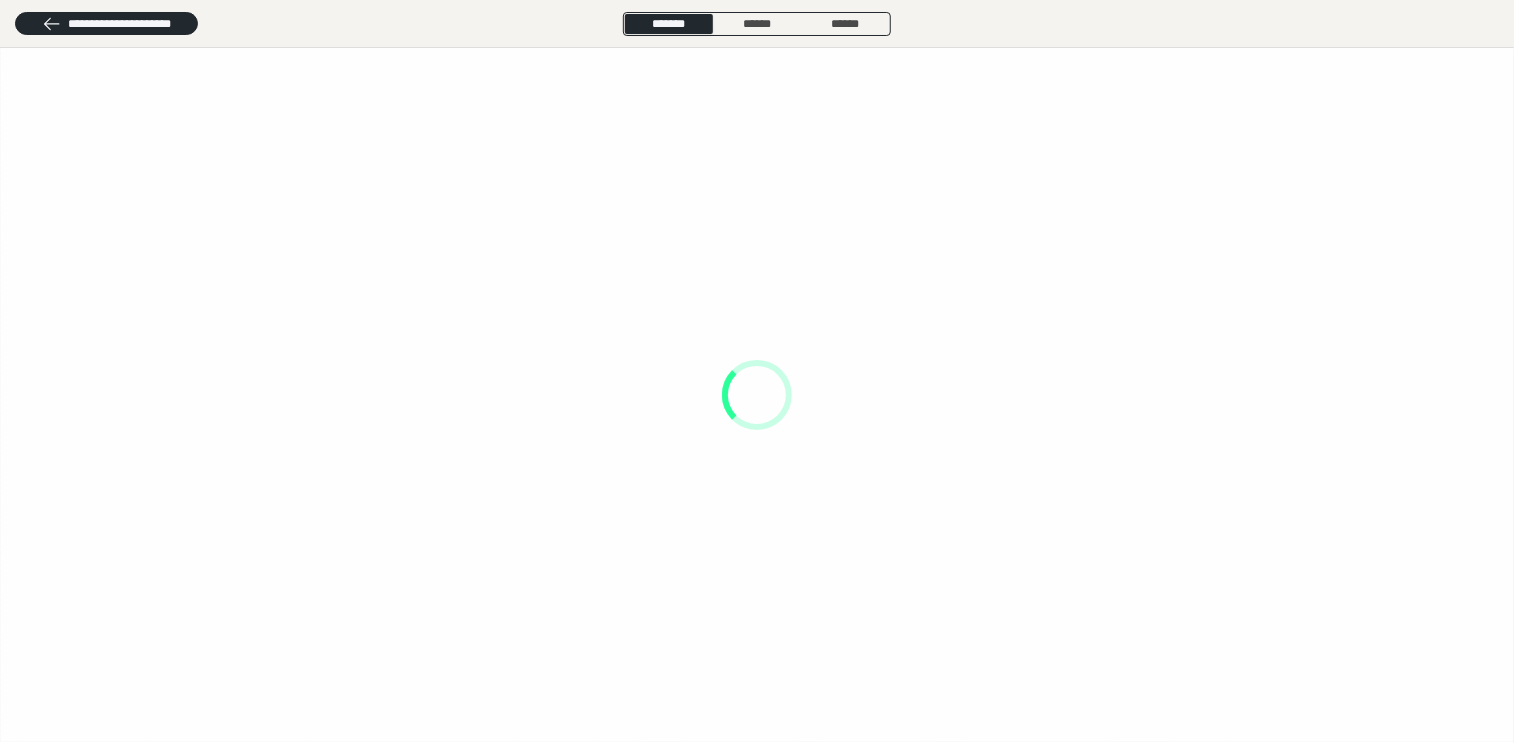 scroll, scrollTop: 0, scrollLeft: 0, axis: both 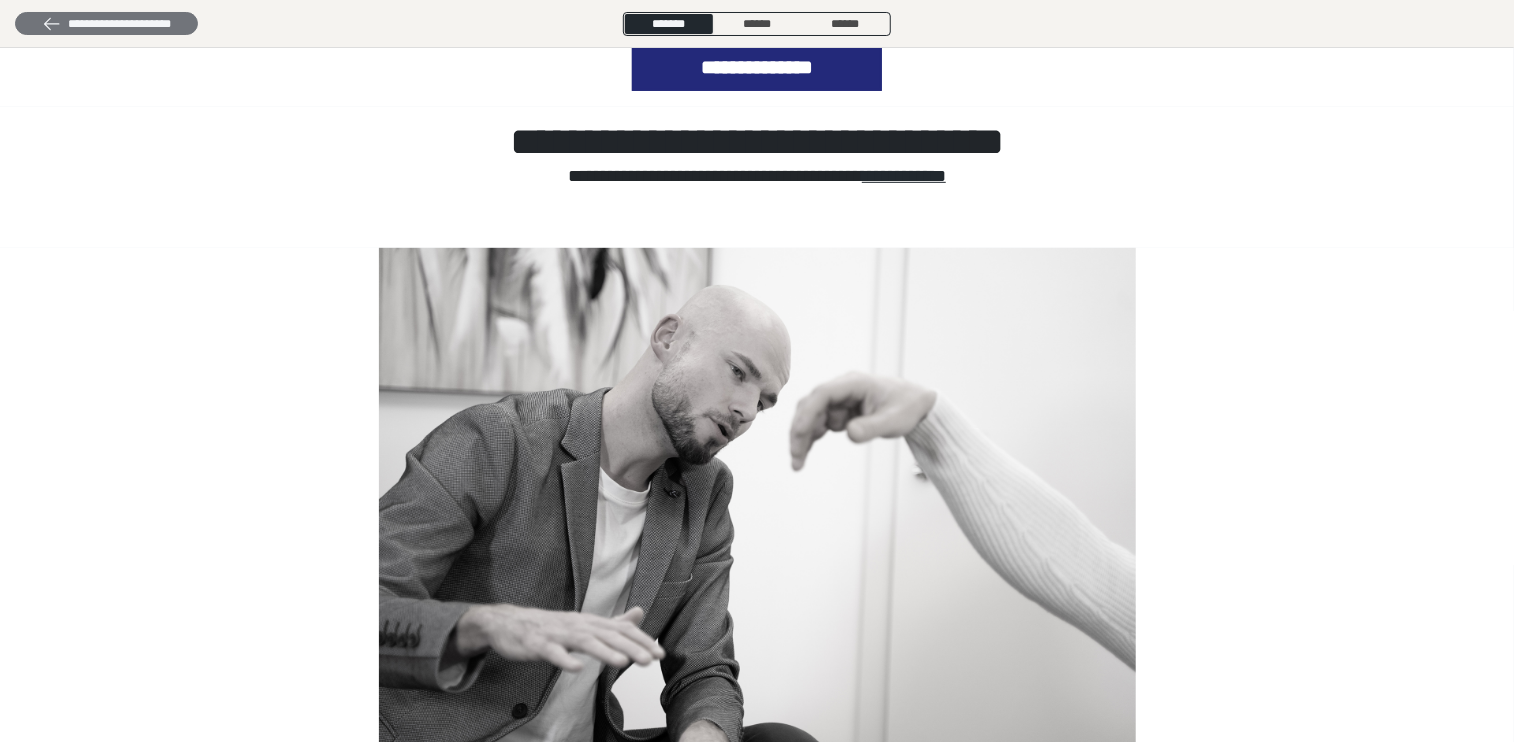 click on "**********" at bounding box center (106, 24) 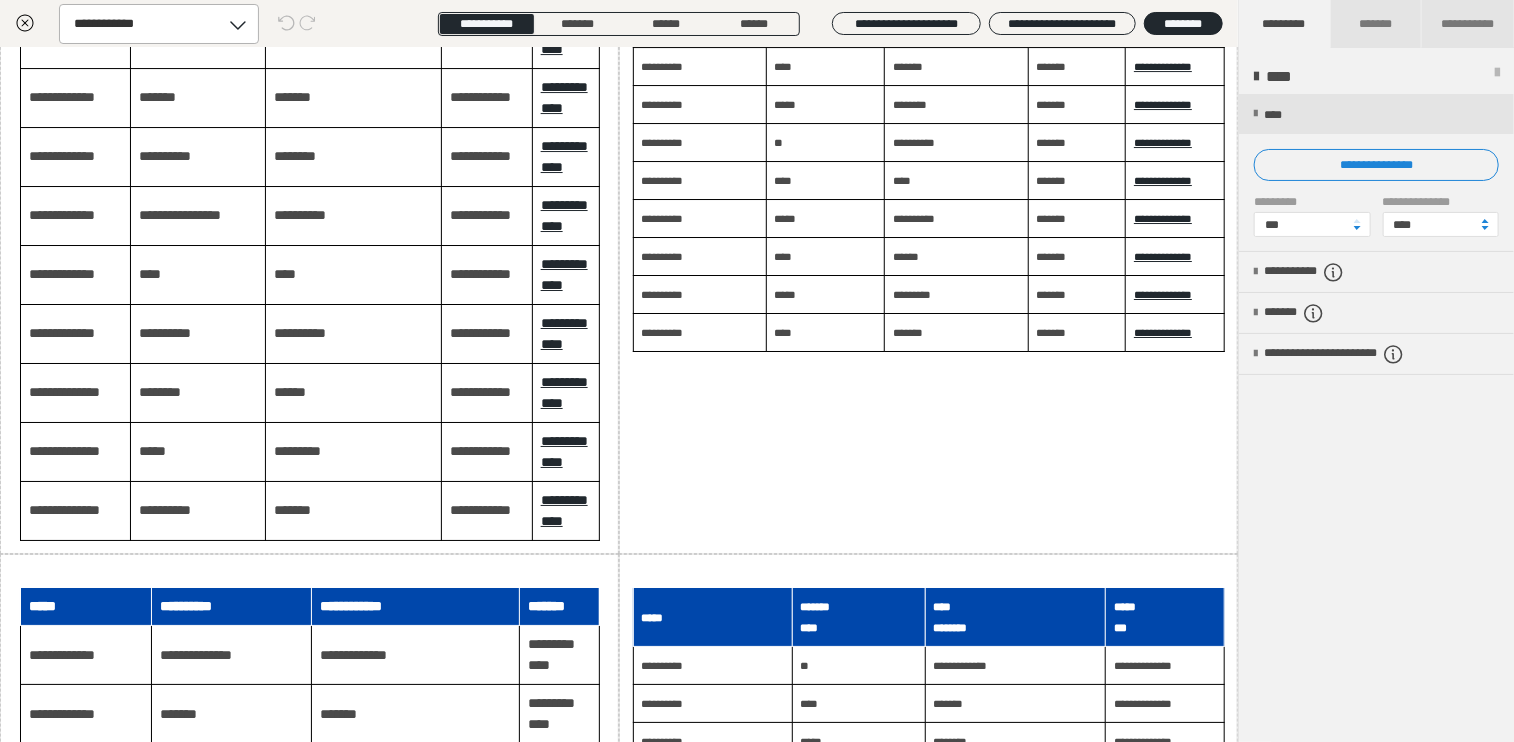 click on "**********" at bounding box center [207, -225] 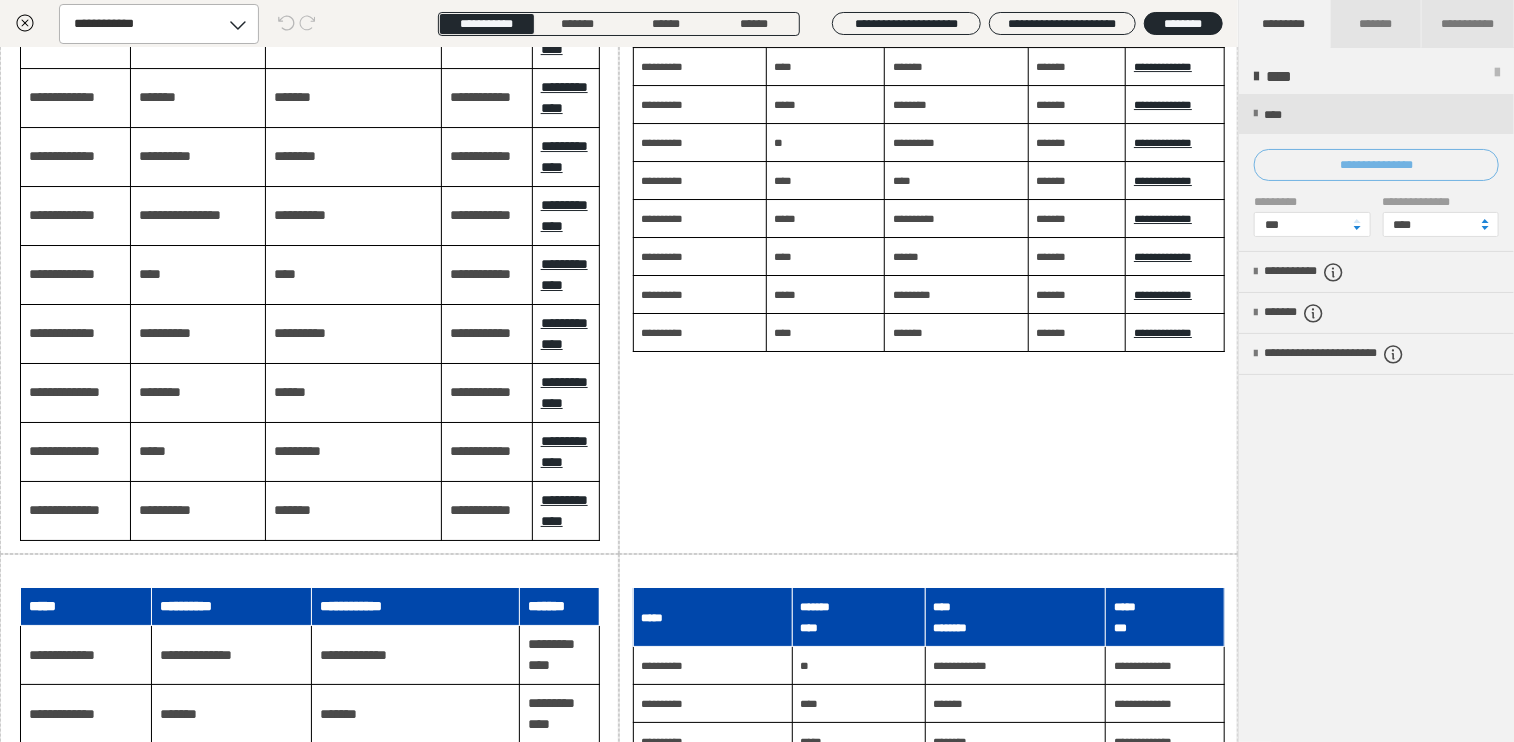 click on "**********" at bounding box center (1376, 165) 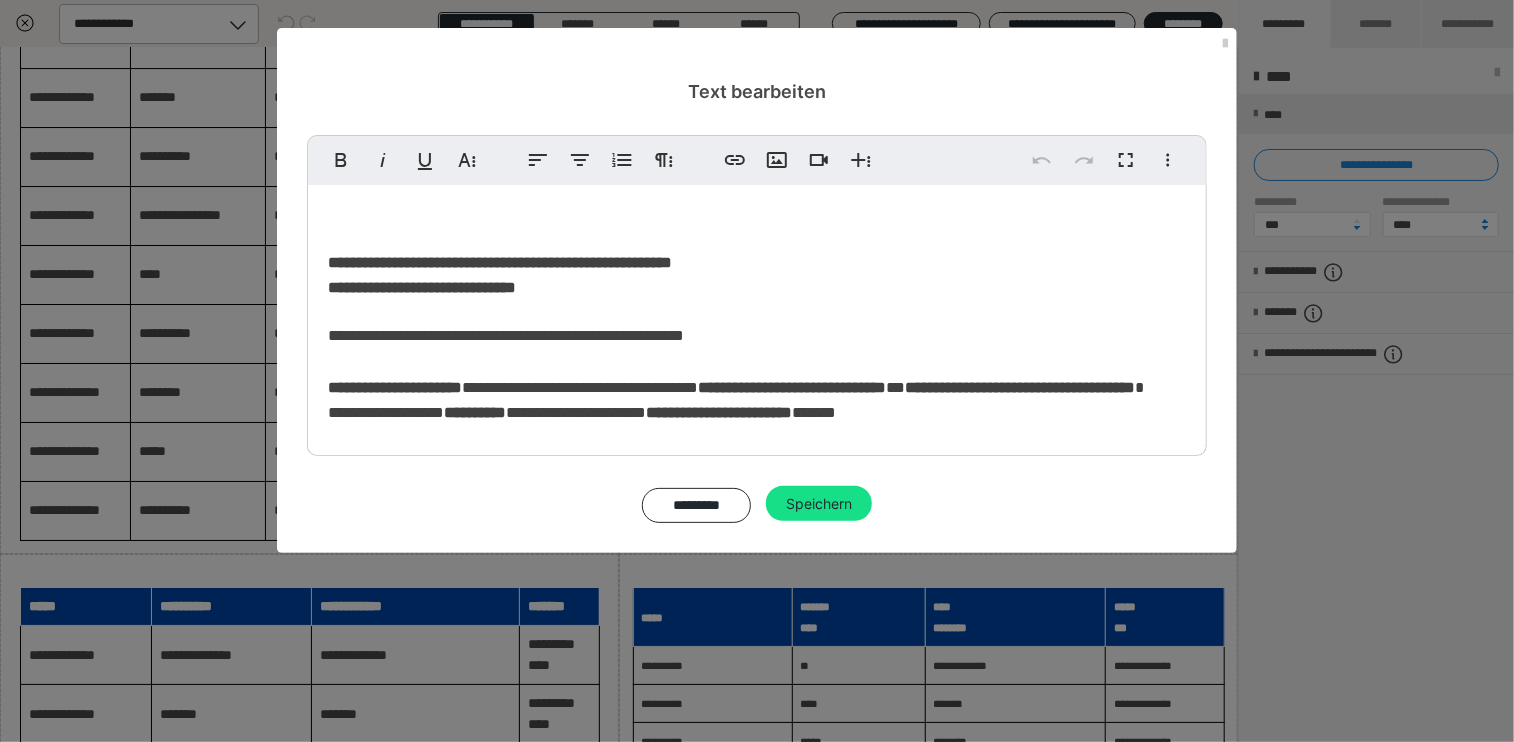 click on "**********" at bounding box center [500, 262] 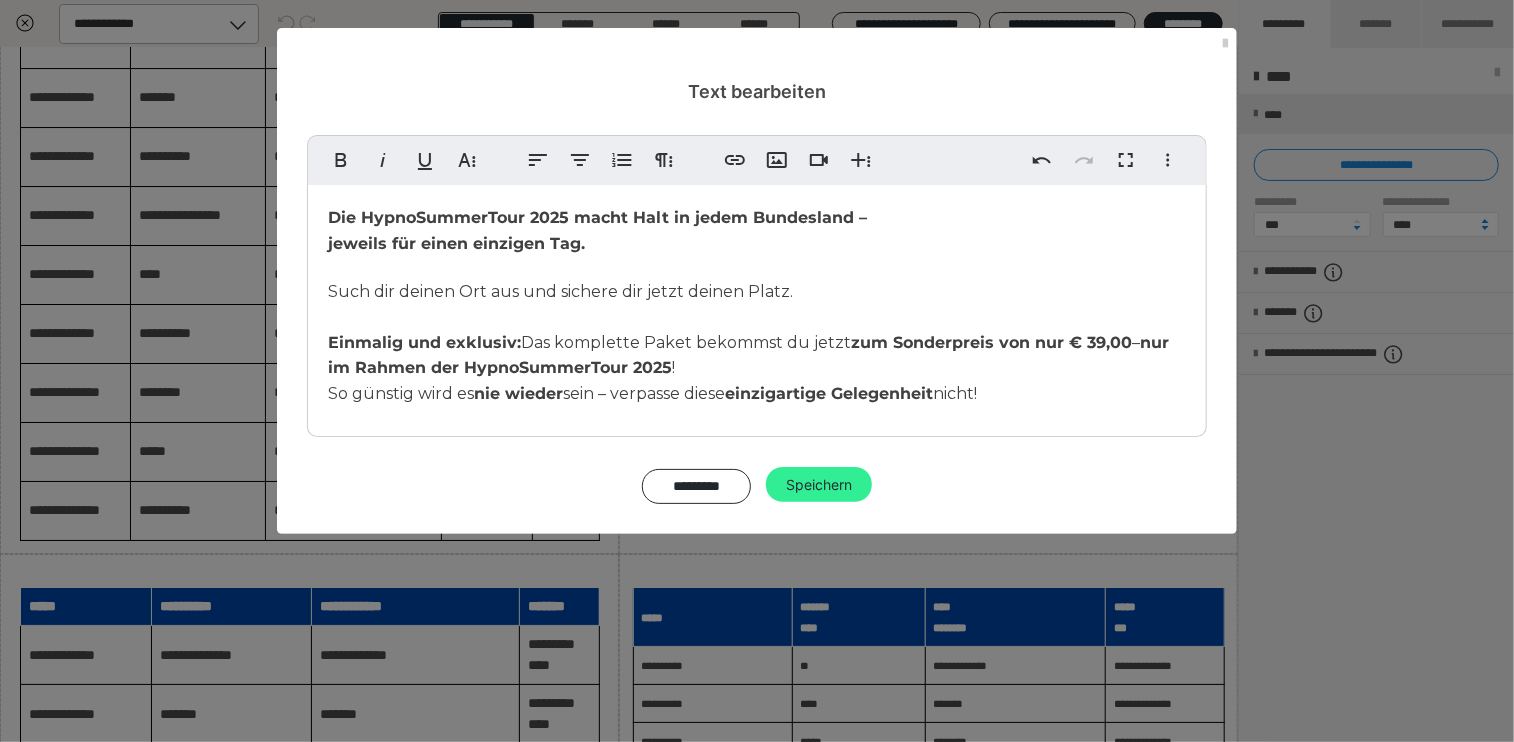 click on "Speichern" at bounding box center (819, 485) 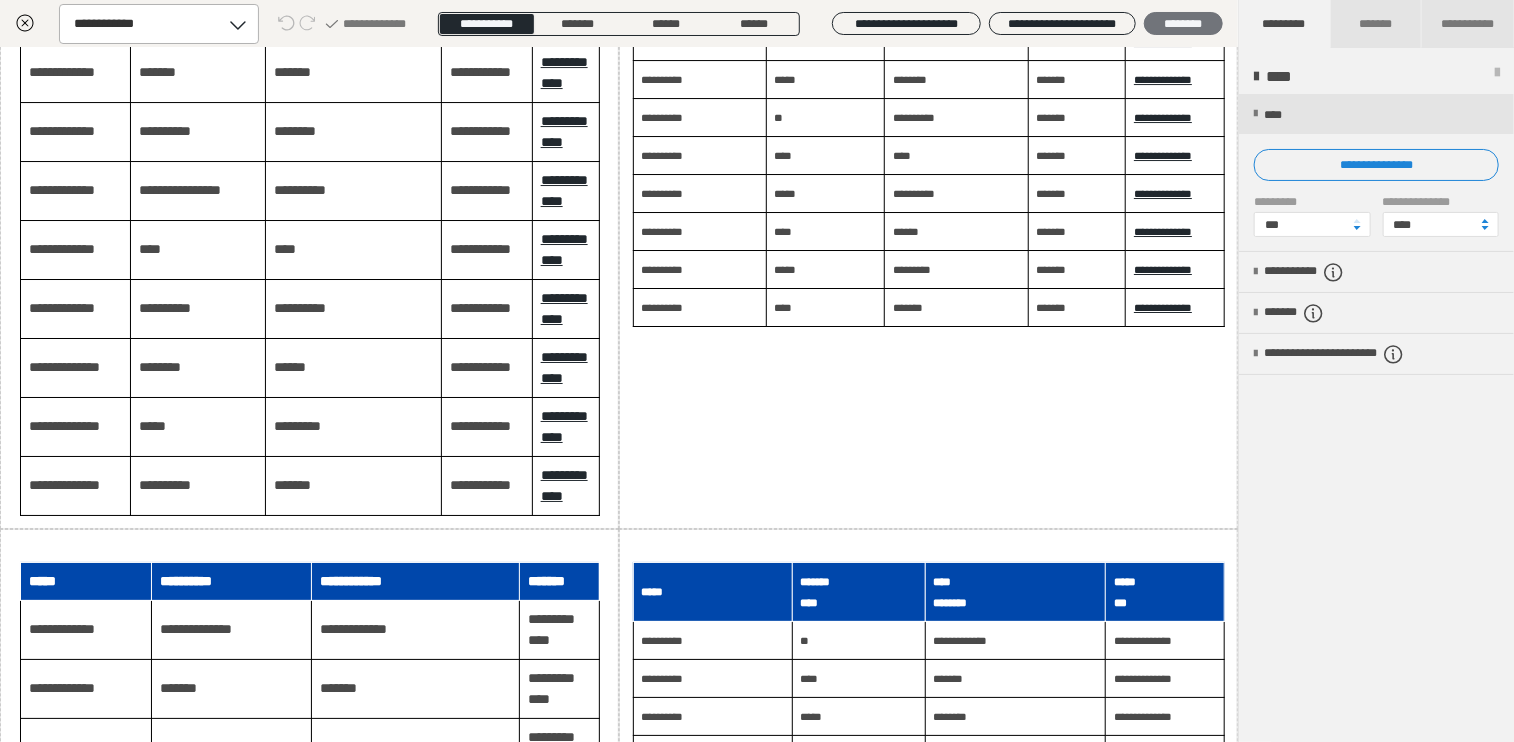 click on "********" at bounding box center [1183, 24] 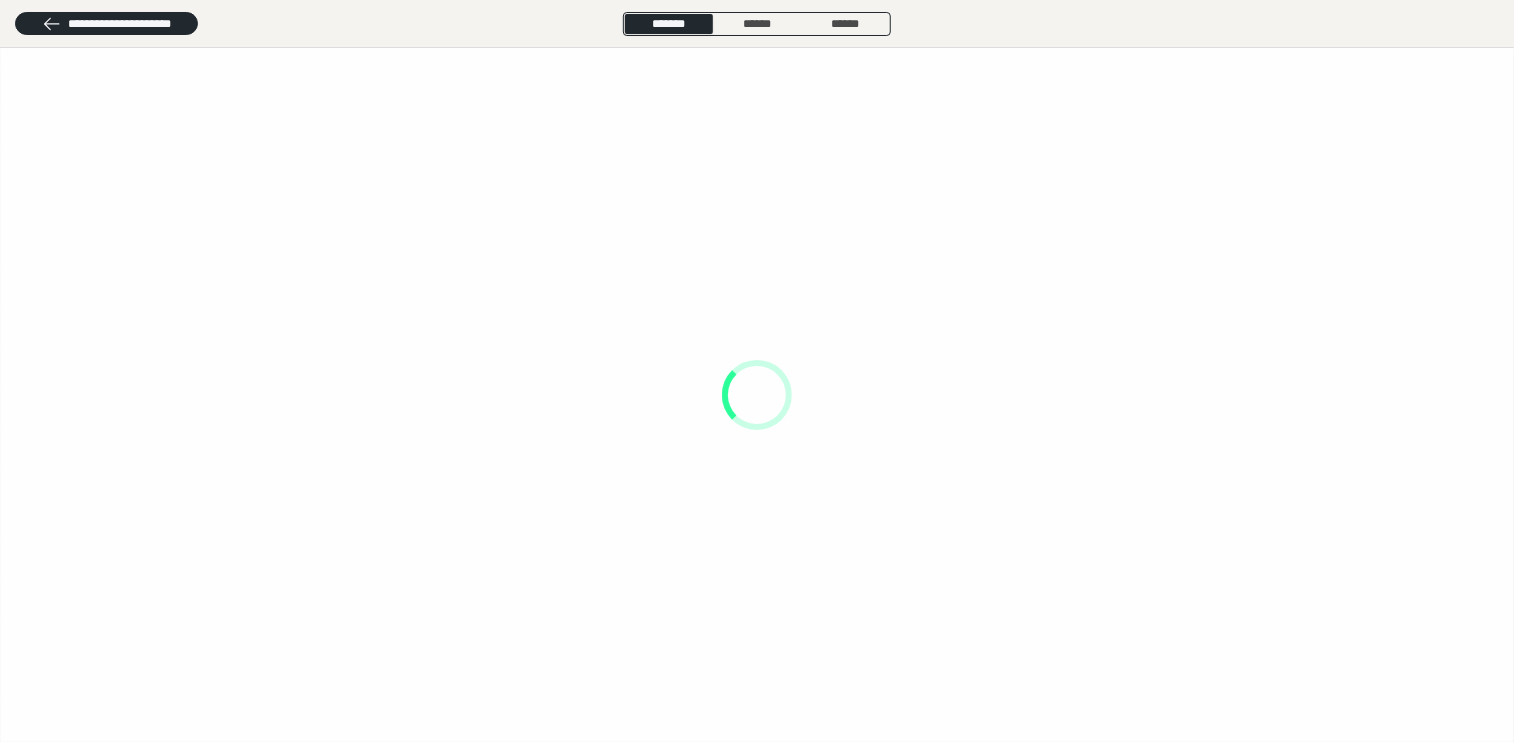 scroll, scrollTop: 0, scrollLeft: 0, axis: both 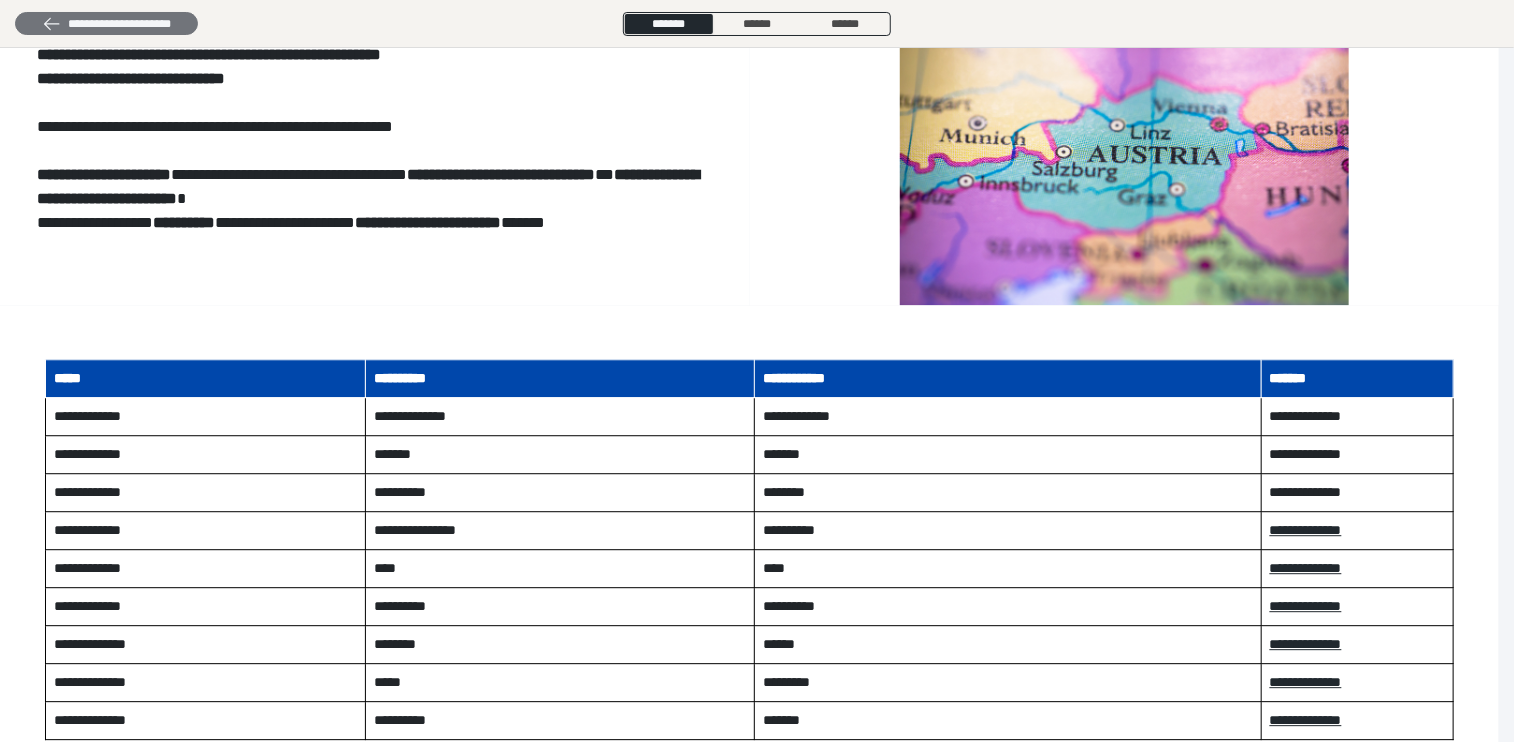 click on "**********" at bounding box center (106, 24) 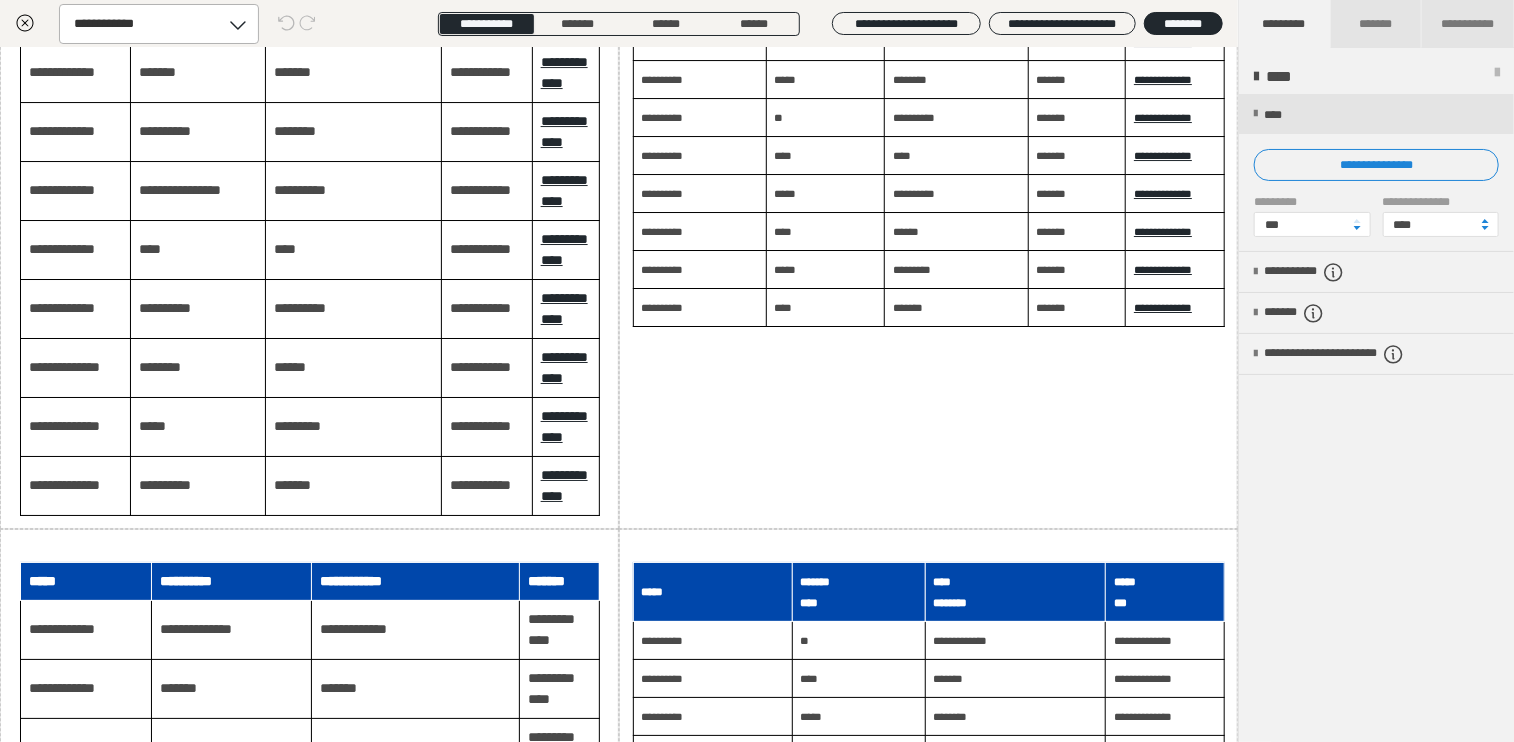 click on "**********" at bounding box center (89, -236) 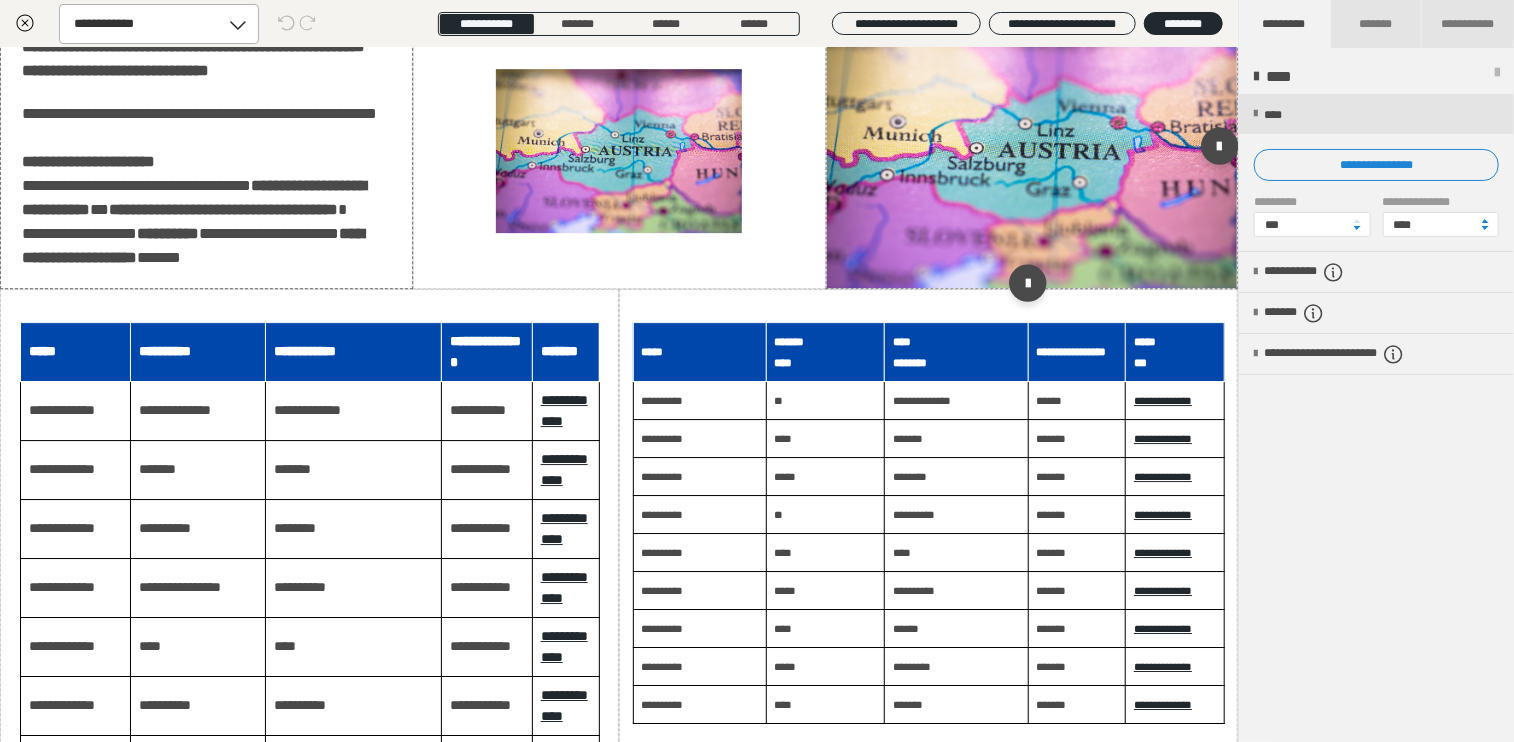 scroll, scrollTop: 10700, scrollLeft: 0, axis: vertical 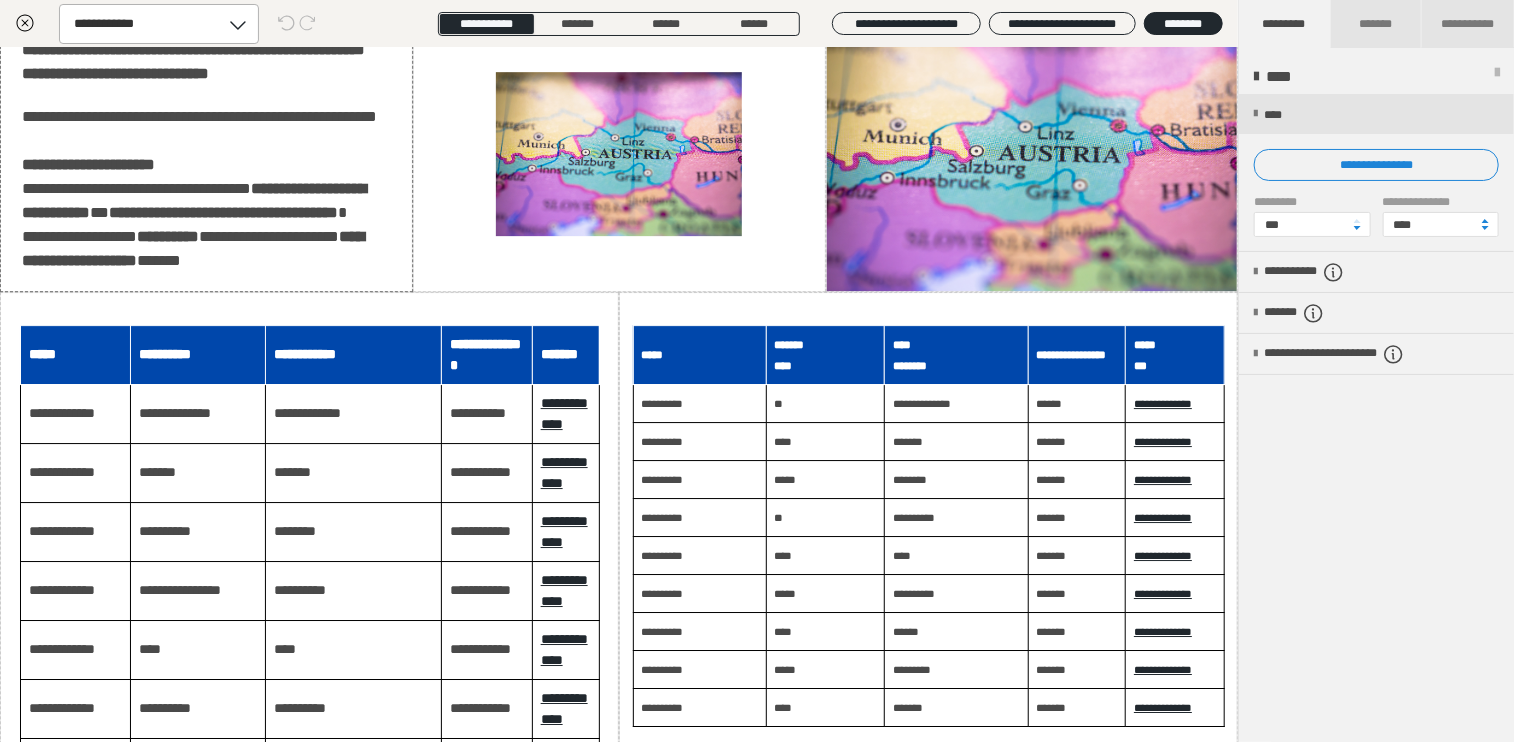 click on "**********" at bounding box center [1032, -399] 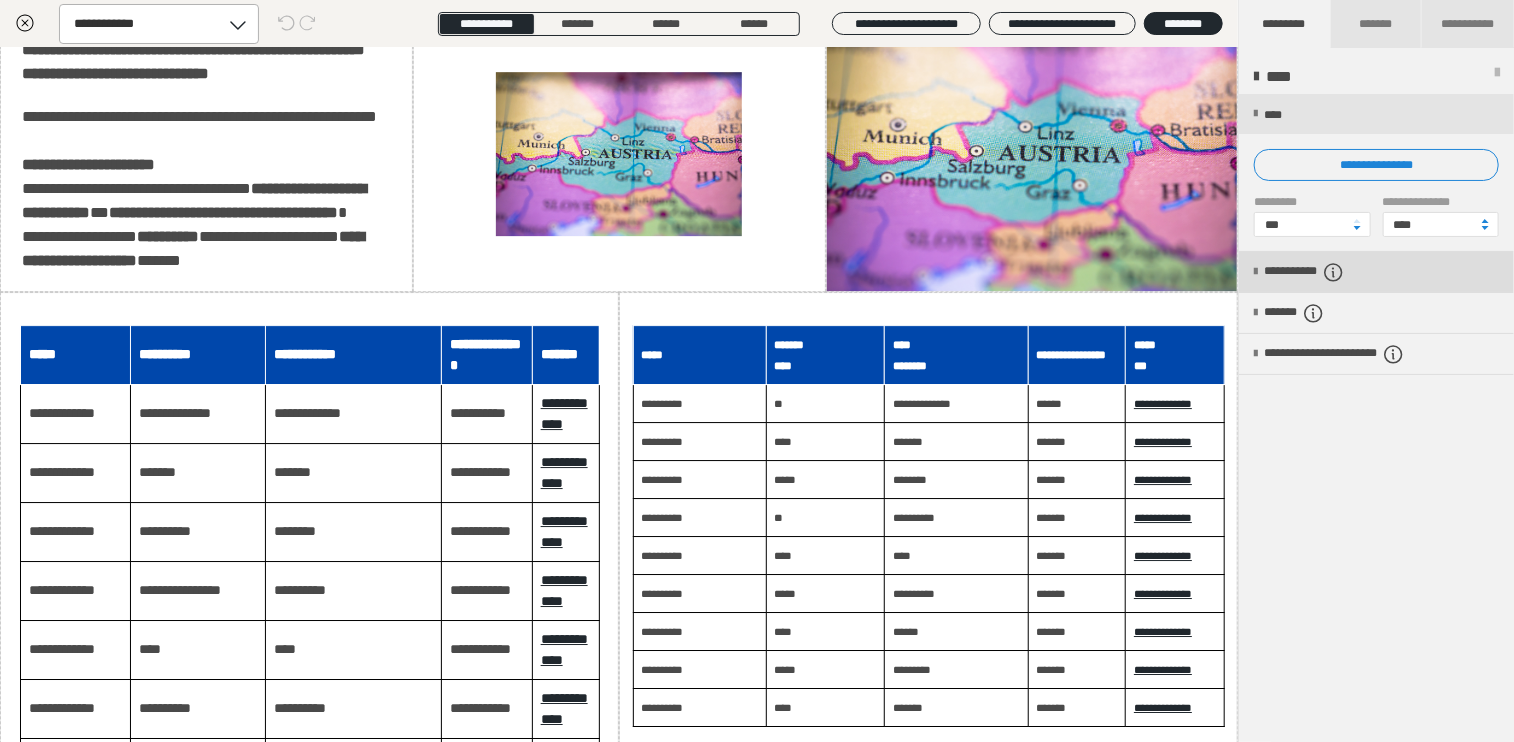 click on "**********" at bounding box center [1328, 272] 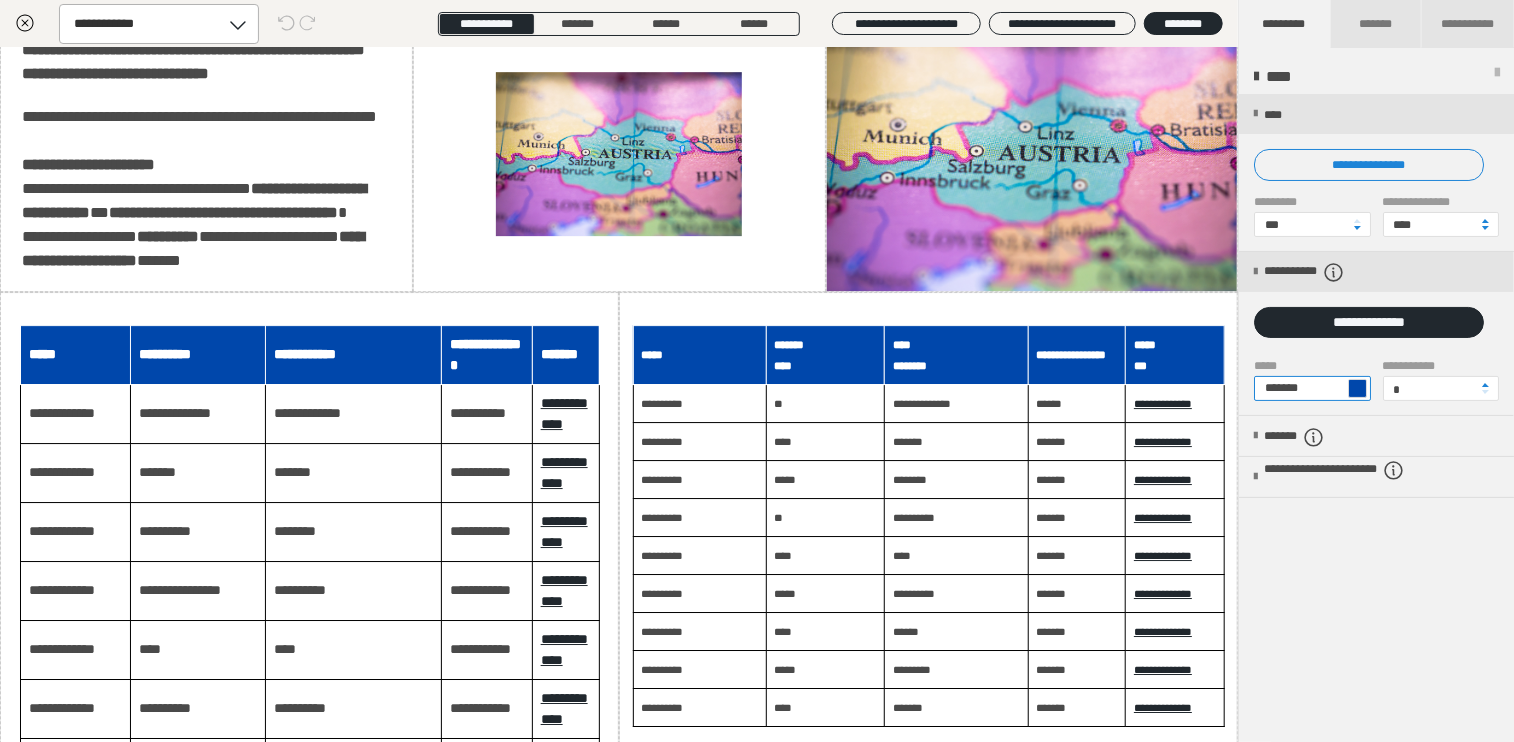 drag, startPoint x: 1331, startPoint y: 389, endPoint x: 1223, endPoint y: 385, distance: 108.07405 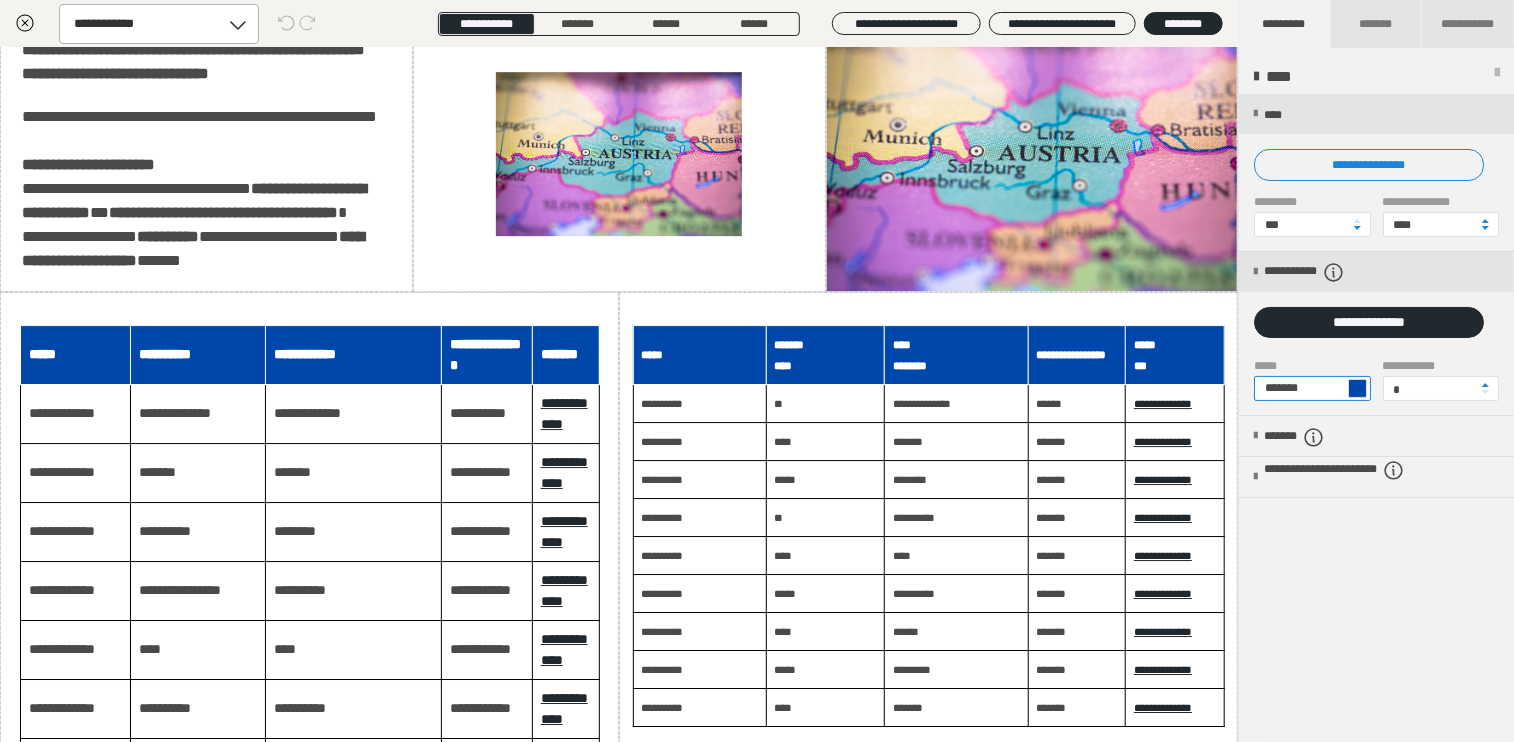 click on "**********" at bounding box center [757, 371] 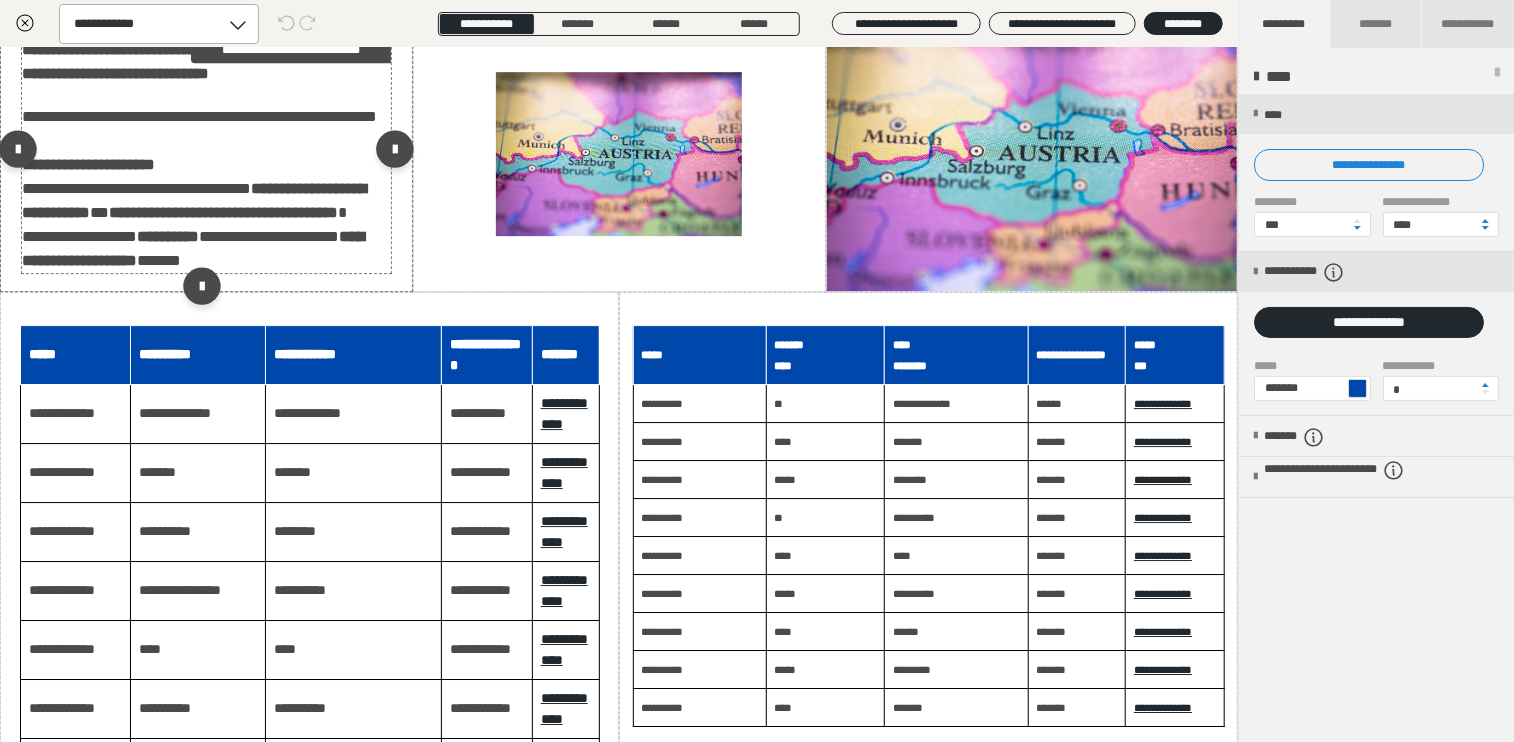 click on "**********" at bounding box center (116, 73) 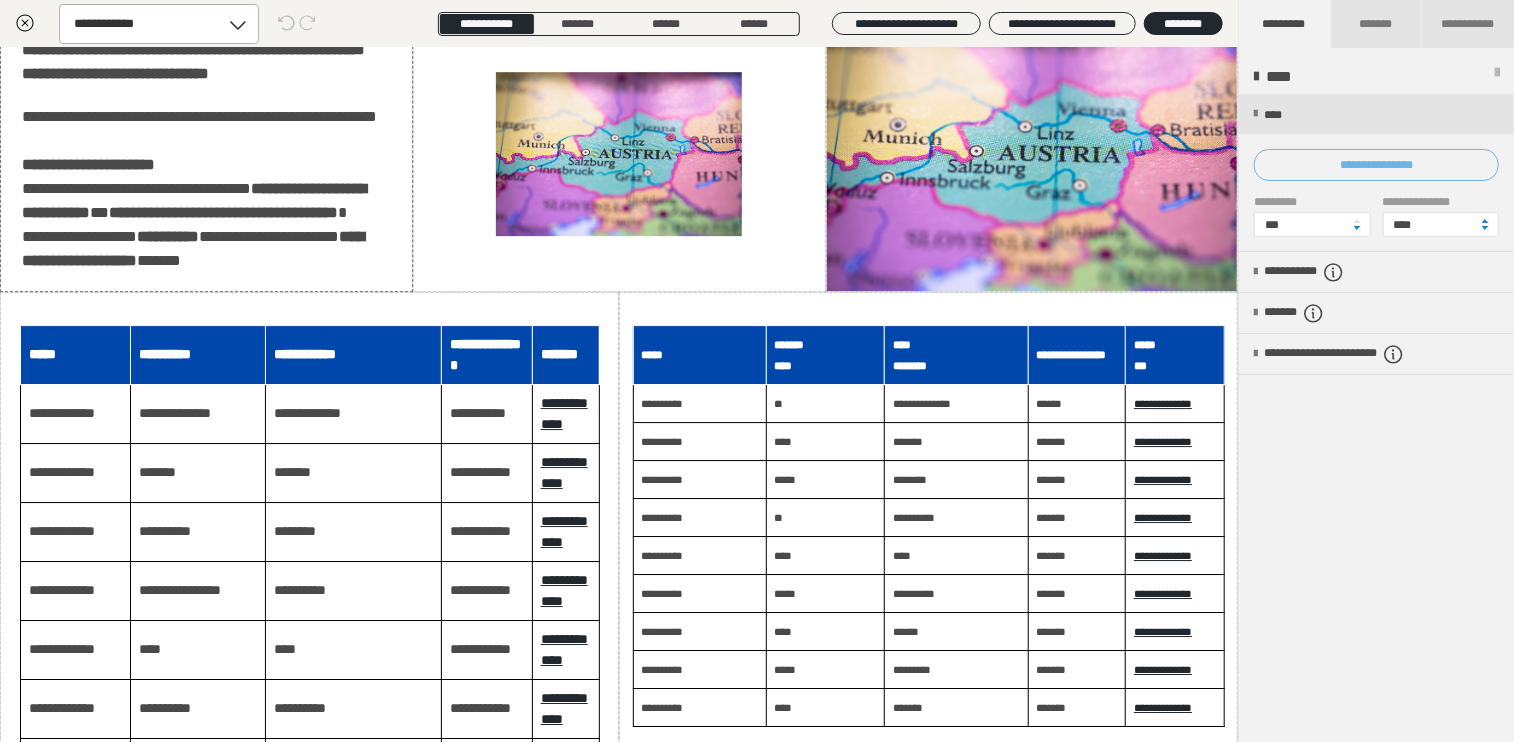 click on "**********" at bounding box center [1376, 165] 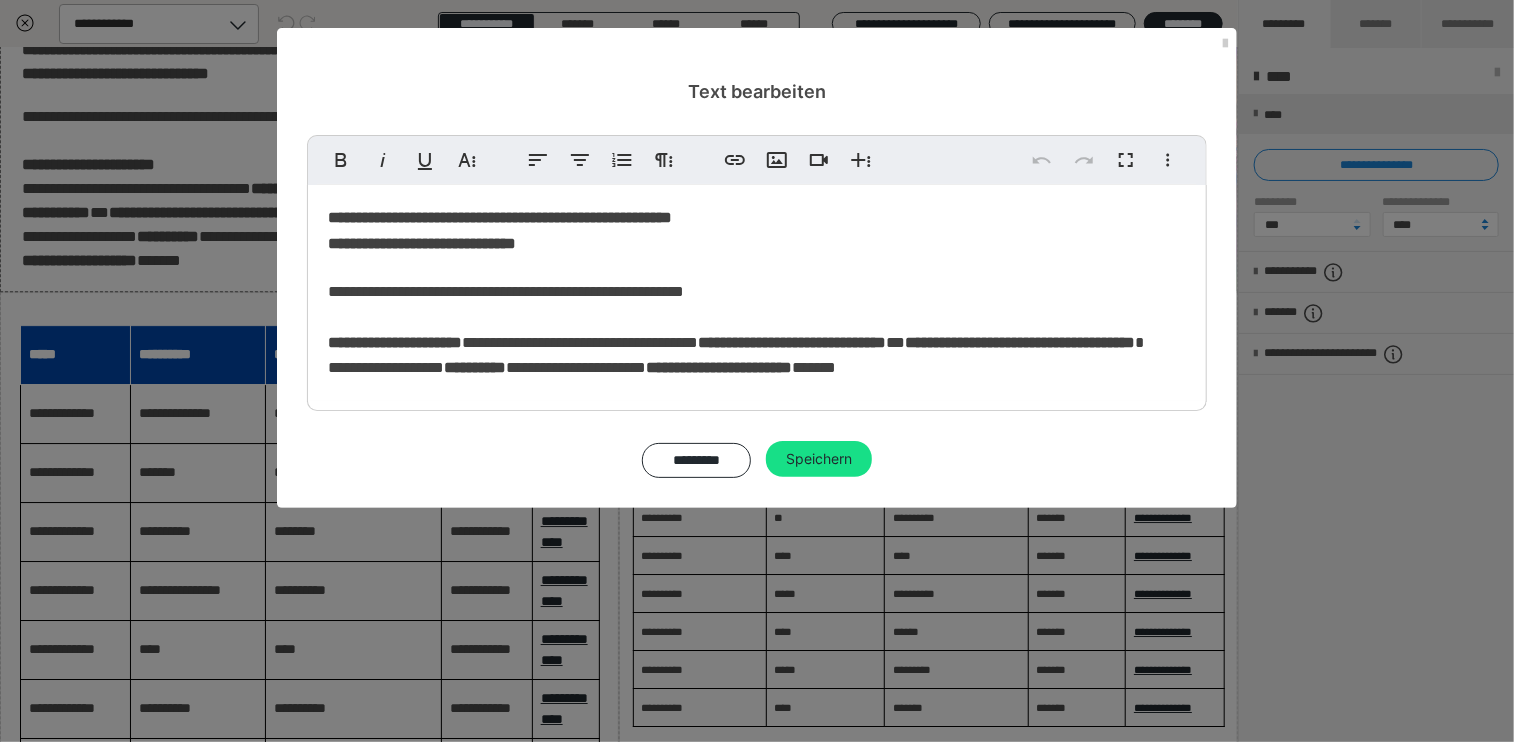 click on "**********" at bounding box center (736, 355) 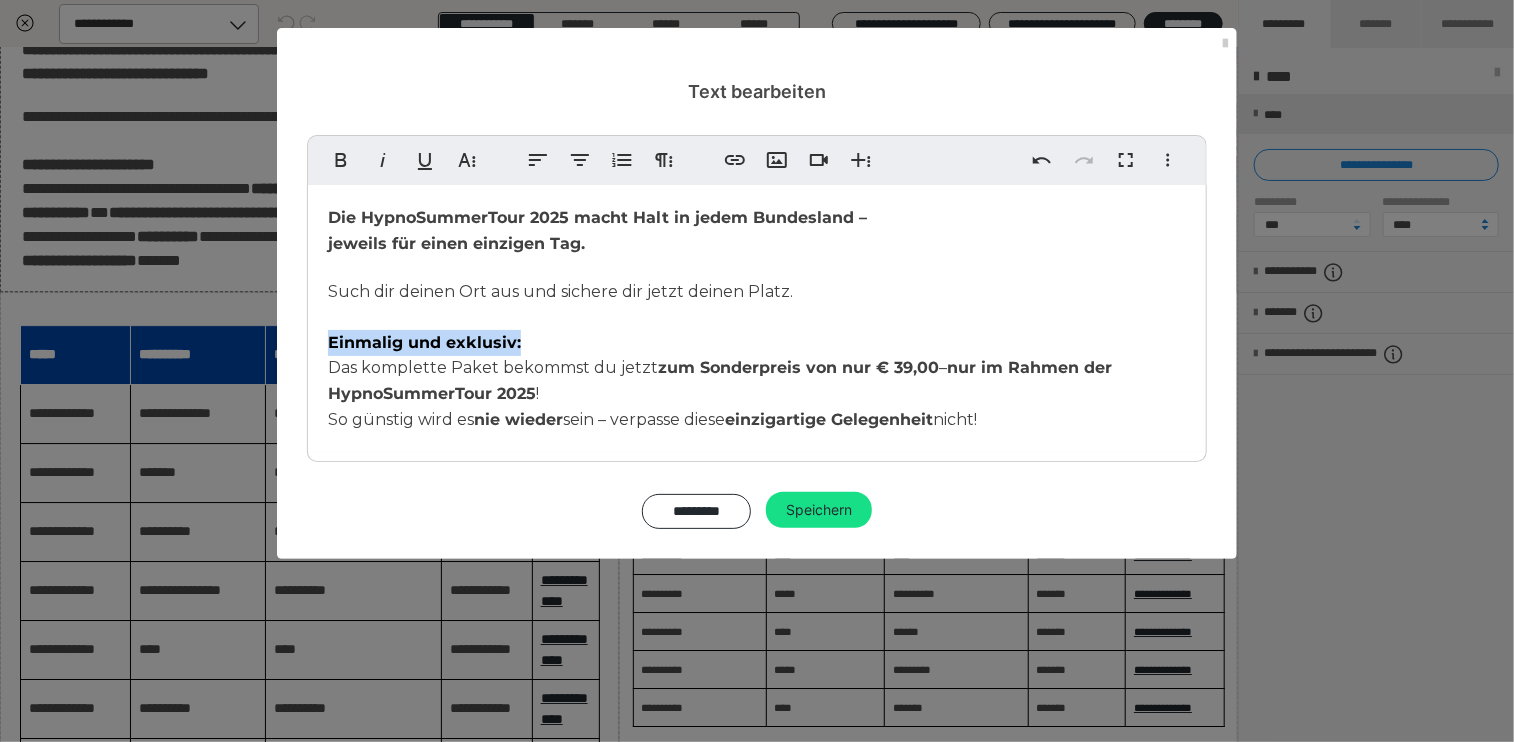 drag, startPoint x: 526, startPoint y: 339, endPoint x: 256, endPoint y: 337, distance: 270.00742 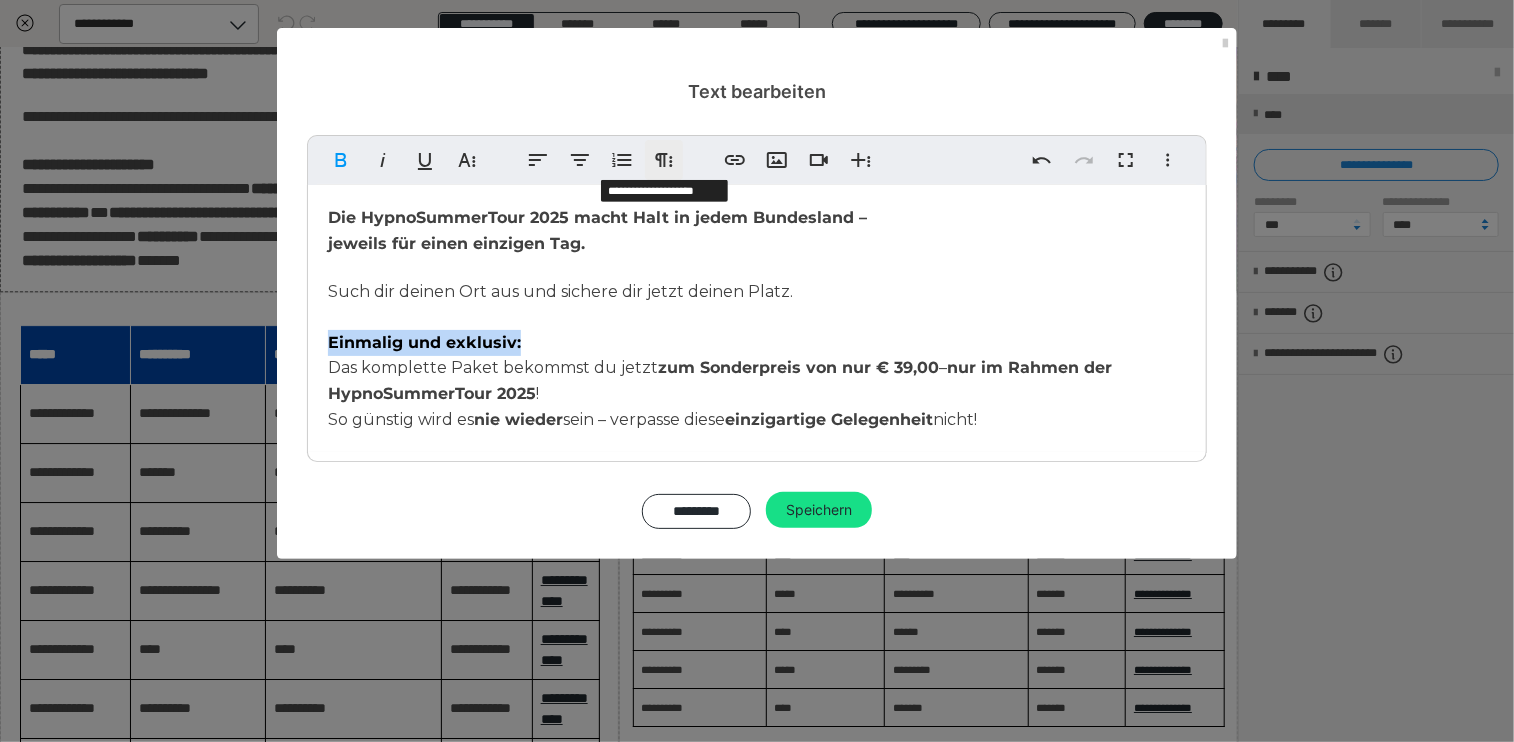 click 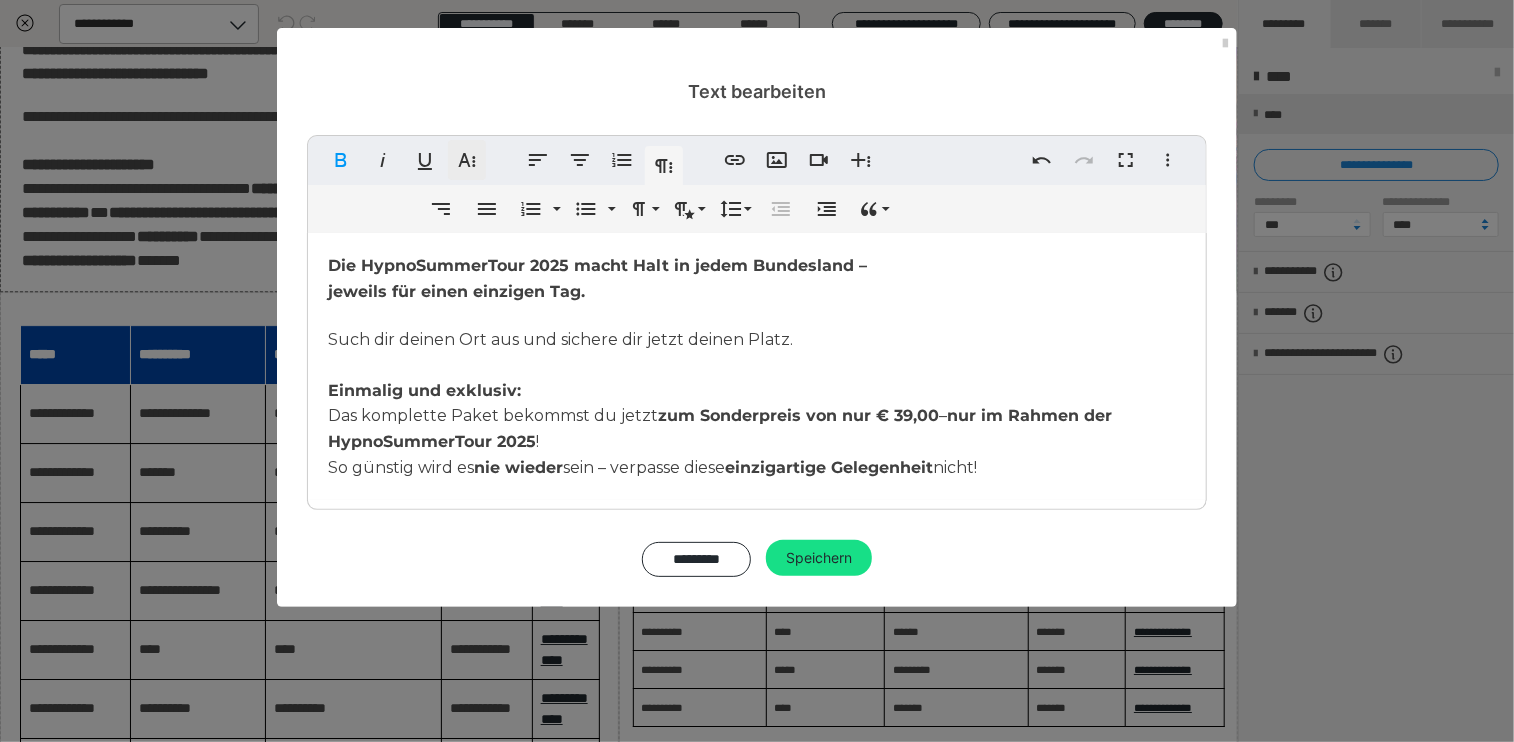 click 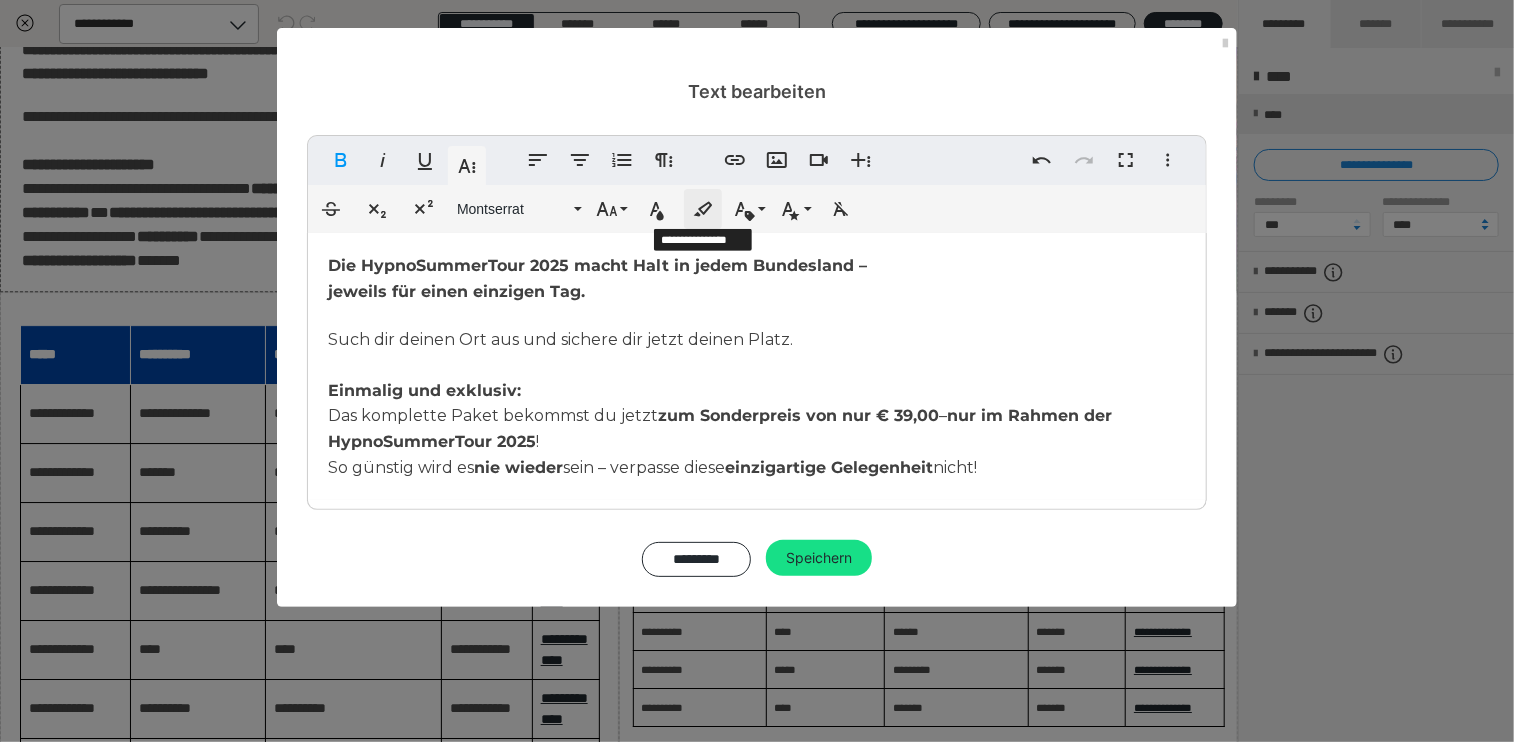 click 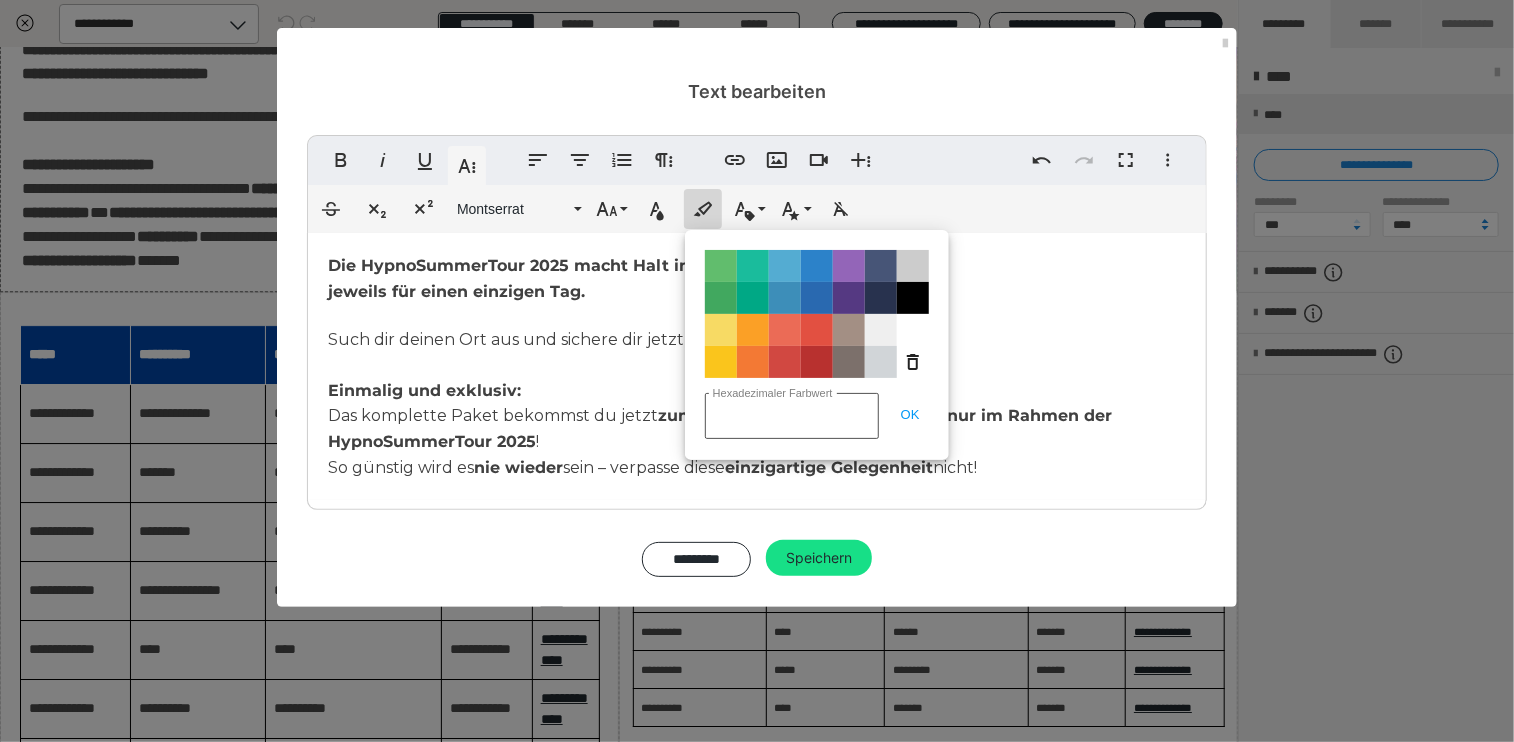 type on "#0047AB" 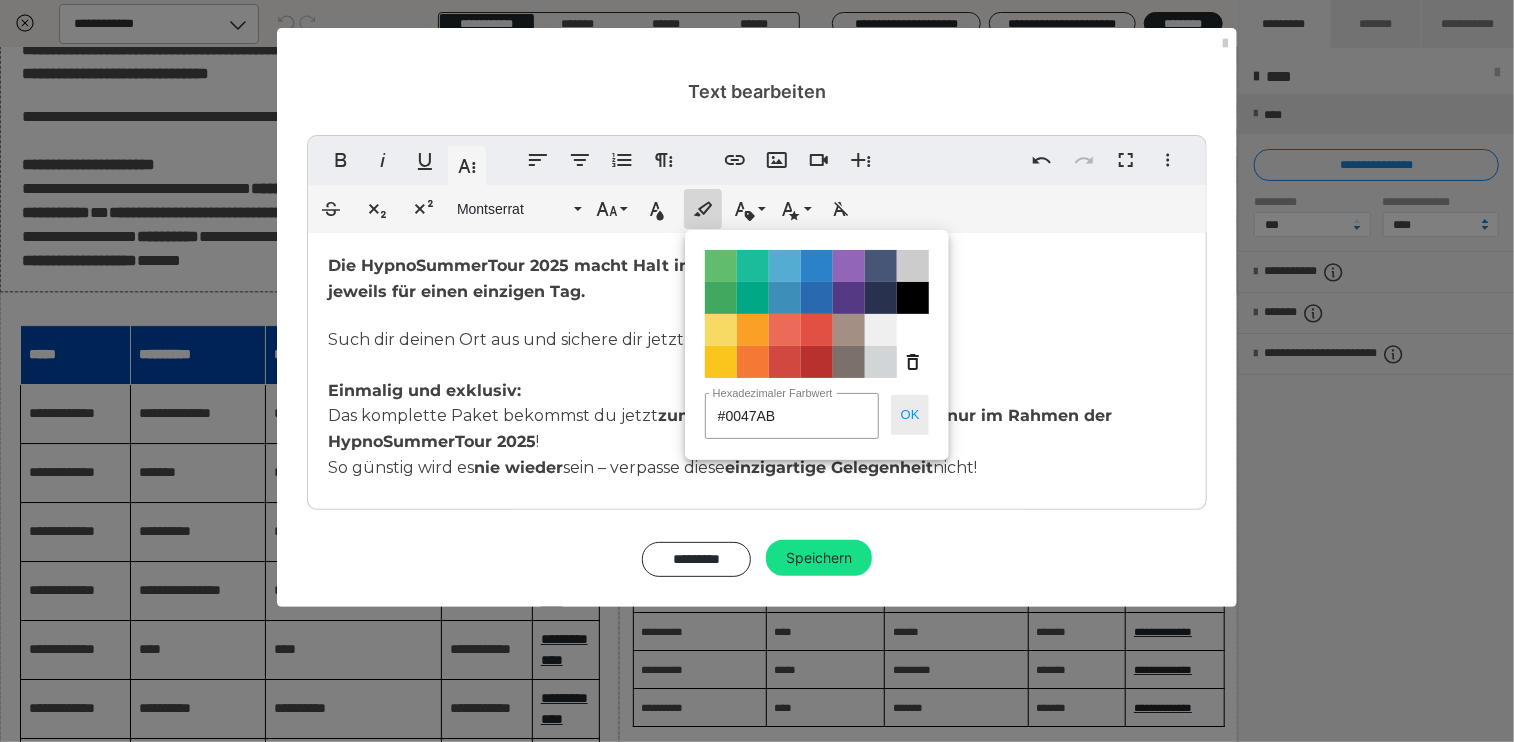 click on "OK" at bounding box center [910, 415] 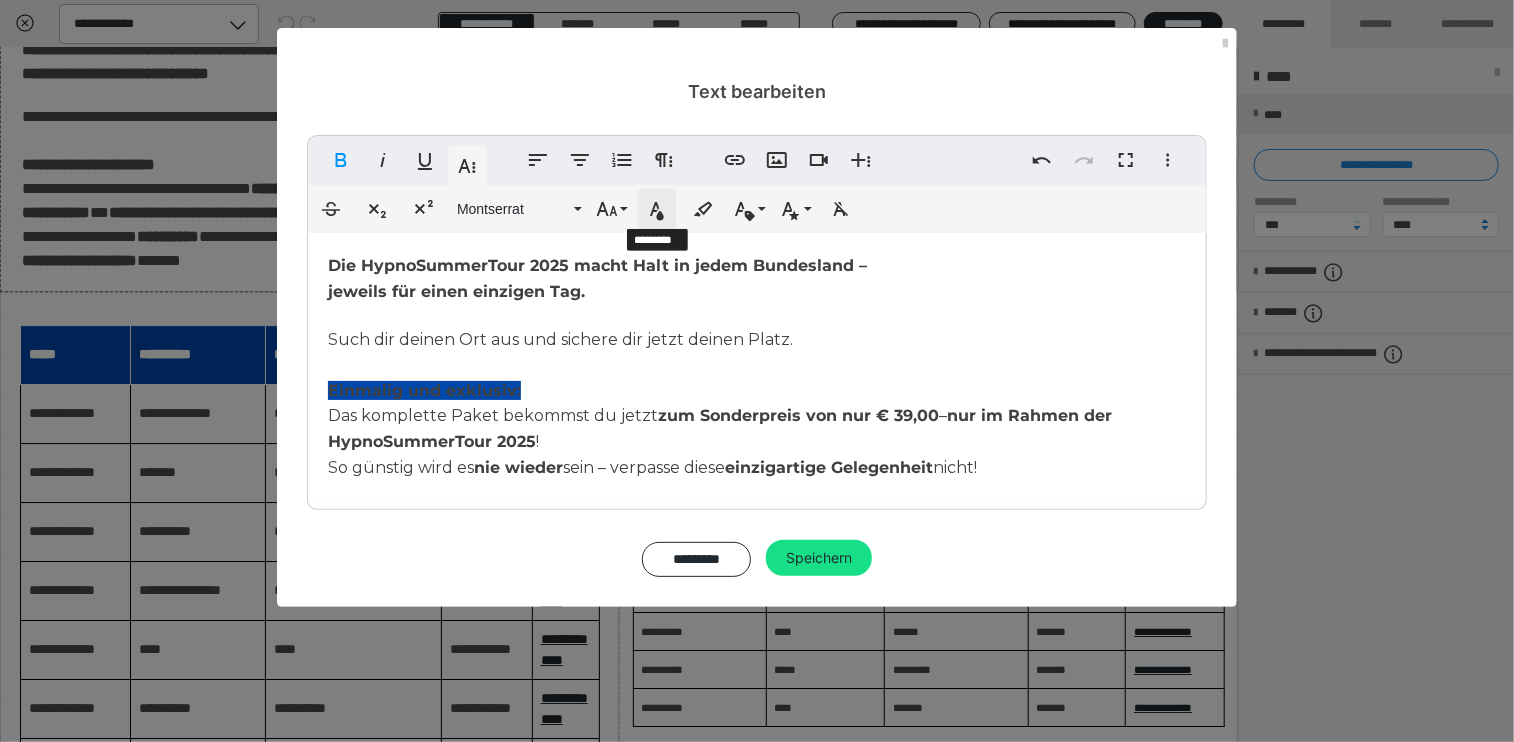 click 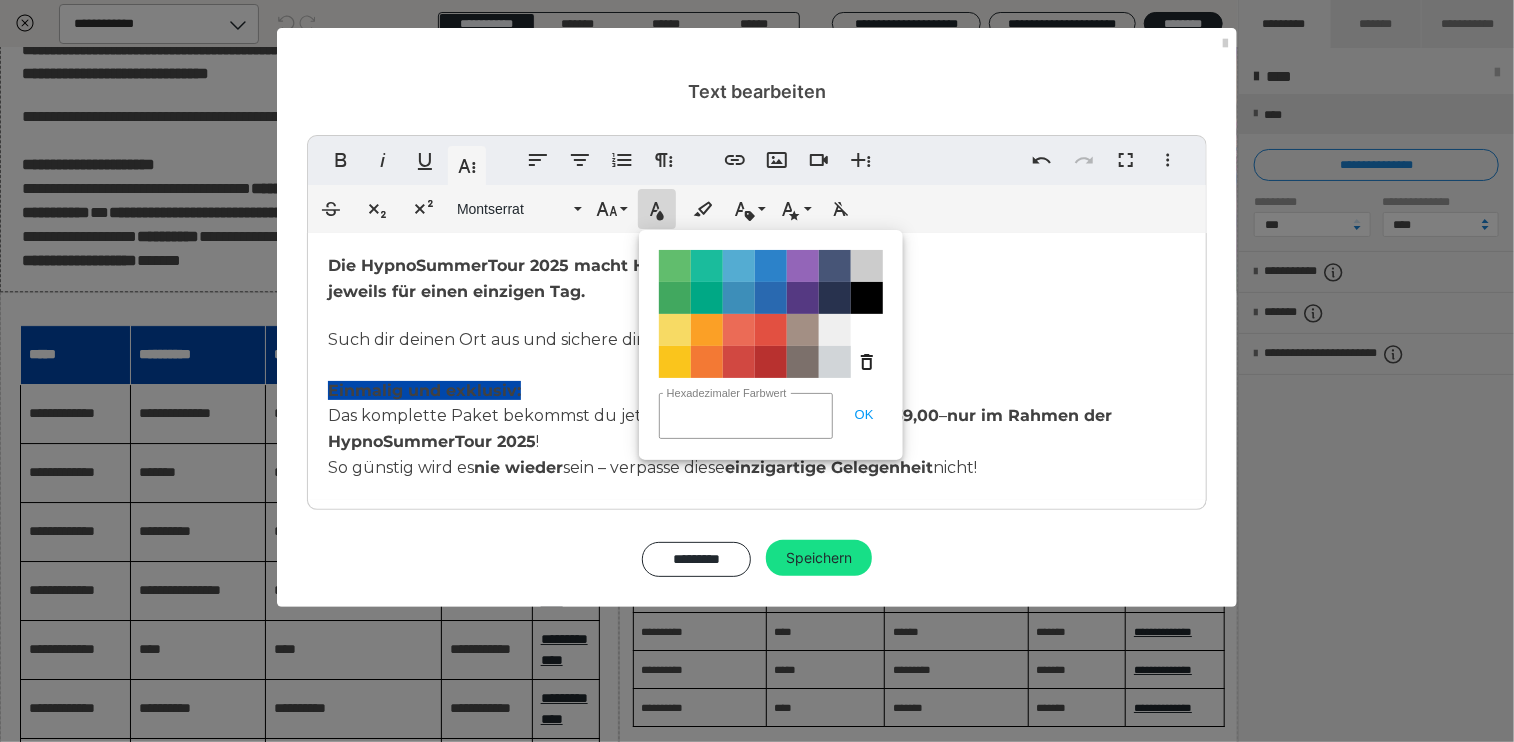 type on "y" 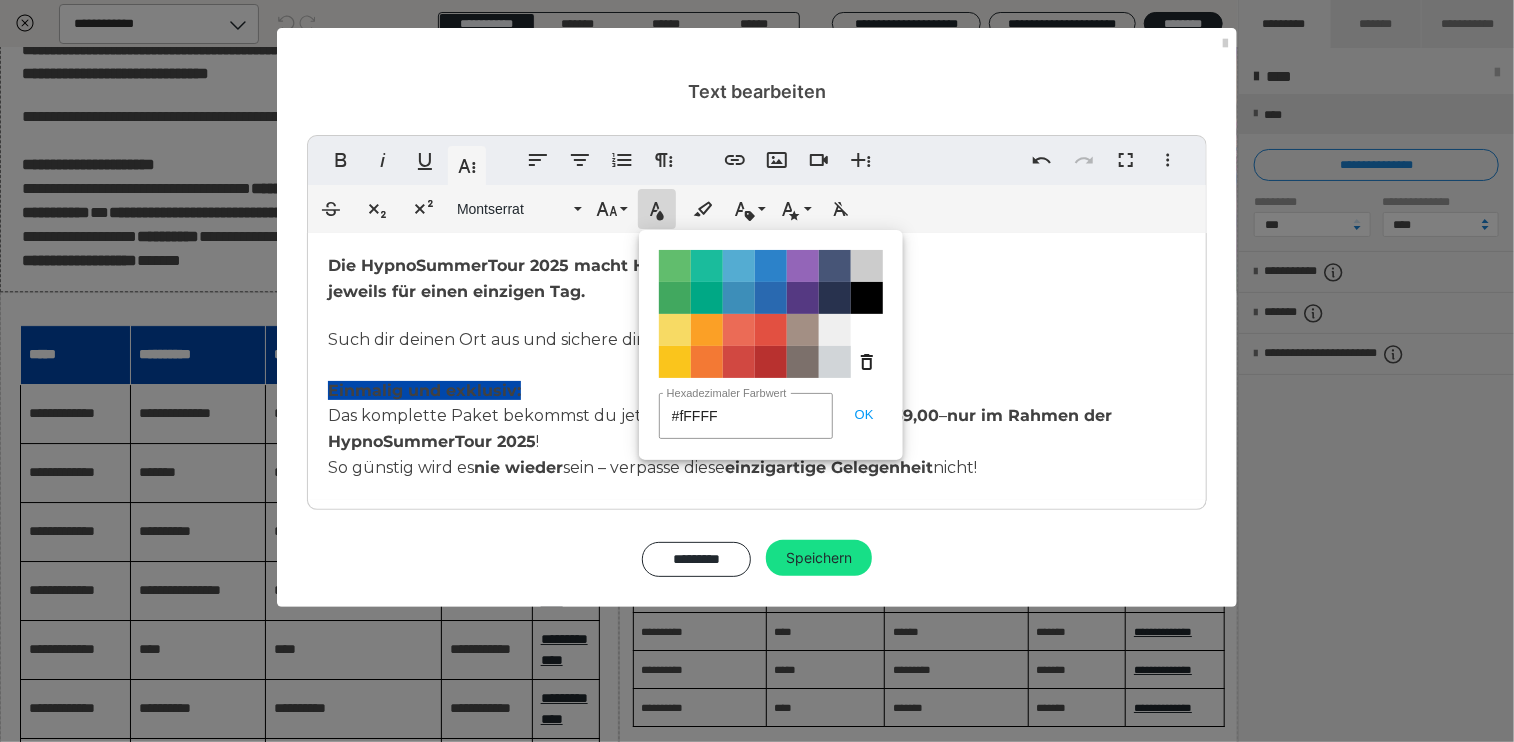 type on "#fFFFFF" 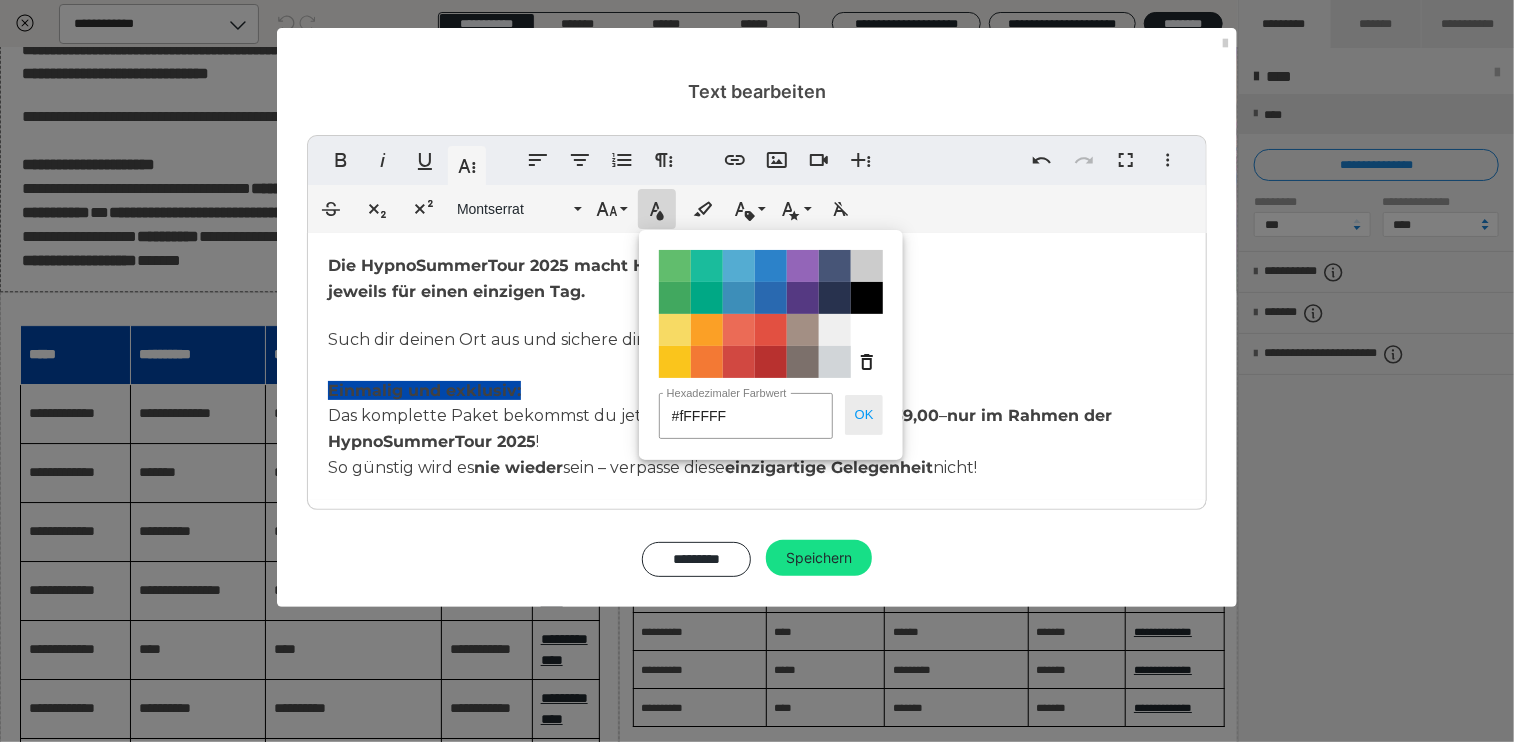 click on "OK" at bounding box center [864, 415] 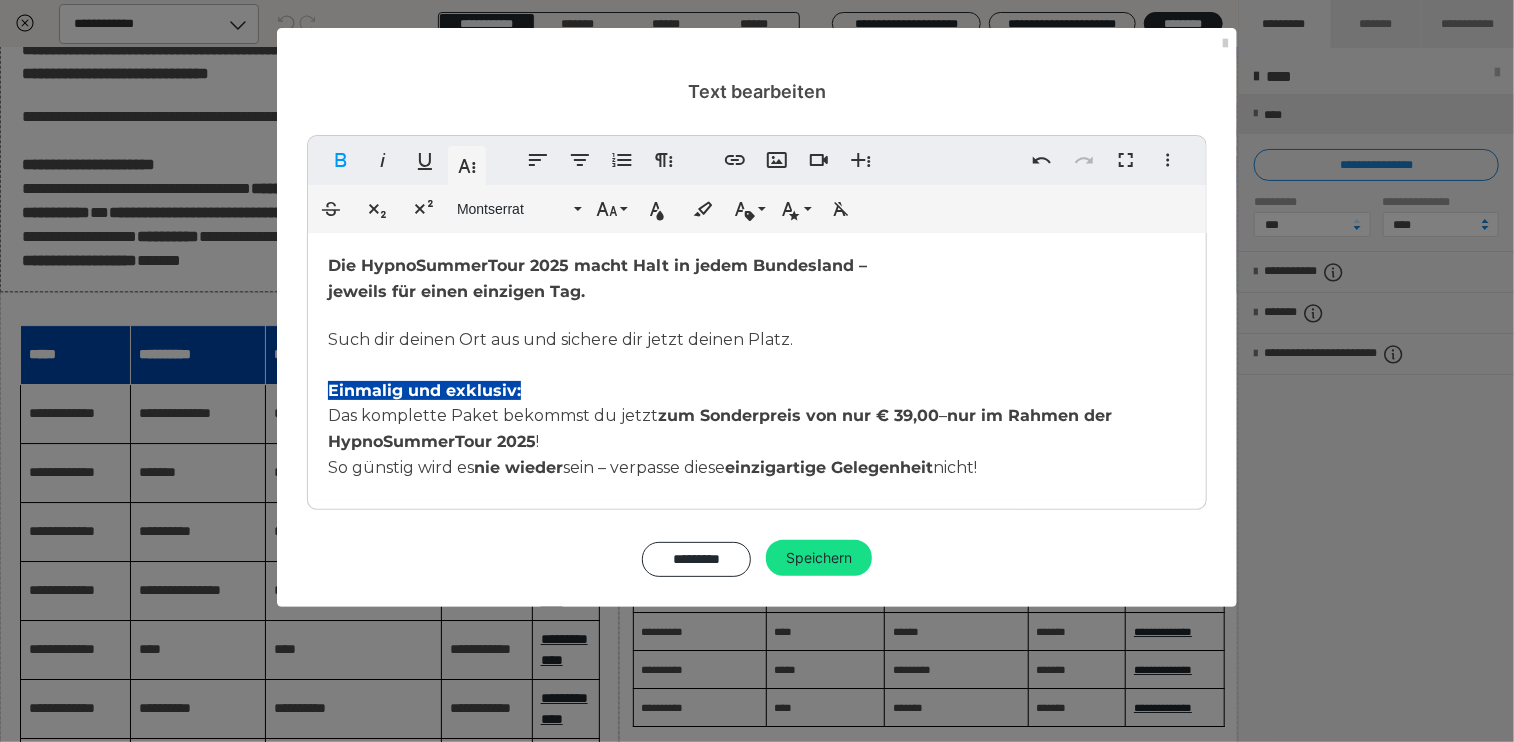 click on "Die HypnoSummerTour 2025 macht Halt in jedem Bundesland –  jeweils für einen einzigen Tag. Such dir deinen Ort aus und sichere dir jetzt deinen Platz. Einmalig und exklusiv: Das komplette Paket bekommst du jetzt  zum Sonderpreis von nur € 39,00  –  nur im Rahmen der HypnoSummerTour 2025 ! So günstig wird es  nie wieder  sein – verpasse diese  einzigartige Gelegenheit  nicht!" at bounding box center [757, 366] 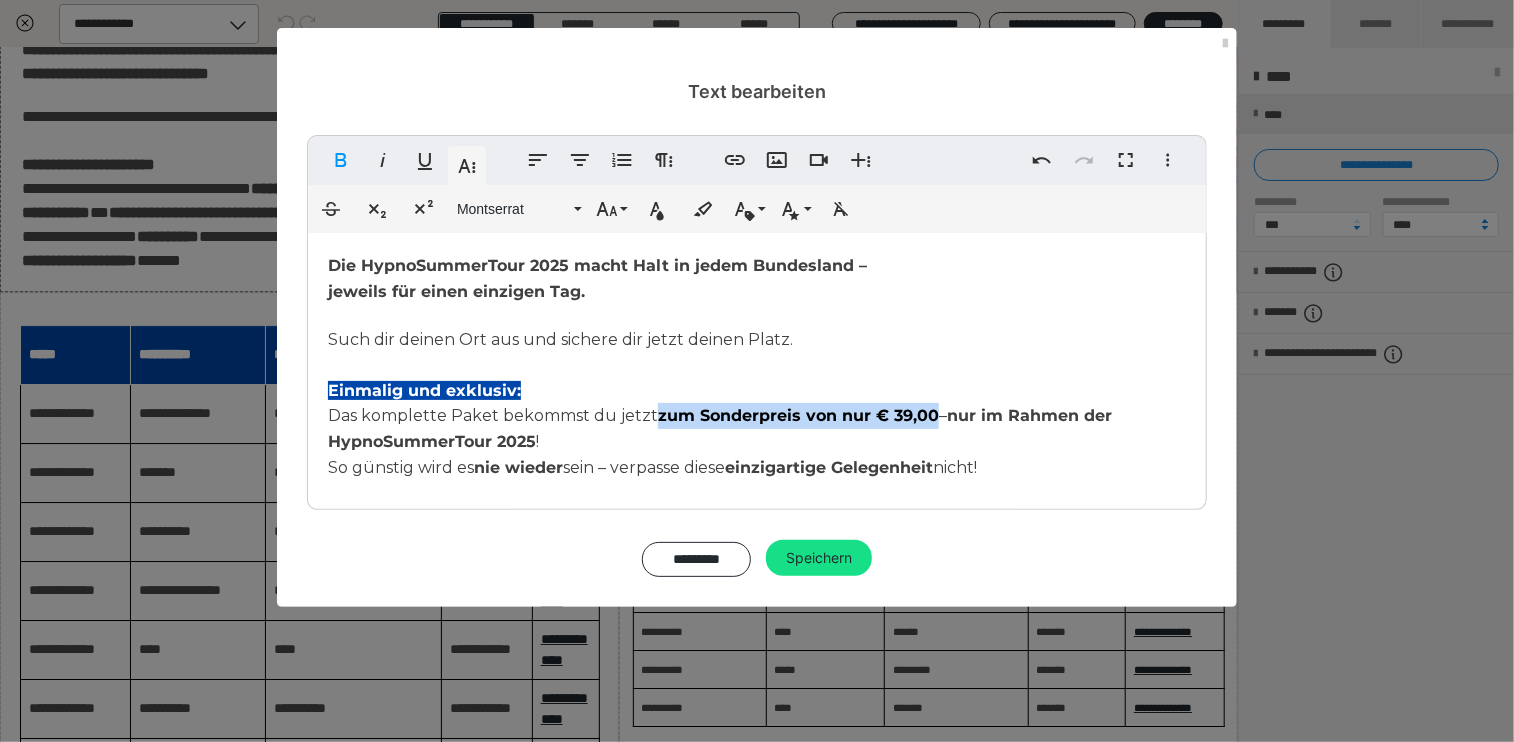drag, startPoint x: 934, startPoint y: 417, endPoint x: 656, endPoint y: 414, distance: 278.01617 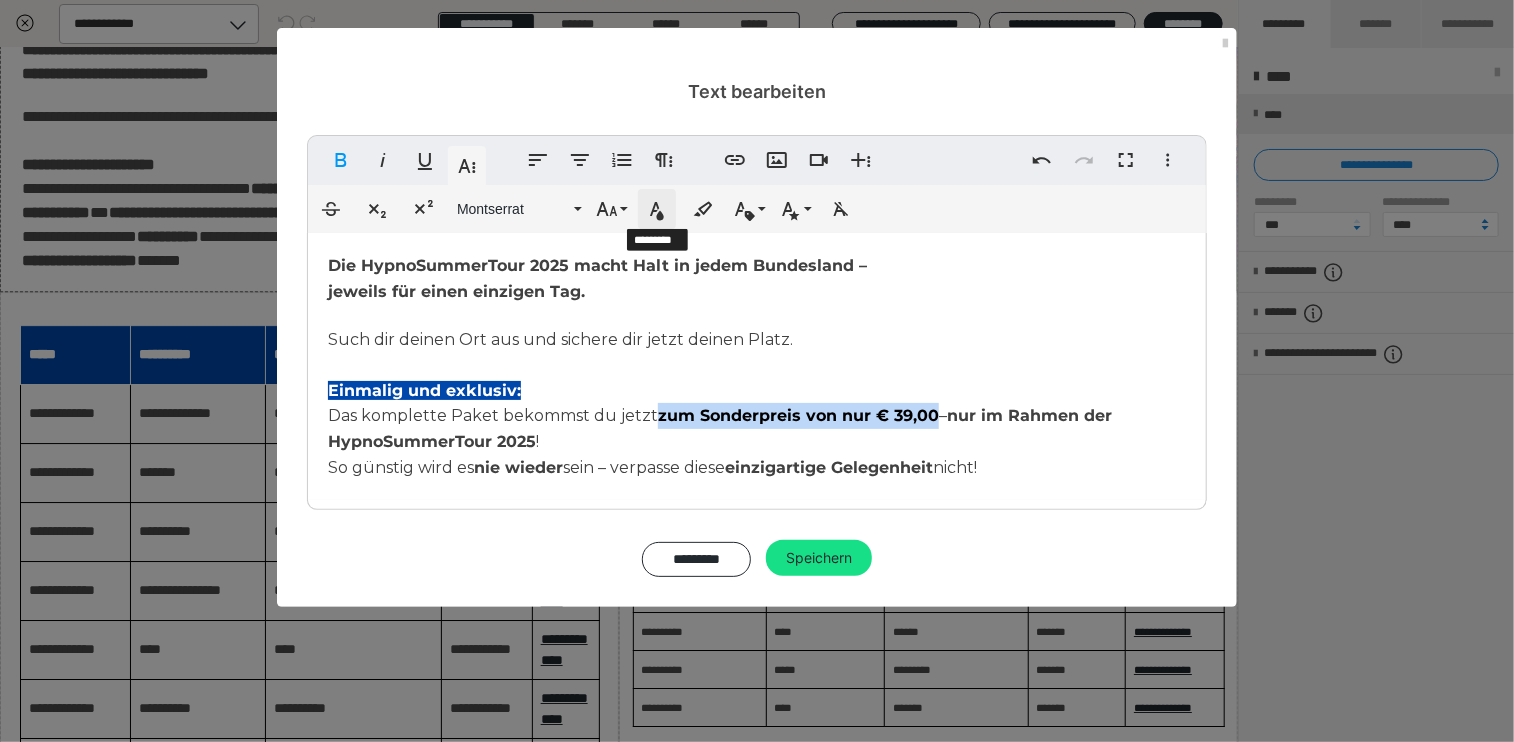 click 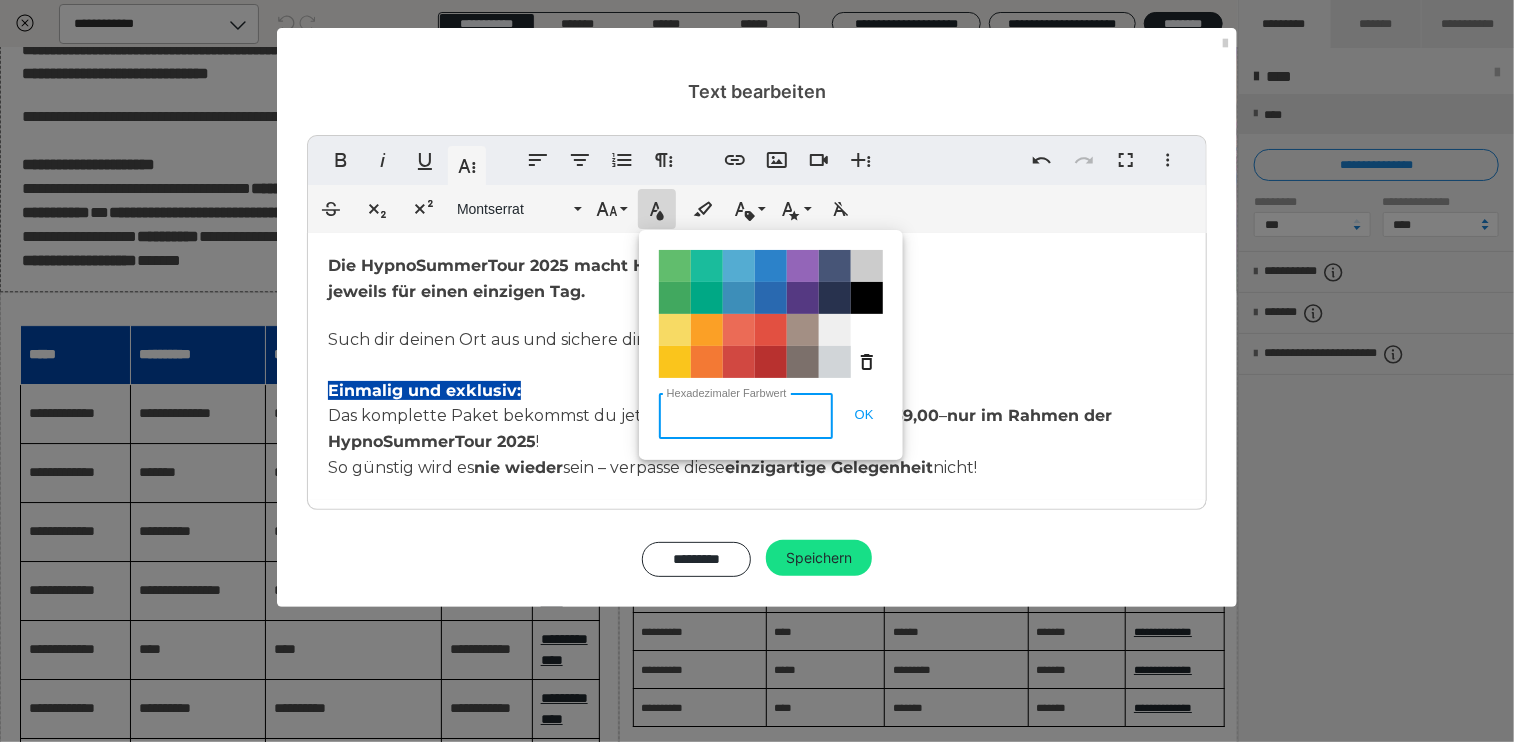 paste on "#0047AB" 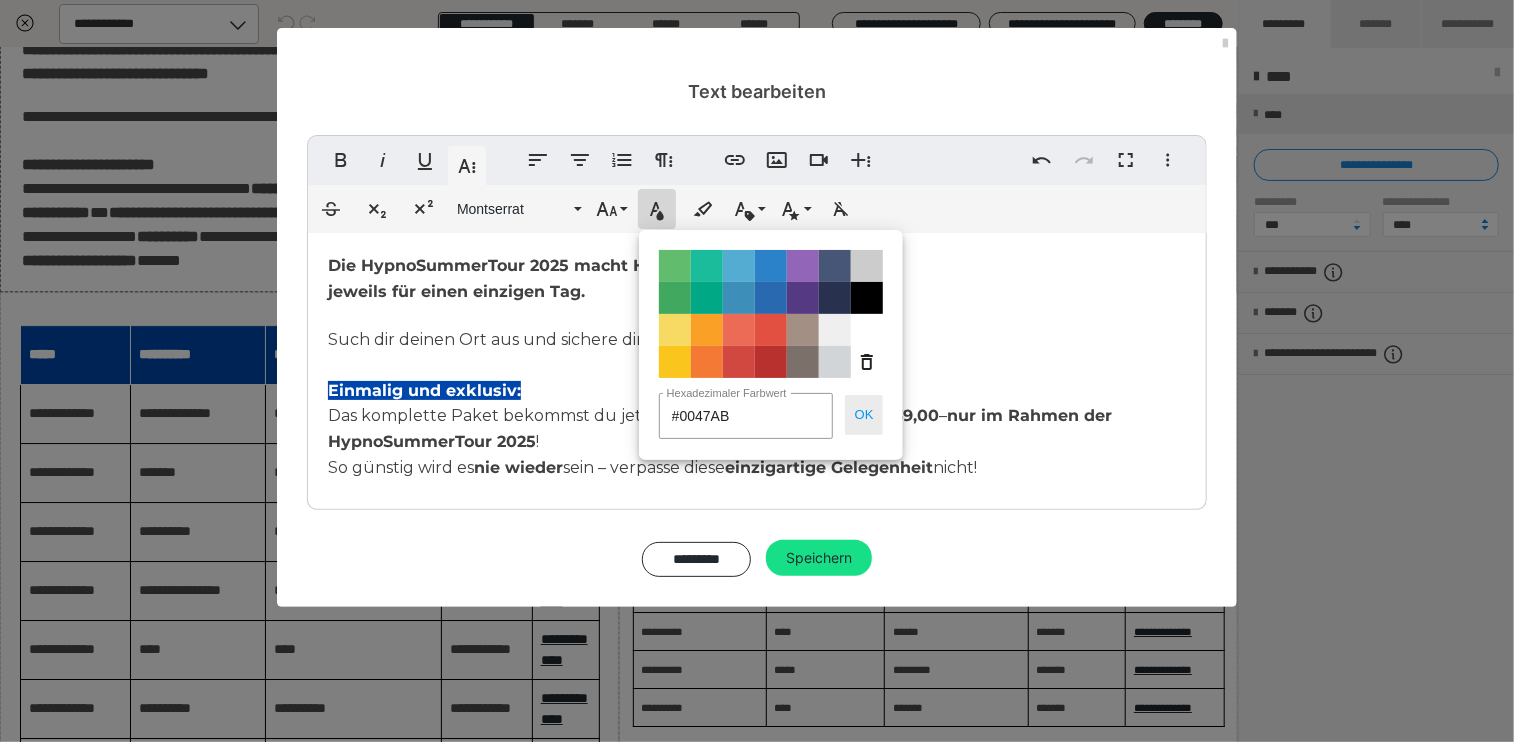 click on "OK" at bounding box center [864, 415] 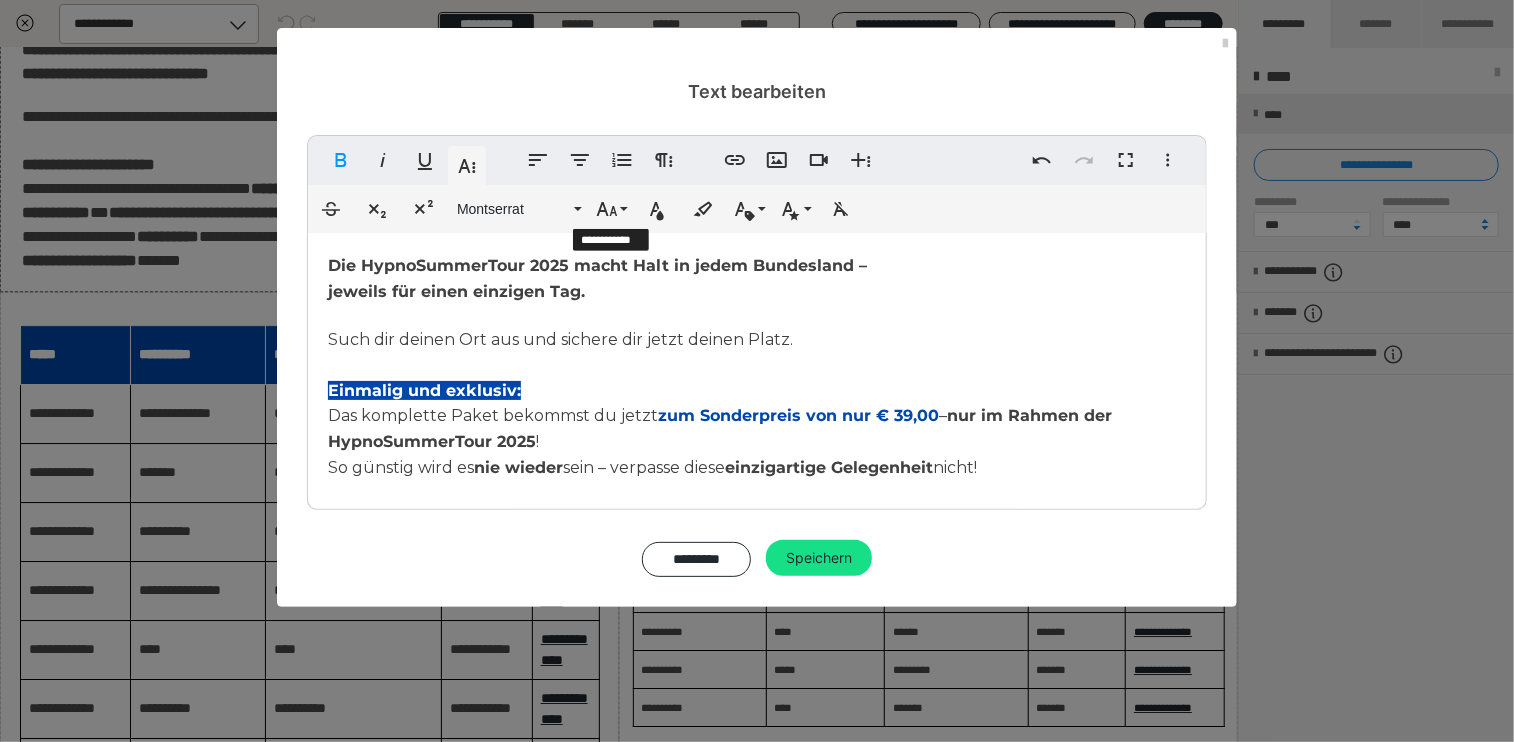 click on "Durchgestrichen Tiefgestellt Hochgestellt Montserrat ABeeZee Abhaya Libre Abril FatFace Alegreya Alice Amaranth Amatic SC Anonymous Pro Anton Arapey Archivo Black Archivo Light Archivo Medium Archivo Arimo Arvo B612 Barlow Bebas Neue Belleza Big Shoulders Stencil Display BioRhyme Blinker Cairo Cardo Catamaran Caveat Caveat Brush Comfortaa Concert One Cormorant Cormorant Garamond Courier Prime Crimson Text Dancing Script Eczar Exo Exo 2 Figtree Fira Sans Fjalla One Forum Frank Ruhl Libre Fraunces Grandstander IBM Plex Serif Inconsolata Inder Indie Flower Inter Josefin Sans Jost Karla Lato Lexend Deca Libre Baskerville Libre Franklin Lilita One Lobster Lobster Two Lora Merienda Merriweather Montserrat Montserrat Black Montserrat Extra Bold Montserrat Light Montserrat Med Mulish MuseoModerno Nixie One Noto Sans Noto Serif Nunito Nunito Sans Old Standard TT Open Sans Oswald Oxygen Pacifico Patrick Hand Playball Playfair Display Poppins PT Sans PT Sans Narrow PT Serif Public Sans Quicksand Rakkas Raleway Righteous" at bounding box center [757, 209] 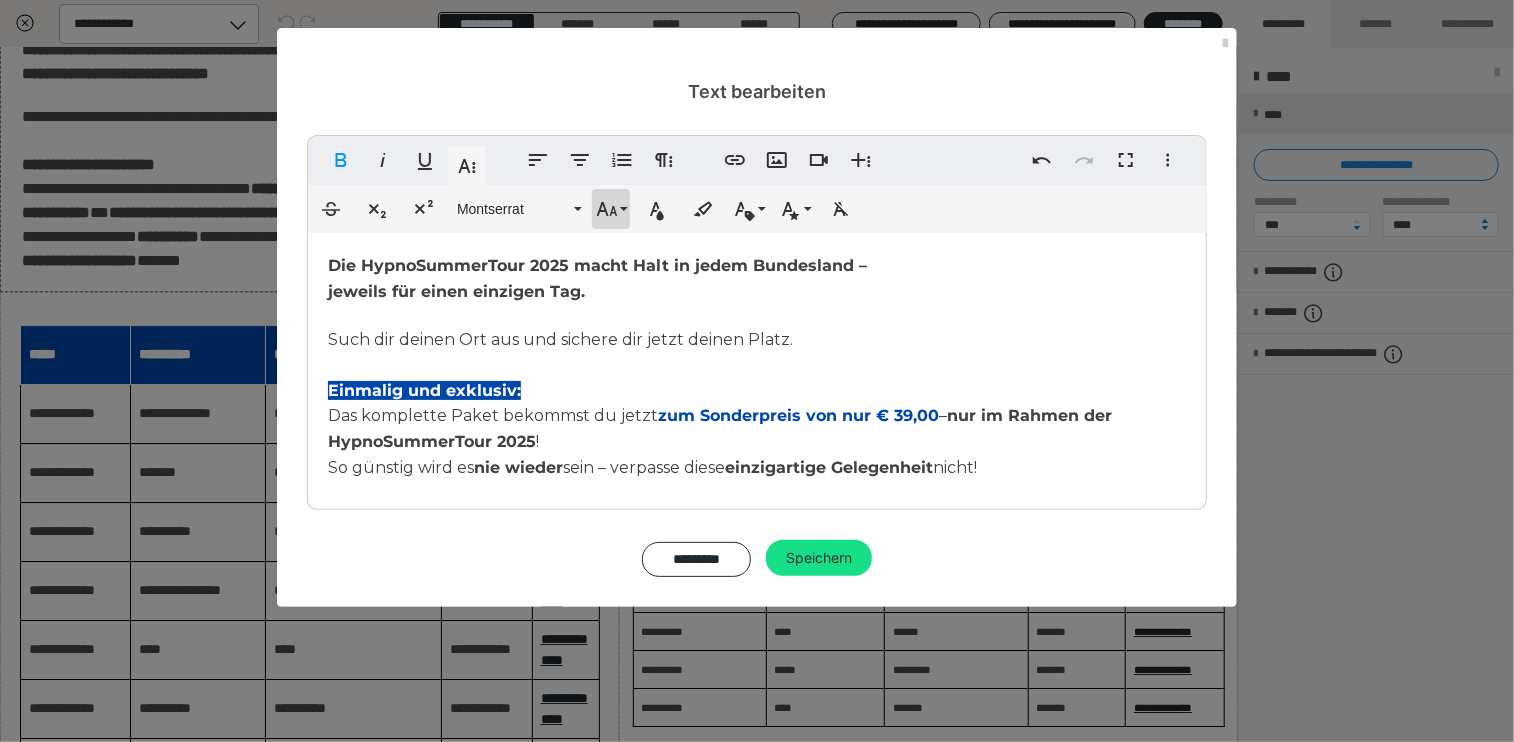 click on "Schriftgröße" at bounding box center (611, 209) 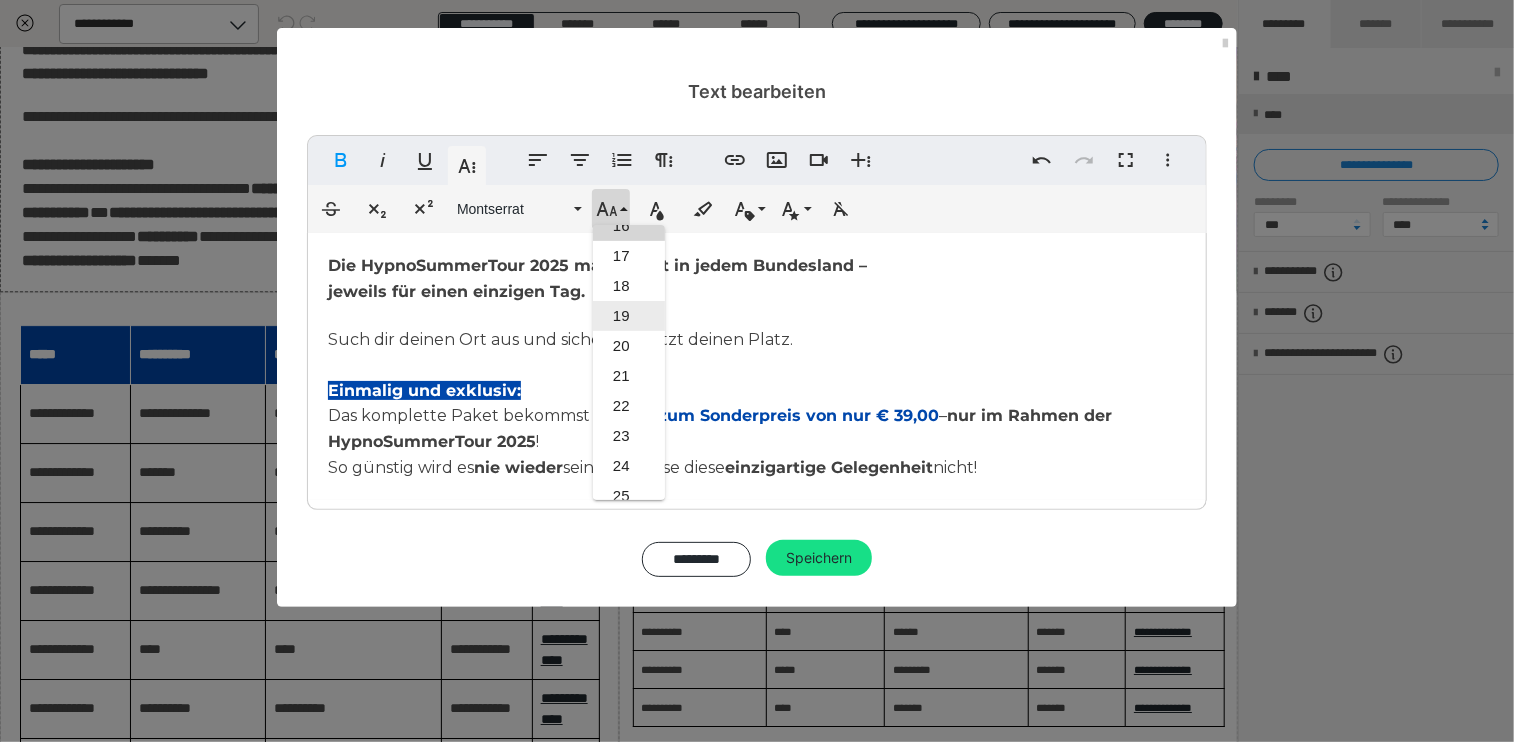 click on "19" at bounding box center [629, 316] 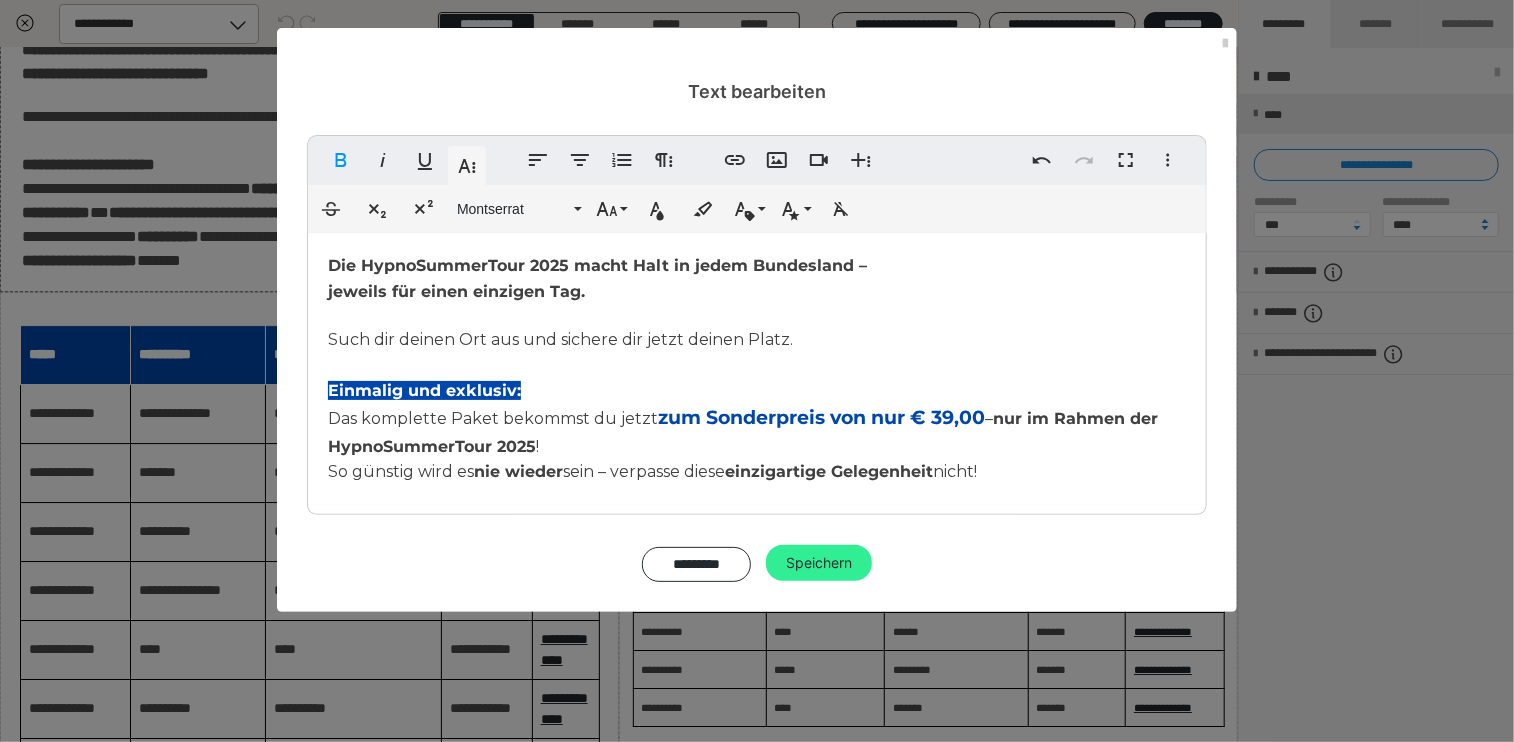 click on "Speichern" at bounding box center [819, 563] 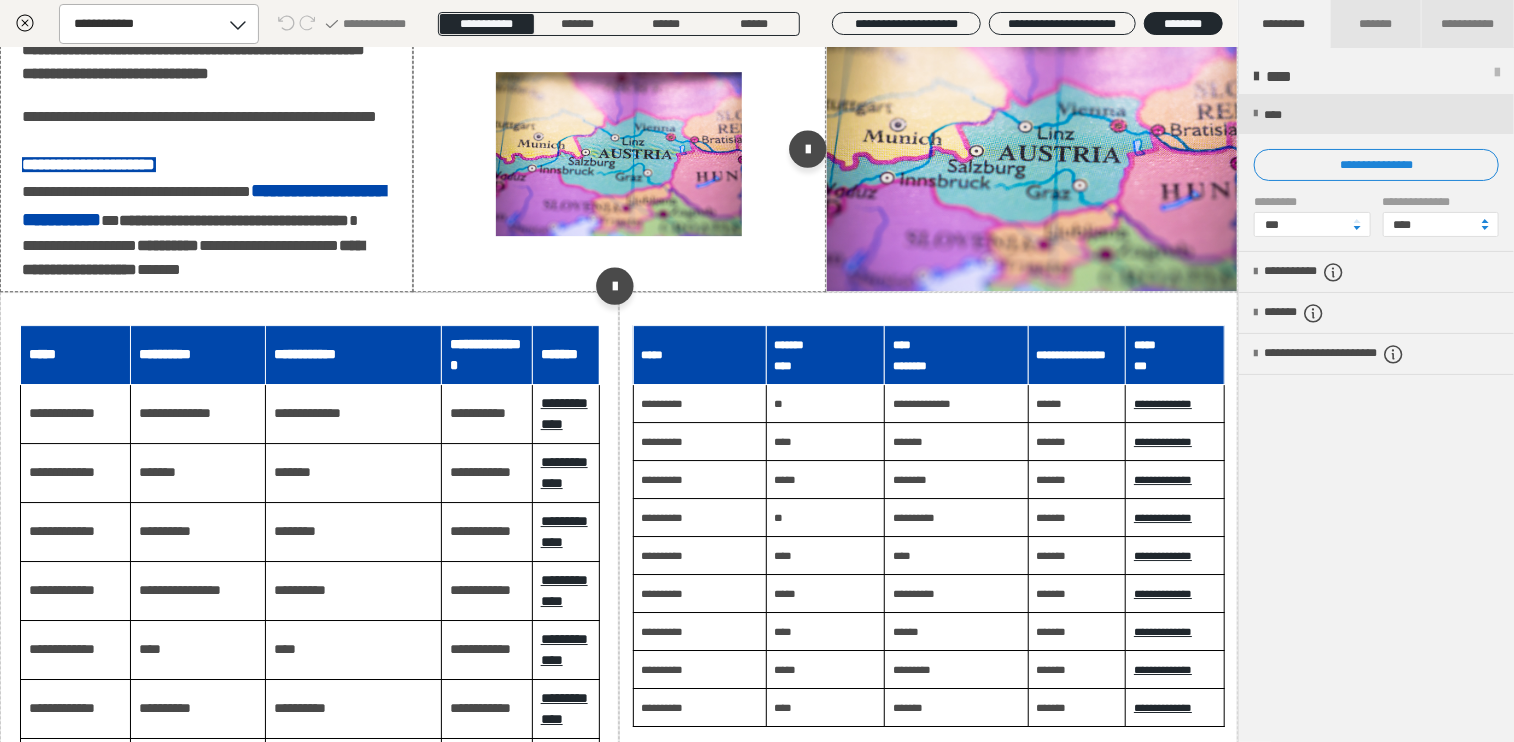 scroll, scrollTop: 11000, scrollLeft: 0, axis: vertical 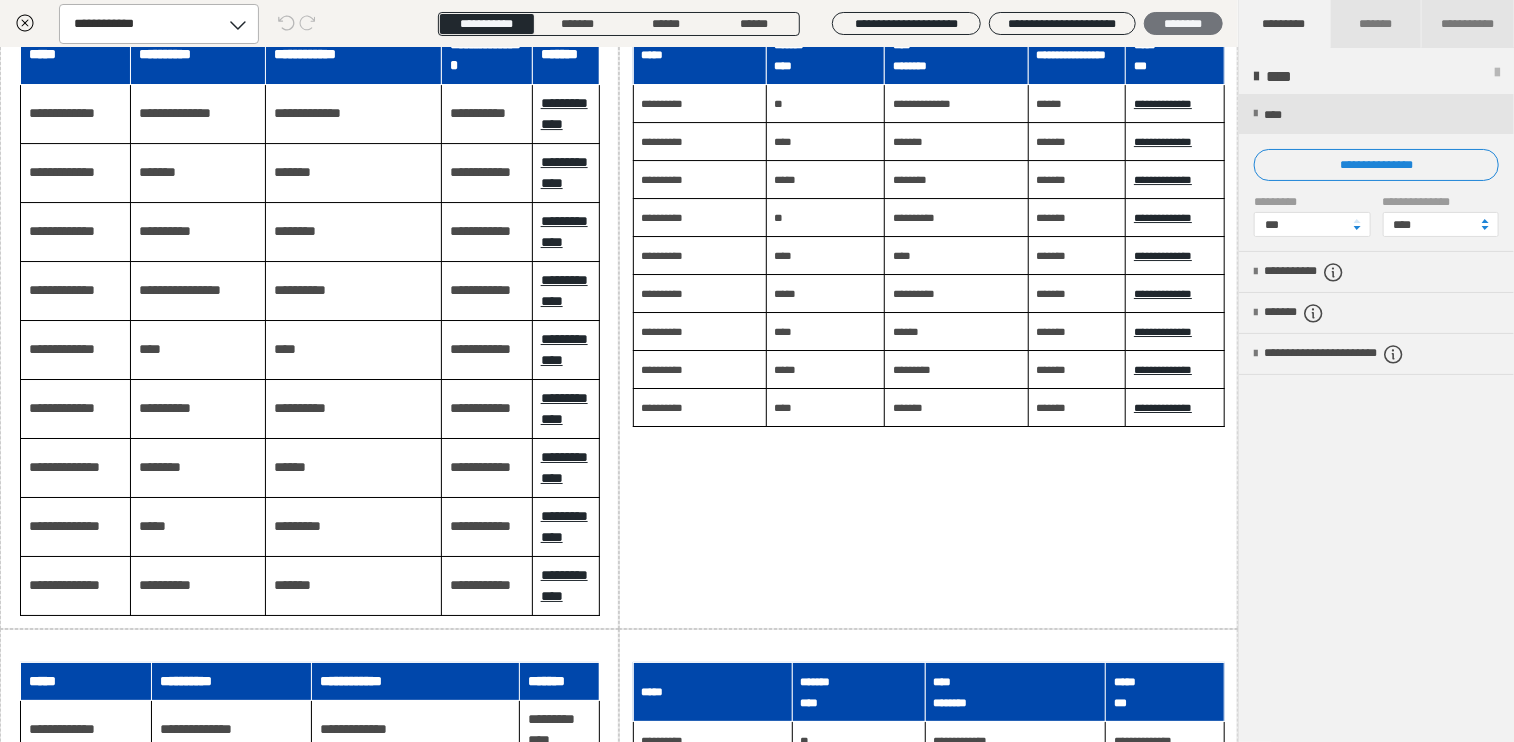 click on "********" at bounding box center (1183, 24) 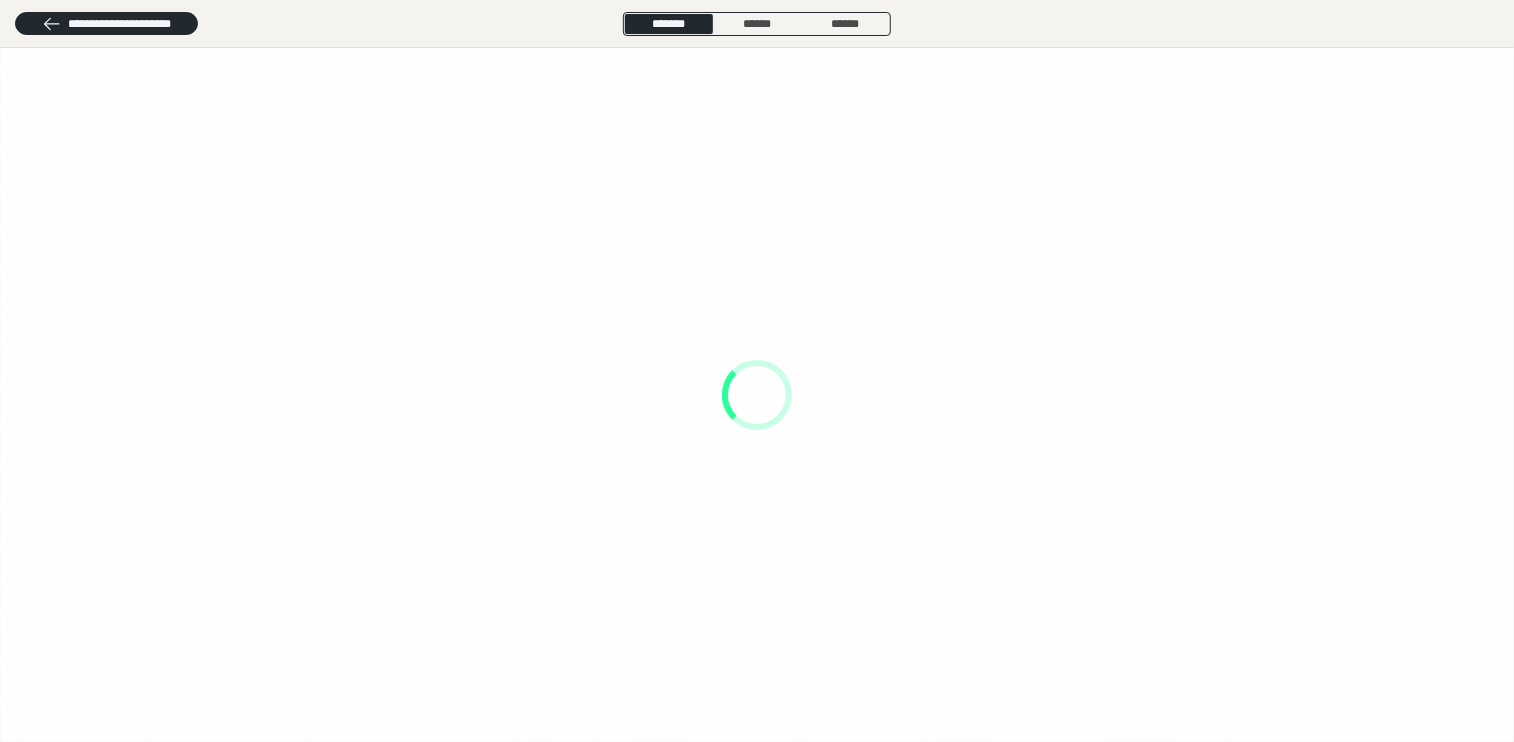 scroll, scrollTop: 0, scrollLeft: 0, axis: both 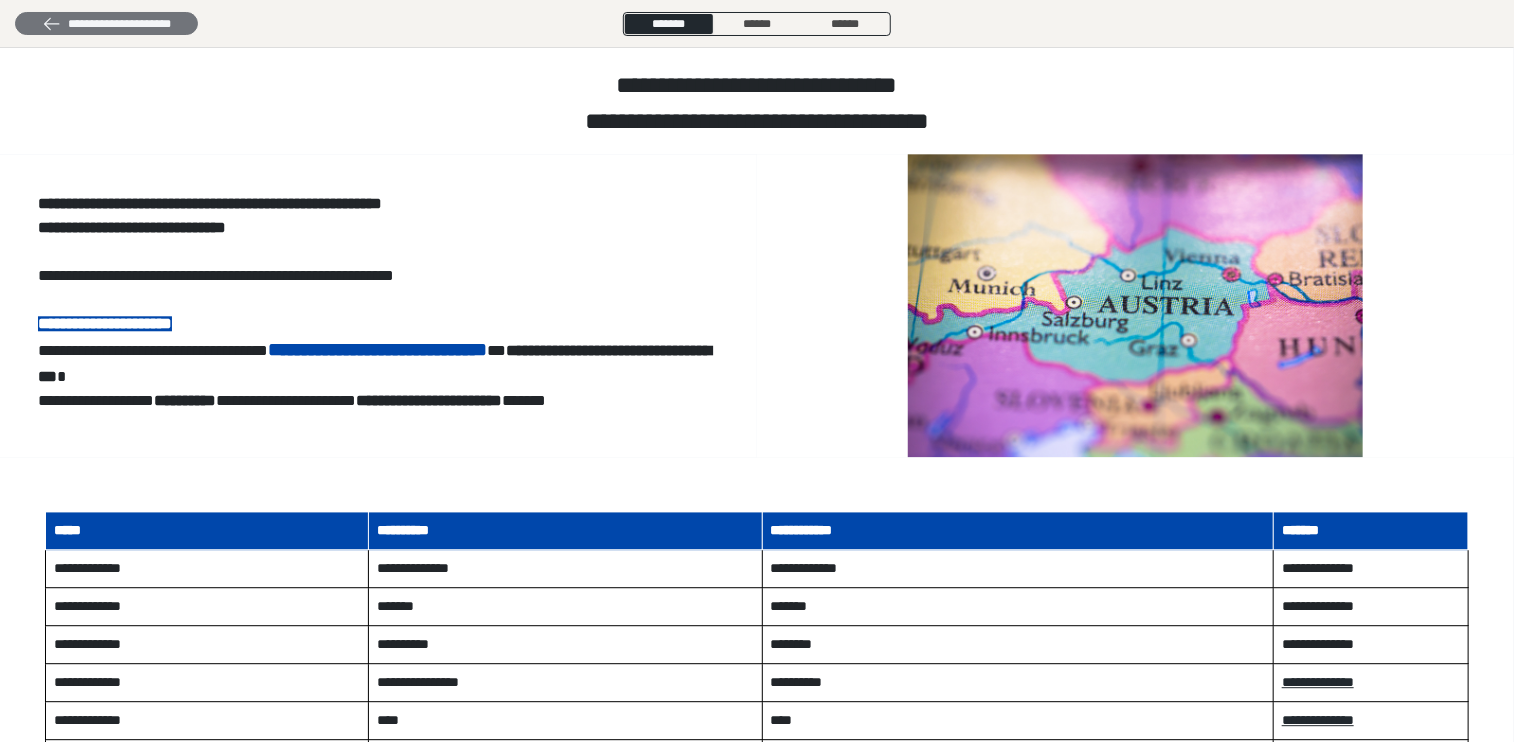 click on "**********" at bounding box center [106, 24] 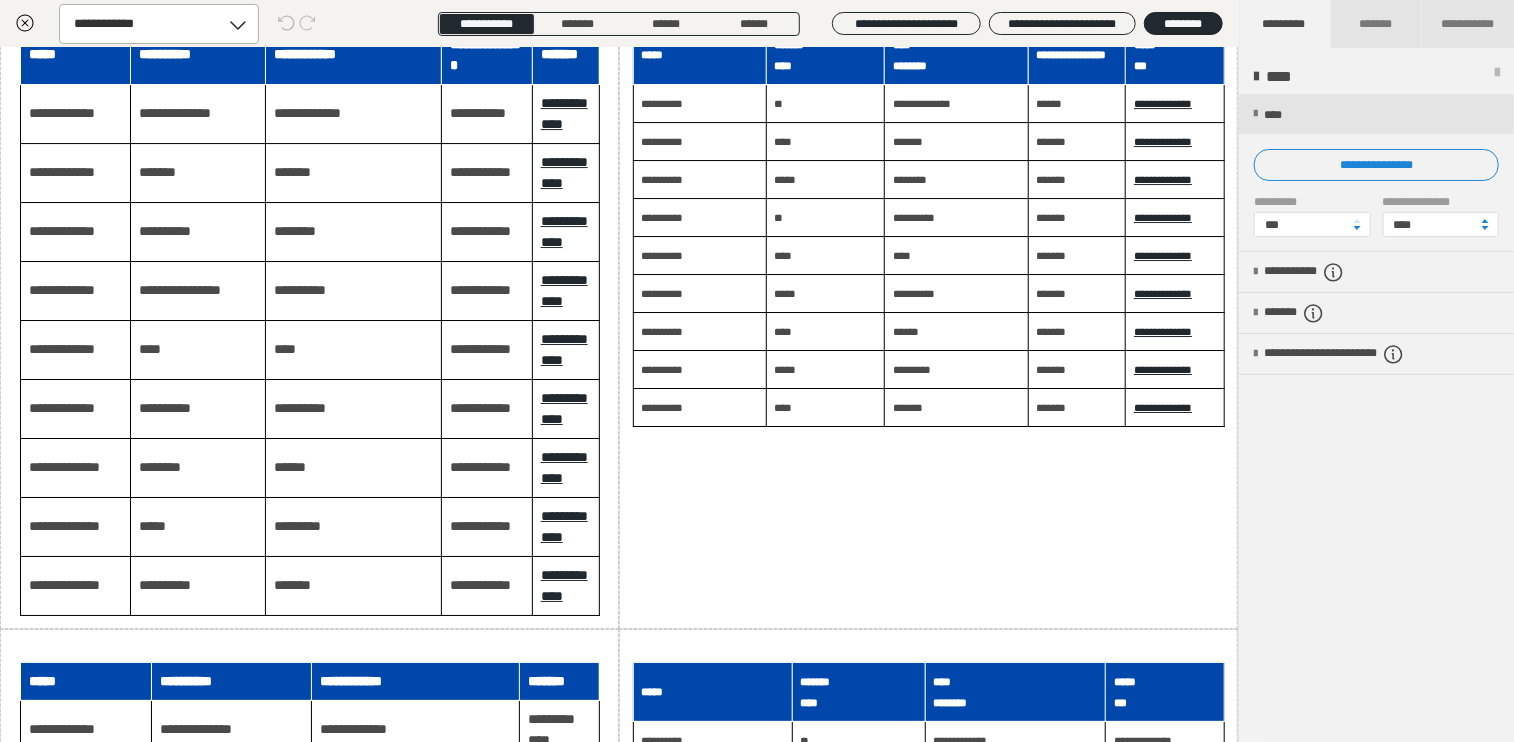 click on "**********" at bounding box center [207, -140] 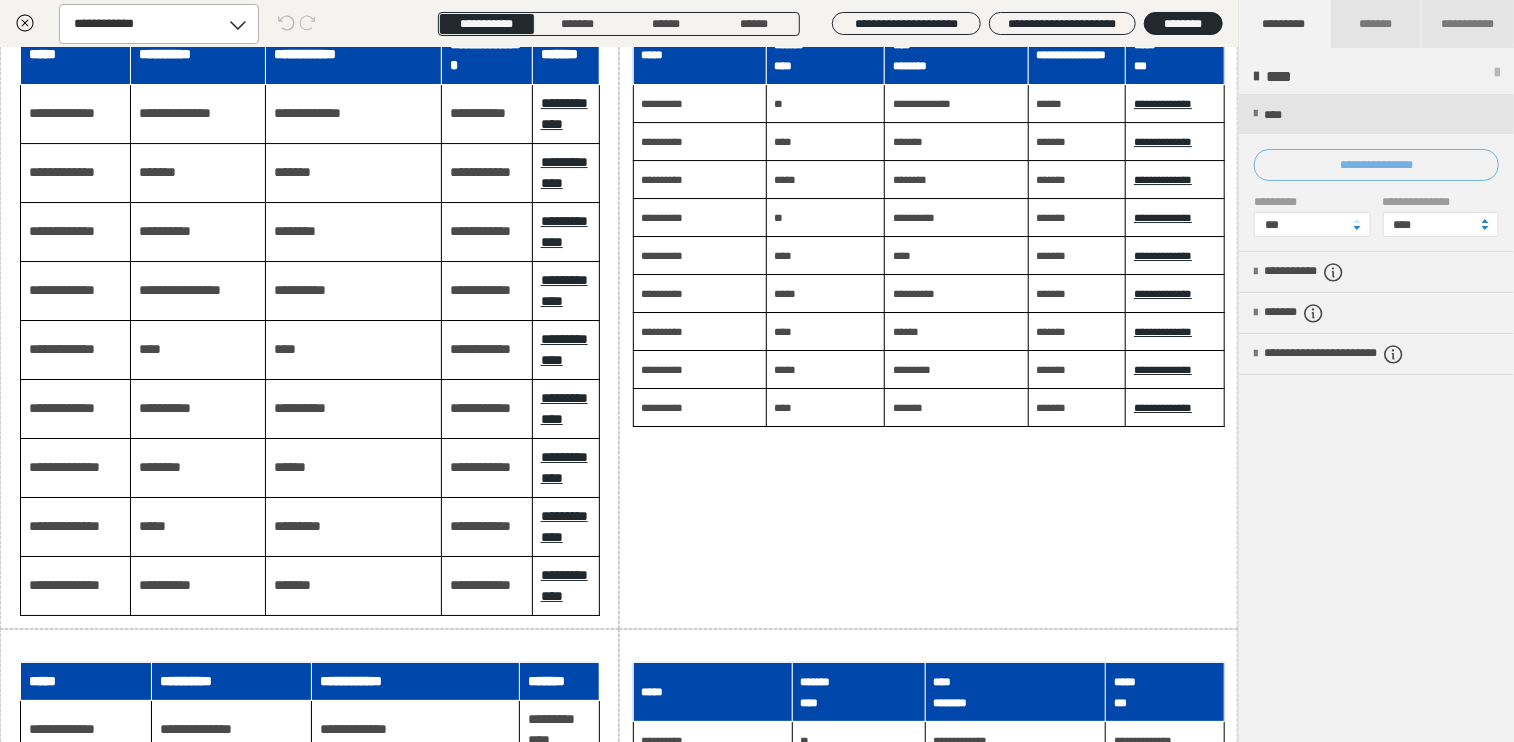 click on "**********" at bounding box center [1376, 165] 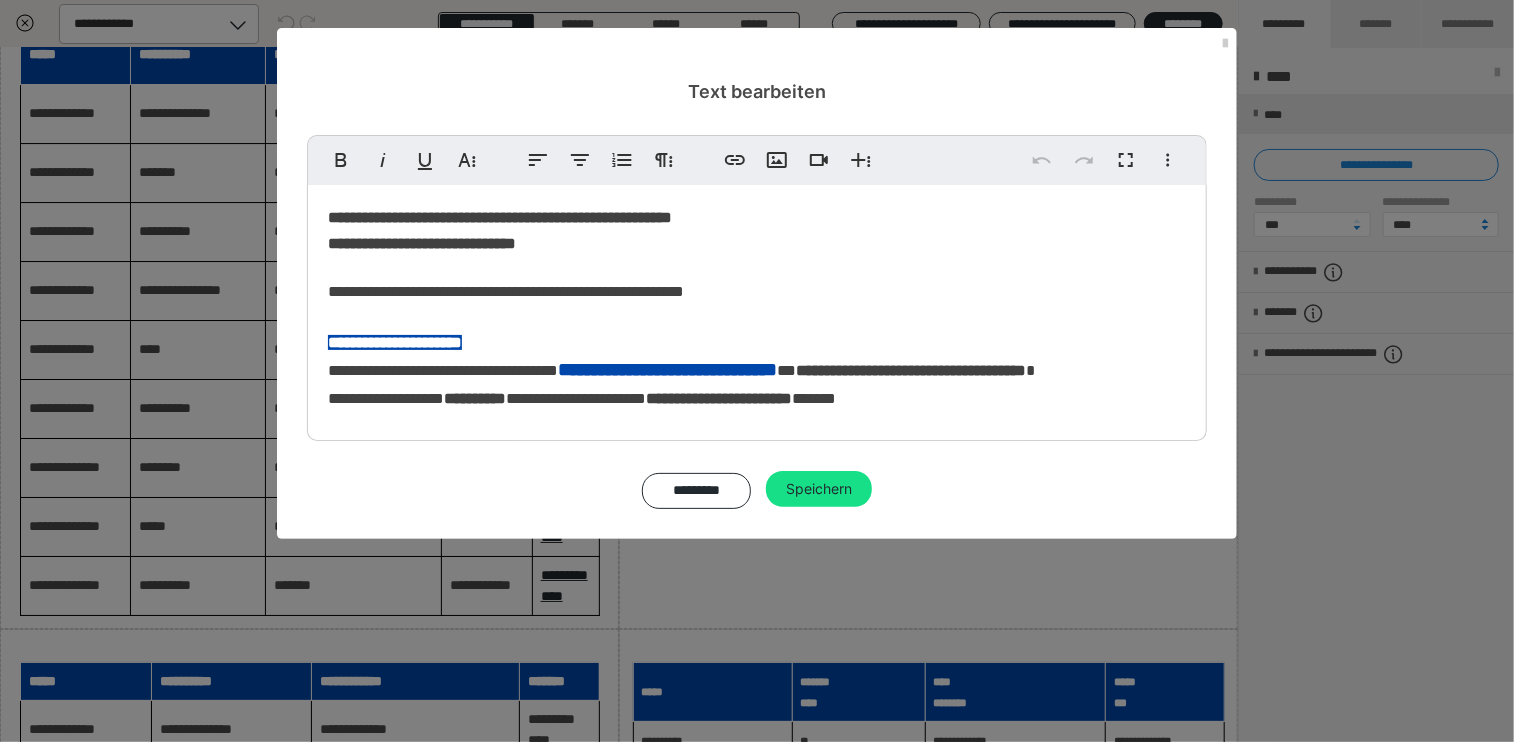 click on "**********" at bounding box center (757, 308) 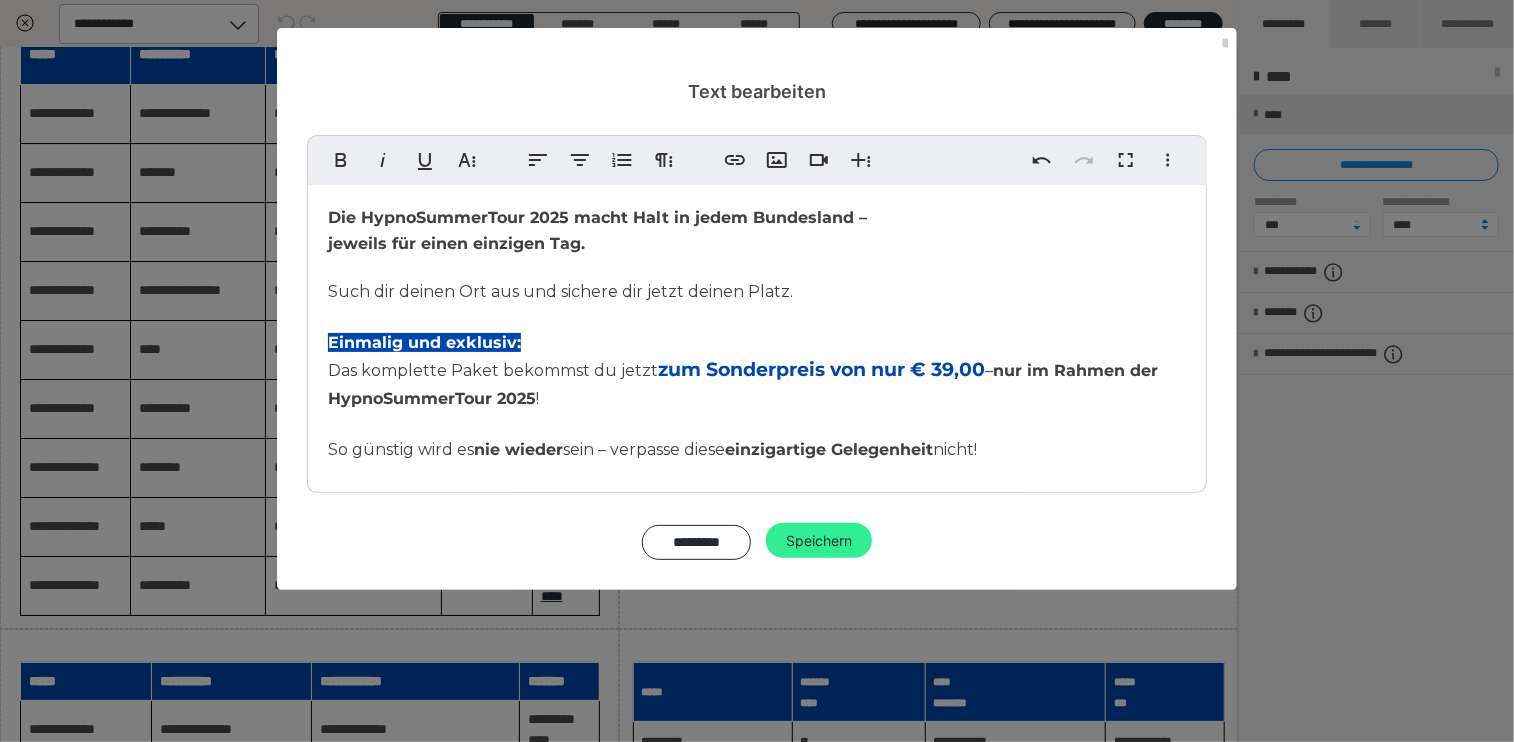 click on "Speichern" at bounding box center [819, 541] 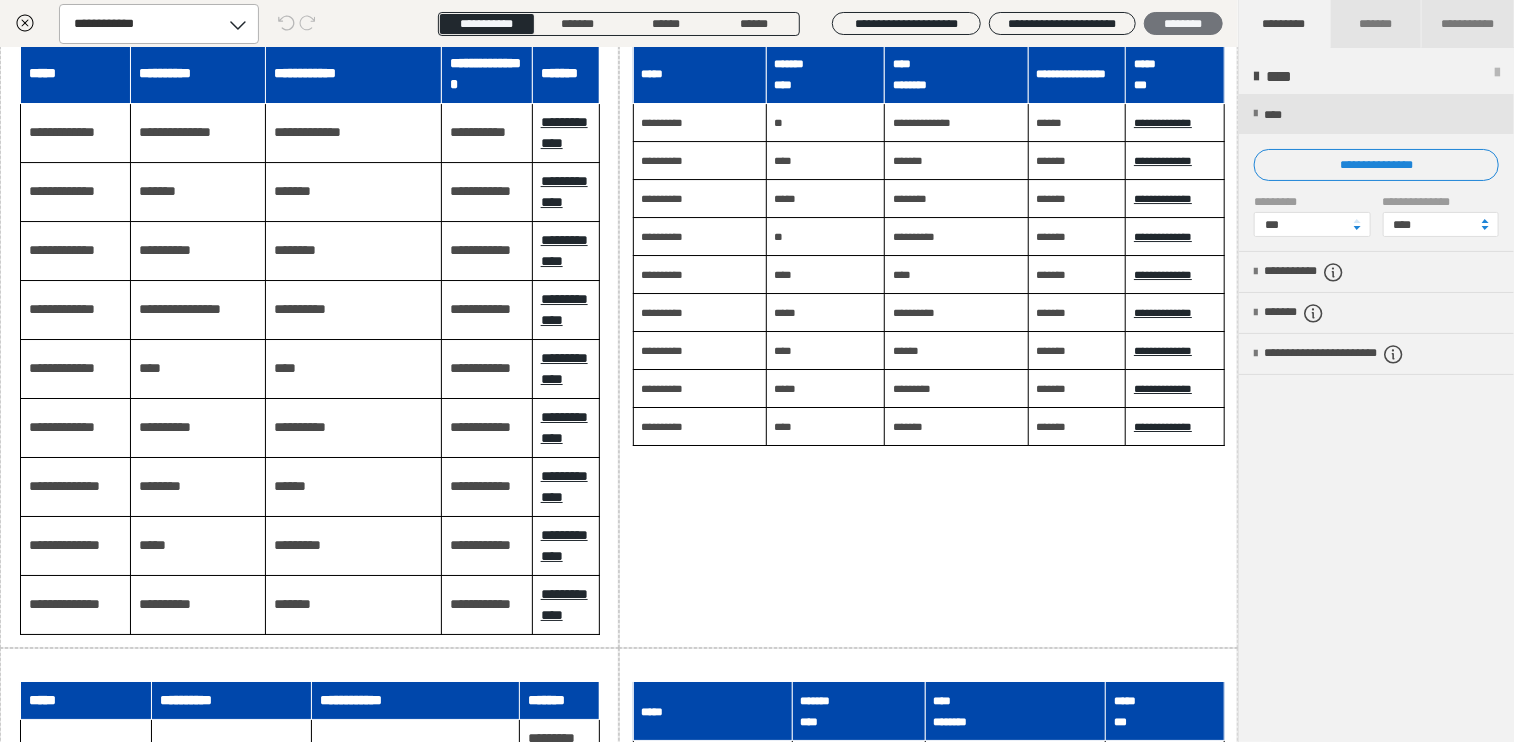 click on "********" at bounding box center (1183, 24) 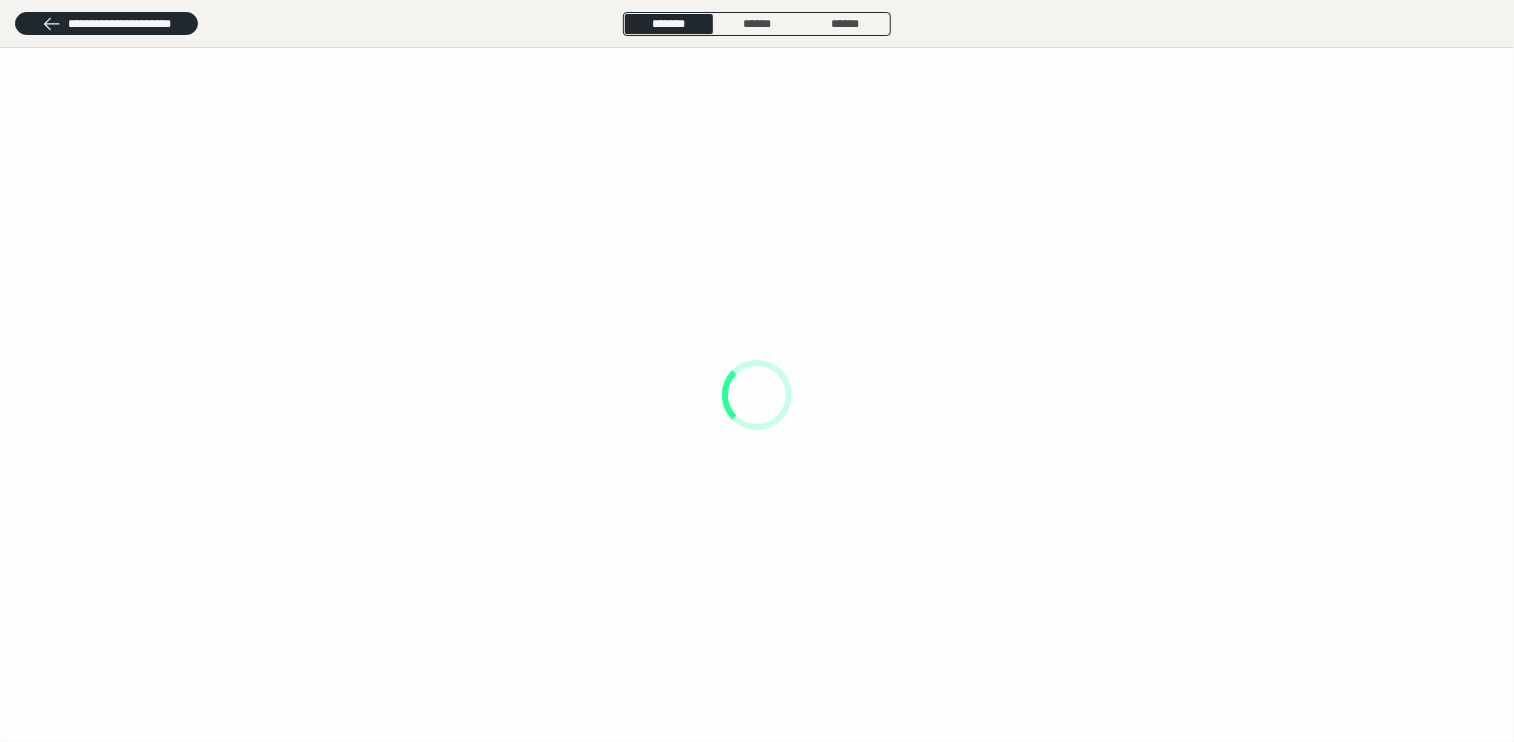 scroll, scrollTop: 0, scrollLeft: 0, axis: both 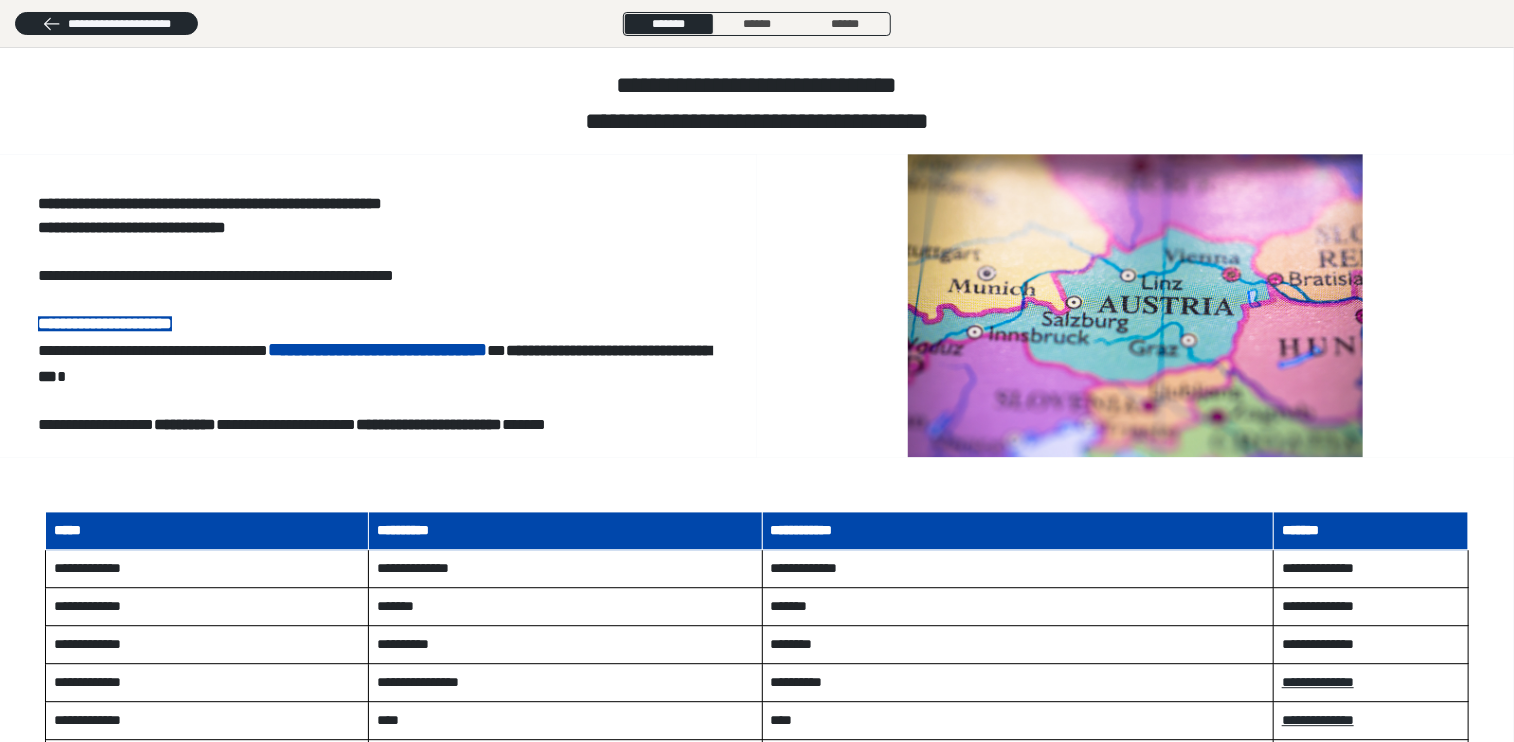 click on "**********" at bounding box center [292, 423] 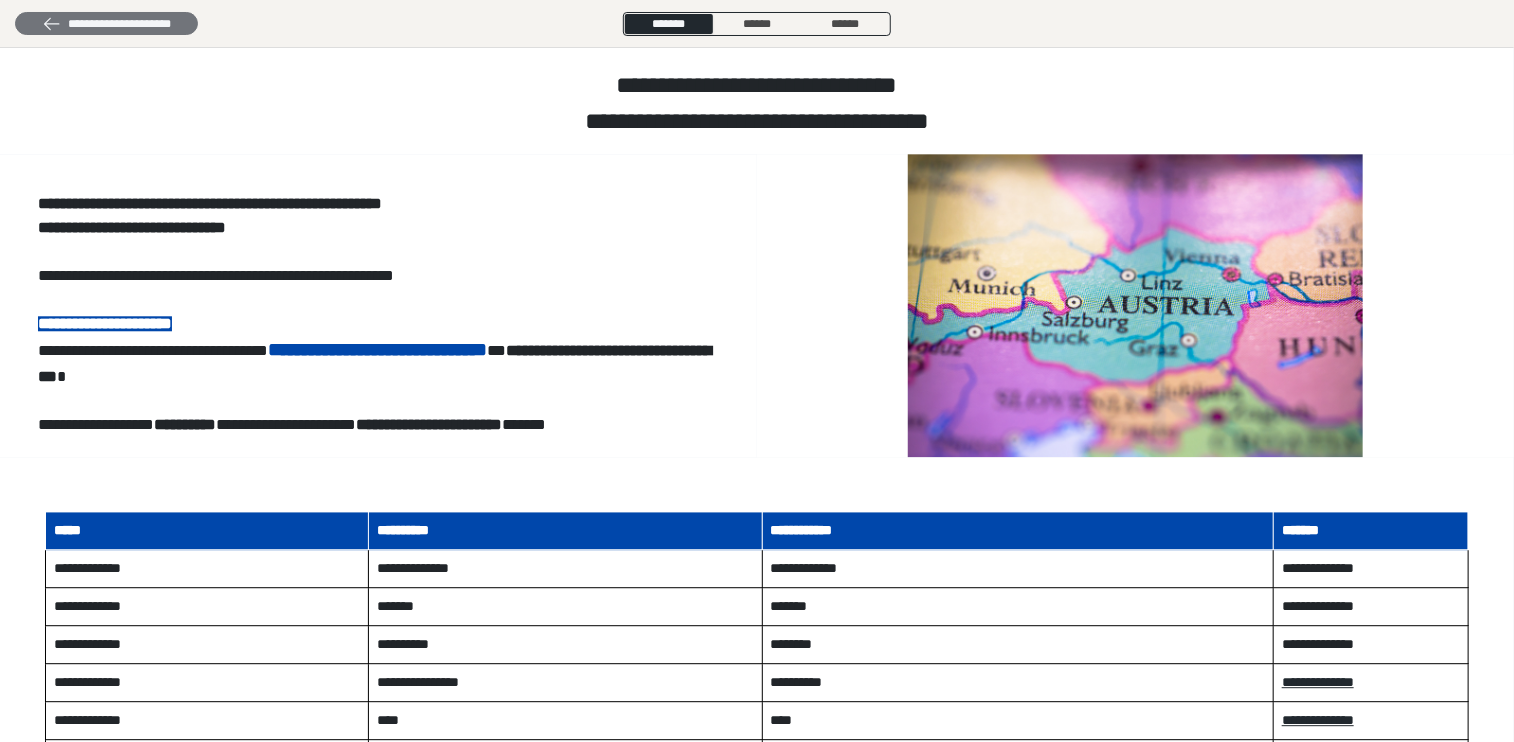 click on "**********" at bounding box center [106, 24] 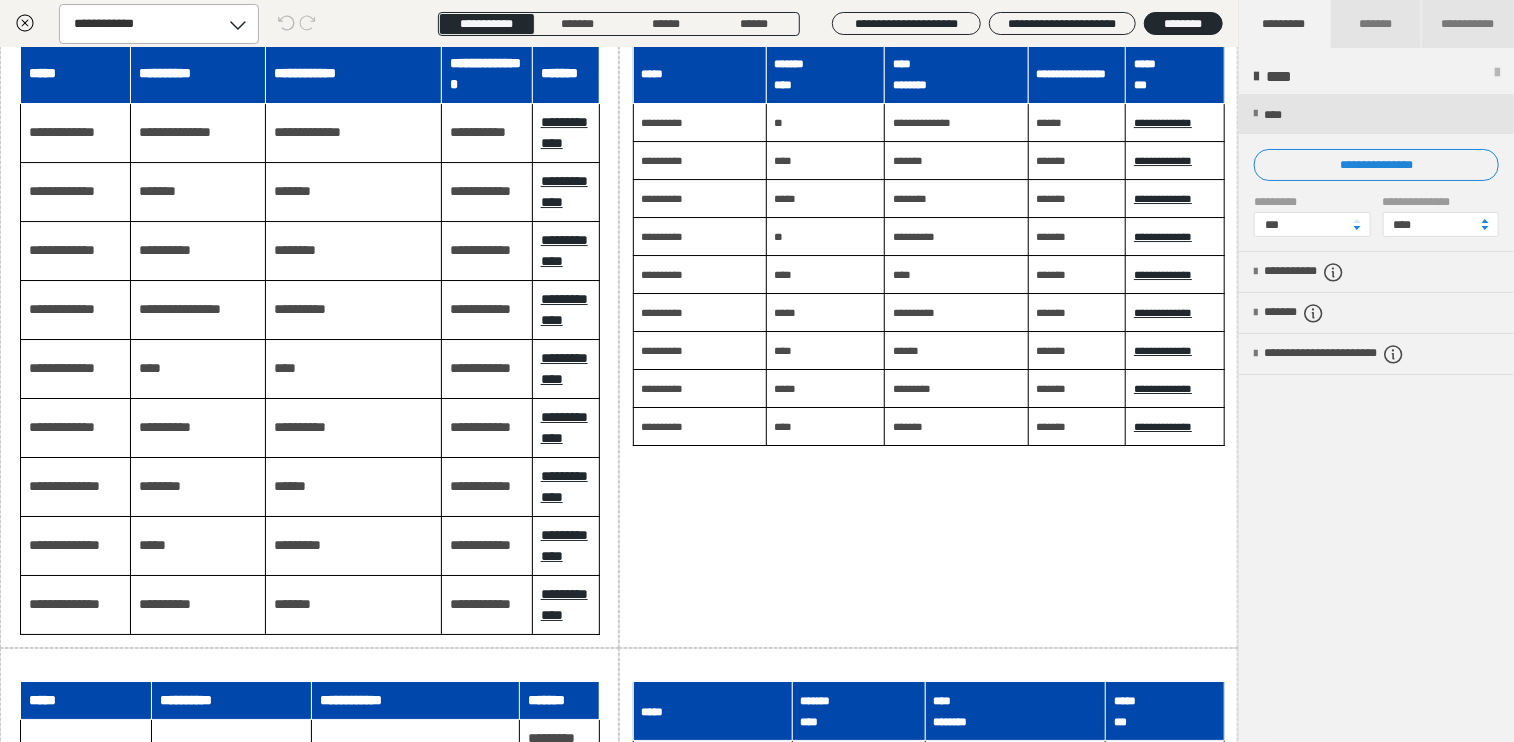click on "**********" at bounding box center [193, -19] 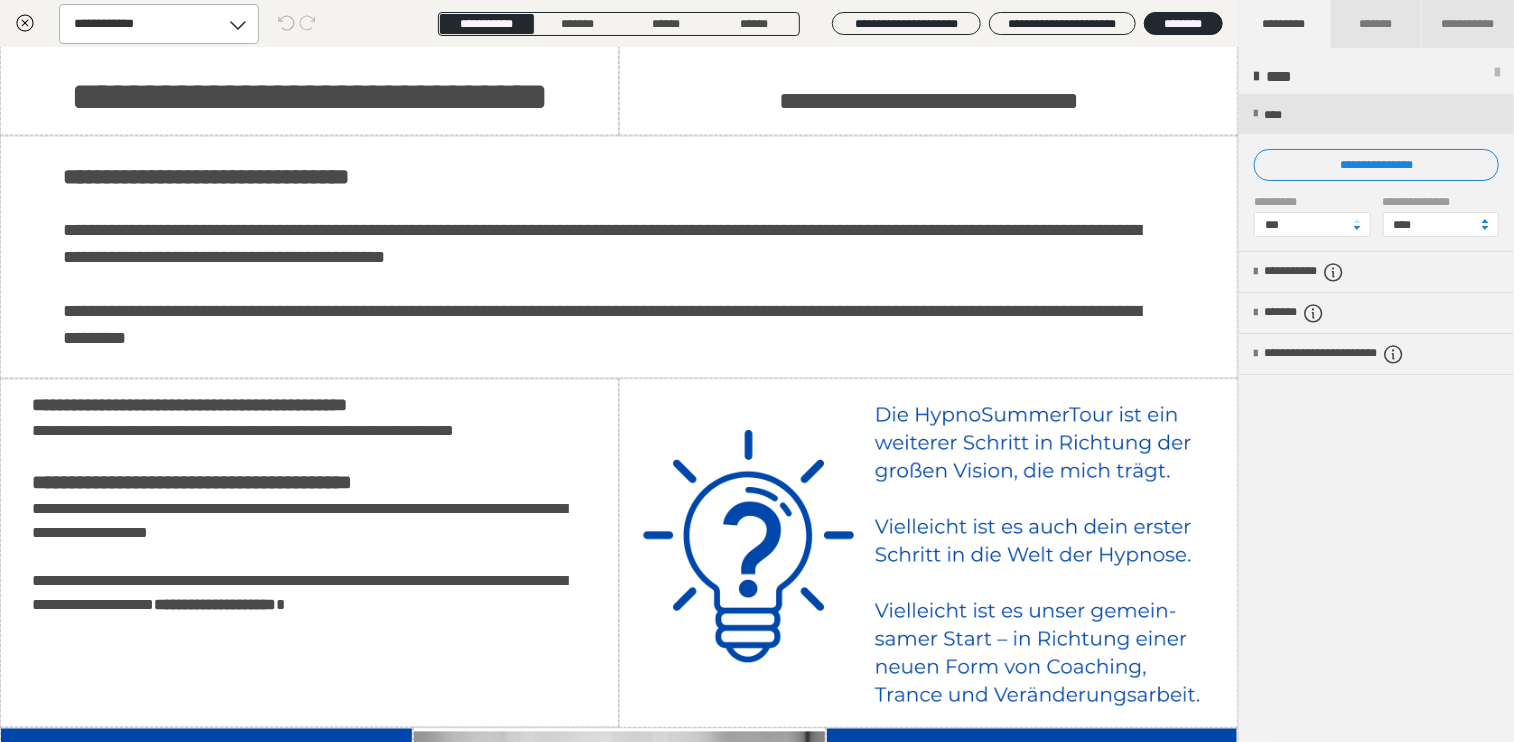 scroll, scrollTop: 9300, scrollLeft: 0, axis: vertical 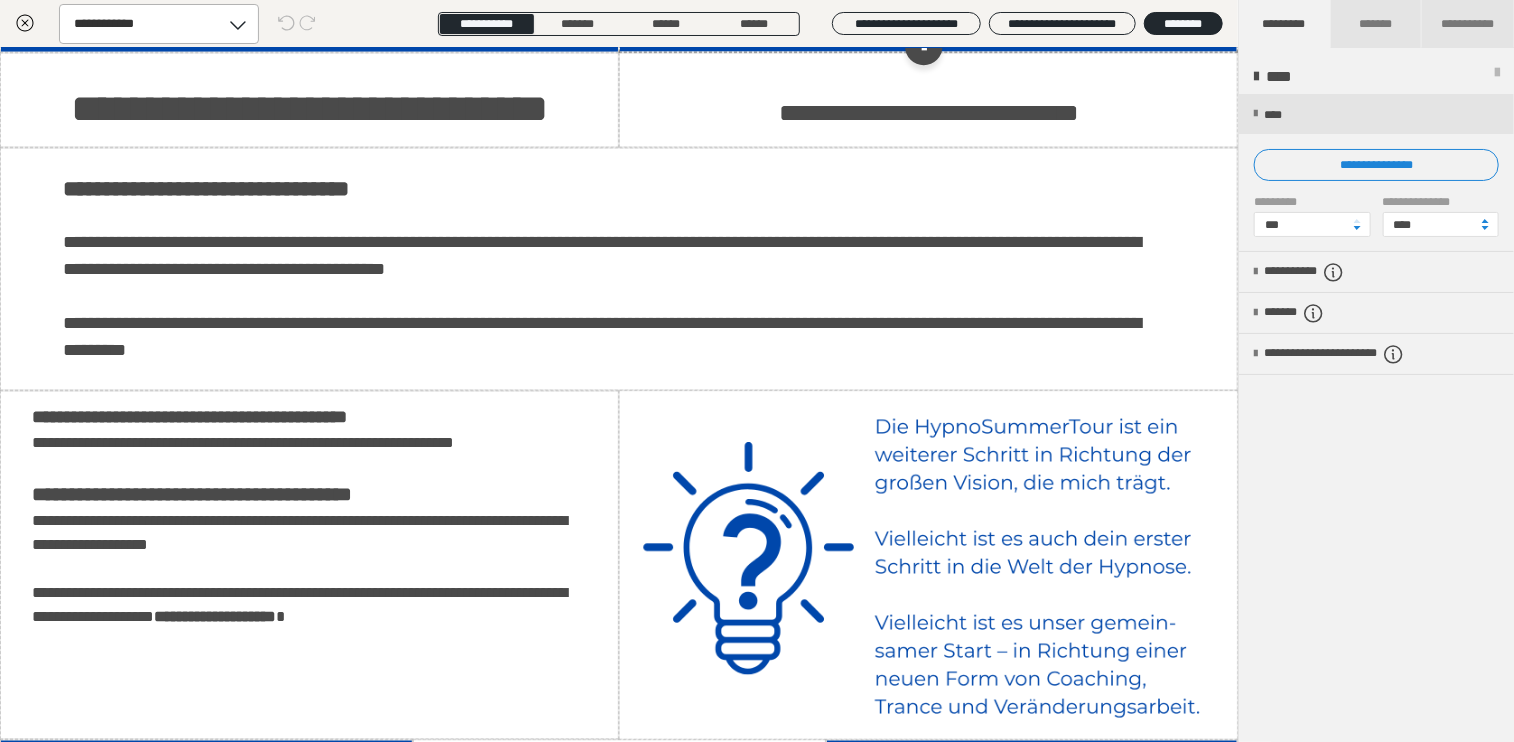 click on "**********" at bounding box center (829, -56) 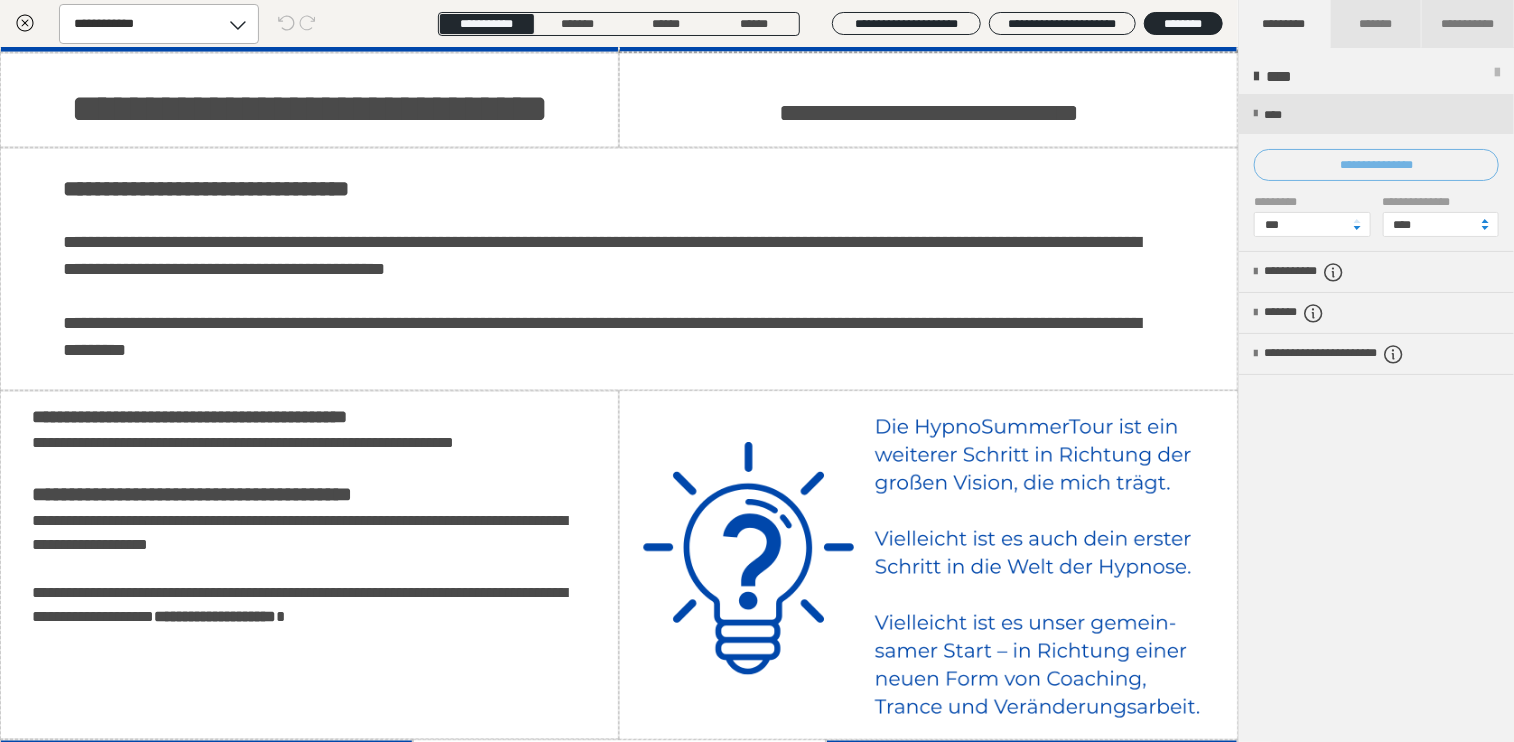 click on "**********" at bounding box center [1376, 165] 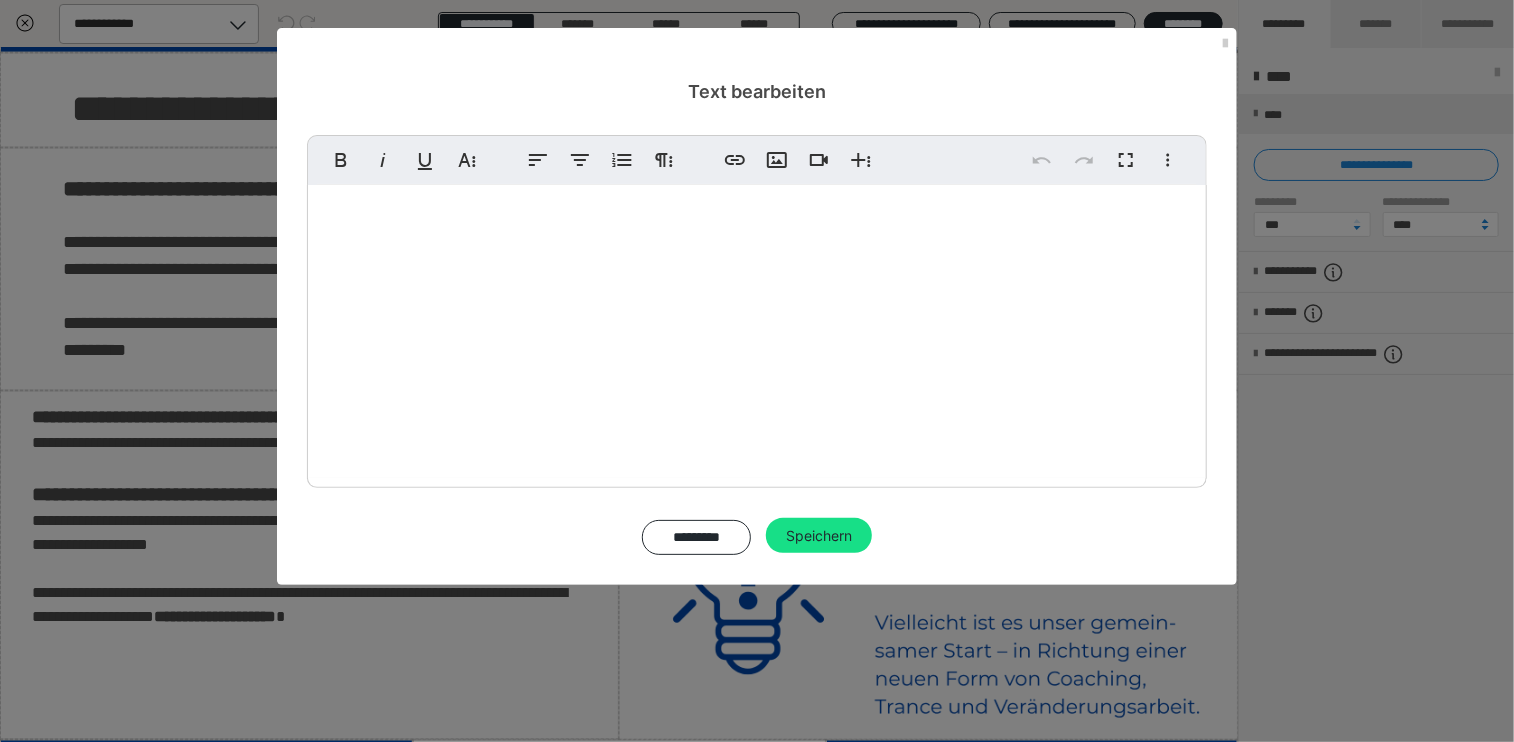 click on "**********" at bounding box center [740, 301] 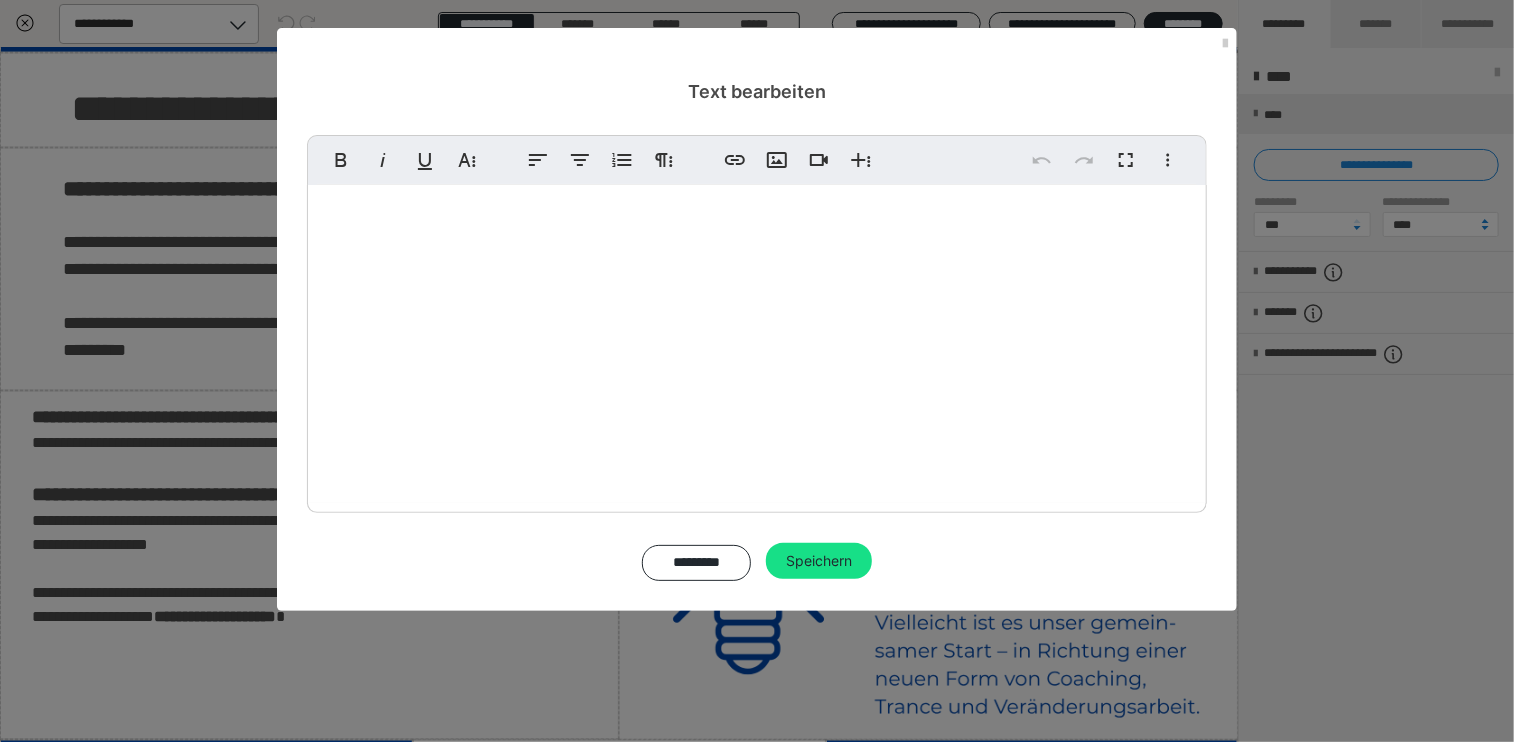click on "Text bearbeiten Fett Kursiv Unterstrichen Weitere Textformate Linksbündig ausrichten Zentriert ausrichten Nummerierte Liste Weitere Absatzformate Link einfügen Bild einfügen Video einfügen Weitere Reichhaltige Formate Rückgängig Wiederholen Vollbild Weitere Formate Durchgestrichen Tiefgestellt Hochgestellt Montserrat ABeeZee Abhaya Libre Abril FatFace Alegreya [PERSON_NAME] Amatic SC Anonymous Pro [PERSON_NAME] Archivo Black Archivo Light Archivo Medium Archivo Arimo Arvo B612 Barlow Bebas Neue Belleza Big Shoulders Stencil Display BioRhyme Blinker [GEOGRAPHIC_DATA] Cardo Catamaran Caveat Caveat Brush Comfortaa Concert One Cormorant Cormorant Garamond Courier Prime Crimson Text Dancing Script Eczar Exo Exo 2 Figtree Fira Sans Fjalla One Forum [PERSON_NAME] Libre Fraunces Grandstander IBM Plex Serif Inconsolata Inder Indie Flower Inter Josefin Sans [PERSON_NAME] Lexend Deca Libre Baskerville Libre Franklin Lilita One Lobster Lobster Two Lora Merienda [PERSON_NAME] Black Montserrat Extra Bold 1 2" at bounding box center [757, 371] 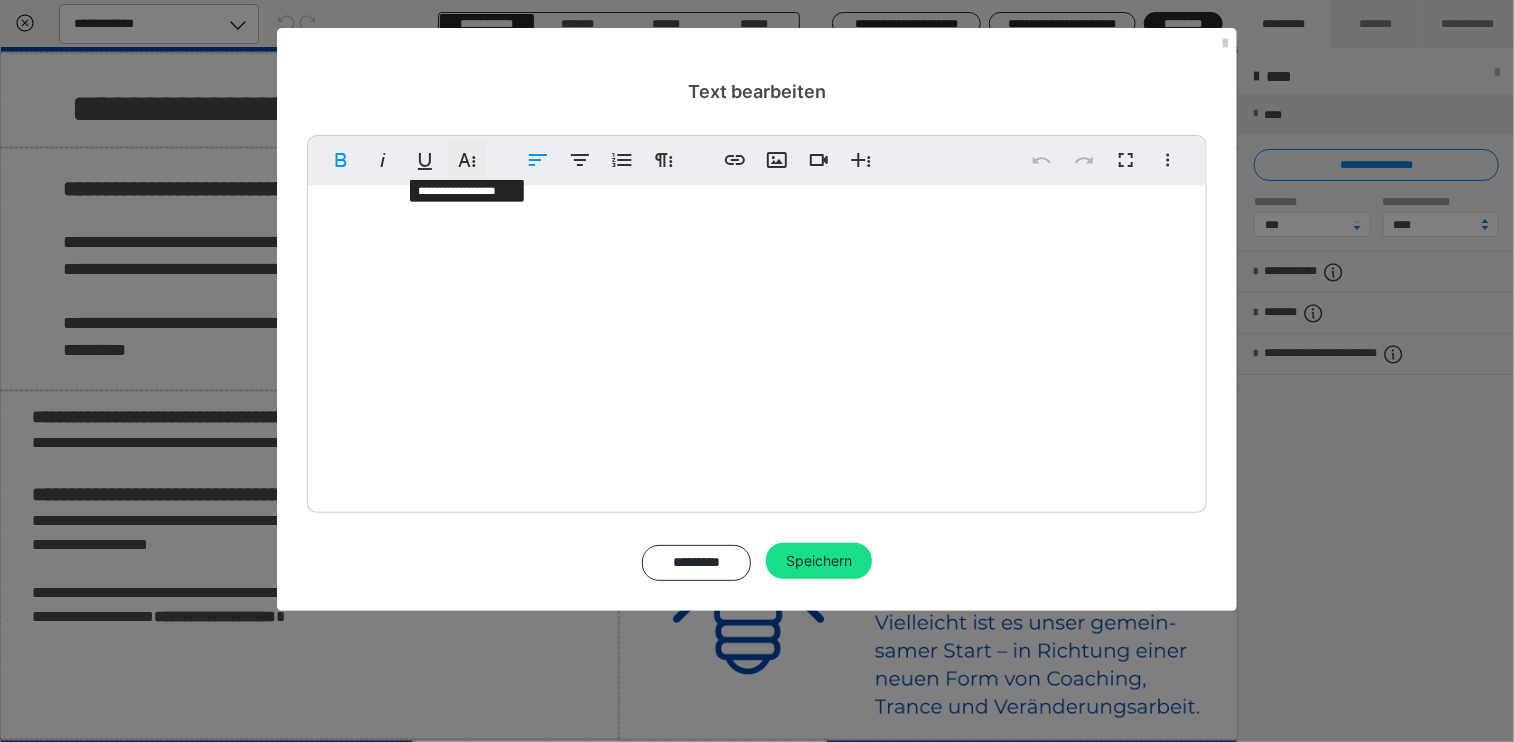 click 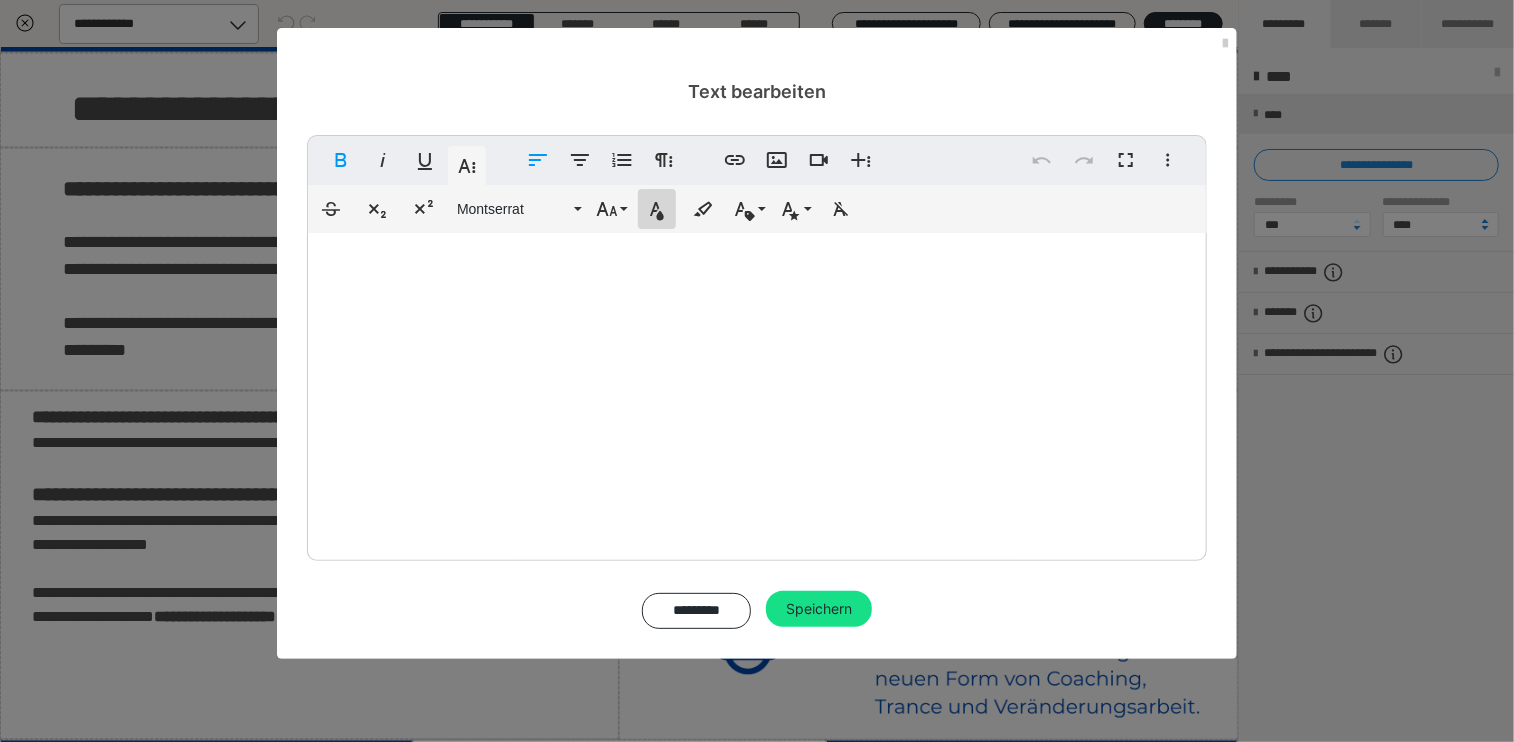 click 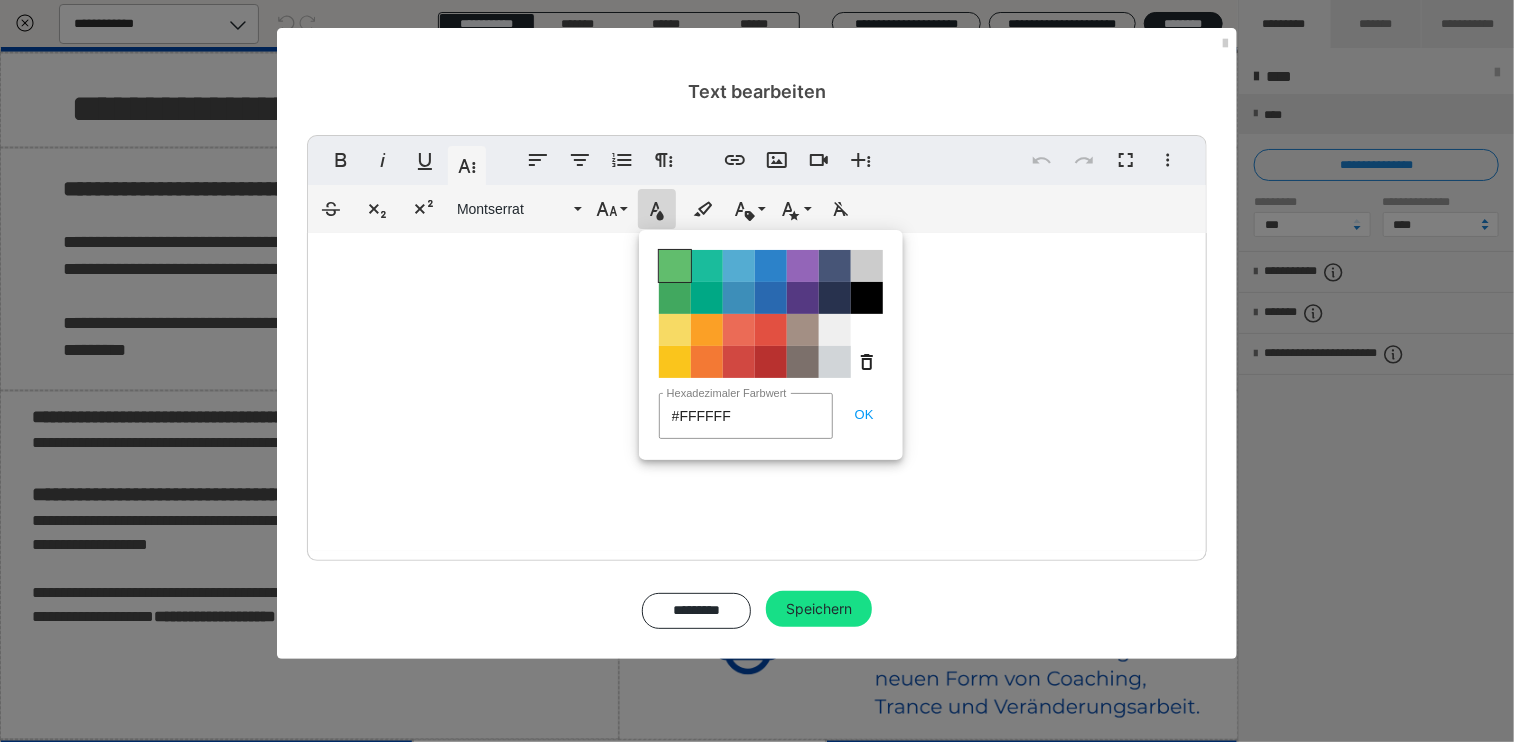 click on "Color#61BD6D" at bounding box center (675, 266) 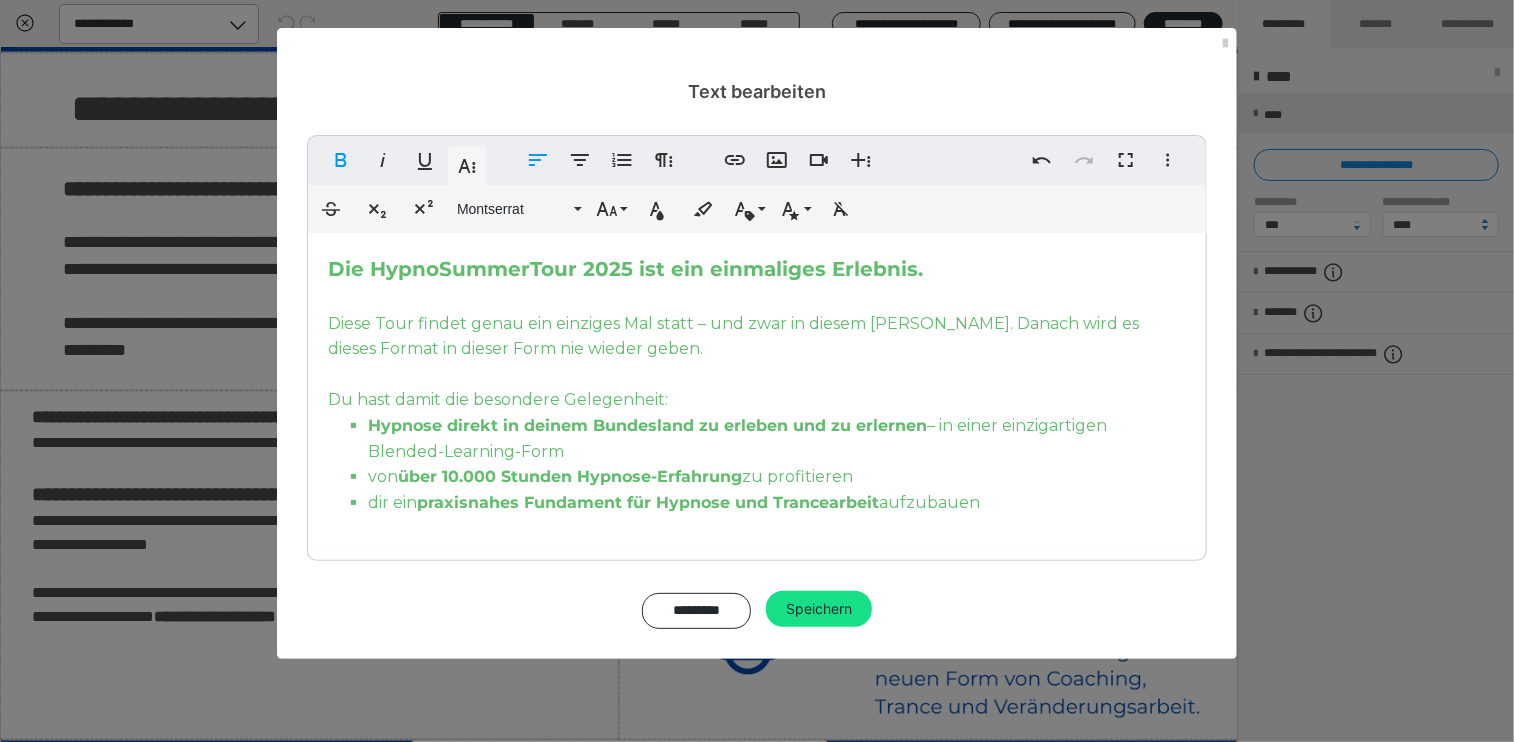 click on "dir ein  praxisnahes Fundament für Hypnose und Trancearbeit  aufzubauen" at bounding box center (777, 503) 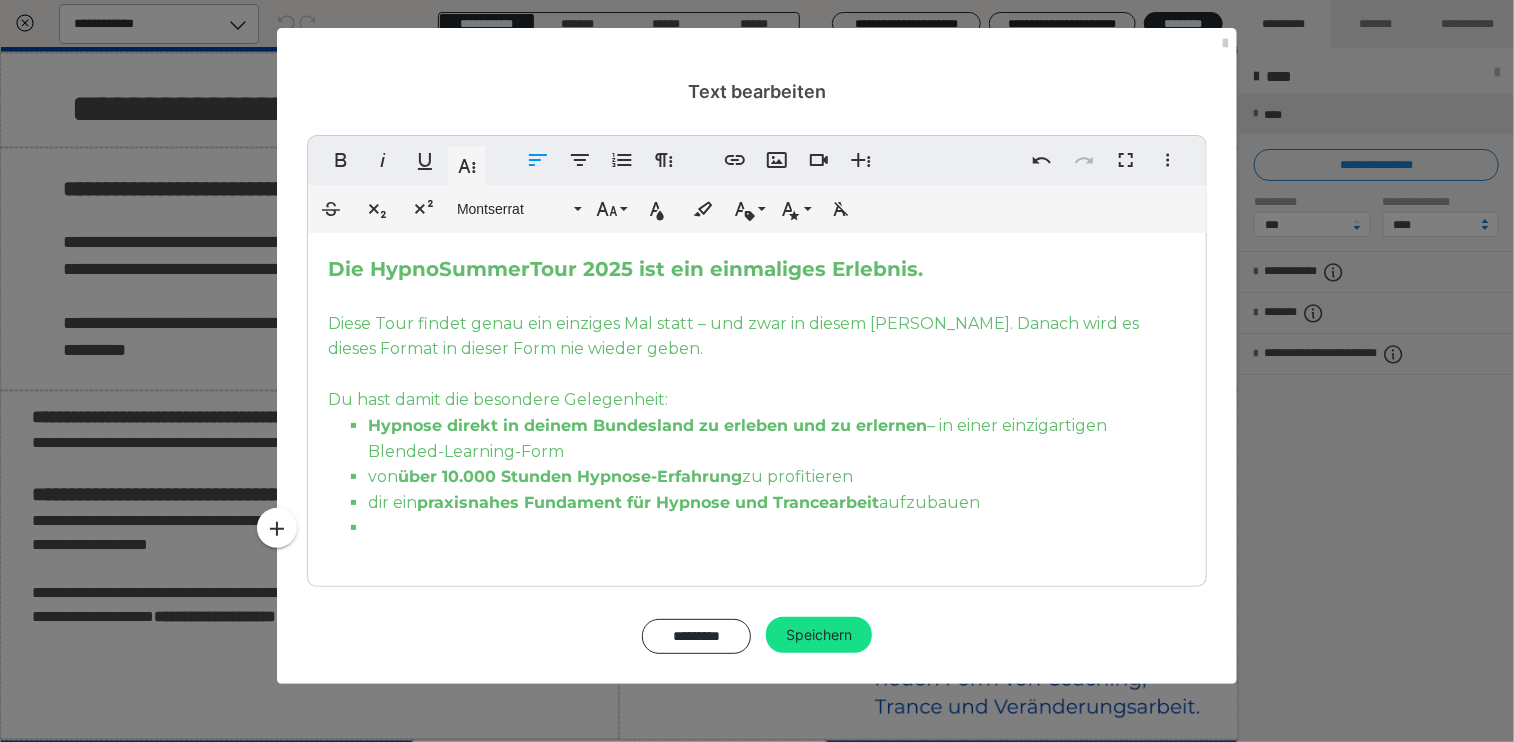 type 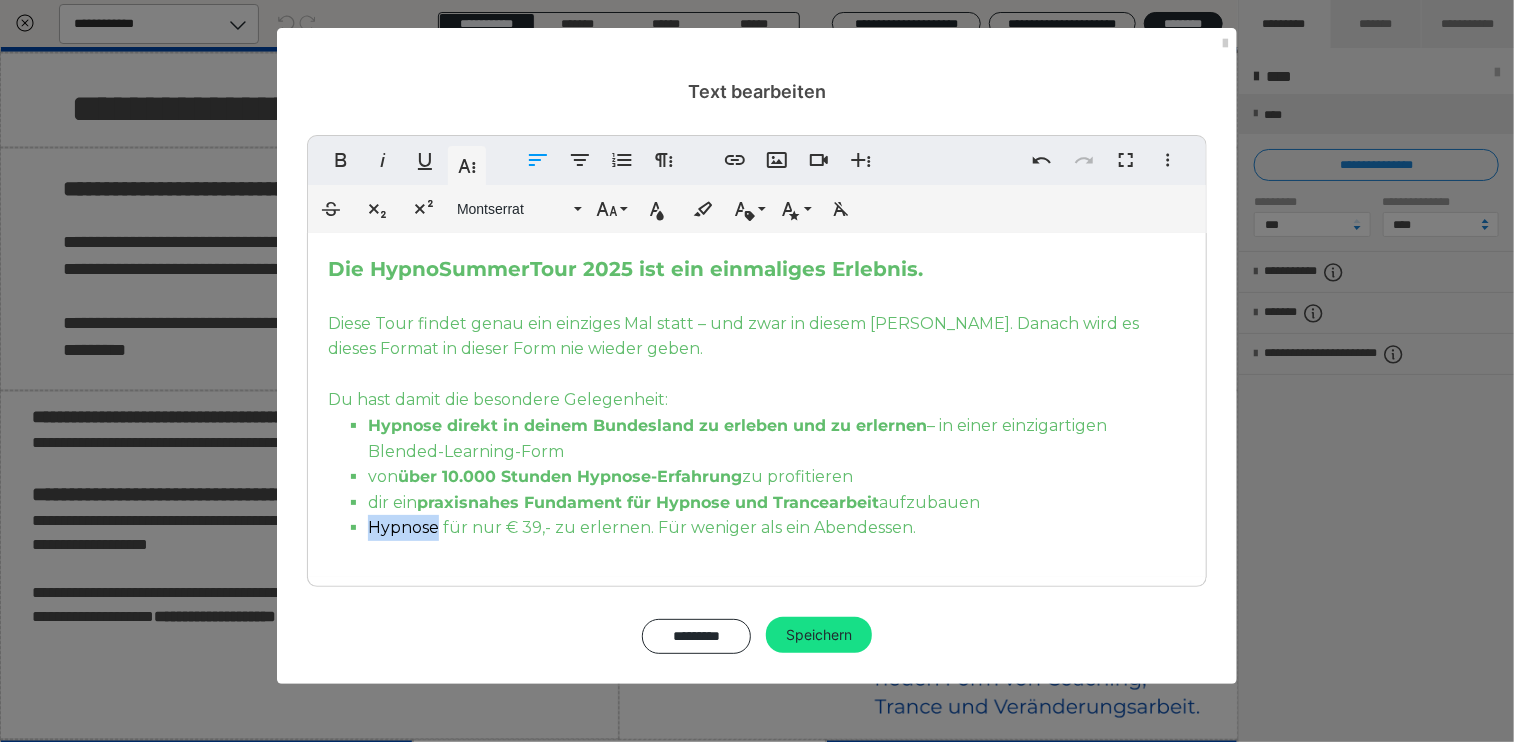 drag, startPoint x: 438, startPoint y: 531, endPoint x: 371, endPoint y: 529, distance: 67.02985 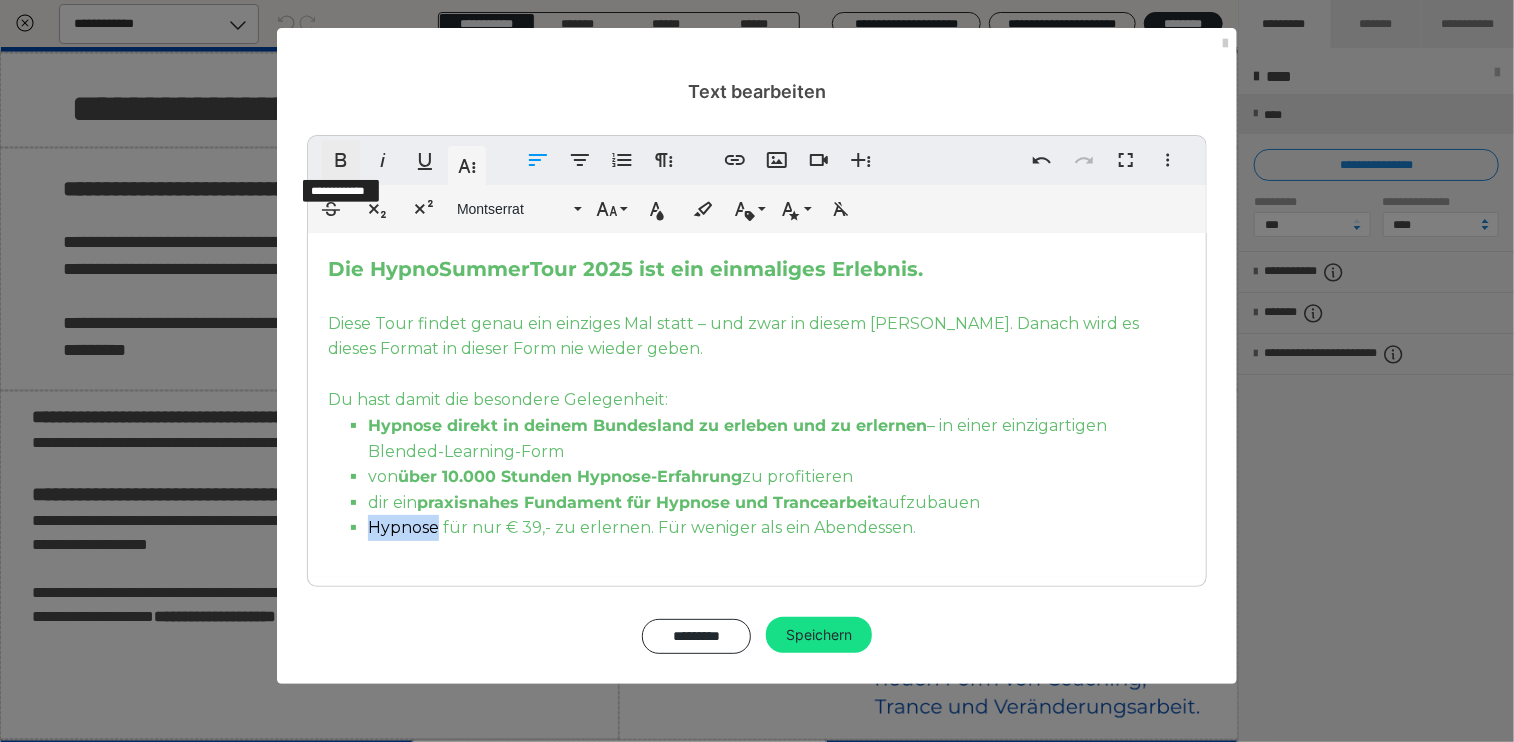 click 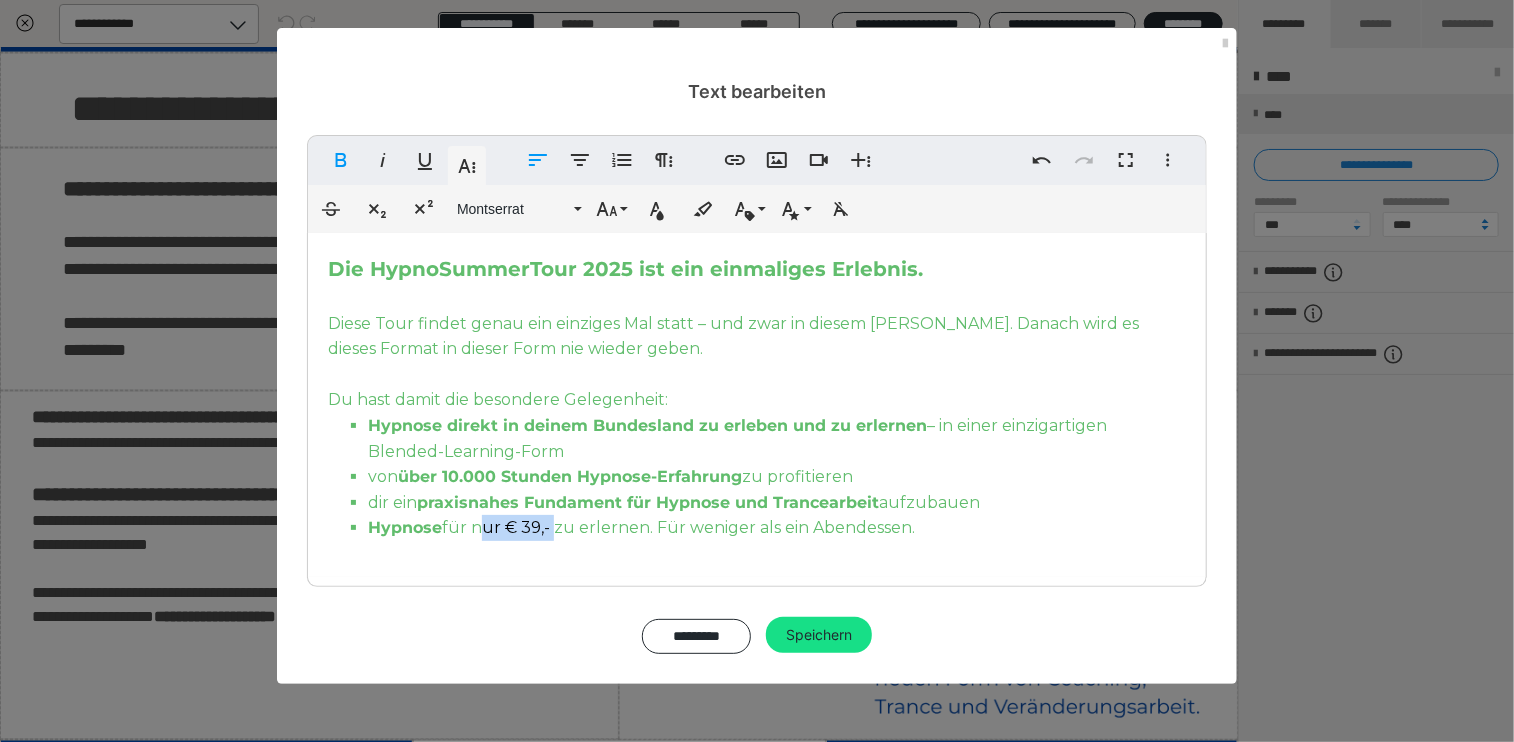 drag, startPoint x: 550, startPoint y: 527, endPoint x: 471, endPoint y: 527, distance: 79 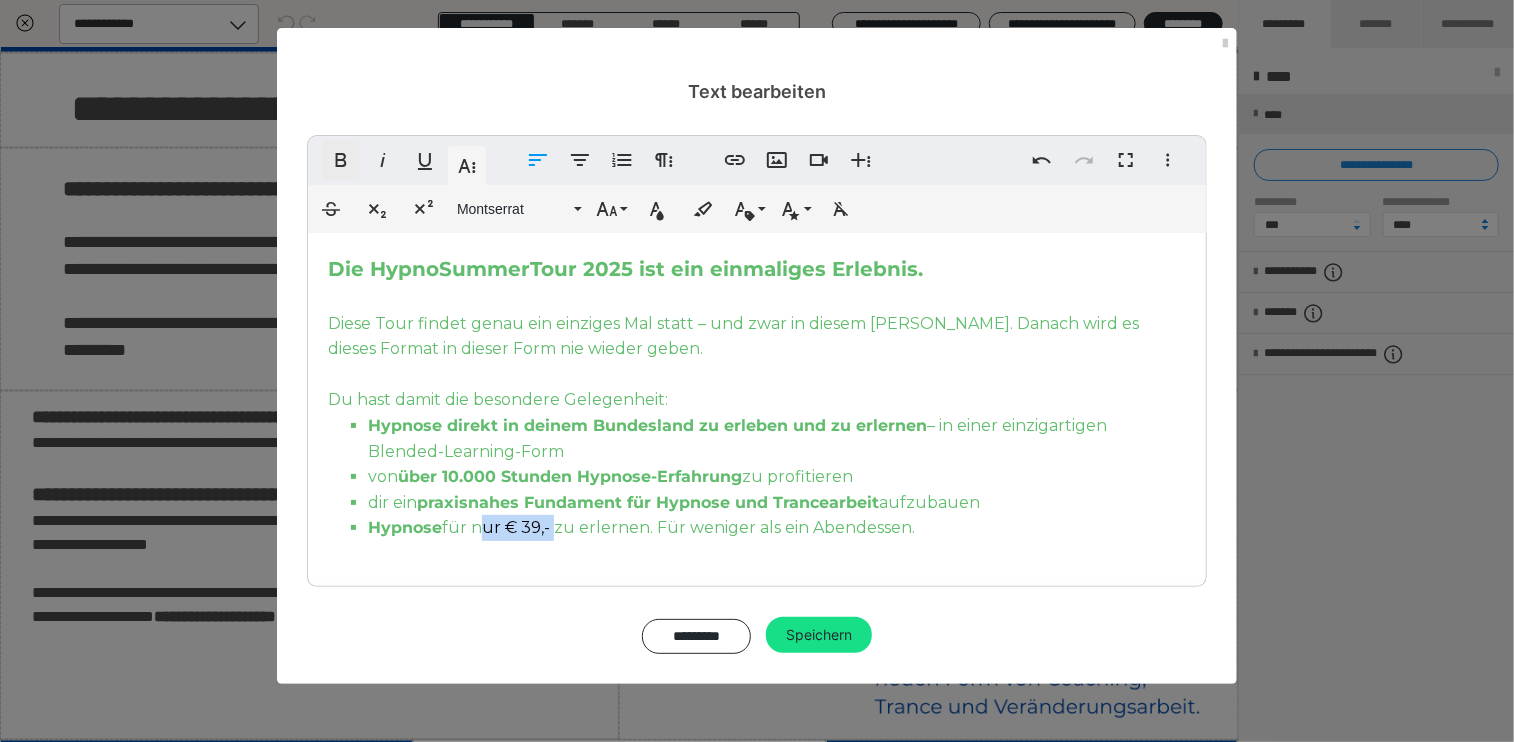 click 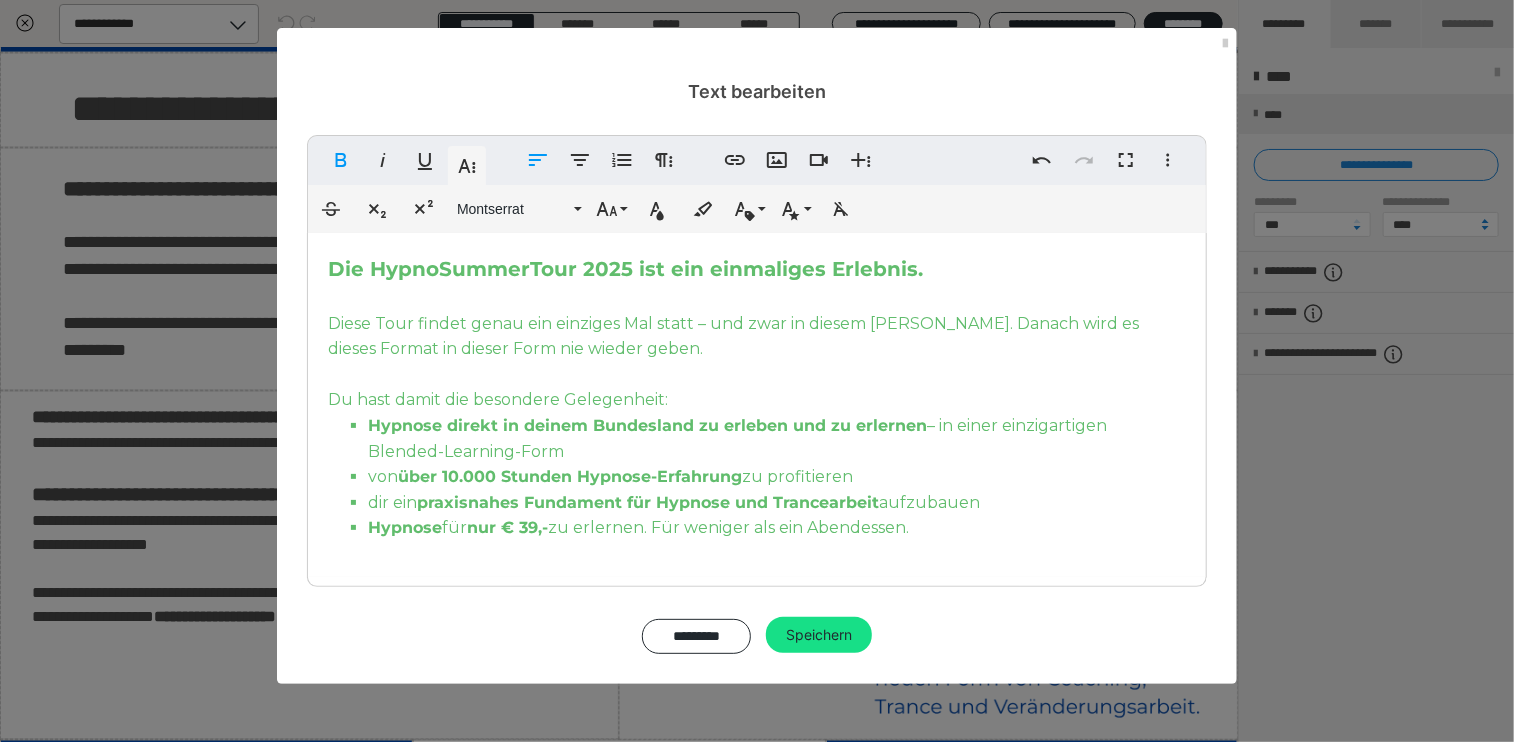 click on "Die HypnoSummerTour 2025 ist ein einmaliges Erlebnis. Diese Tour findet genau ein einziges Mal statt – und zwar in diesem Sommer. Danach wird es dieses Format in dieser Form nie wieder geben. Du hast damit die besondere Gelegenheit: Hypnose direkt in deinem Bundesland zu erleben und zu erlernen  – in einer einzigartigen Blended-Learning-Form von  über 10.000 Stunden Hypnose-Erfahrung  zu profitieren dir ein  praxisnahes Fundament für Hypnose und Trancearbeit  aufzubauen Hypnose  für  nur € 39,-  zu erlernen. Für weniger als ein Abendessen." at bounding box center (757, 405) 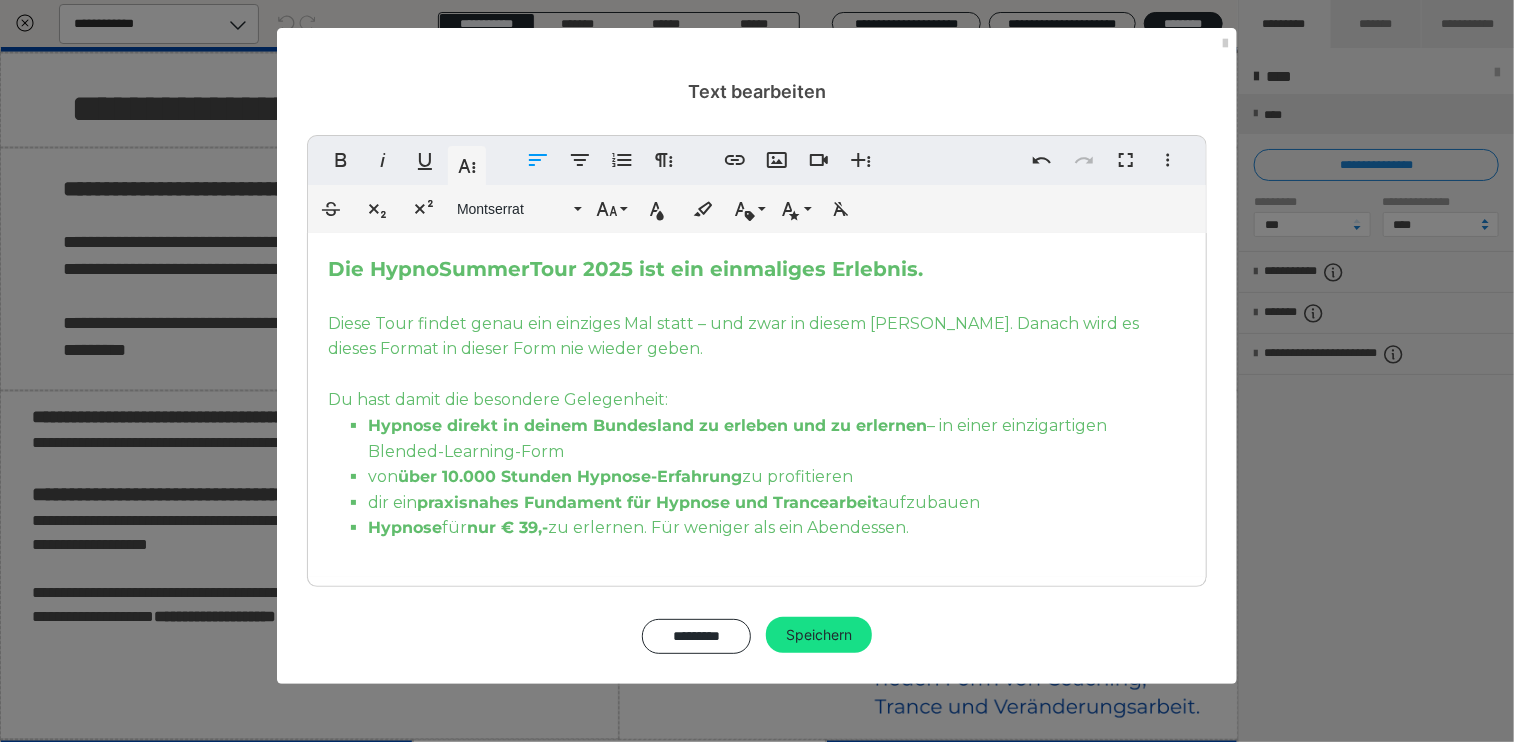 drag, startPoint x: 880, startPoint y: 528, endPoint x: 291, endPoint y: 259, distance: 647.5199 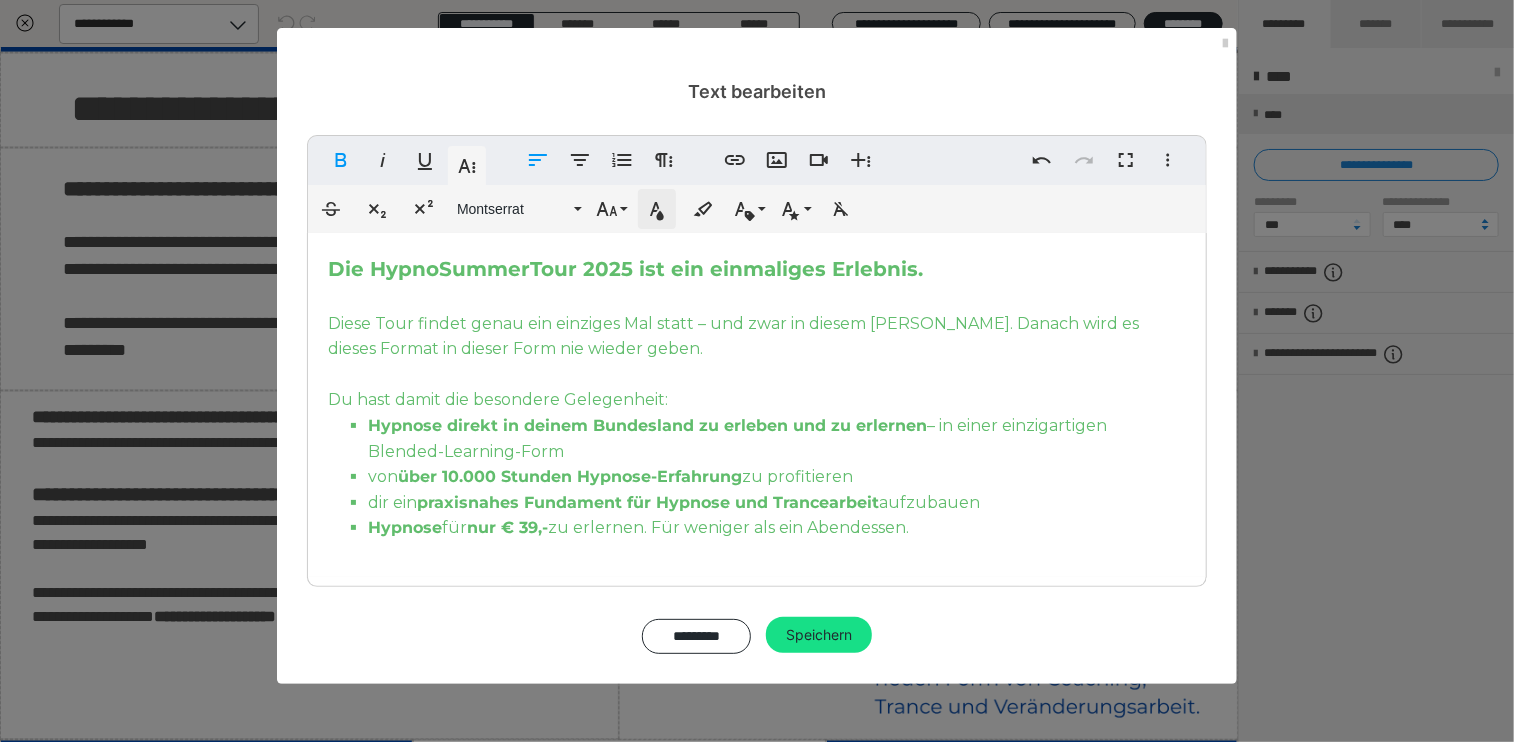 click 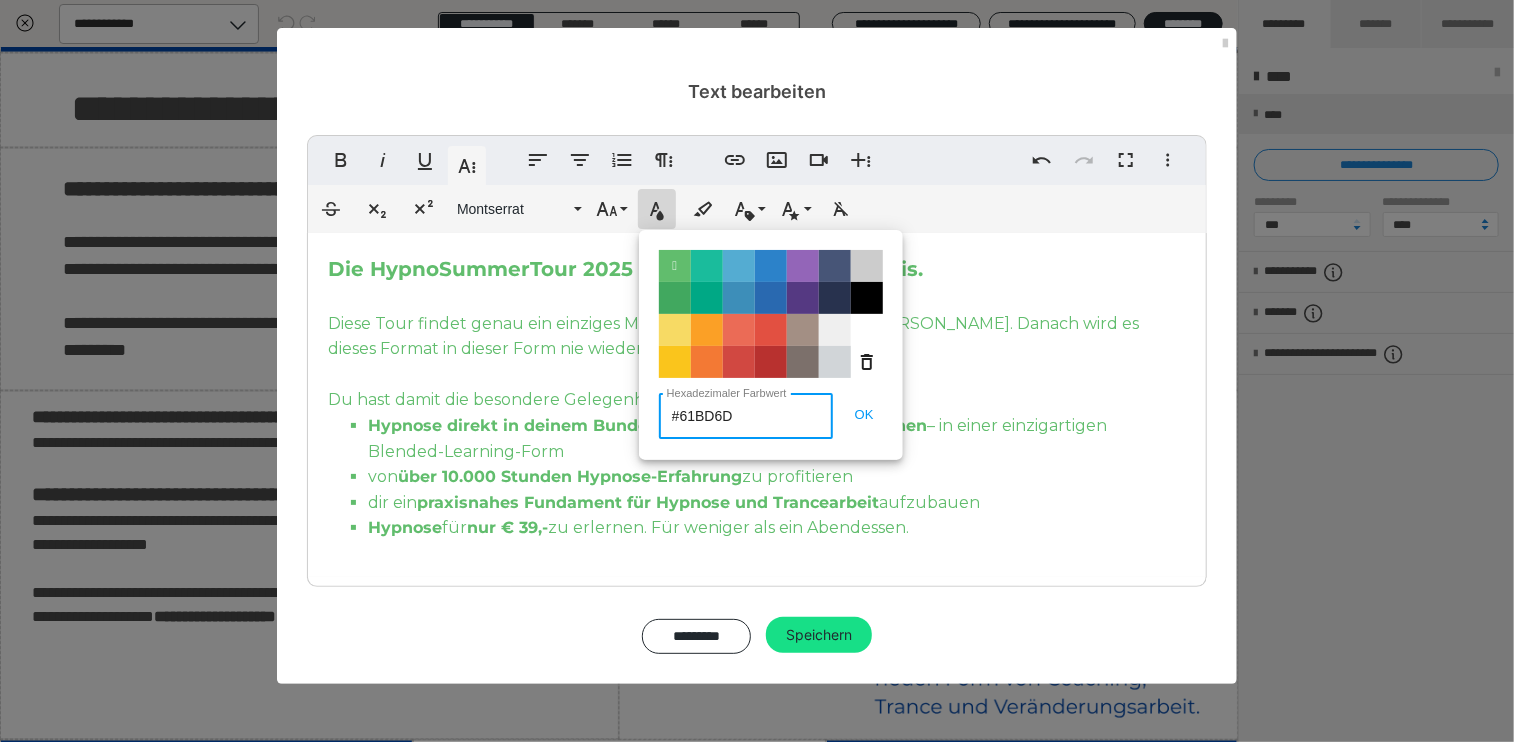 drag, startPoint x: 756, startPoint y: 419, endPoint x: 677, endPoint y: 414, distance: 79.15807 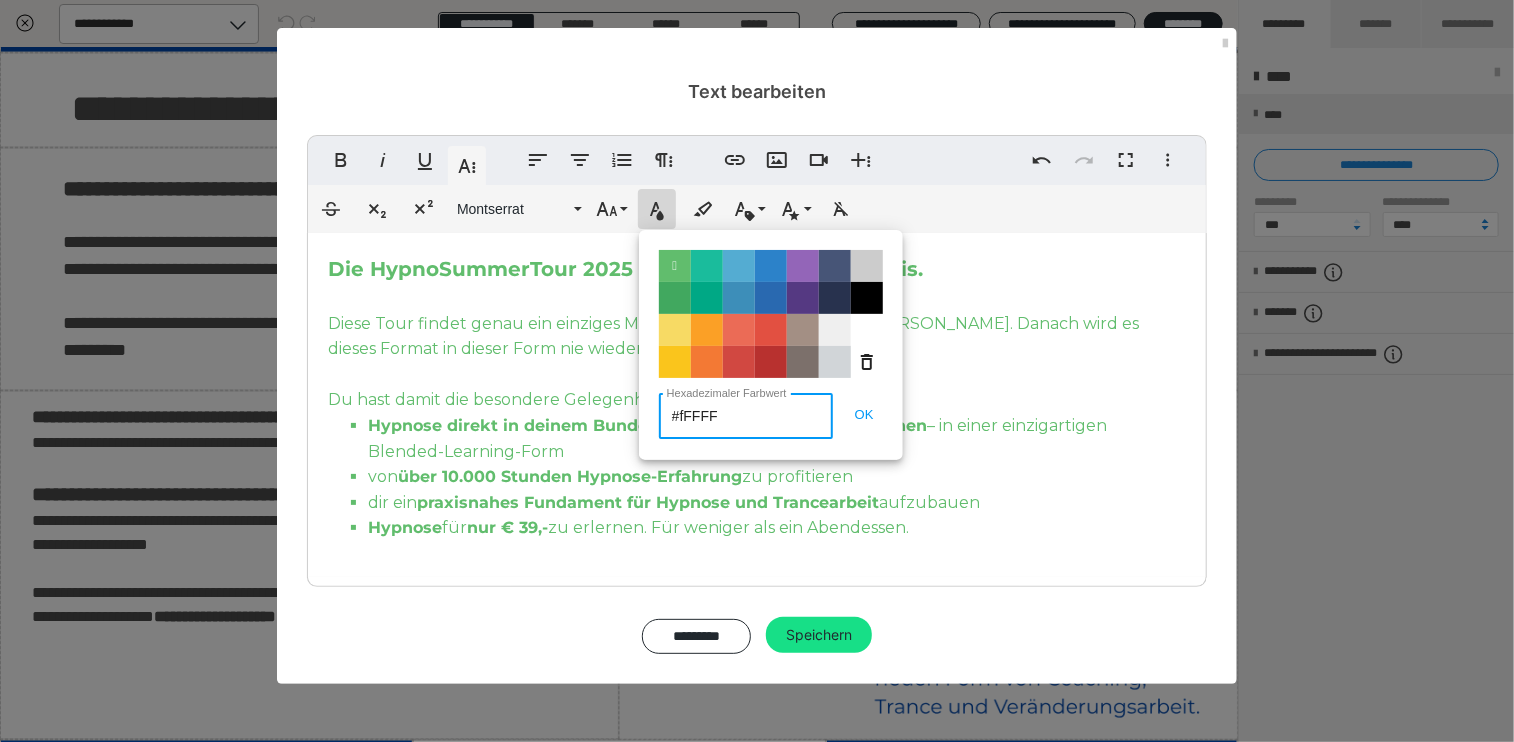 type on "#fFFFFF" 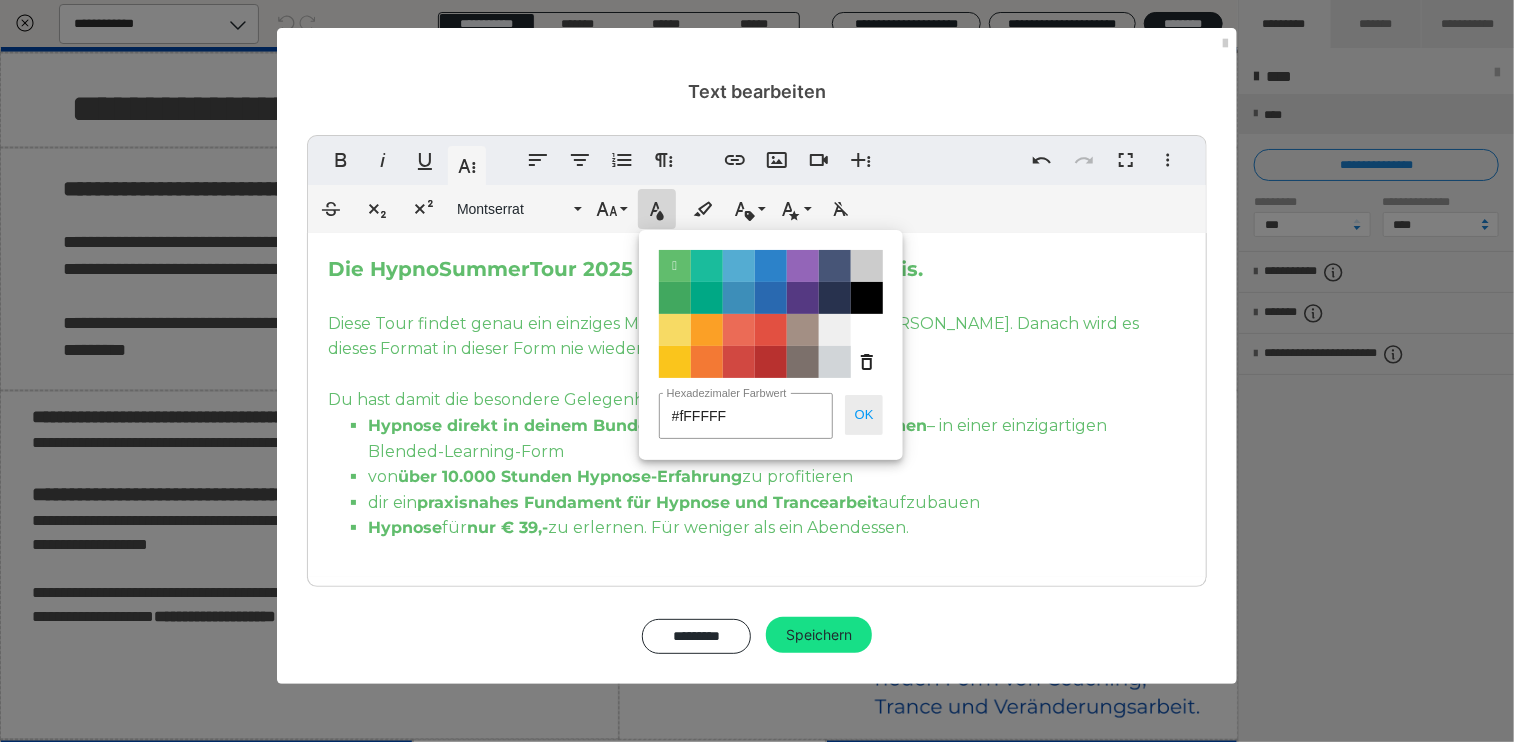 click on "OK" at bounding box center [864, 415] 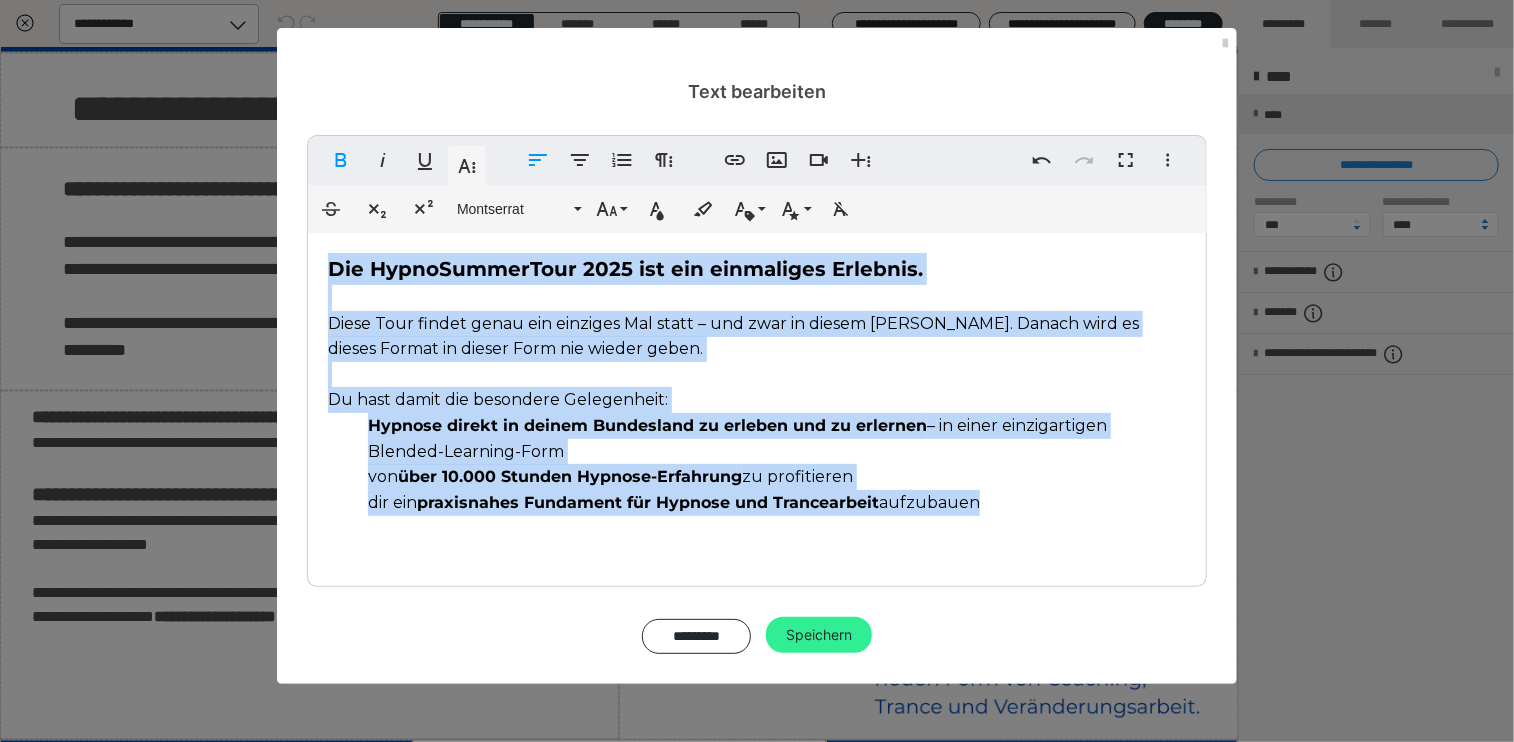 click on "Speichern" at bounding box center [819, 635] 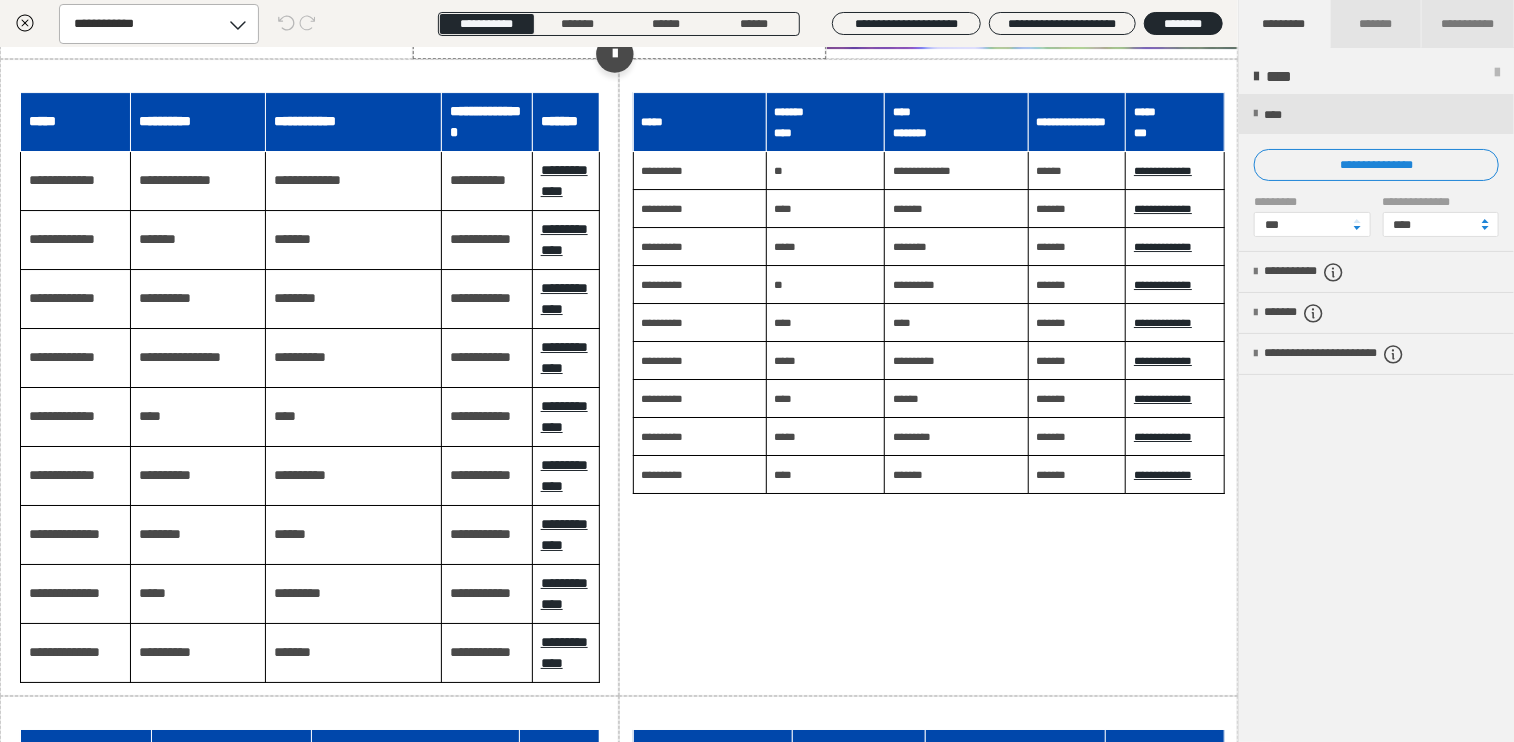 scroll, scrollTop: 11300, scrollLeft: 0, axis: vertical 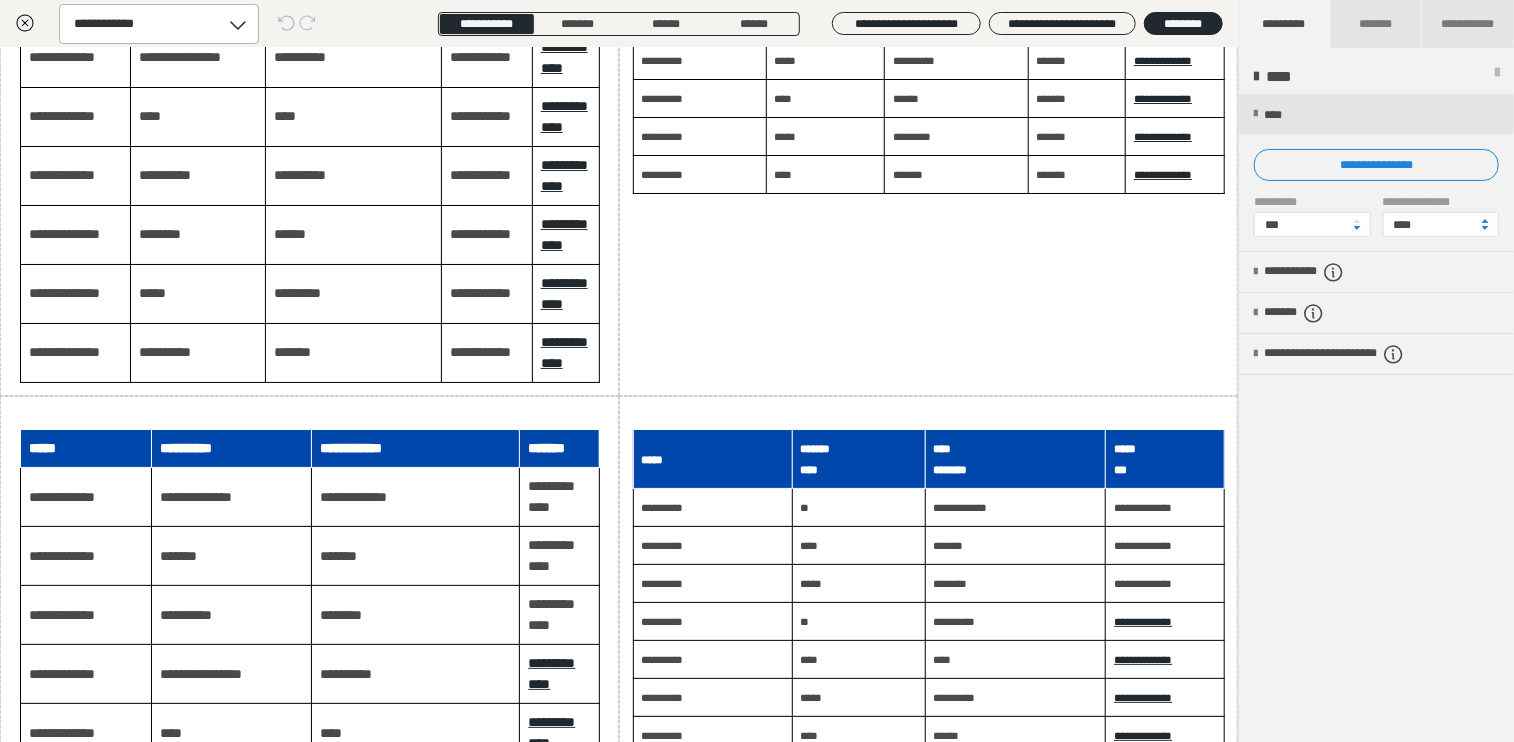 click on "**********" at bounding box center [193, -271] 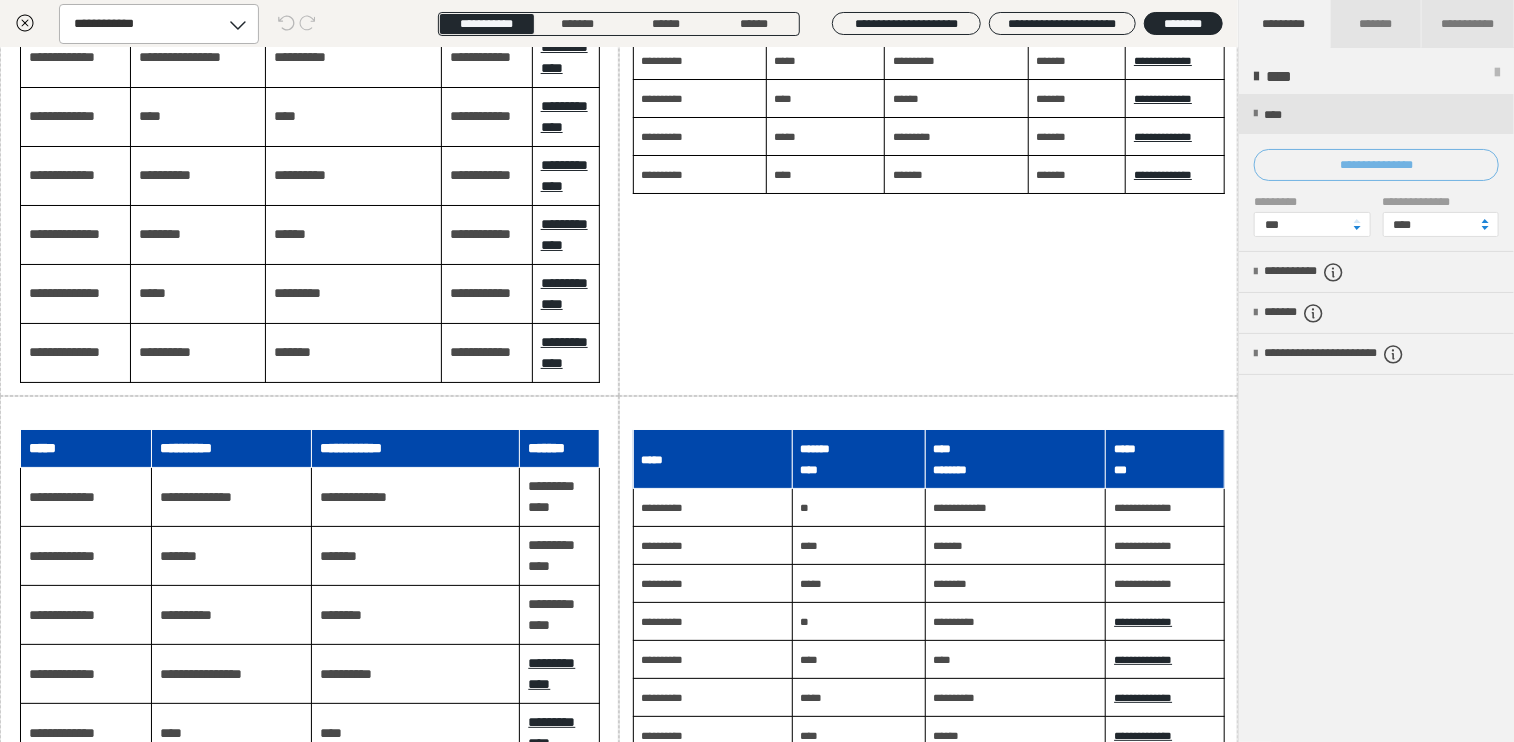 click on "**********" at bounding box center (1376, 165) 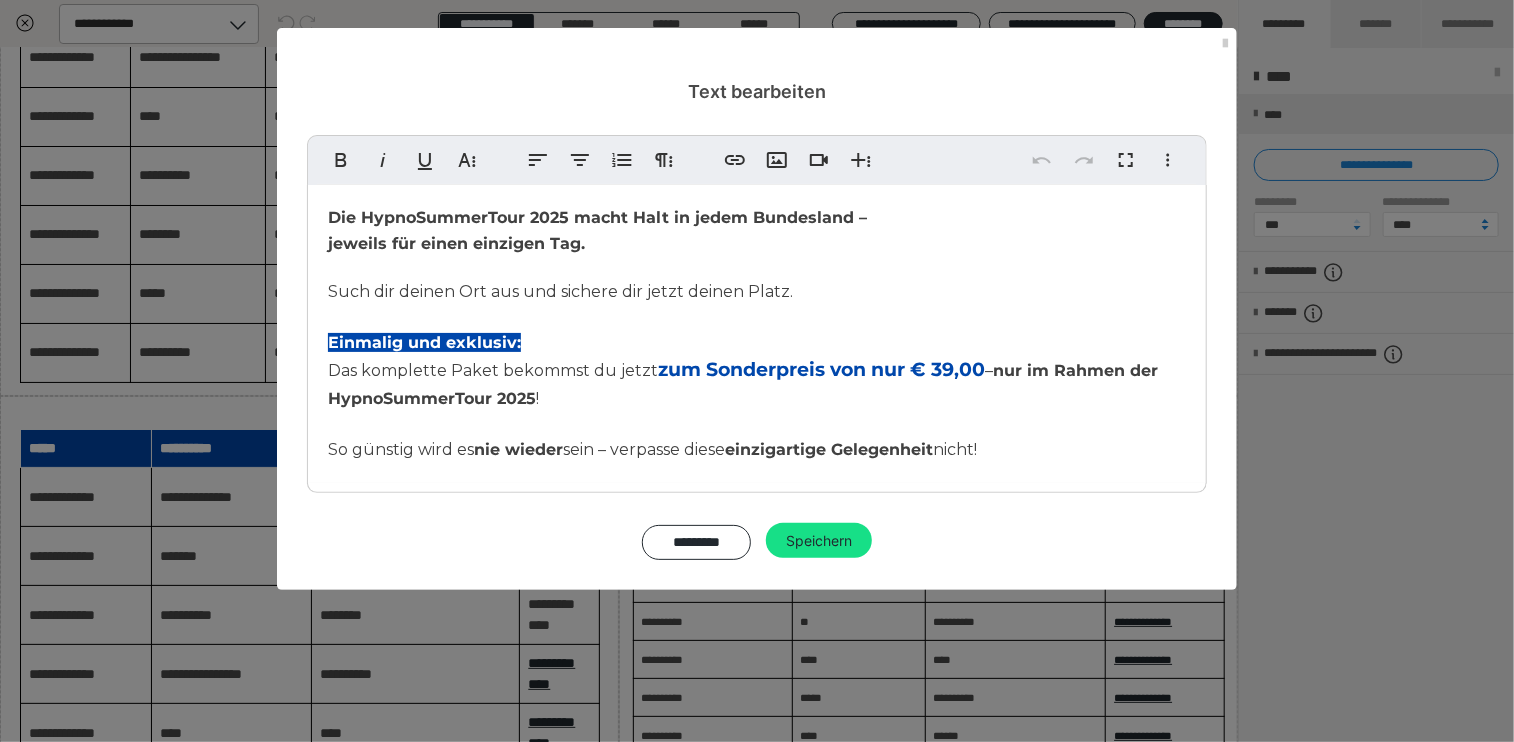 drag, startPoint x: 570, startPoint y: 452, endPoint x: 555, endPoint y: 455, distance: 15.297058 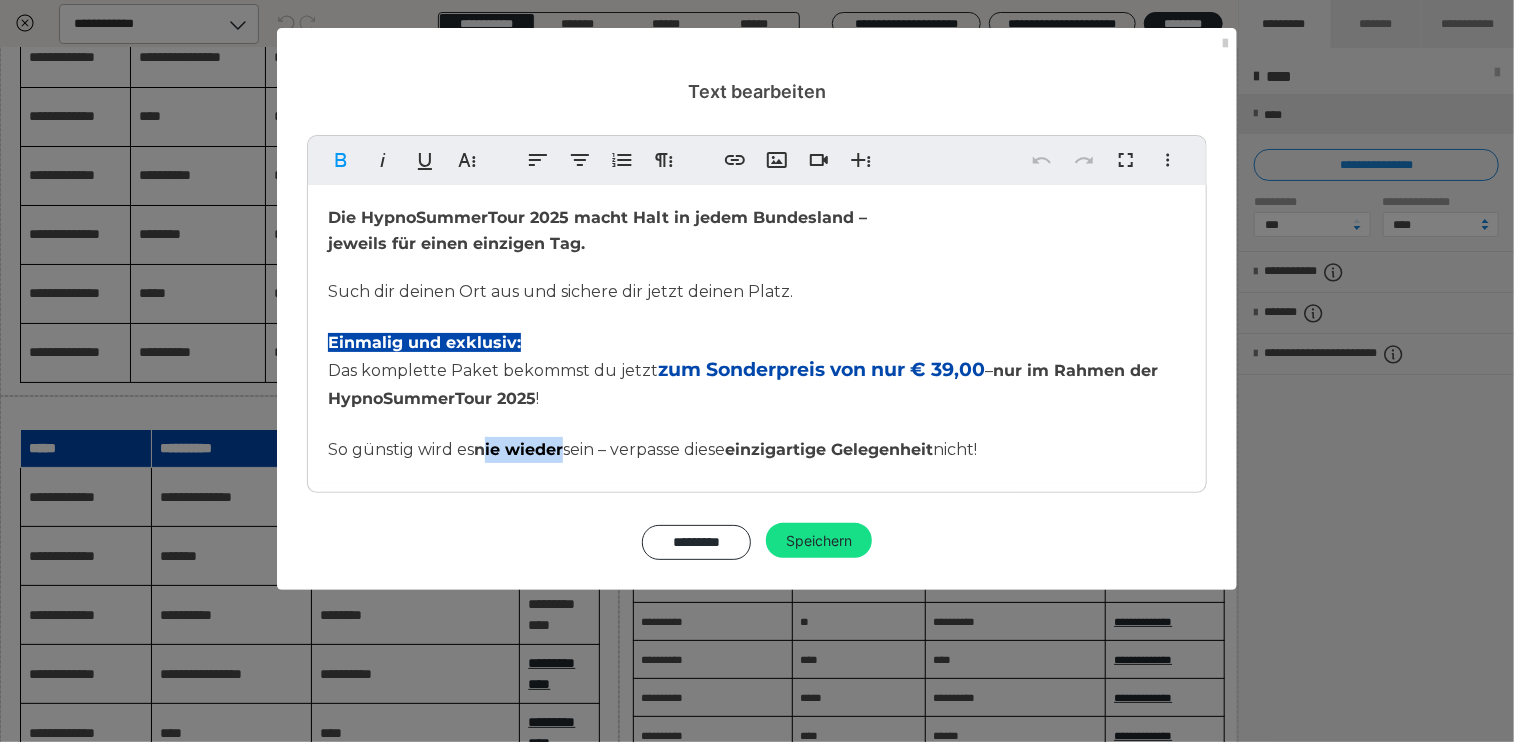 type 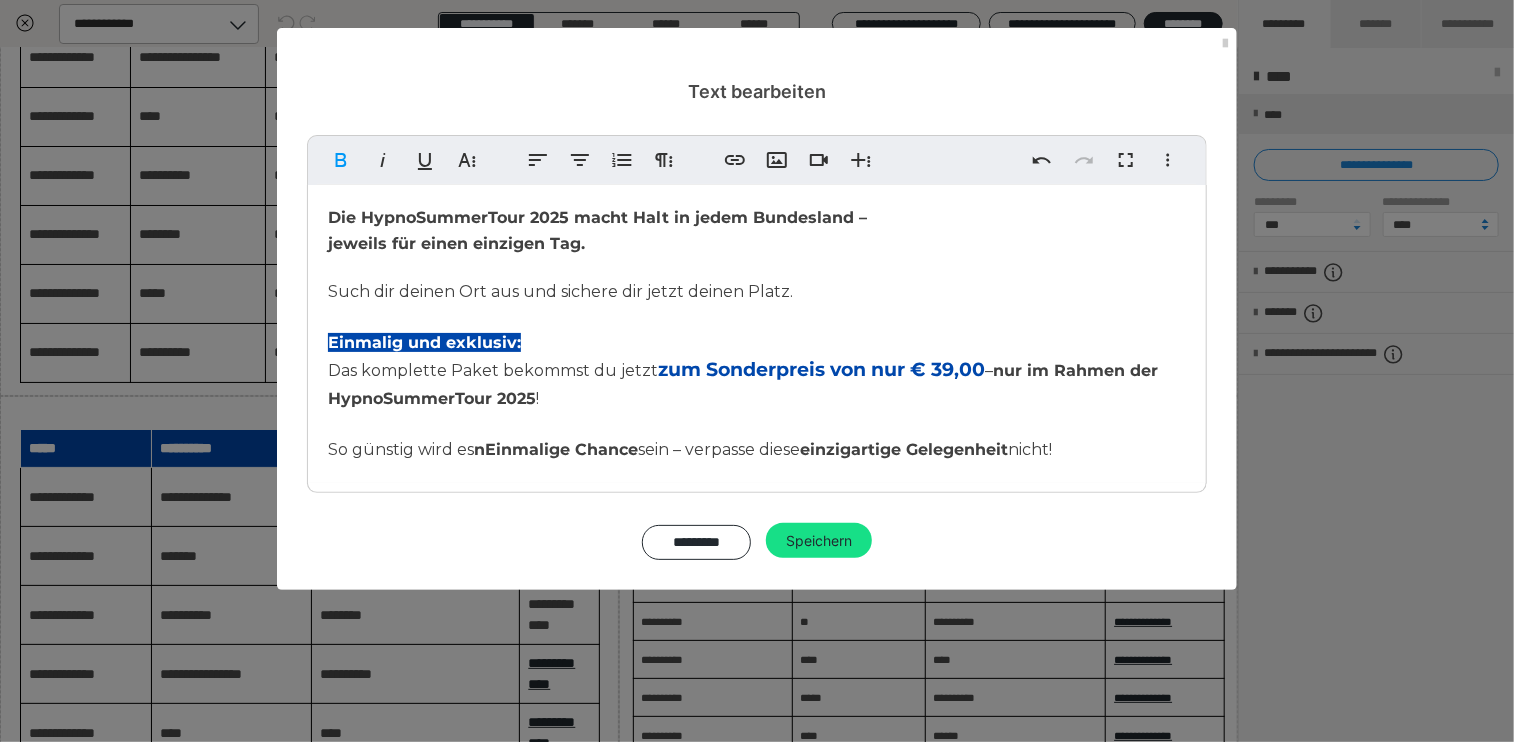 click on "nEinmalige Chance" at bounding box center (556, 449) 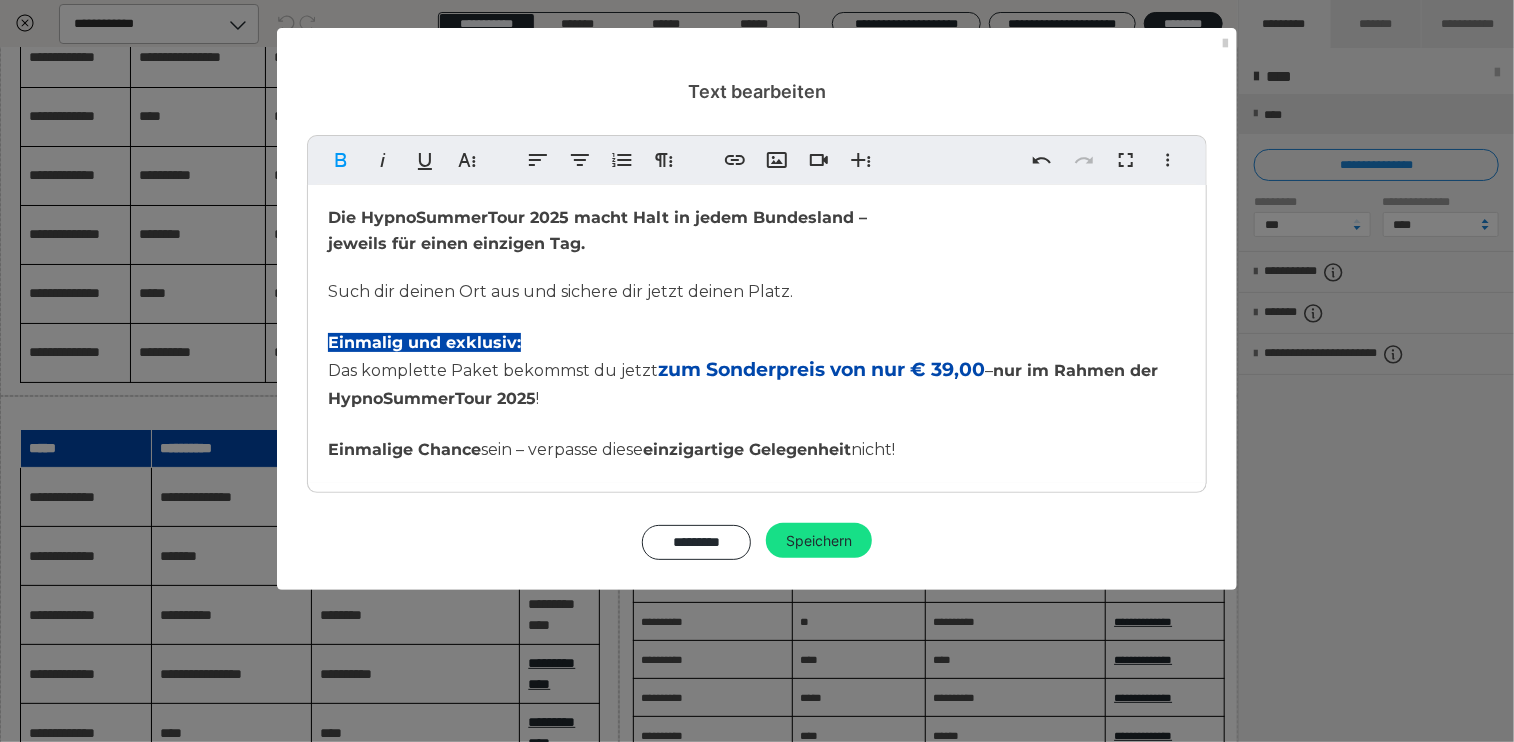 click on "Einmalige Chance  sein – verpasse diese  einzigartige Gelegenheit  nicht!" at bounding box center [611, 449] 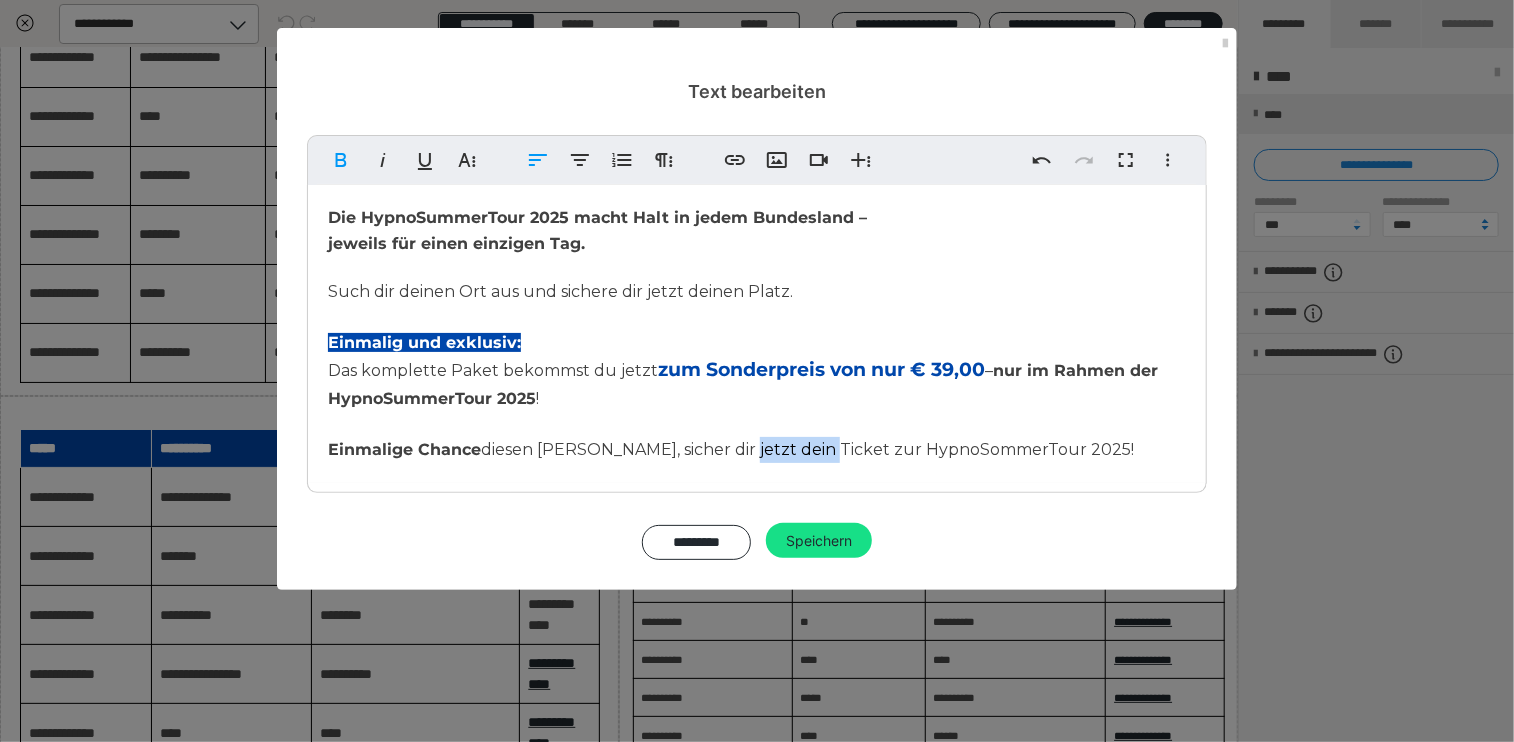 drag, startPoint x: 824, startPoint y: 451, endPoint x: 740, endPoint y: 459, distance: 84.38009 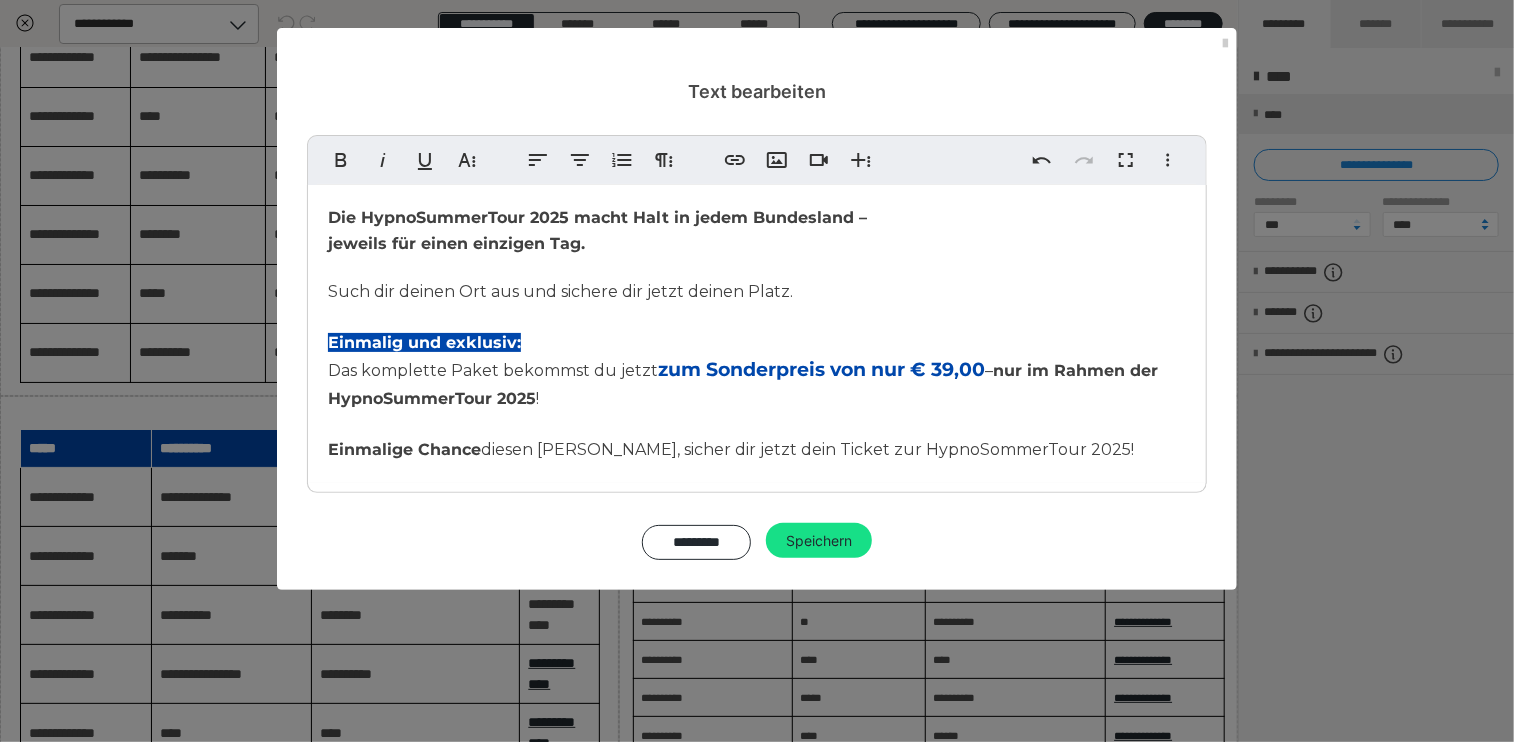 click on "Einmalige Chance  diesen Sommer, sicher dir jetzt dein Ticket zur HypnoSommerTour 2025!" at bounding box center (731, 449) 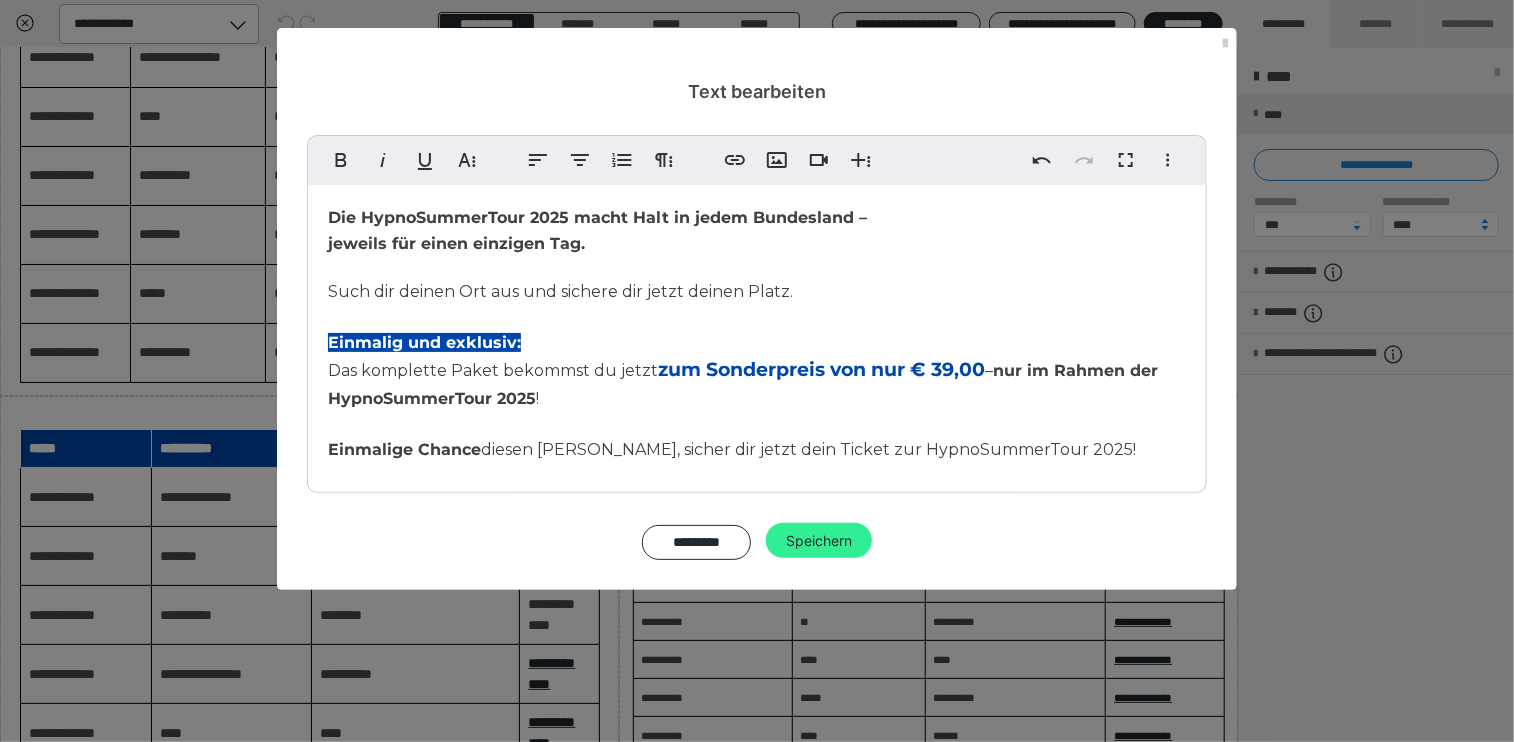click on "Speichern" at bounding box center [819, 541] 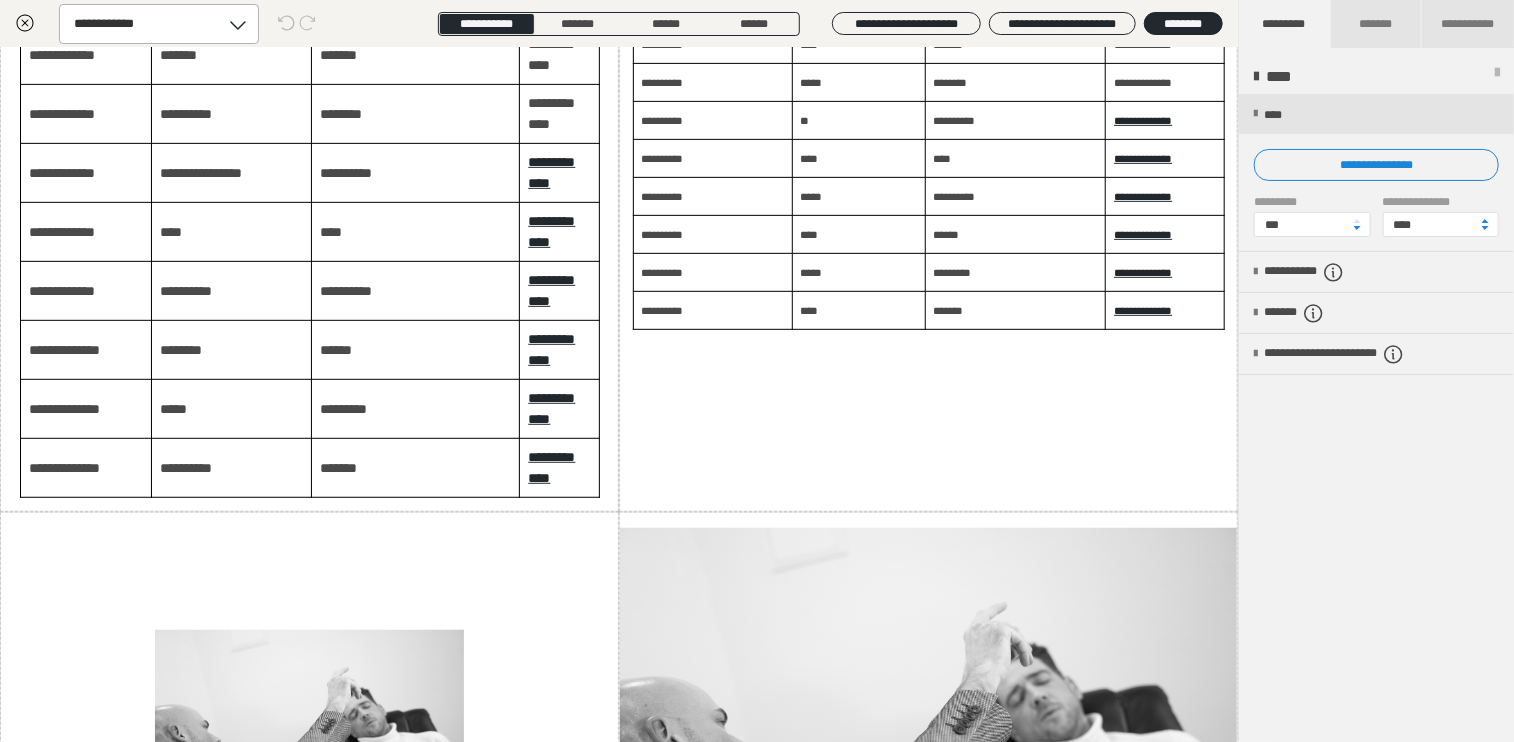 scroll, scrollTop: 11800, scrollLeft: 0, axis: vertical 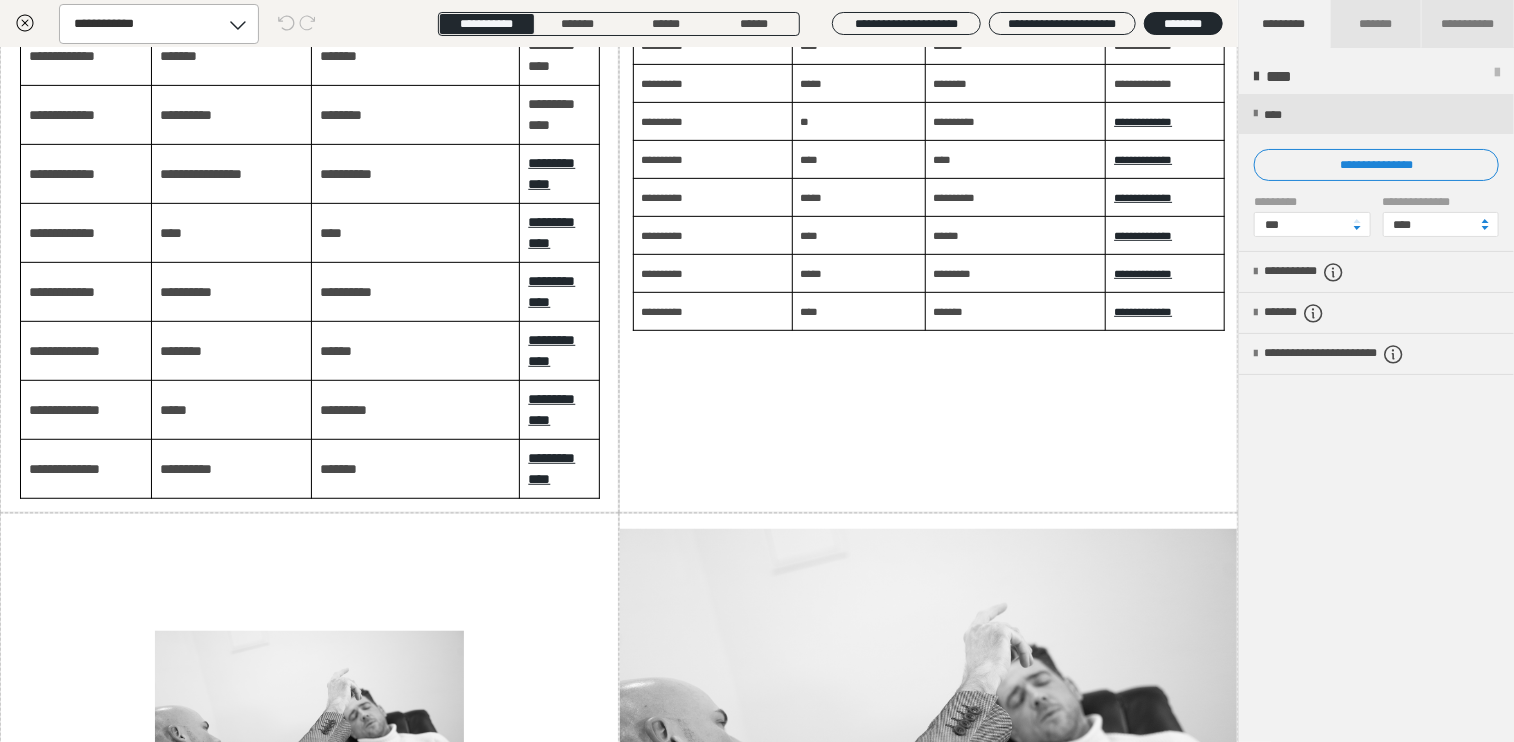 click on "*******" at bounding box center (1077, -440) 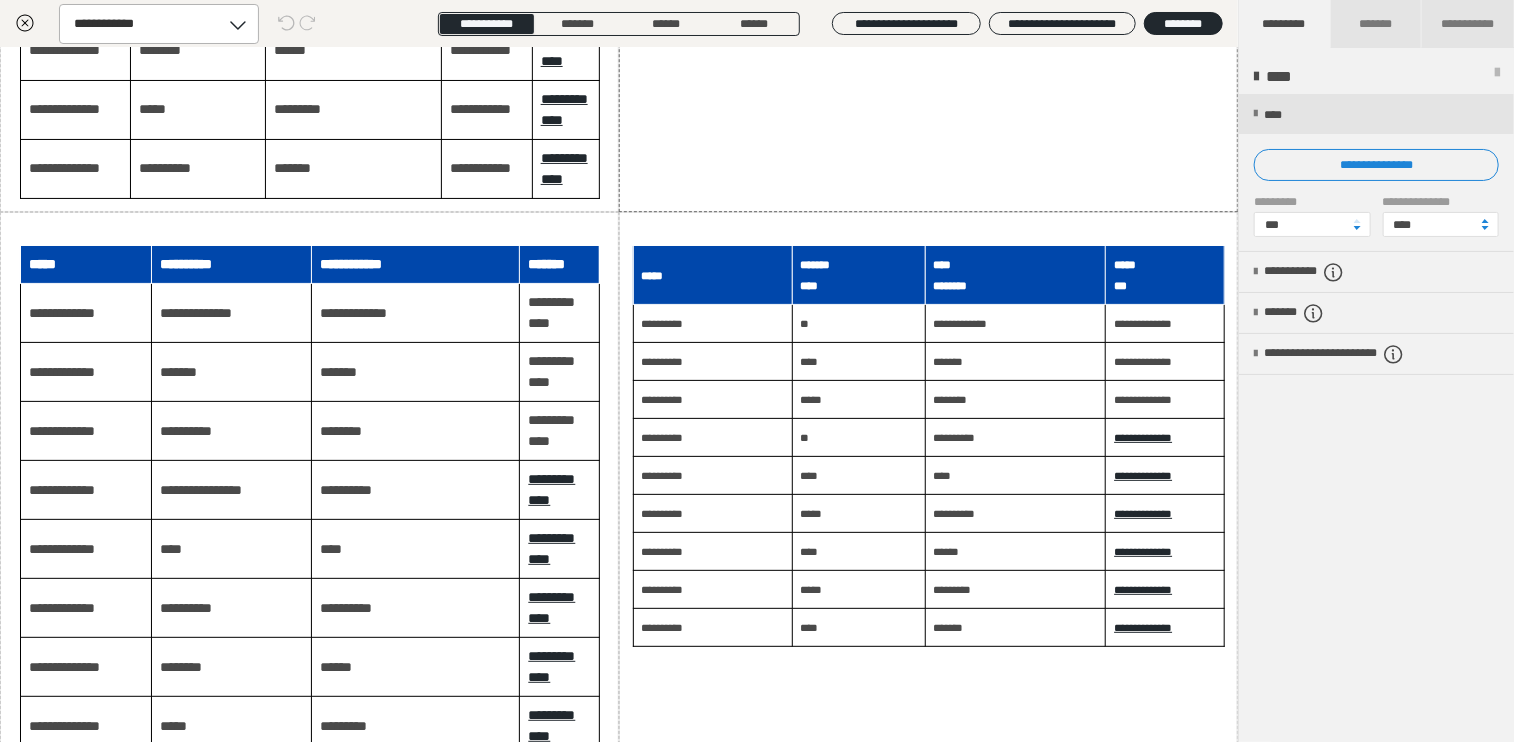 scroll, scrollTop: 11600, scrollLeft: 0, axis: vertical 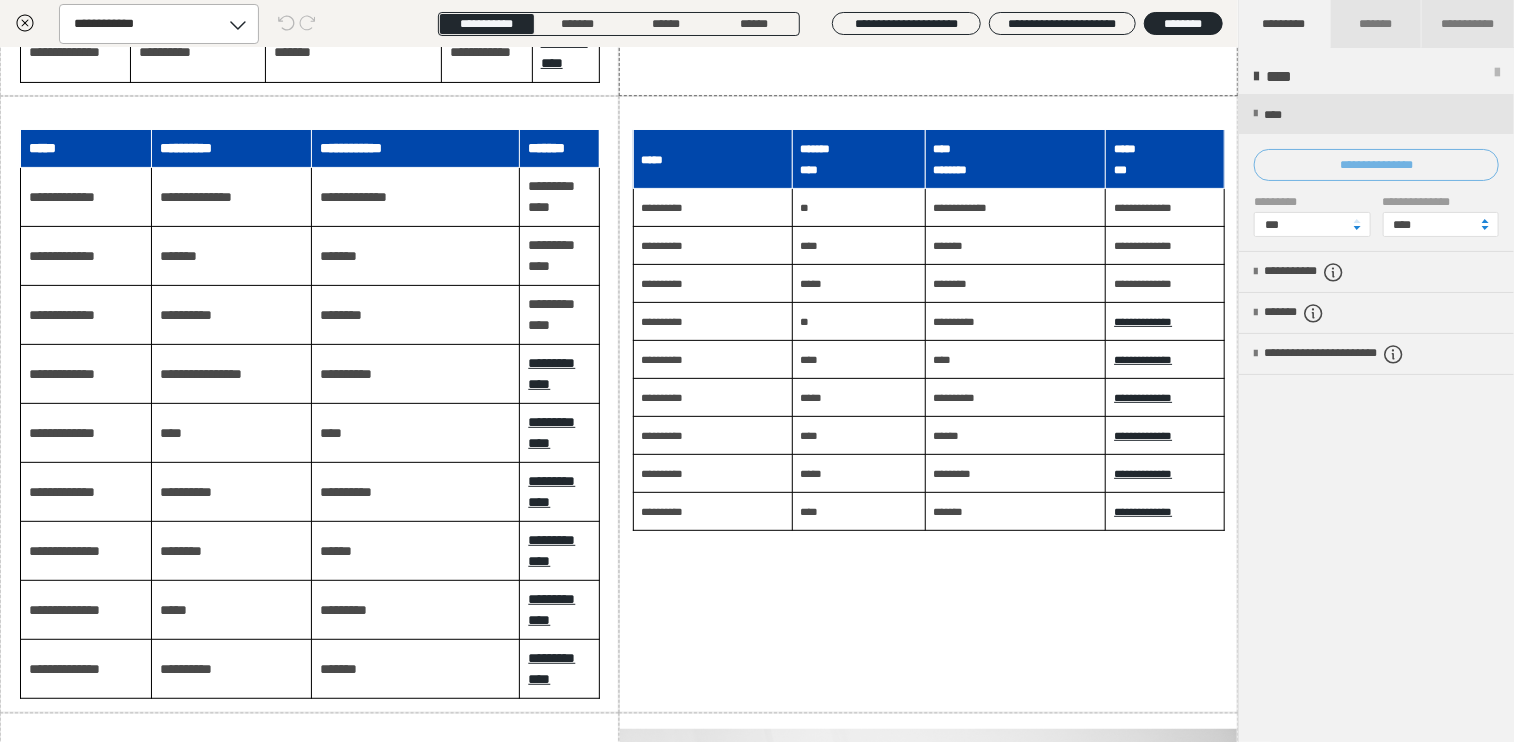 click on "**********" at bounding box center [1376, 165] 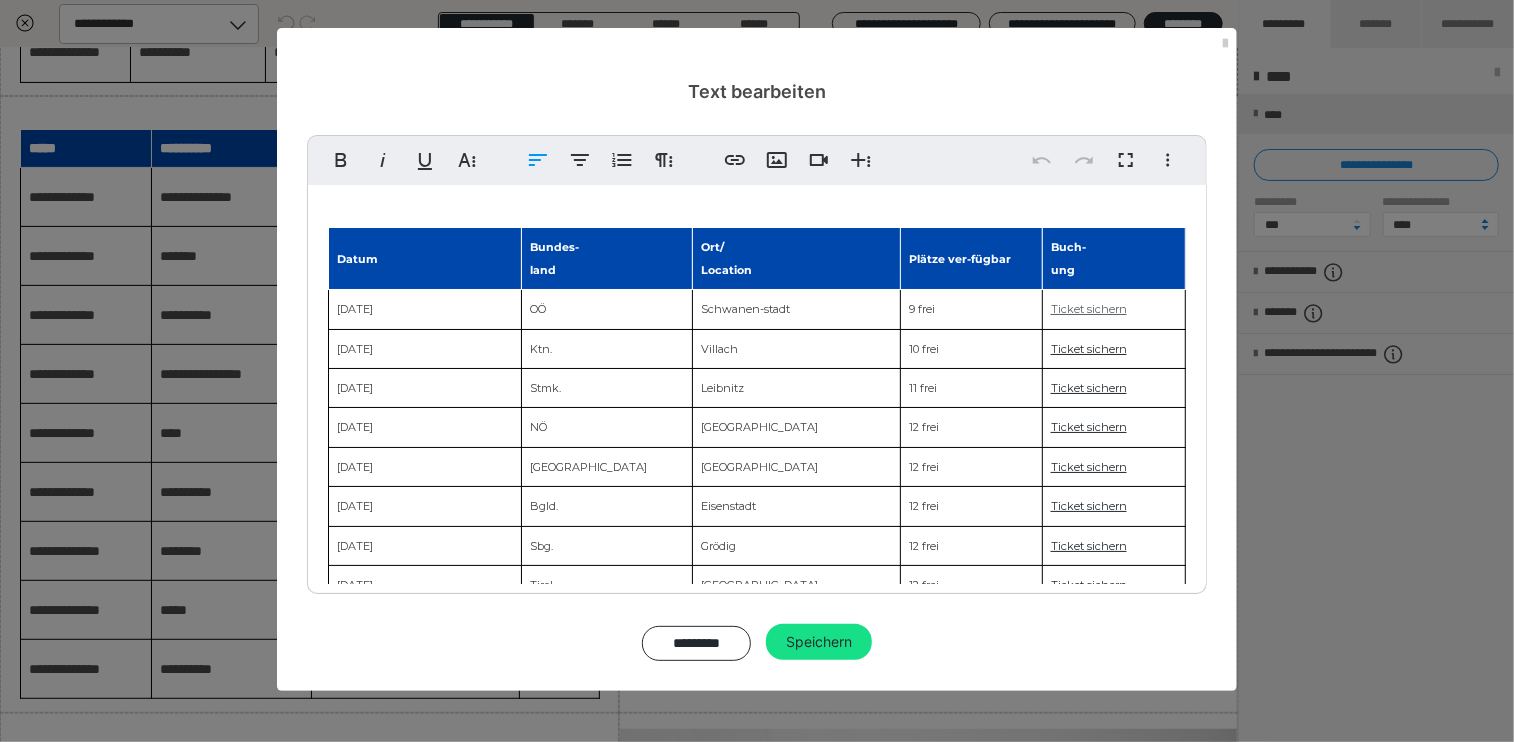 drag, startPoint x: 1124, startPoint y: 314, endPoint x: 1111, endPoint y: 315, distance: 13.038404 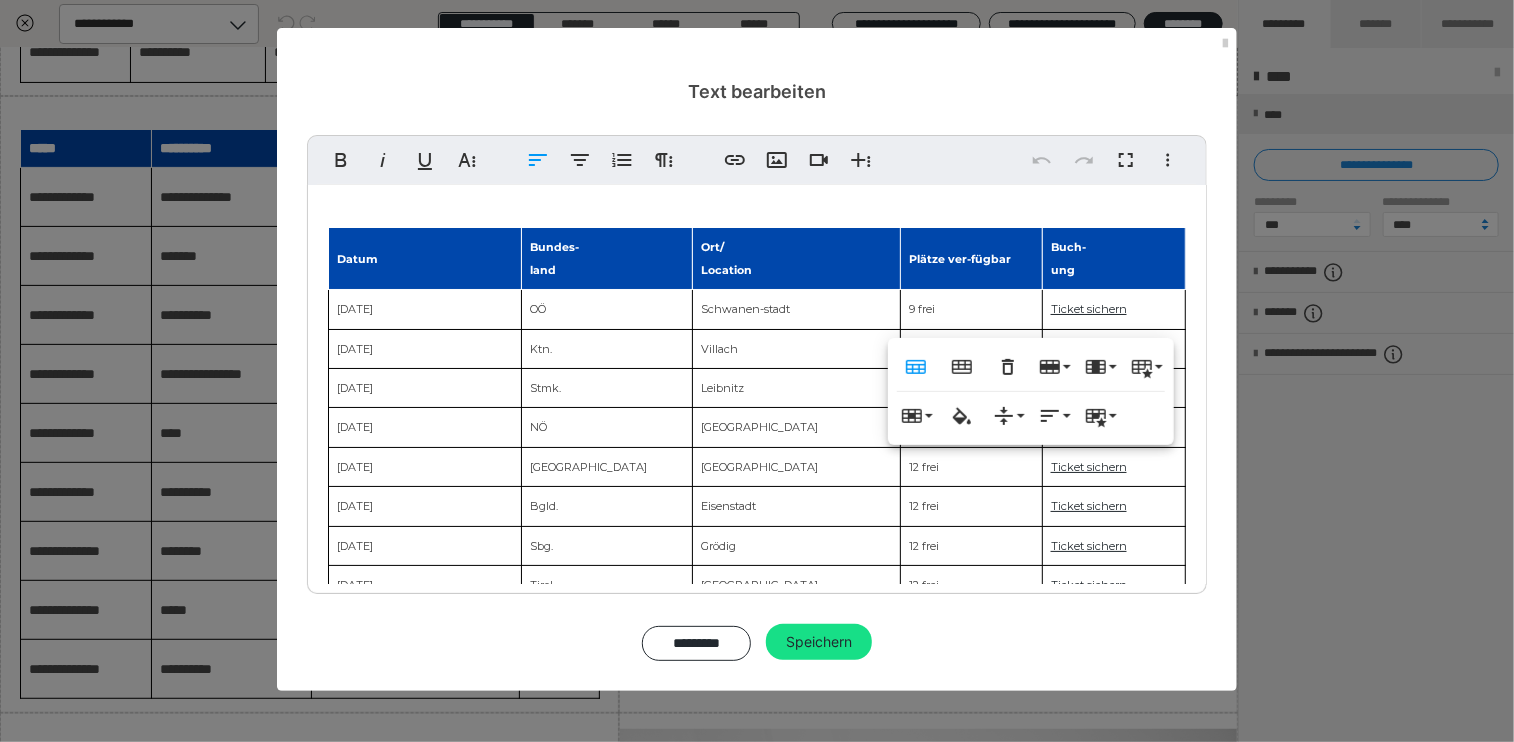 click on "Ticket sichern" at bounding box center (1113, 309) 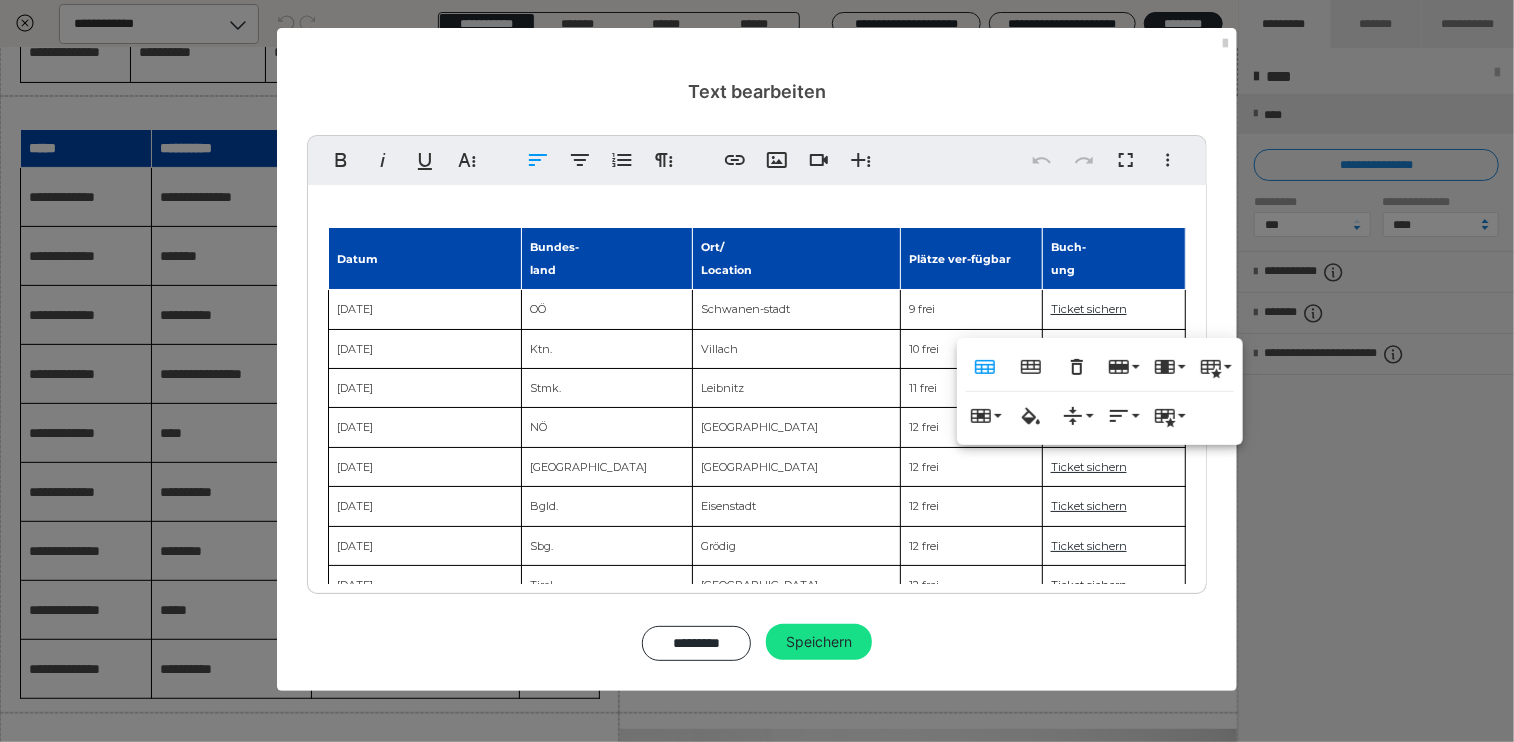 click on "Ticket sichern" at bounding box center [1113, 309] 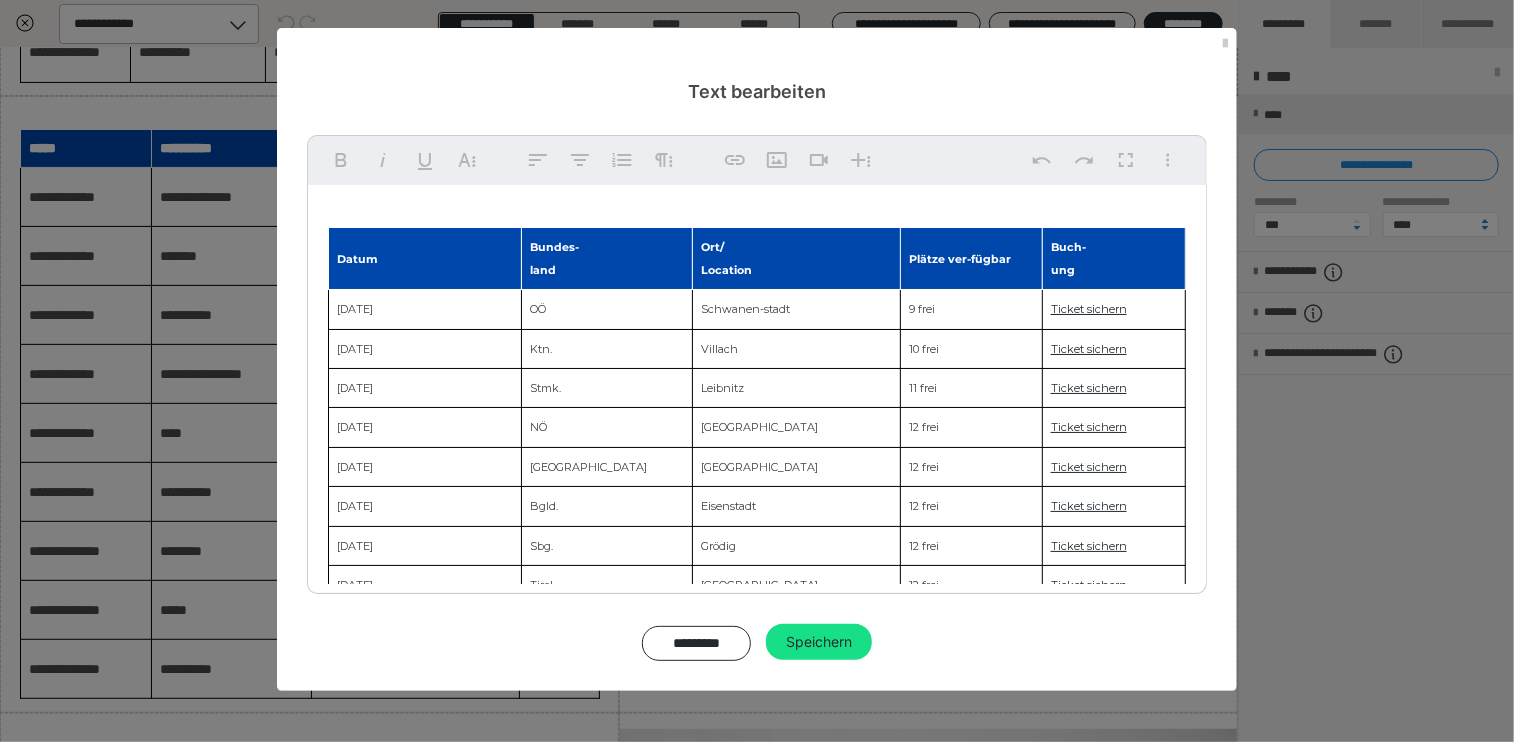 click on "11.07.2025 OÖ Schwanen-stadt 9 frei Ticket sichern" at bounding box center [757, 309] 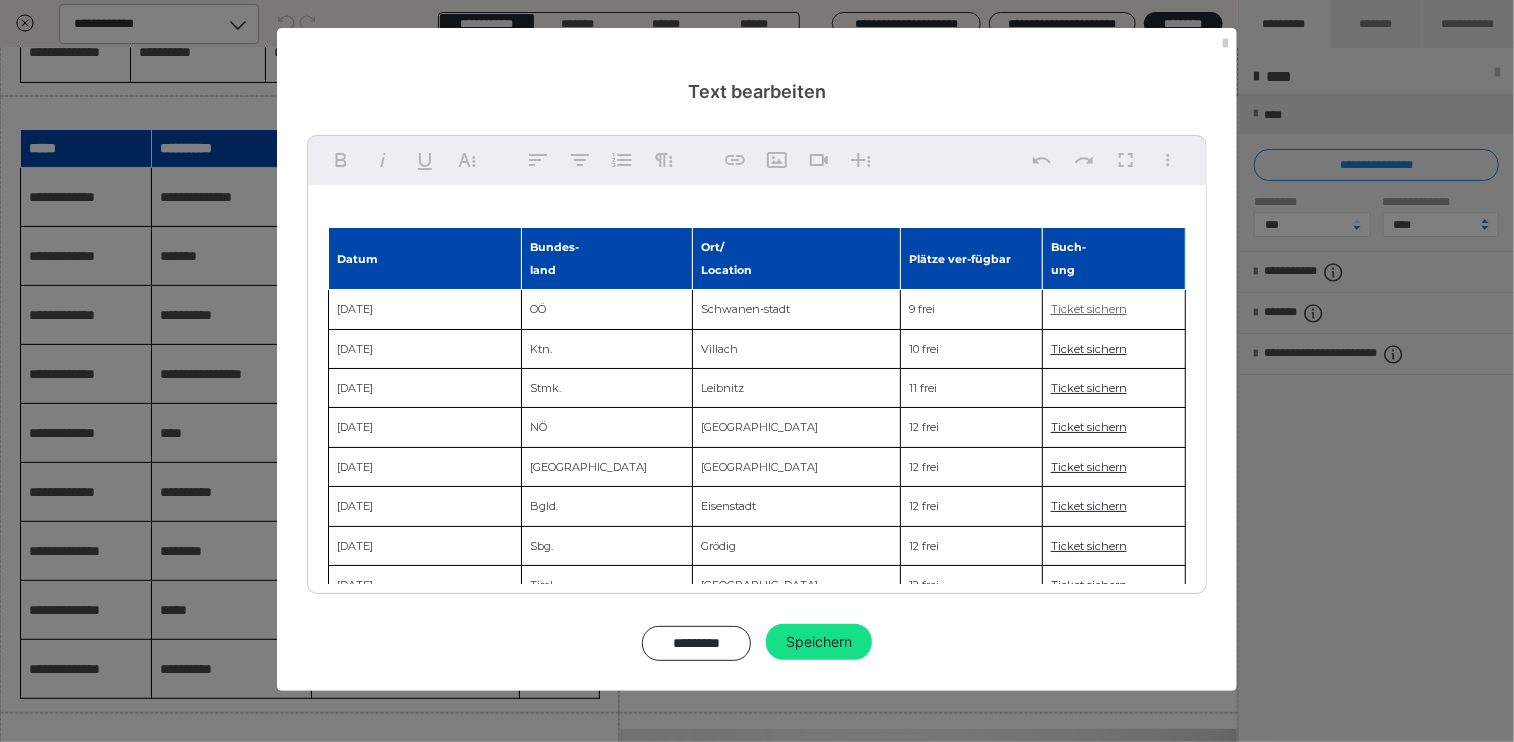 click on "Ticket sichern" at bounding box center [1113, 309] 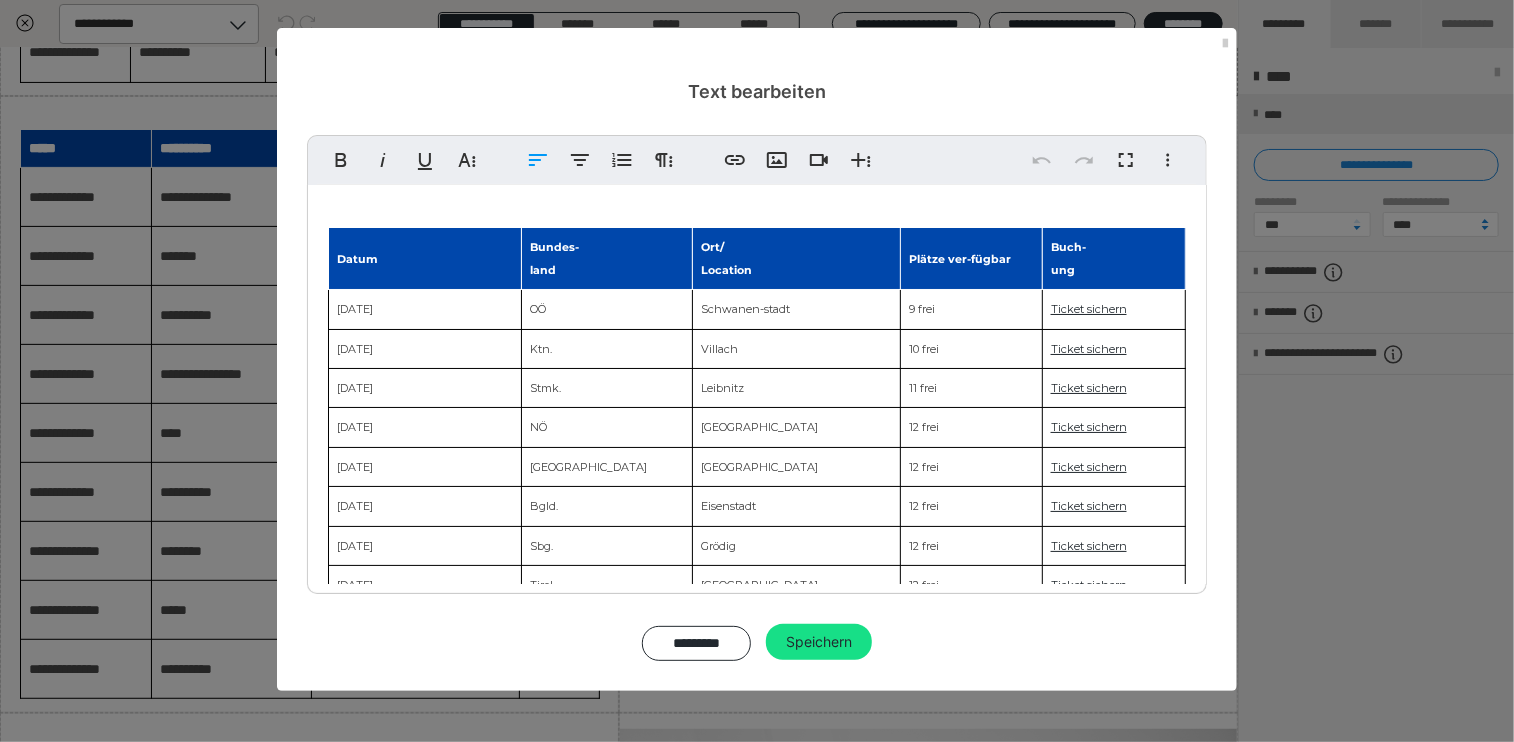 click on "Ticket sichern" at bounding box center [1113, 309] 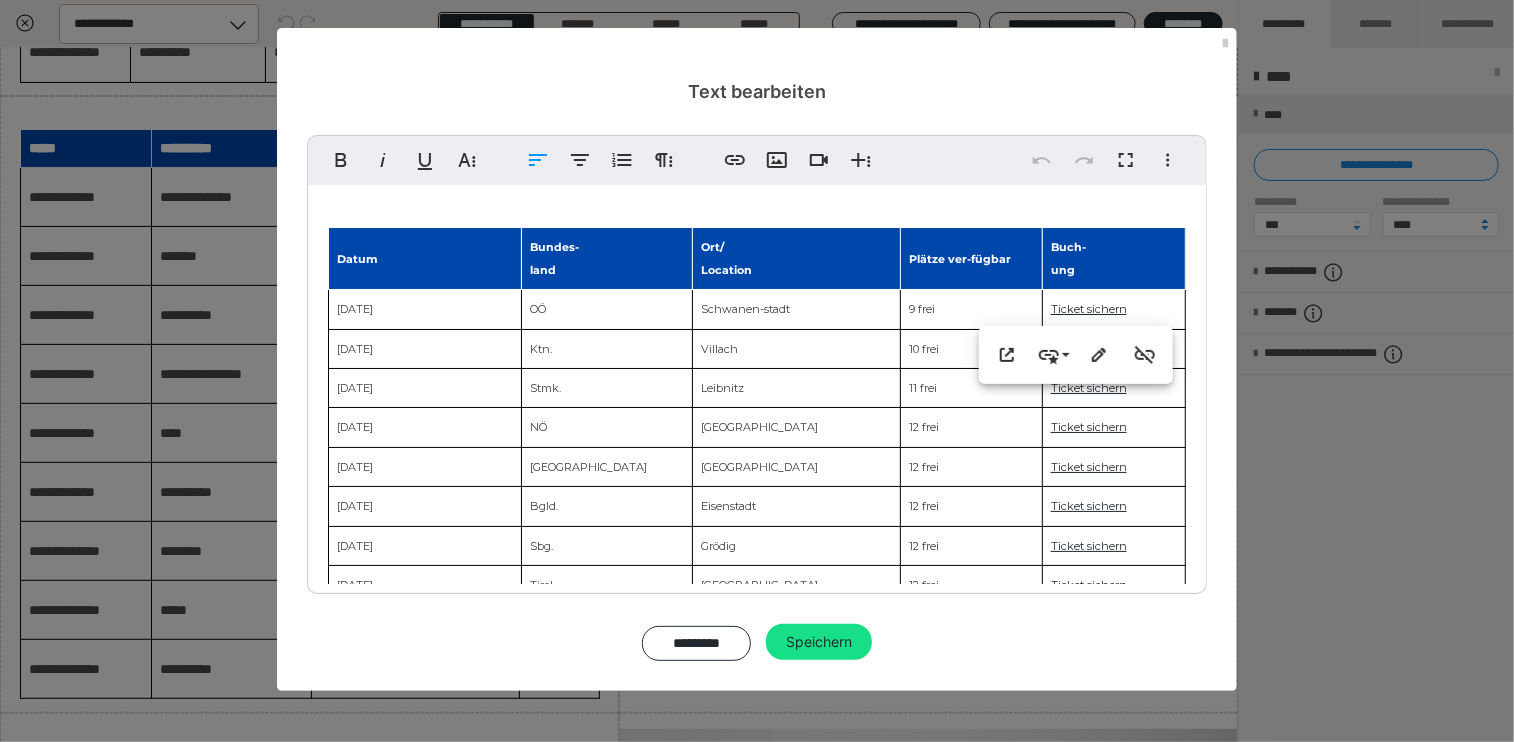click on "Ticket sichern" at bounding box center (1113, 309) 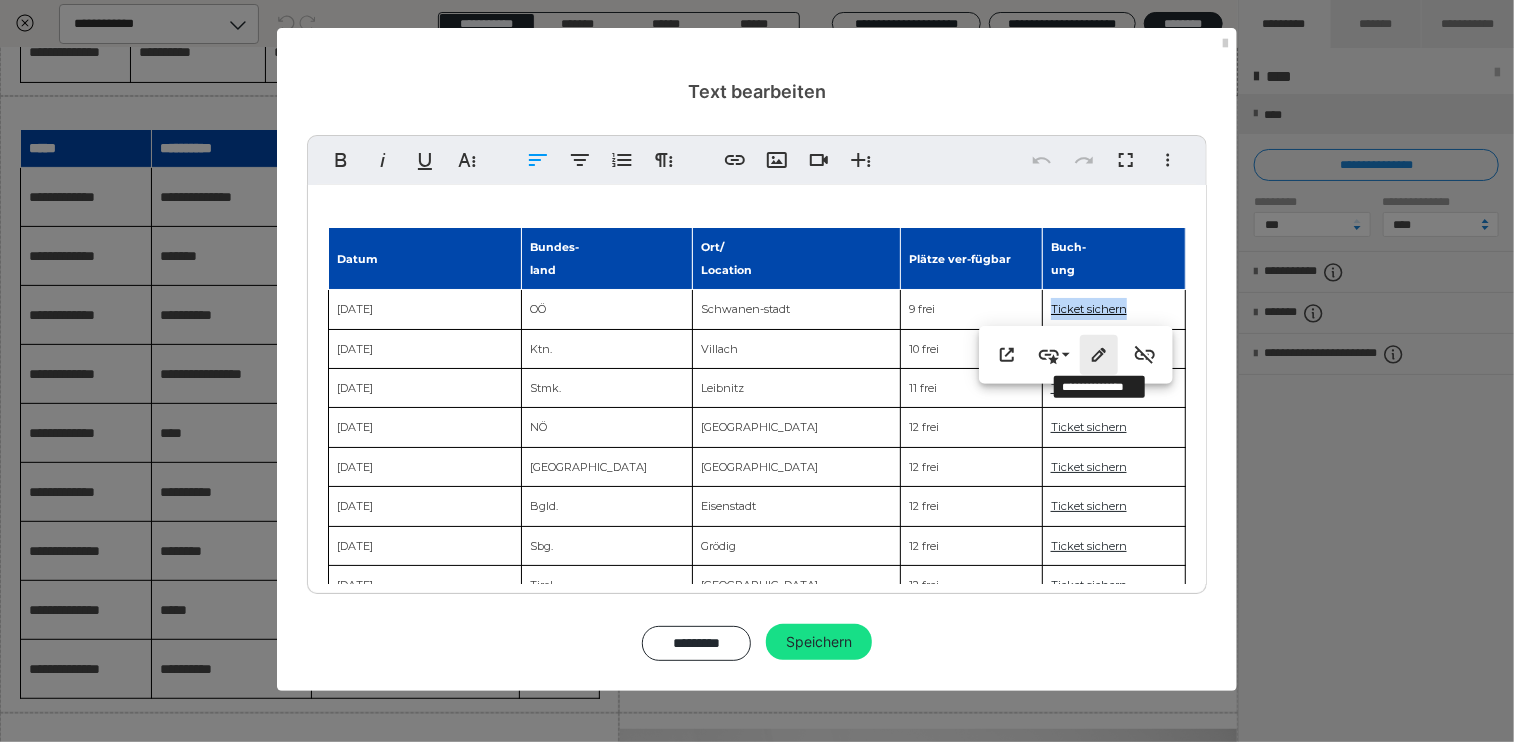 click 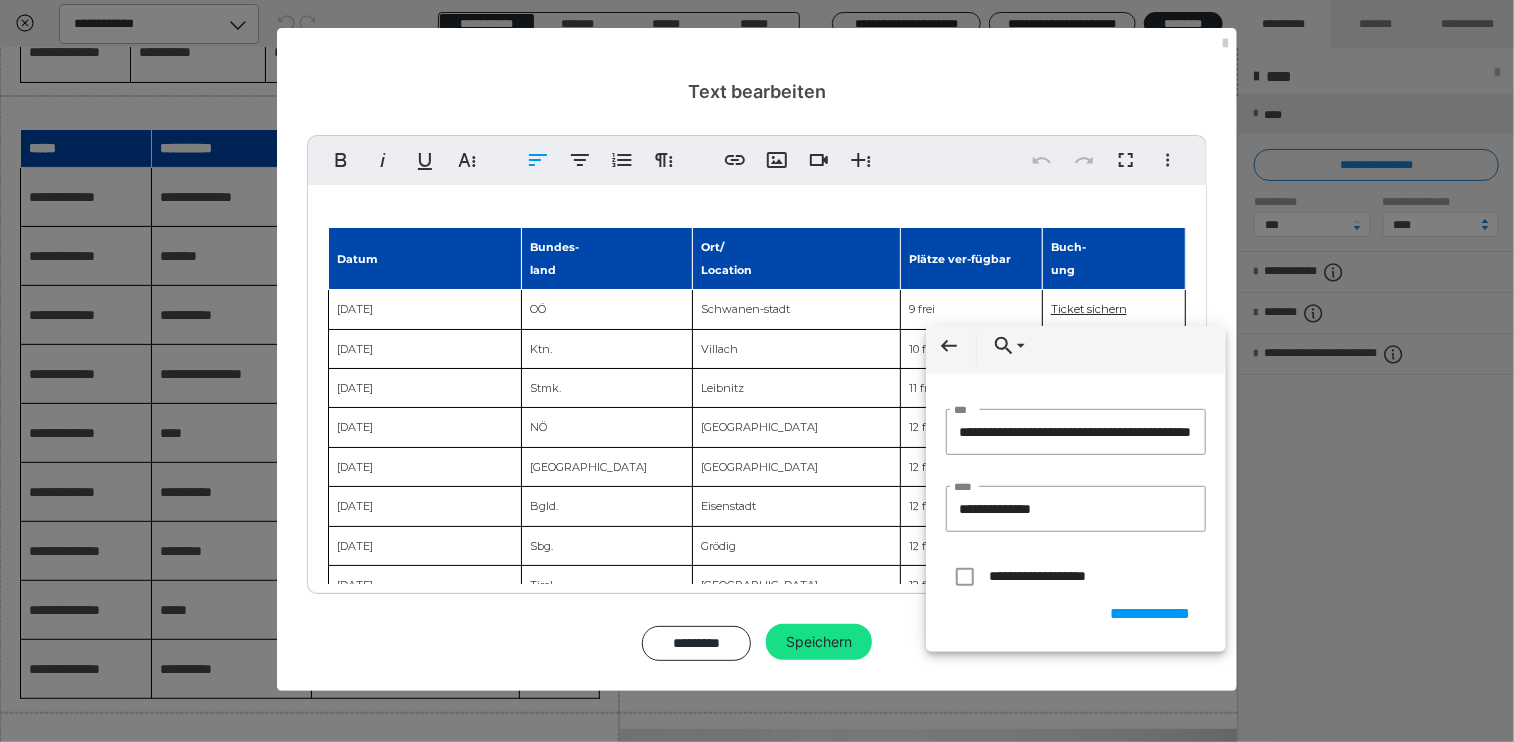 scroll, scrollTop: 0, scrollLeft: 65, axis: horizontal 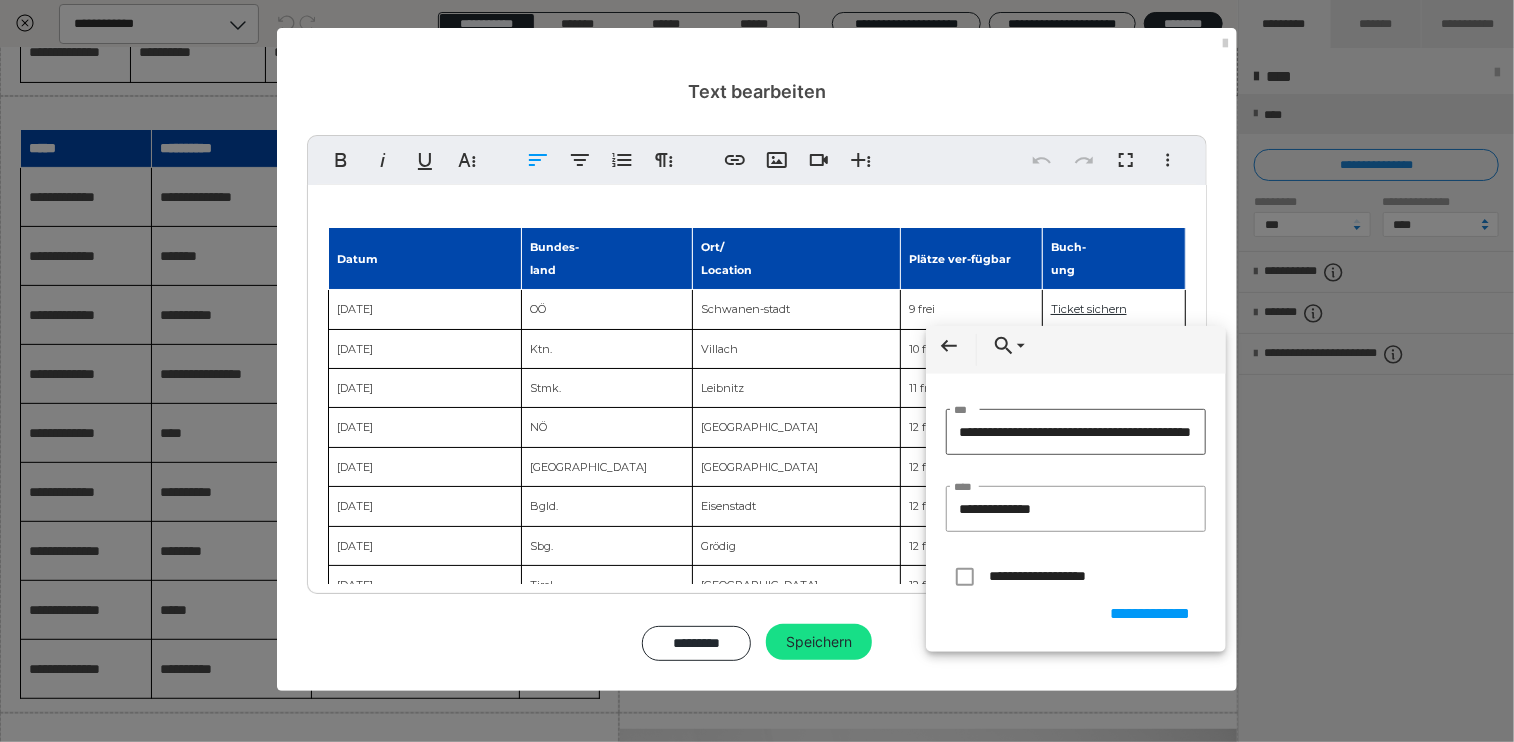 click on "**********" at bounding box center (1076, 432) 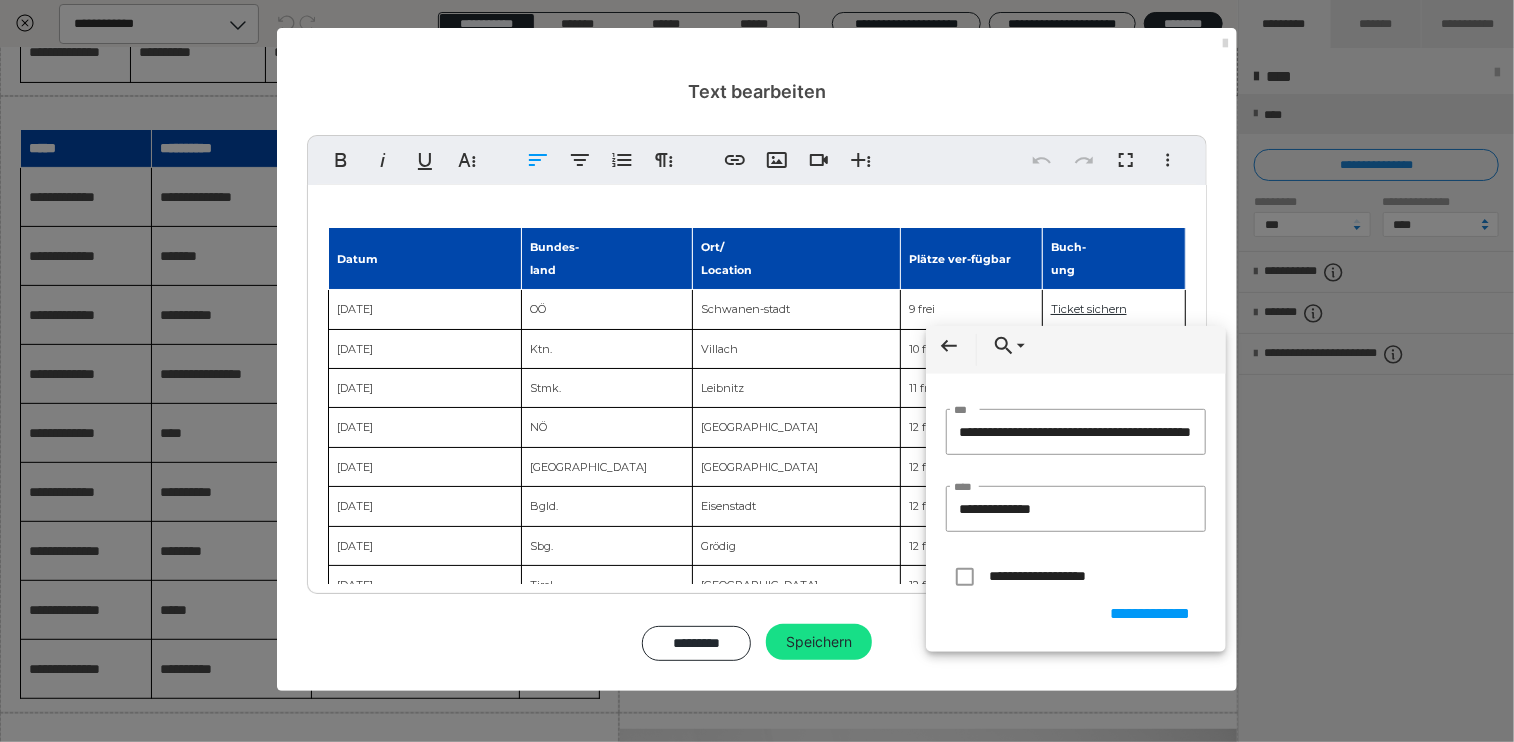 click at bounding box center [1225, 44] 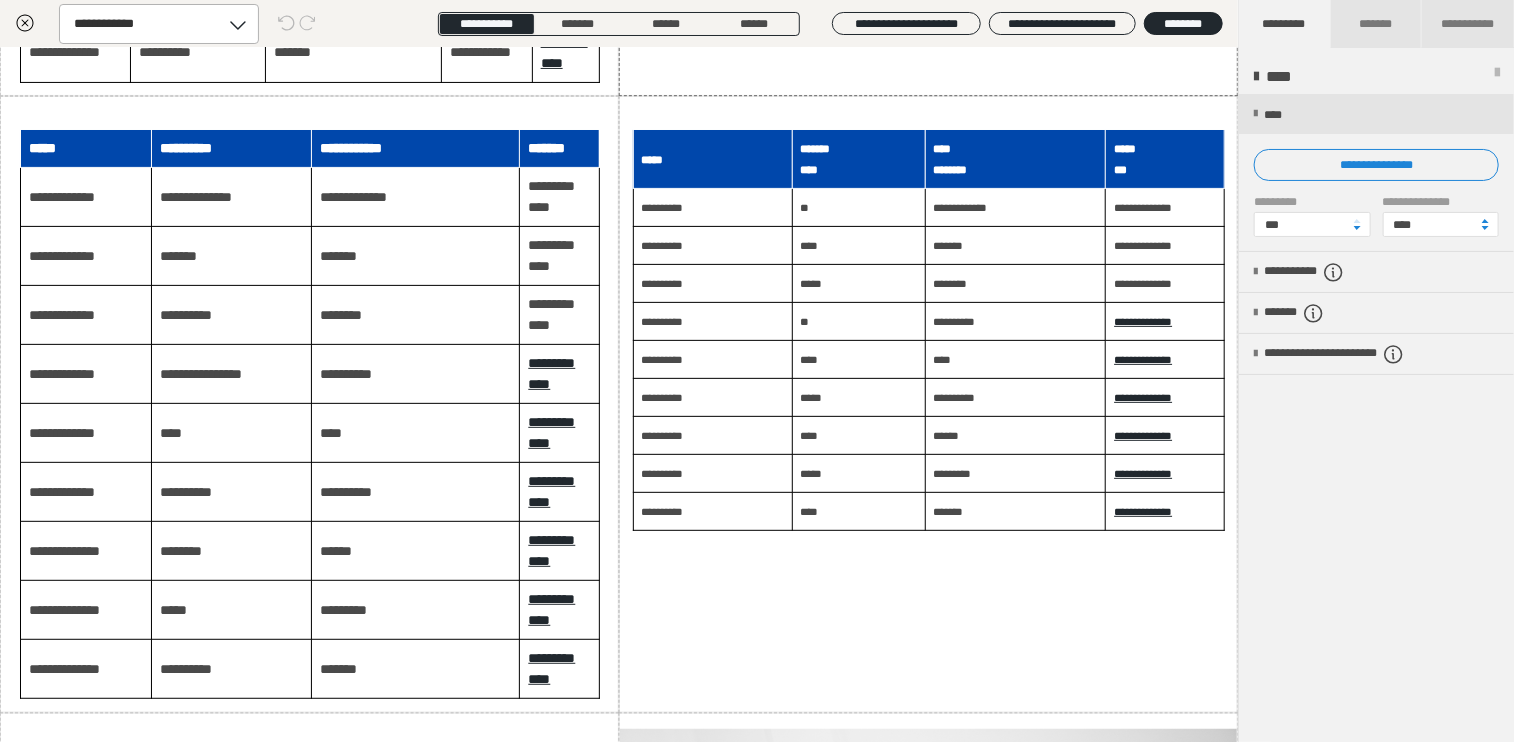 scroll, scrollTop: 11400, scrollLeft: 0, axis: vertical 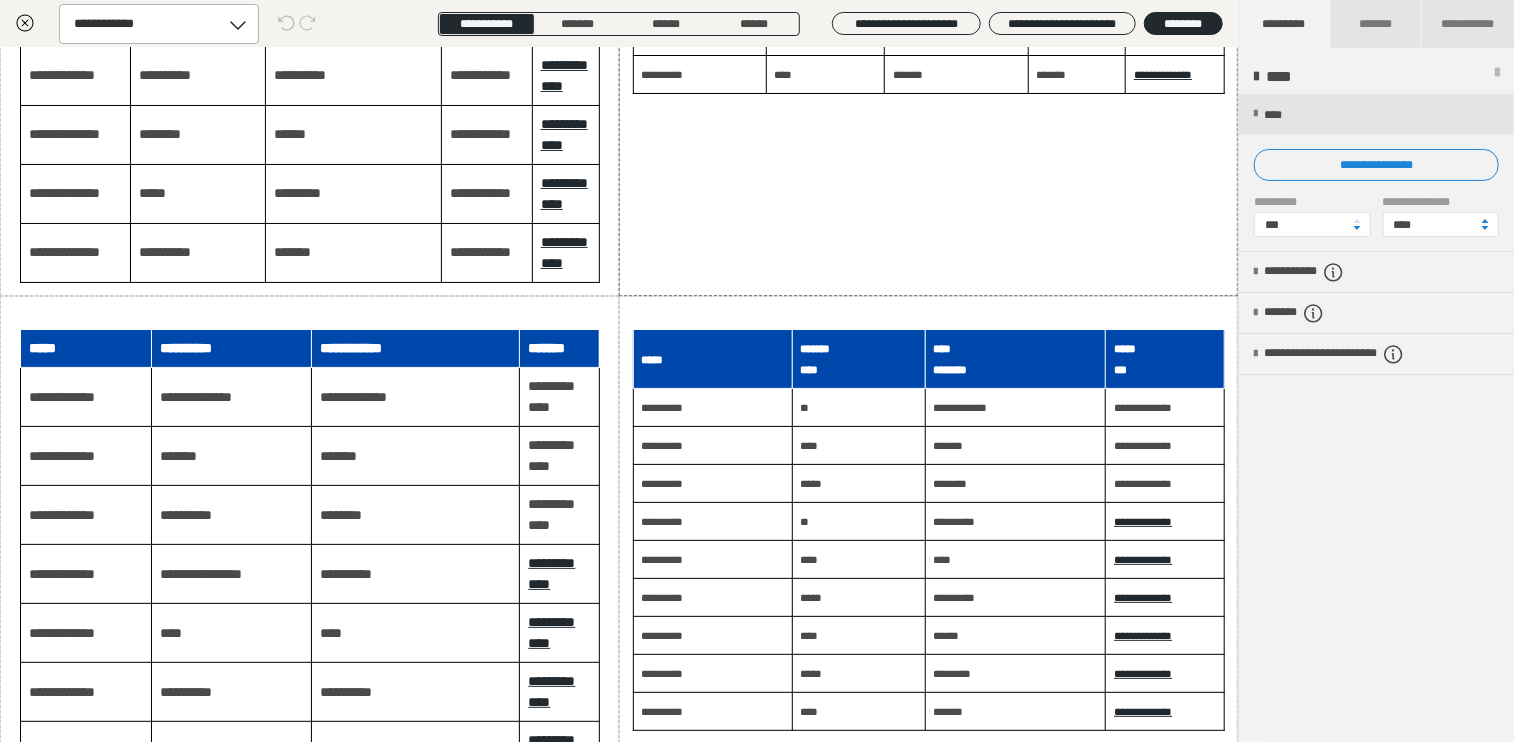click on "**********" at bounding box center (206, -371) 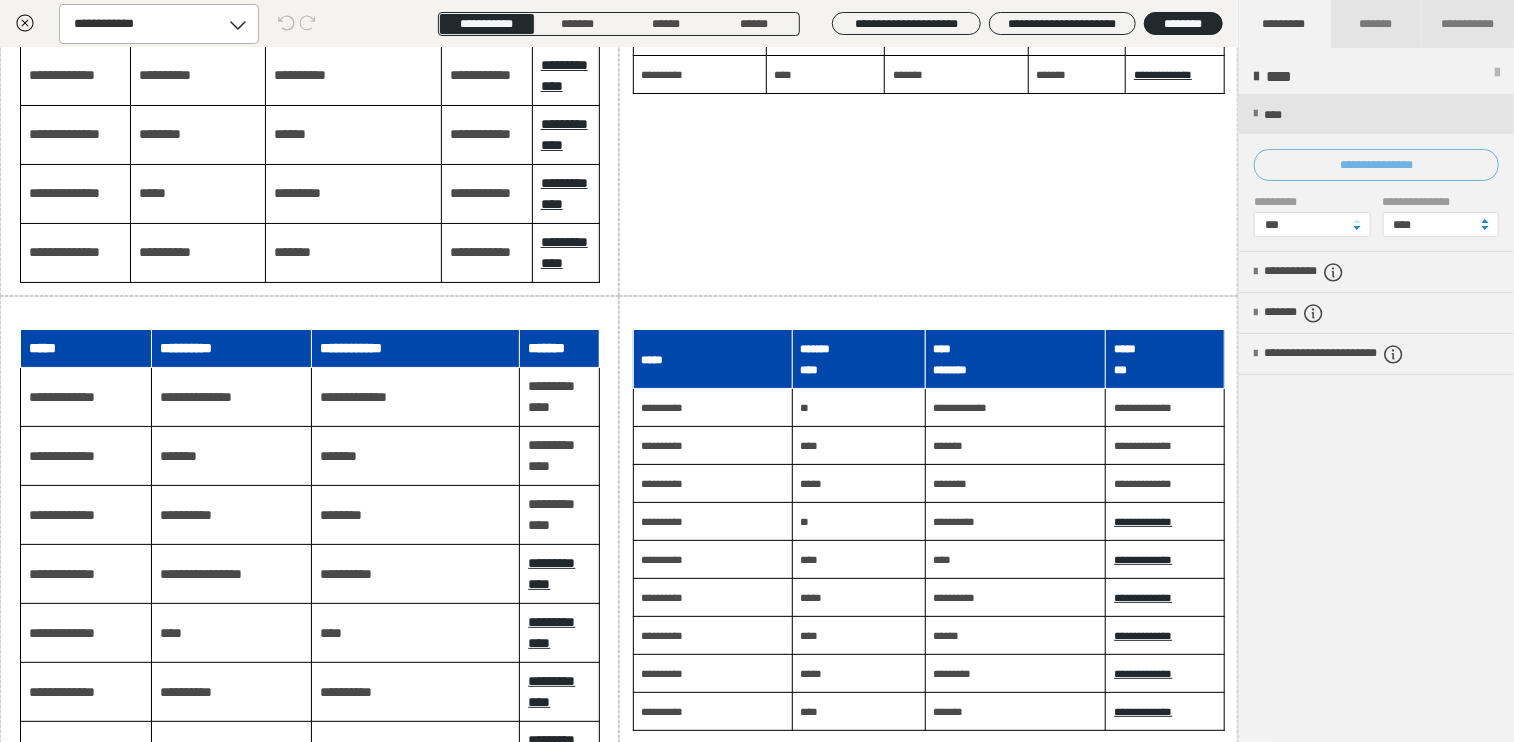 click on "**********" at bounding box center (1376, 165) 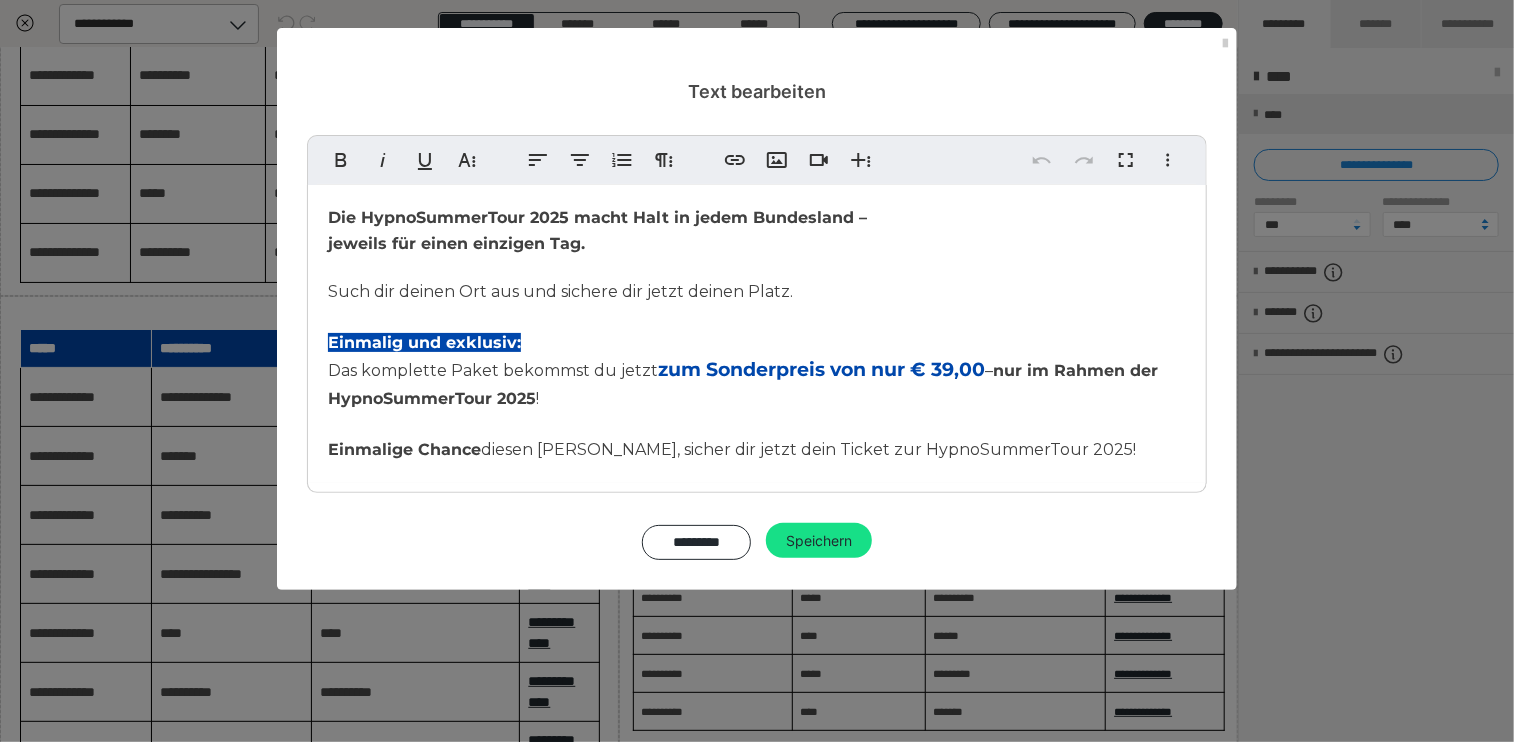 drag, startPoint x: 821, startPoint y: 452, endPoint x: 789, endPoint y: 465, distance: 34.539833 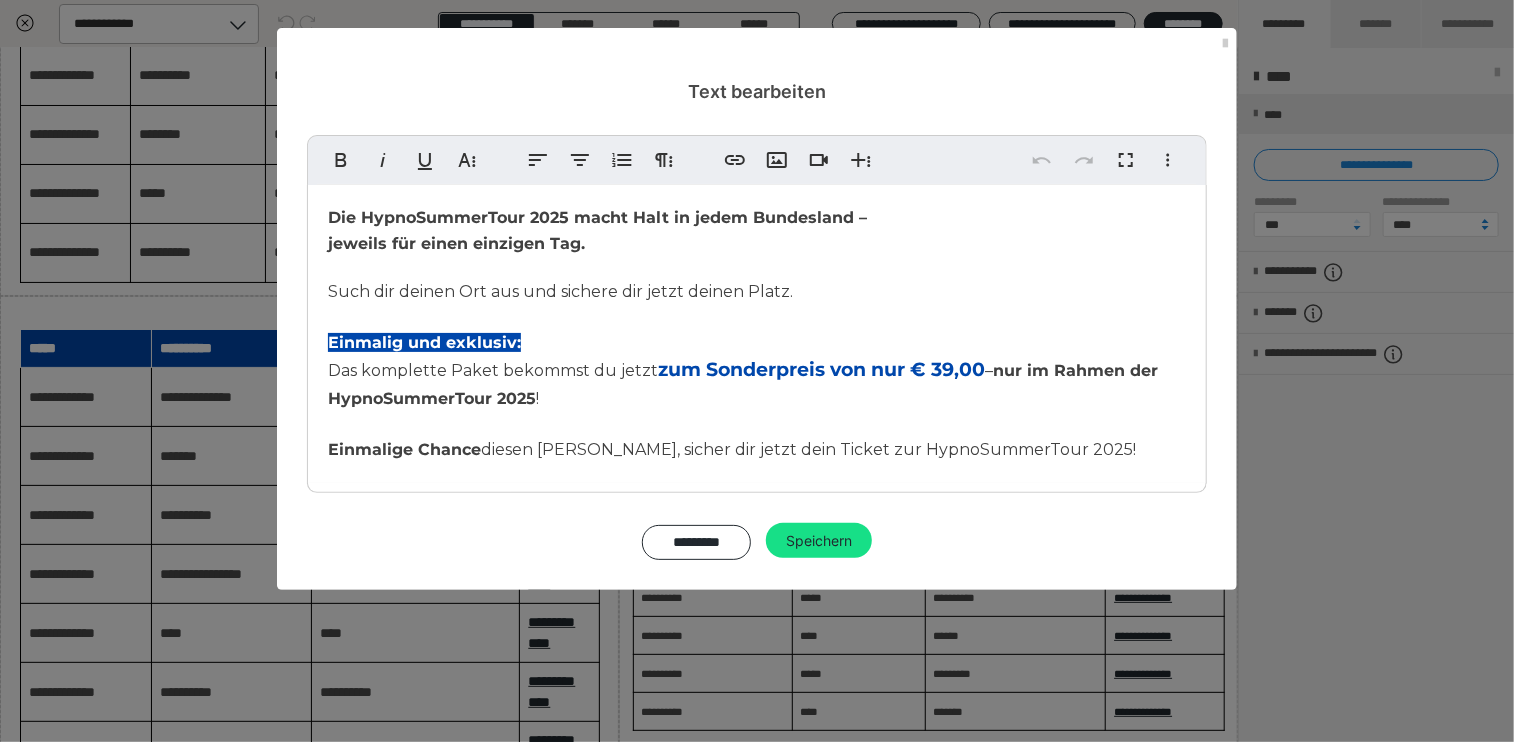 click on "Einmalige Chance  diesen Sommer, sicher dir jetzt dein Ticket zur HypnoSummerTour 2025!" at bounding box center [732, 449] 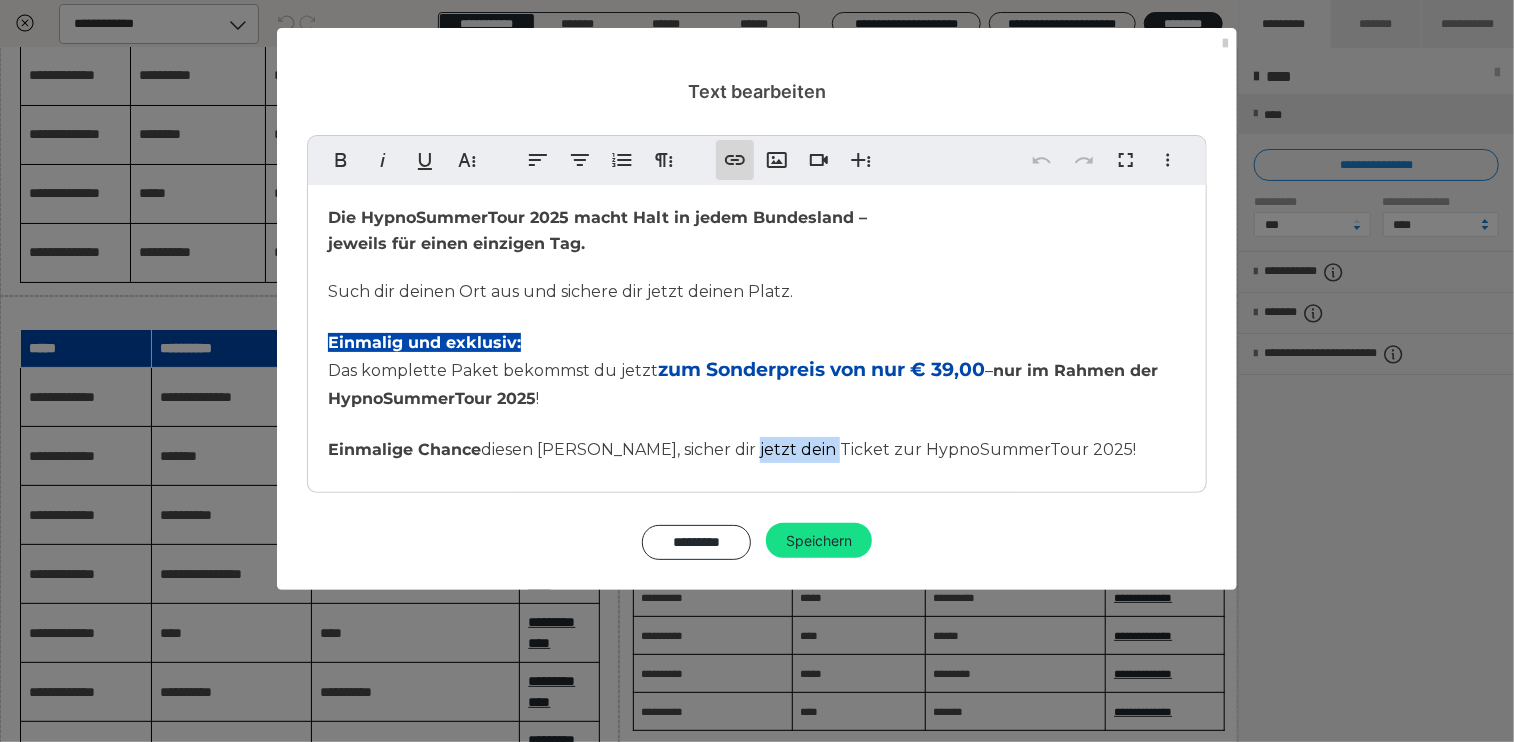 click 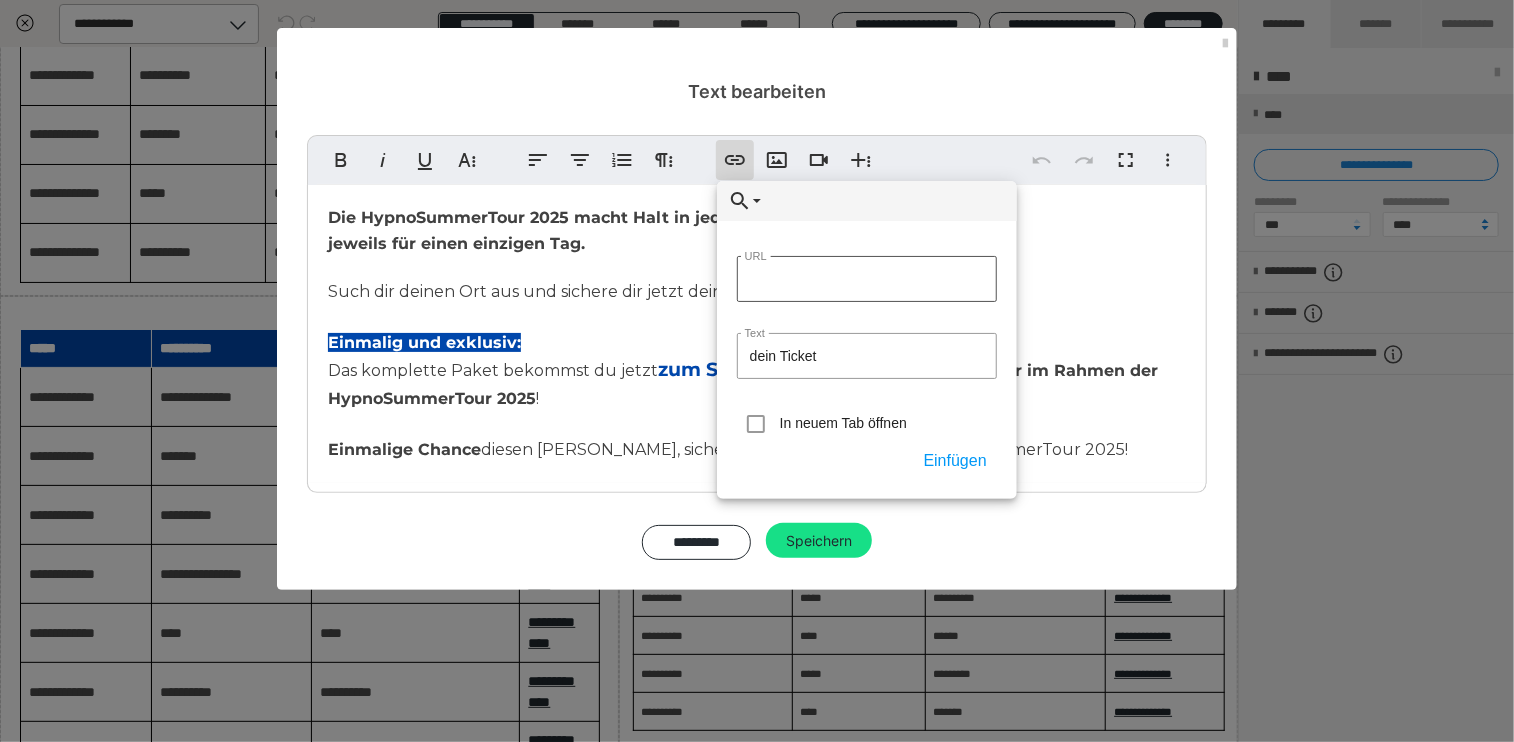 type on "https://myablefy.com/s/hypnosummertour/Tickets" 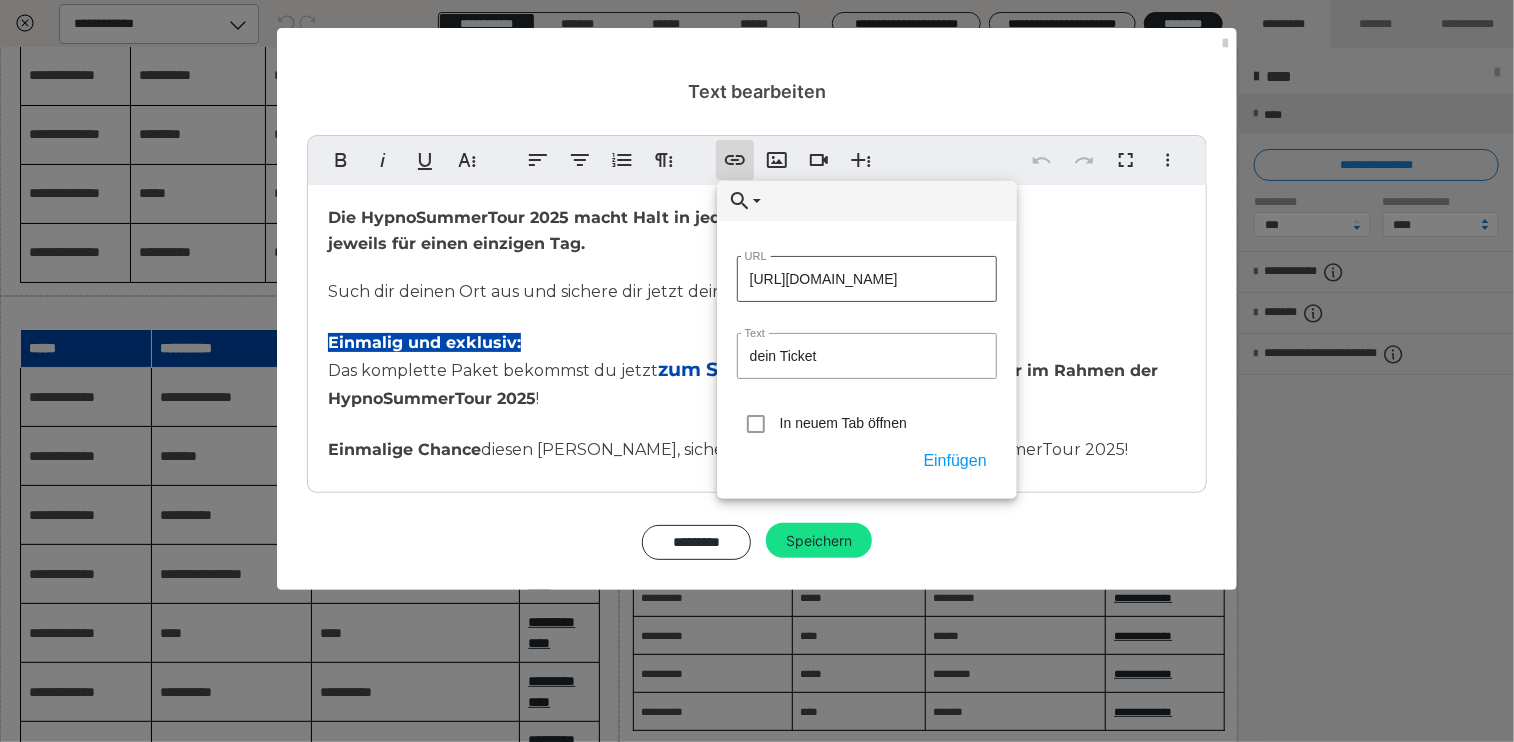 scroll, scrollTop: 0, scrollLeft: 67, axis: horizontal 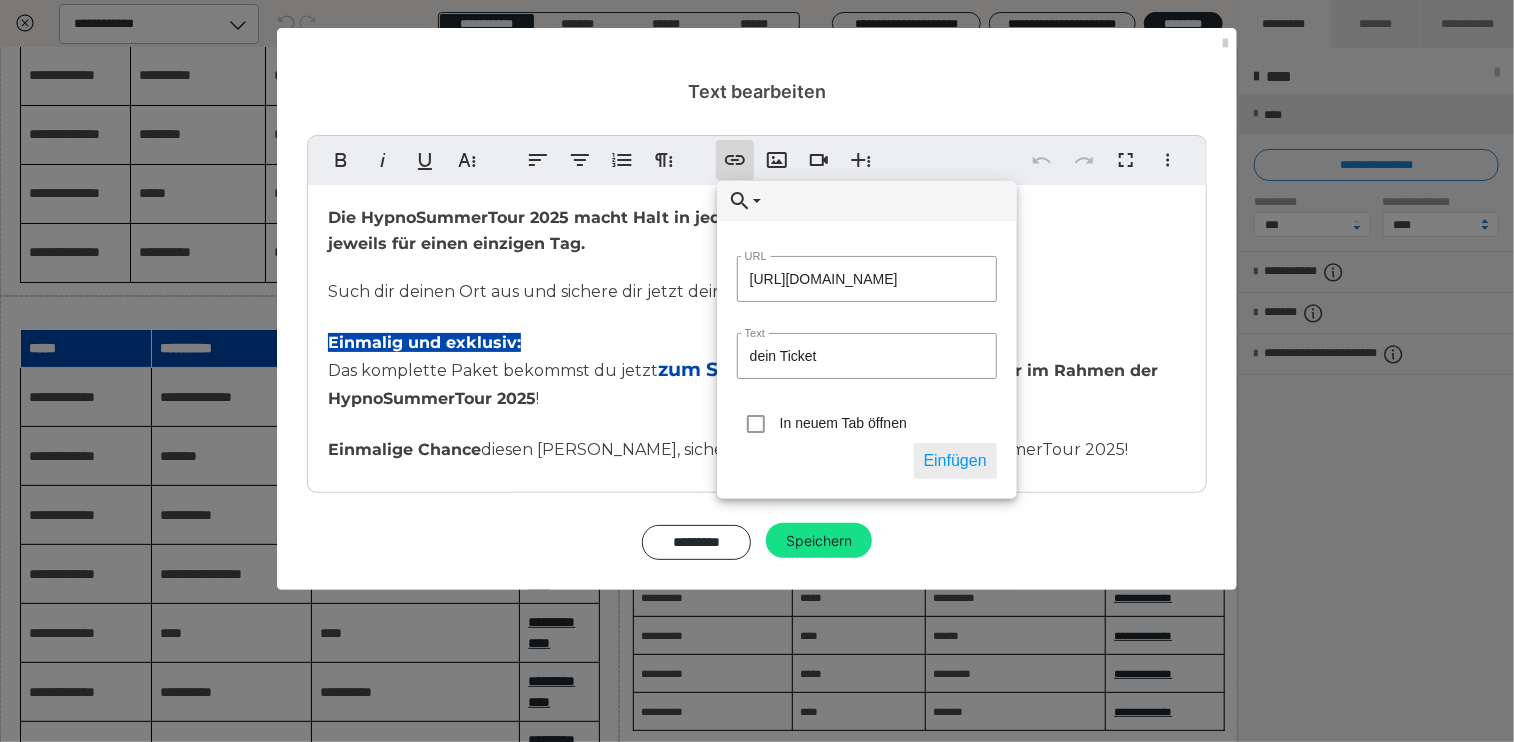 click on "Einfügen" at bounding box center [955, 461] 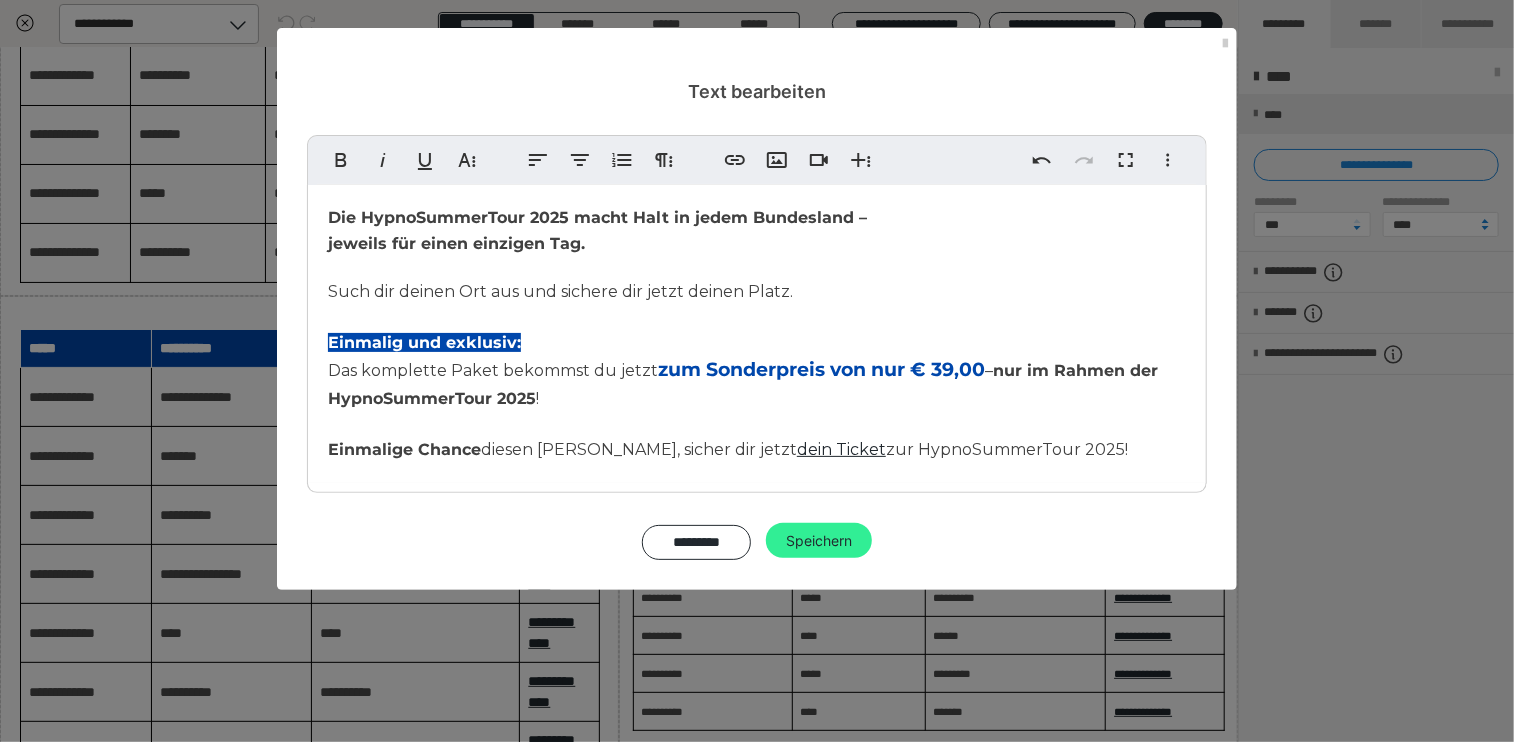 click on "Speichern" at bounding box center [819, 541] 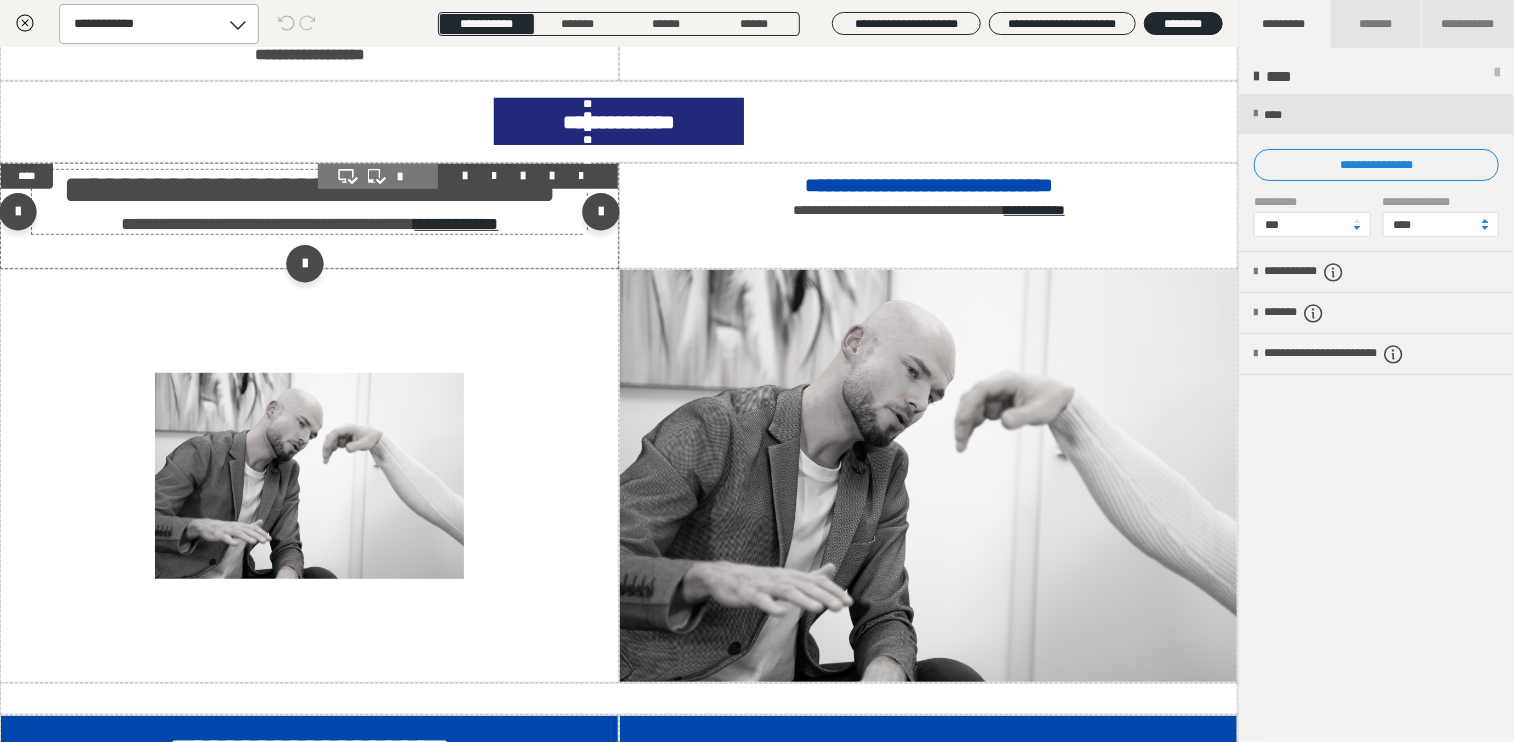 scroll, scrollTop: 600, scrollLeft: 0, axis: vertical 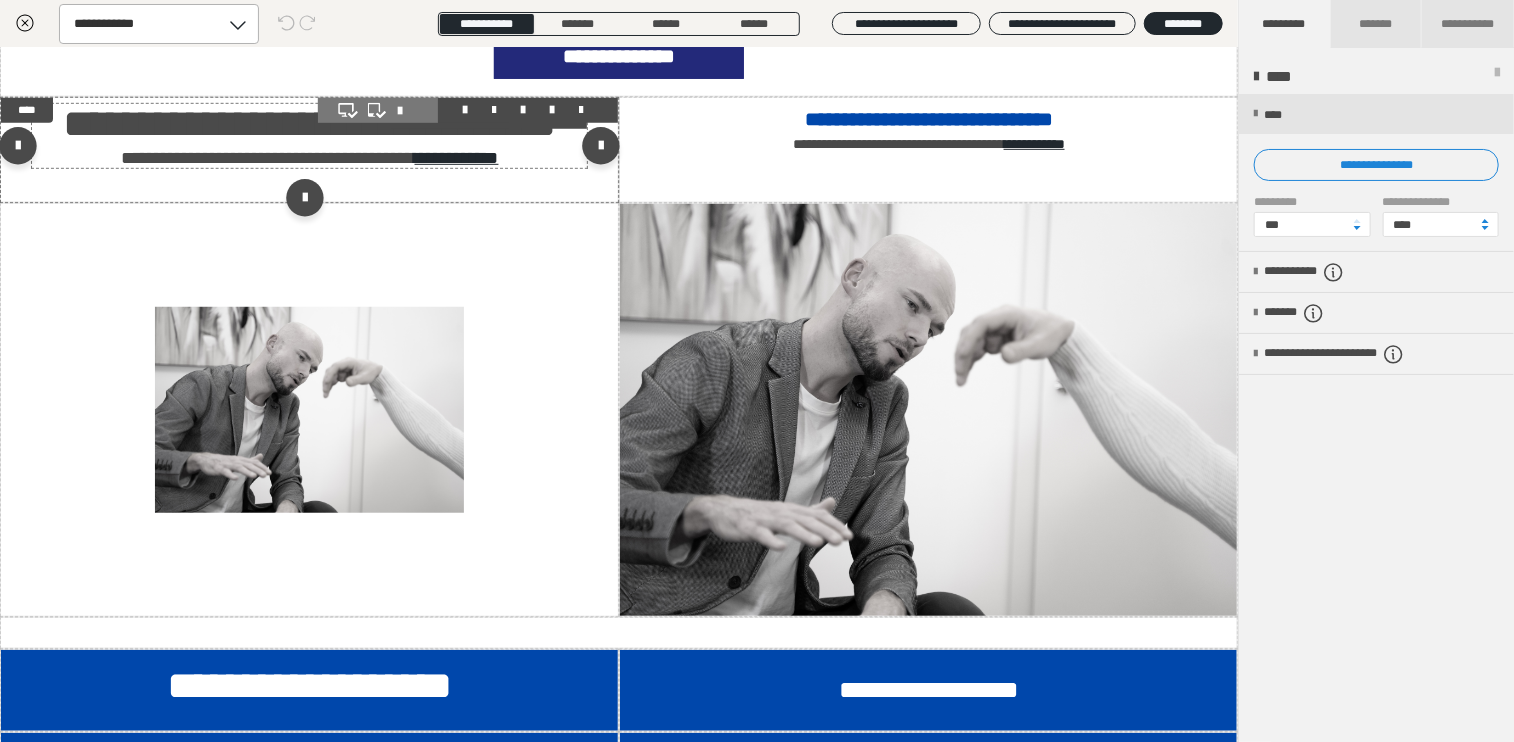 click on "**********" at bounding box center [310, 123] 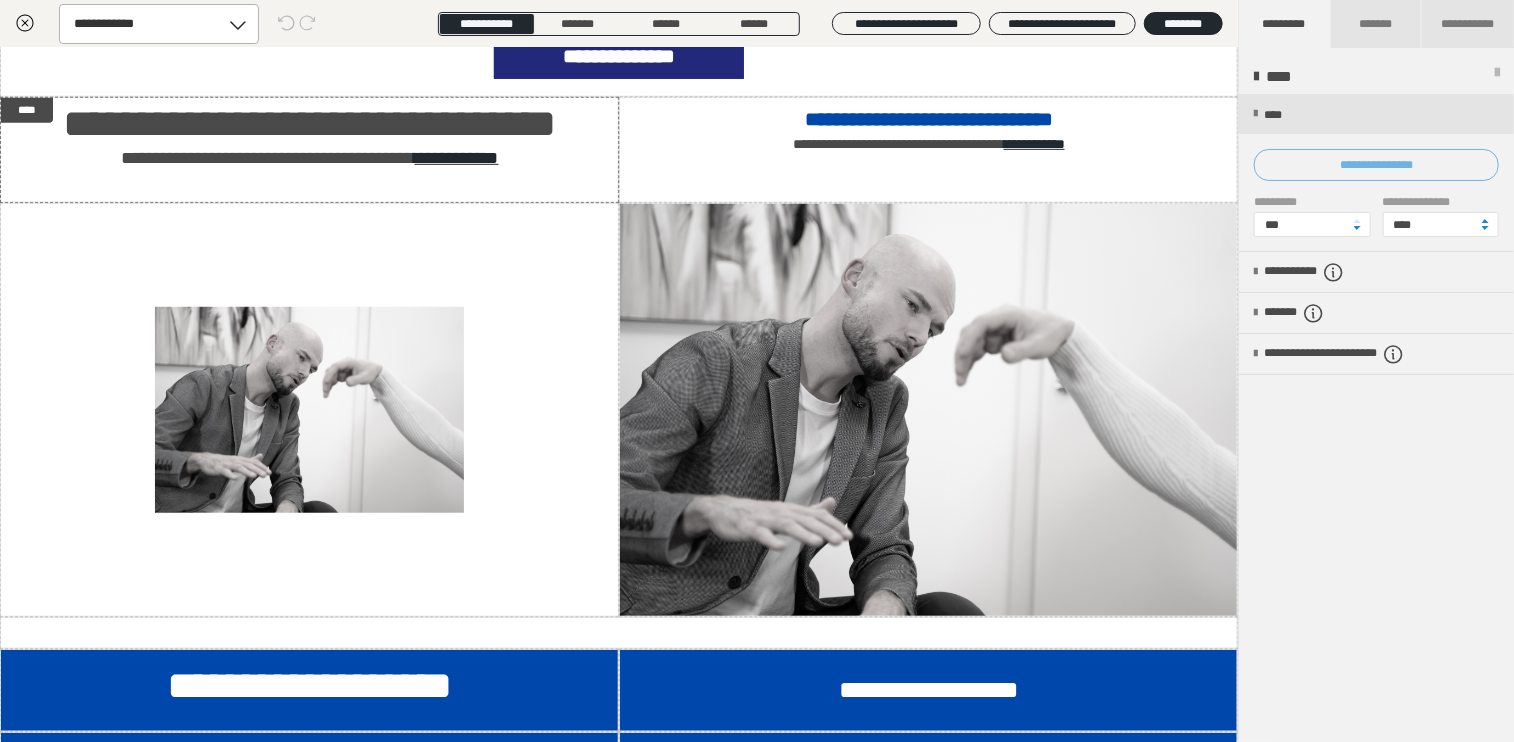 click on "**********" at bounding box center [1376, 165] 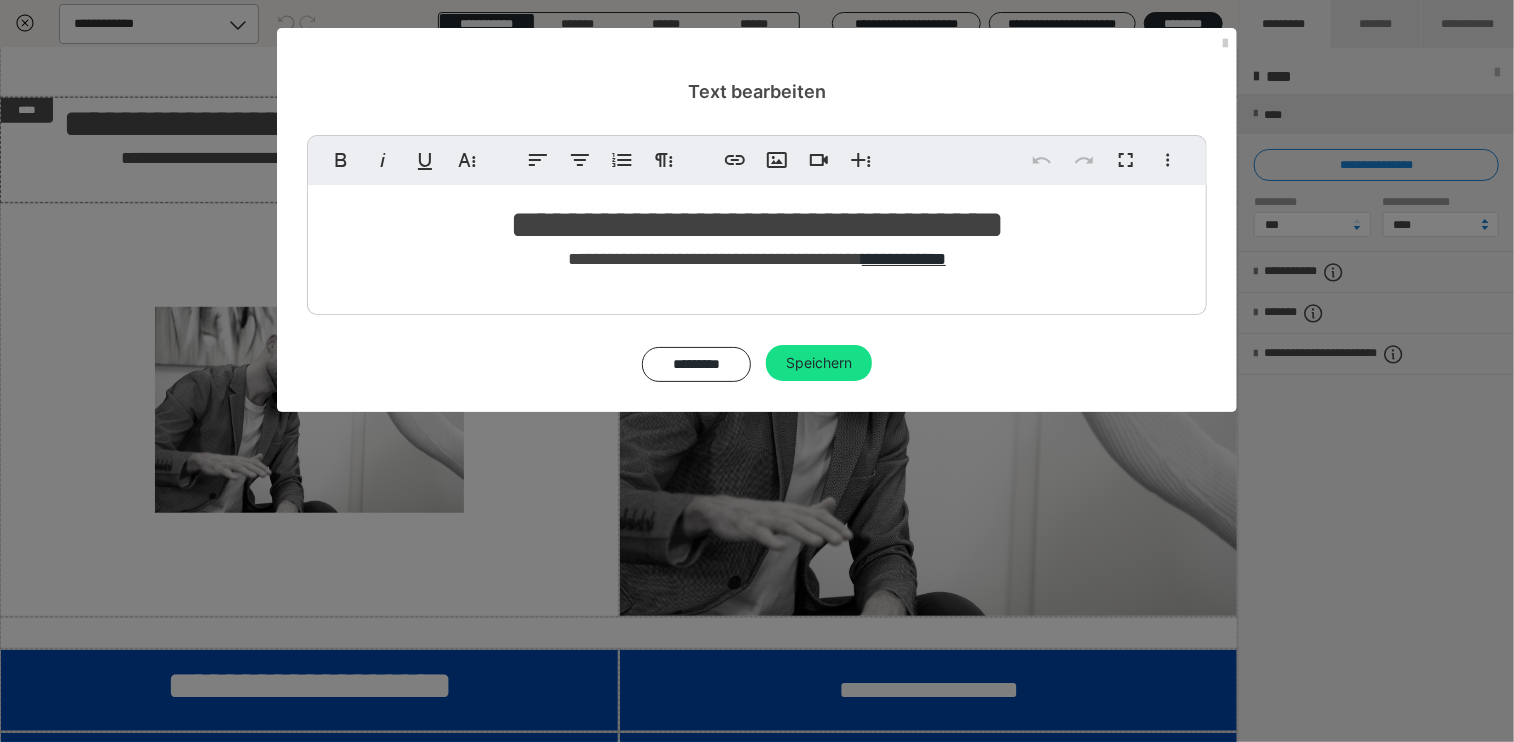click on "**********" at bounding box center [757, 224] 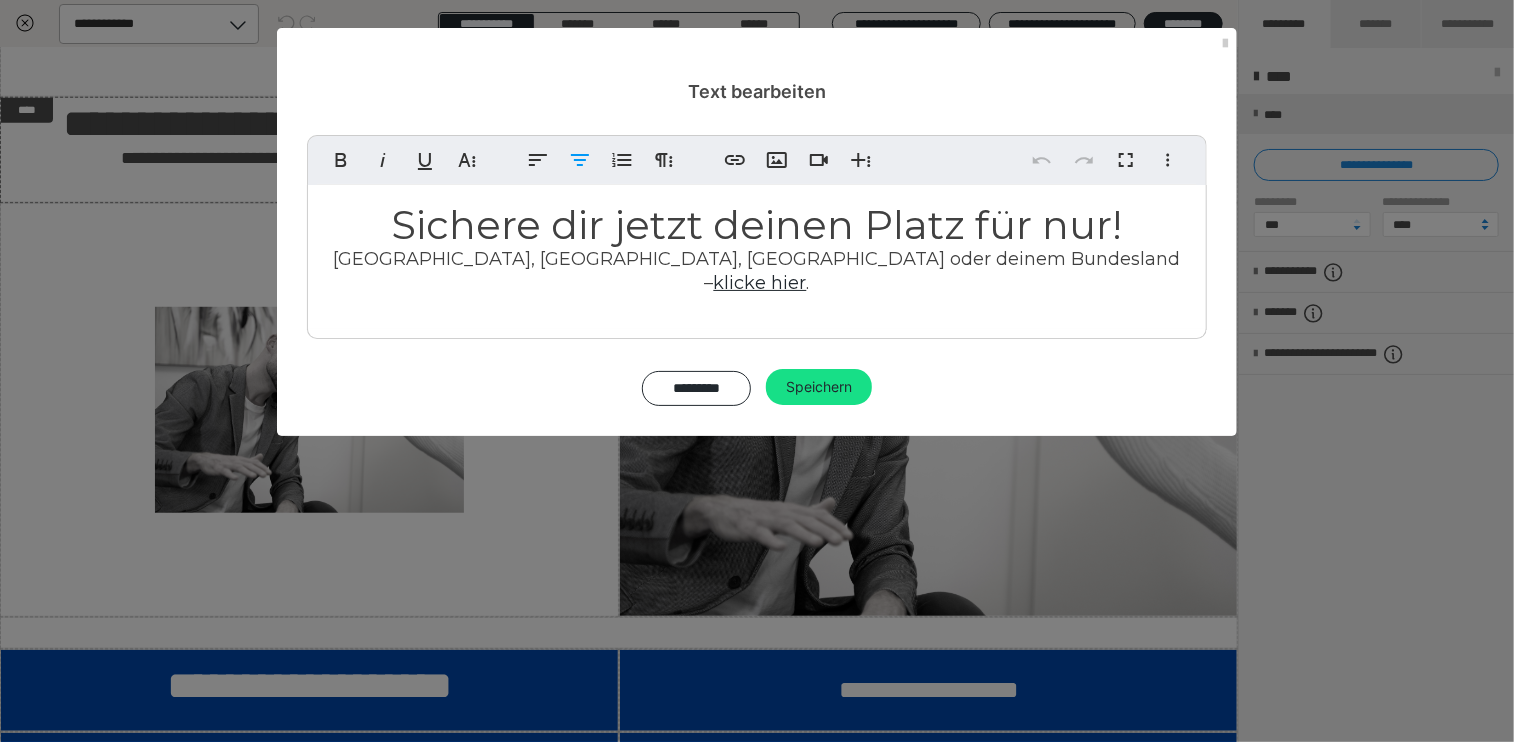 type 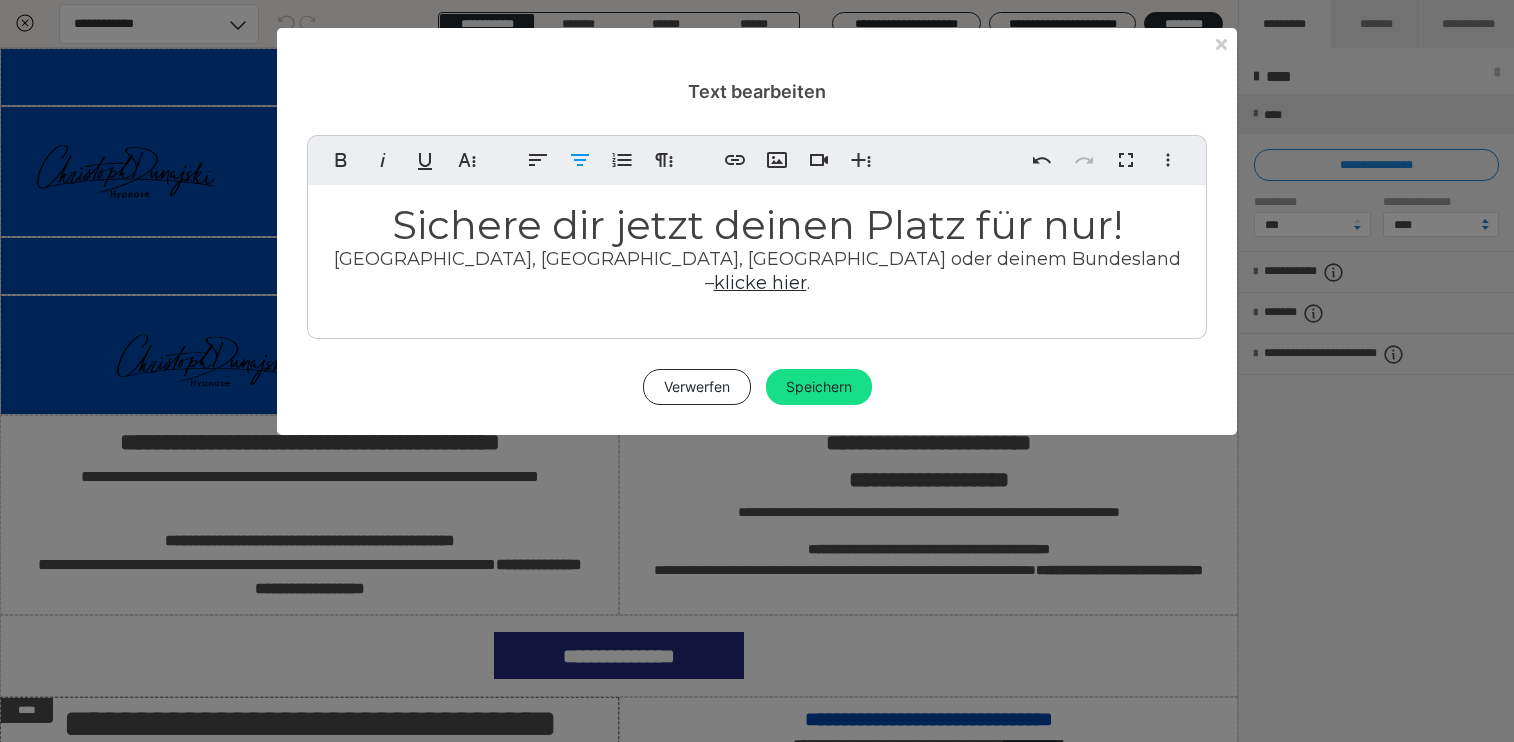 scroll, scrollTop: 300, scrollLeft: 0, axis: vertical 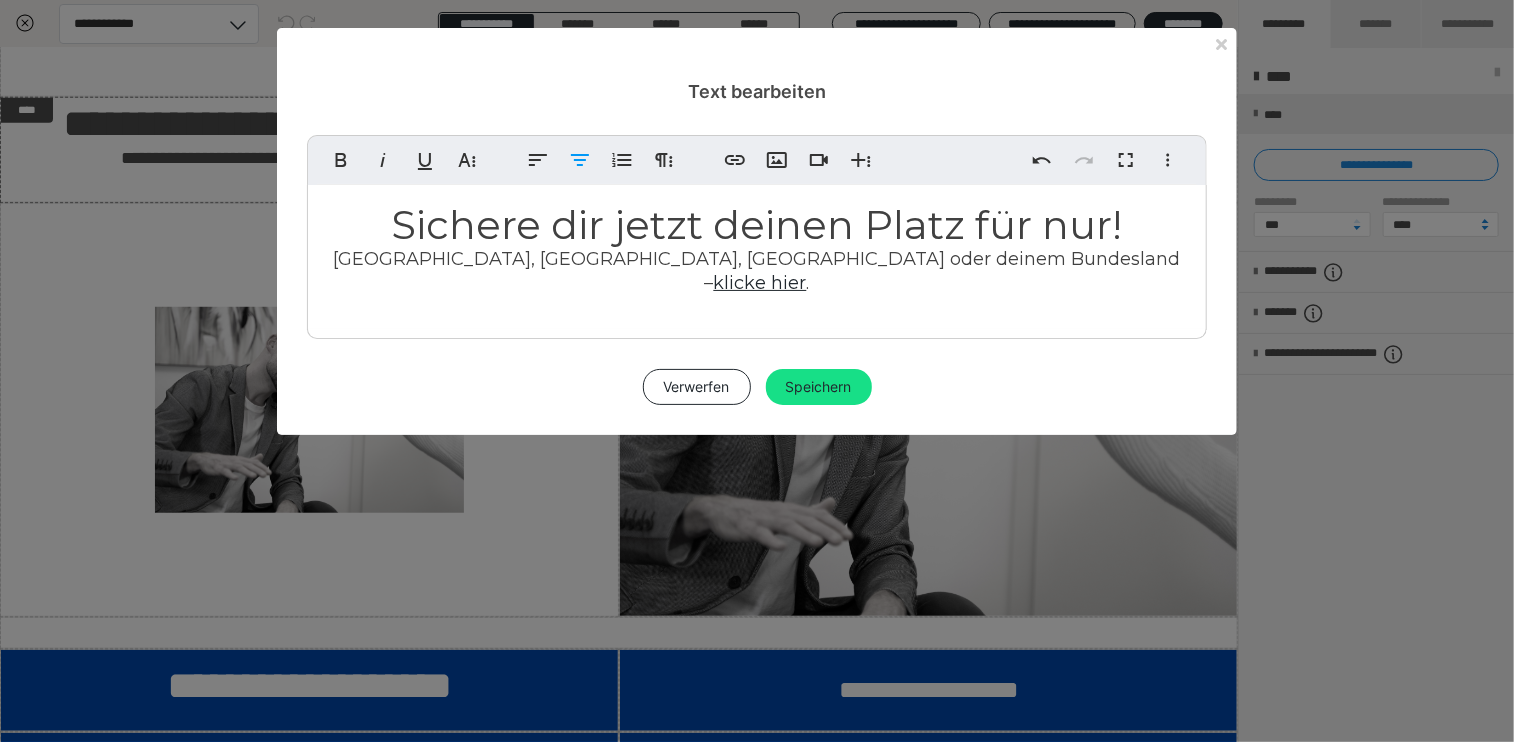 type 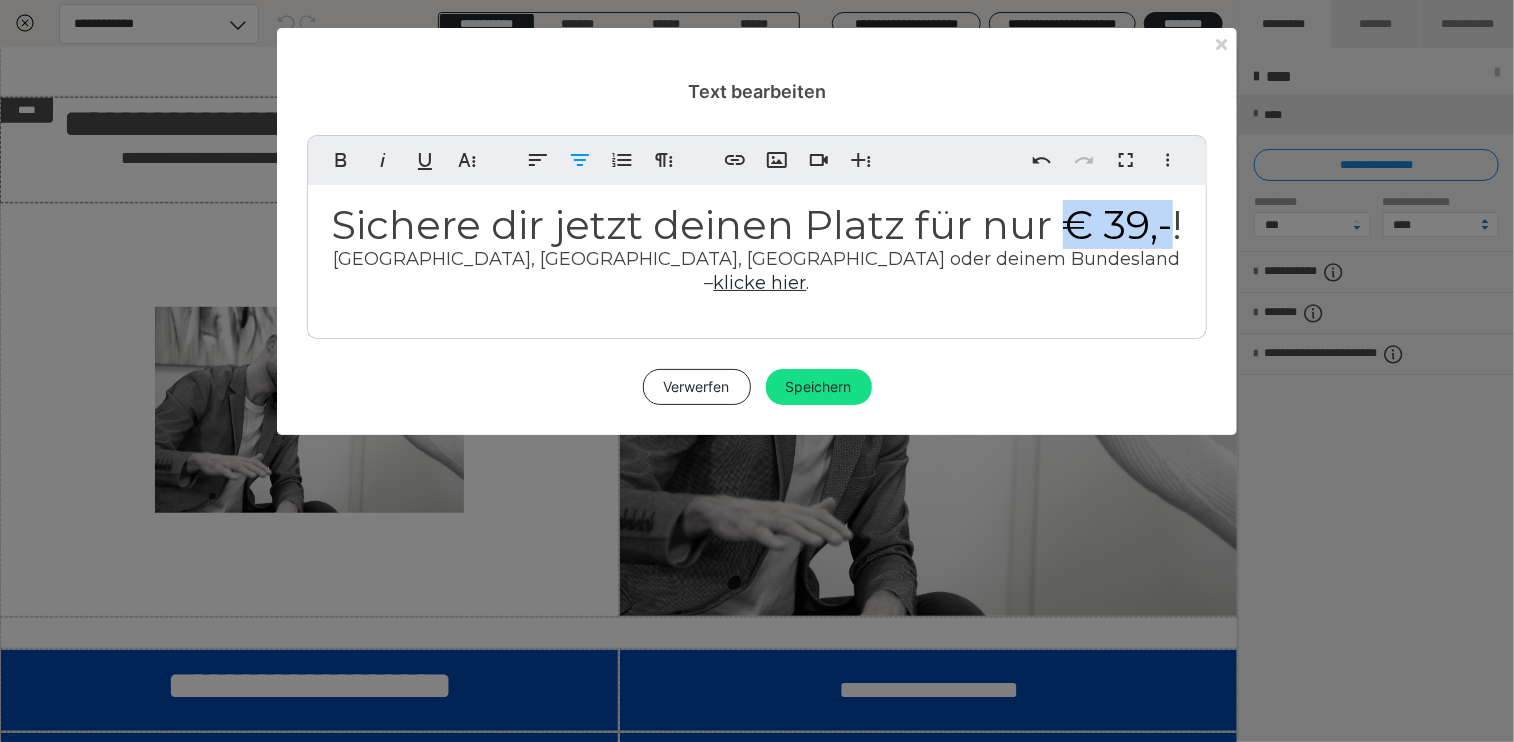 drag, startPoint x: 1174, startPoint y: 221, endPoint x: 1062, endPoint y: 221, distance: 112 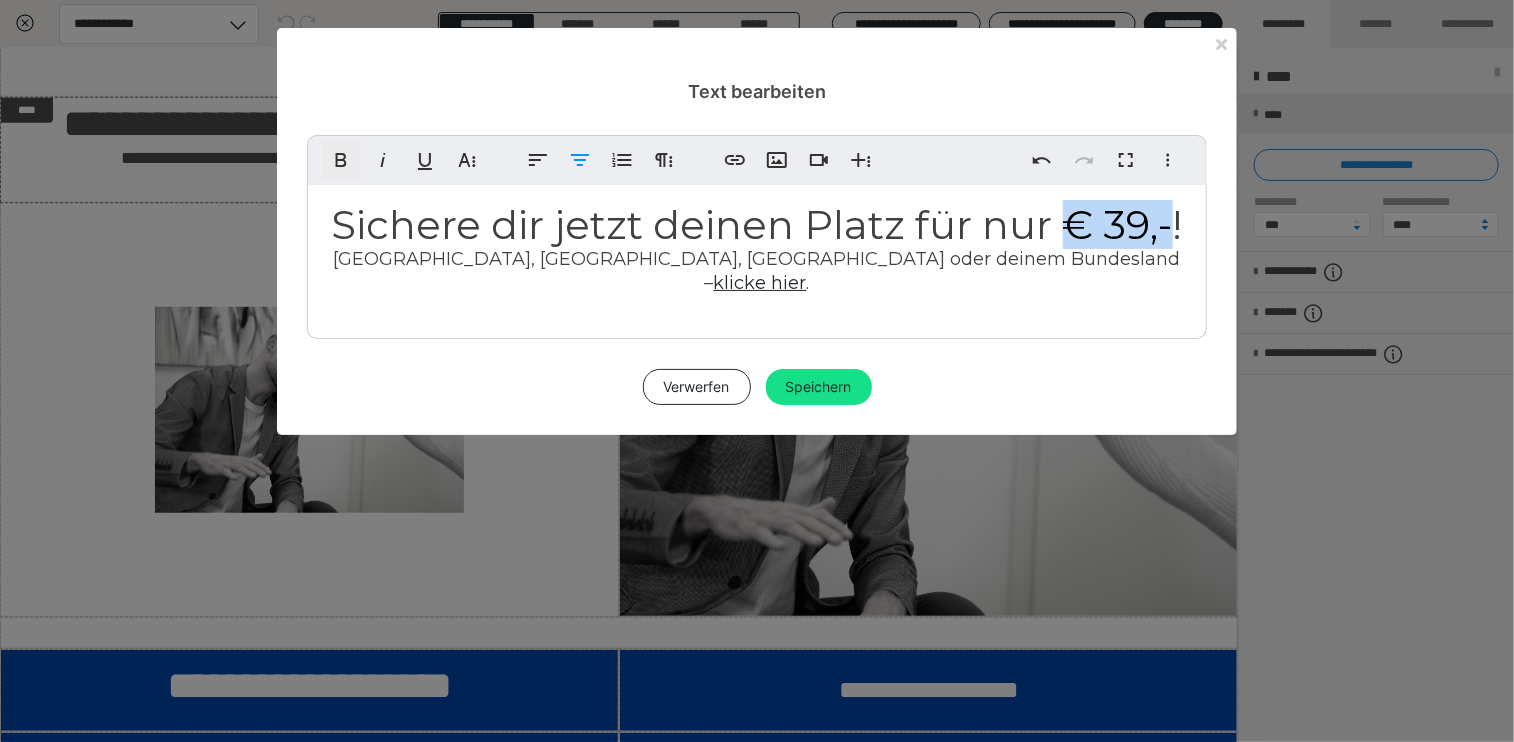 click 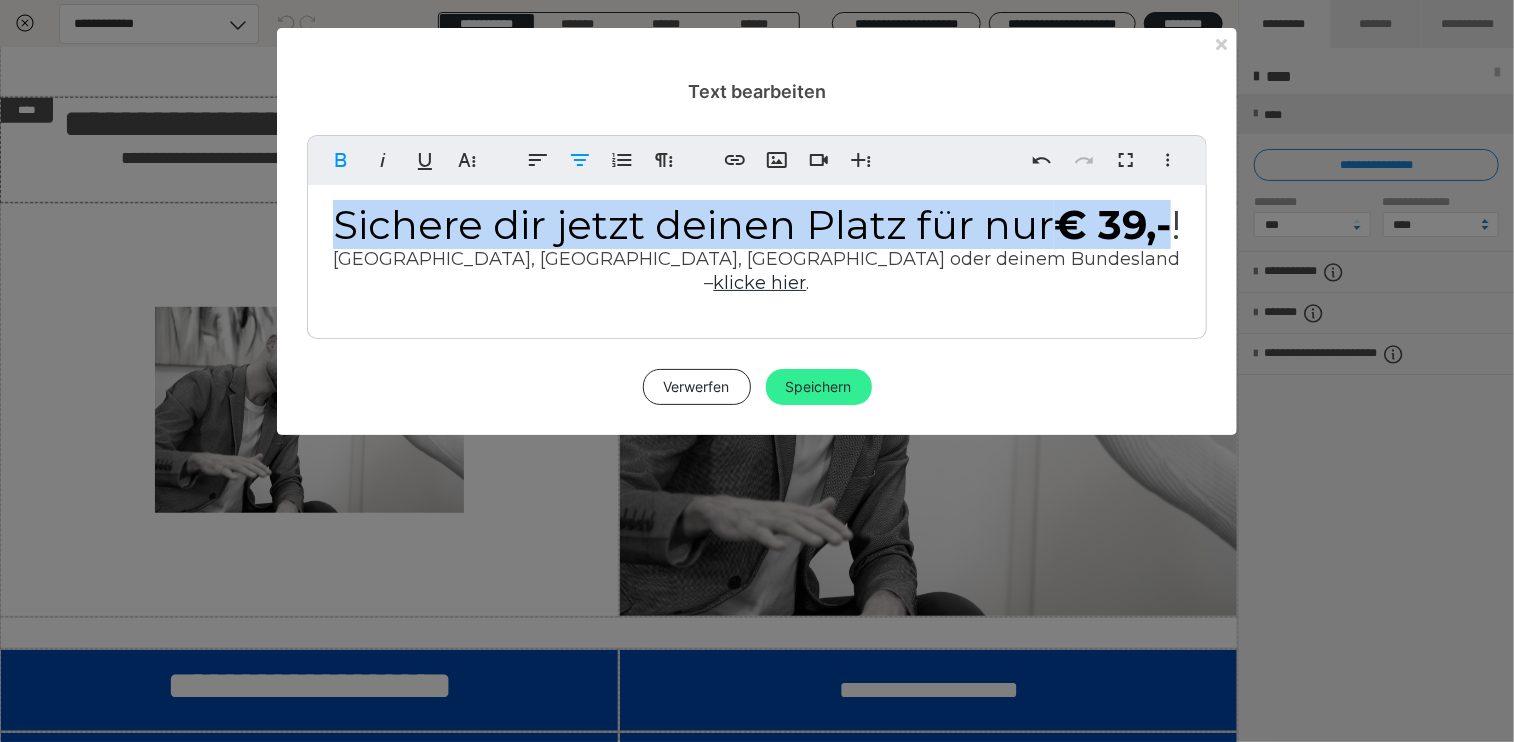 click on "Speichern" at bounding box center (819, 387) 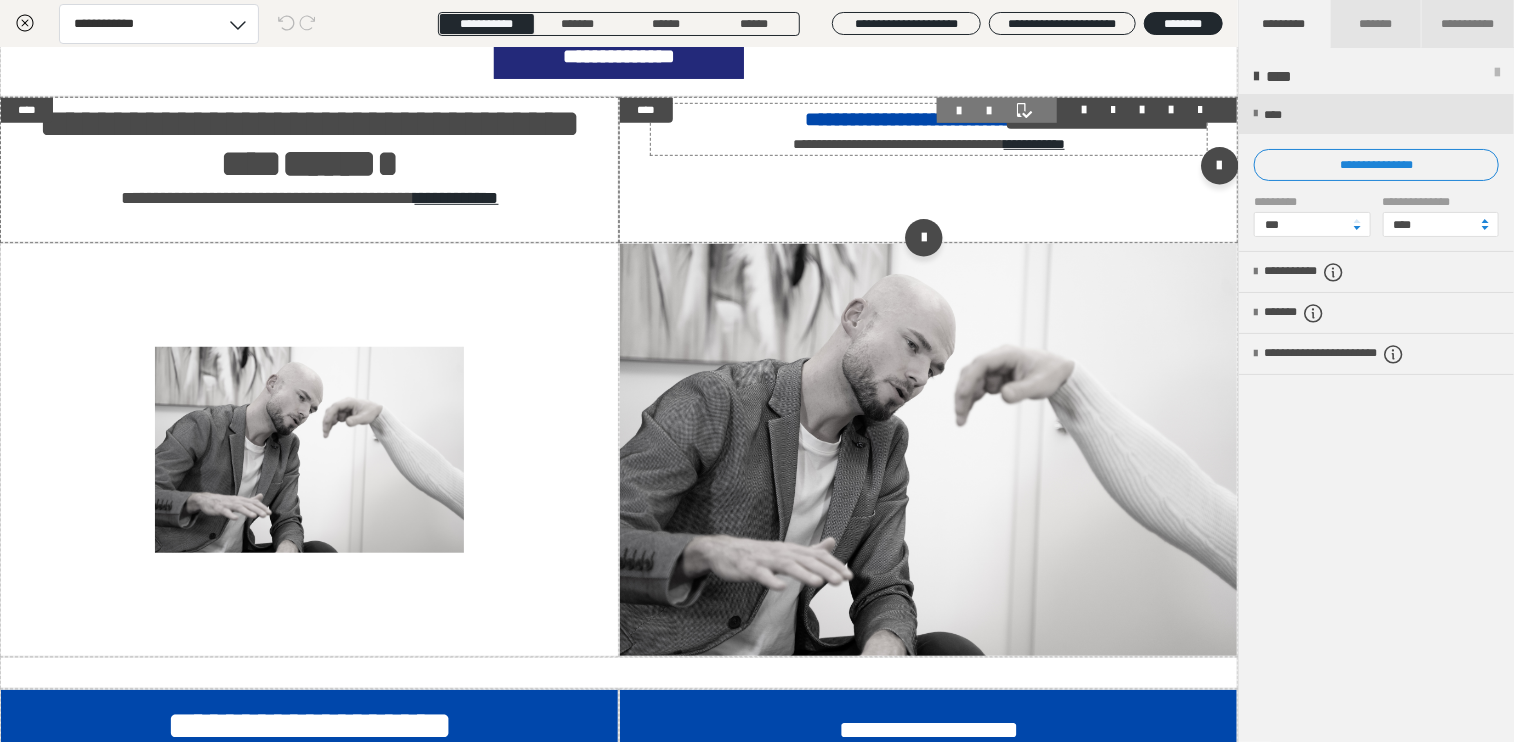 click on "**********" at bounding box center [929, 119] 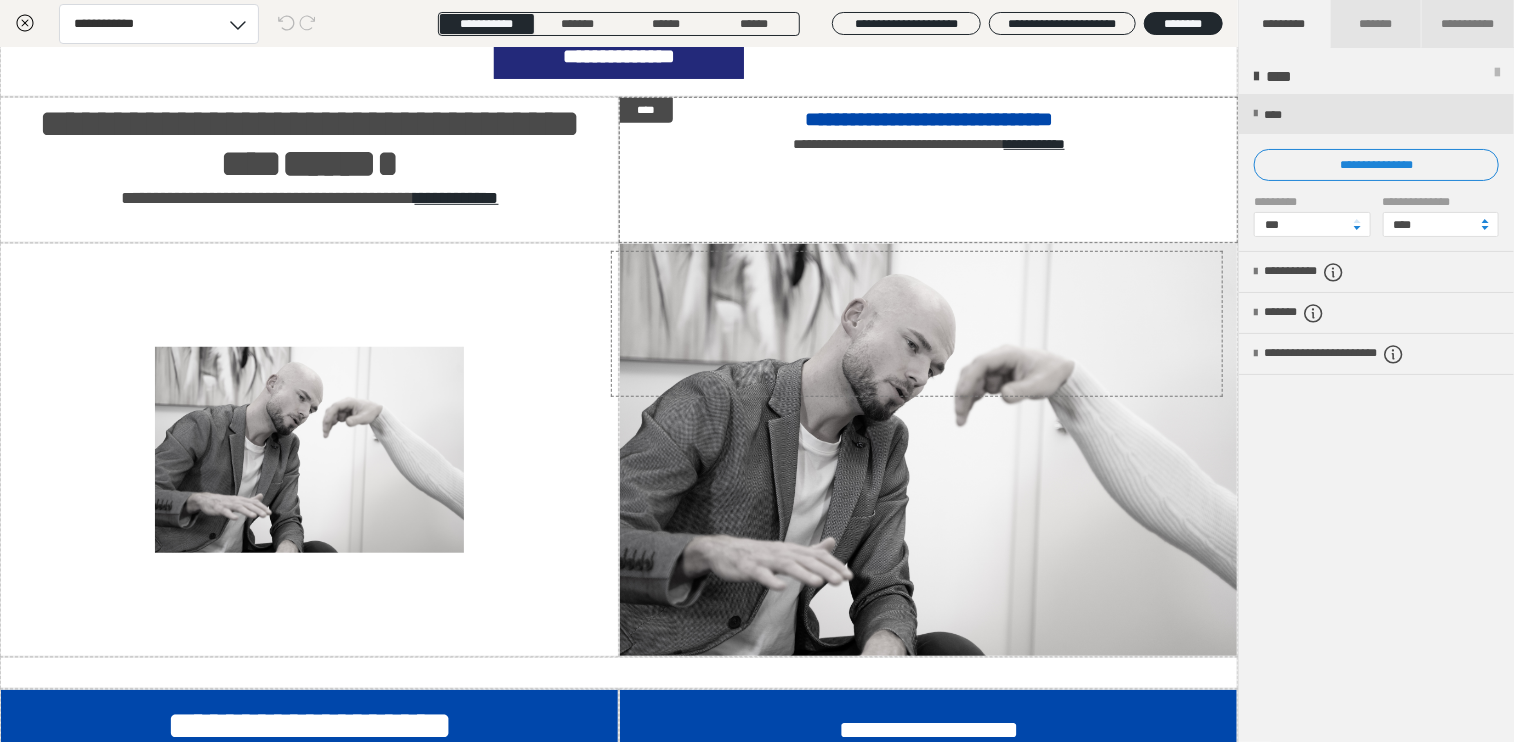 click at bounding box center [1376, 172] 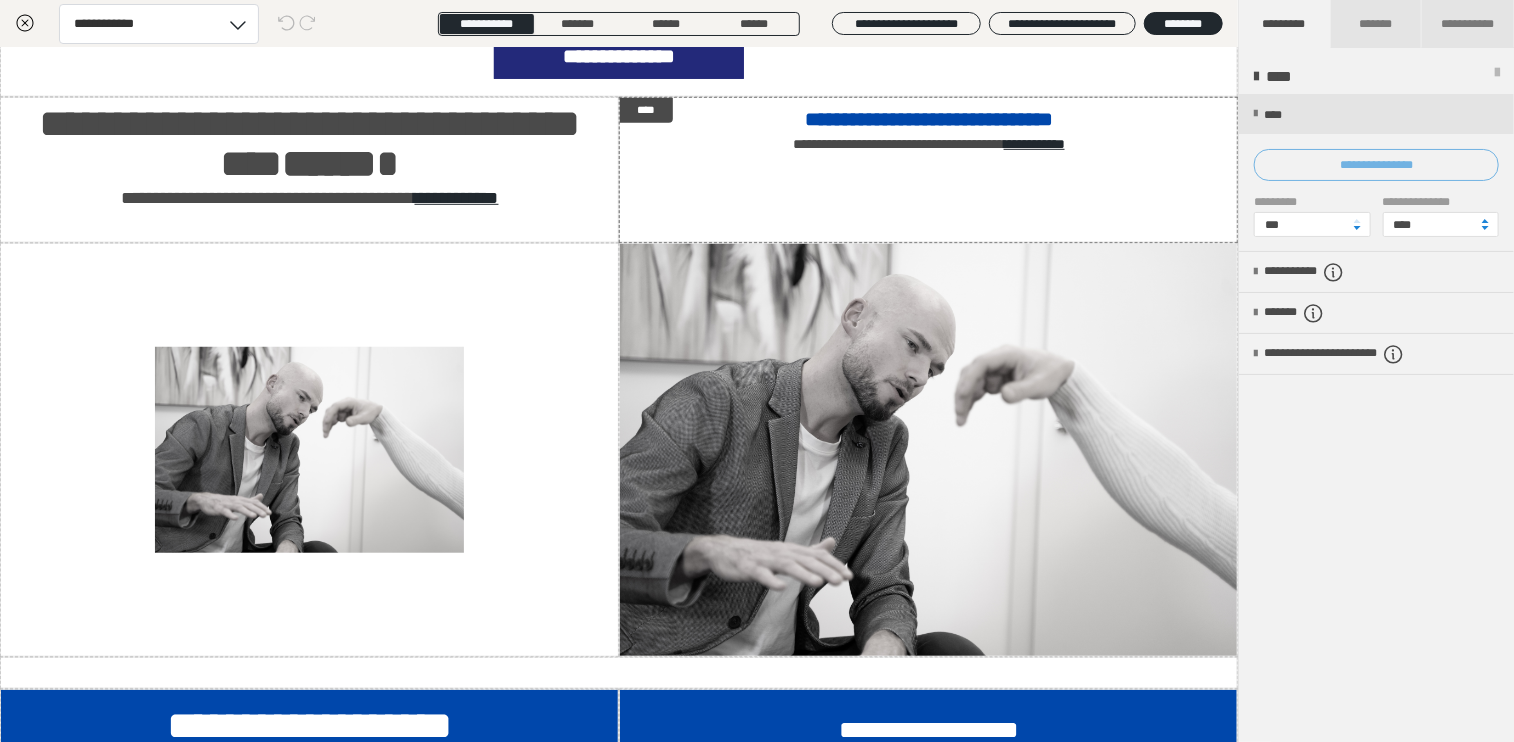 click on "**********" at bounding box center [1376, 165] 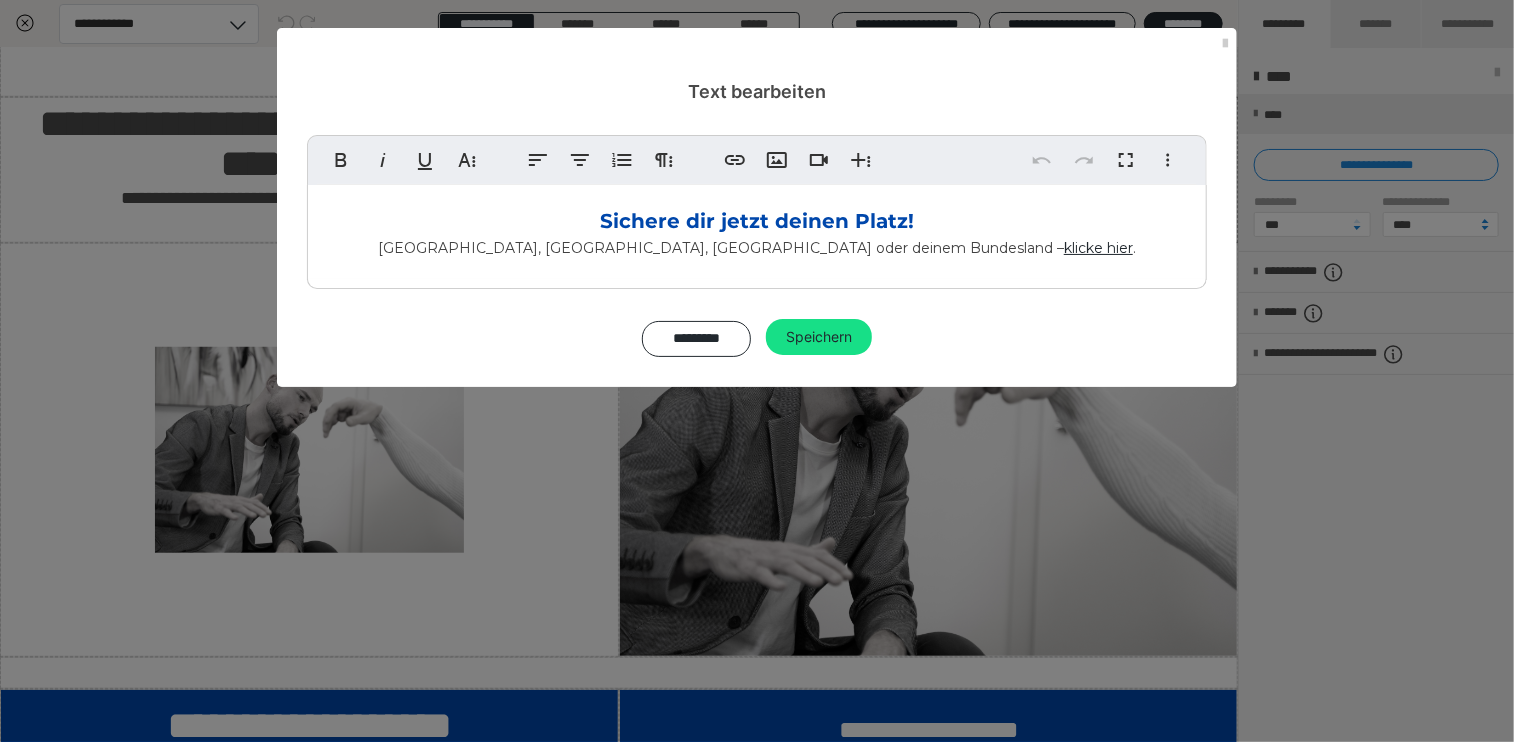 click on "Sichere dir jetzt deinen Platz!" at bounding box center (757, 221) 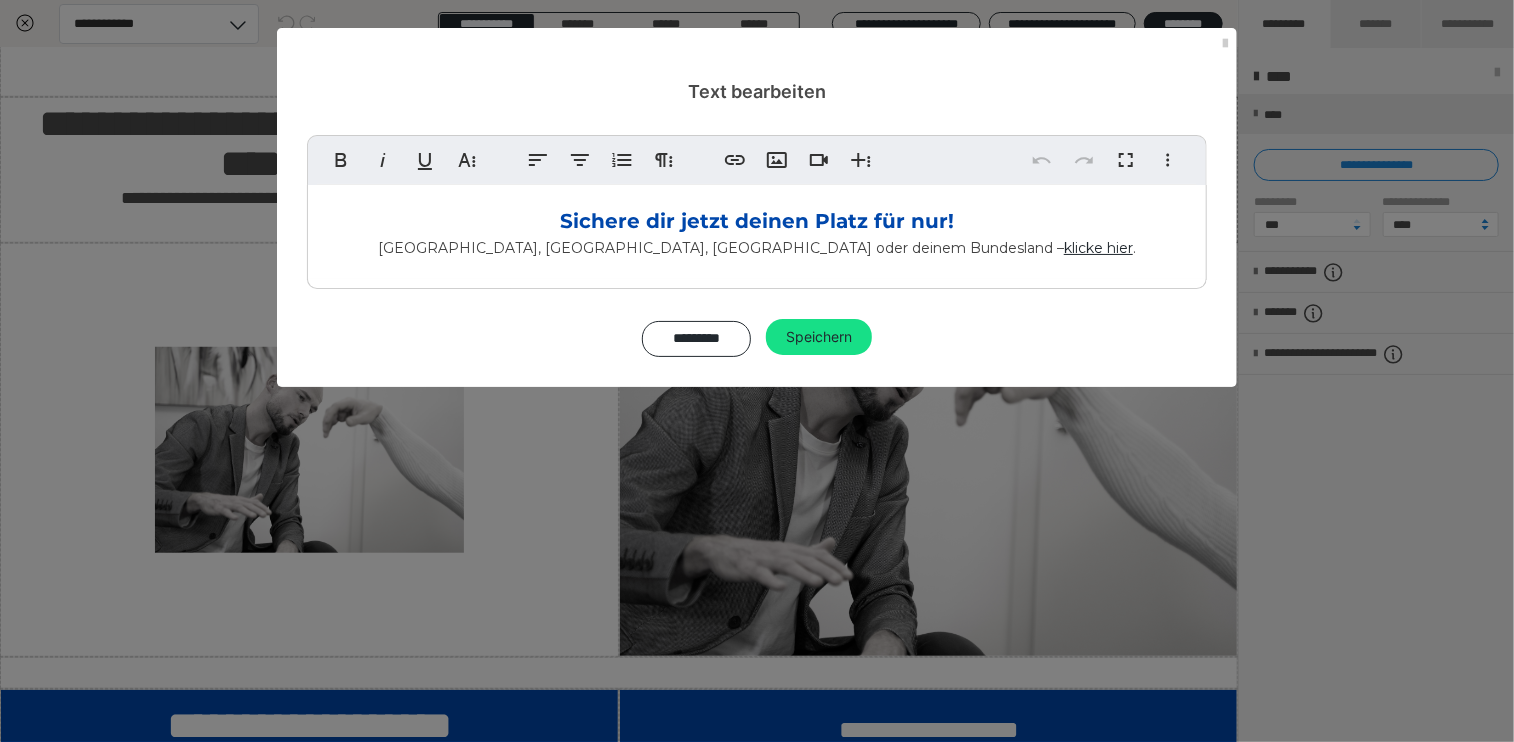 type 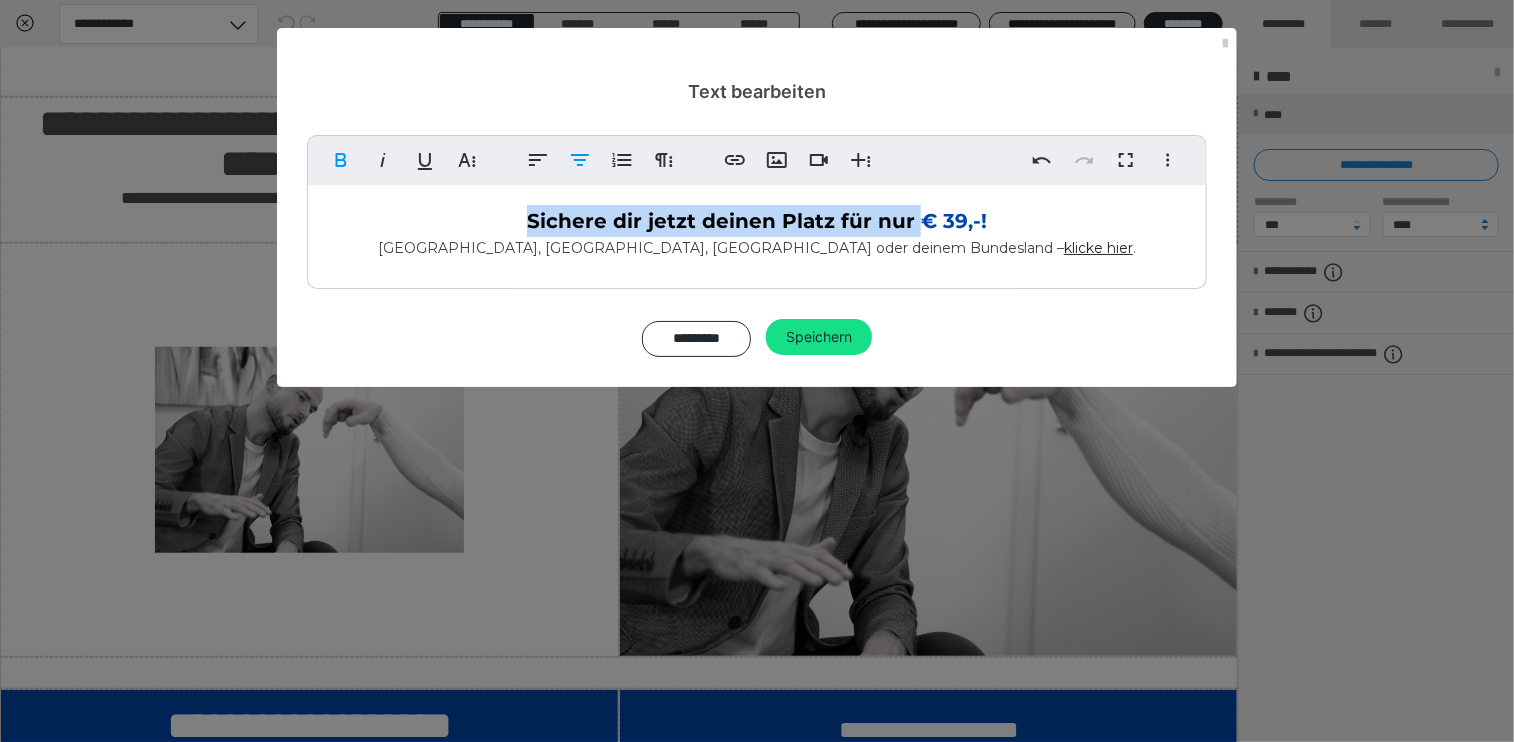 drag, startPoint x: 917, startPoint y: 219, endPoint x: 507, endPoint y: 213, distance: 410.0439 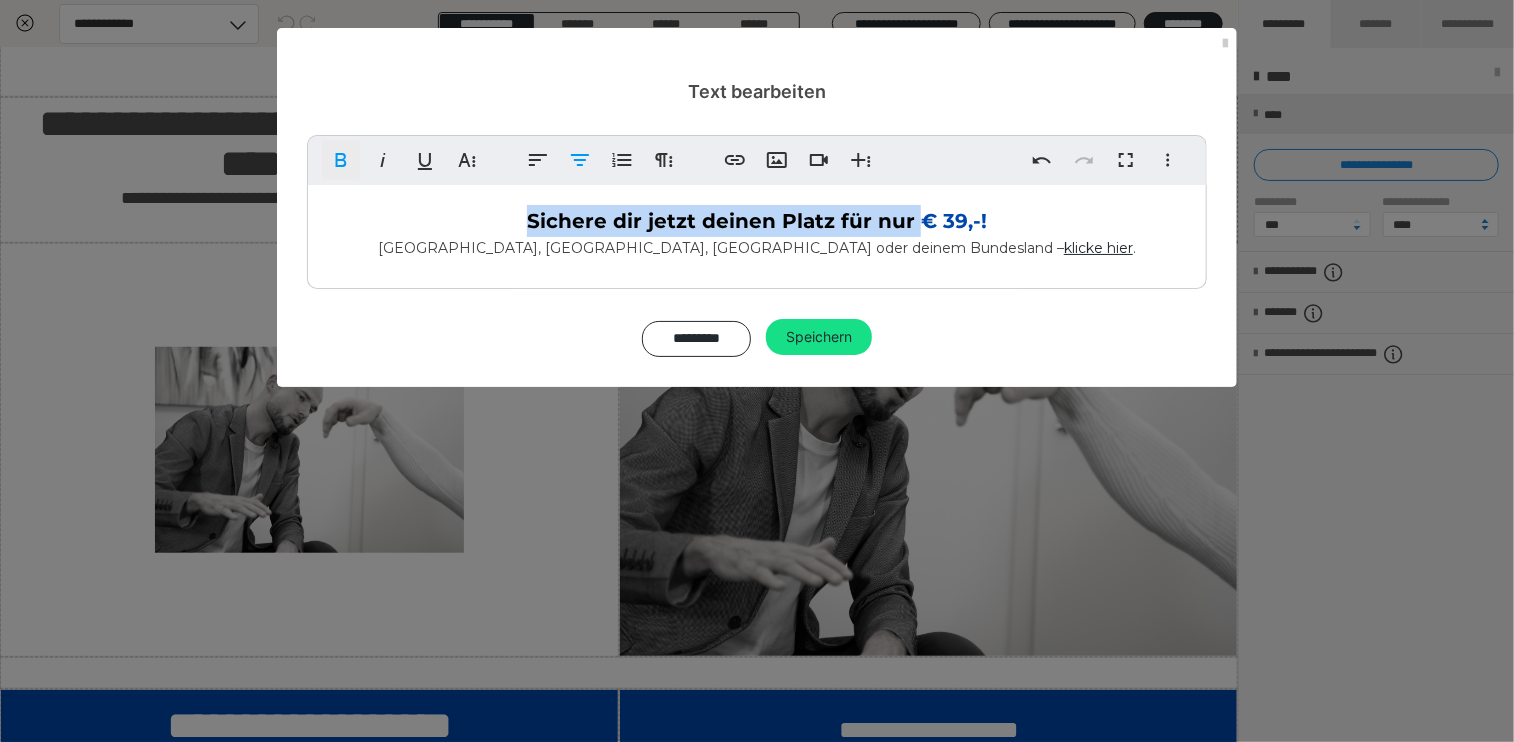 click 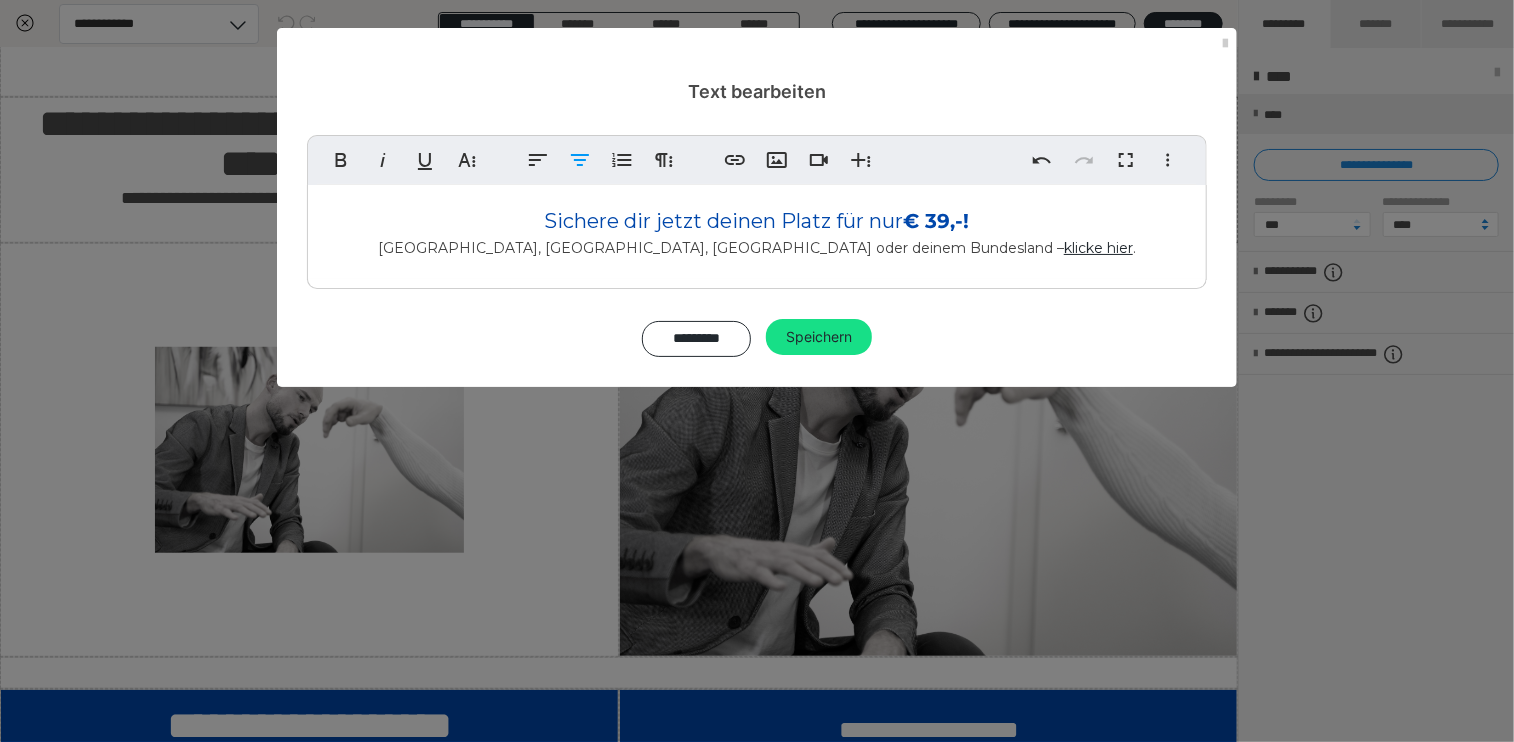 click at bounding box center [757, 284] 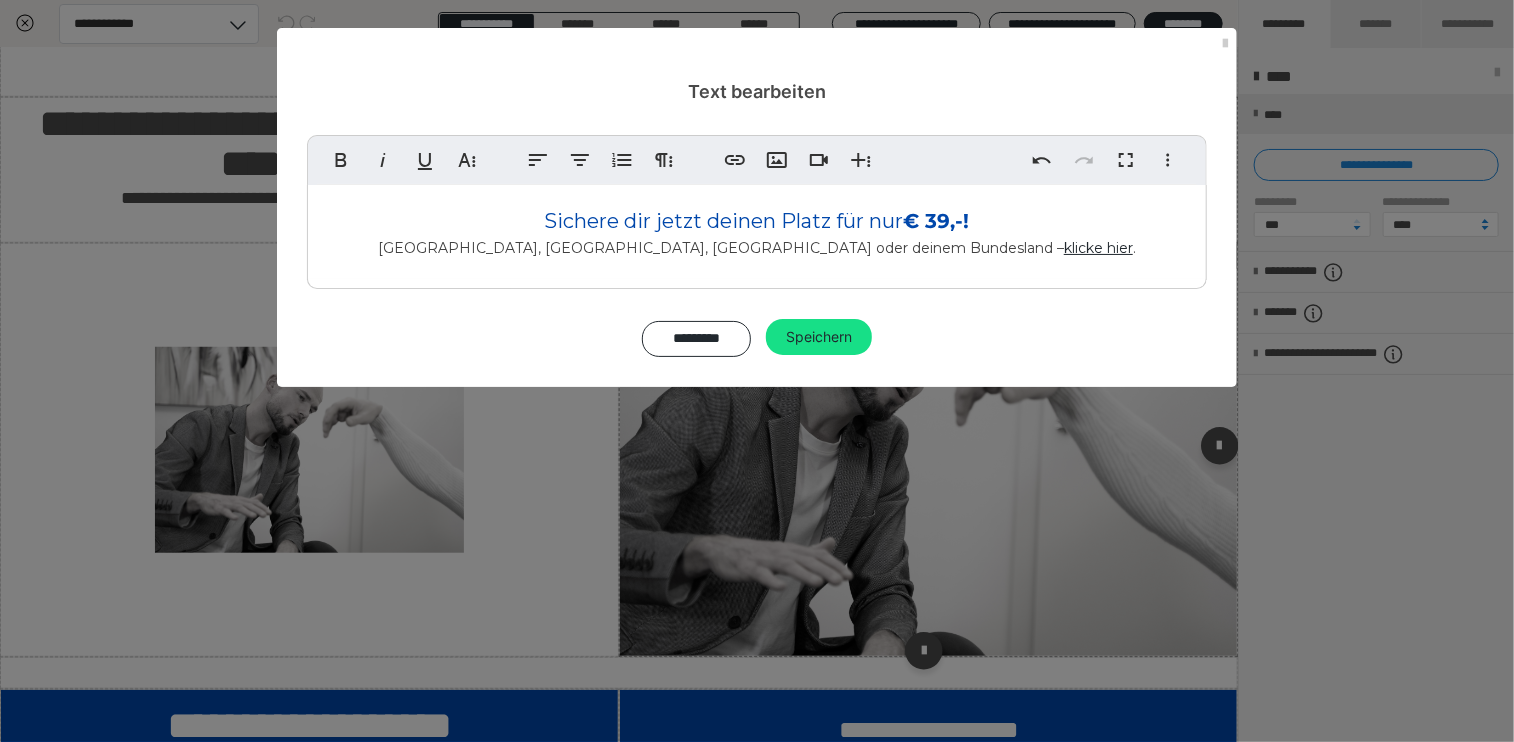 drag, startPoint x: 803, startPoint y: 339, endPoint x: 732, endPoint y: 441, distance: 124.277916 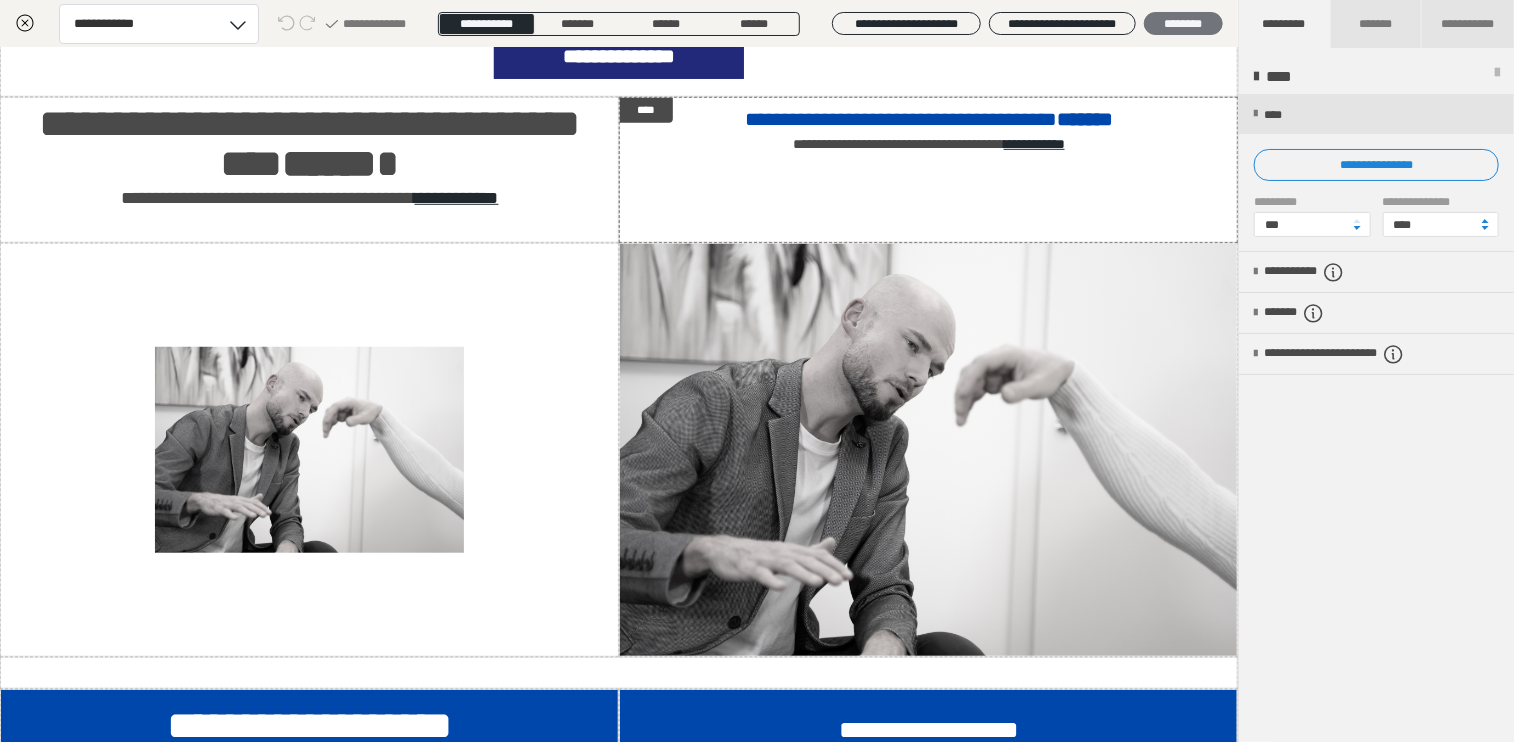 click on "********" at bounding box center [1183, 24] 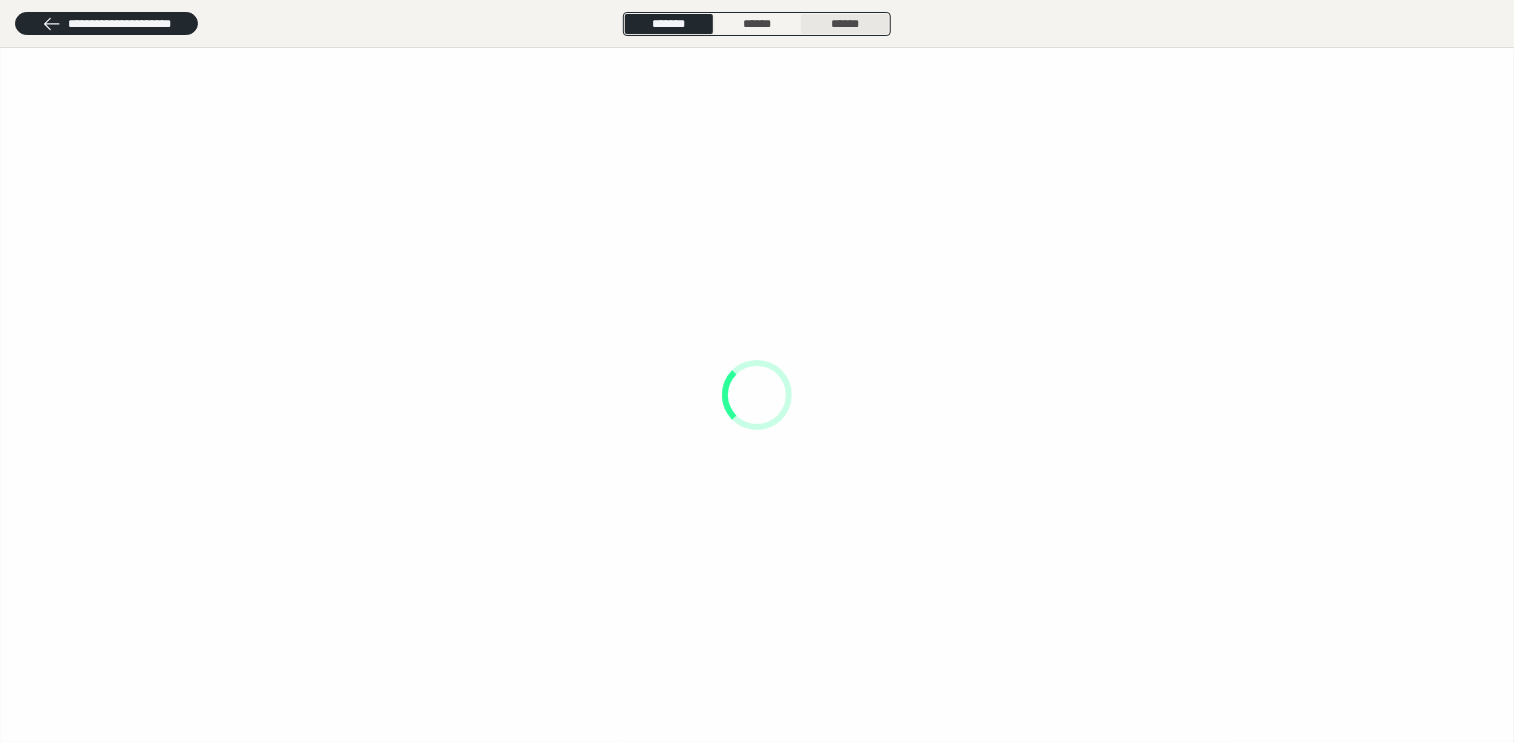 scroll, scrollTop: 0, scrollLeft: 0, axis: both 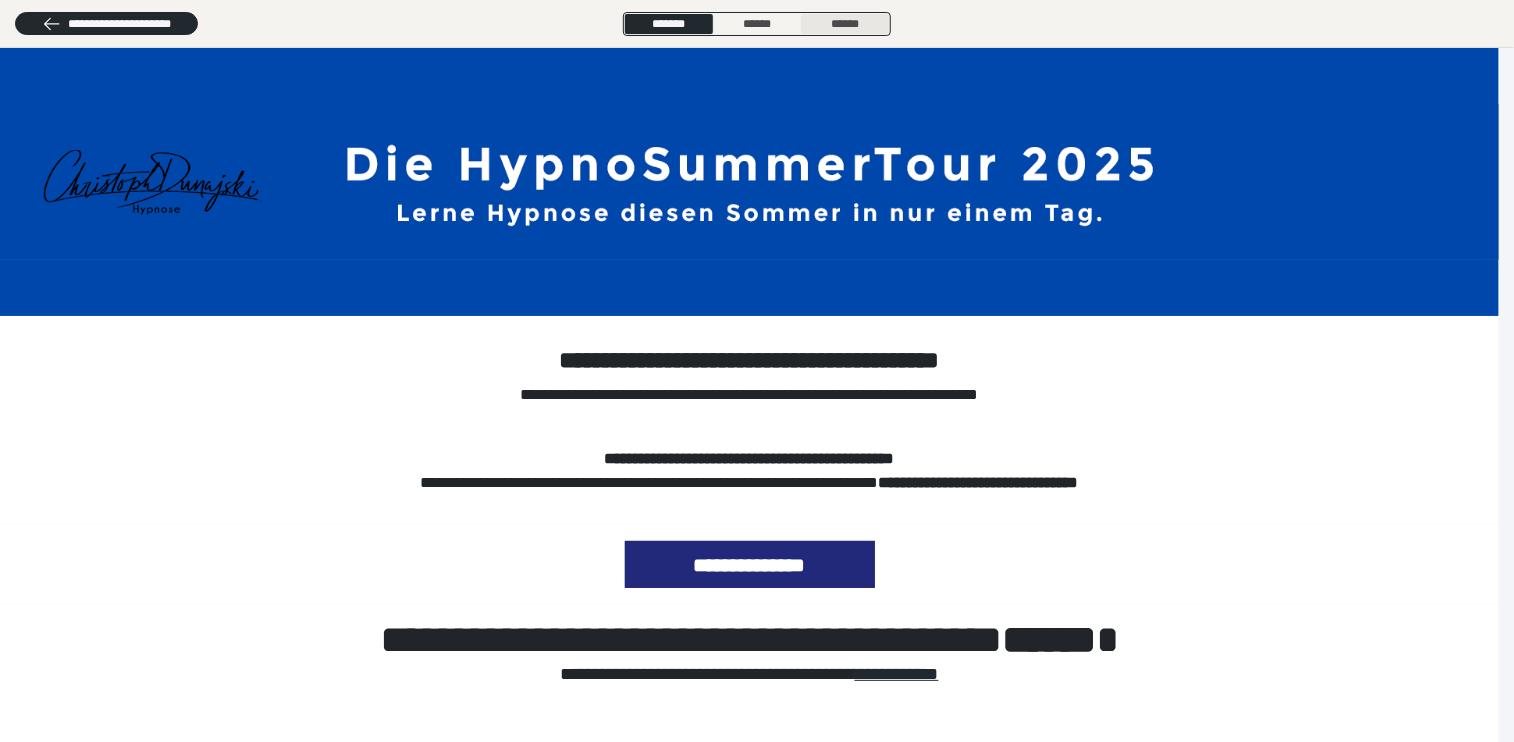 click on "******" at bounding box center [845, 24] 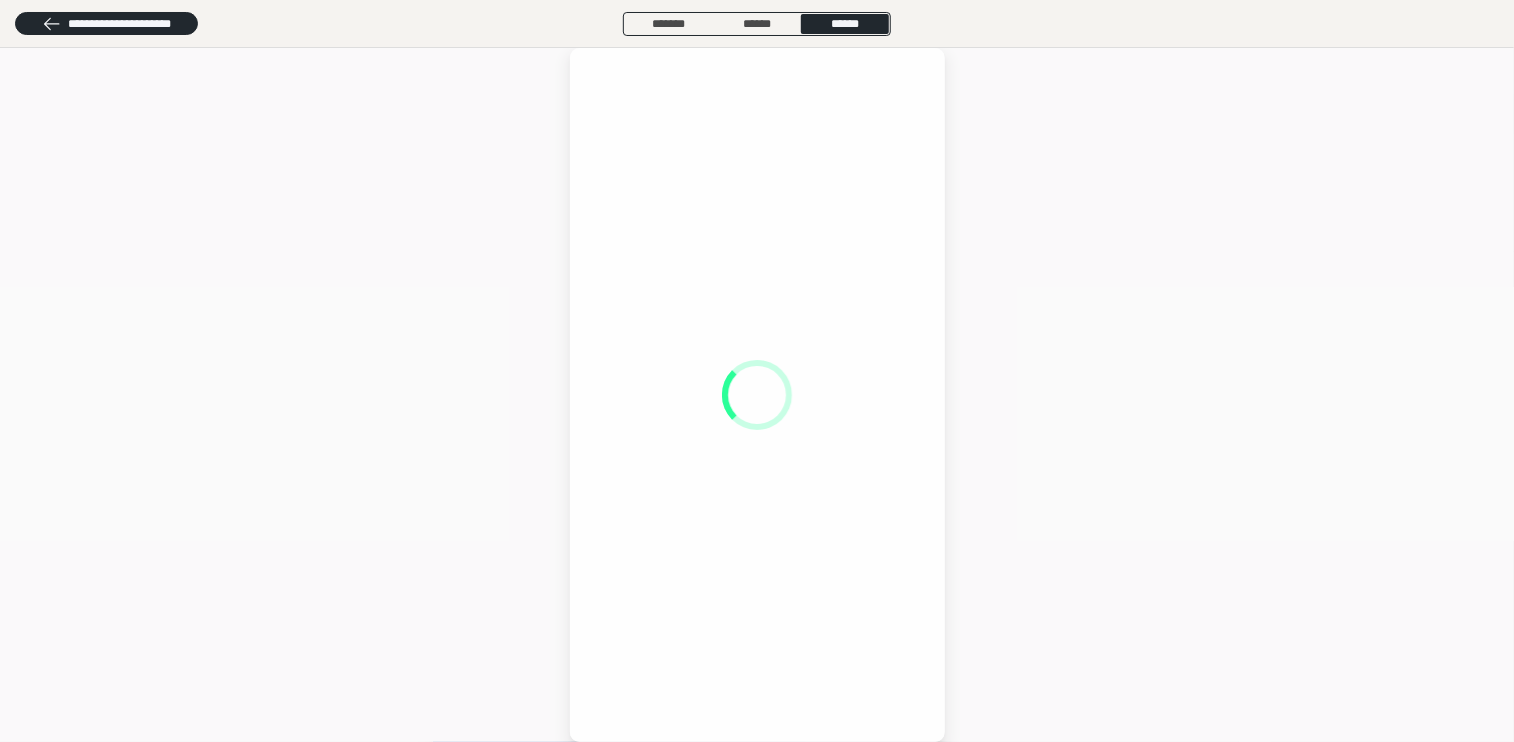 scroll, scrollTop: 0, scrollLeft: 0, axis: both 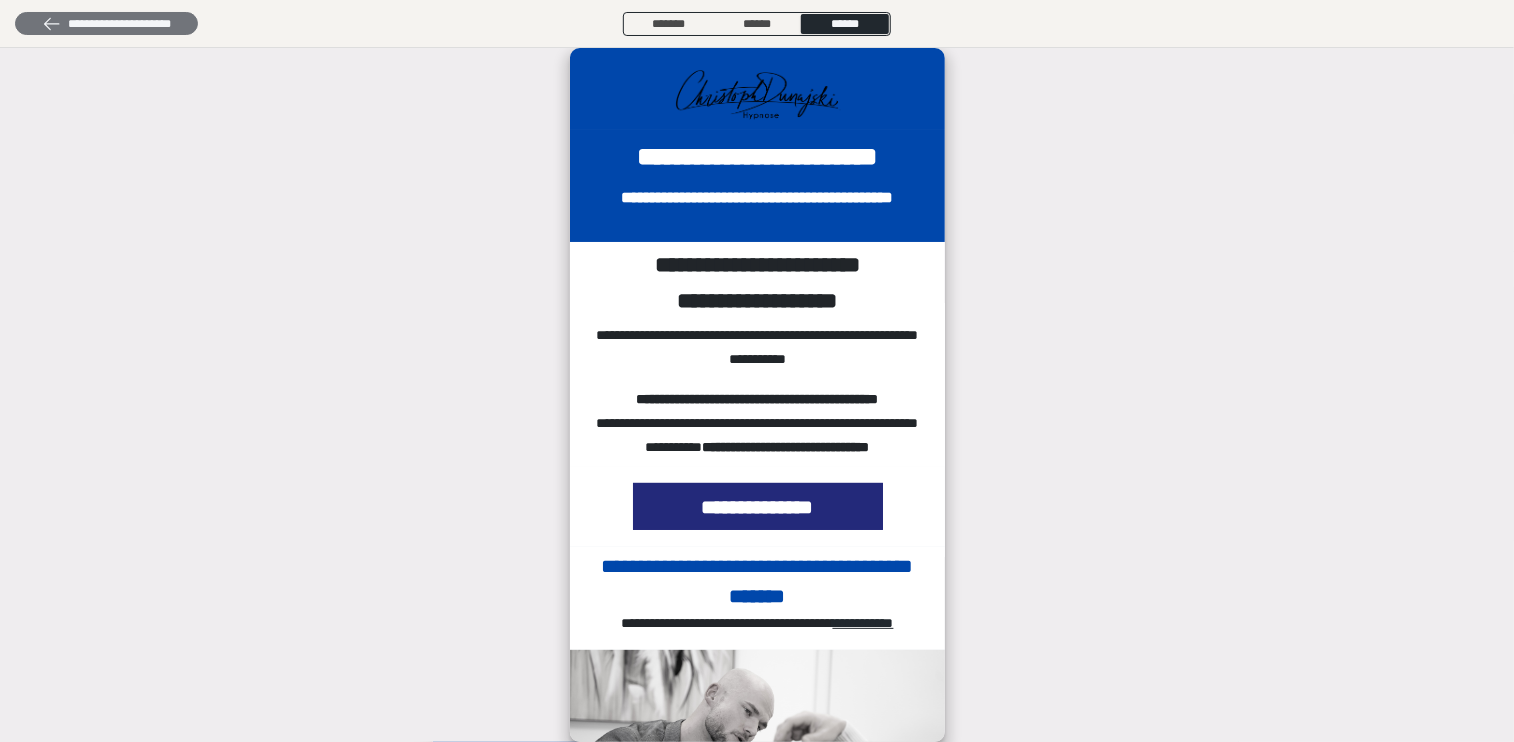 click on "**********" at bounding box center (106, 24) 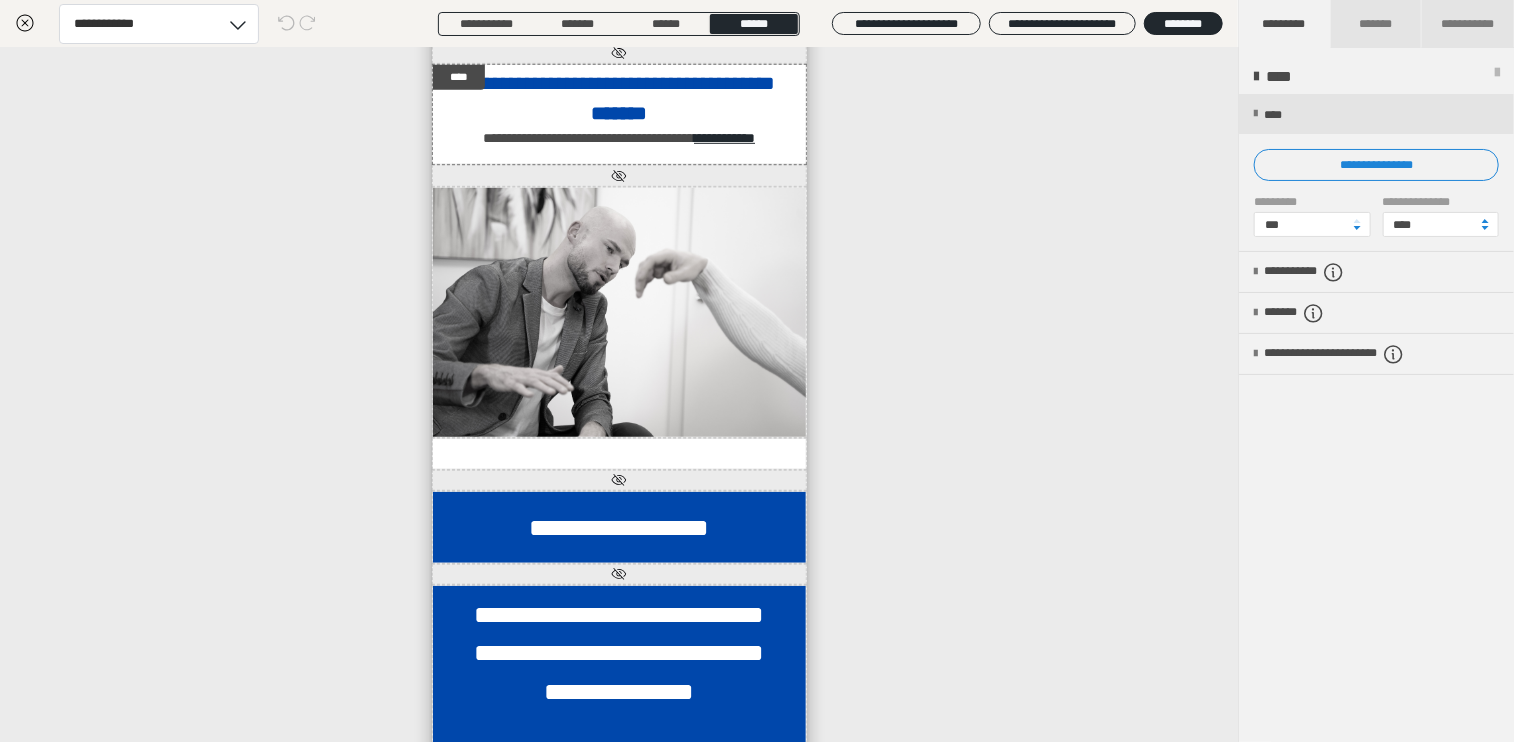 click 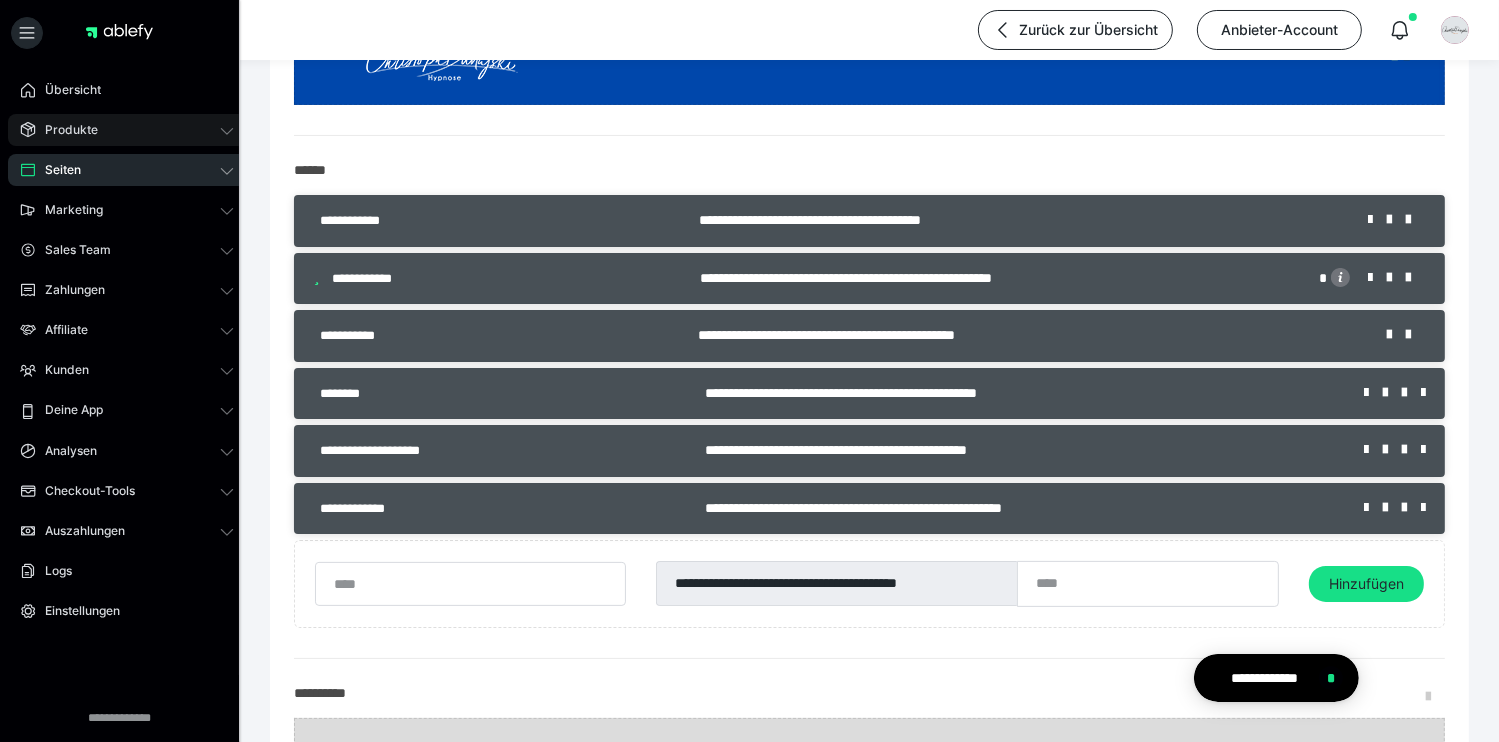 click on "Produkte" at bounding box center (64, 130) 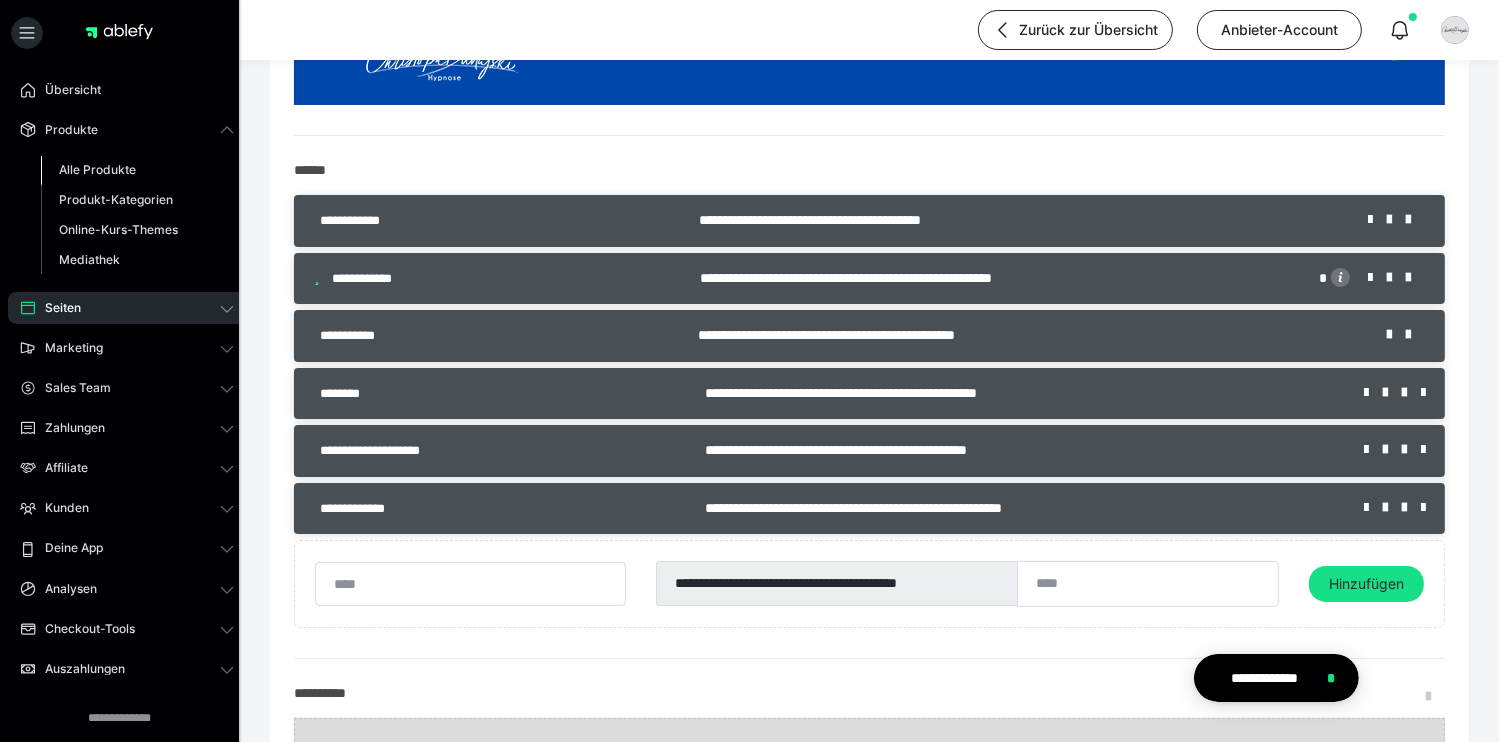 click on "Alle Produkte" at bounding box center (97, 169) 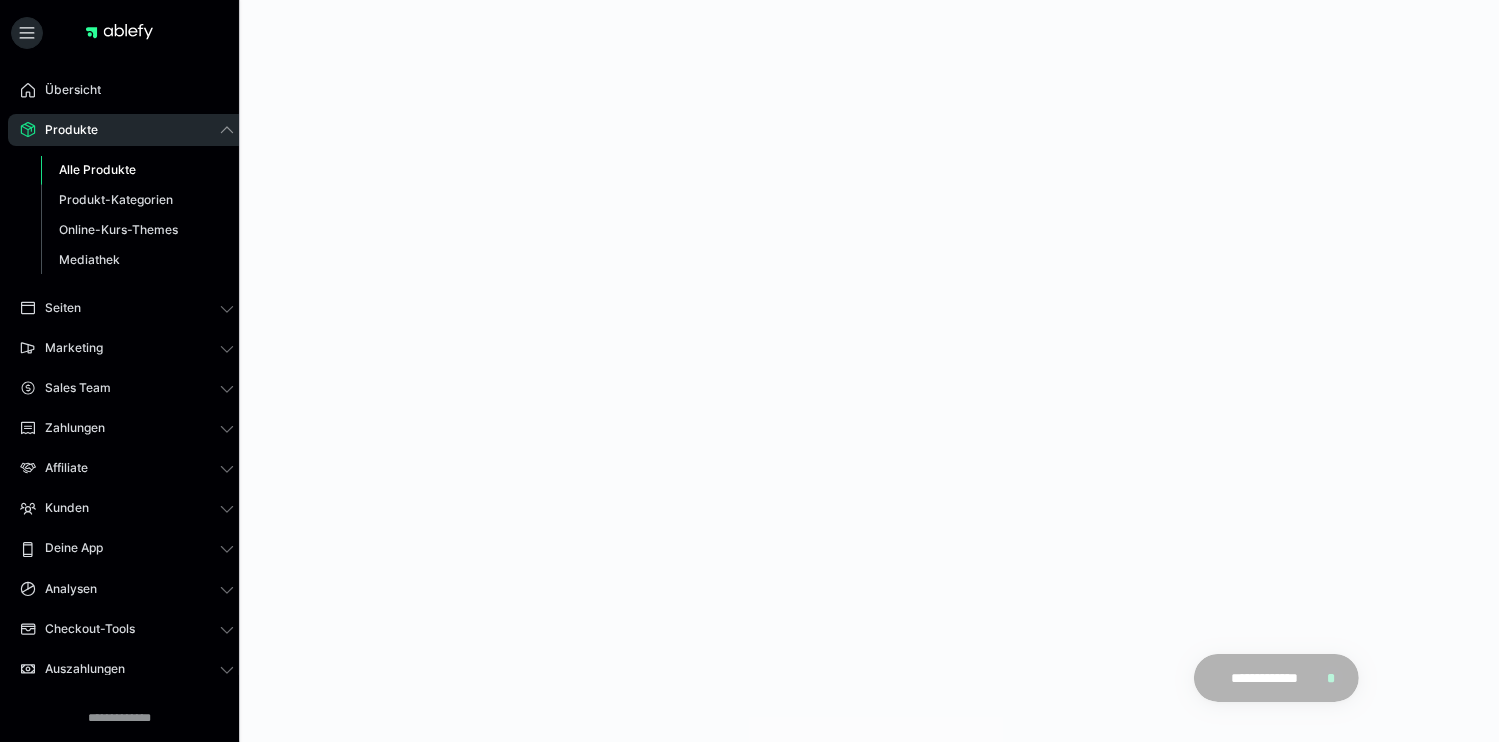 scroll, scrollTop: 0, scrollLeft: 0, axis: both 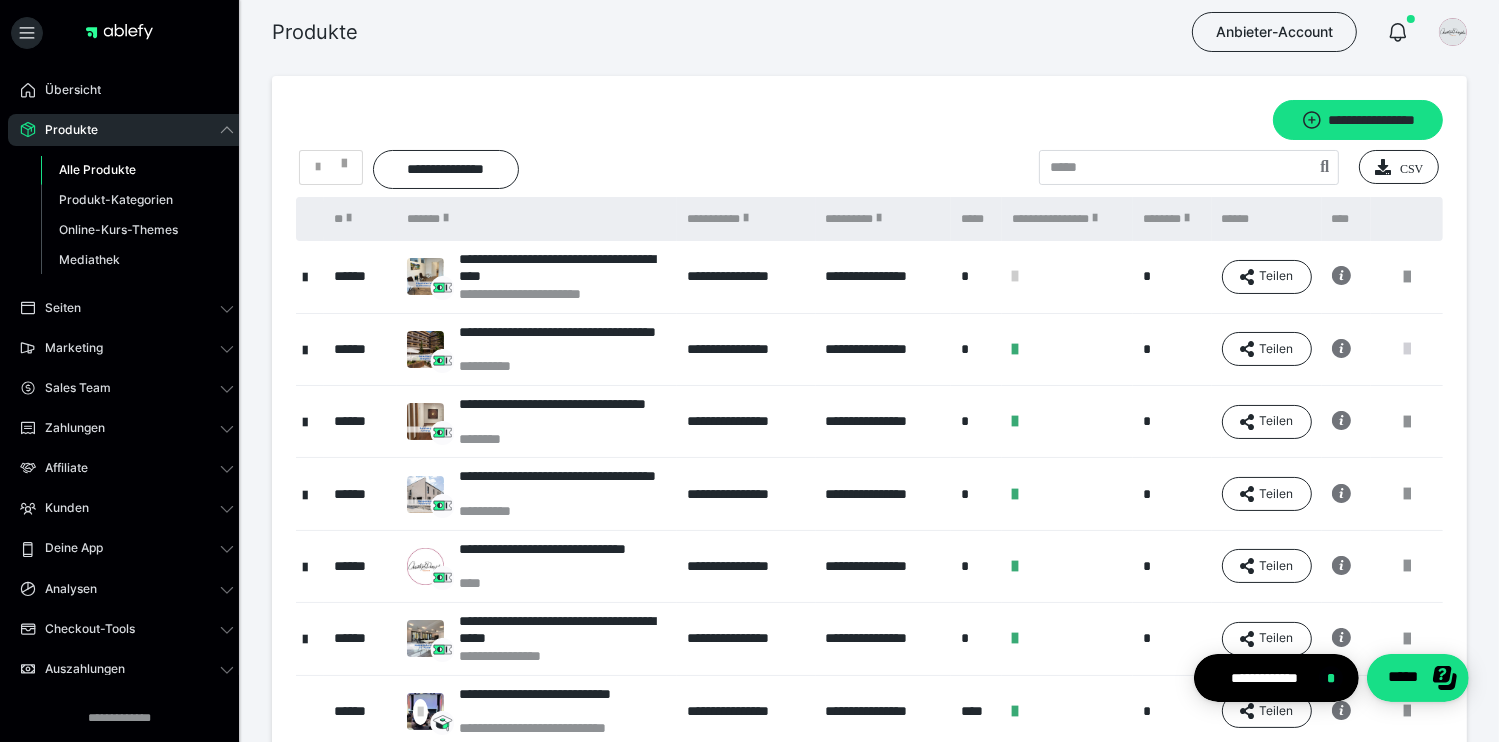click at bounding box center [1407, 349] 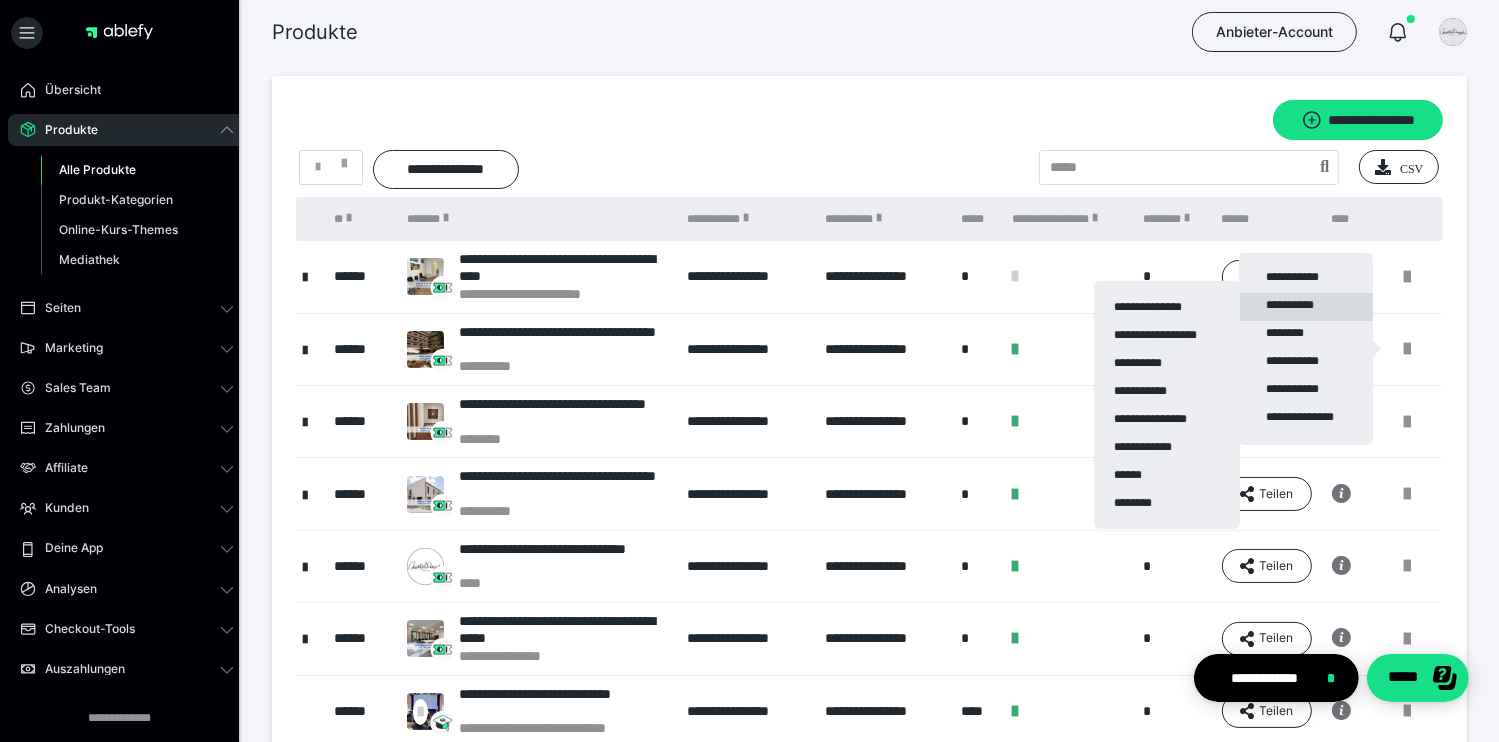 click on "**********" at bounding box center [1306, 307] 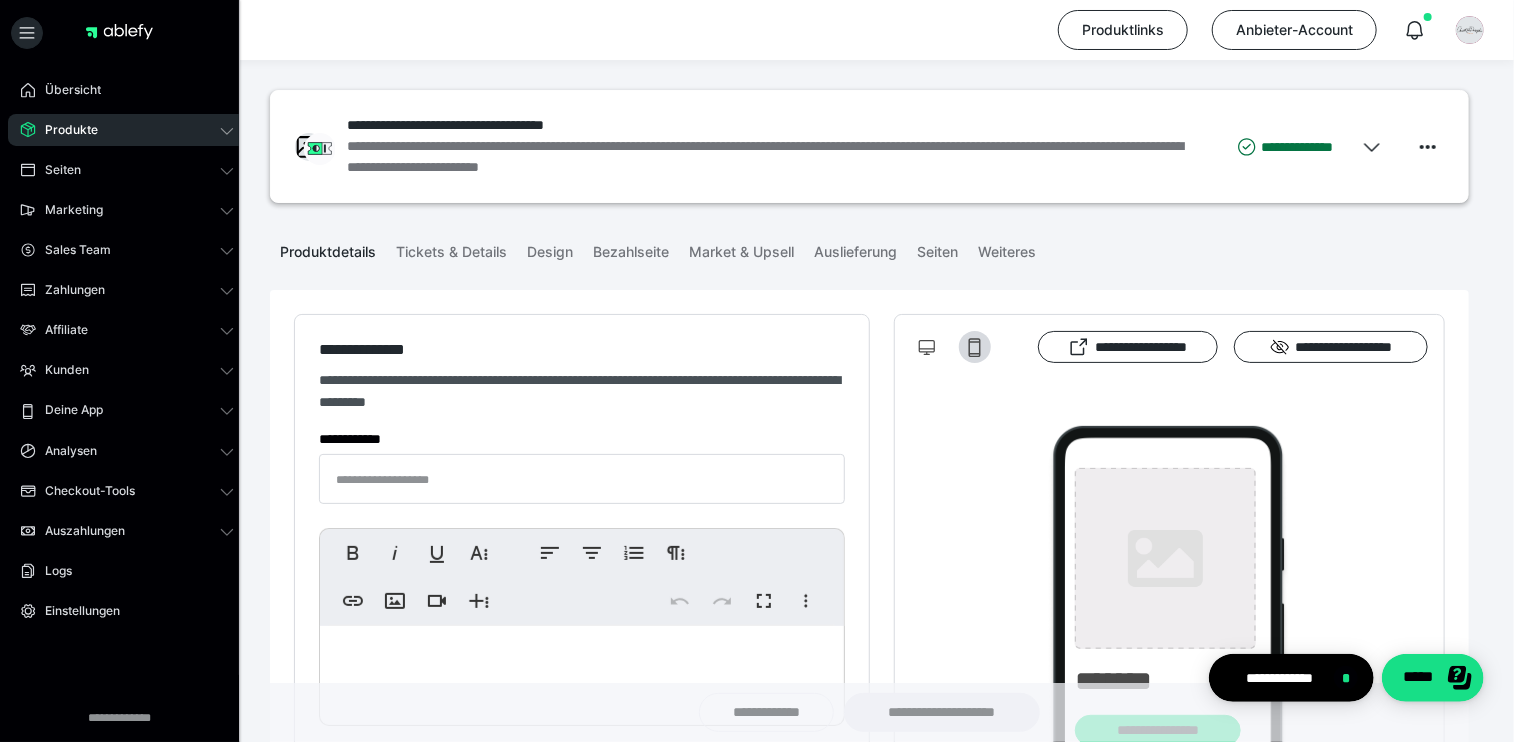 type on "**********" 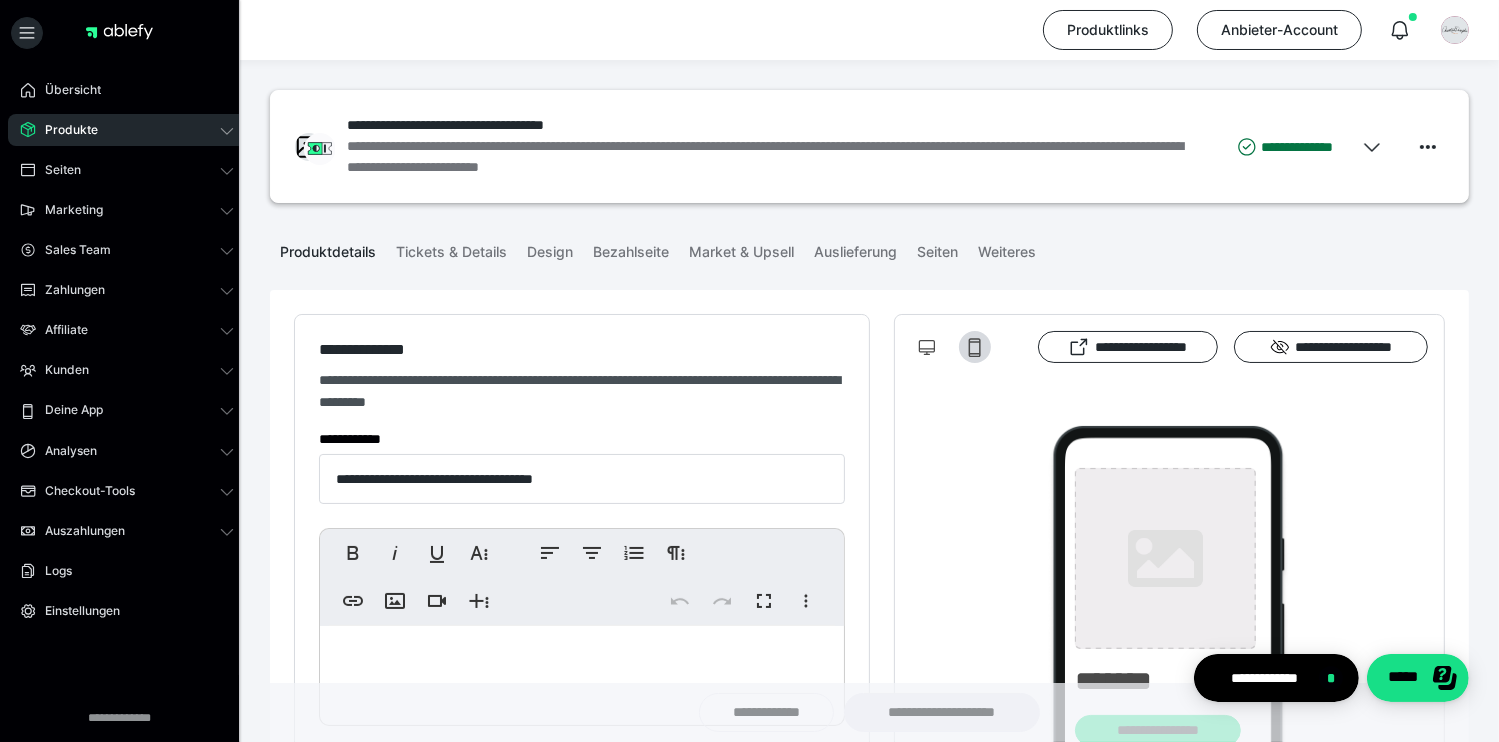 type on "**********" 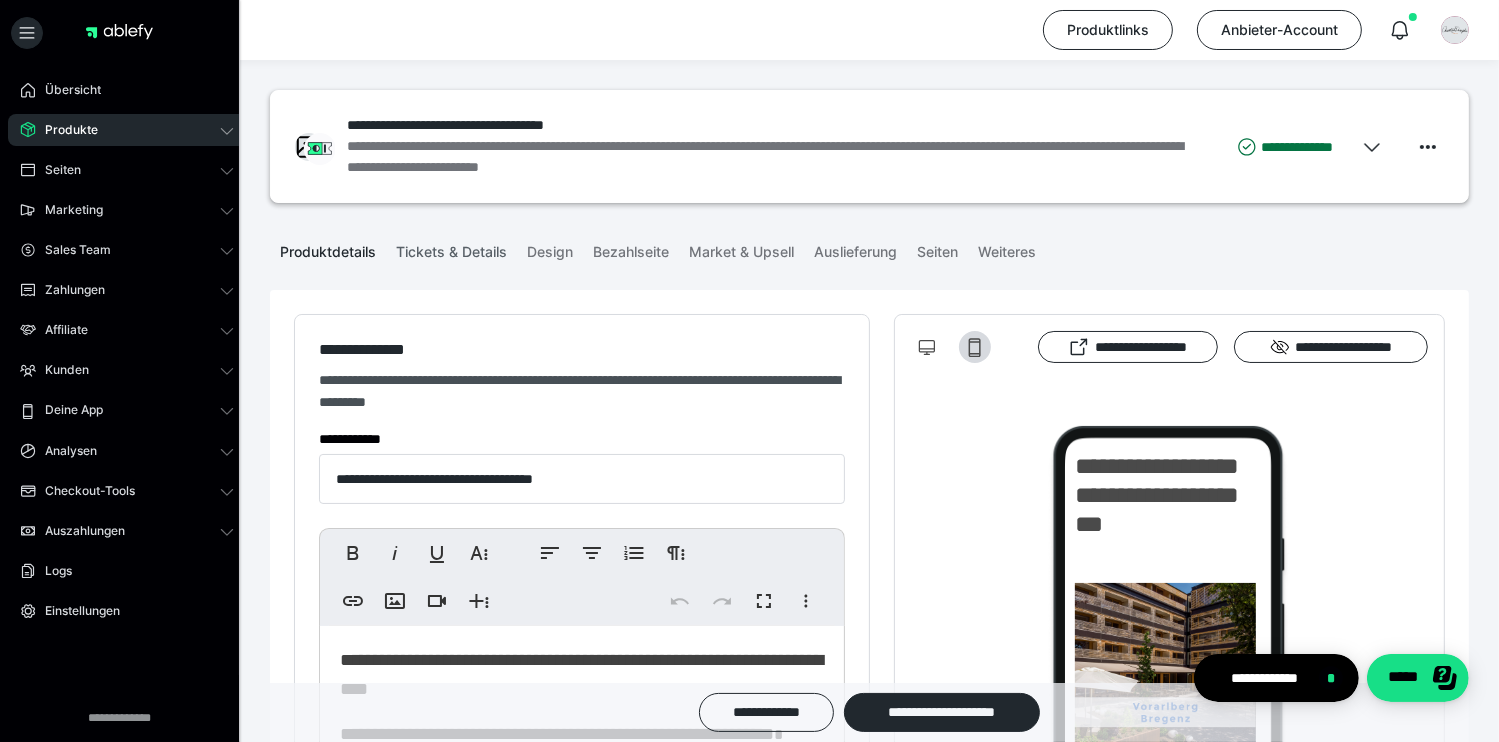 click on "Tickets & Details" at bounding box center (451, 248) 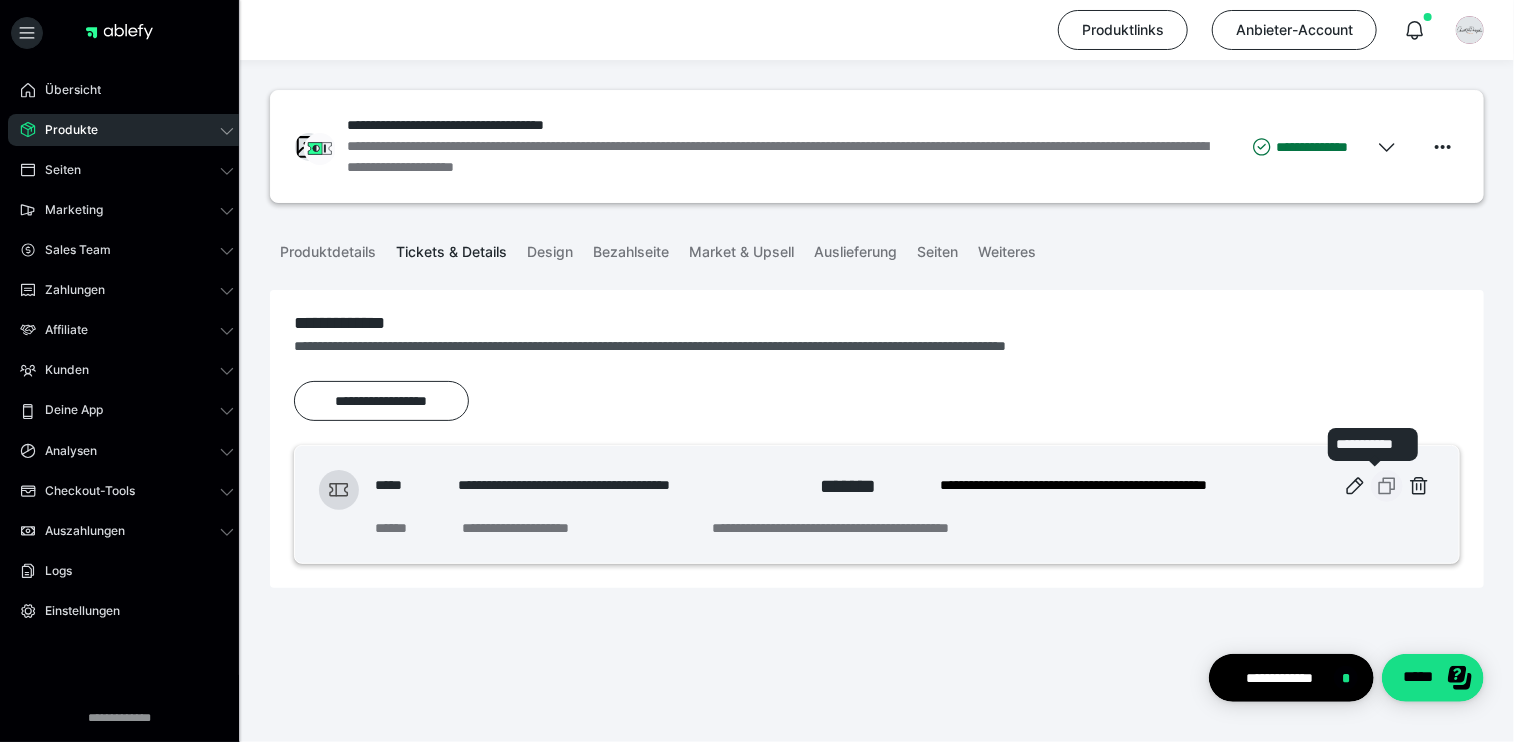 click 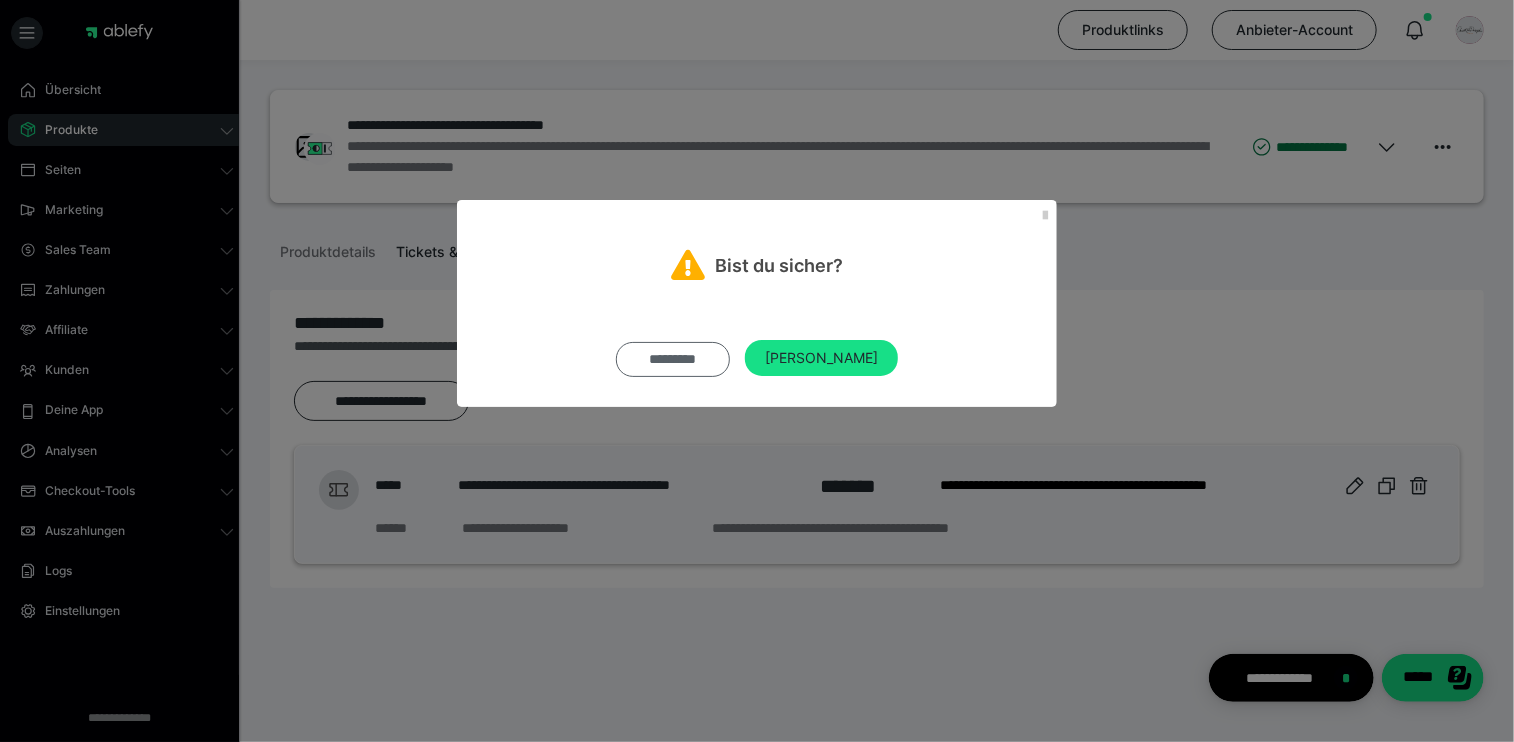 click on "*********" at bounding box center (673, 359) 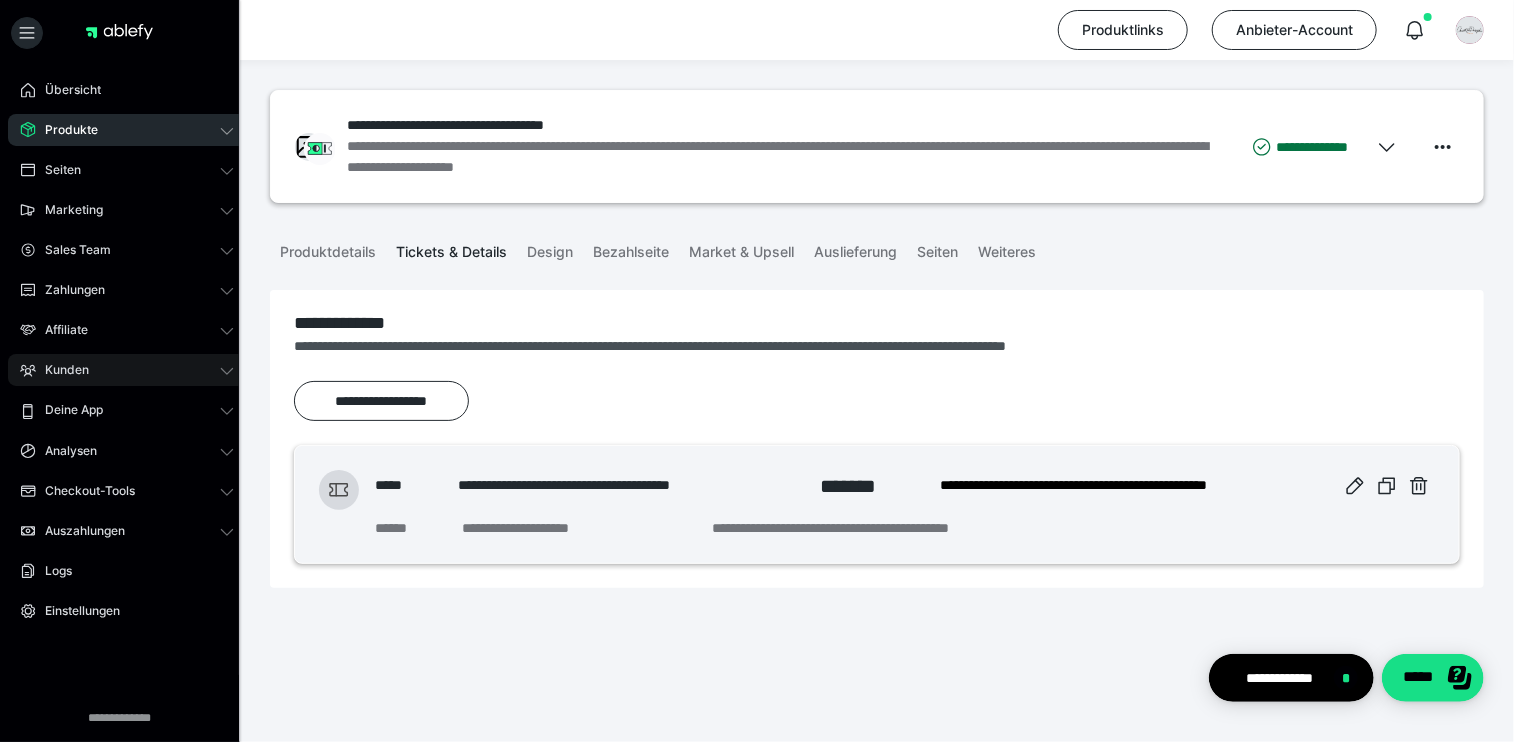 click on "Kunden" at bounding box center [60, 370] 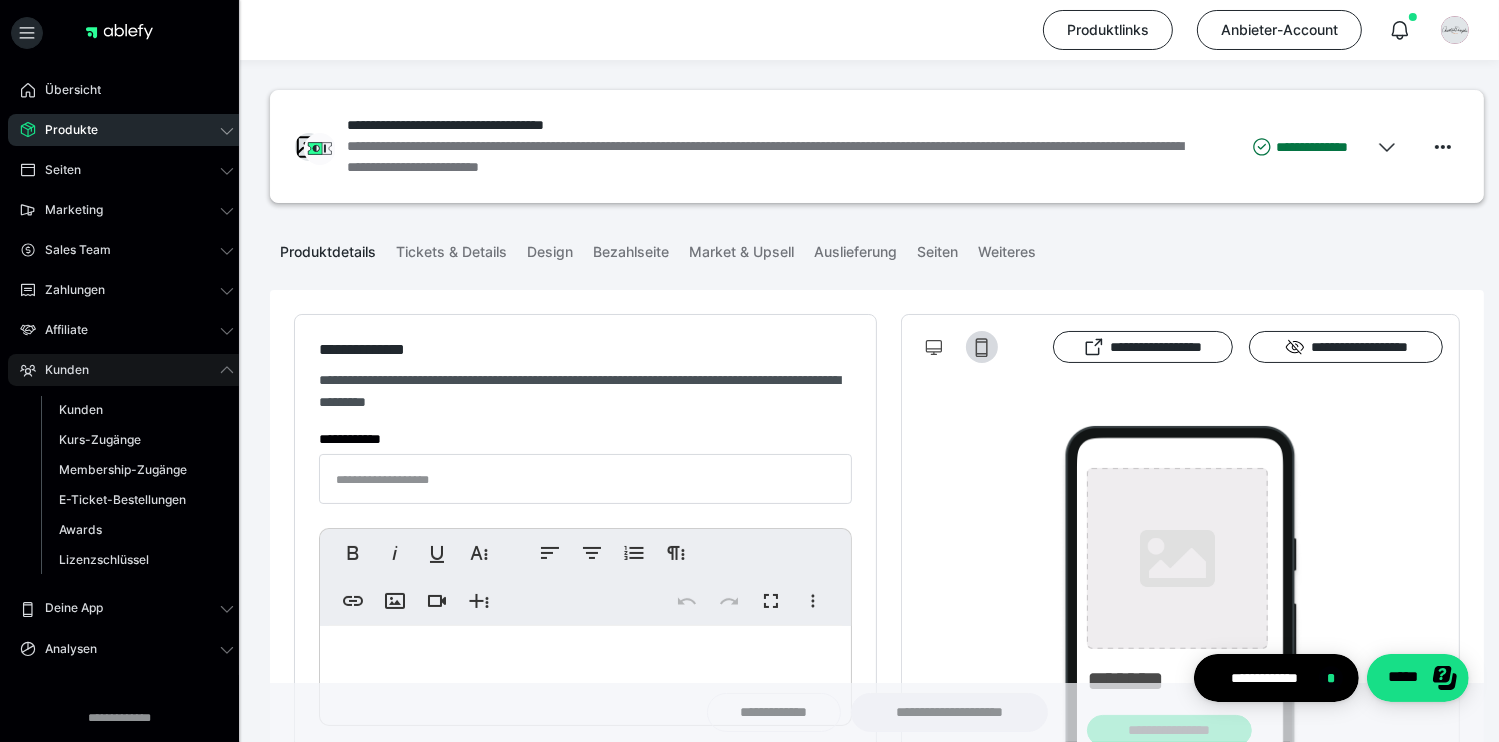 type on "**********" 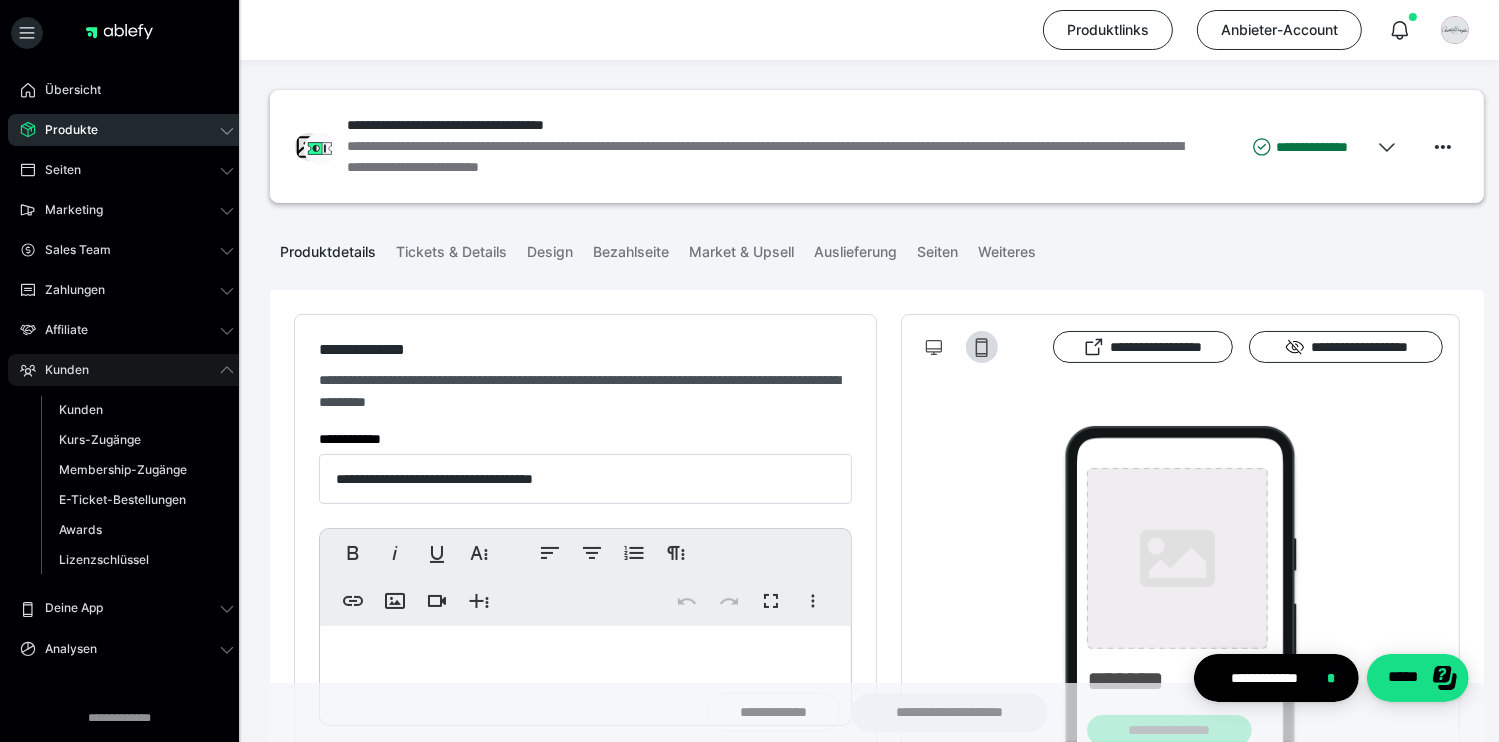 type on "**********" 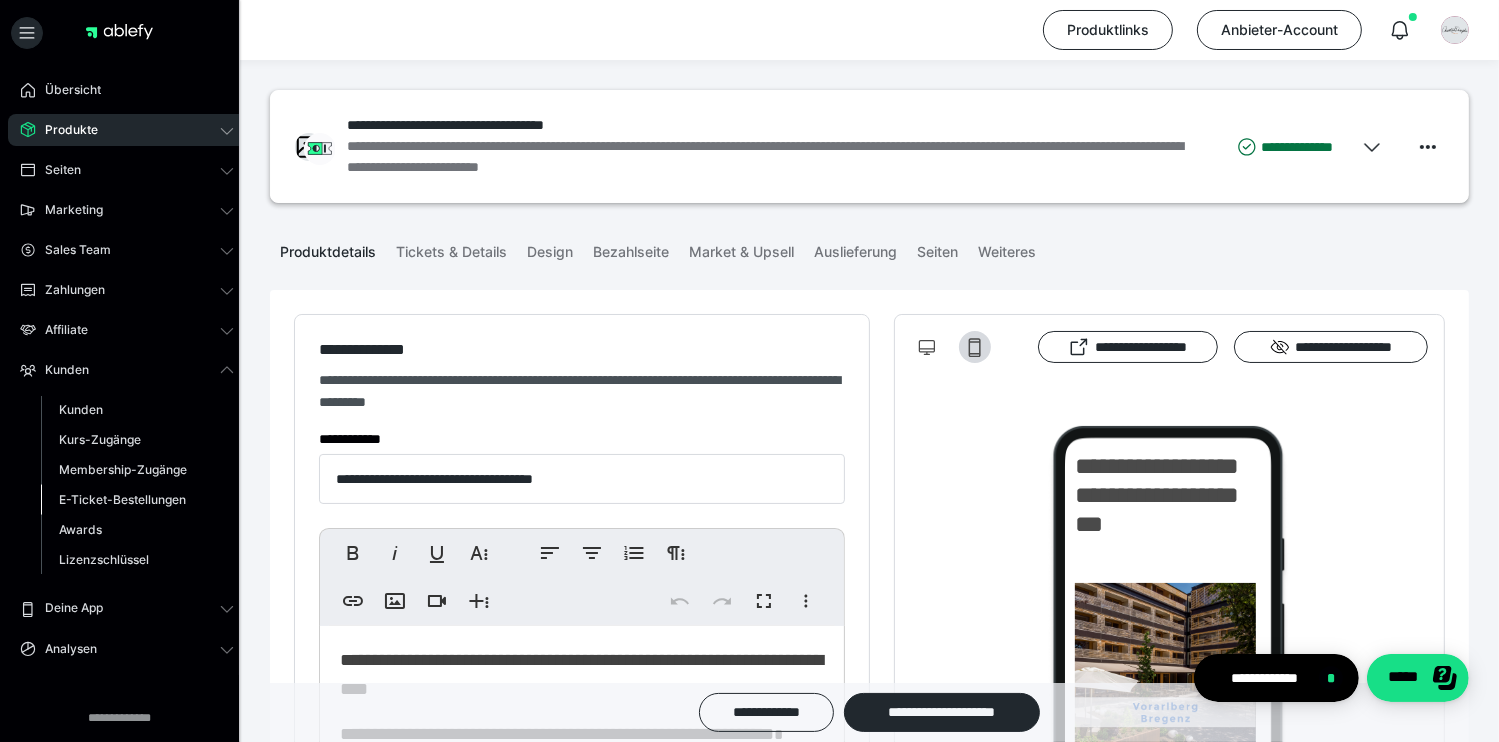 click on "E-Ticket-Bestellungen" at bounding box center (122, 499) 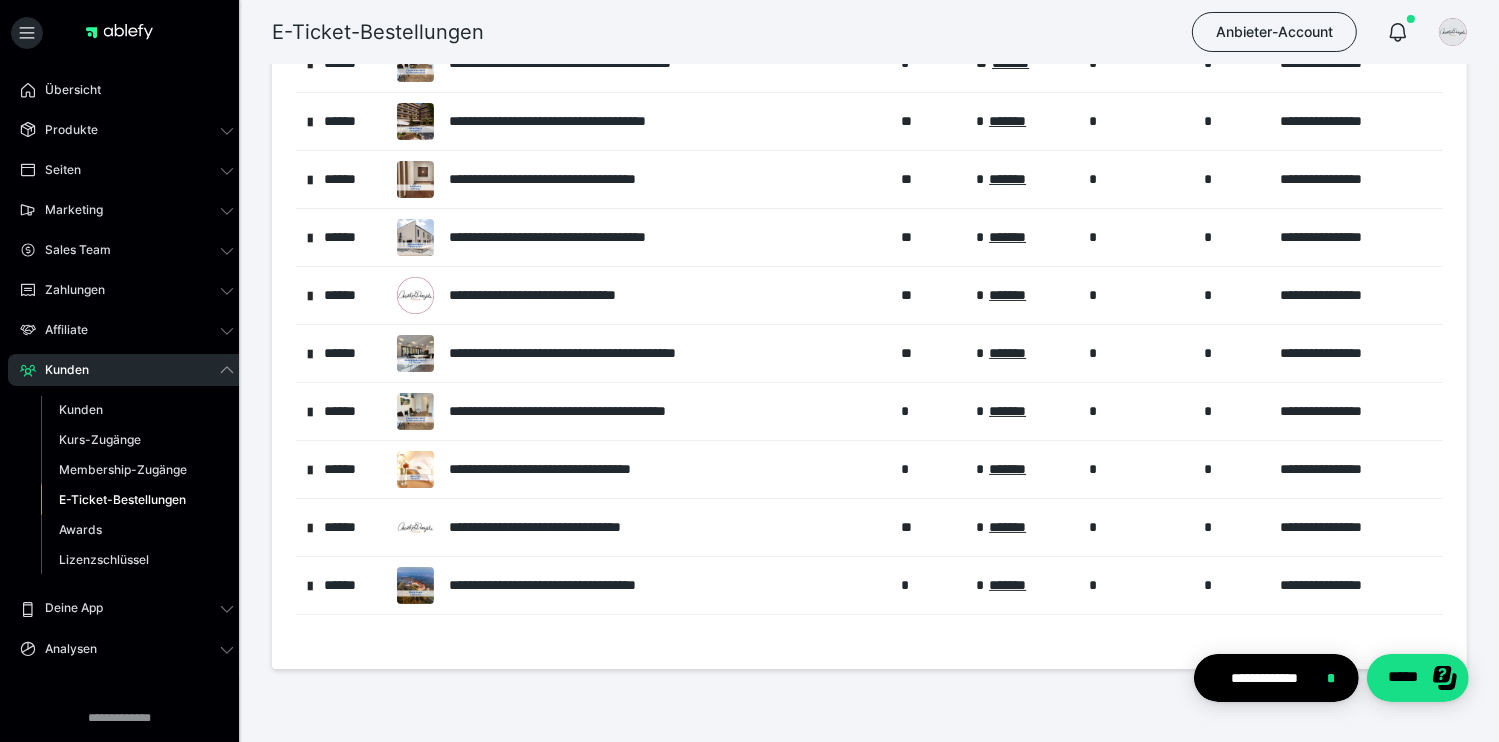 scroll, scrollTop: 157, scrollLeft: 0, axis: vertical 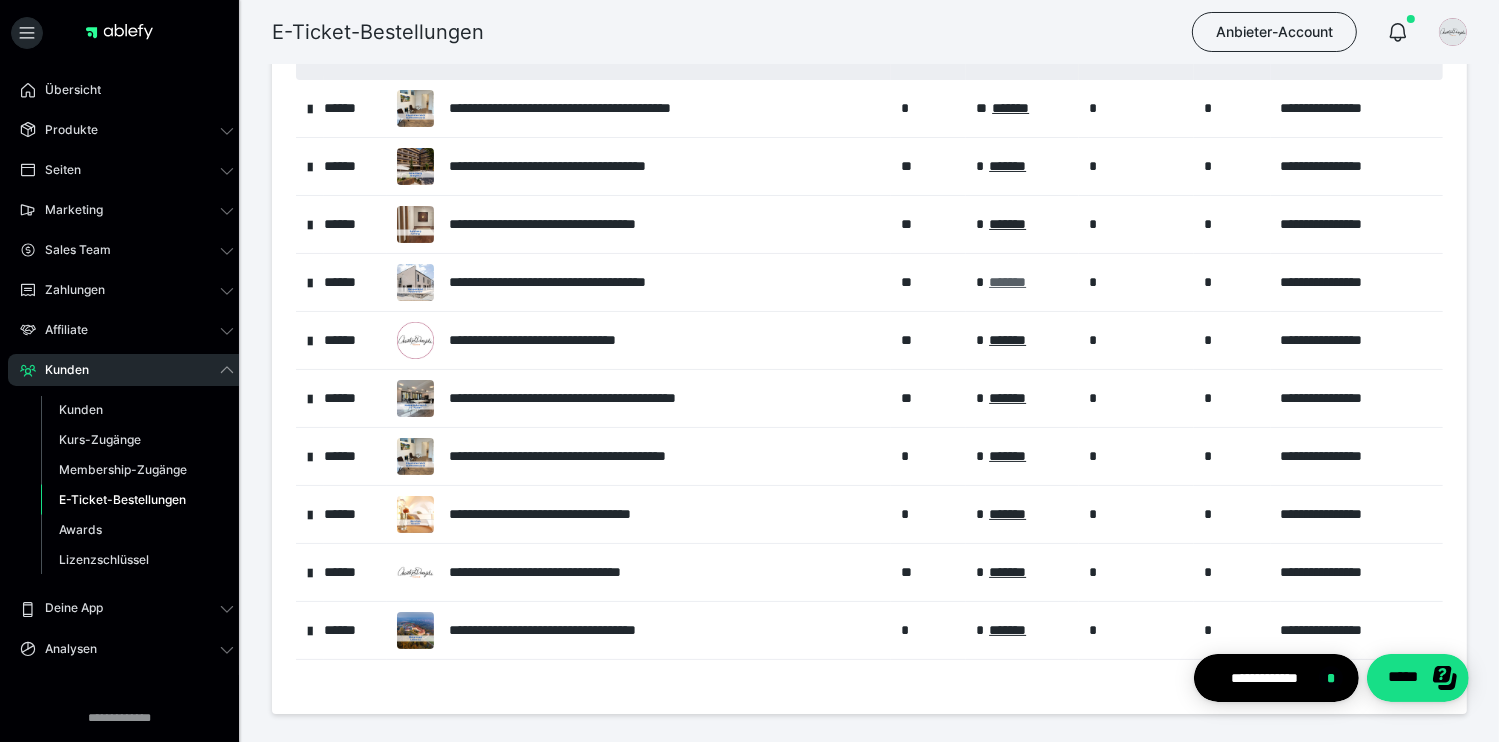 click on "*******" at bounding box center (1007, 282) 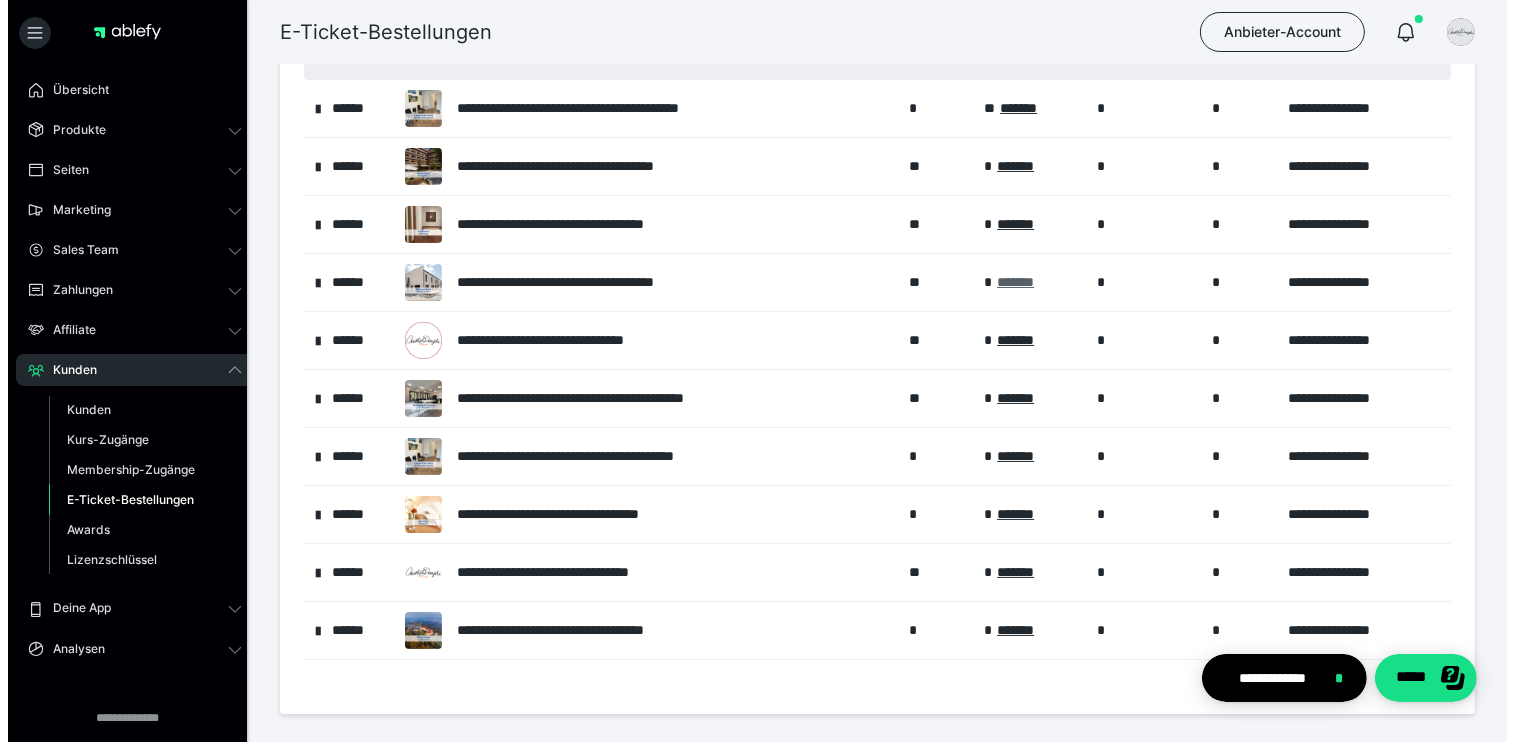 scroll, scrollTop: 0, scrollLeft: 0, axis: both 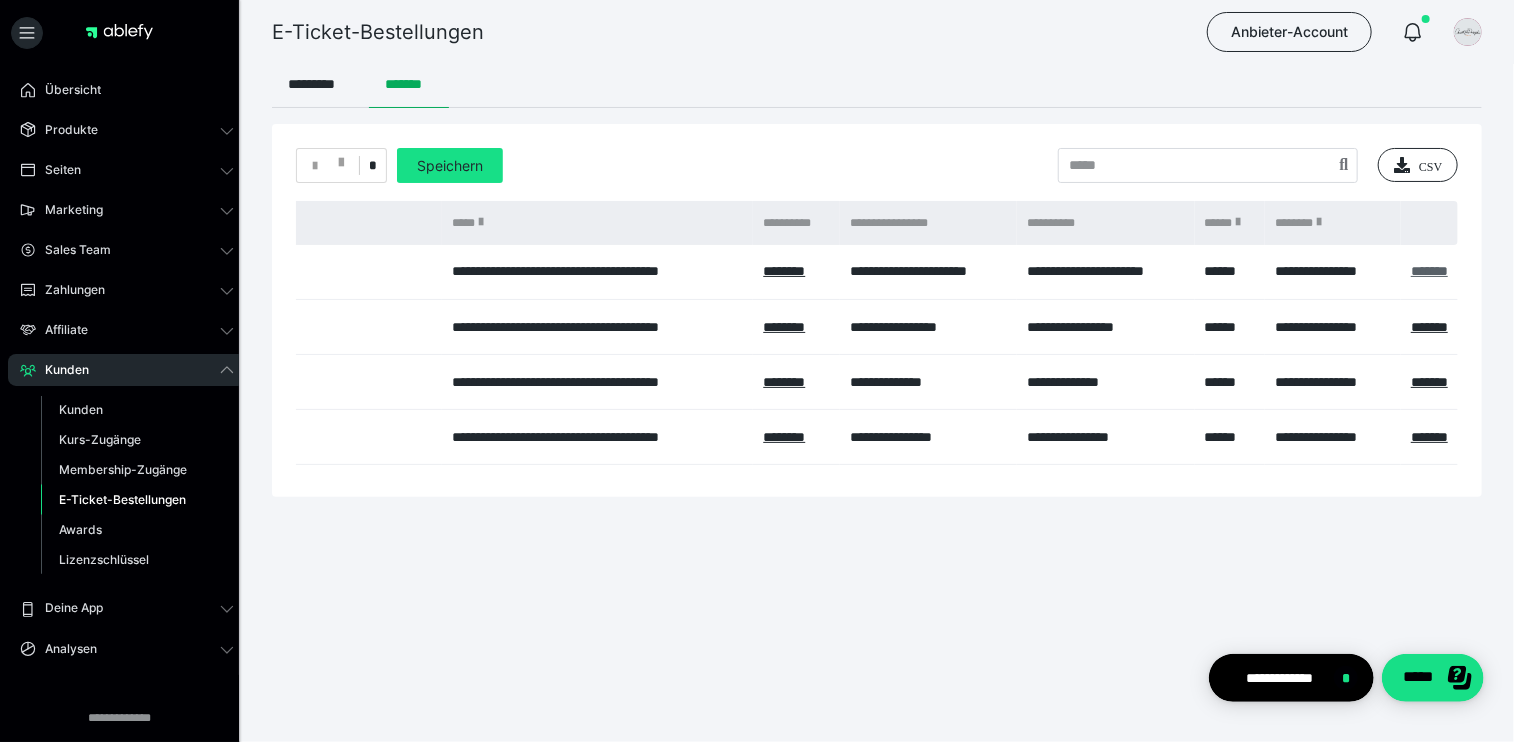 click on "*******" at bounding box center (1429, 271) 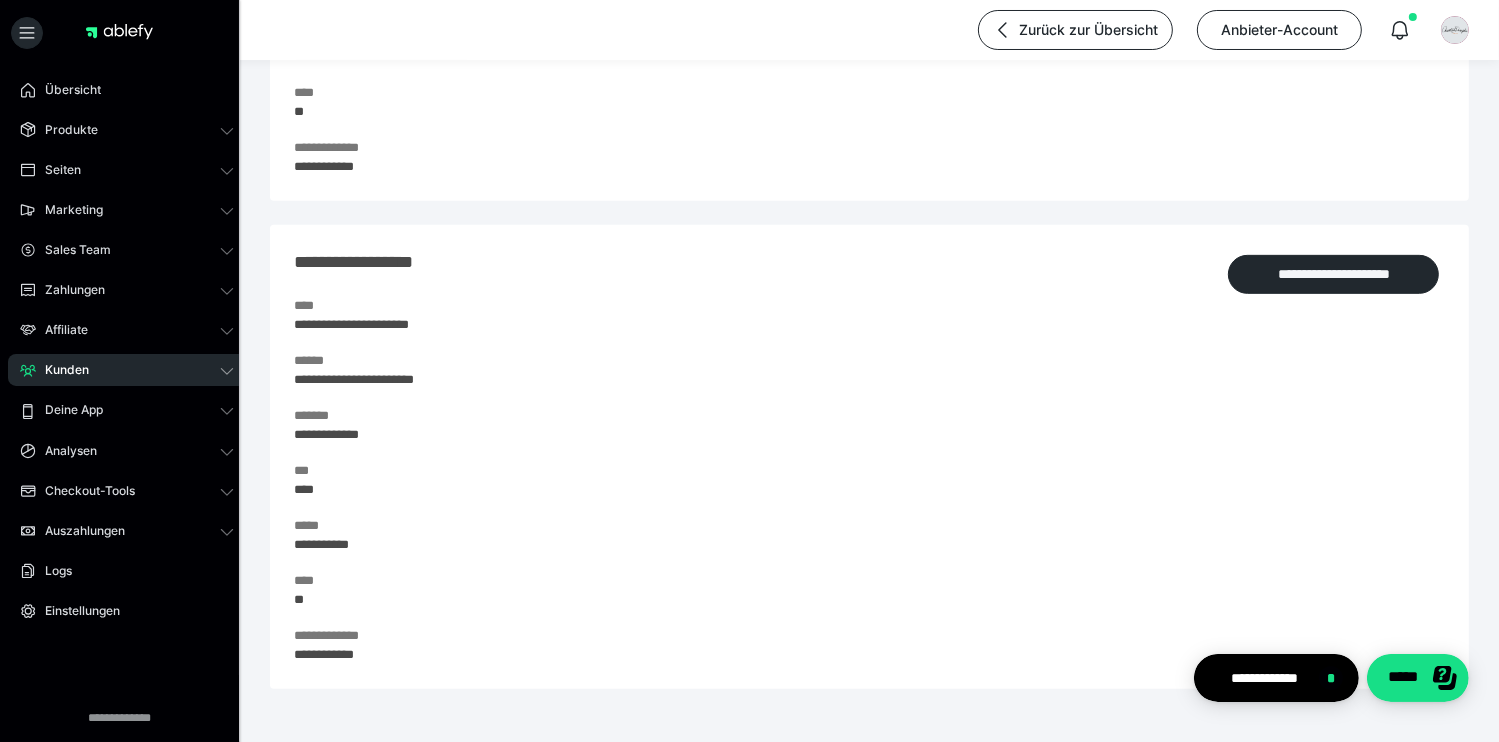 scroll, scrollTop: 946, scrollLeft: 0, axis: vertical 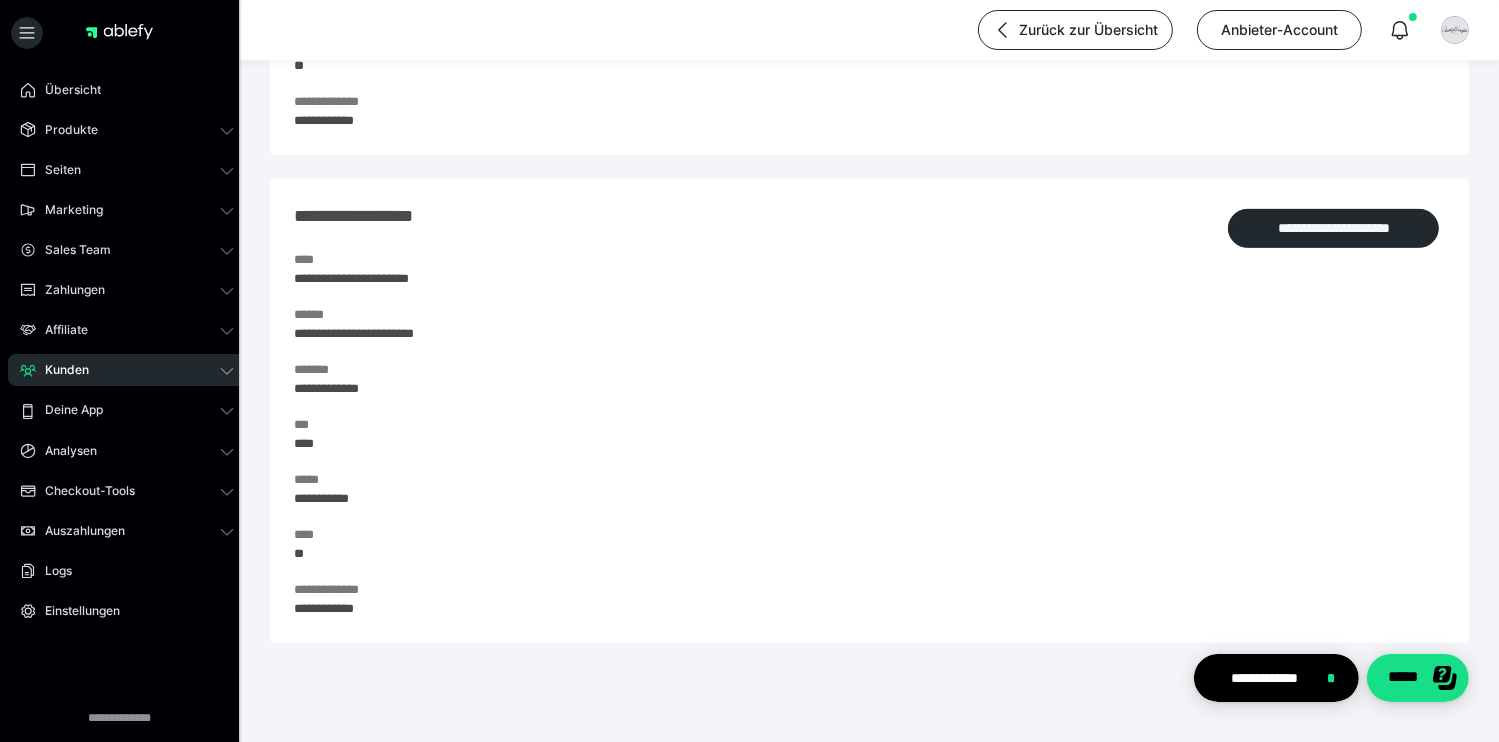 click on "Kunden" at bounding box center [60, 370] 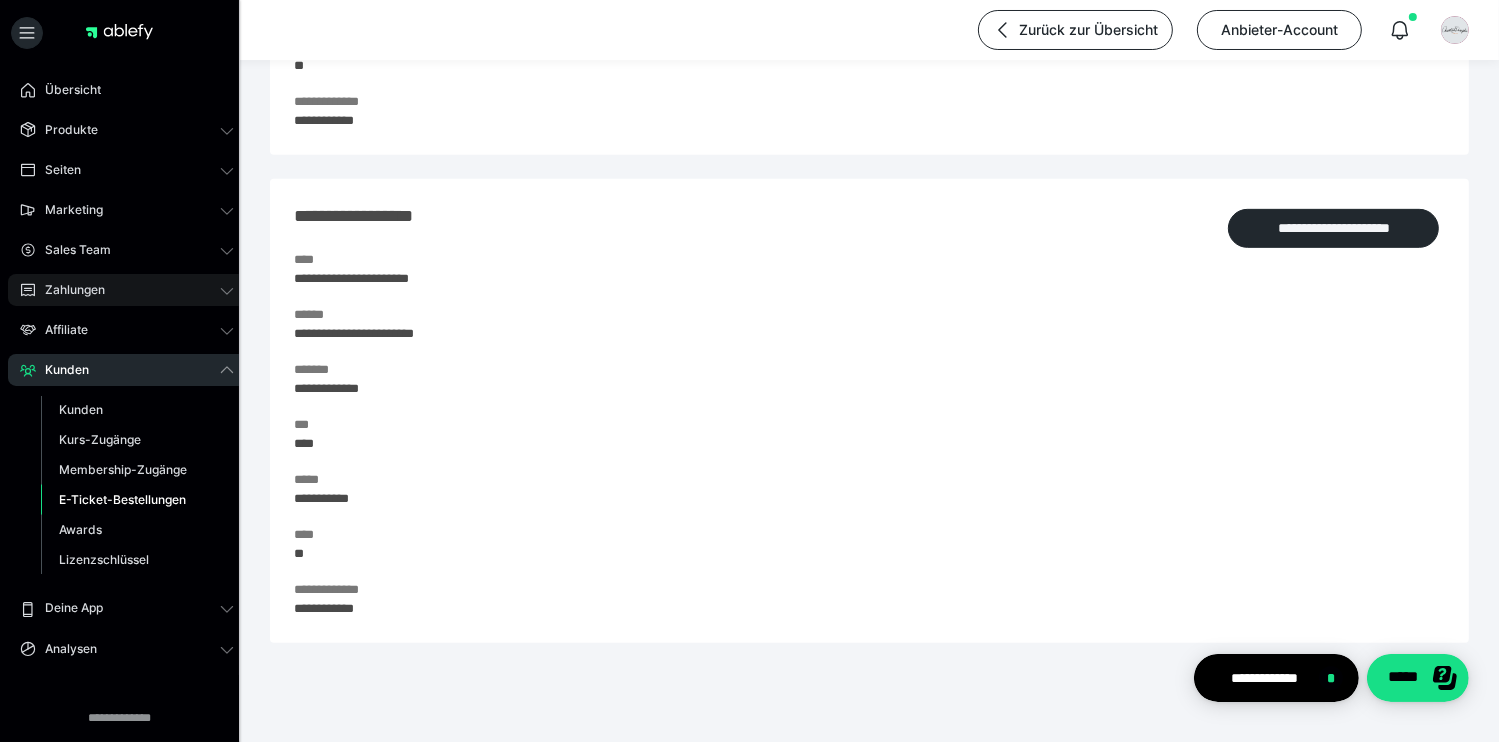 click on "Zahlungen" at bounding box center (68, 290) 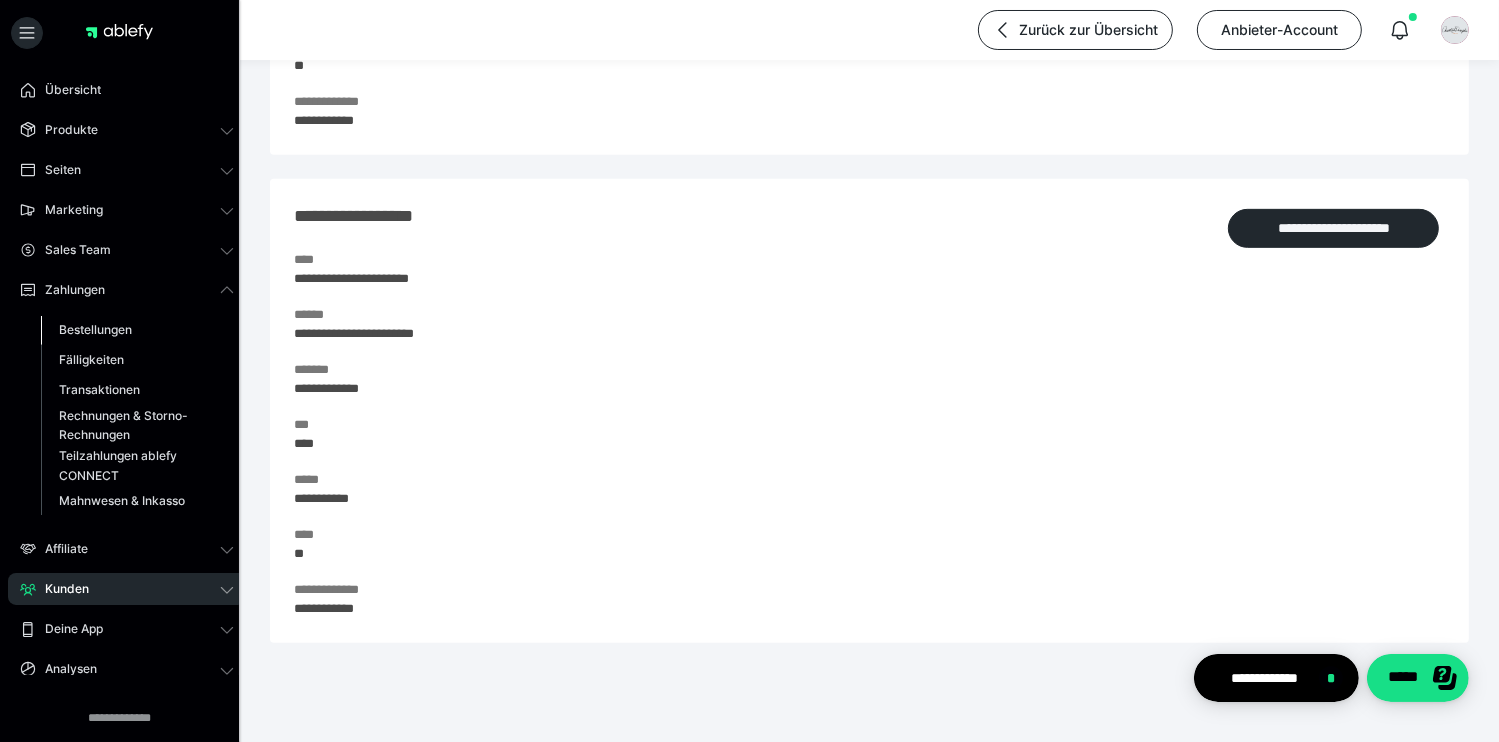 click on "Bestellungen" at bounding box center [95, 329] 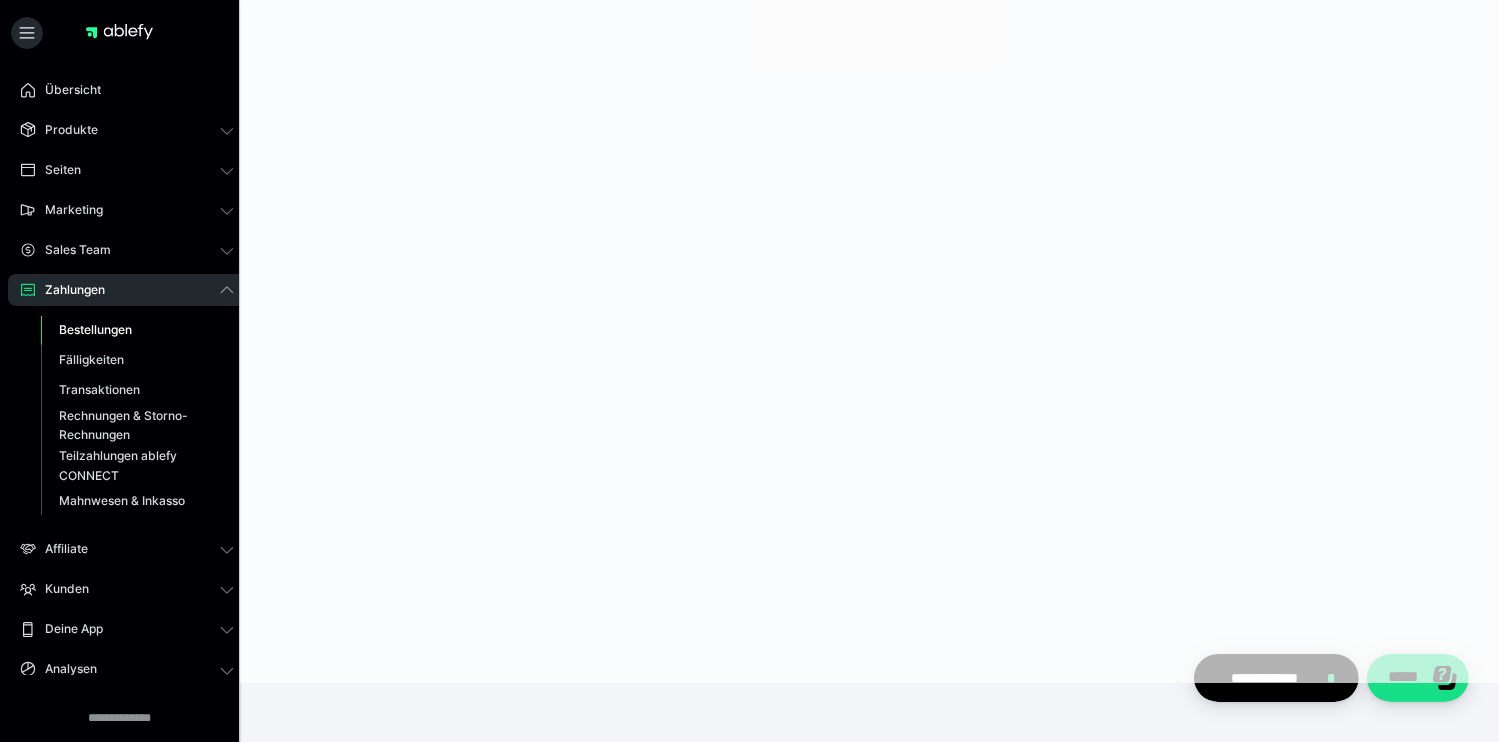 scroll, scrollTop: 0, scrollLeft: 0, axis: both 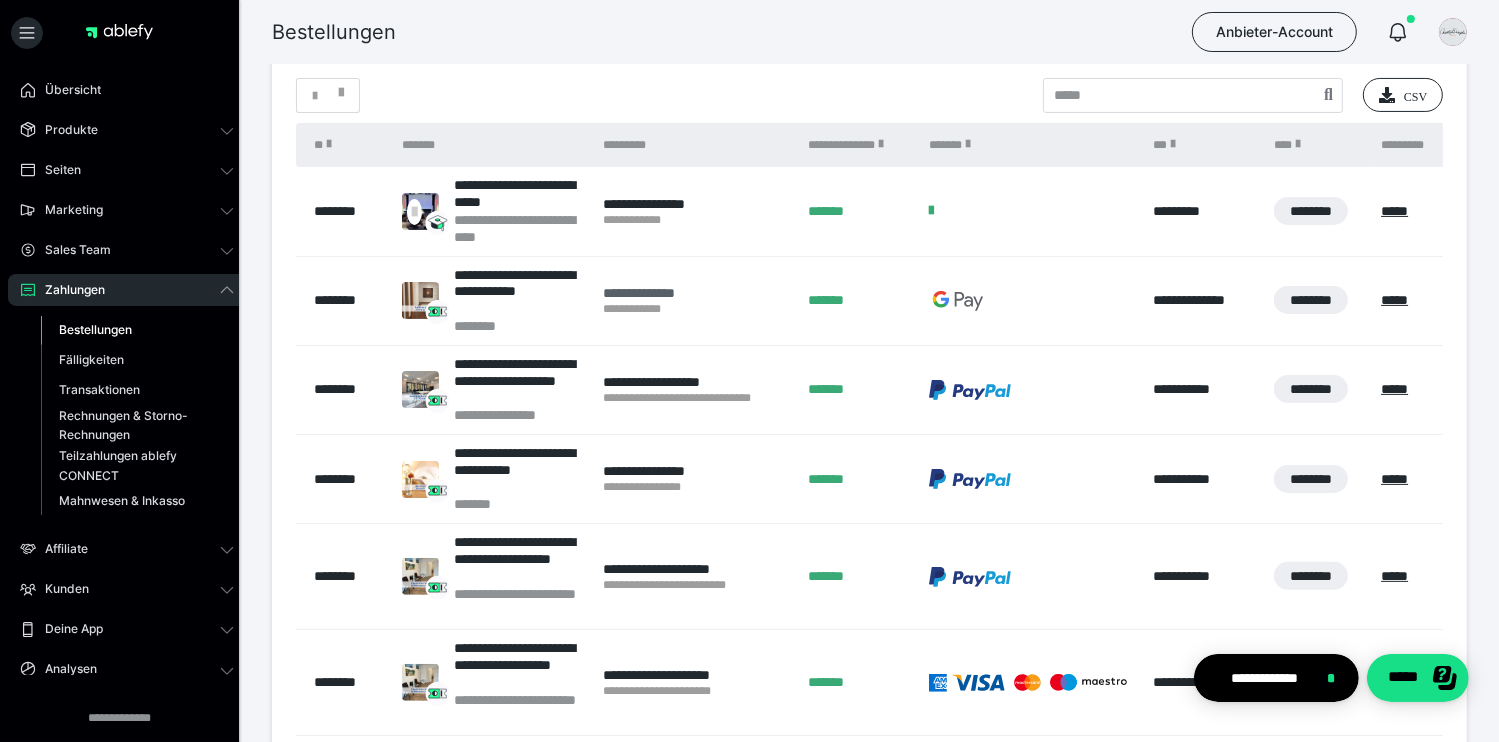 click on "**********" at bounding box center (695, 293) 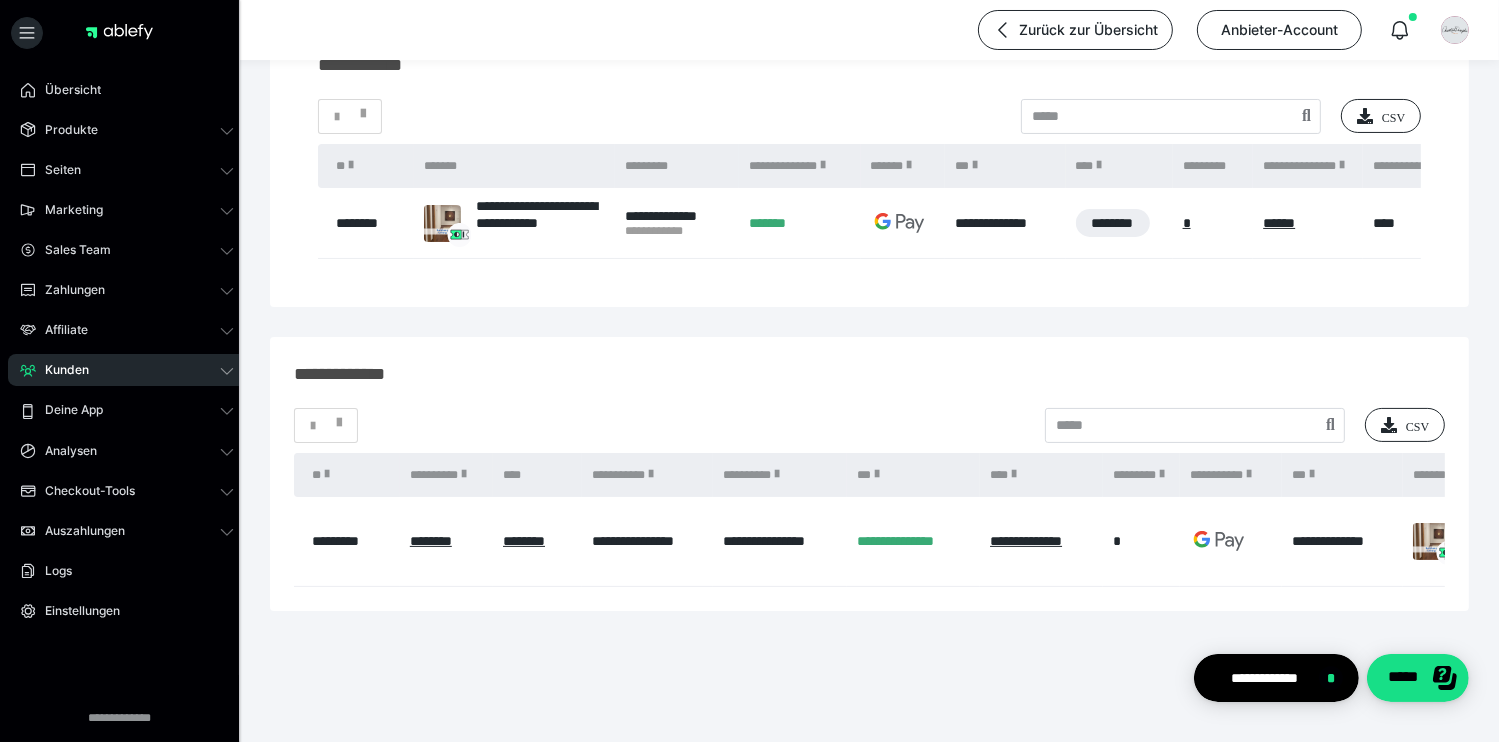 scroll, scrollTop: 244, scrollLeft: 0, axis: vertical 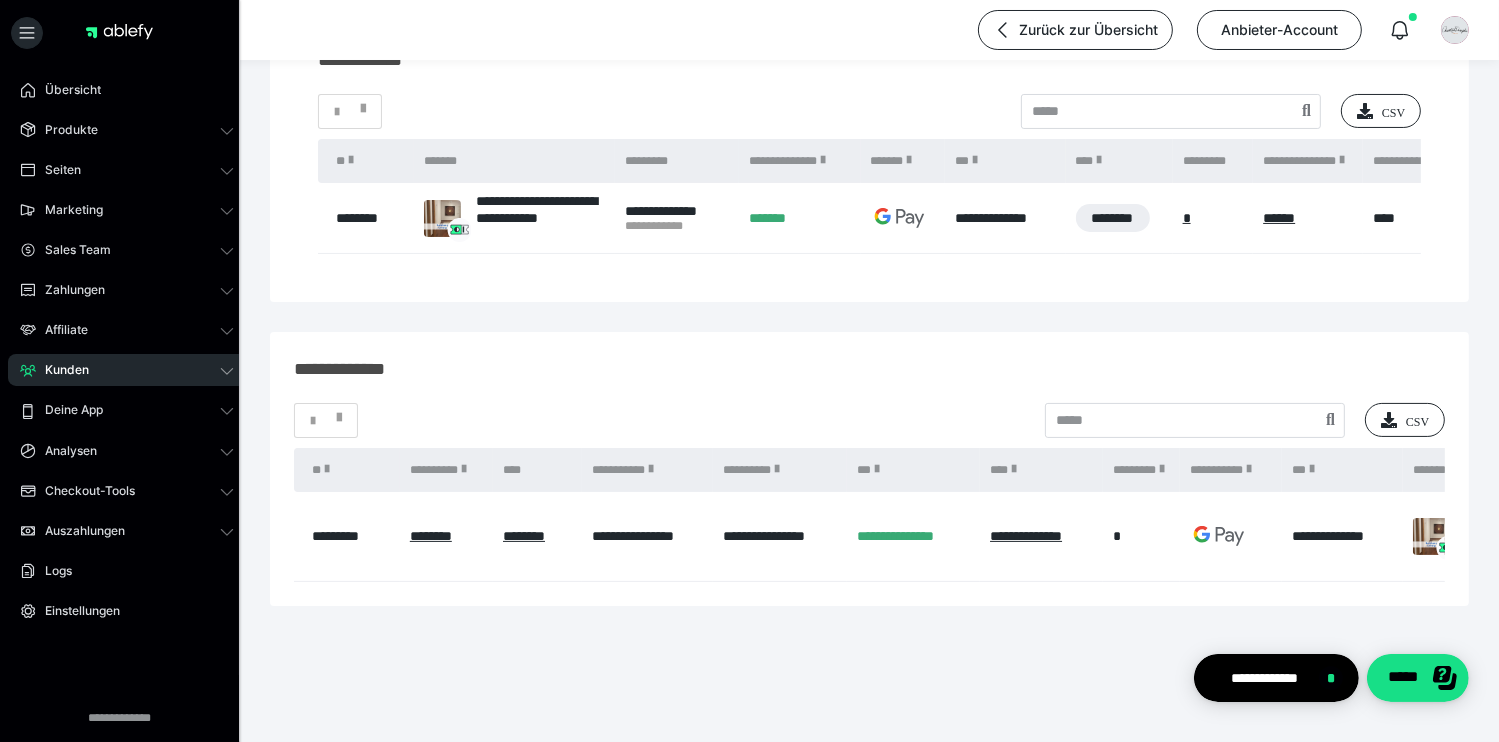 click on "Kunden" at bounding box center (60, 370) 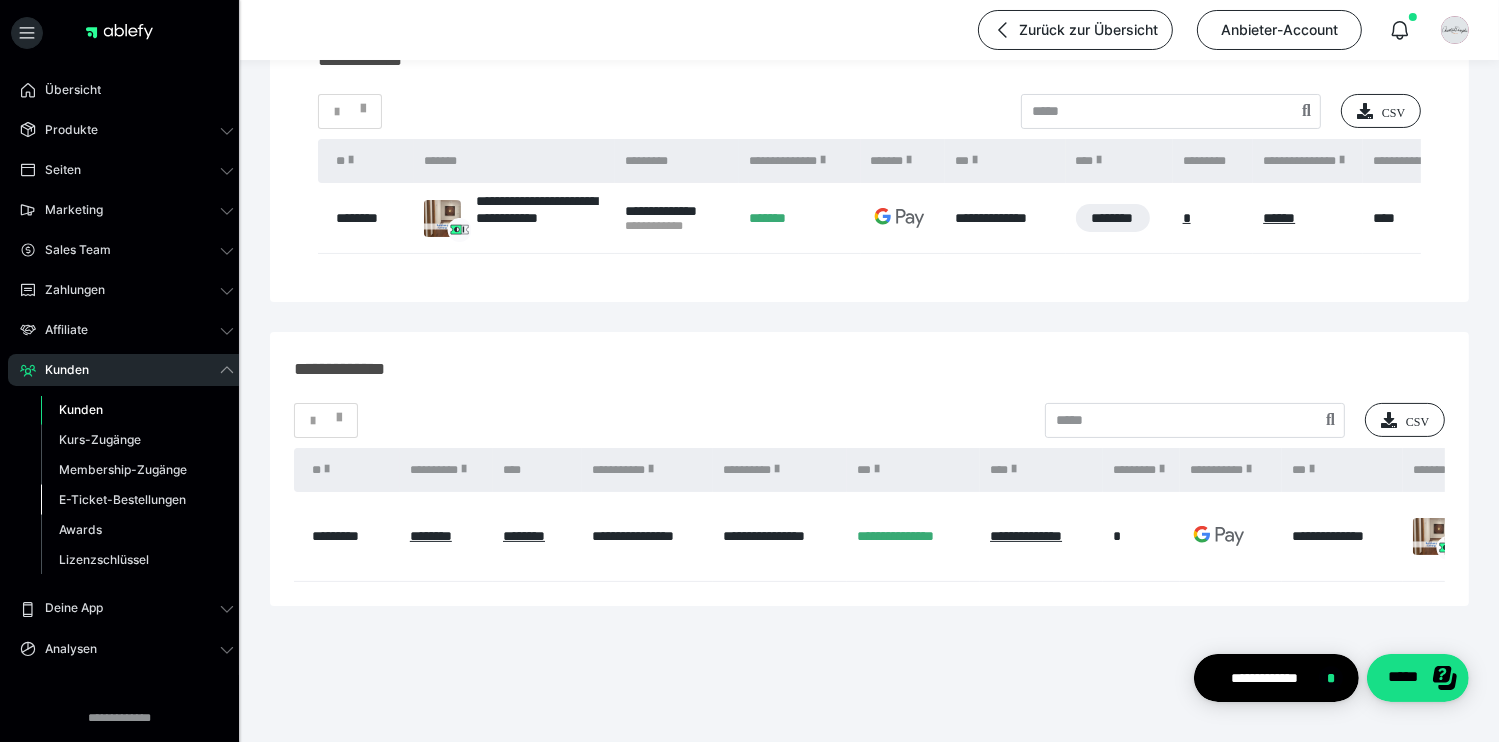 click on "E-Ticket-Bestellungen" at bounding box center [122, 499] 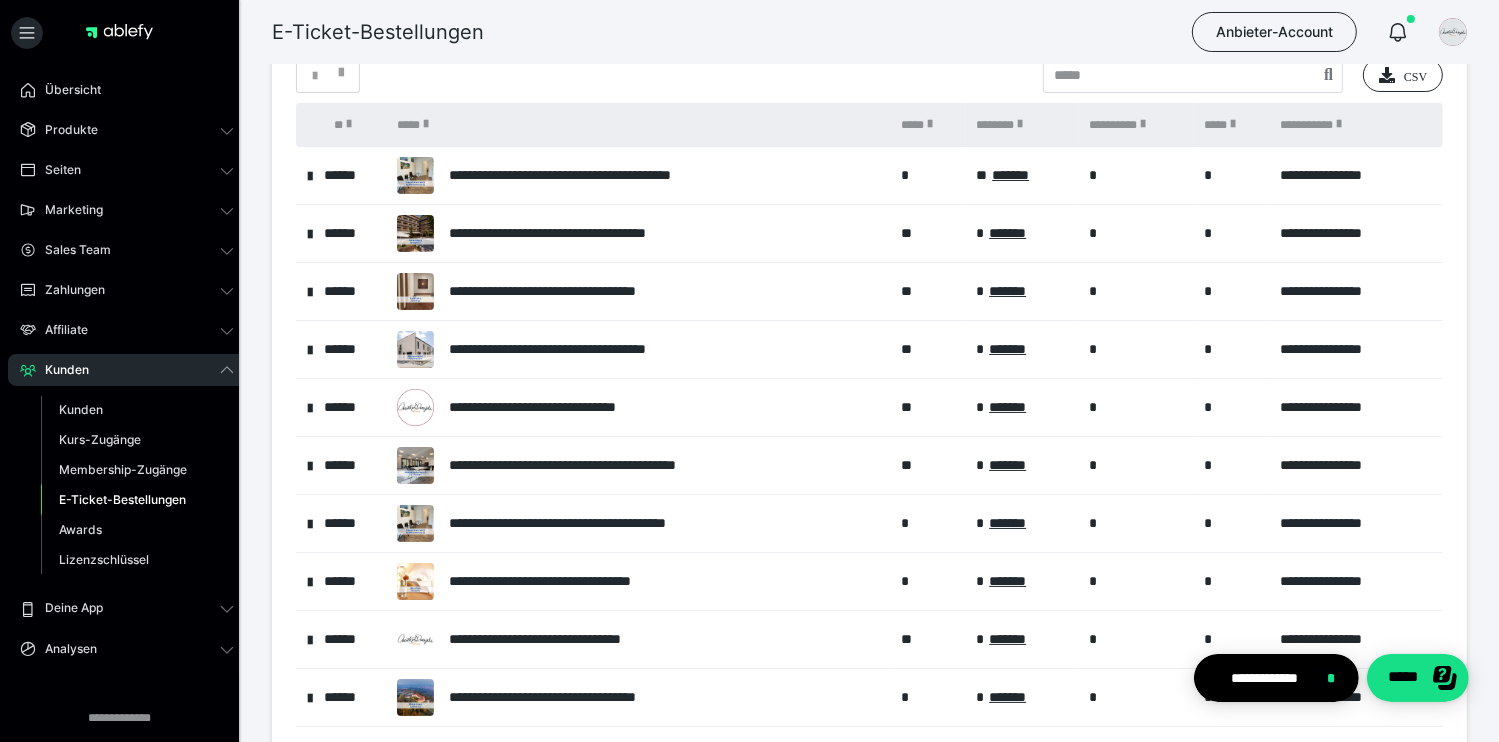 scroll, scrollTop: 257, scrollLeft: 0, axis: vertical 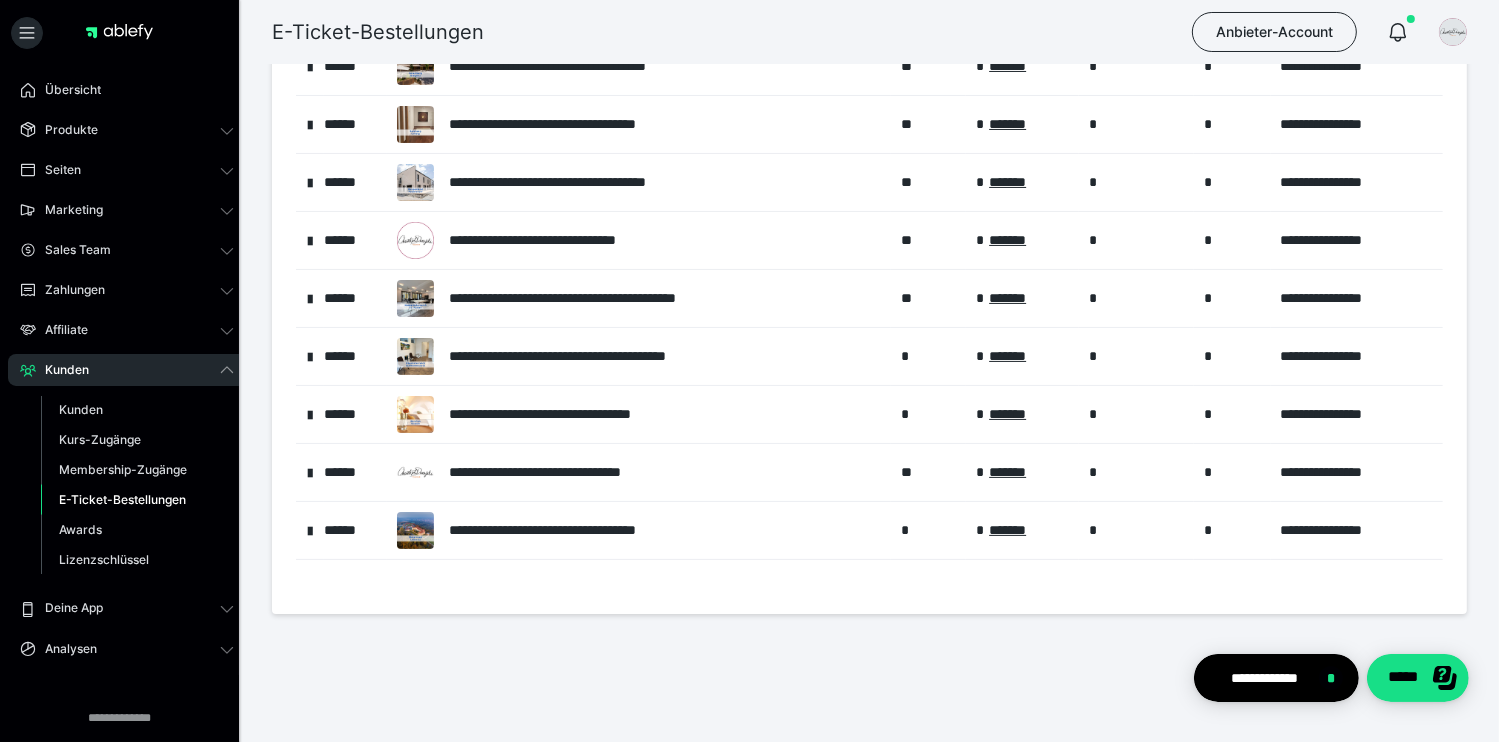 click on "* *******" at bounding box center [1022, 183] 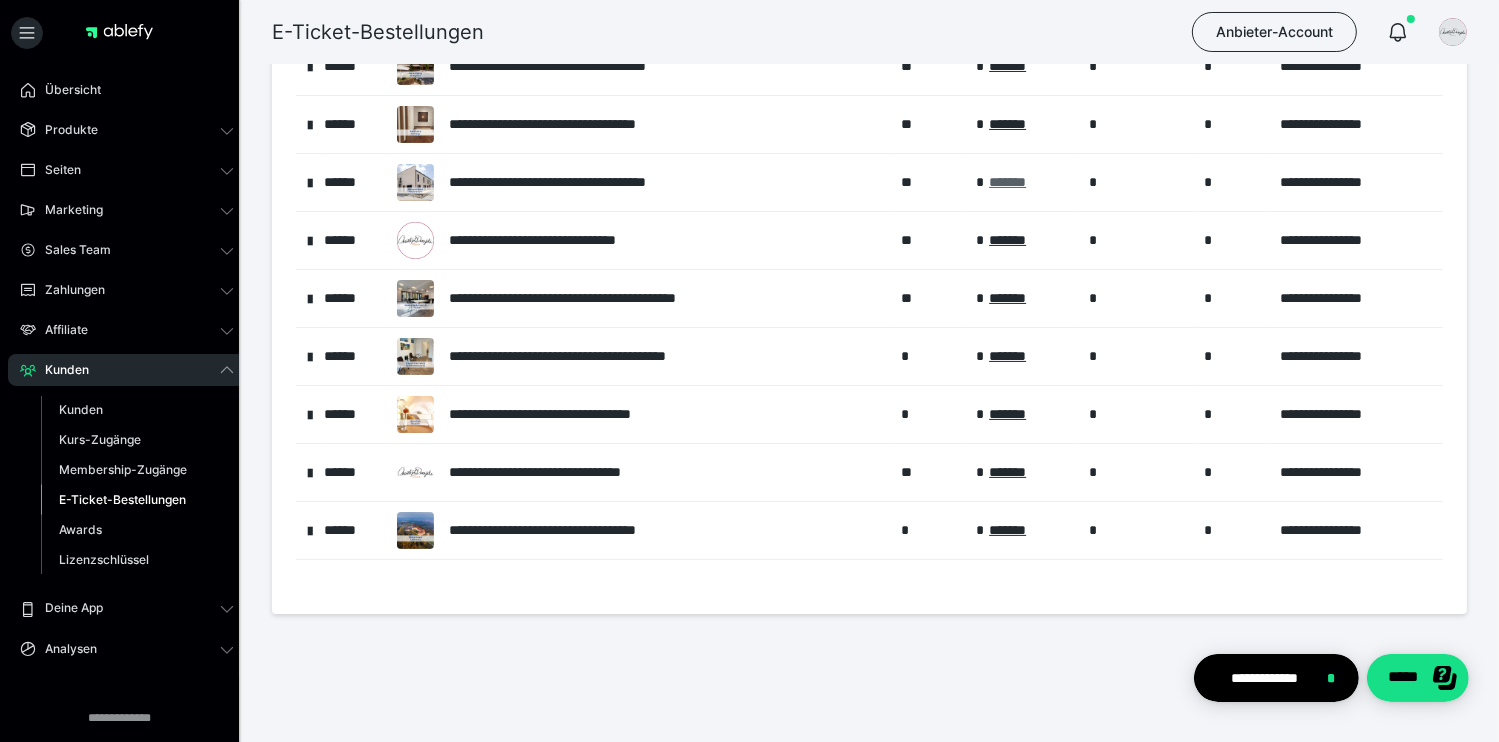 click on "*******" at bounding box center [1007, 182] 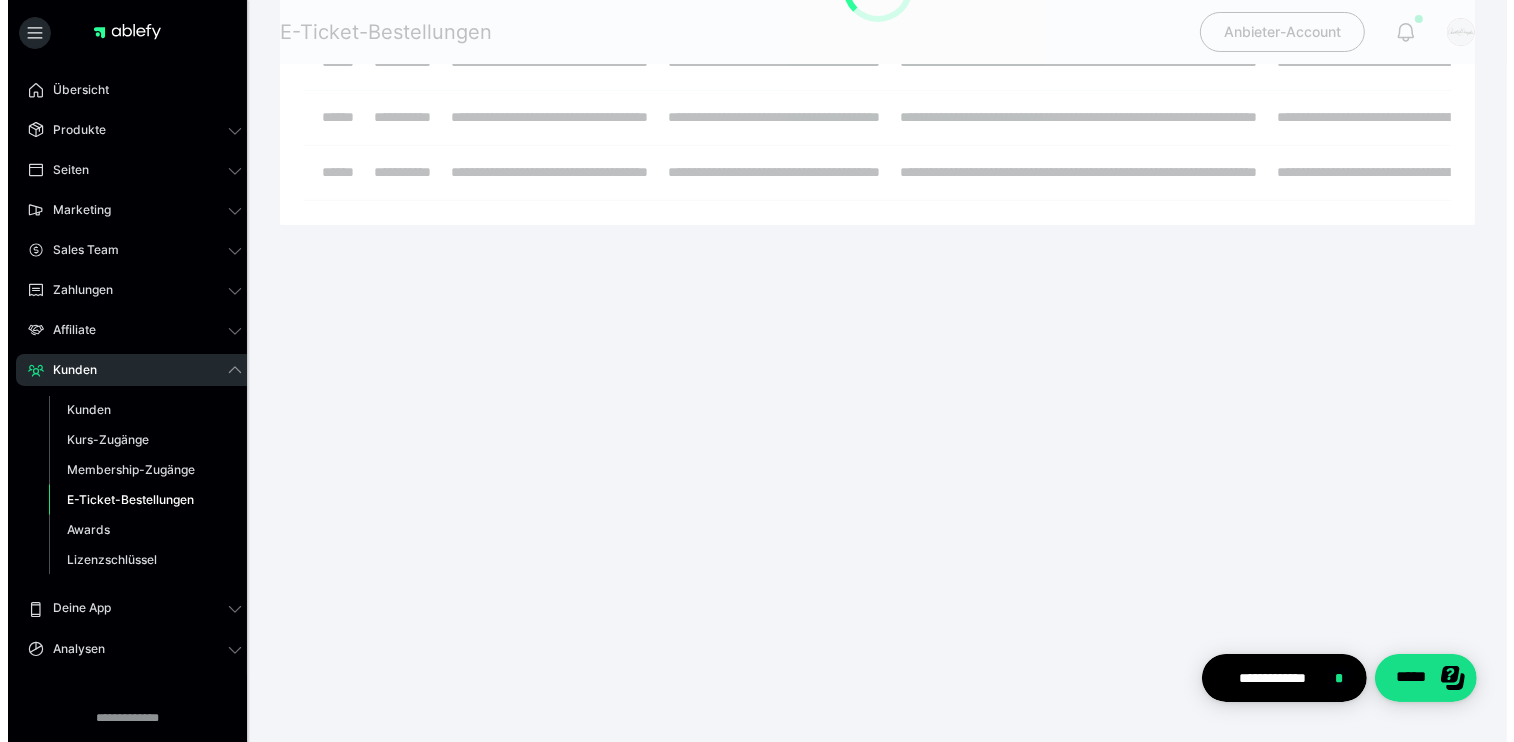 scroll, scrollTop: 0, scrollLeft: 0, axis: both 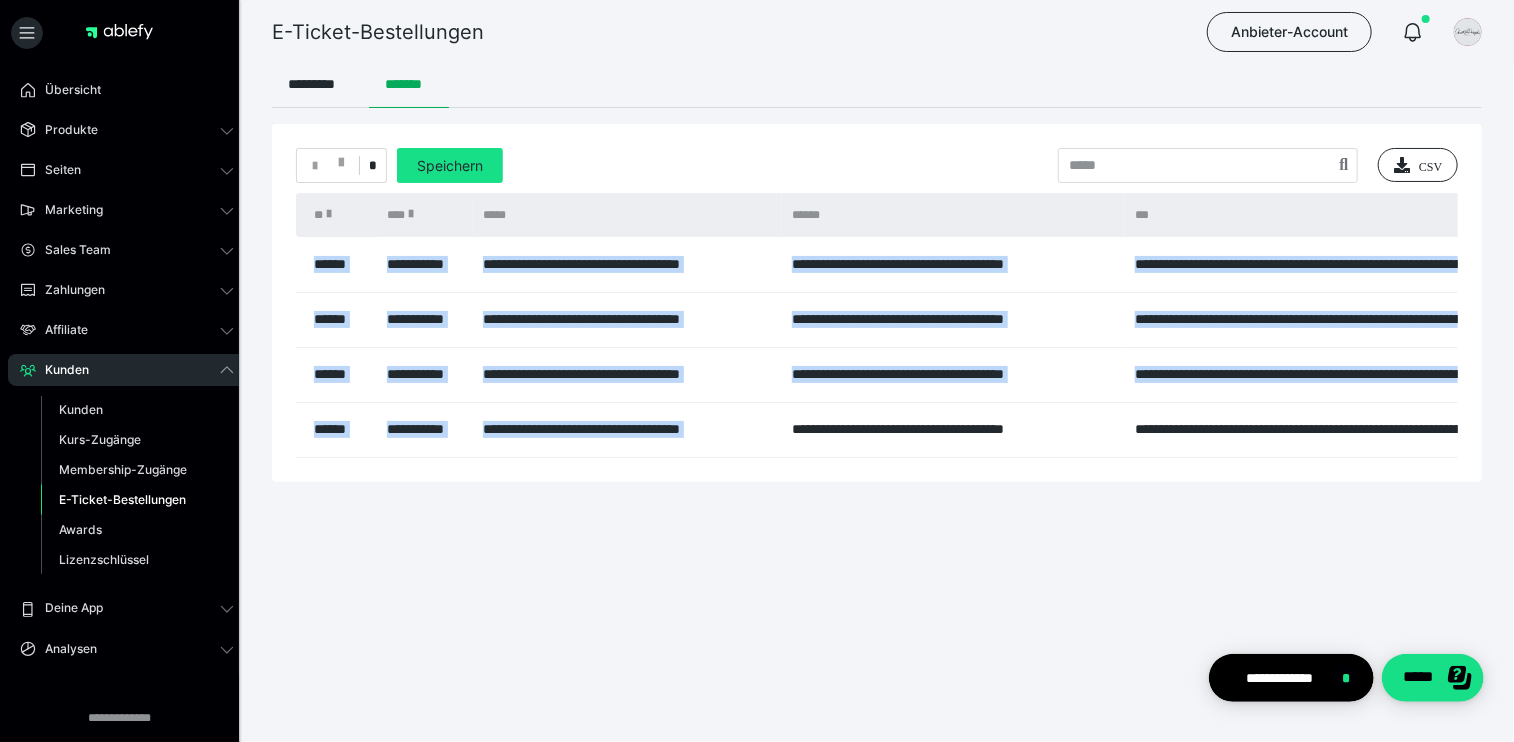drag, startPoint x: 781, startPoint y: 465, endPoint x: 1398, endPoint y: 494, distance: 617.68115 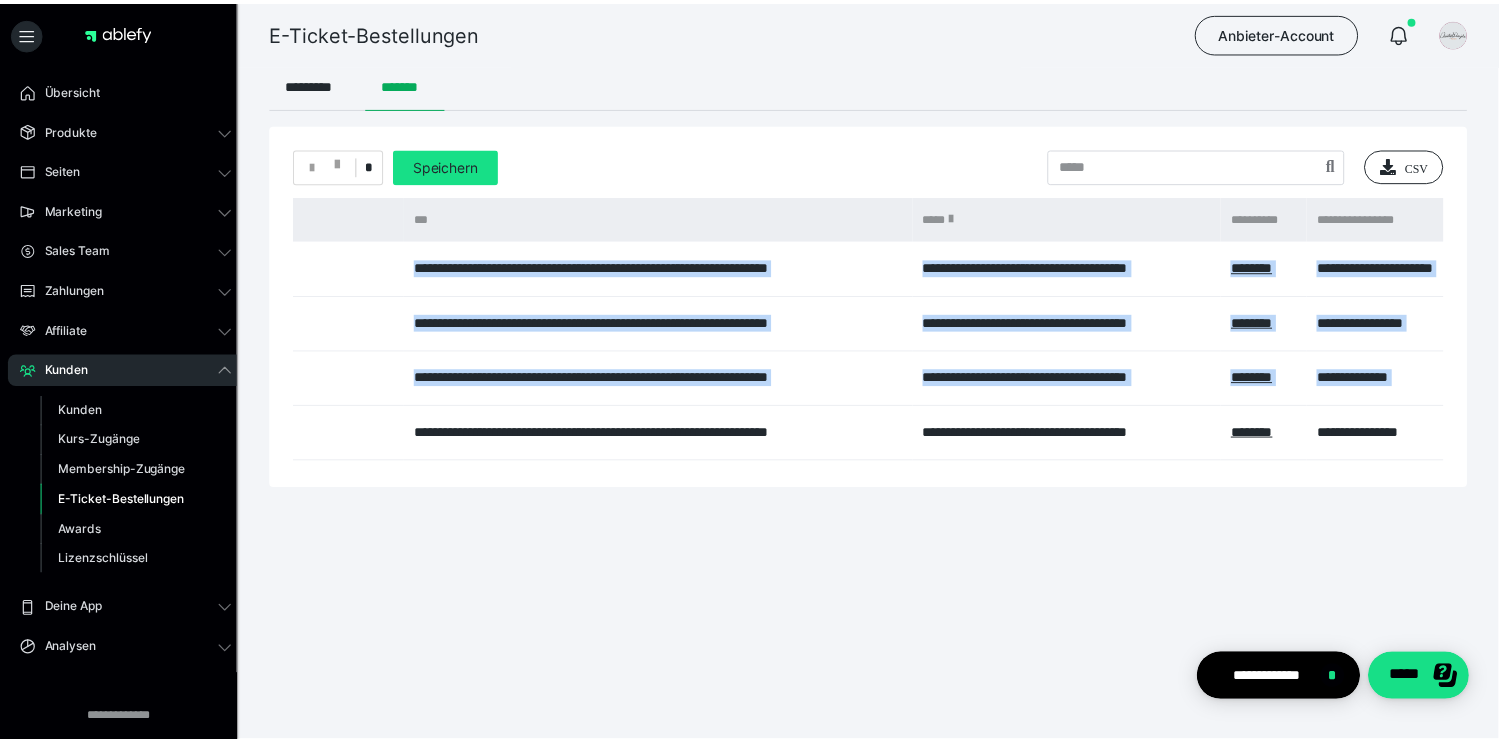 scroll, scrollTop: 0, scrollLeft: 1204, axis: horizontal 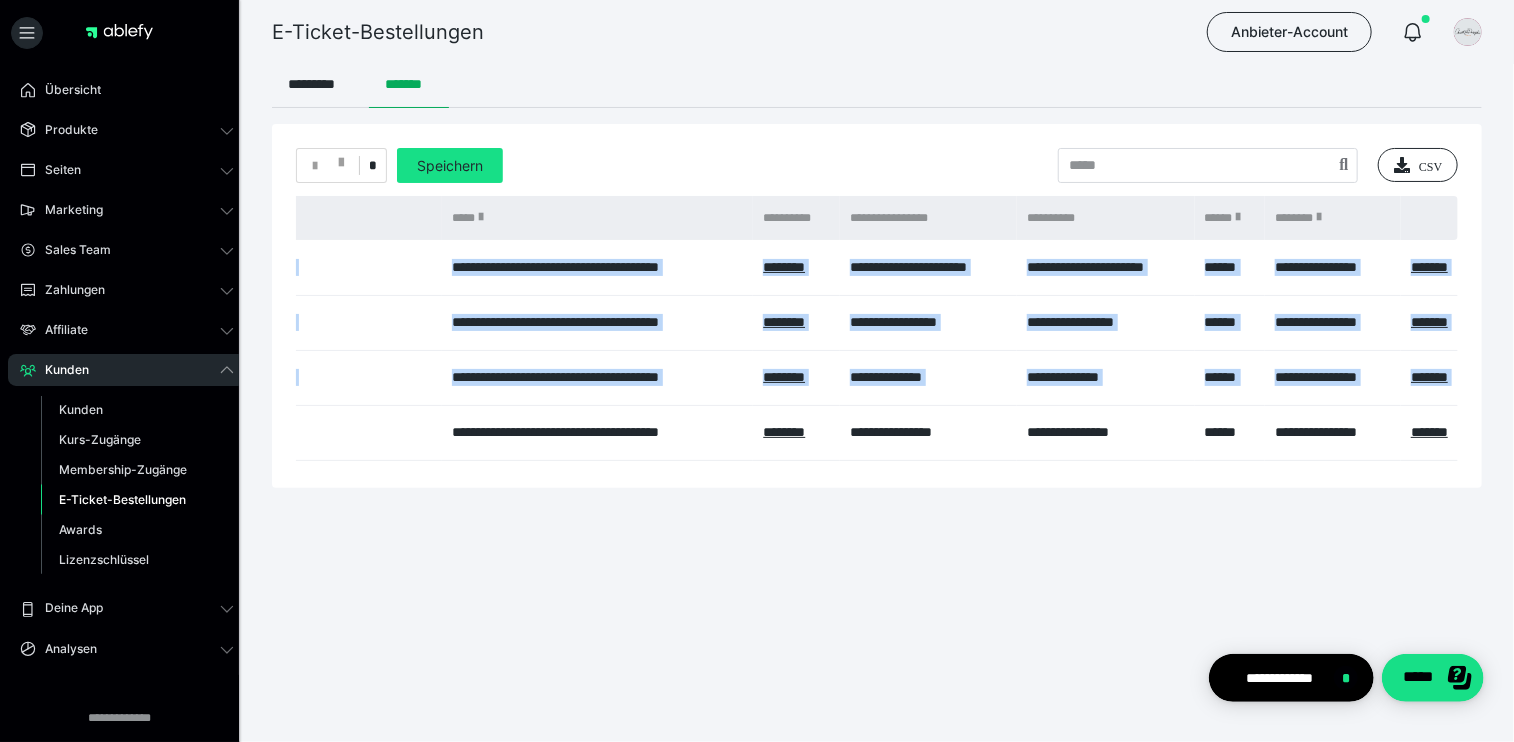 click on "**********" at bounding box center [1105, 377] 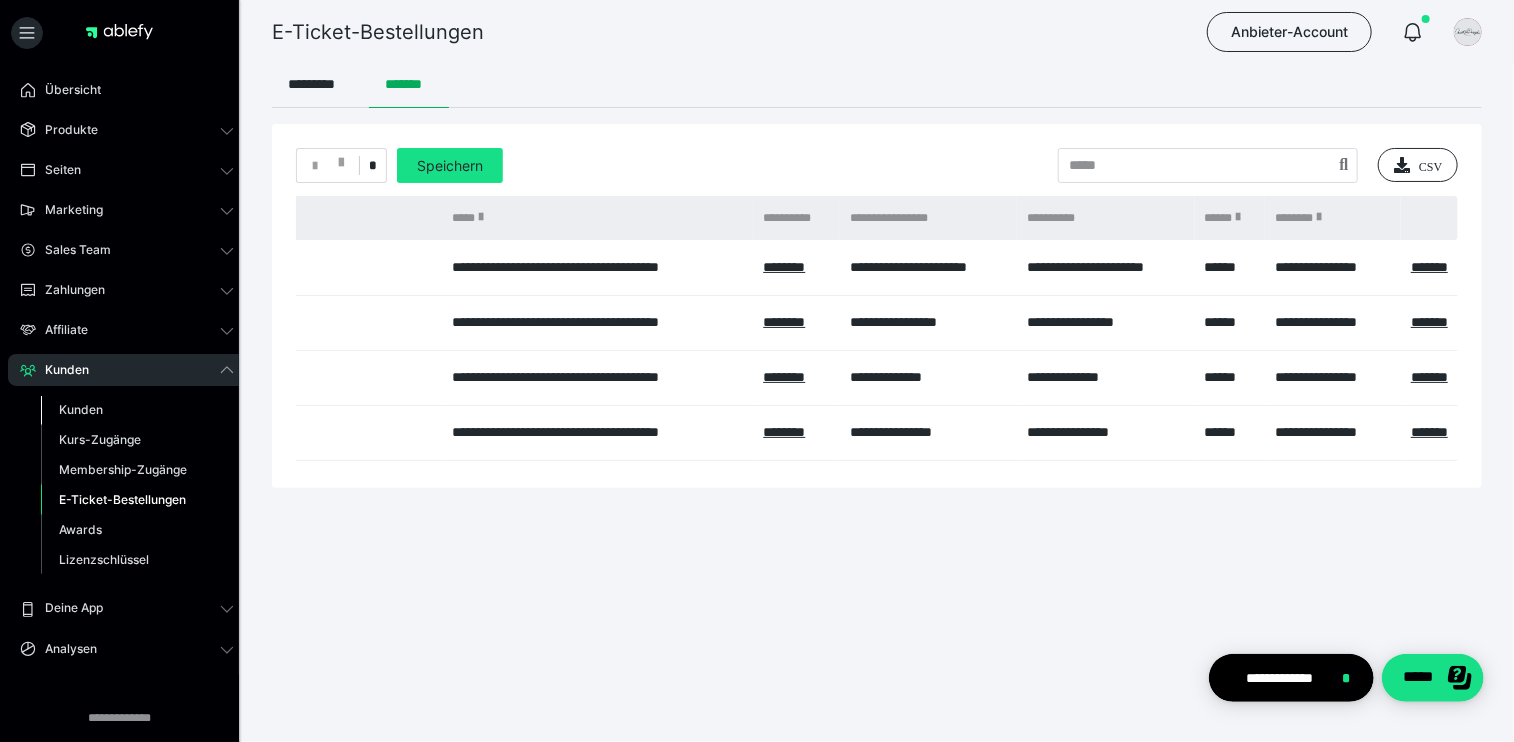 click on "Kunden" at bounding box center (81, 409) 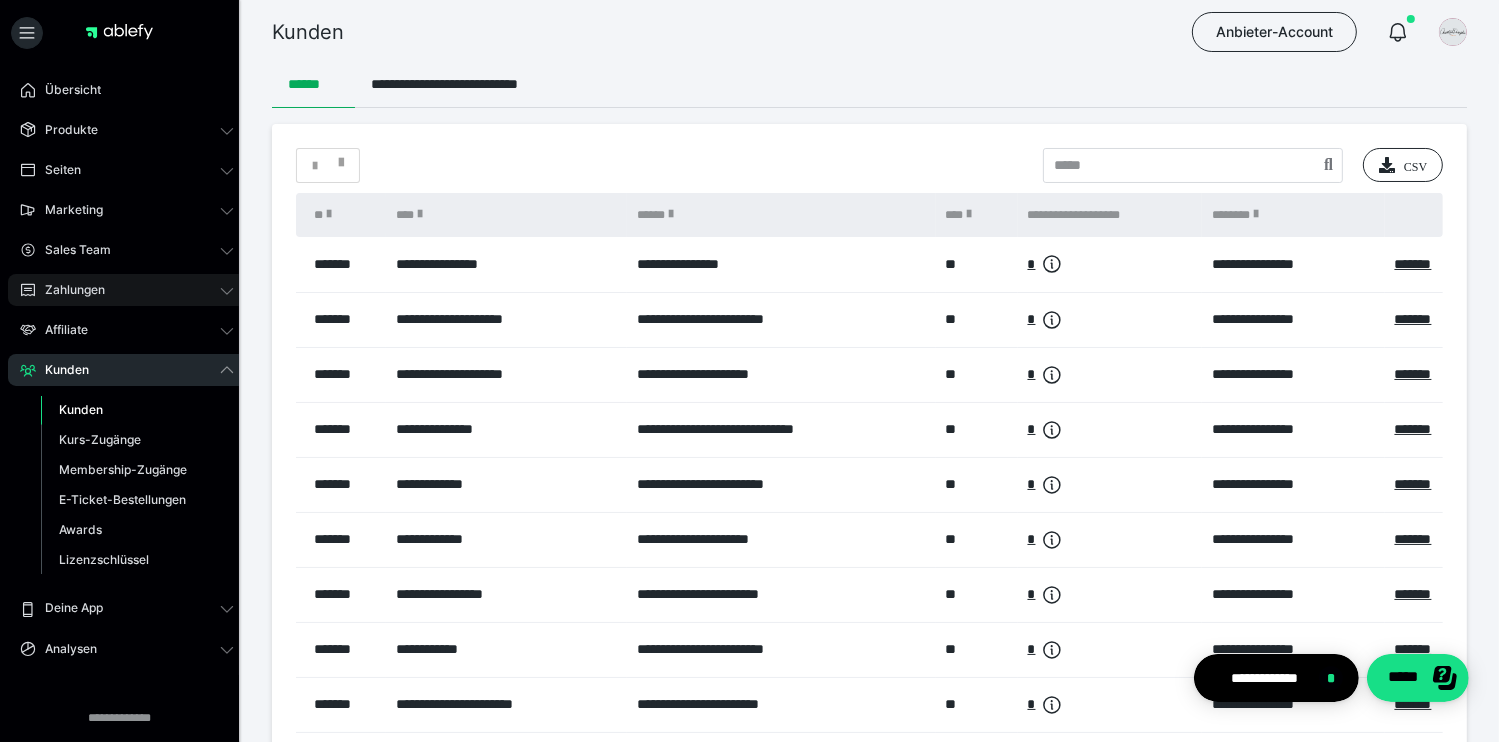 click on "Zahlungen" at bounding box center [68, 290] 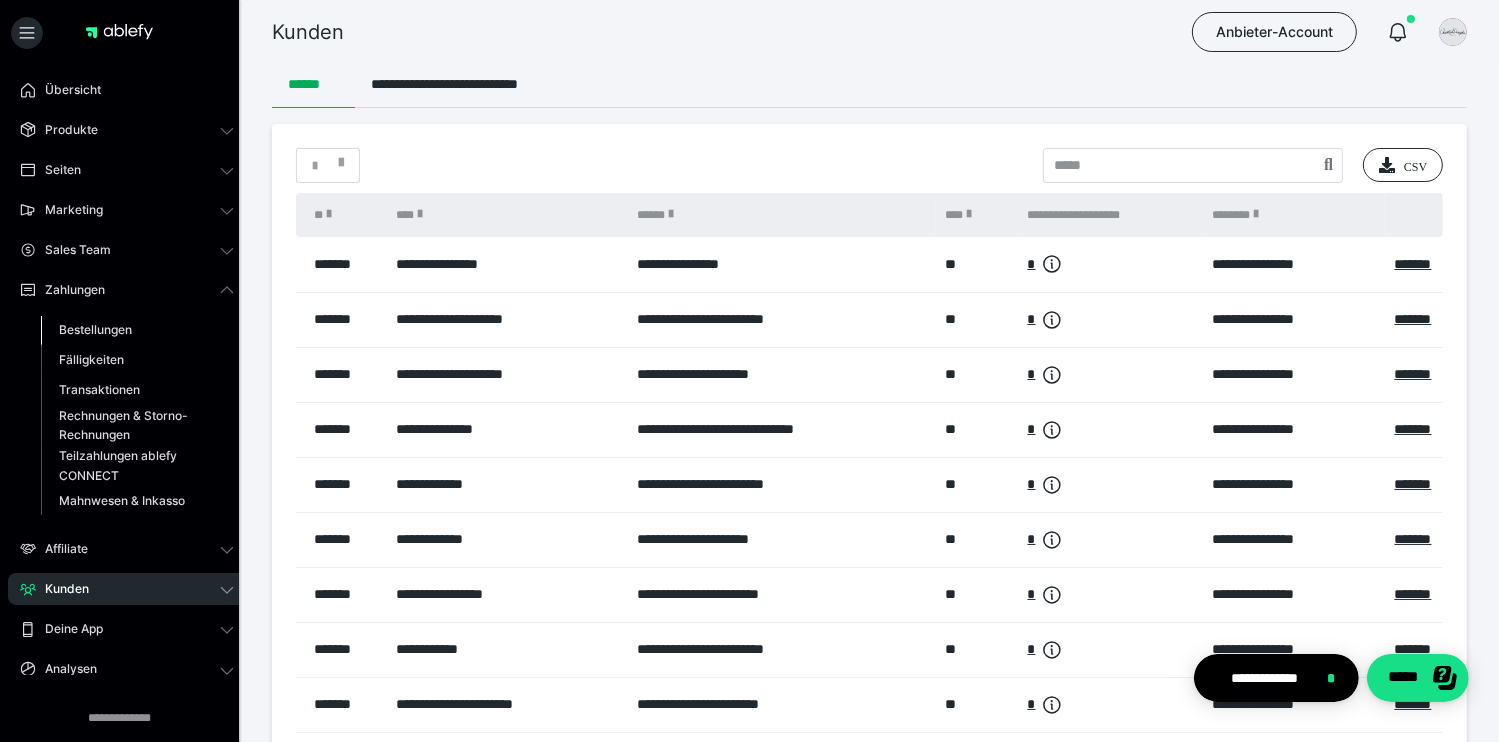 click on "Bestellungen" at bounding box center (95, 329) 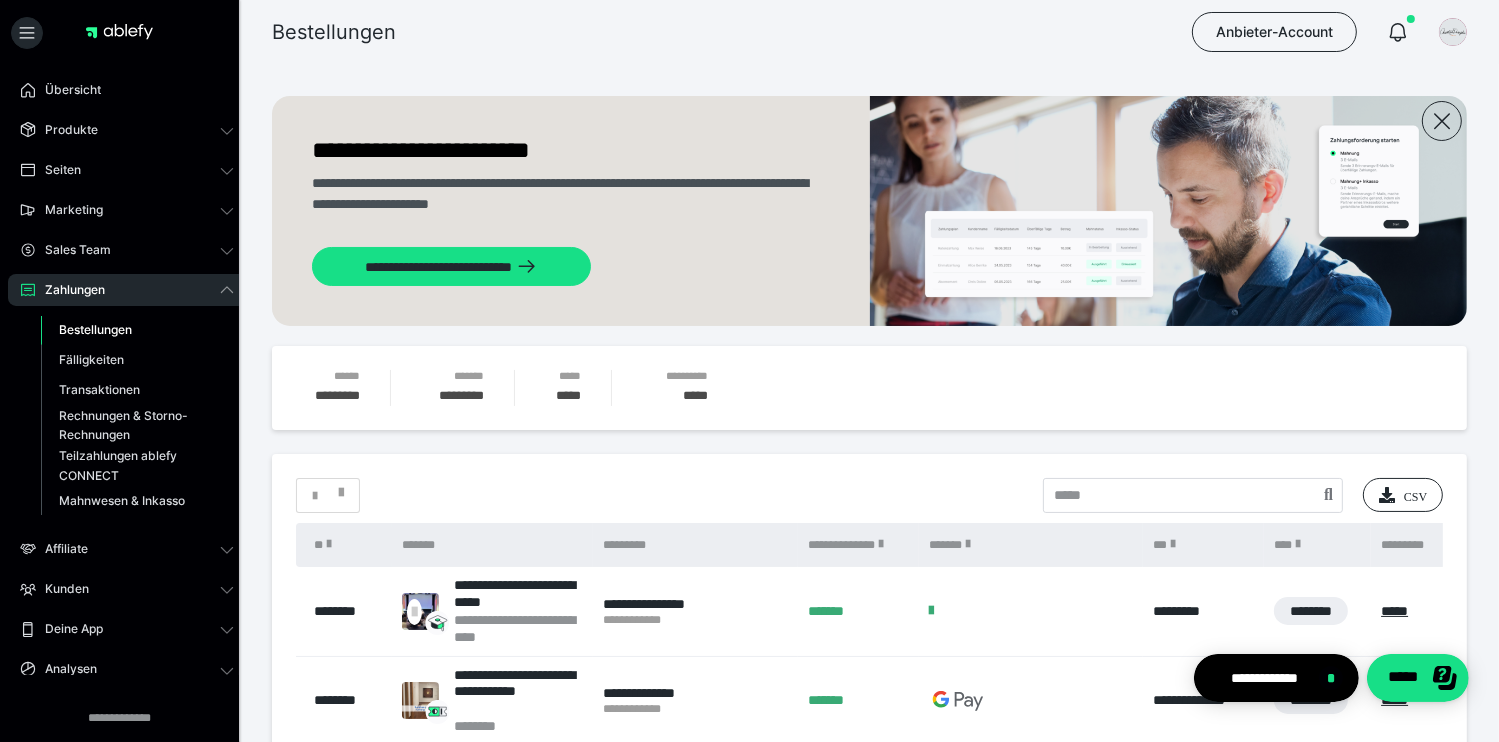 scroll, scrollTop: 200, scrollLeft: 0, axis: vertical 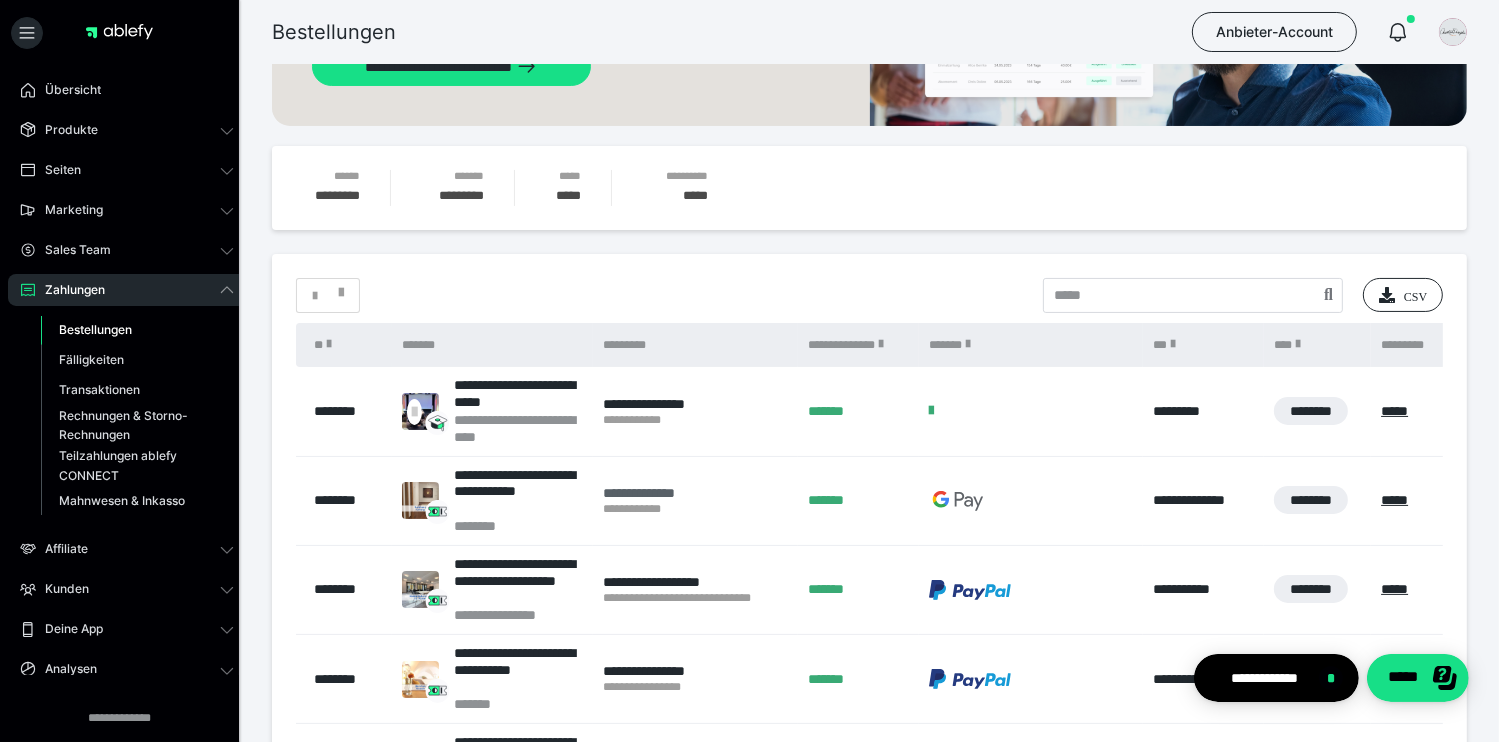click on "**********" at bounding box center [695, 493] 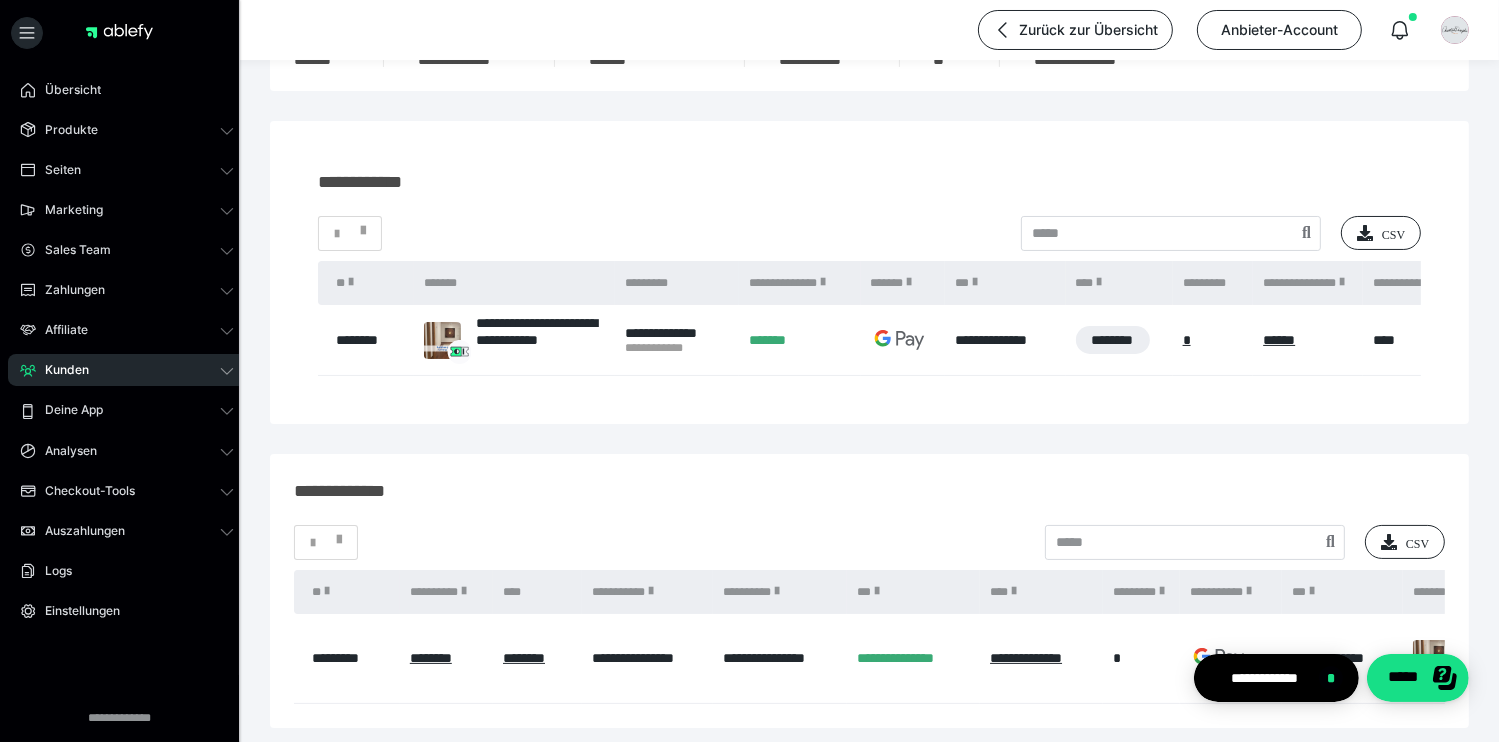 scroll, scrollTop: 244, scrollLeft: 0, axis: vertical 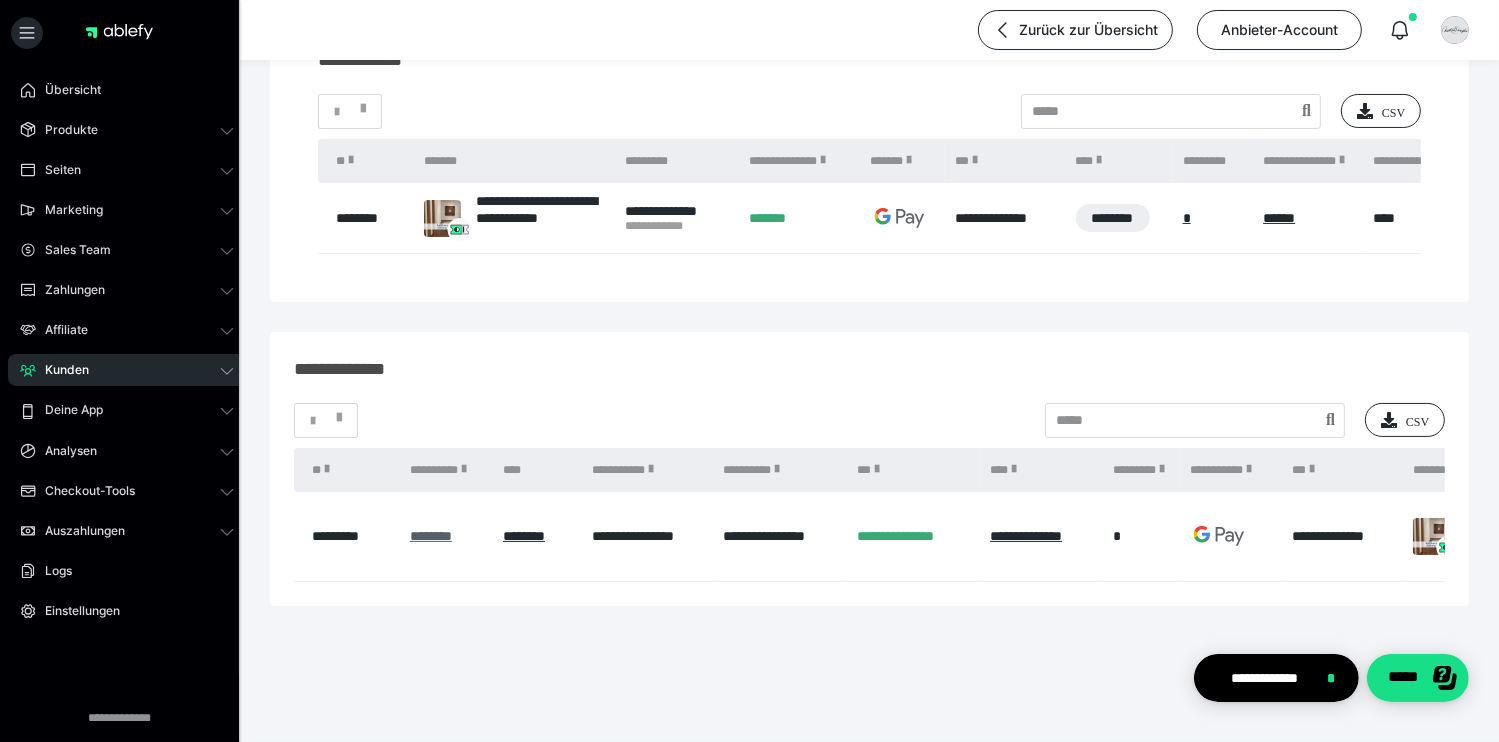 click on "********" at bounding box center (431, 536) 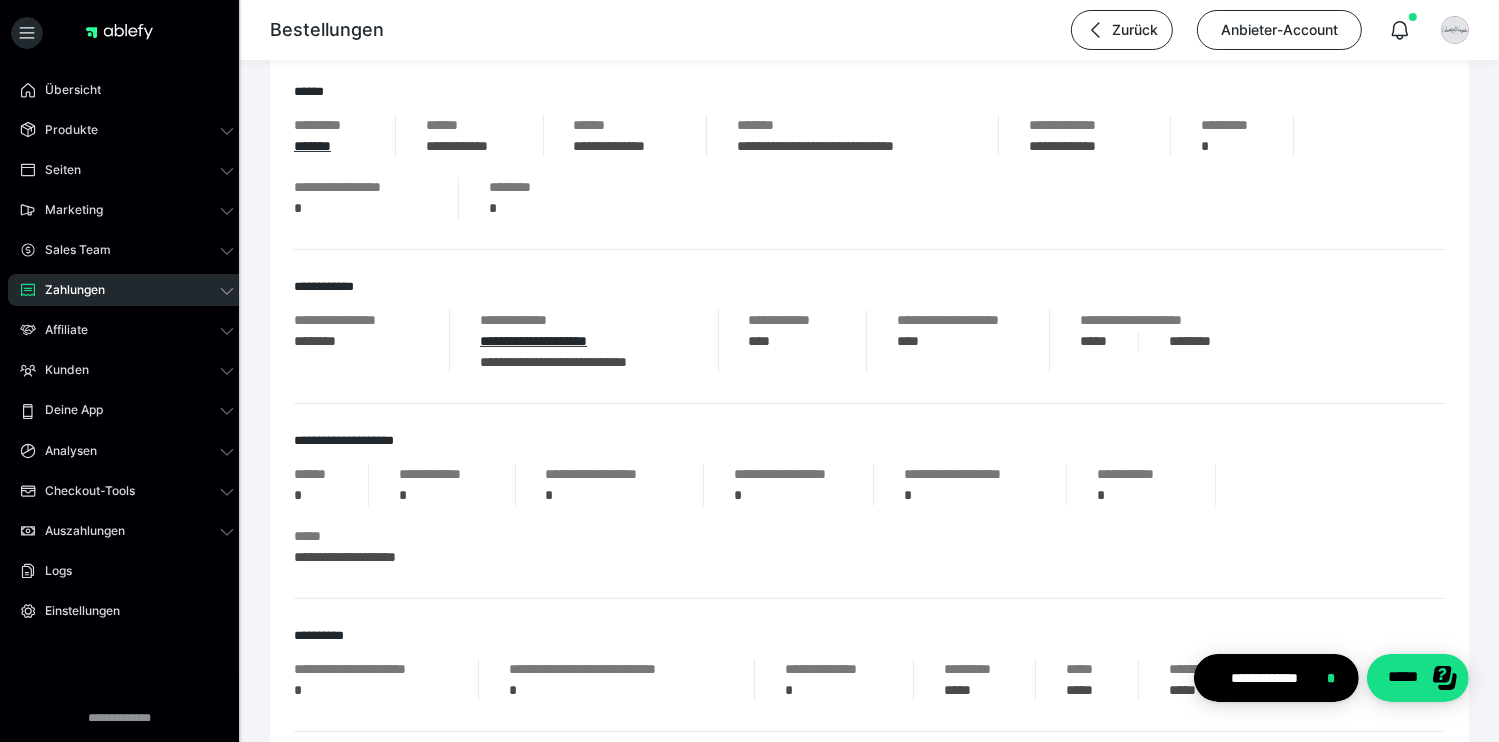 scroll, scrollTop: 400, scrollLeft: 0, axis: vertical 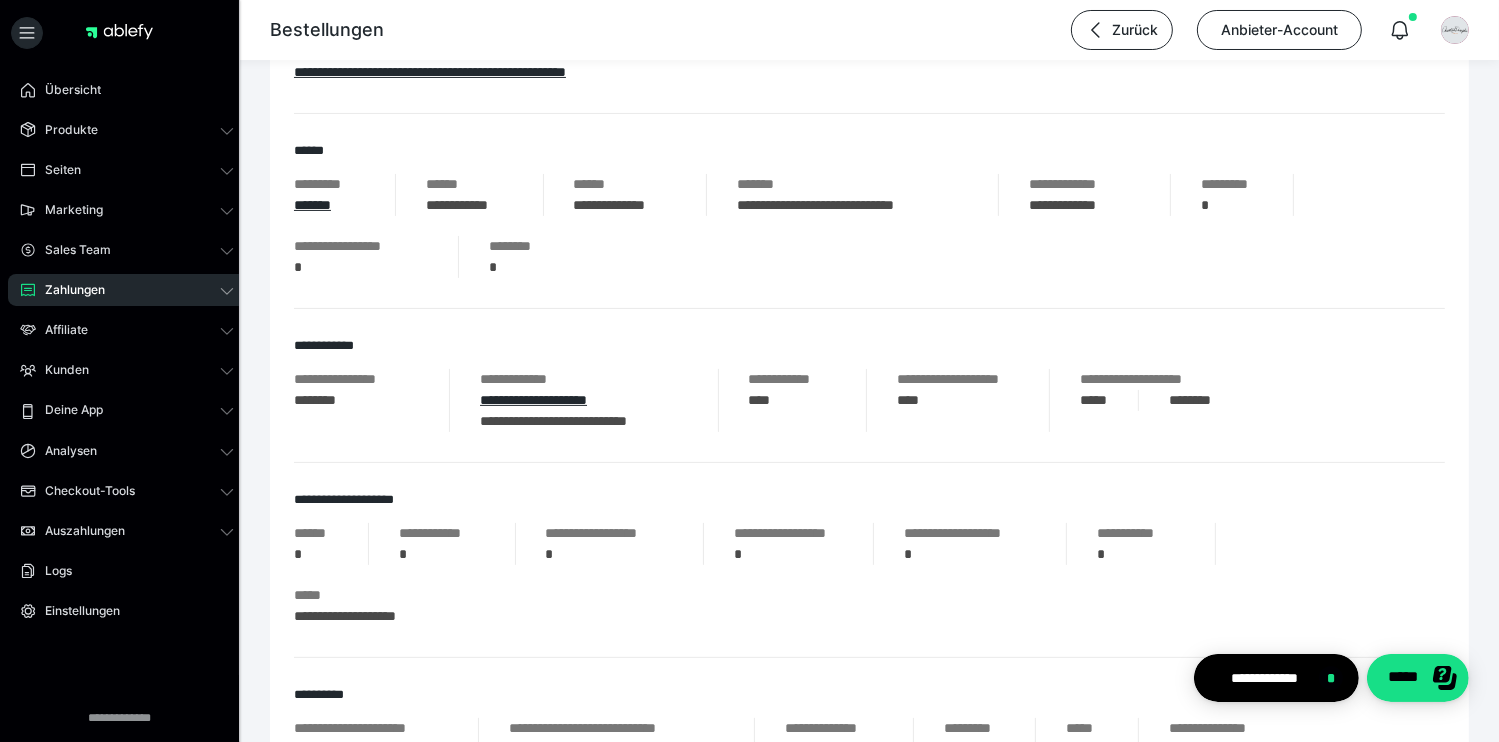 click on "Zahlungen" at bounding box center (68, 290) 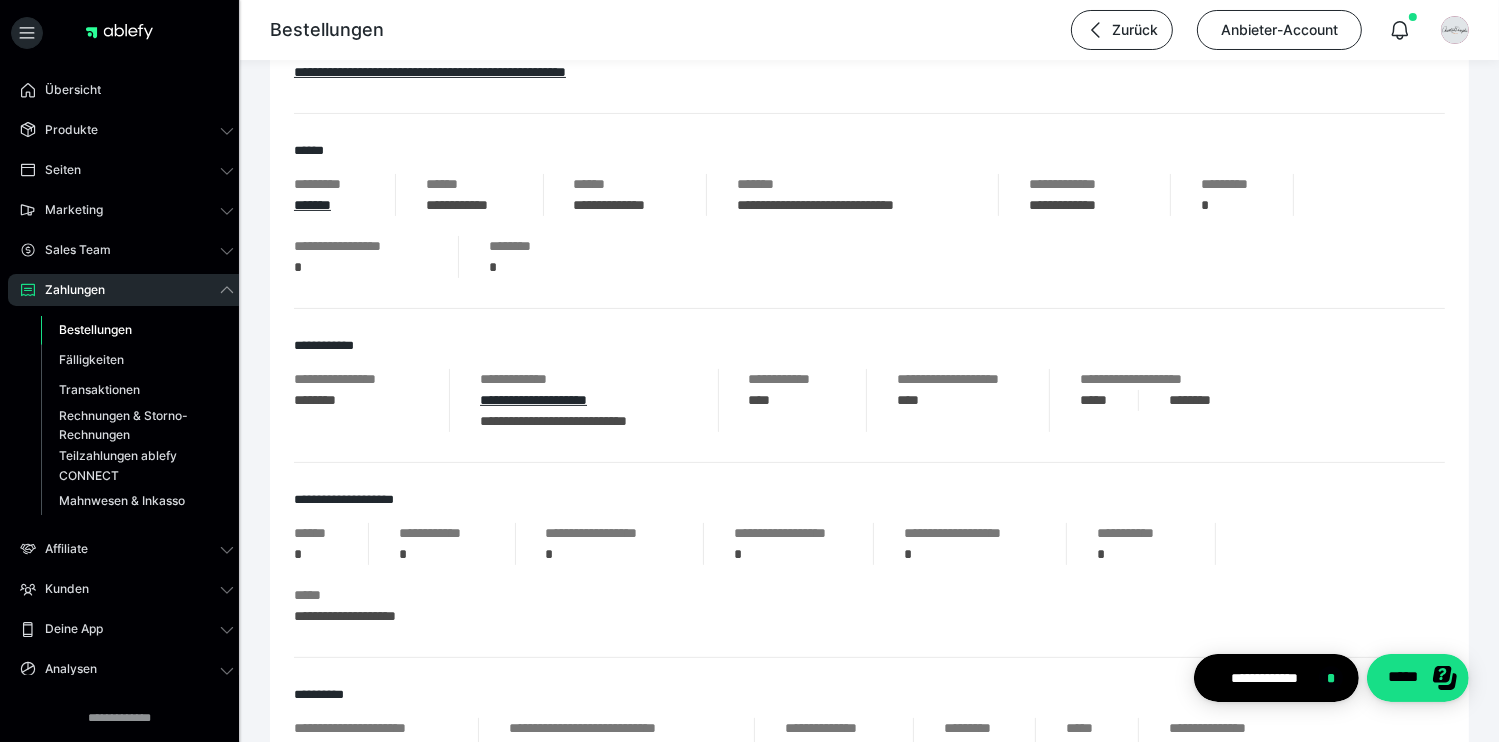 click on "Bestellungen" at bounding box center [95, 329] 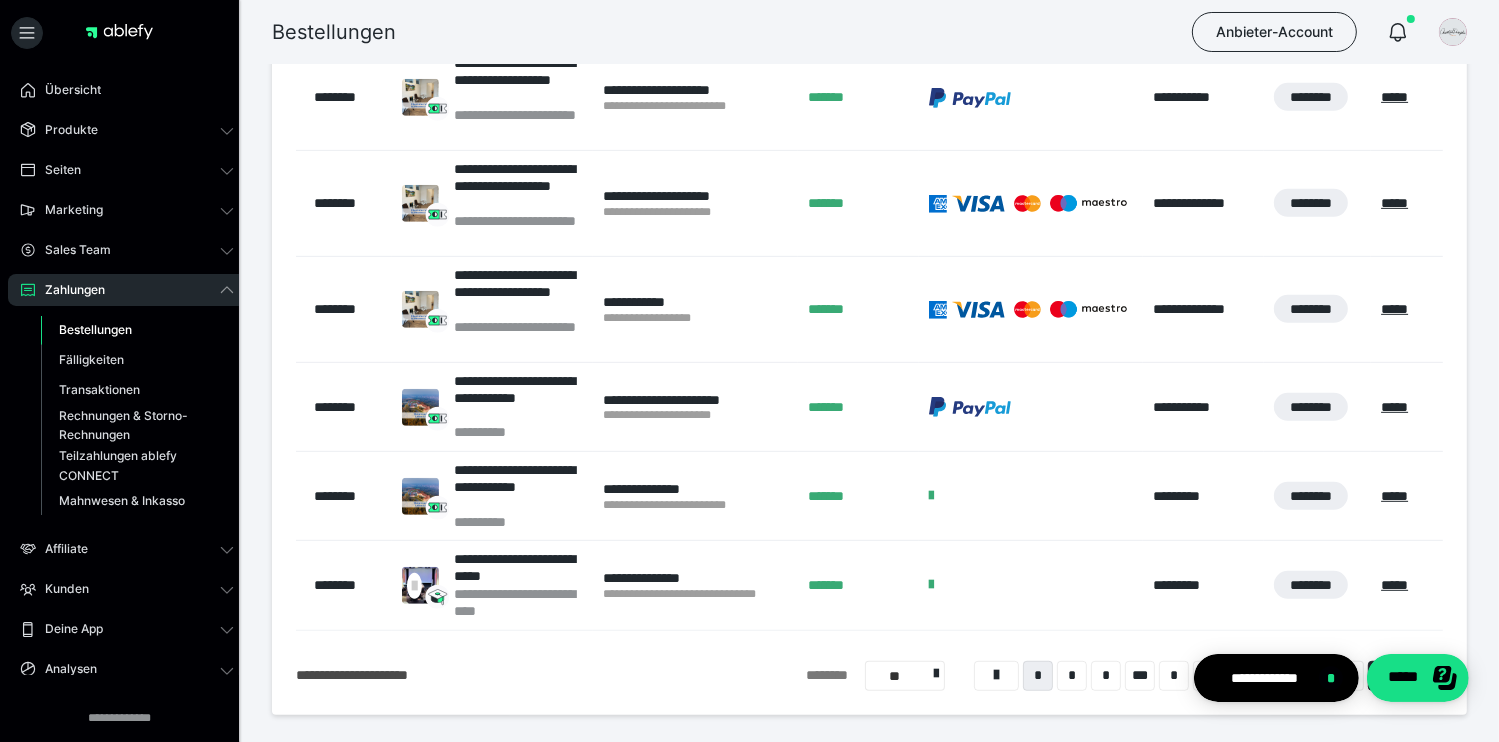 scroll, scrollTop: 980, scrollLeft: 0, axis: vertical 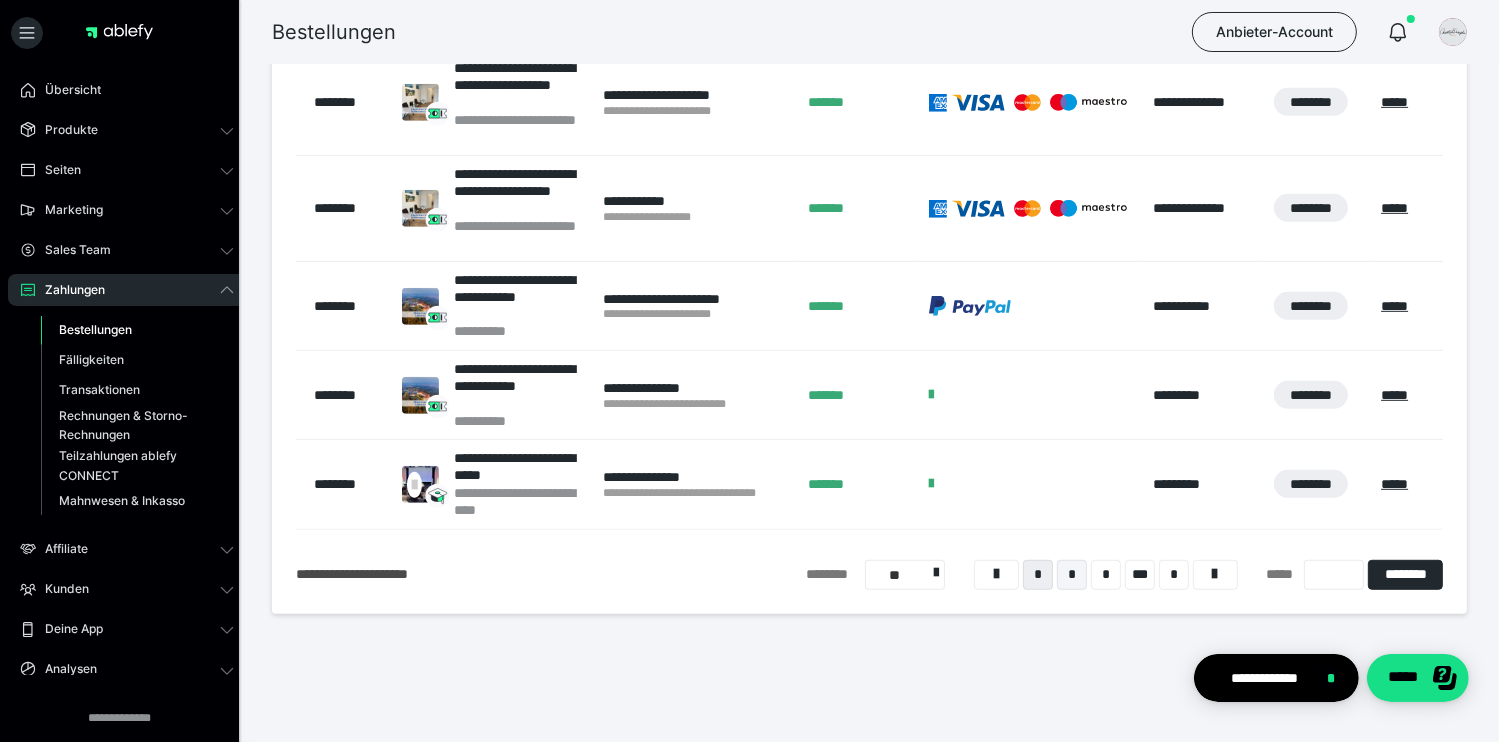 click on "*" at bounding box center (1072, 575) 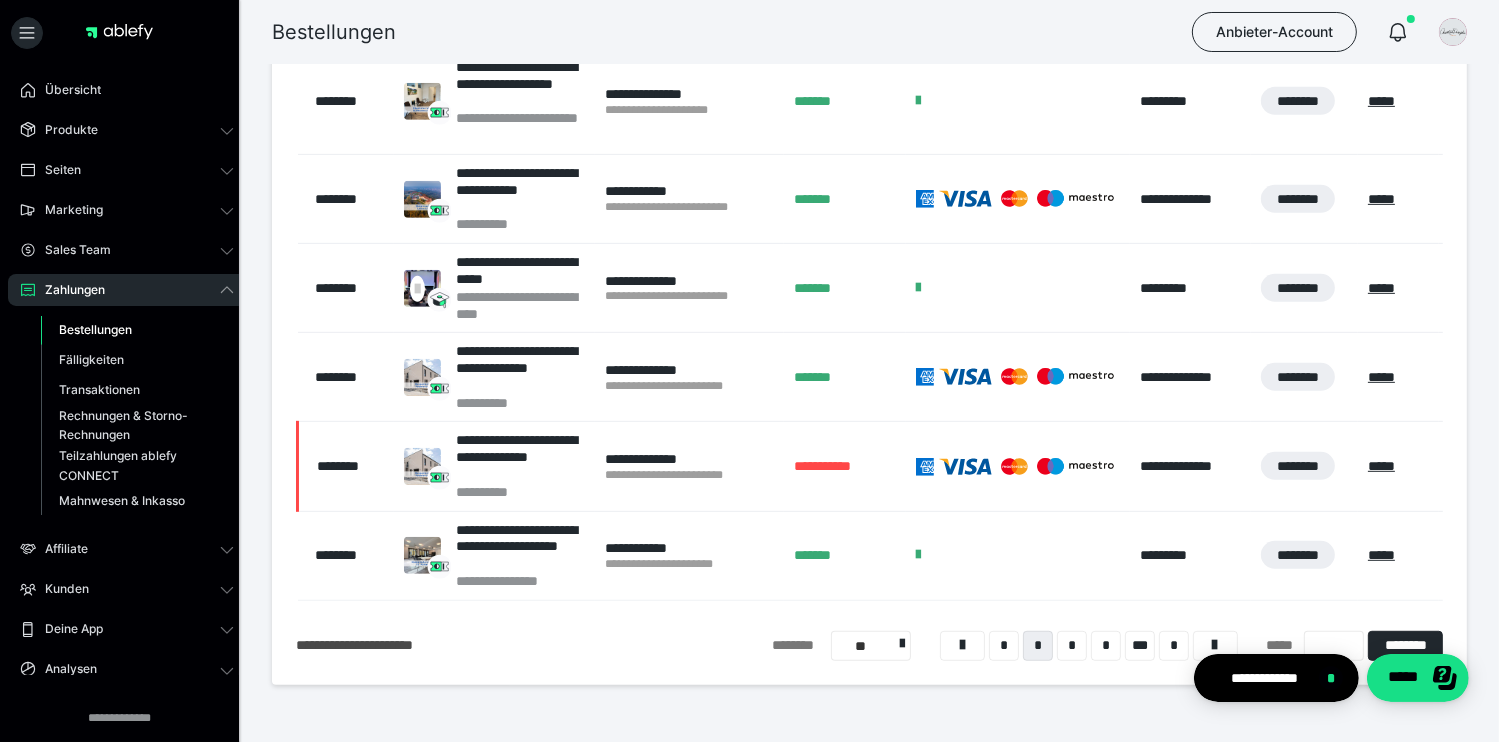 scroll, scrollTop: 963, scrollLeft: 0, axis: vertical 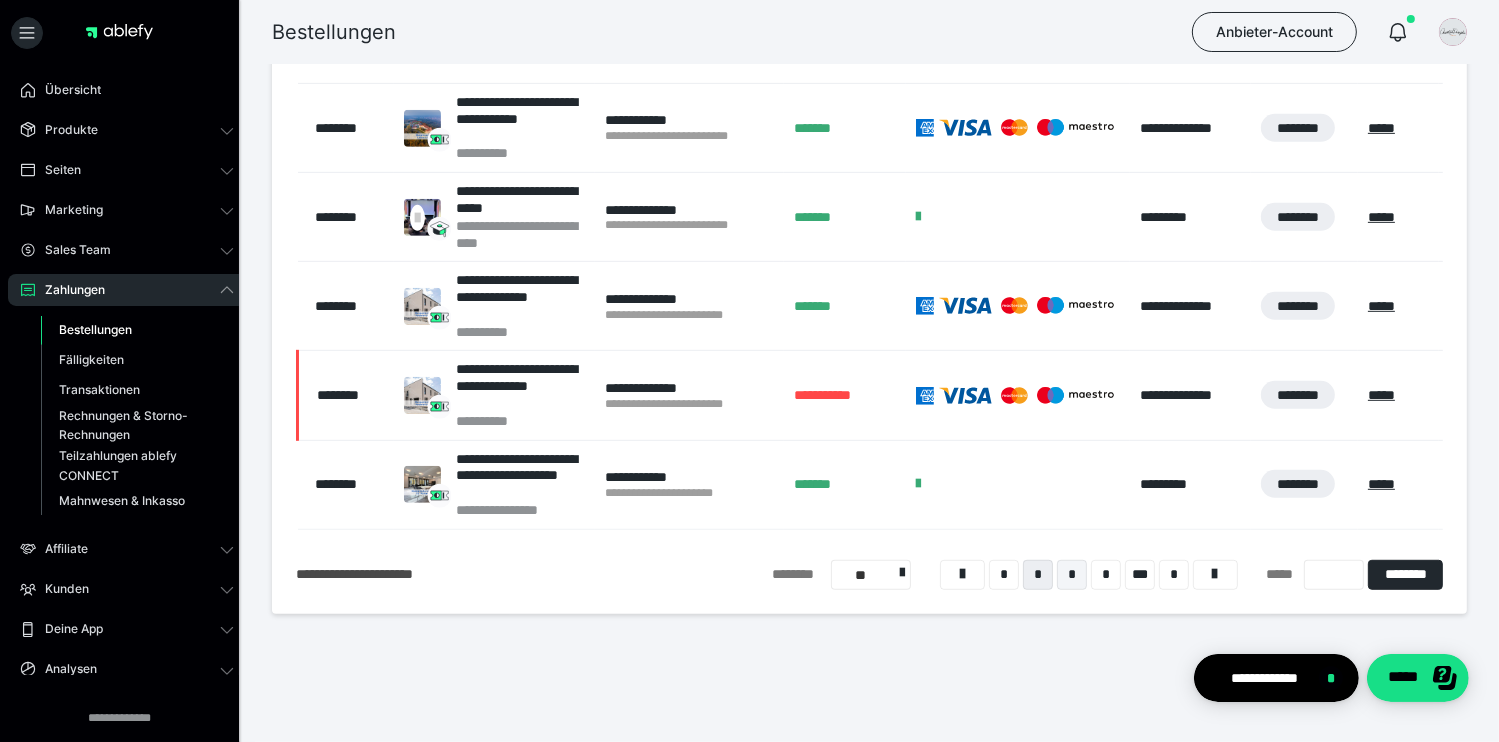 click on "*" at bounding box center (1072, 575) 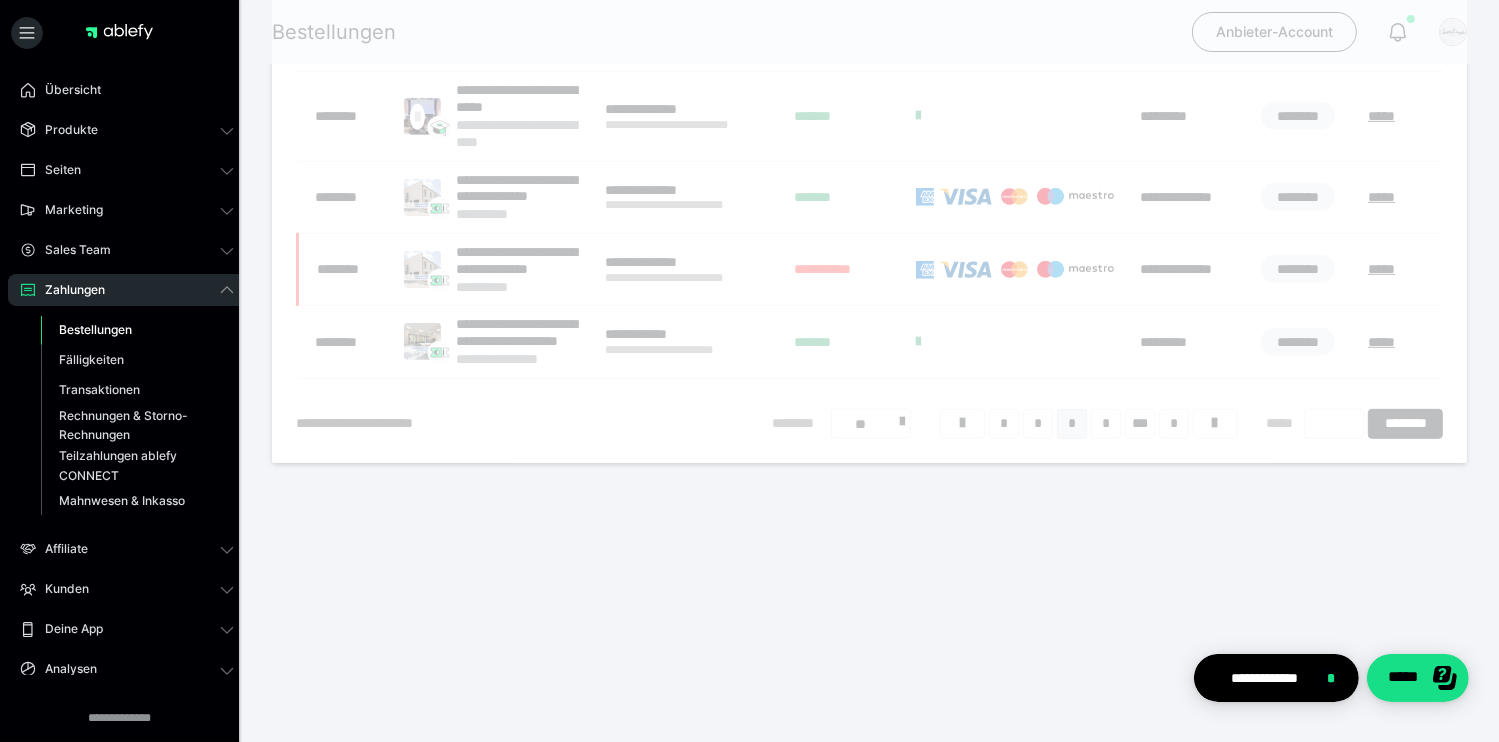 scroll, scrollTop: 394, scrollLeft: 0, axis: vertical 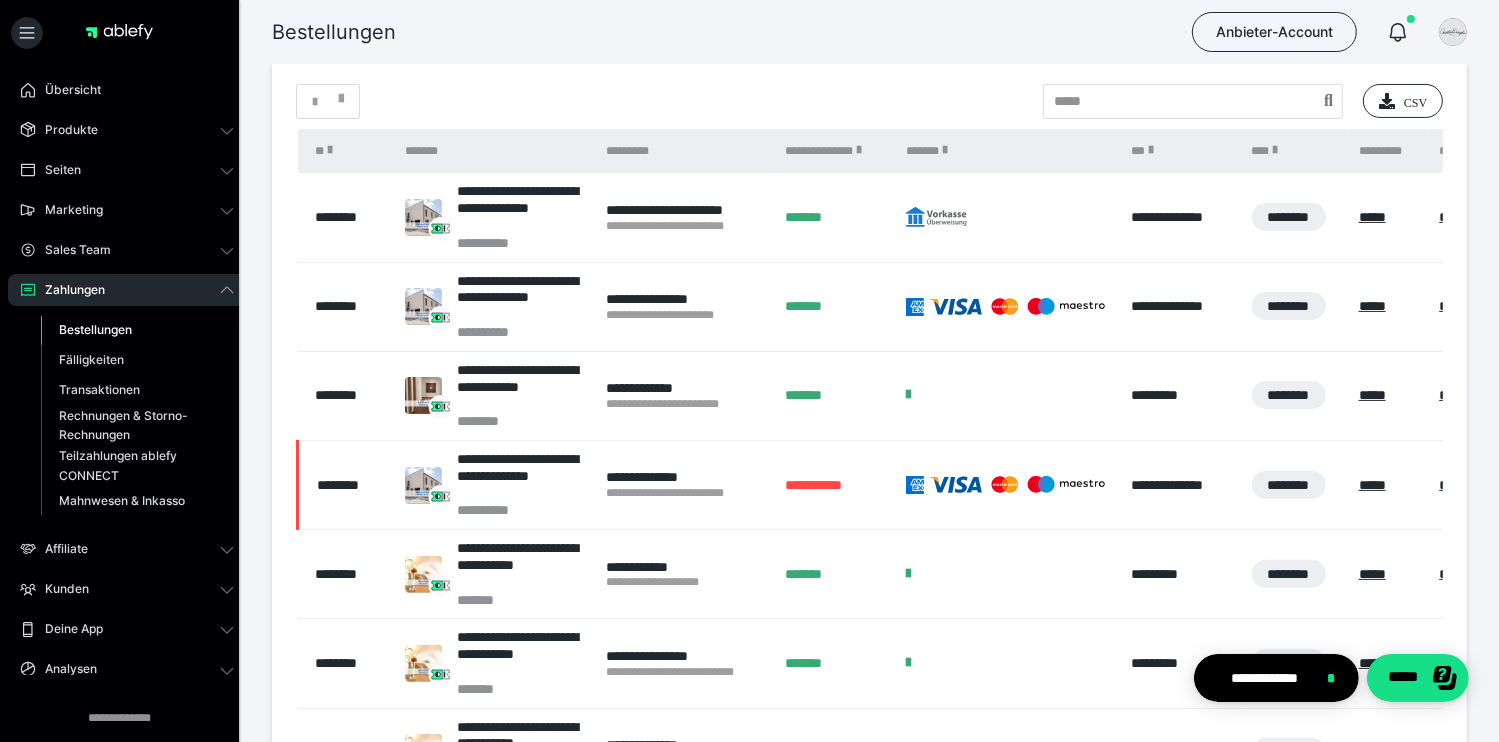 click on "Bestellungen" at bounding box center (95, 329) 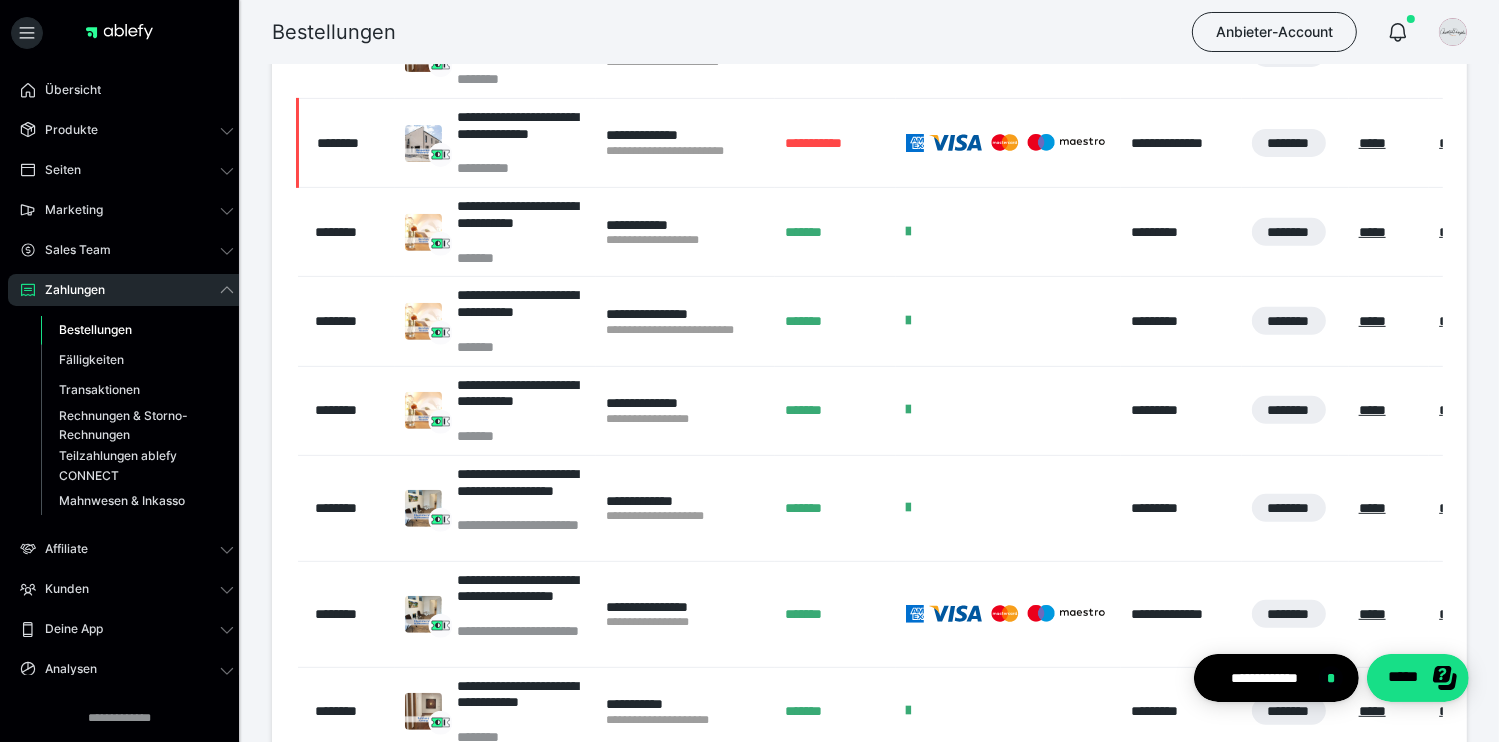 scroll, scrollTop: 494, scrollLeft: 0, axis: vertical 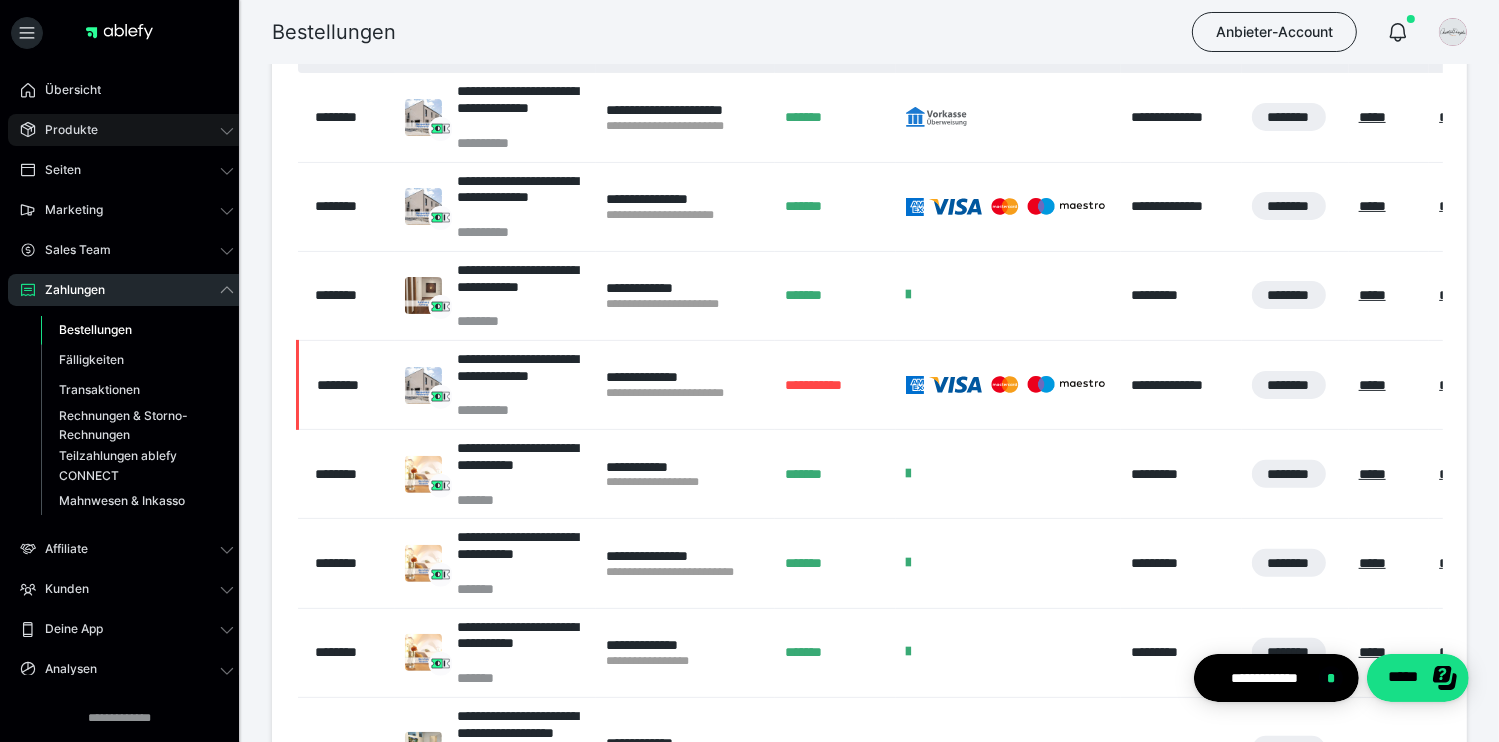 click on "Produkte" at bounding box center [64, 130] 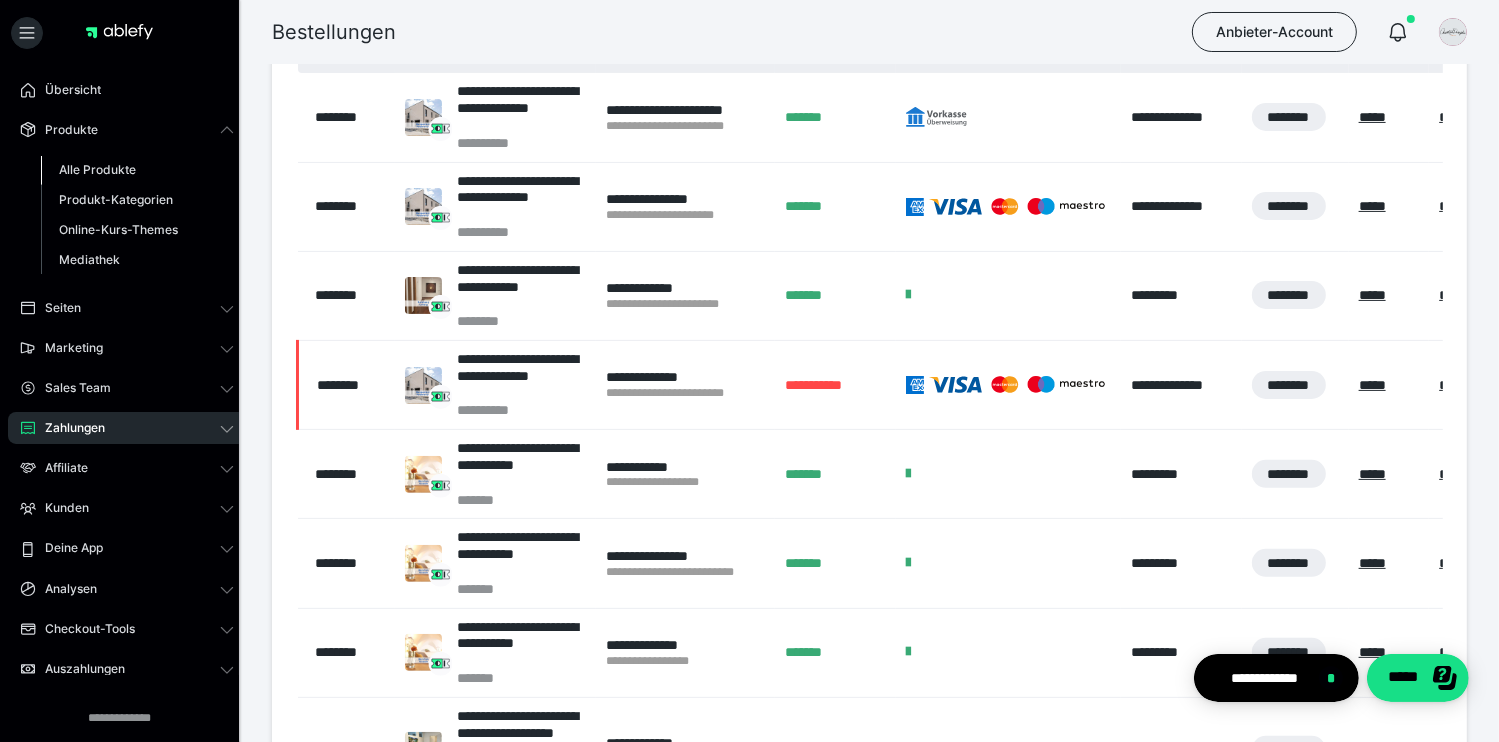 click on "Alle Produkte" at bounding box center (97, 169) 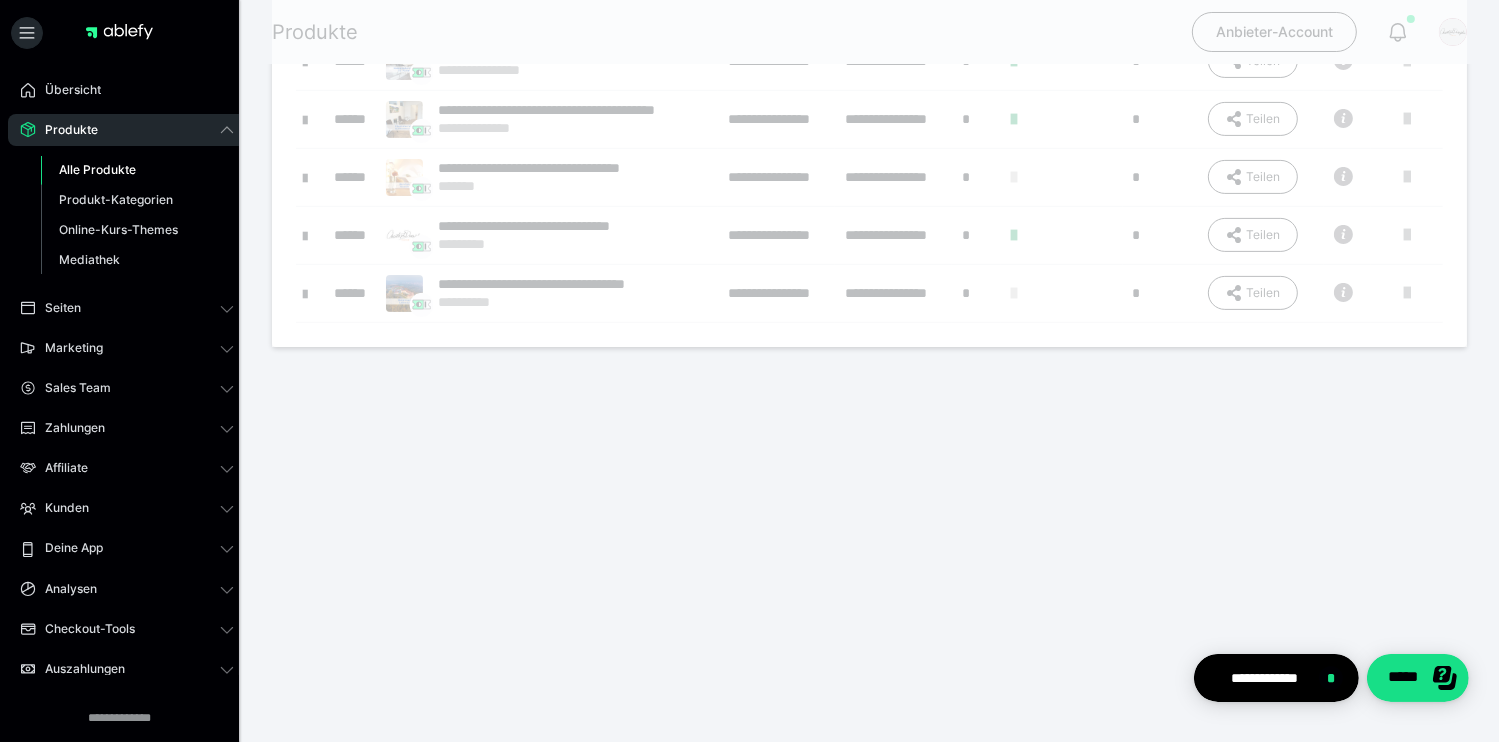 scroll, scrollTop: 0, scrollLeft: 0, axis: both 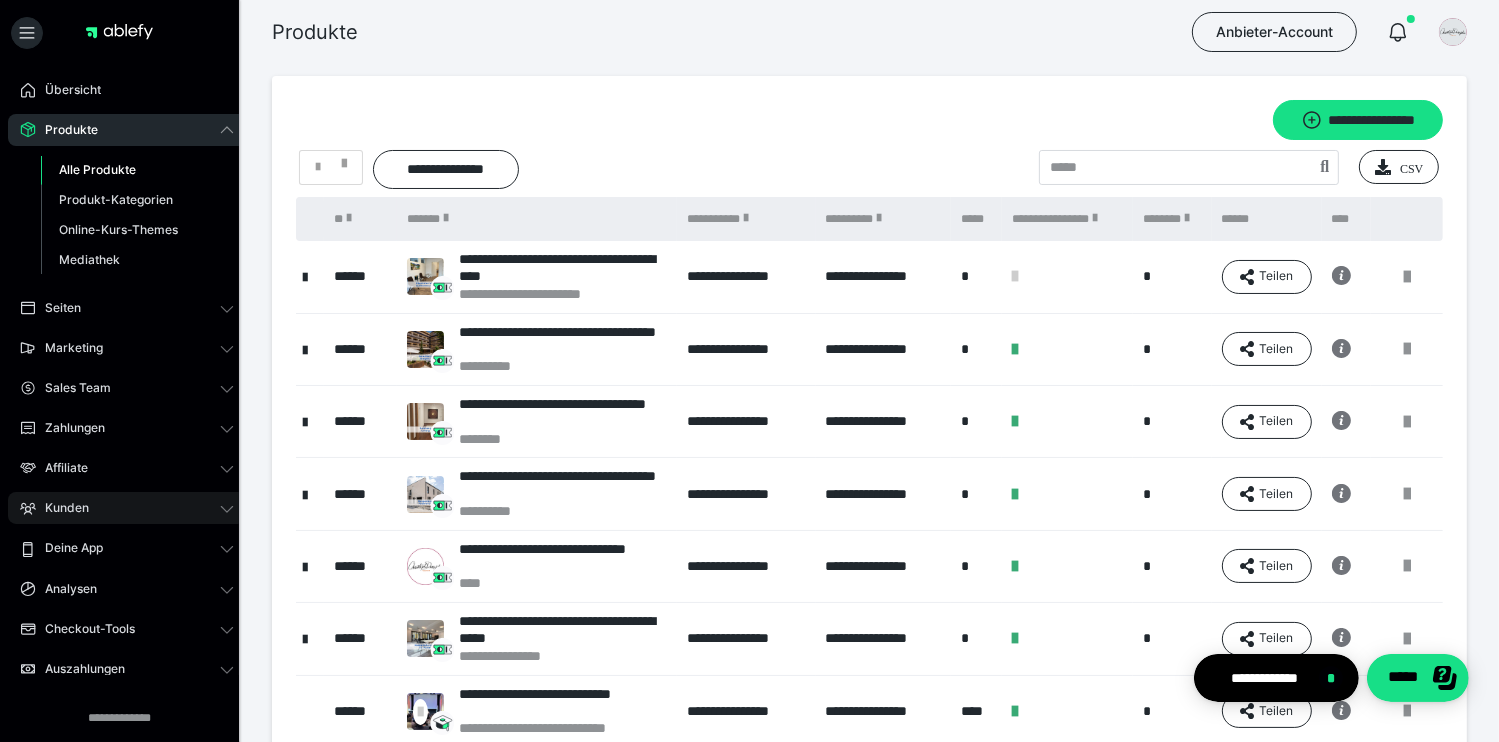 click on "Kunden" at bounding box center [60, 508] 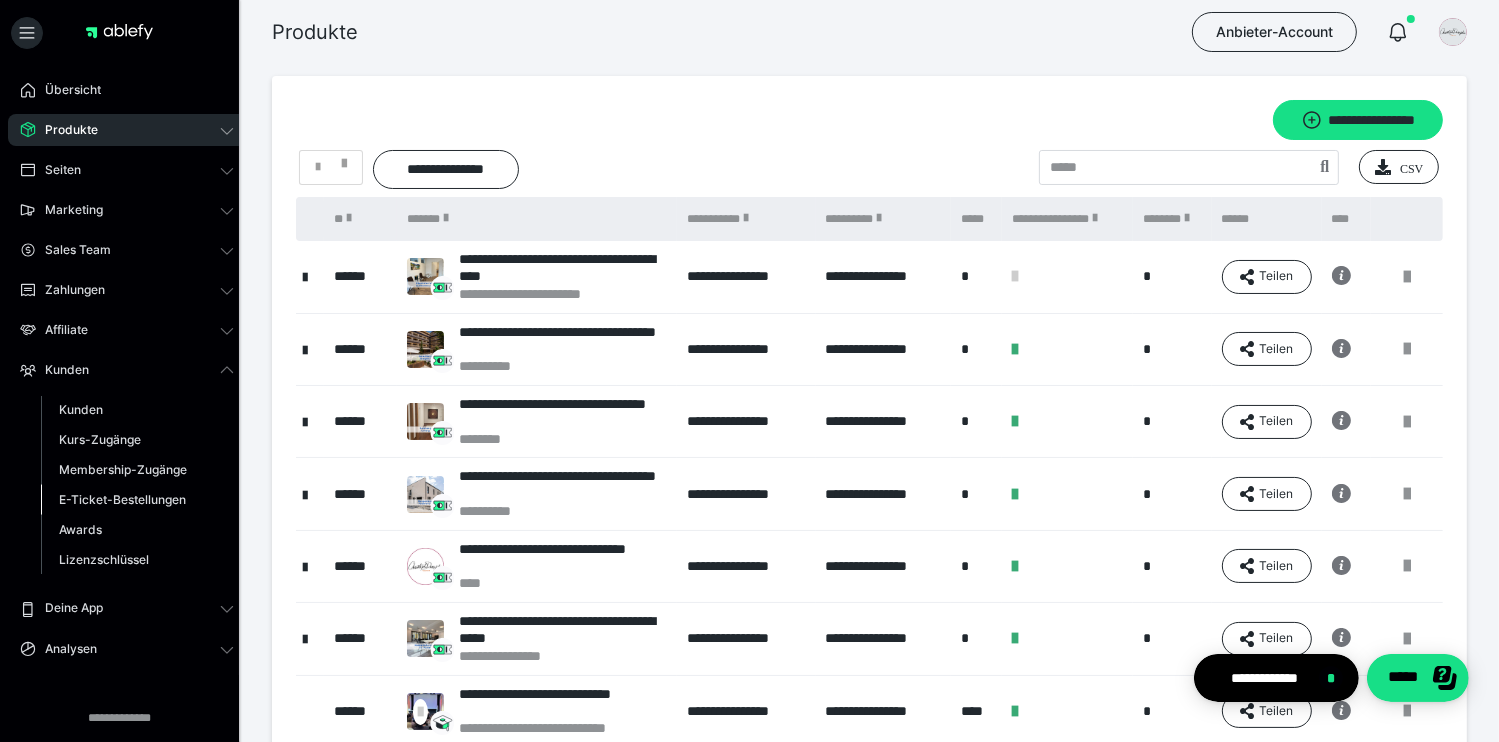 click on "E-Ticket-Bestellungen" at bounding box center (122, 499) 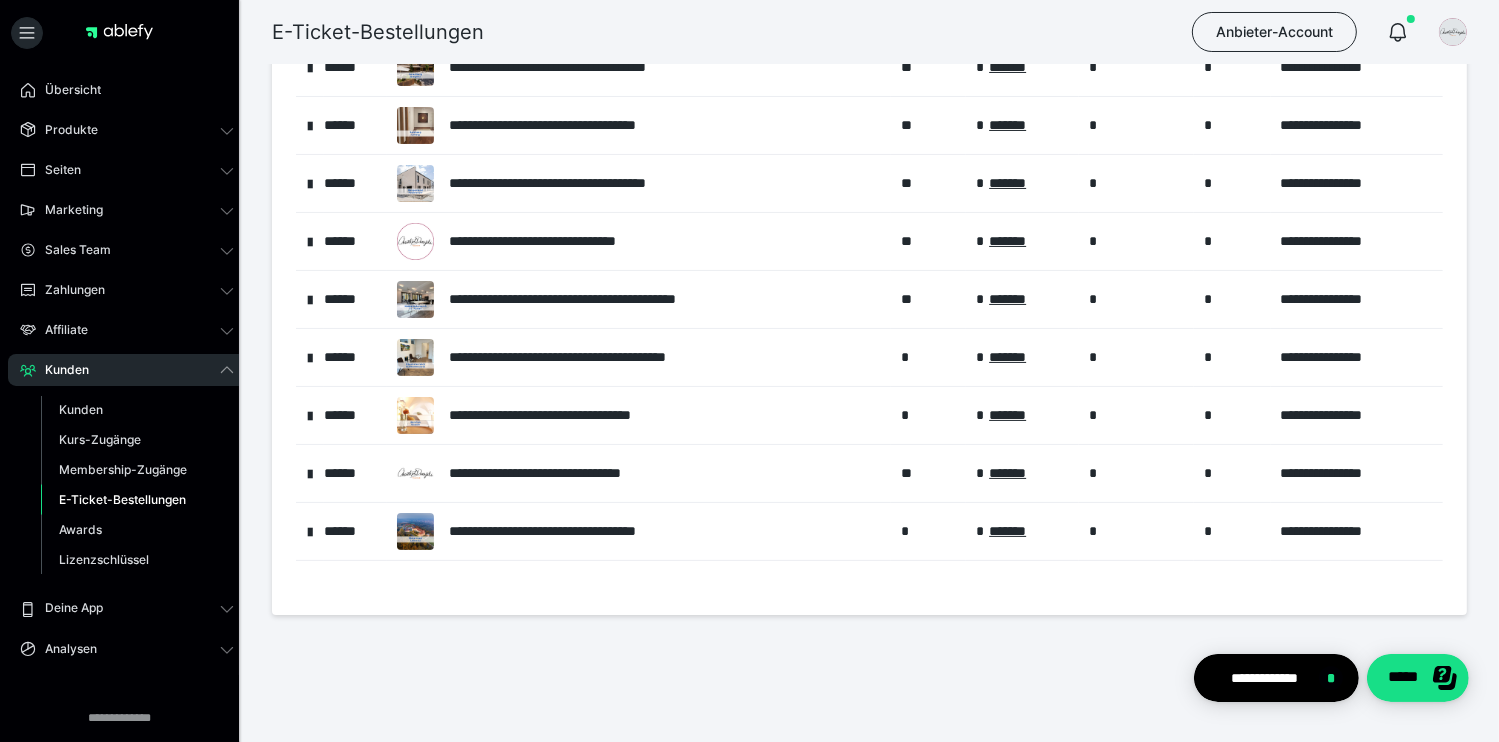 scroll, scrollTop: 257, scrollLeft: 0, axis: vertical 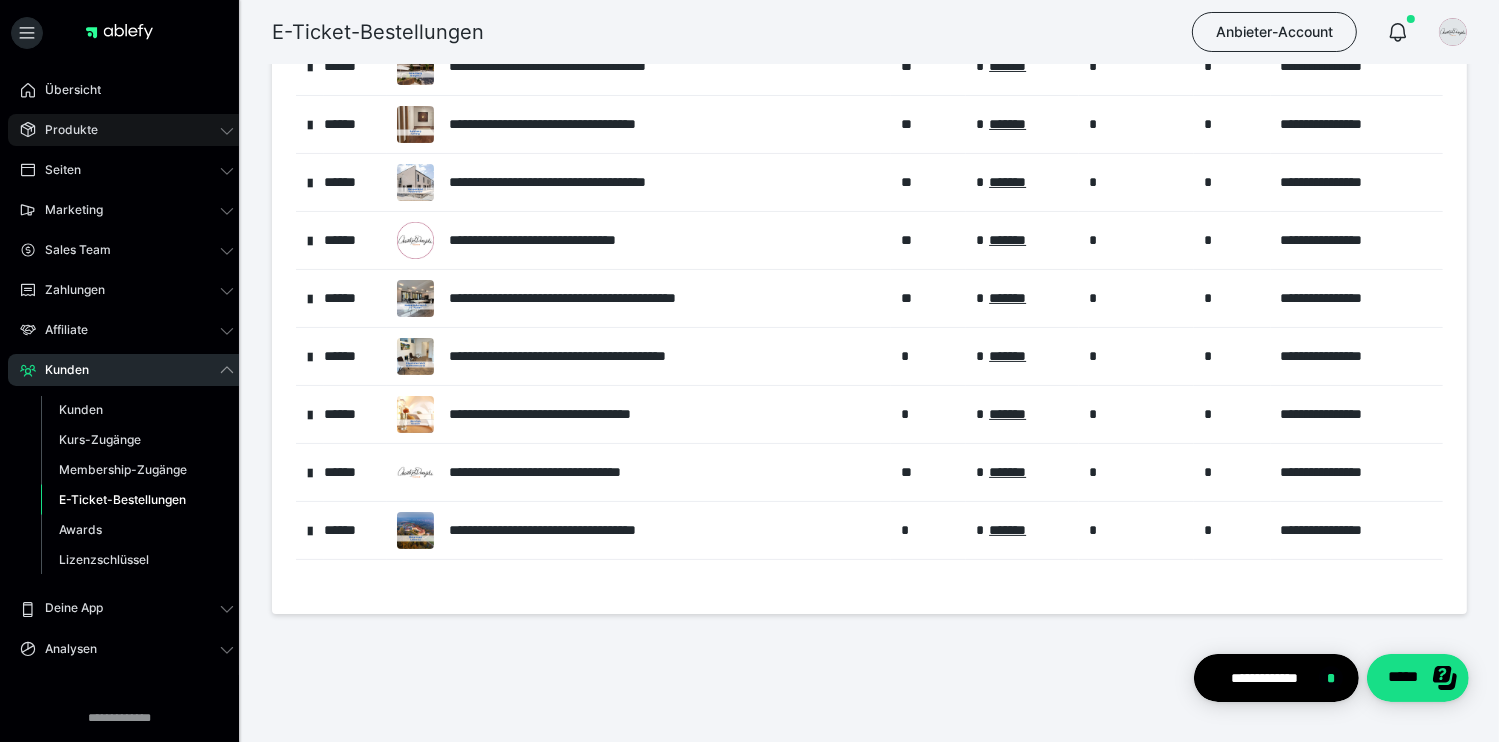 click on "Produkte" at bounding box center [64, 130] 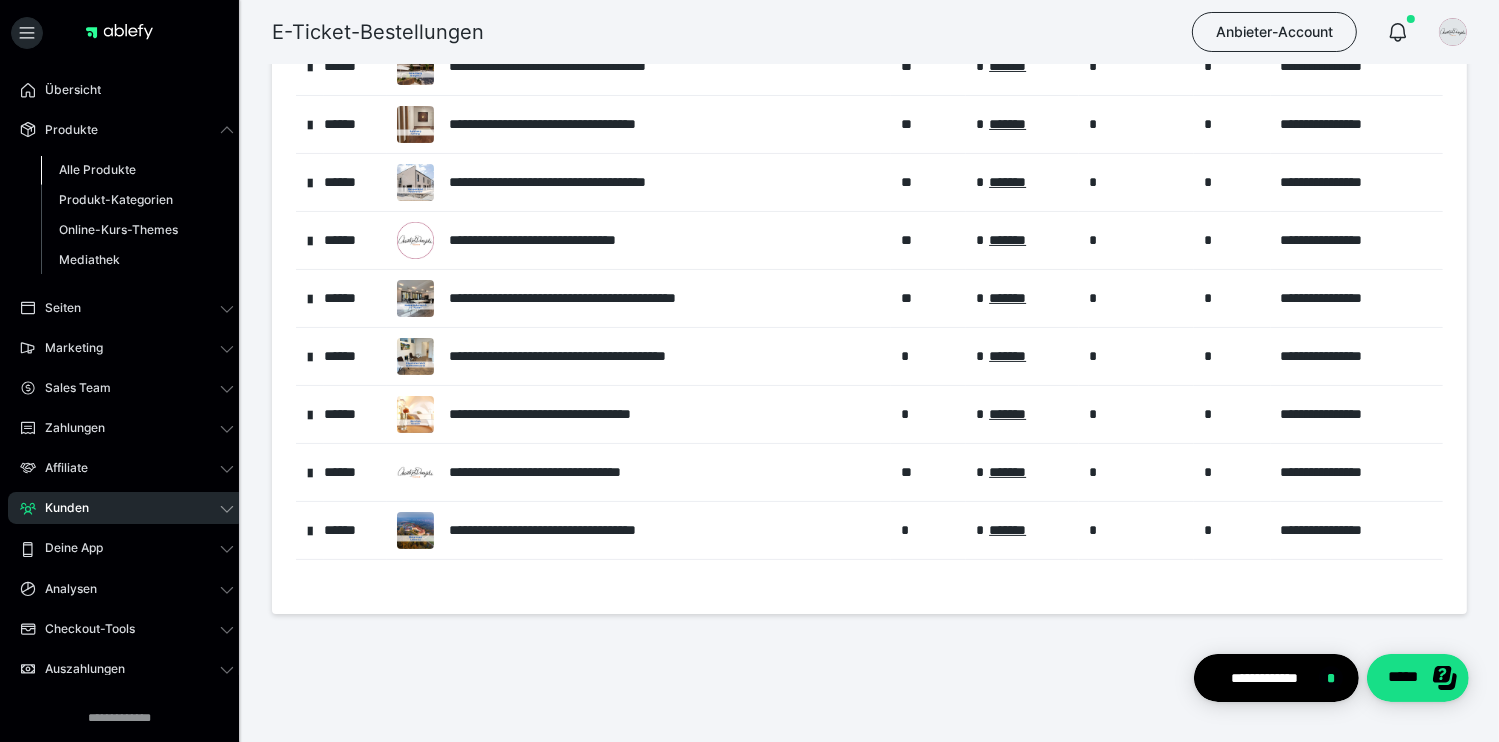 click on "Alle Produkte" at bounding box center (97, 169) 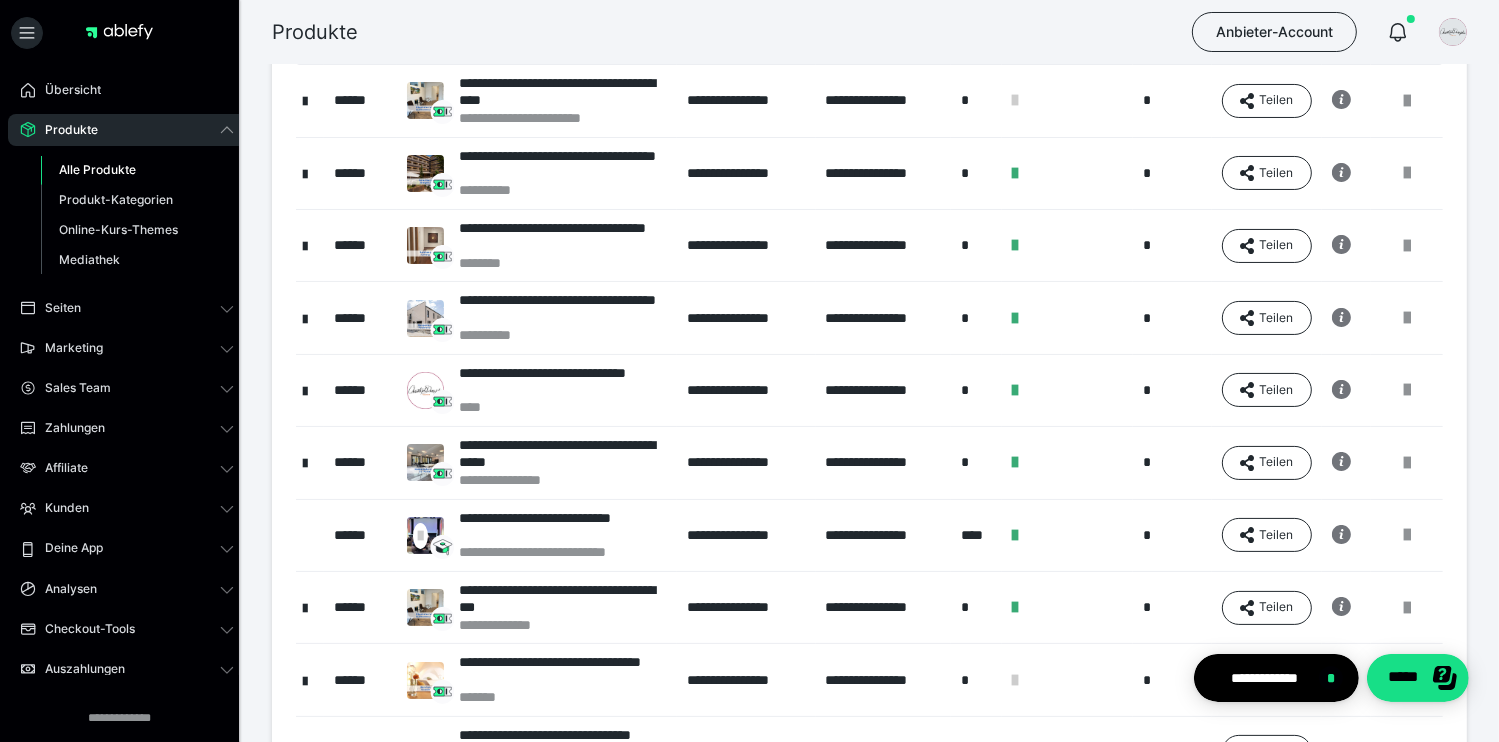 scroll, scrollTop: 200, scrollLeft: 0, axis: vertical 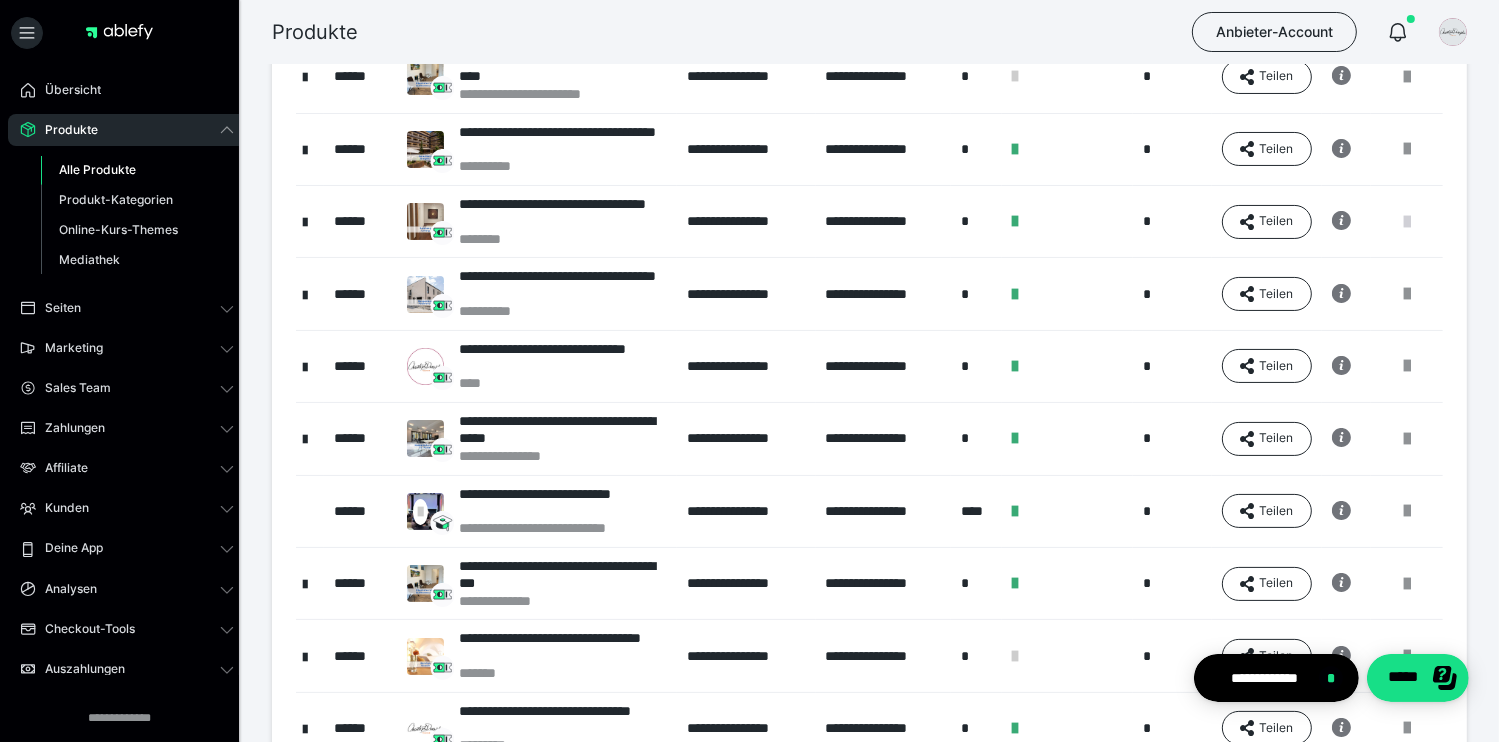 click at bounding box center (1407, 222) 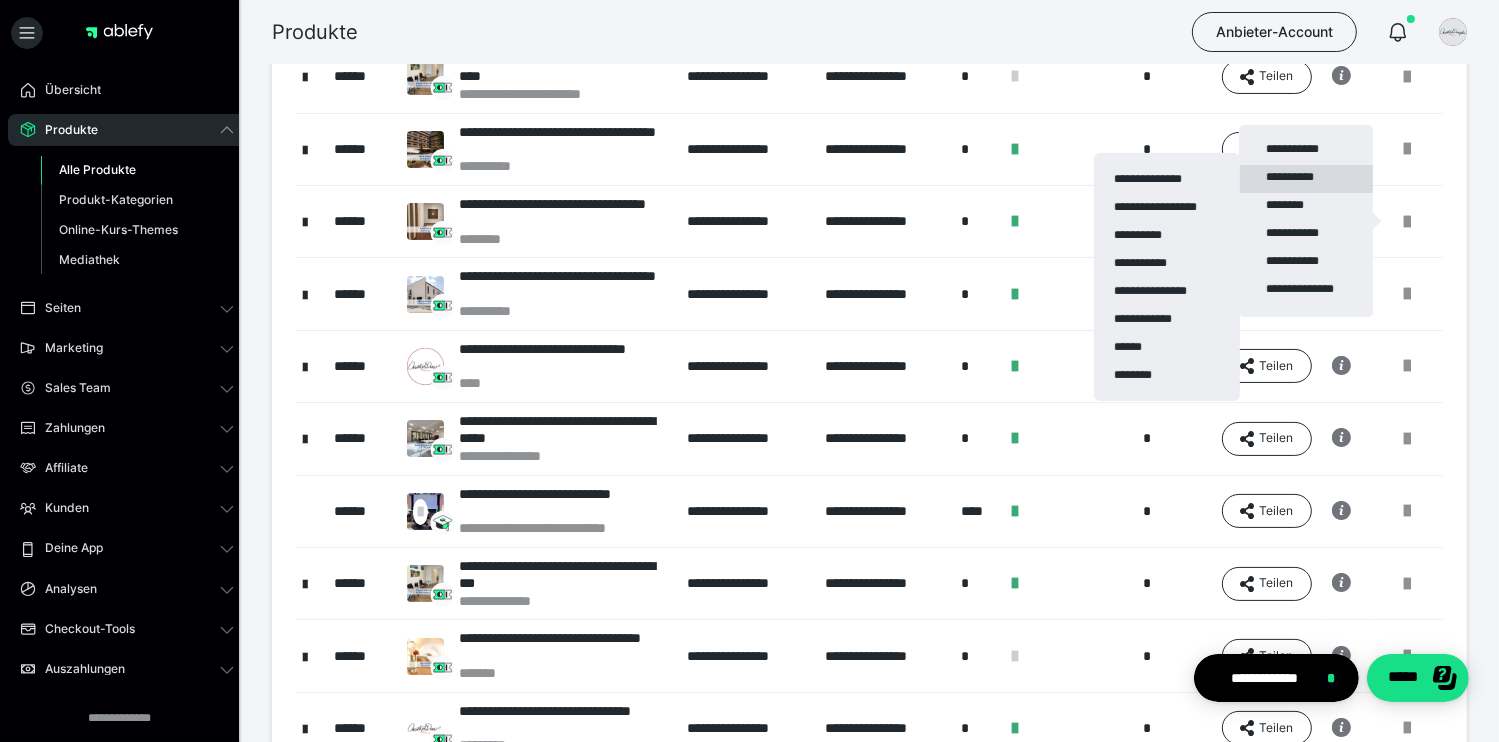 click on "**********" at bounding box center (1306, 179) 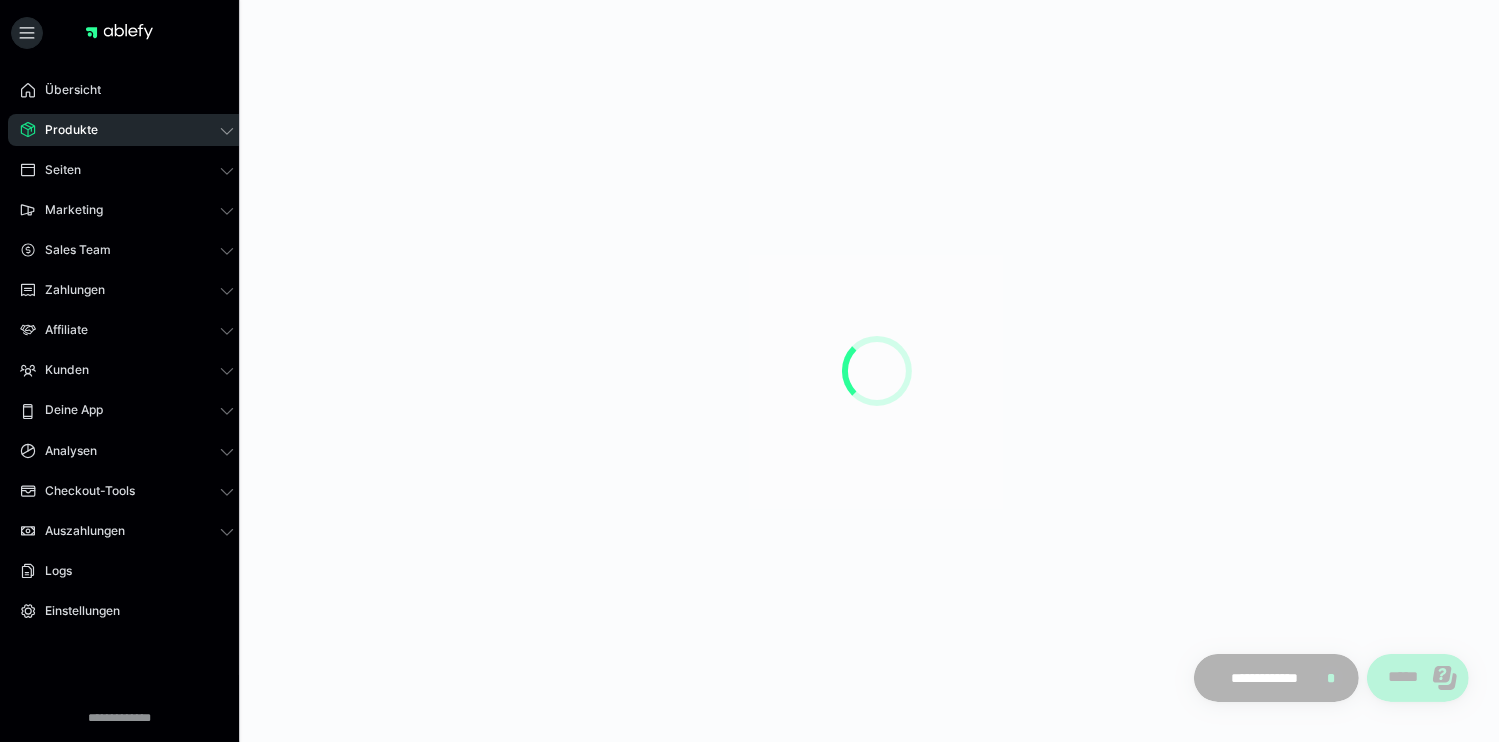 scroll, scrollTop: 0, scrollLeft: 0, axis: both 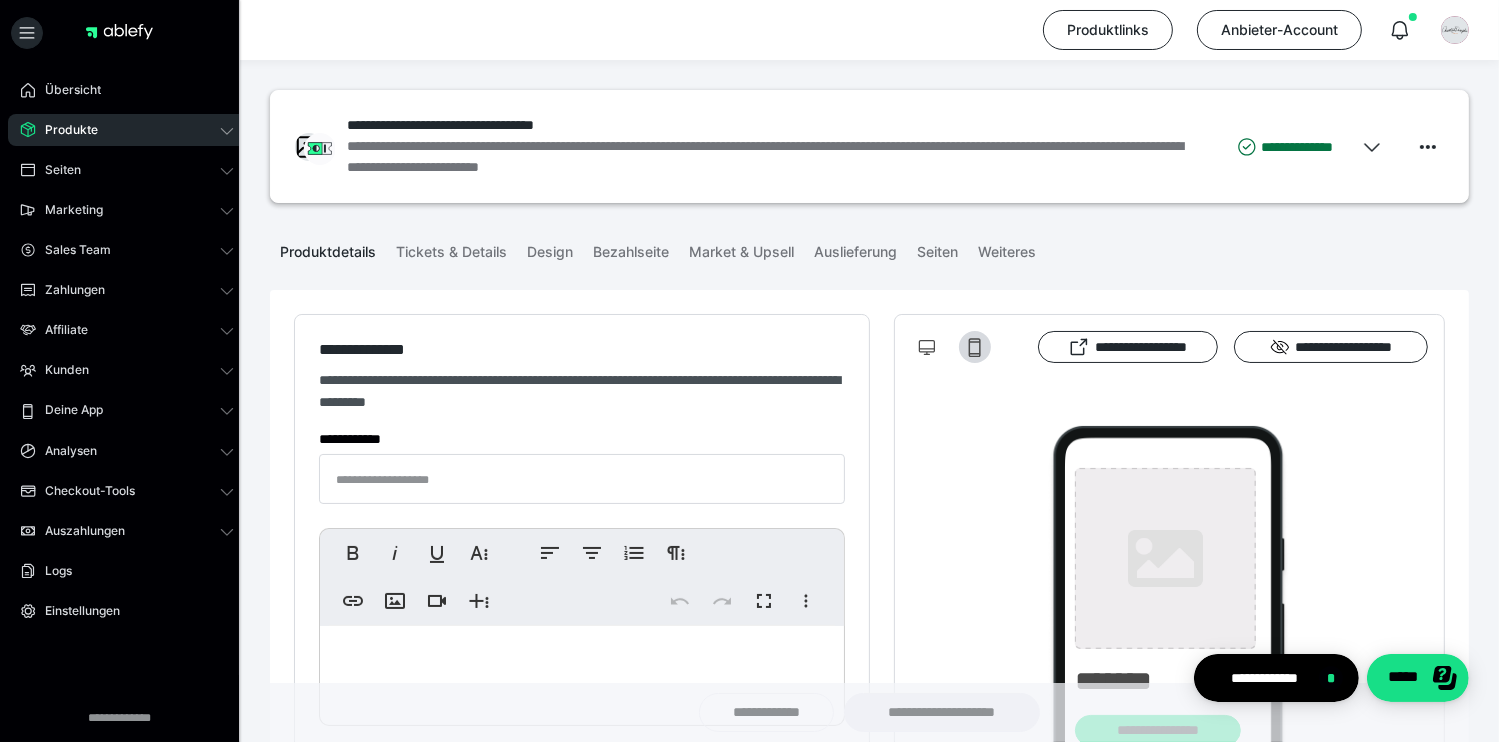type on "**********" 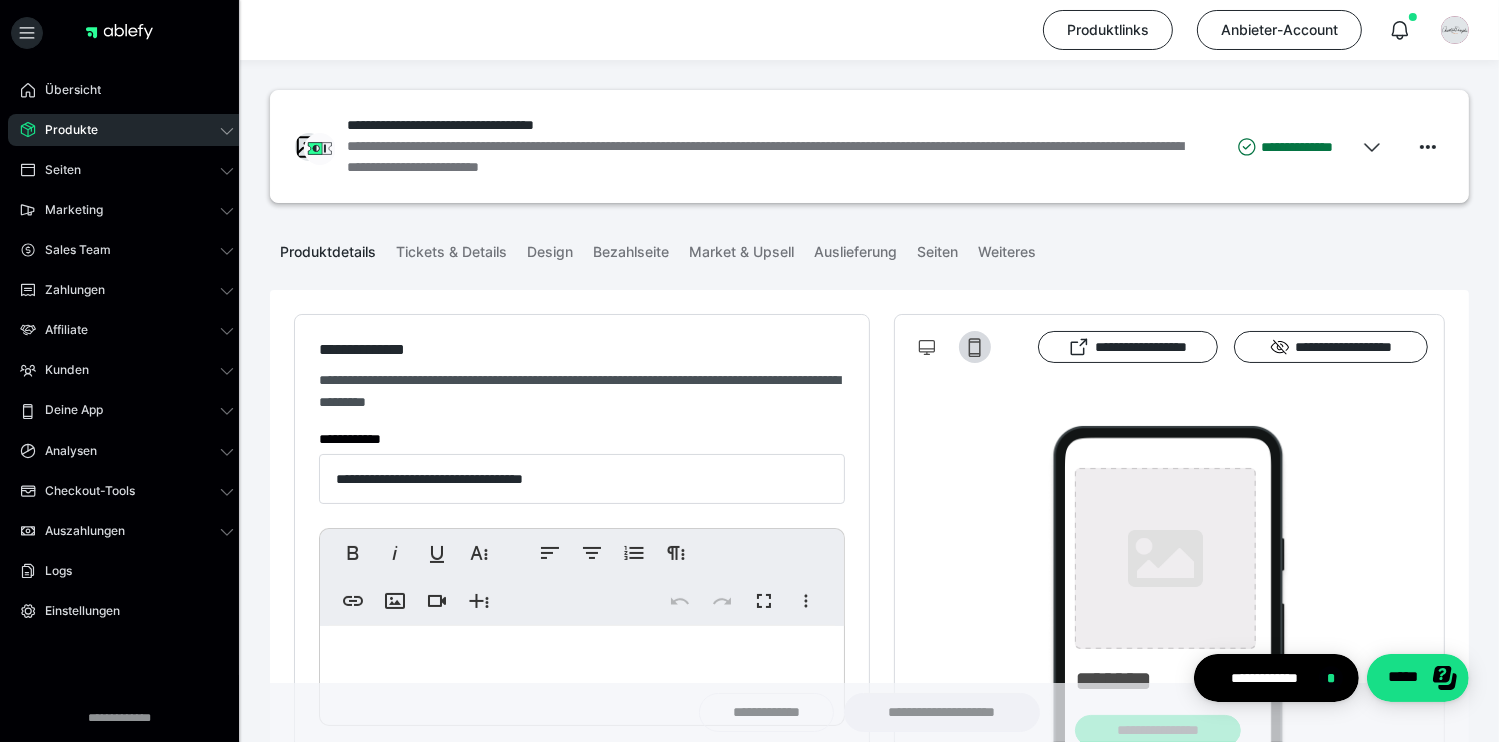 type on "**********" 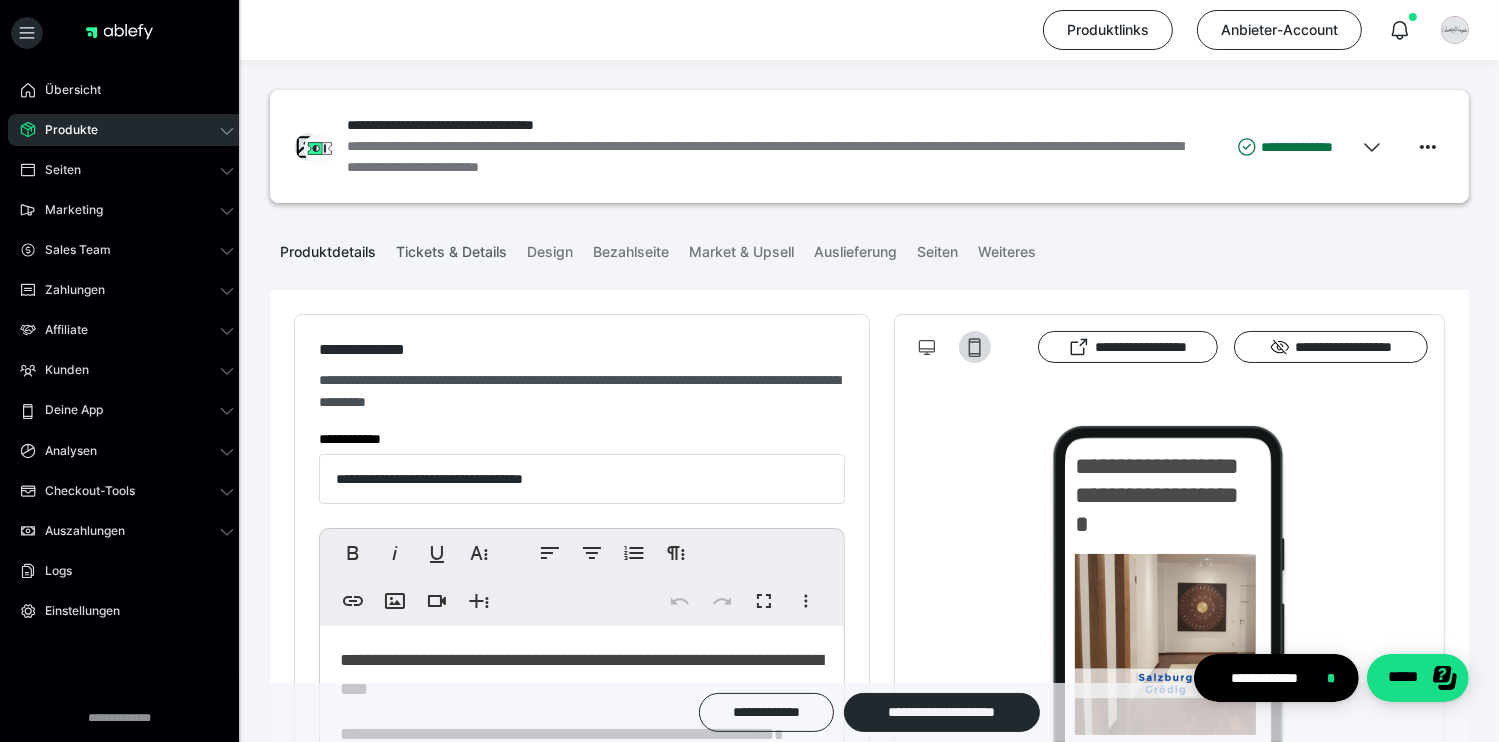 click on "Tickets & Details" at bounding box center (451, 248) 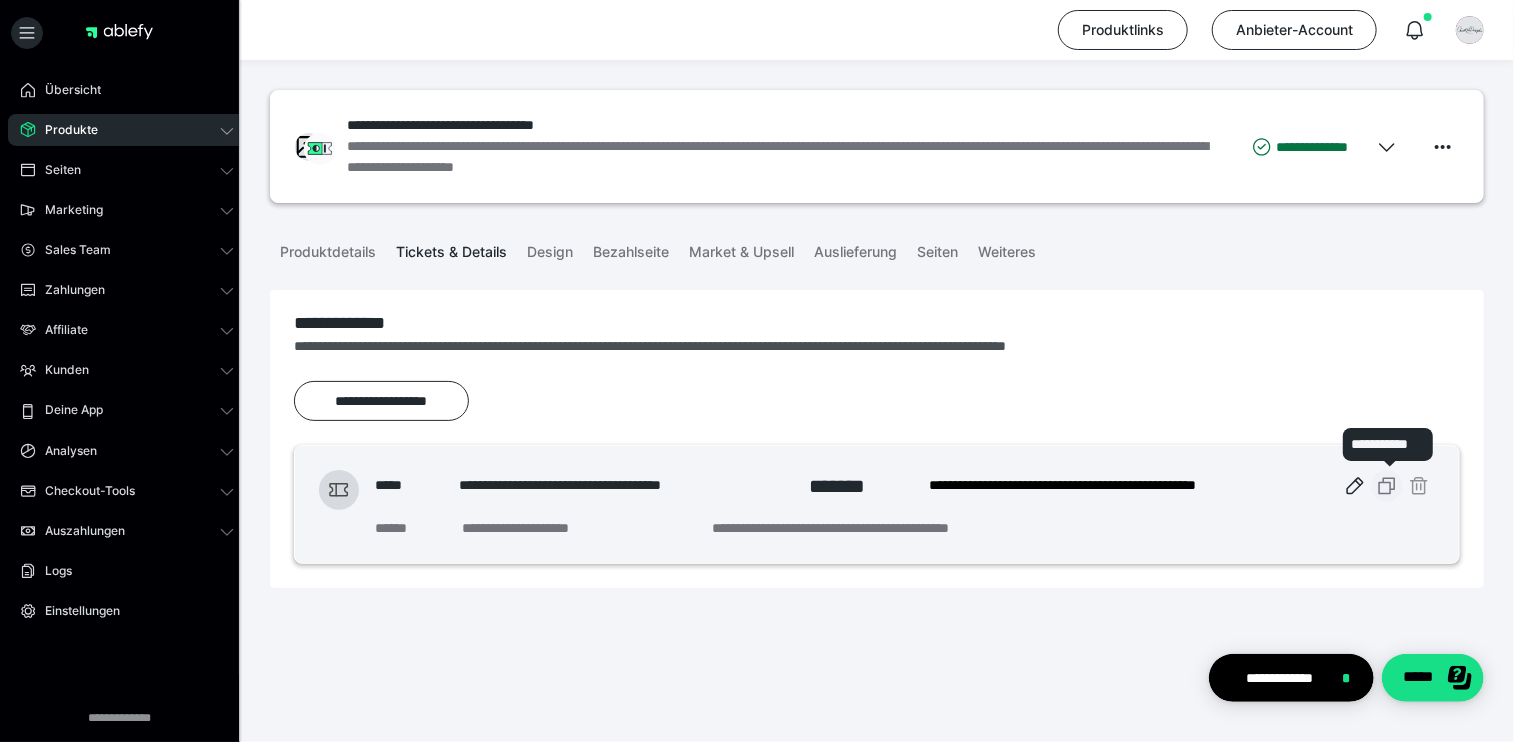 click 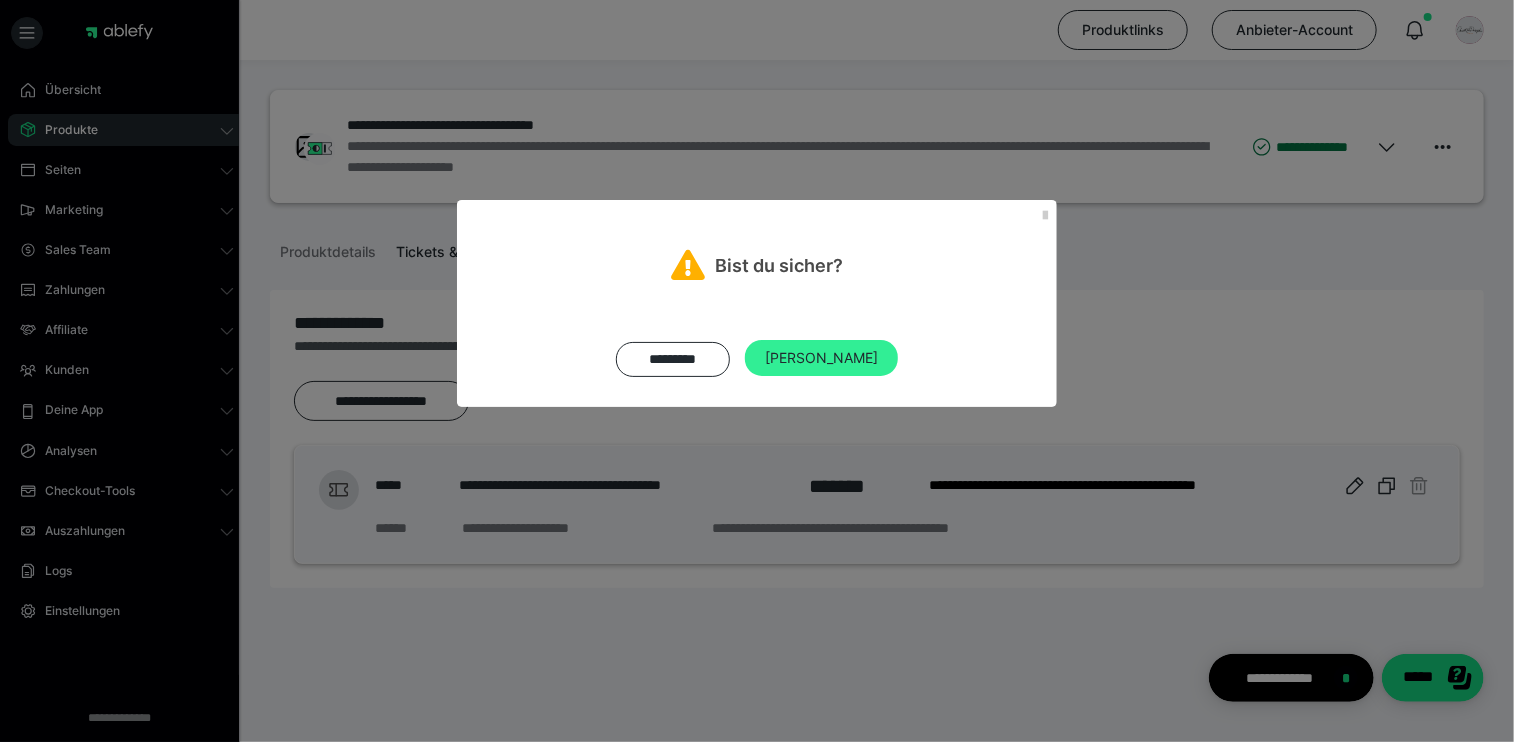 click on "[PERSON_NAME]" at bounding box center [821, 358] 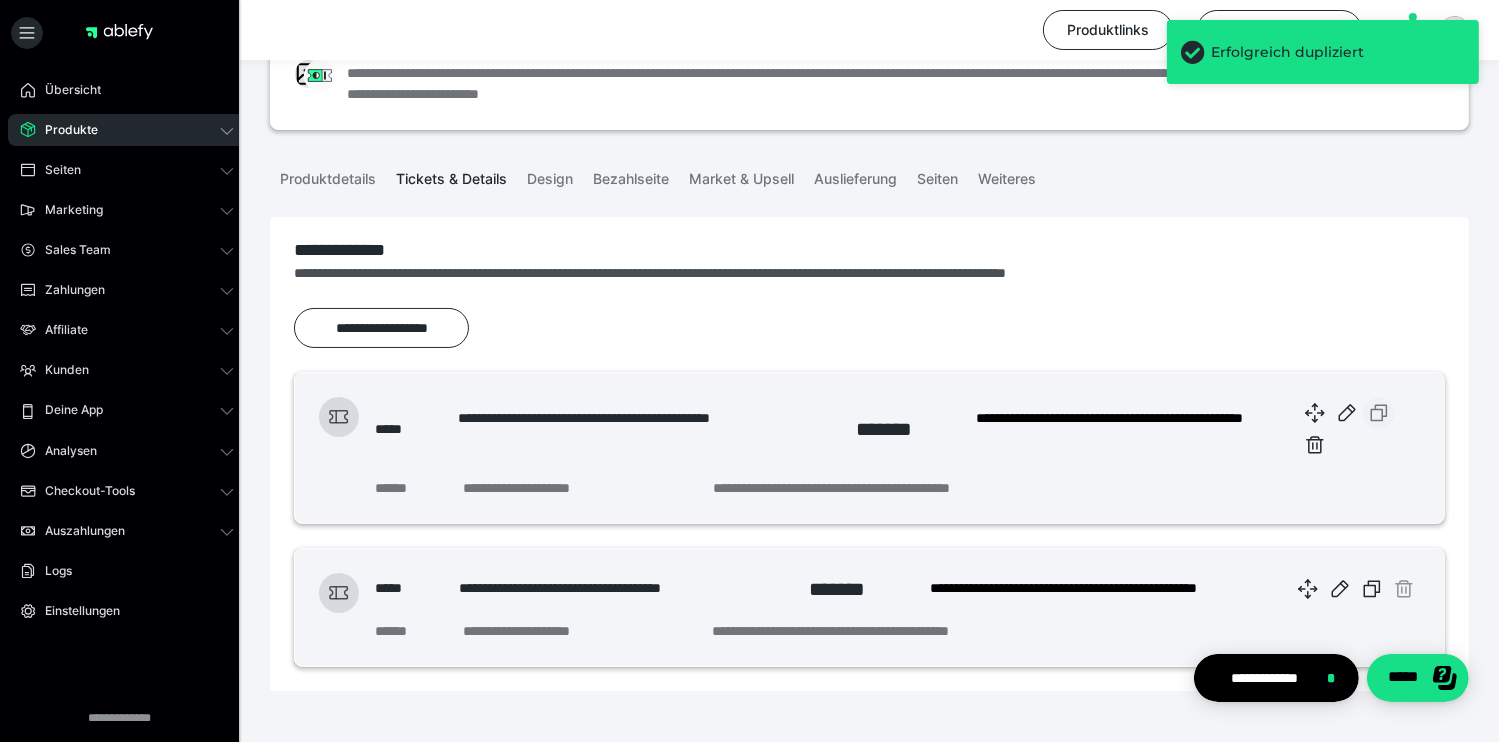scroll, scrollTop: 141, scrollLeft: 0, axis: vertical 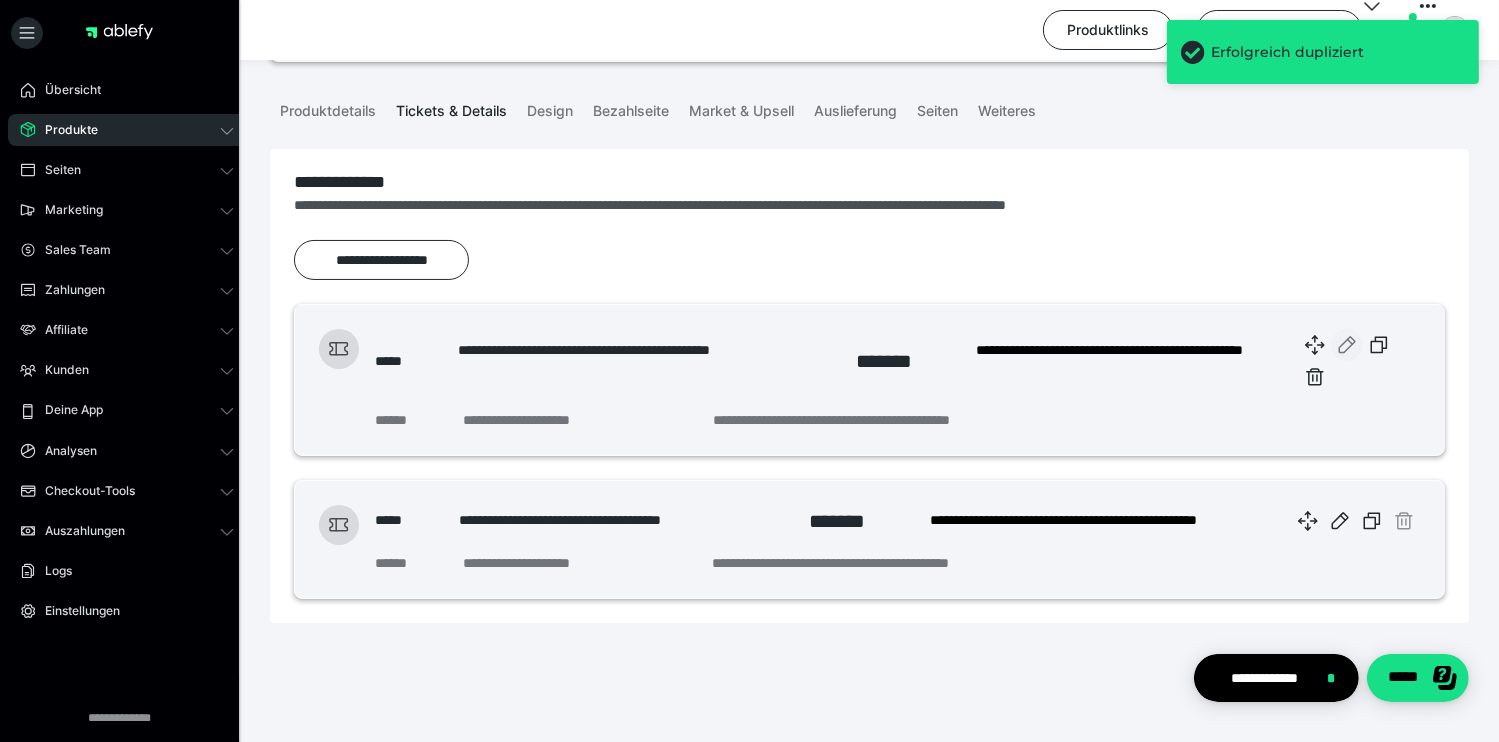 click 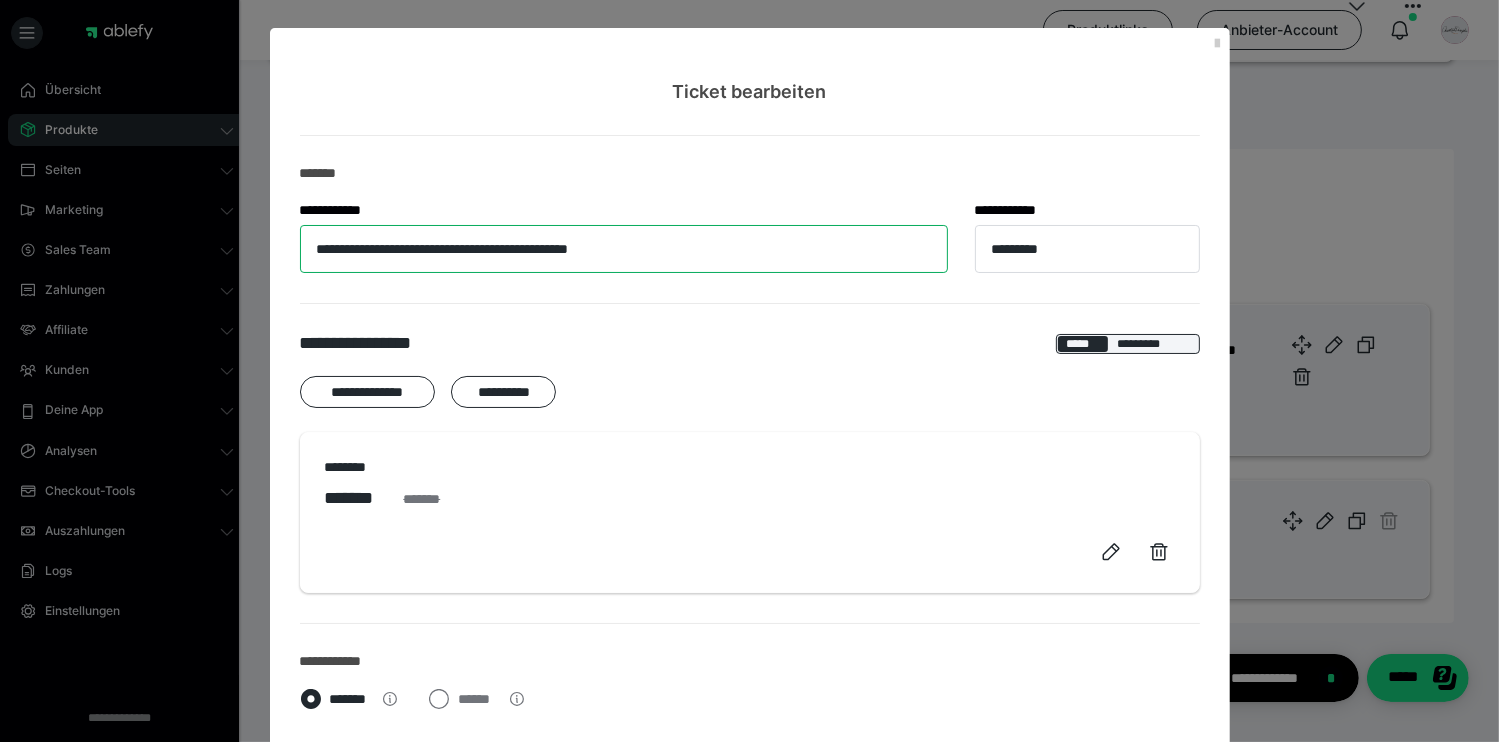 drag, startPoint x: 378, startPoint y: 248, endPoint x: 252, endPoint y: 246, distance: 126.01587 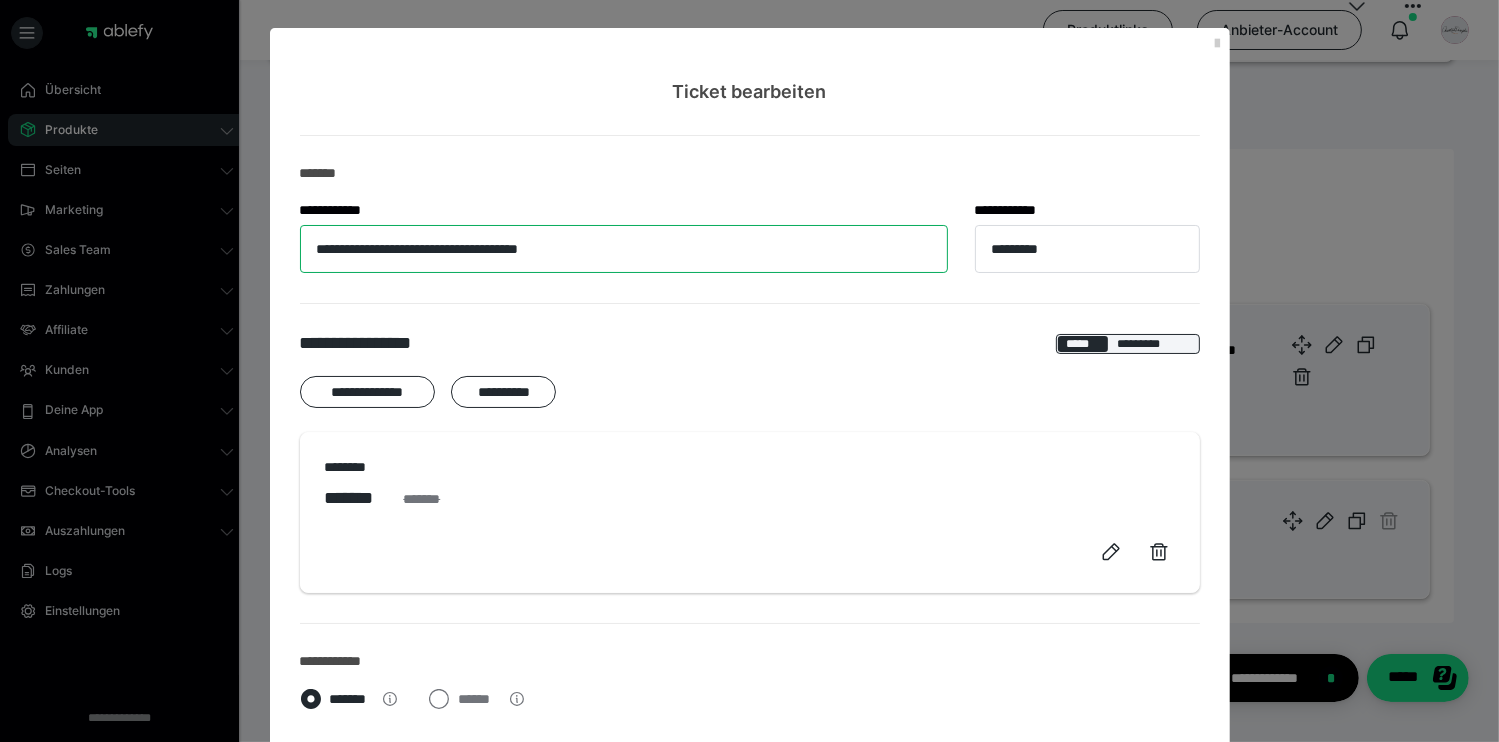 type on "**********" 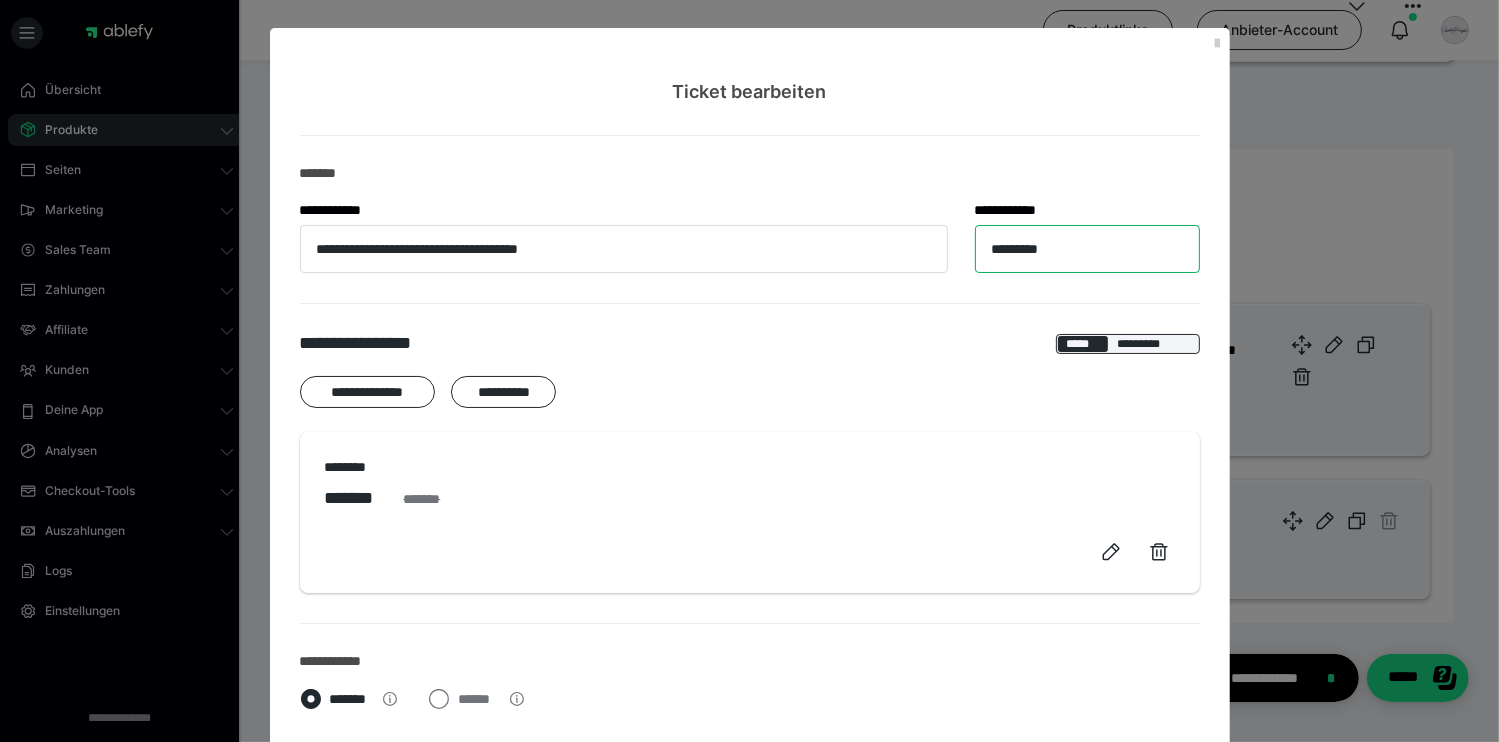 drag, startPoint x: 1019, startPoint y: 258, endPoint x: 932, endPoint y: 258, distance: 87 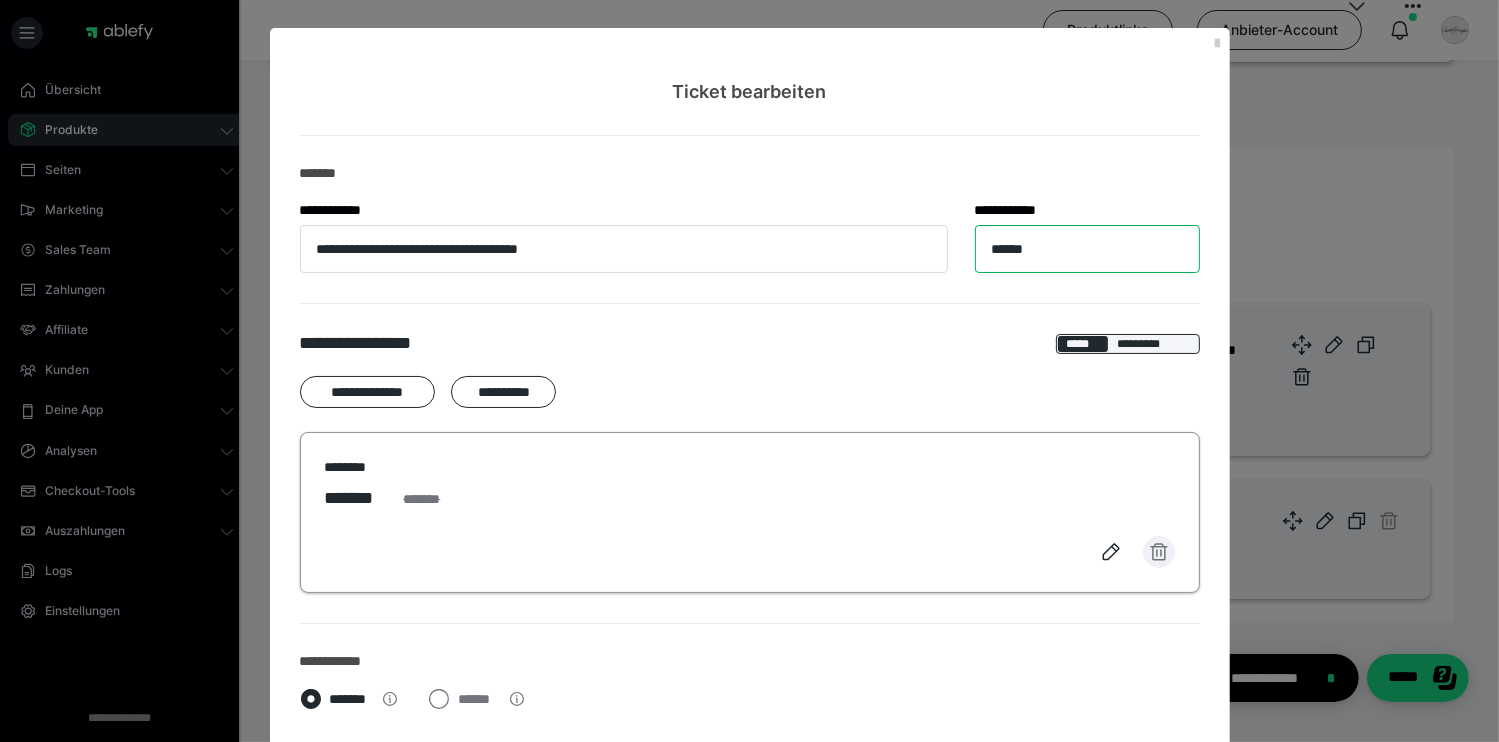 type on "******" 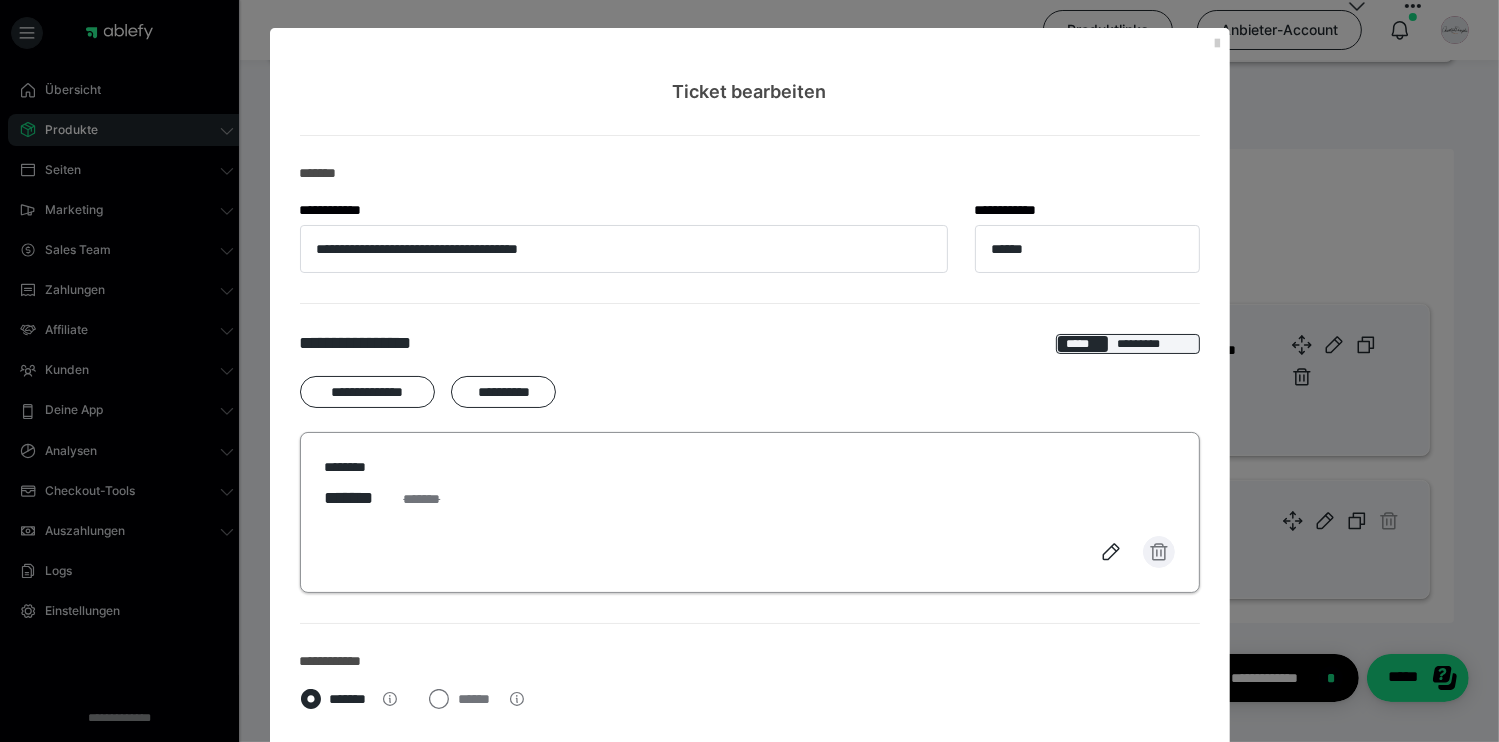 click 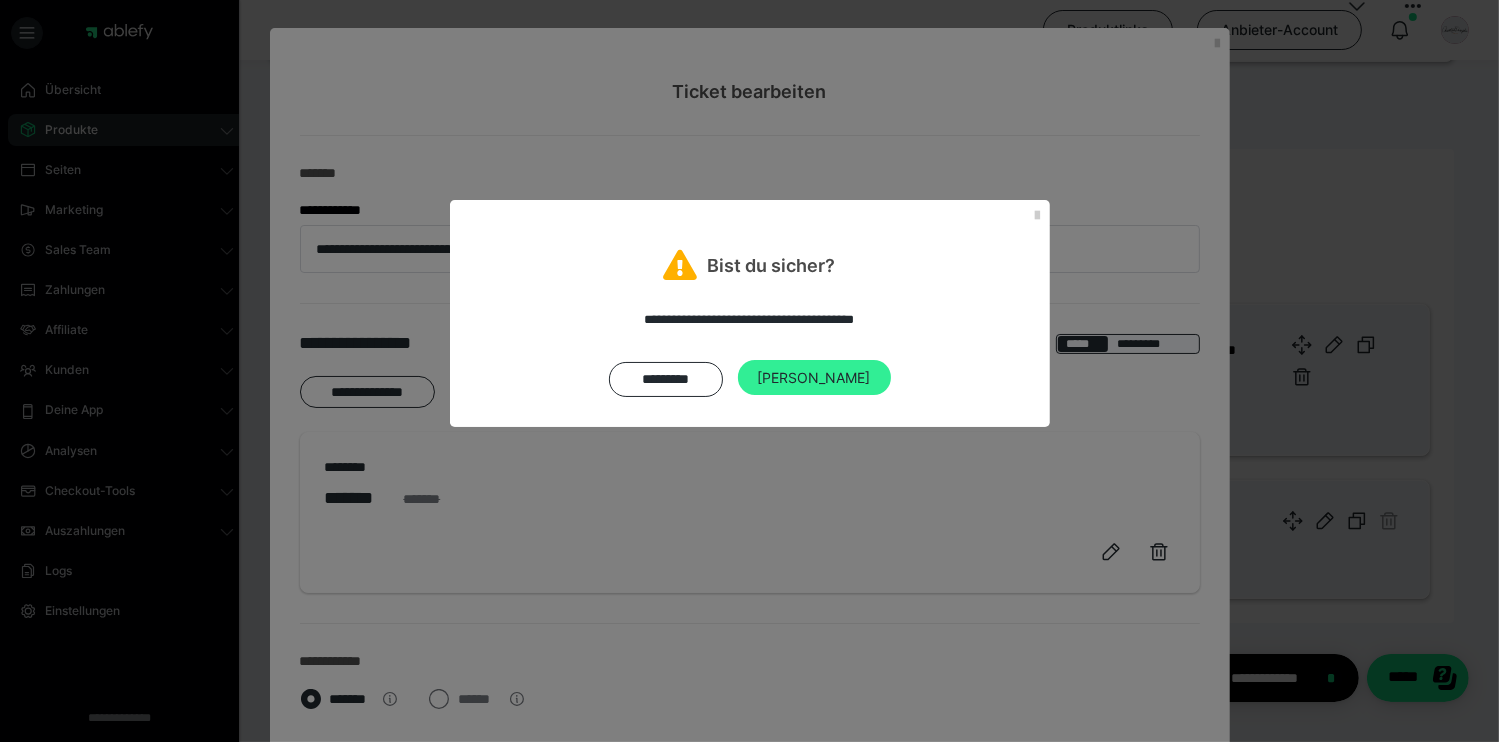 click on "[PERSON_NAME]" at bounding box center [814, 378] 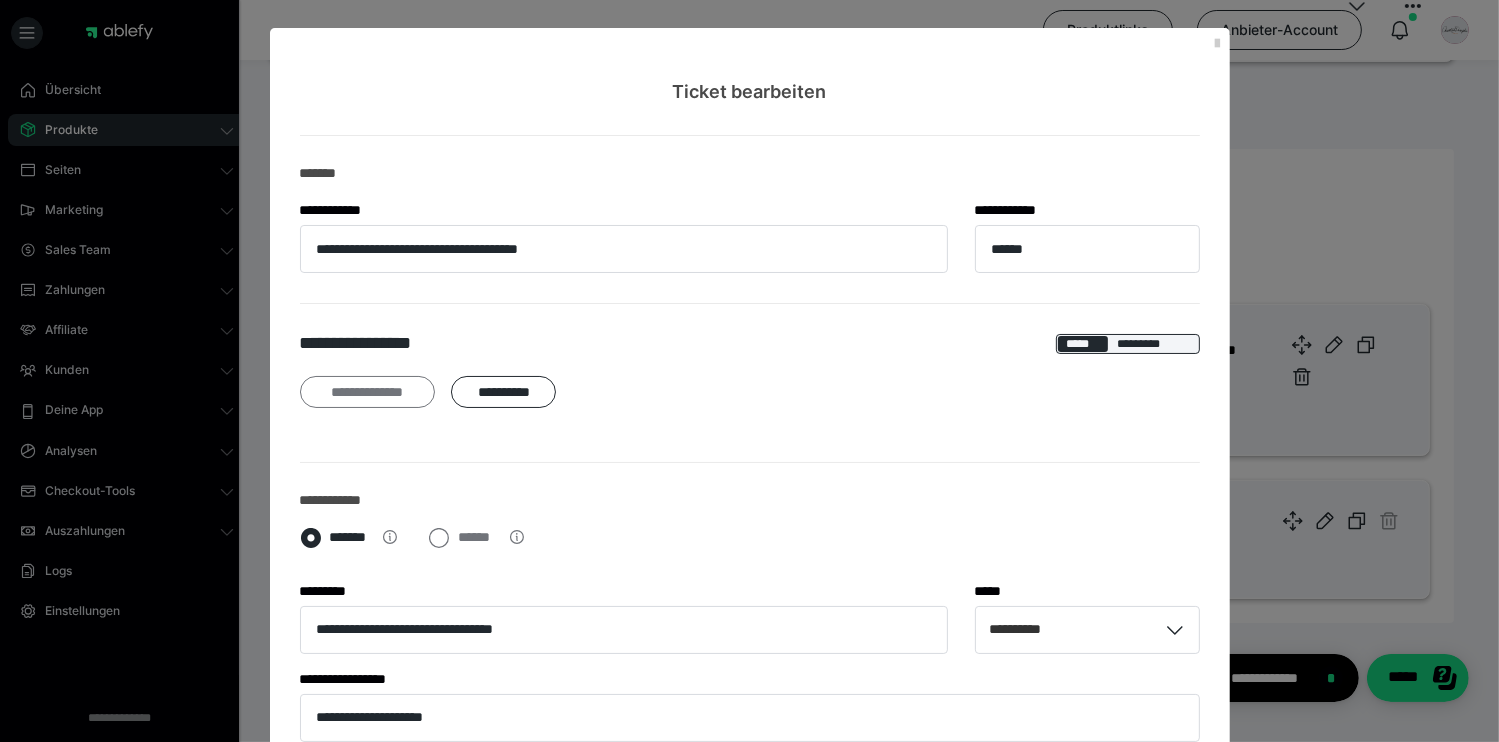 click on "**********" at bounding box center [368, 392] 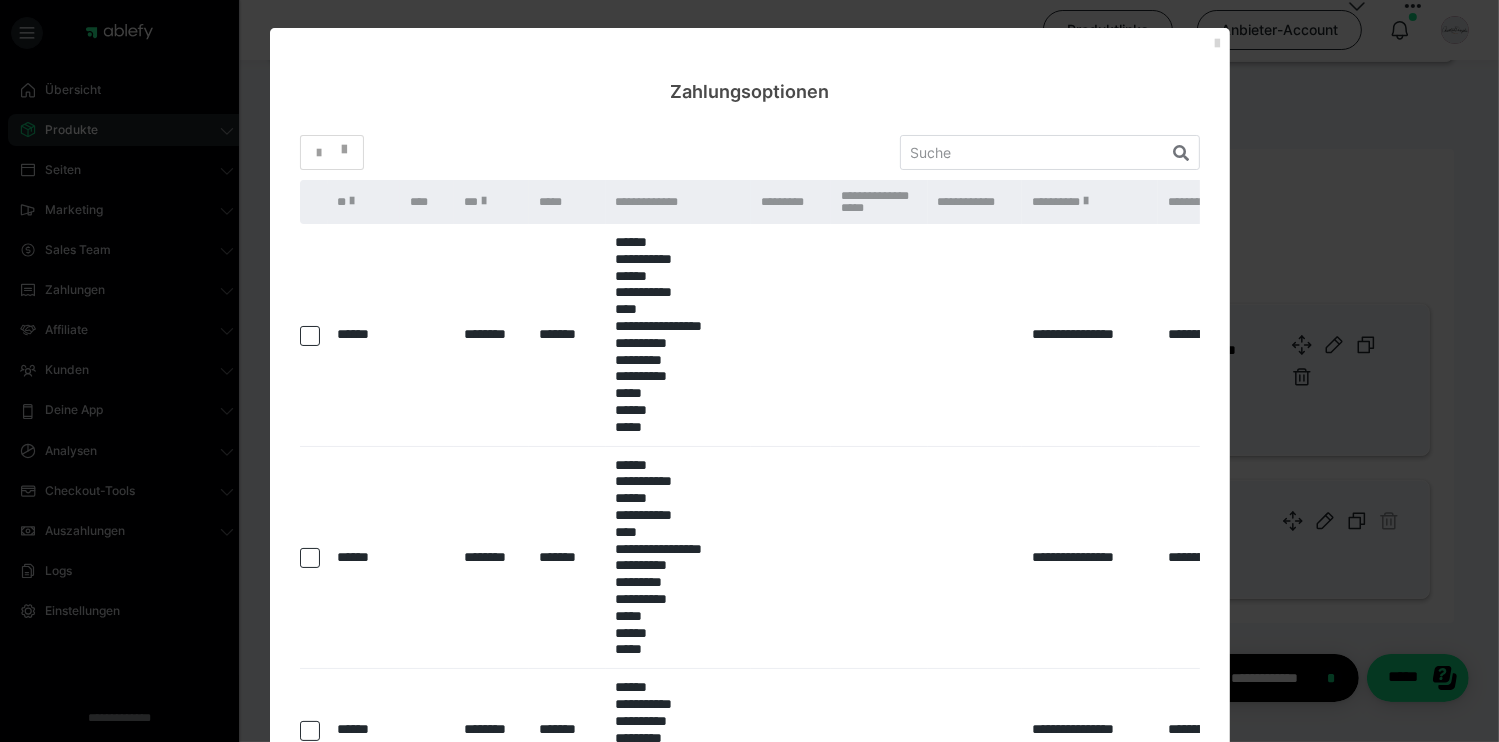 click at bounding box center (1218, 44) 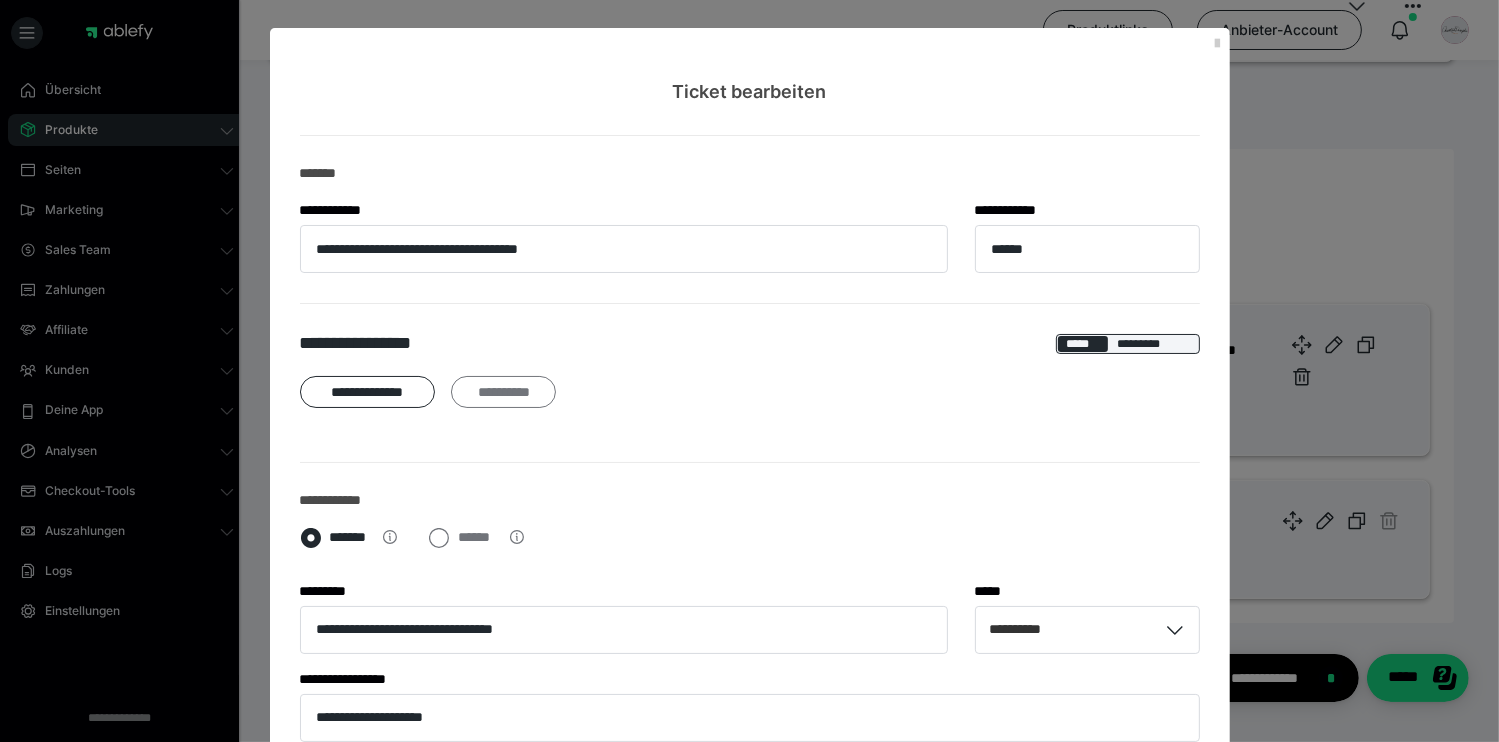 click on "**********" at bounding box center [503, 392] 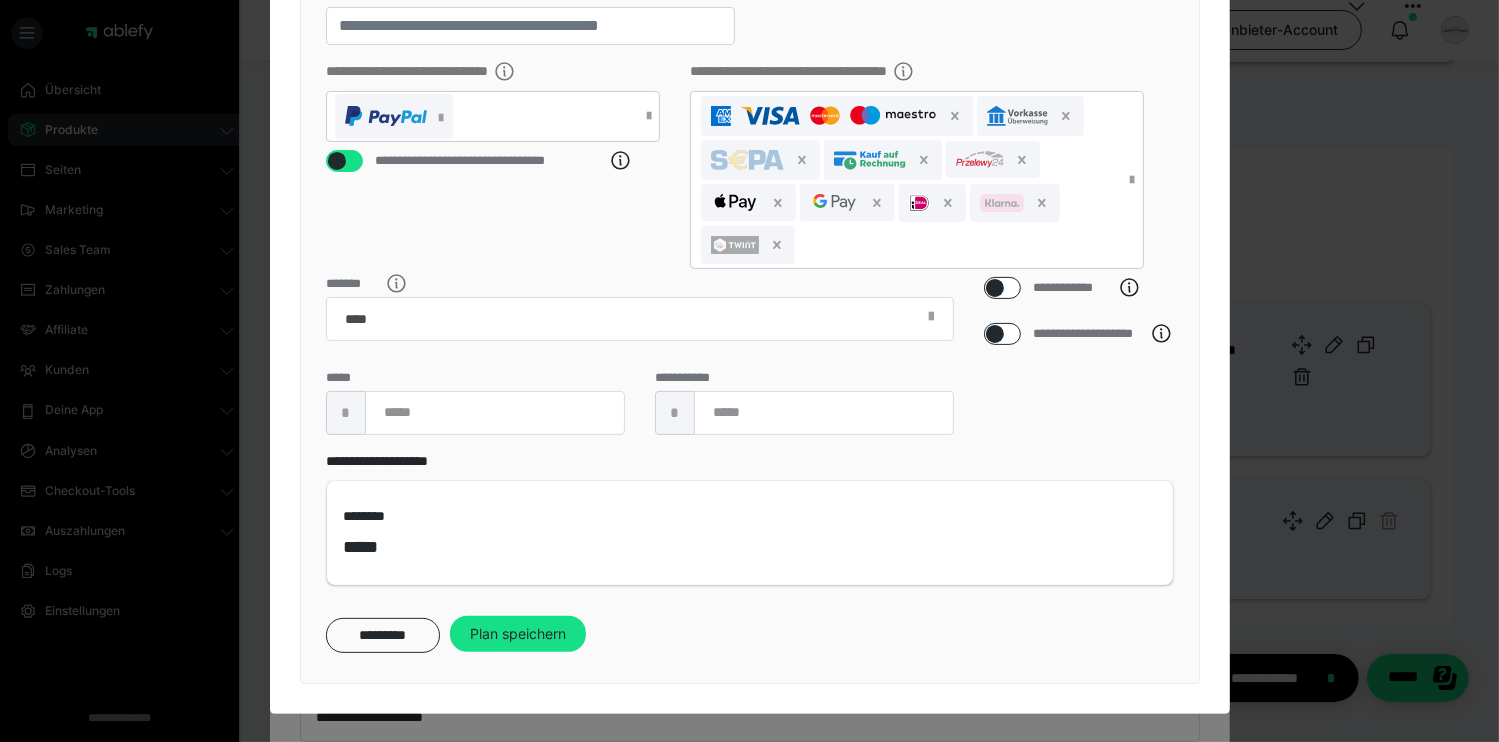 scroll, scrollTop: 498, scrollLeft: 0, axis: vertical 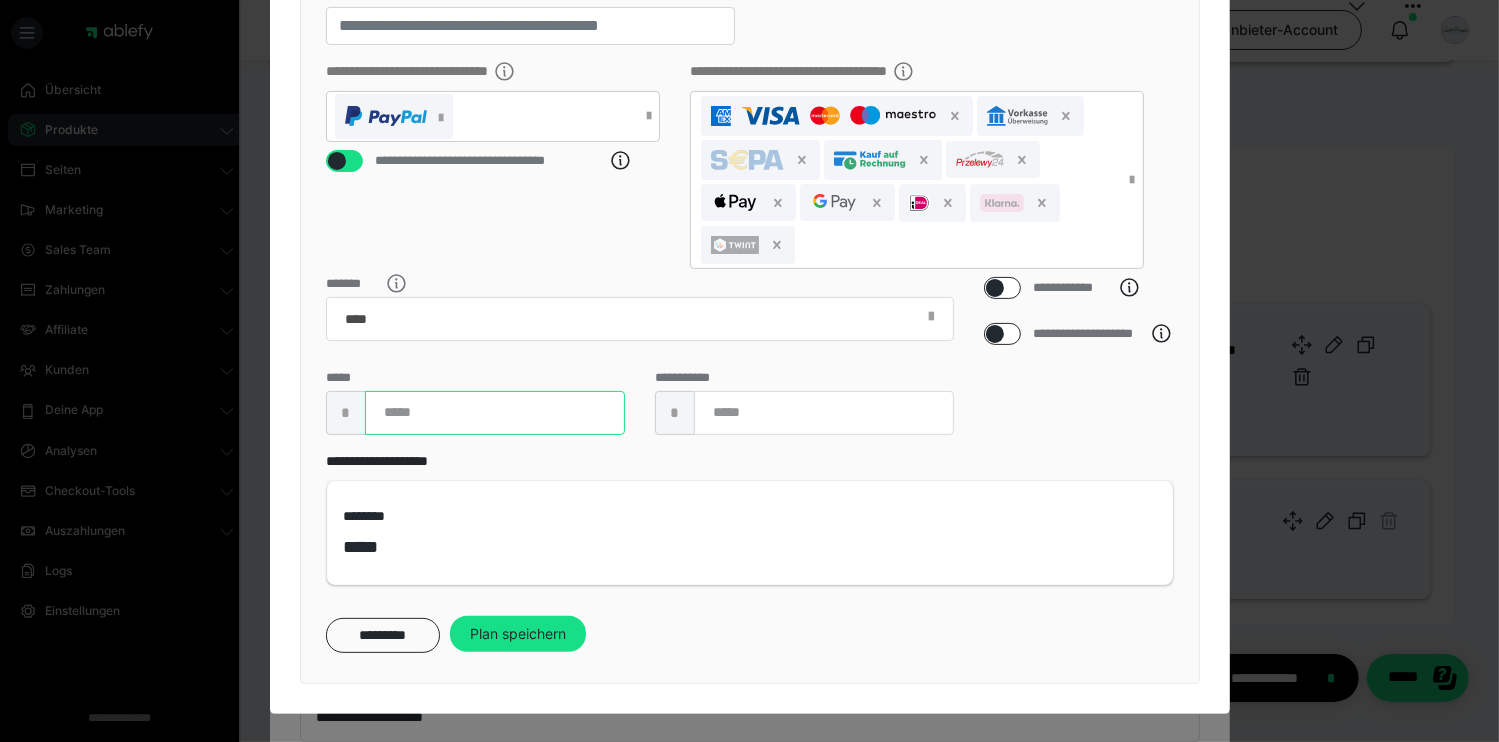 click at bounding box center (495, 413) 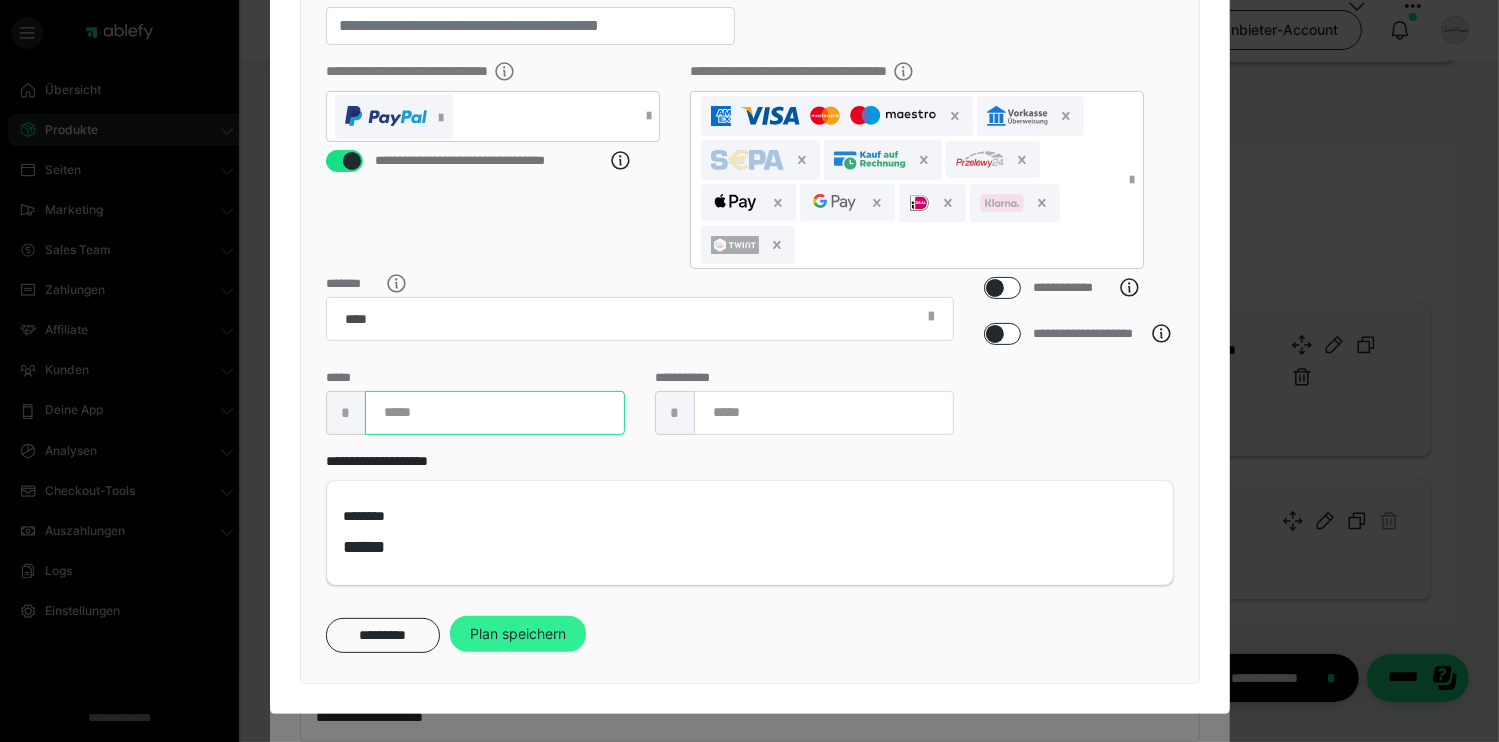 type on "**" 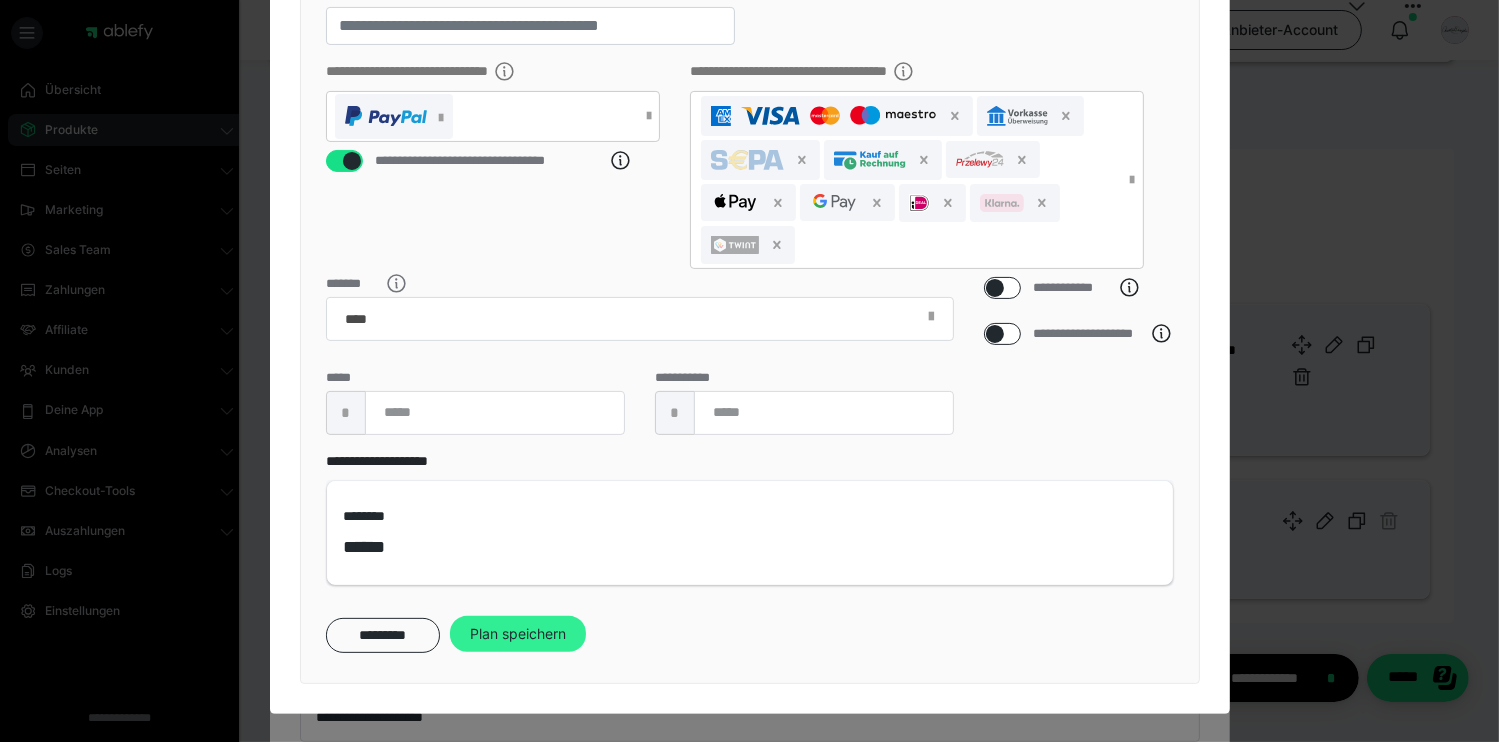 click on "Plan speichern" at bounding box center (518, 634) 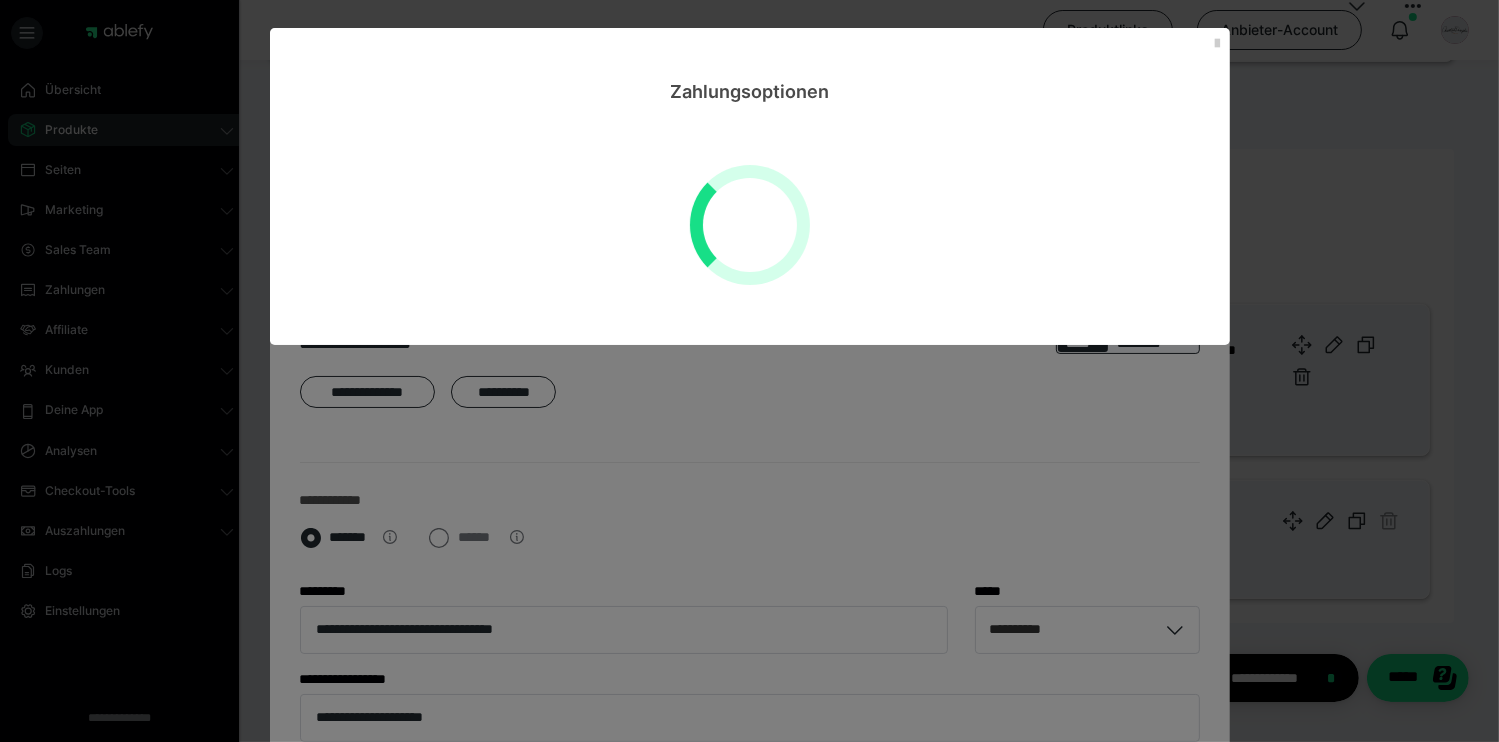 scroll, scrollTop: 0, scrollLeft: 0, axis: both 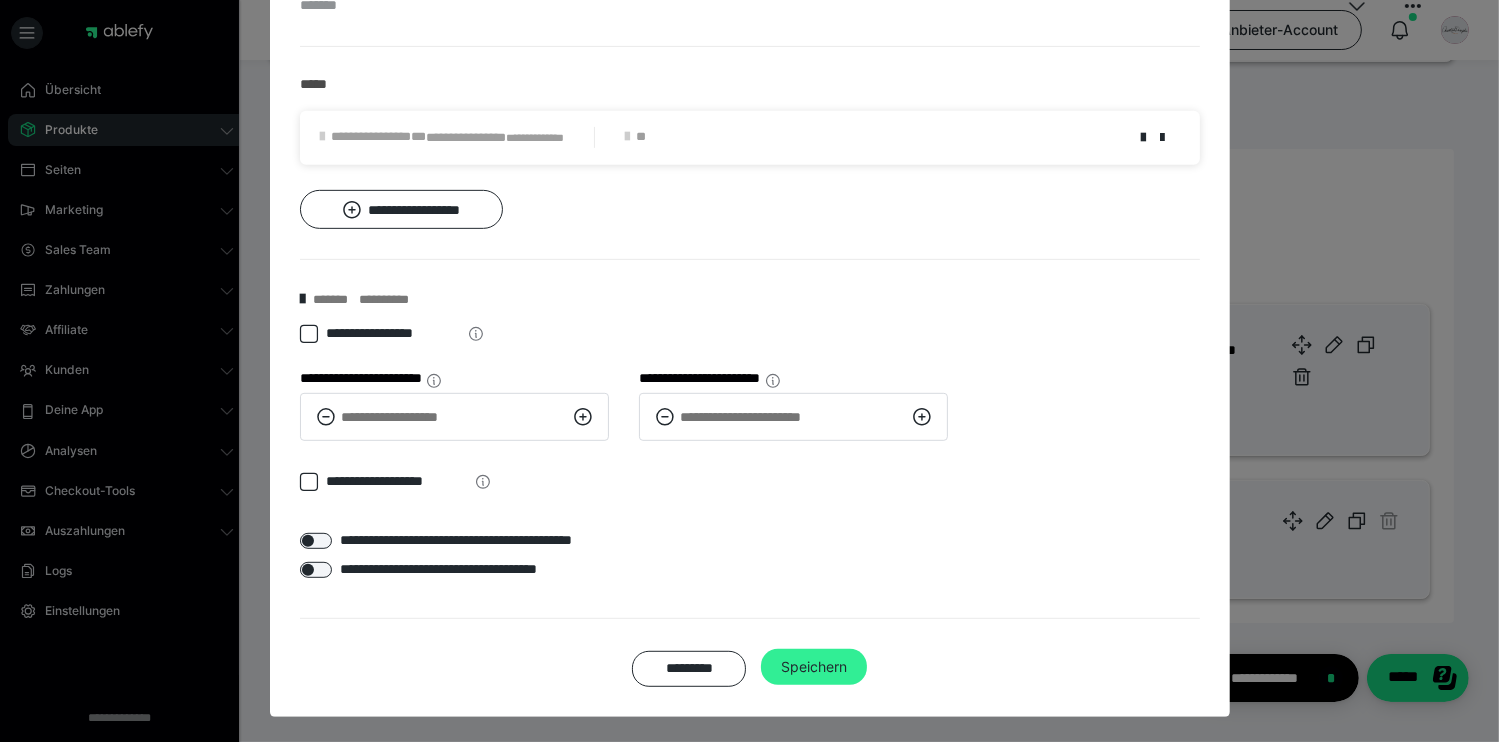 click on "Speichern" at bounding box center [814, 667] 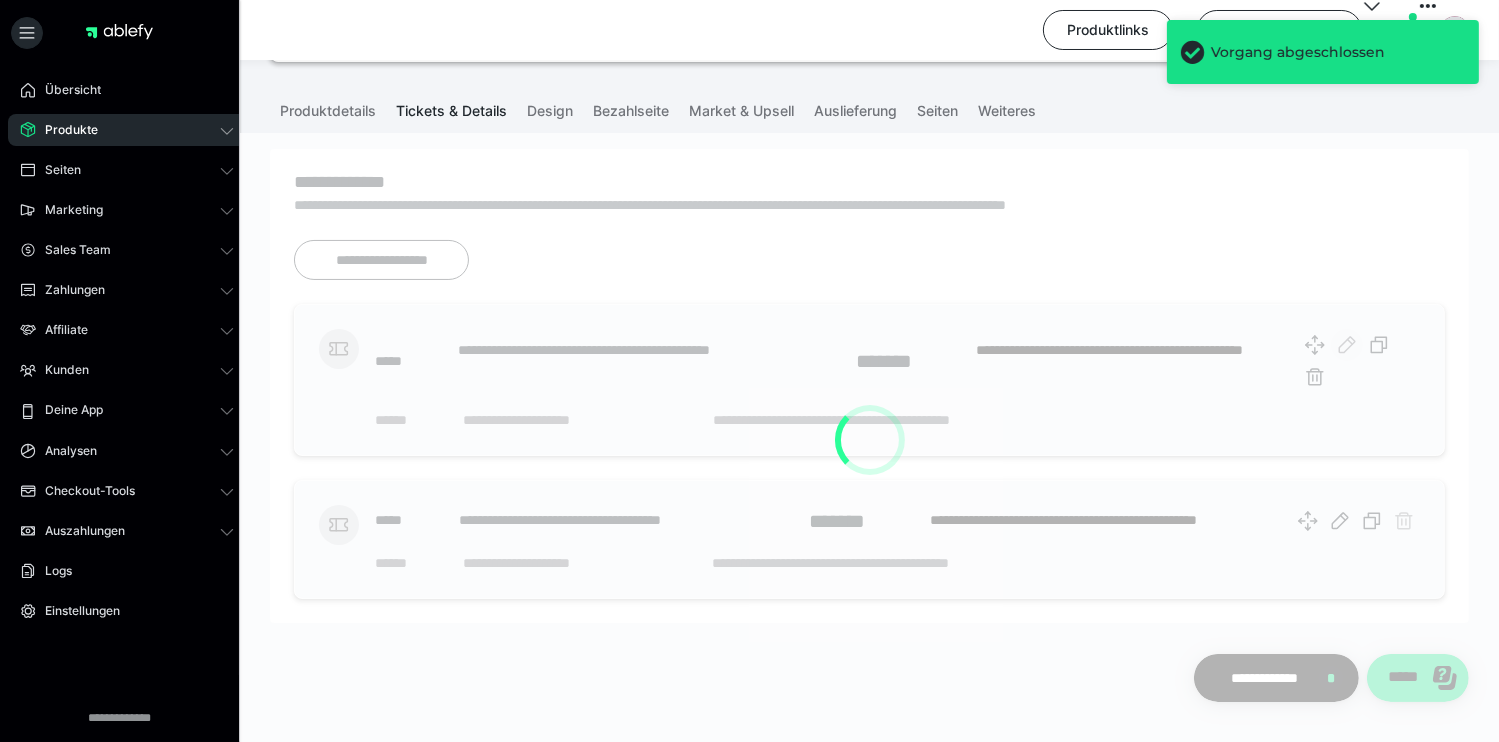 scroll, scrollTop: 110, scrollLeft: 0, axis: vertical 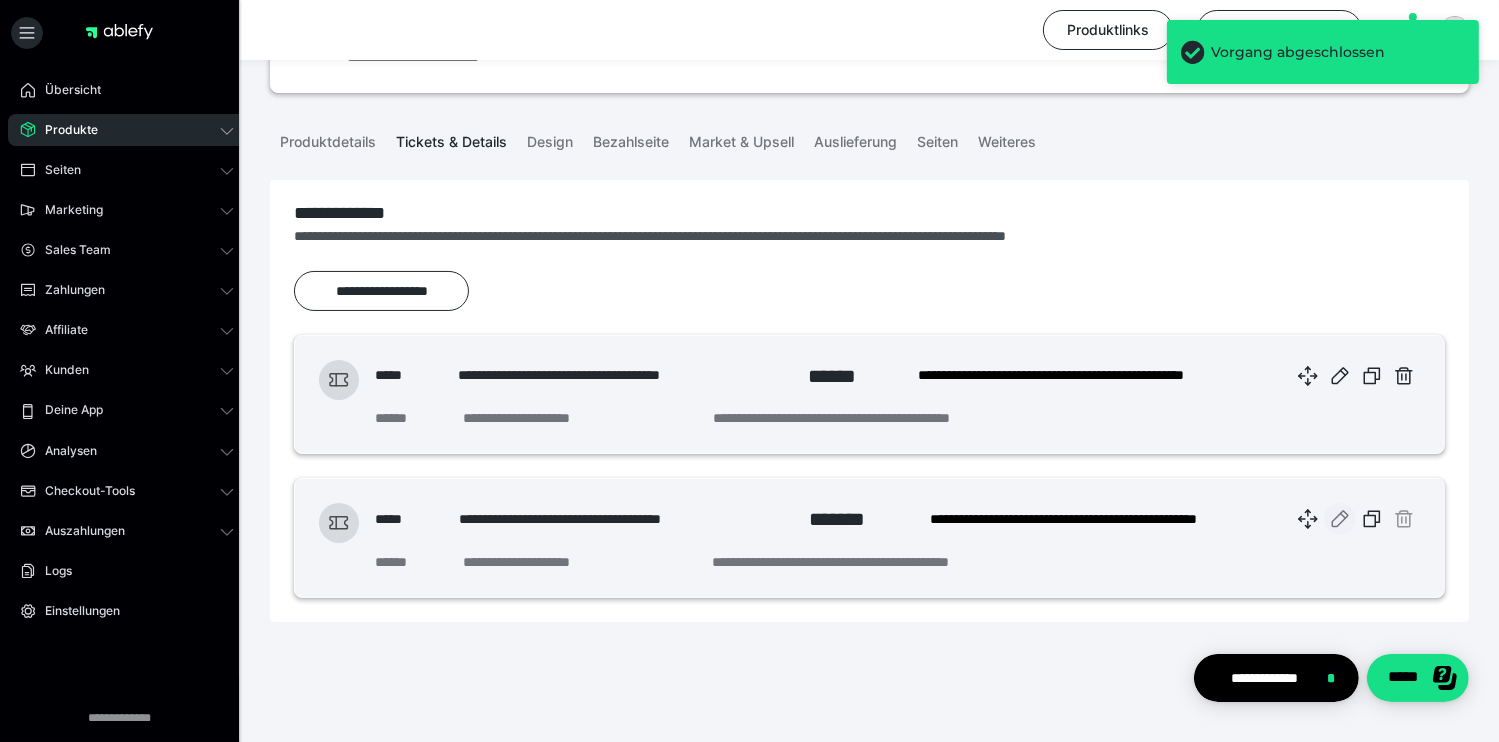 click 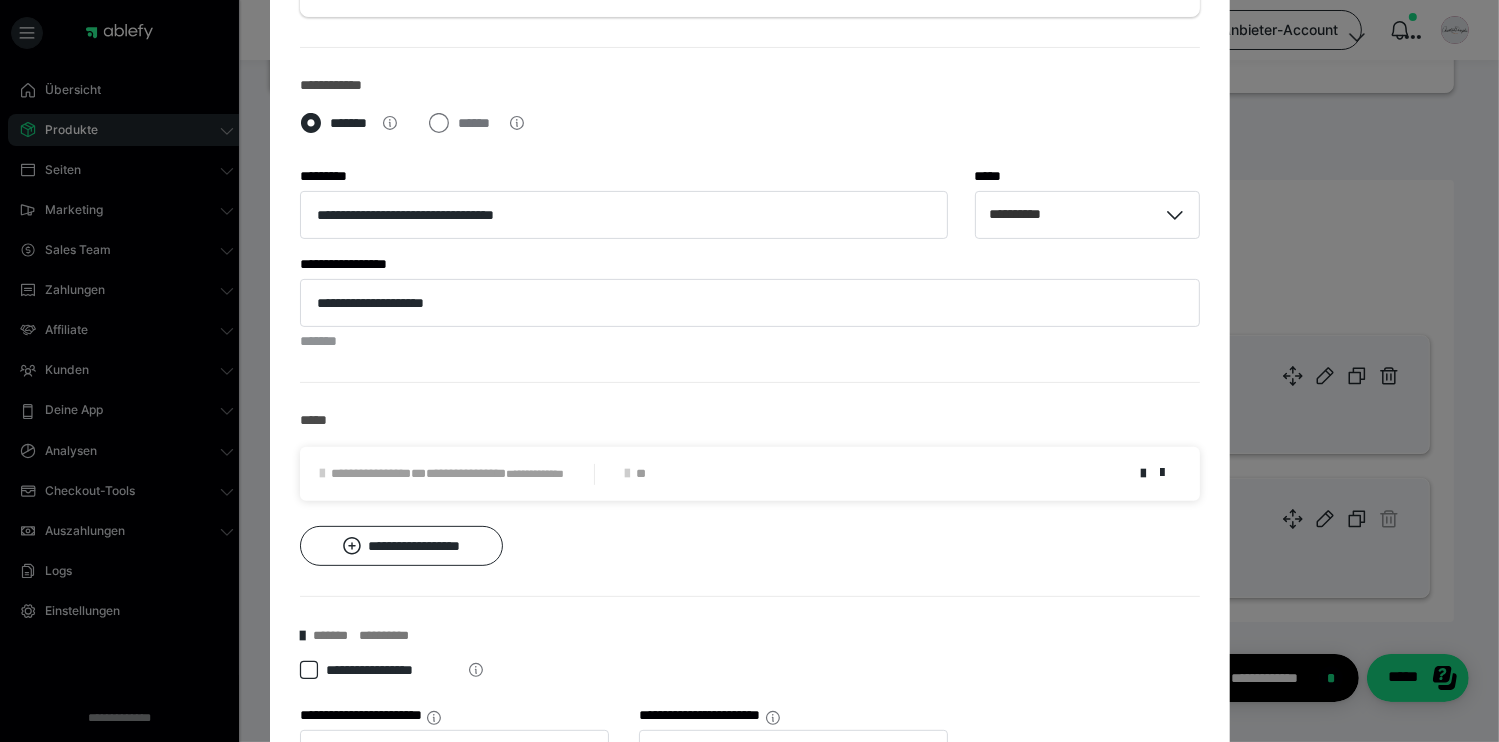 scroll, scrollTop: 700, scrollLeft: 0, axis: vertical 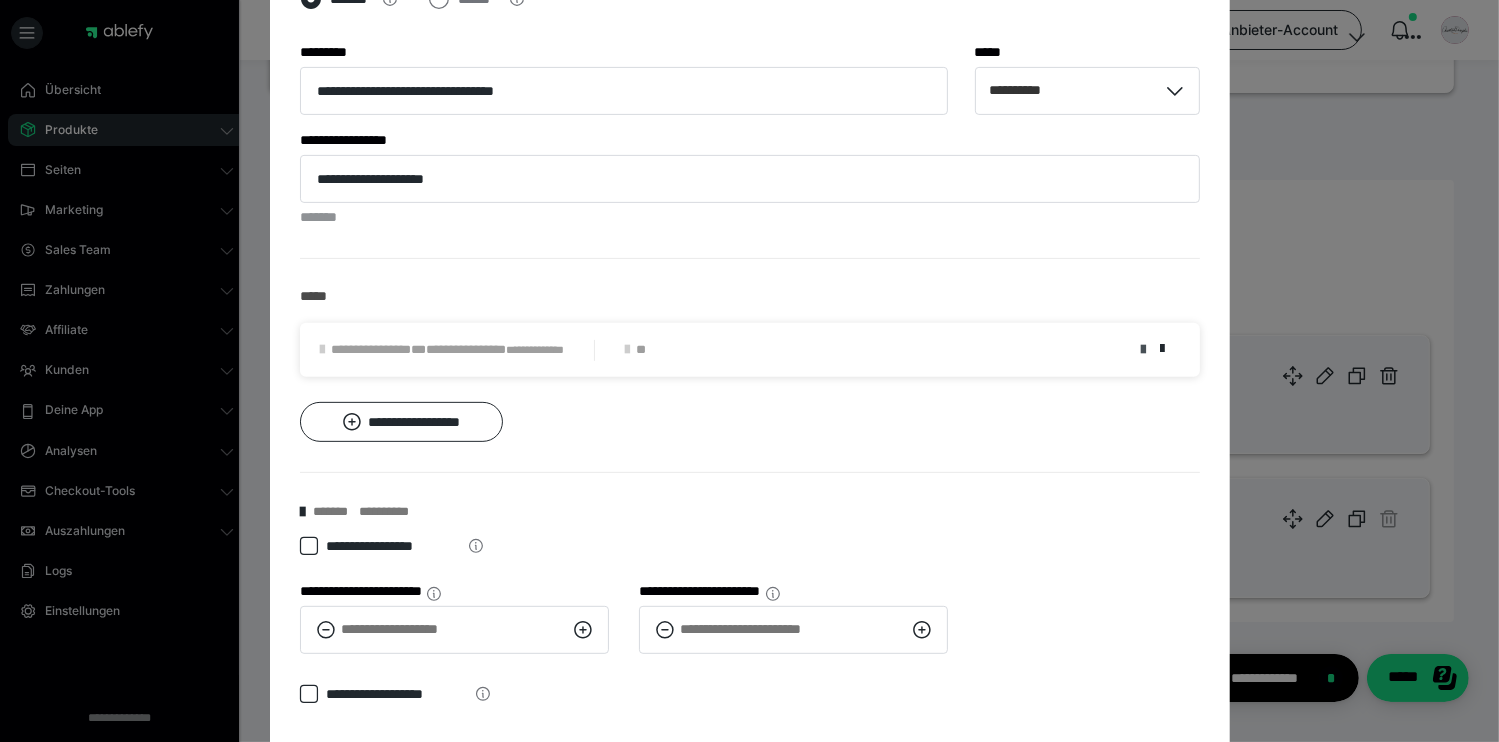 click at bounding box center (1144, 350) 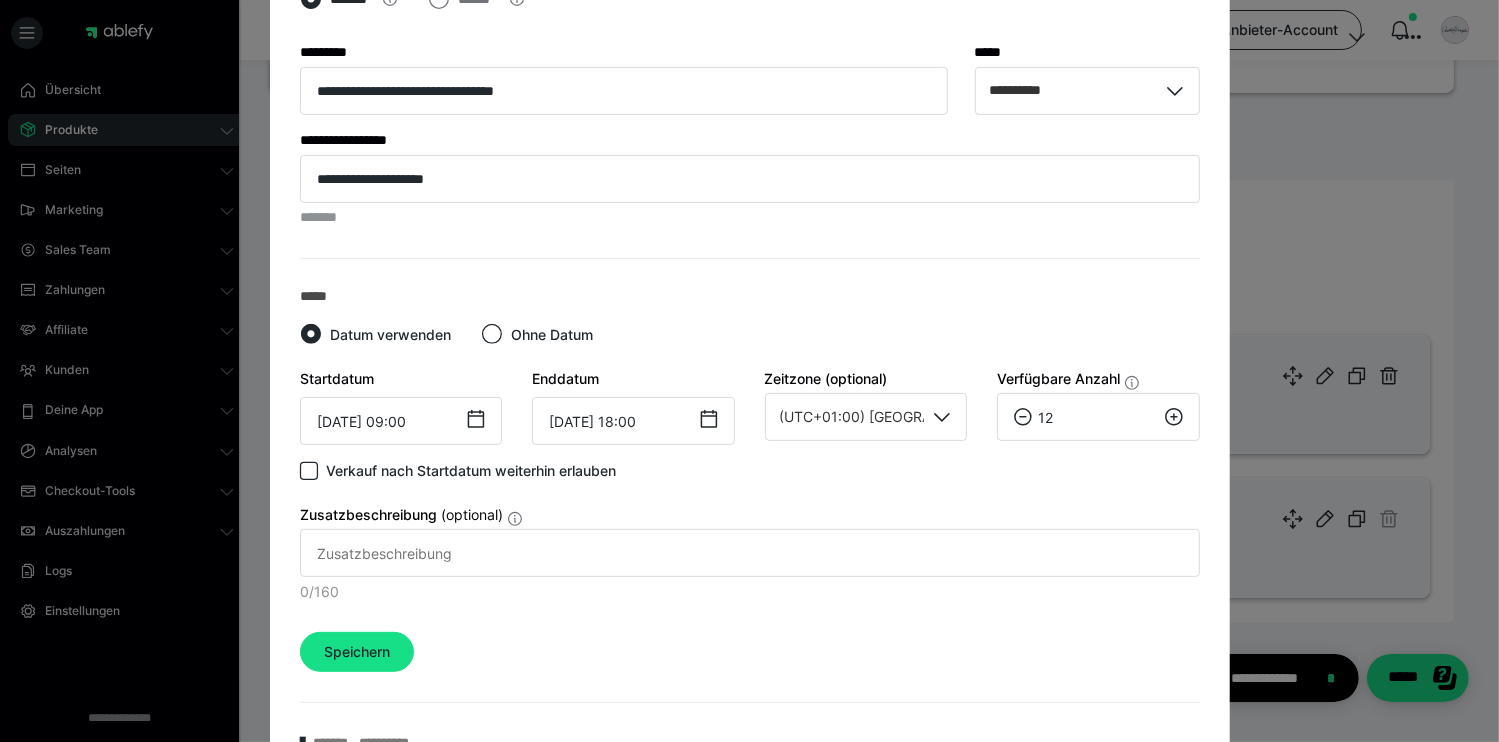 click 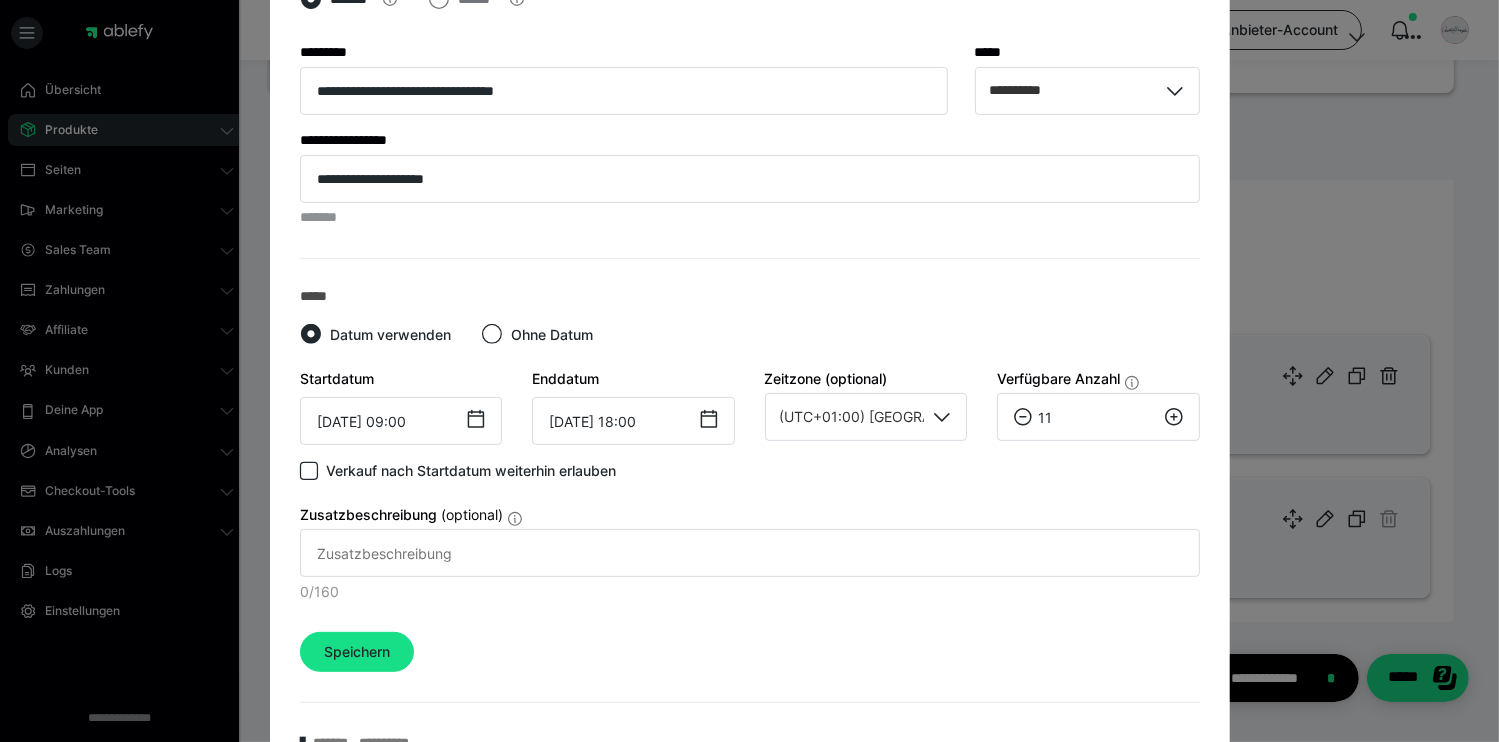 click 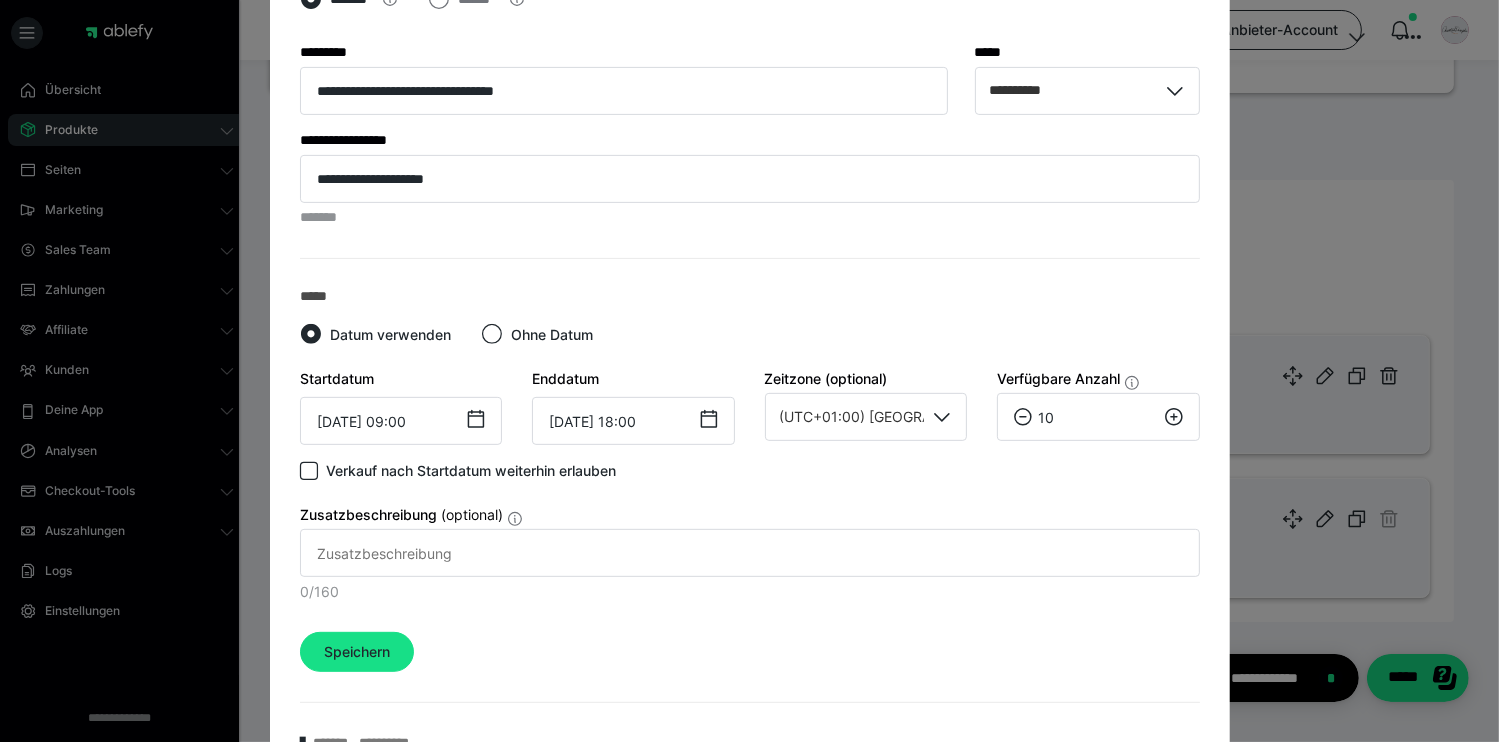 click 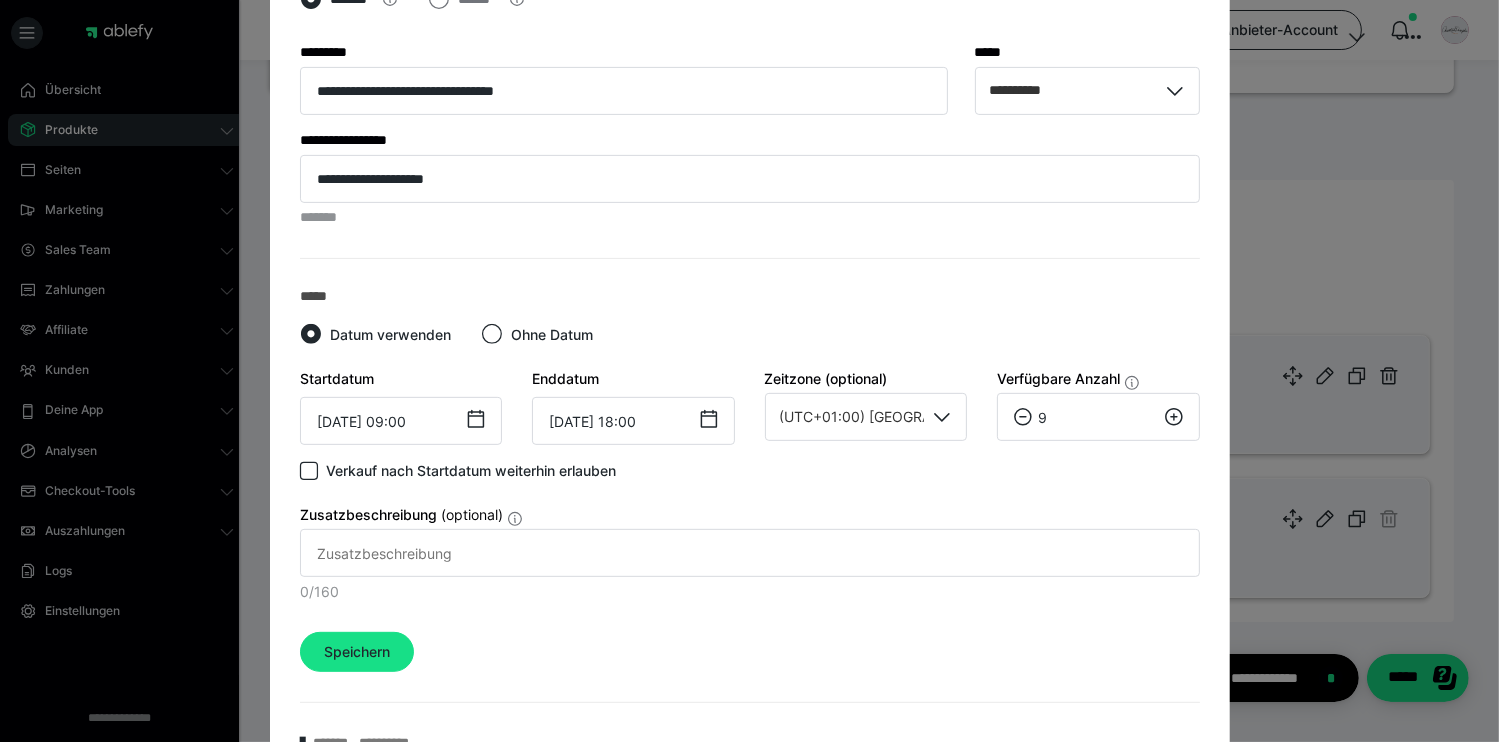 click 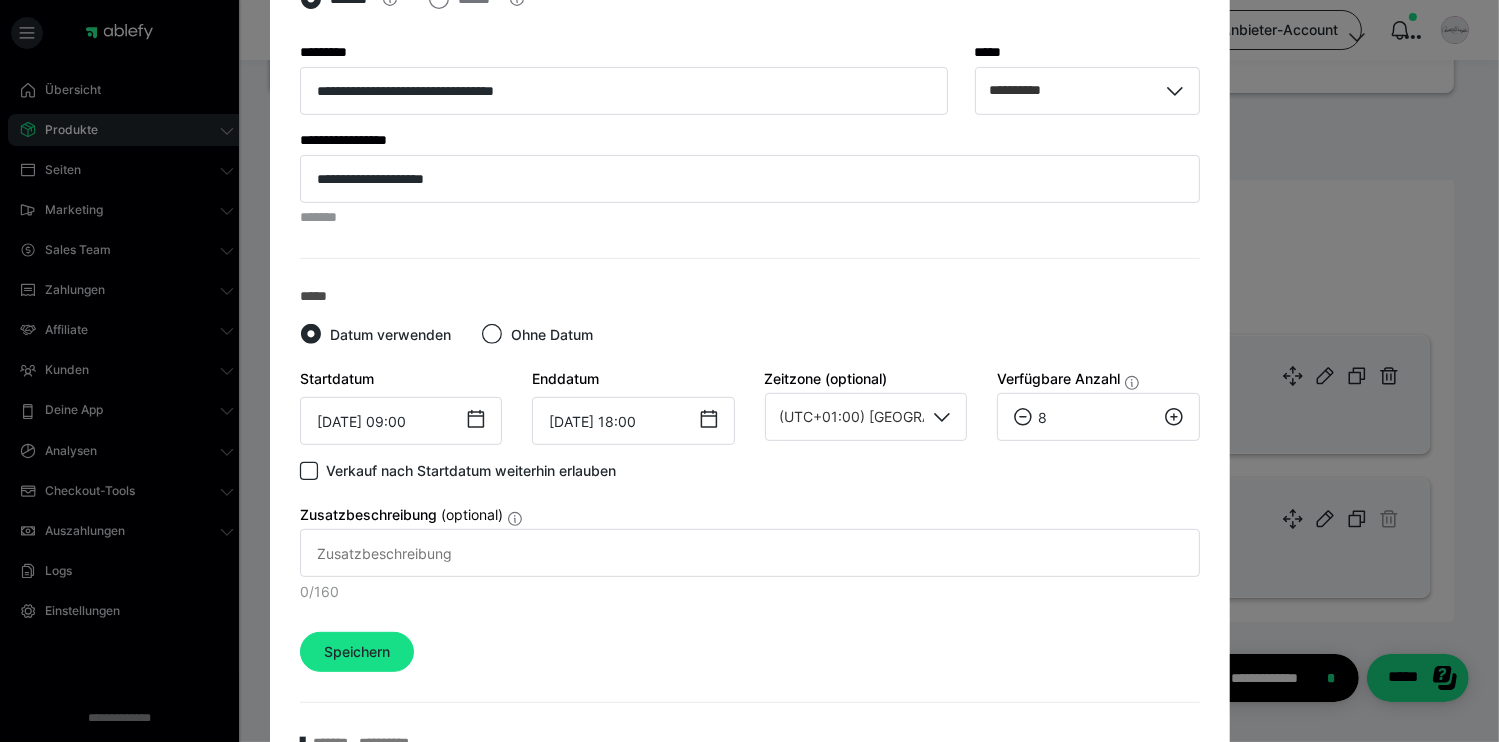click 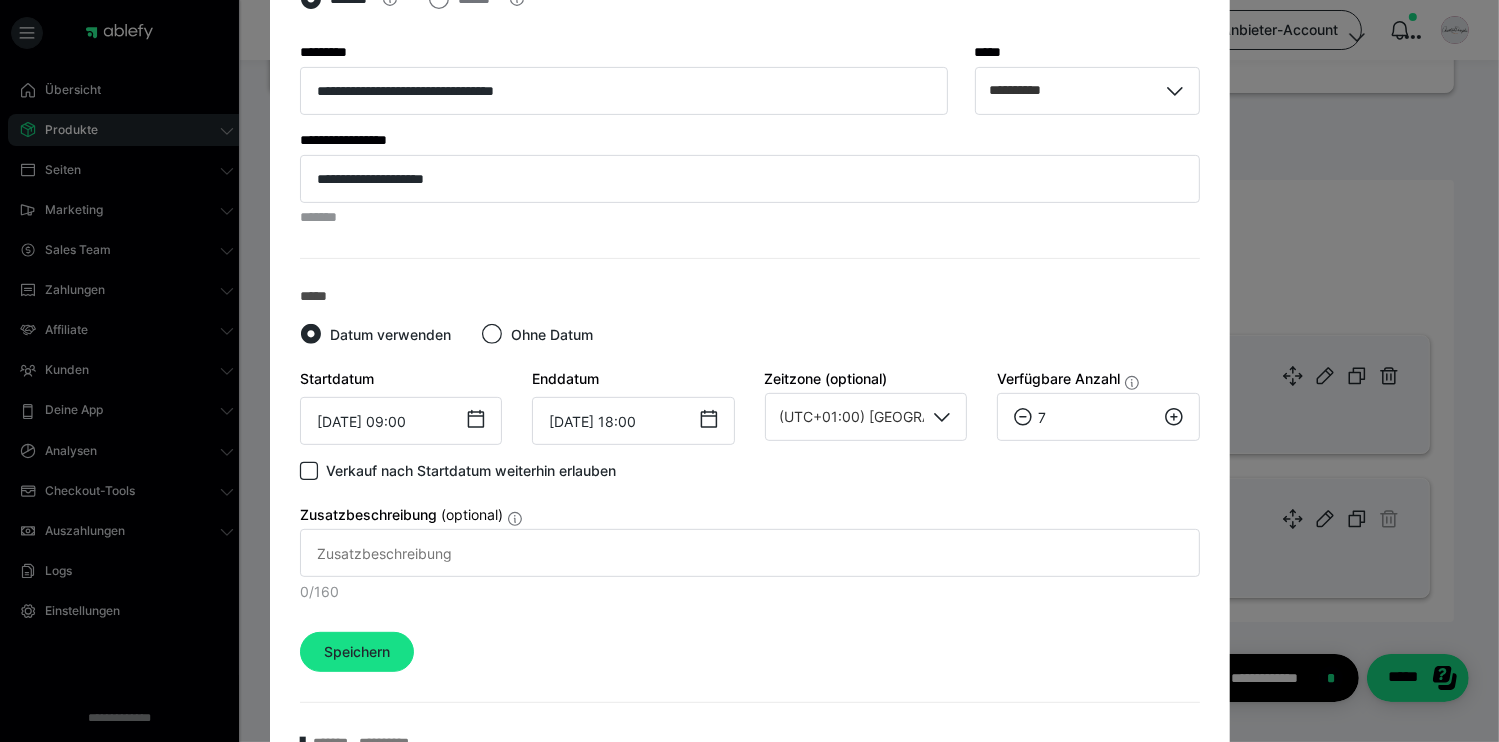 click 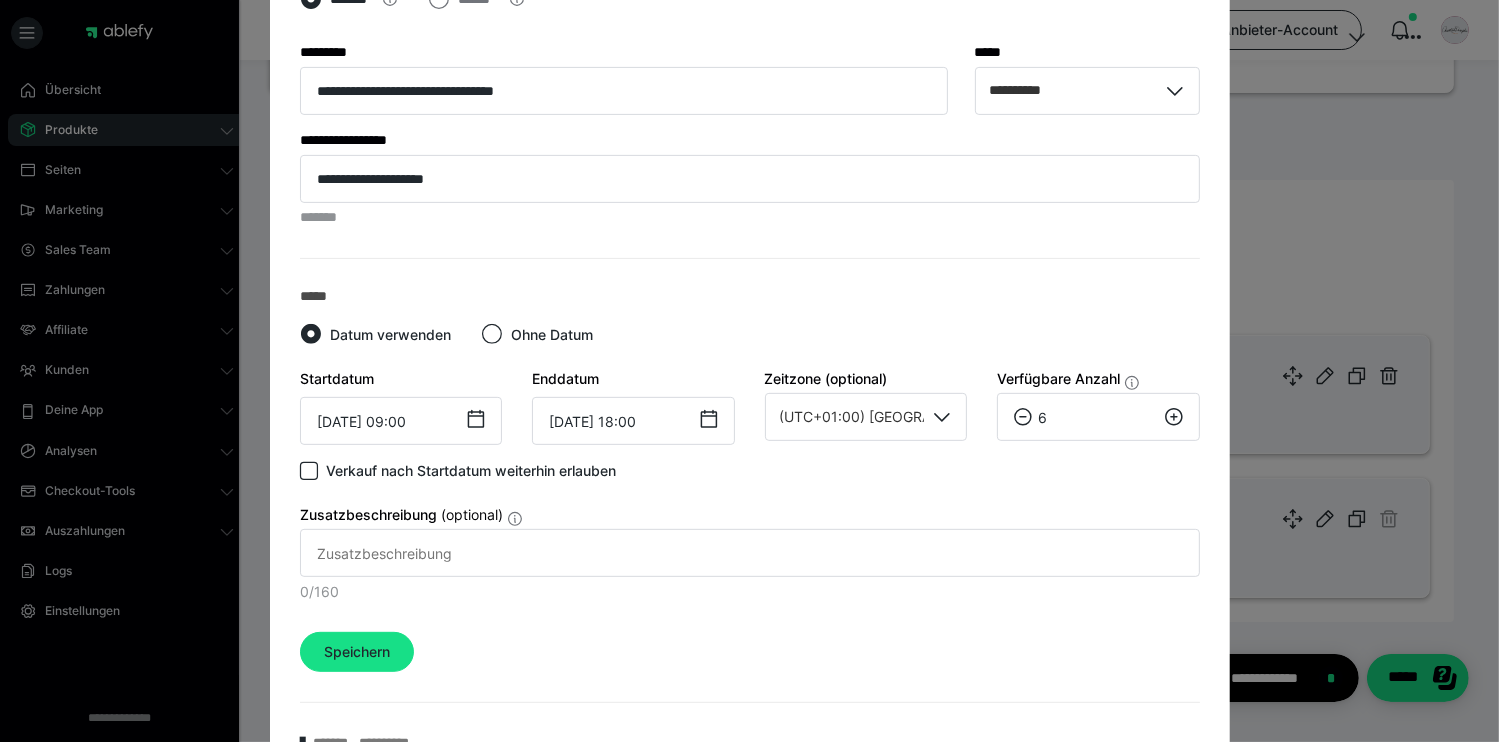 click 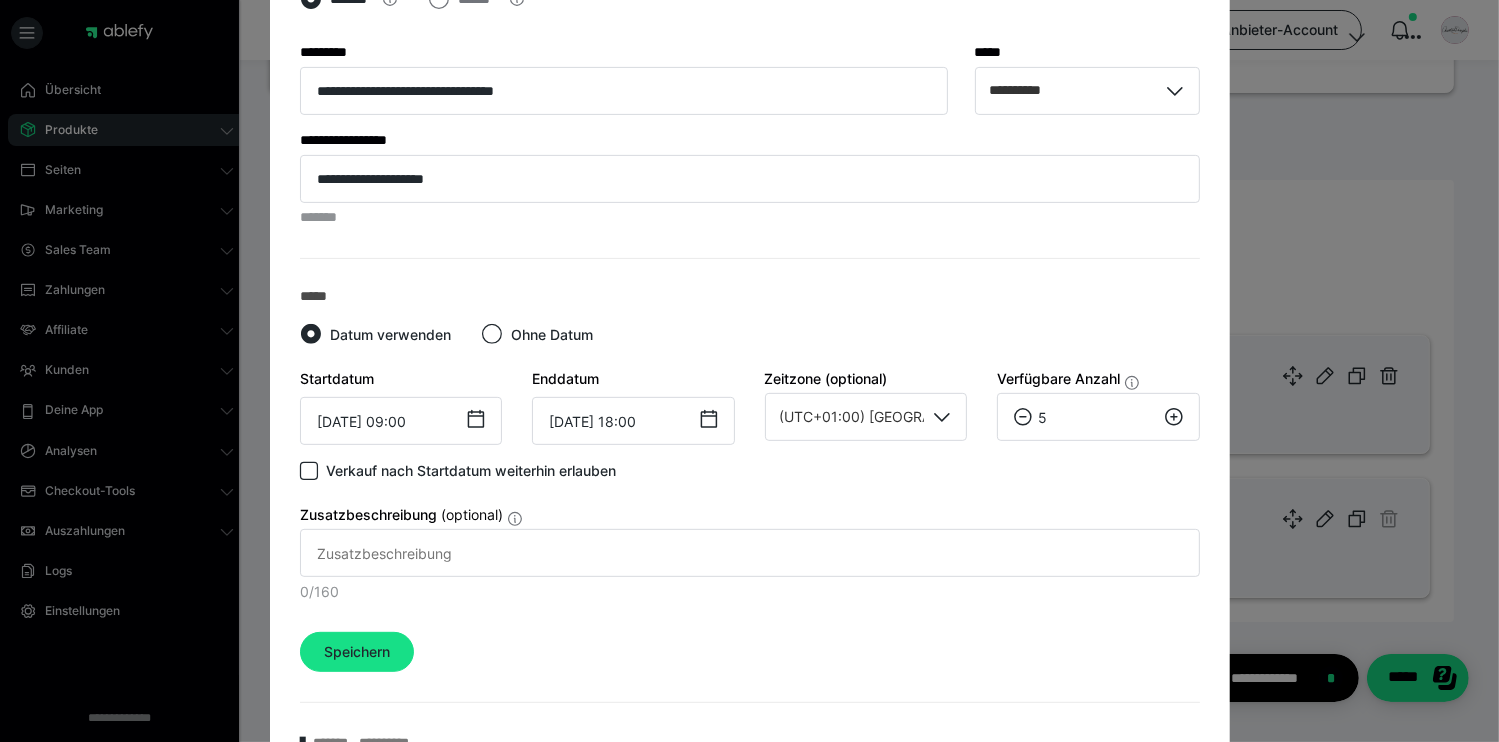 click 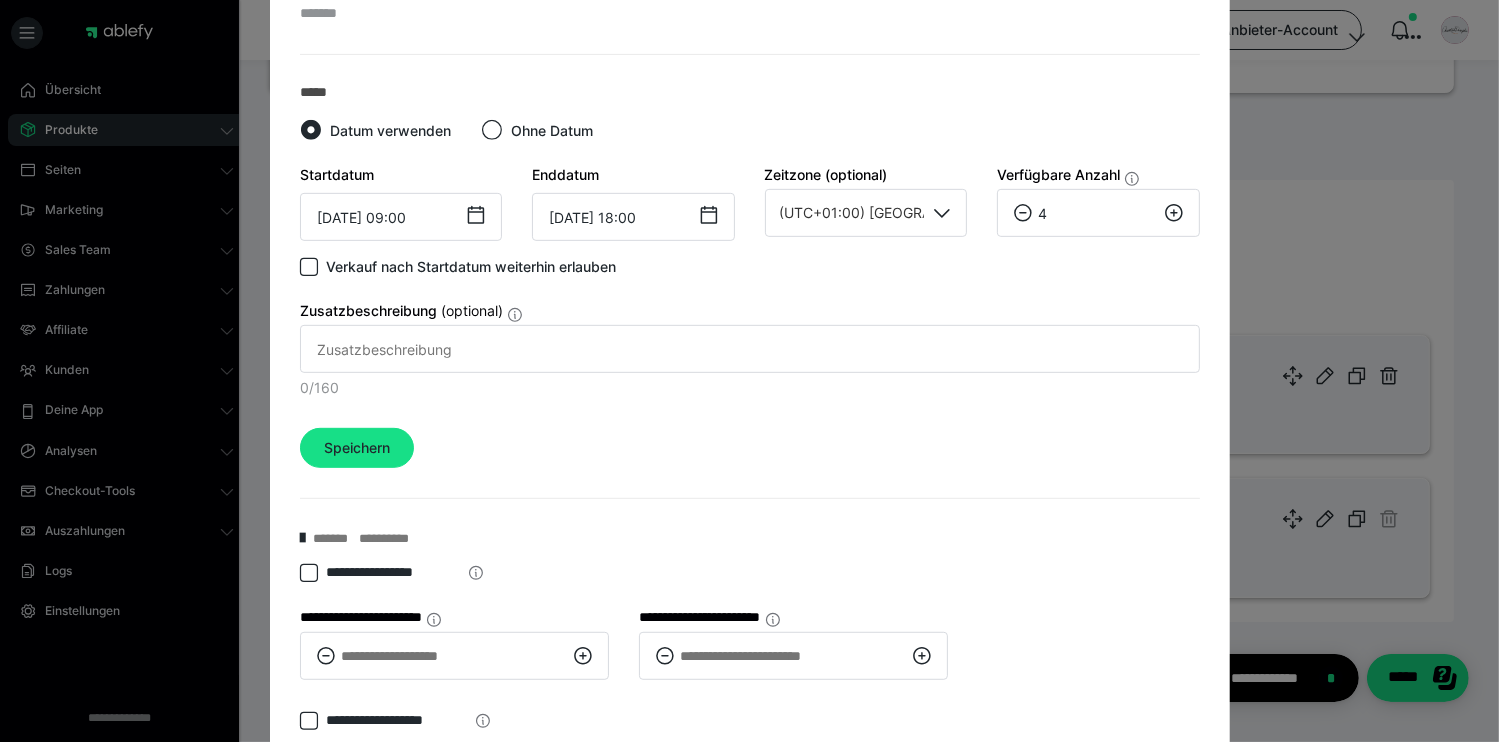scroll, scrollTop: 1000, scrollLeft: 0, axis: vertical 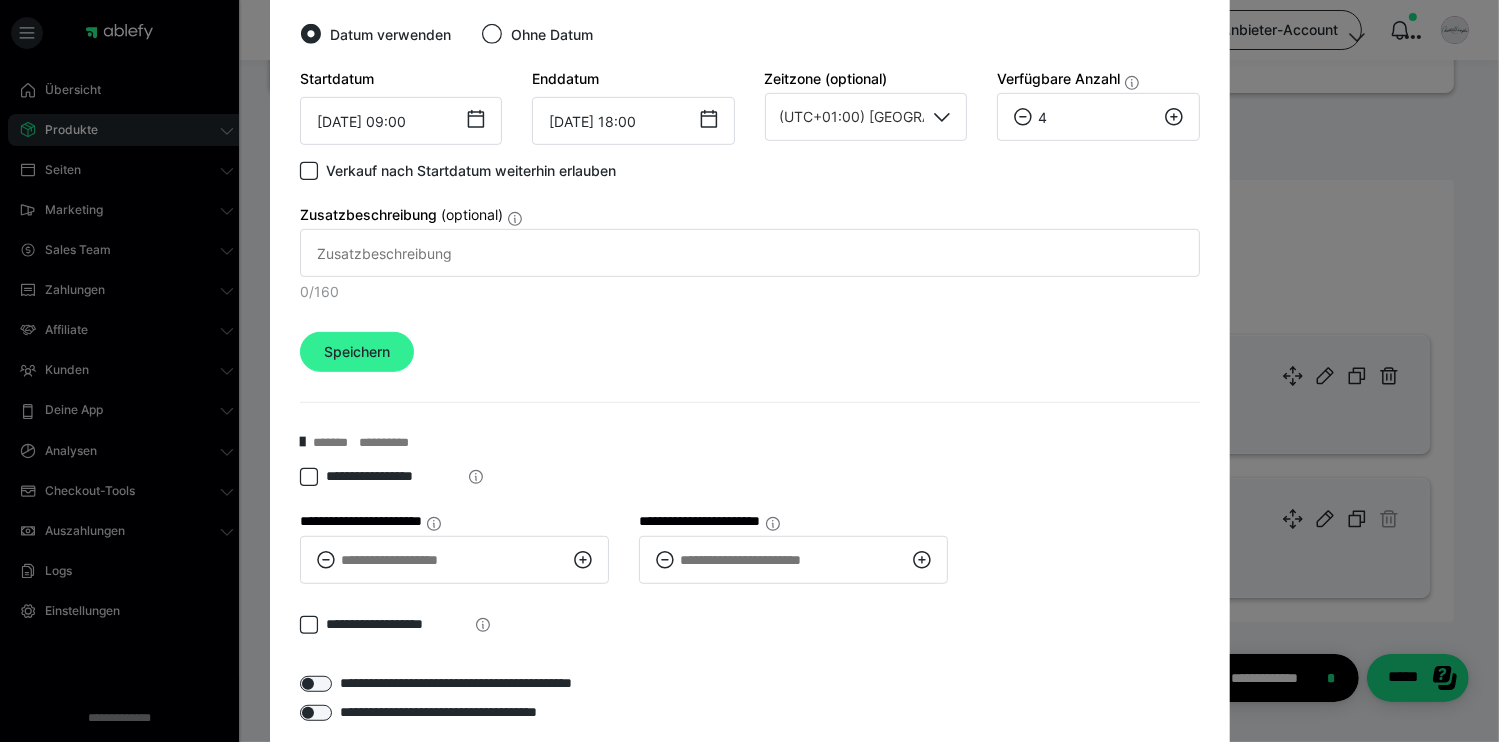 click on "Speichern" at bounding box center [357, 352] 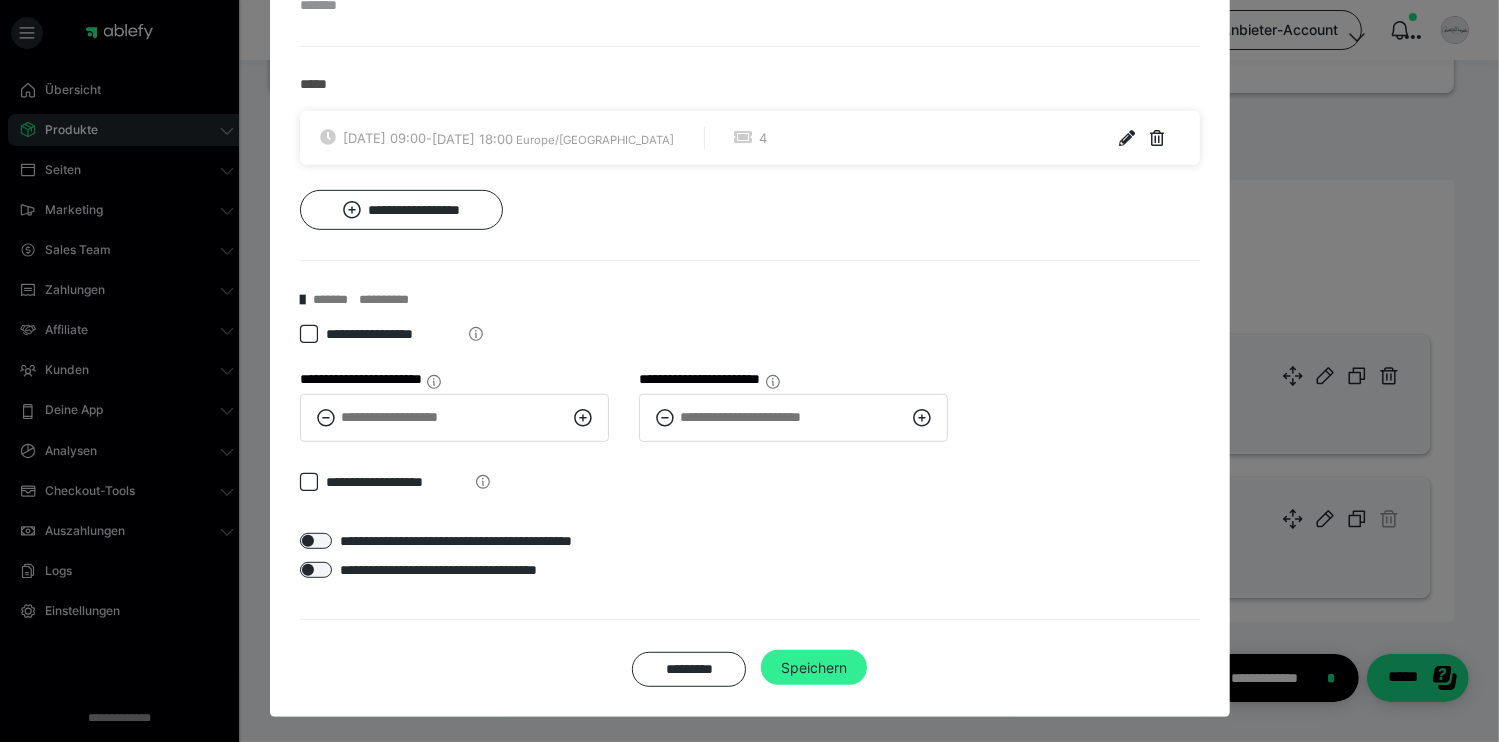 click on "Speichern" at bounding box center (814, 668) 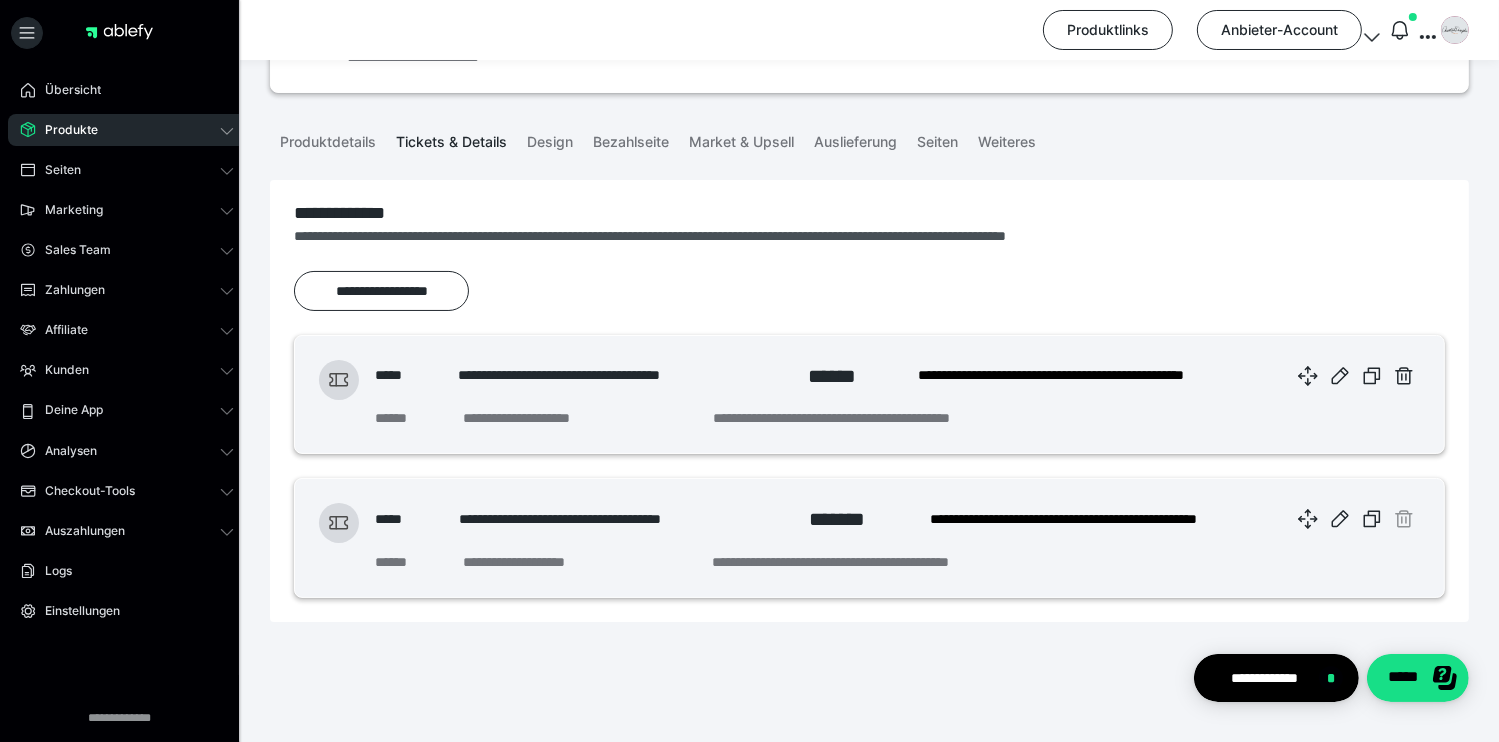 click on "Produkte" at bounding box center [64, 130] 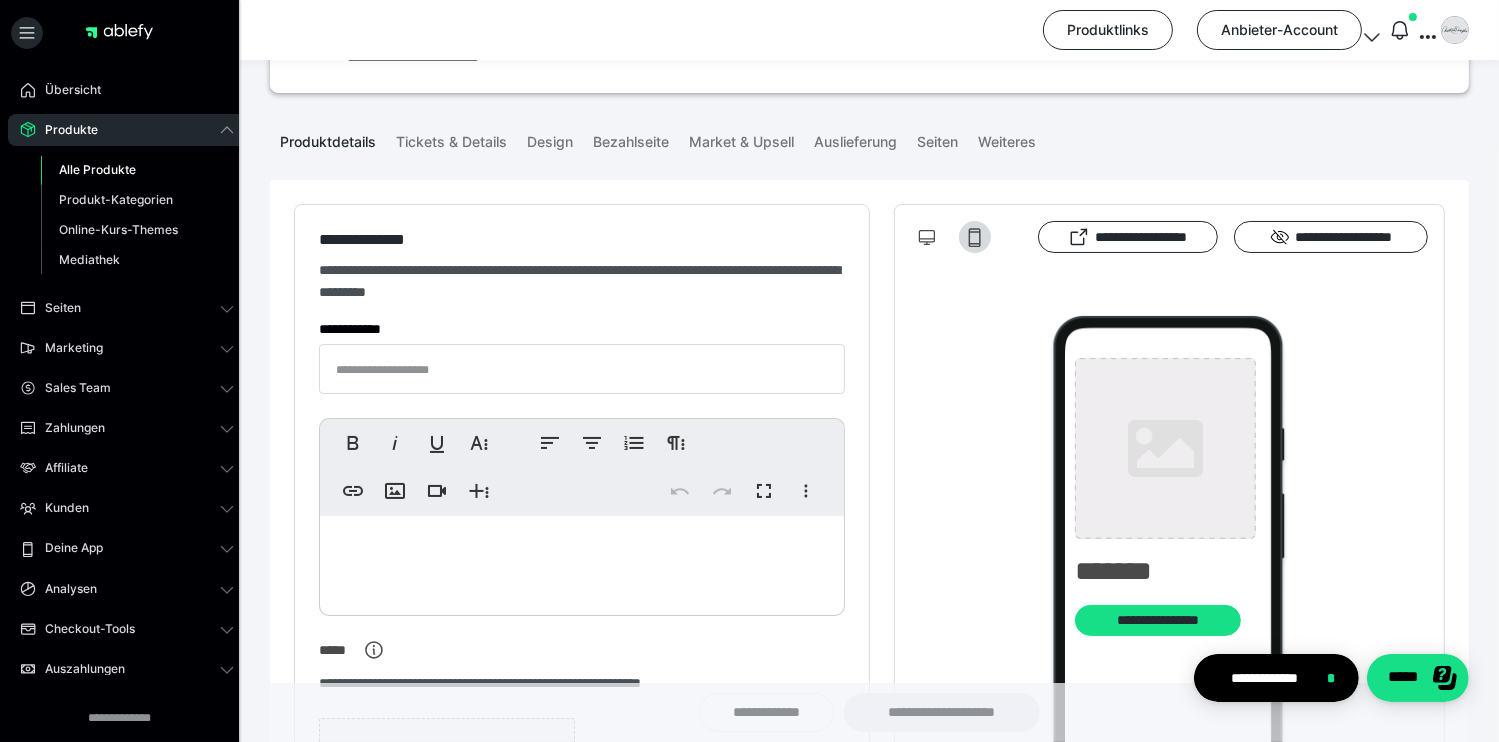 type on "**********" 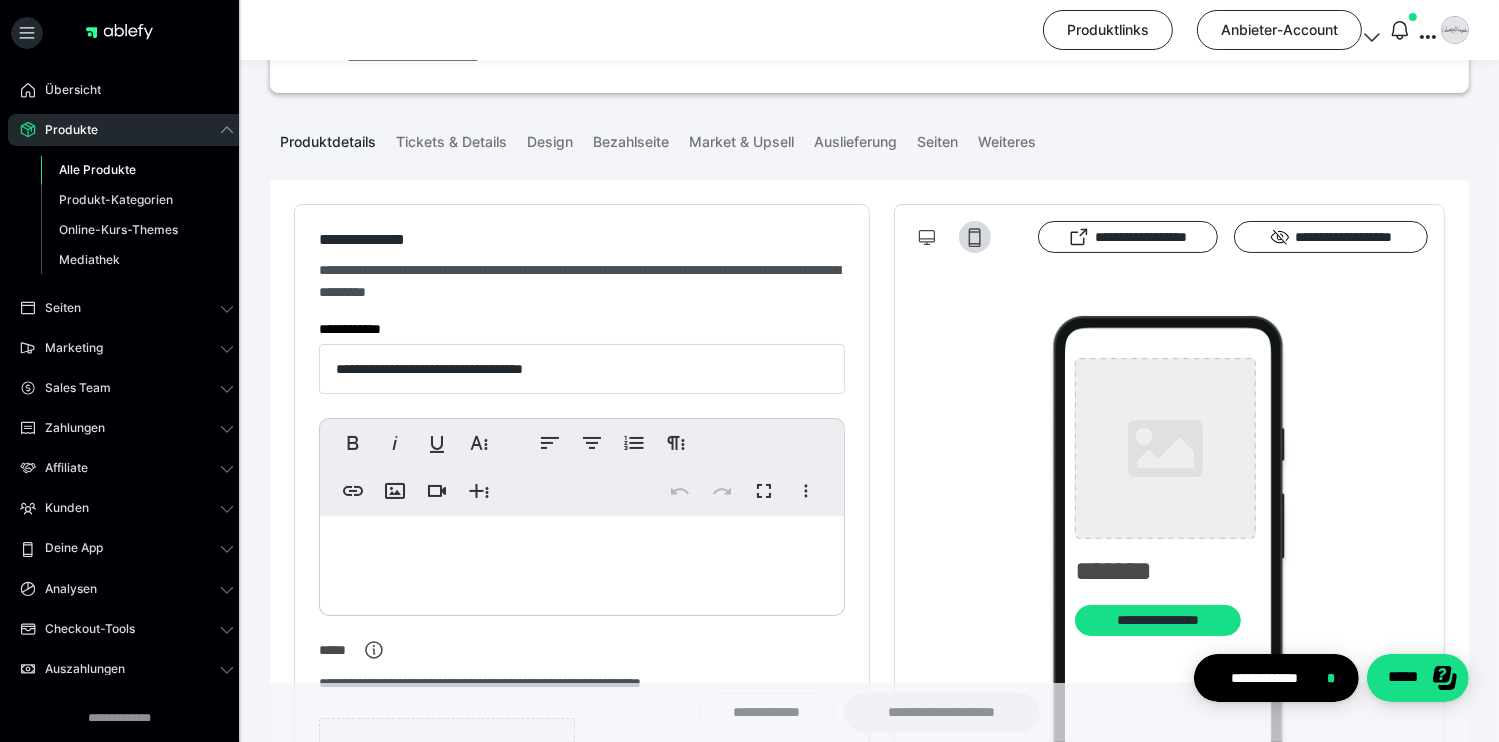 type on "**********" 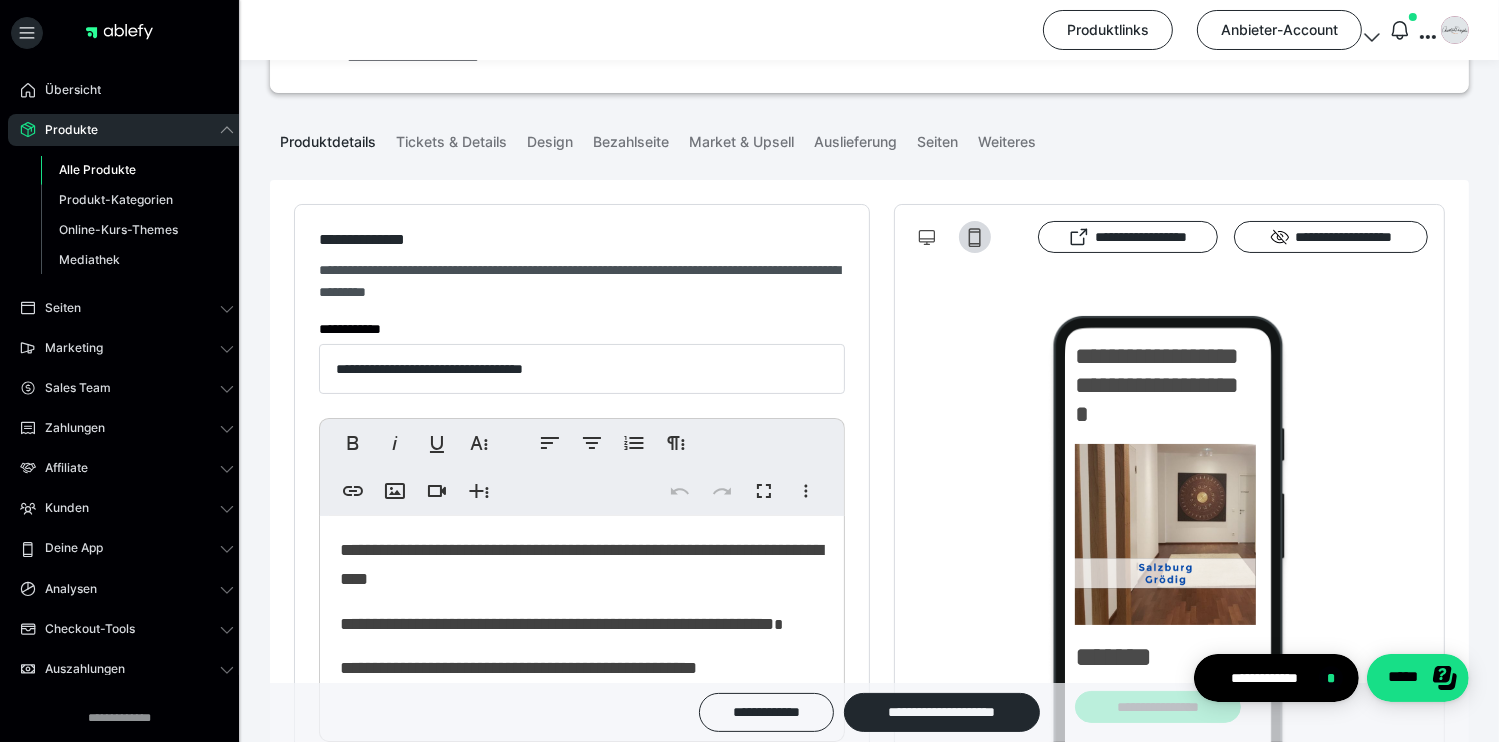 click on "Alle Produkte" at bounding box center [97, 169] 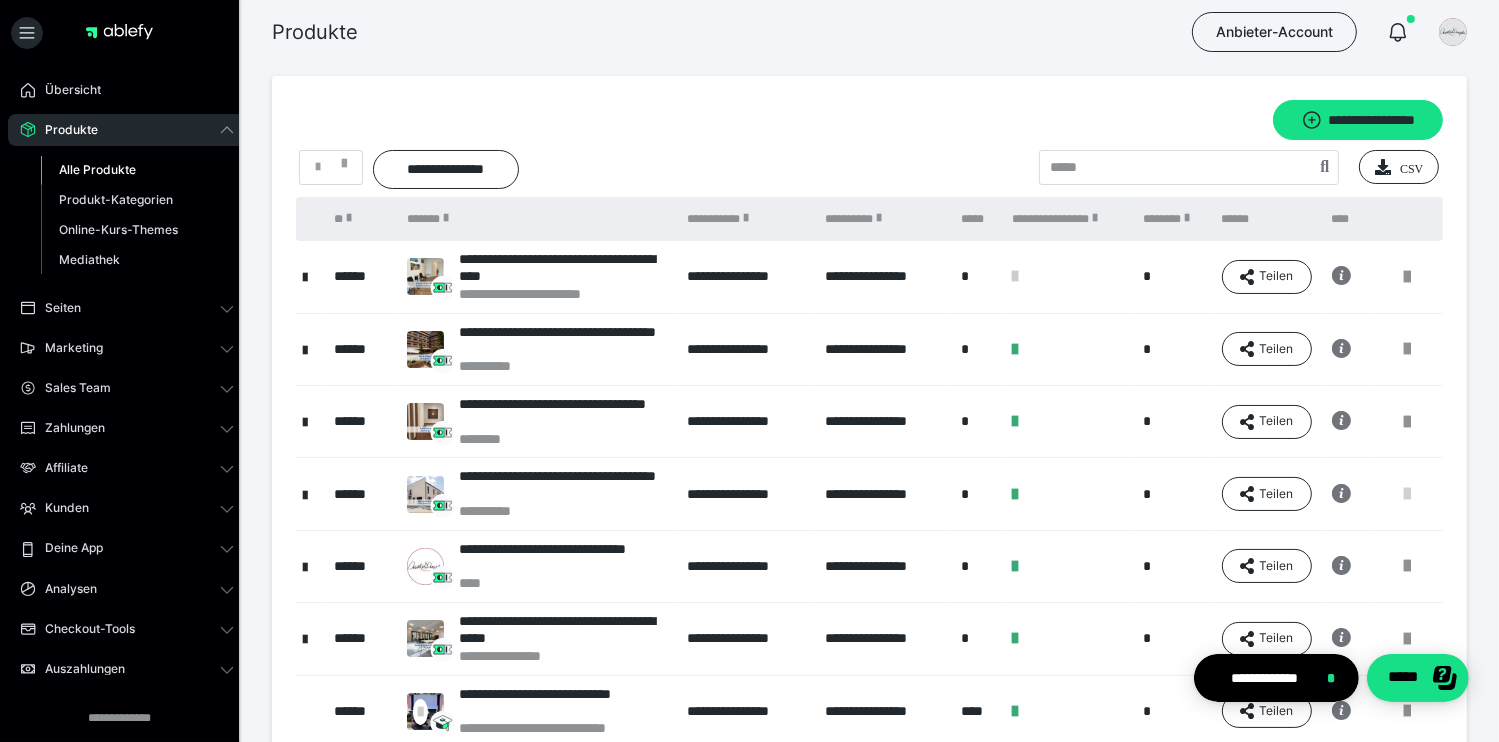 click at bounding box center (1407, 494) 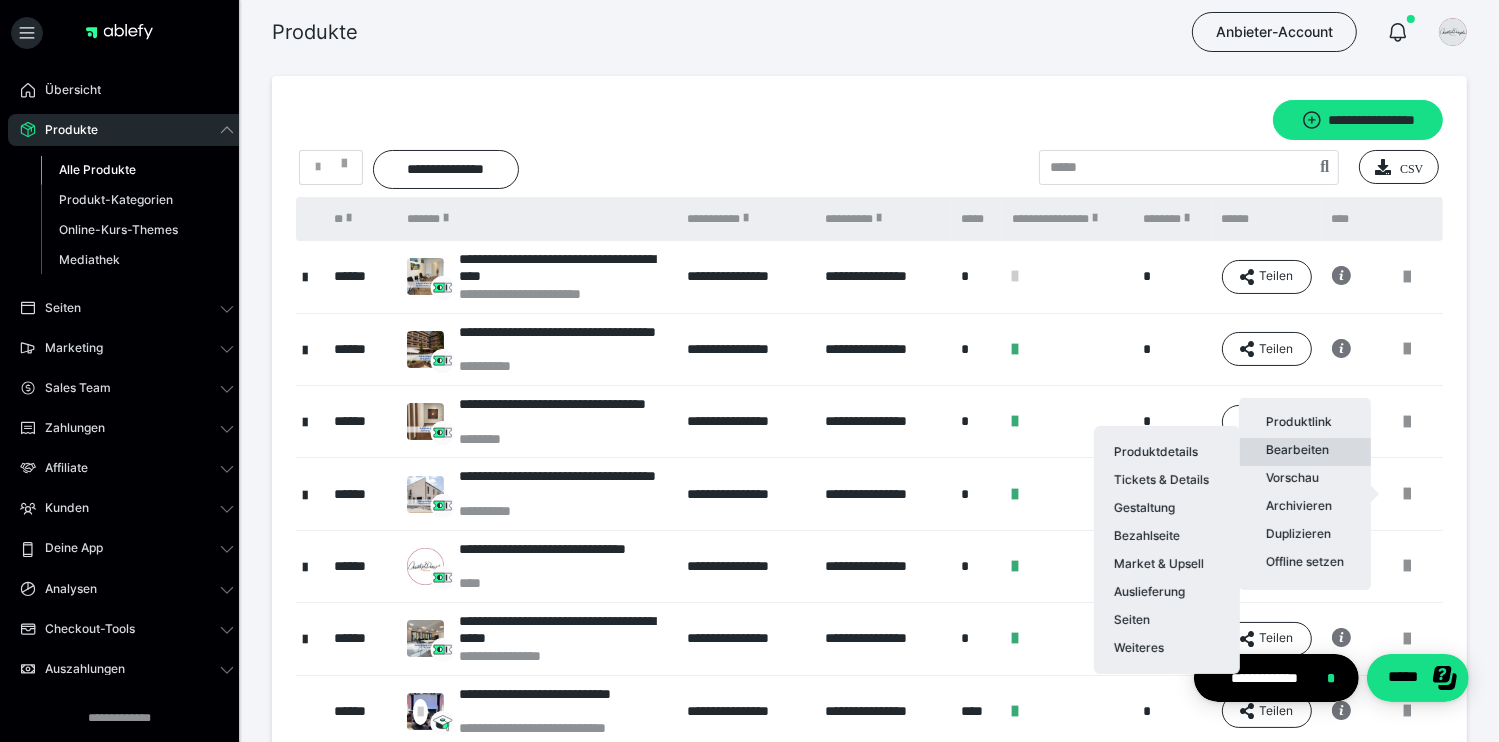 click on "Bearbeiten Produktdetails Tickets & Details Gestaltung Bezahlseite Market & Upsell Auslieferung Seiten Weiteres" at bounding box center [1305, 452] 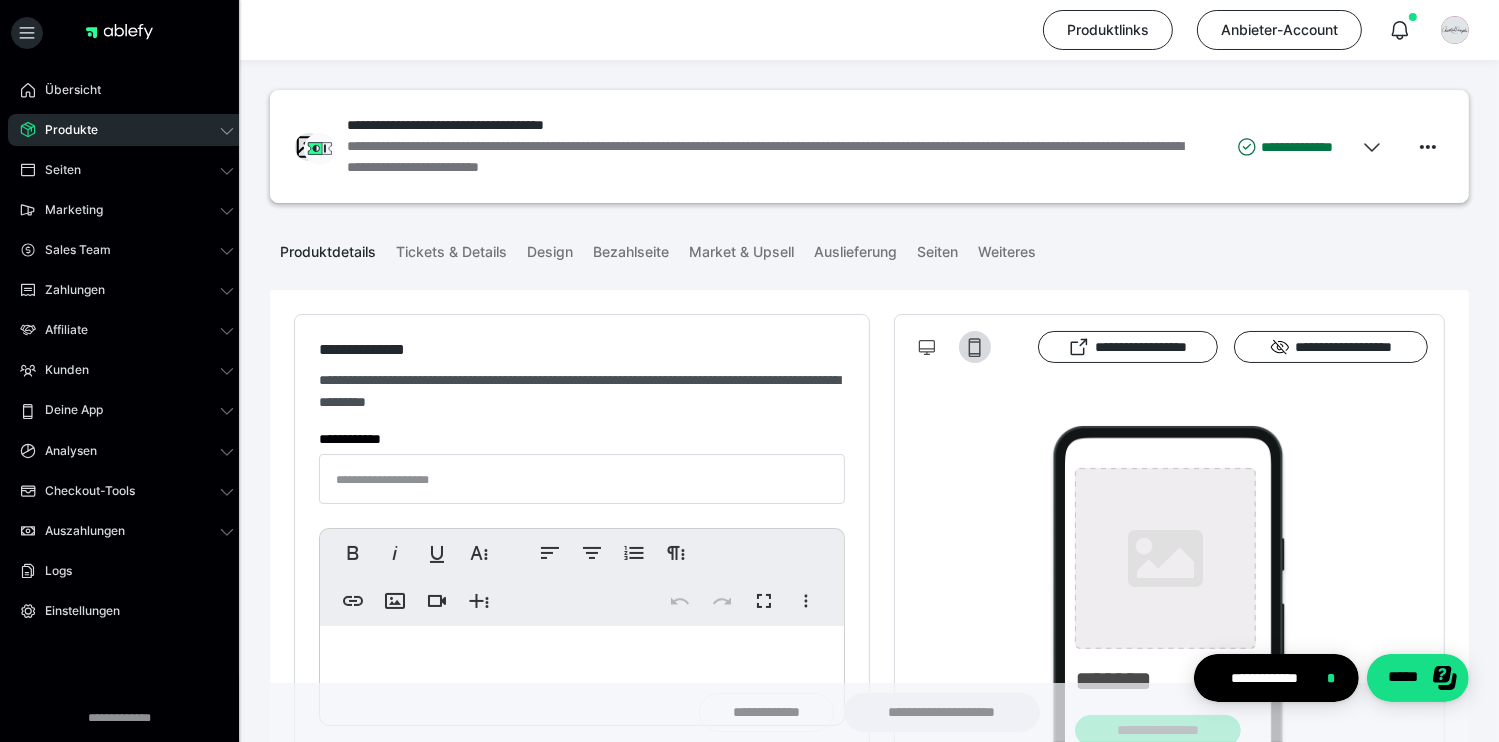 type on "**********" 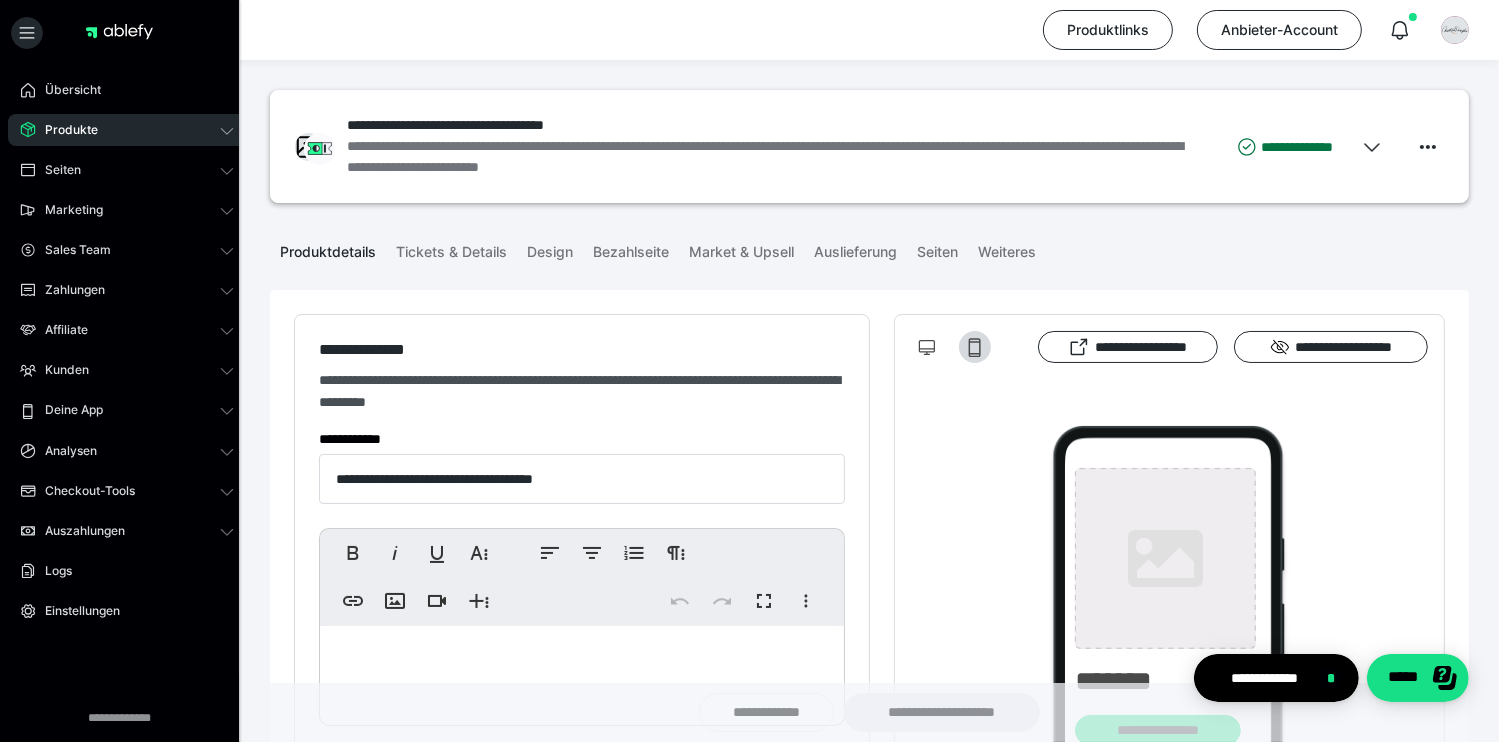 type on "**********" 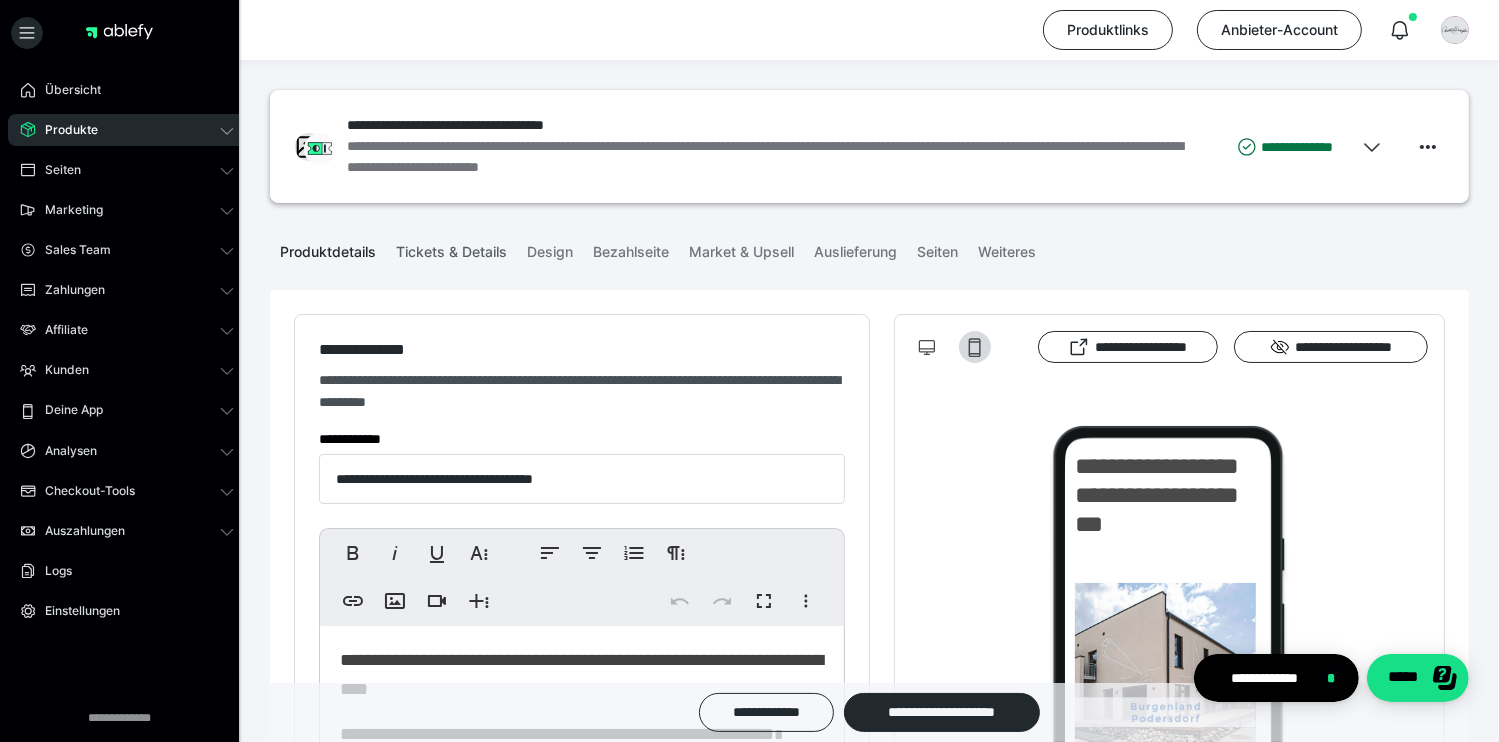 click on "Tickets & Details" at bounding box center [451, 248] 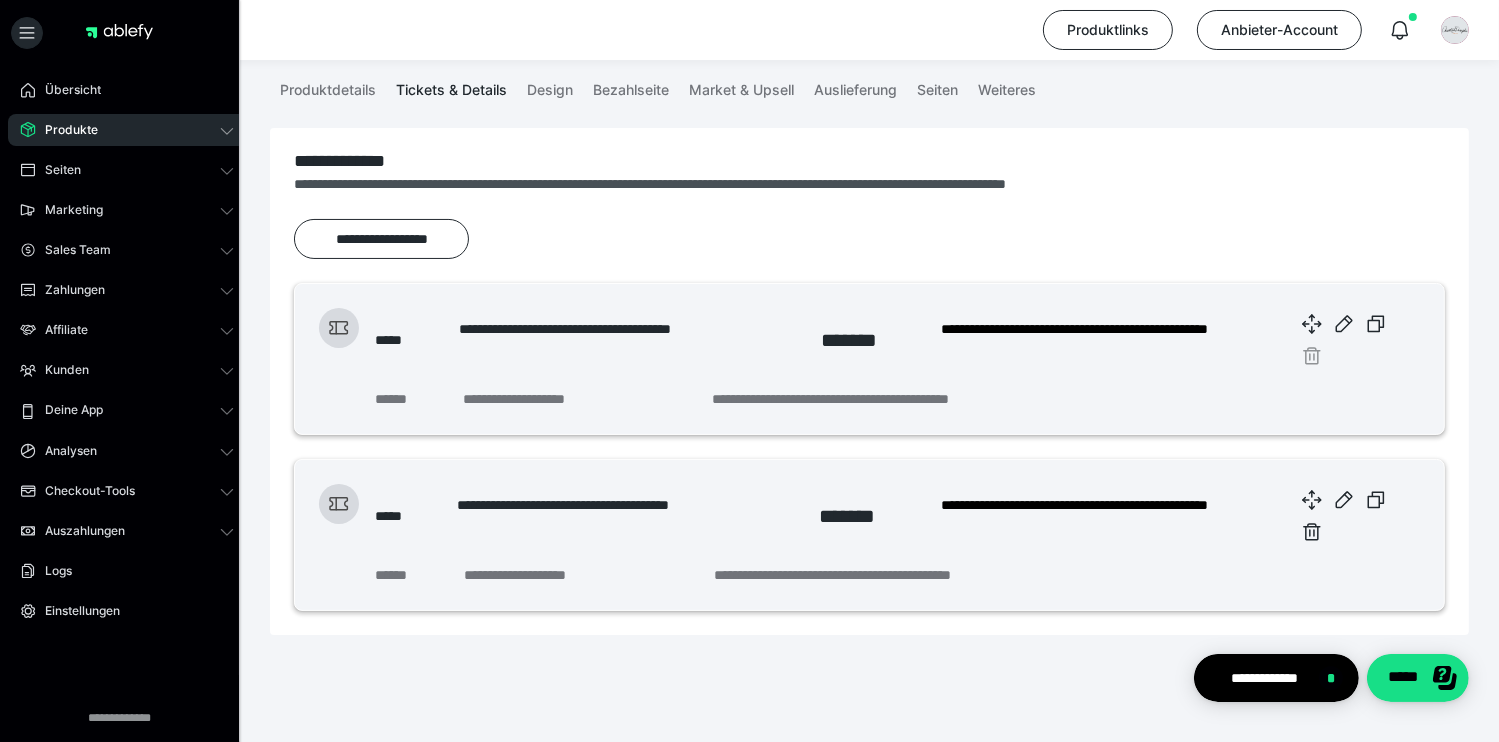 scroll, scrollTop: 173, scrollLeft: 0, axis: vertical 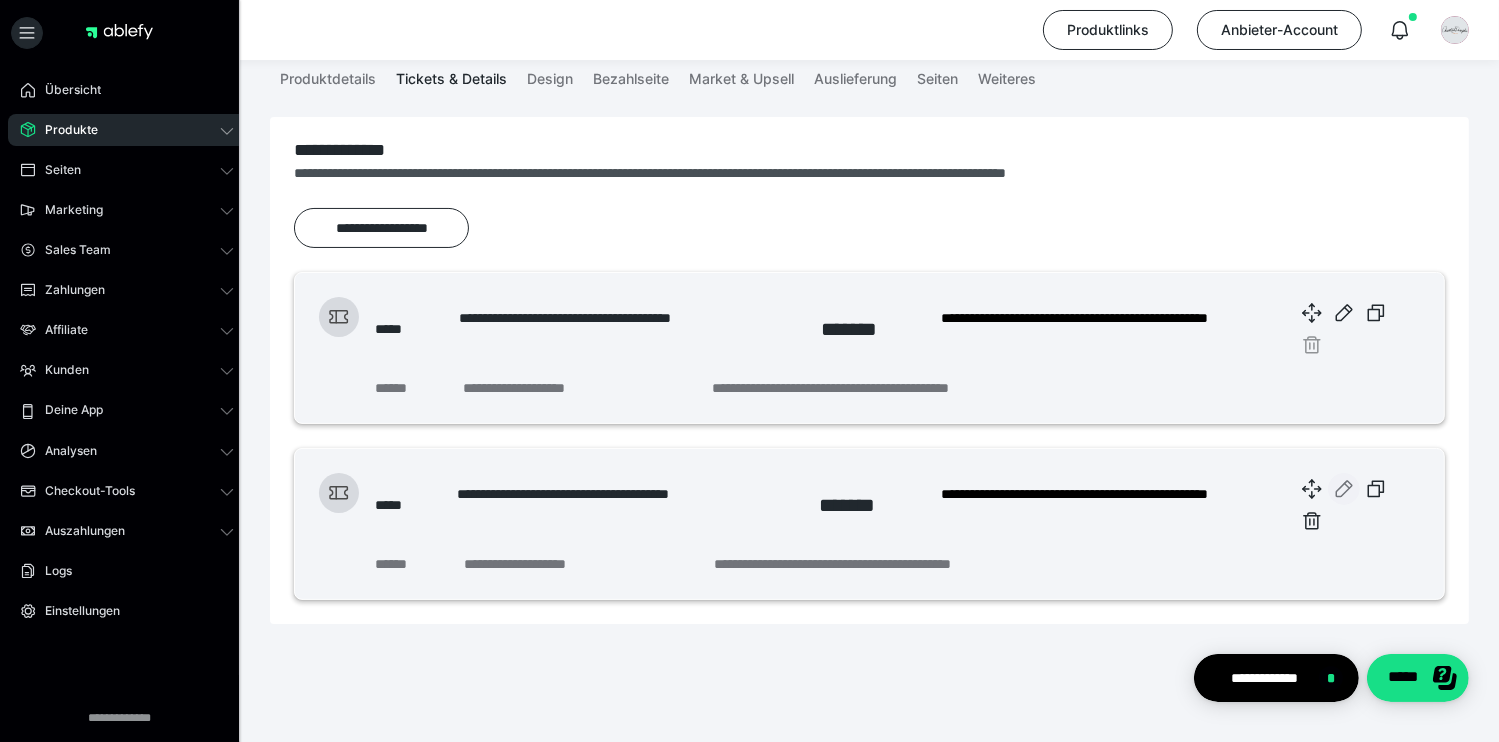 click 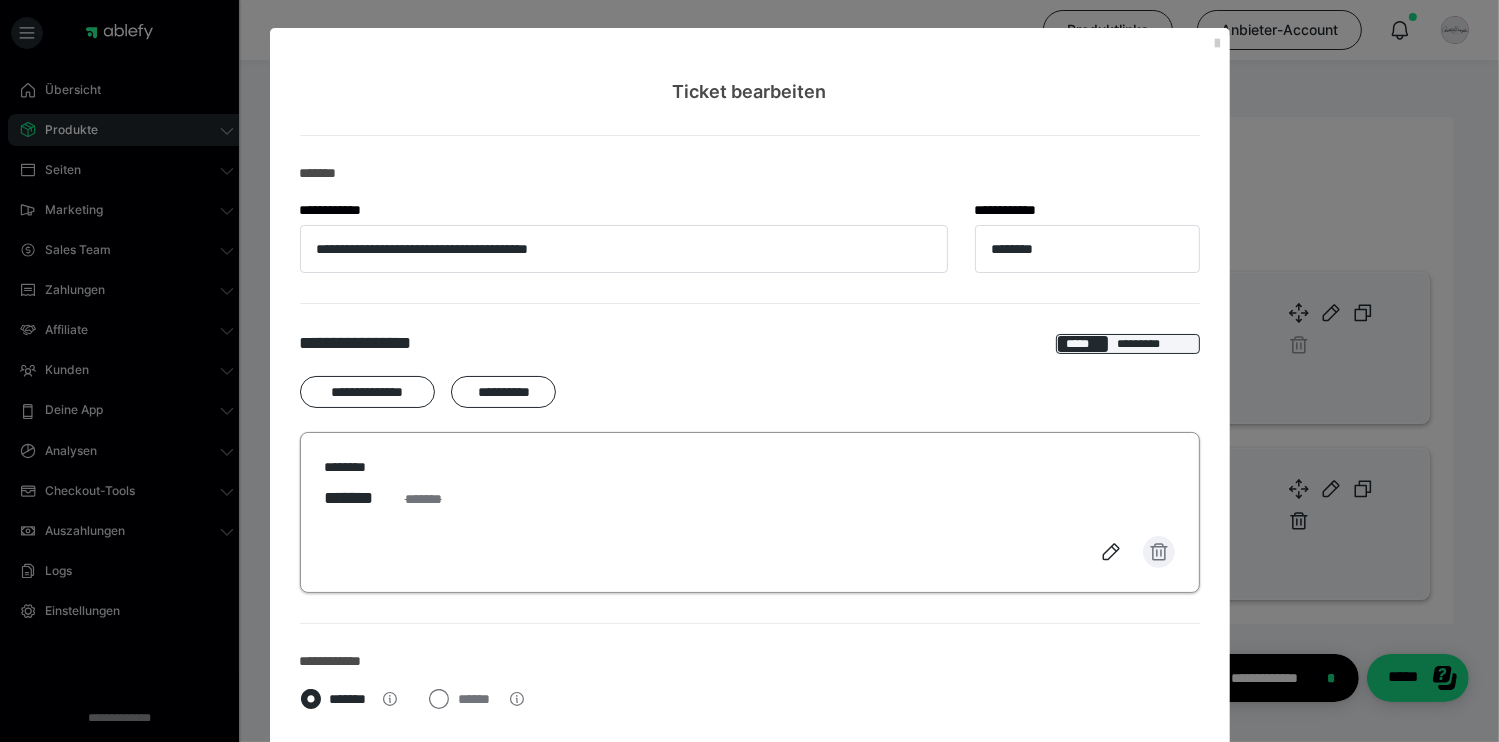 click 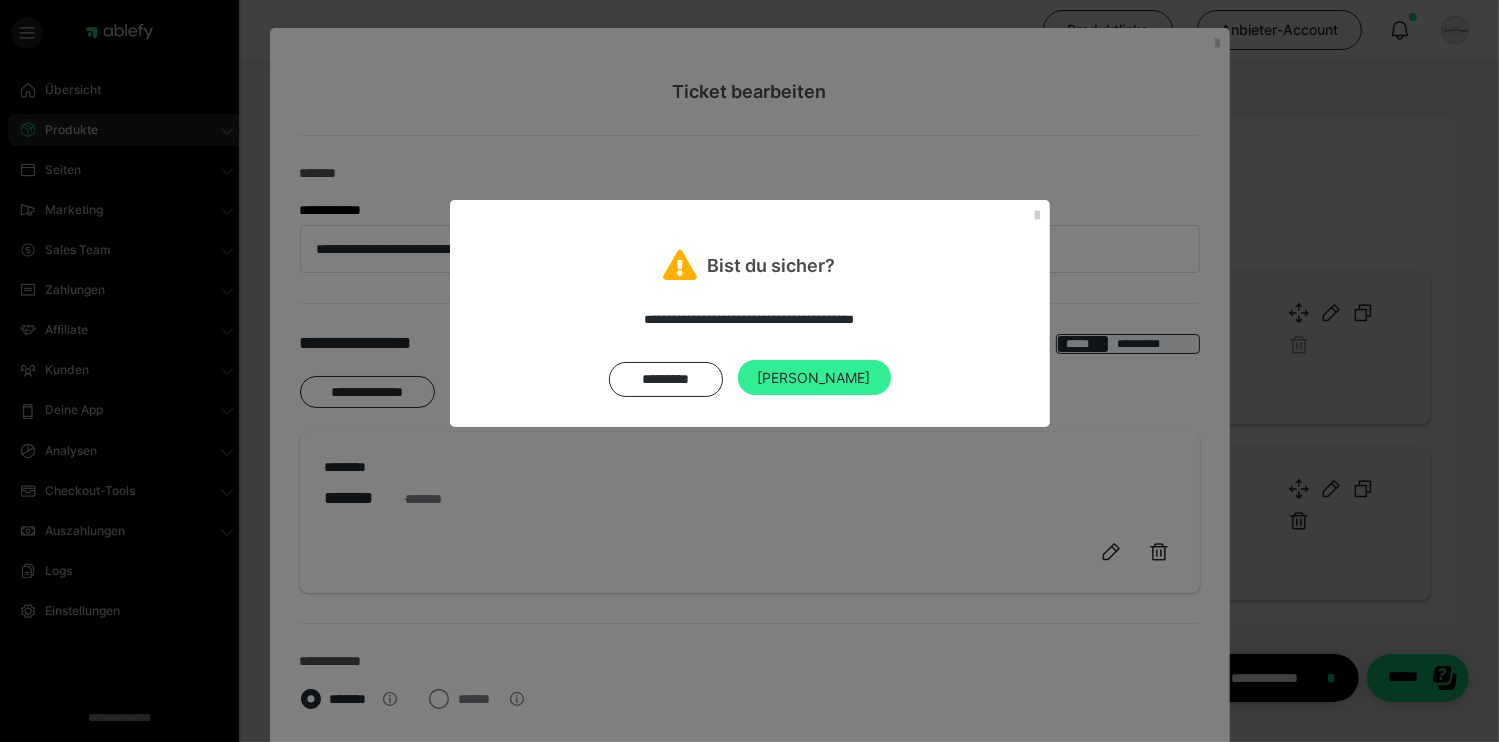click on "[PERSON_NAME]" at bounding box center [814, 378] 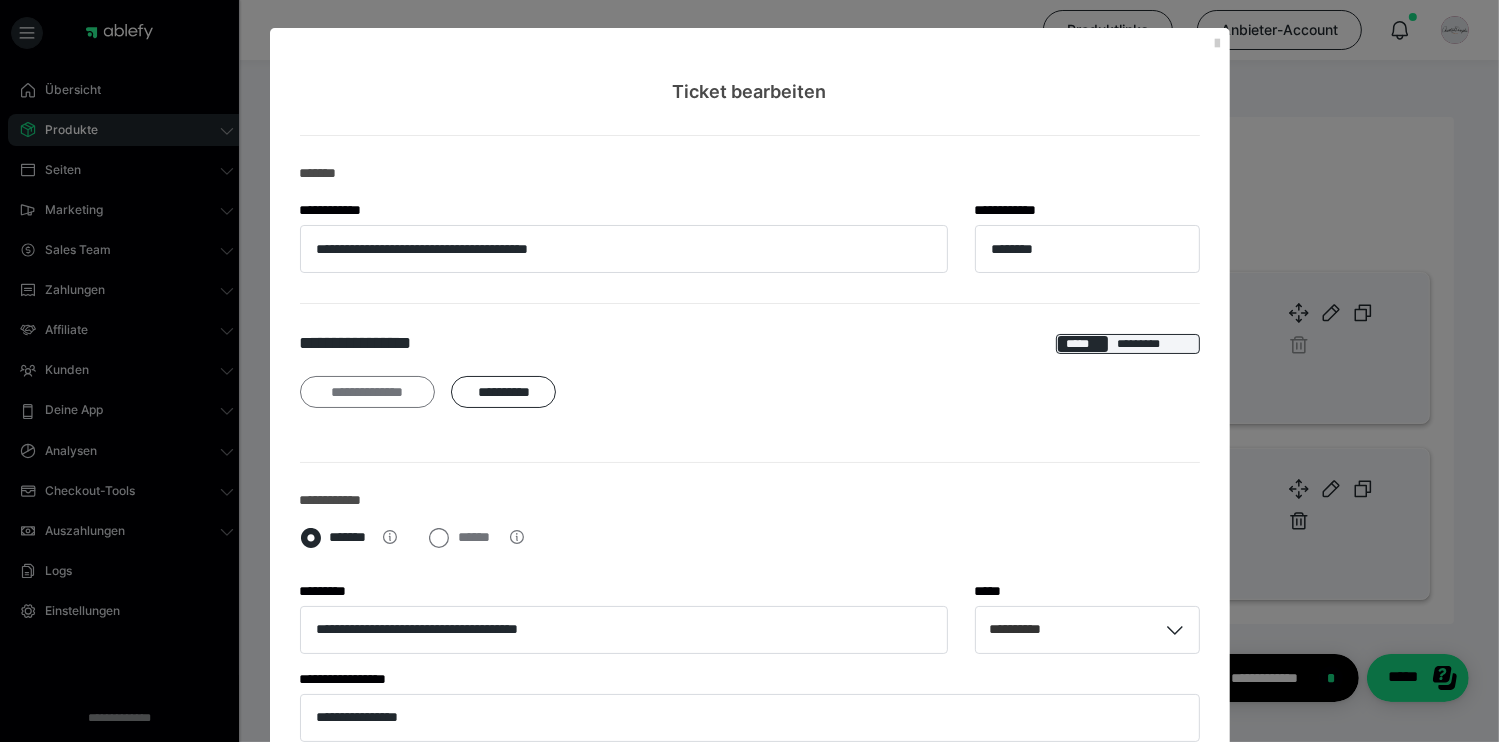 click on "**********" at bounding box center [368, 392] 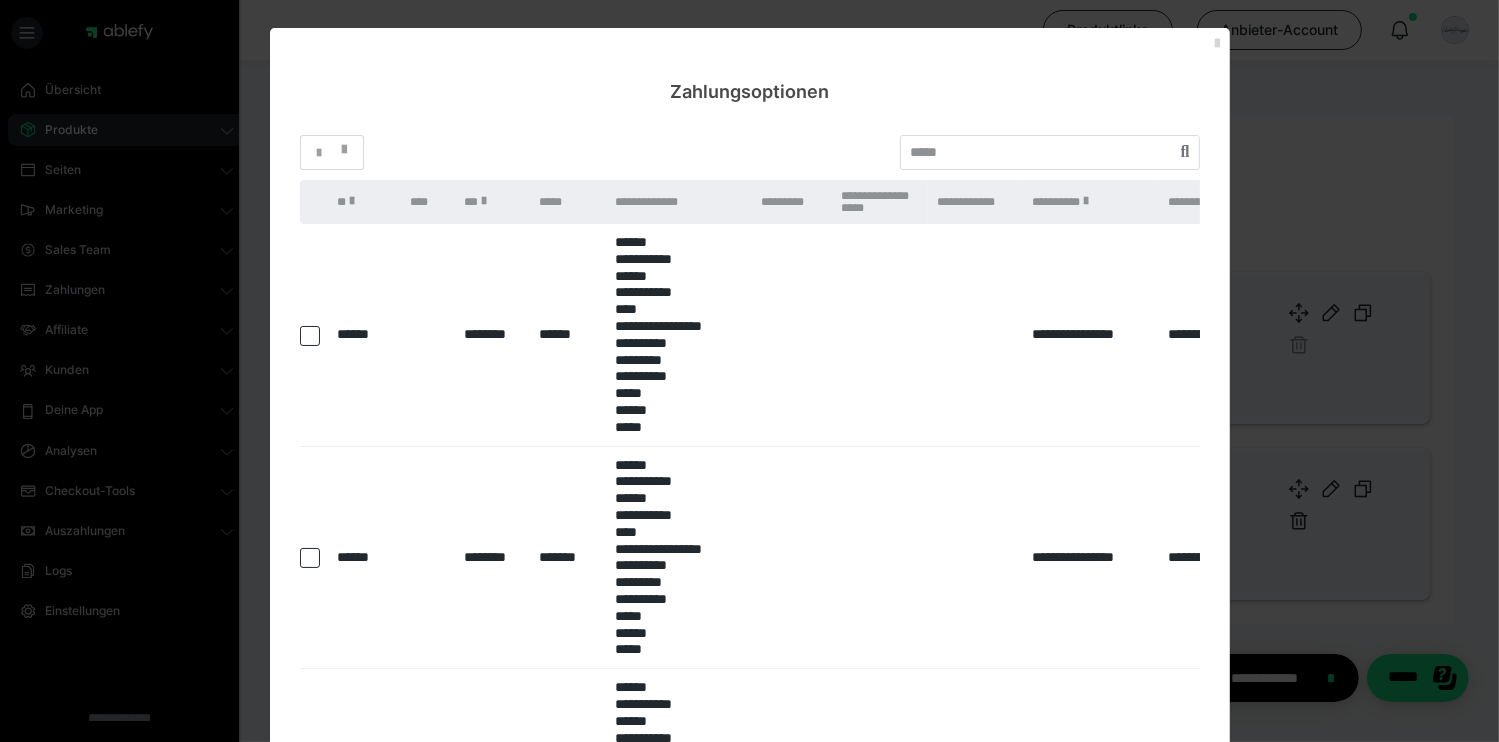 click at bounding box center (1218, 44) 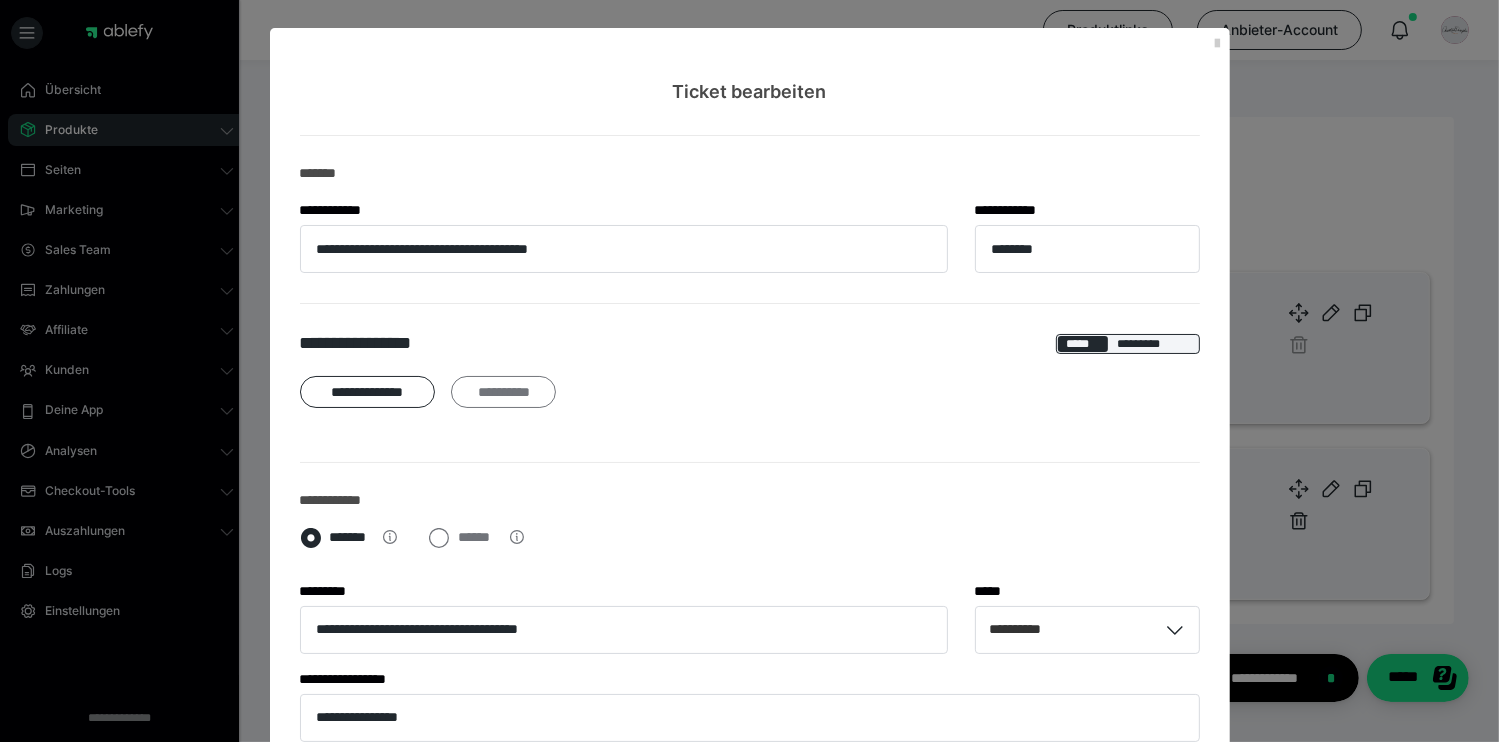 click on "**********" at bounding box center [503, 392] 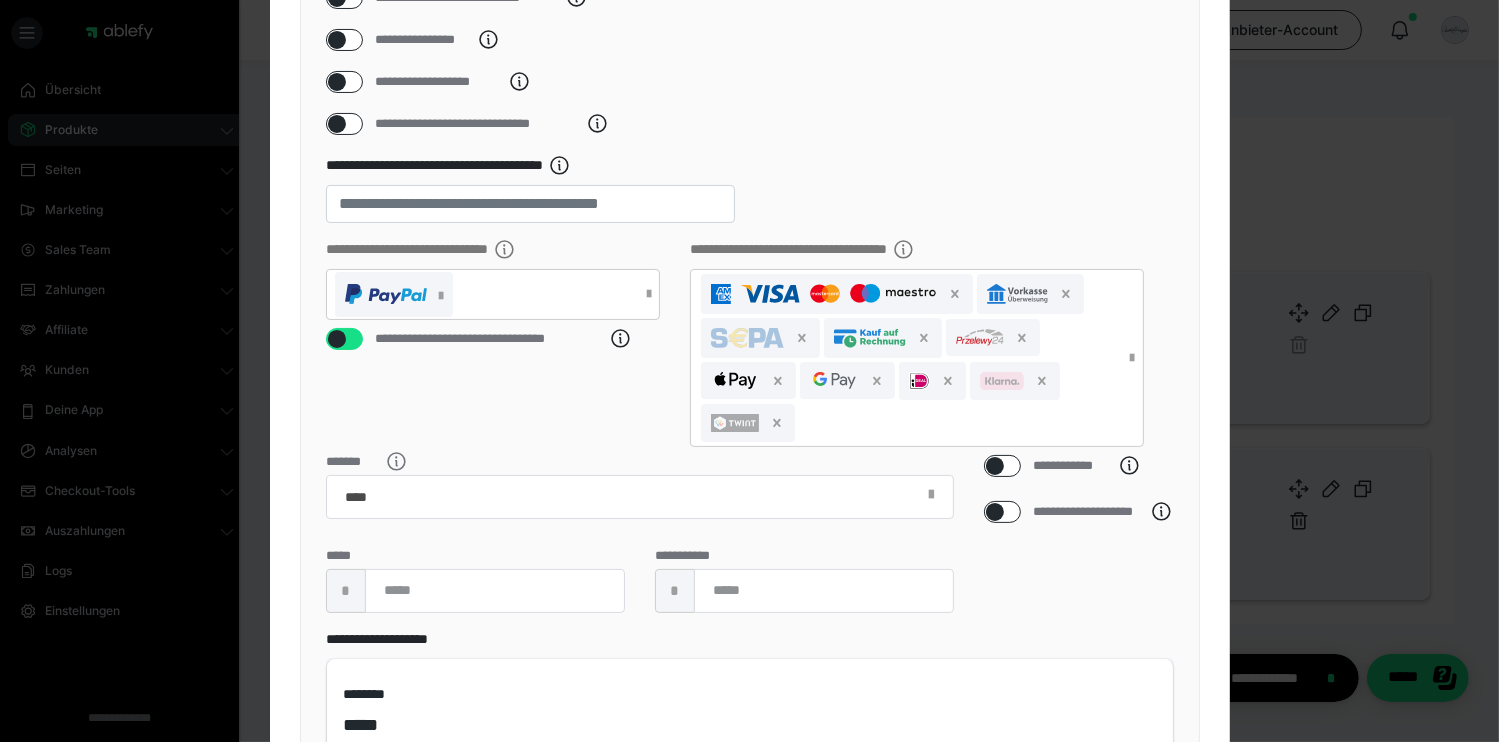 scroll, scrollTop: 400, scrollLeft: 0, axis: vertical 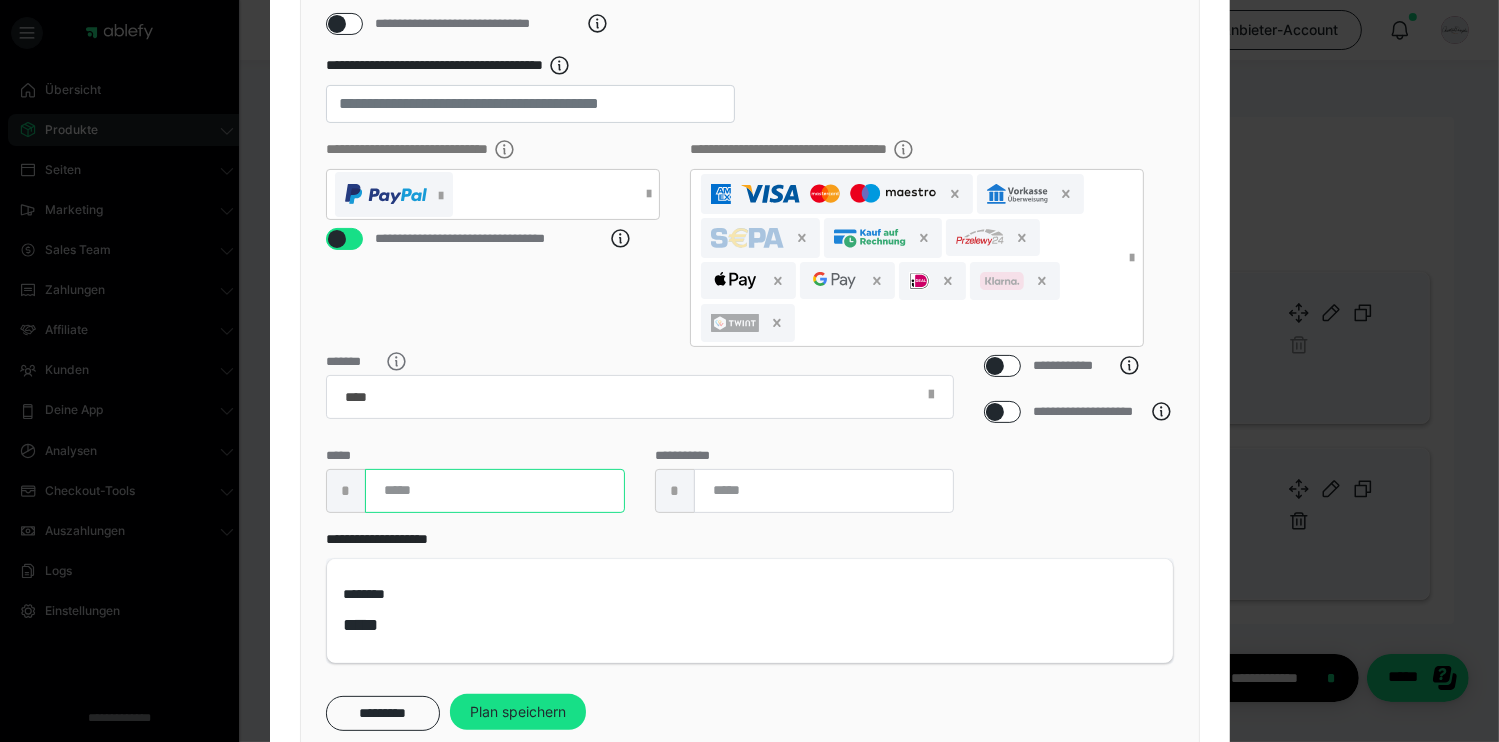 click at bounding box center [495, 491] 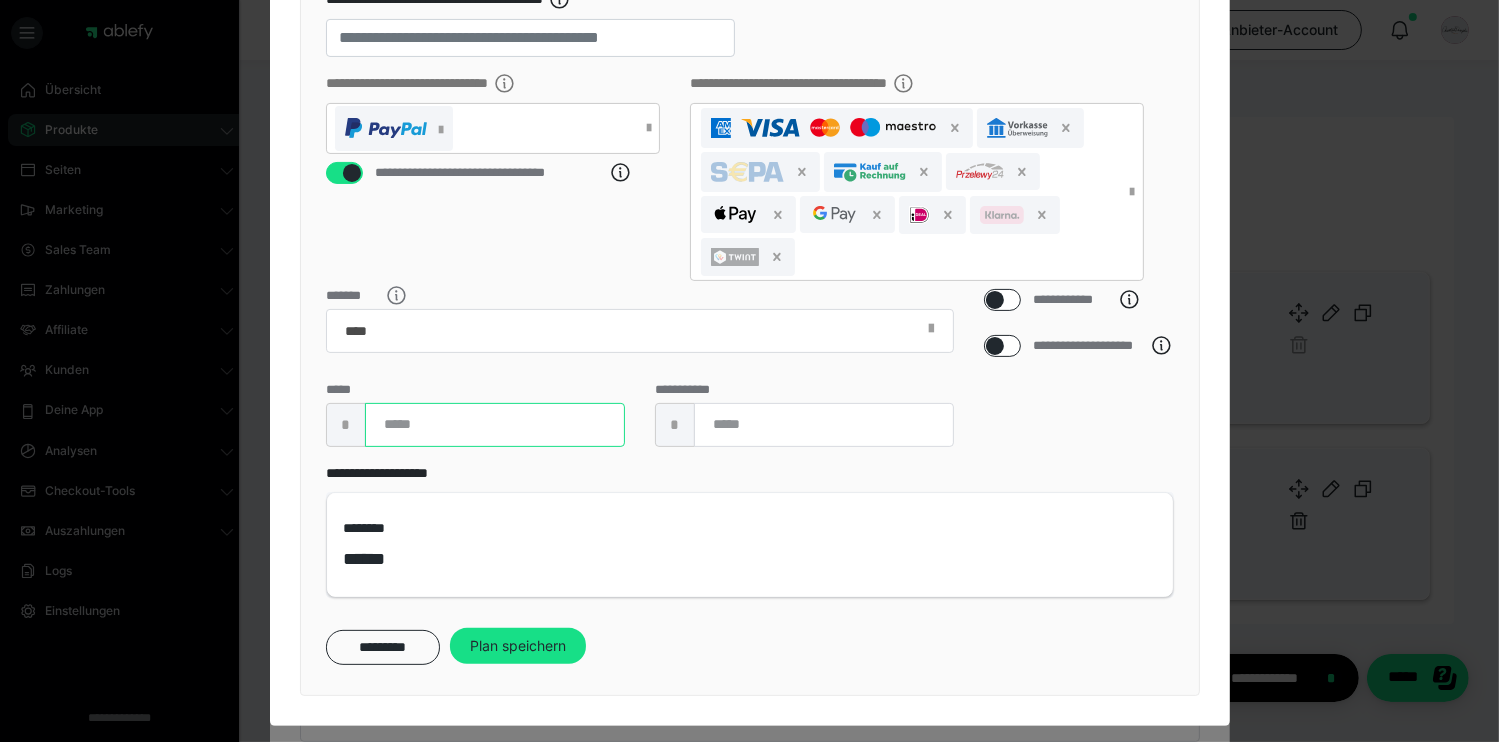 scroll, scrollTop: 498, scrollLeft: 0, axis: vertical 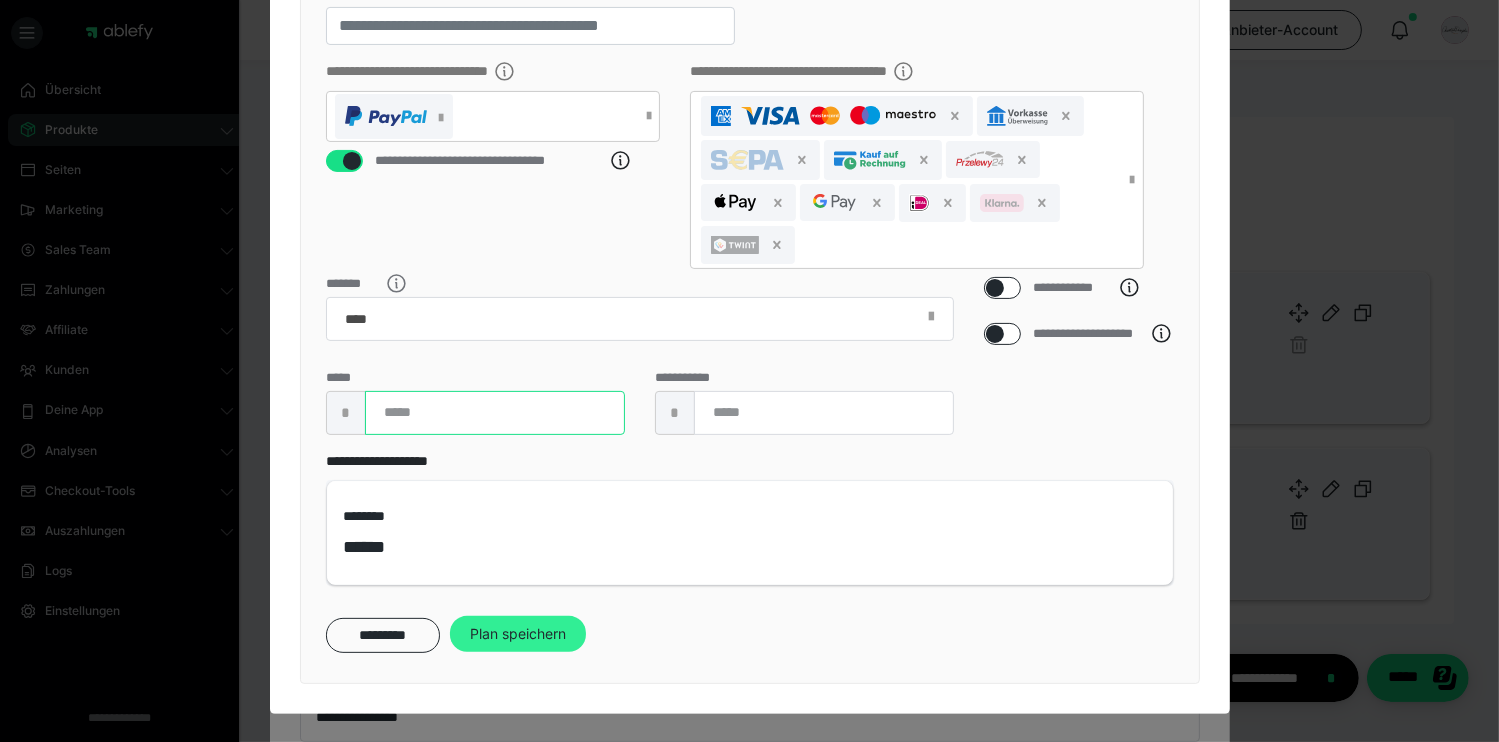 type on "**" 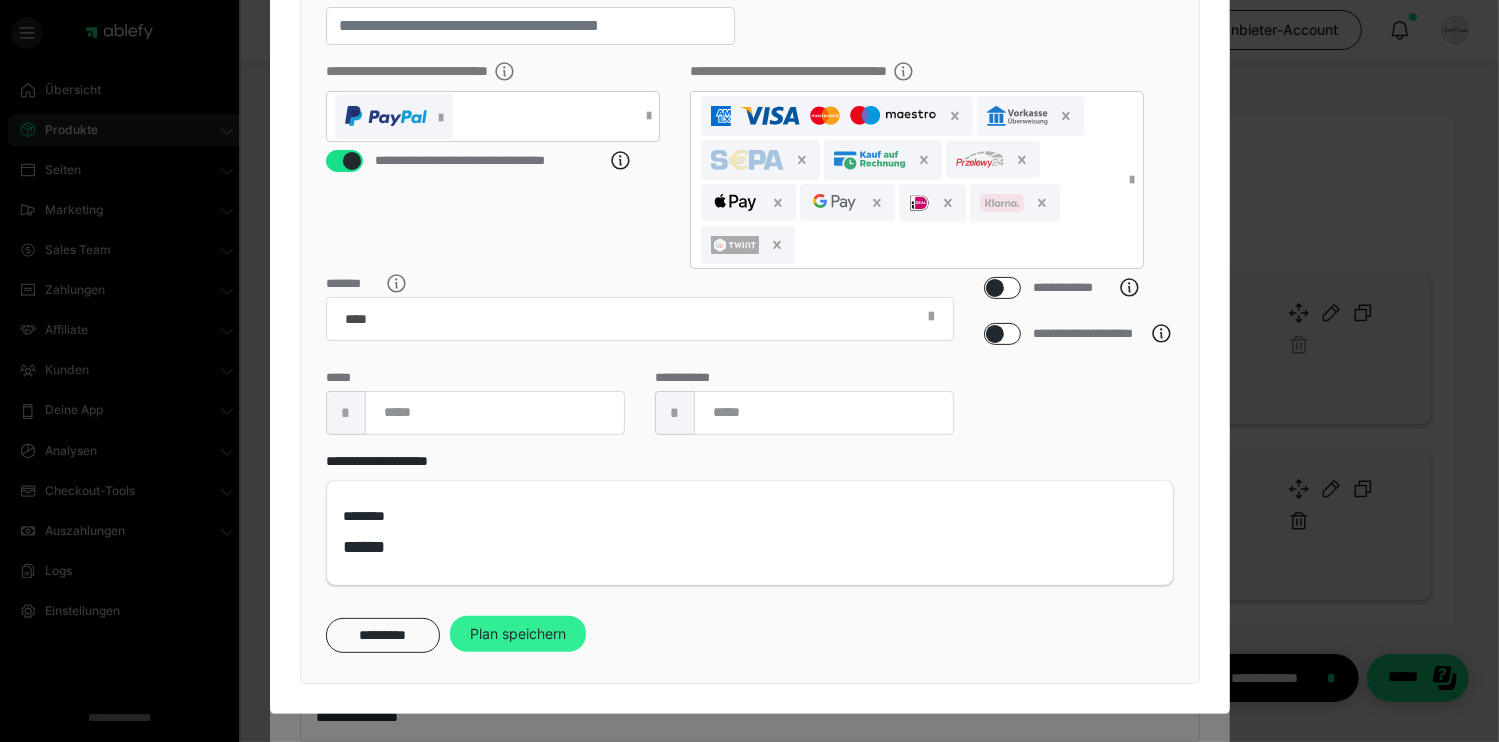 click on "Plan speichern" at bounding box center [518, 634] 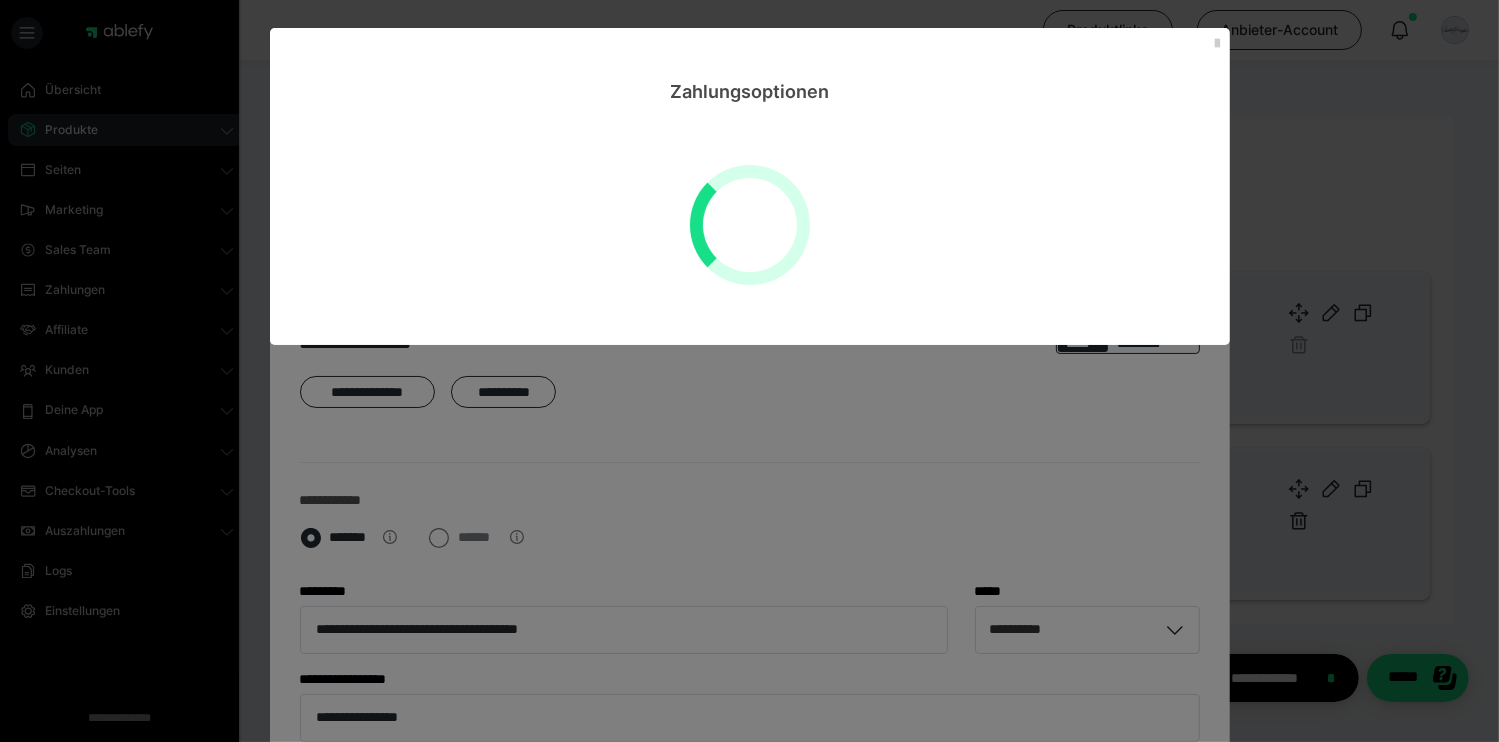 scroll, scrollTop: 0, scrollLeft: 0, axis: both 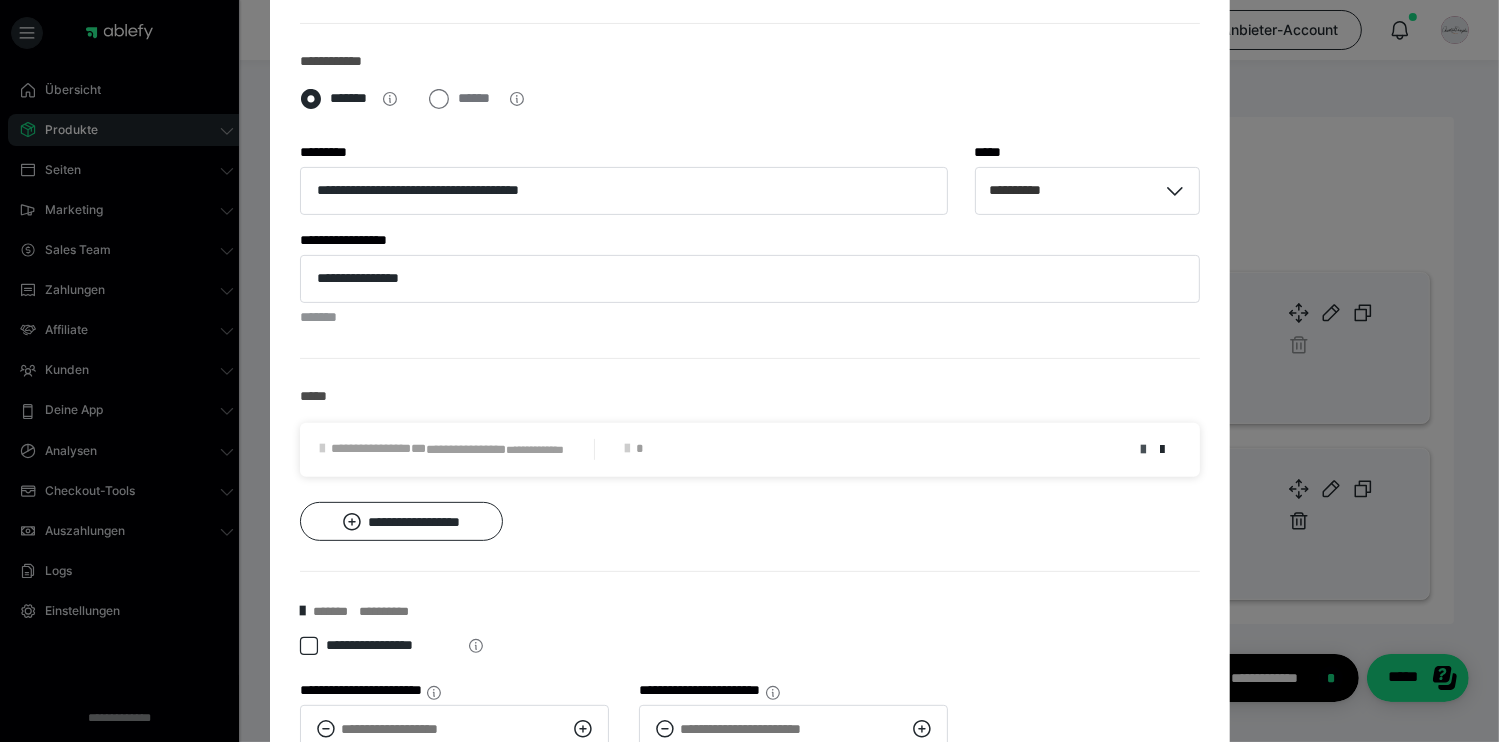 click at bounding box center [1144, 450] 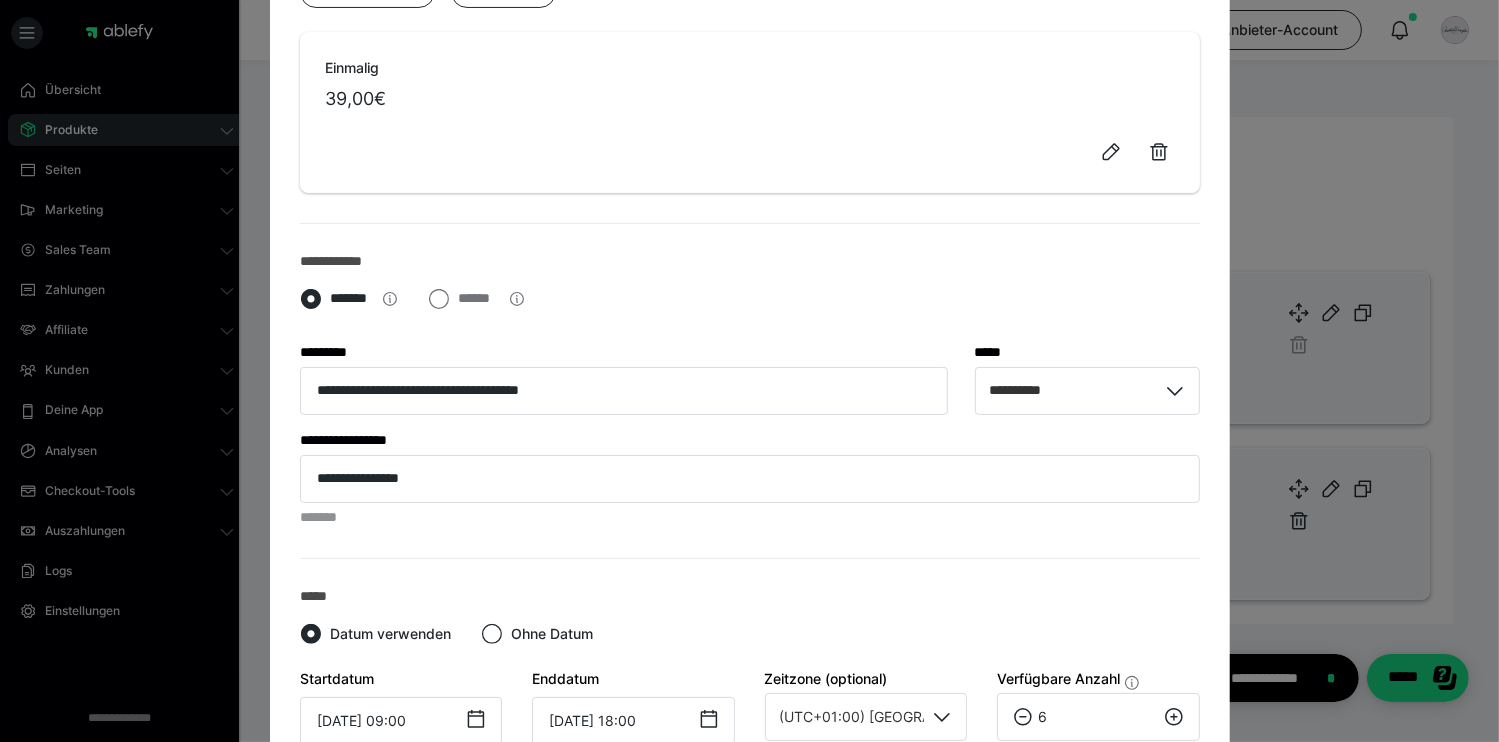 scroll, scrollTop: 0, scrollLeft: 0, axis: both 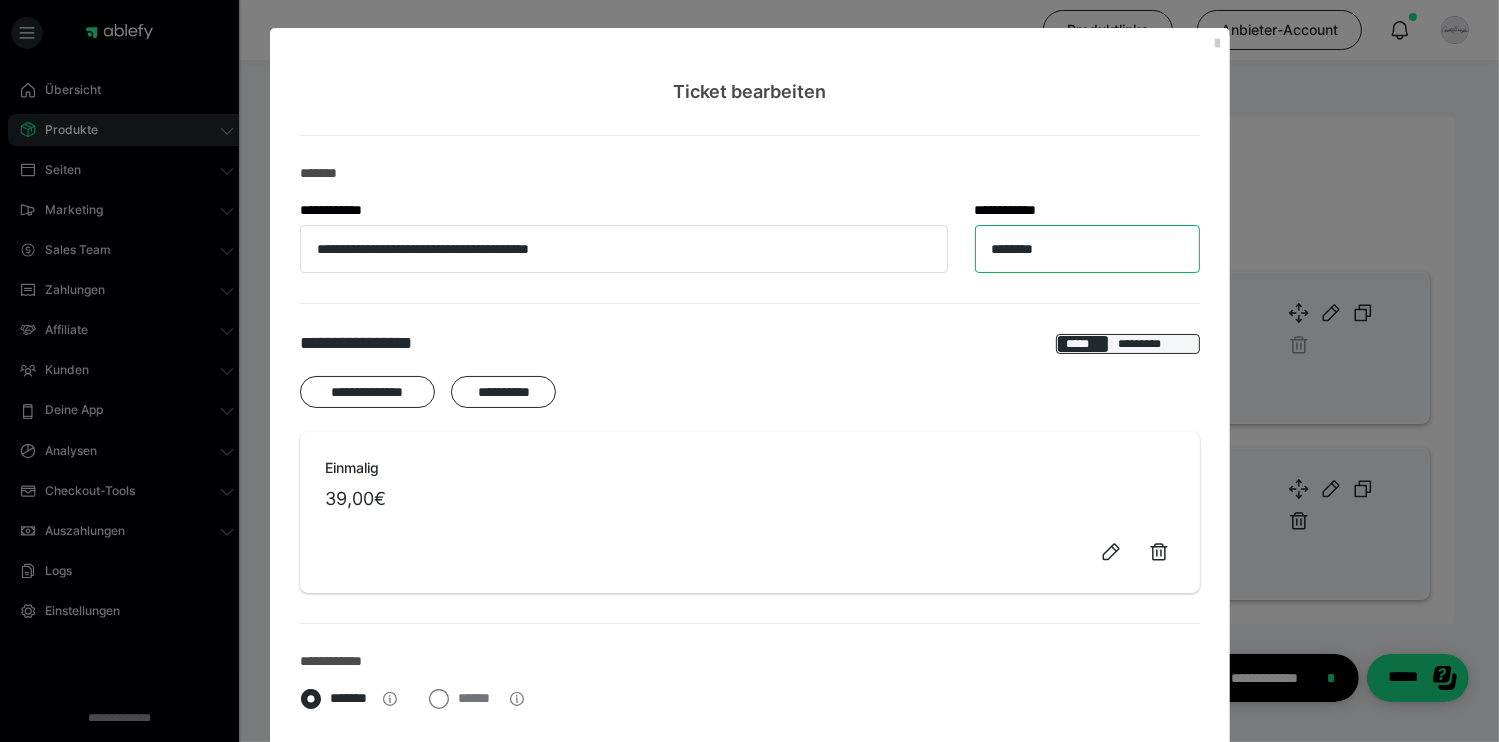 drag, startPoint x: 1050, startPoint y: 246, endPoint x: 901, endPoint y: 249, distance: 149.0302 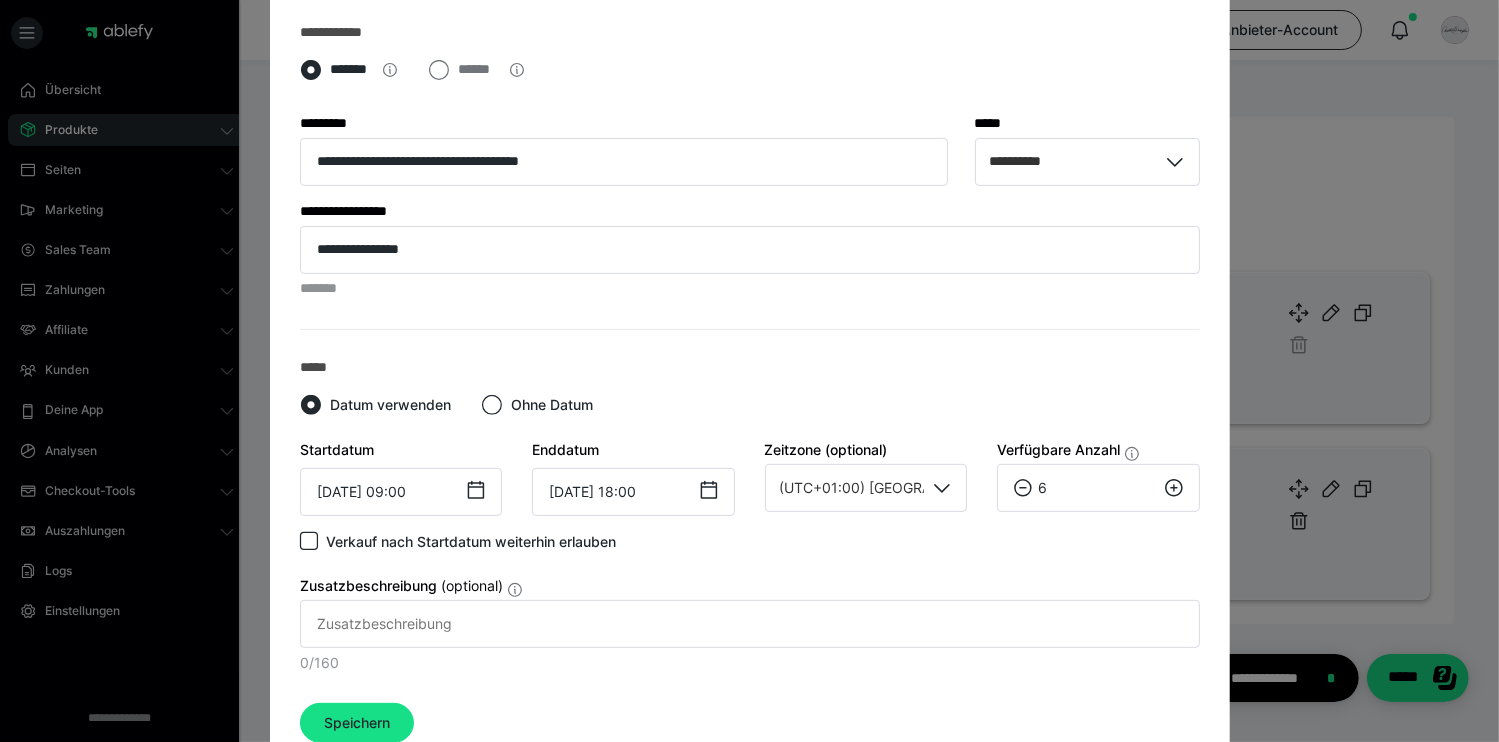 scroll, scrollTop: 900, scrollLeft: 0, axis: vertical 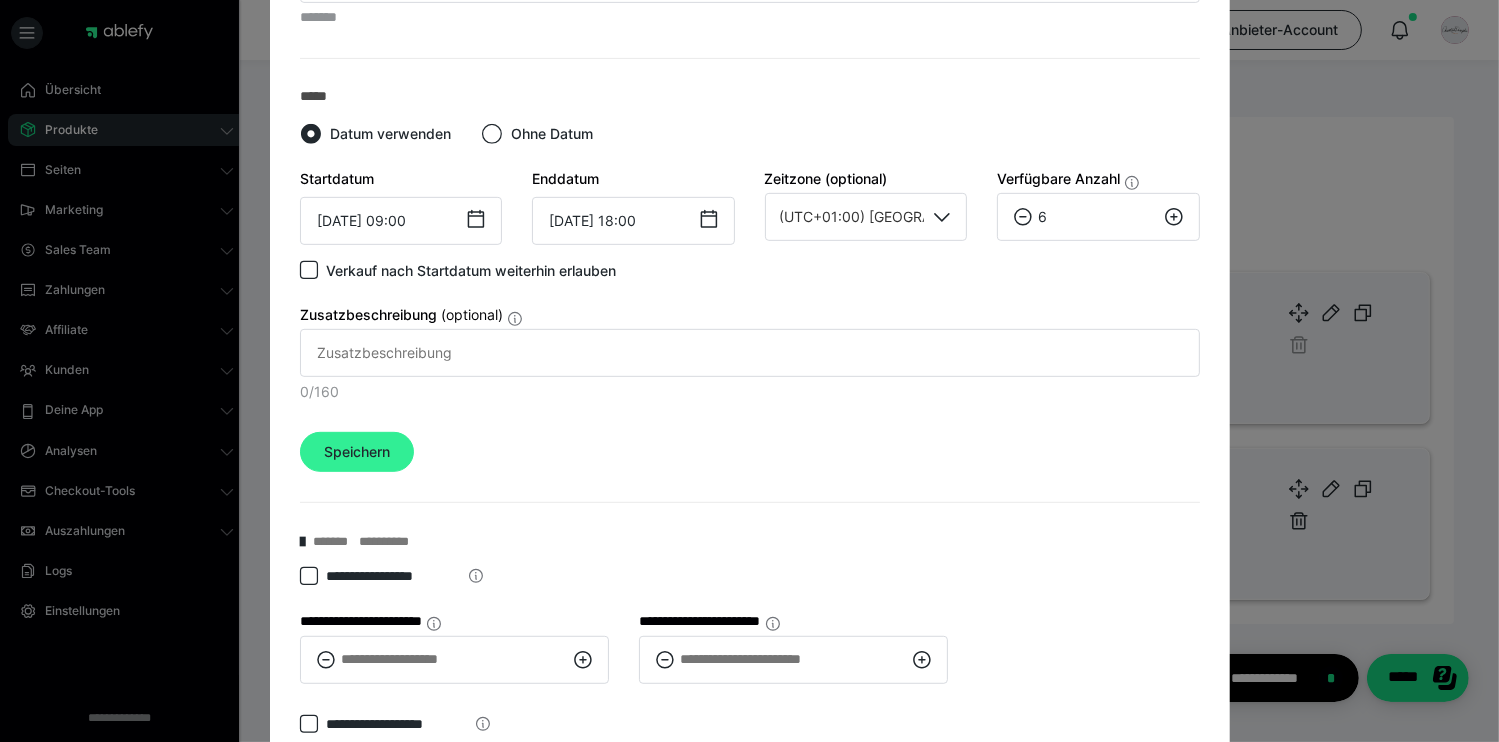 type on "******" 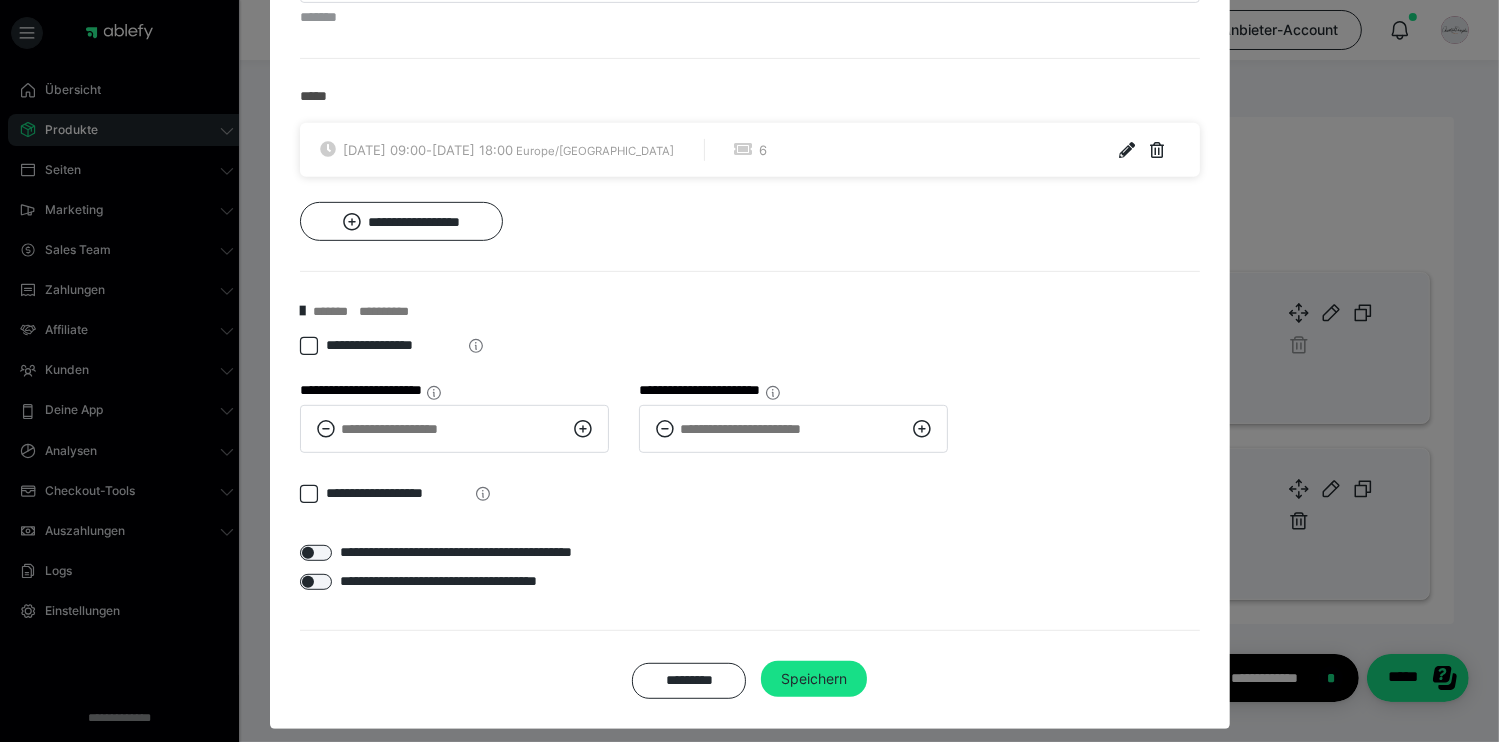 click 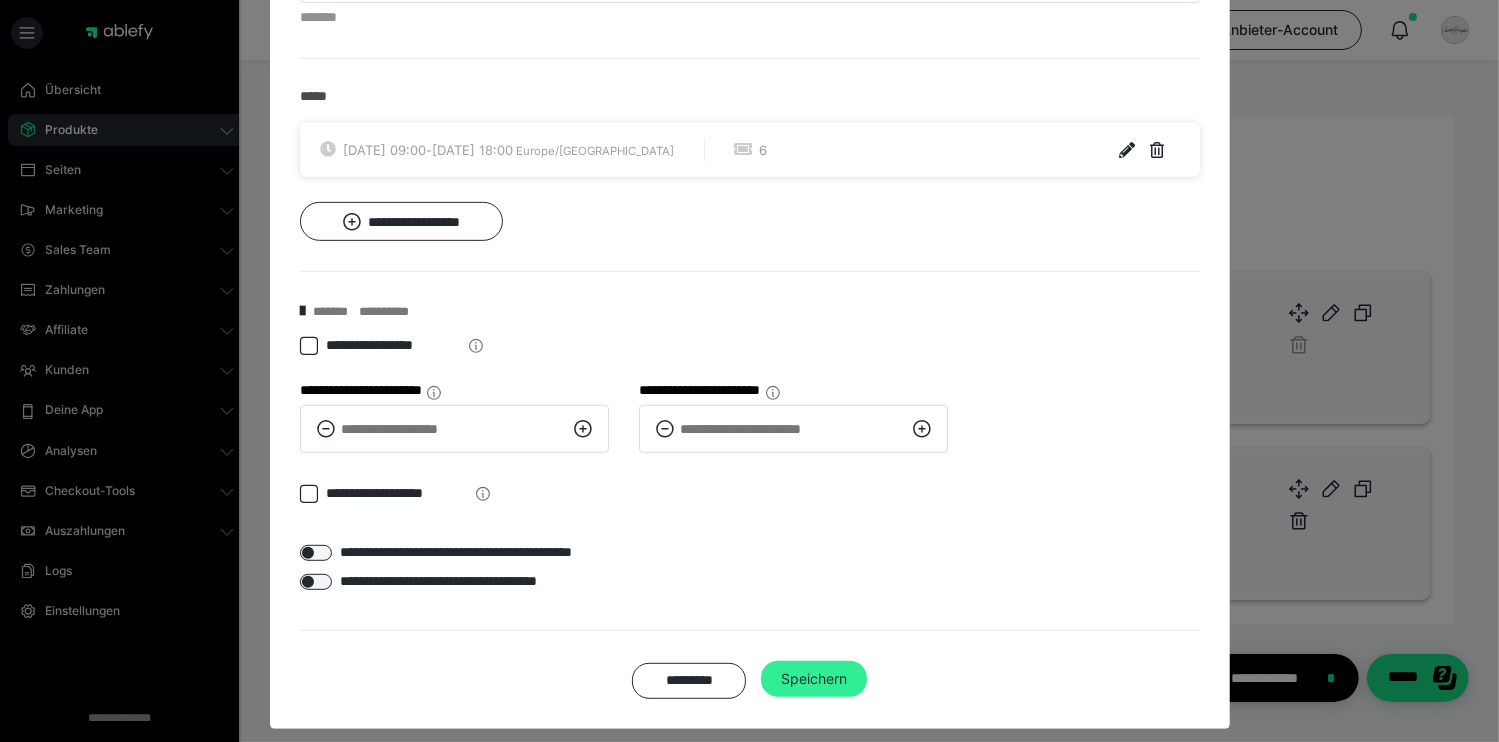 click on "Speichern" at bounding box center (814, 679) 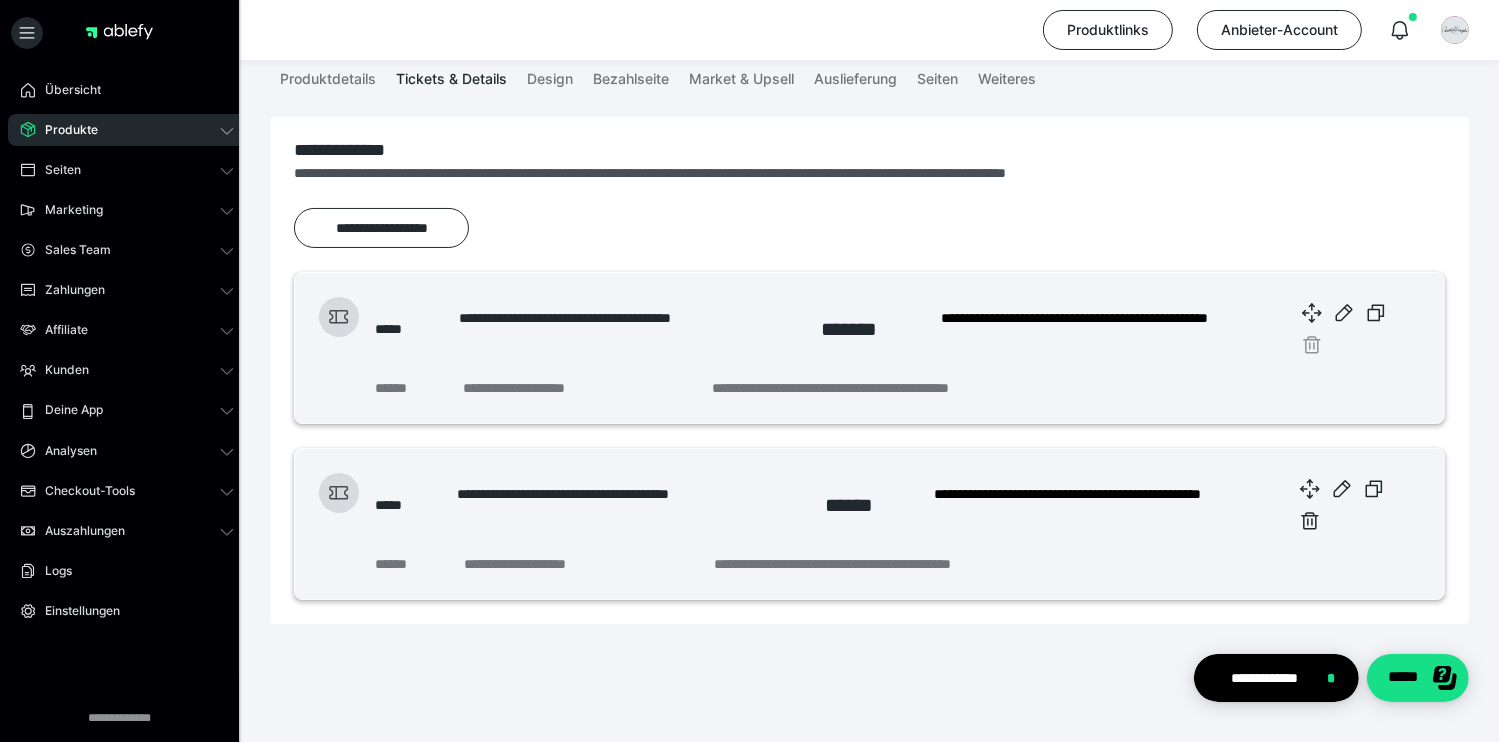 click on "Produkte" at bounding box center (64, 130) 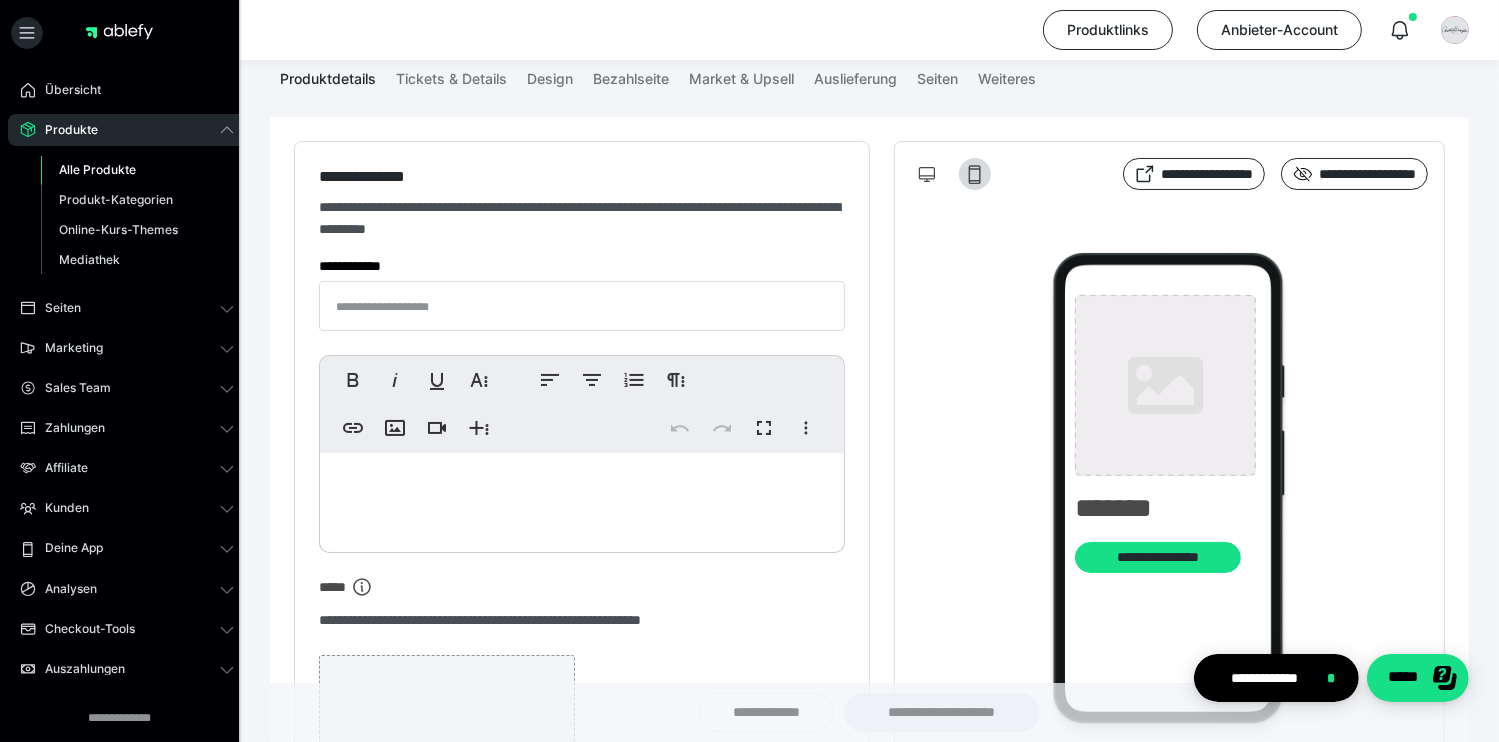 type on "**********" 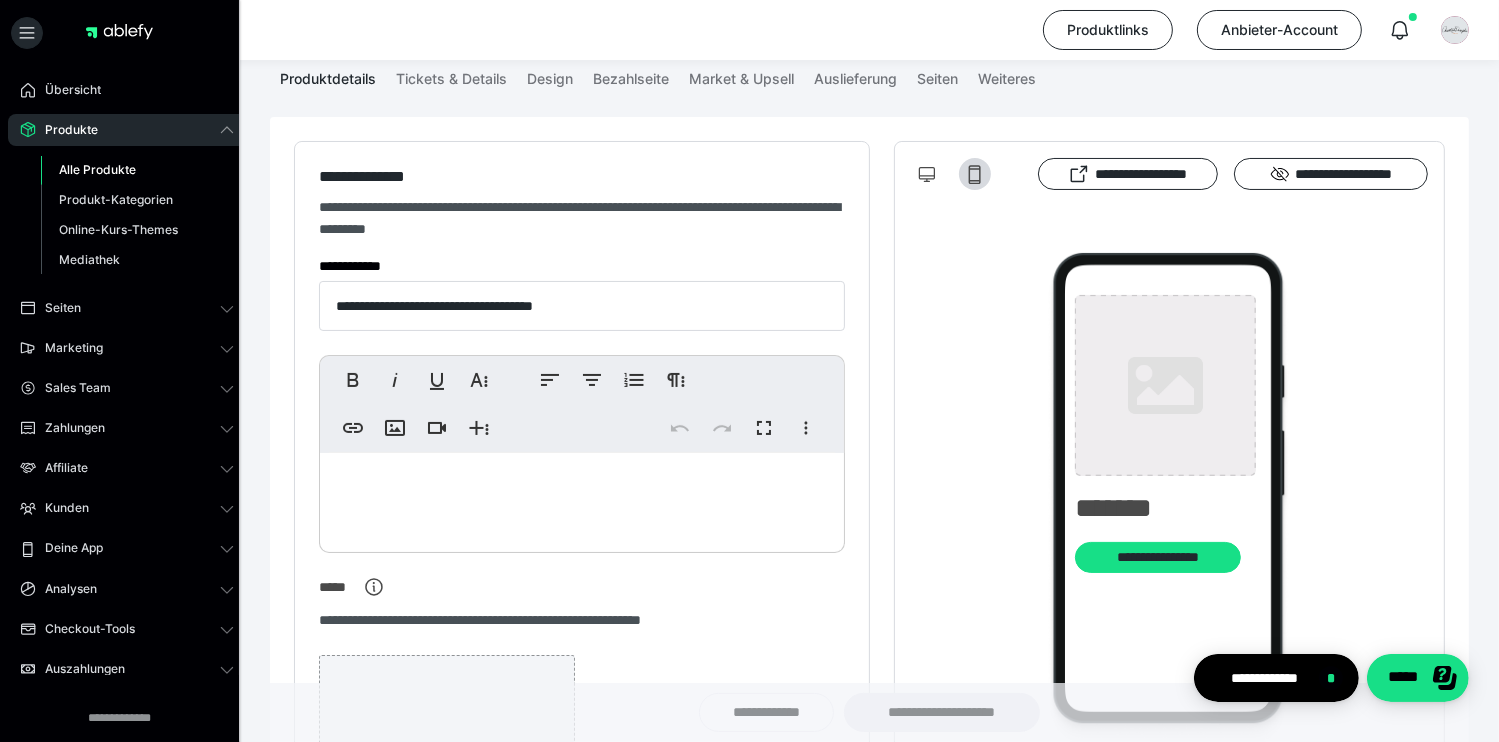 type on "**********" 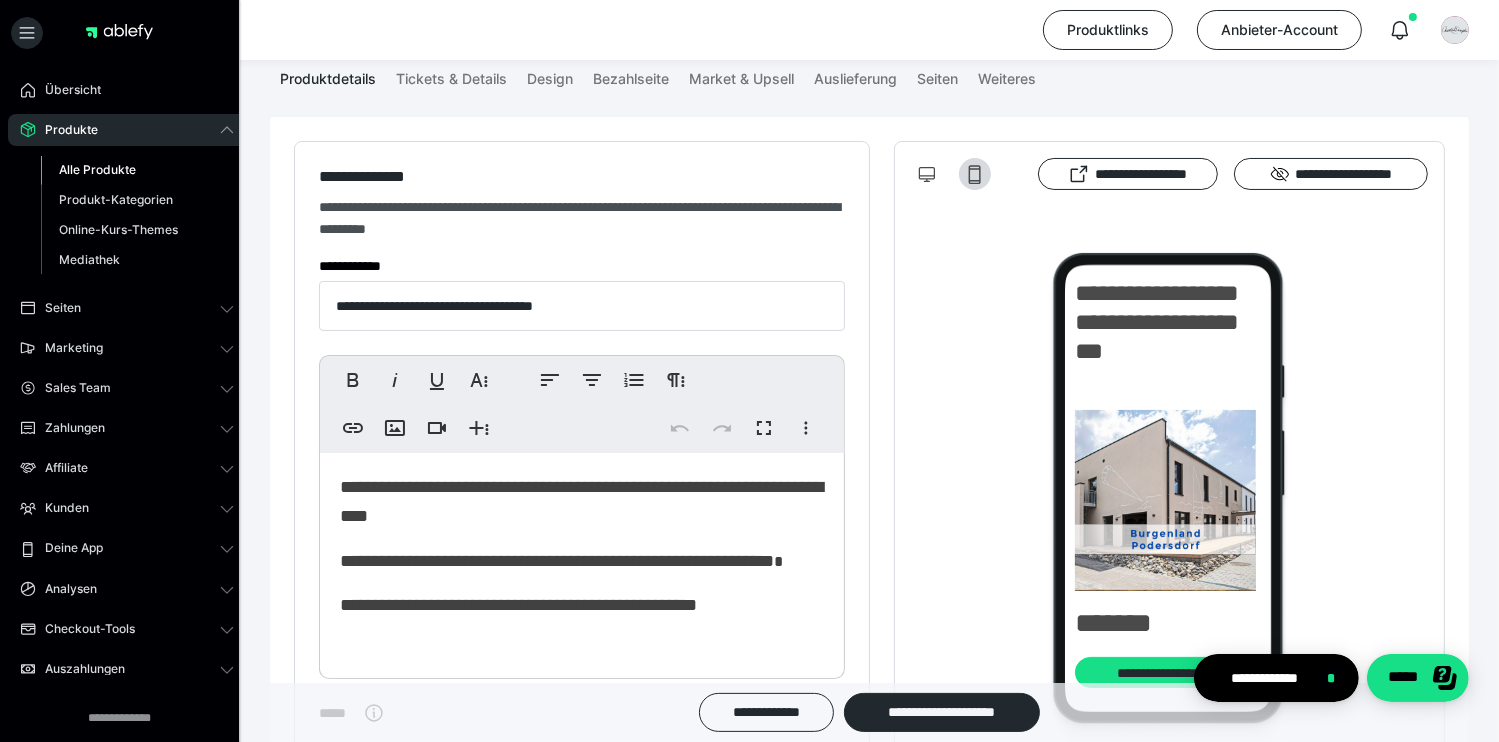 click on "Alle Produkte" at bounding box center (97, 169) 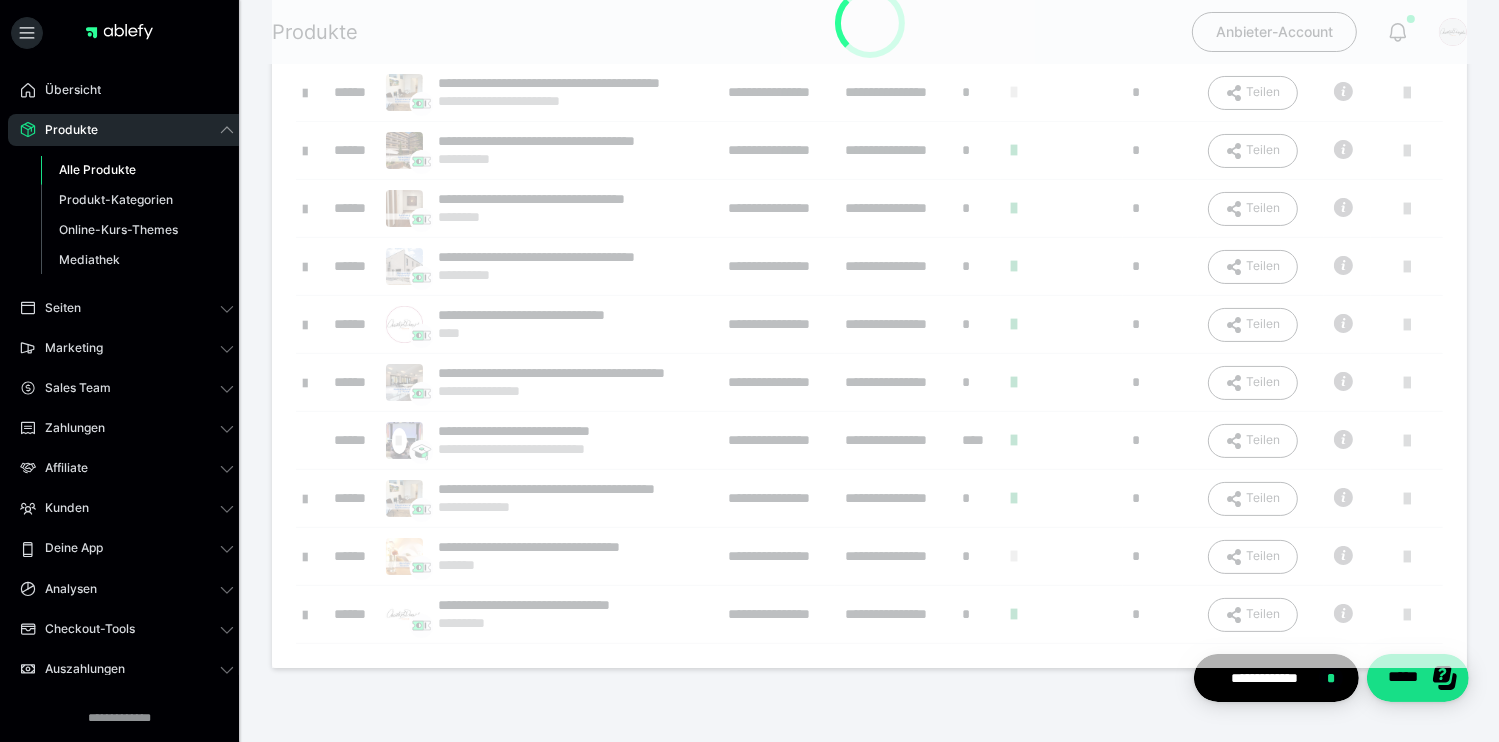 scroll, scrollTop: 0, scrollLeft: 0, axis: both 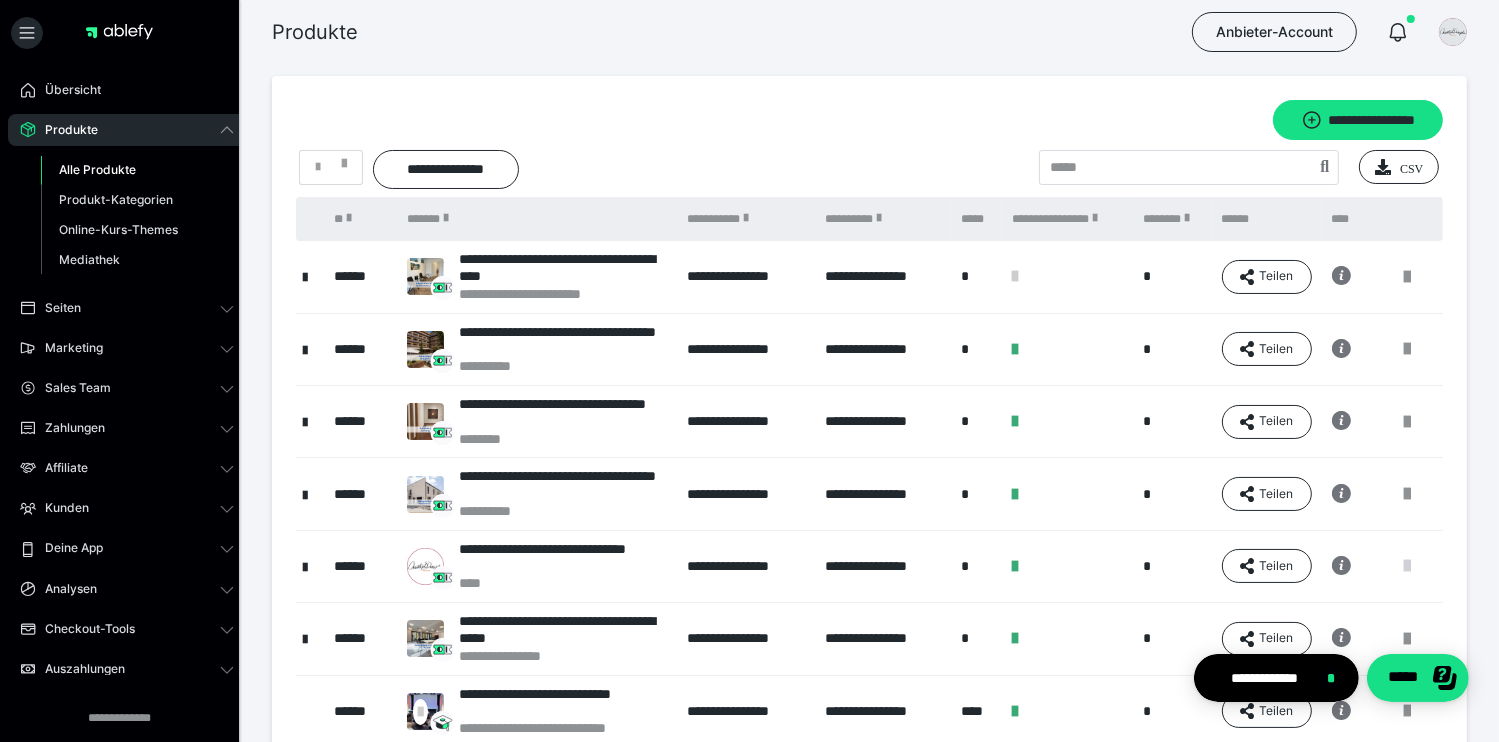 click at bounding box center (1407, 566) 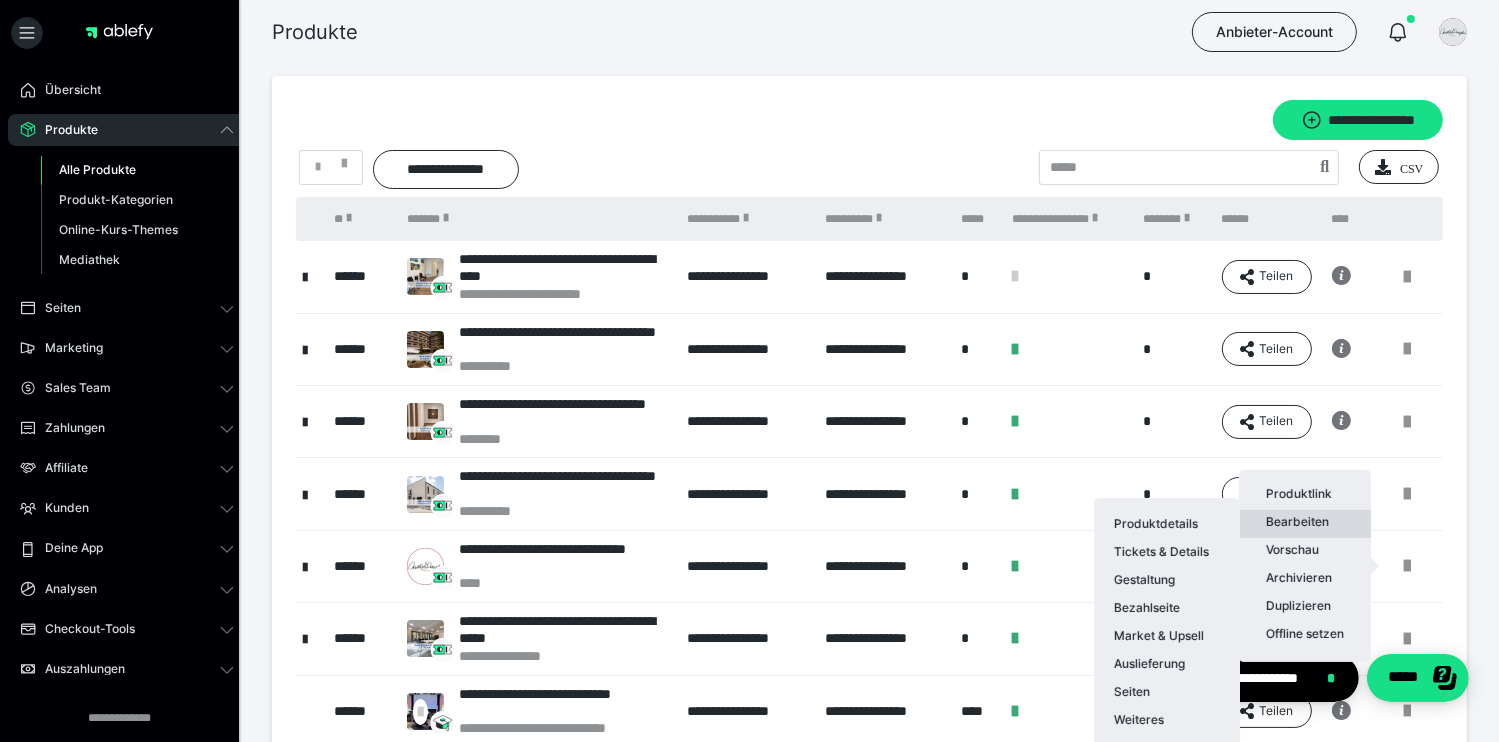 click on "Bearbeiten Produktdetails Tickets & Details Gestaltung Bezahlseite Market & Upsell Auslieferung Seiten Weiteres" at bounding box center [1305, 524] 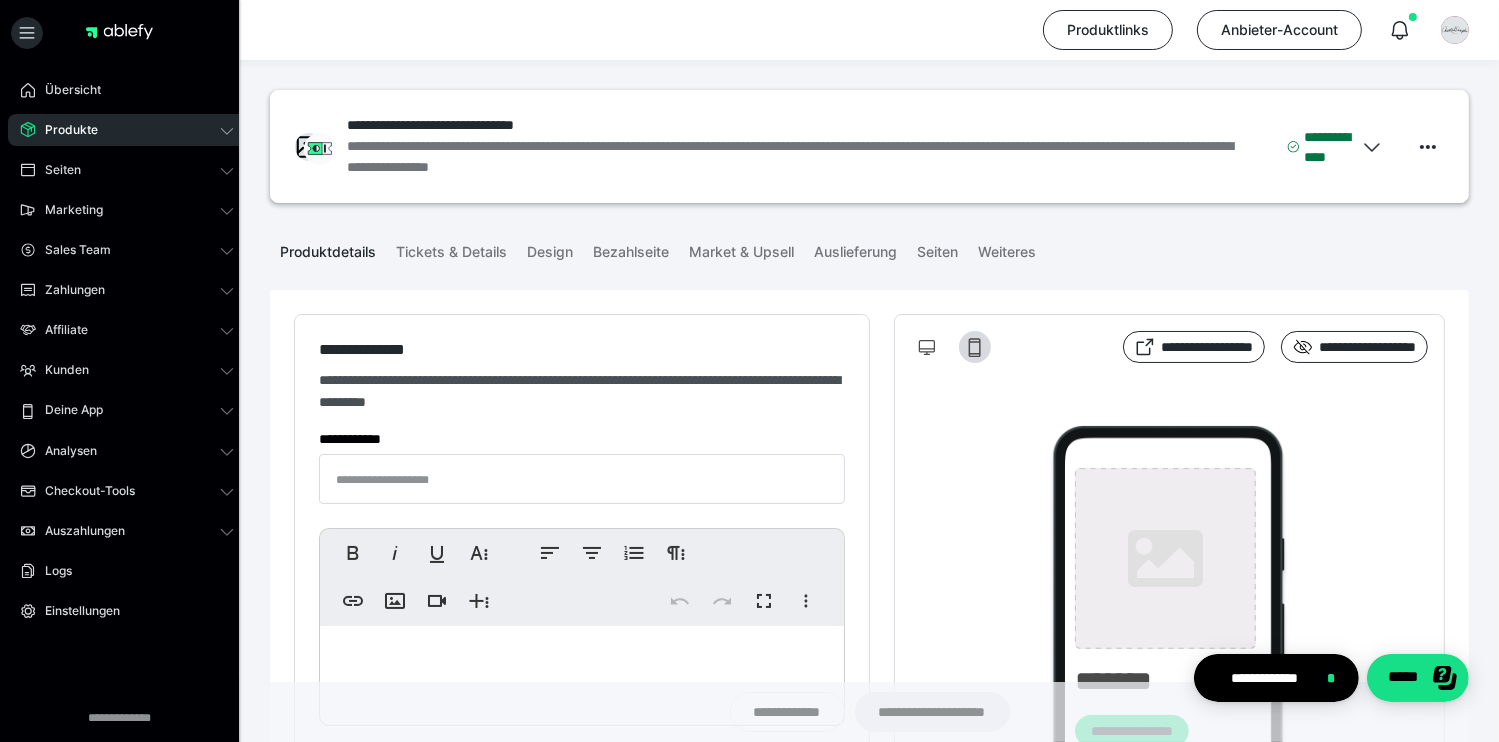 type on "**********" 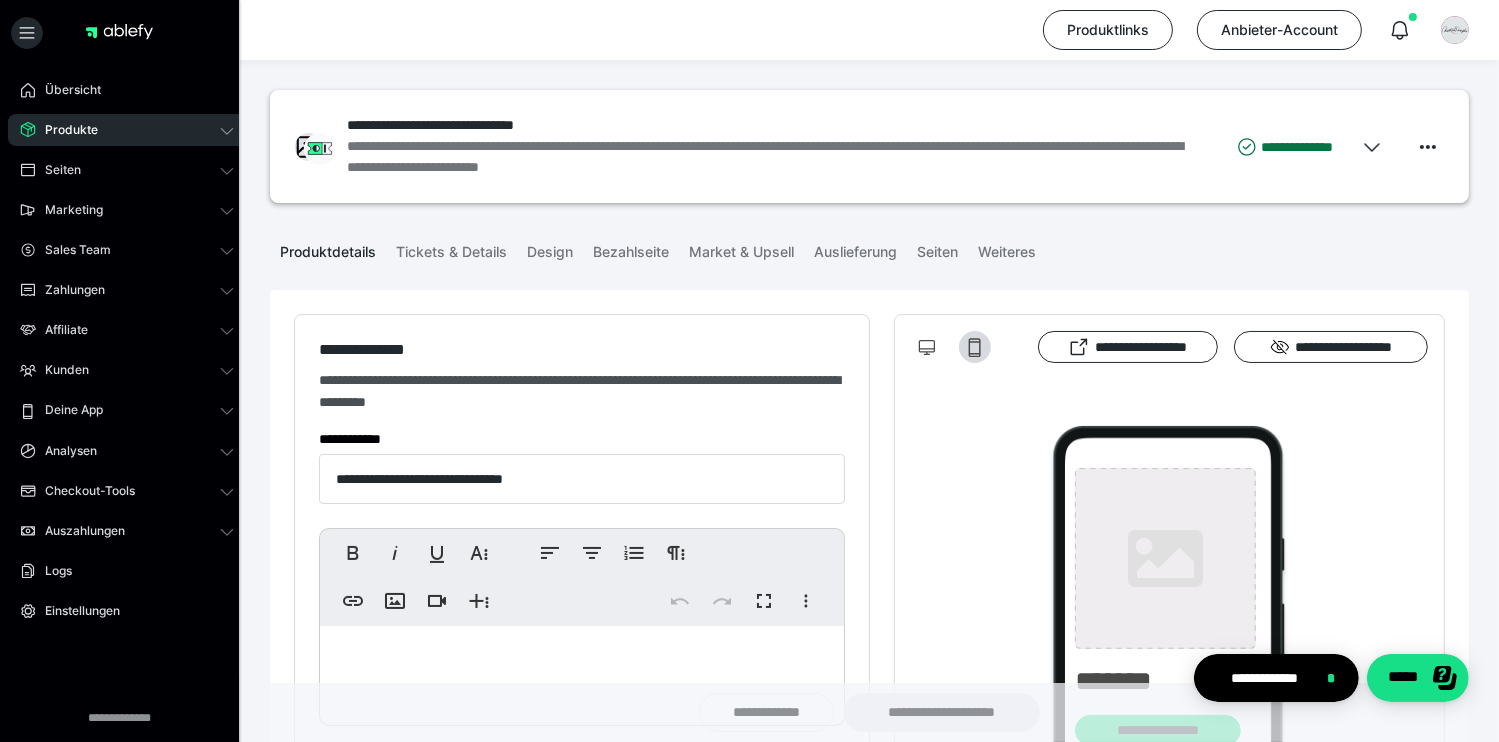 type on "**********" 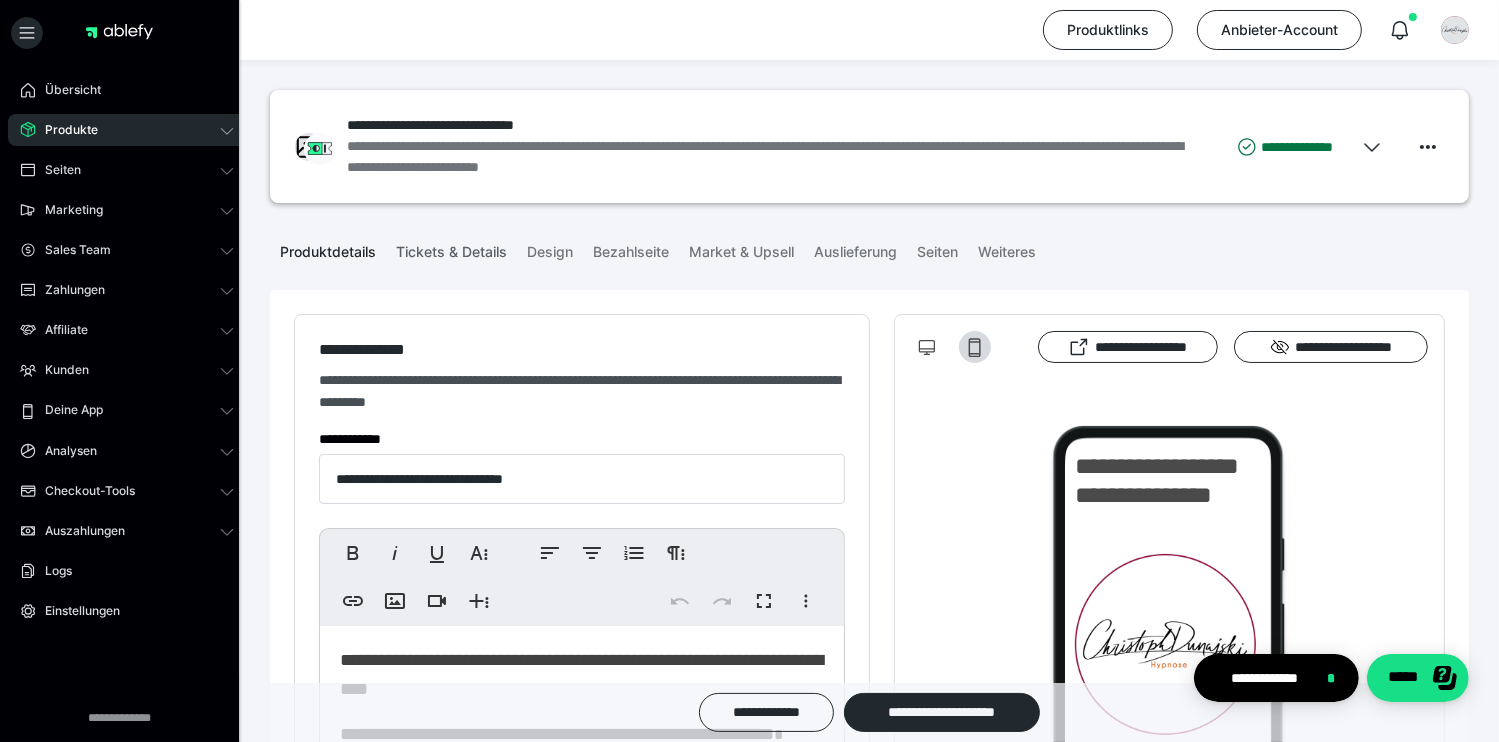 click on "Tickets & Details" at bounding box center (451, 248) 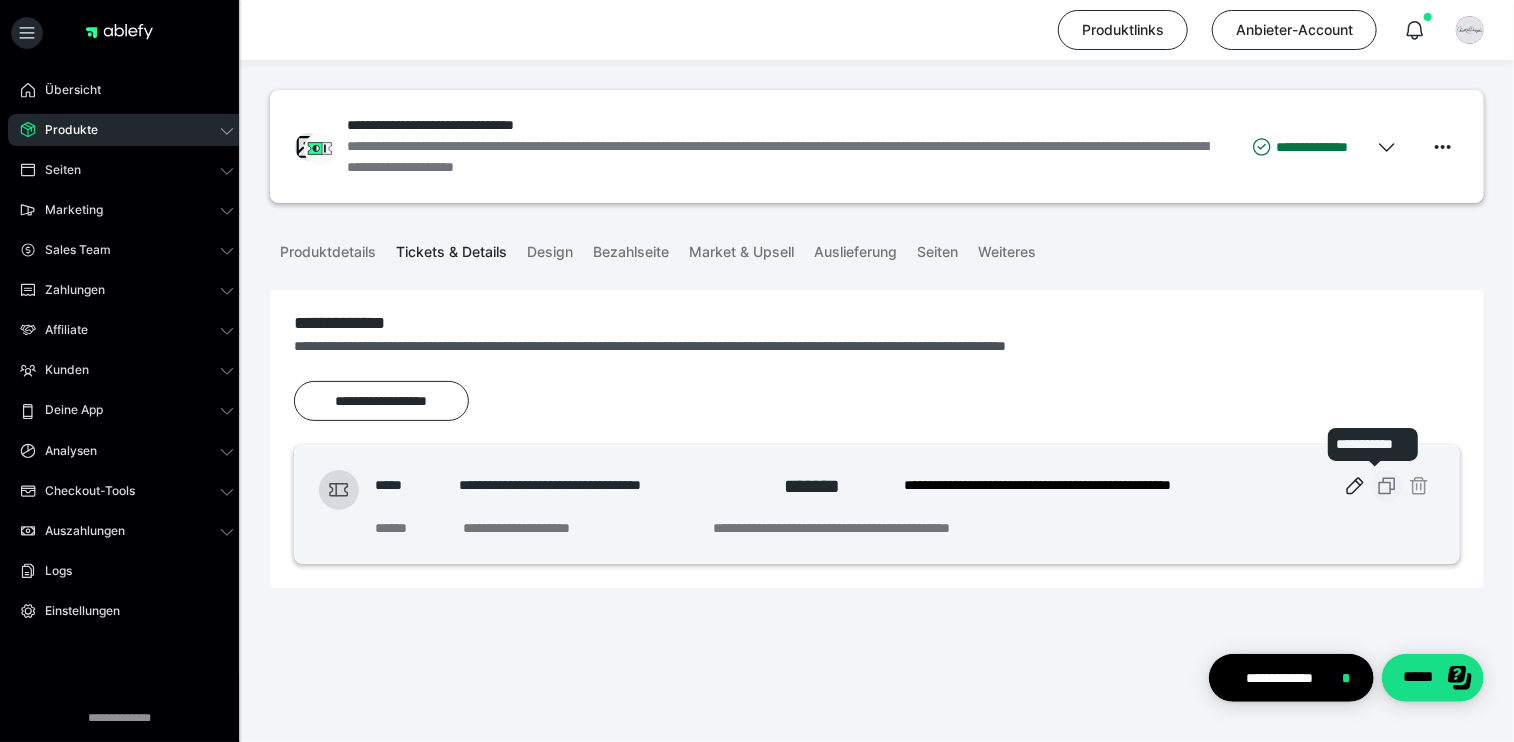 click 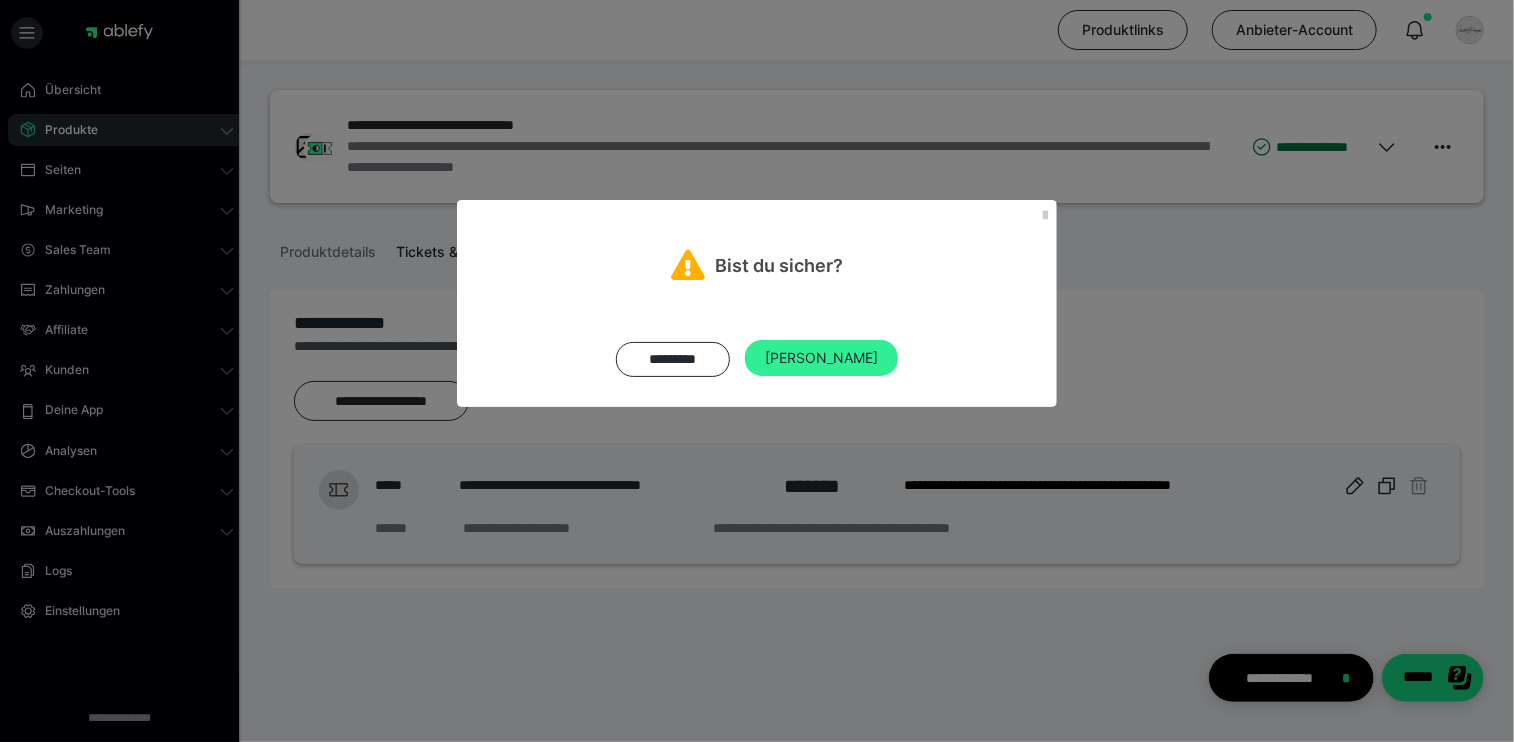 click on "[PERSON_NAME]" at bounding box center (821, 358) 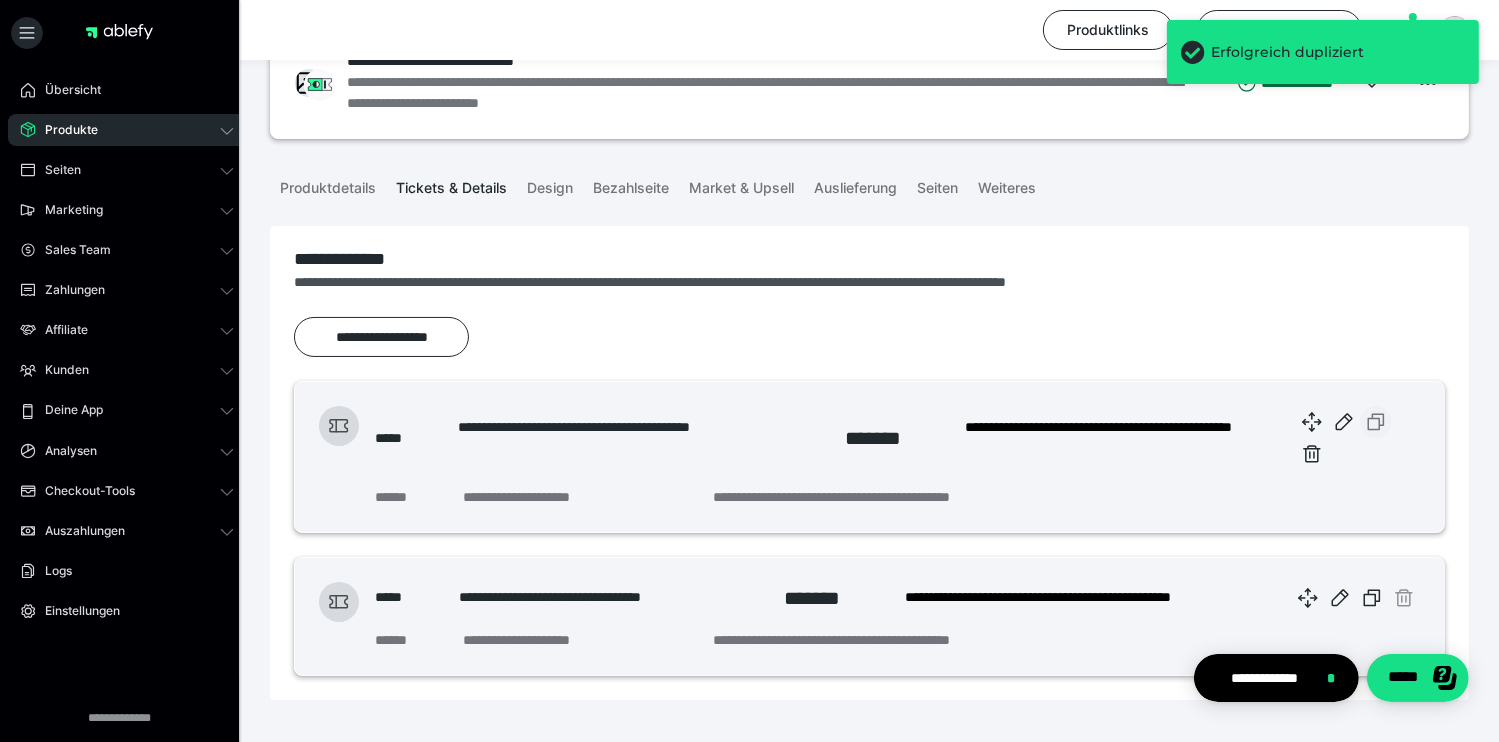 scroll, scrollTop: 141, scrollLeft: 0, axis: vertical 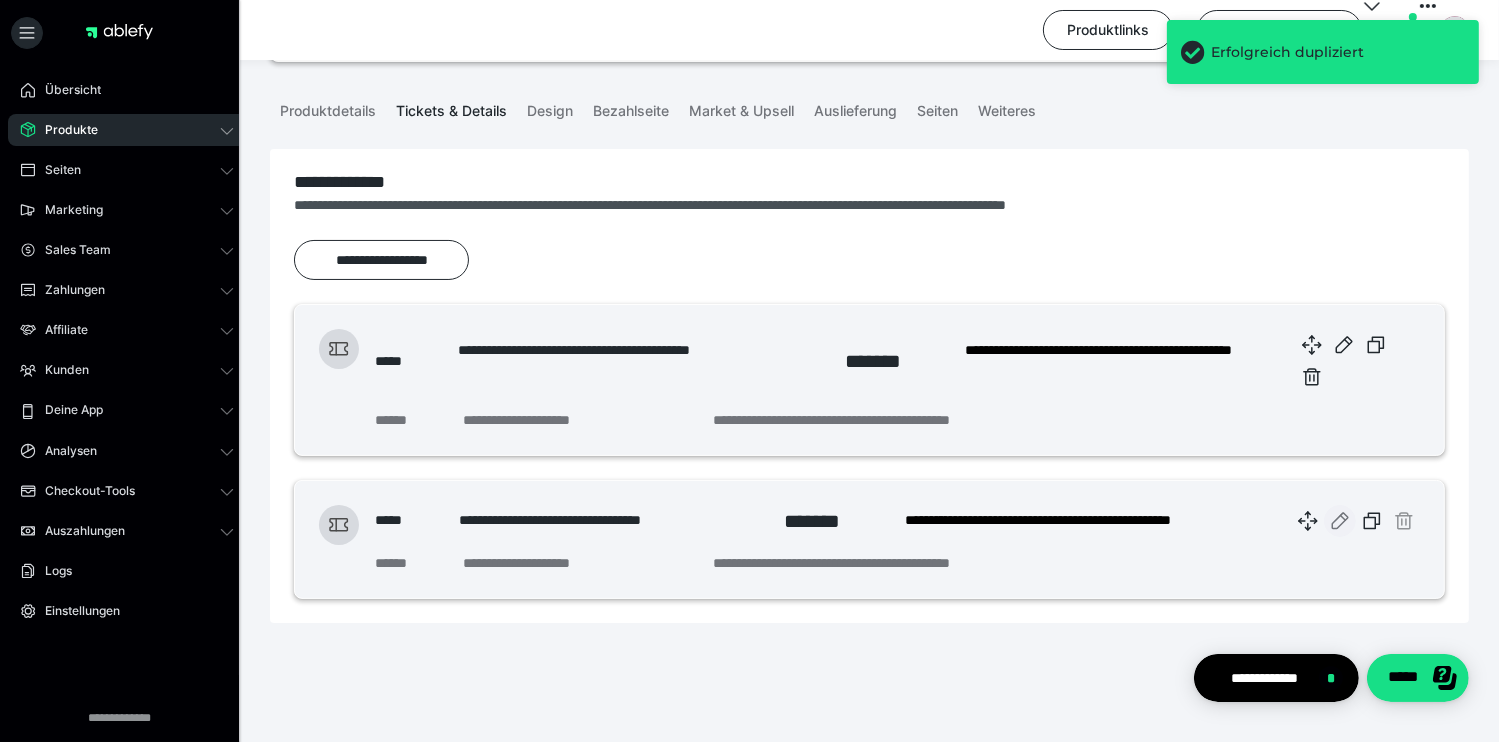 click 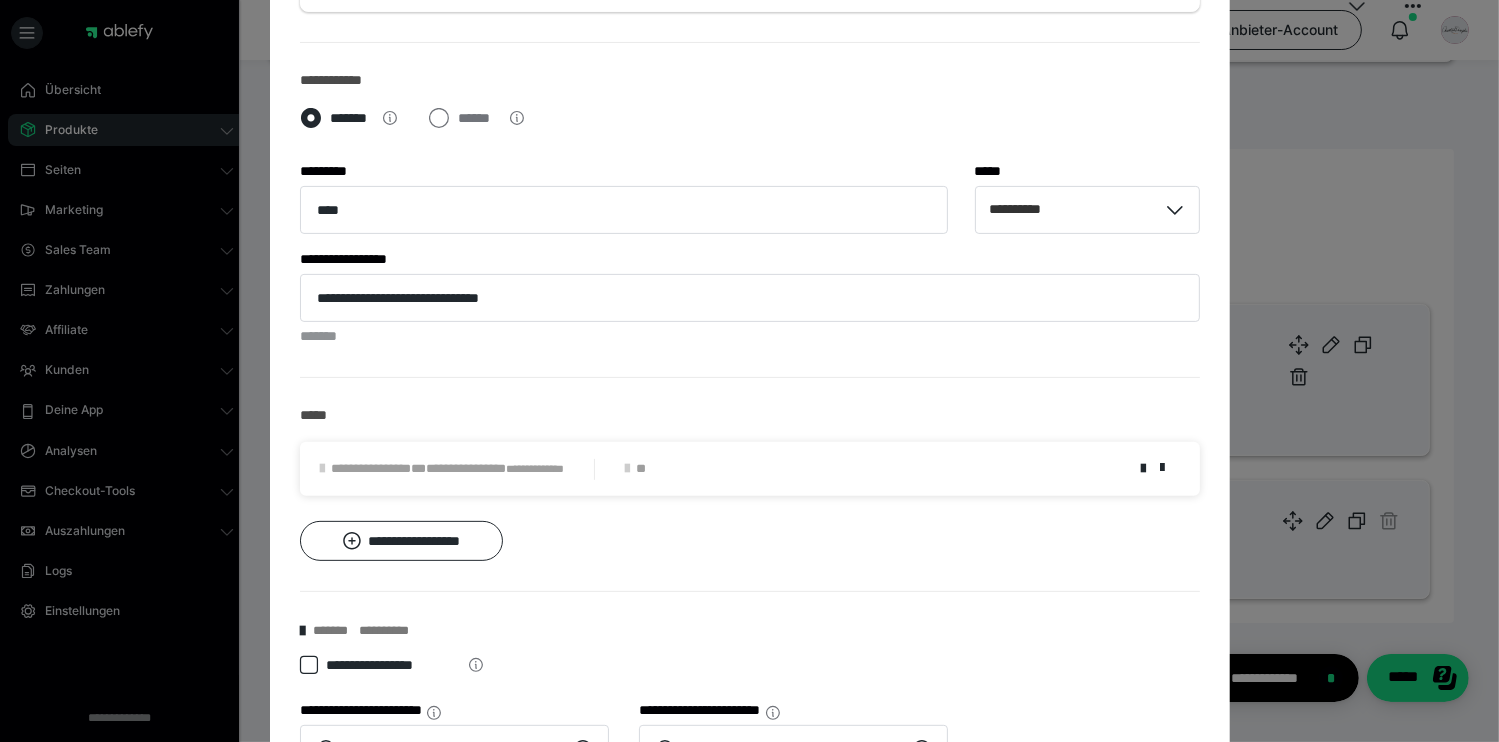 scroll, scrollTop: 800, scrollLeft: 0, axis: vertical 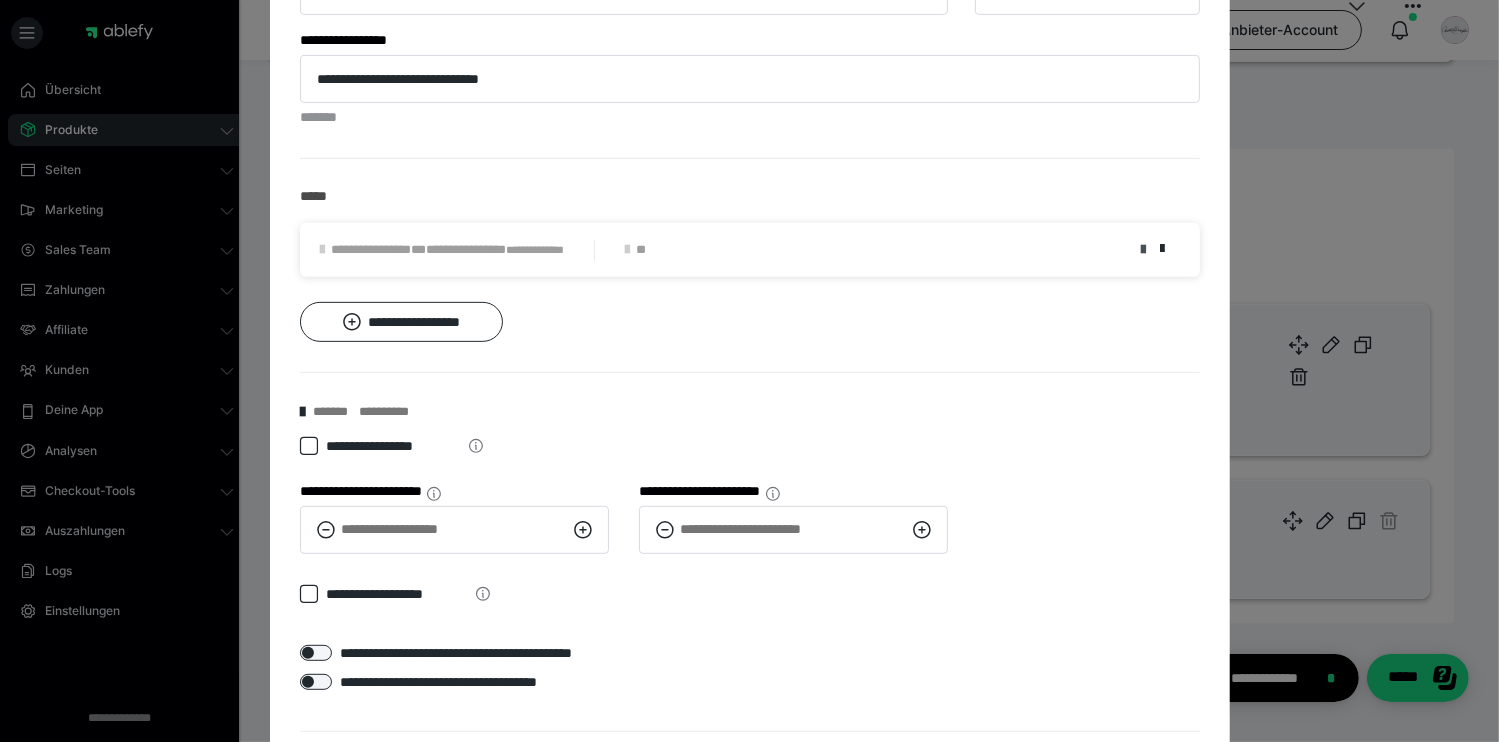 click at bounding box center [1144, 250] 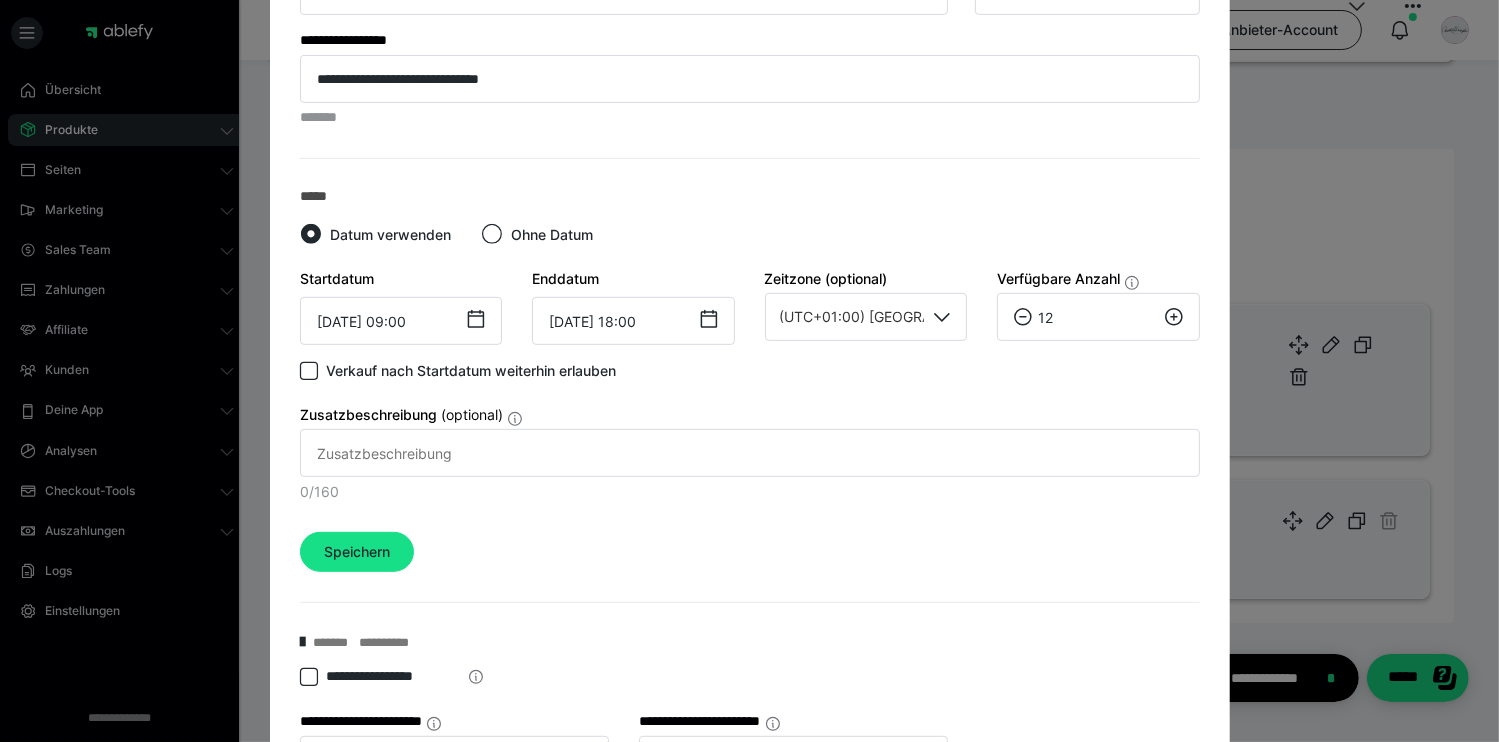 click 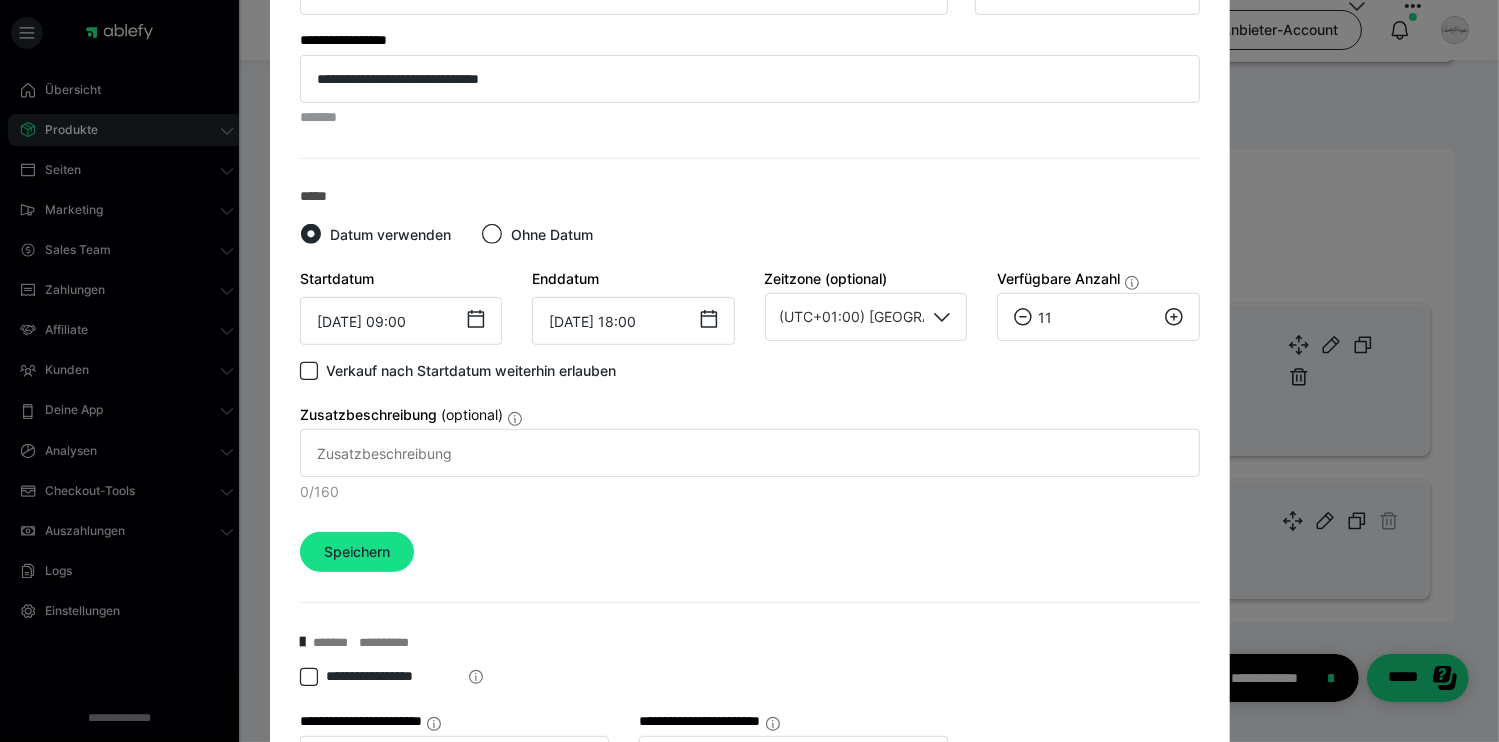 click 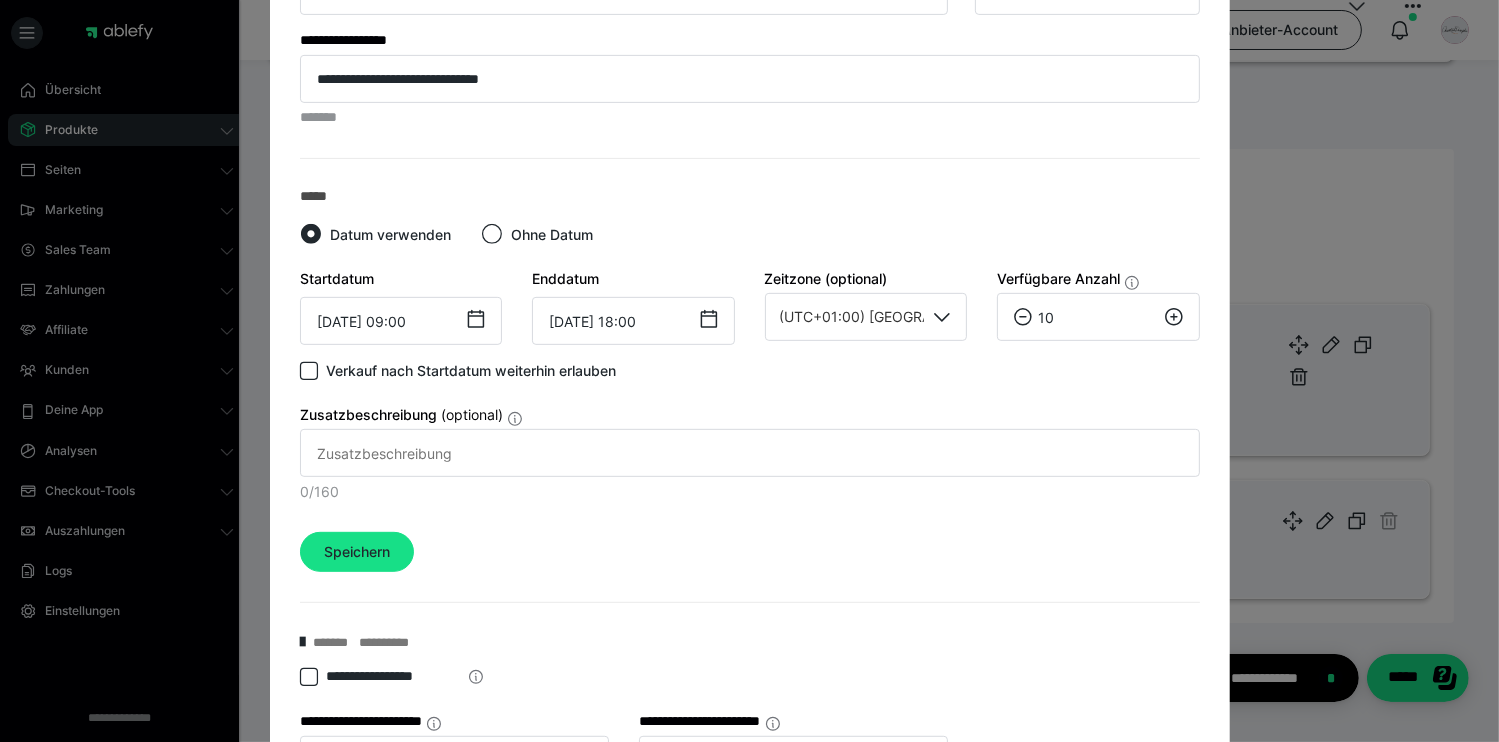 click 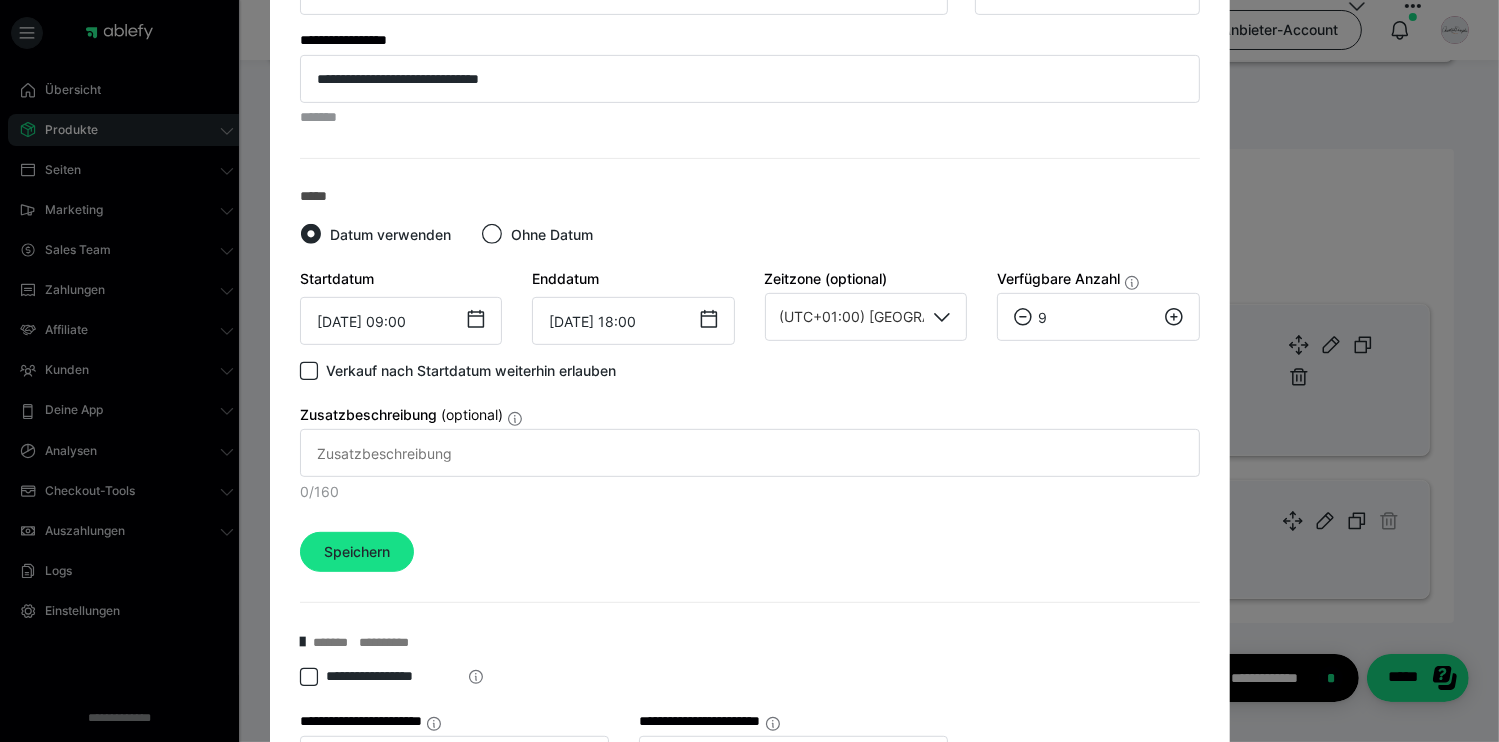 click 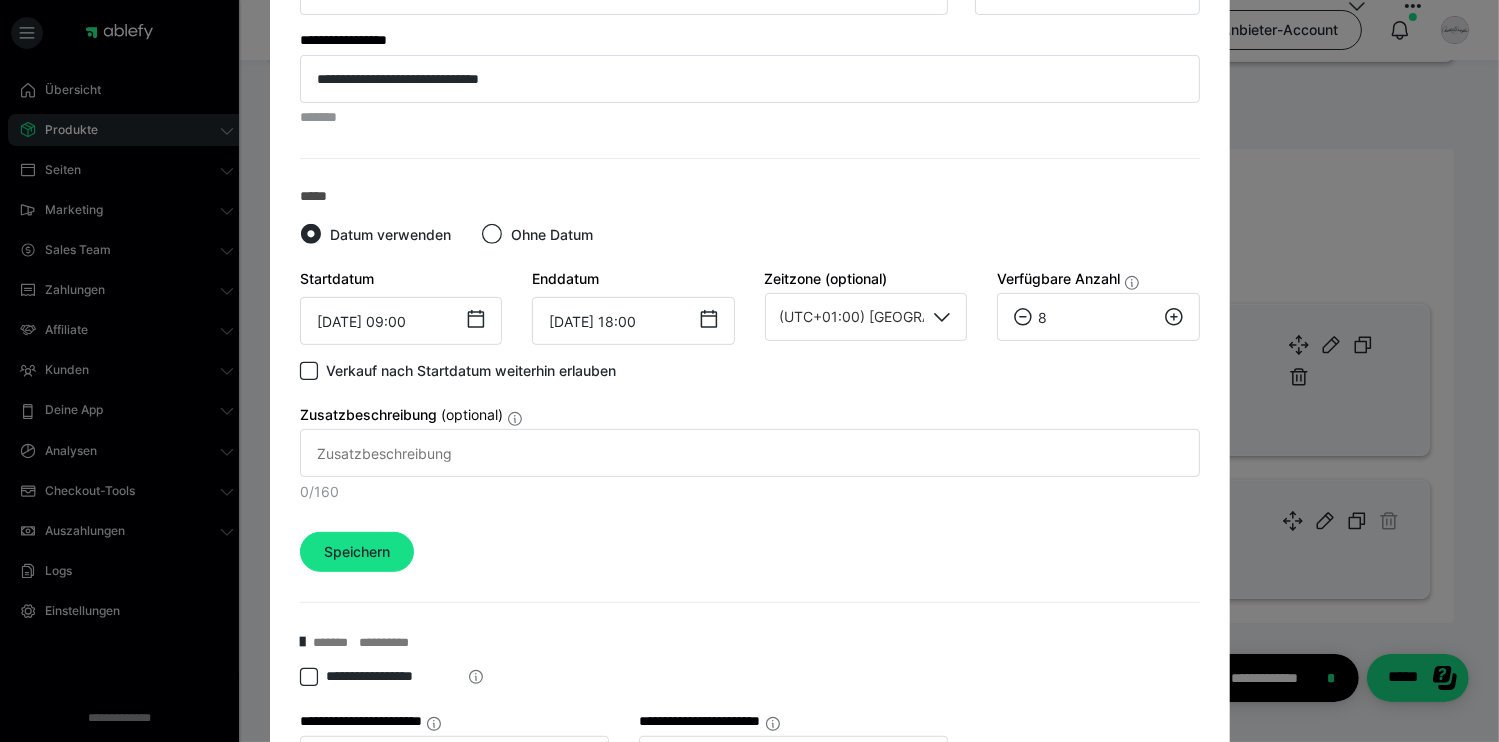 click 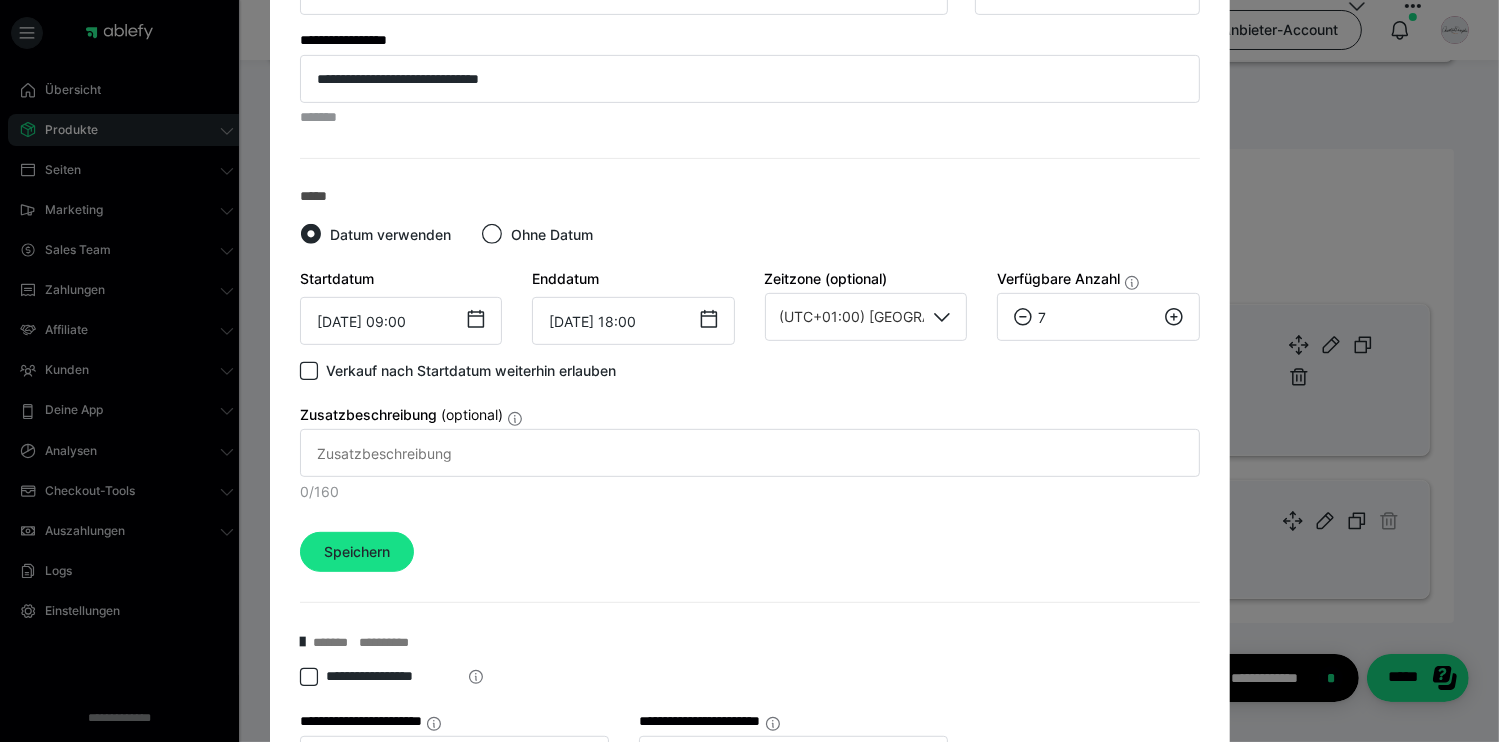 click 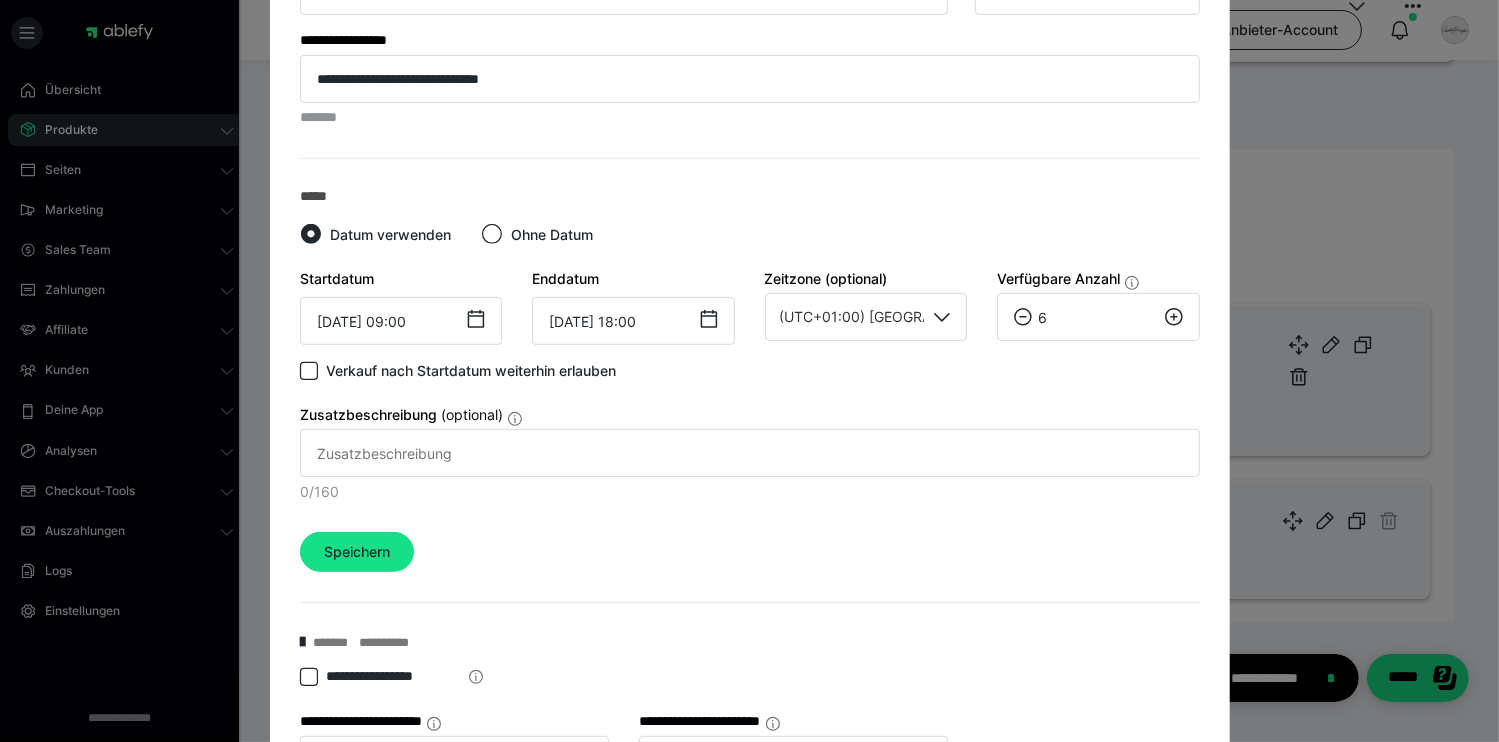 click 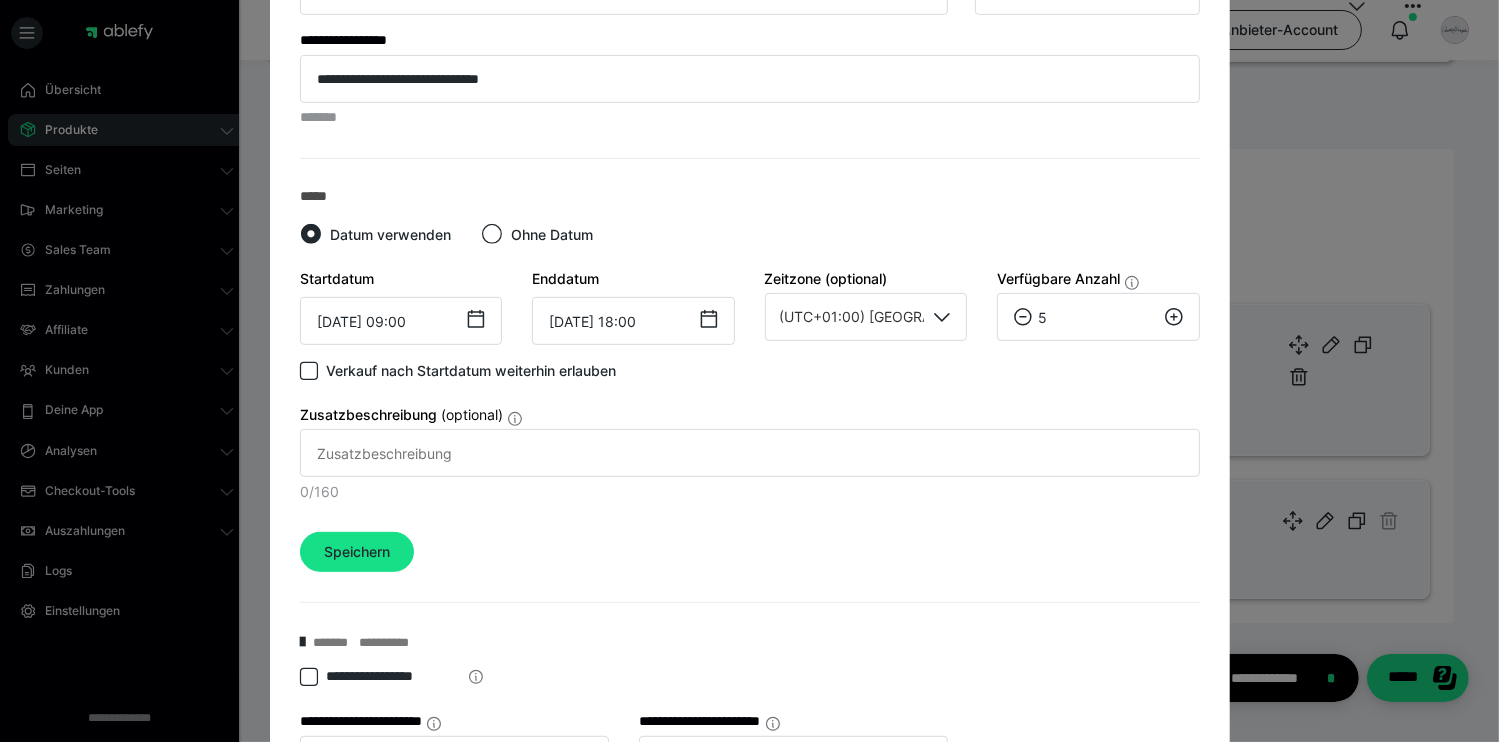 click 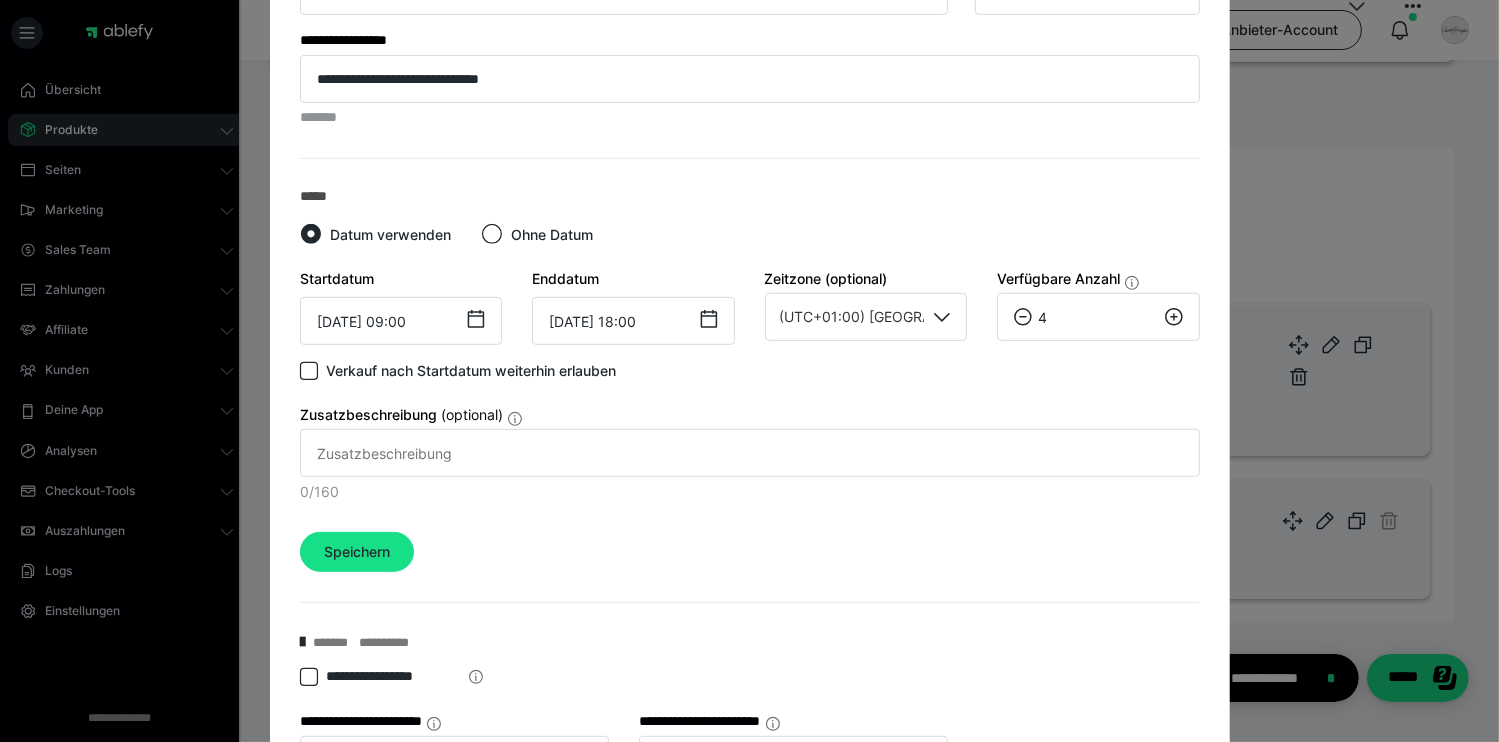 click 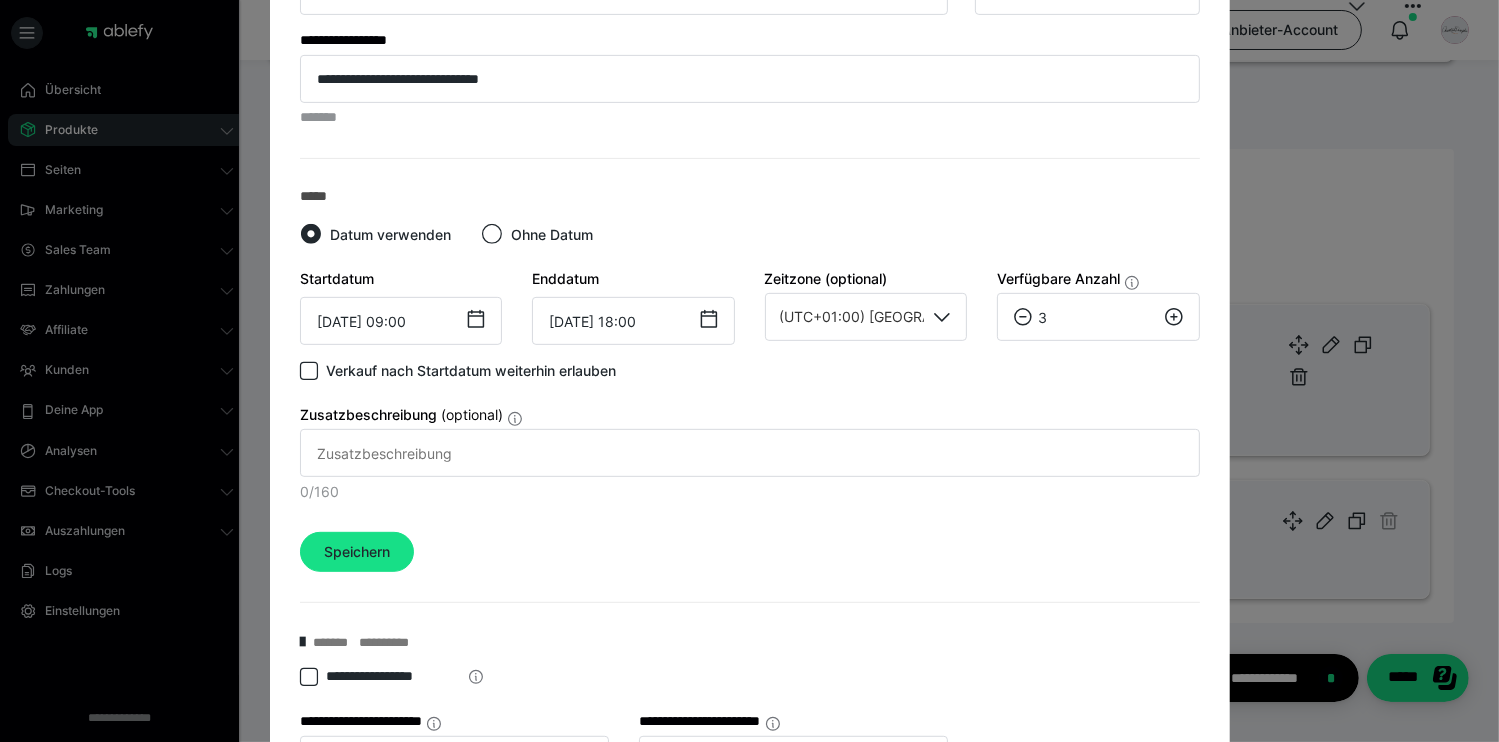 click 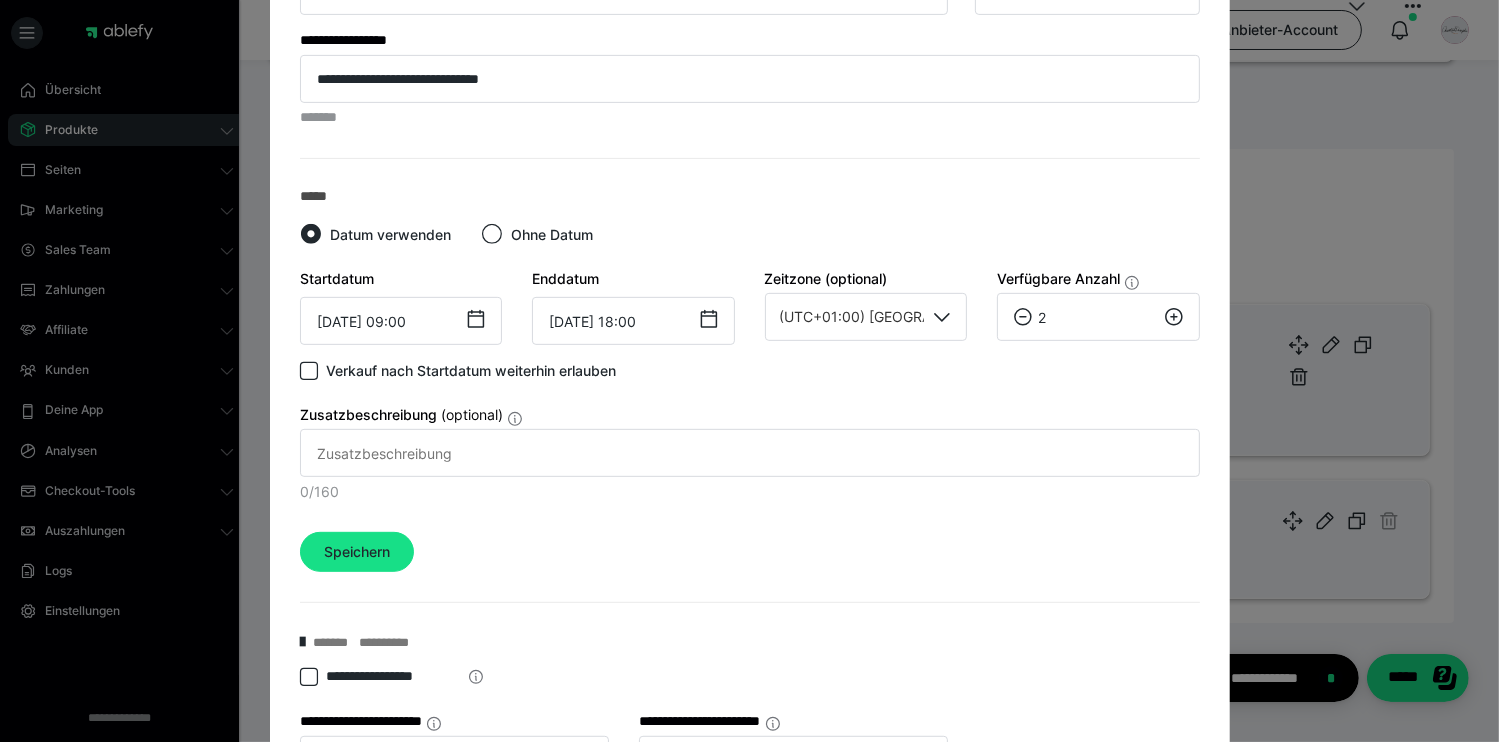 click 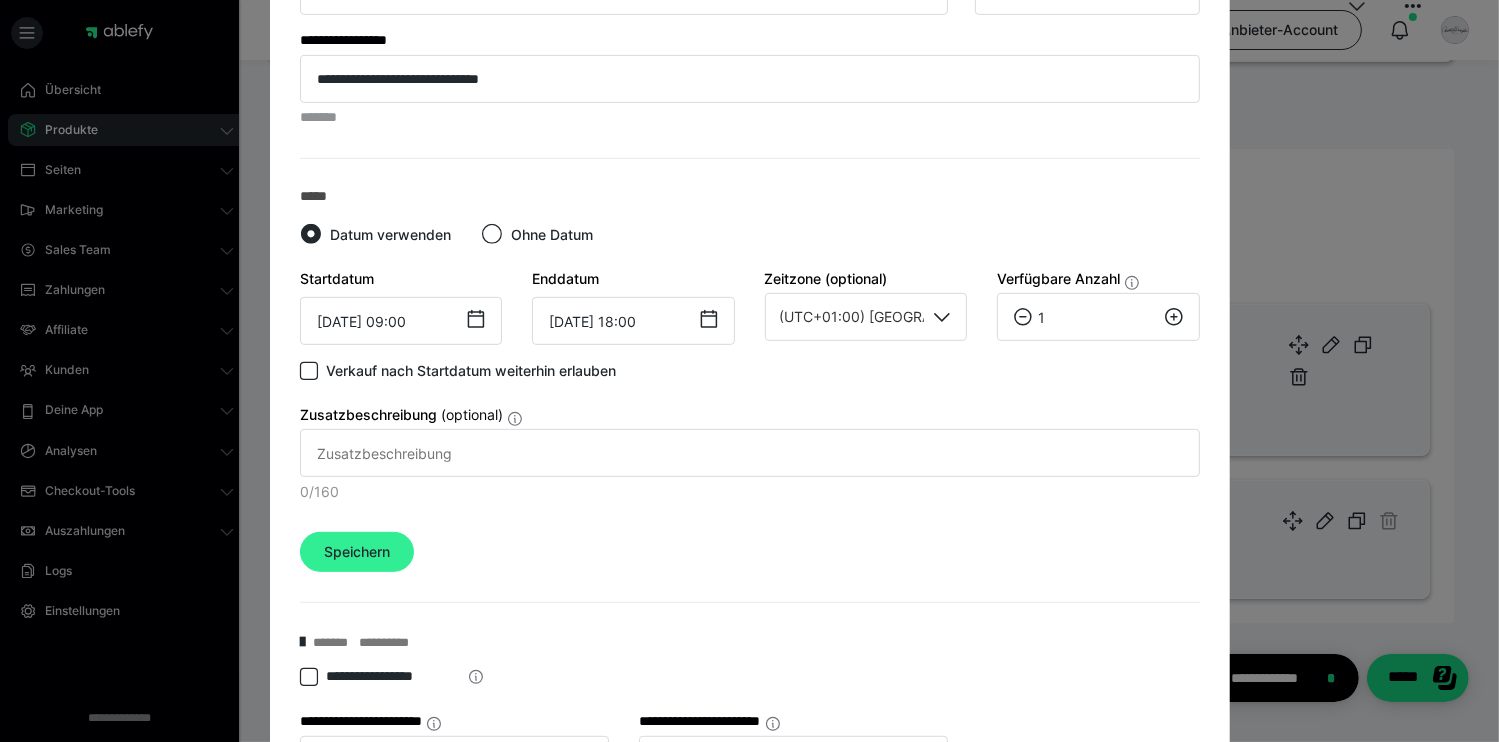 click on "Speichern" at bounding box center [357, 552] 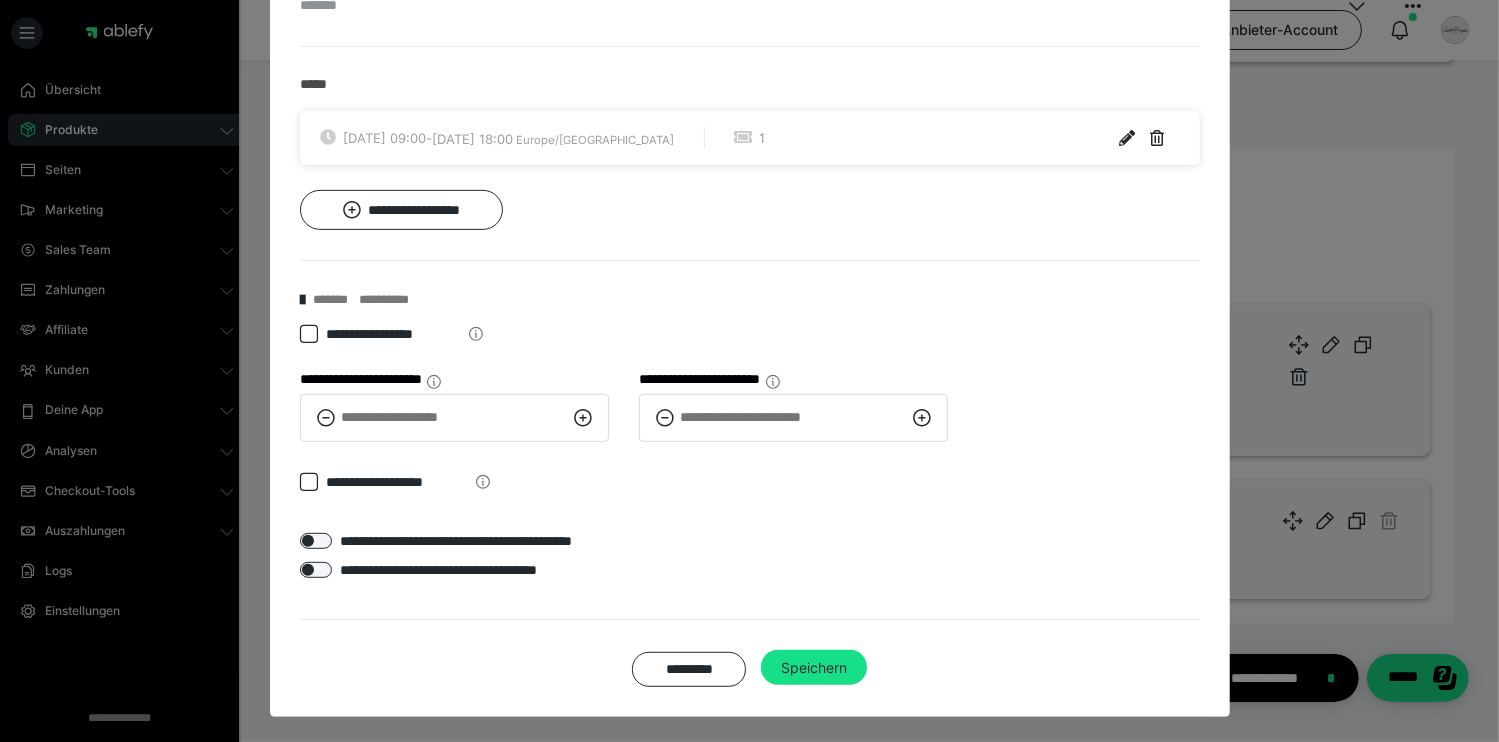 scroll, scrollTop: 912, scrollLeft: 0, axis: vertical 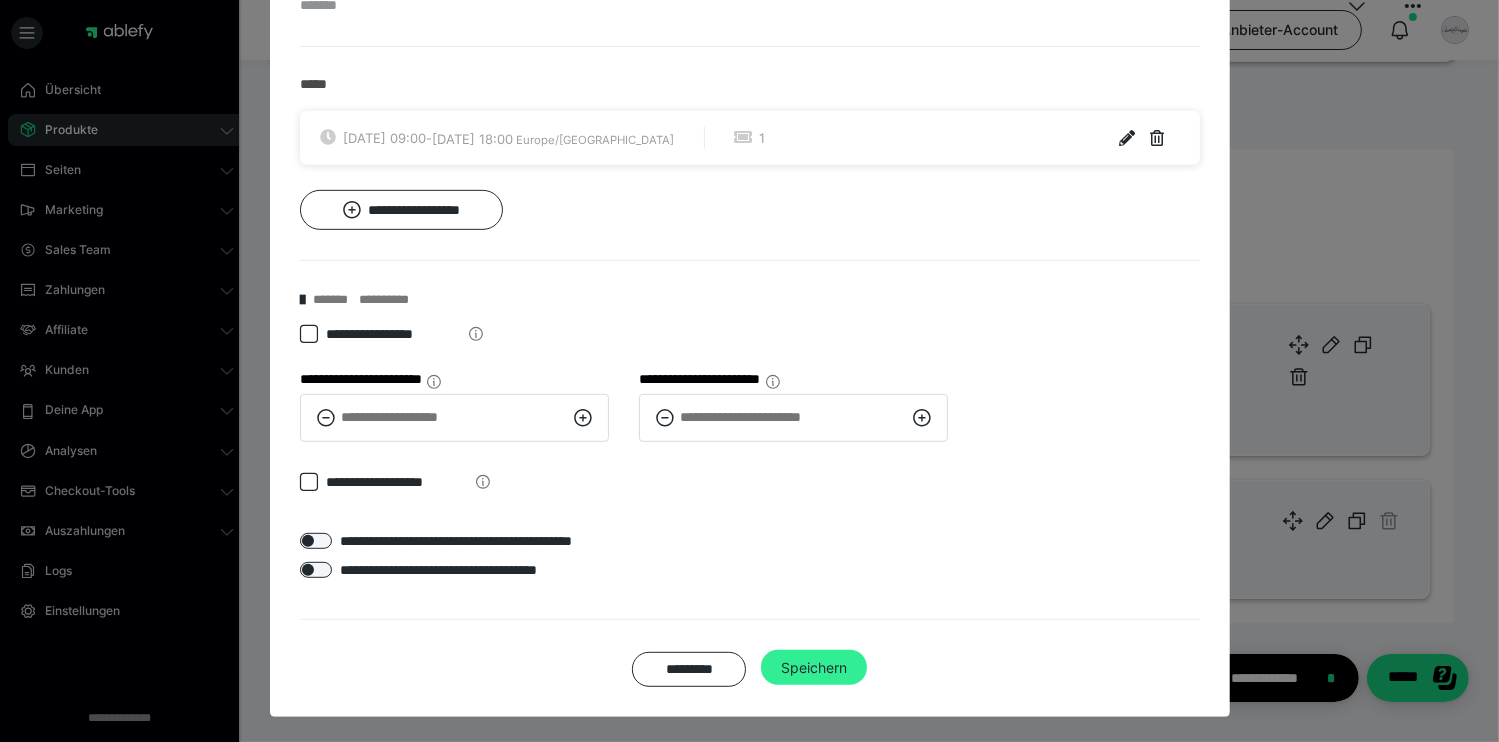 click on "Speichern" at bounding box center (814, 668) 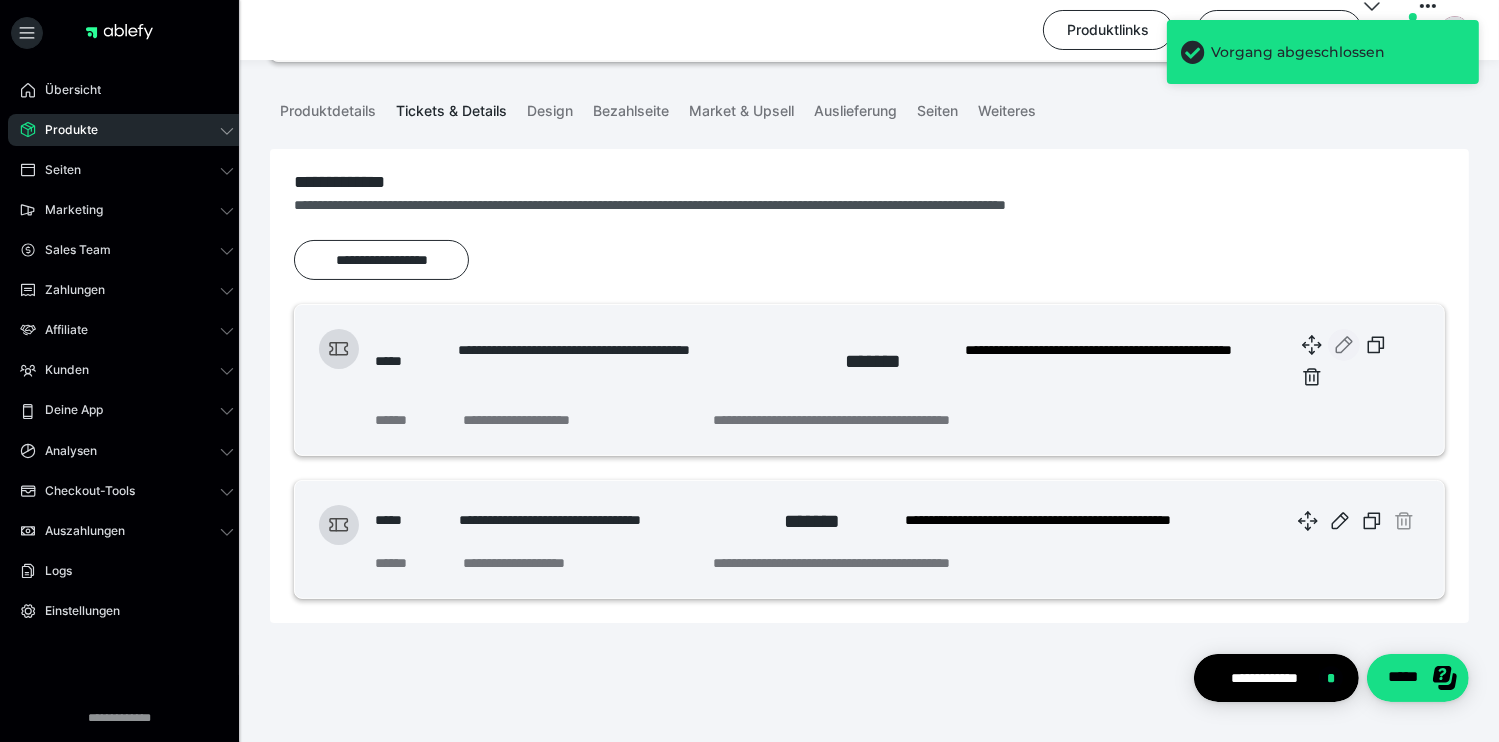 click 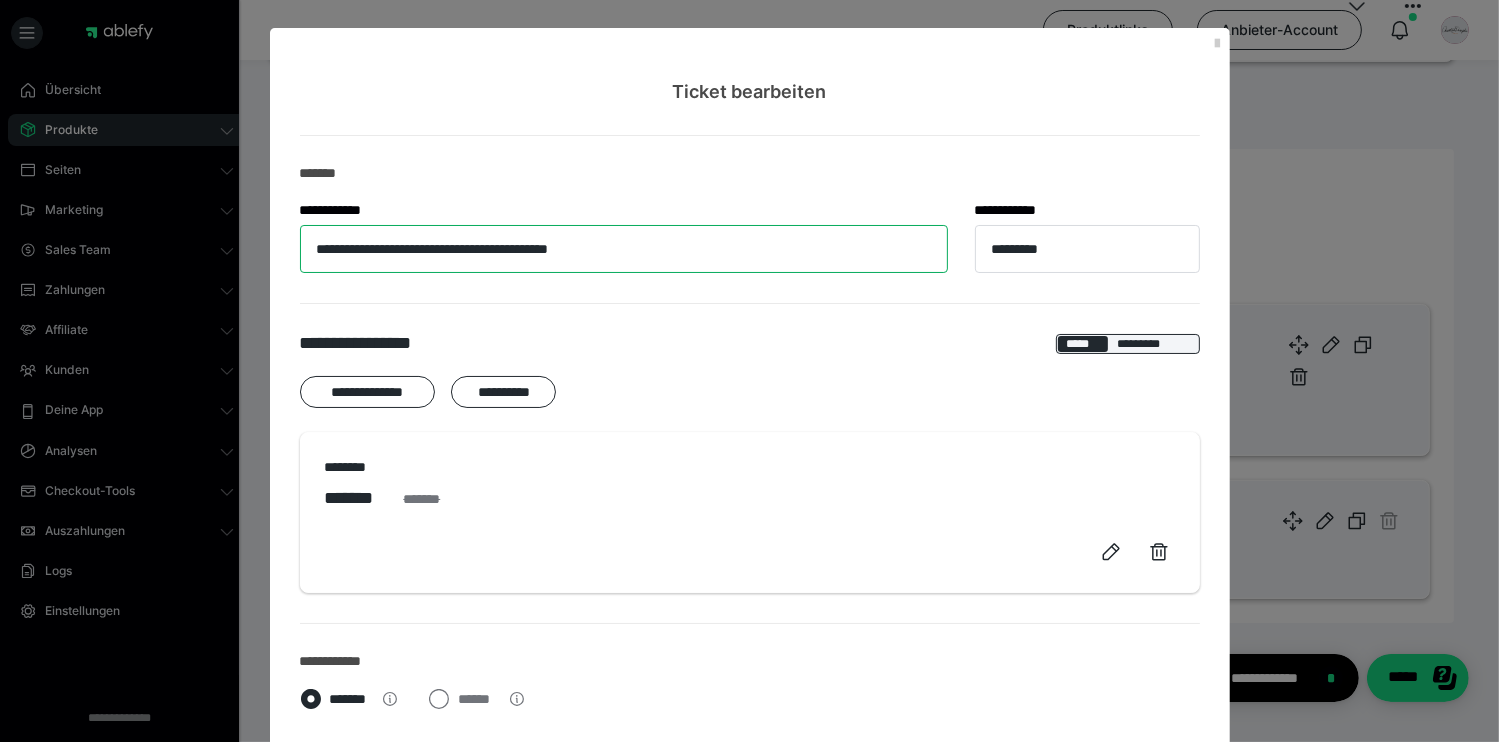 drag, startPoint x: 376, startPoint y: 253, endPoint x: 252, endPoint y: 253, distance: 124 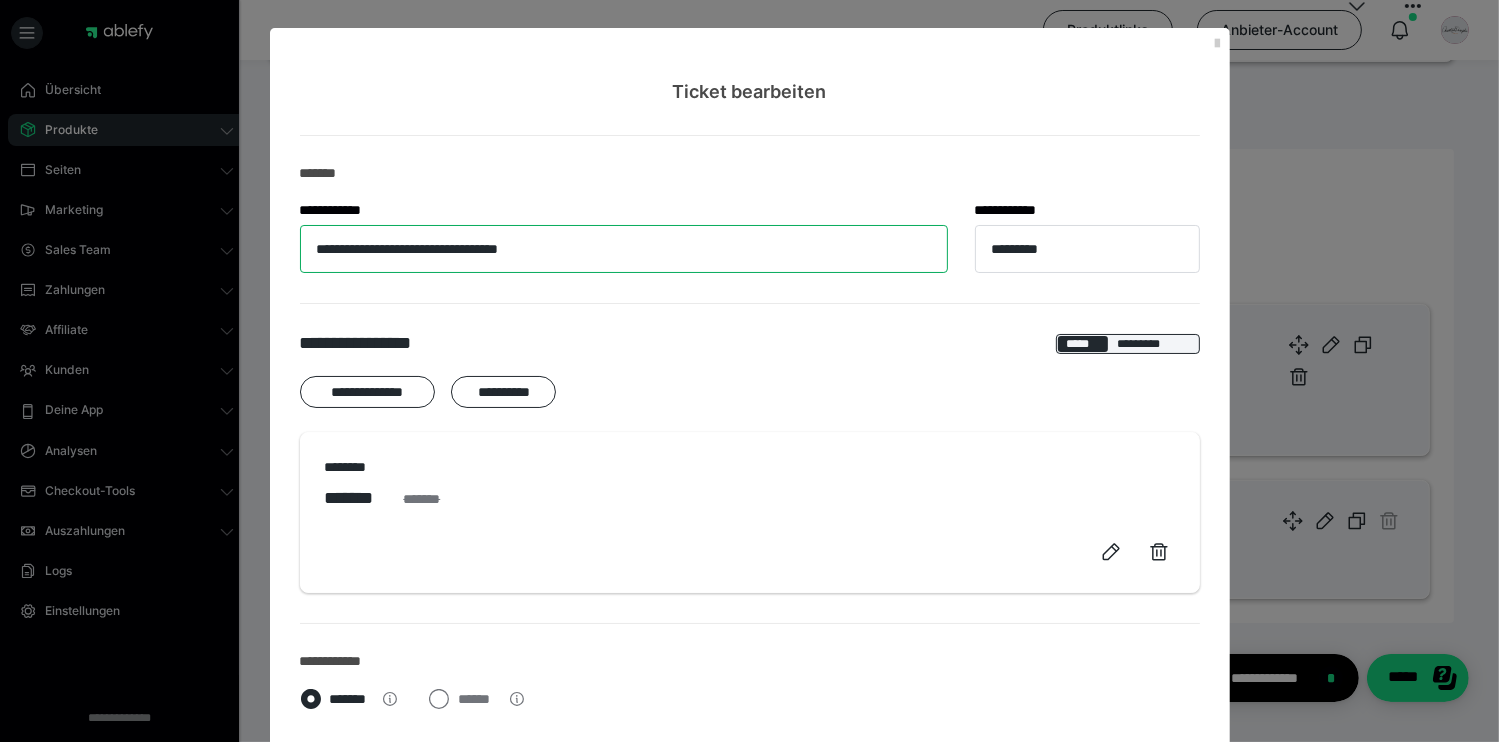 type on "**********" 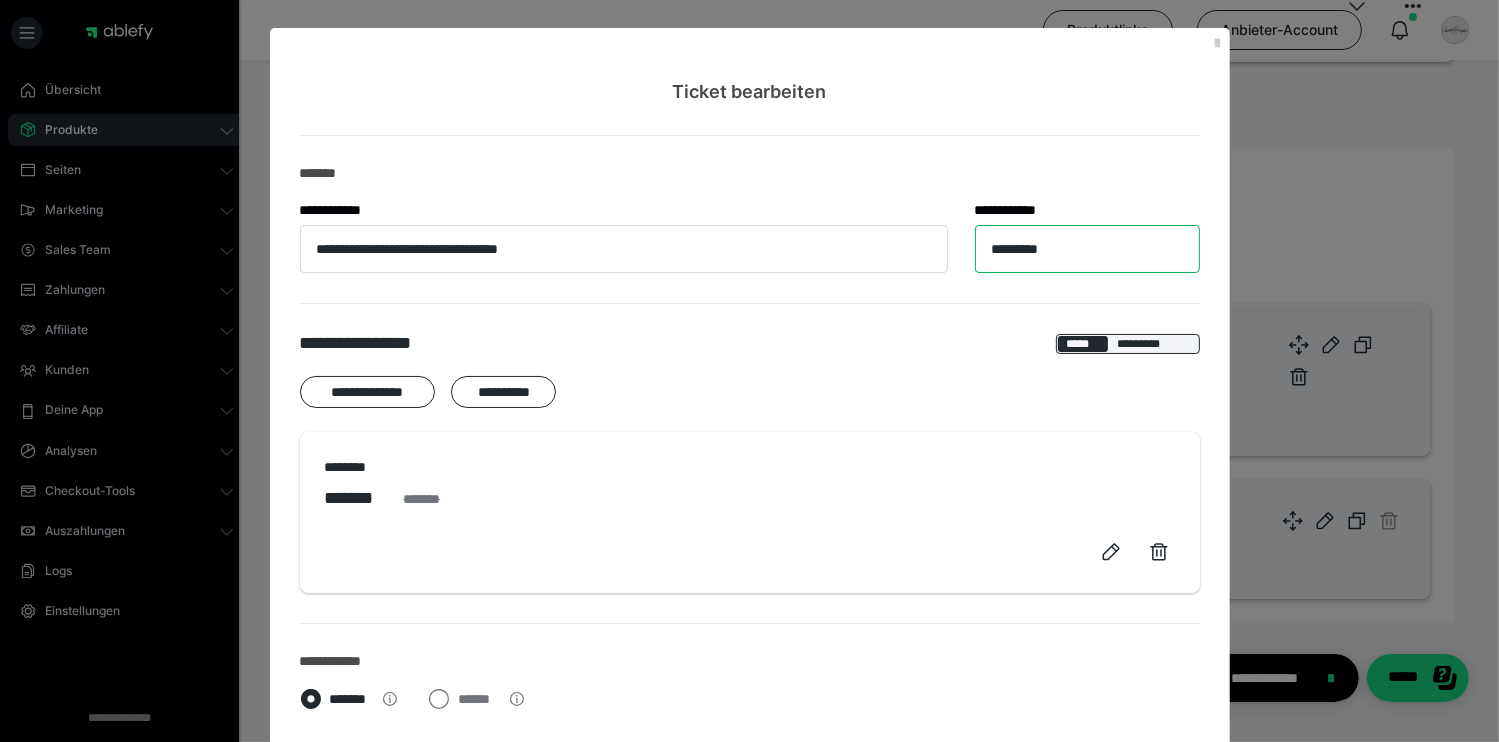 drag, startPoint x: 1064, startPoint y: 249, endPoint x: 945, endPoint y: 257, distance: 119.26861 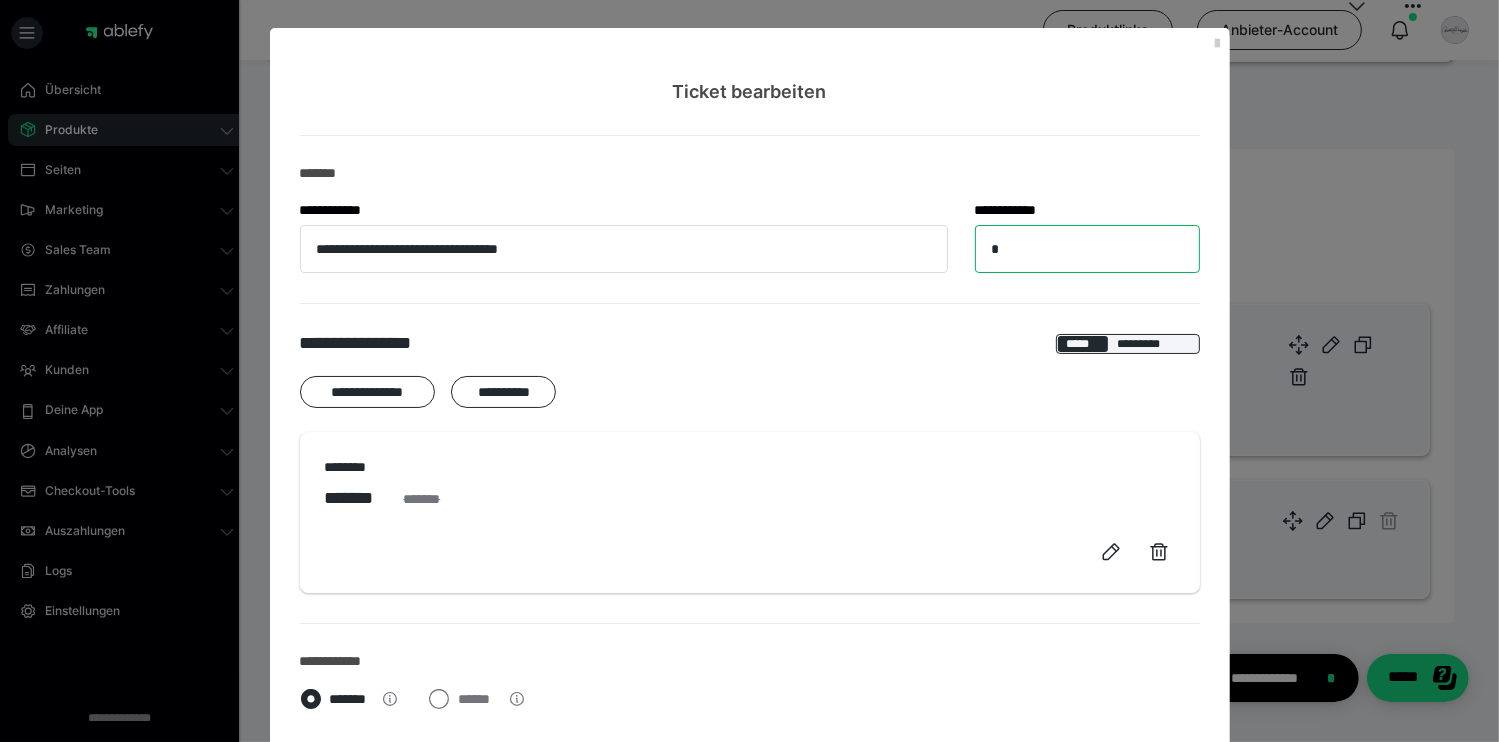 type 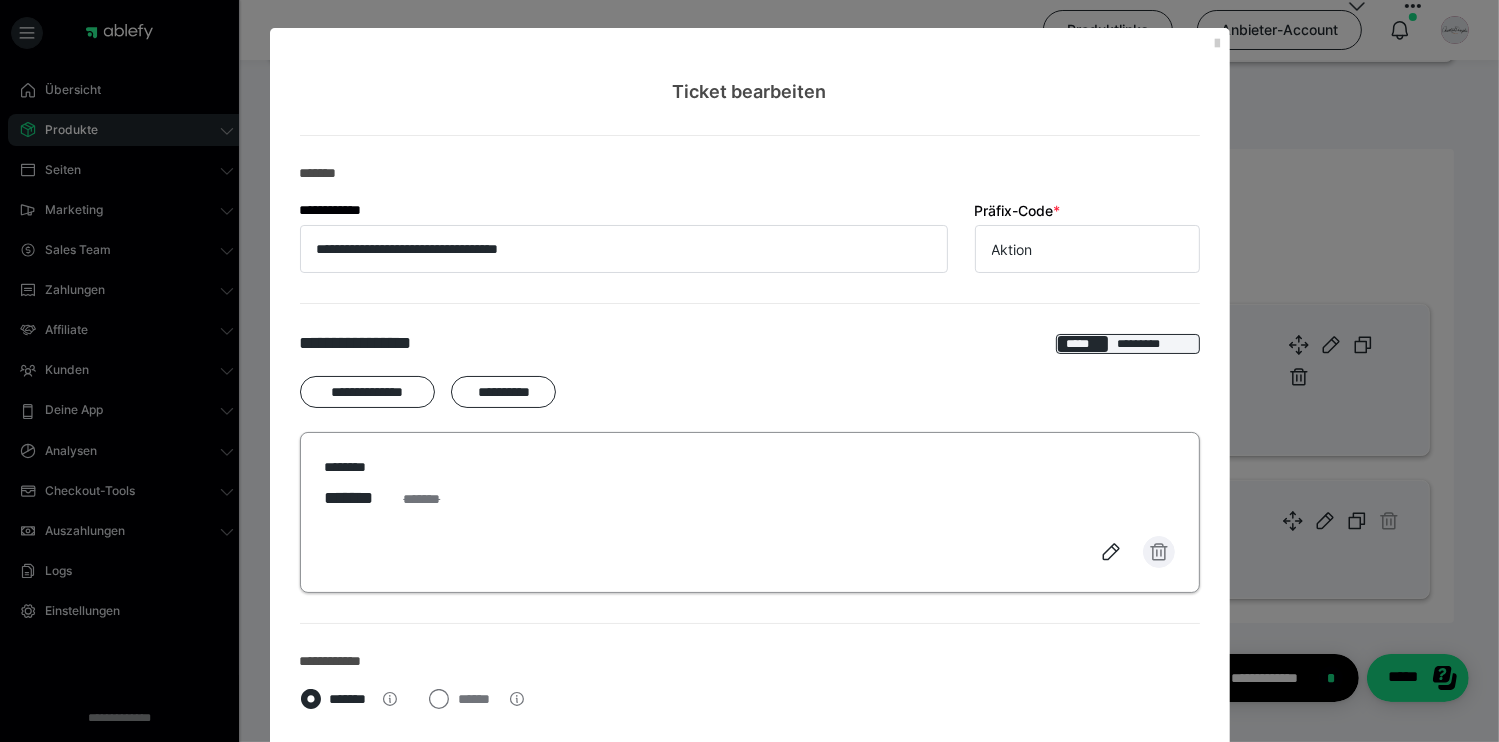 type on "Aktion" 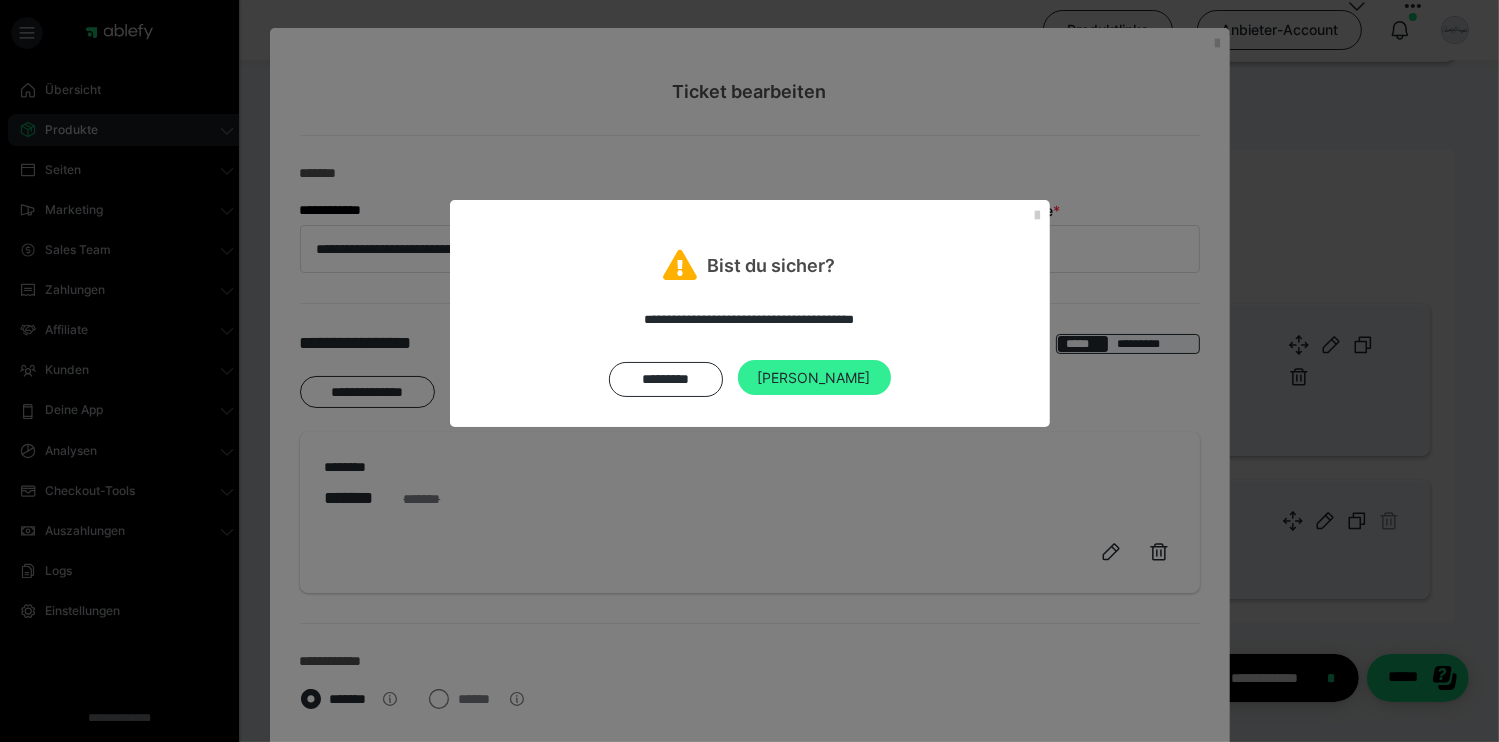 click on "[PERSON_NAME]" at bounding box center (814, 378) 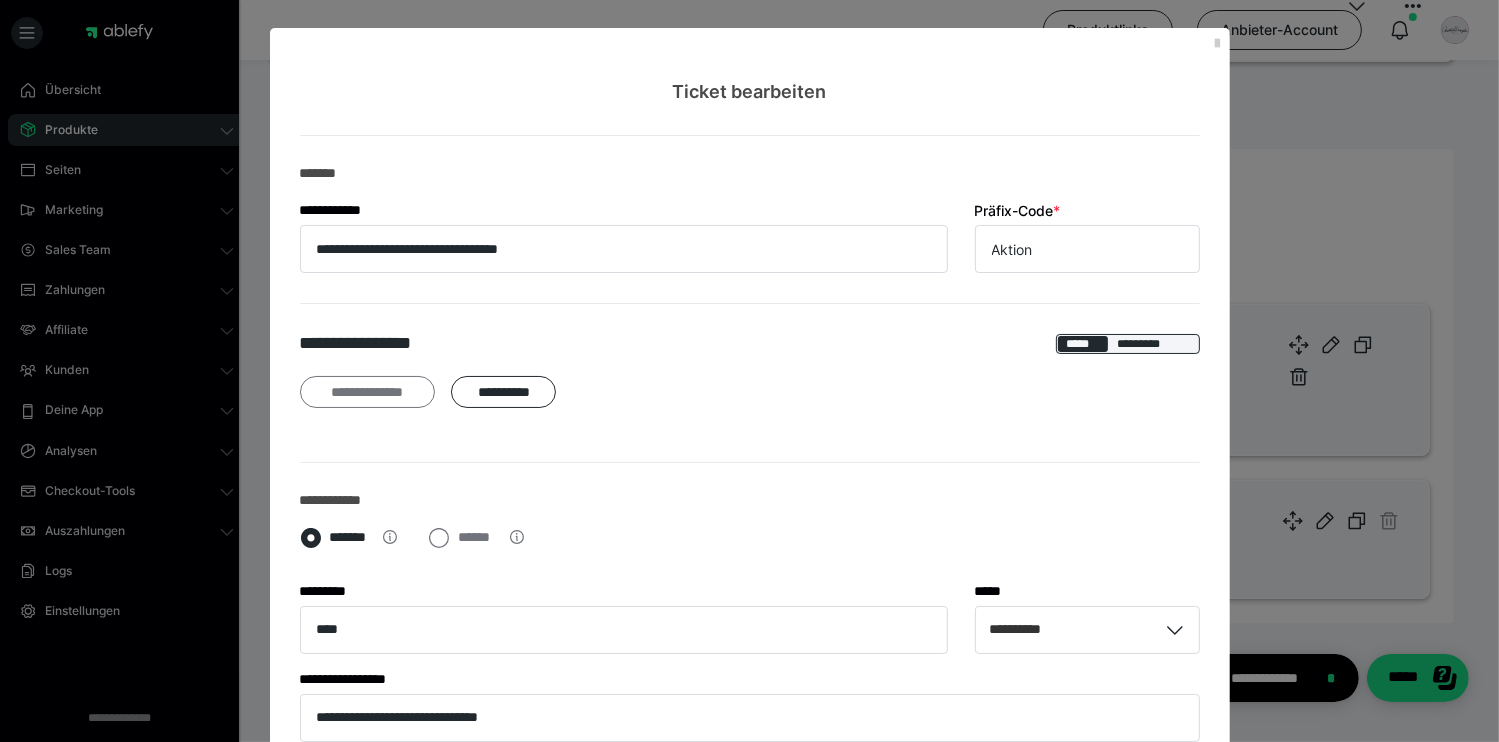 click on "**********" at bounding box center [368, 392] 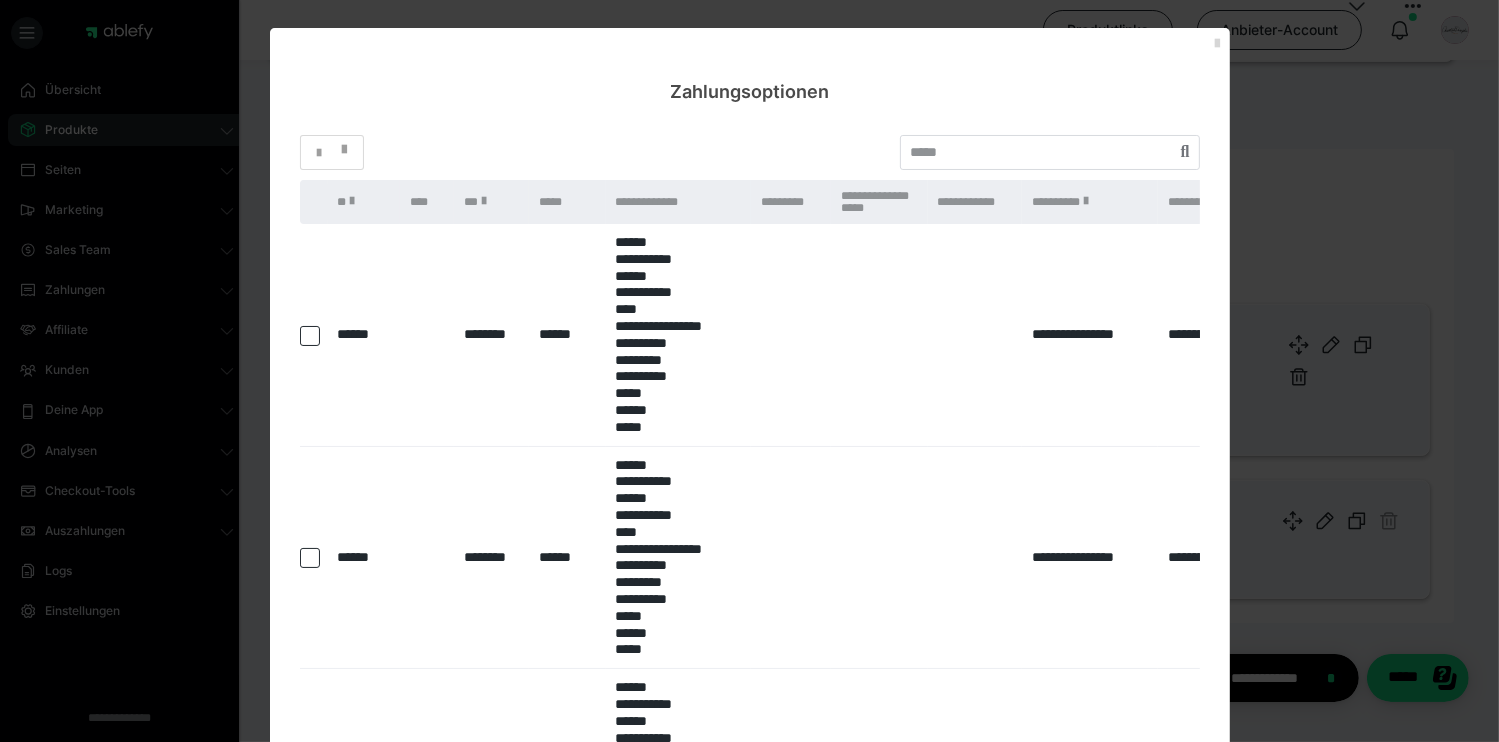 drag, startPoint x: 1214, startPoint y: 41, endPoint x: 1204, endPoint y: 45, distance: 10.770329 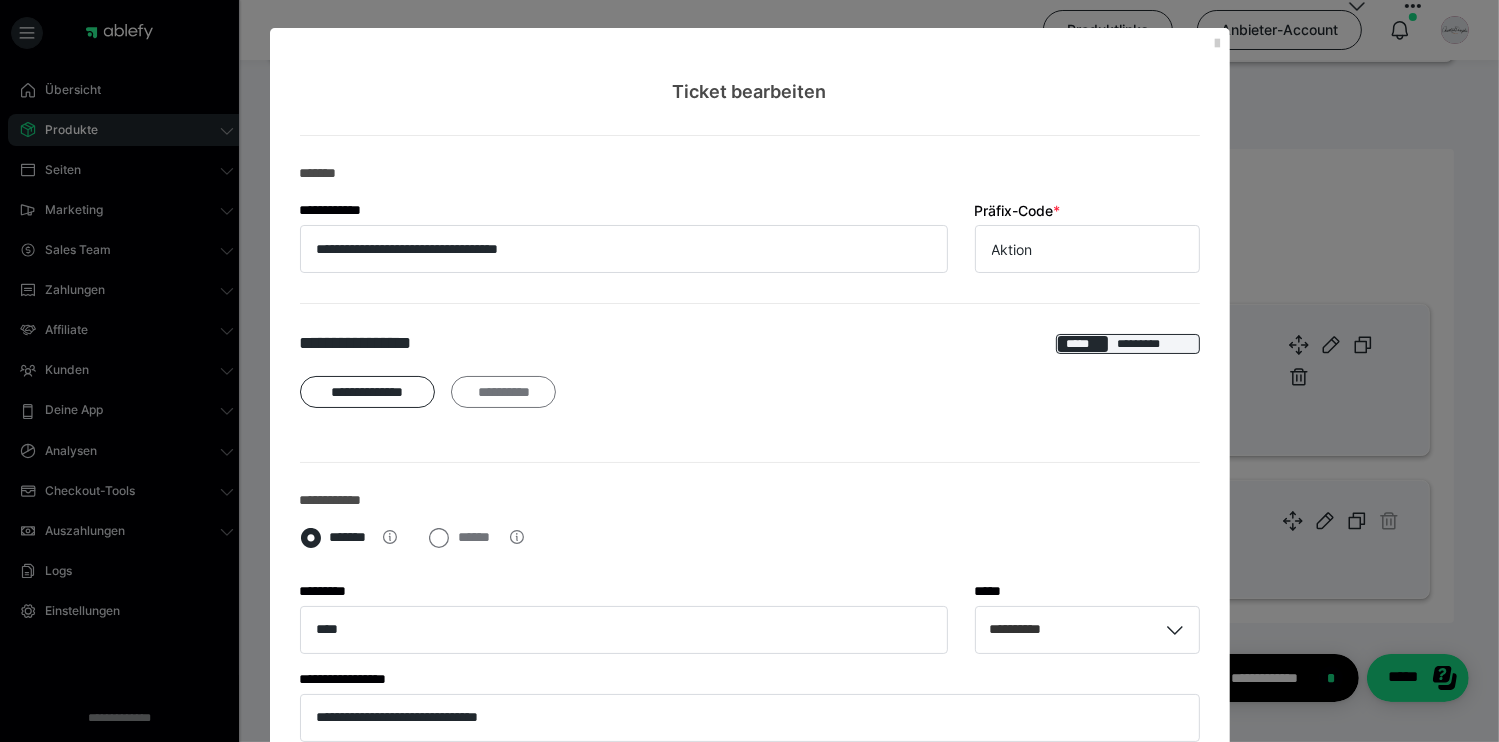 click on "**********" at bounding box center [503, 392] 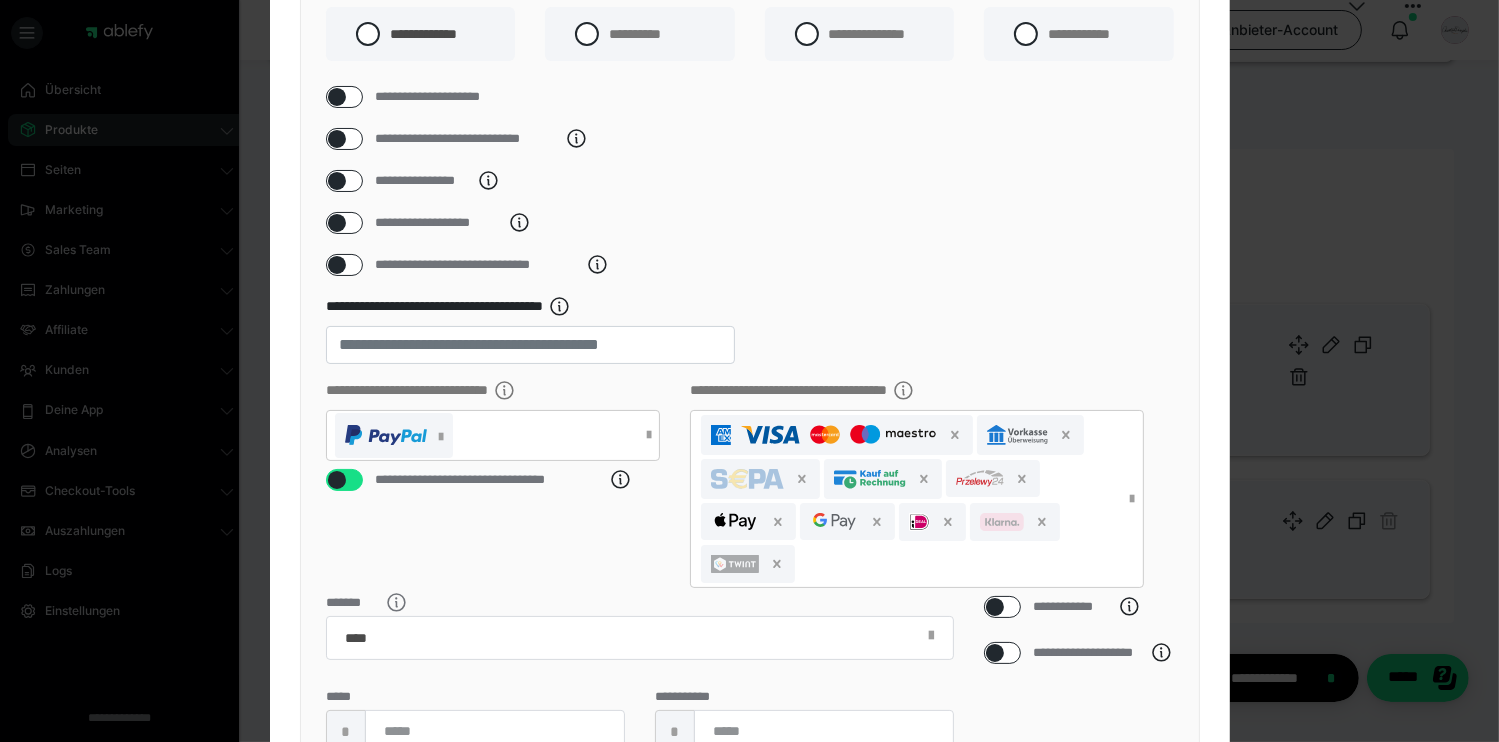 scroll, scrollTop: 400, scrollLeft: 0, axis: vertical 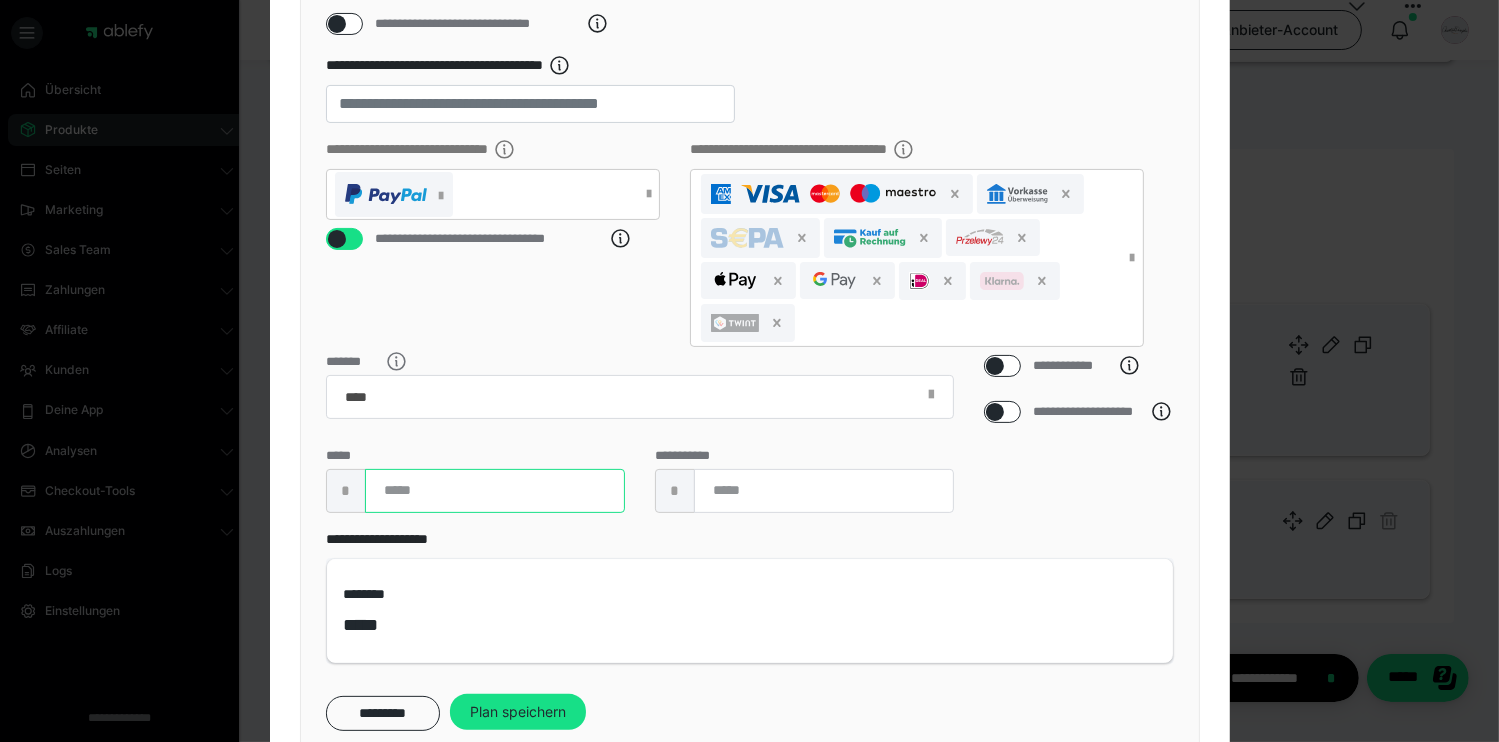 click at bounding box center [495, 491] 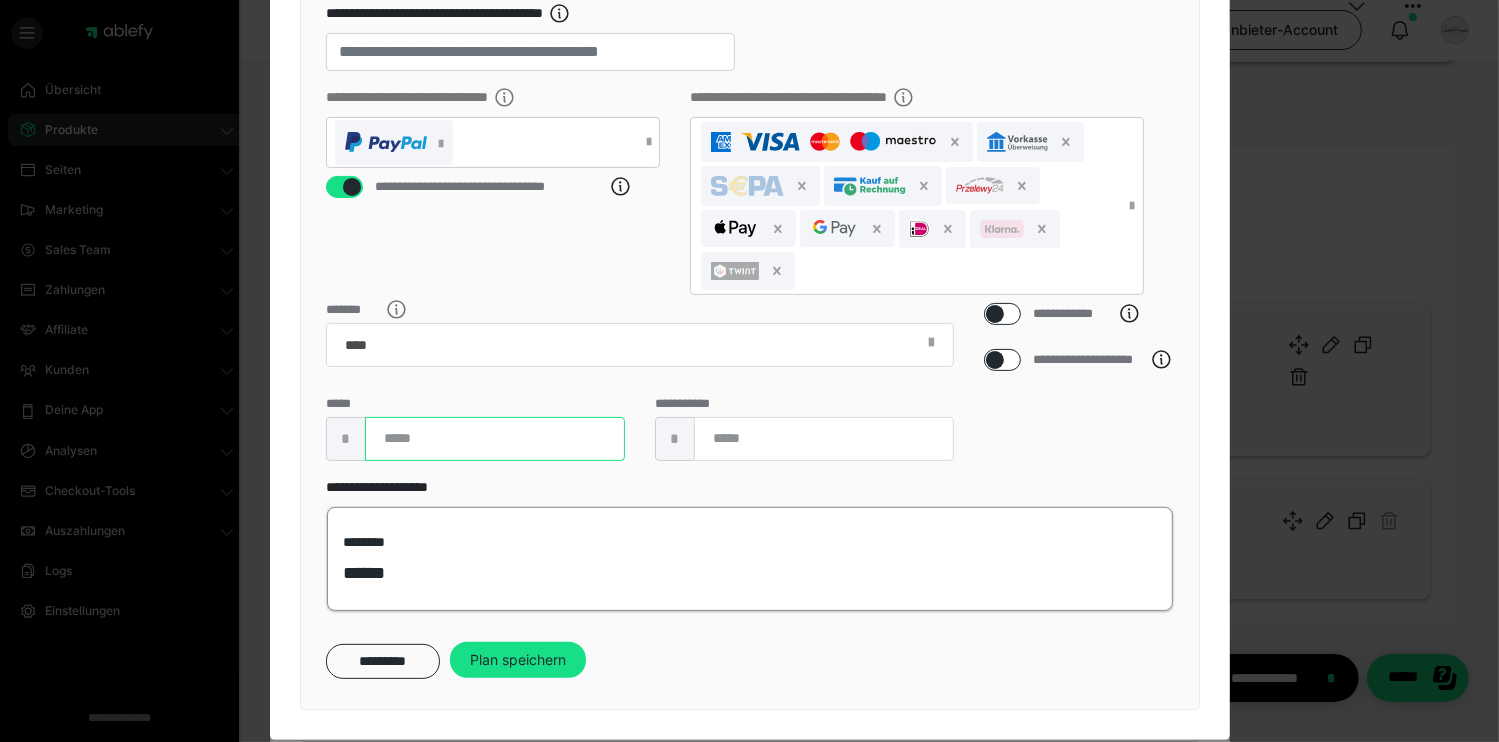 scroll, scrollTop: 498, scrollLeft: 0, axis: vertical 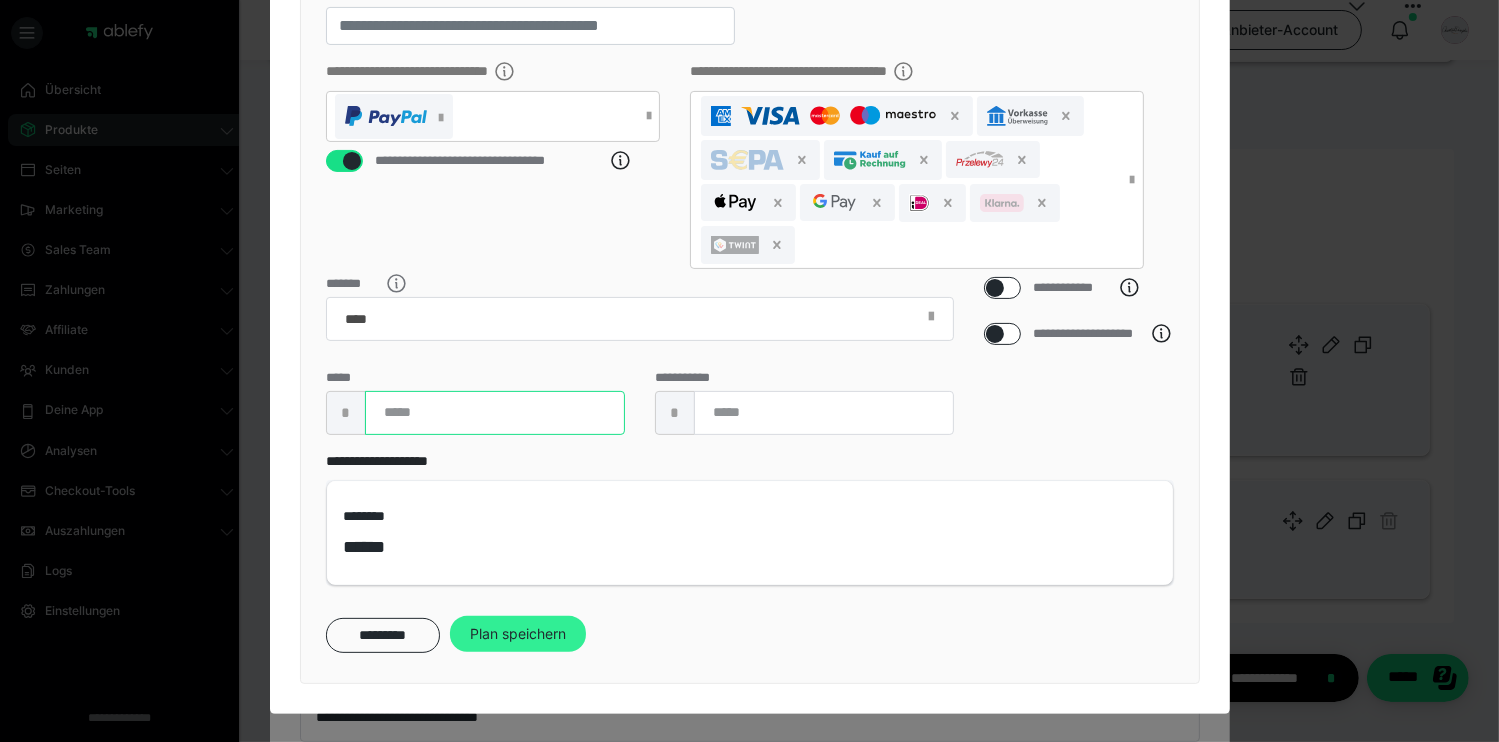 type on "**" 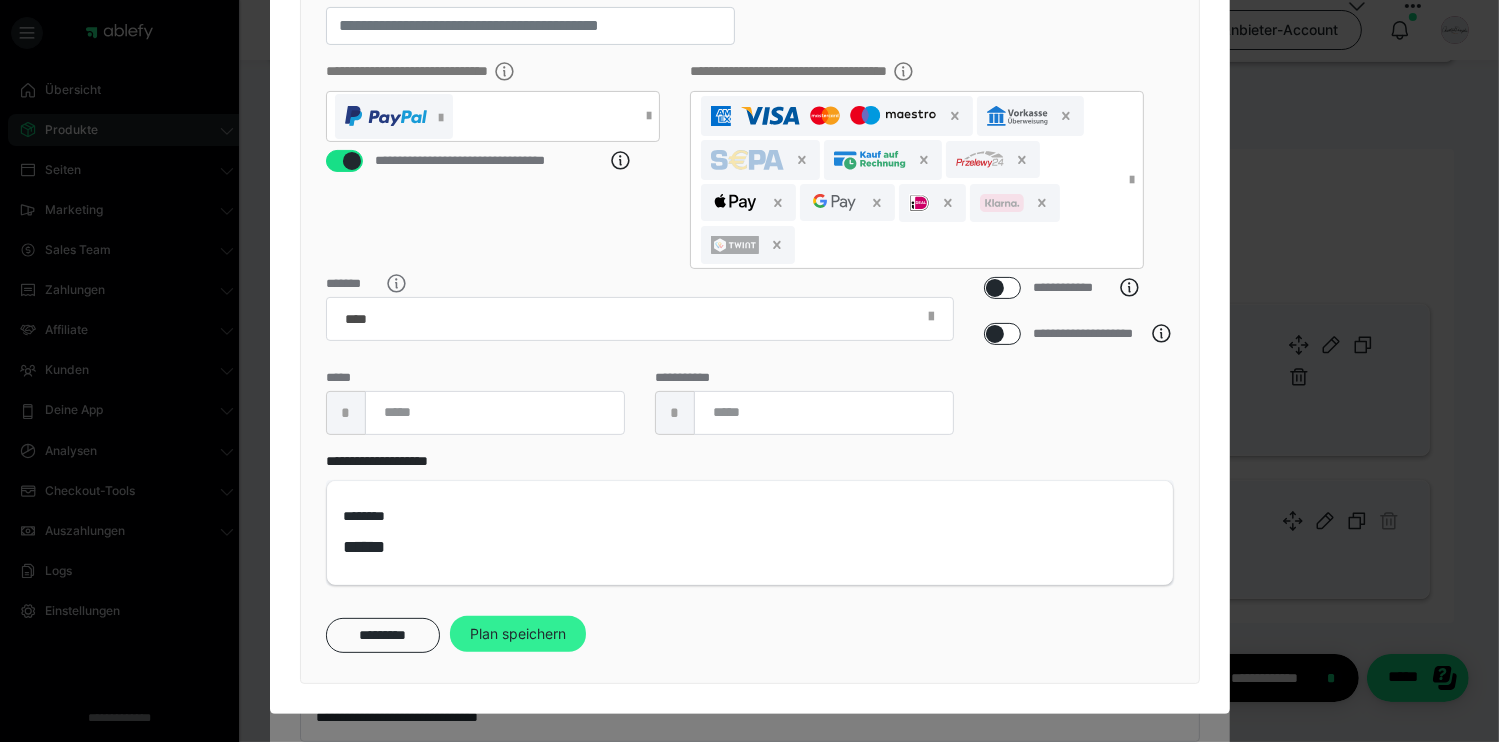 click on "Plan speichern" at bounding box center [518, 634] 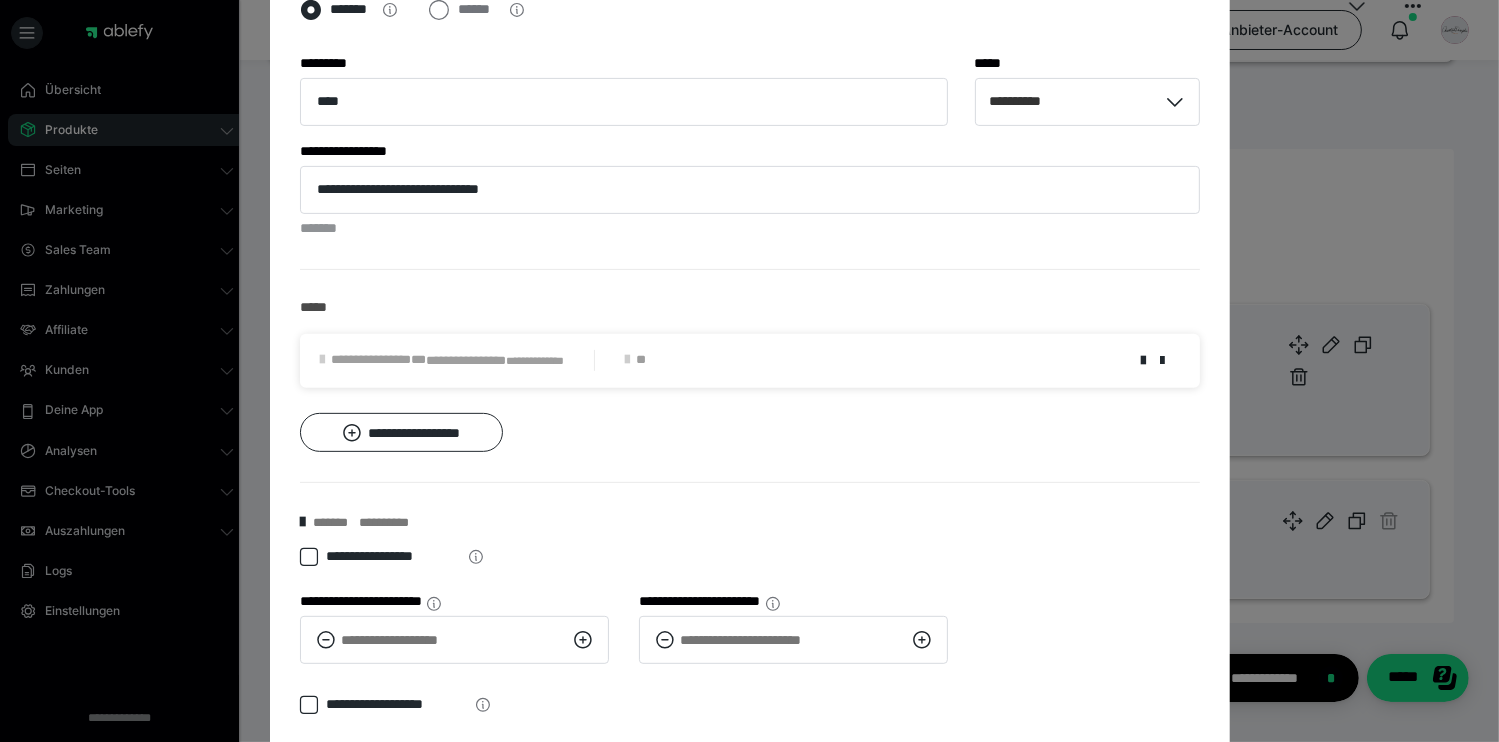 scroll, scrollTop: 700, scrollLeft: 0, axis: vertical 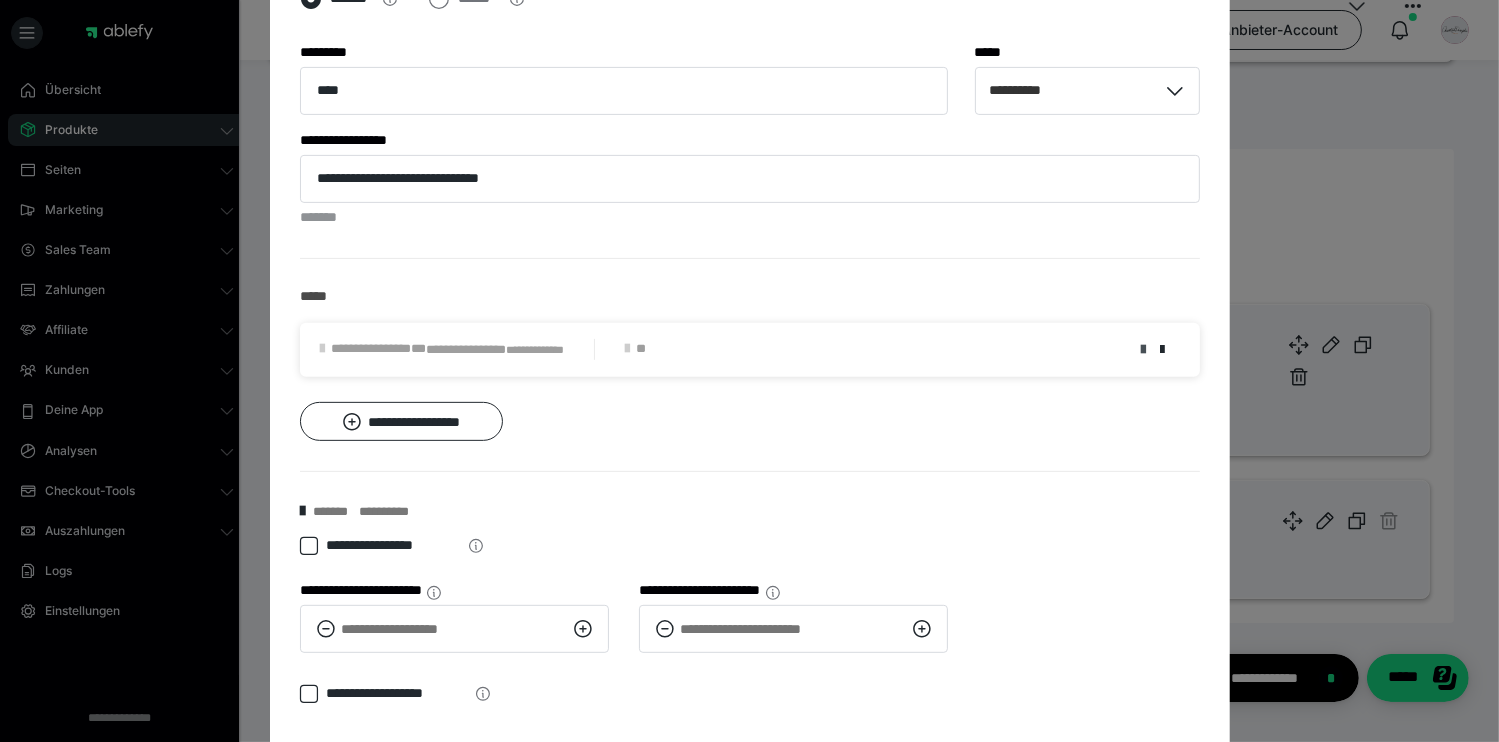 click at bounding box center (1144, 350) 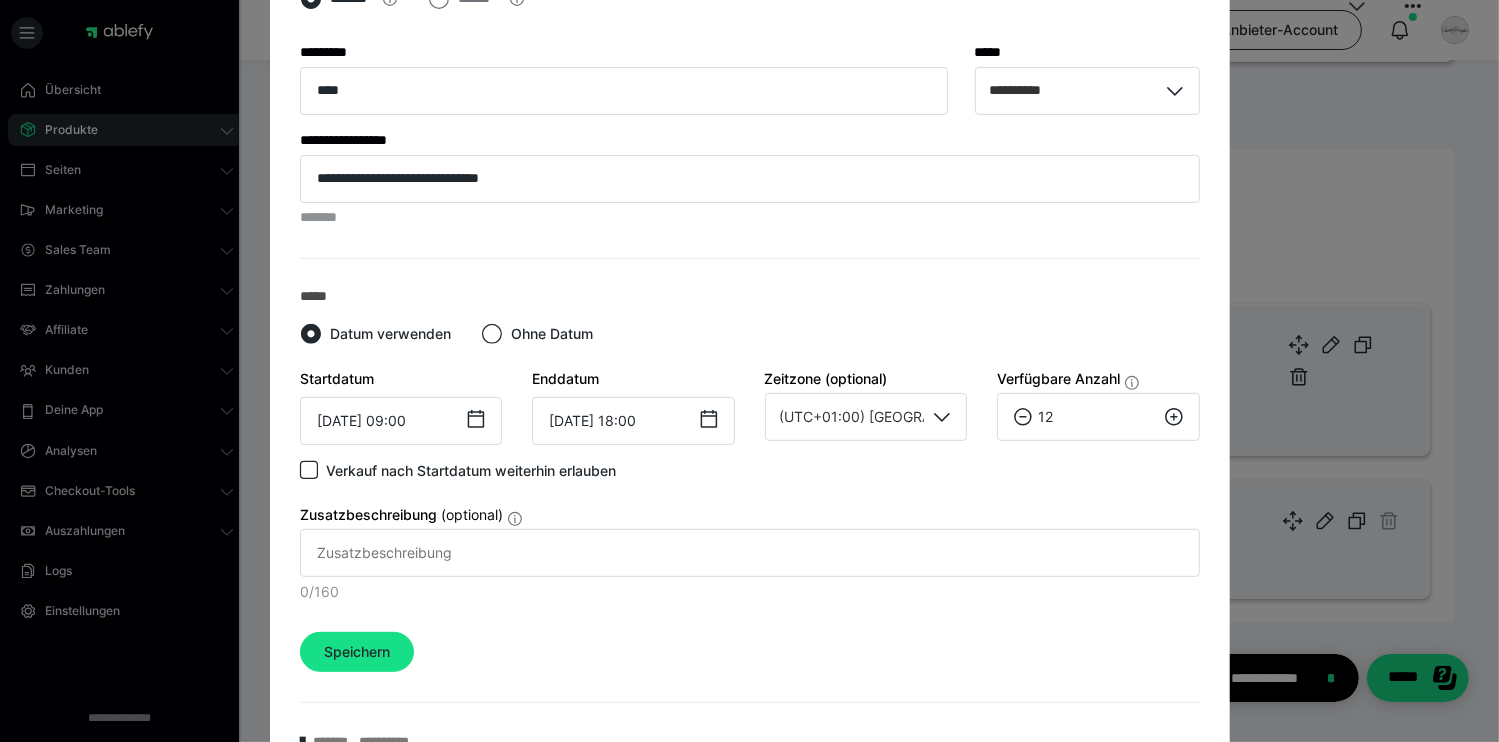 click 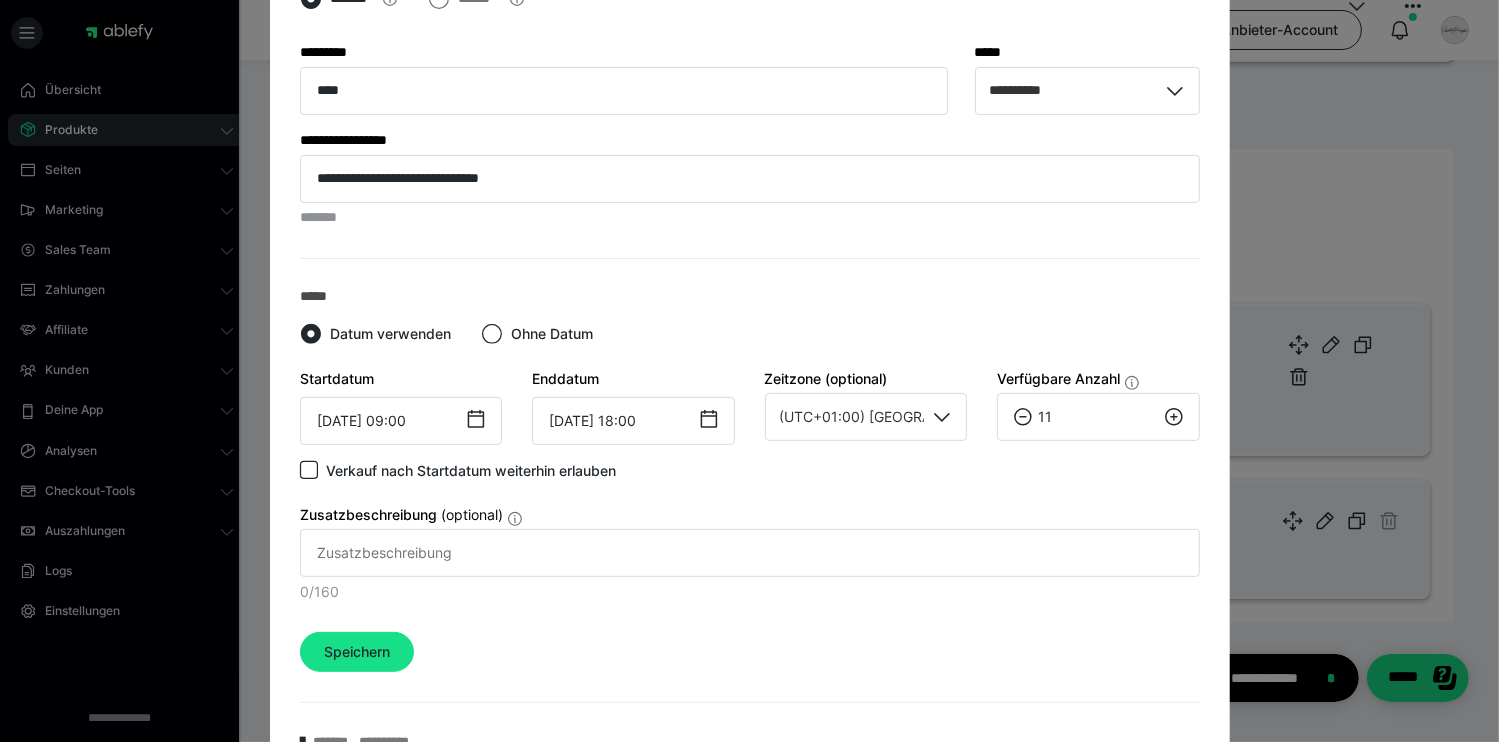 scroll, scrollTop: 1000, scrollLeft: 0, axis: vertical 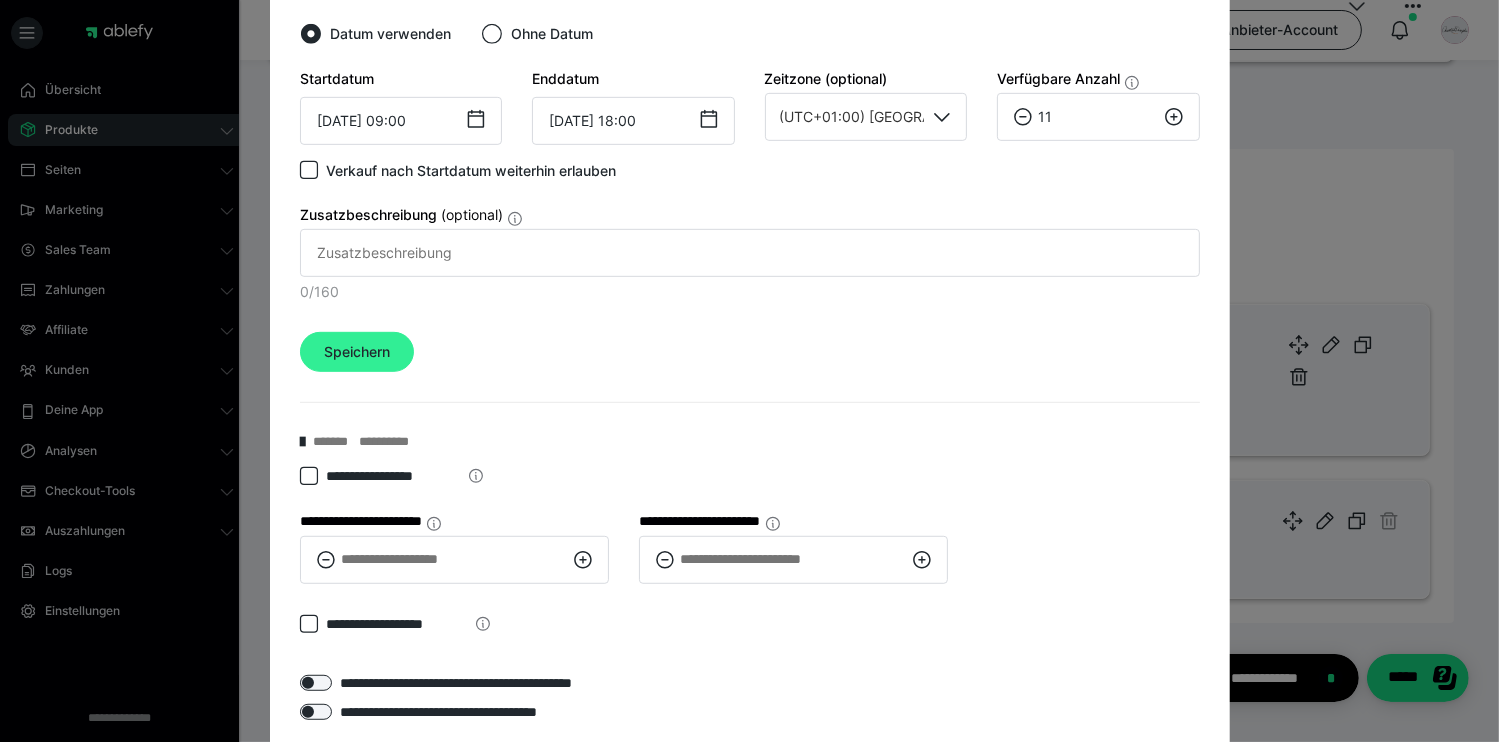 click on "Speichern" at bounding box center [357, 352] 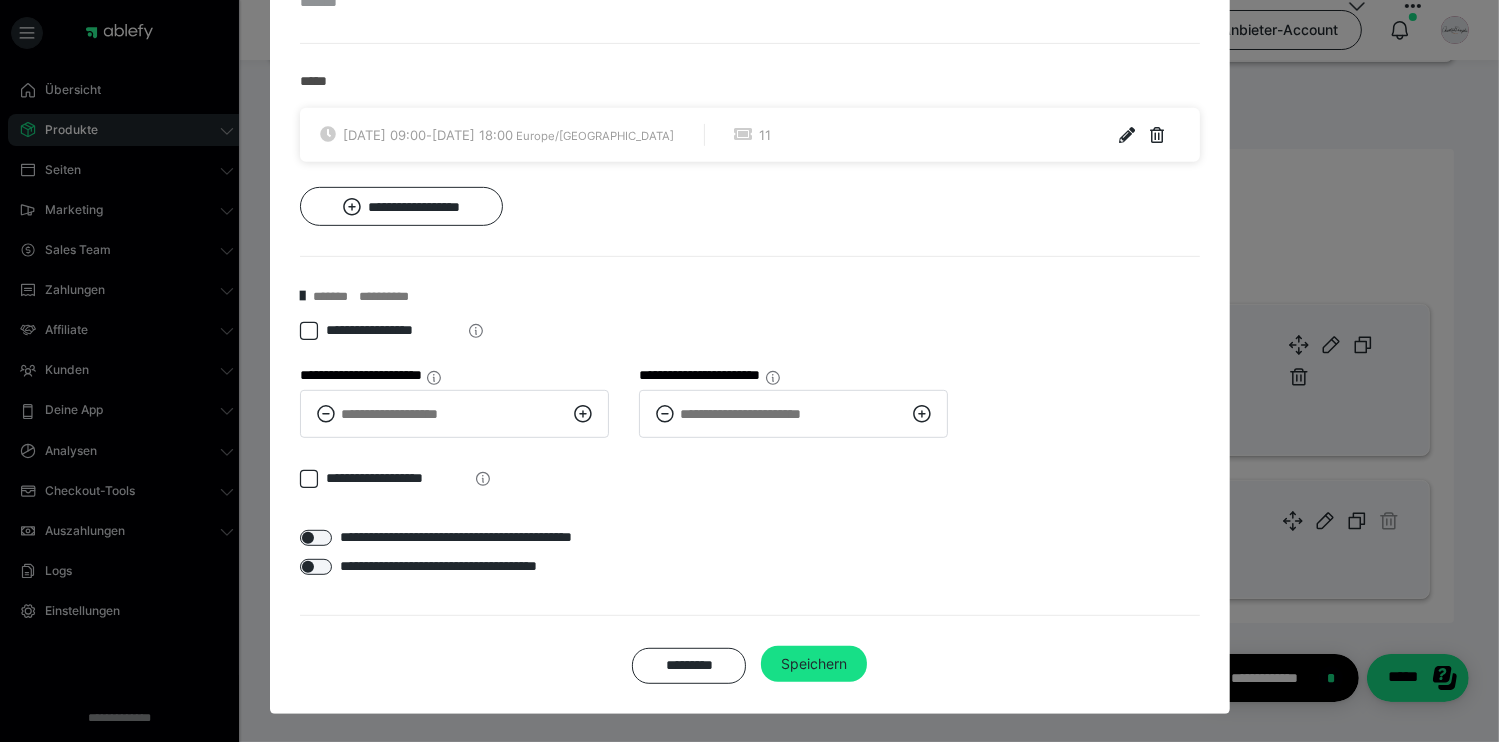 scroll, scrollTop: 912, scrollLeft: 0, axis: vertical 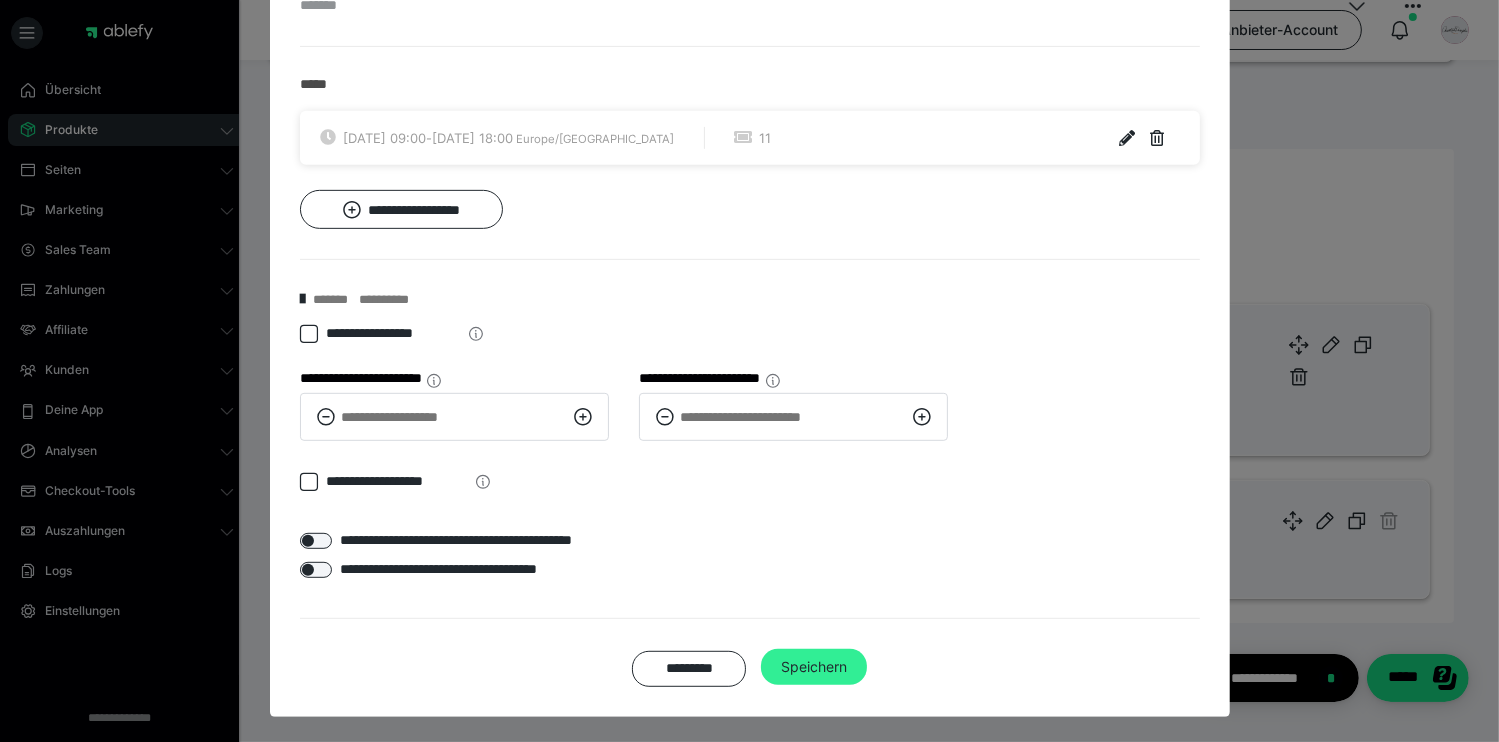 click on "Speichern" at bounding box center (814, 667) 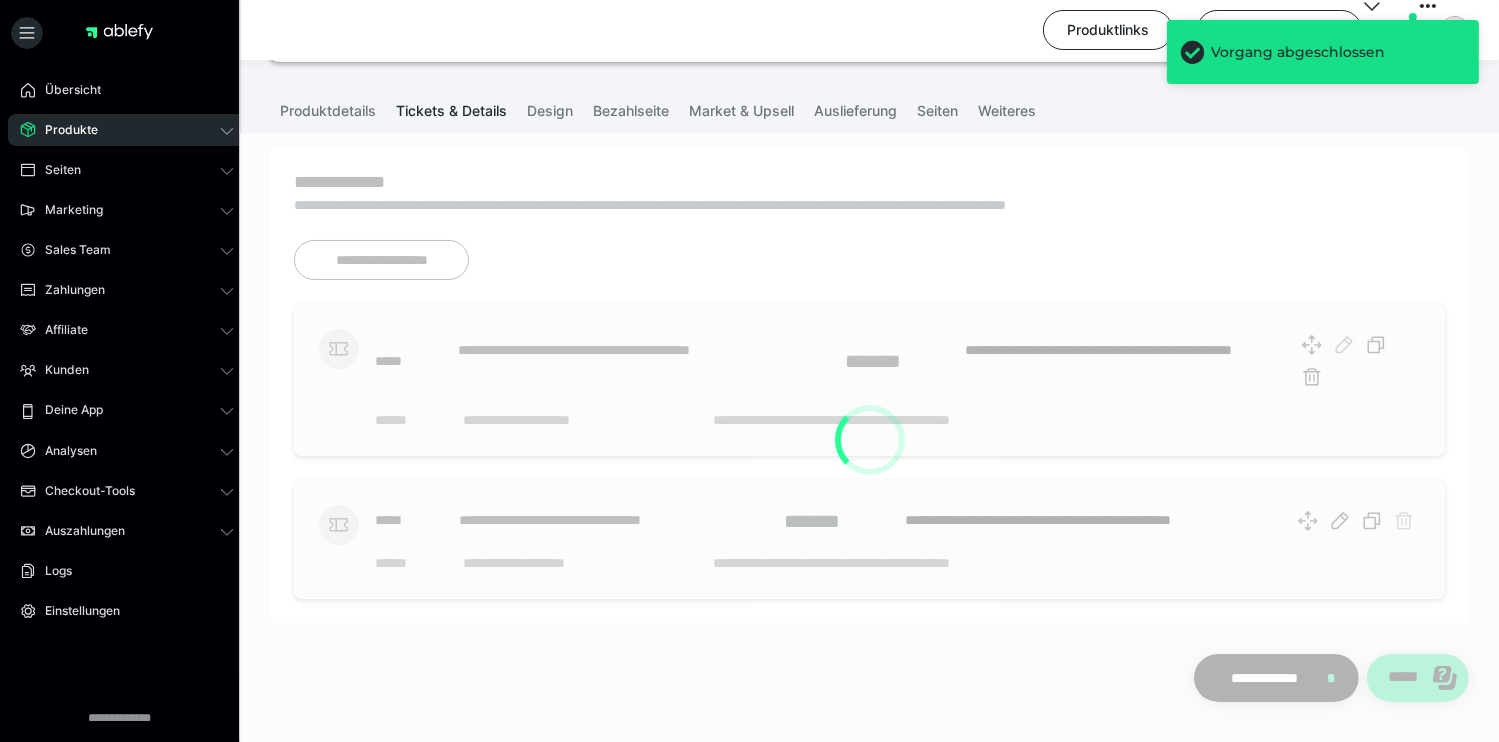 scroll, scrollTop: 110, scrollLeft: 0, axis: vertical 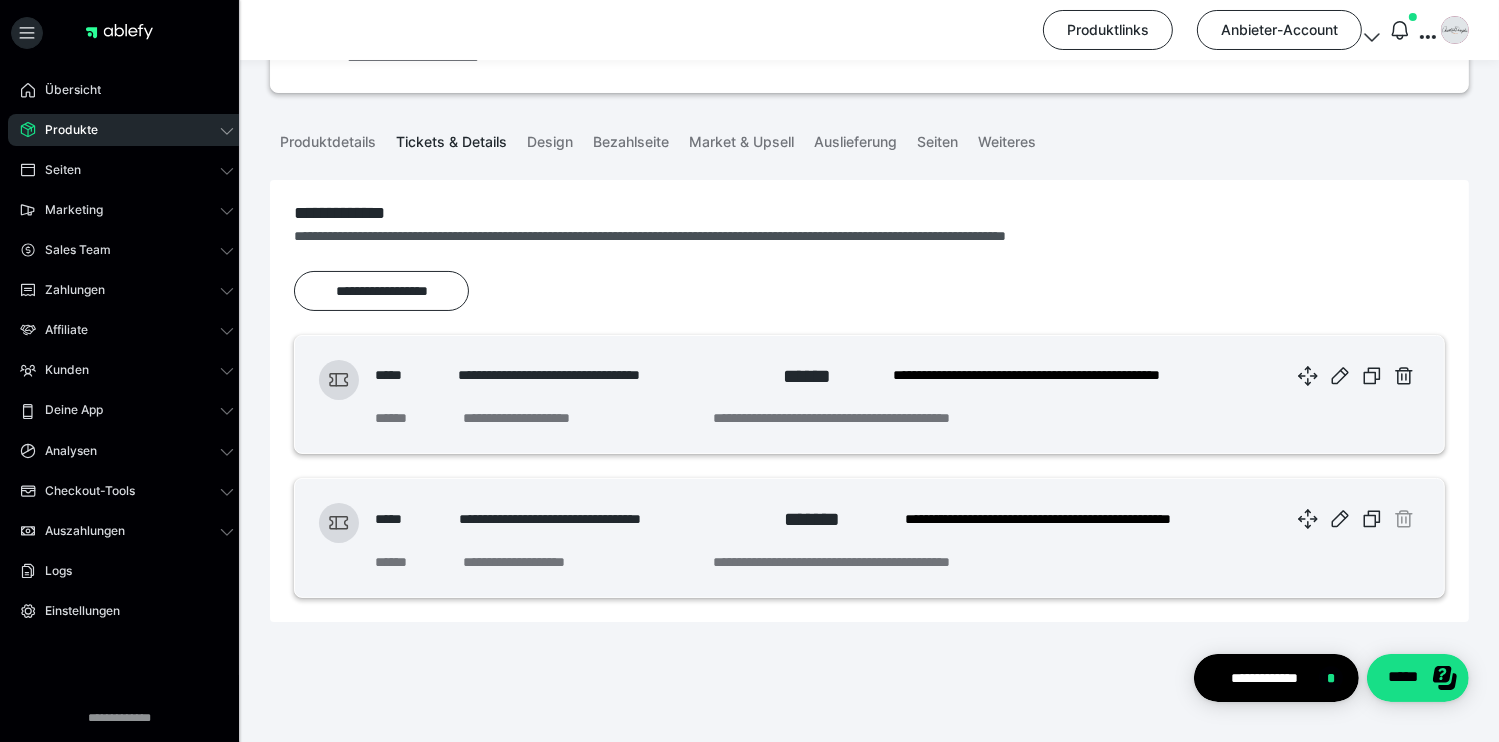 click on "Produkte" at bounding box center [64, 130] 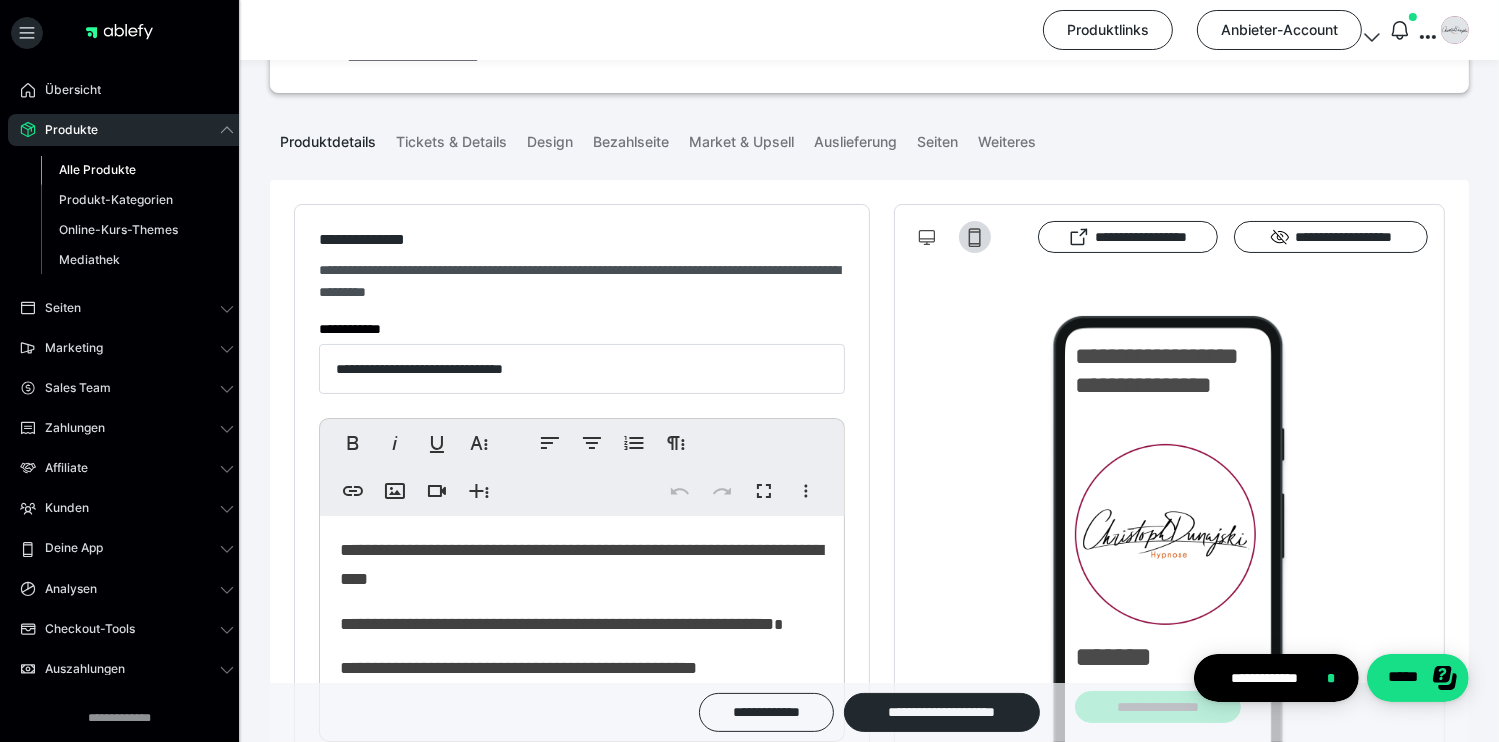 click on "Alle Produkte" at bounding box center [97, 169] 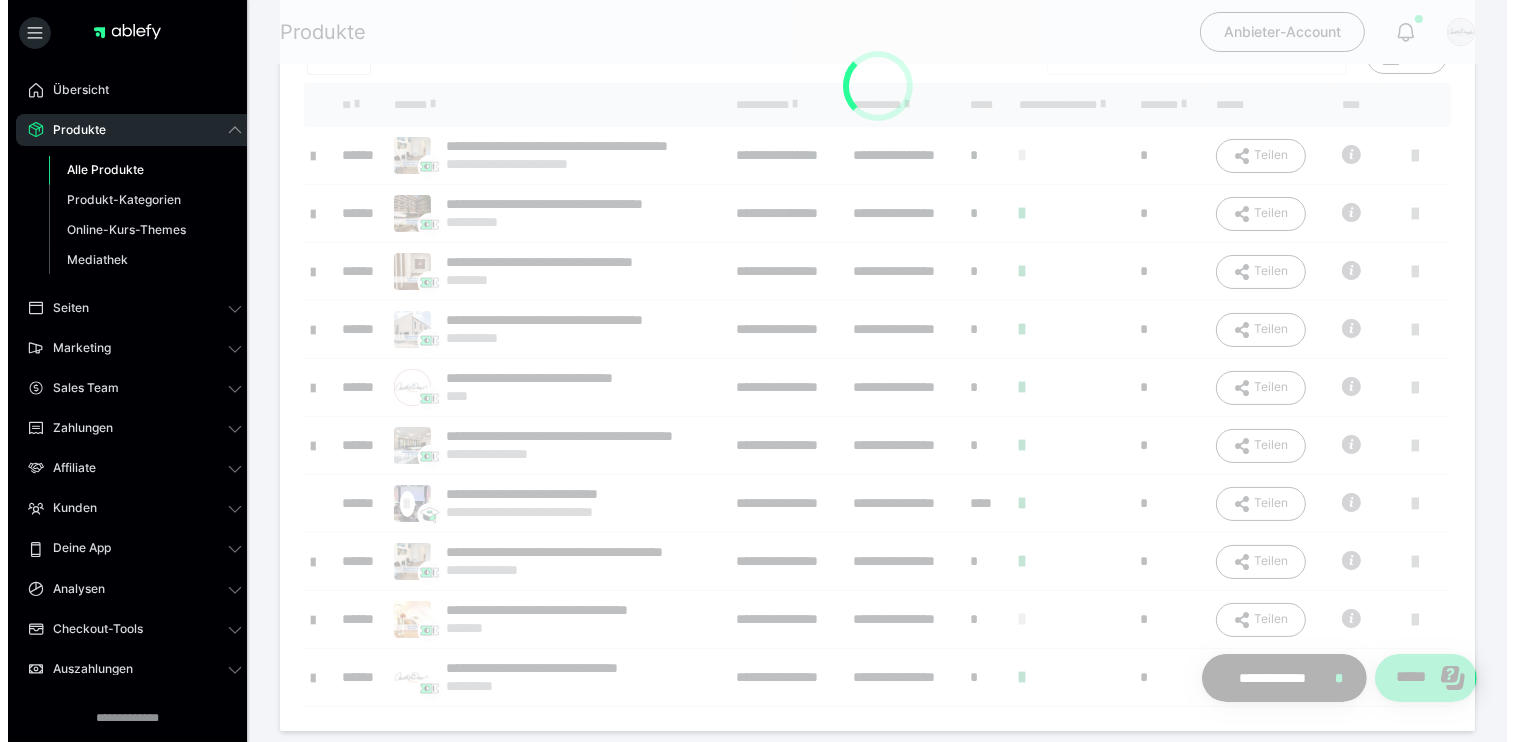 scroll, scrollTop: 0, scrollLeft: 0, axis: both 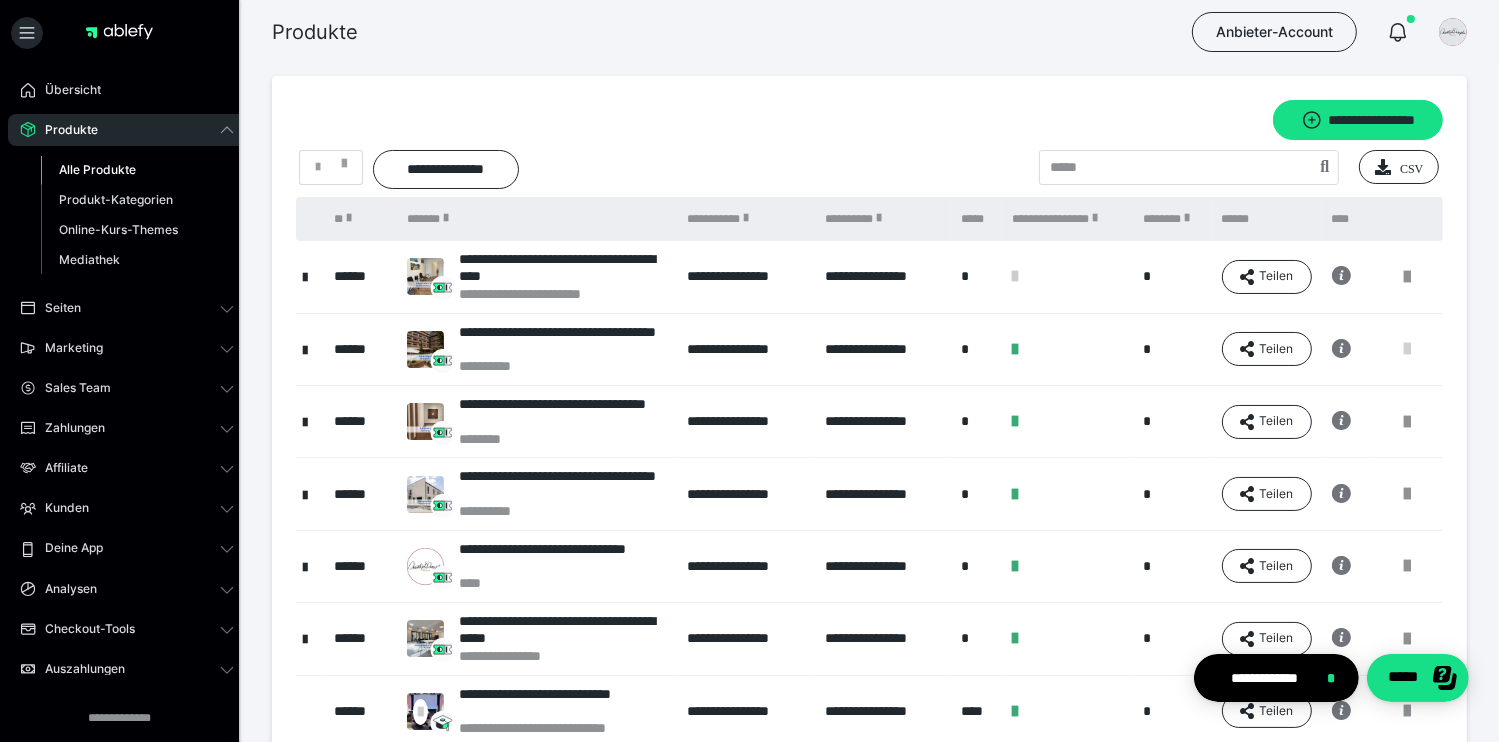 click at bounding box center (1407, 349) 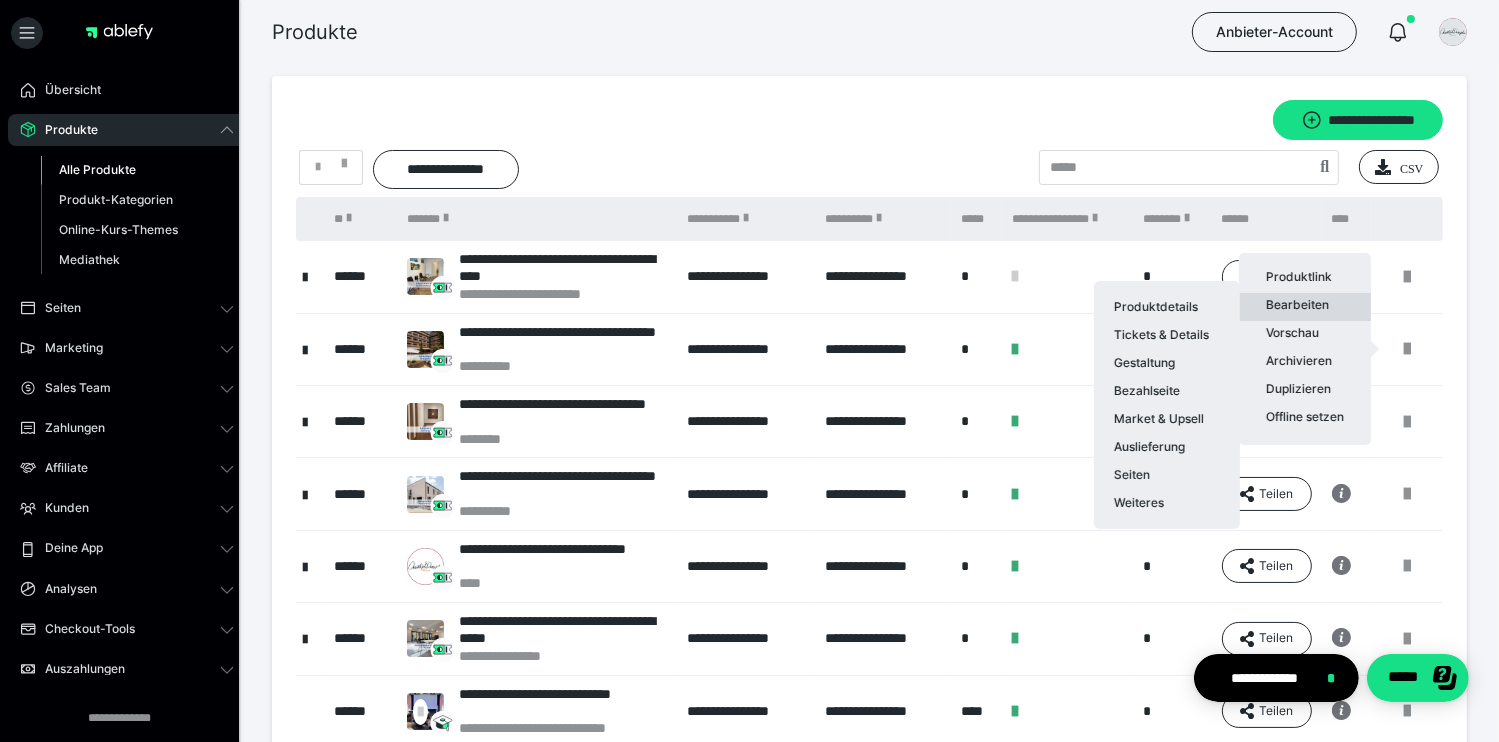 click on "Bearbeiten Produktdetails Tickets & Details Gestaltung Bezahlseite Market & Upsell Auslieferung Seiten Weiteres" at bounding box center (1305, 307) 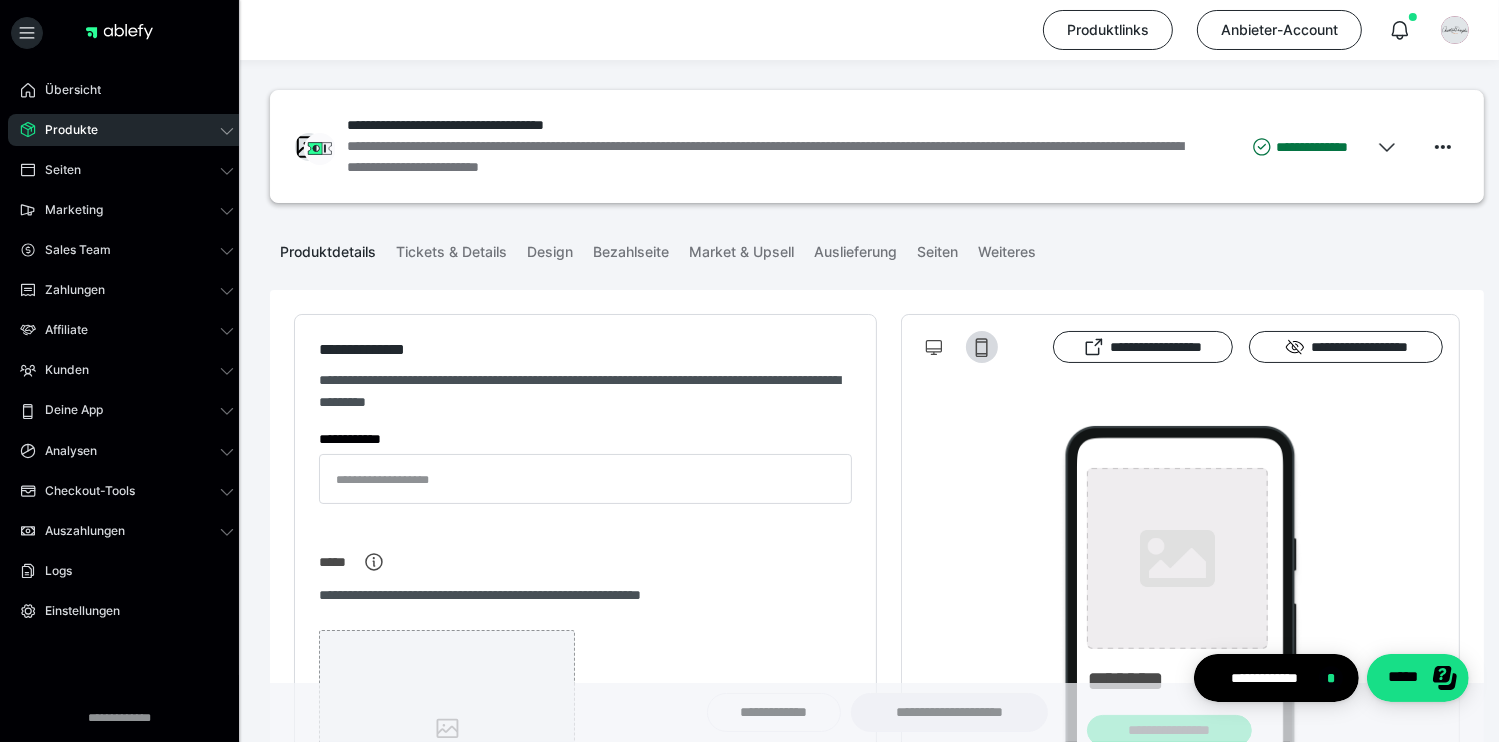 type on "**********" 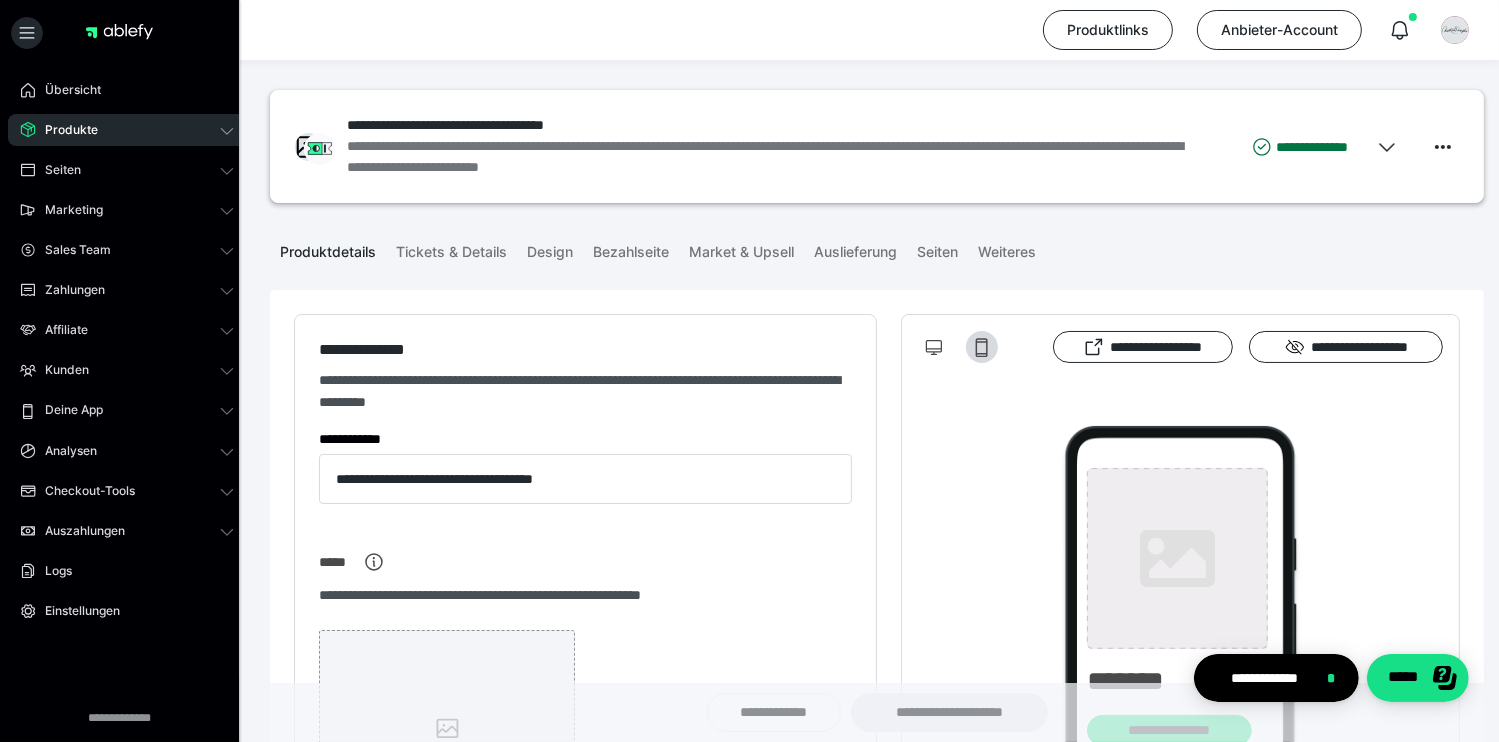type on "**********" 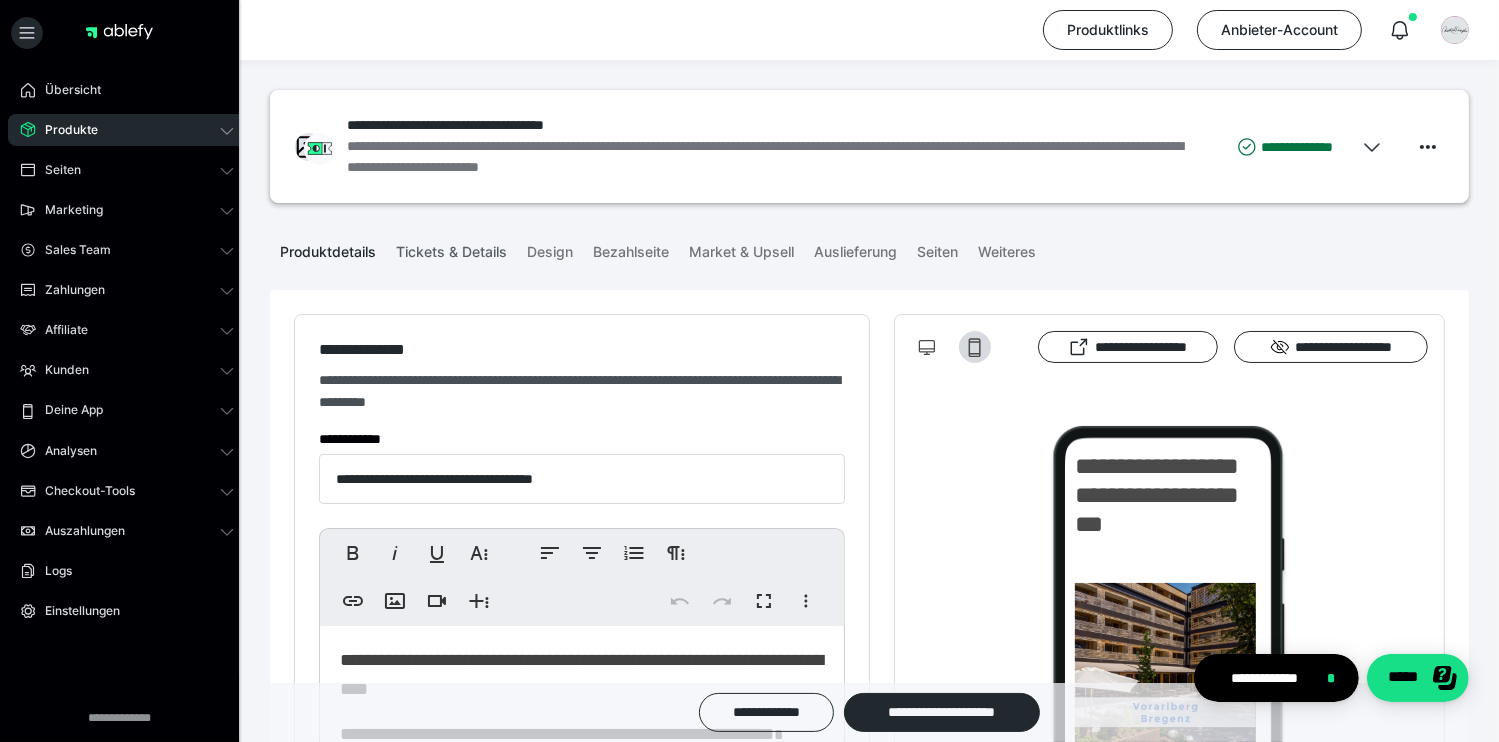 click on "Tickets & Details" at bounding box center [451, 248] 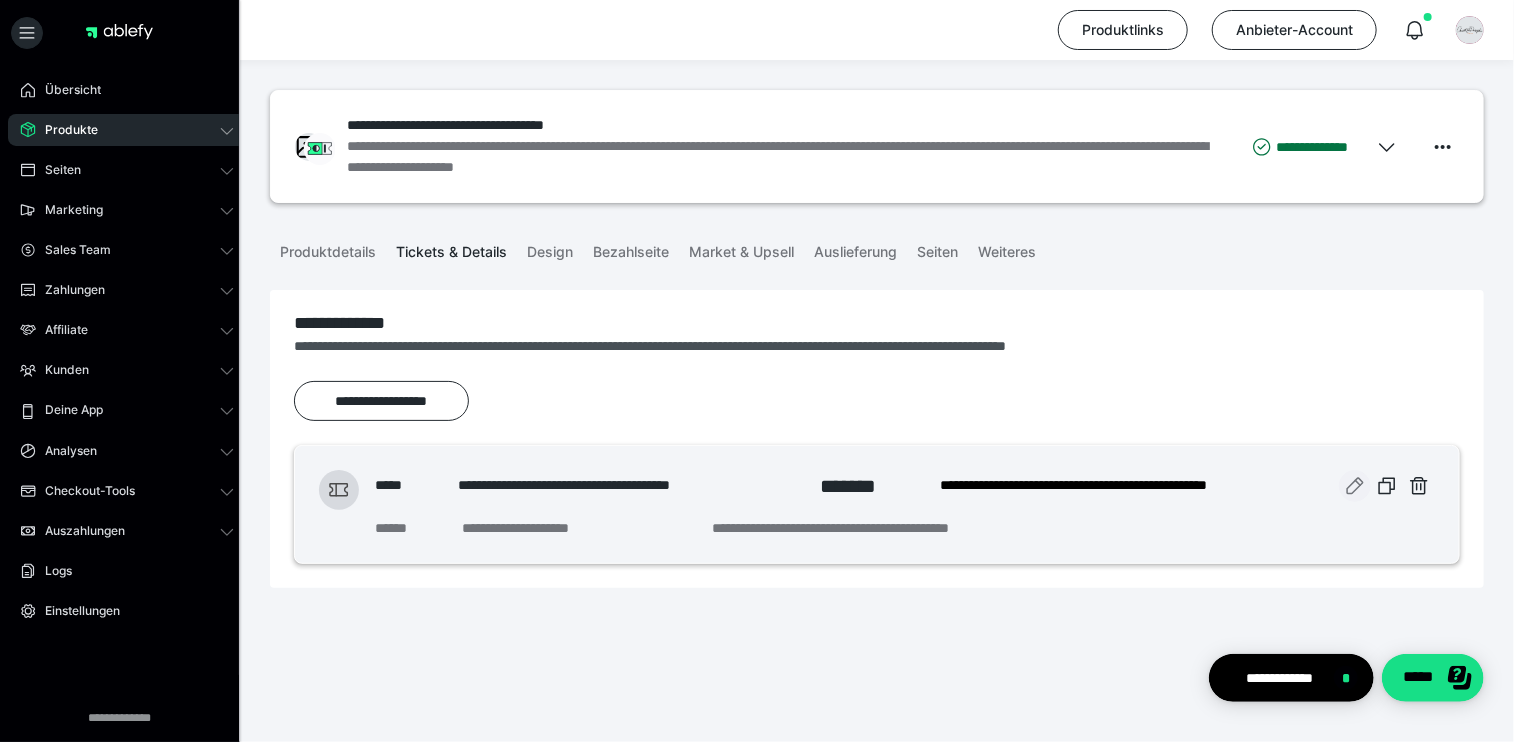 click 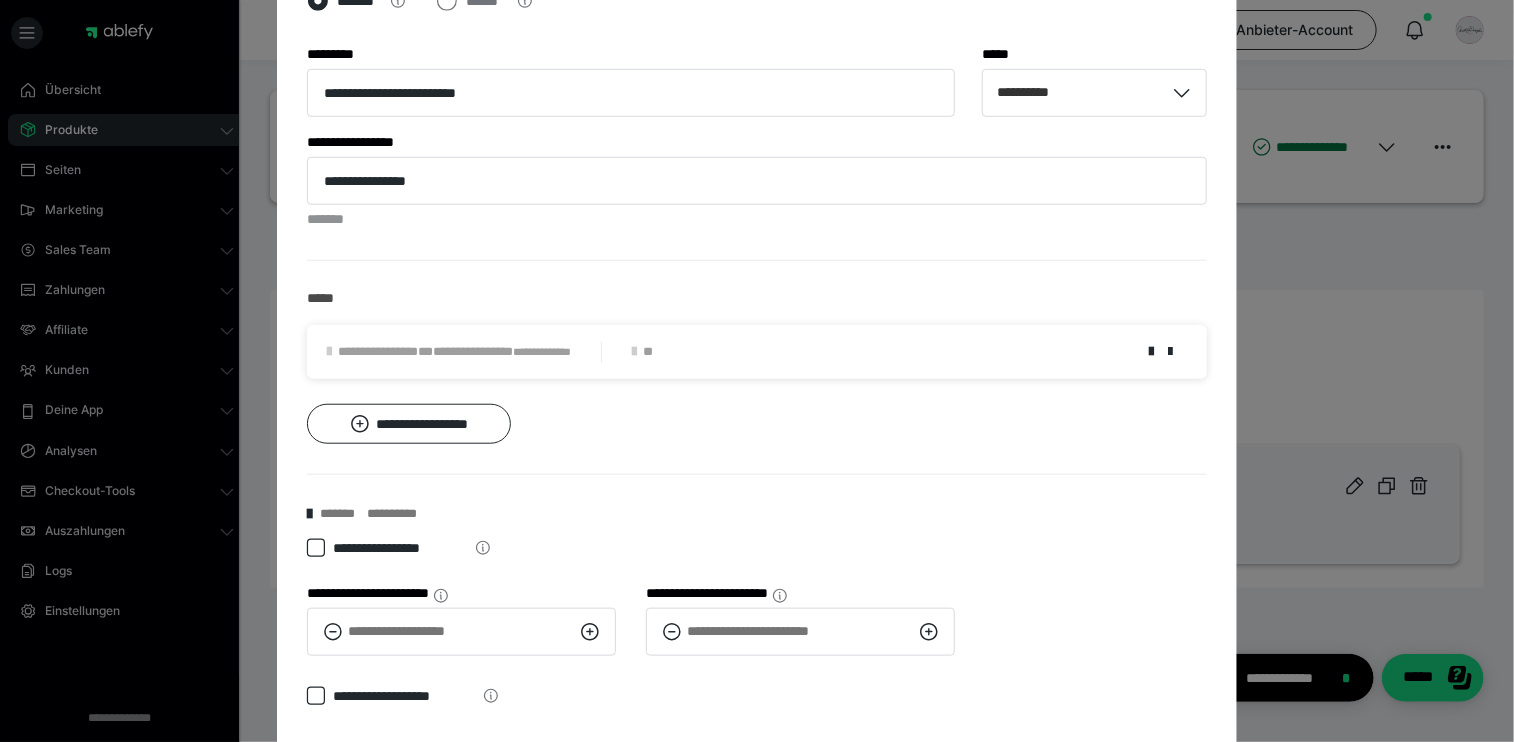 scroll, scrollTop: 700, scrollLeft: 0, axis: vertical 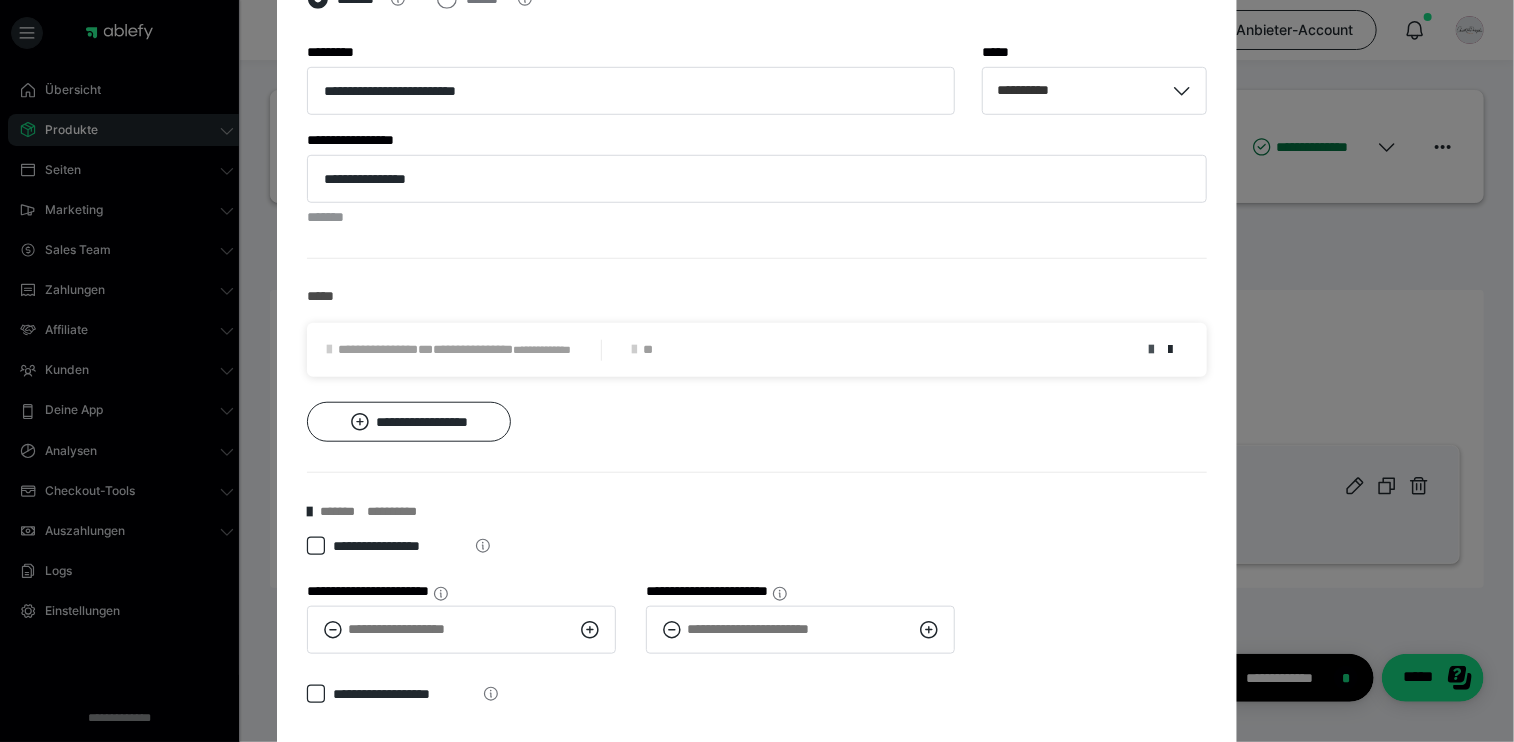 click at bounding box center (1151, 350) 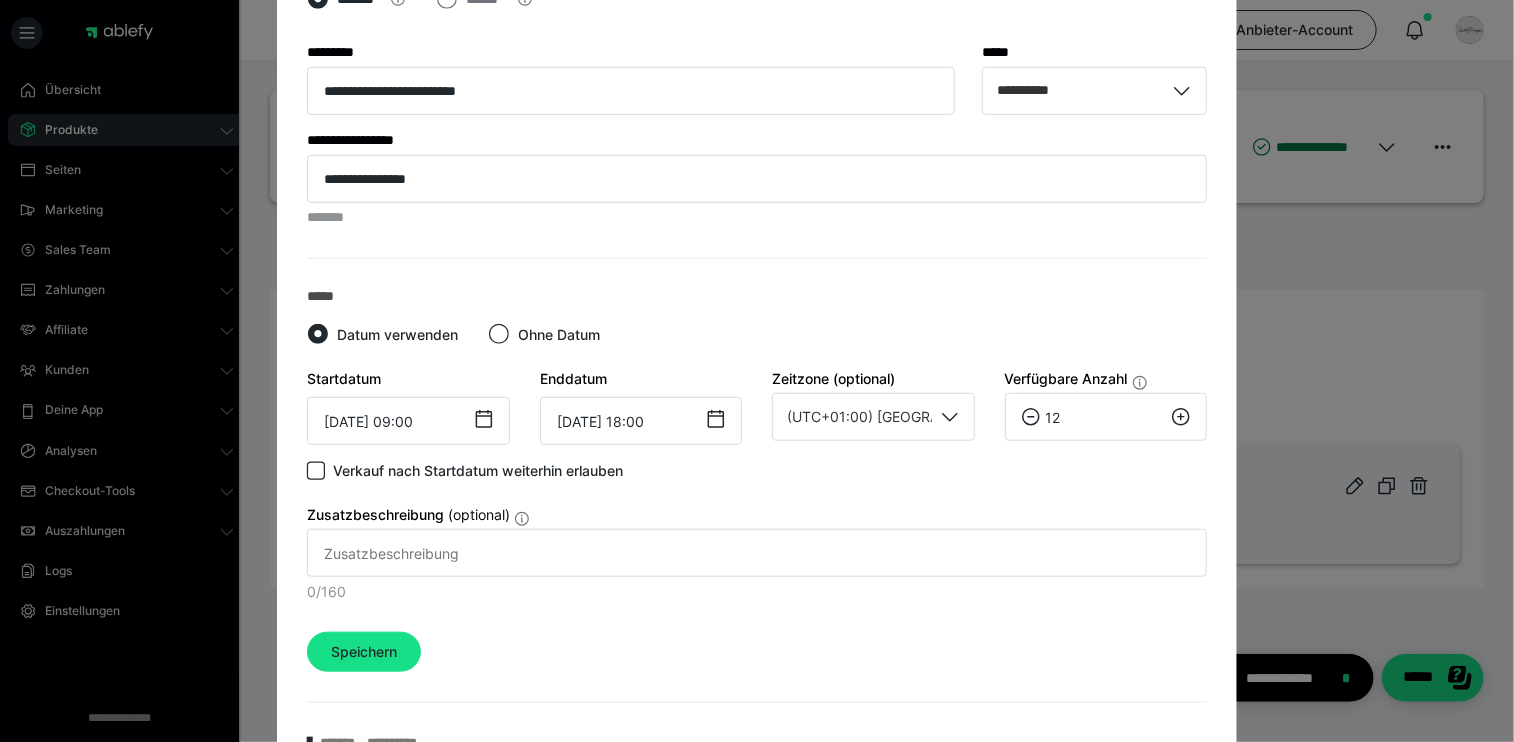 click 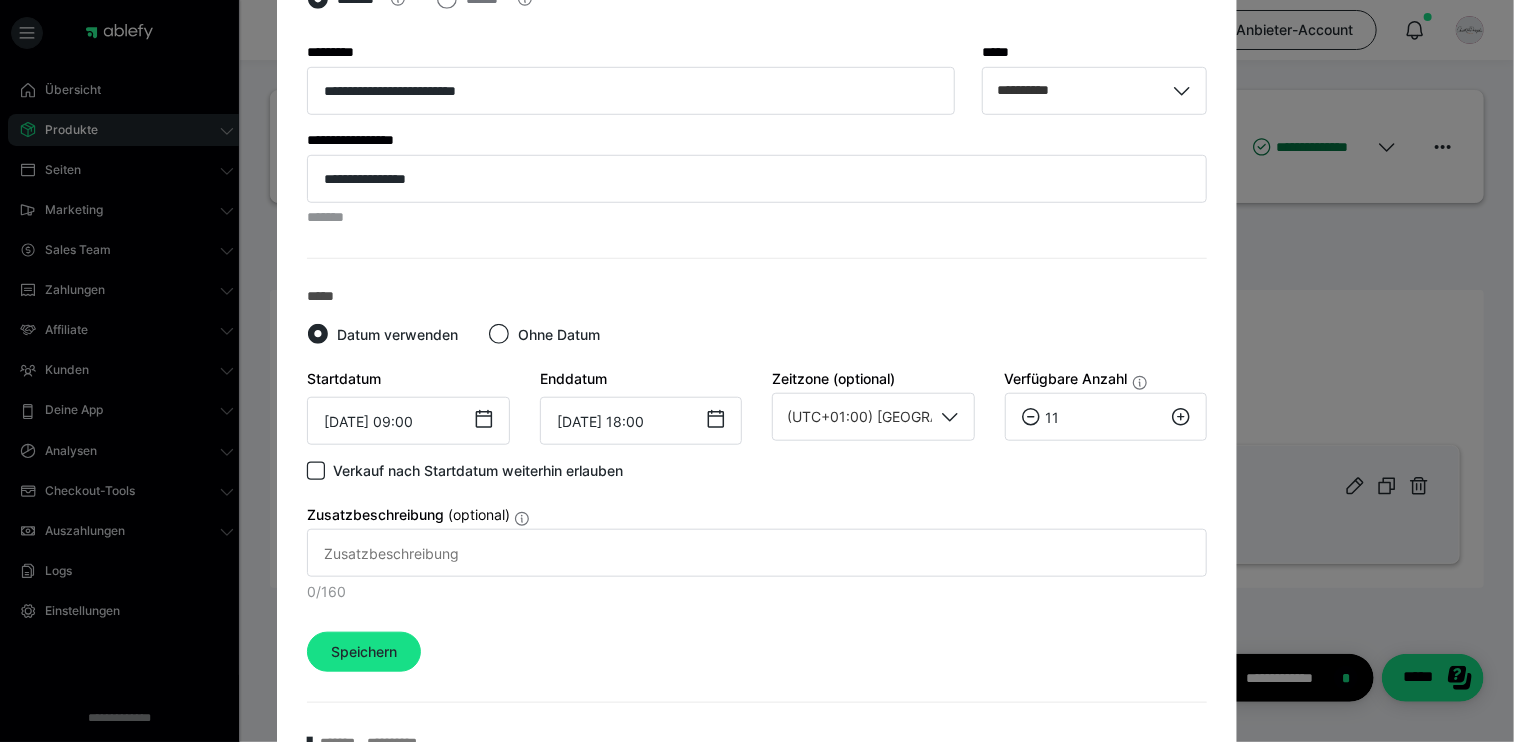 click 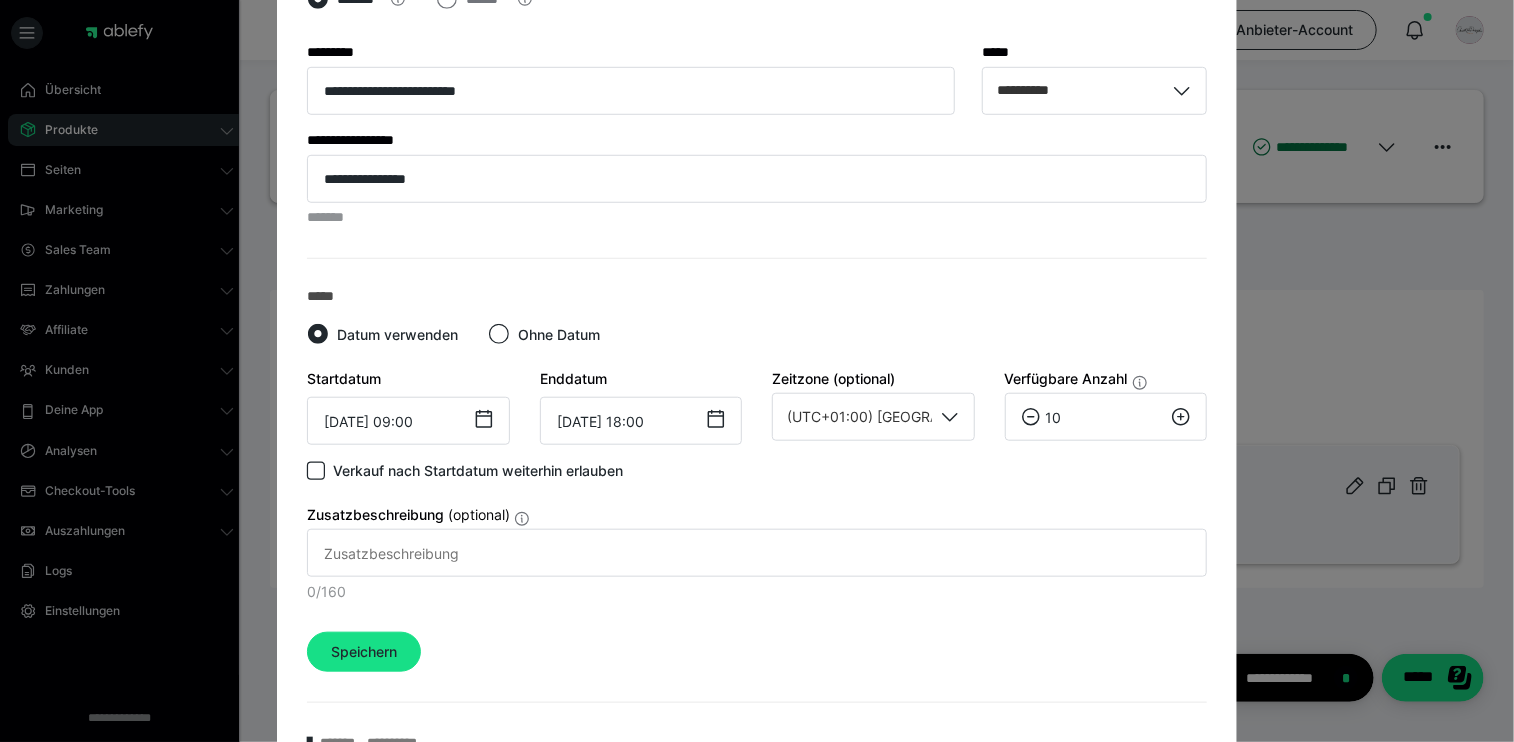 click 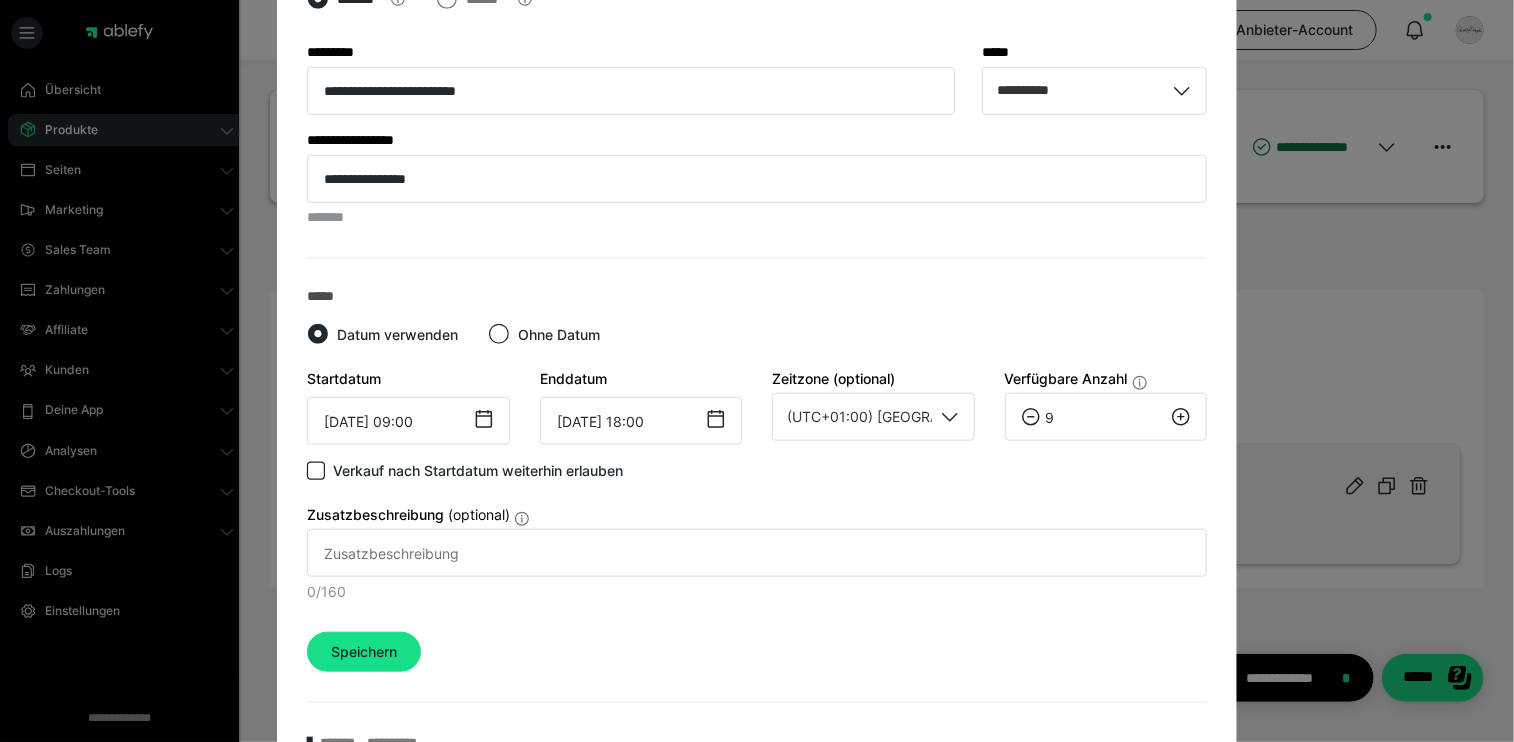 click 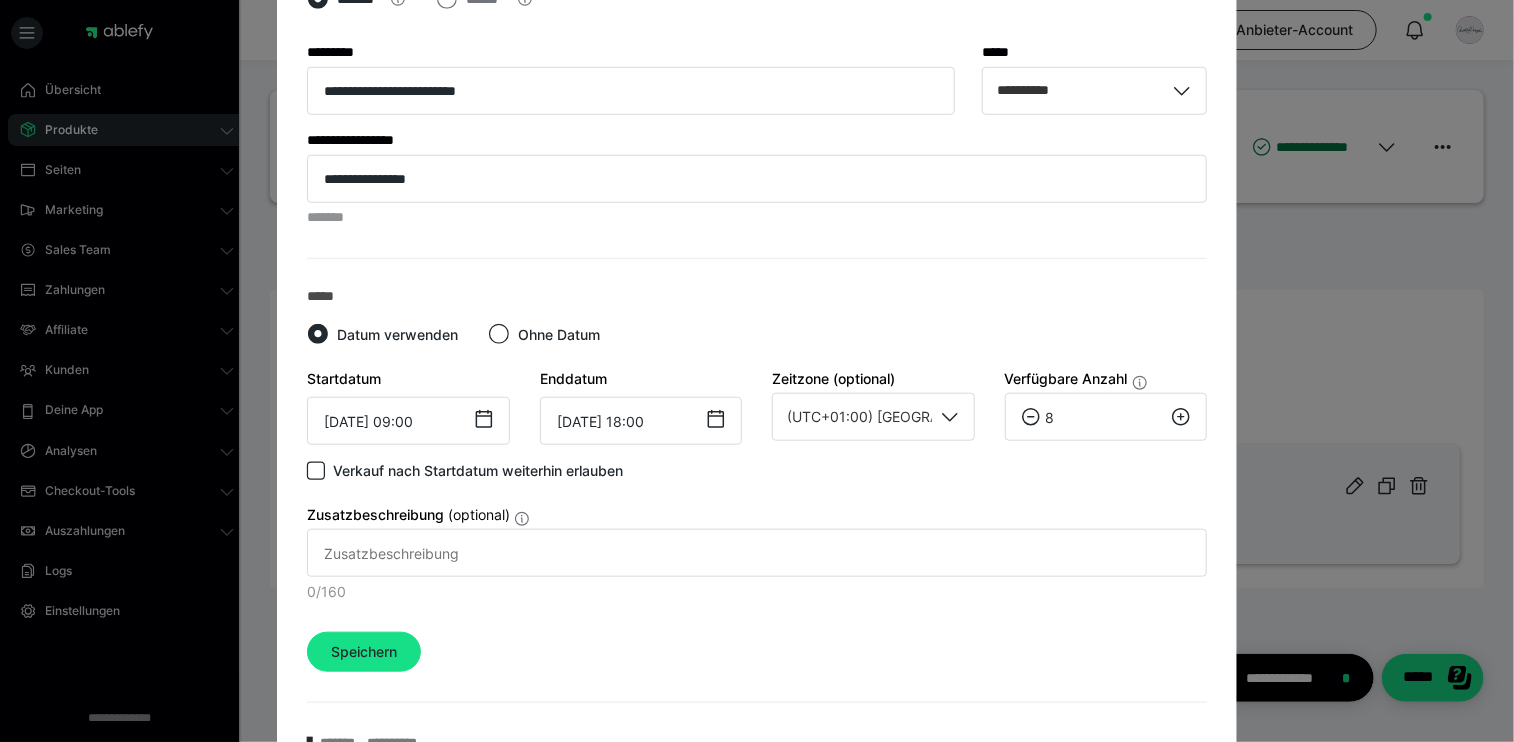 click 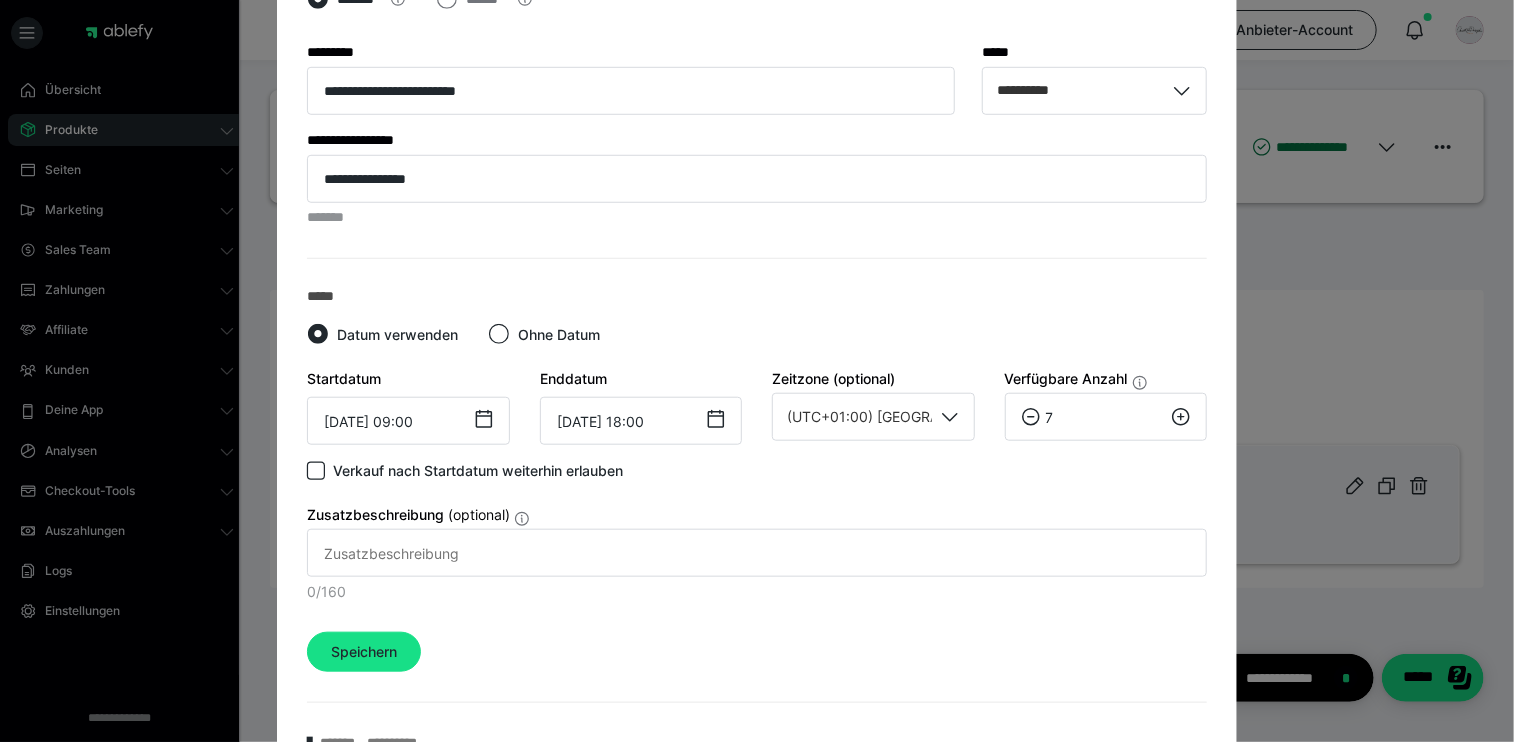 click 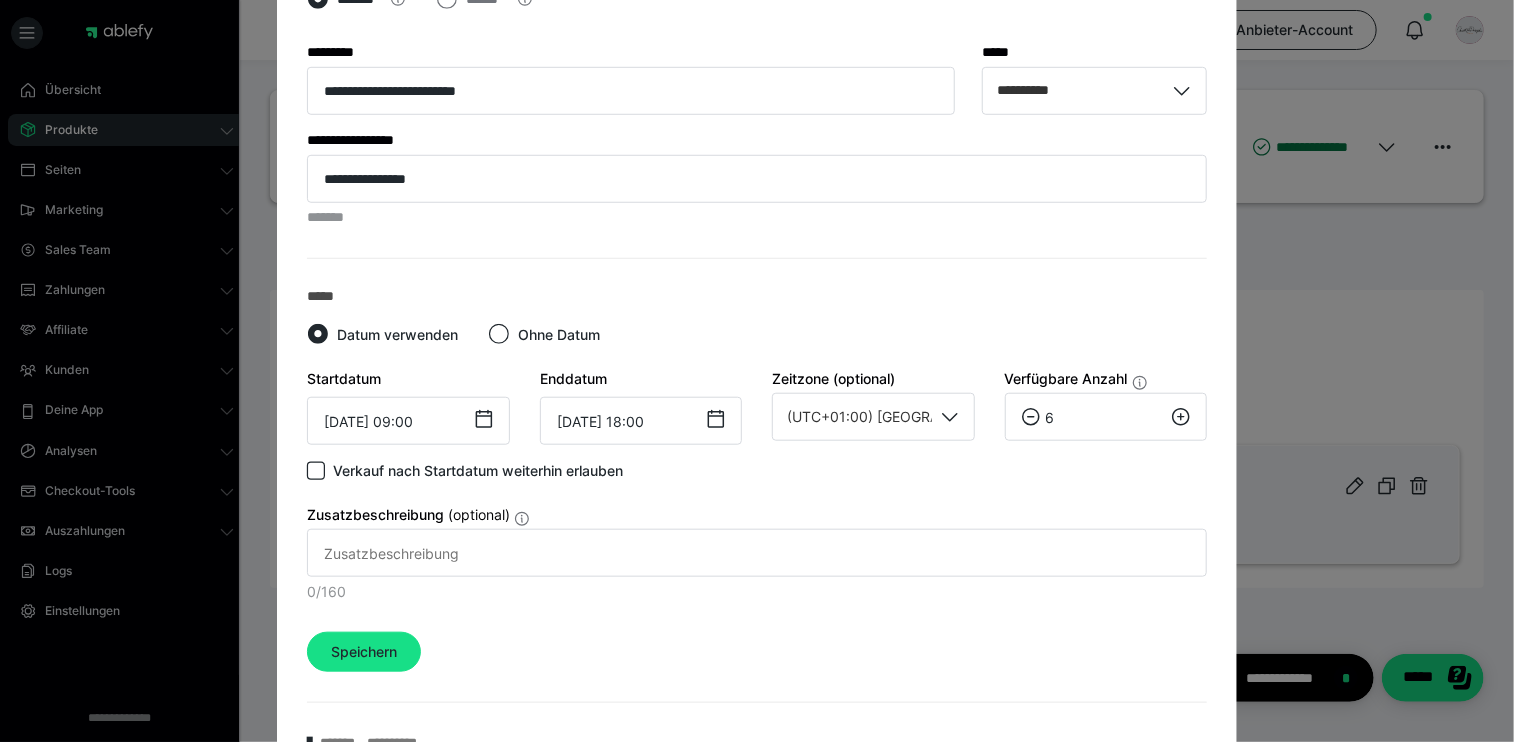 click 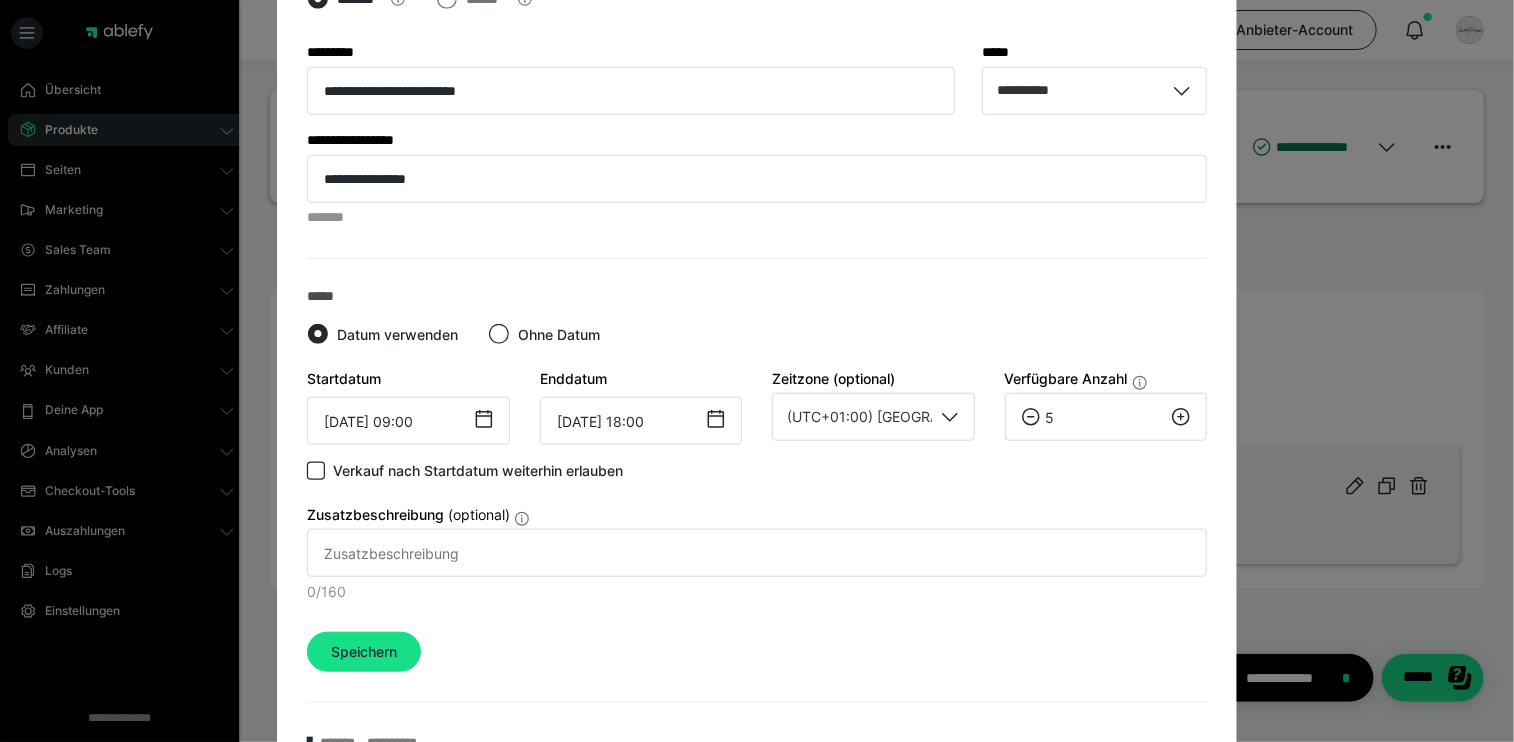 click 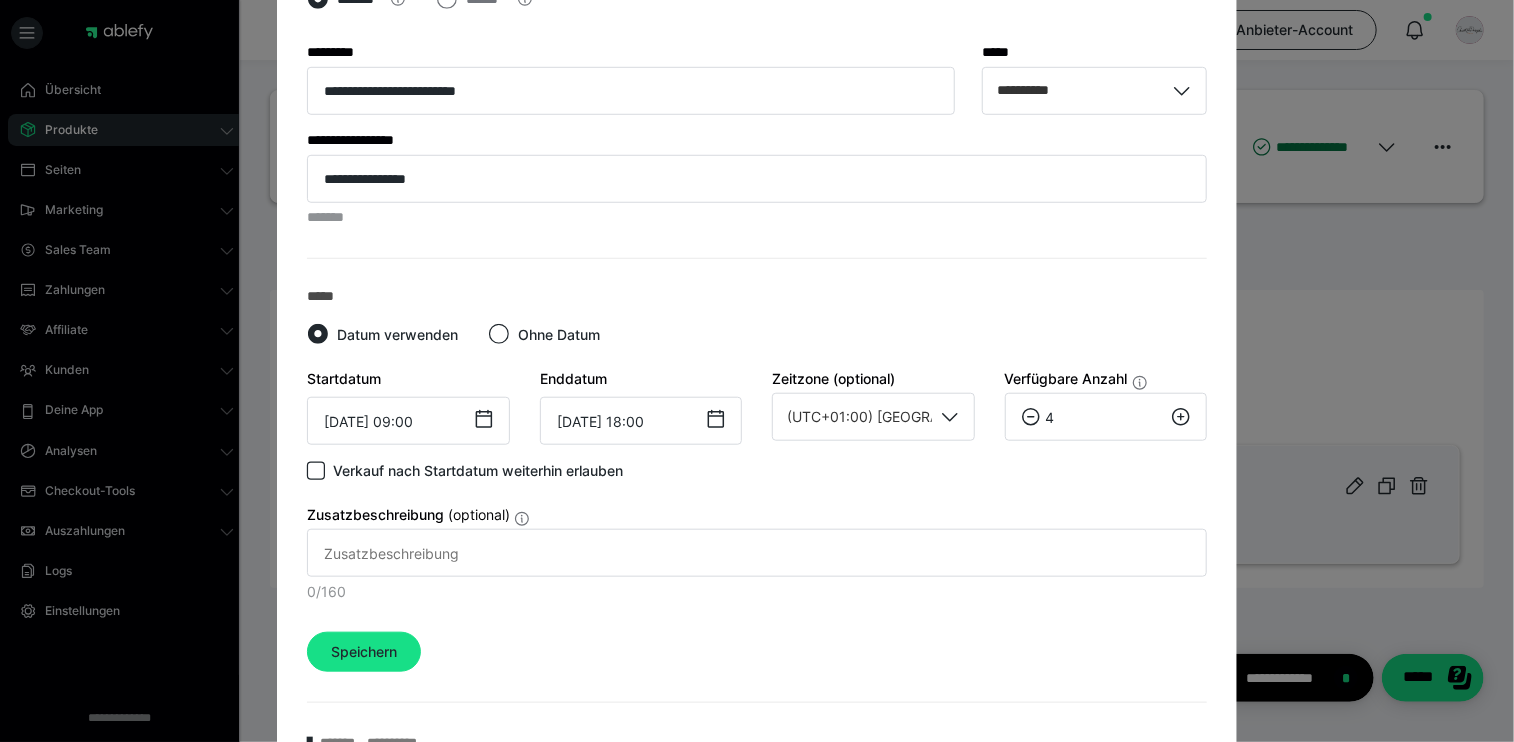 click 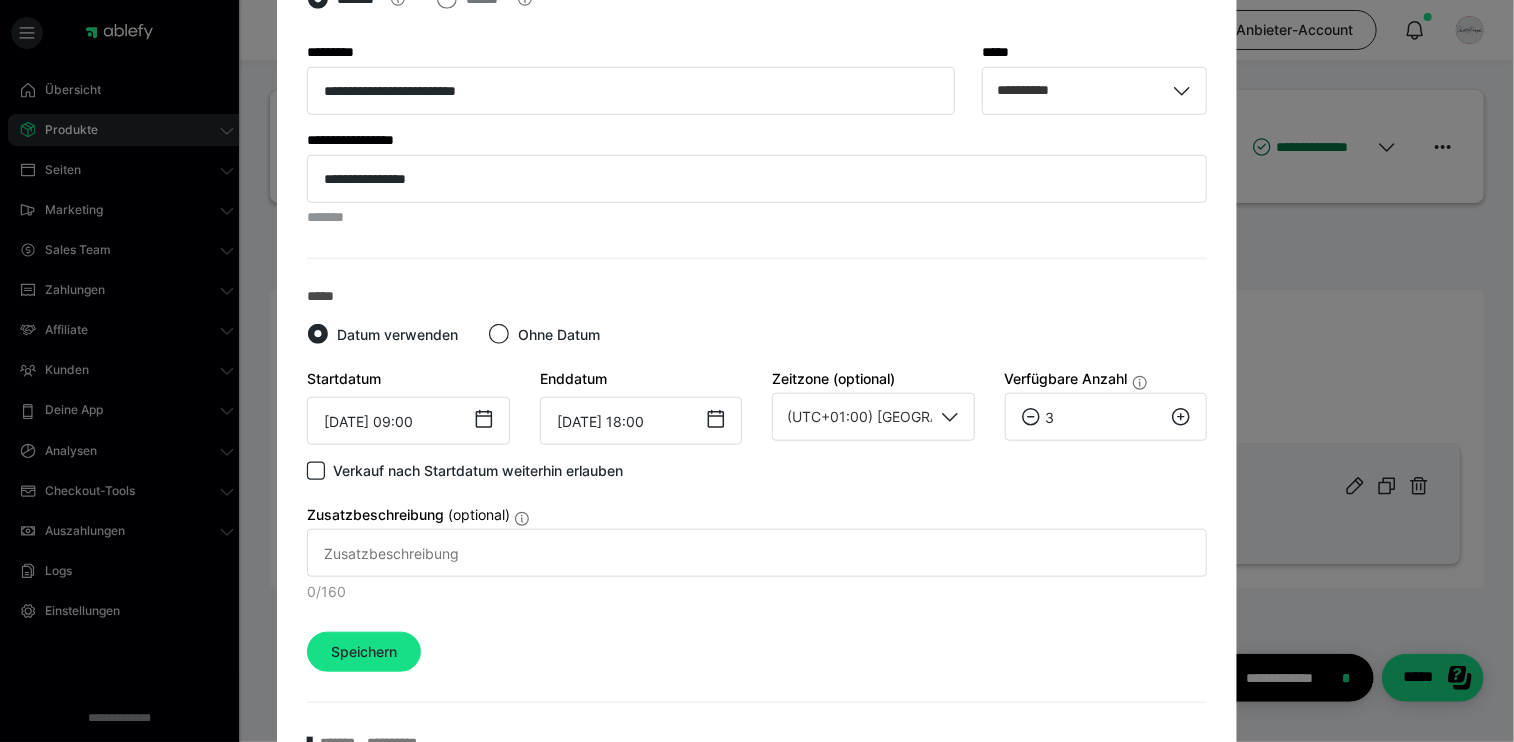 click 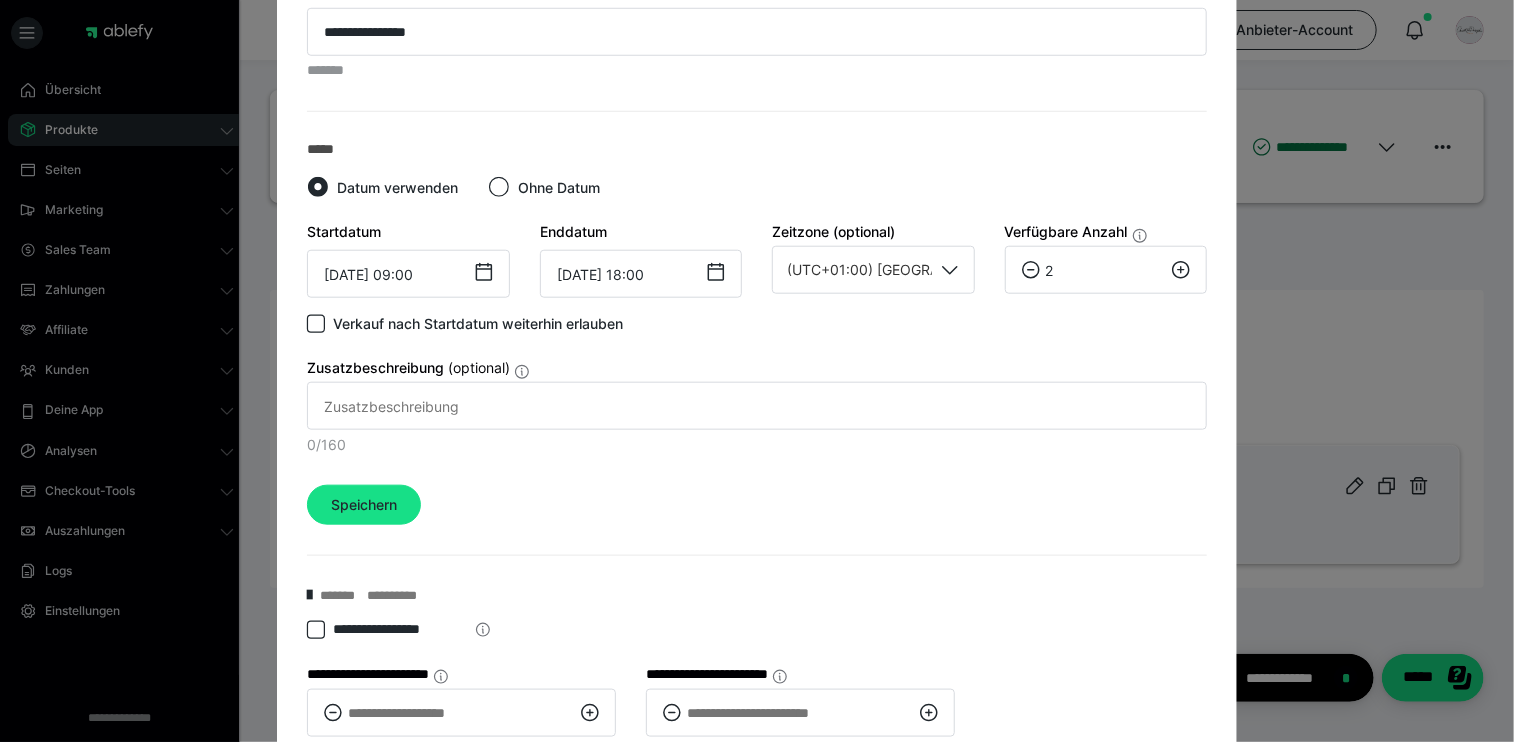 scroll, scrollTop: 1000, scrollLeft: 0, axis: vertical 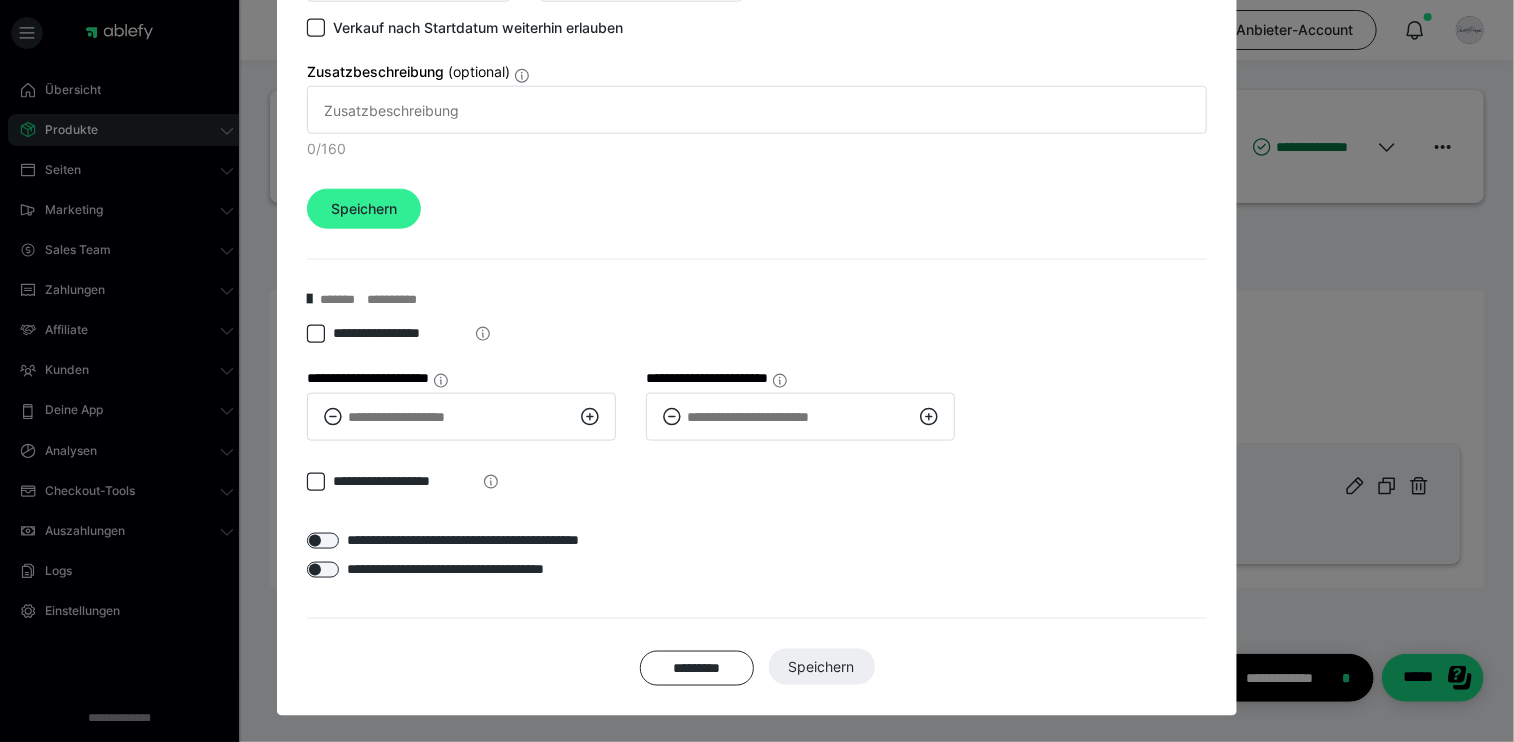 click on "Speichern" at bounding box center [364, 209] 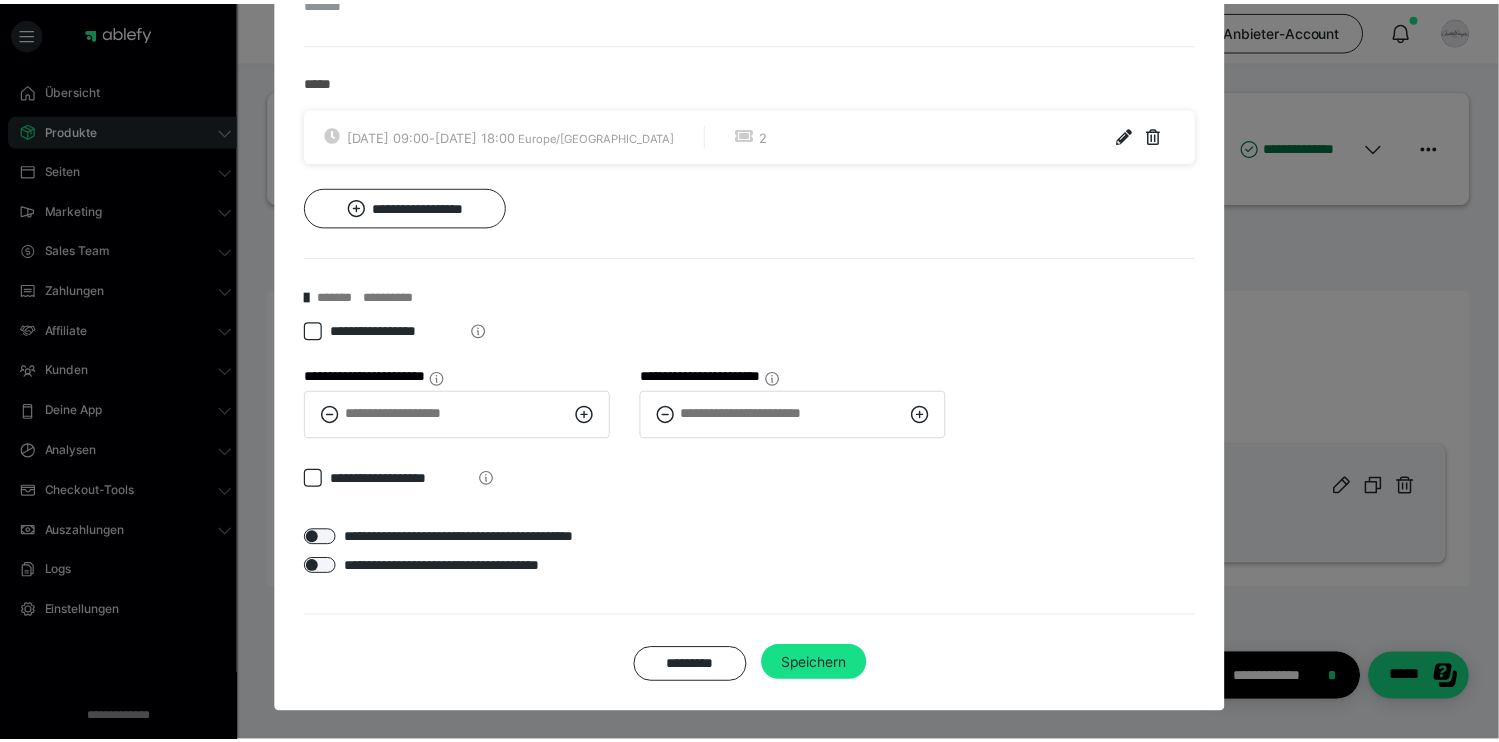 scroll, scrollTop: 912, scrollLeft: 0, axis: vertical 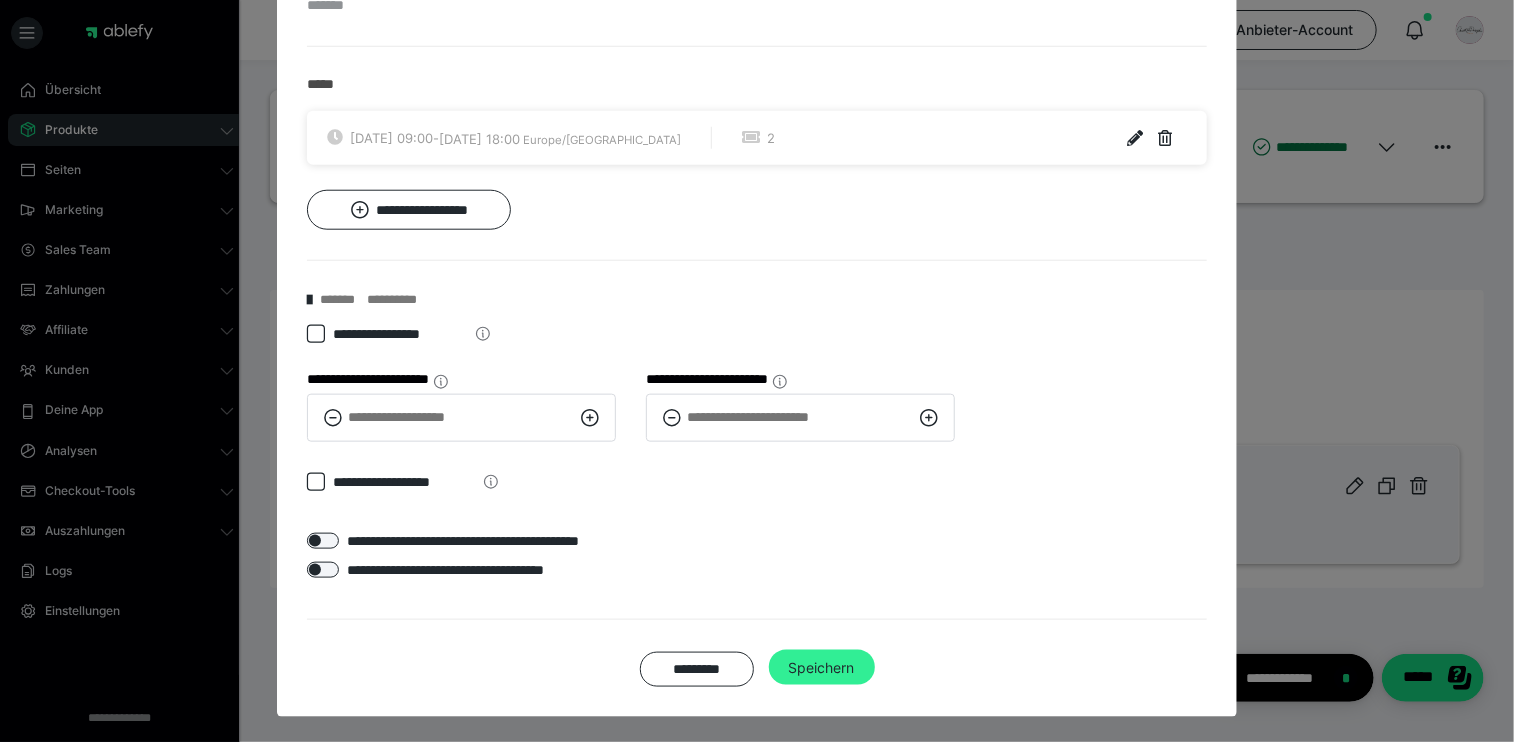 click on "Speichern" at bounding box center [822, 668] 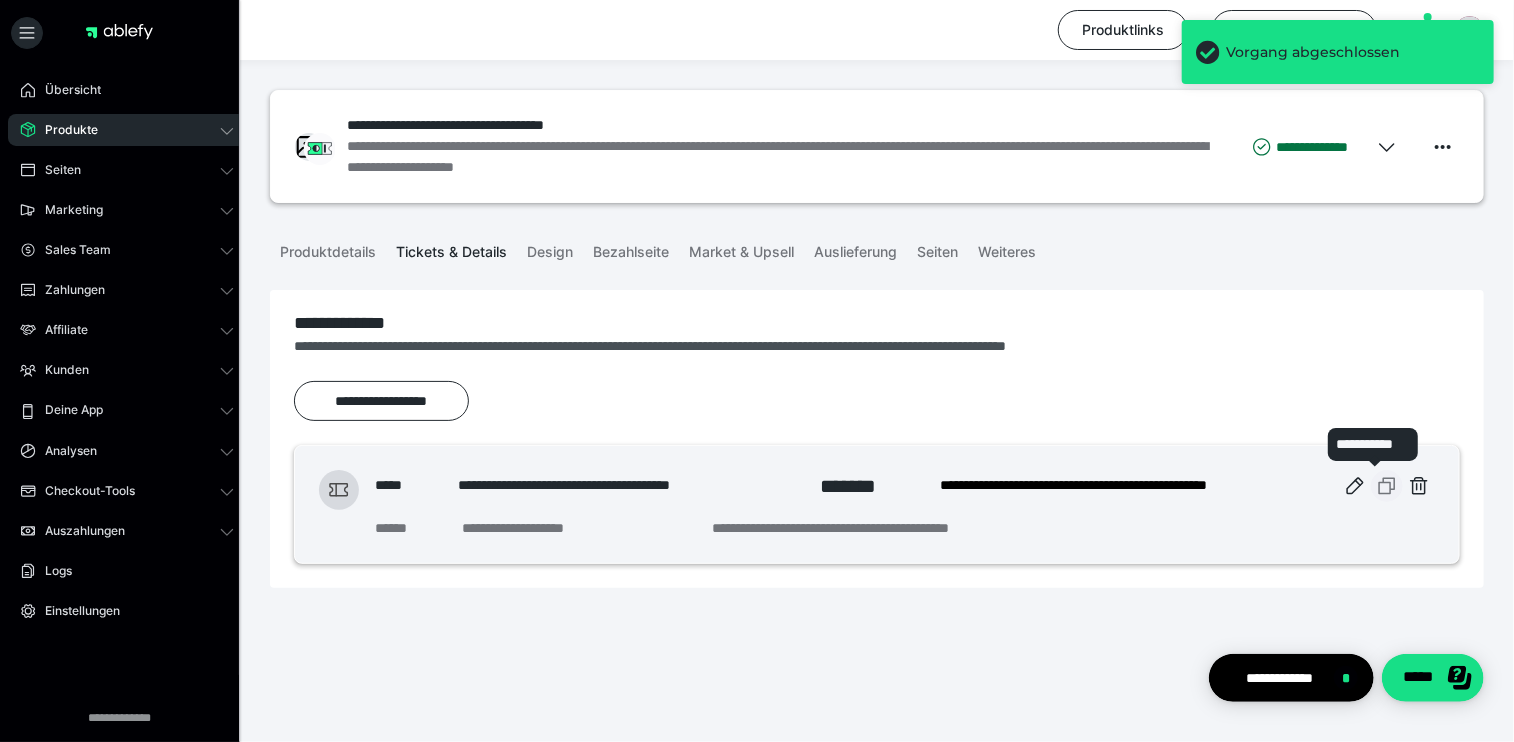 click 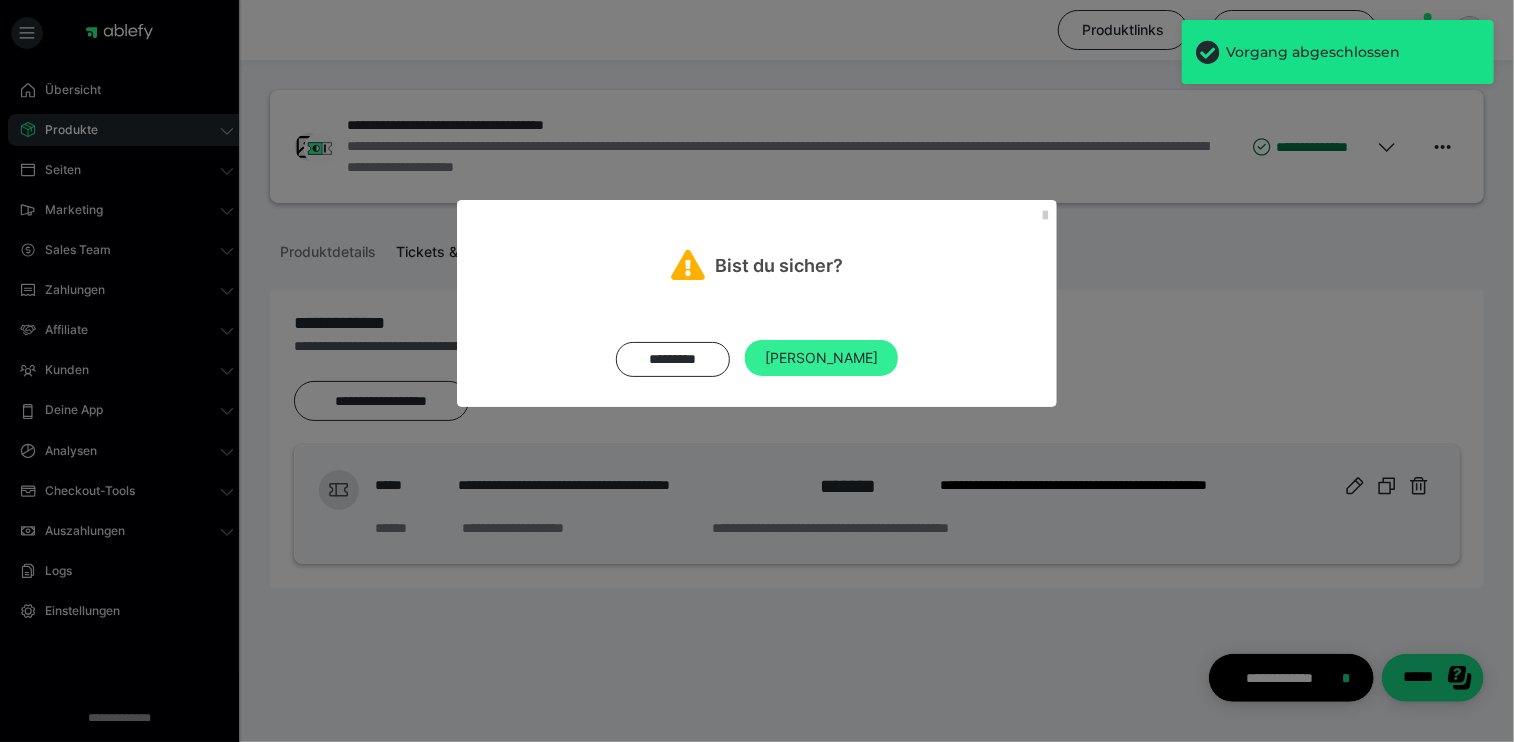 click on "[PERSON_NAME]" at bounding box center (821, 358) 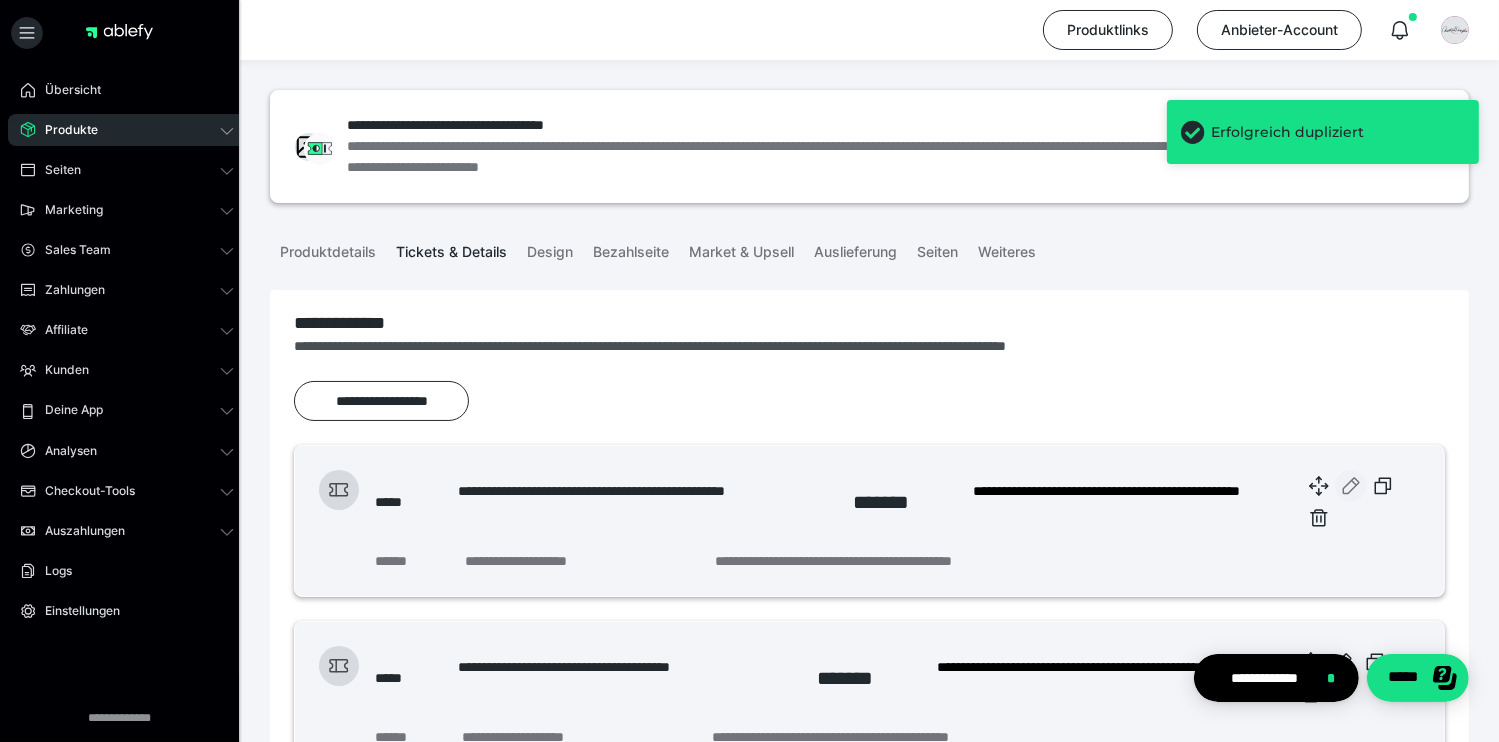 click 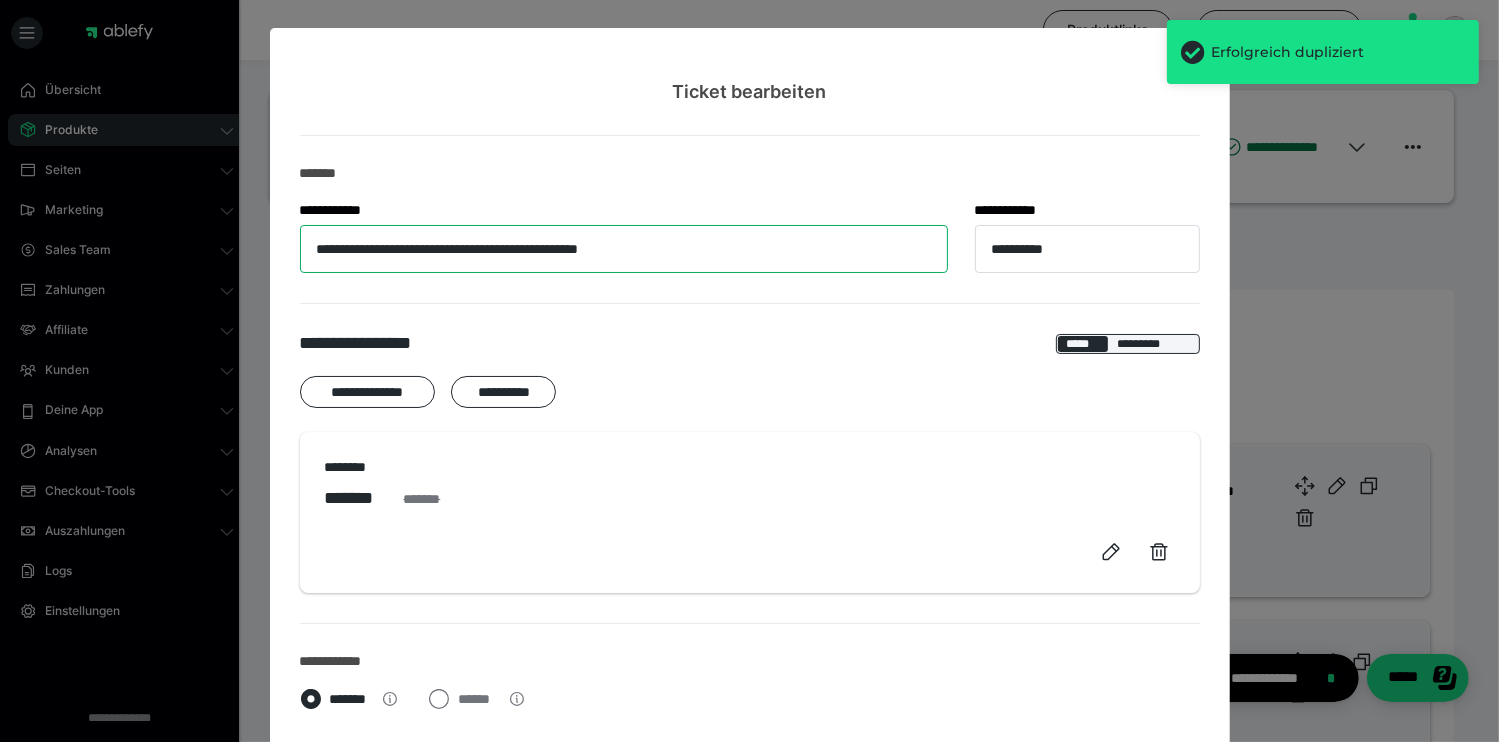 drag, startPoint x: 380, startPoint y: 250, endPoint x: 159, endPoint y: 250, distance: 221 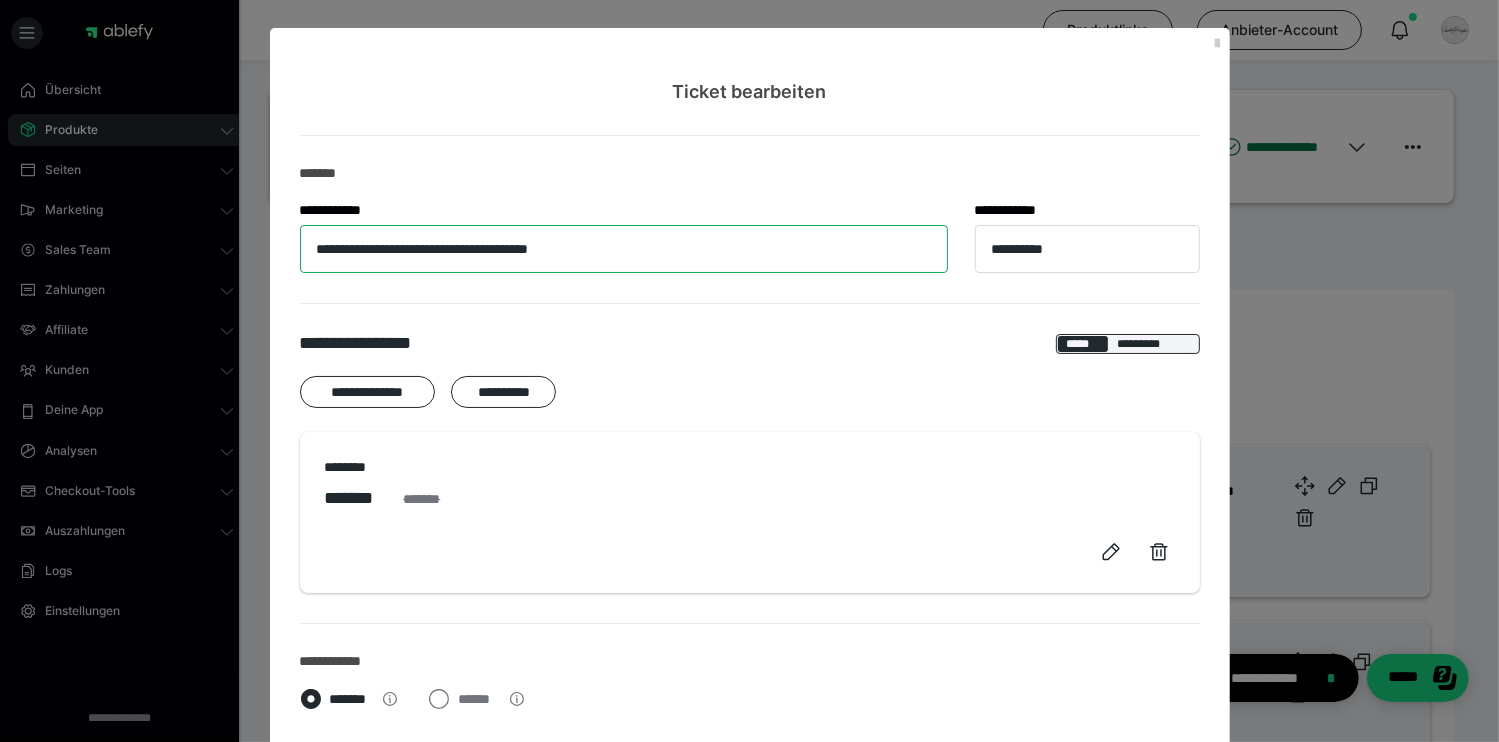 type on "**********" 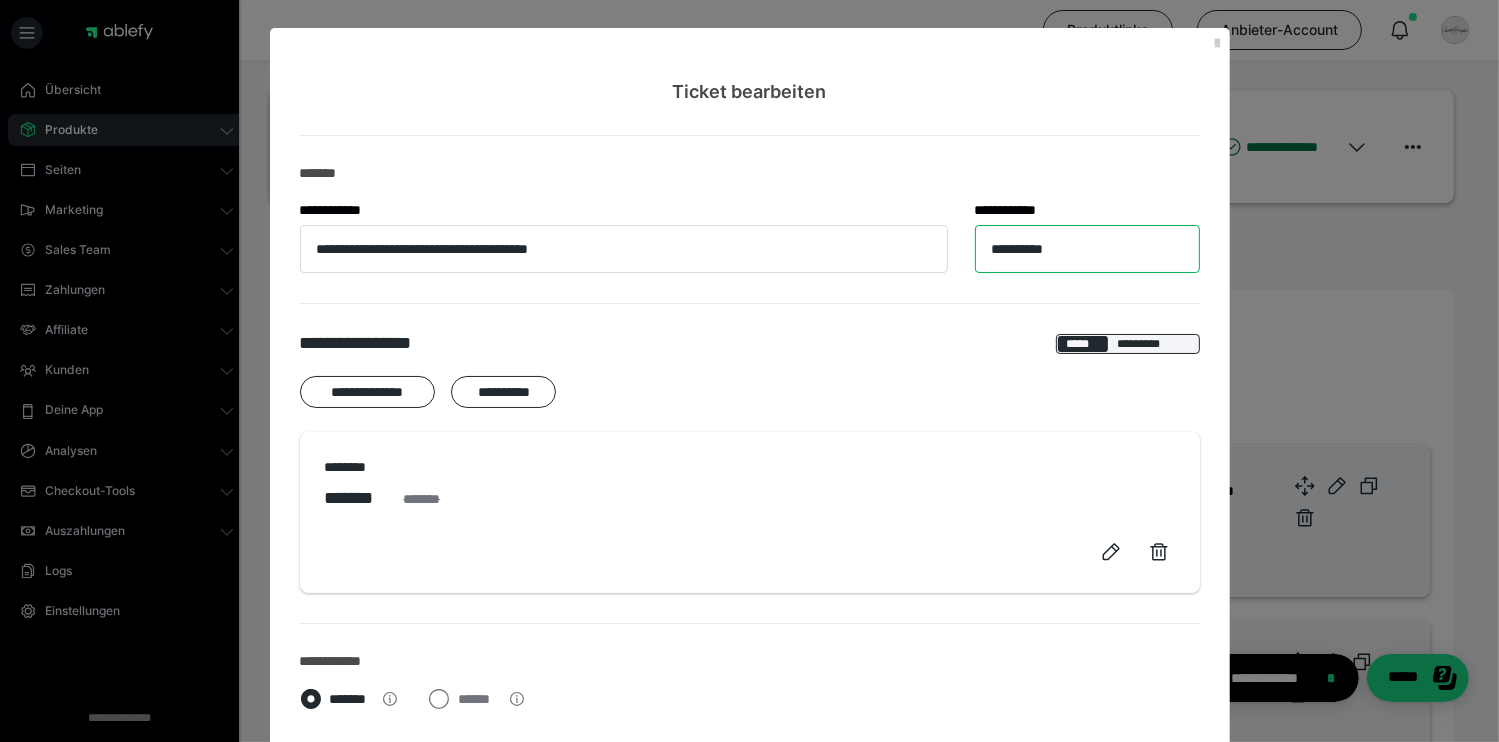 drag, startPoint x: 1097, startPoint y: 246, endPoint x: 986, endPoint y: 246, distance: 111 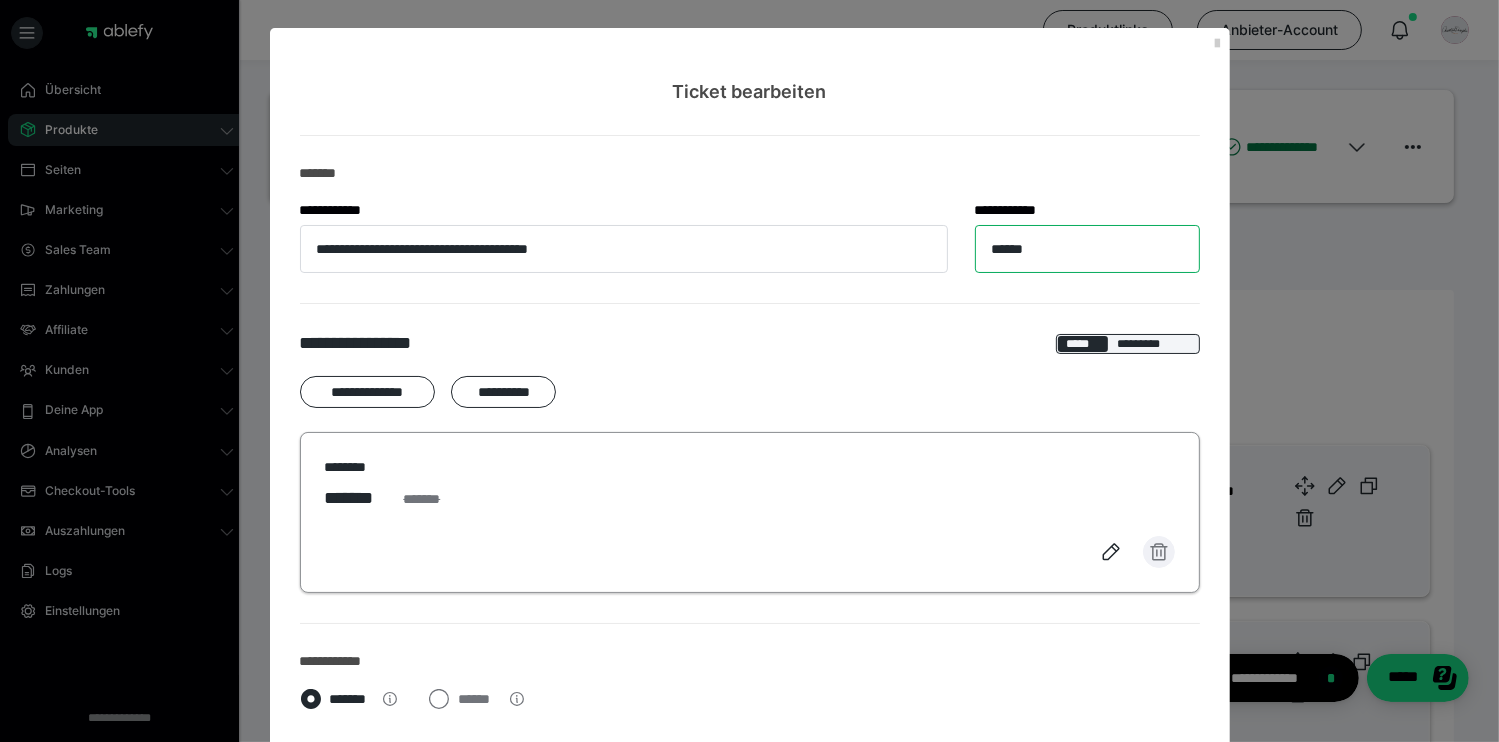 type on "******" 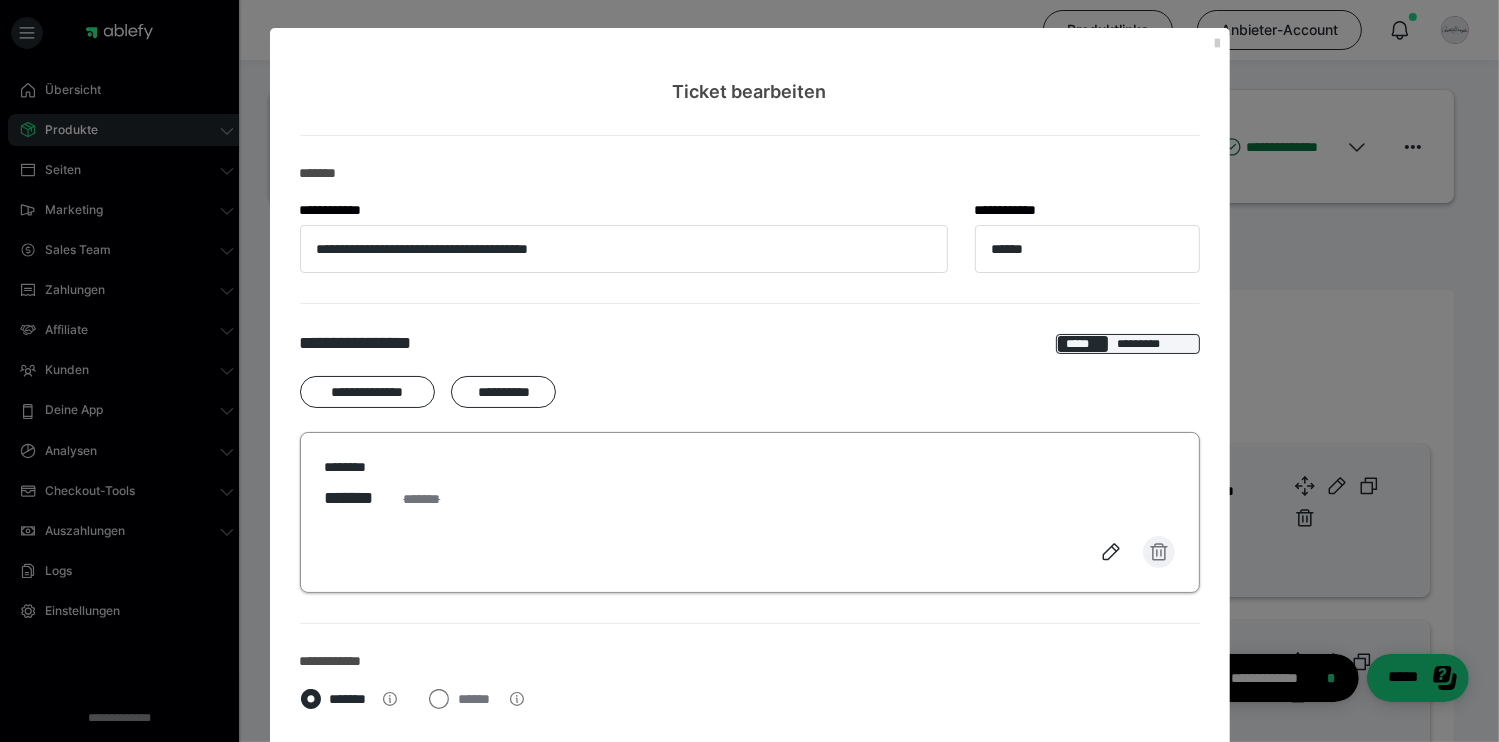 click 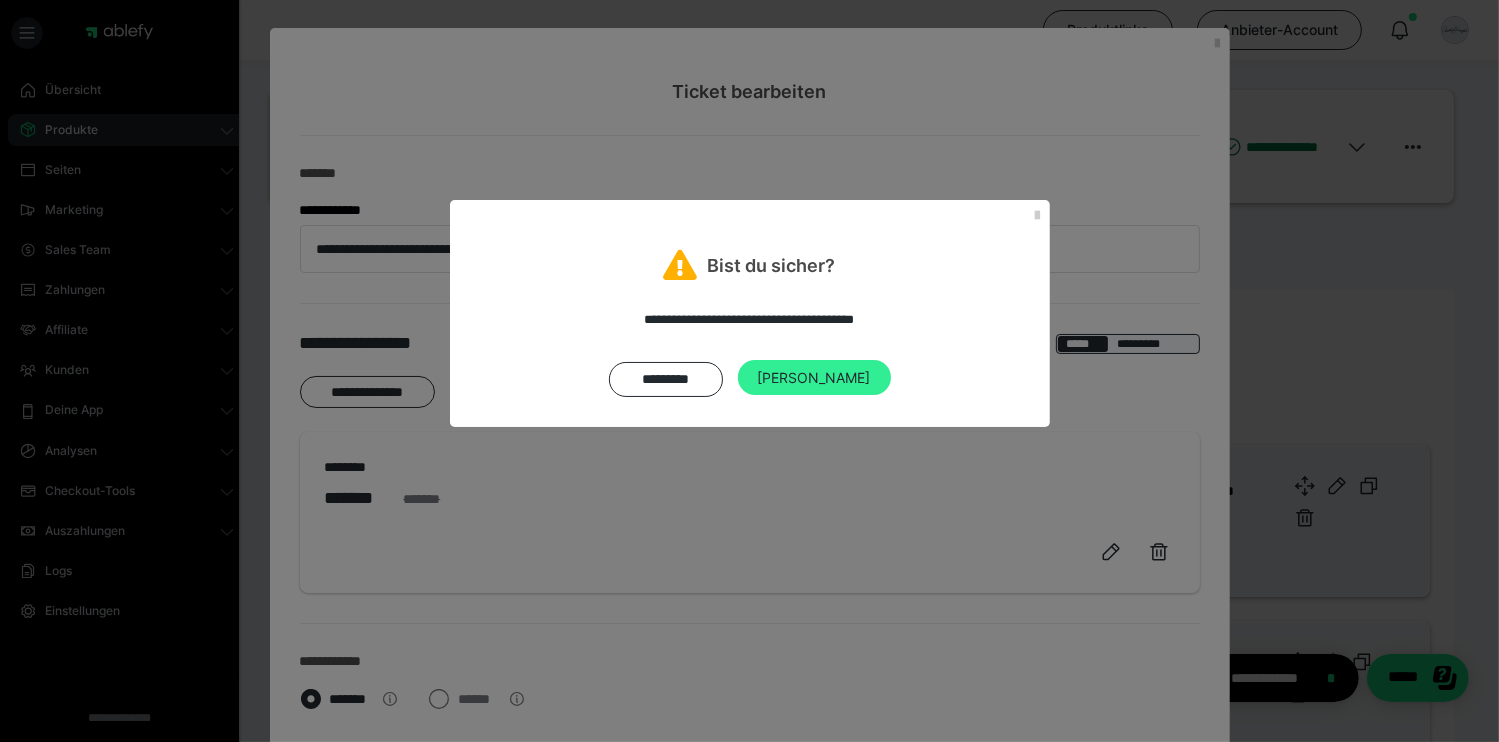 click on "[PERSON_NAME]" at bounding box center (814, 378) 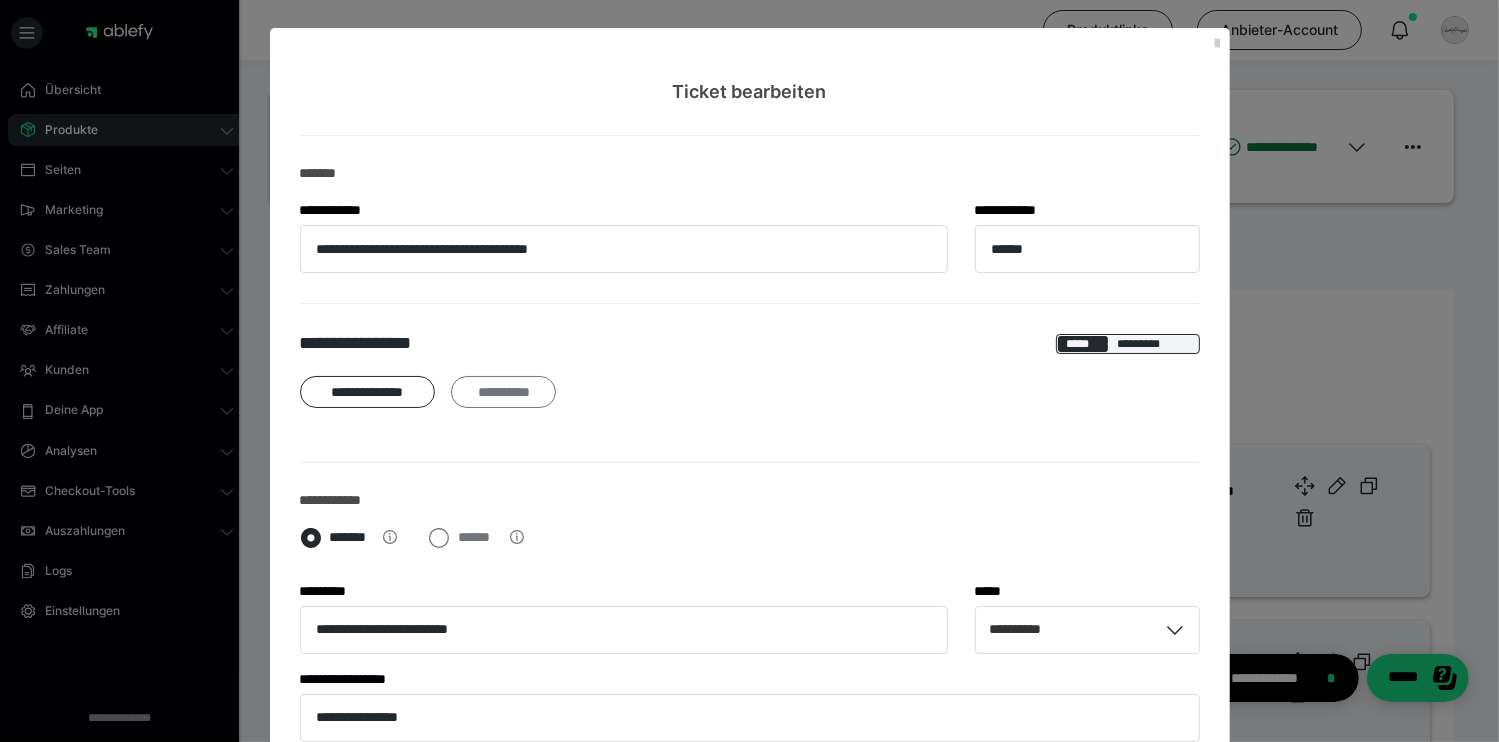 click on "**********" at bounding box center [503, 392] 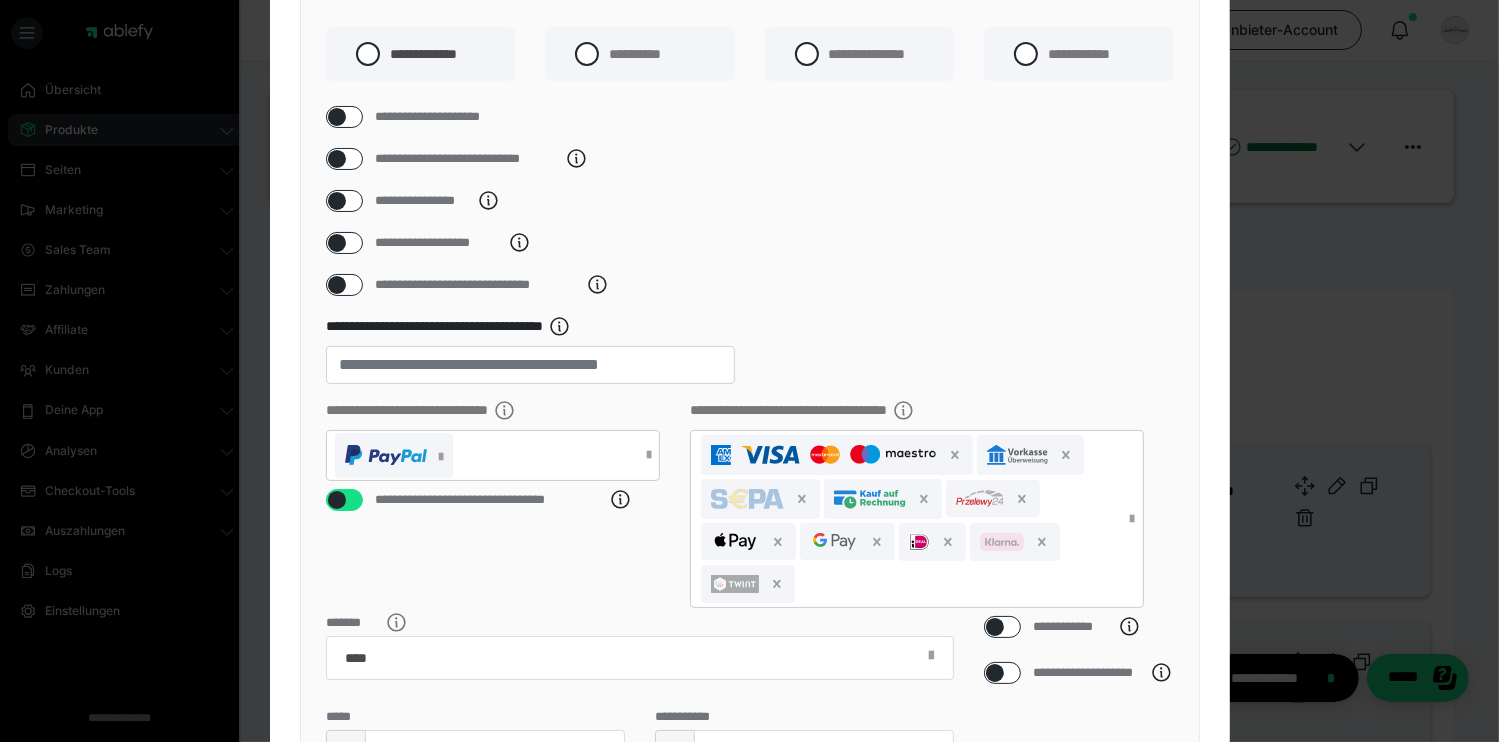 scroll, scrollTop: 400, scrollLeft: 0, axis: vertical 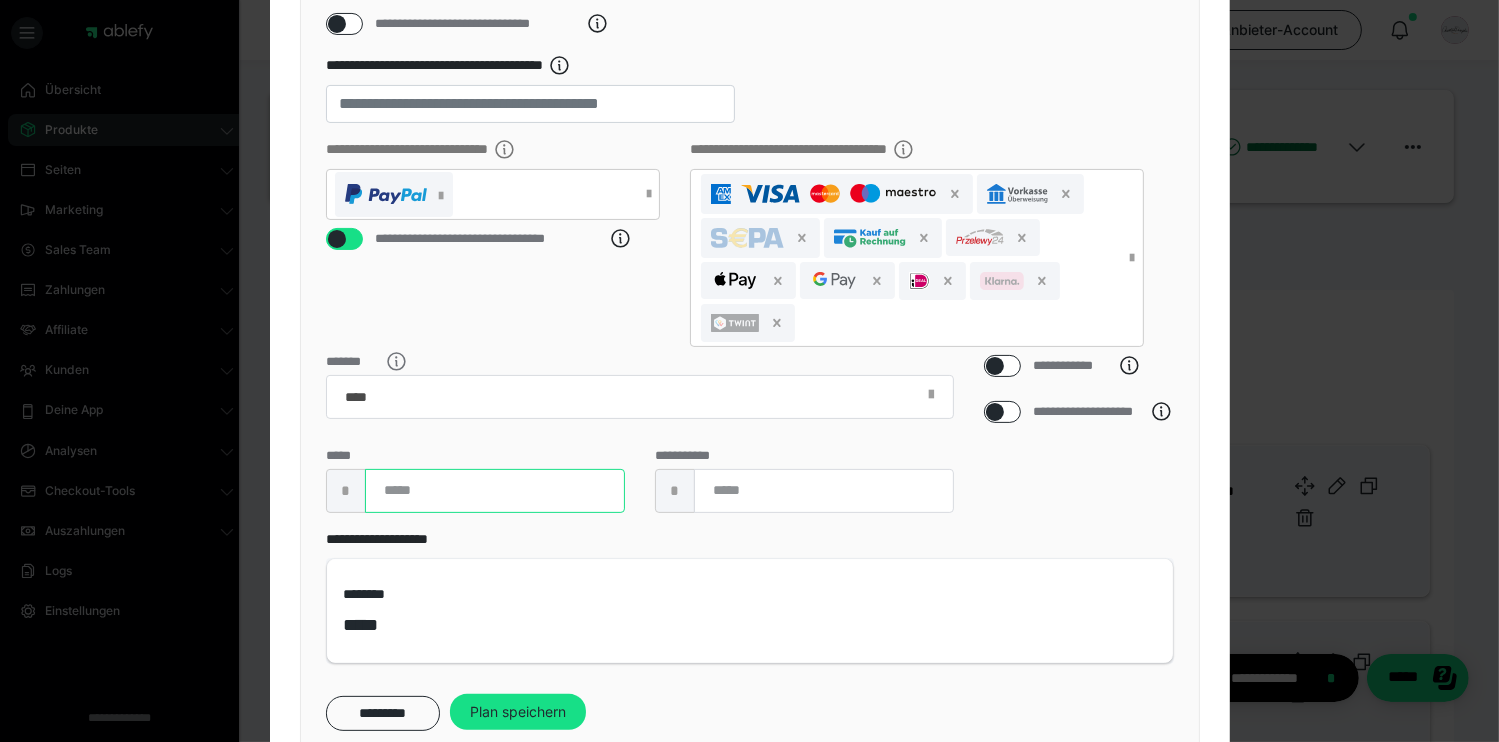 click at bounding box center [495, 491] 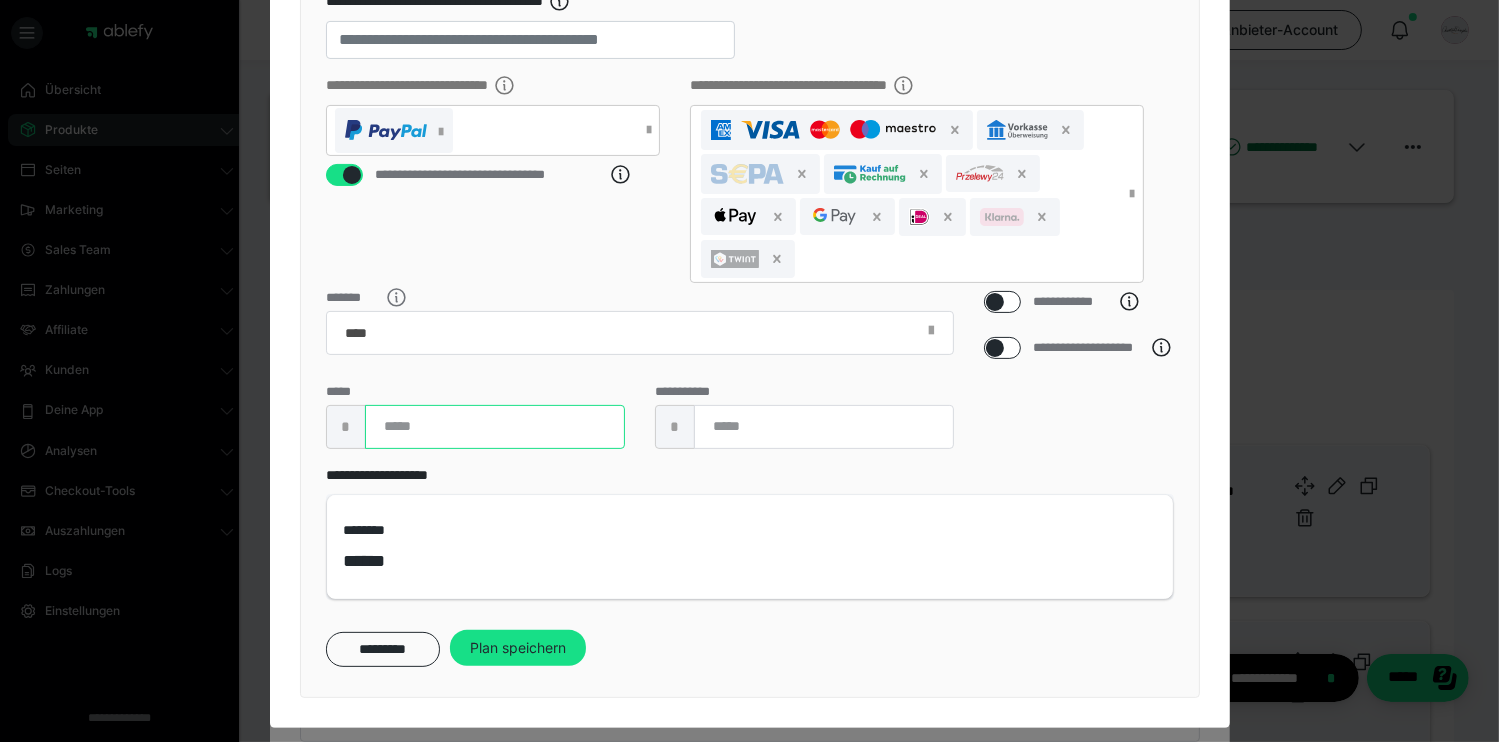 scroll, scrollTop: 498, scrollLeft: 0, axis: vertical 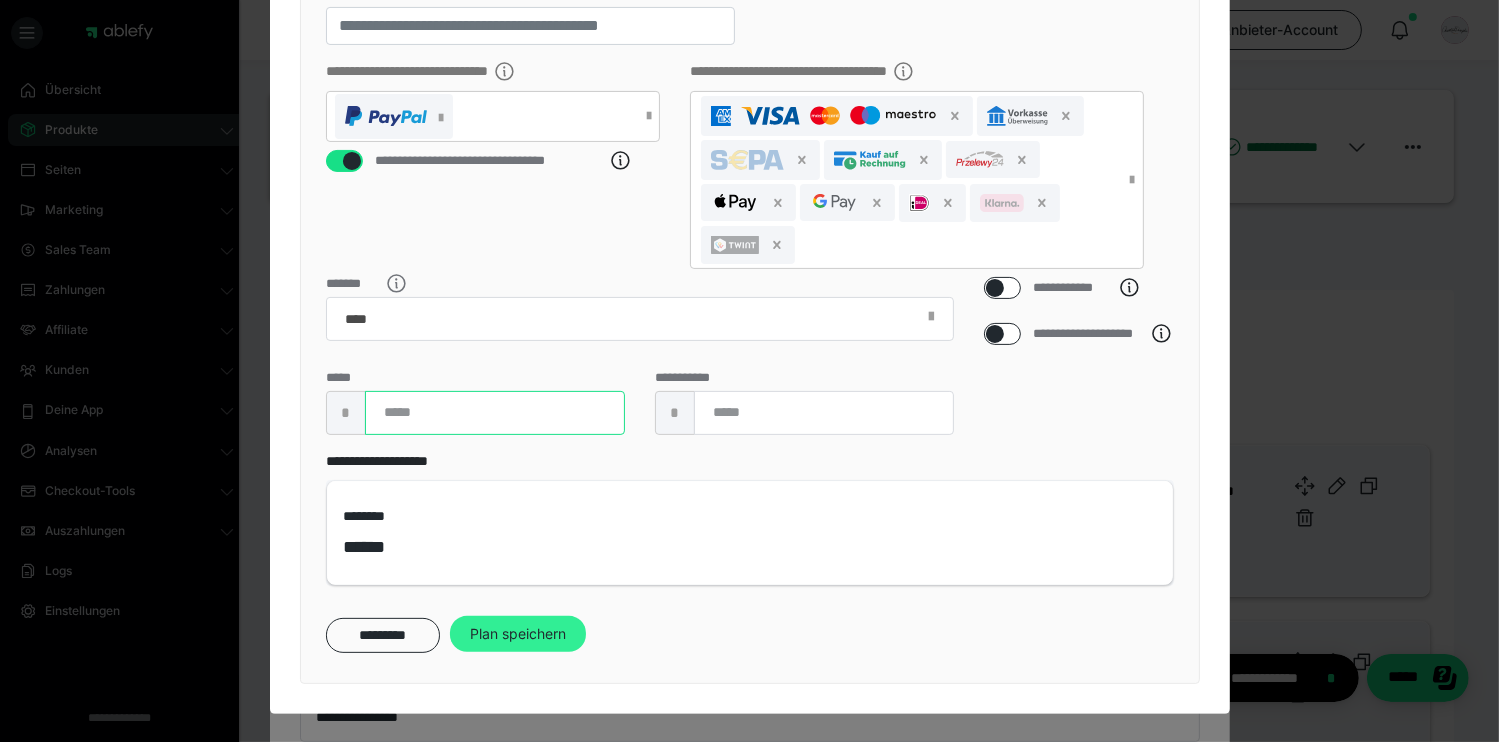 type on "**" 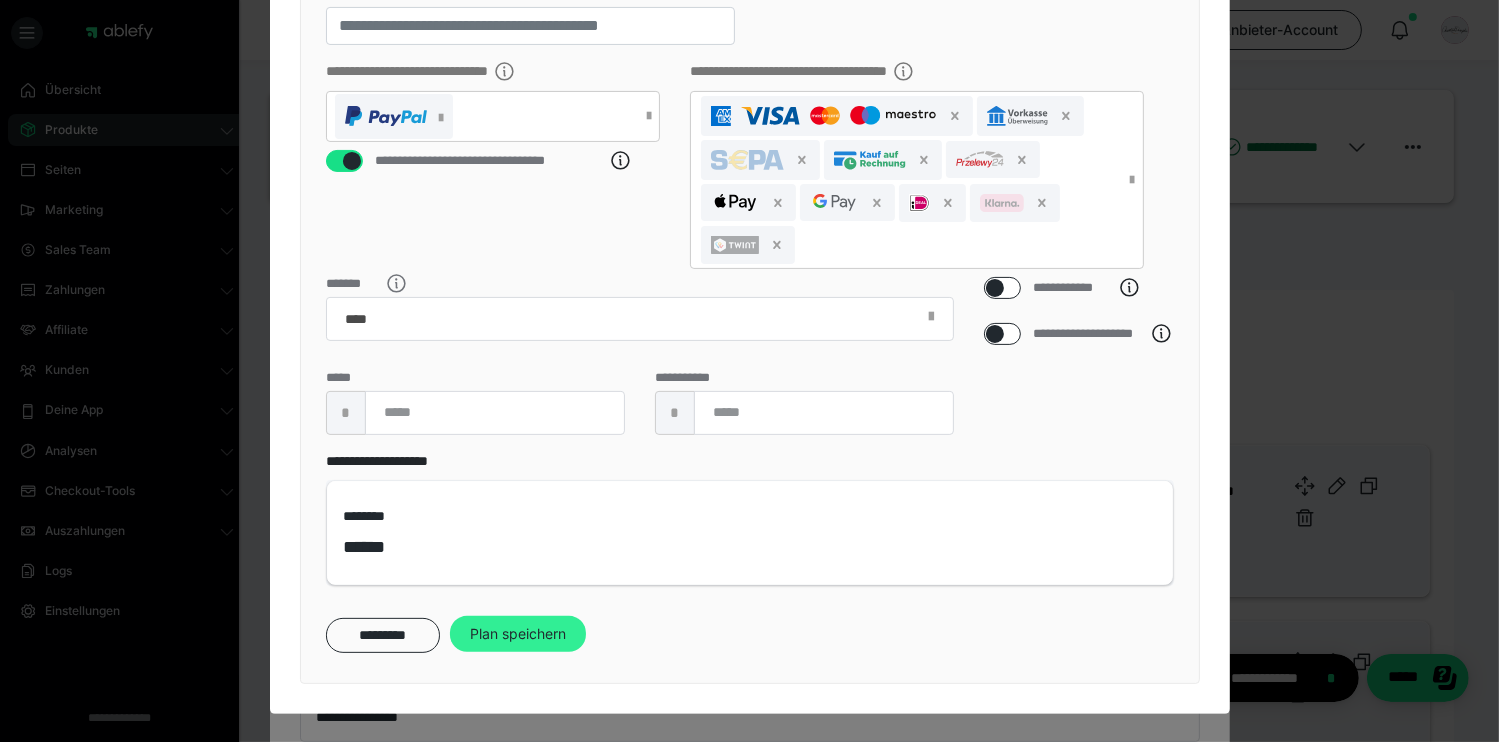 click on "Plan speichern" at bounding box center [518, 634] 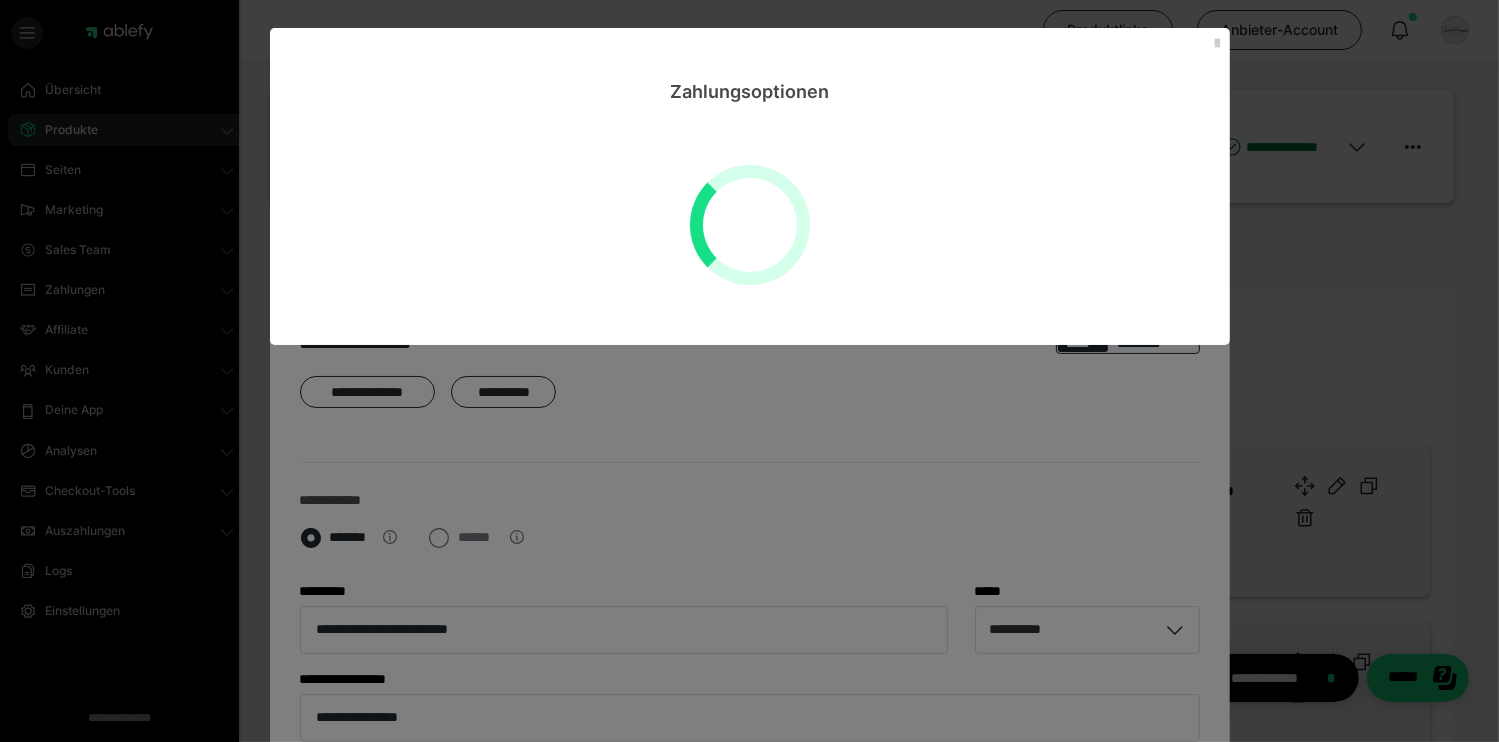 scroll, scrollTop: 0, scrollLeft: 0, axis: both 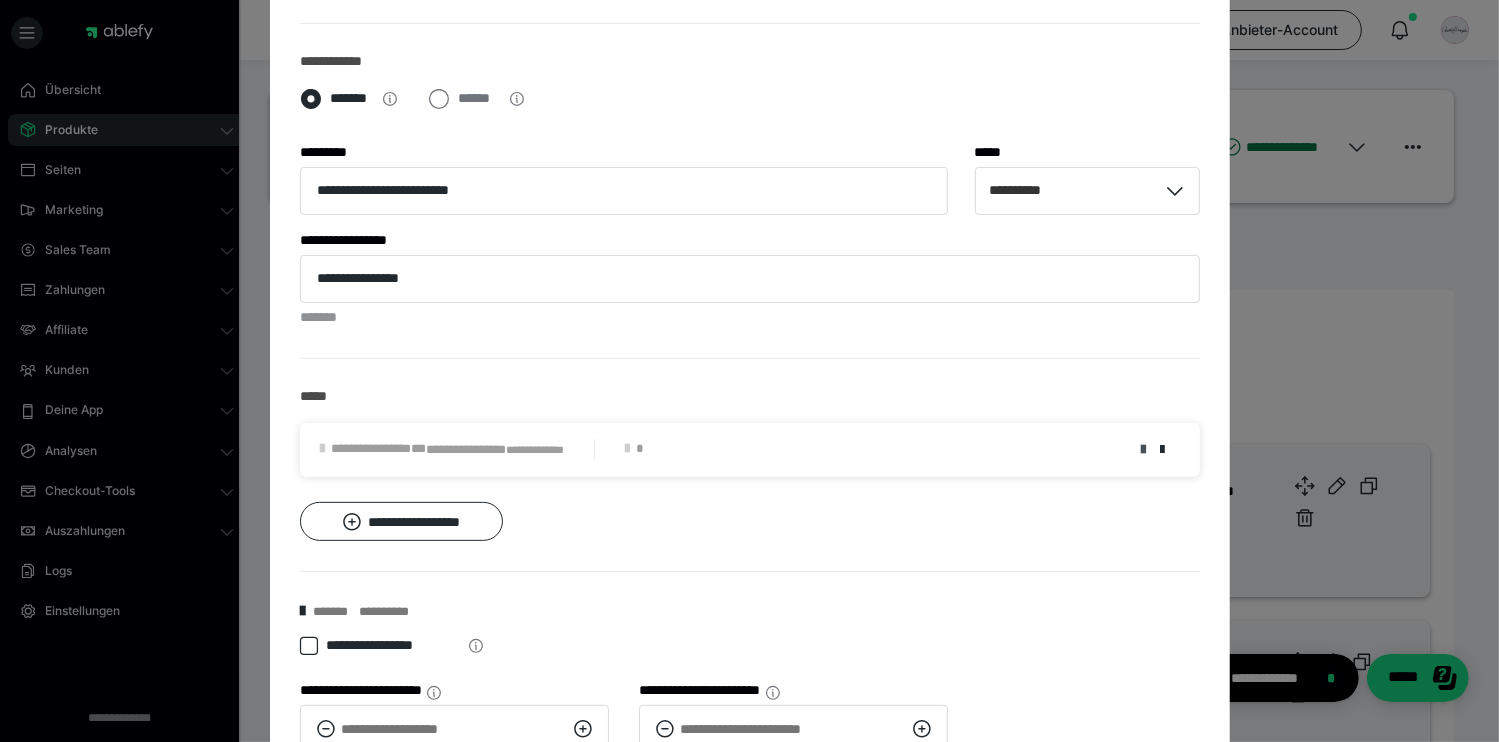 click at bounding box center (1144, 450) 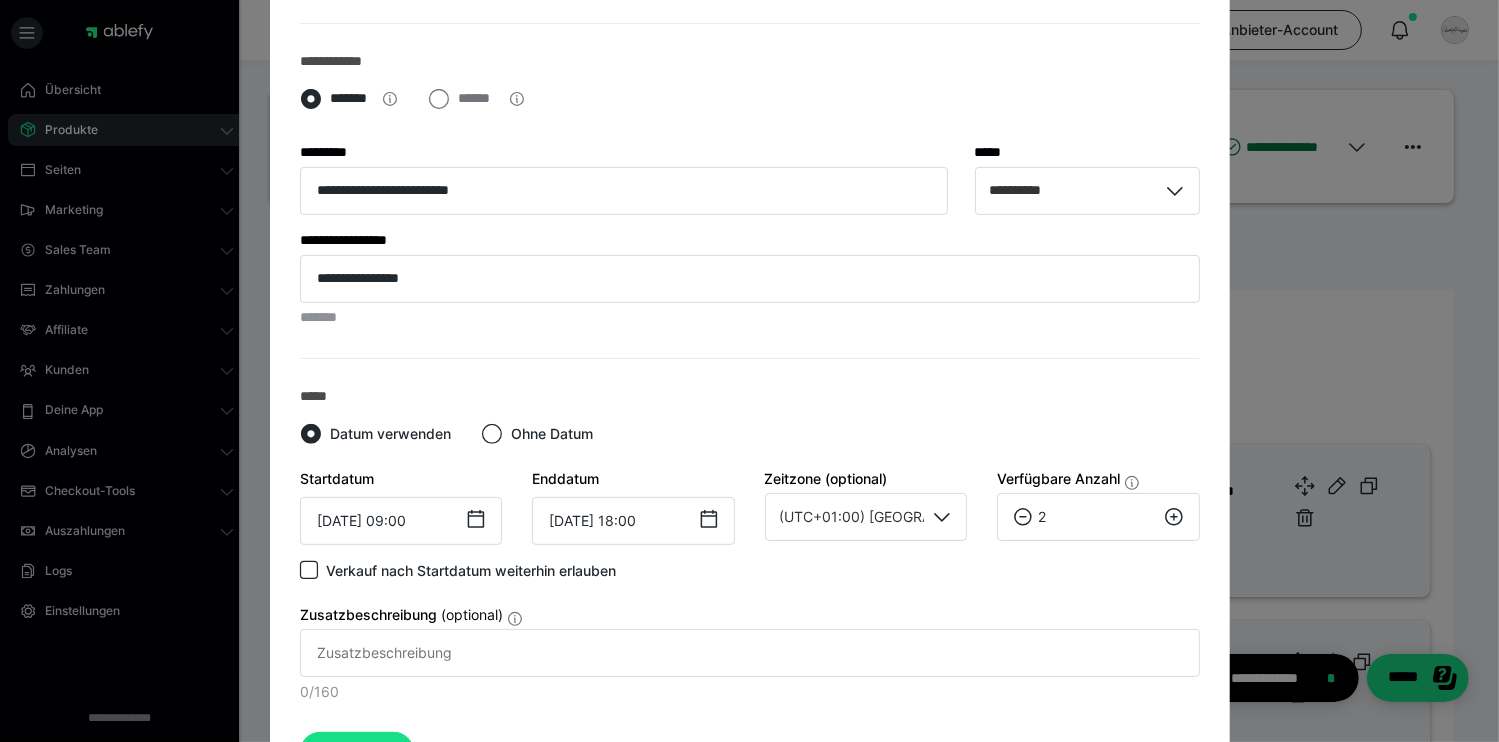 click 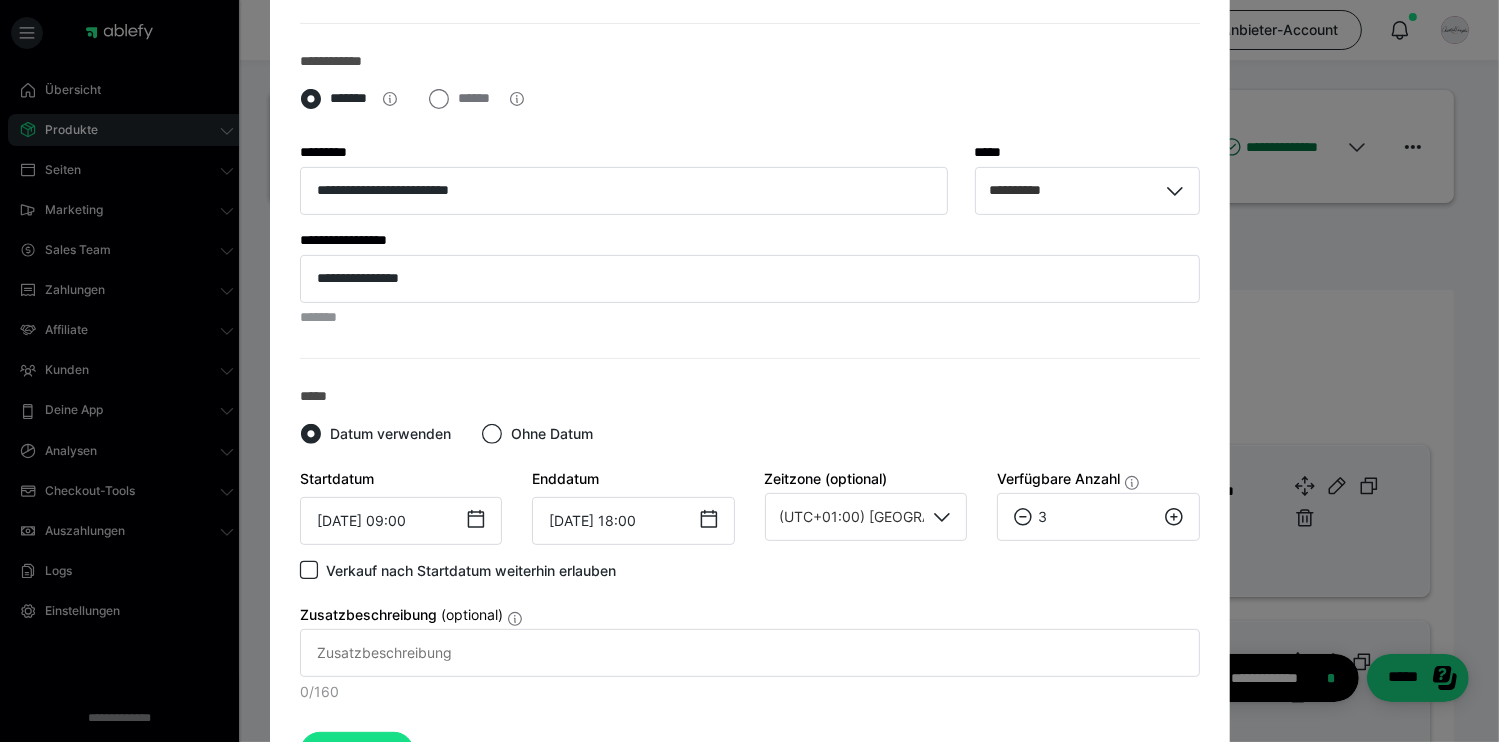 click 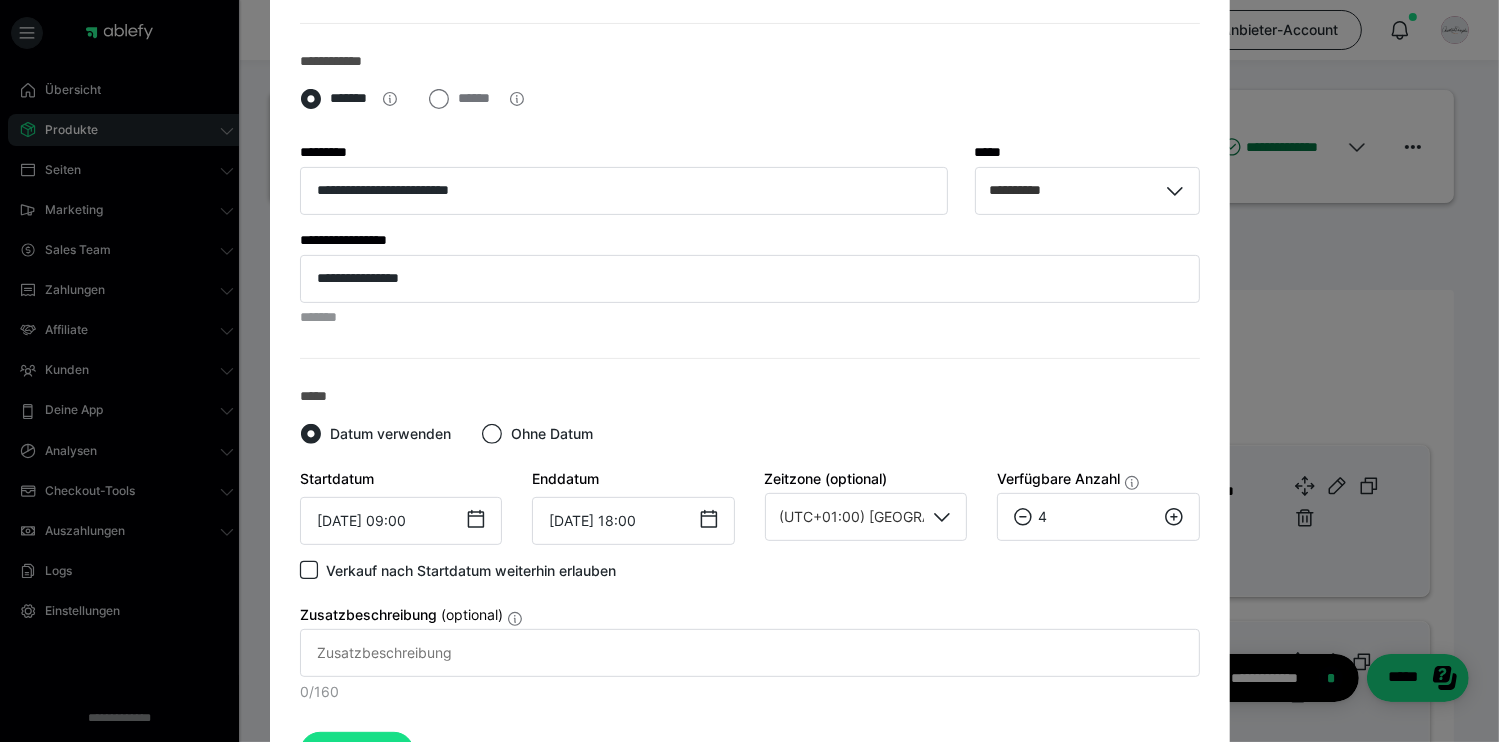 click 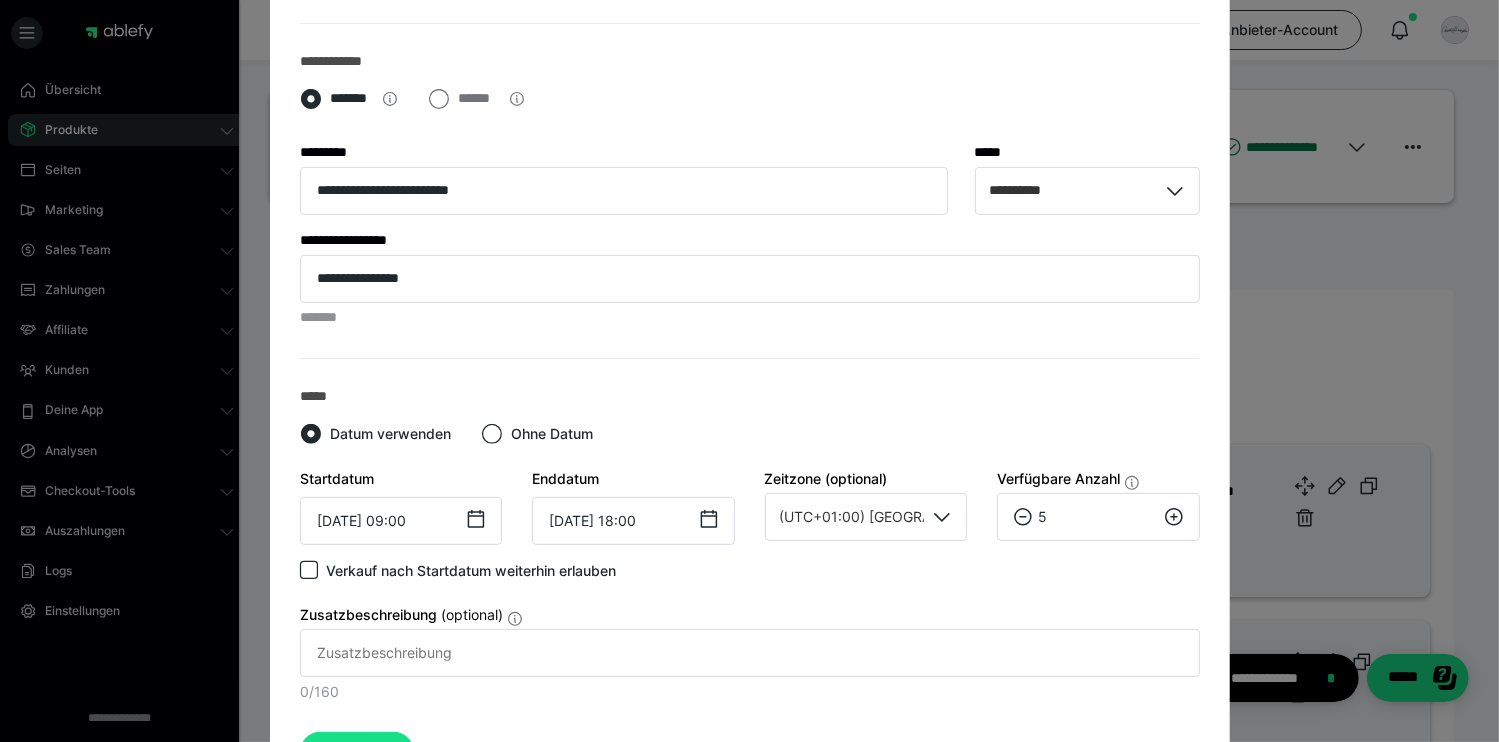 click 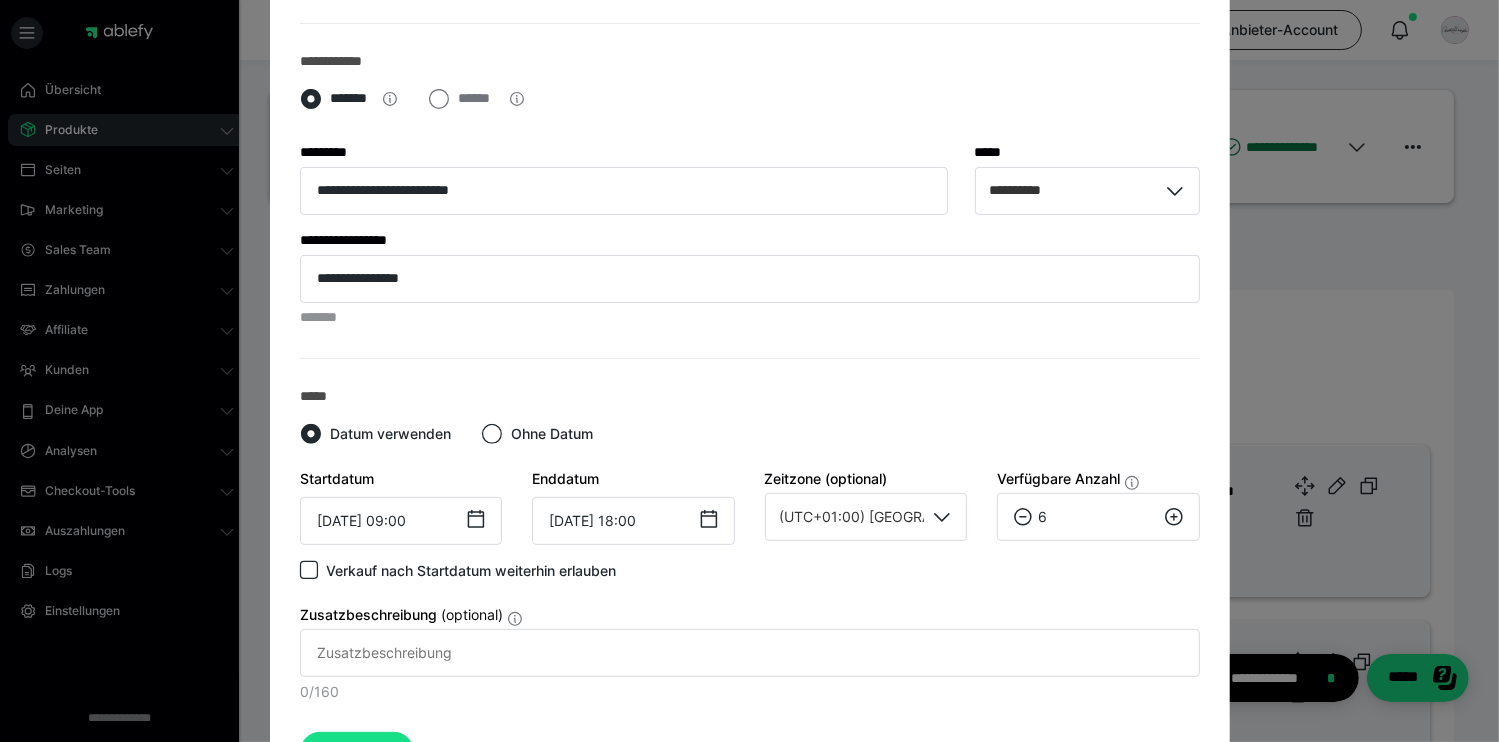 click 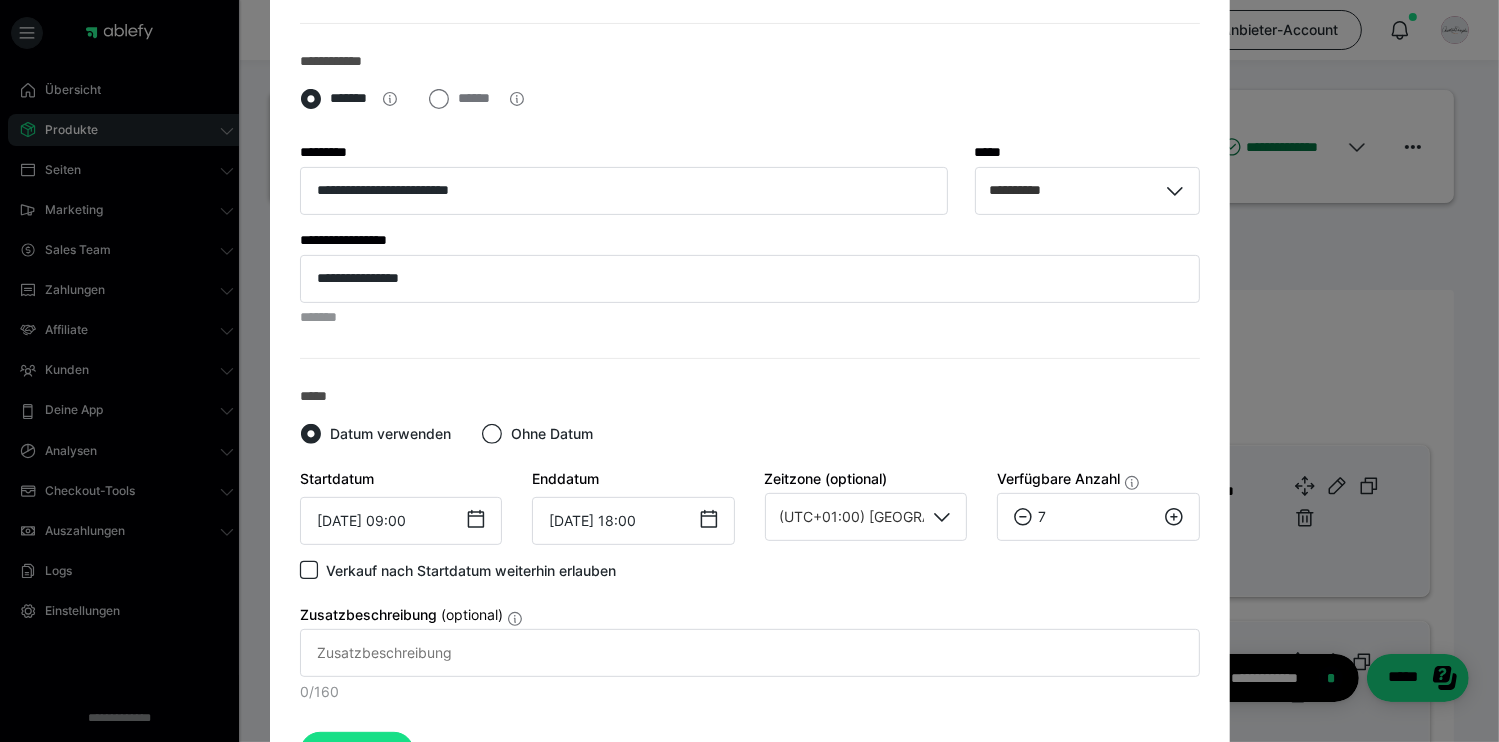 click 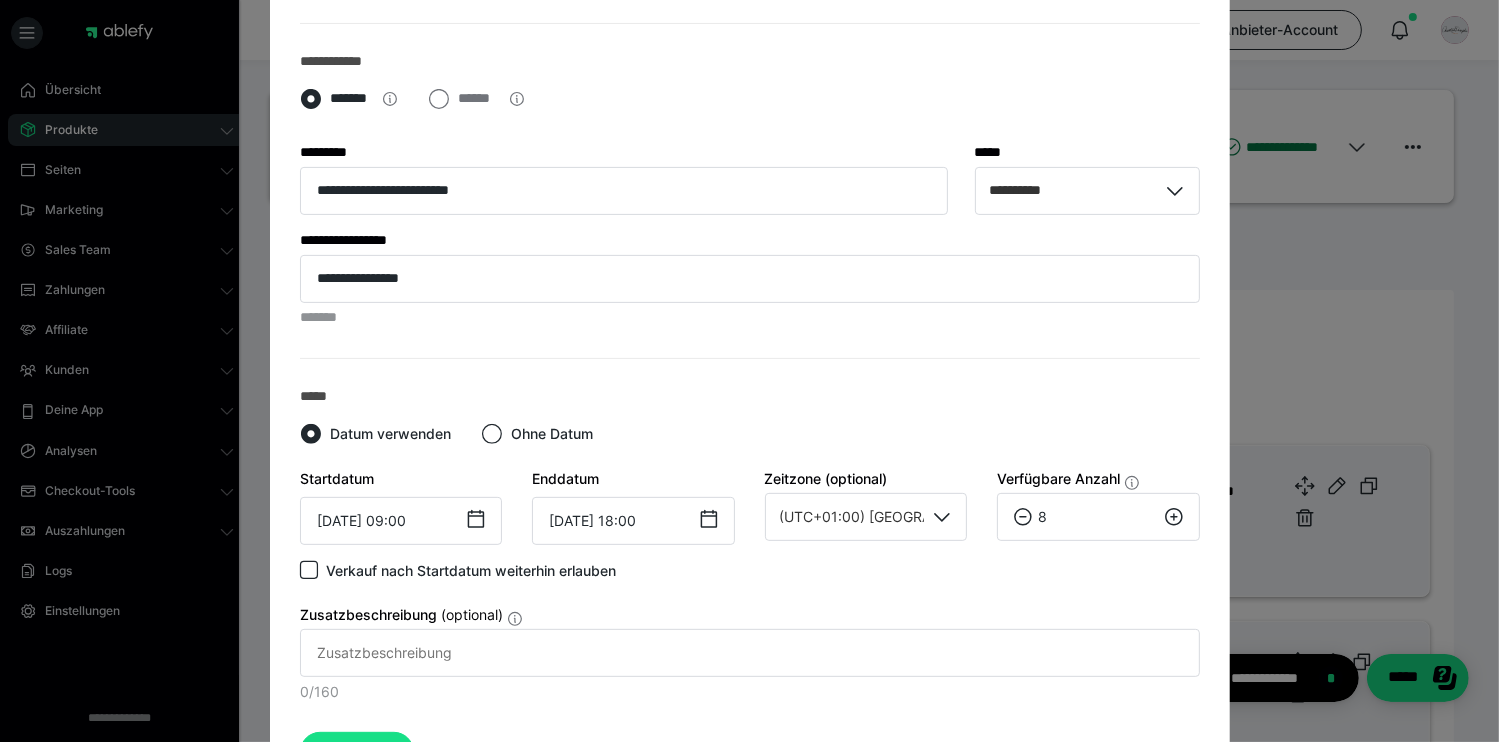 click 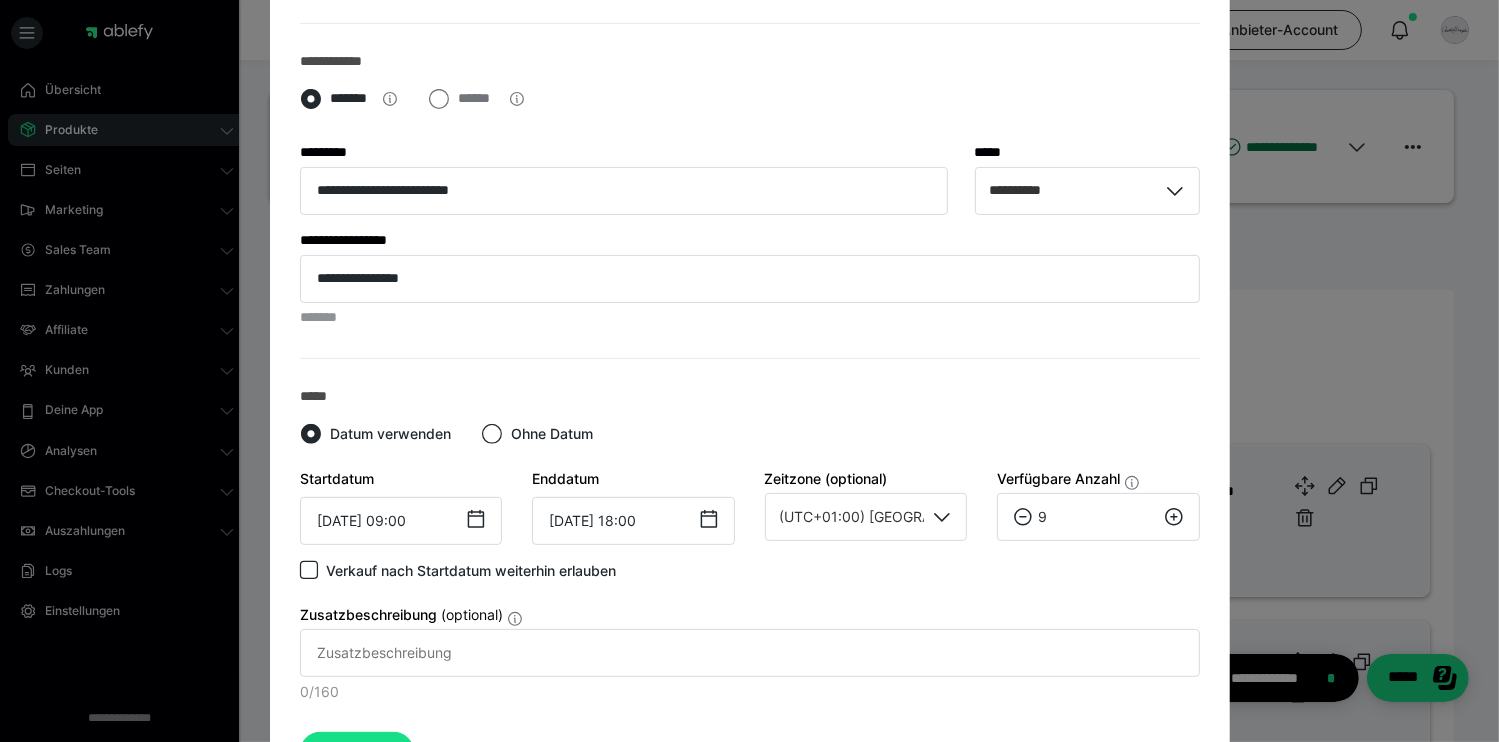 click 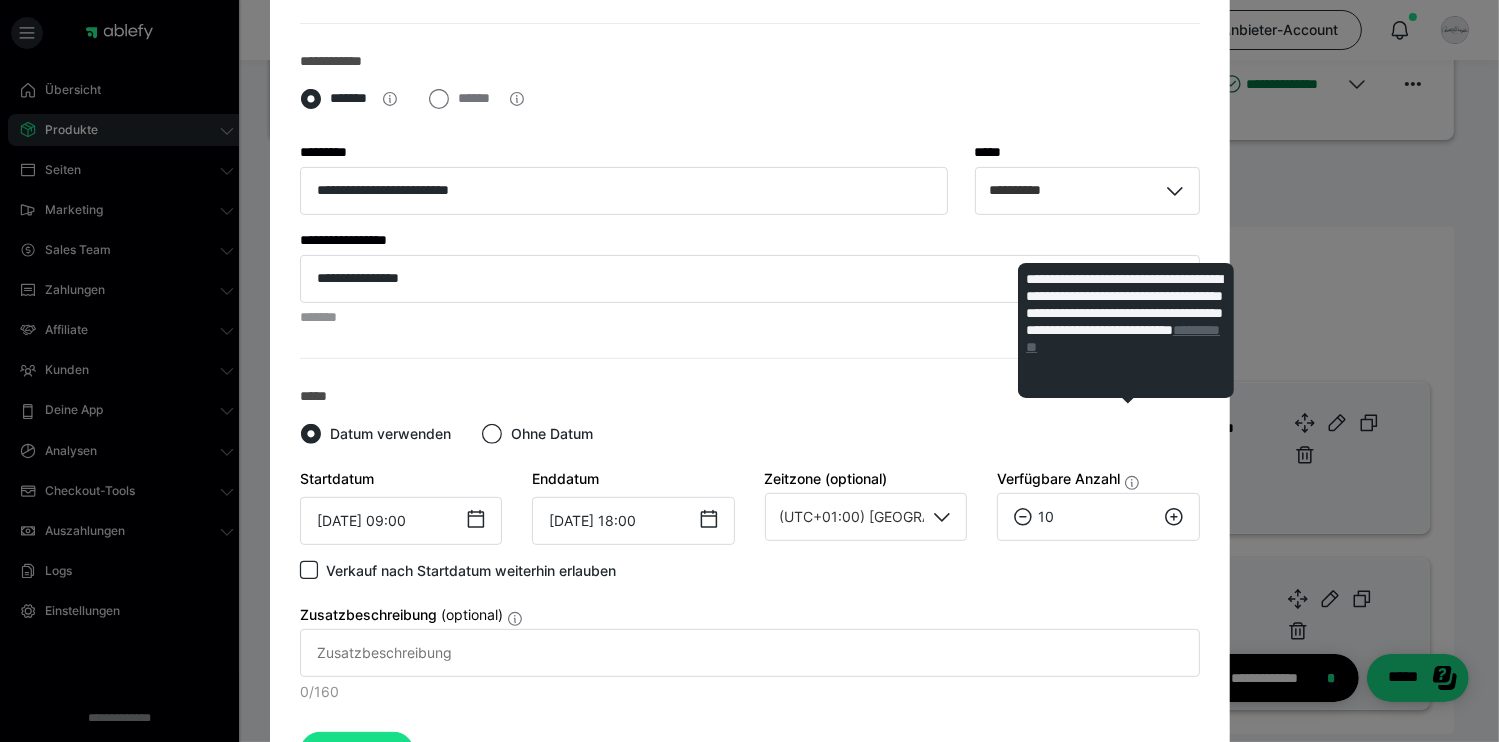 scroll, scrollTop: 173, scrollLeft: 0, axis: vertical 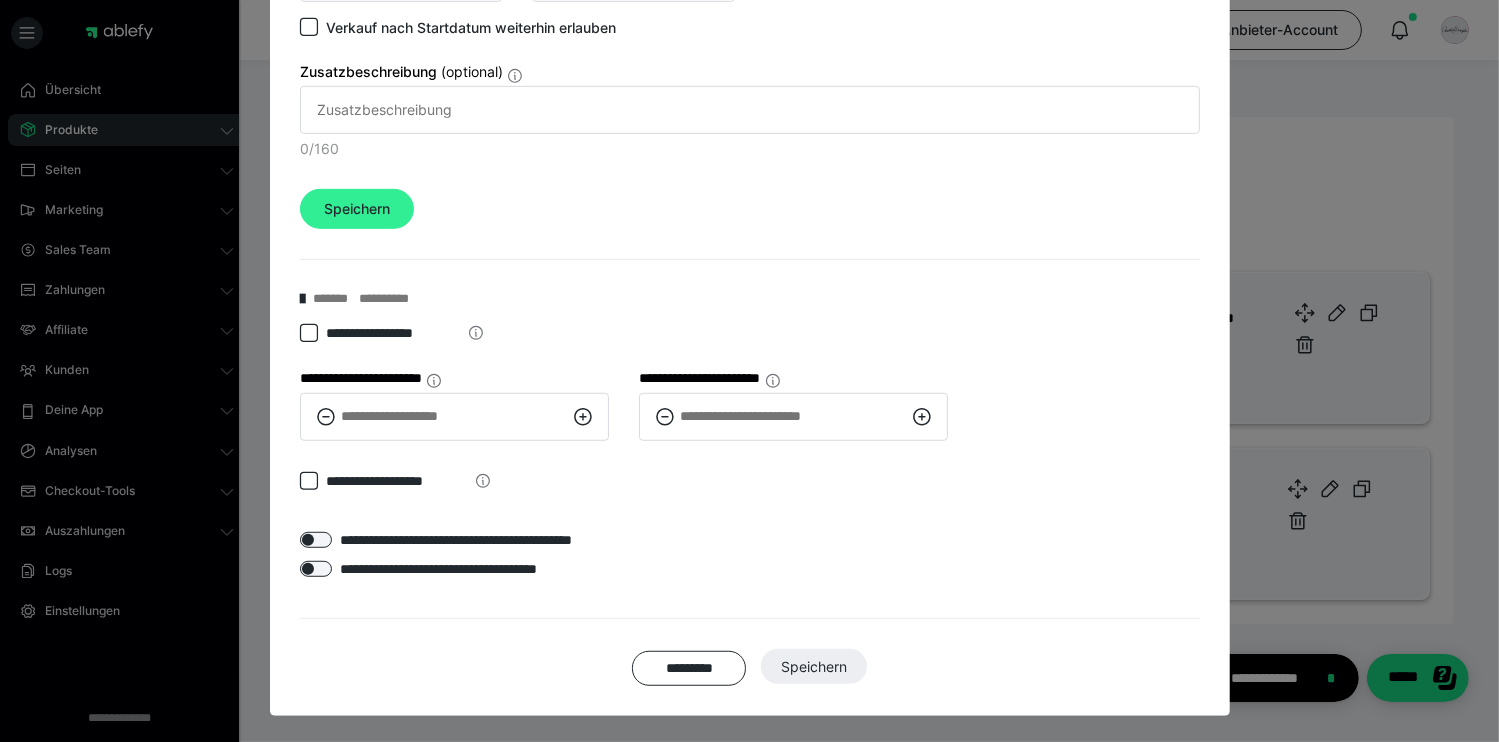 click on "Speichern" at bounding box center (357, 209) 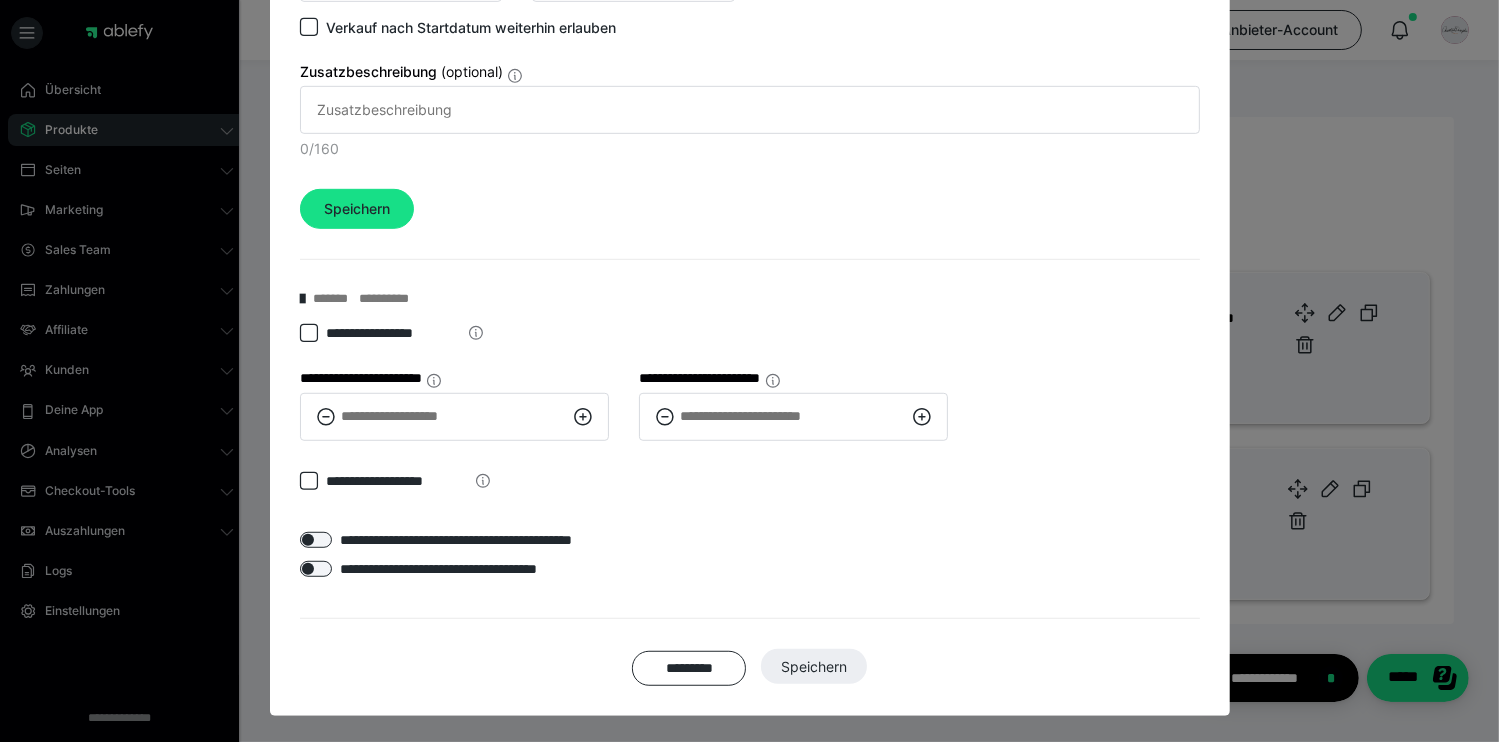 scroll, scrollTop: 912, scrollLeft: 0, axis: vertical 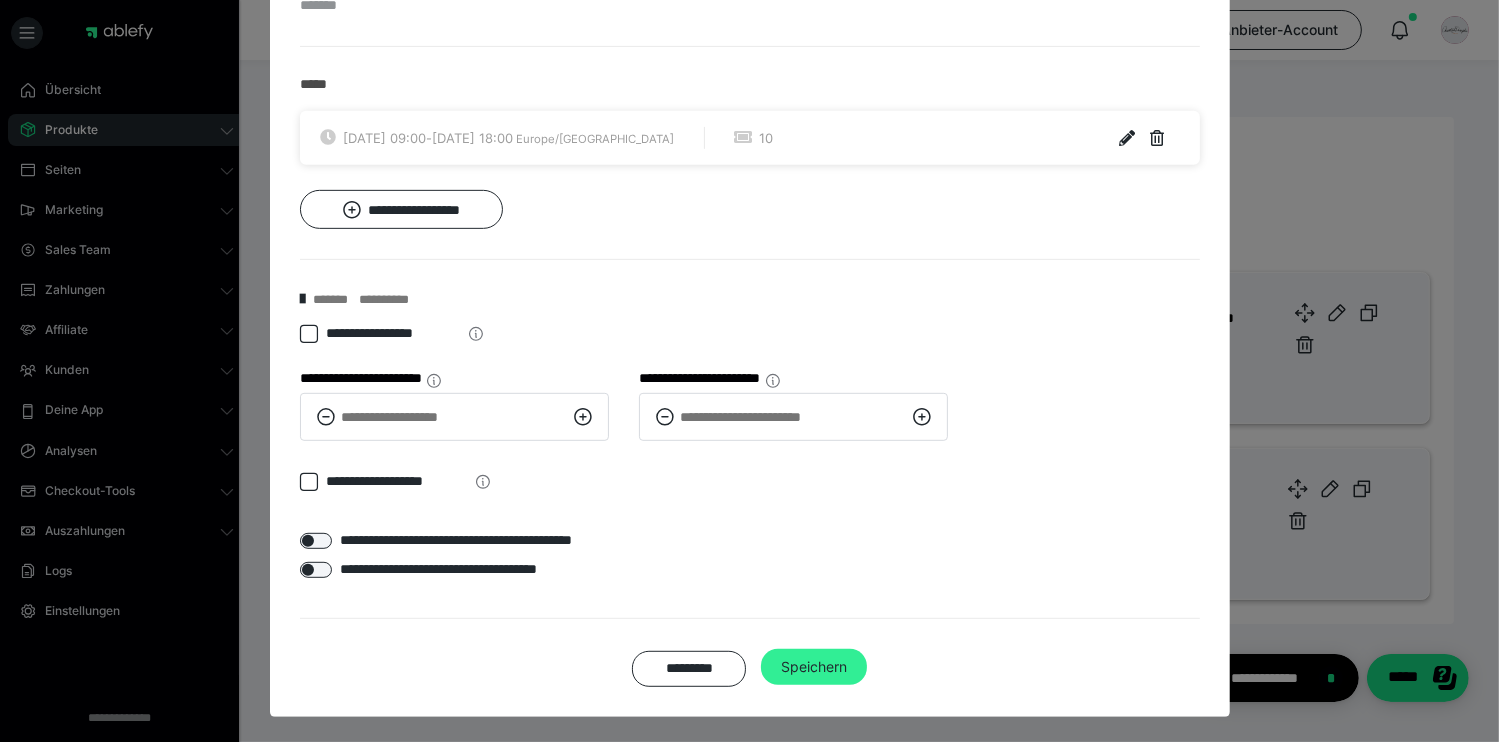 click on "Speichern" at bounding box center [814, 667] 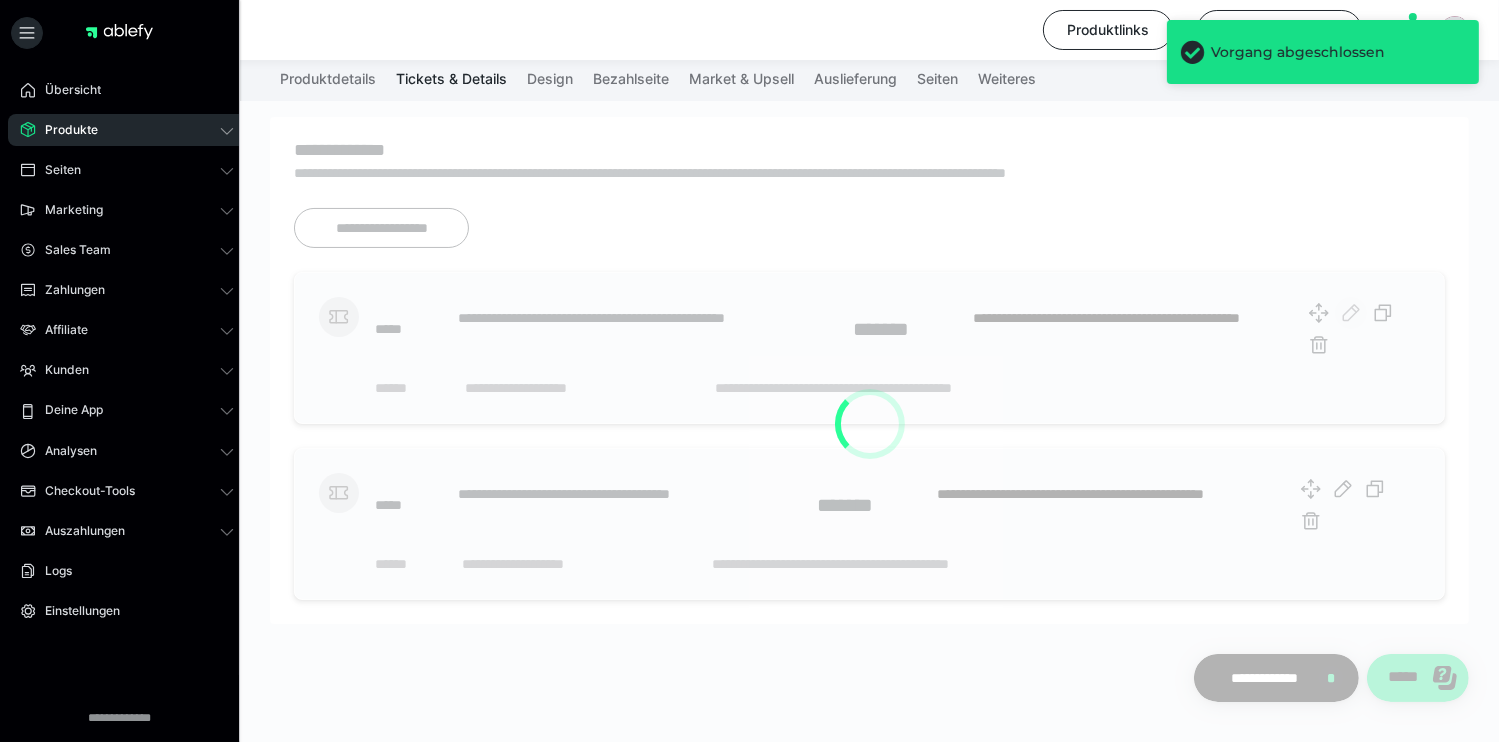 scroll, scrollTop: 141, scrollLeft: 0, axis: vertical 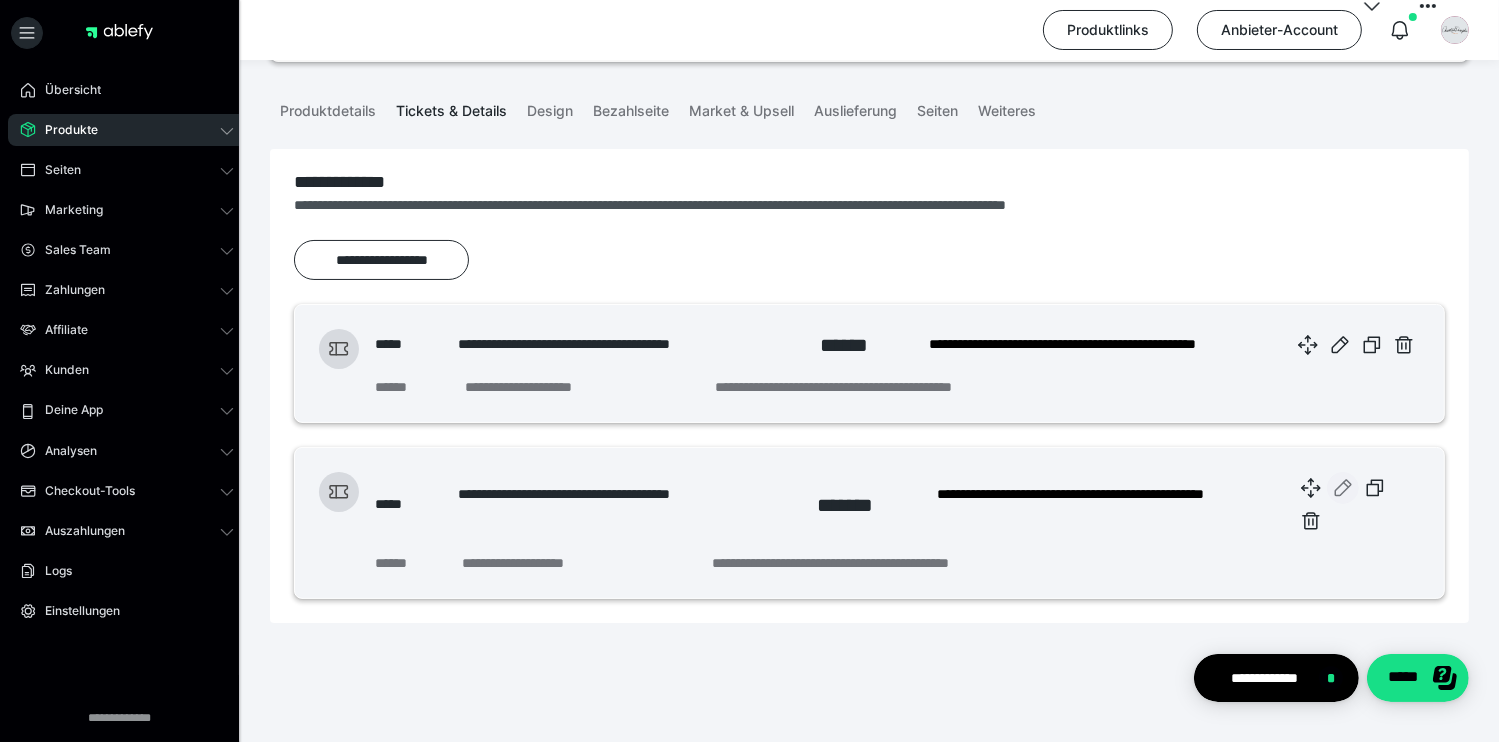 click 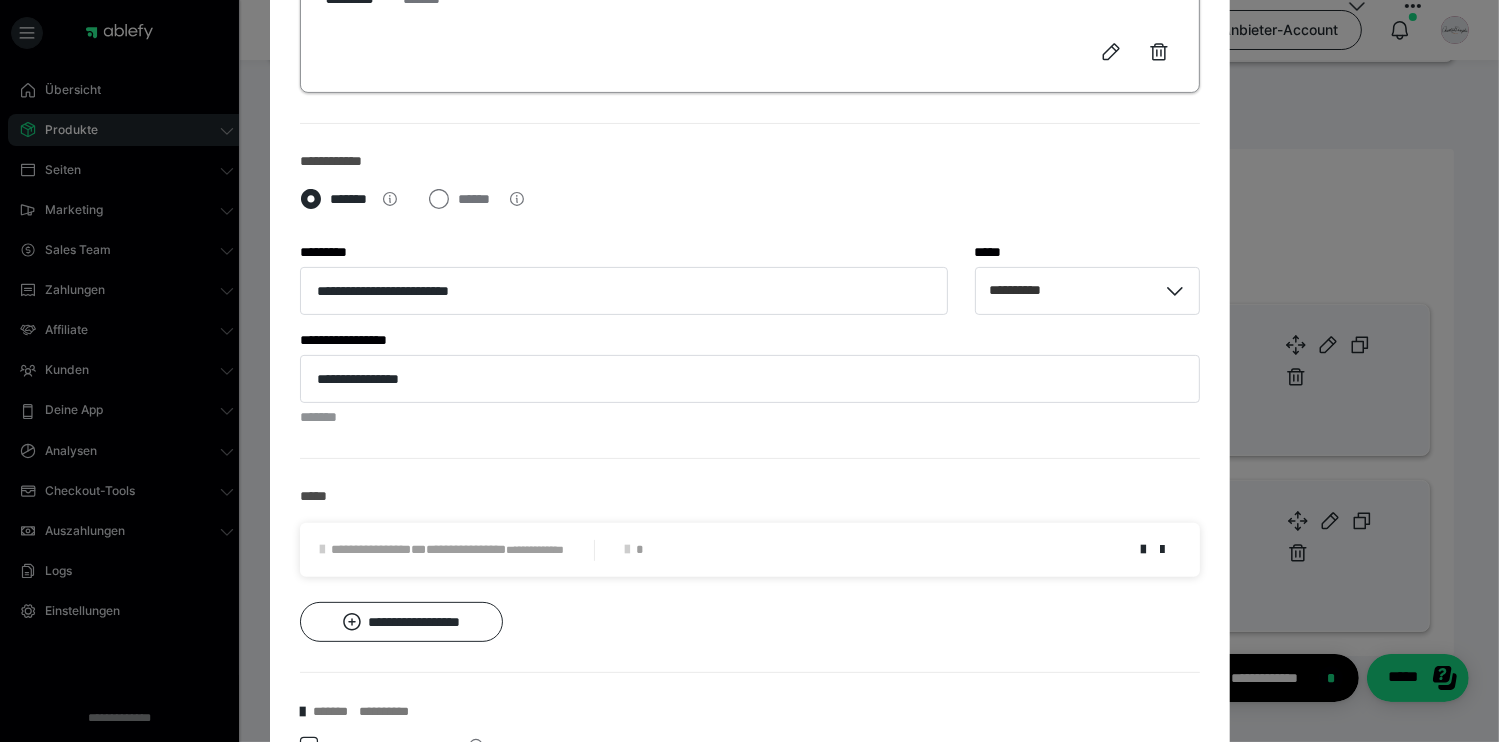 scroll, scrollTop: 800, scrollLeft: 0, axis: vertical 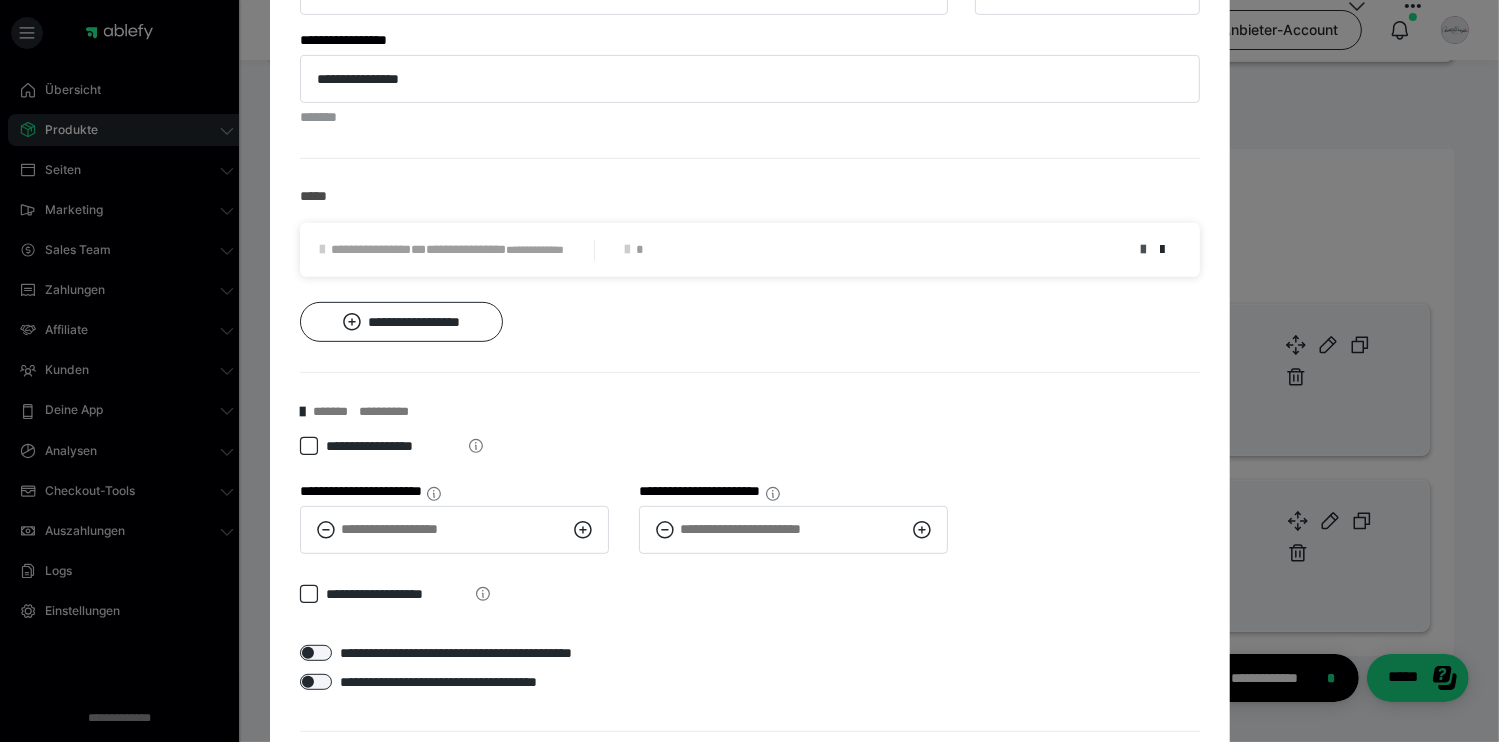 click at bounding box center (1144, 250) 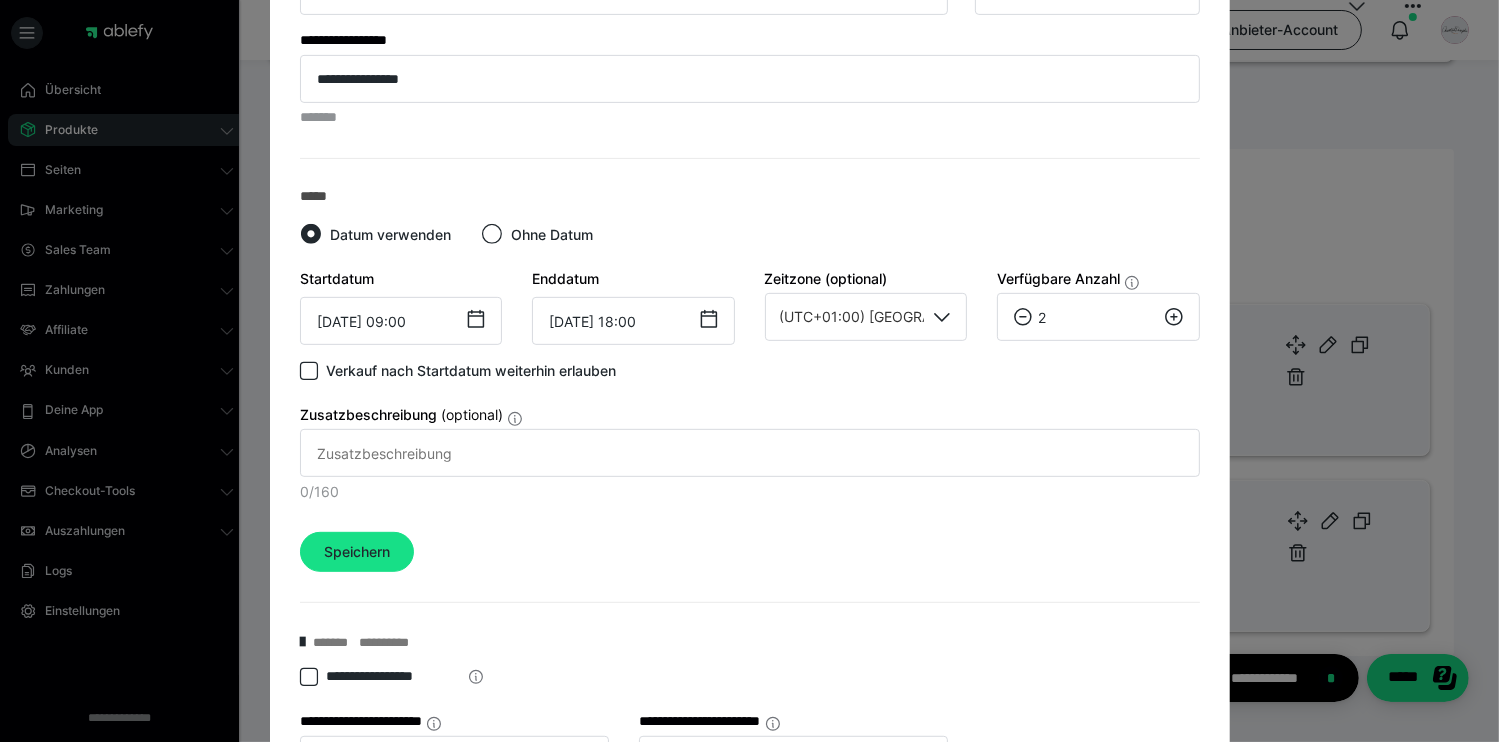 click 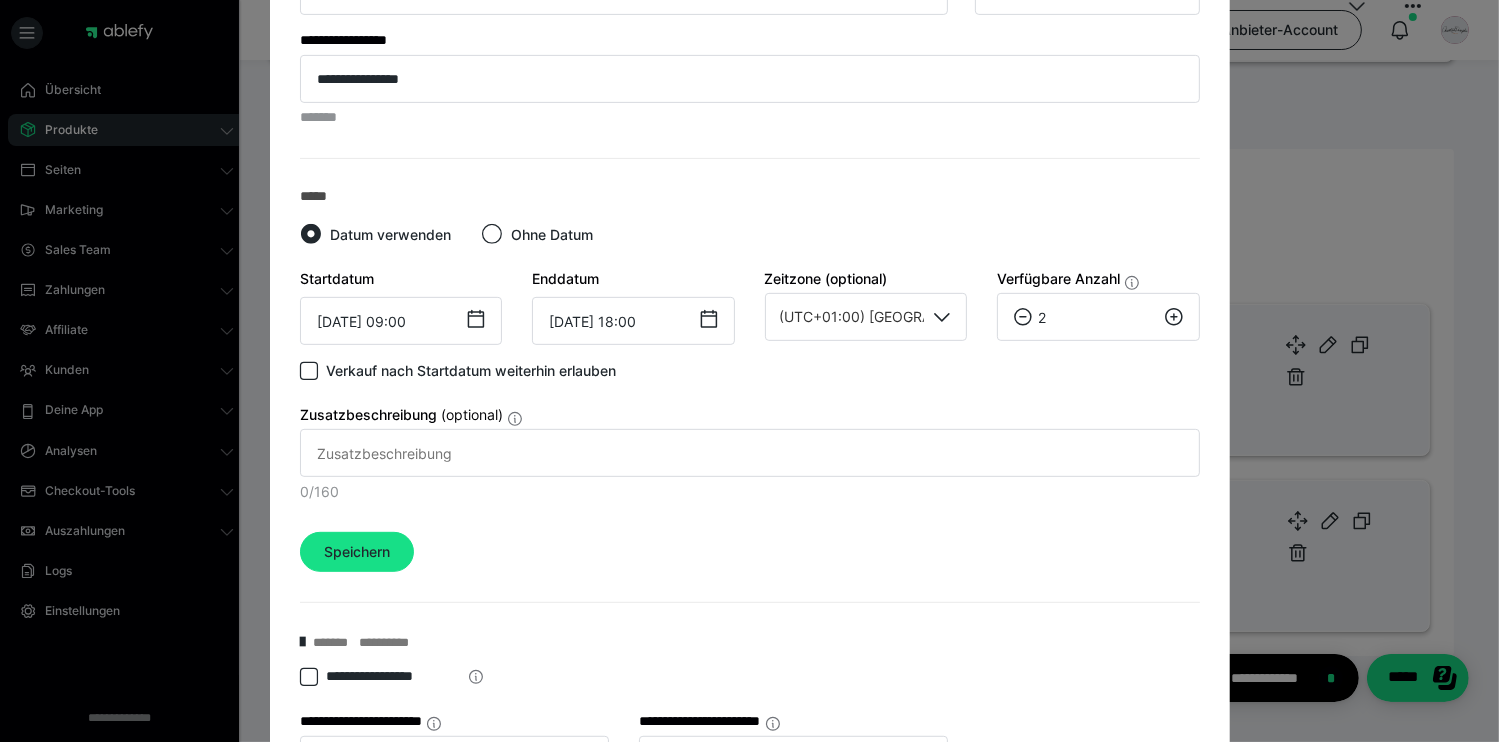 type on "1" 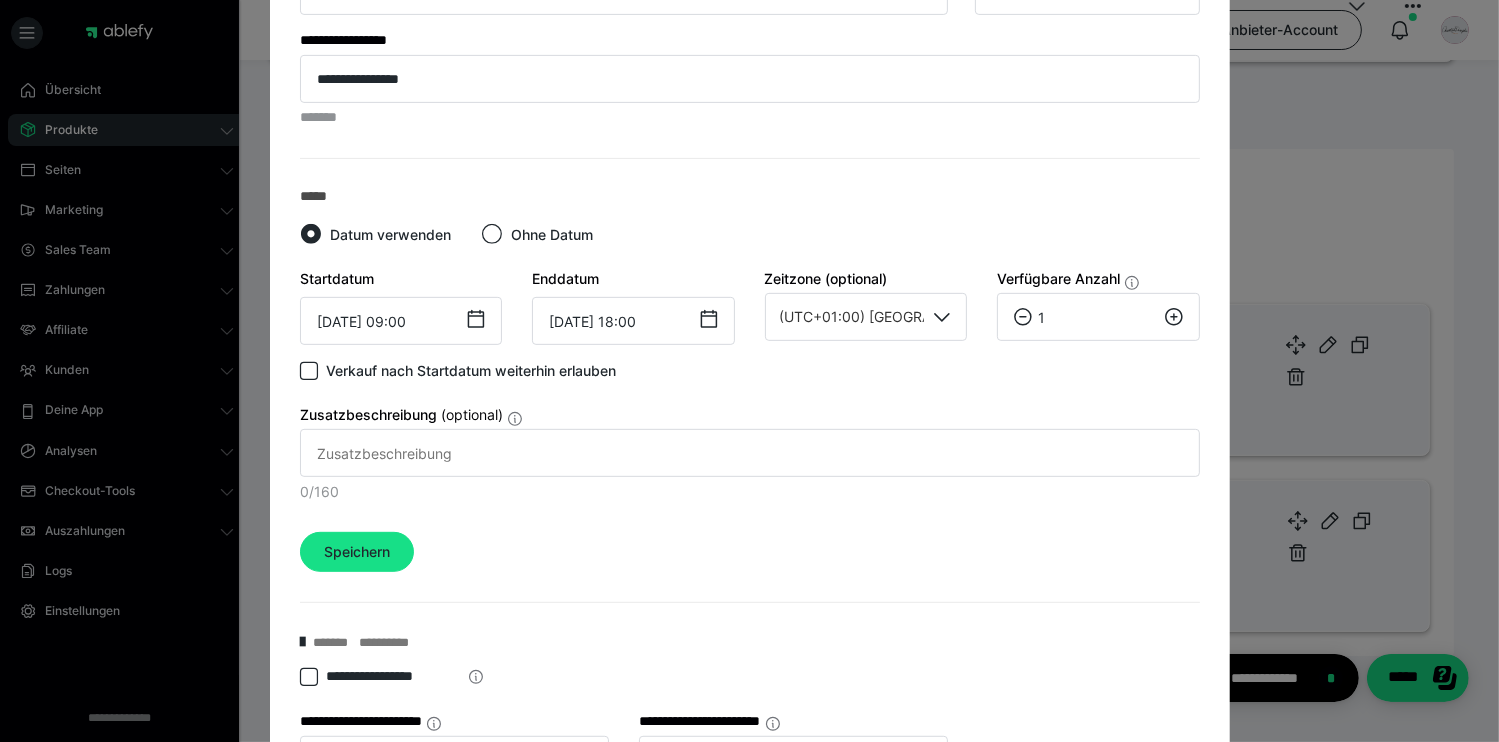 click on "Speichern" at bounding box center [357, 552] 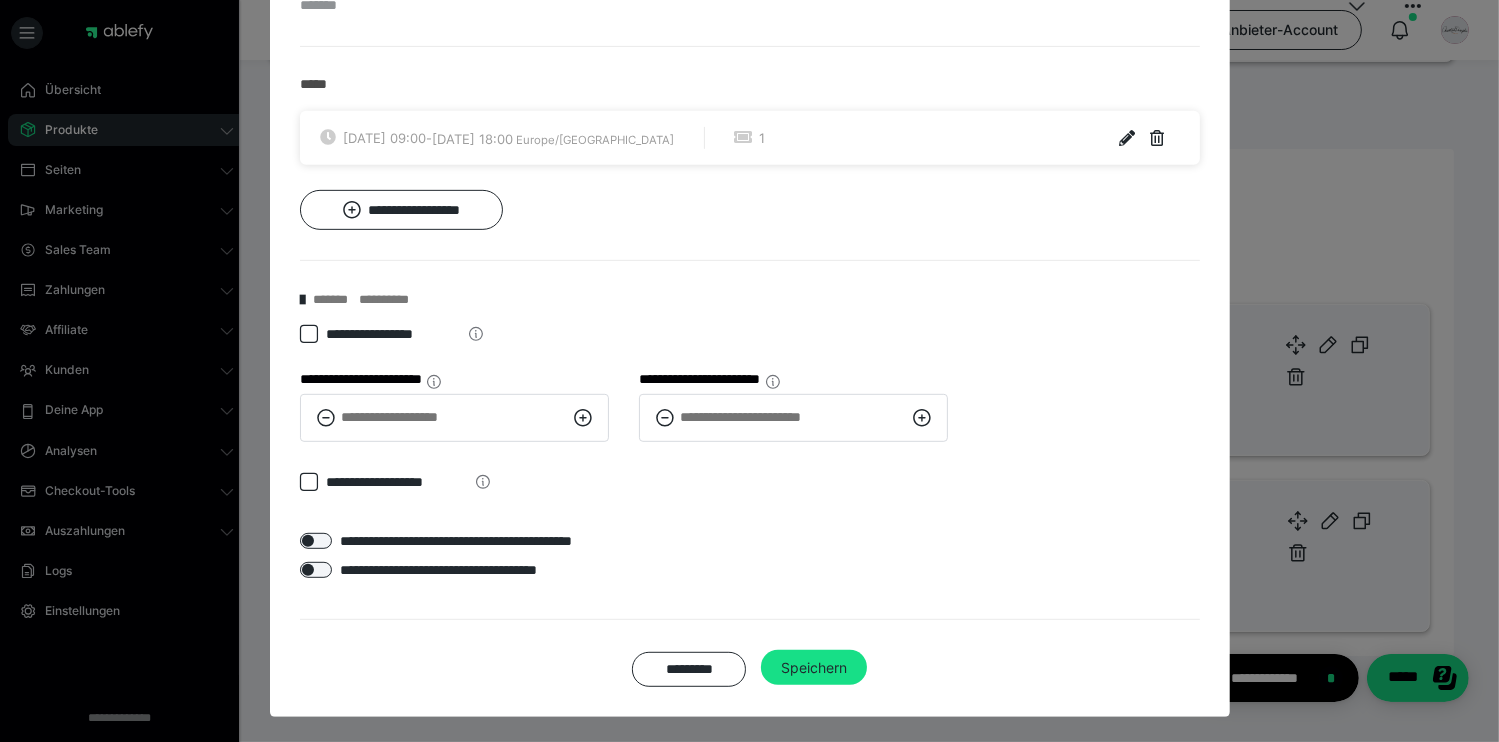 scroll, scrollTop: 912, scrollLeft: 0, axis: vertical 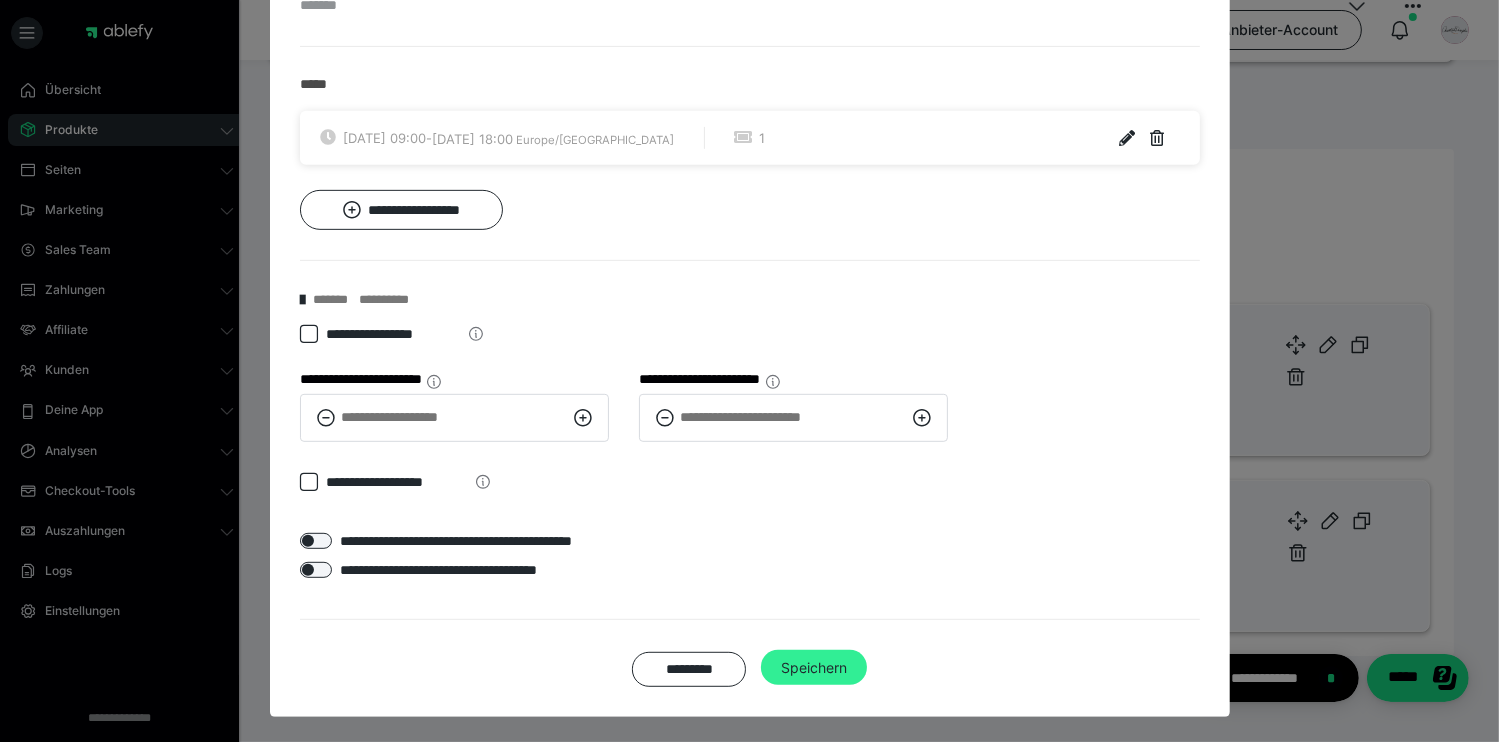 click on "Speichern" at bounding box center (814, 668) 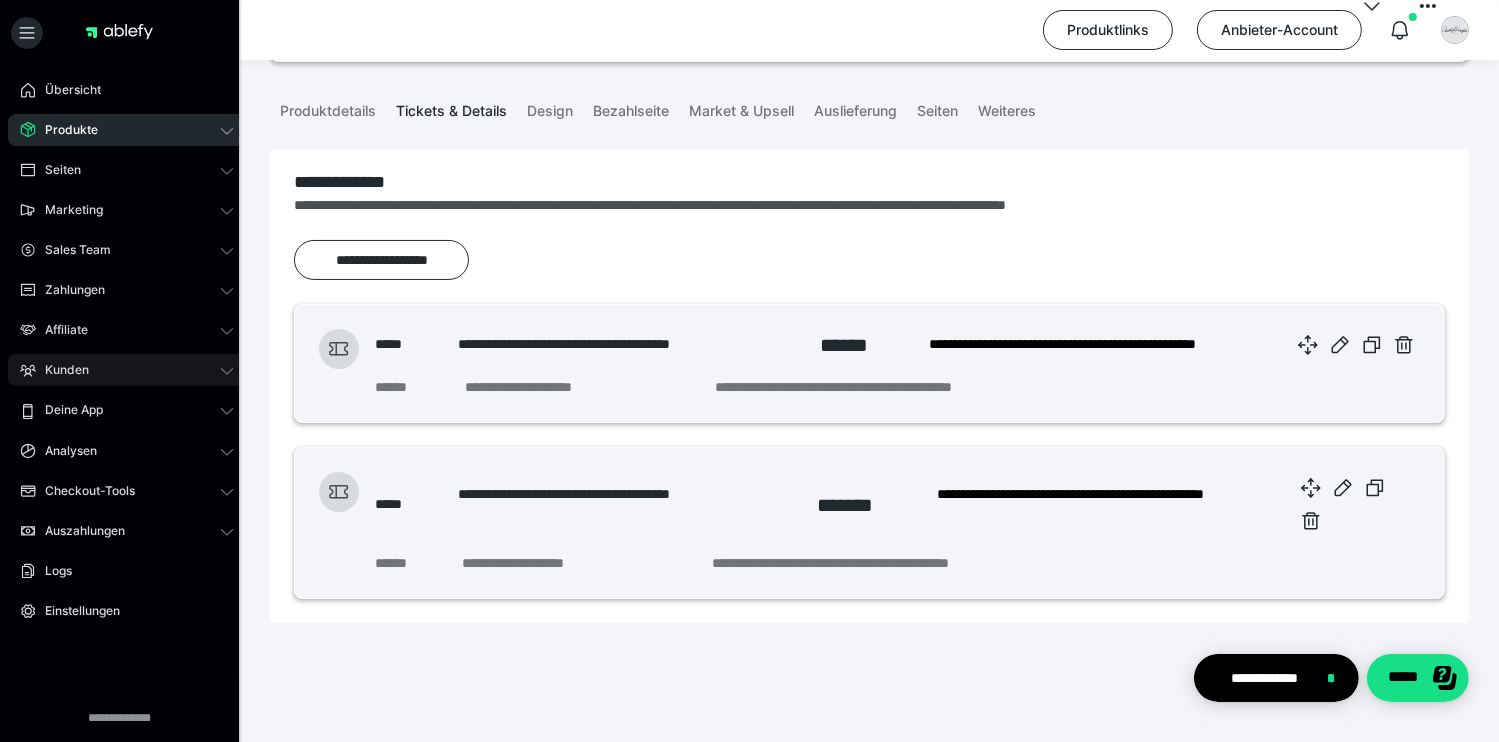 click on "Kunden" at bounding box center [60, 370] 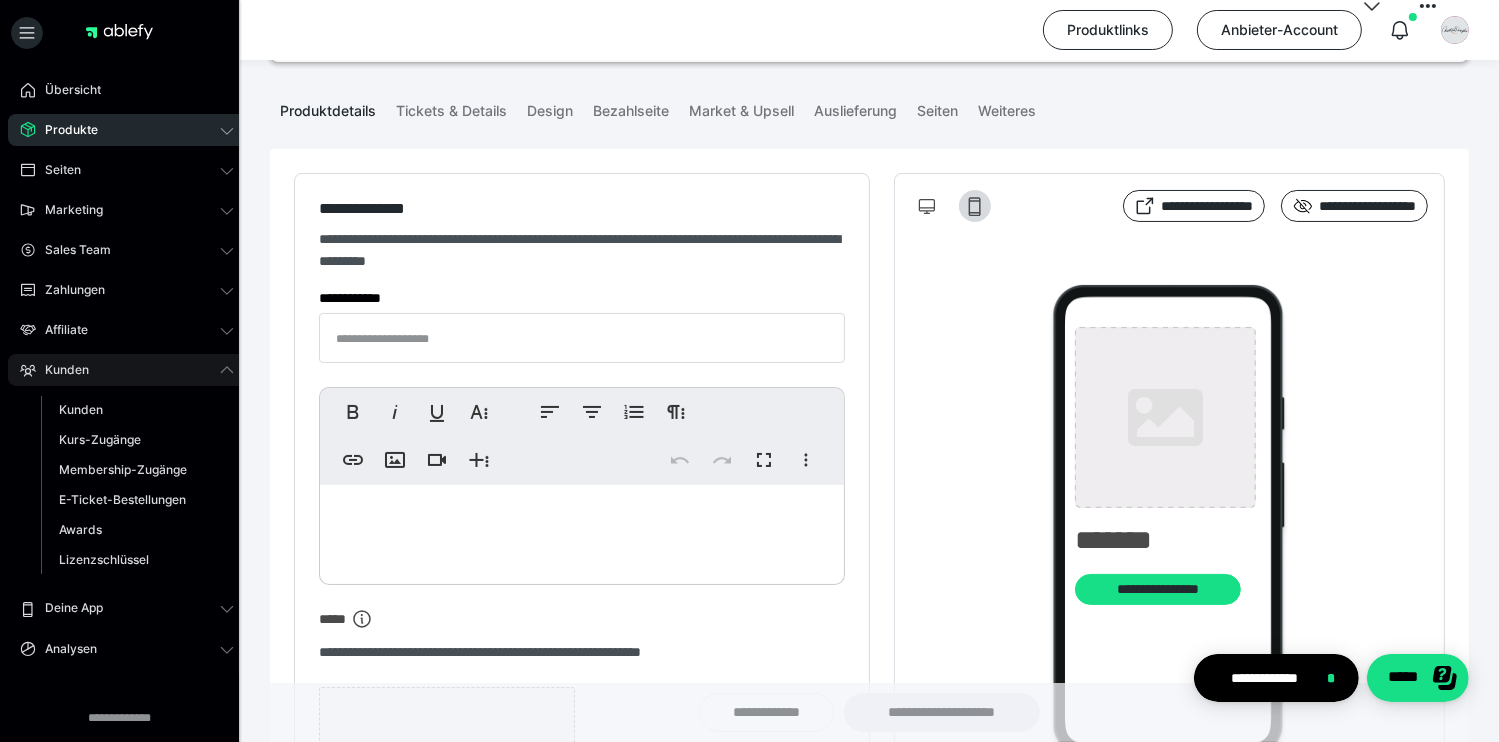type on "**********" 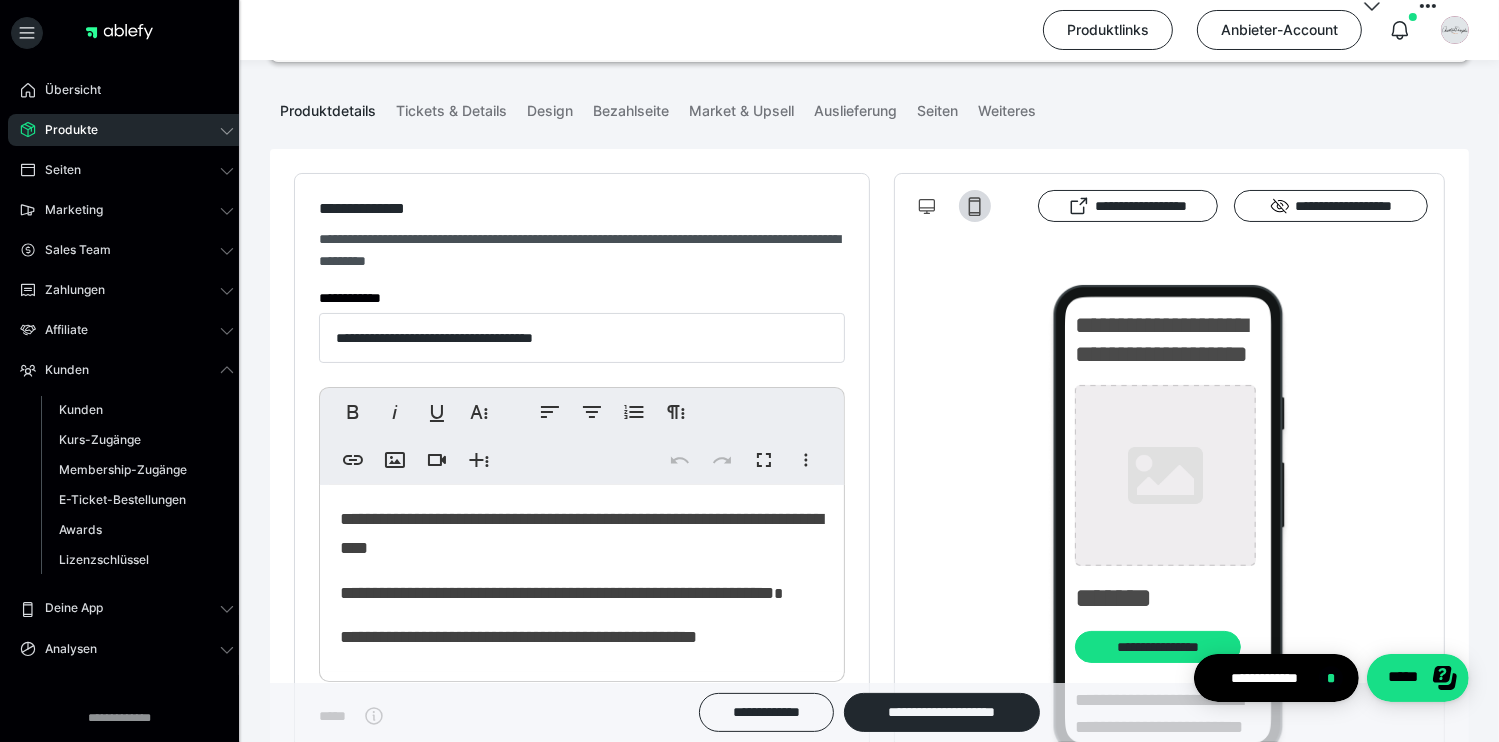 type on "**********" 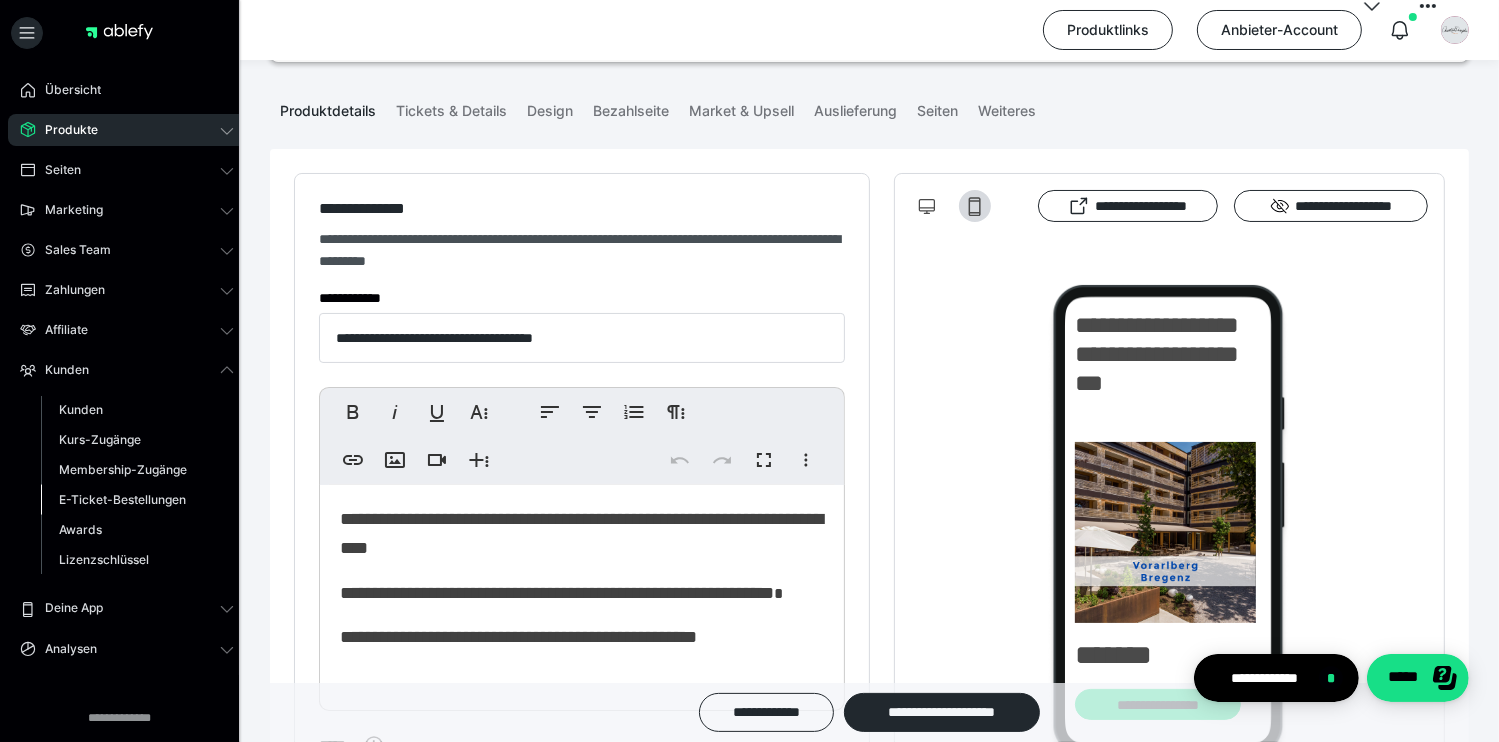 click on "E-Ticket-Bestellungen" at bounding box center (122, 499) 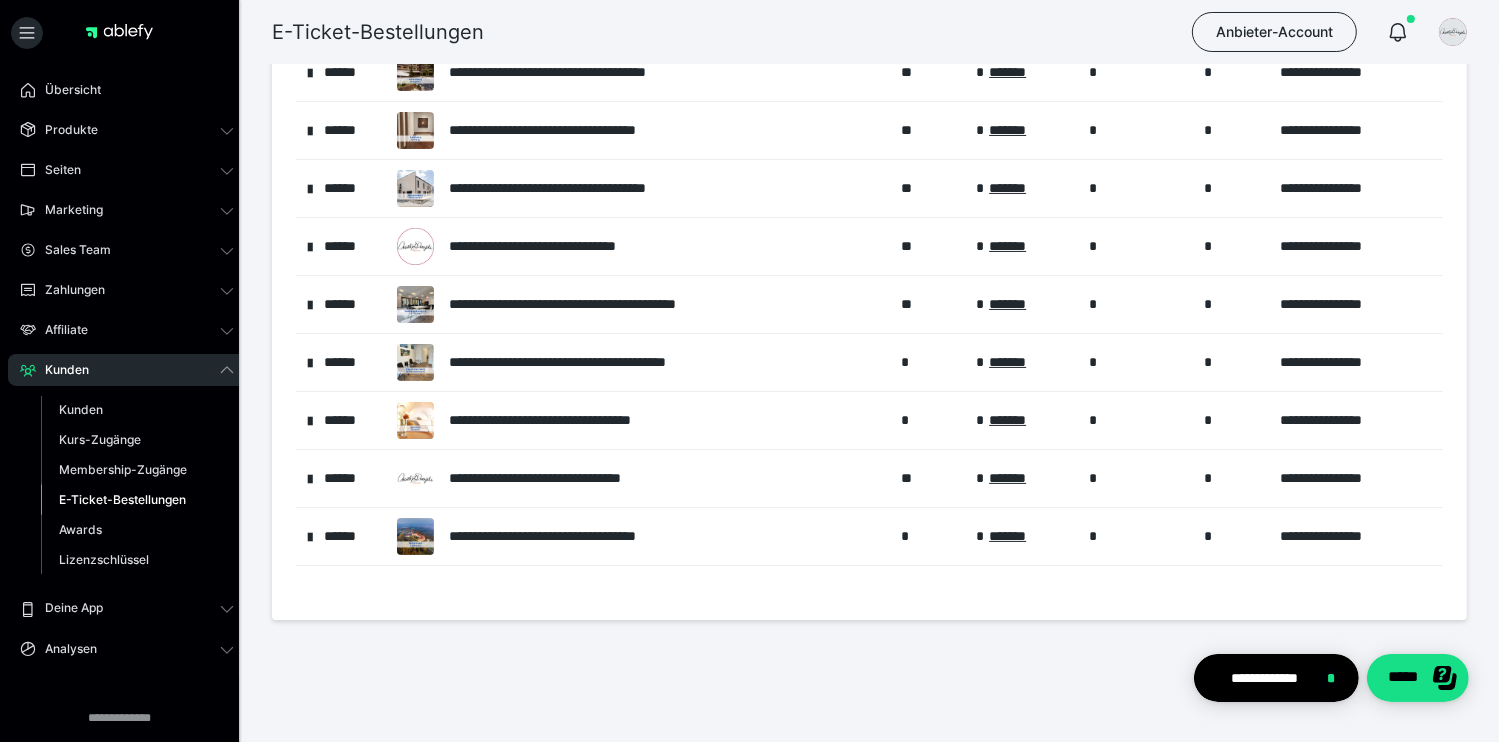 scroll, scrollTop: 257, scrollLeft: 0, axis: vertical 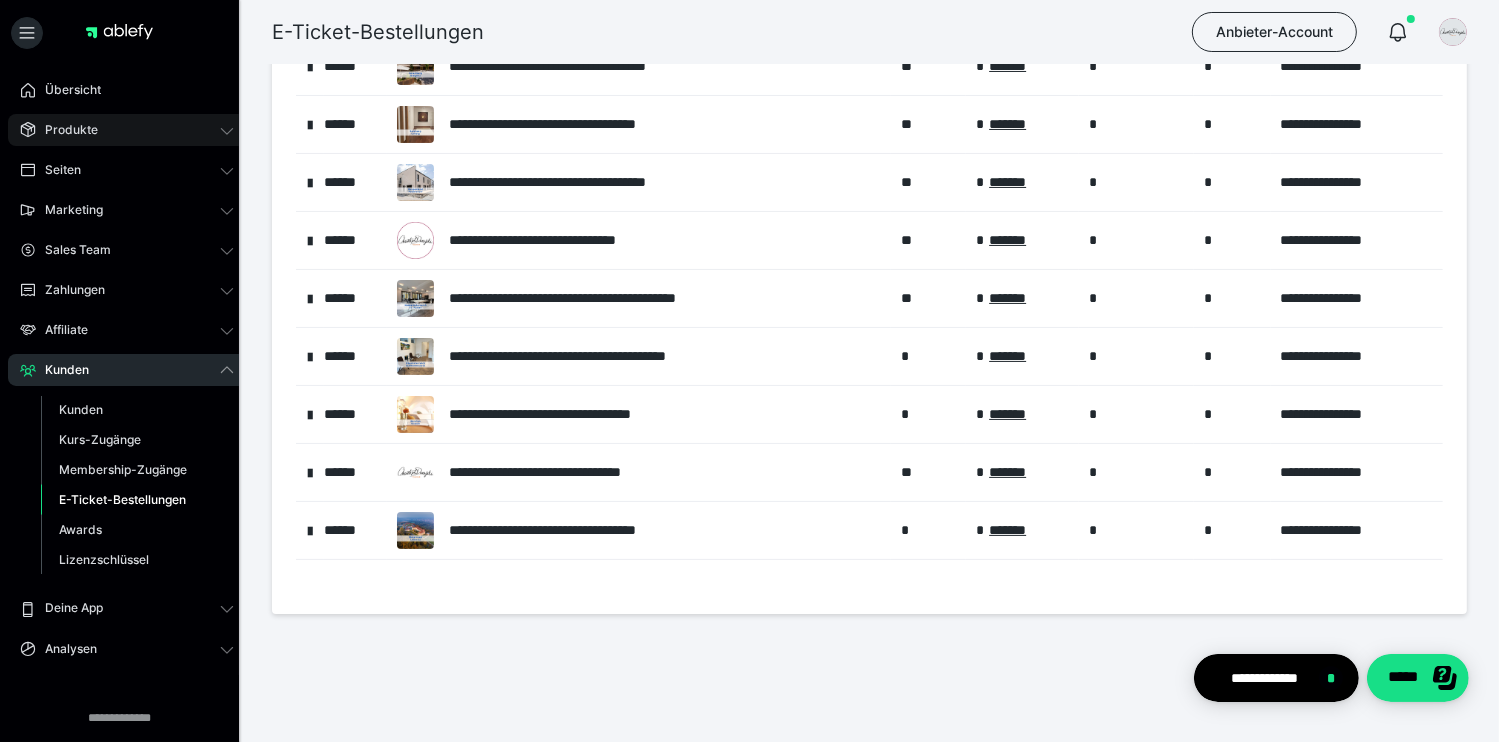 click on "Produkte" at bounding box center [64, 130] 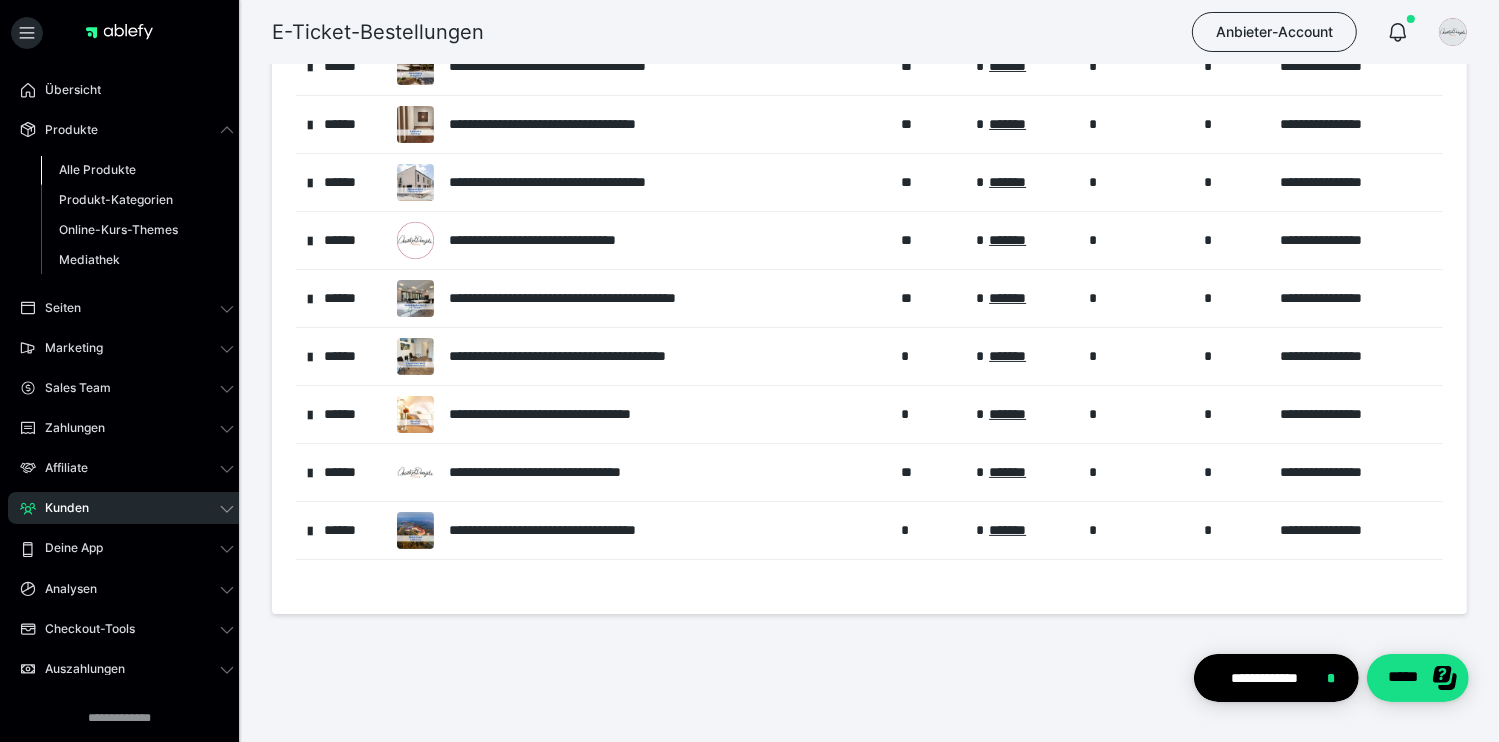 click on "Alle Produkte" at bounding box center (97, 169) 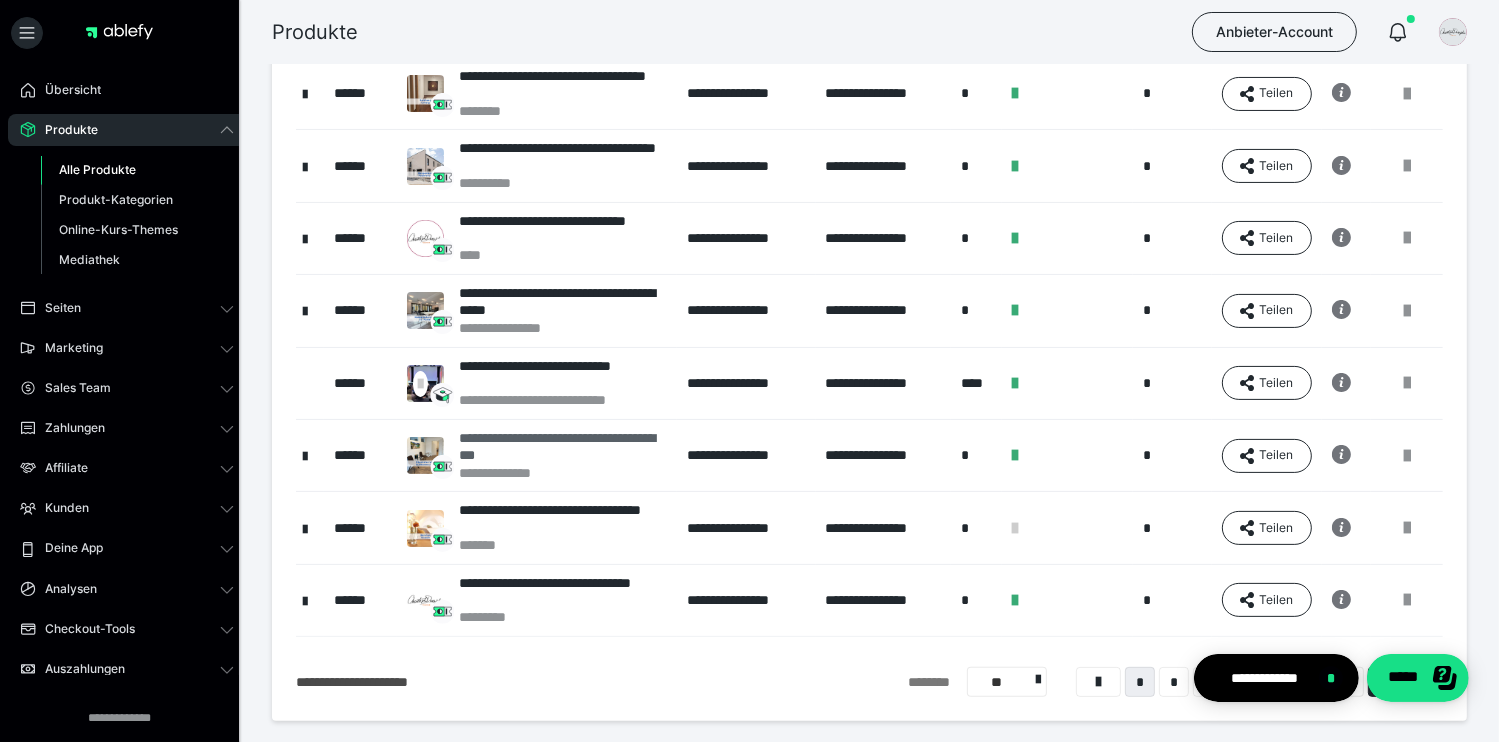 scroll, scrollTop: 228, scrollLeft: 0, axis: vertical 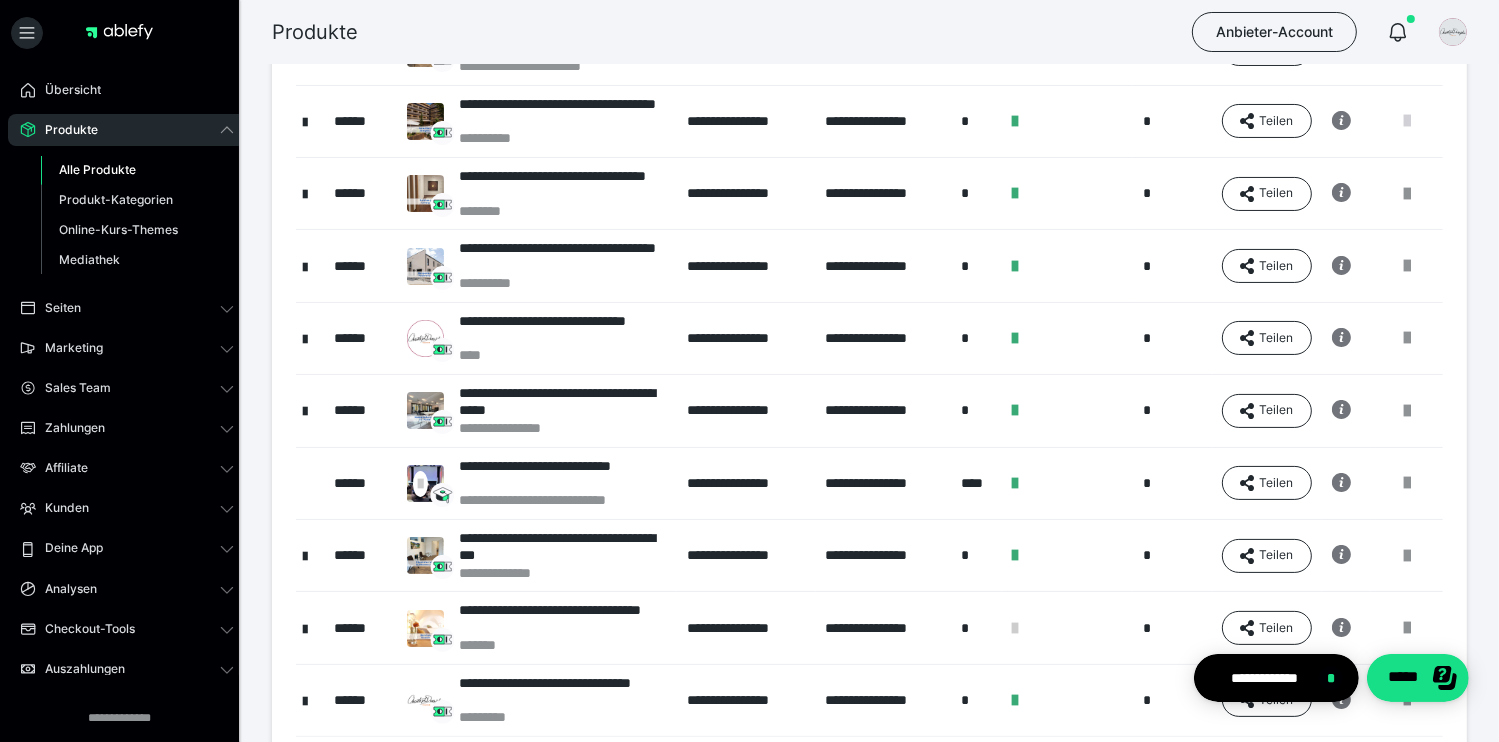 click at bounding box center (1407, 121) 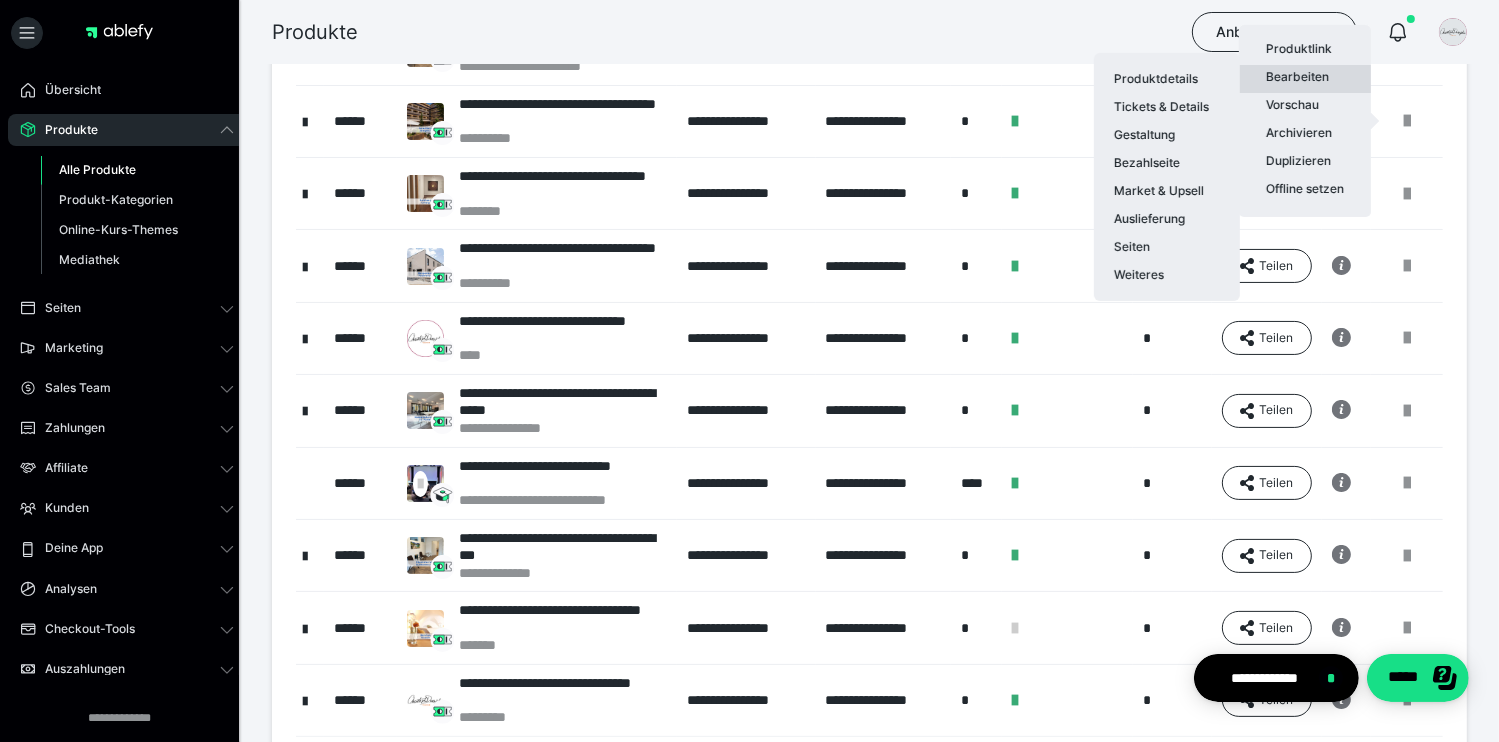 click on "Bearbeiten Produktdetails Tickets & Details Gestaltung Bezahlseite Market & Upsell Auslieferung Seiten Weiteres" at bounding box center [1305, 79] 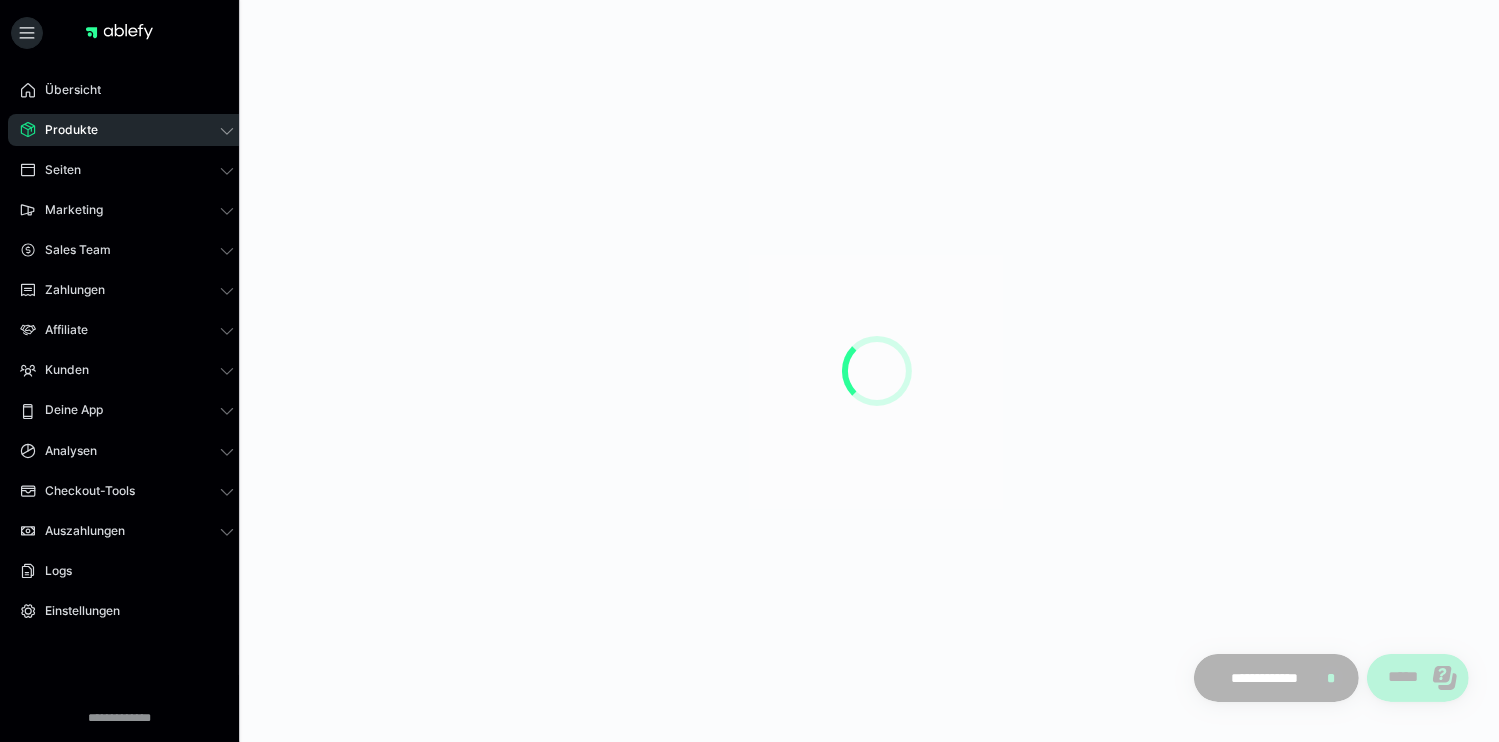 scroll, scrollTop: 0, scrollLeft: 0, axis: both 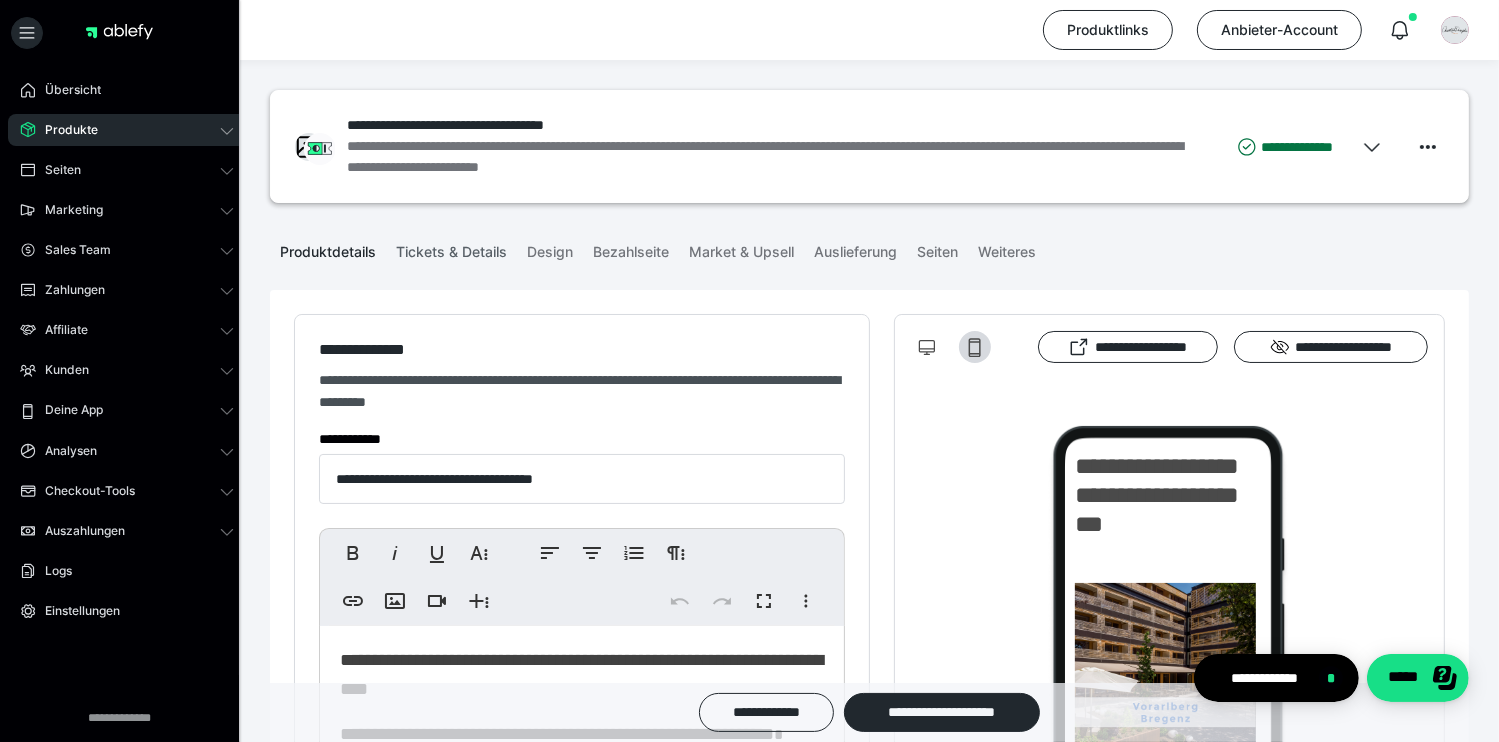 click on "Tickets & Details" at bounding box center (451, 248) 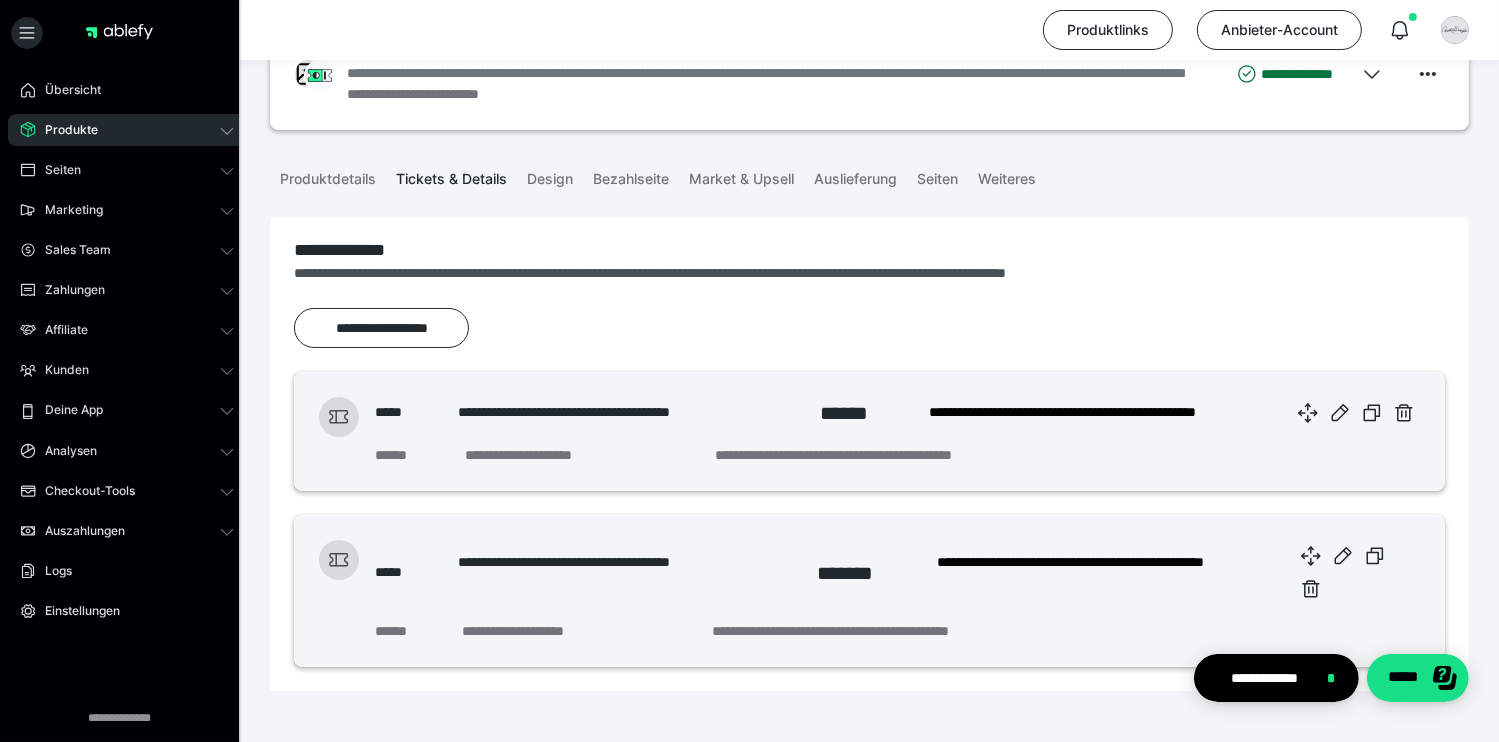 scroll, scrollTop: 141, scrollLeft: 0, axis: vertical 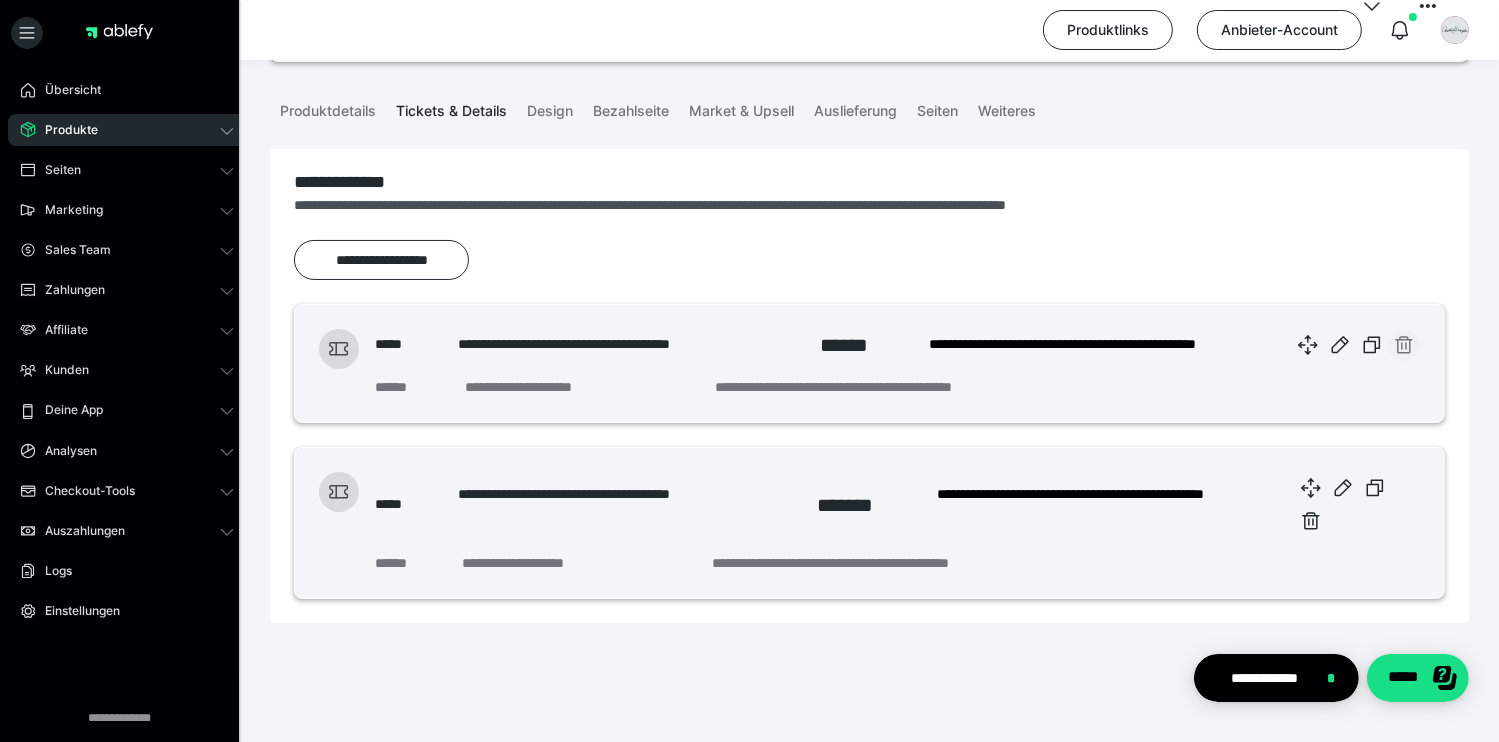 click 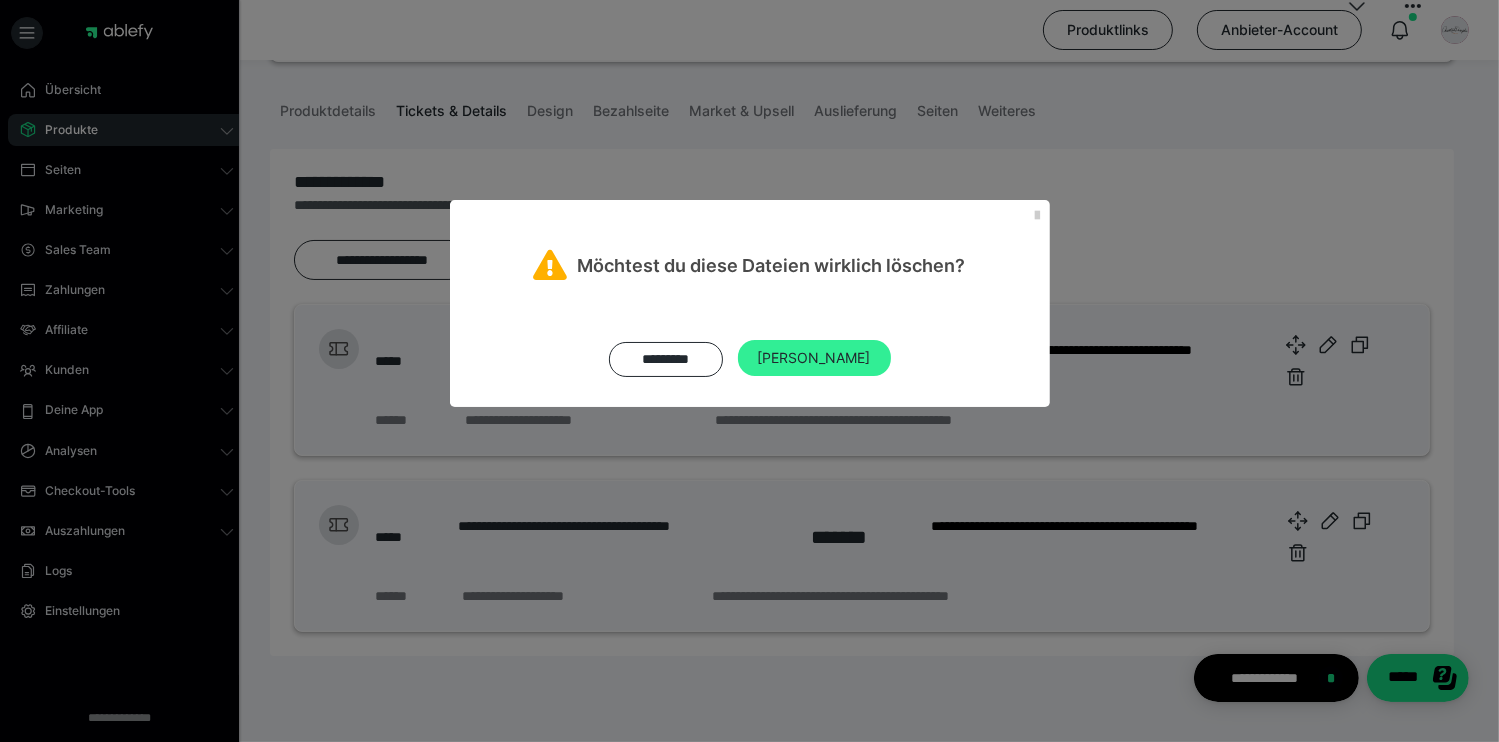 click on "[PERSON_NAME]" at bounding box center [814, 358] 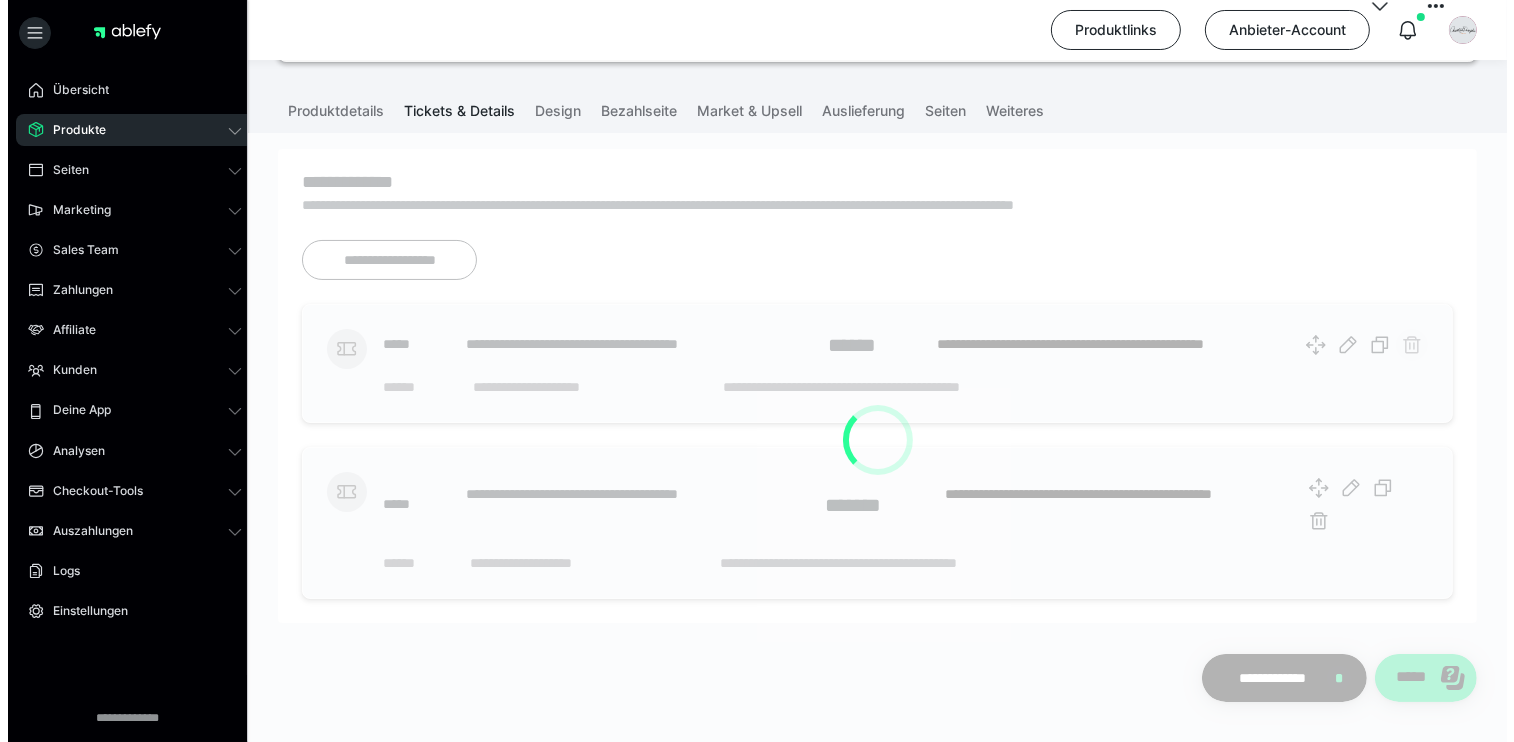 scroll, scrollTop: 0, scrollLeft: 0, axis: both 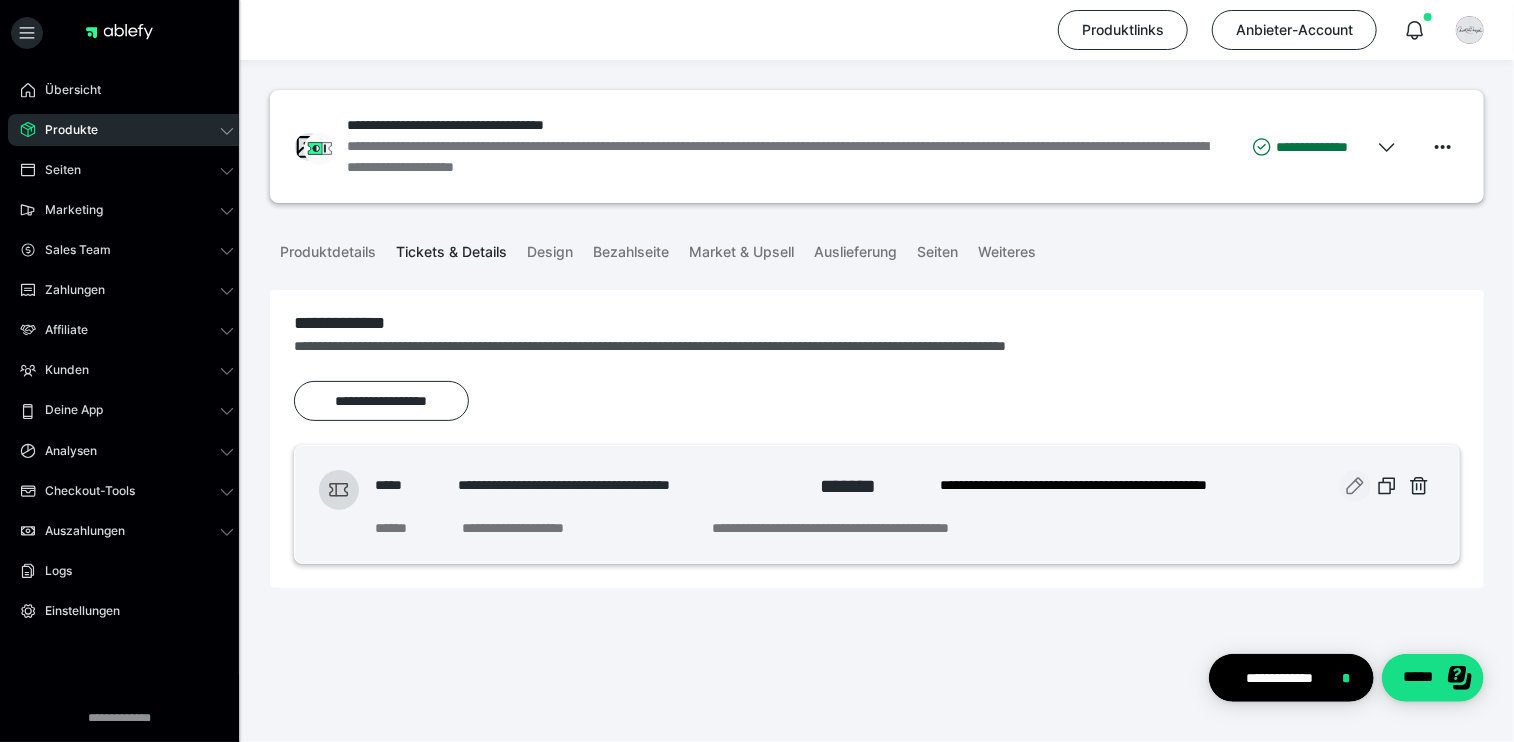 click 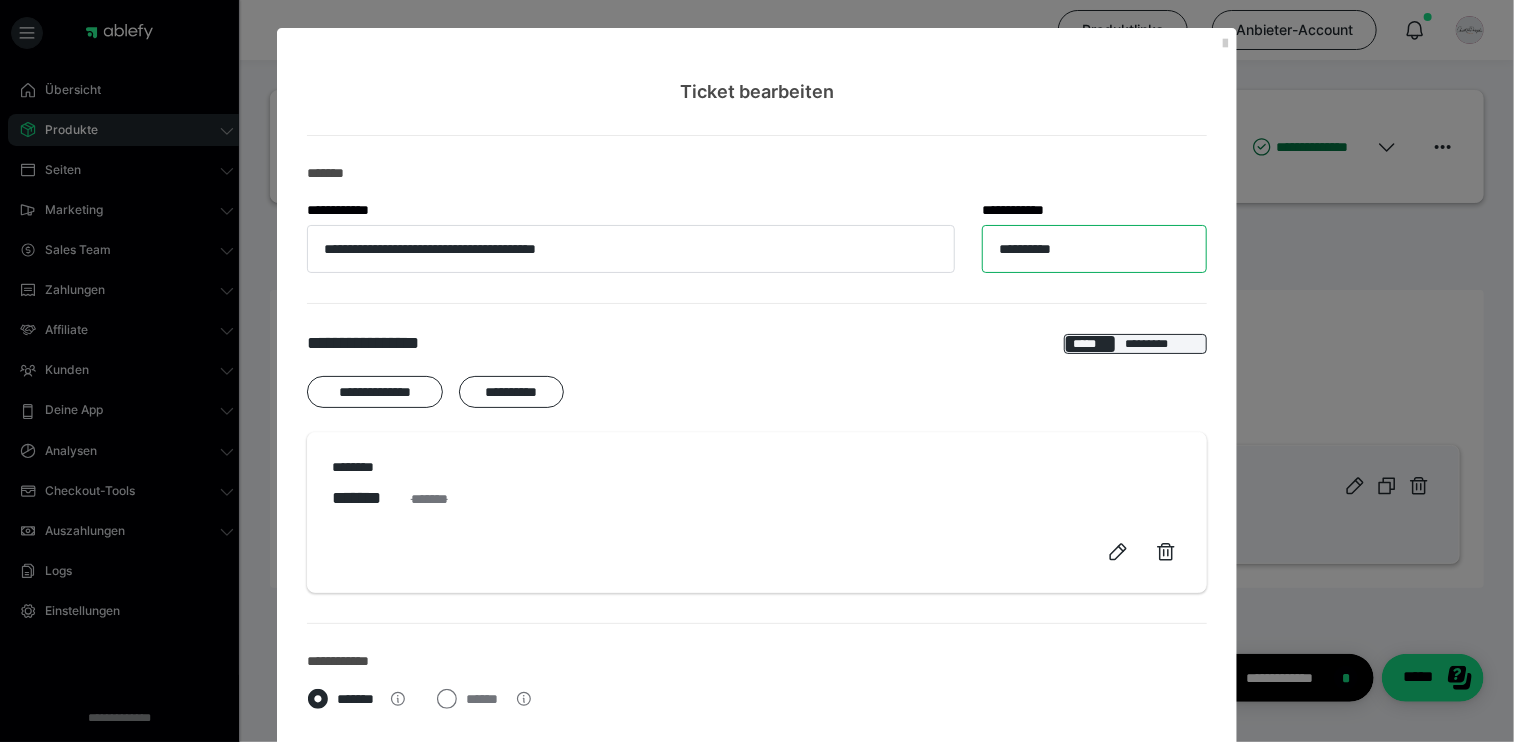 drag, startPoint x: 1068, startPoint y: 241, endPoint x: 896, endPoint y: 239, distance: 172.01163 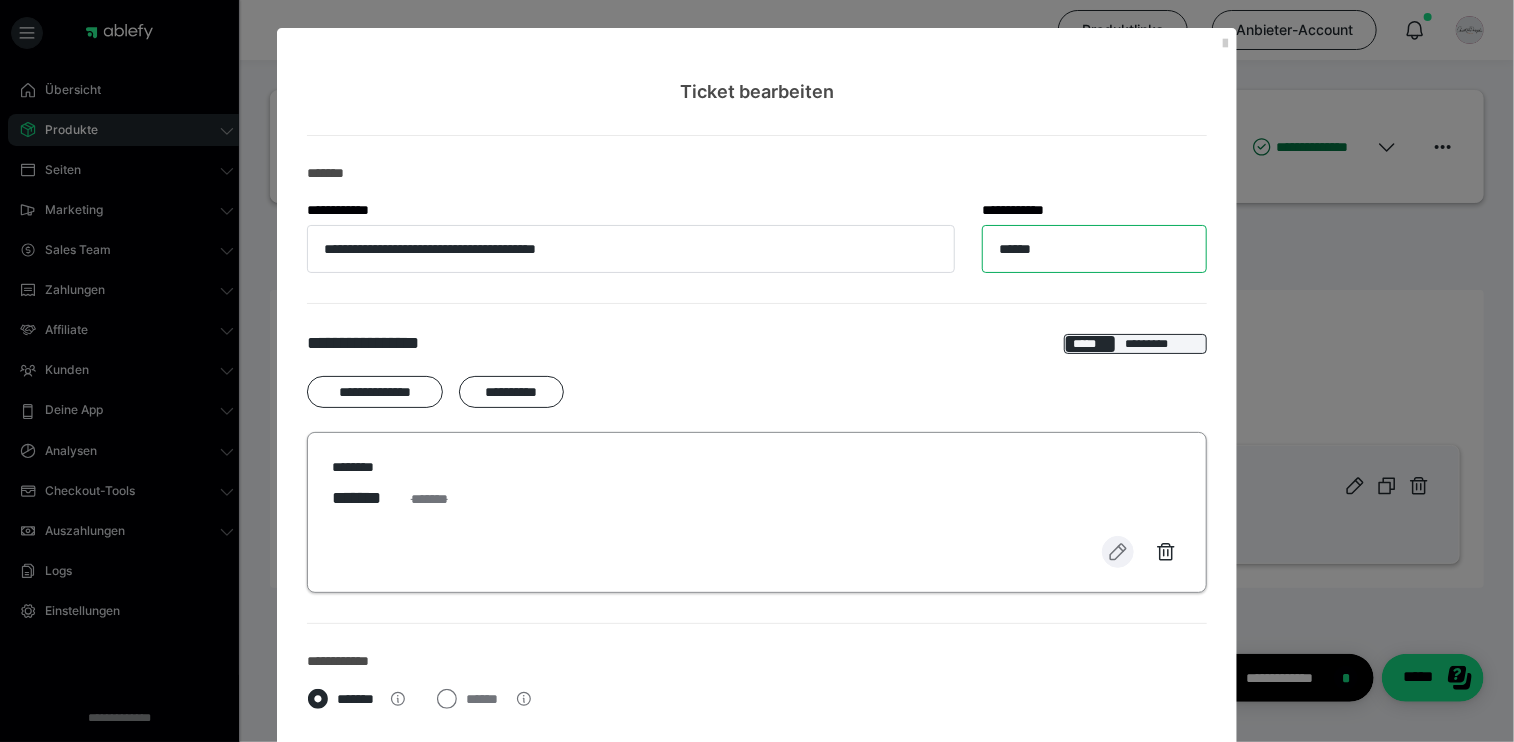 type on "******" 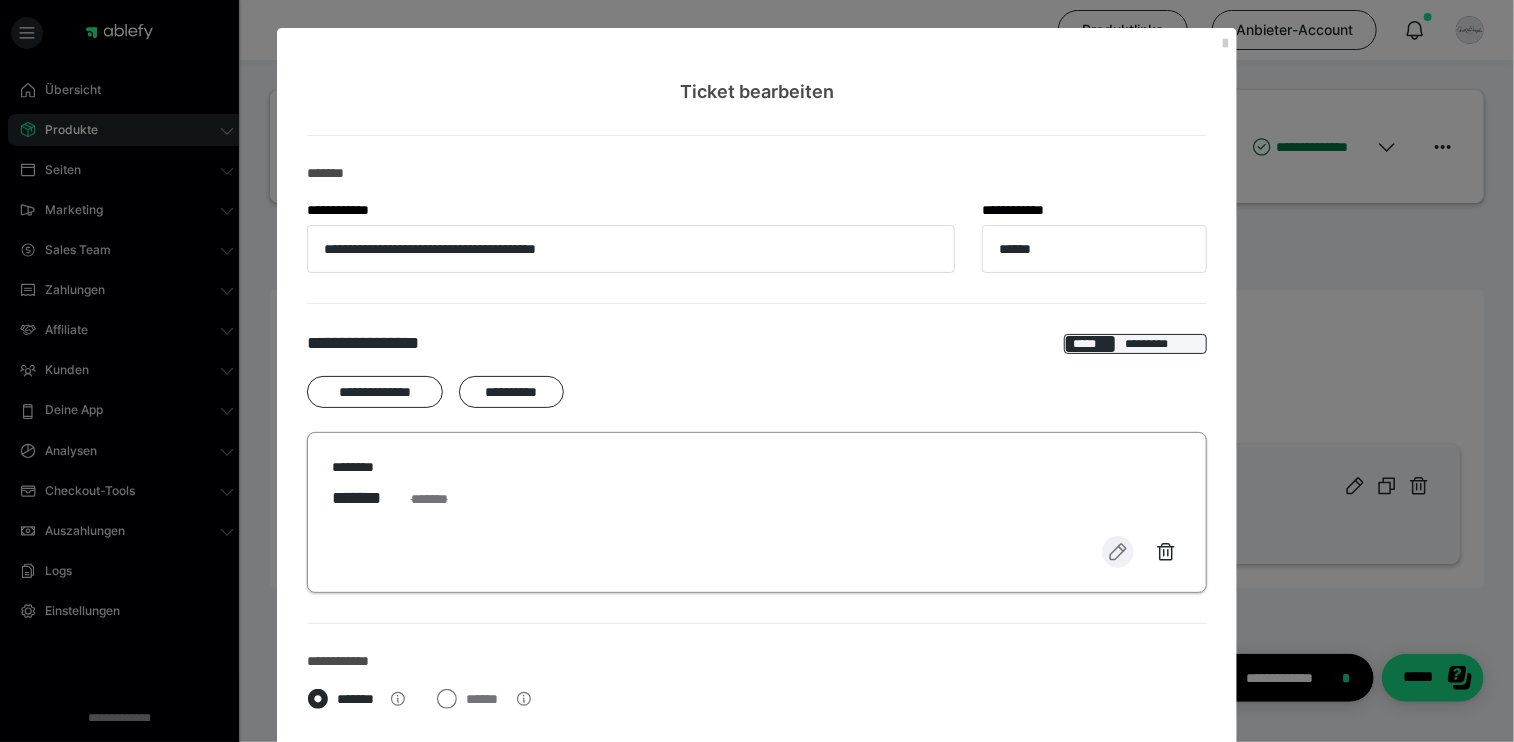click 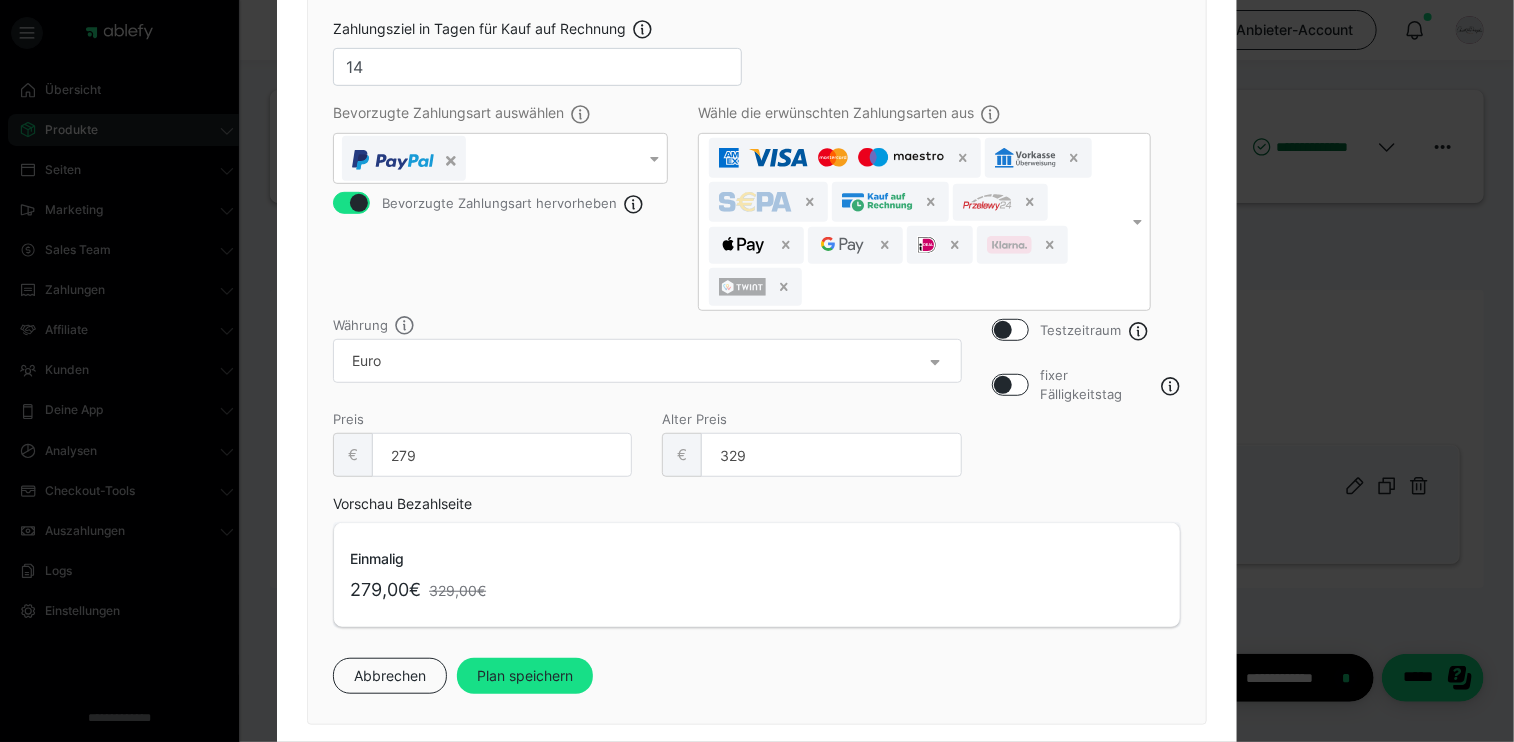 scroll, scrollTop: 498, scrollLeft: 0, axis: vertical 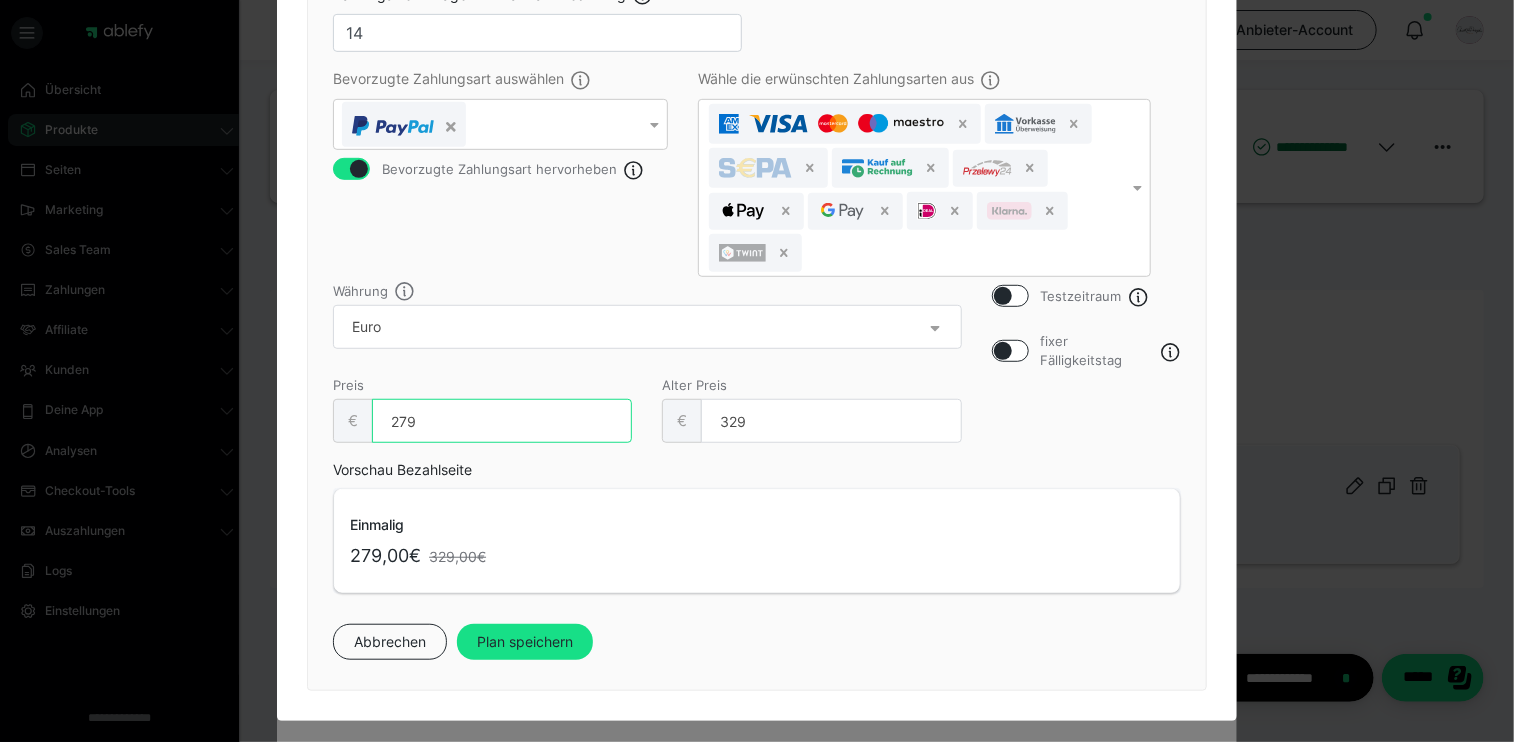 drag, startPoint x: 452, startPoint y: 418, endPoint x: 377, endPoint y: 417, distance: 75.00667 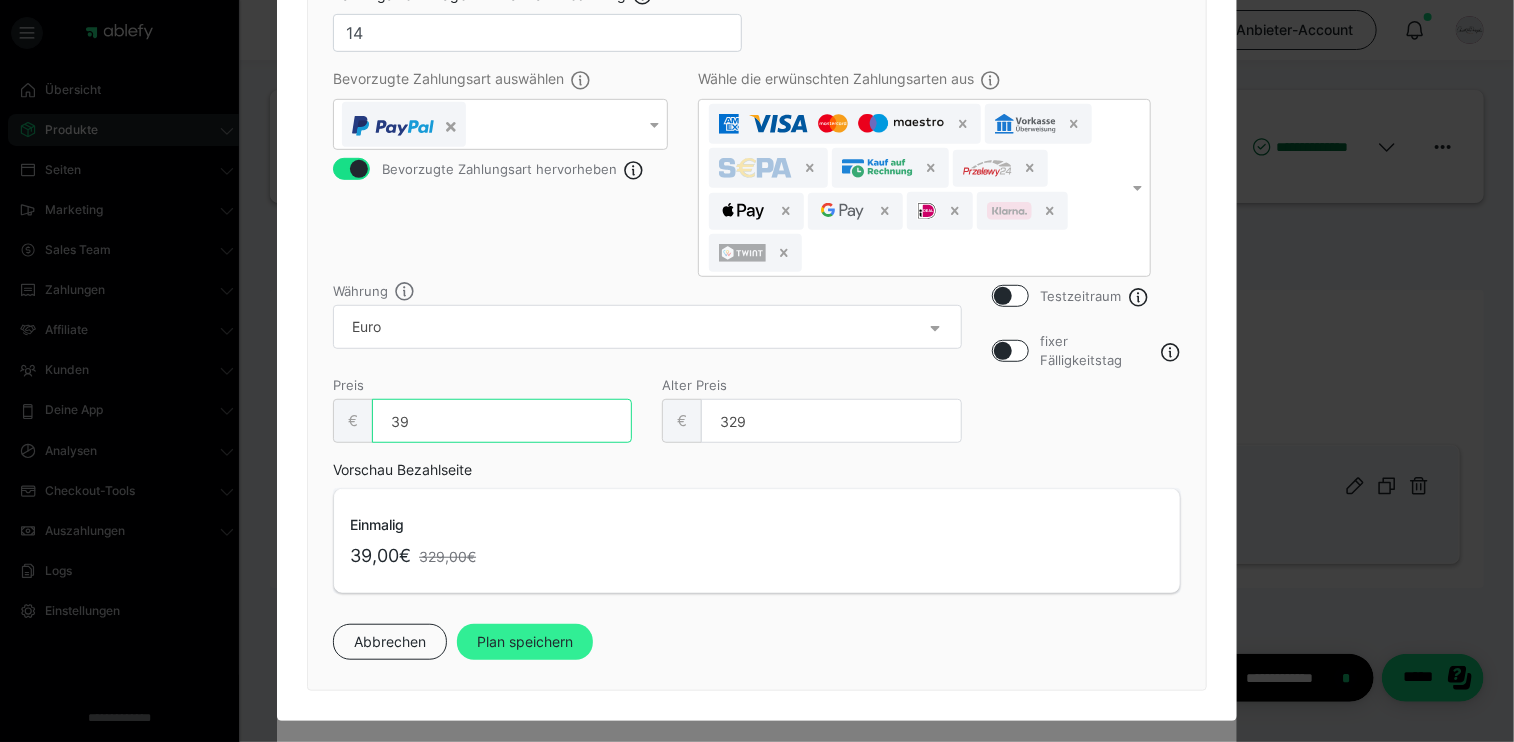 type on "39" 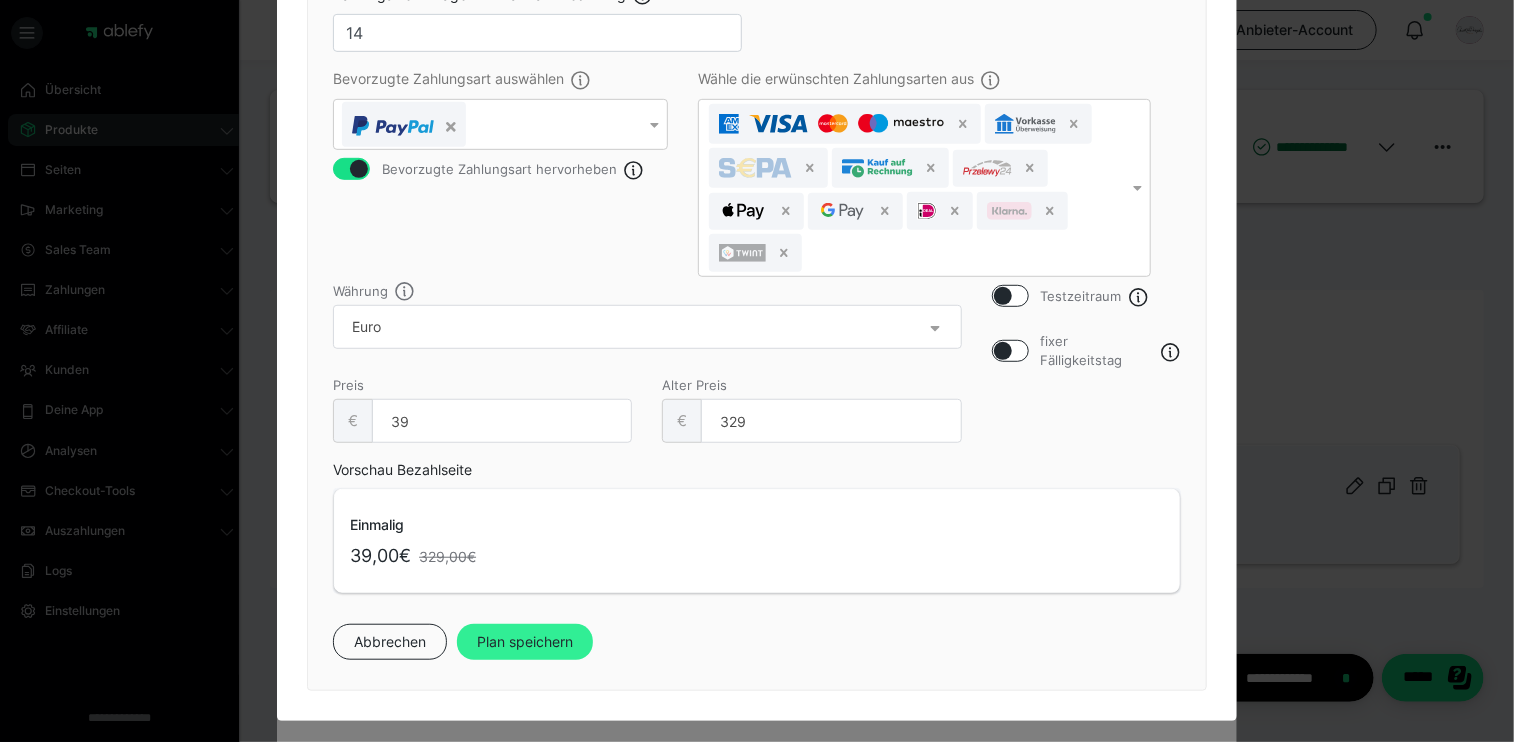 click on "Plan speichern" at bounding box center (525, 642) 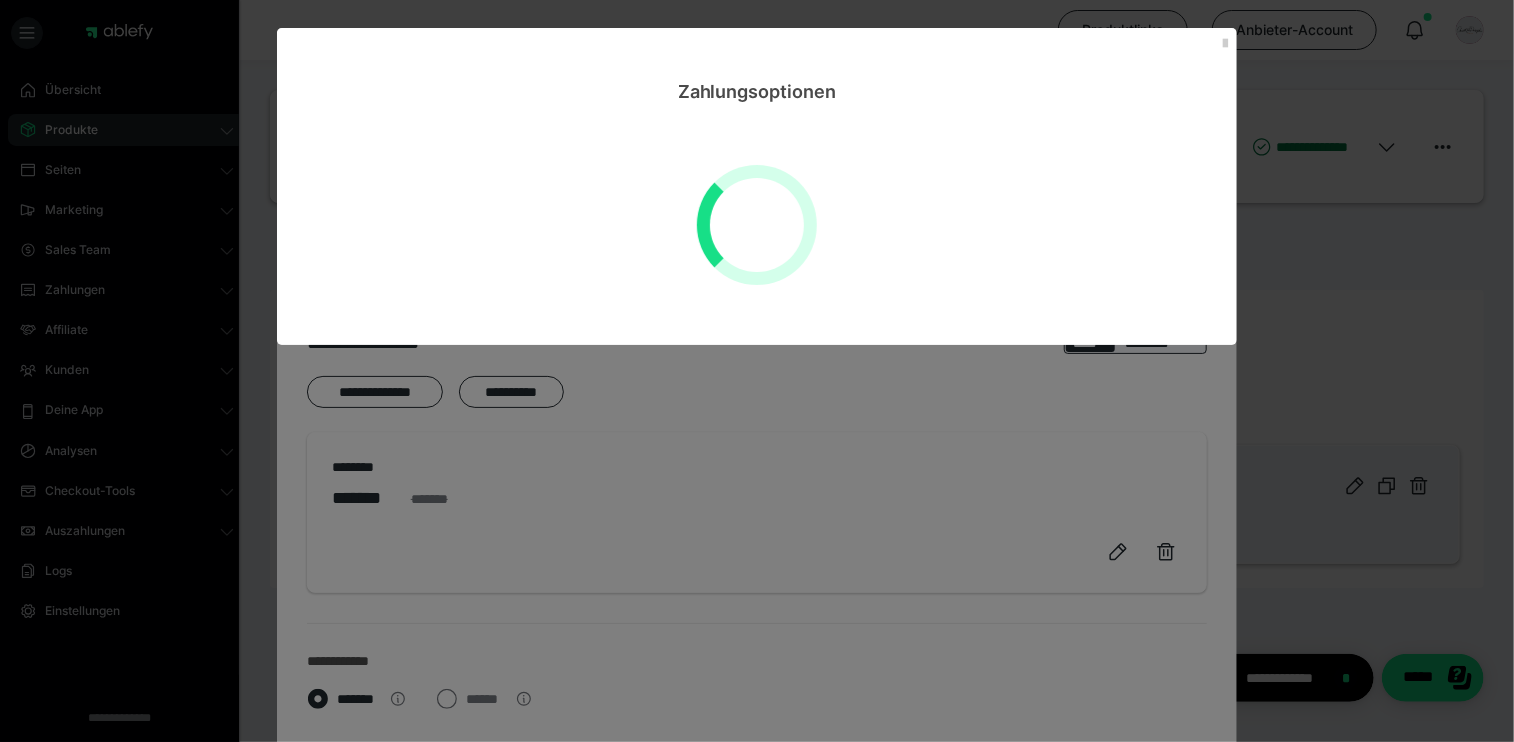 scroll, scrollTop: 0, scrollLeft: 0, axis: both 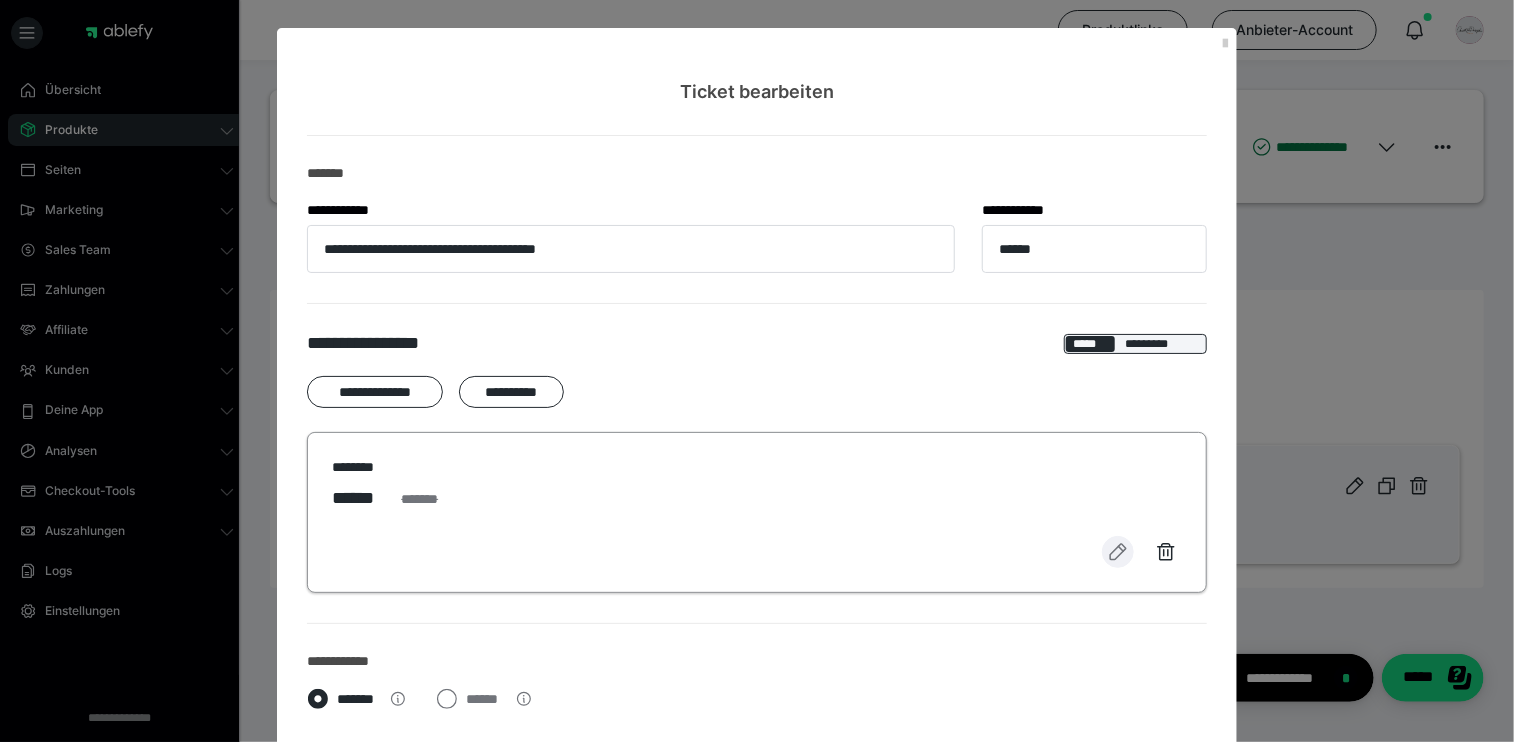click 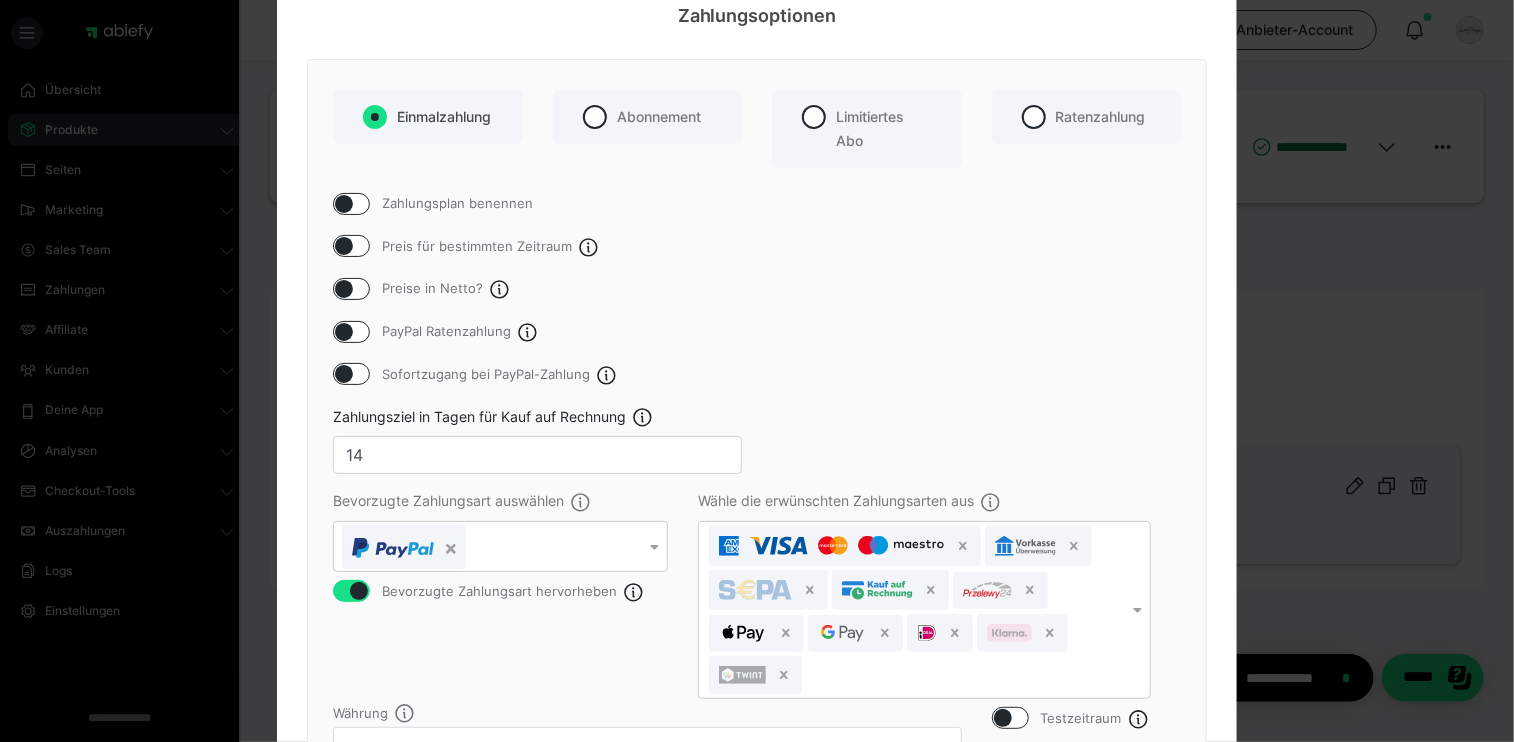 scroll, scrollTop: 300, scrollLeft: 0, axis: vertical 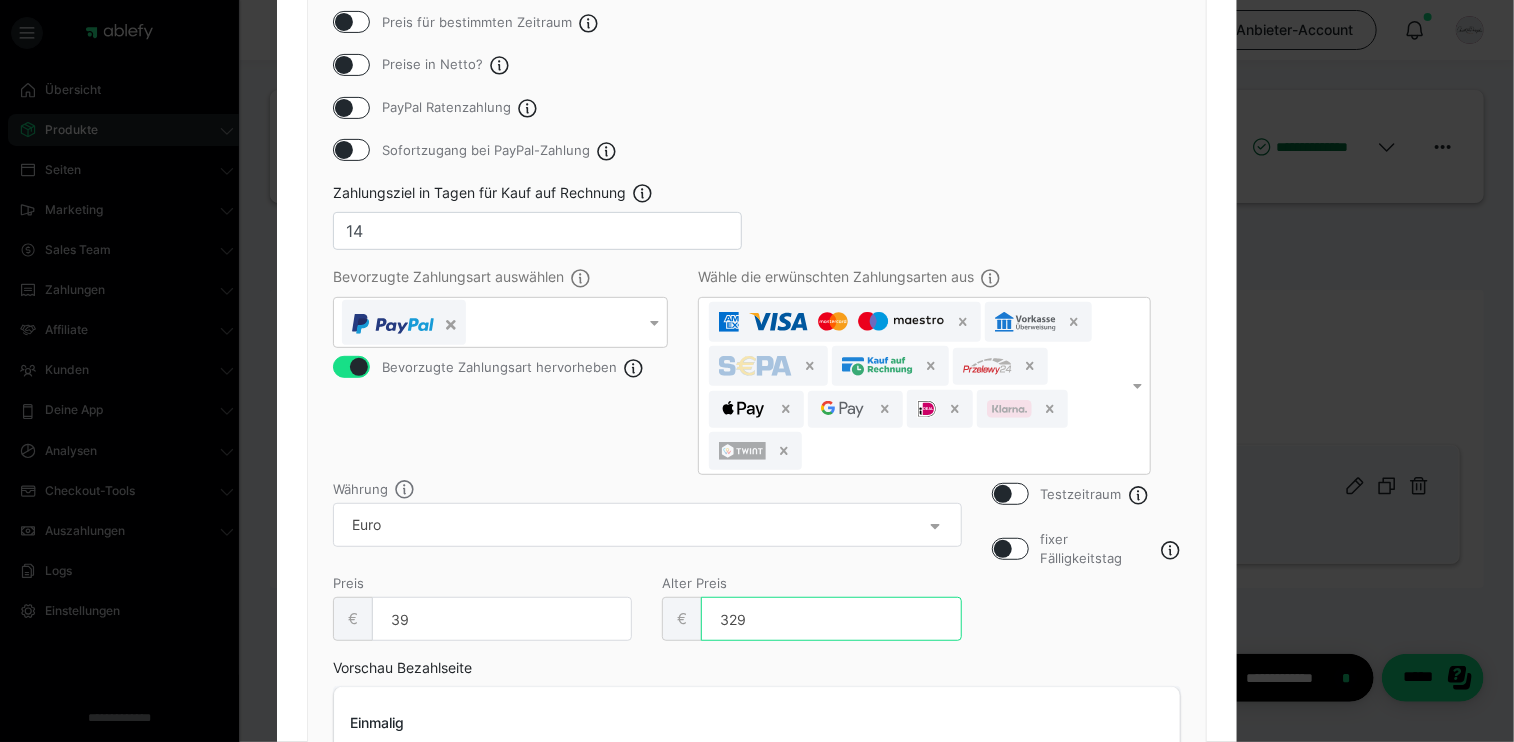 drag, startPoint x: 821, startPoint y: 617, endPoint x: 585, endPoint y: 610, distance: 236.10379 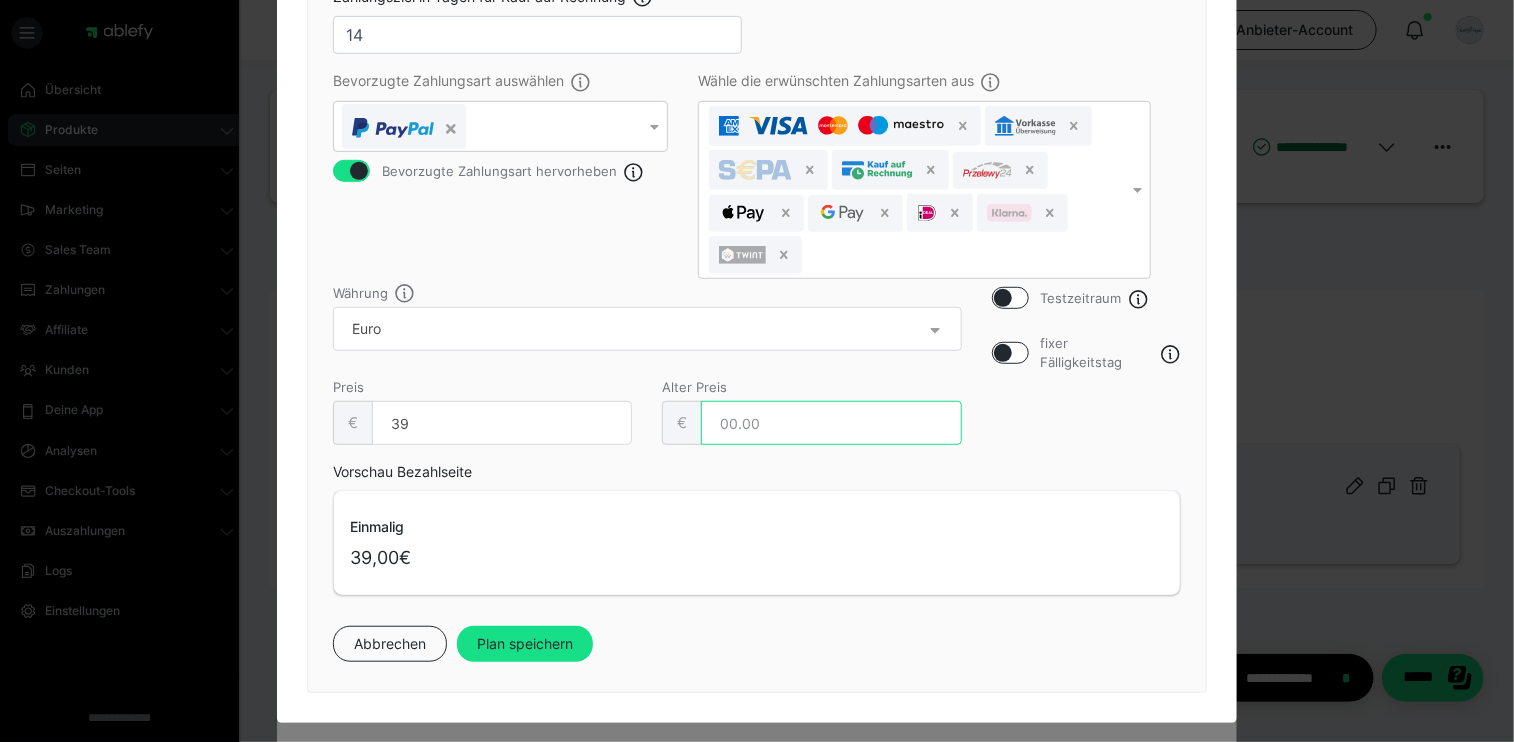 scroll, scrollTop: 498, scrollLeft: 0, axis: vertical 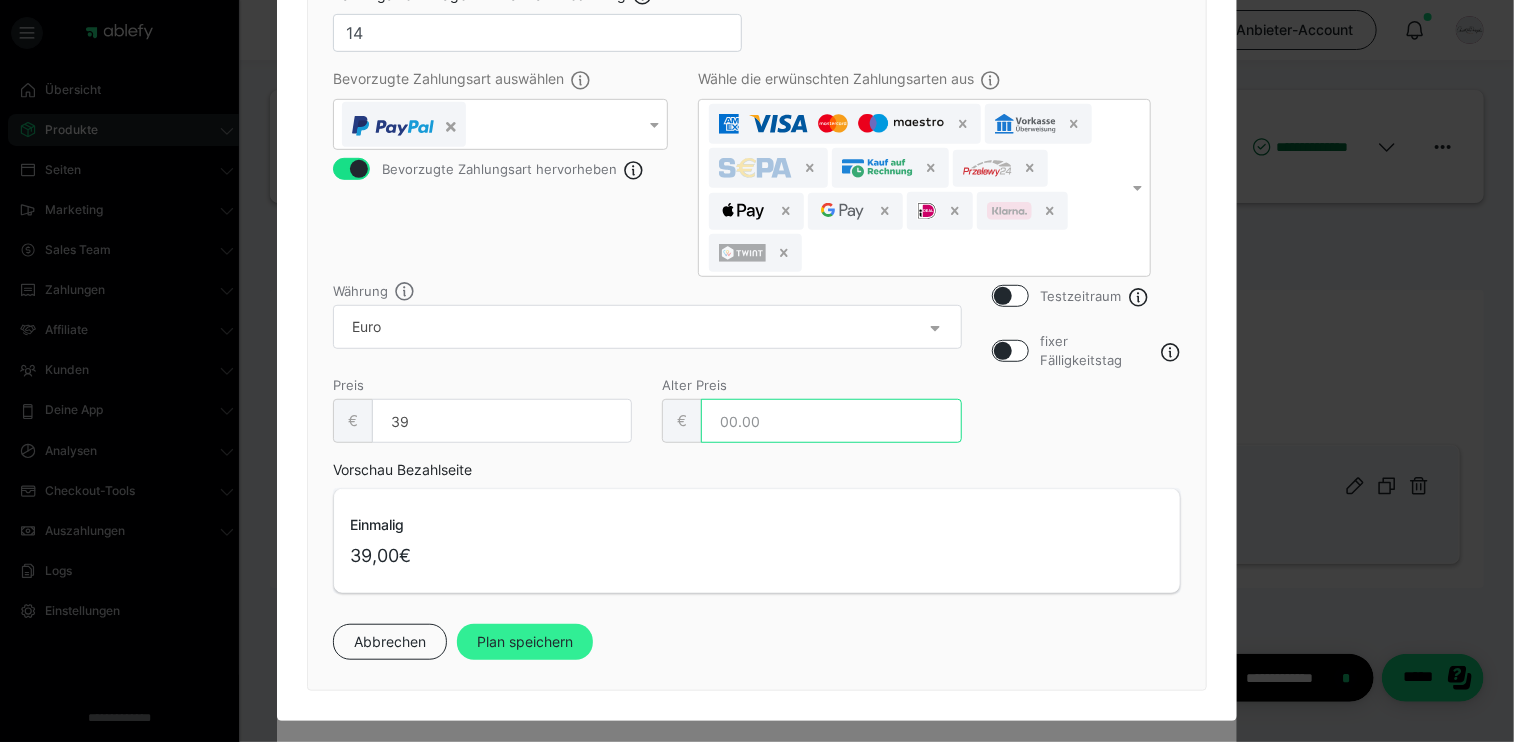 type 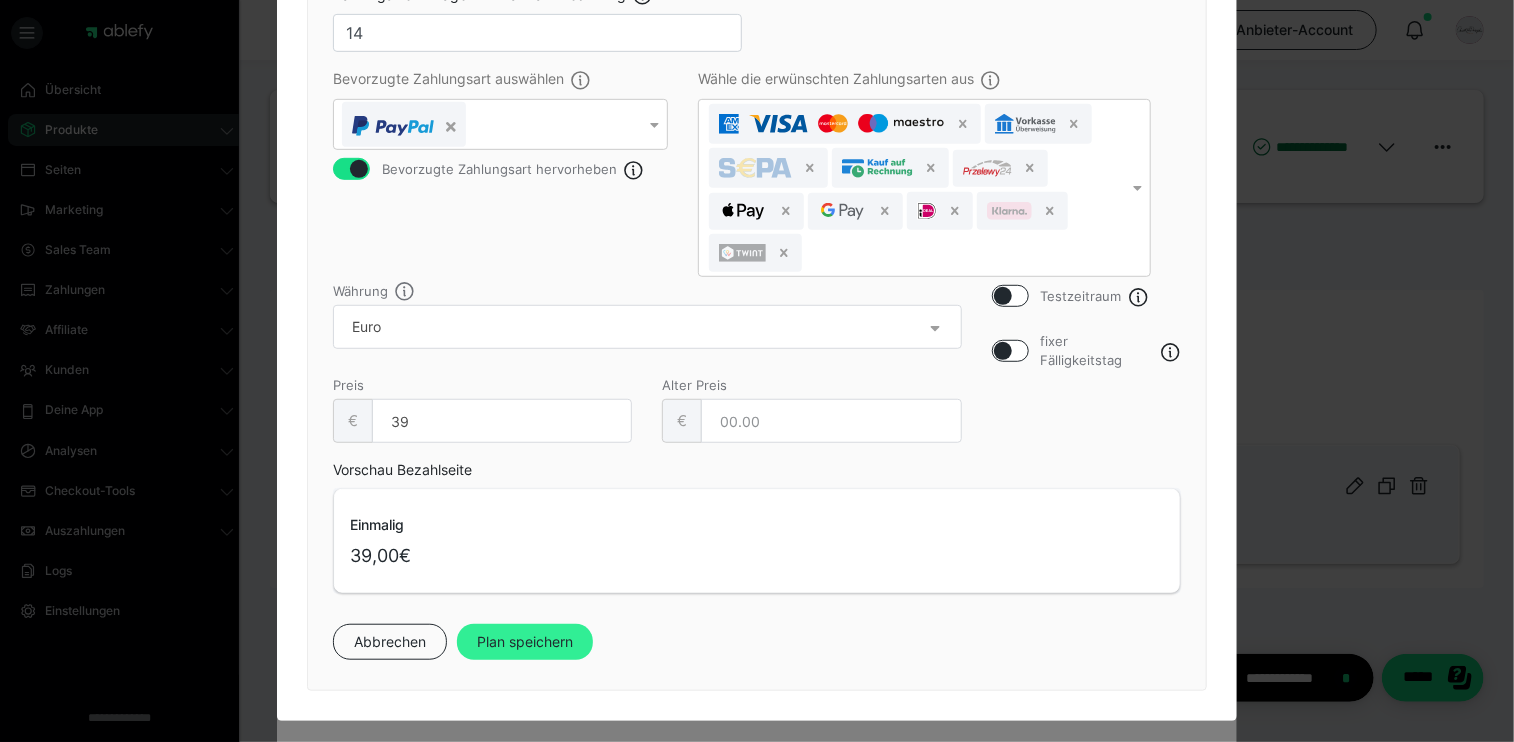 click on "Plan speichern" at bounding box center (525, 642) 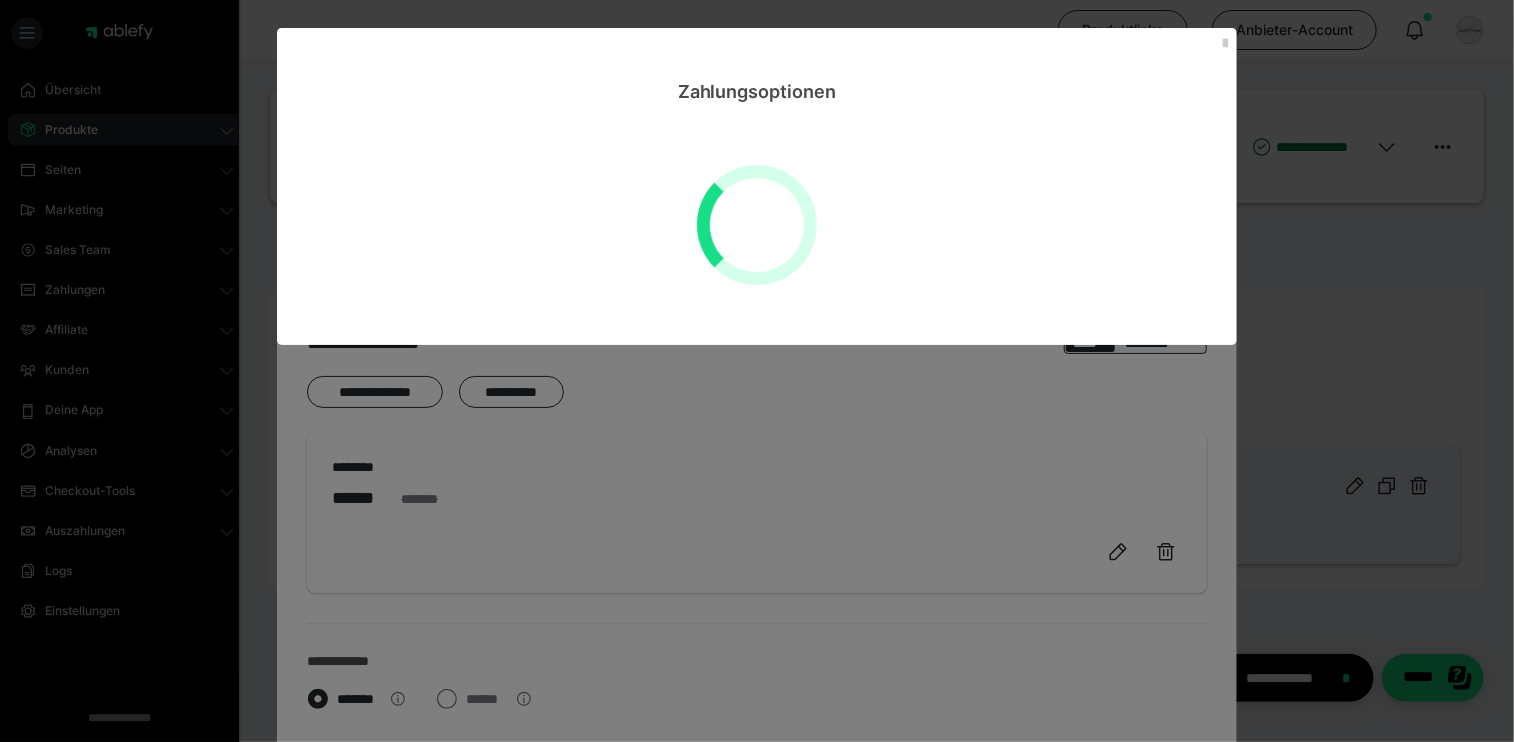 scroll, scrollTop: 0, scrollLeft: 0, axis: both 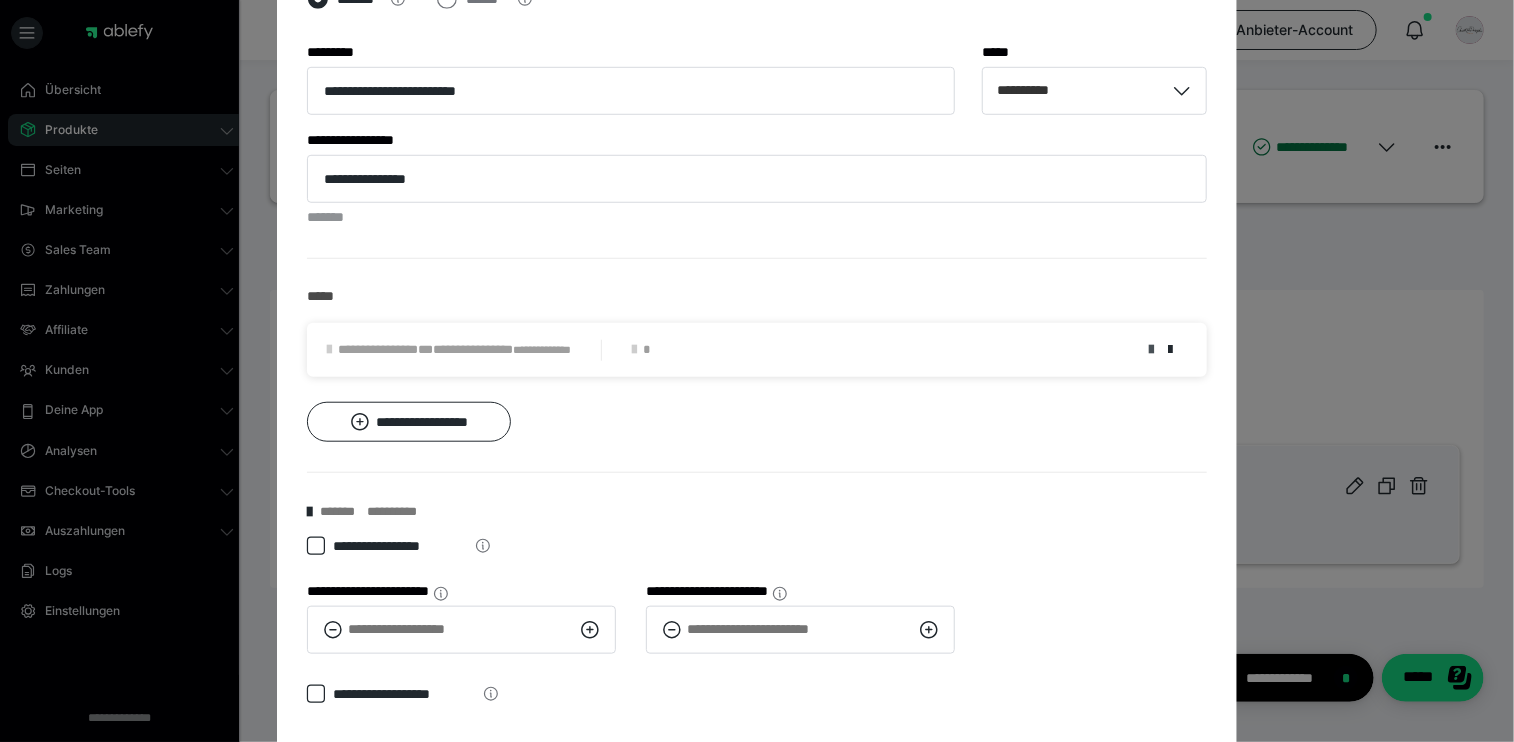 click at bounding box center [1151, 350] 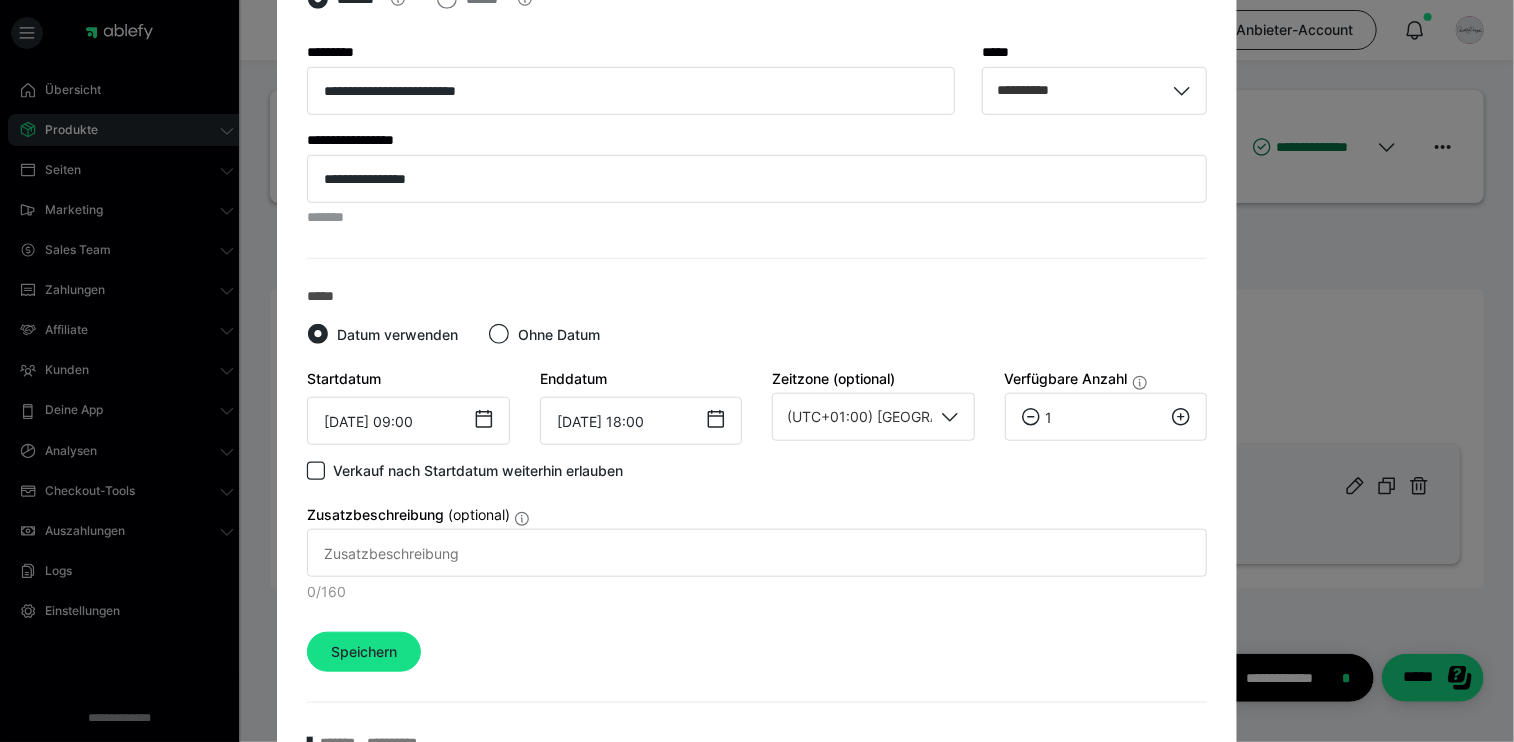 click 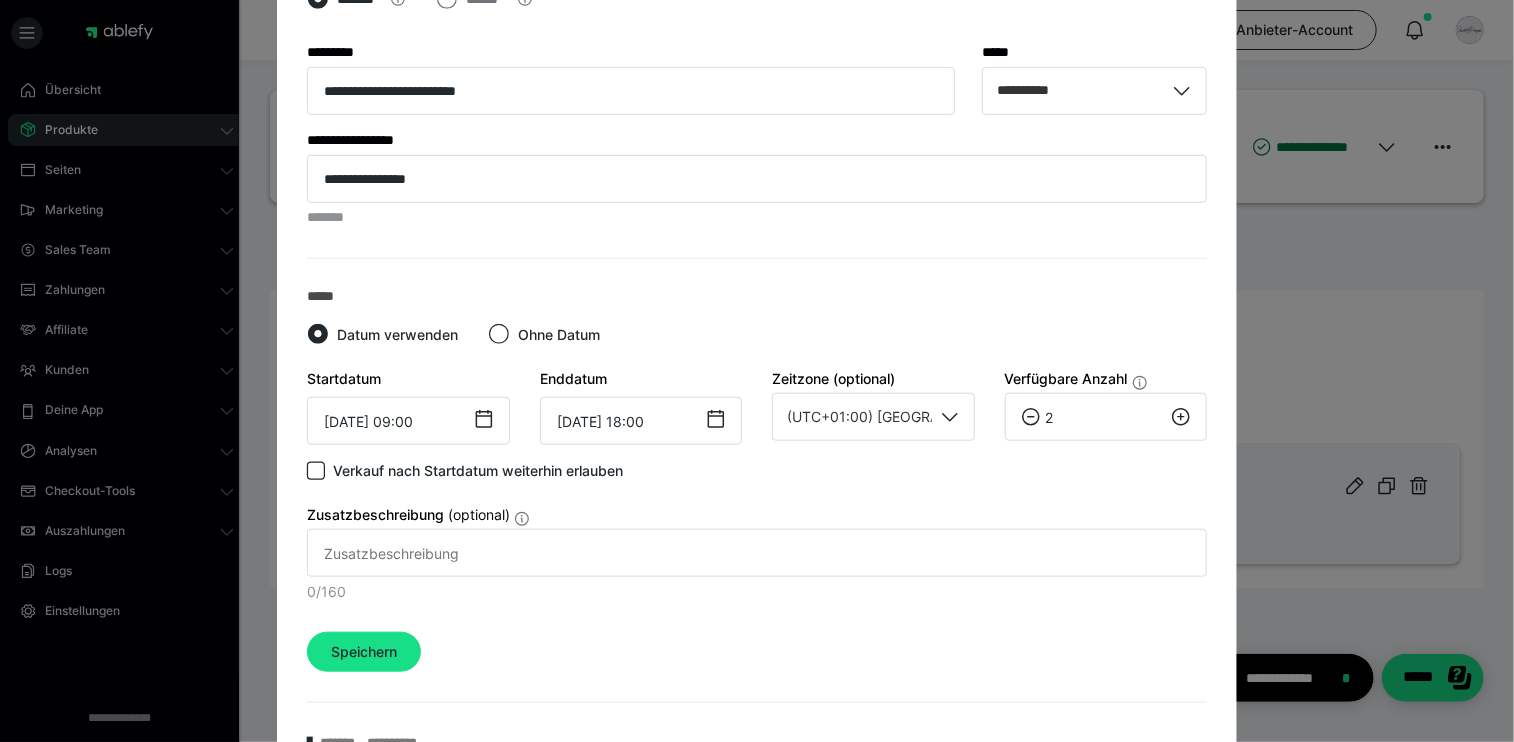 click 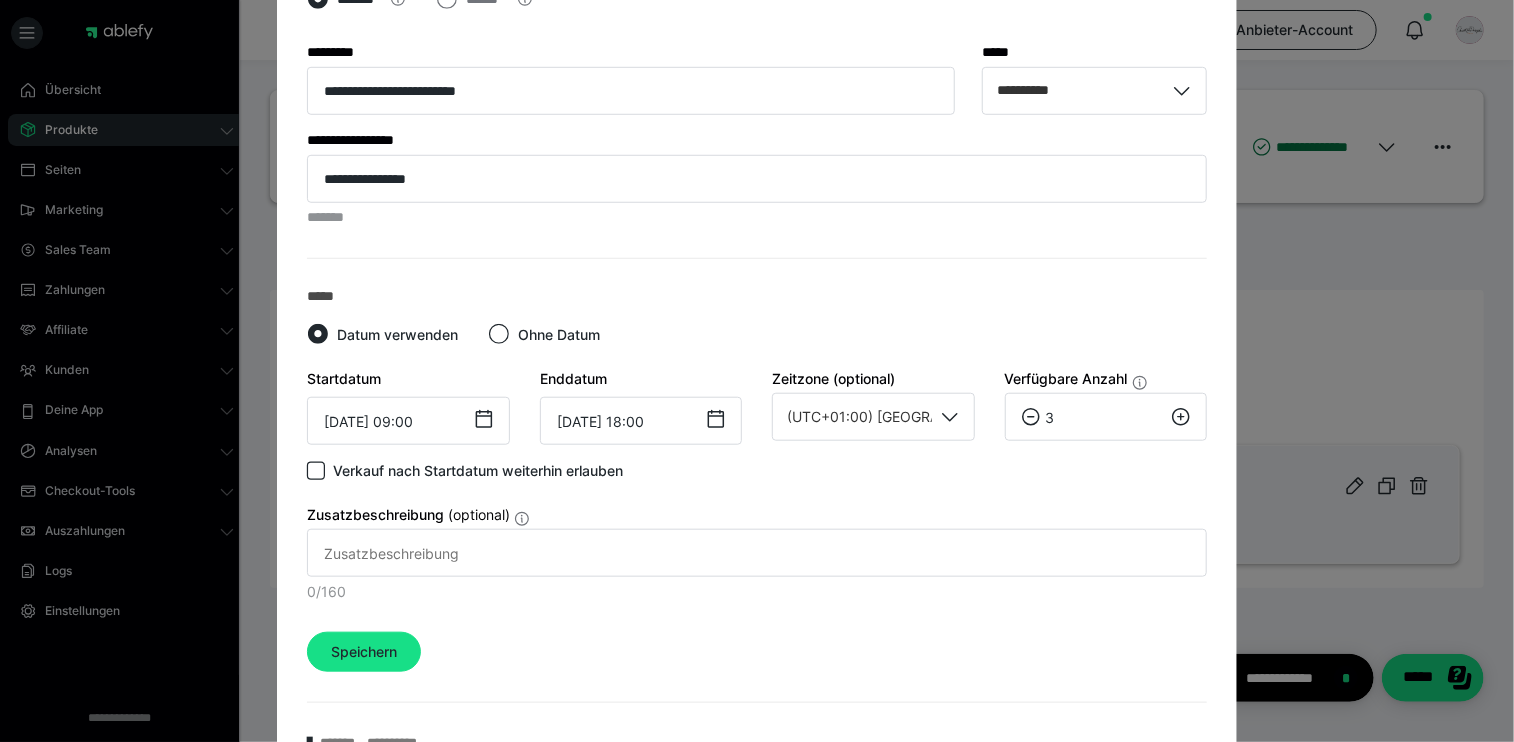 click 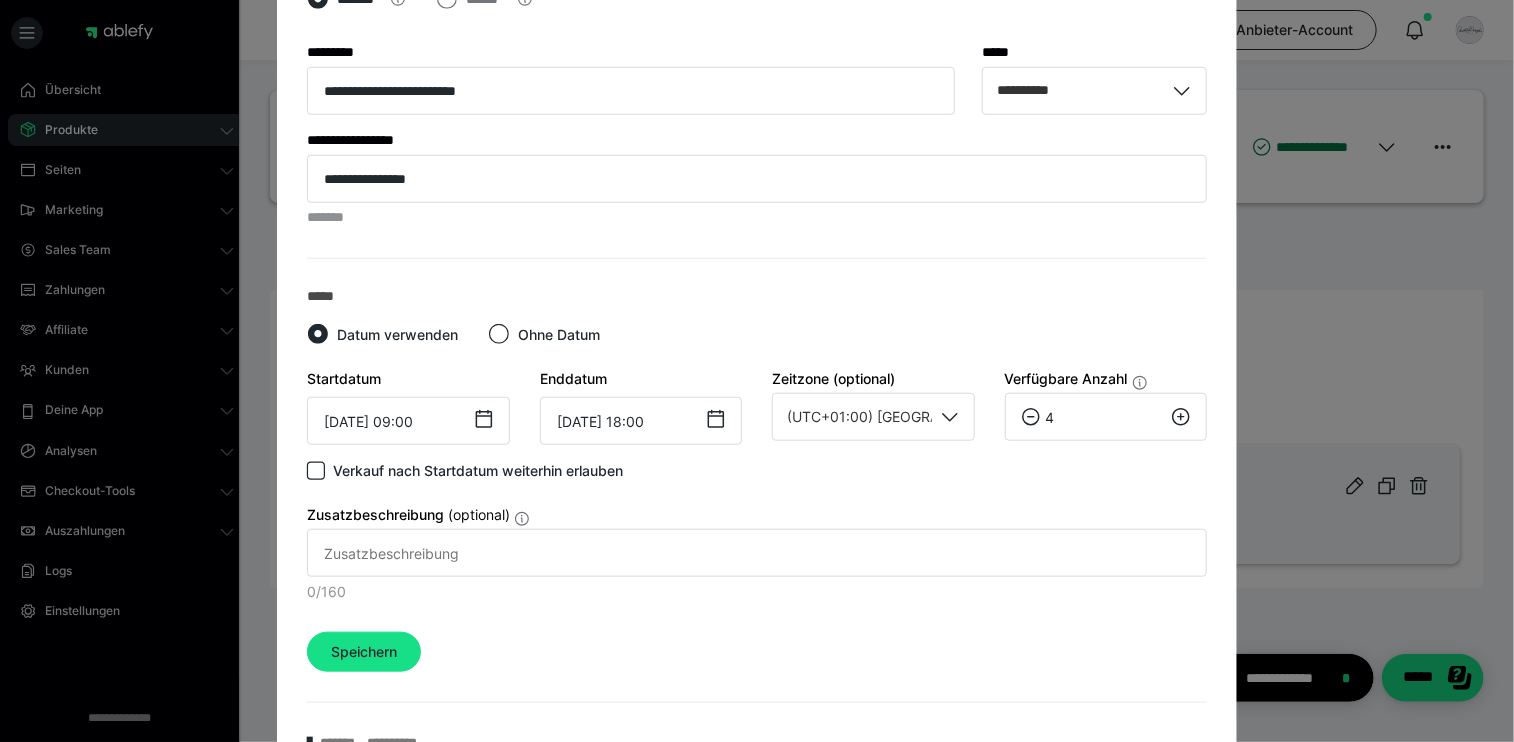 click 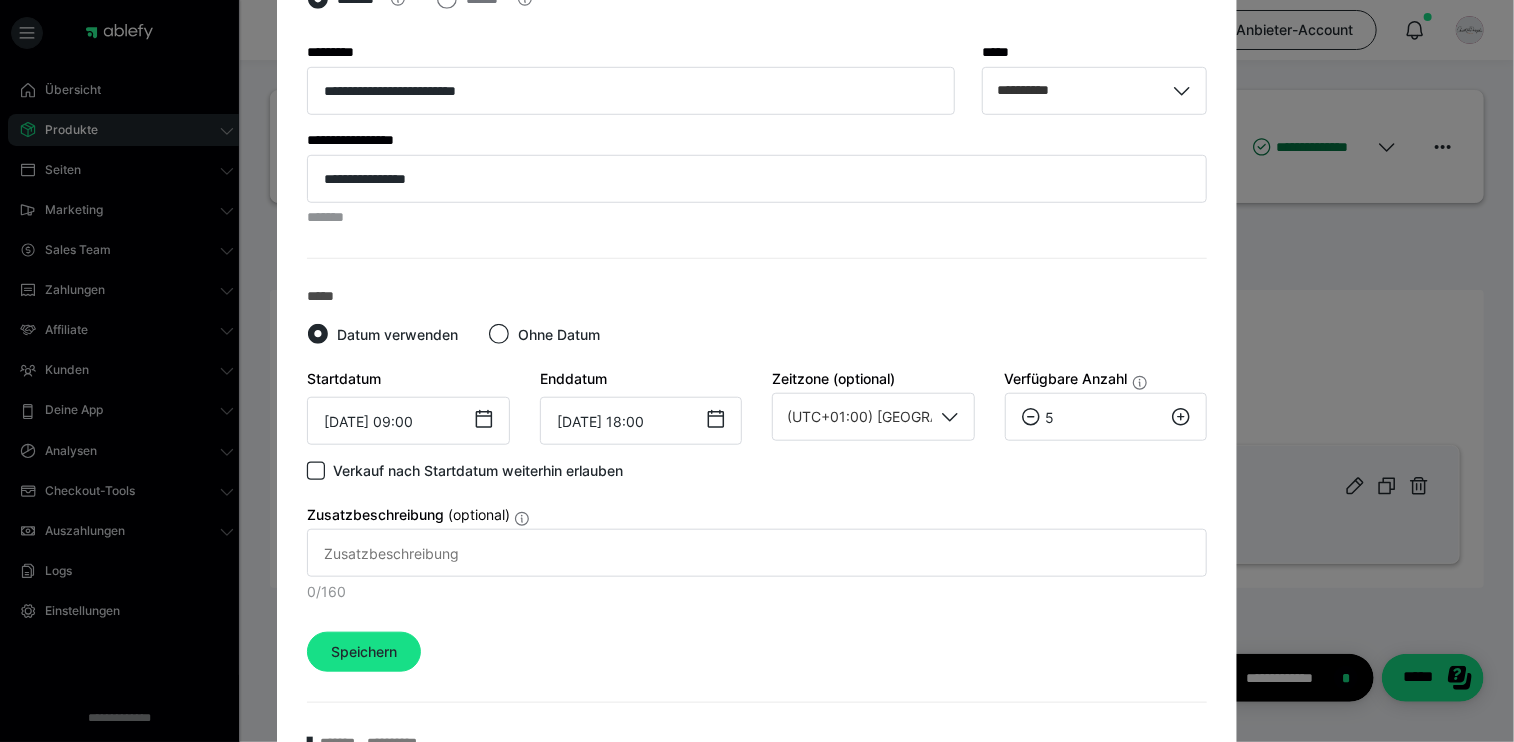 click 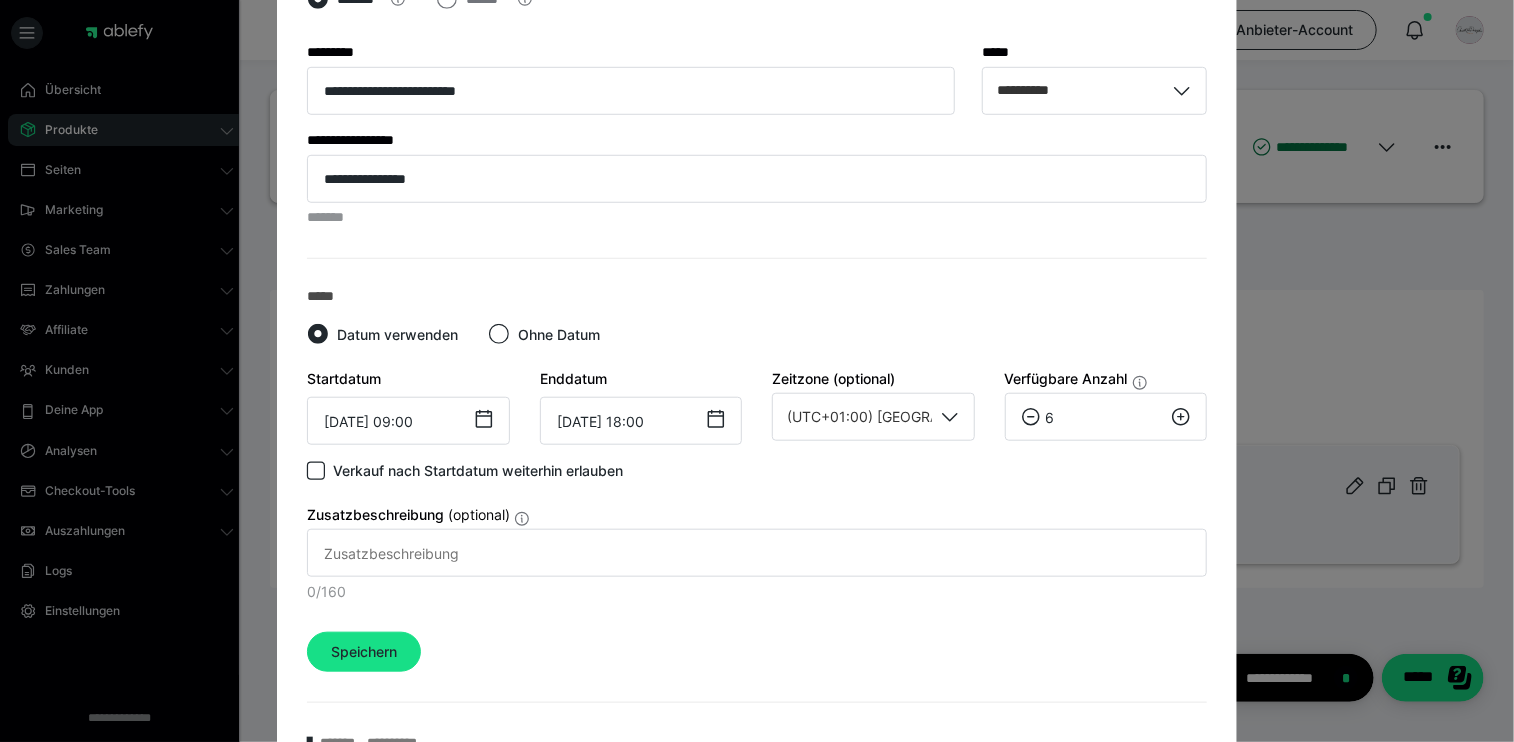 click 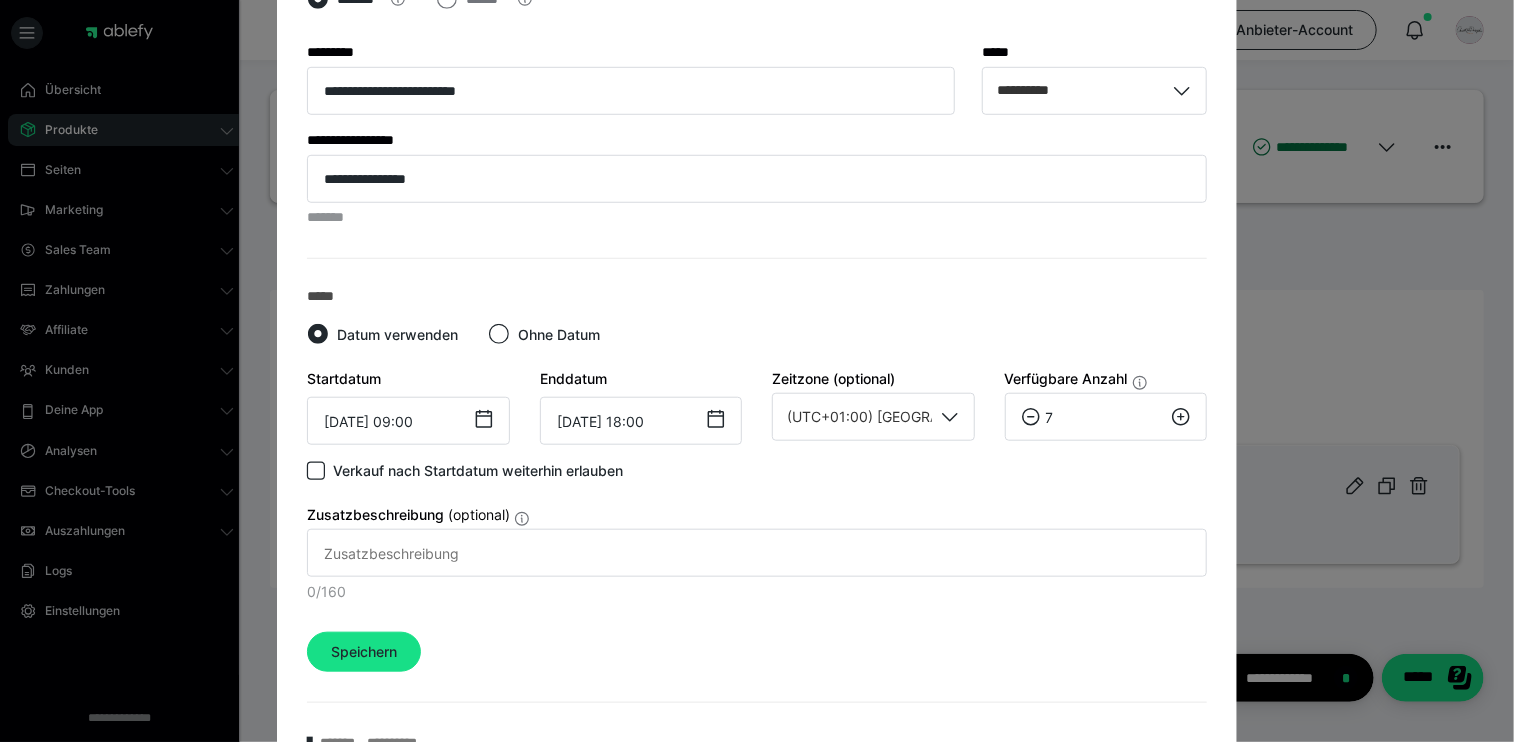 click 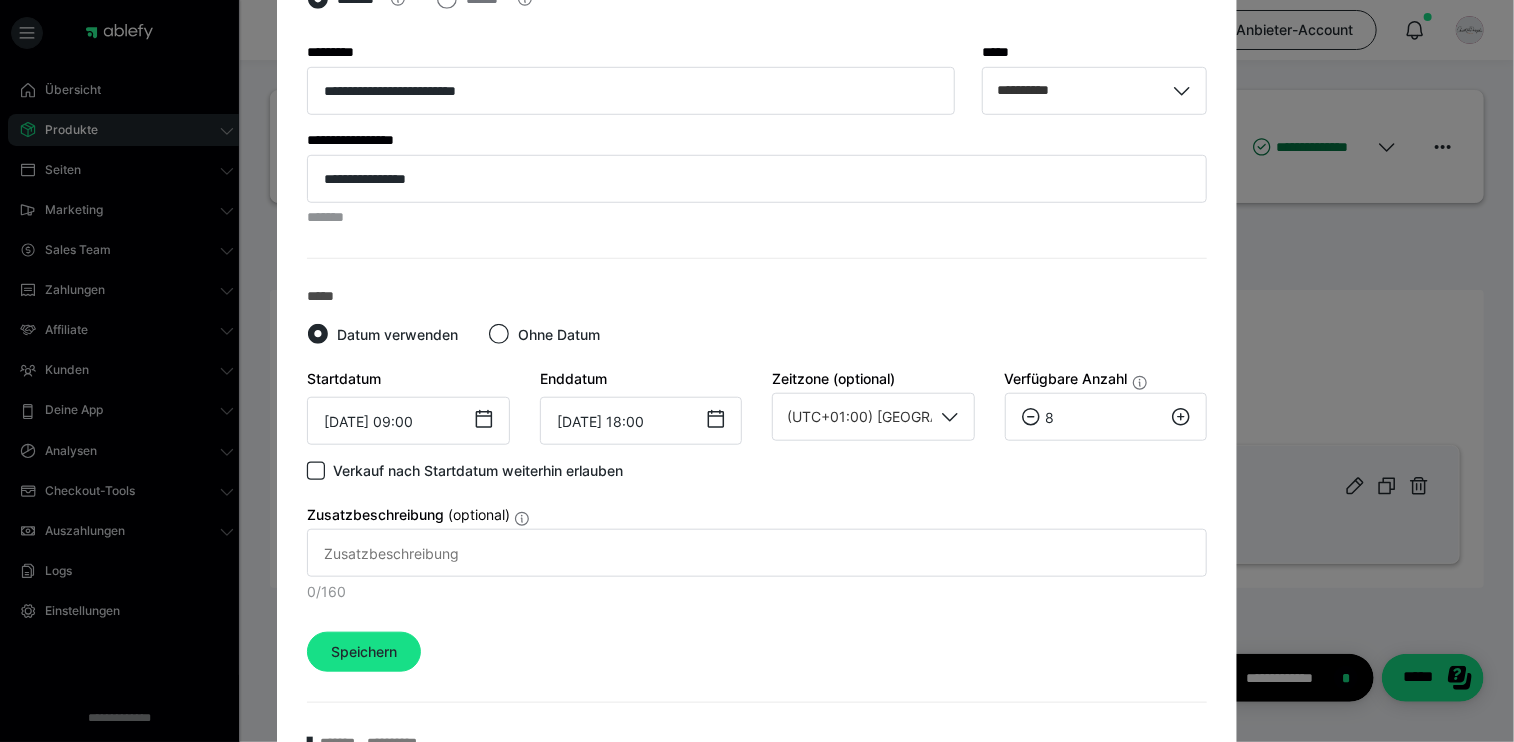 click 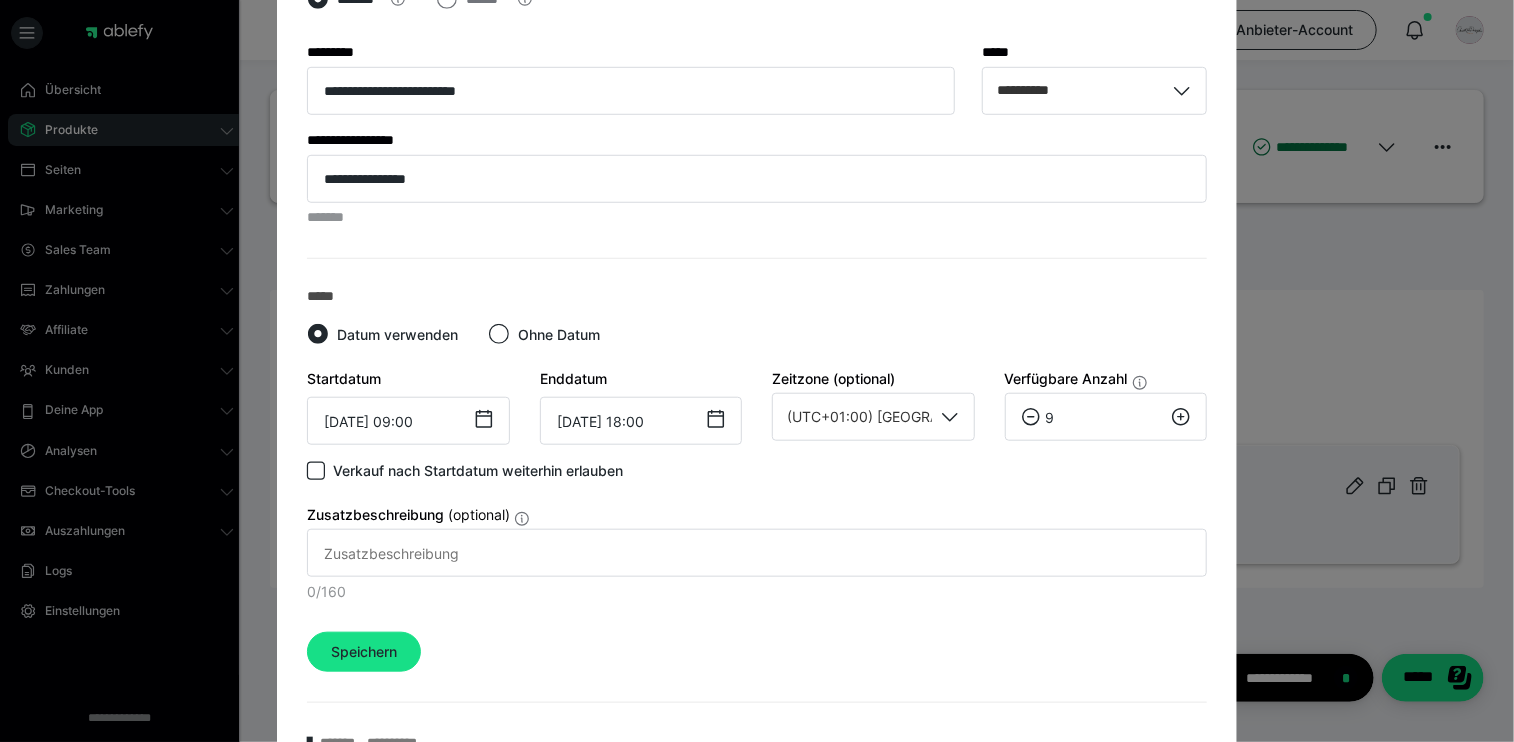 click 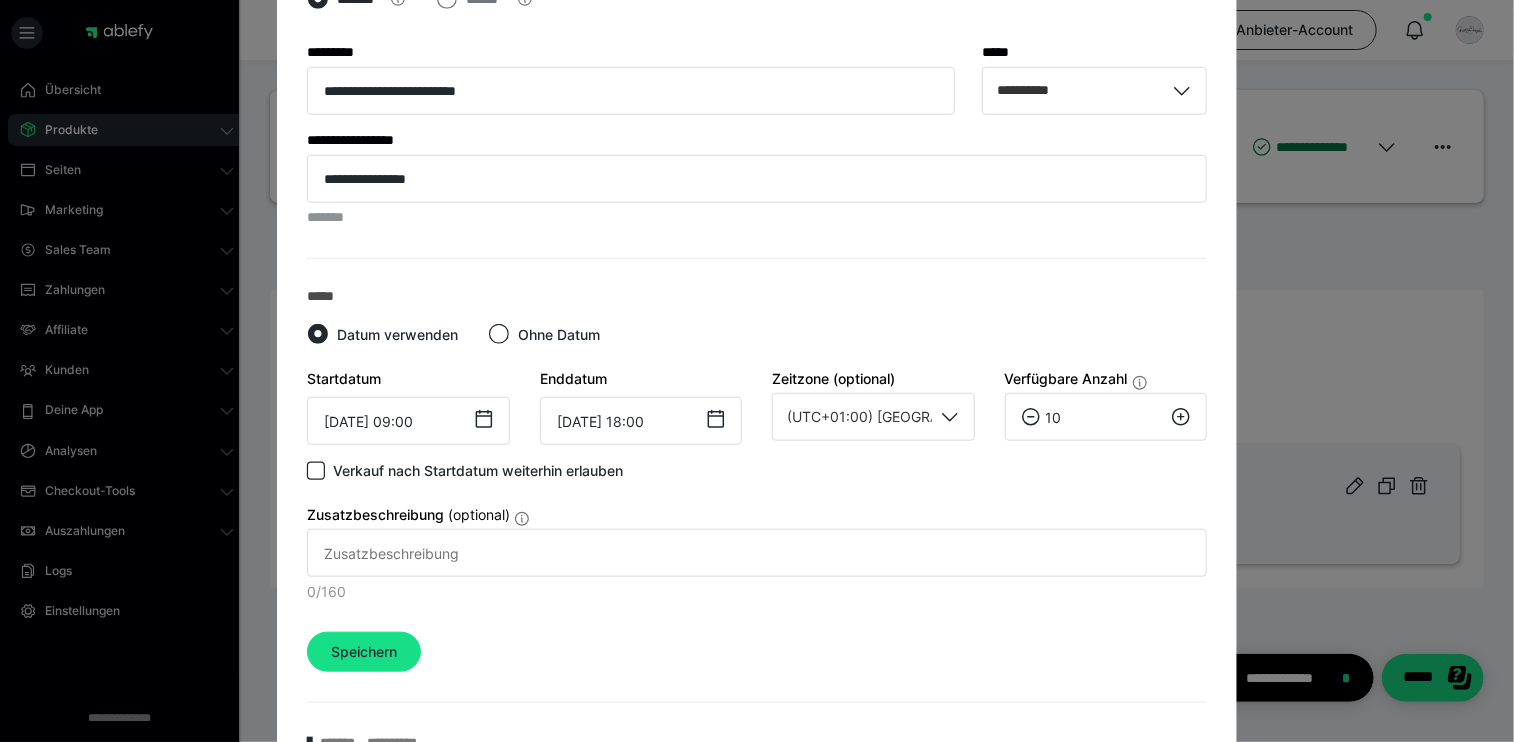 click 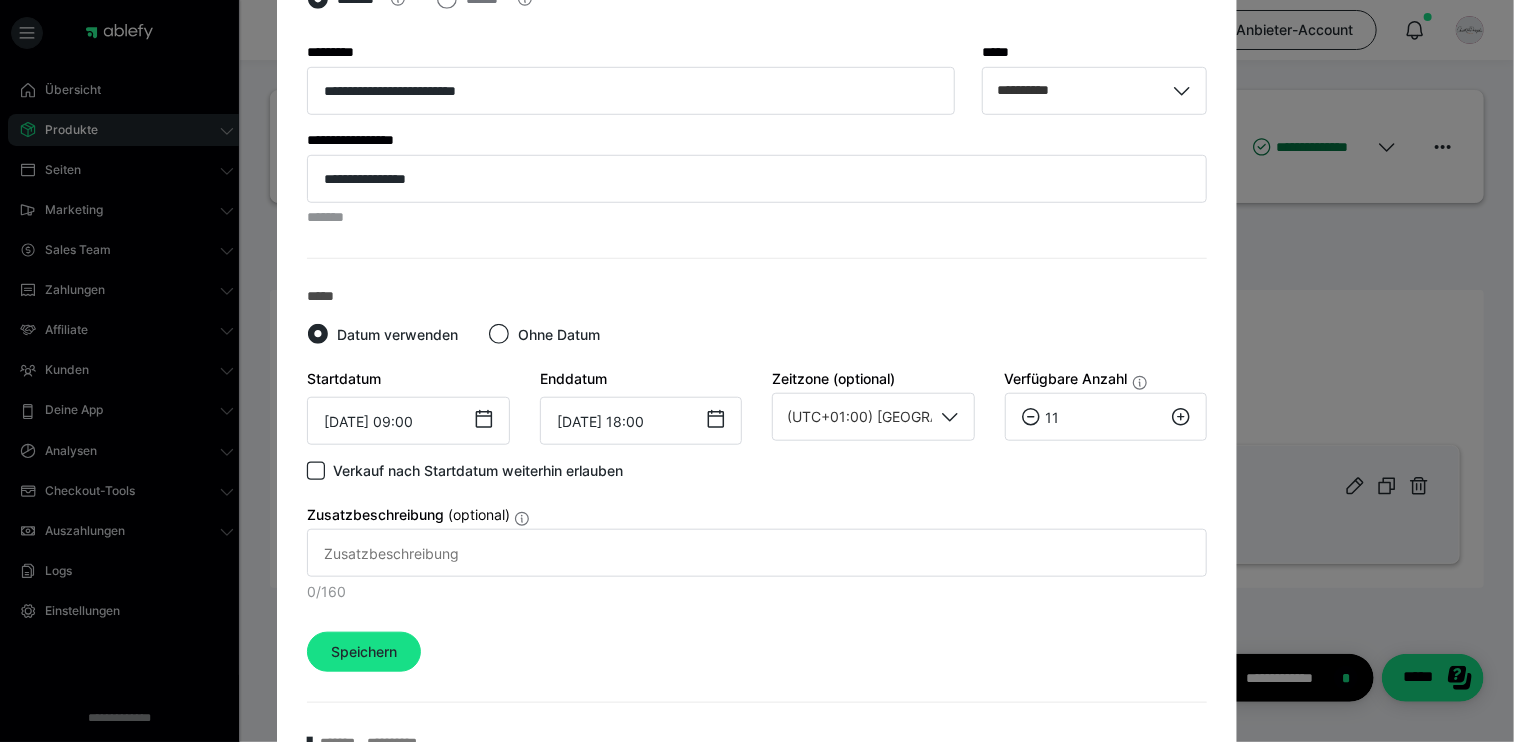 click 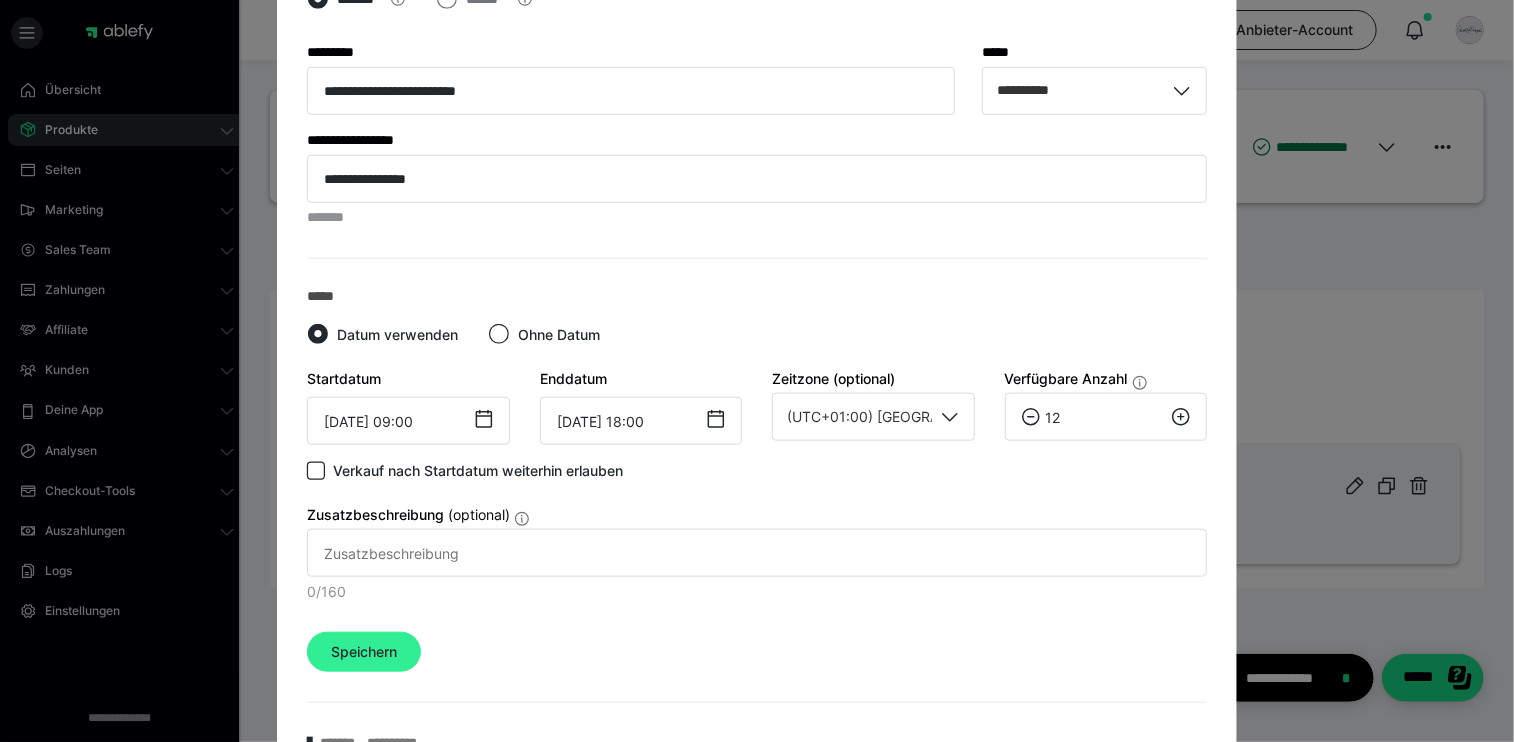 click on "Speichern" at bounding box center (364, 652) 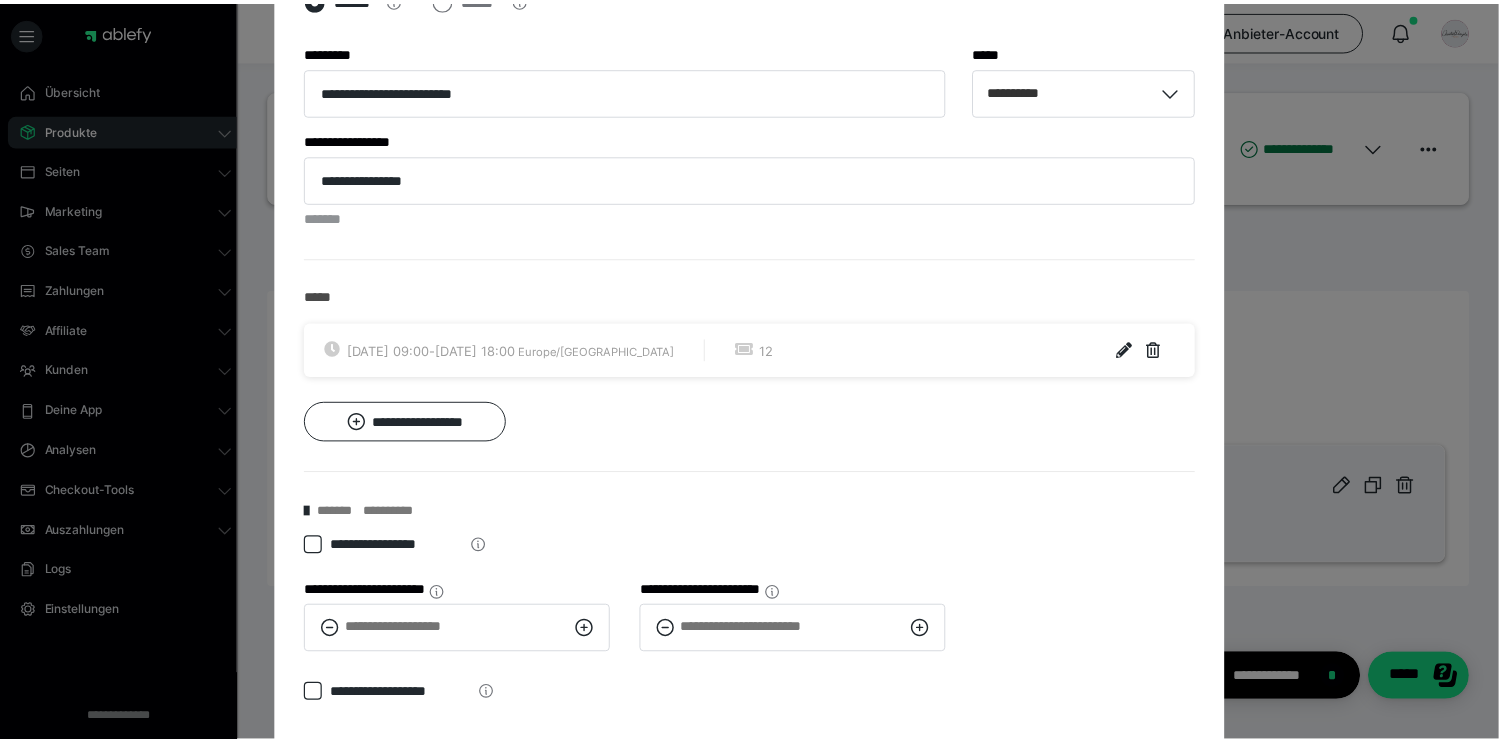 scroll, scrollTop: 912, scrollLeft: 0, axis: vertical 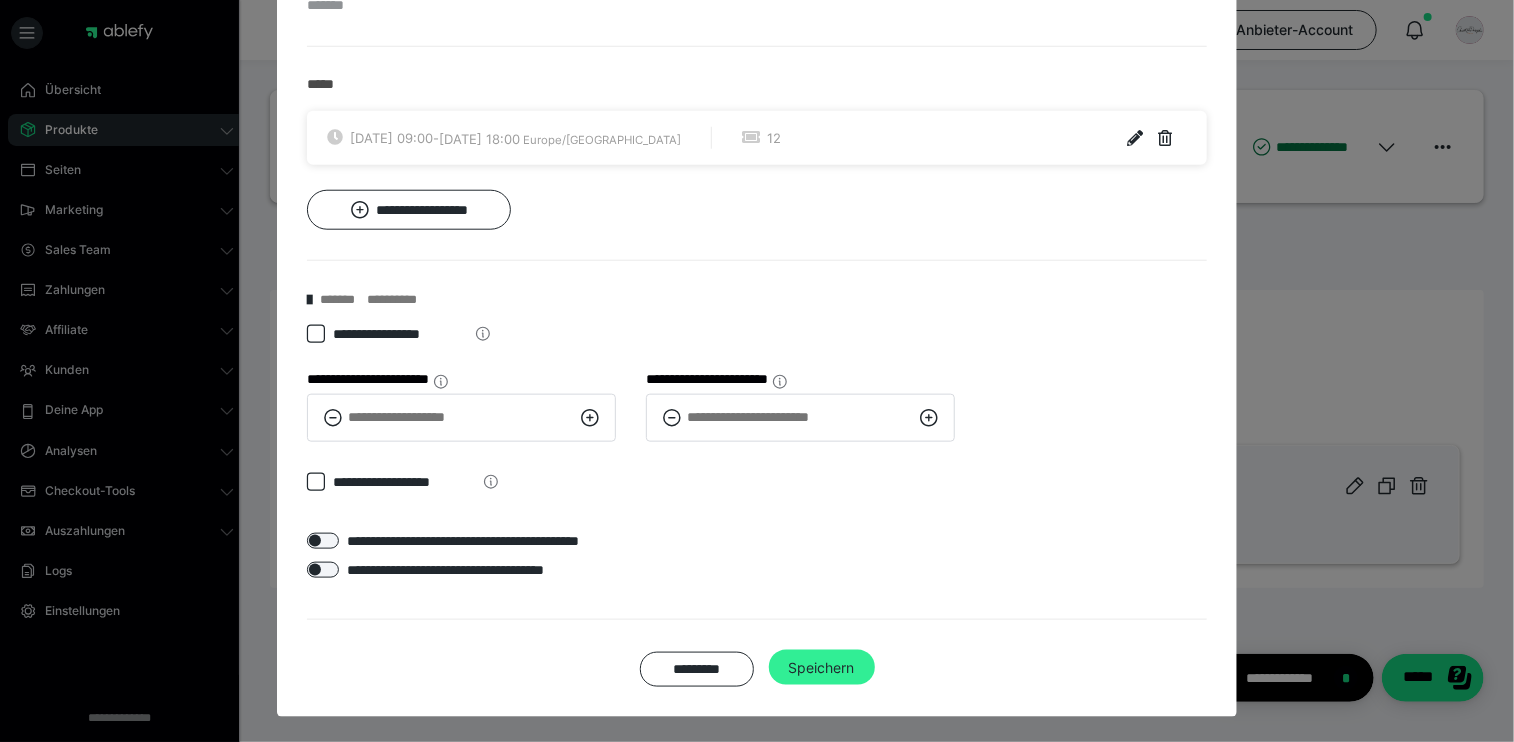 click on "Speichern" at bounding box center (822, 668) 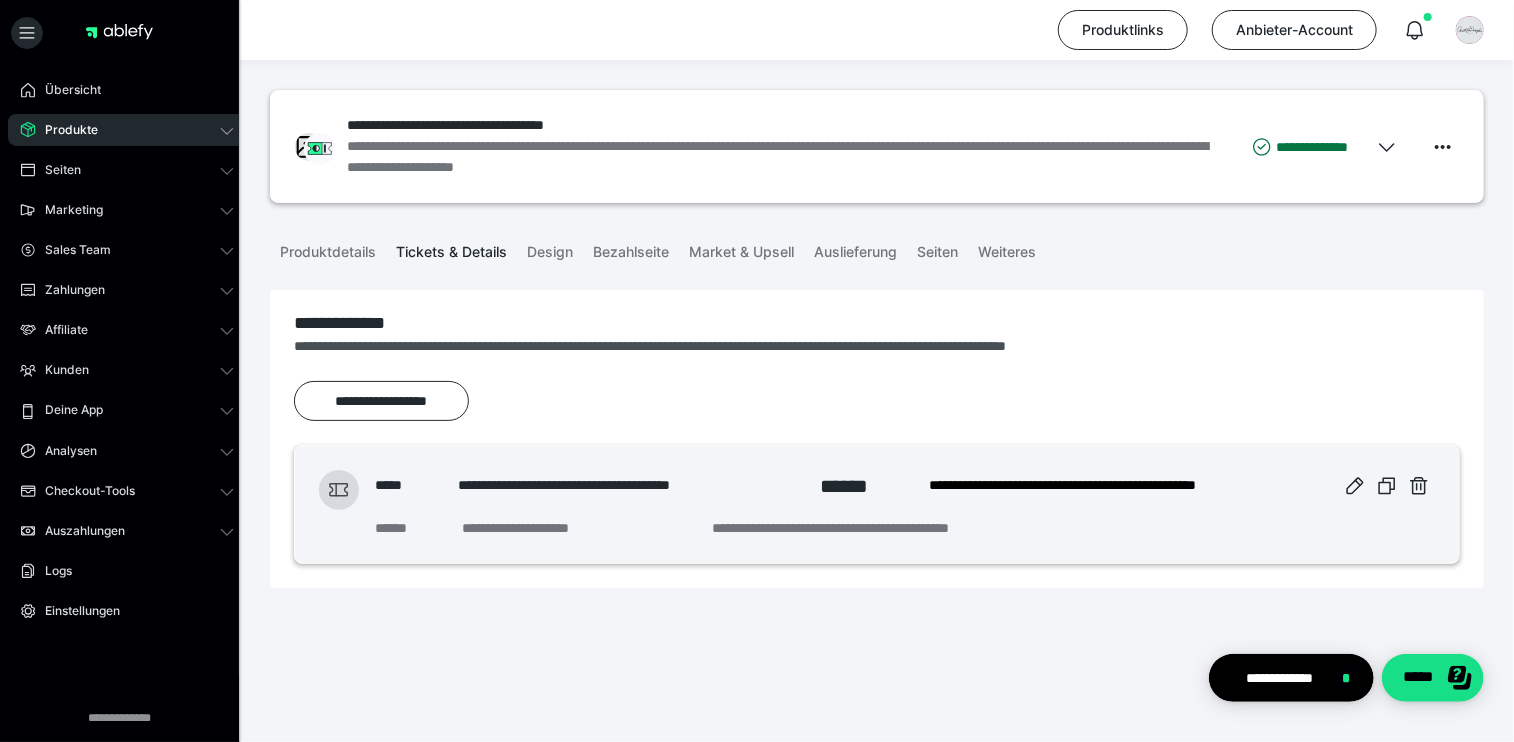 click on "Produkte" at bounding box center (64, 130) 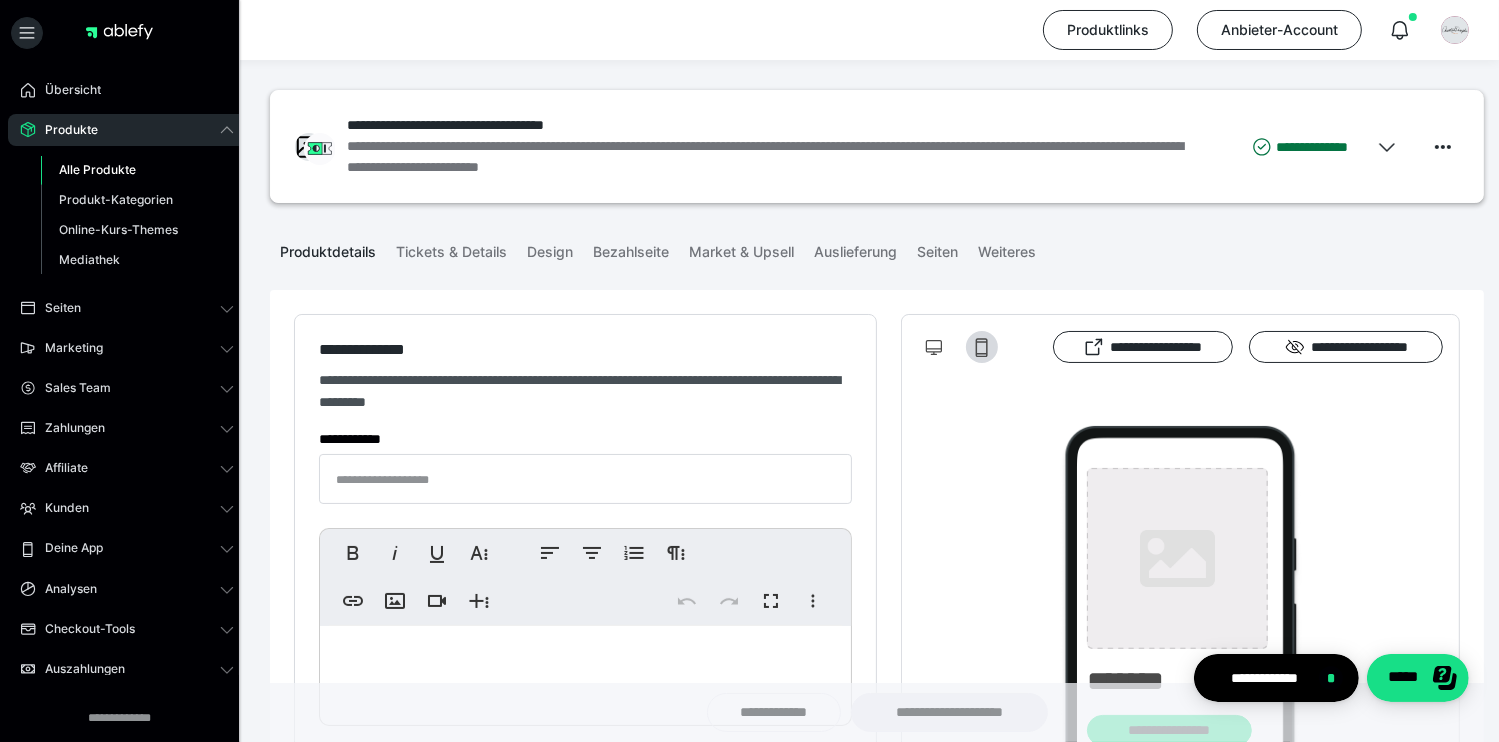 type on "**********" 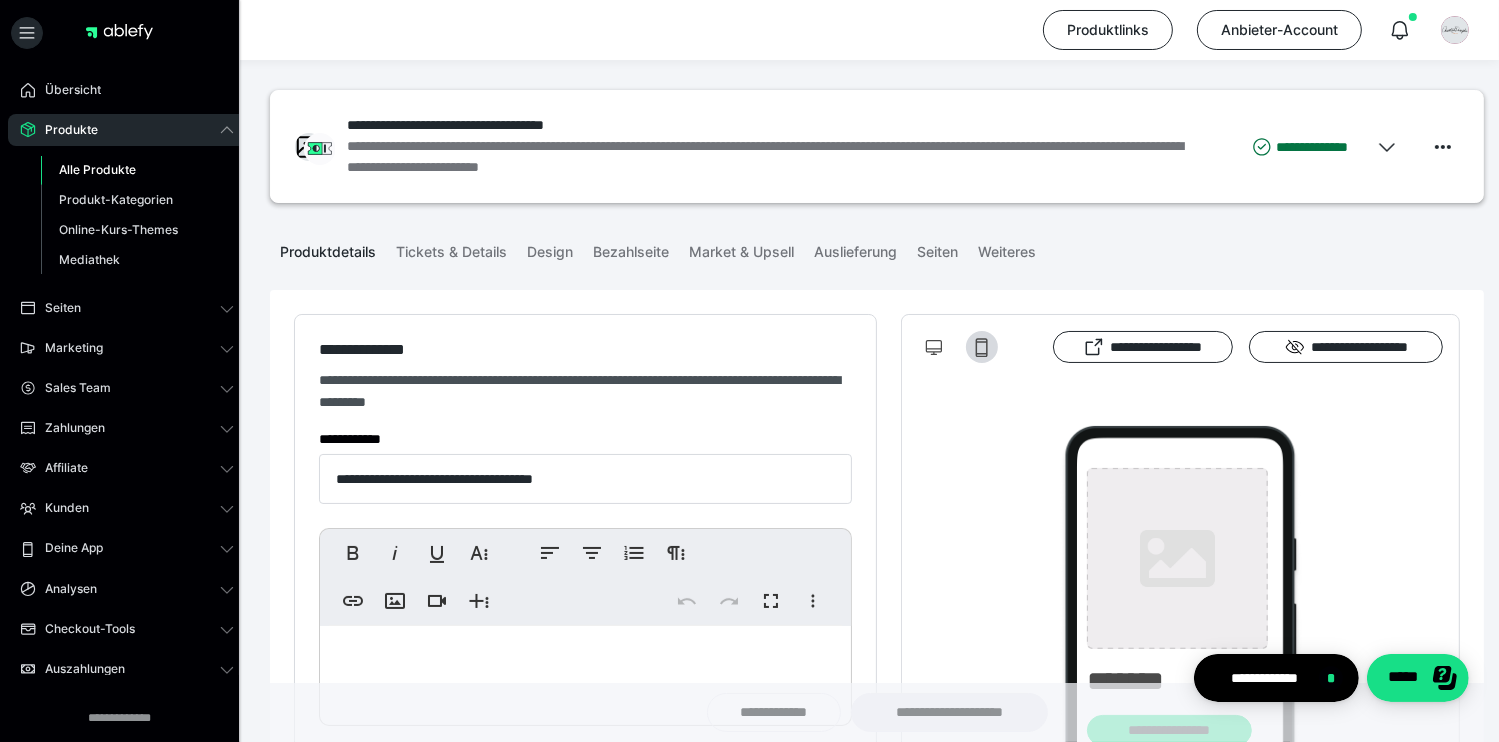 type on "**********" 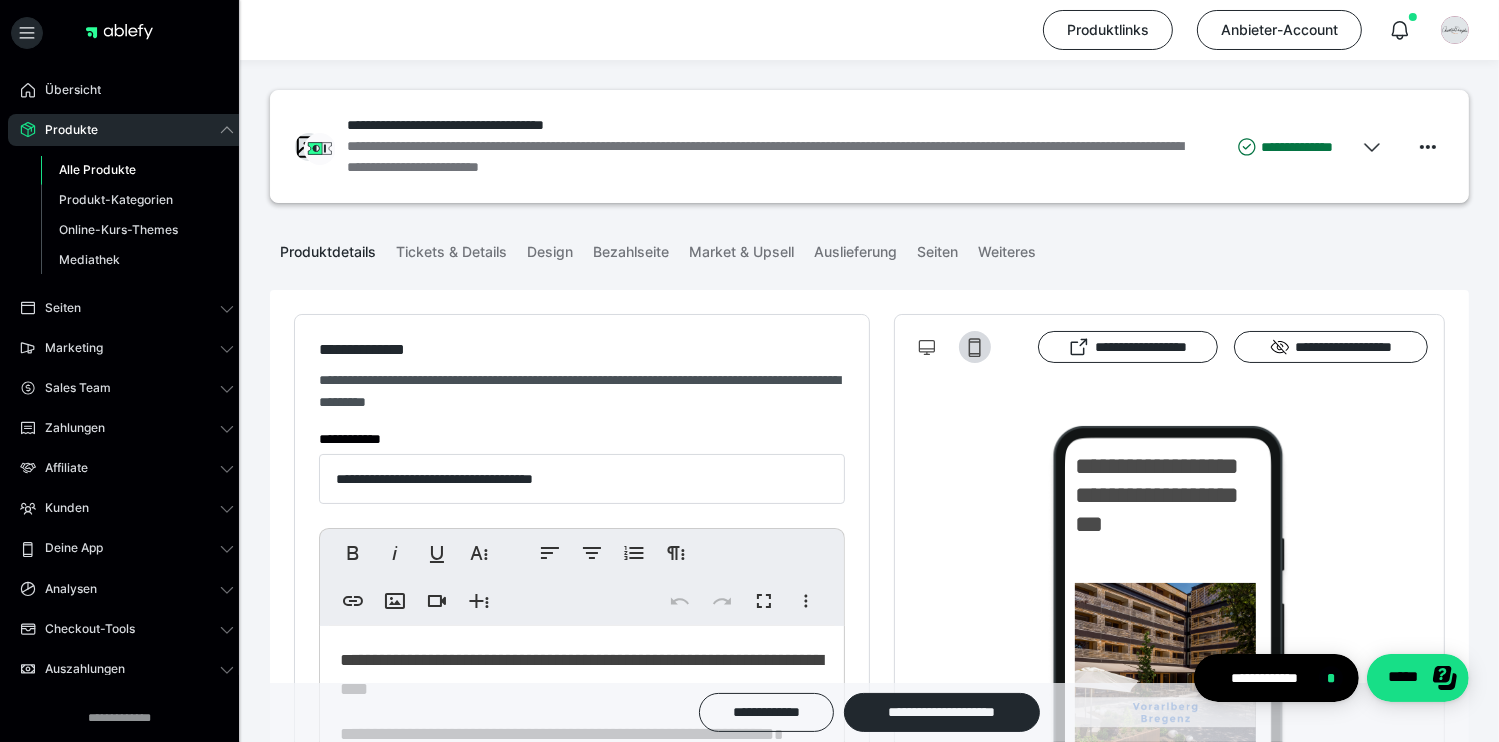 click on "Alle Produkte" at bounding box center (97, 169) 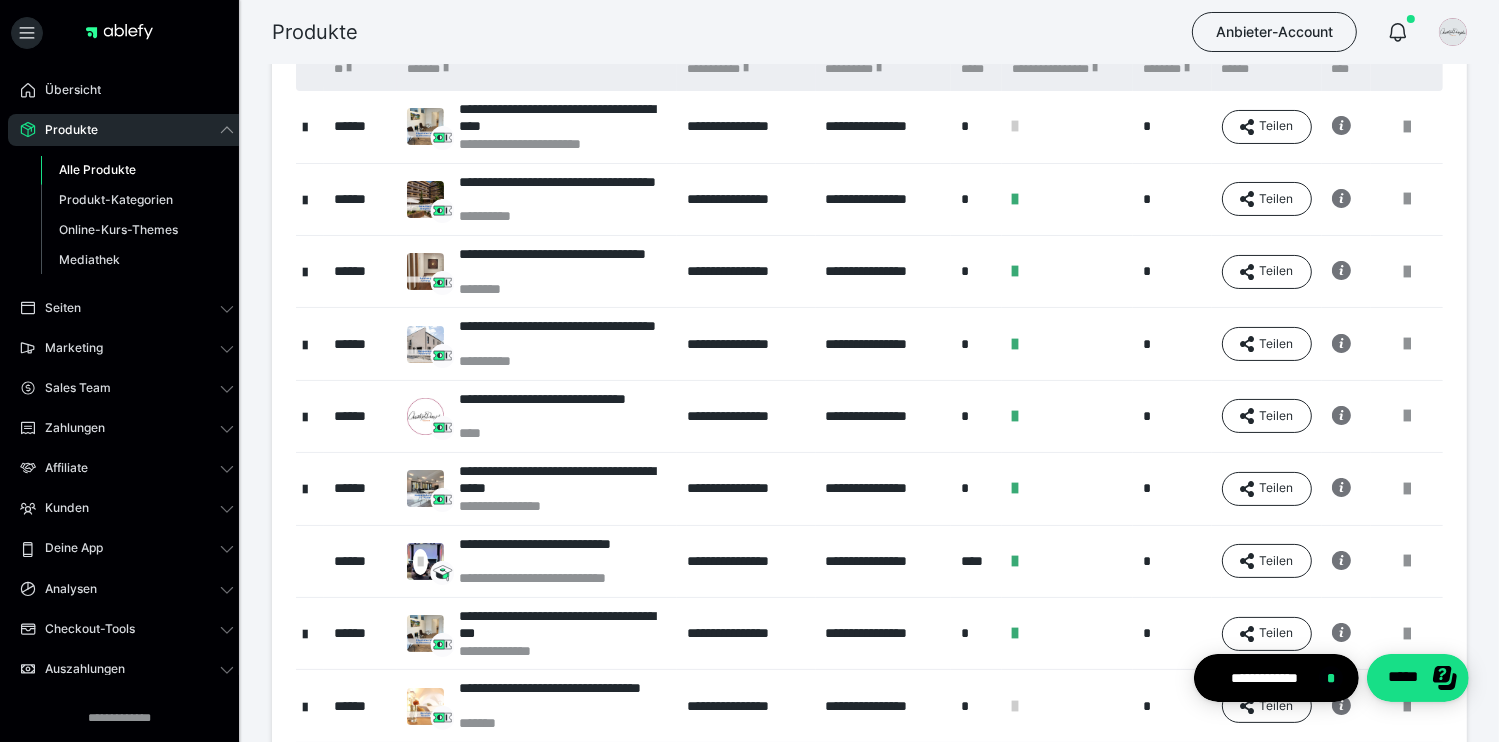 scroll, scrollTop: 400, scrollLeft: 0, axis: vertical 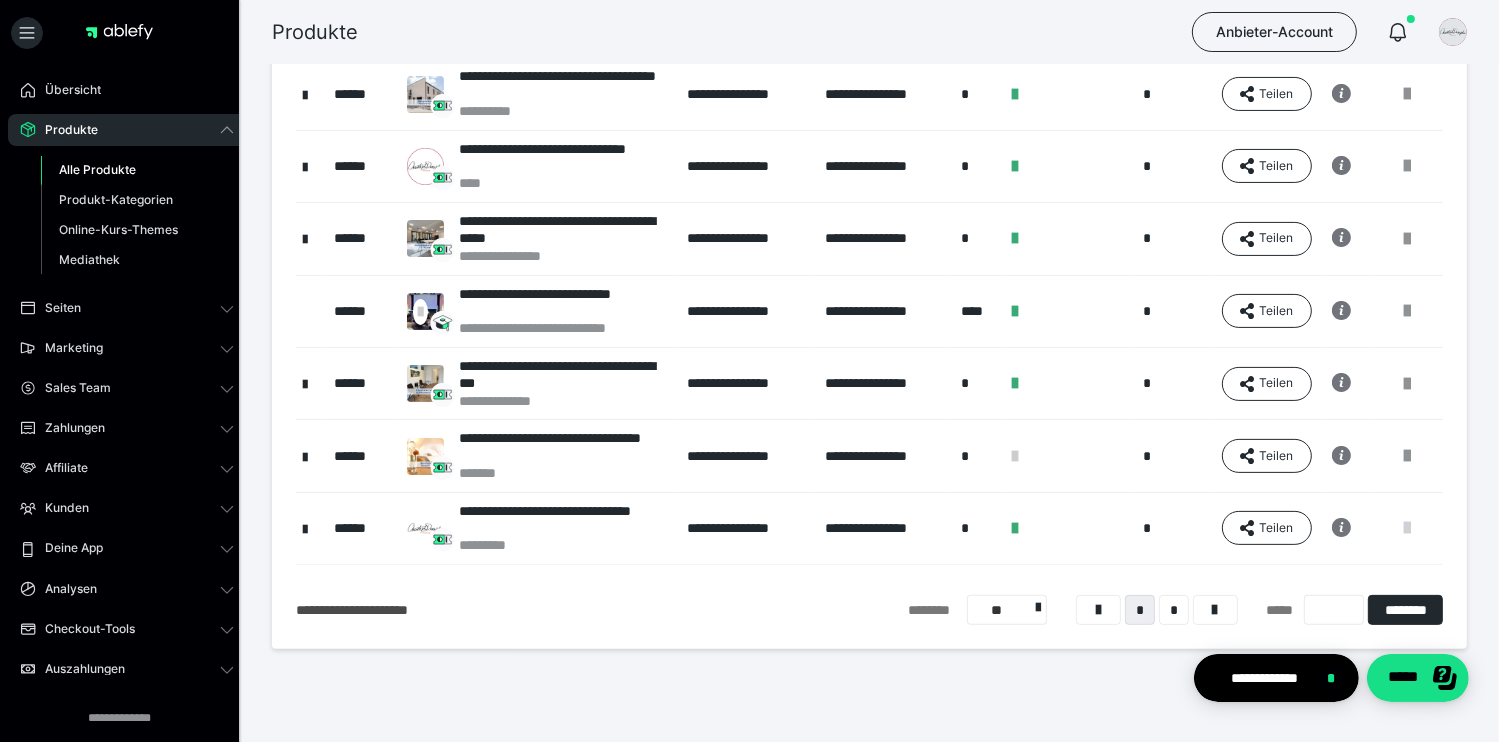 click at bounding box center (1407, 528) 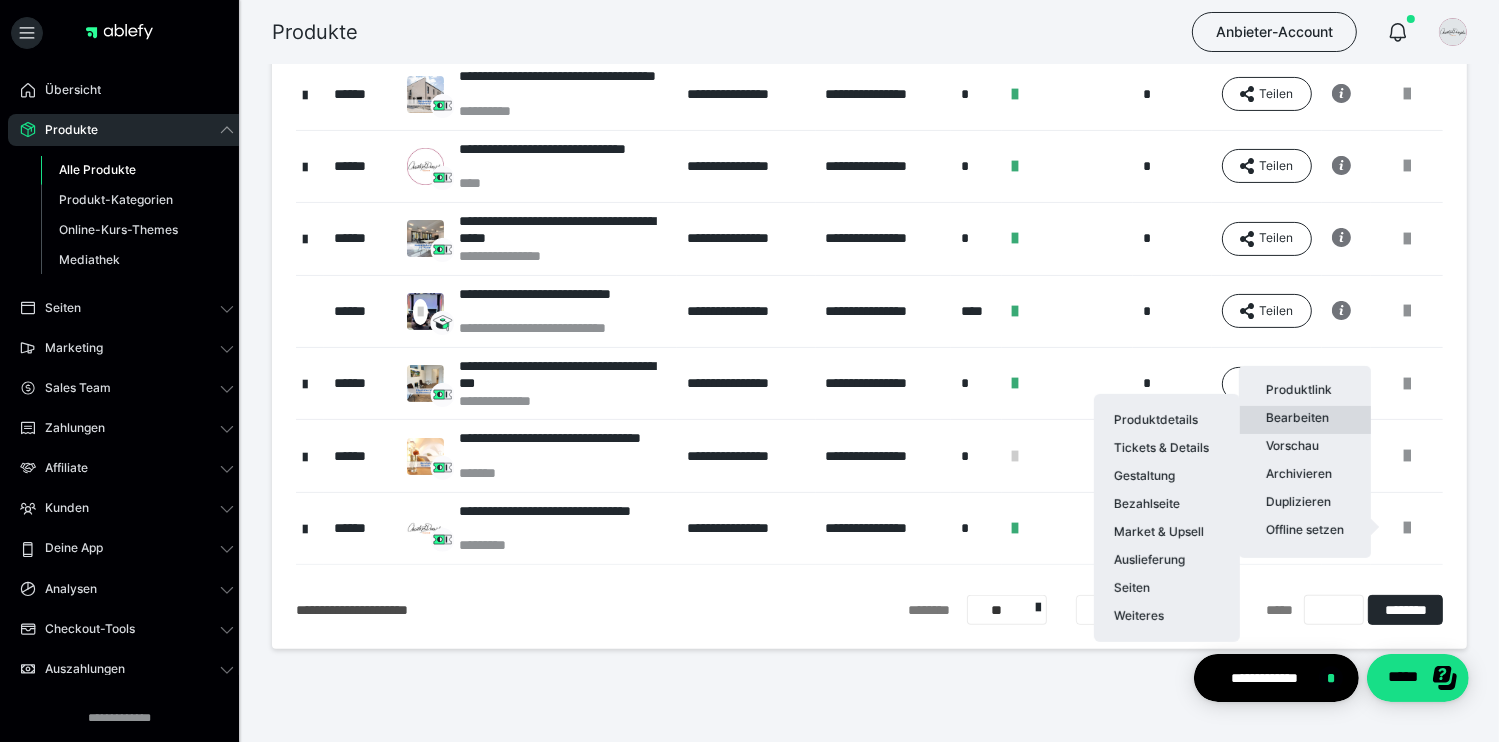 click on "Bearbeiten Produktdetails Tickets & Details Gestaltung Bezahlseite Market & Upsell Auslieferung Seiten Weiteres" at bounding box center [1305, 420] 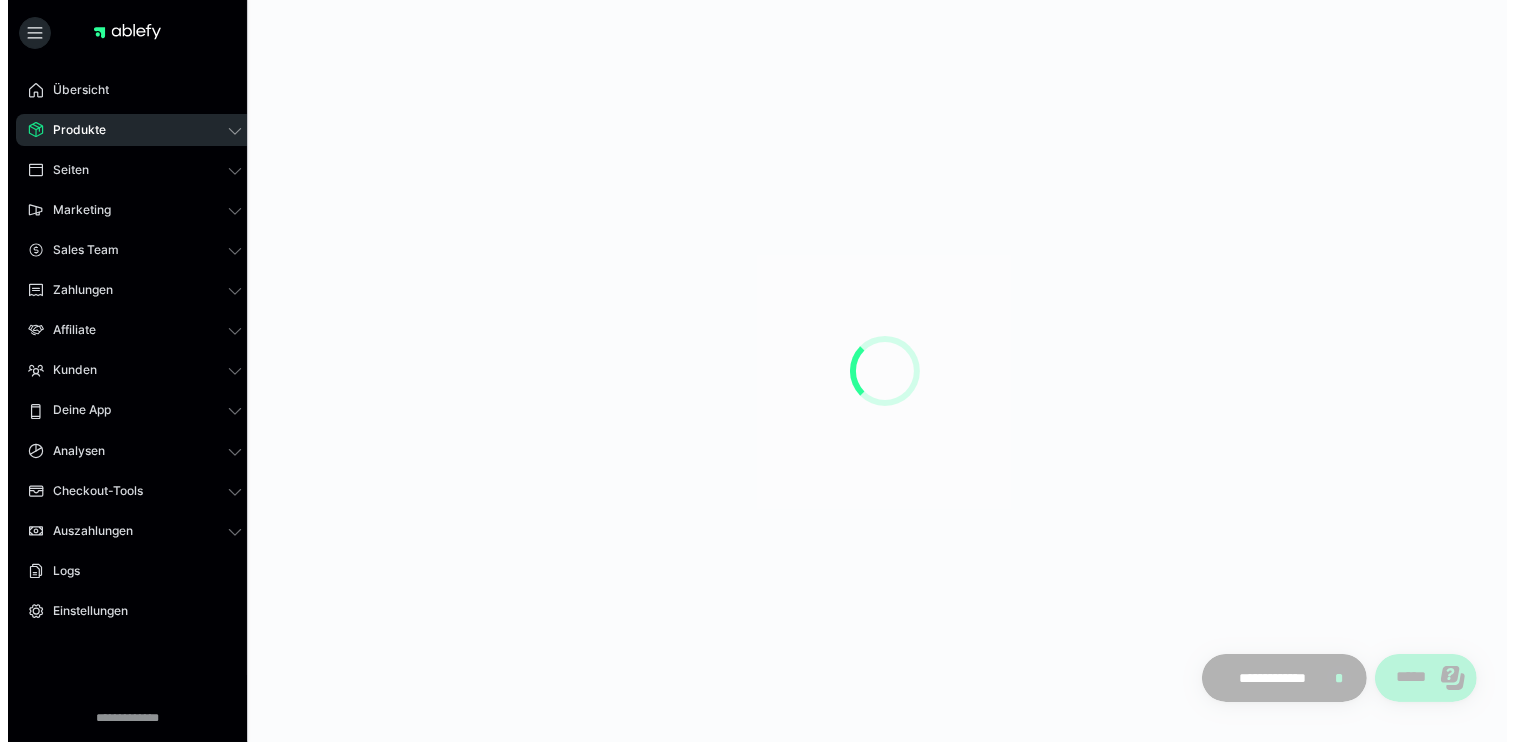 scroll, scrollTop: 0, scrollLeft: 0, axis: both 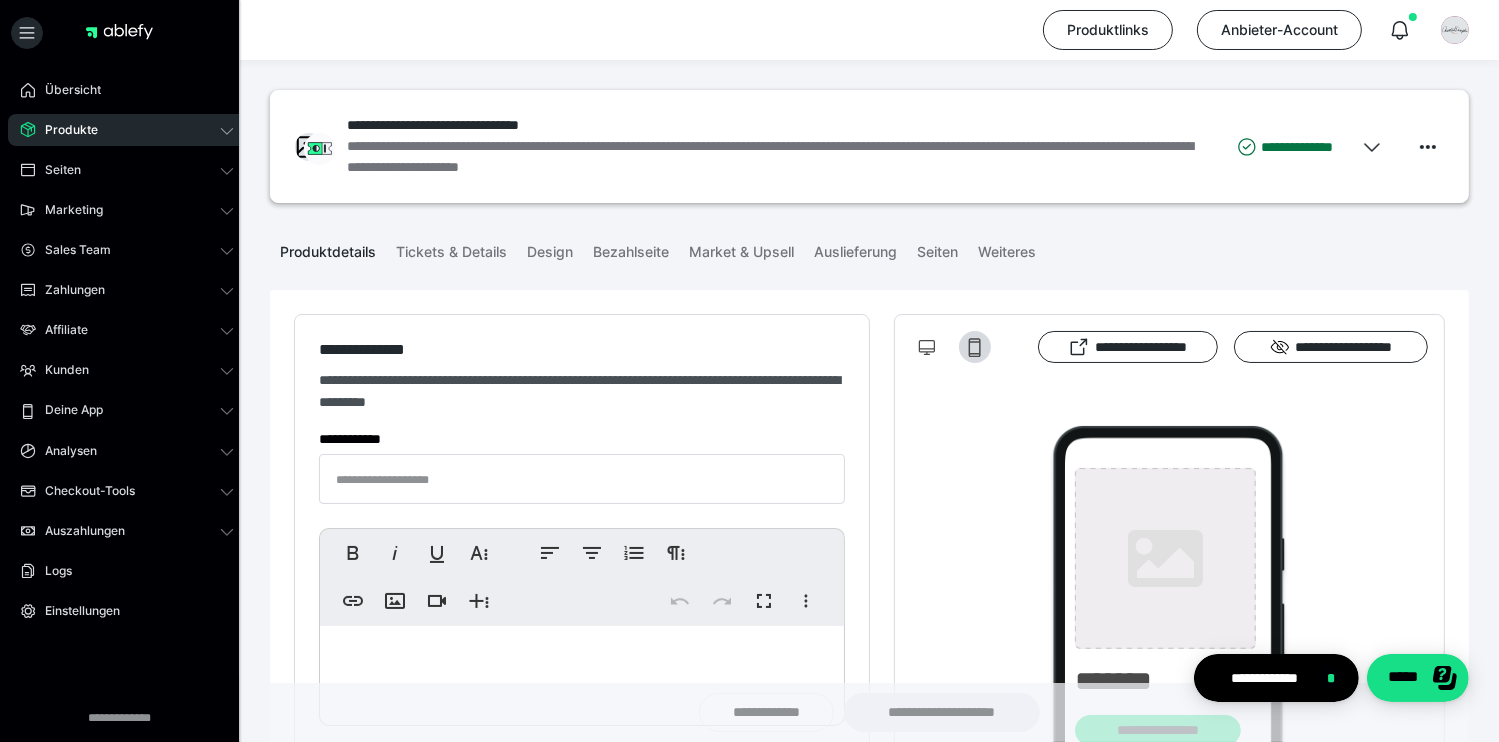 type on "**********" 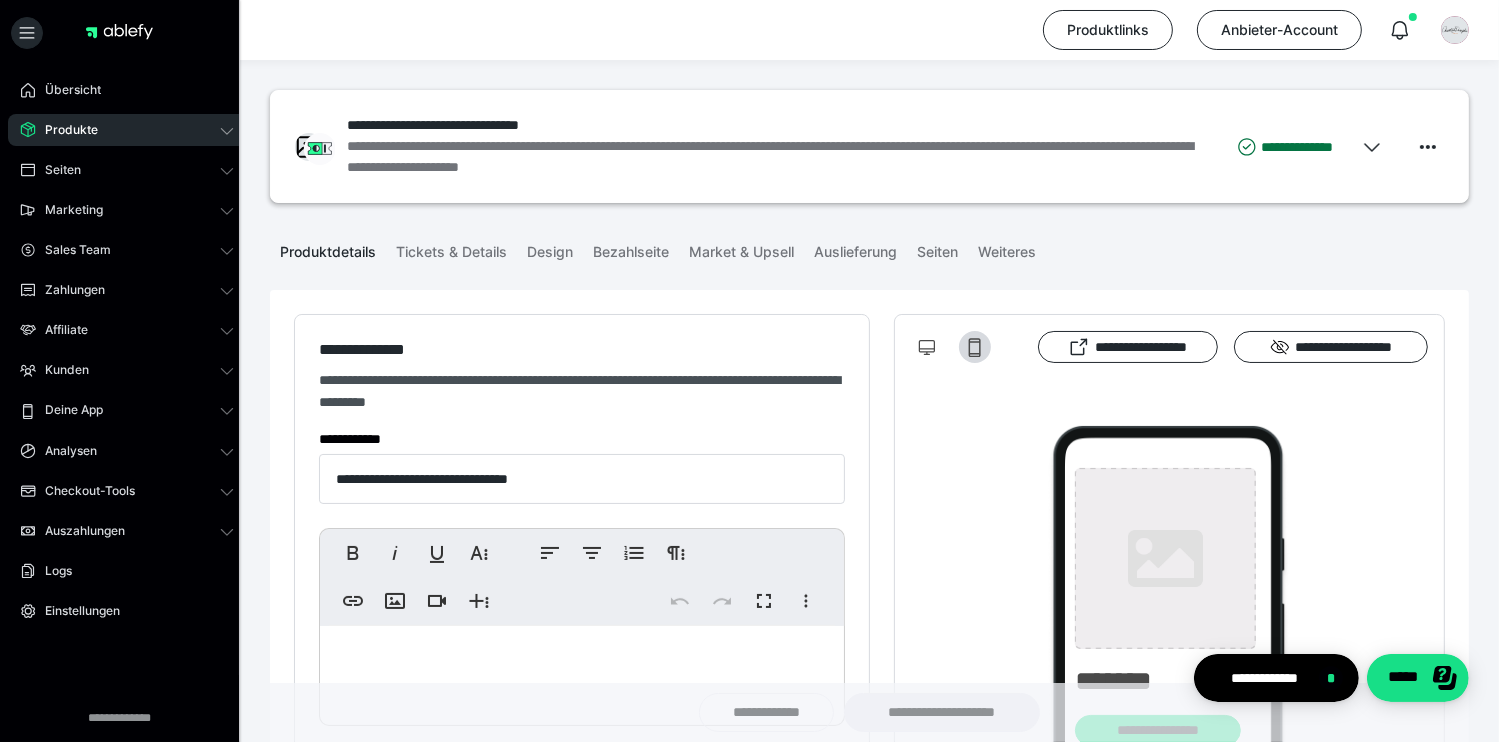 type on "**********" 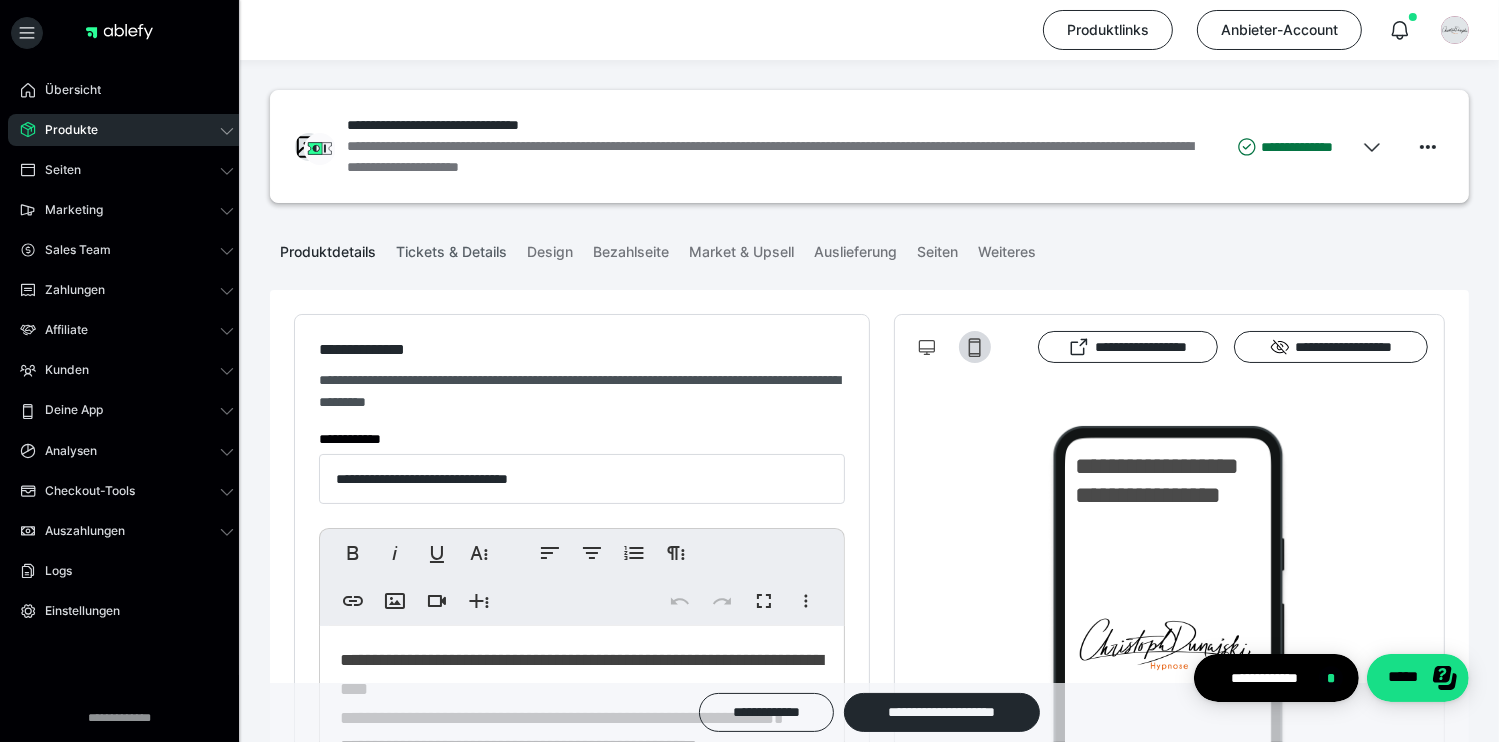 click on "Tickets & Details" at bounding box center [451, 248] 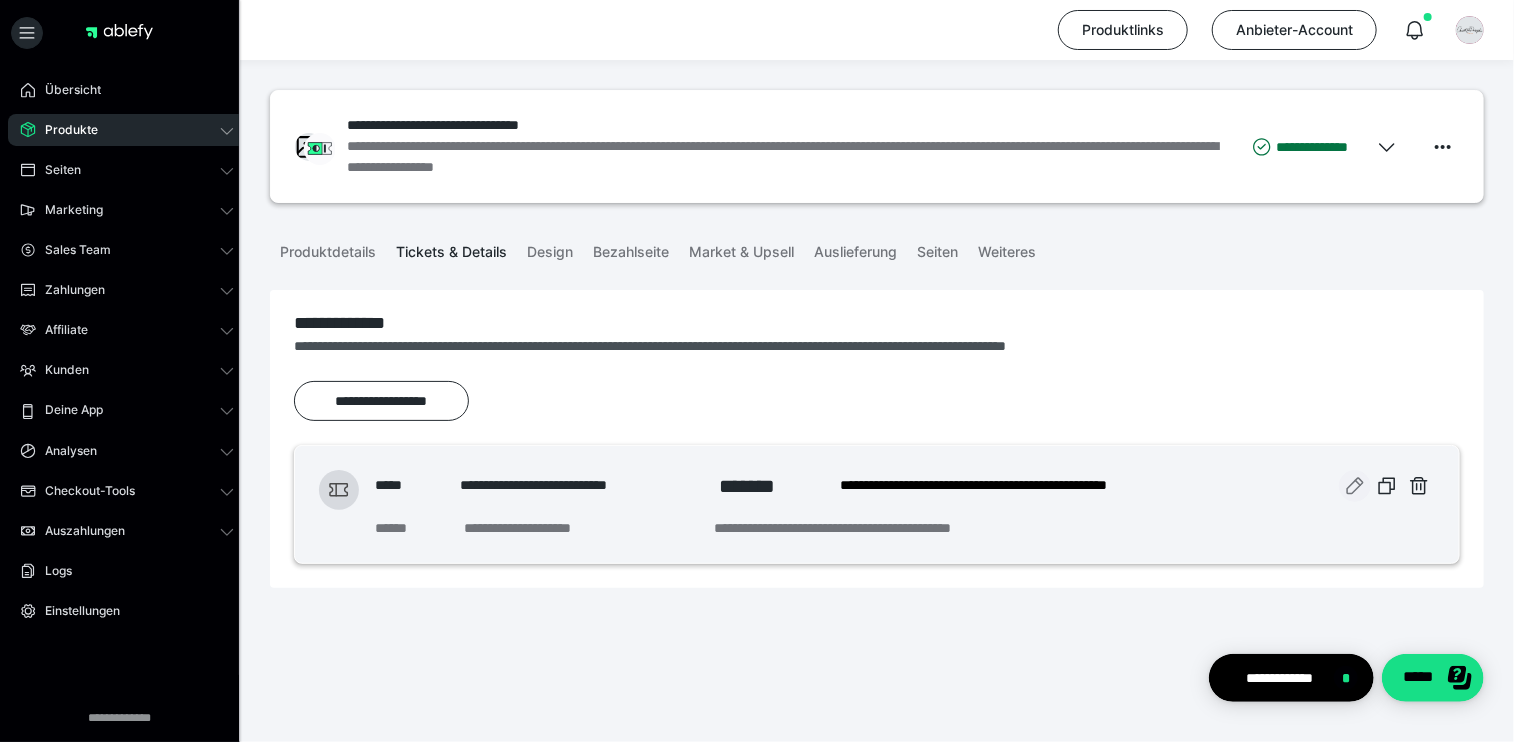 click 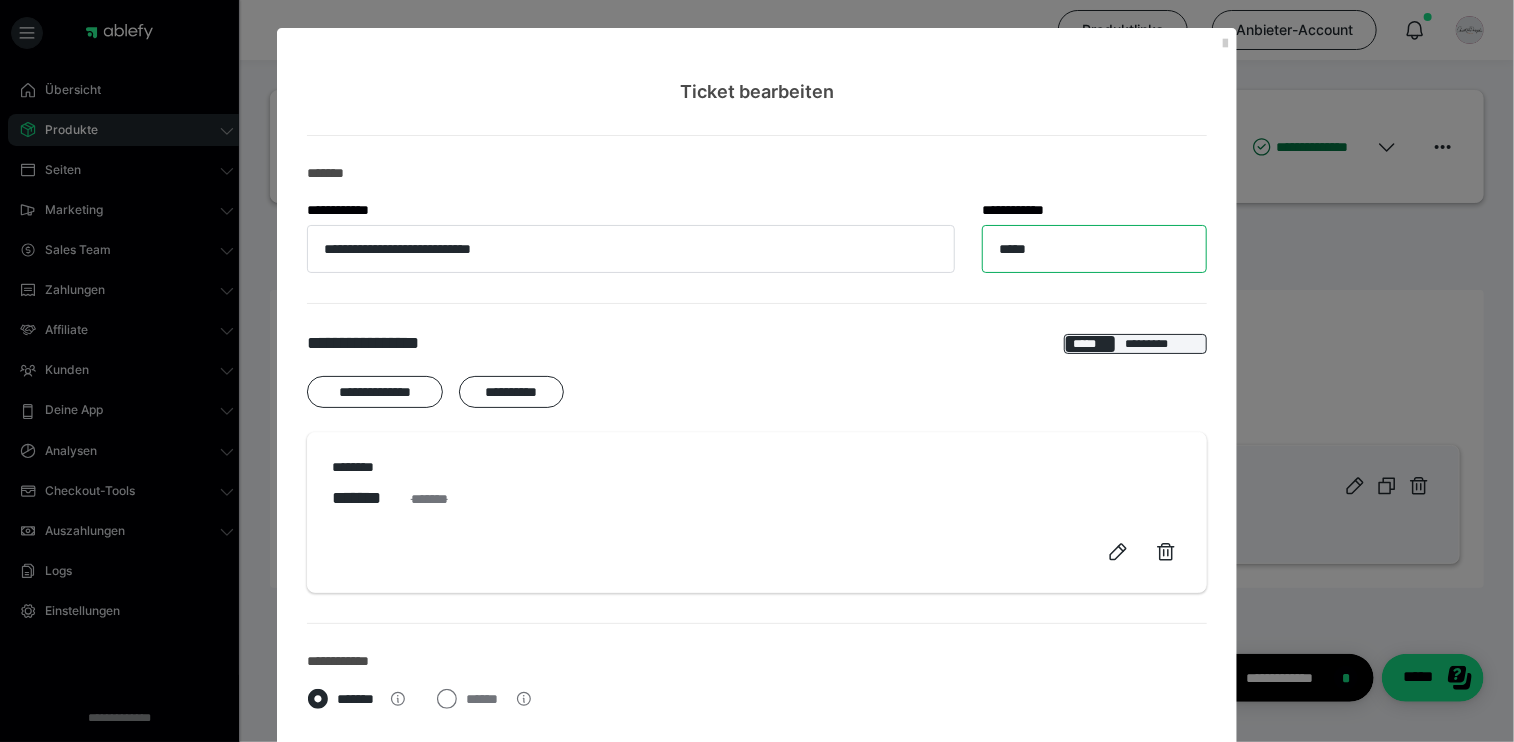 drag, startPoint x: 1074, startPoint y: 248, endPoint x: 974, endPoint y: 248, distance: 100 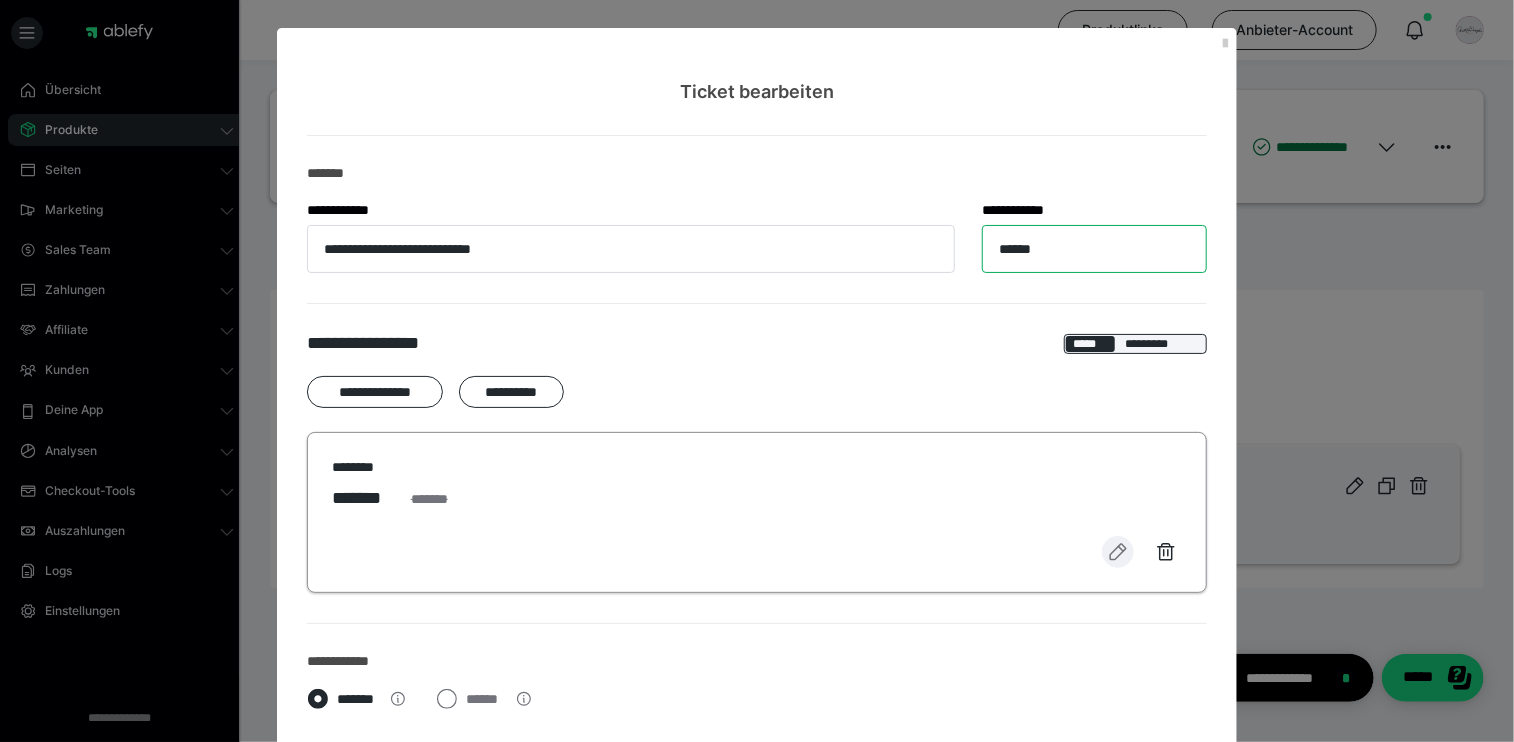 type on "******" 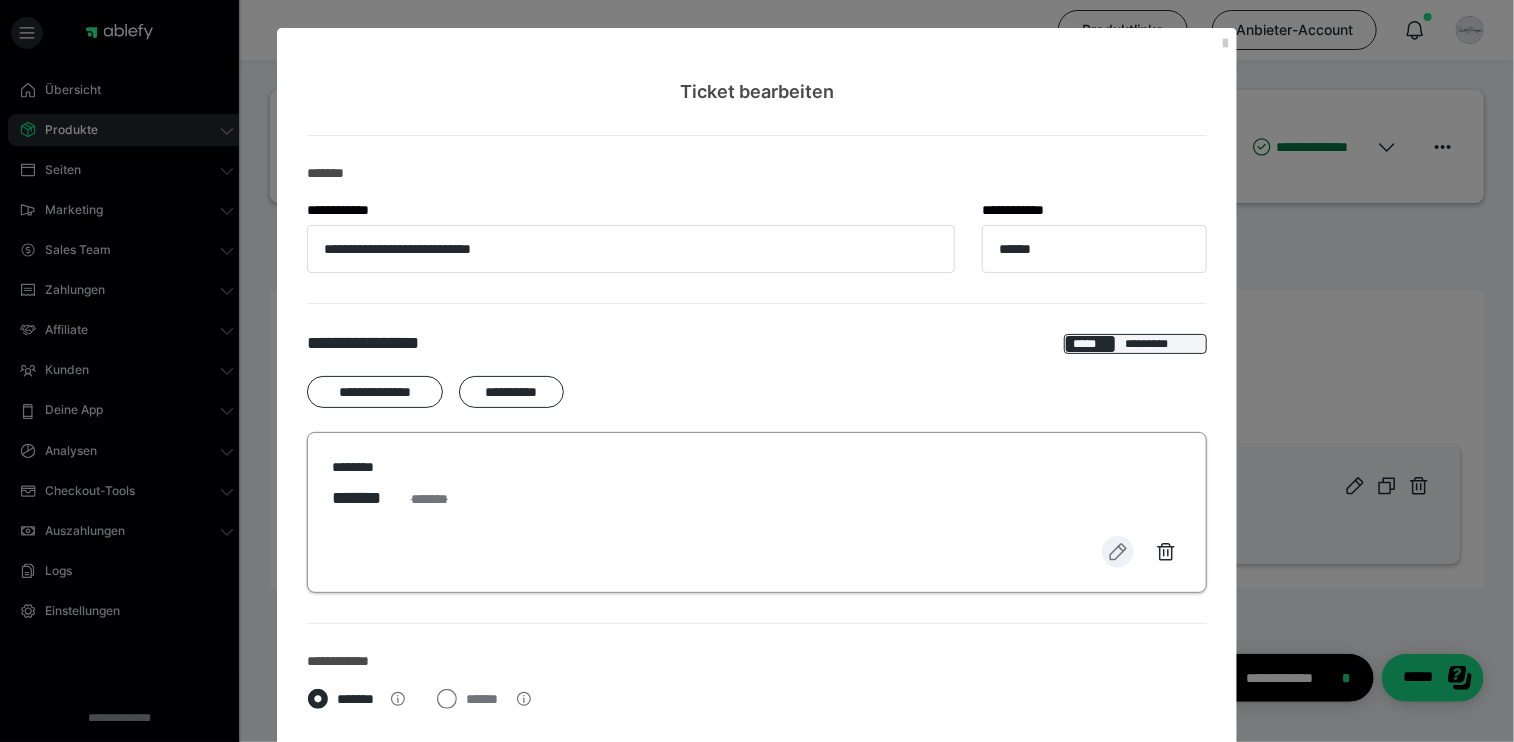 click 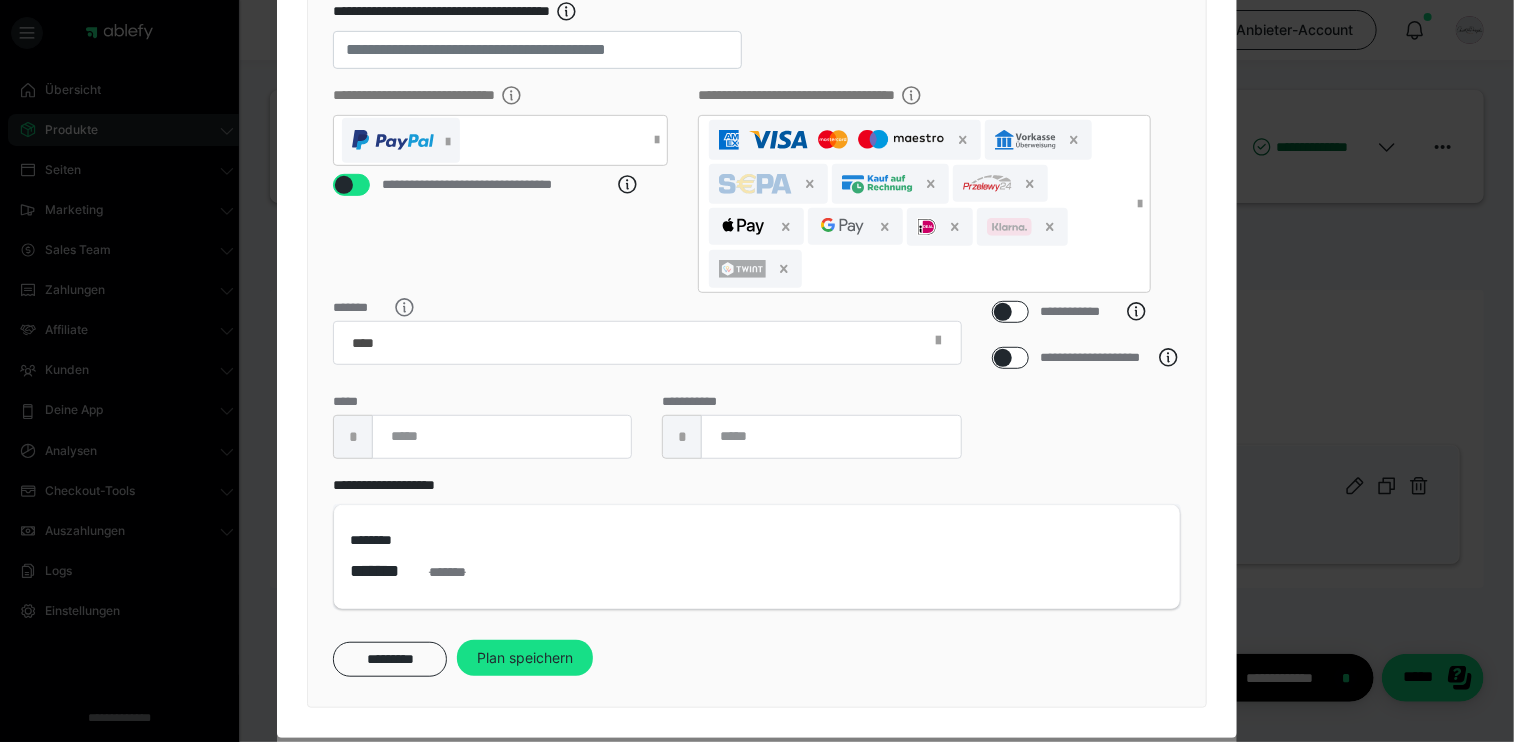 scroll, scrollTop: 498, scrollLeft: 0, axis: vertical 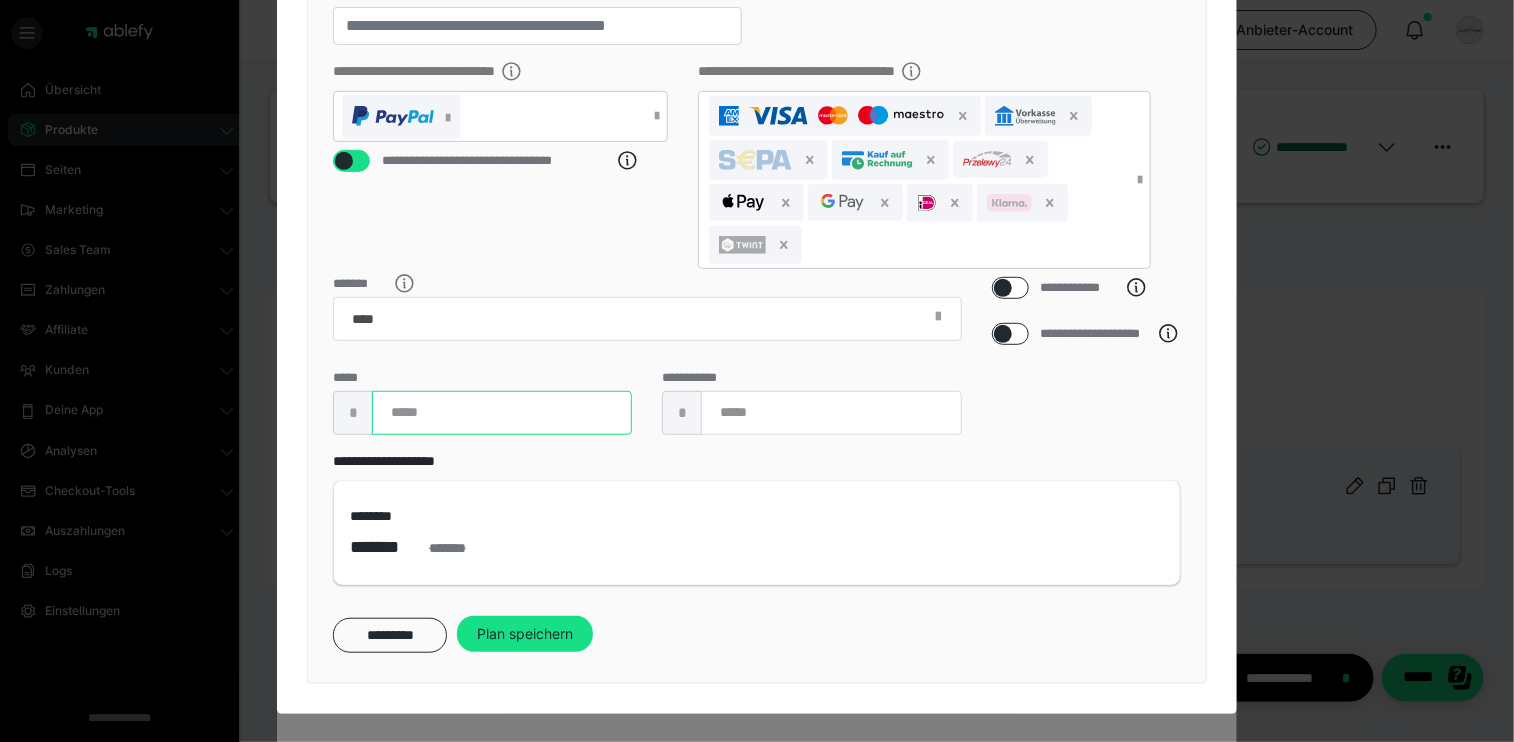 drag, startPoint x: 487, startPoint y: 408, endPoint x: 370, endPoint y: 408, distance: 117 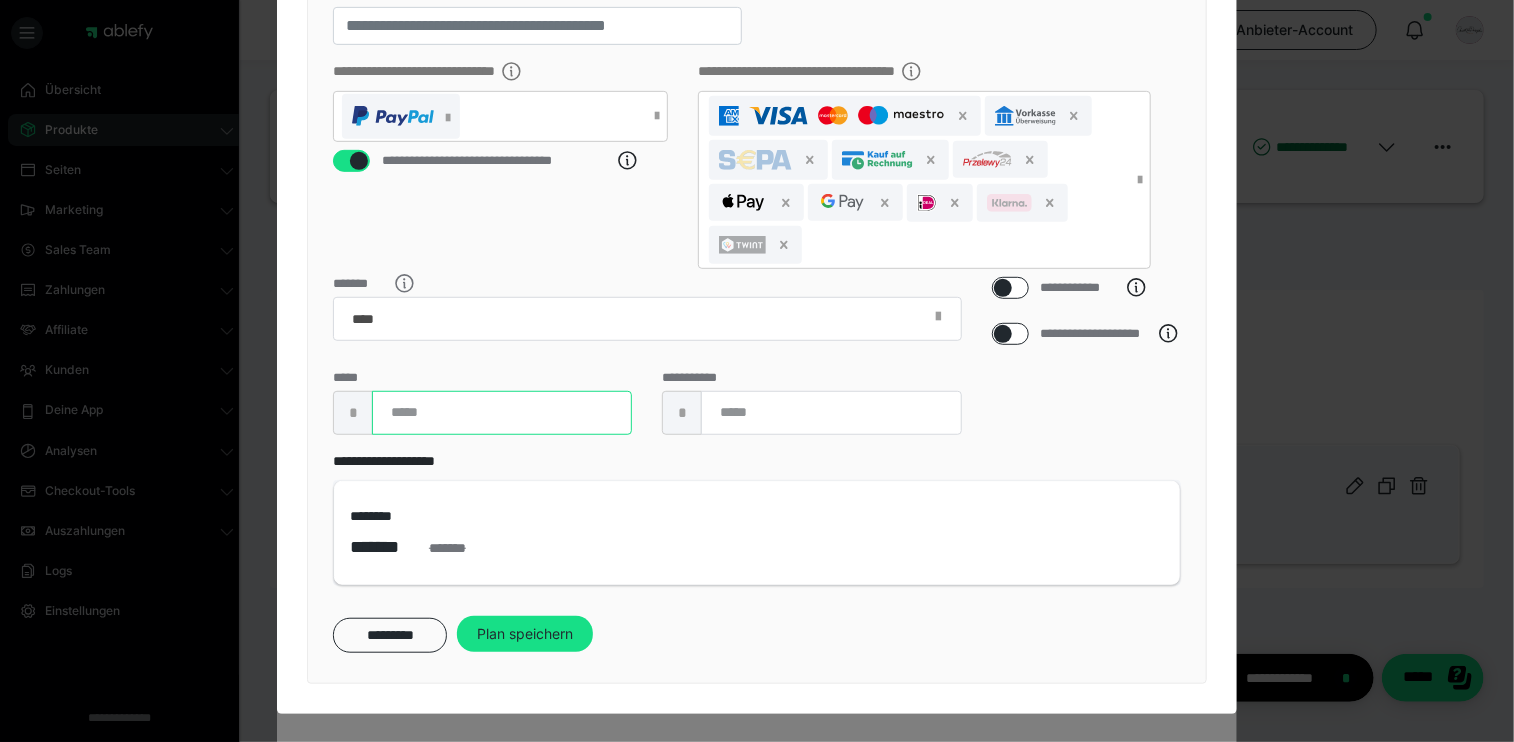 type on "*" 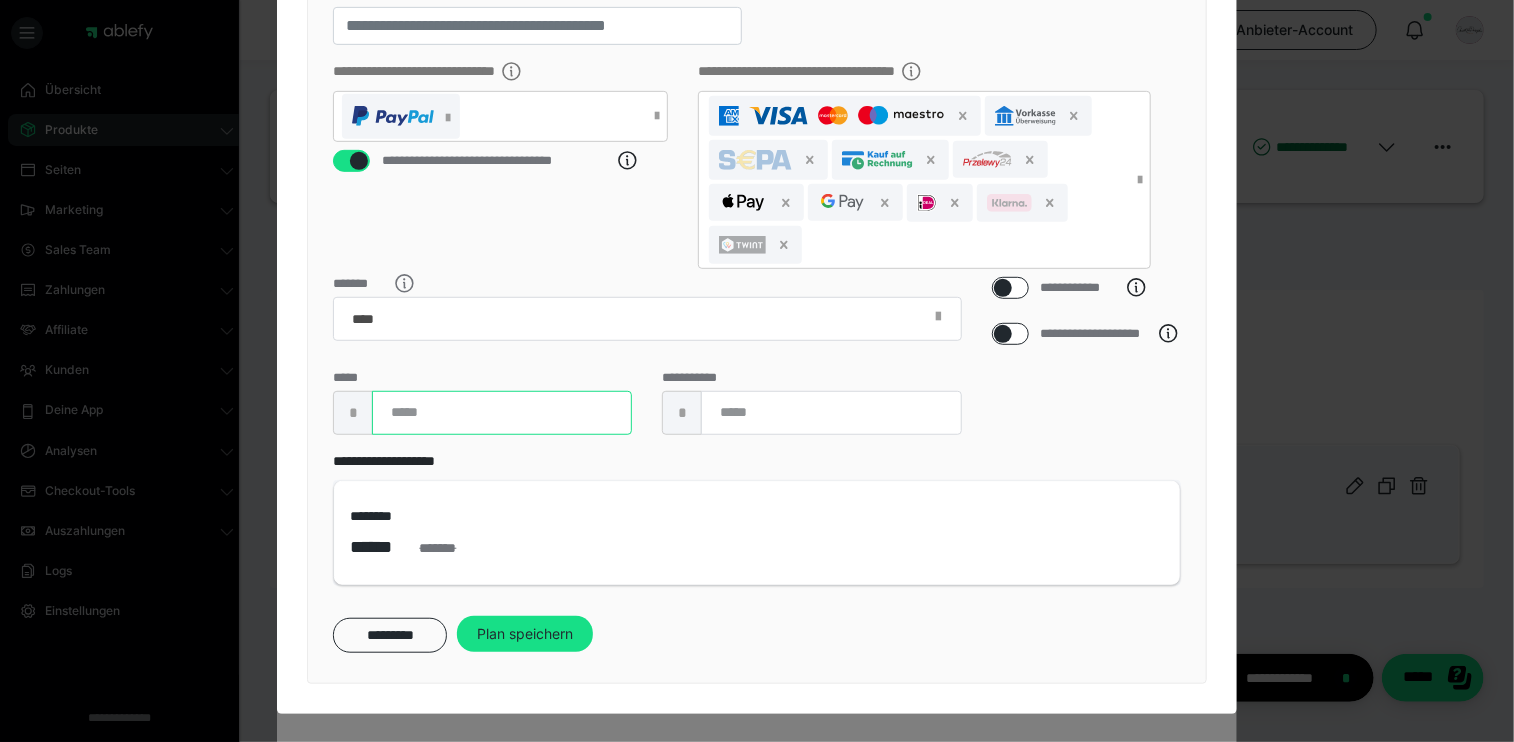 type on "**" 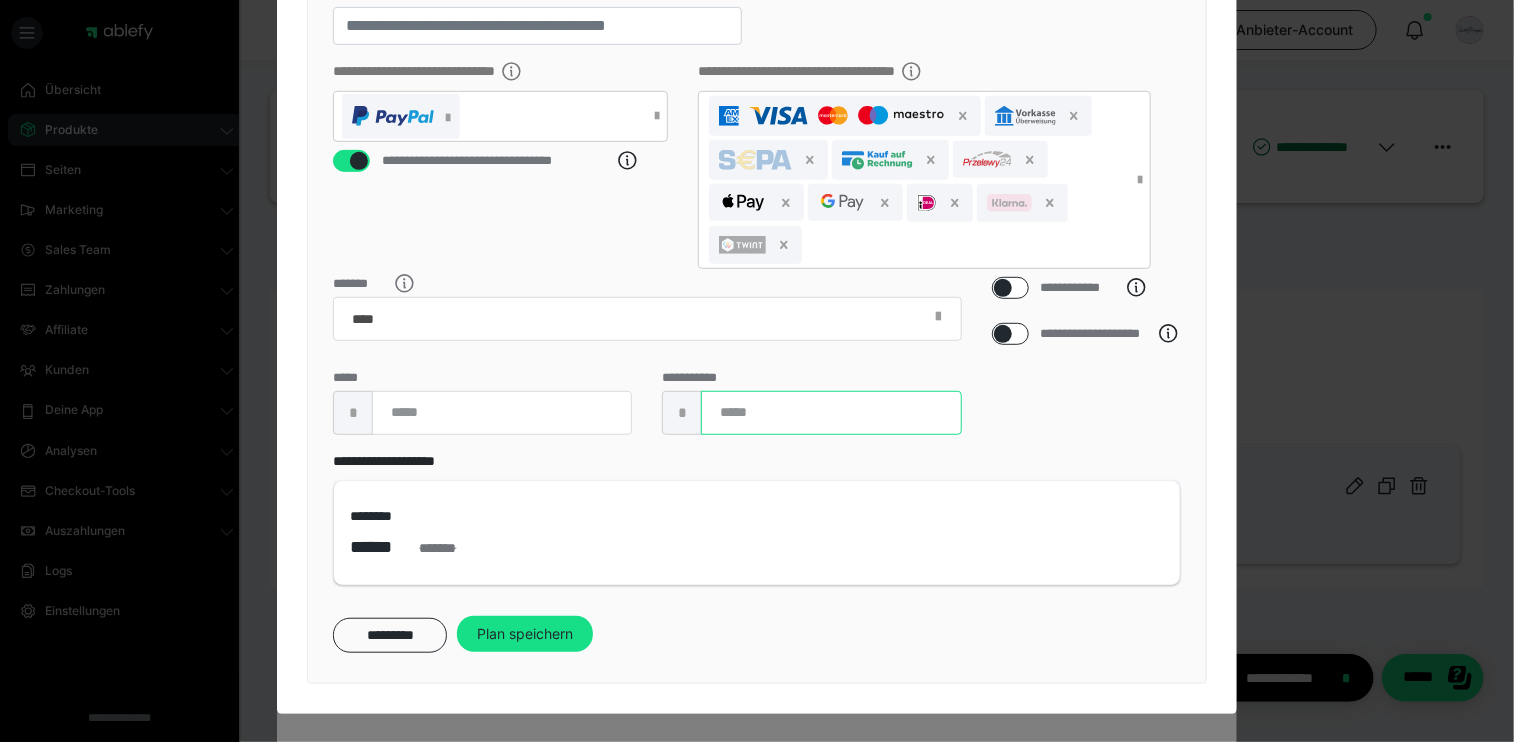 drag, startPoint x: 763, startPoint y: 425, endPoint x: 679, endPoint y: 425, distance: 84 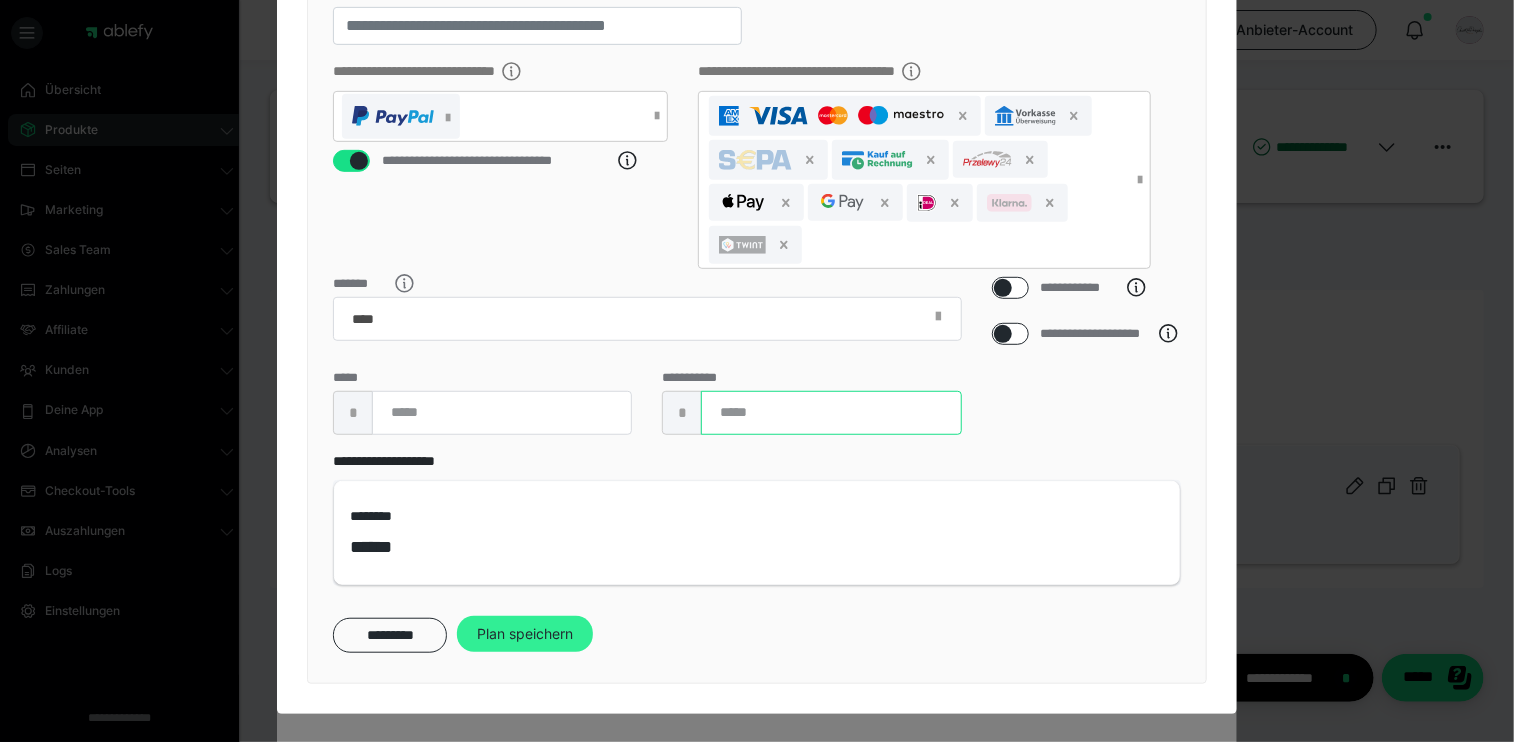 type 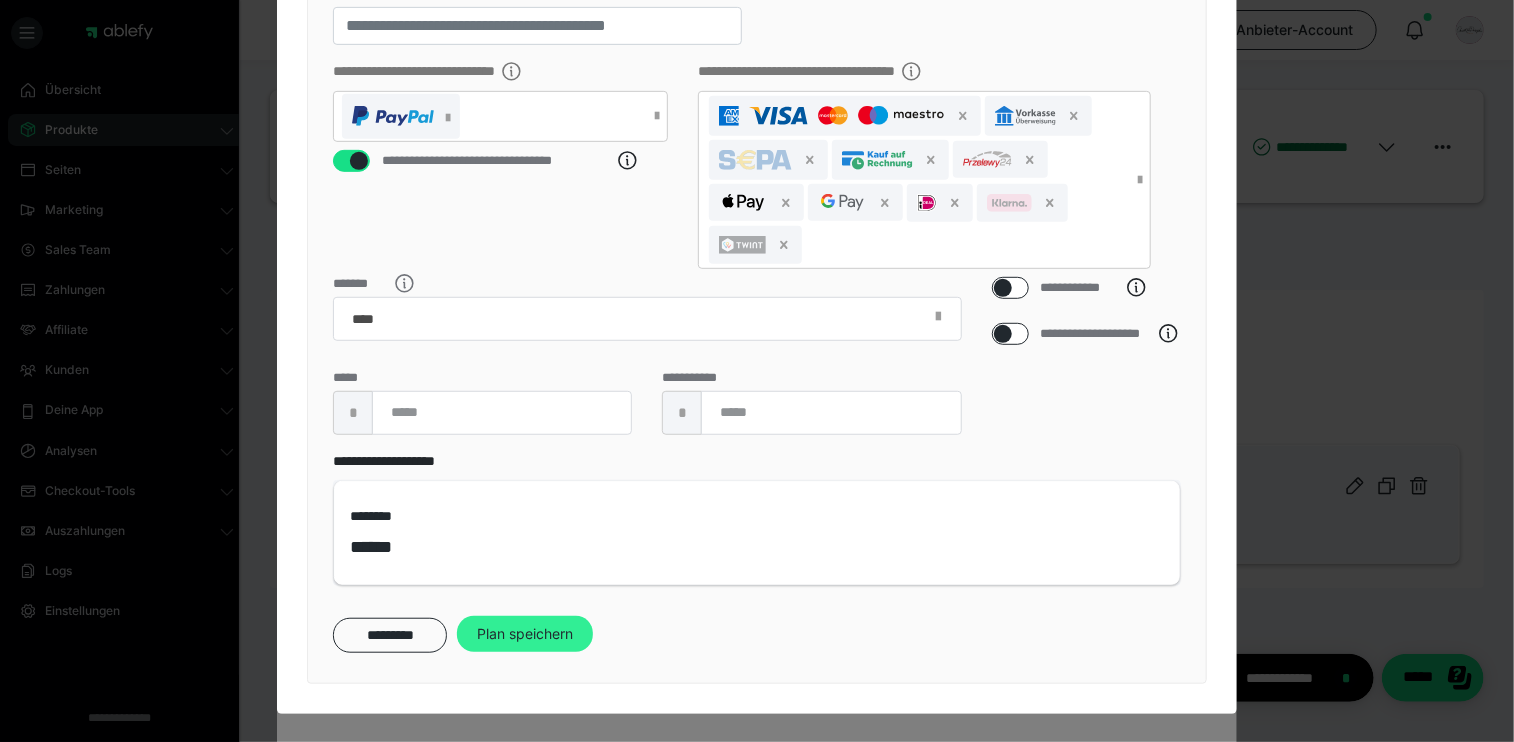 click on "Plan speichern" at bounding box center [525, 634] 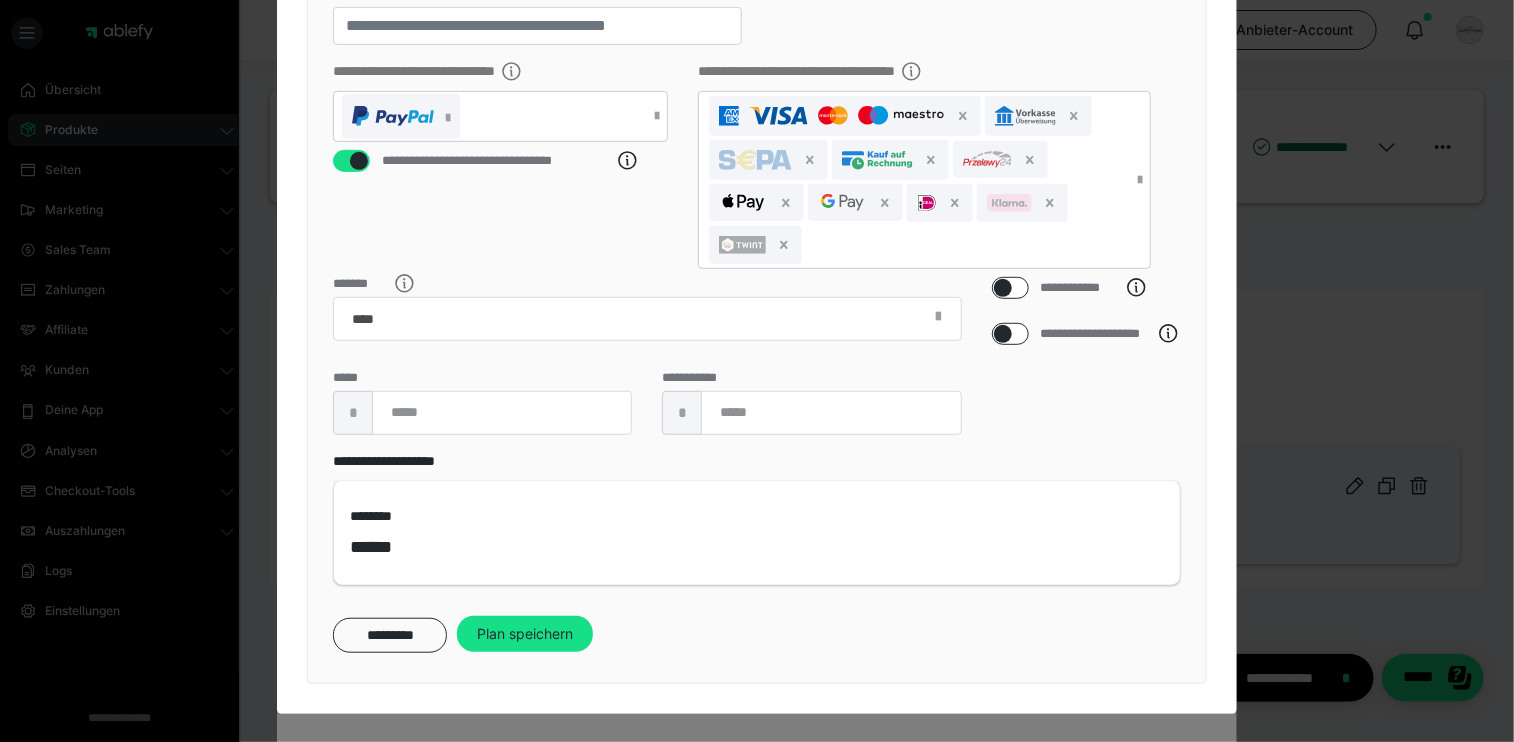 scroll, scrollTop: 0, scrollLeft: 0, axis: both 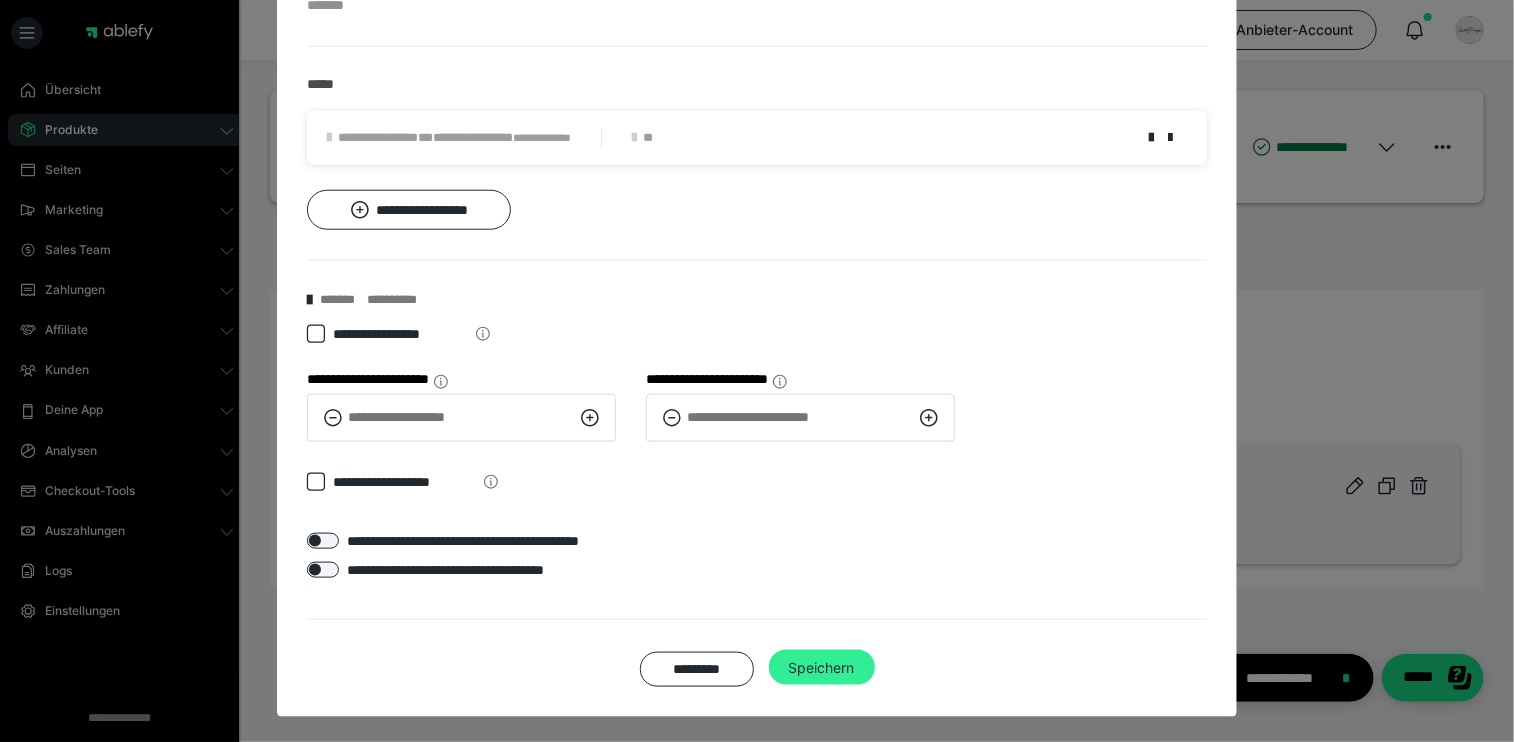 click on "Speichern" at bounding box center [822, 668] 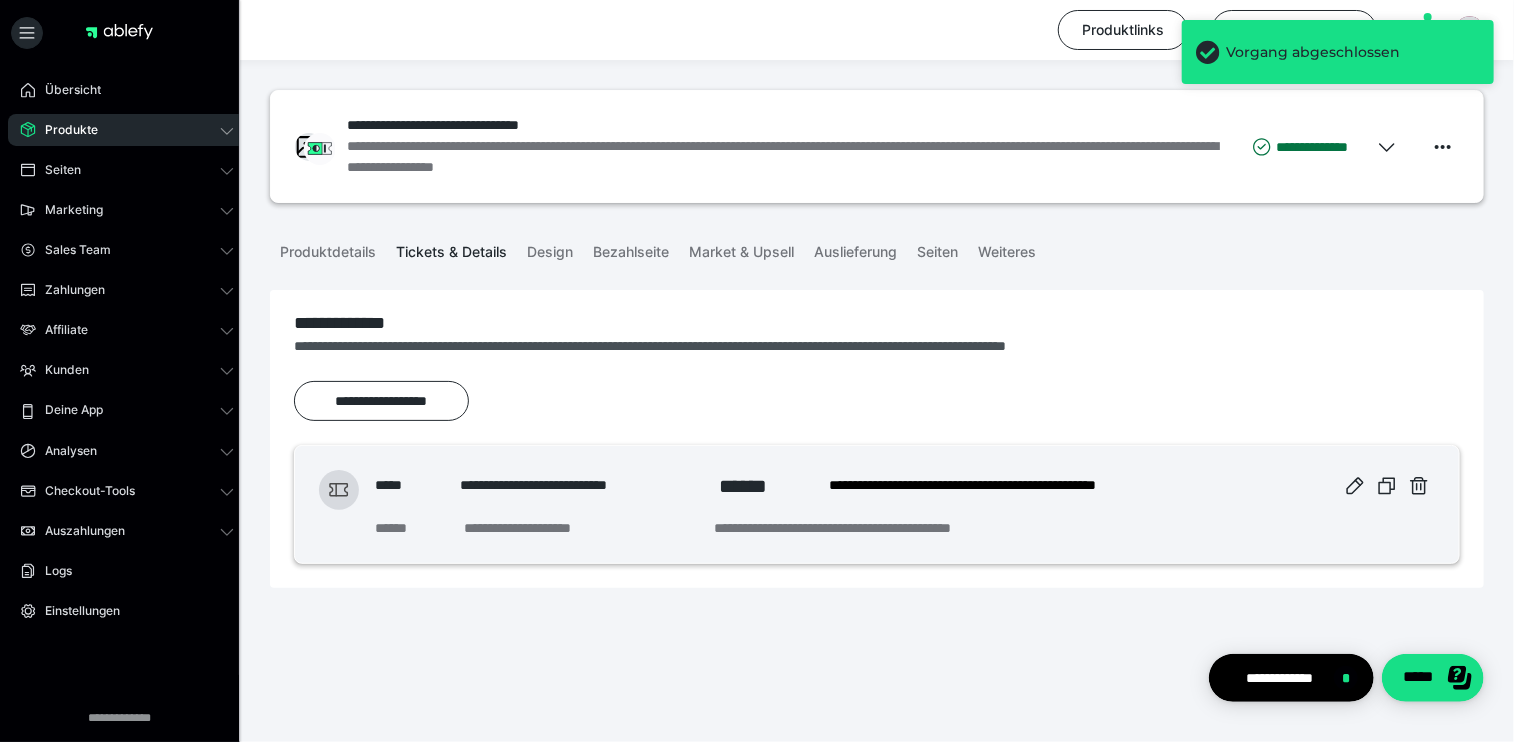 click on "Produkte" at bounding box center [64, 130] 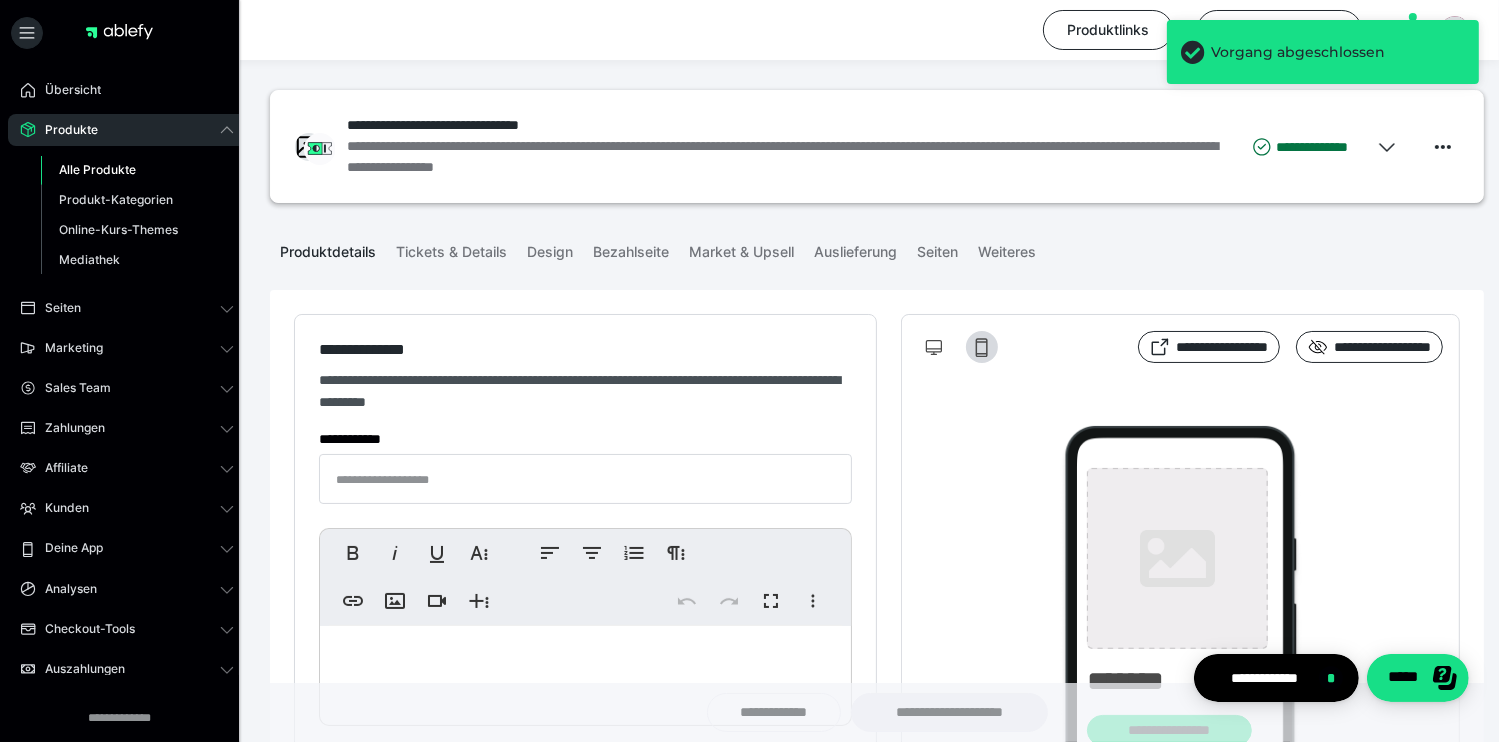 type on "**********" 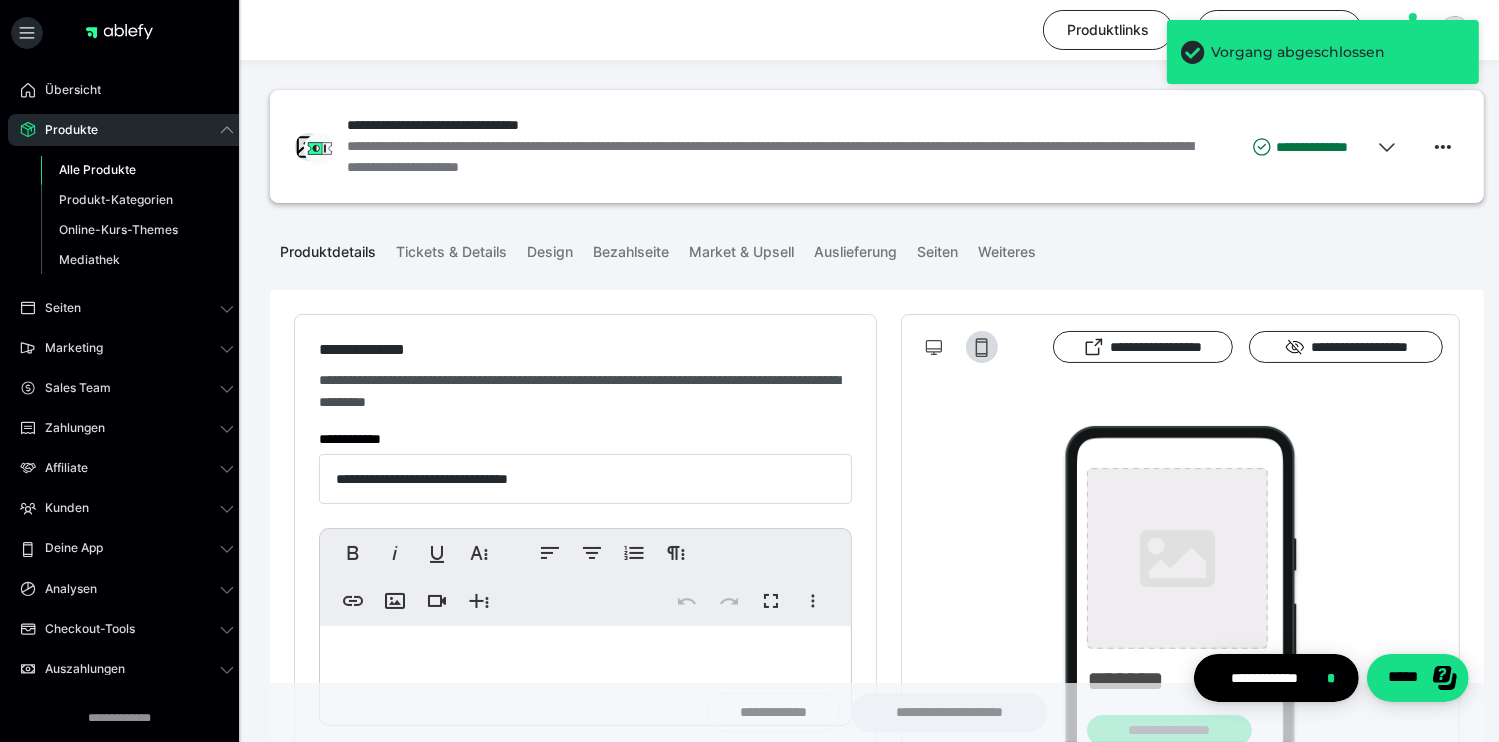 type on "**********" 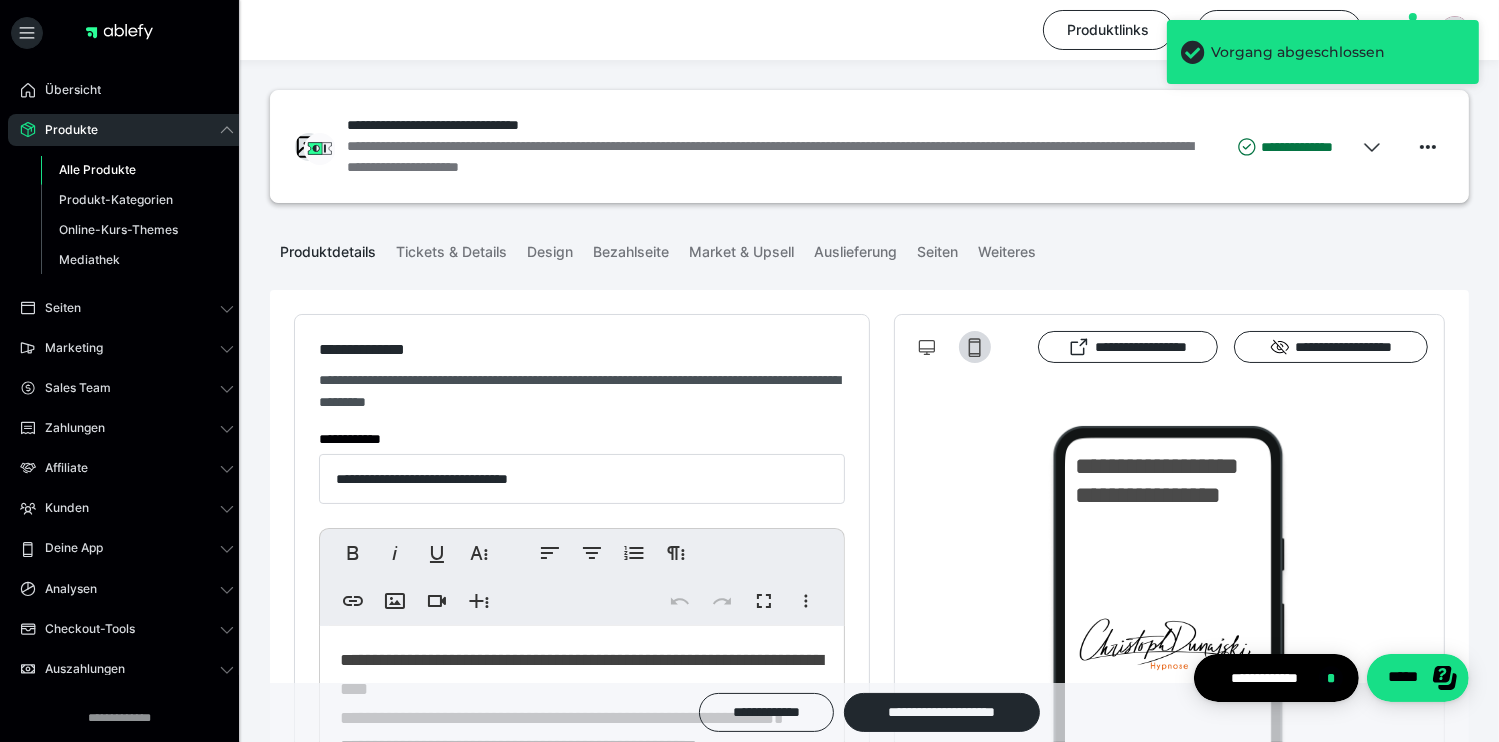 click on "Alle Produkte" at bounding box center [97, 169] 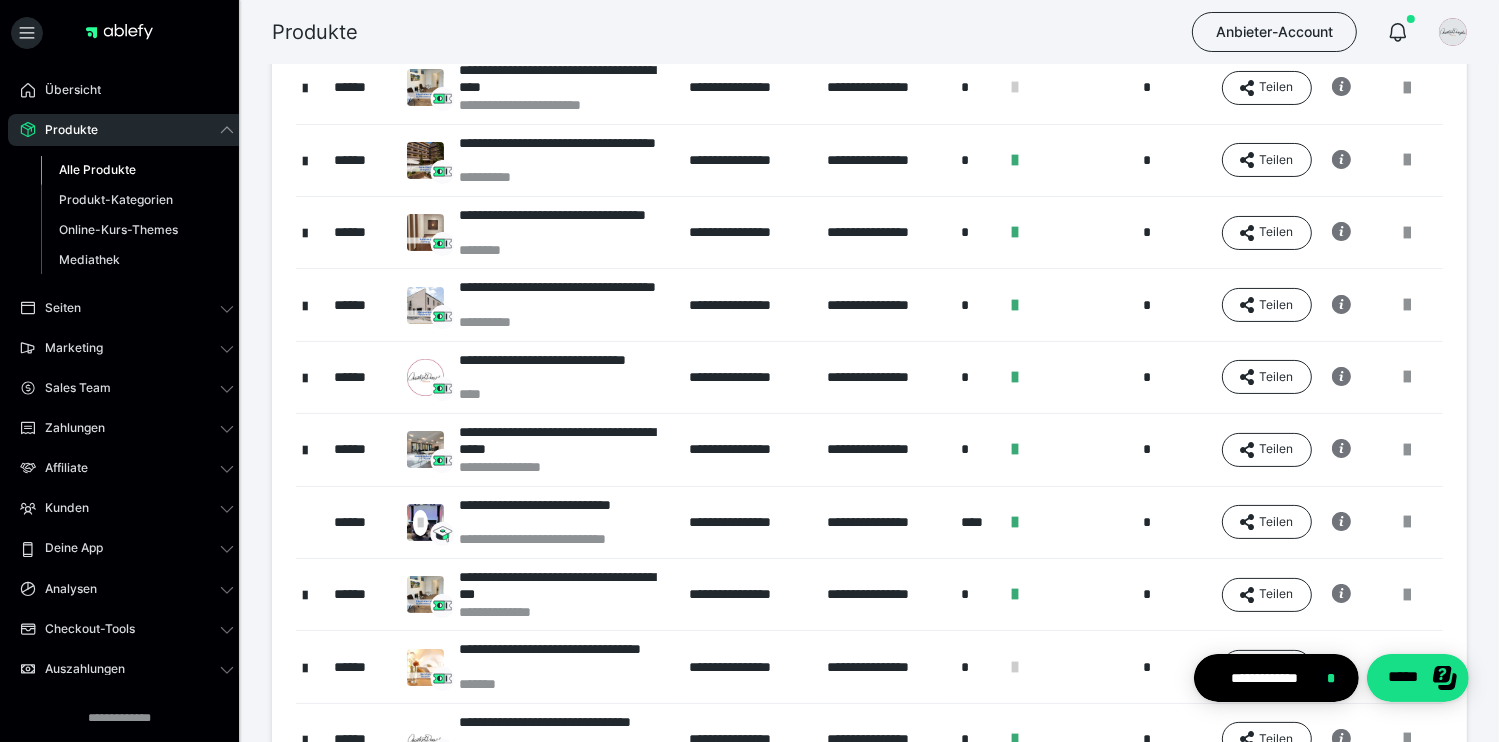 scroll, scrollTop: 200, scrollLeft: 0, axis: vertical 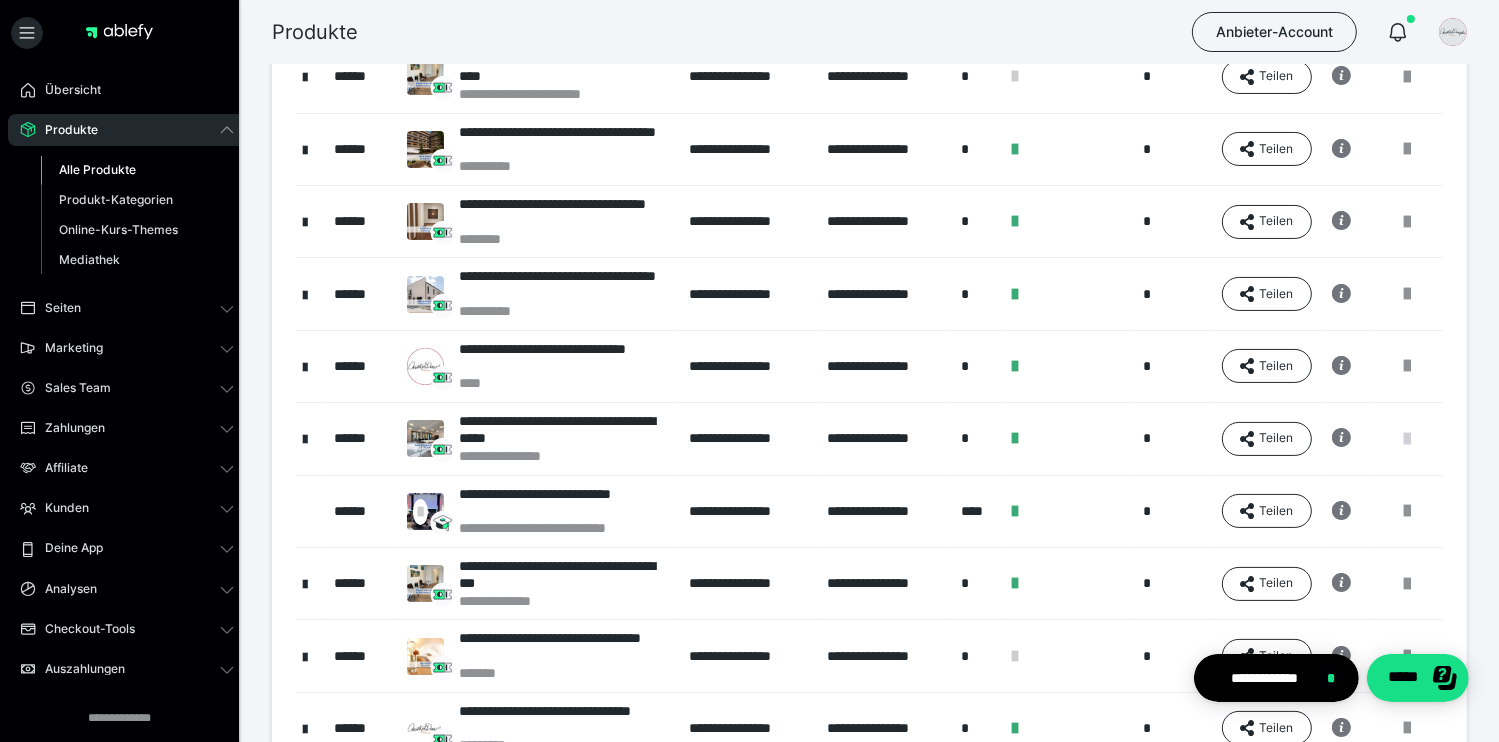 click at bounding box center [1407, 439] 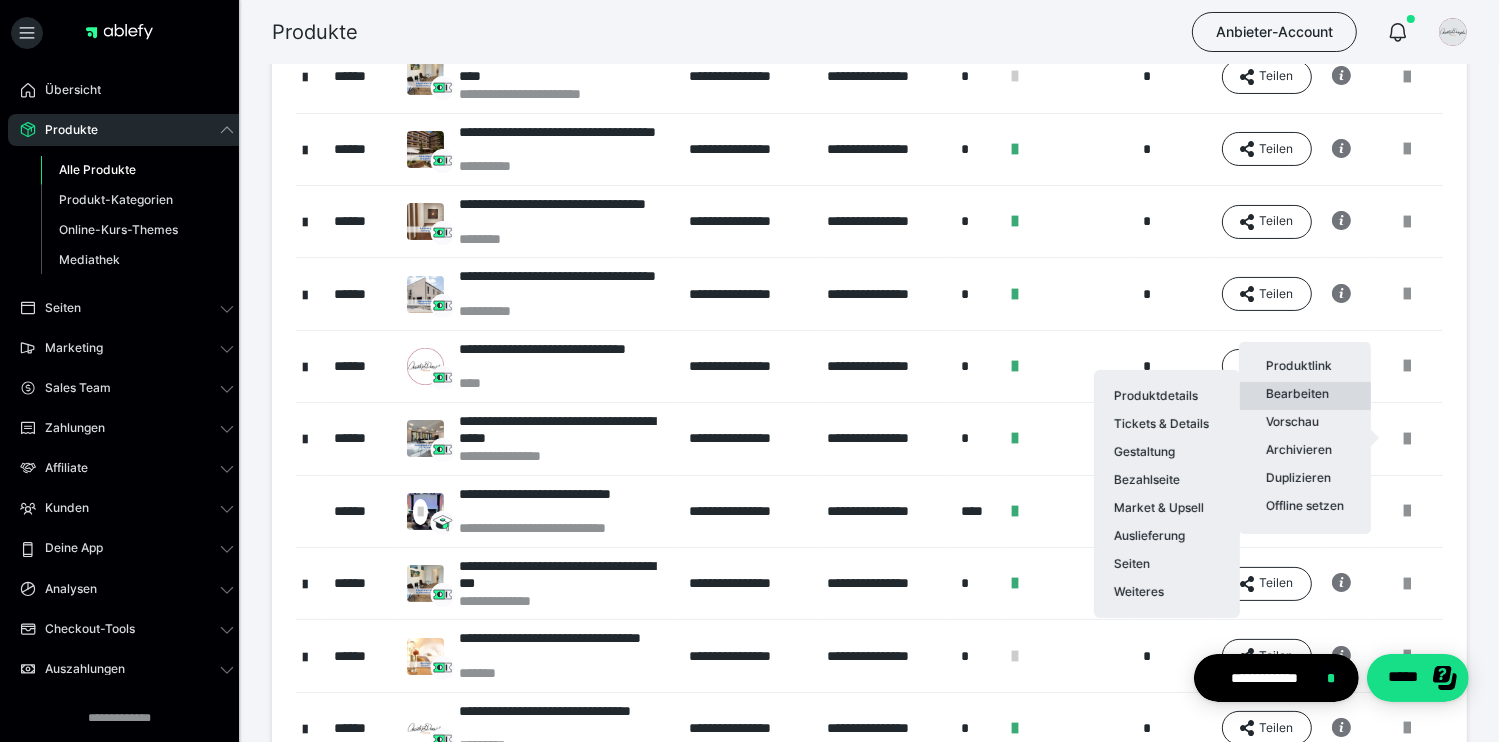 click on "Bearbeiten Produktdetails Tickets & Details Gestaltung Bezahlseite Market & Upsell Auslieferung Seiten Weiteres" at bounding box center [1305, 396] 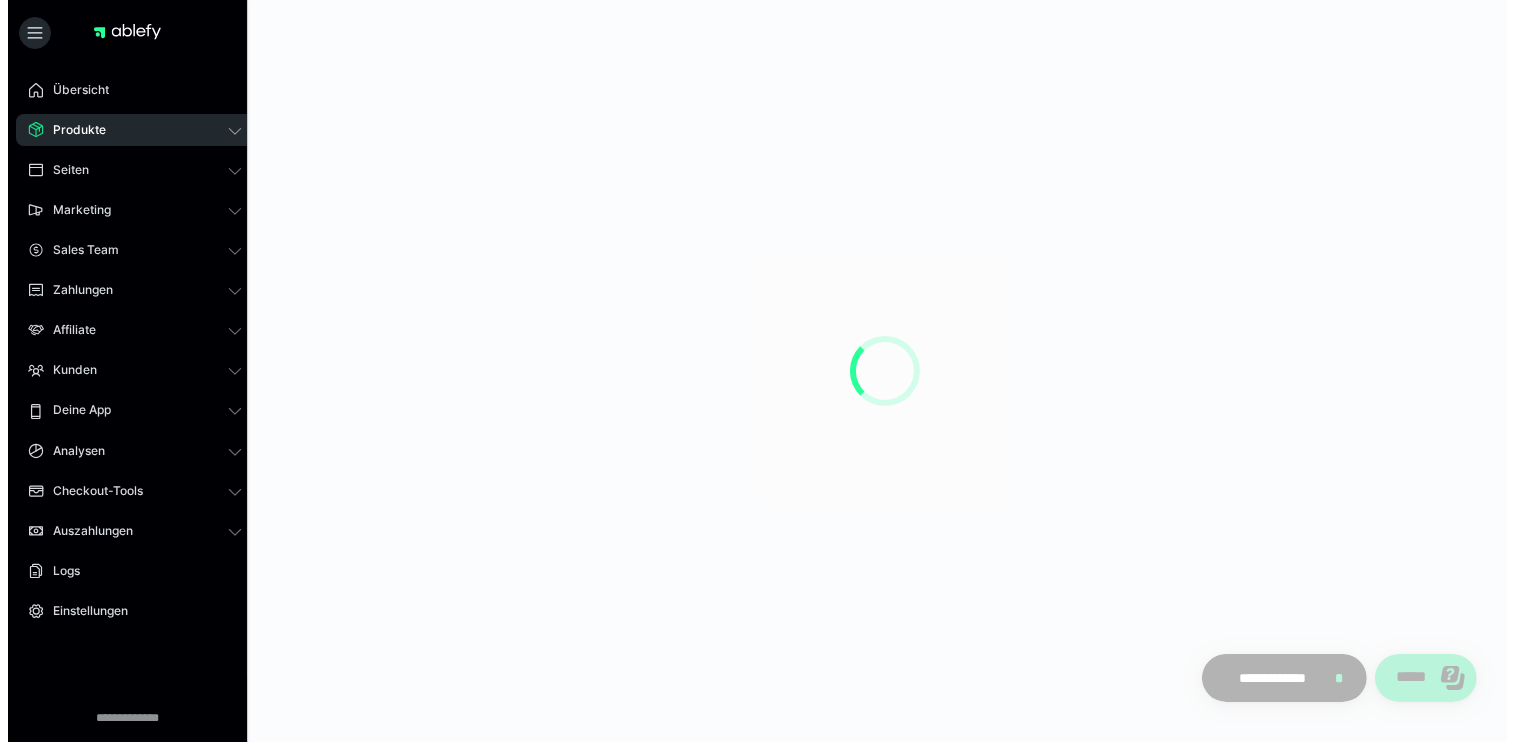 scroll, scrollTop: 0, scrollLeft: 0, axis: both 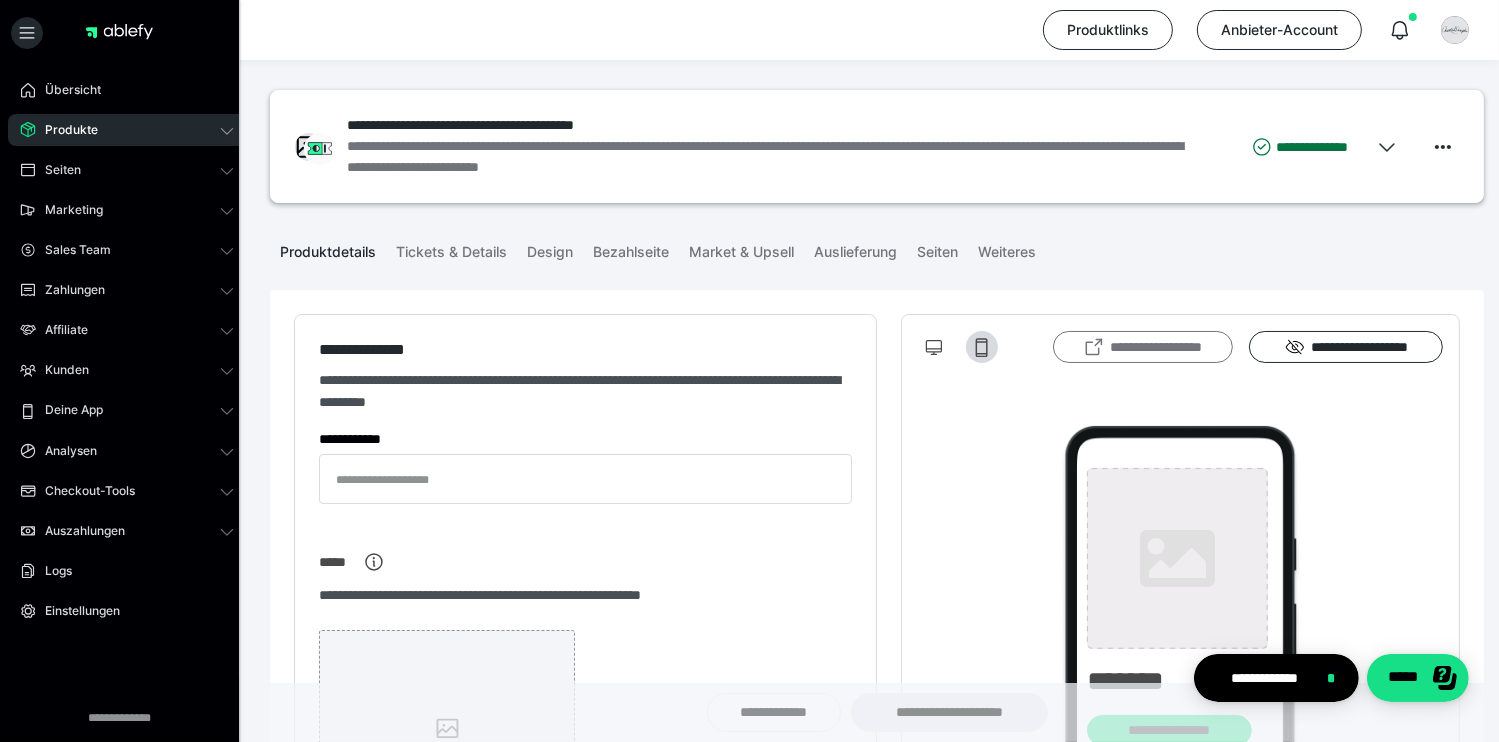 type on "**********" 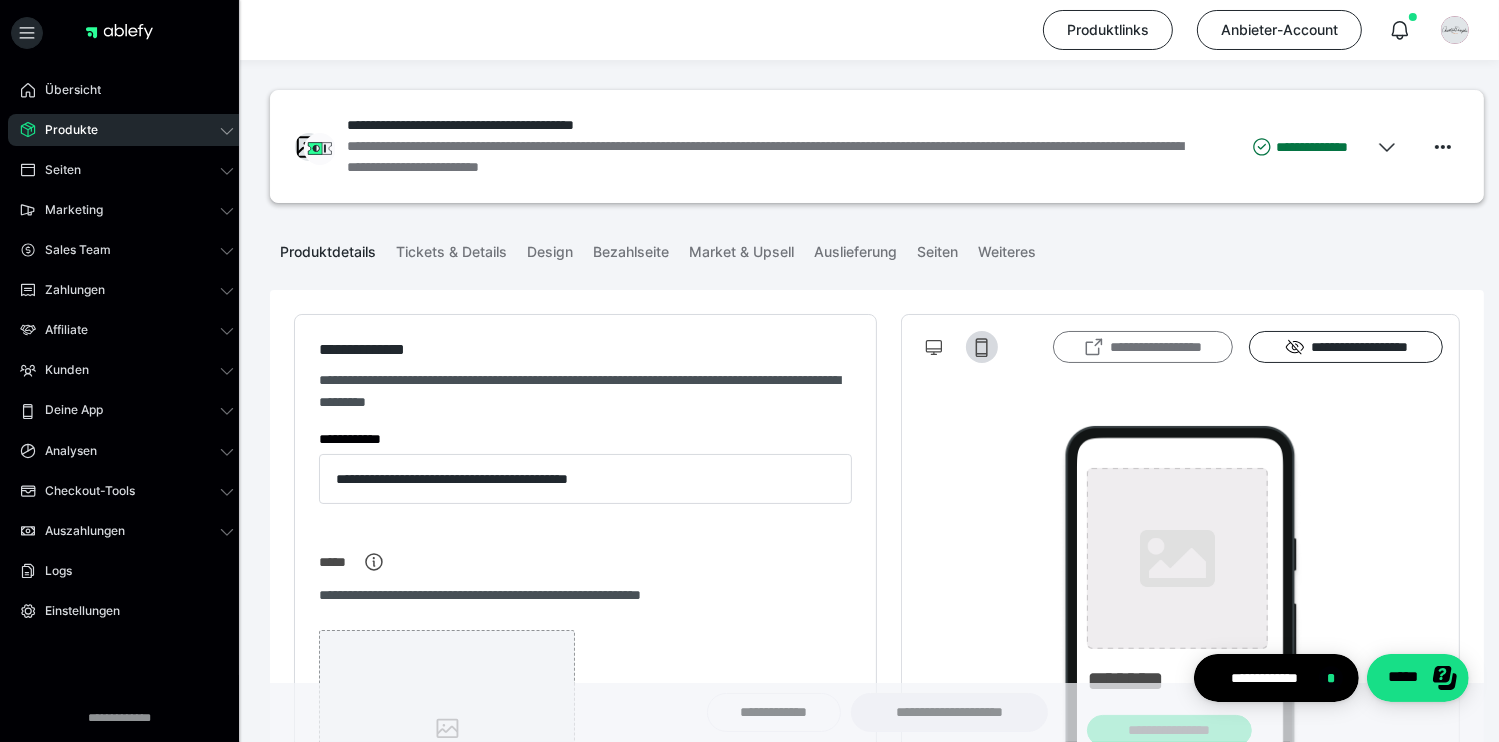 type on "**********" 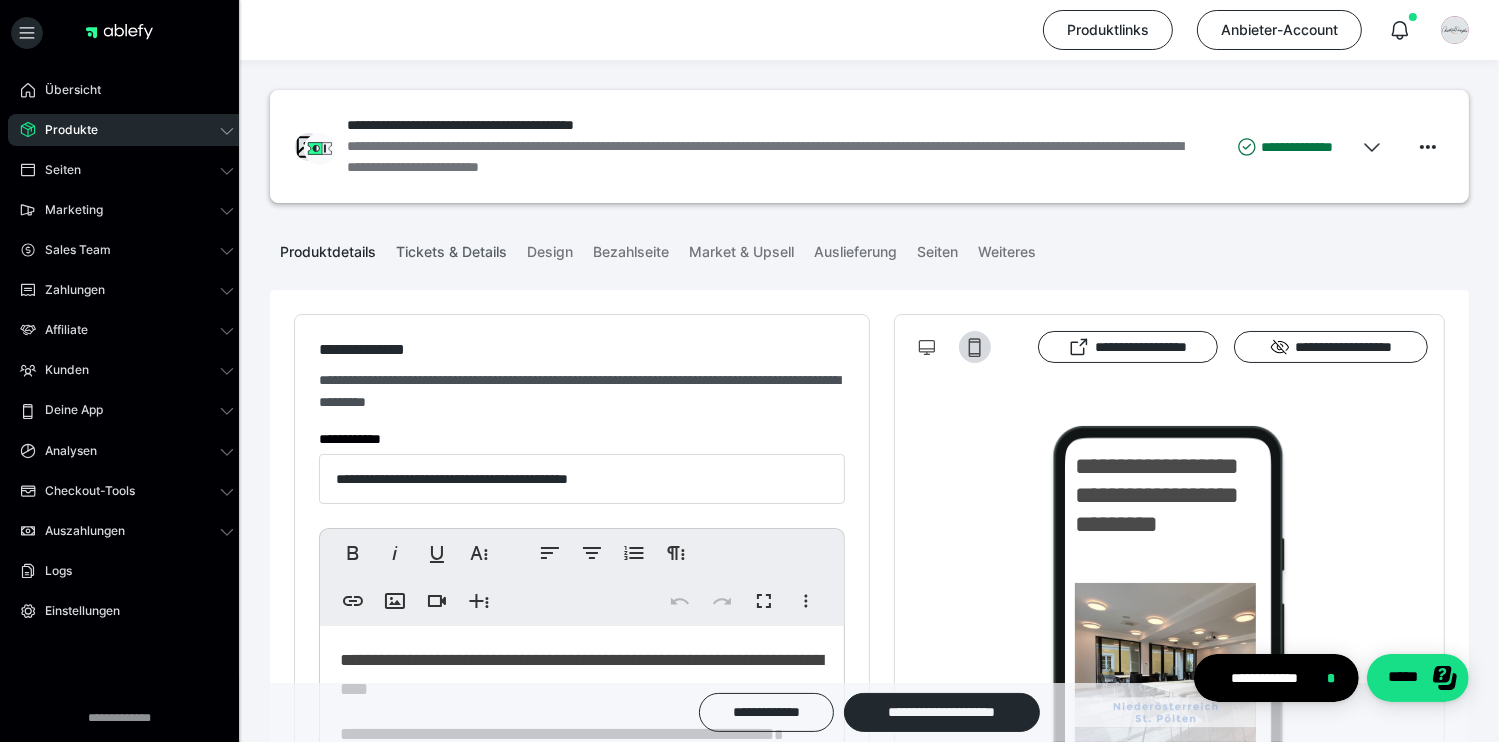 click on "Tickets & Details" at bounding box center (451, 248) 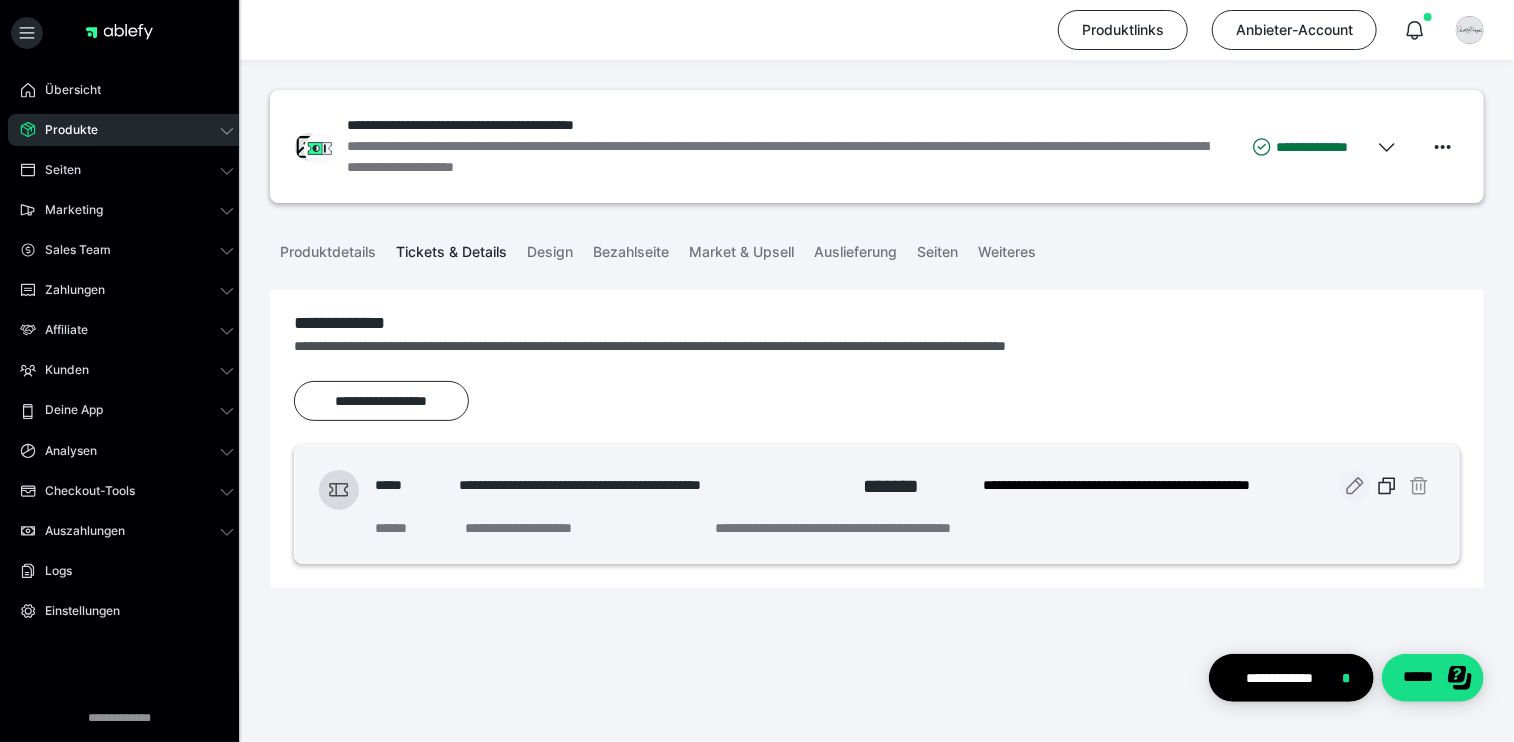 click 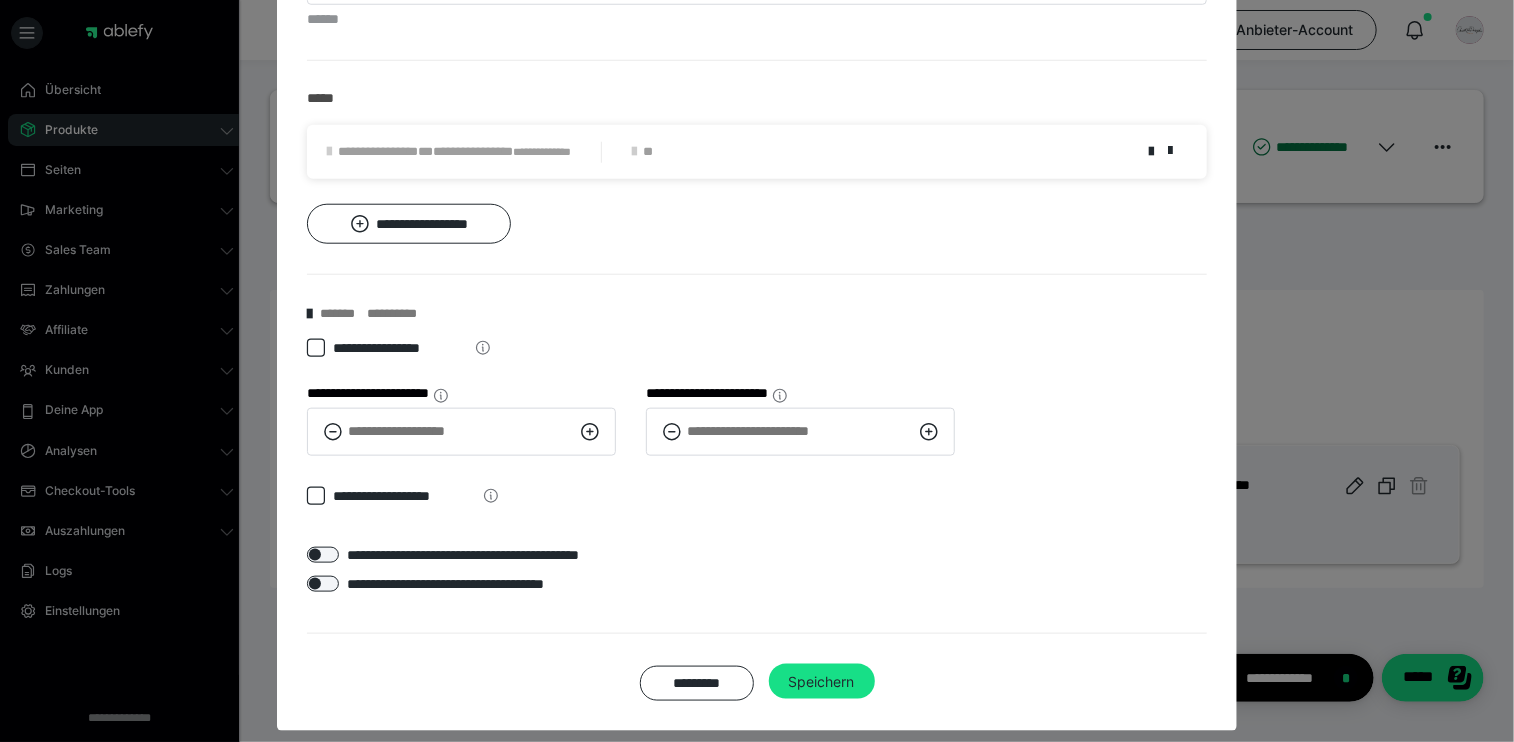 scroll, scrollTop: 900, scrollLeft: 0, axis: vertical 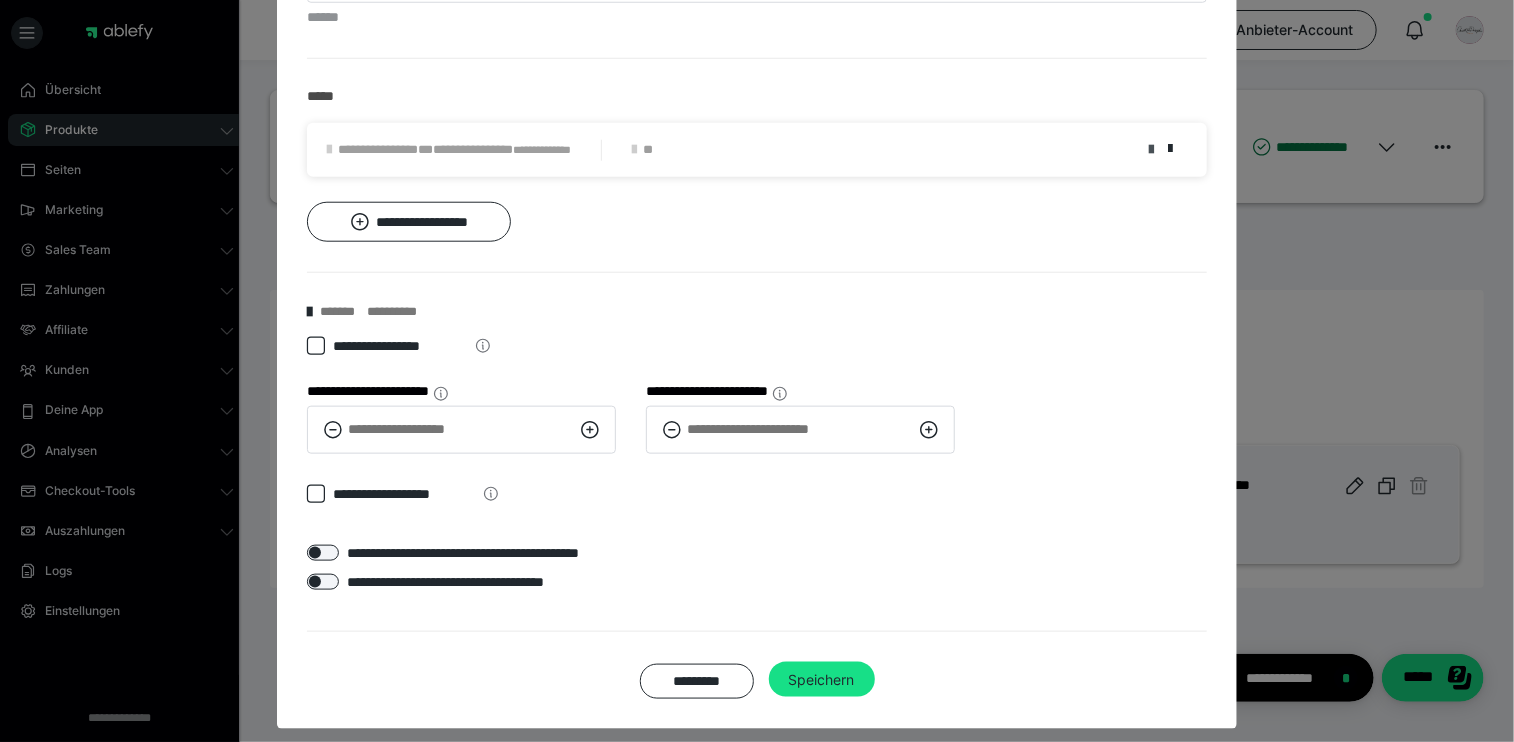 click at bounding box center (1151, 150) 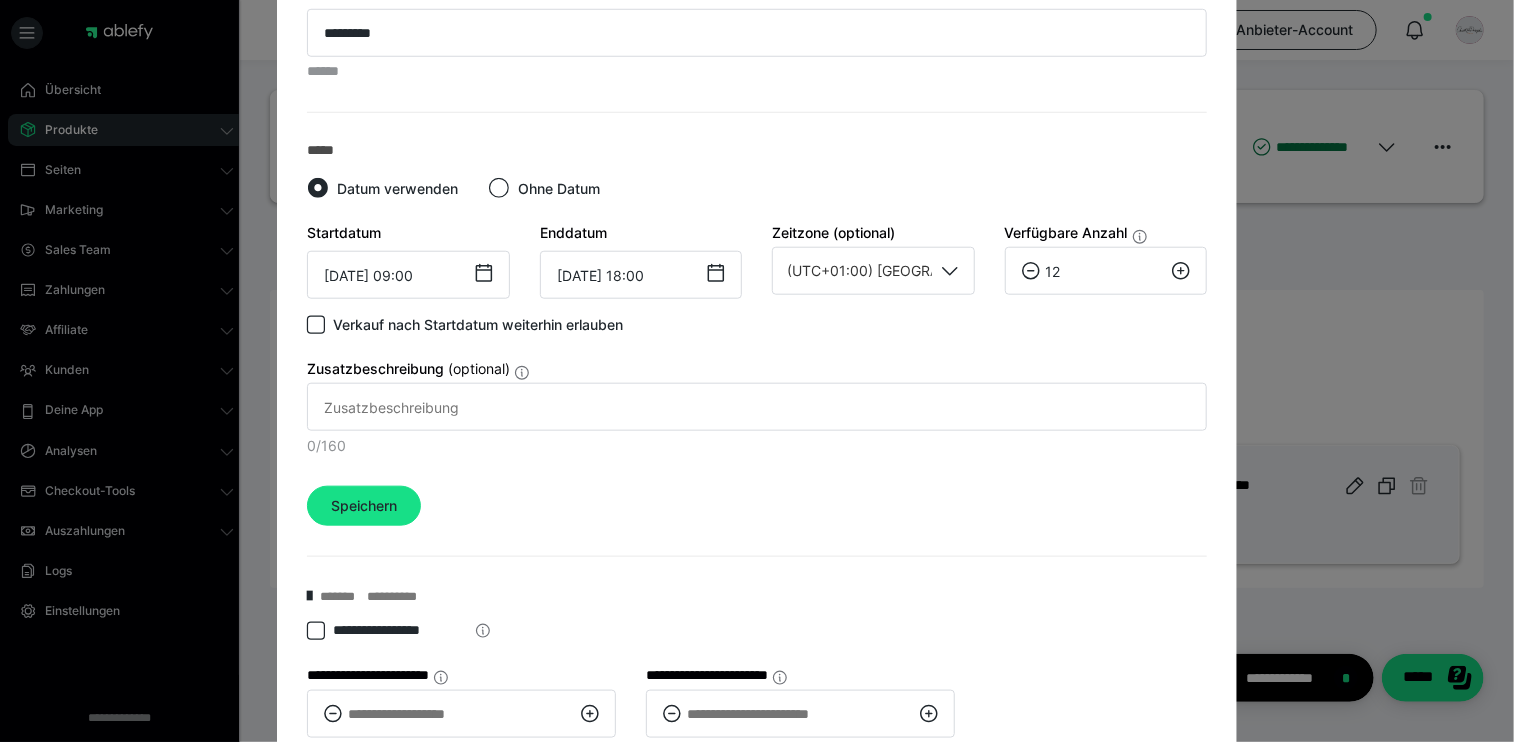 scroll, scrollTop: 843, scrollLeft: 0, axis: vertical 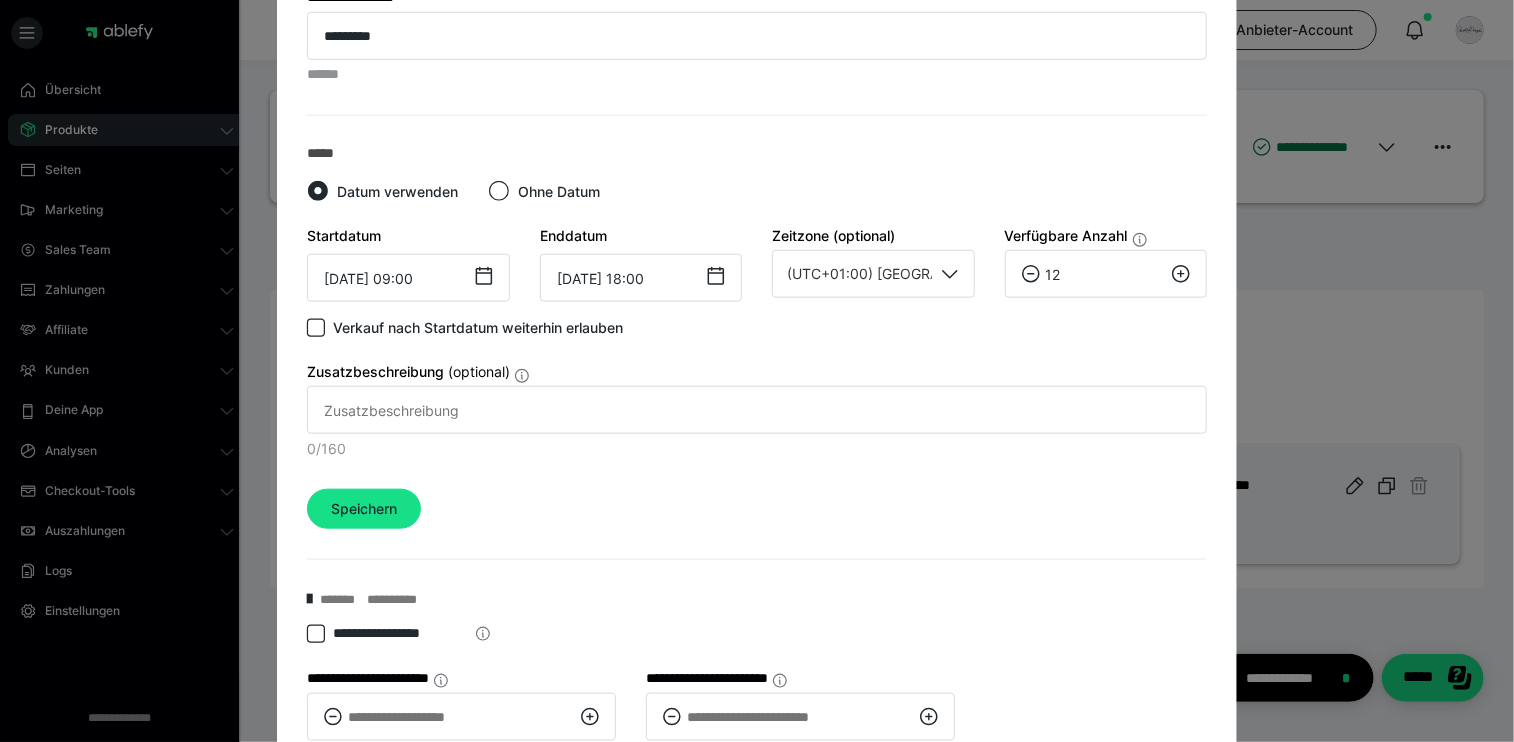 click 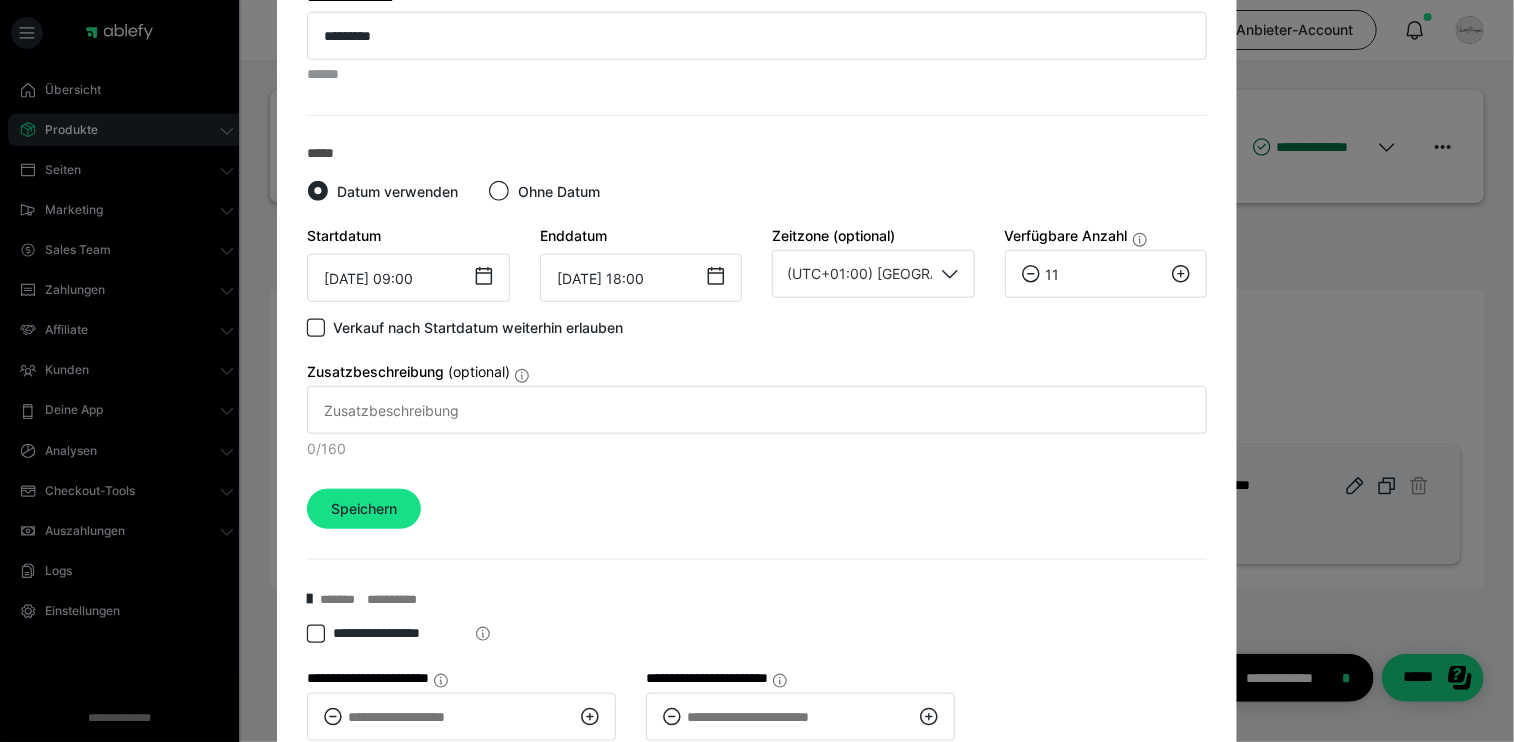 click 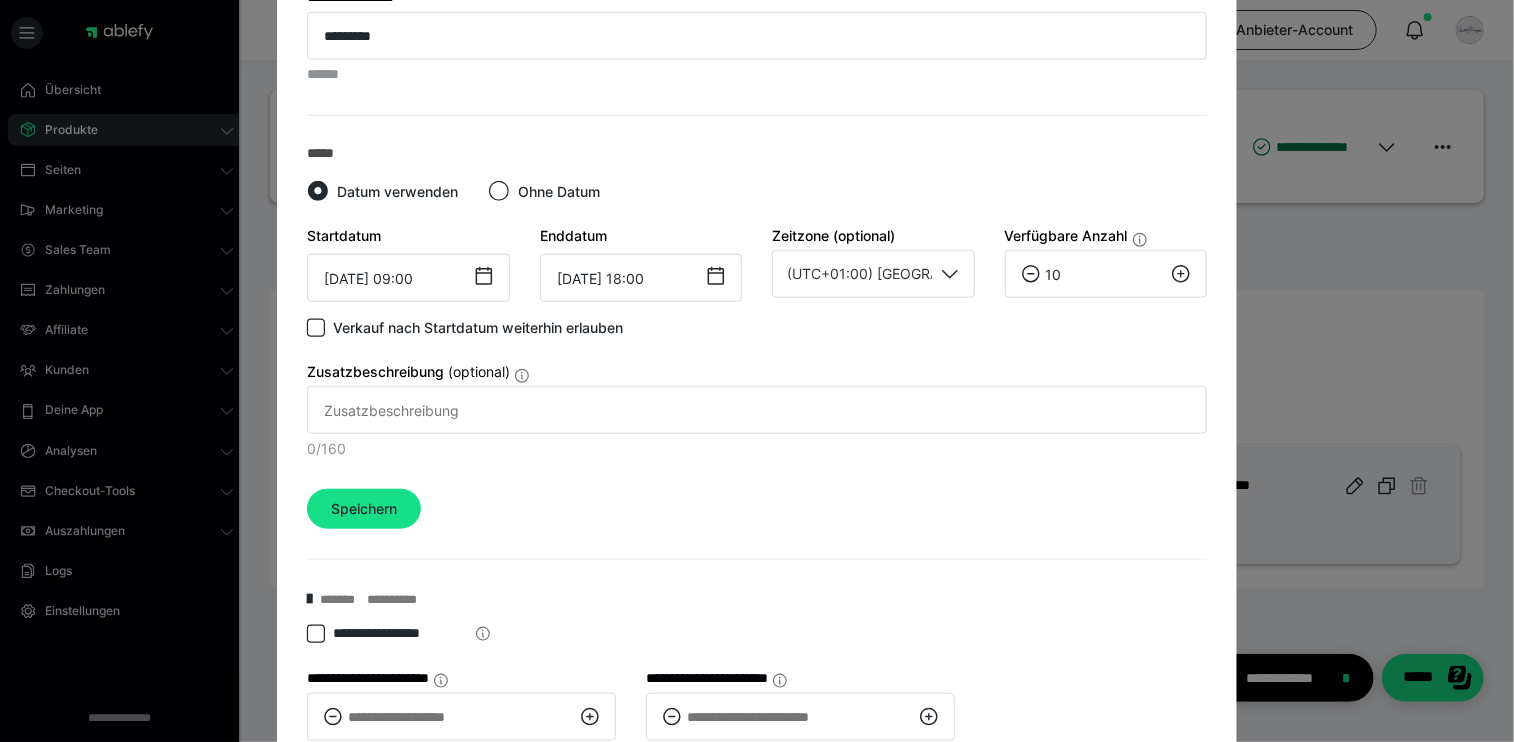 click 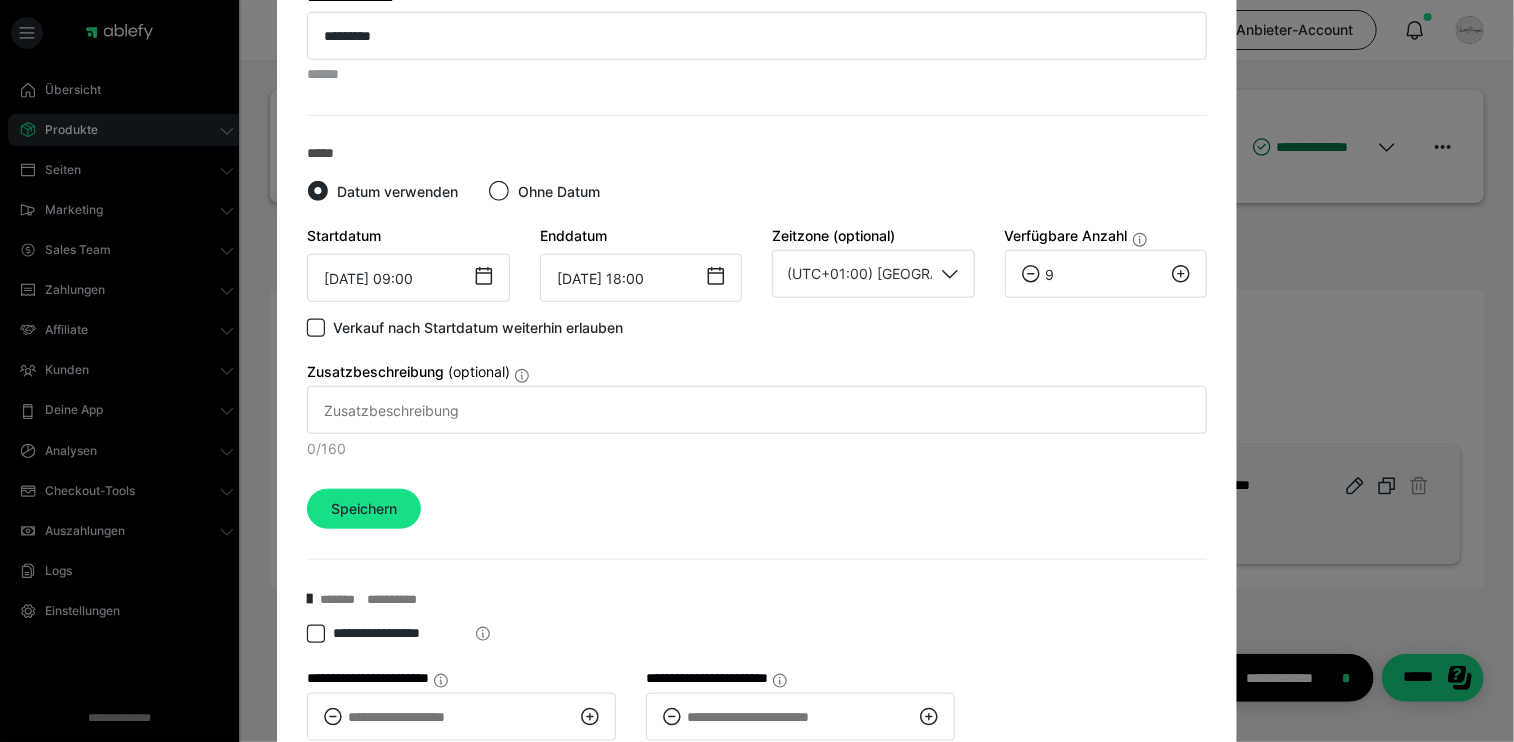 click 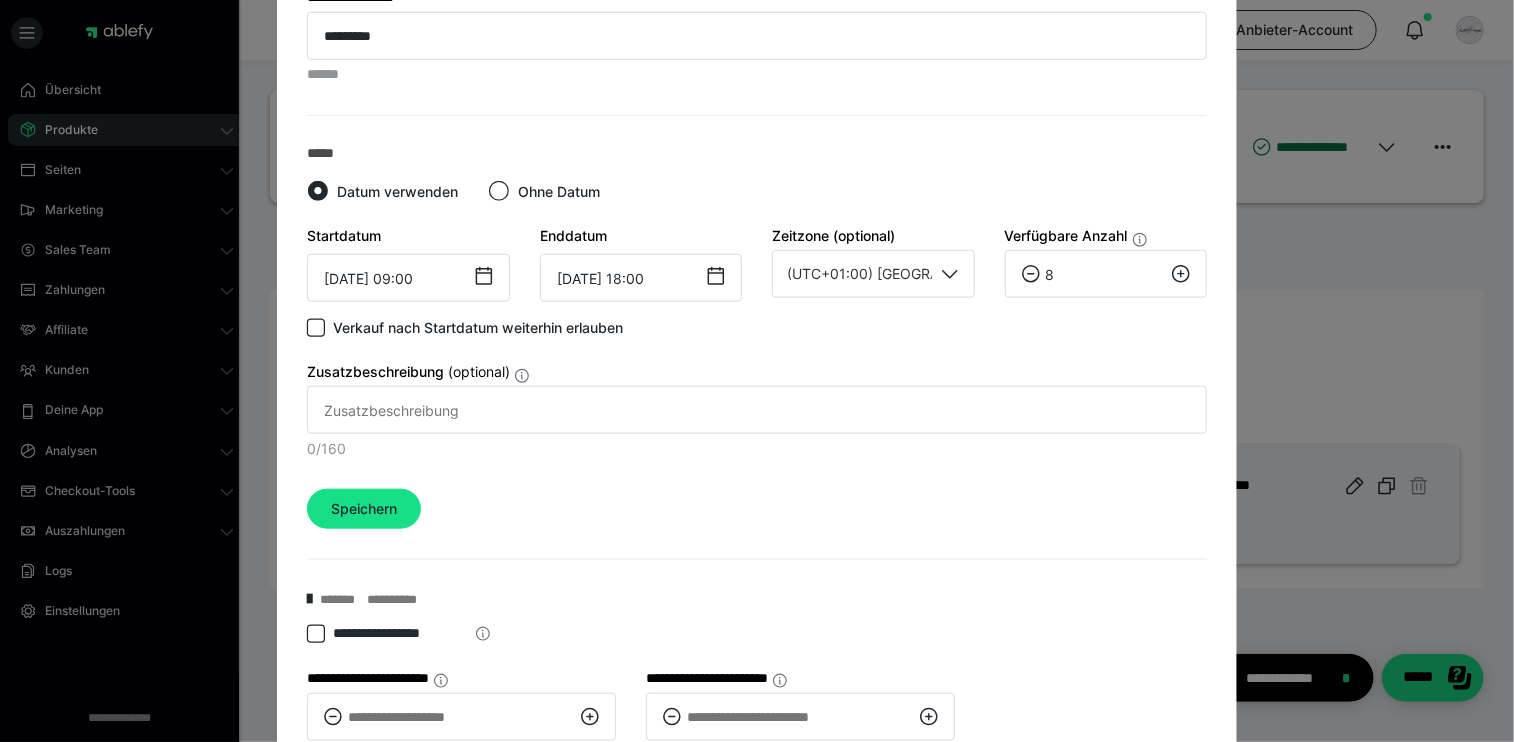 click 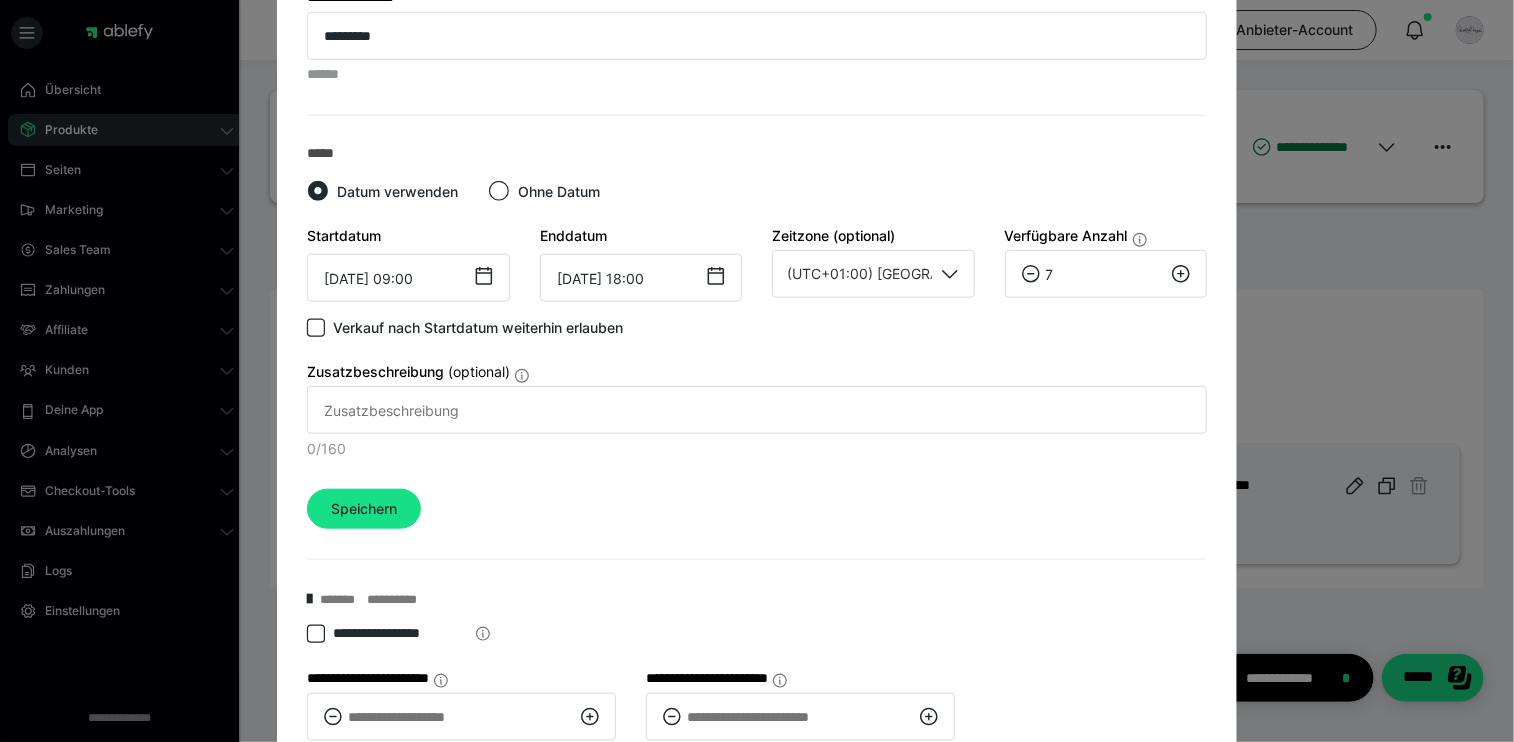 click 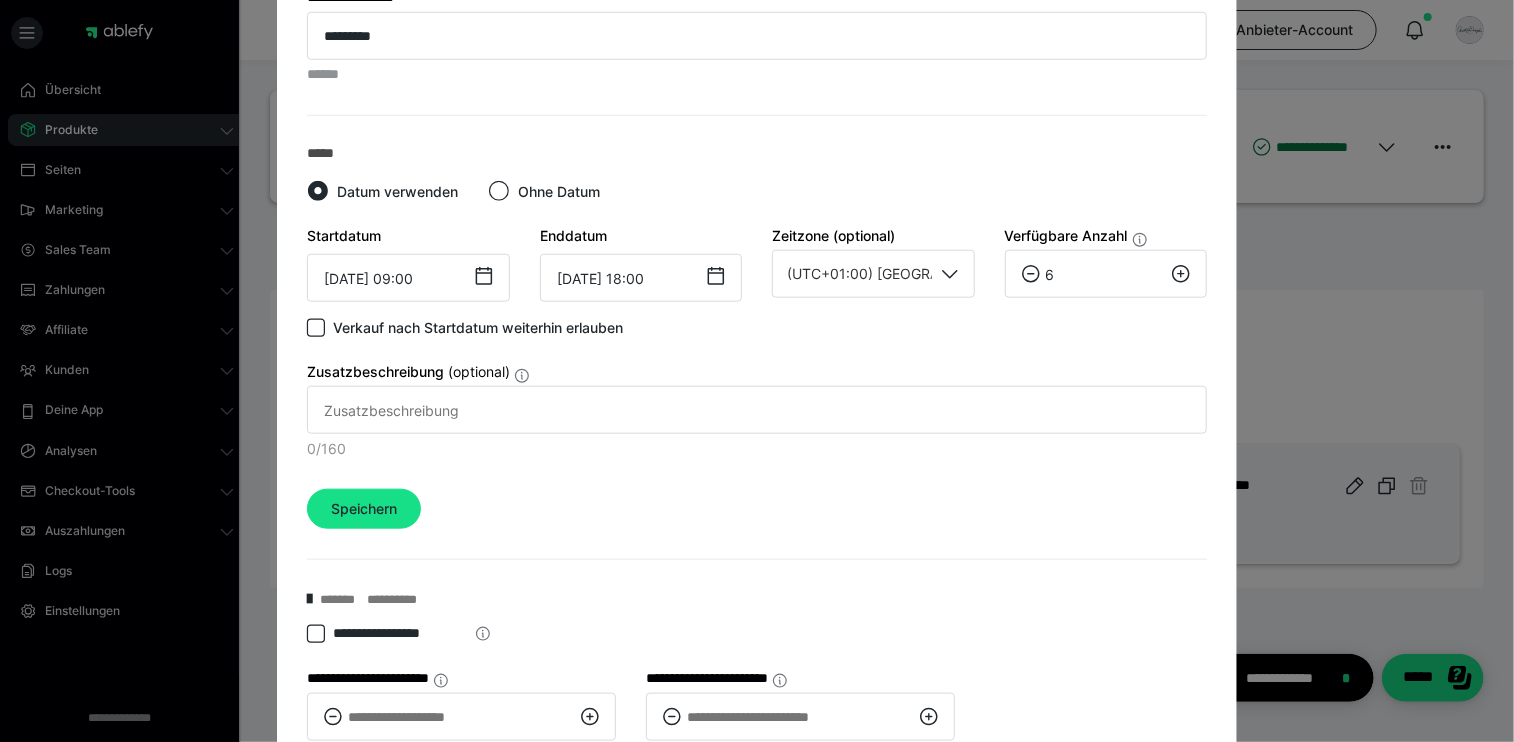 click 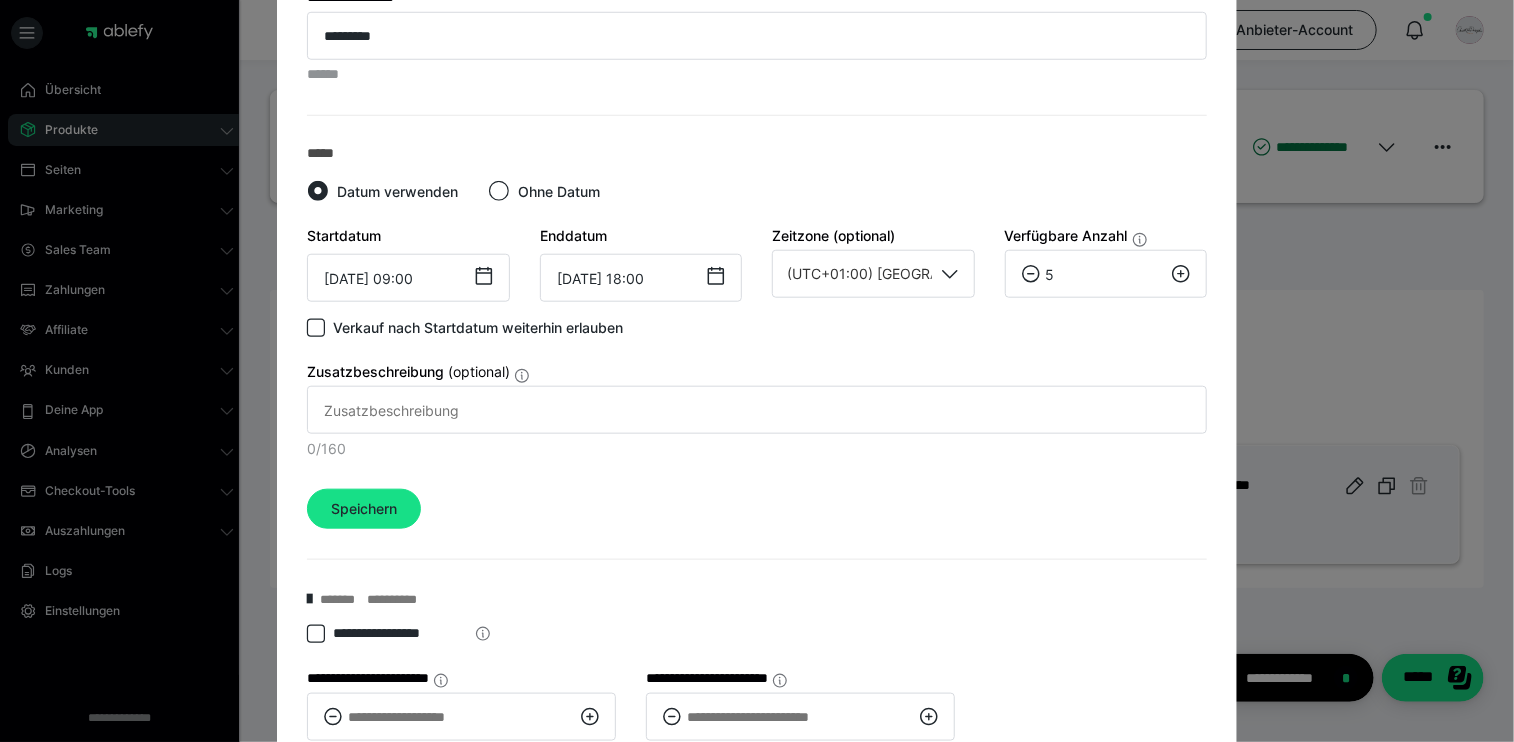click 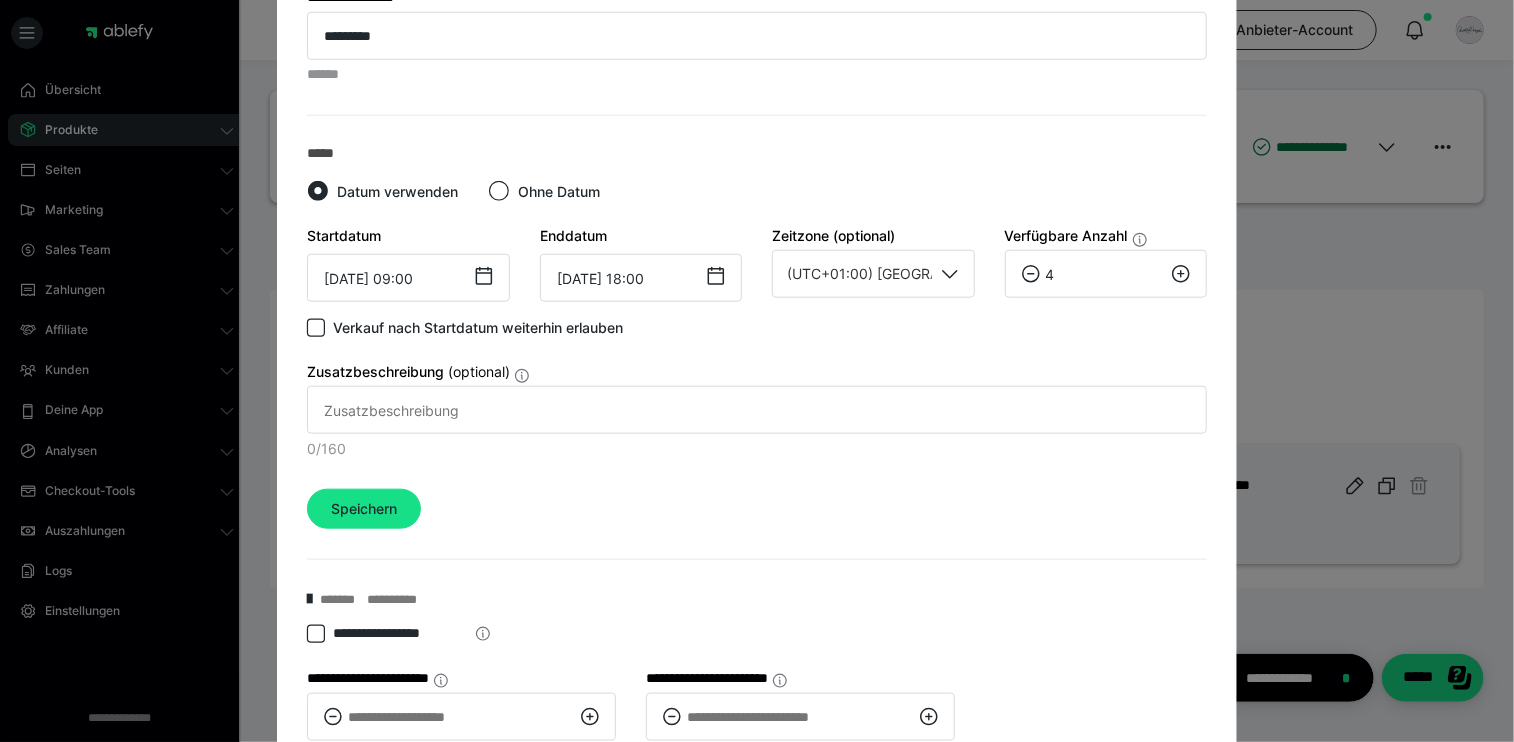 click 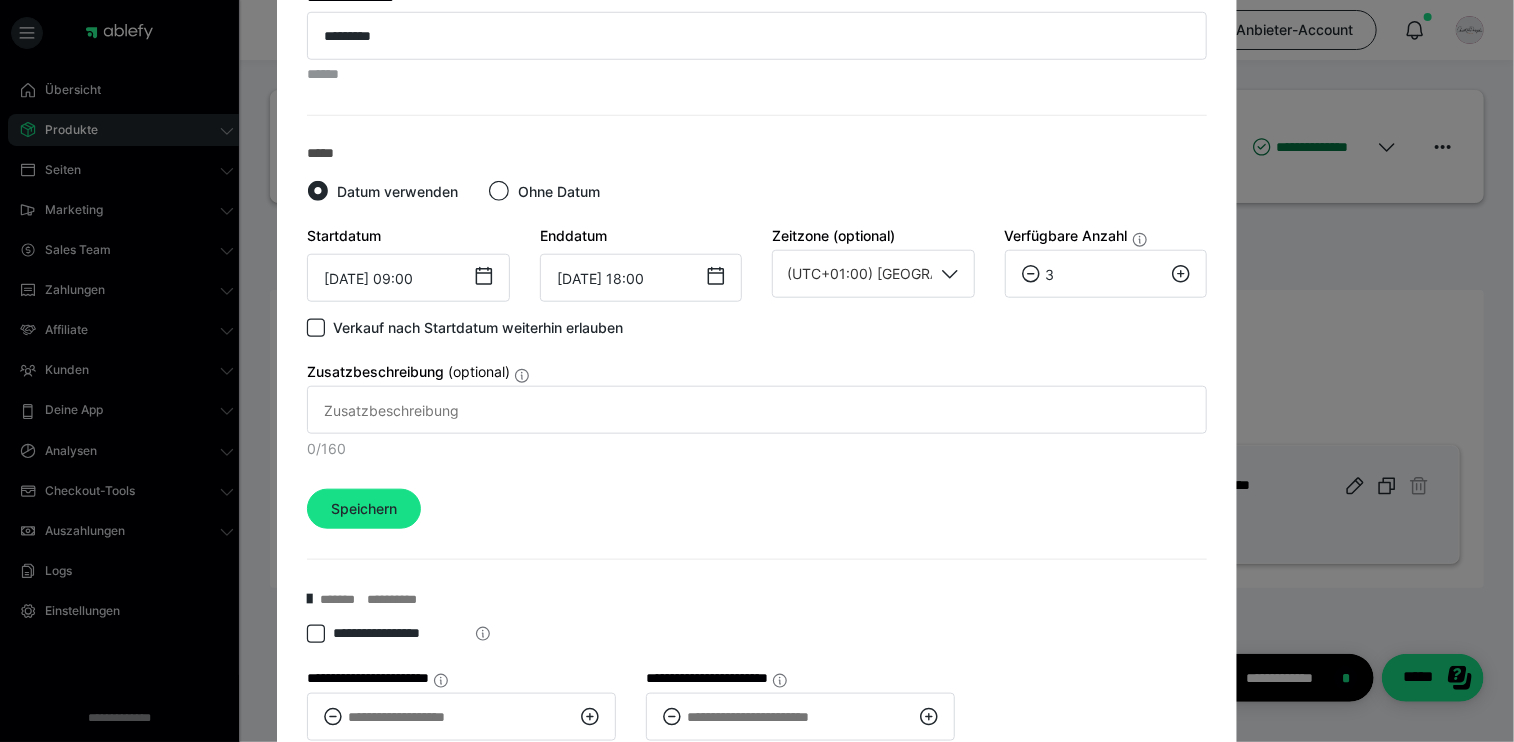 click 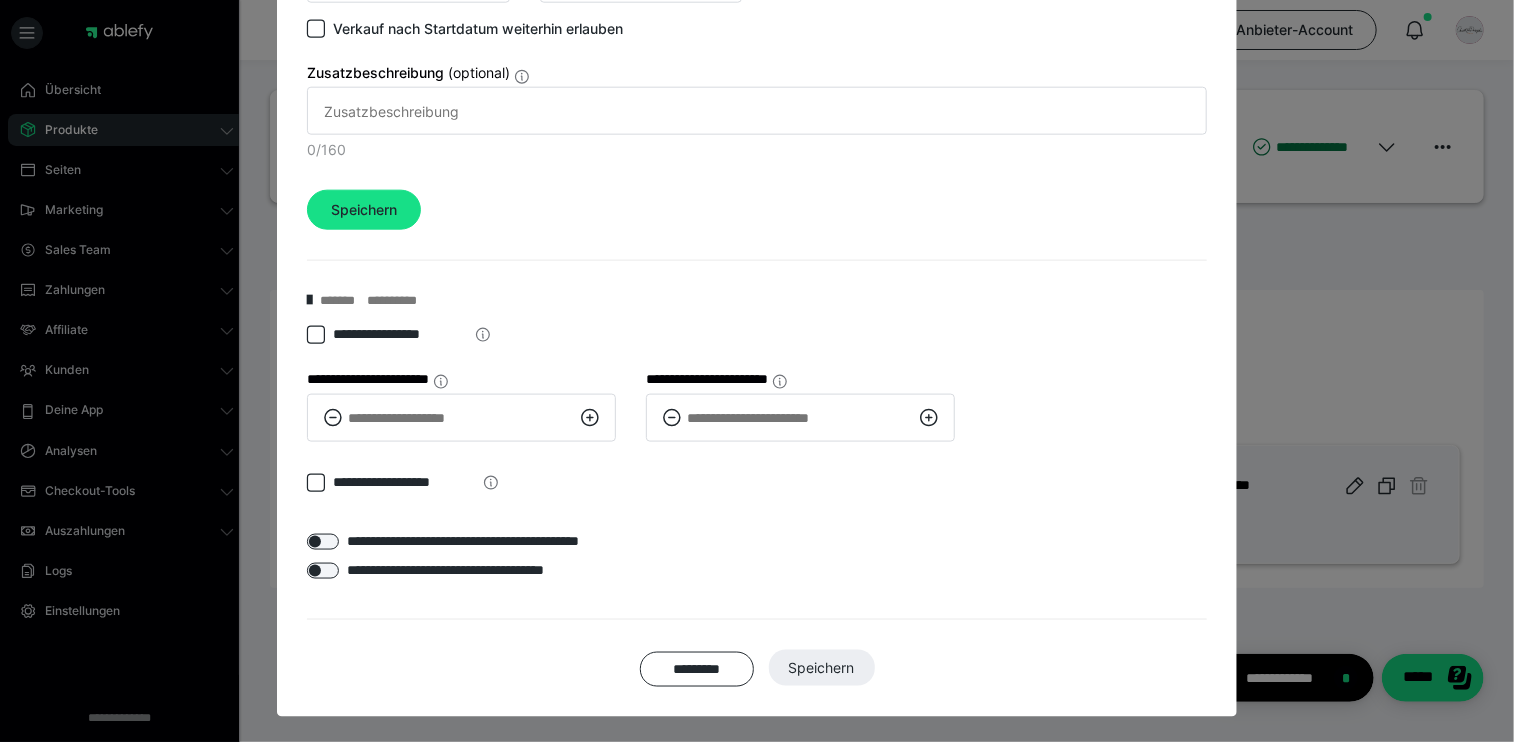 scroll, scrollTop: 1143, scrollLeft: 0, axis: vertical 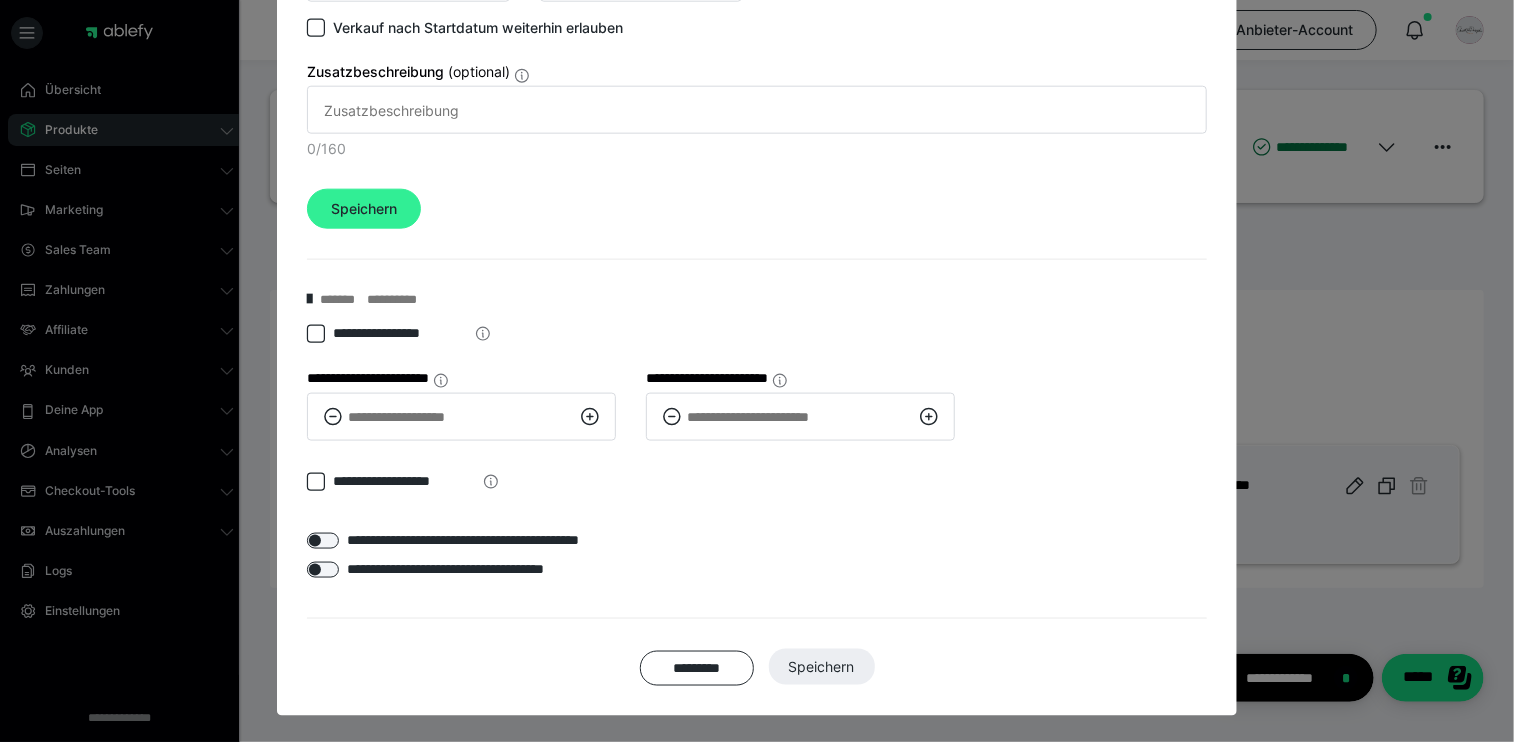click on "Speichern" at bounding box center [364, 209] 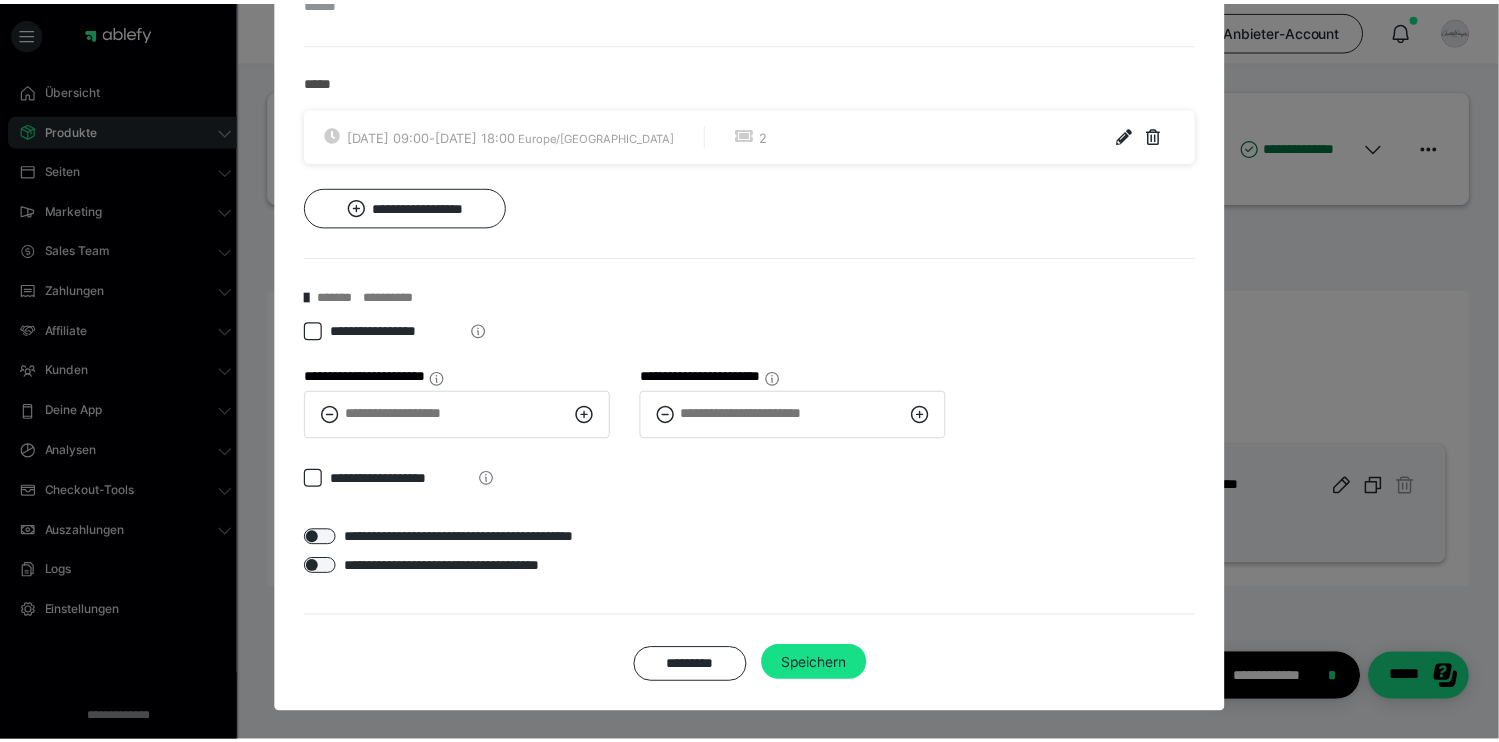 scroll, scrollTop: 912, scrollLeft: 0, axis: vertical 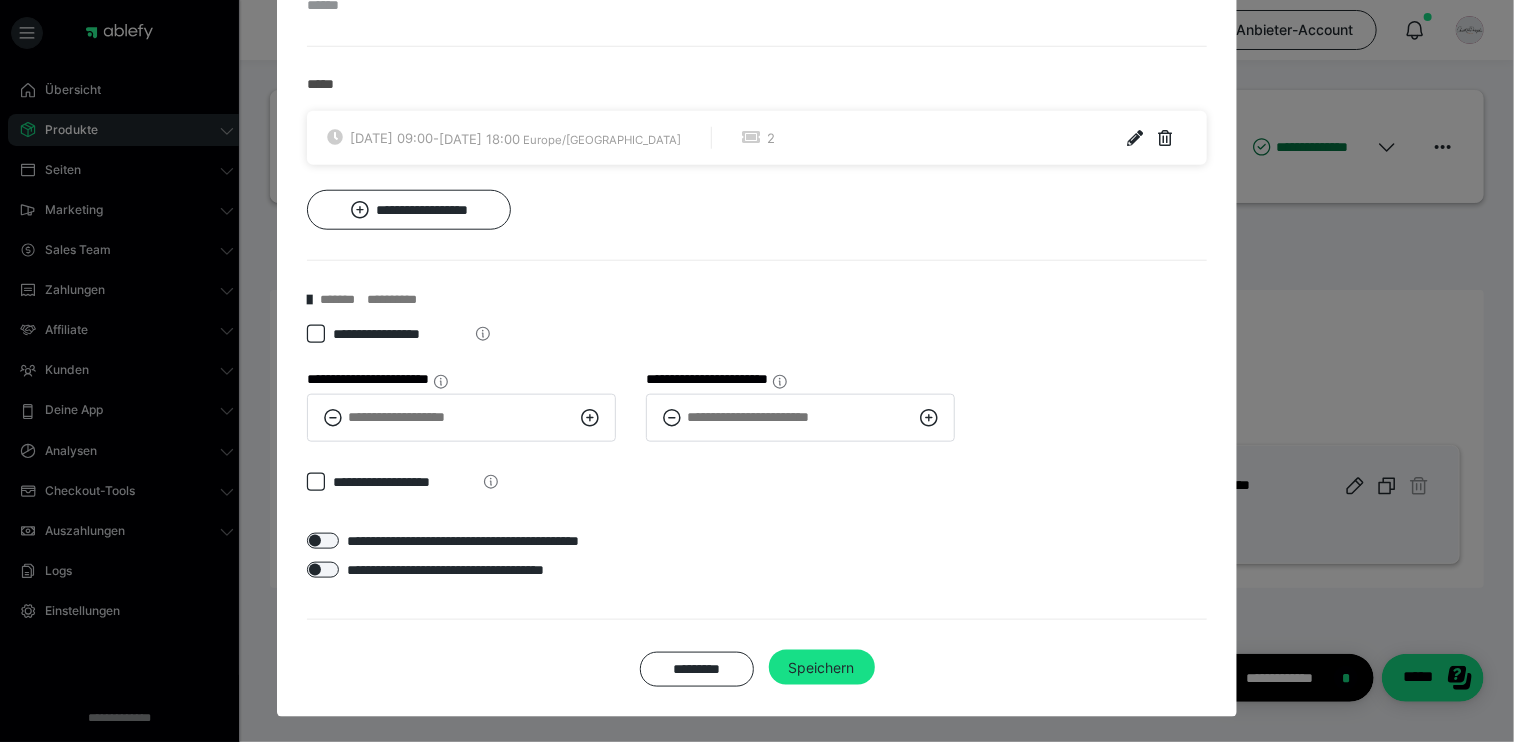 click on "Speichern" at bounding box center [822, 668] 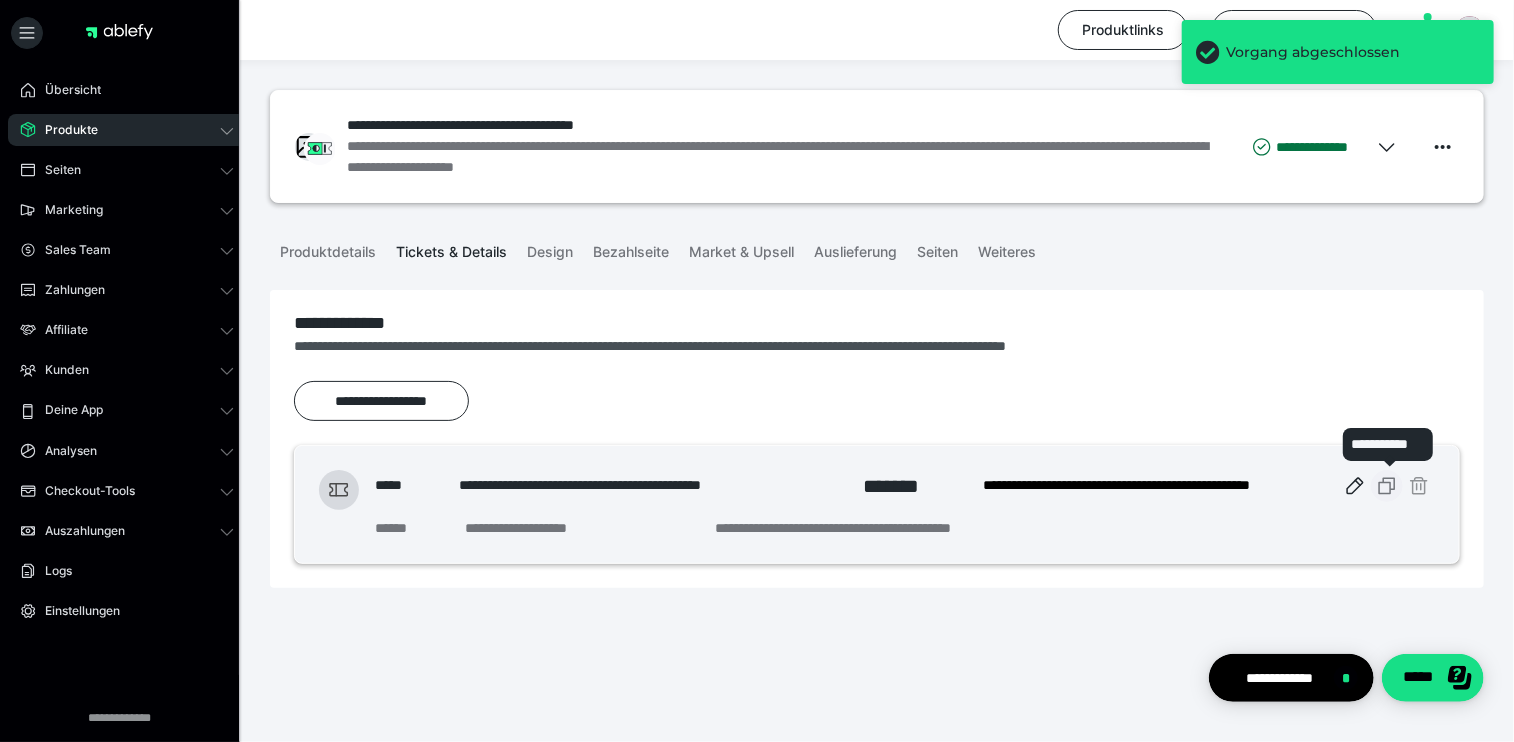 click 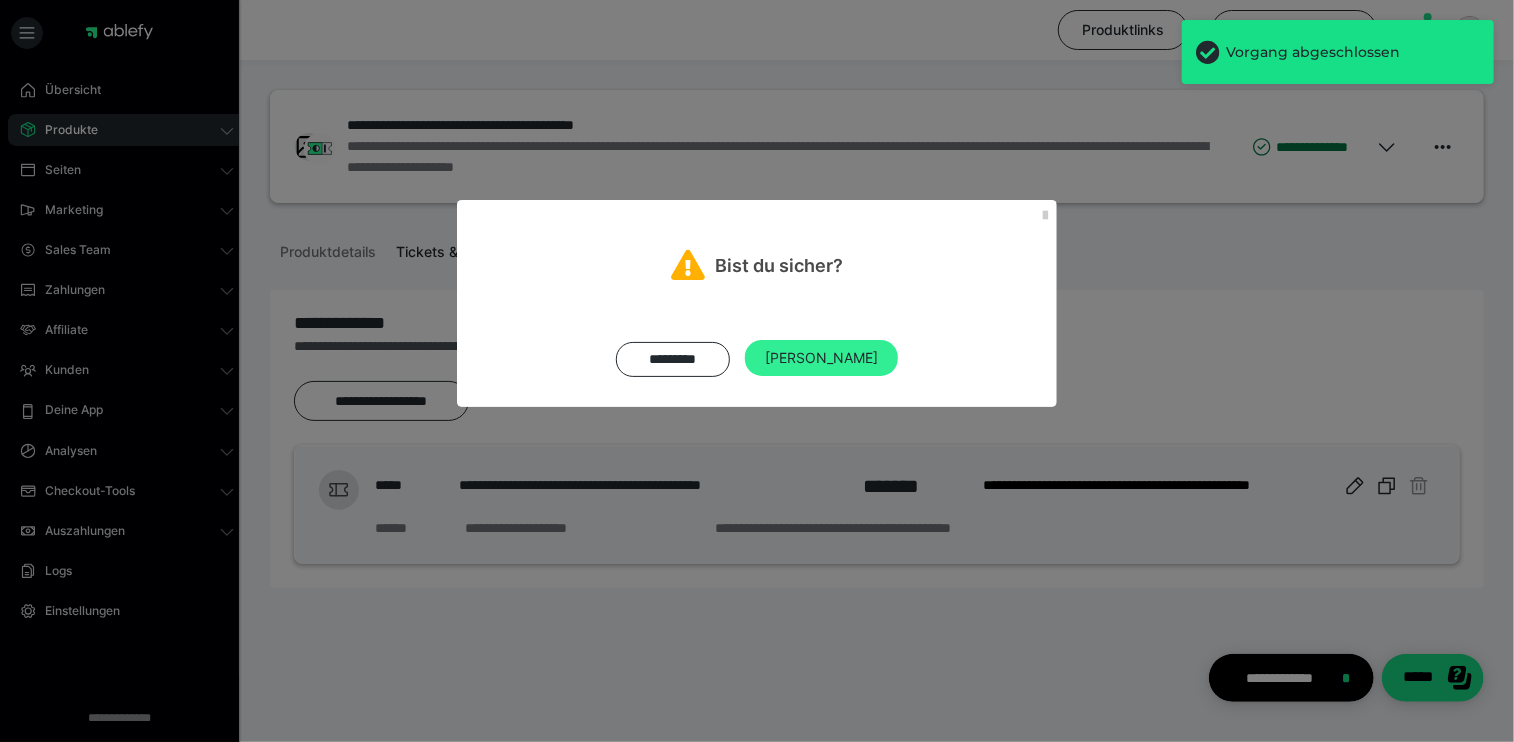 click on "[PERSON_NAME]" at bounding box center [821, 358] 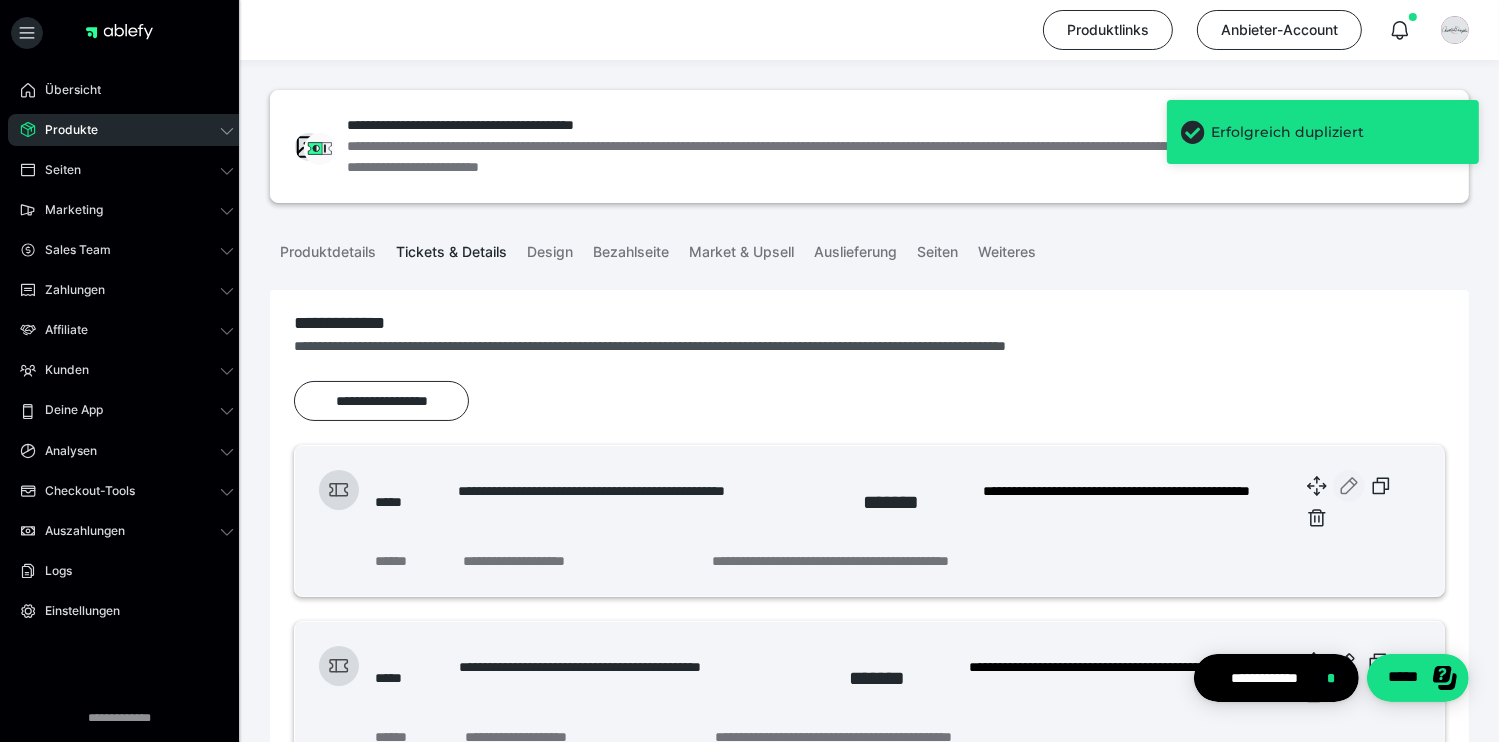click 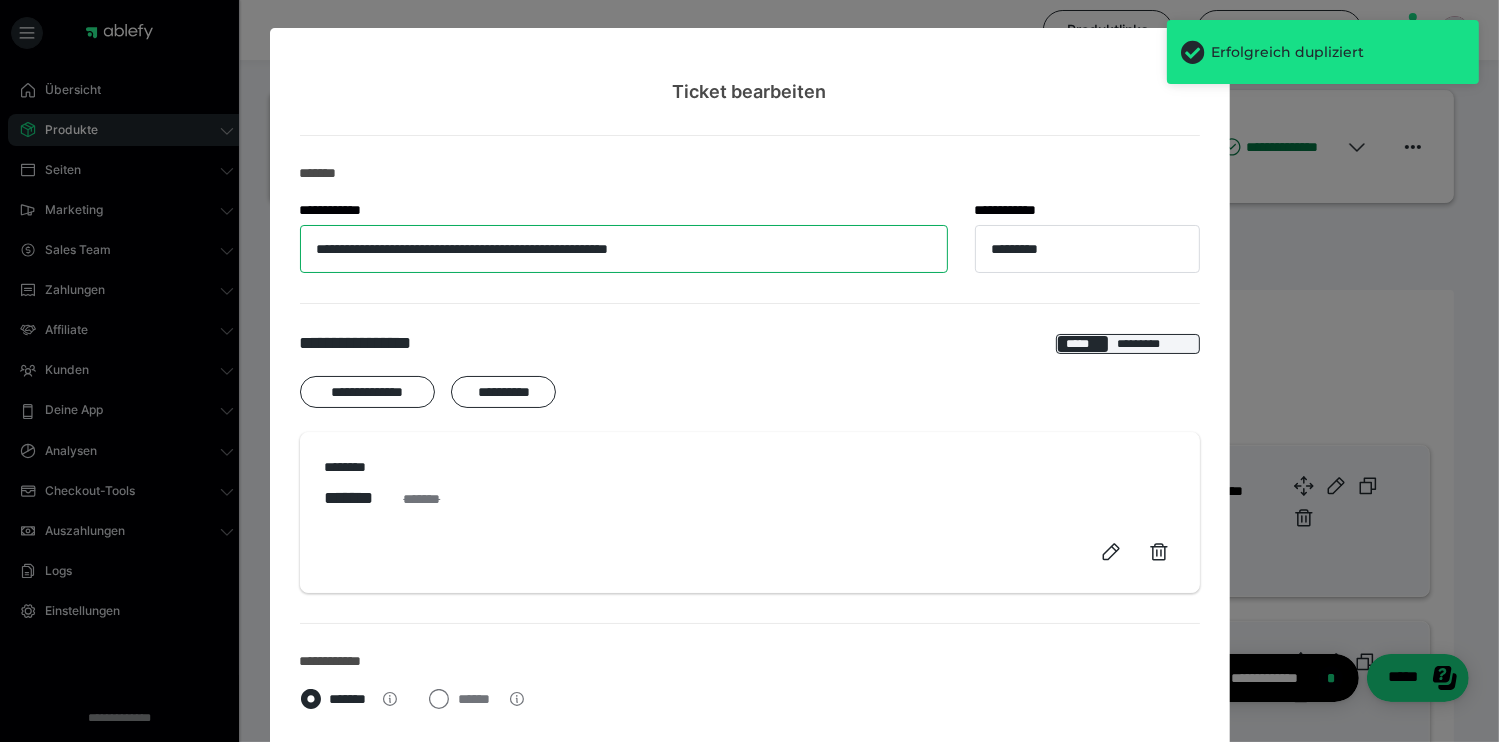 drag, startPoint x: 379, startPoint y: 245, endPoint x: 212, endPoint y: 237, distance: 167.19151 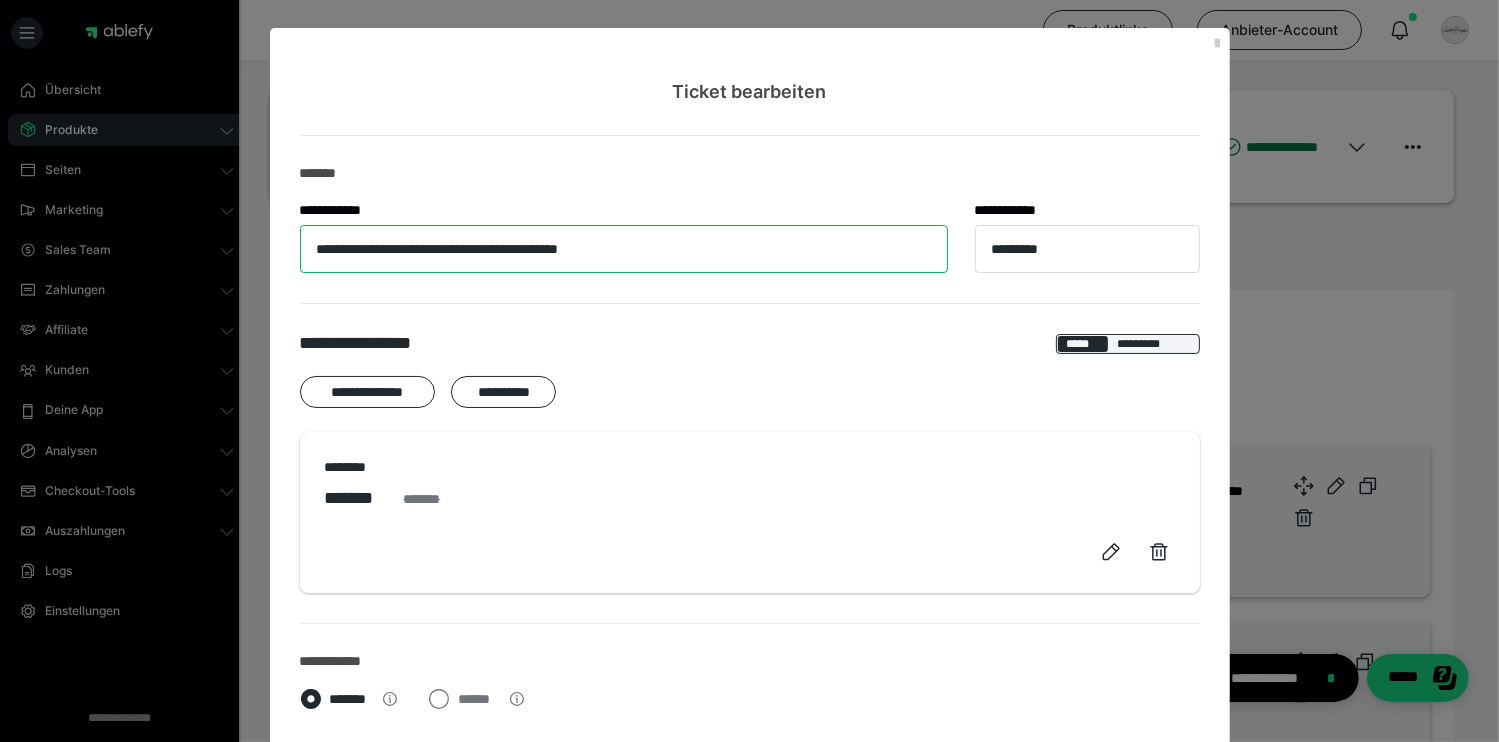 type on "**********" 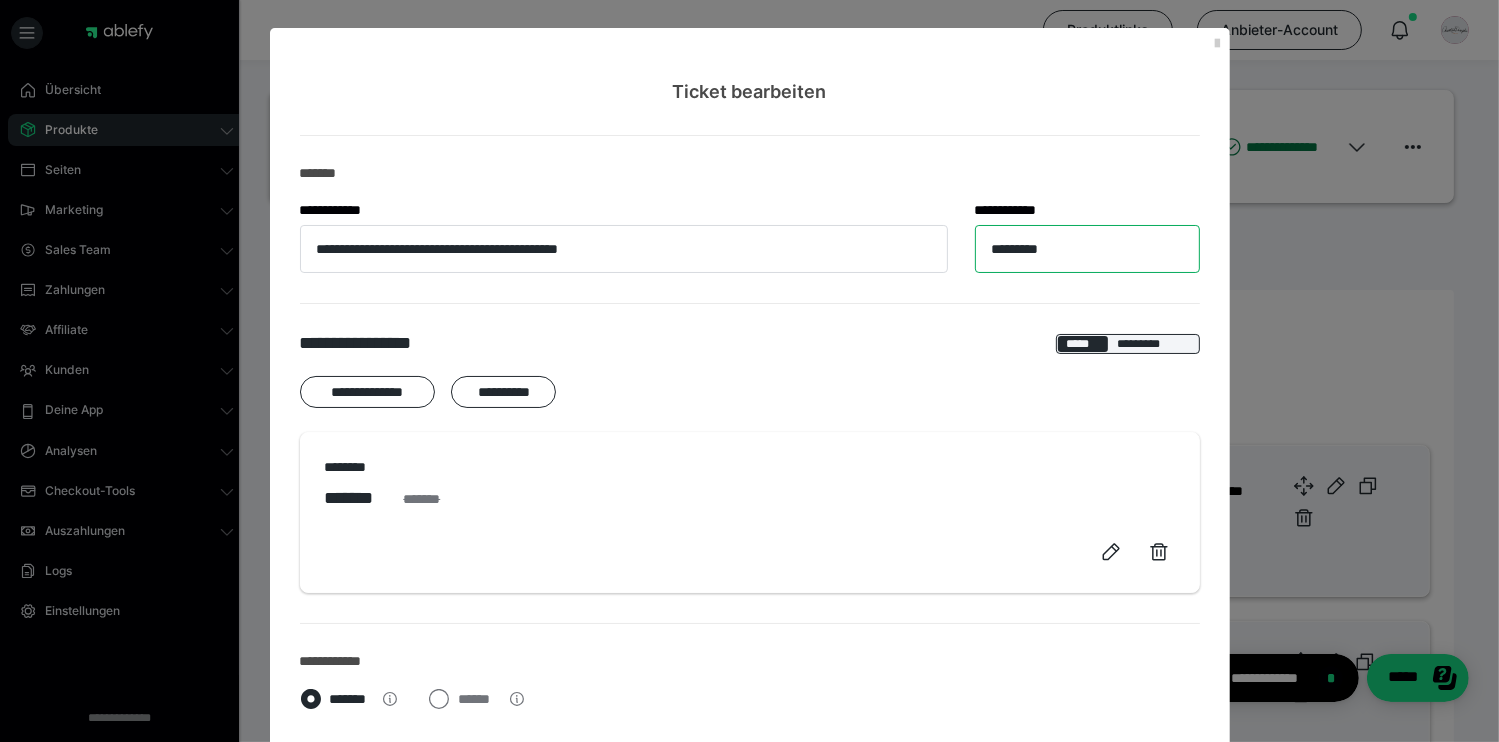 drag, startPoint x: 1081, startPoint y: 252, endPoint x: 869, endPoint y: 244, distance: 212.1509 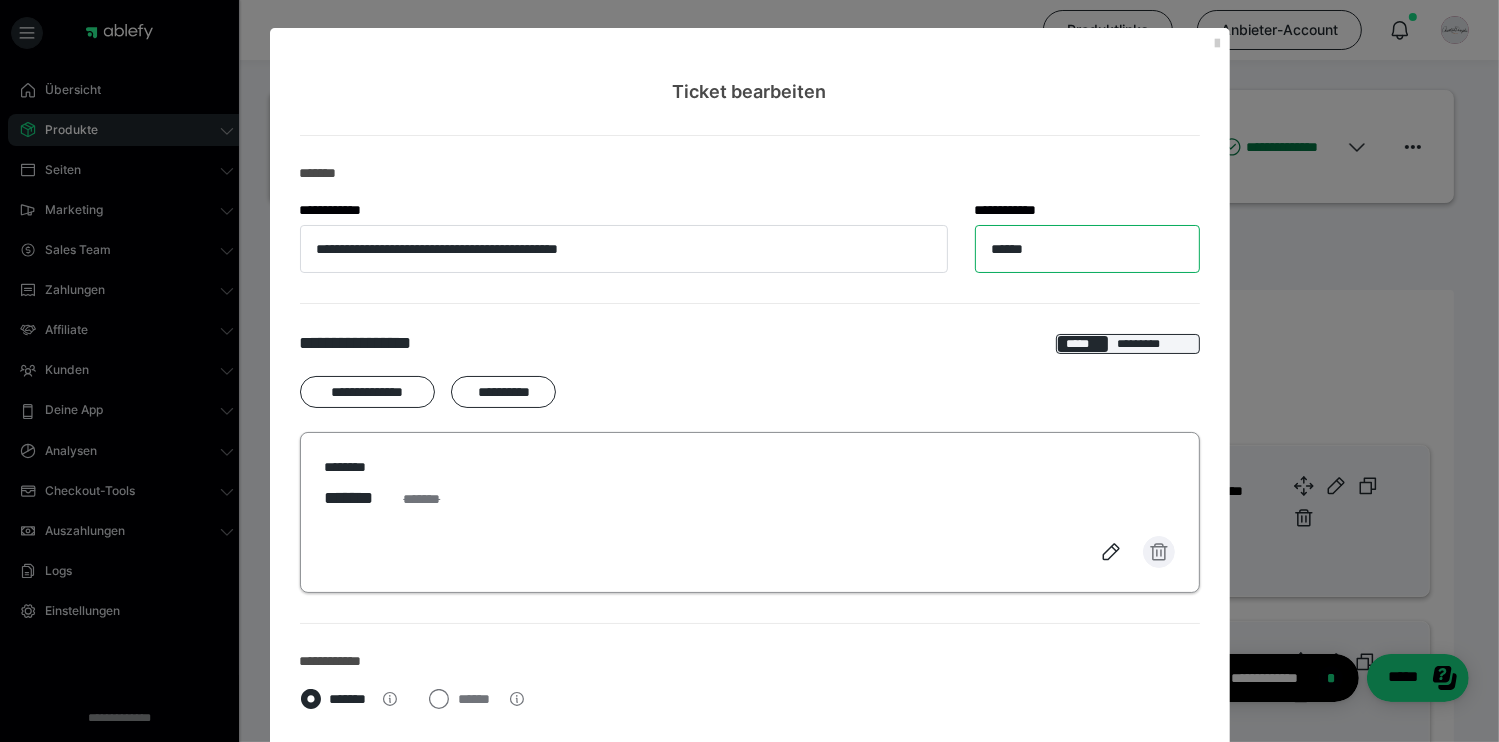 type on "******" 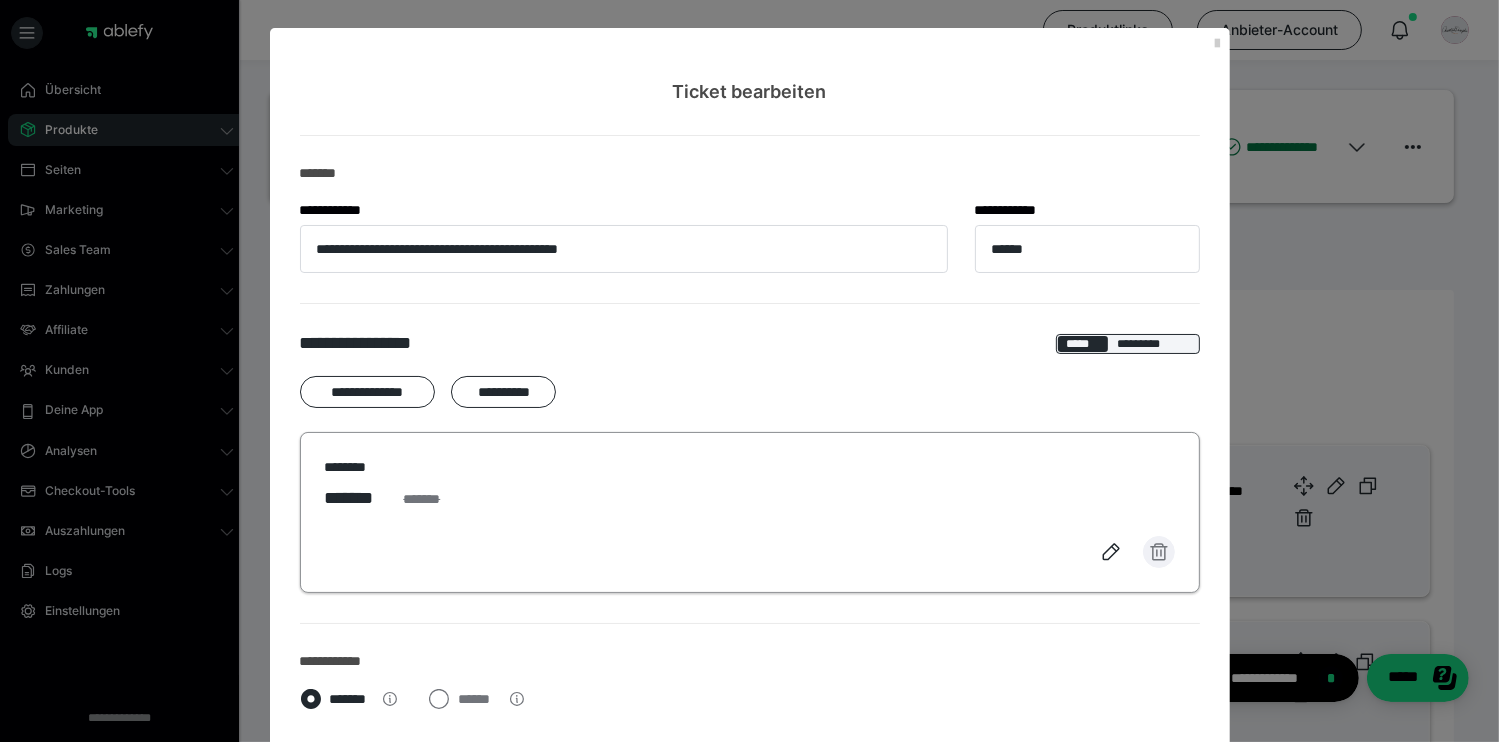 click 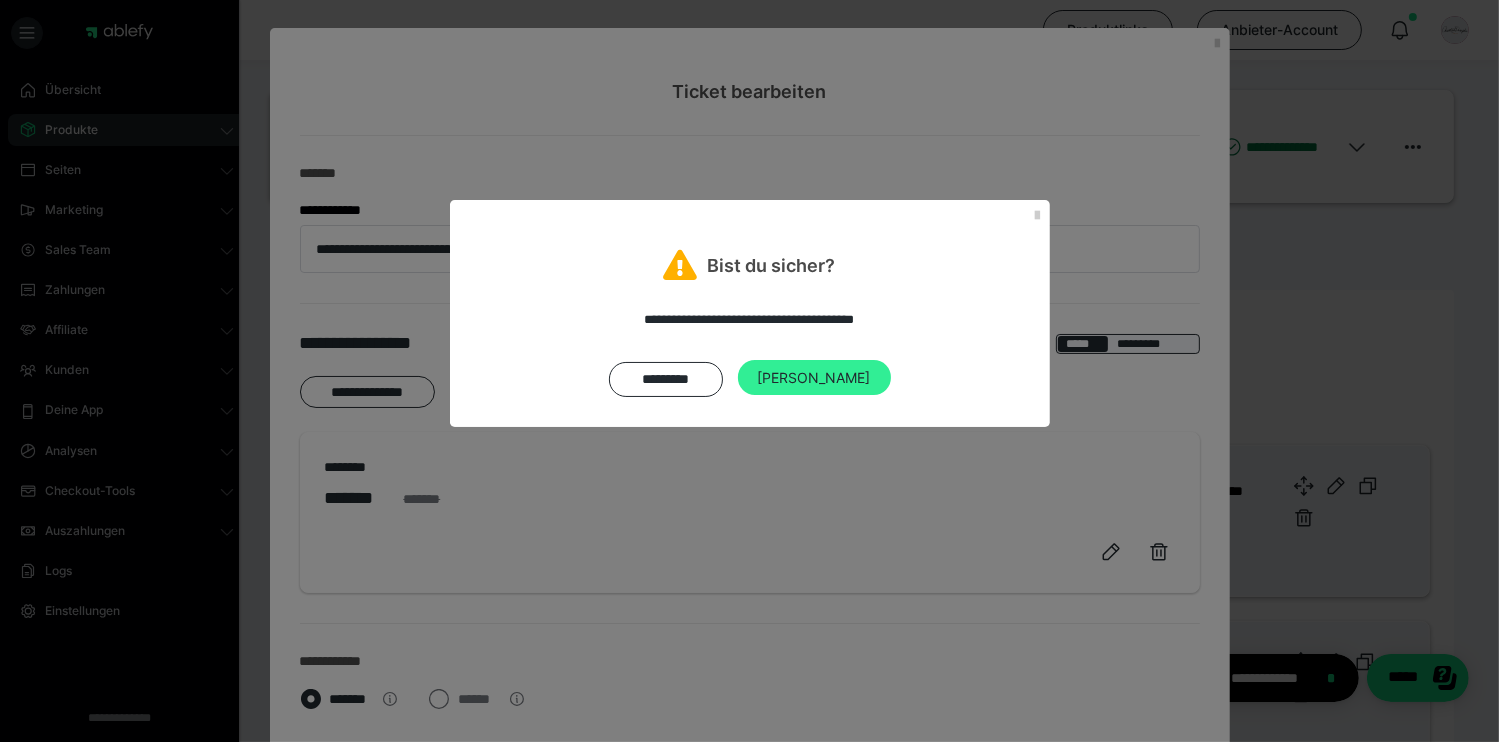 click on "[PERSON_NAME]" at bounding box center (814, 378) 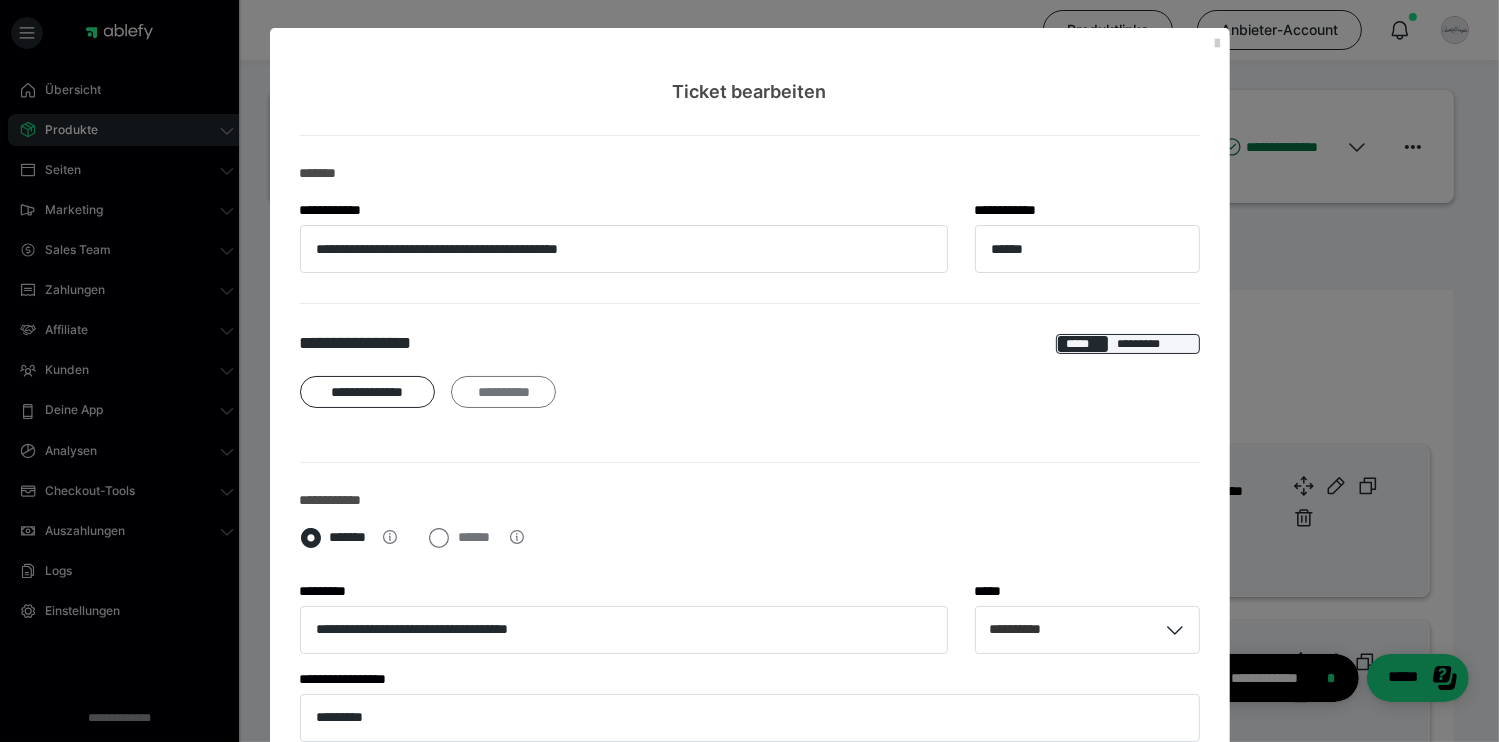 click on "**********" at bounding box center [503, 392] 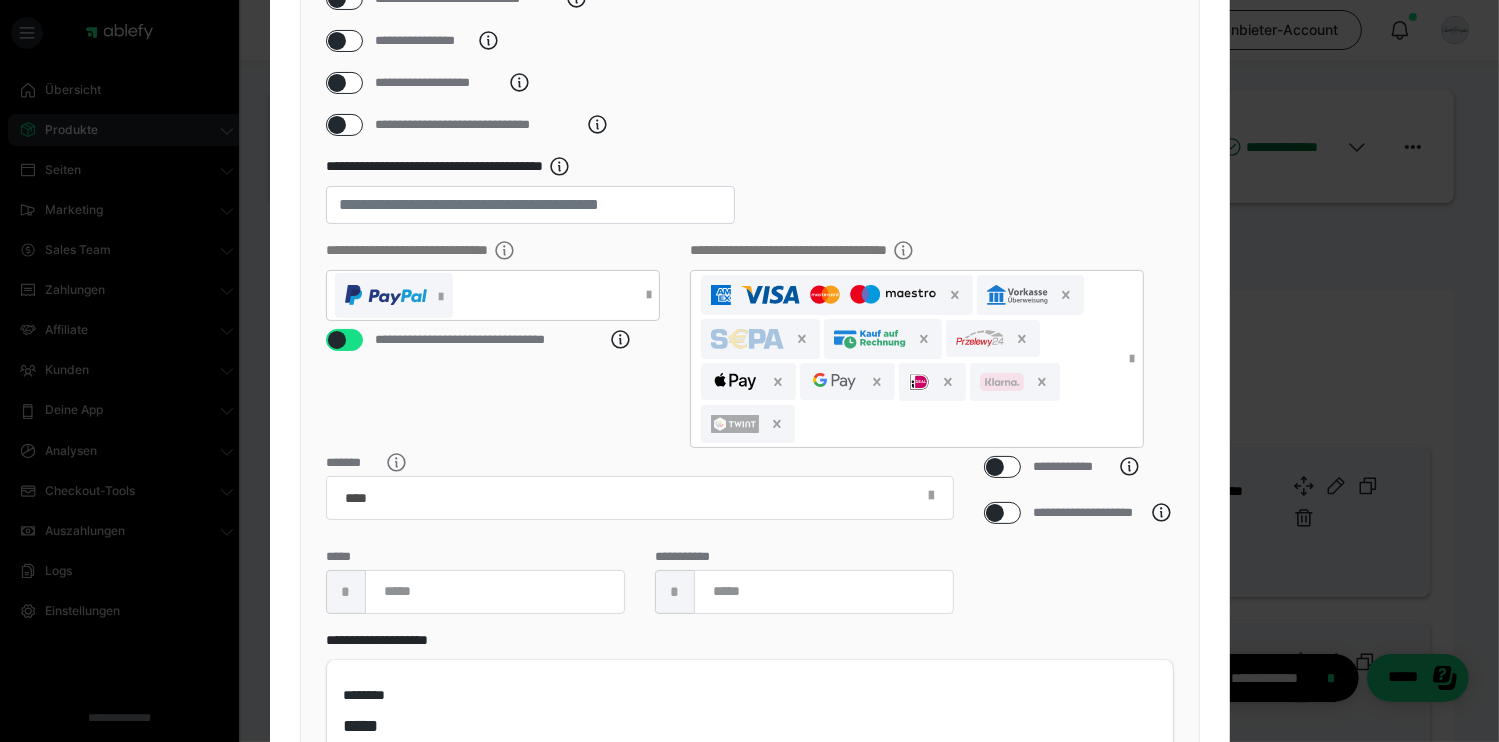 scroll, scrollTop: 300, scrollLeft: 0, axis: vertical 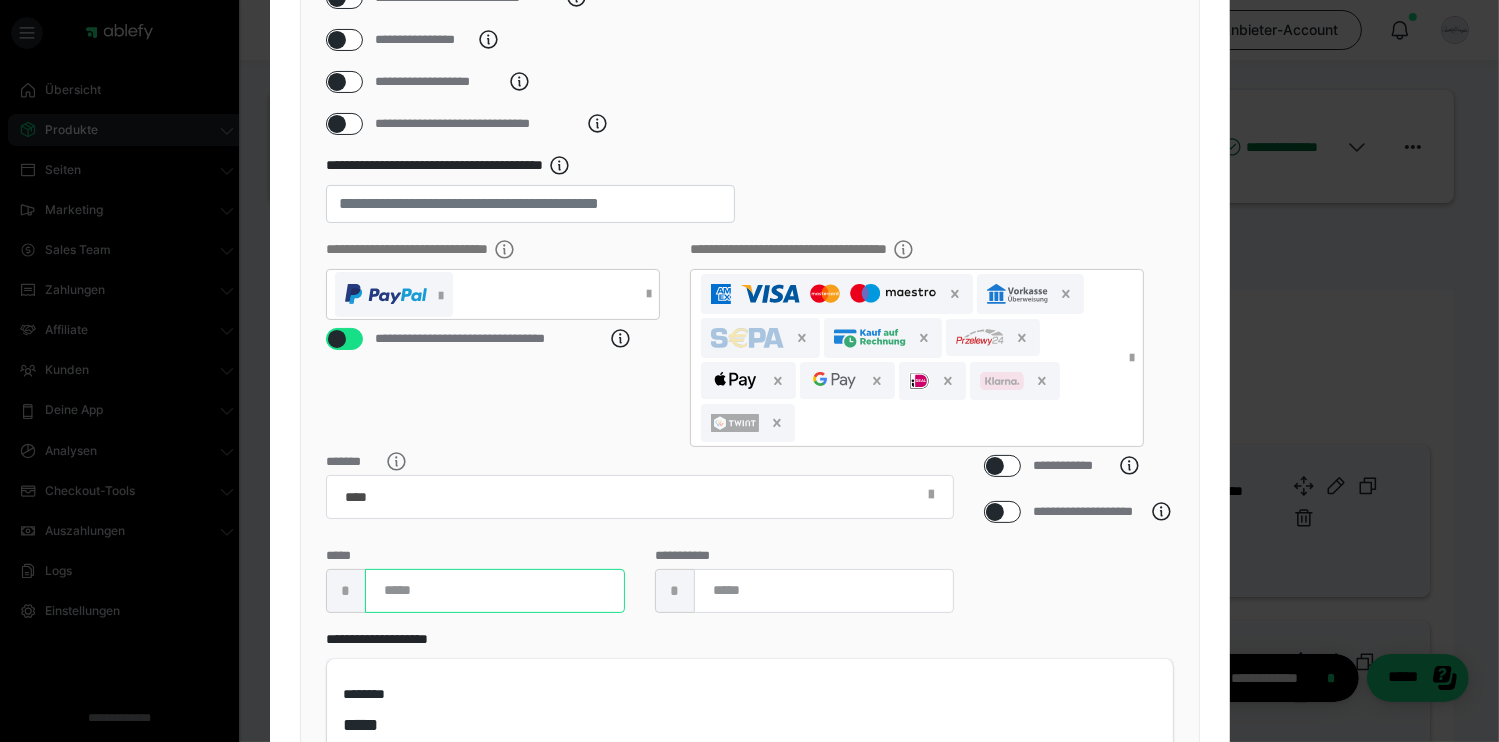 click at bounding box center (495, 591) 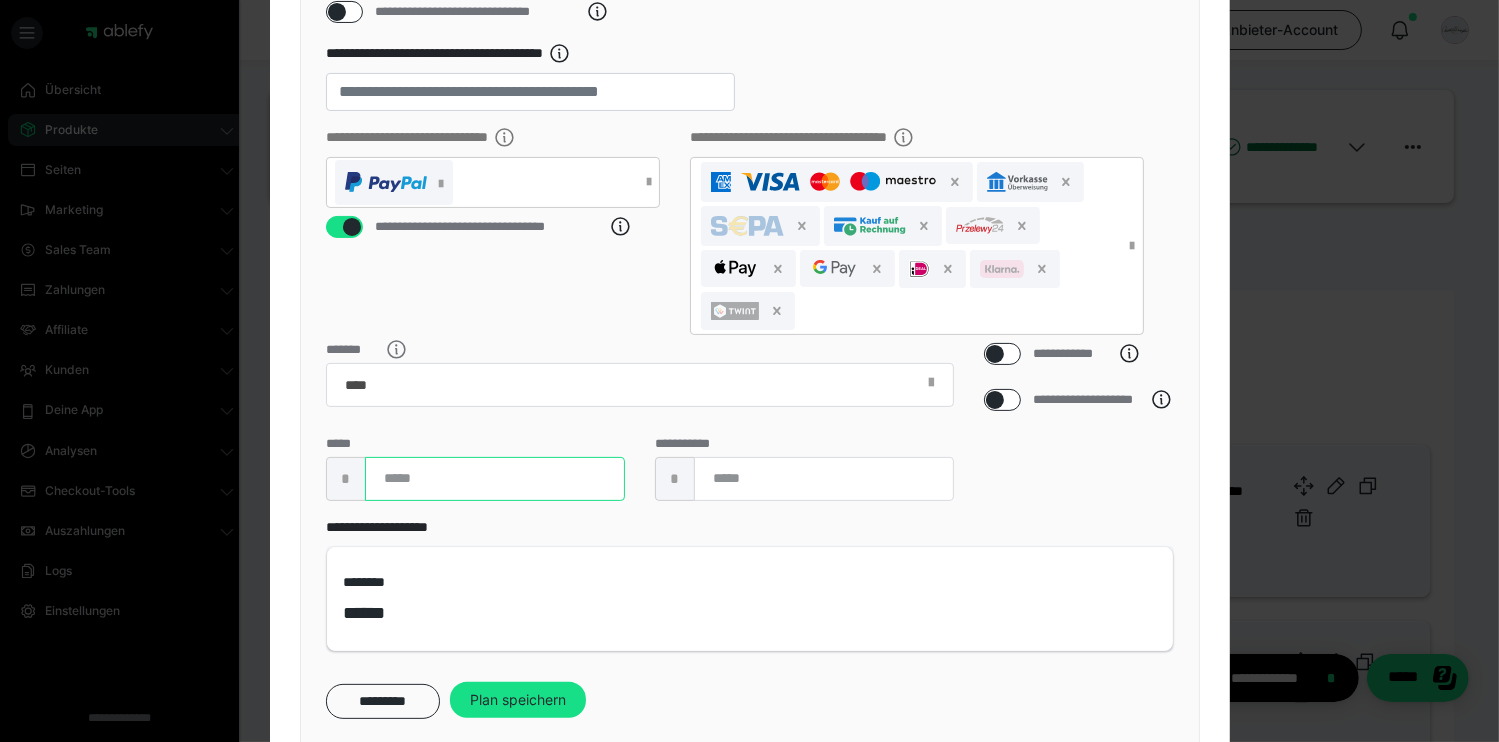 scroll, scrollTop: 498, scrollLeft: 0, axis: vertical 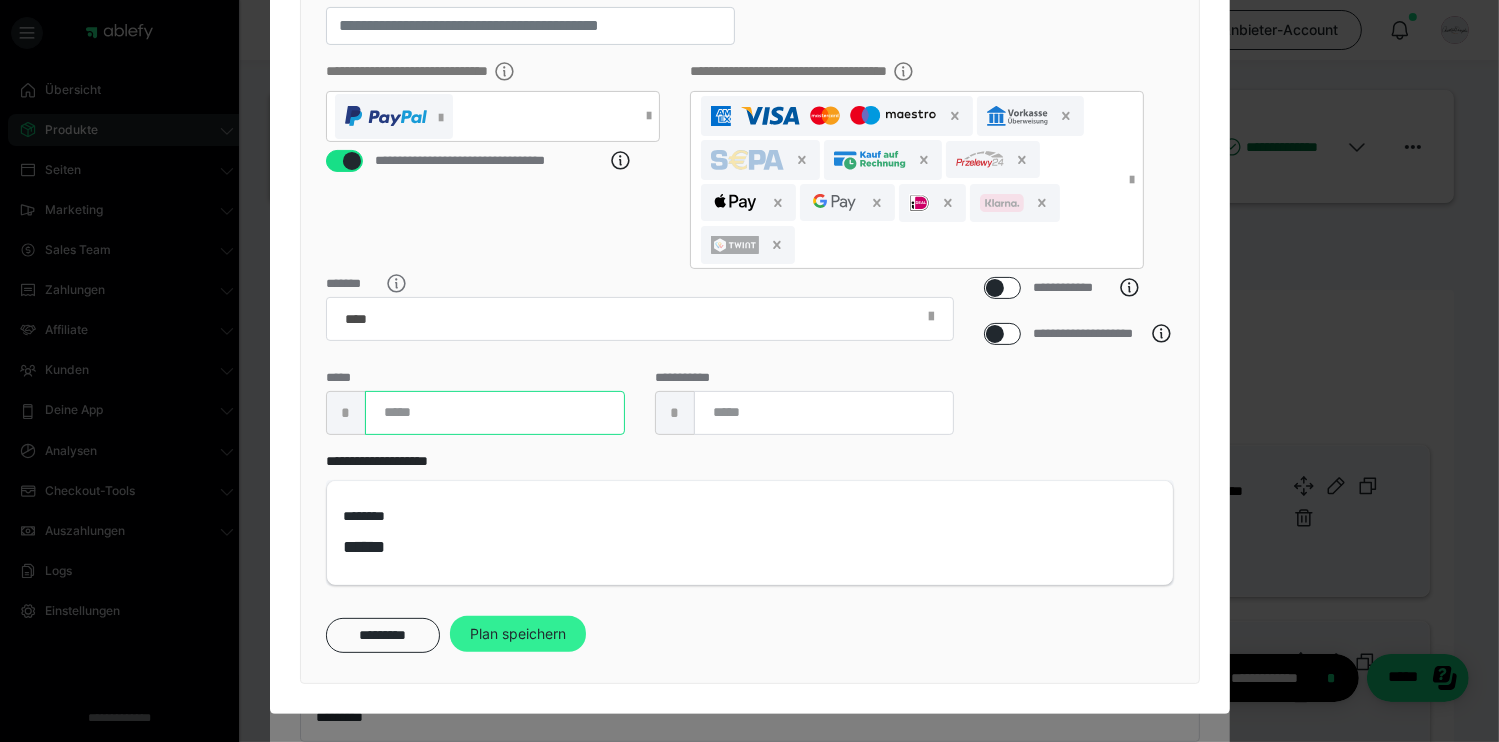type on "**" 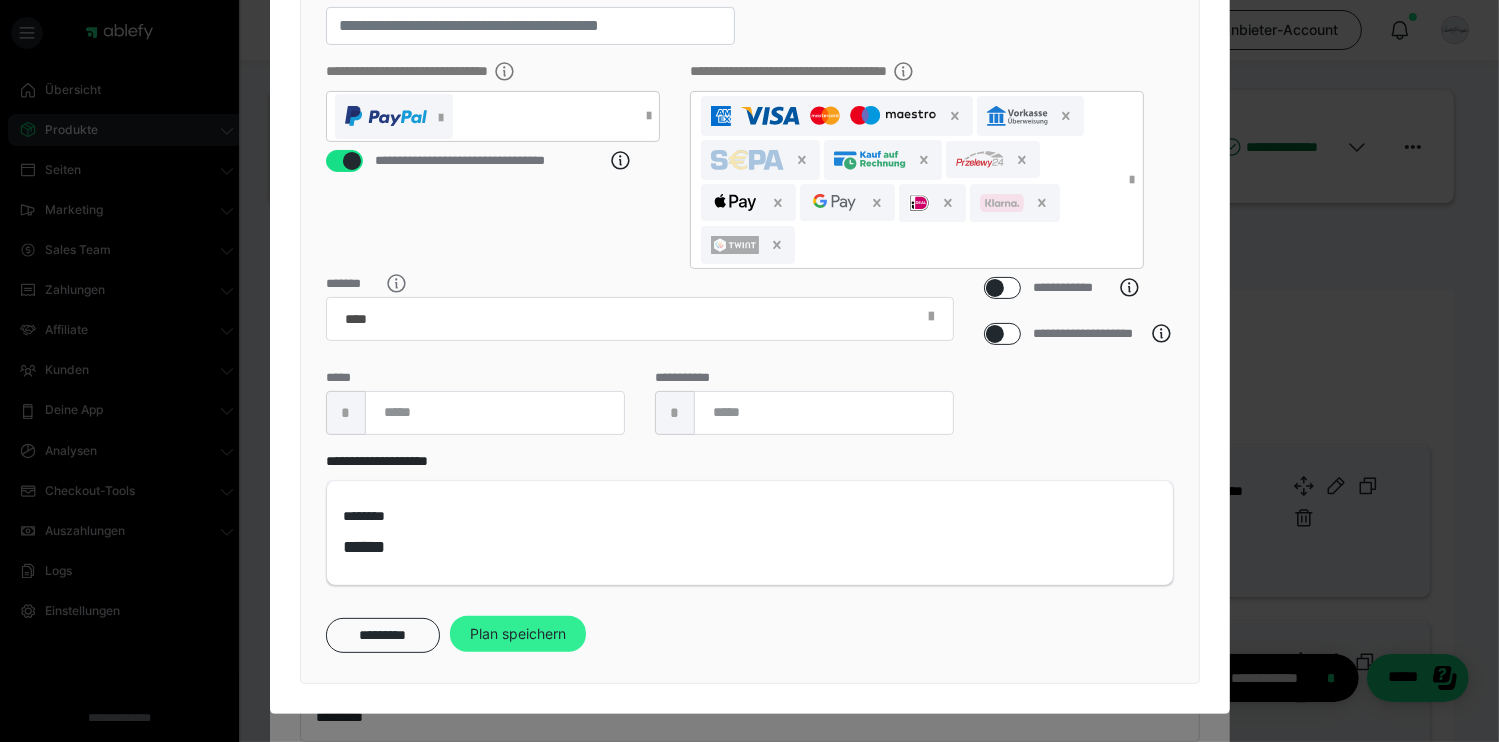 click on "Plan speichern" at bounding box center [518, 634] 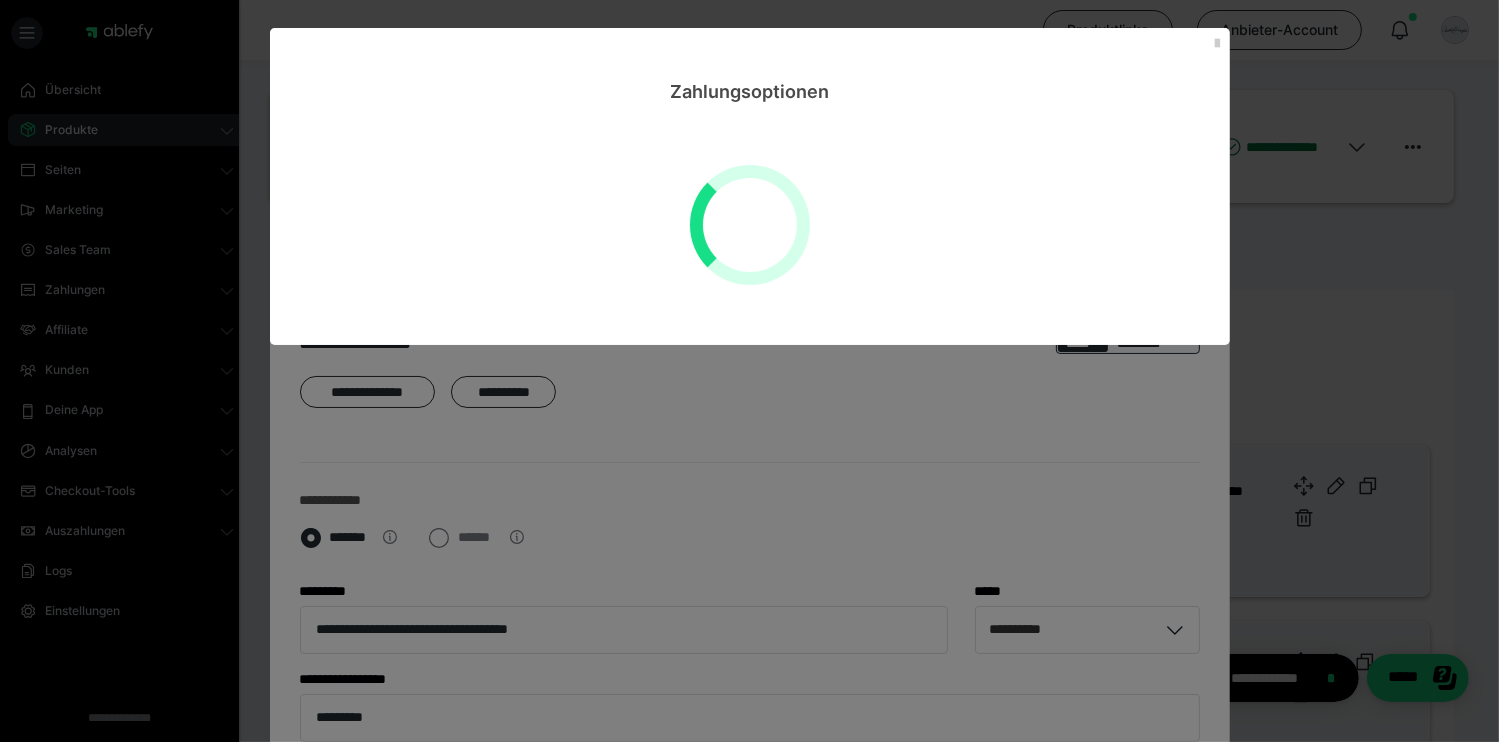 scroll, scrollTop: 0, scrollLeft: 0, axis: both 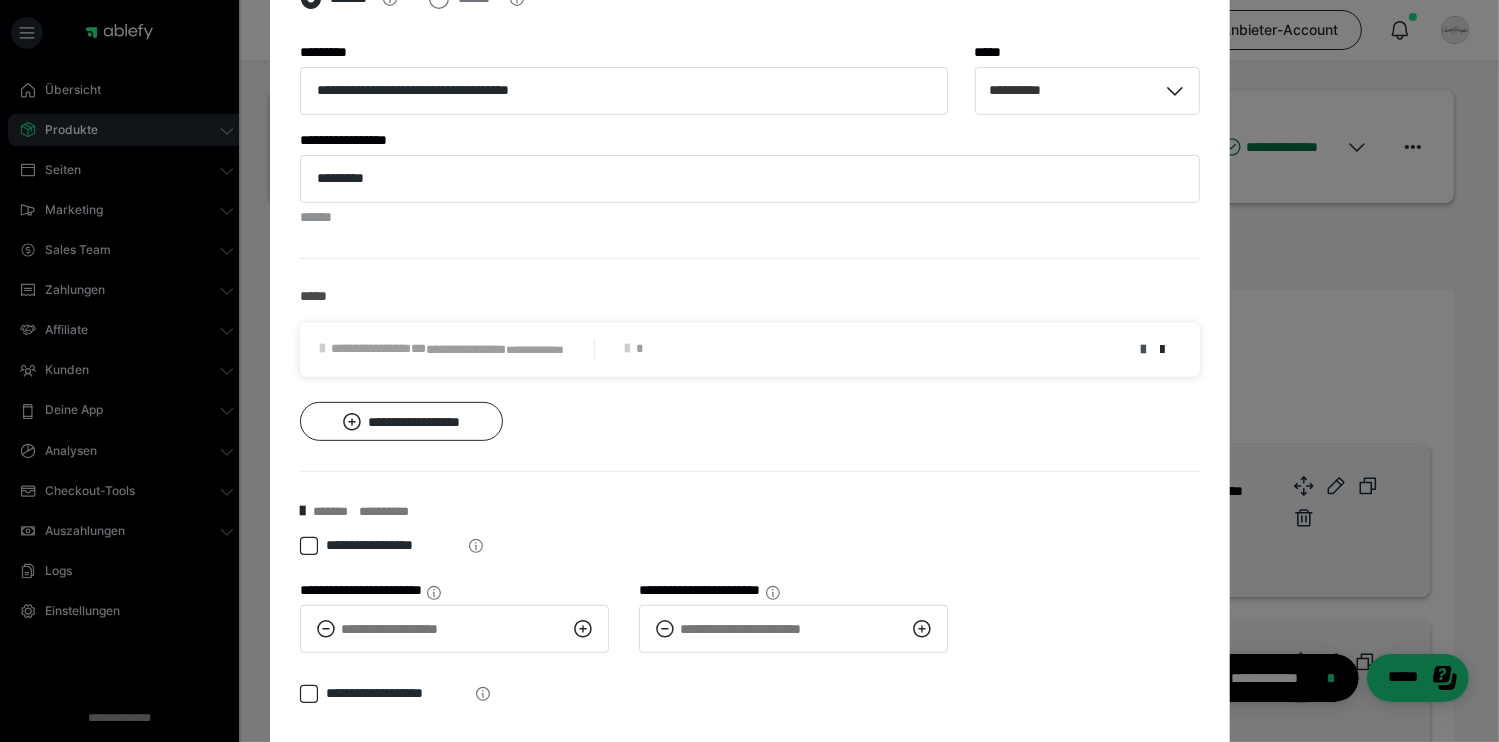 click at bounding box center (1144, 350) 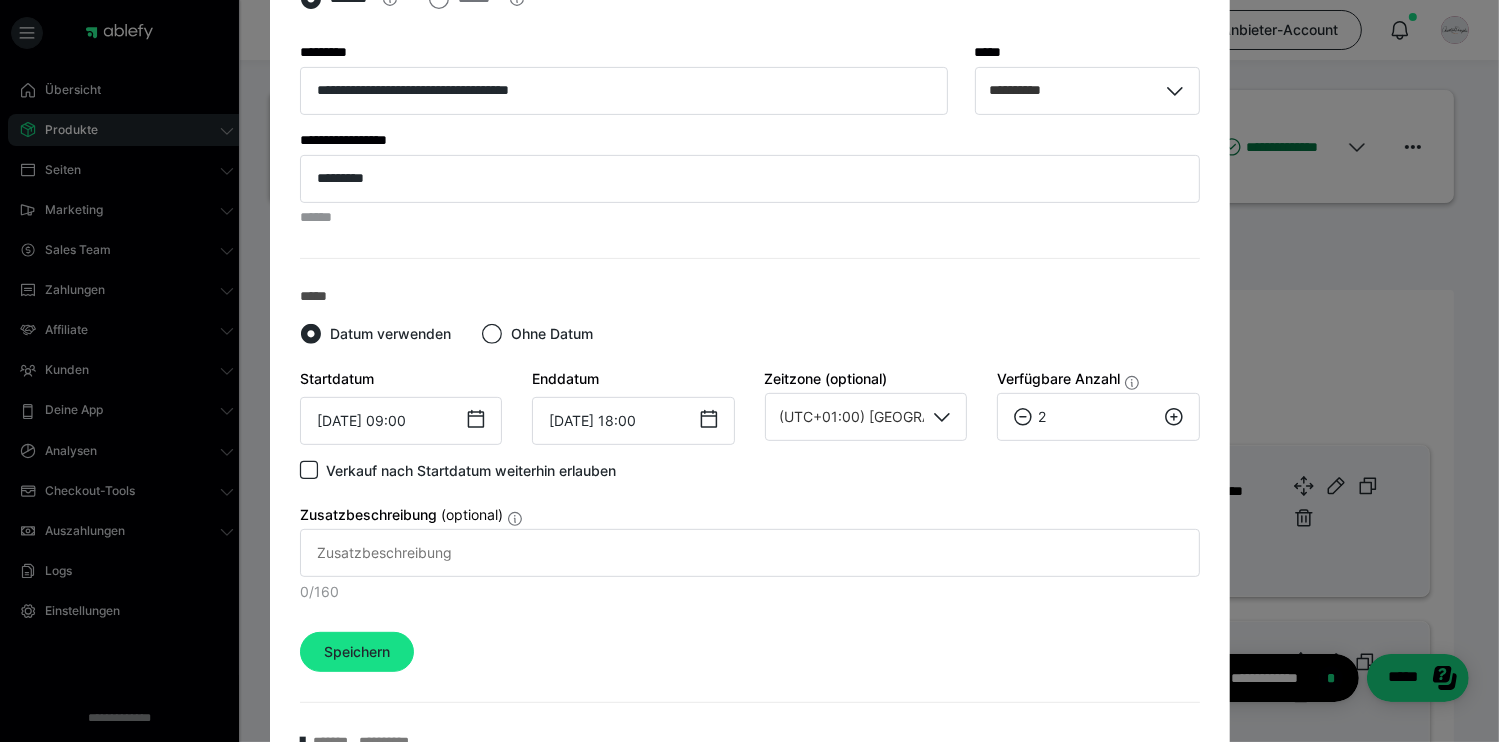 click 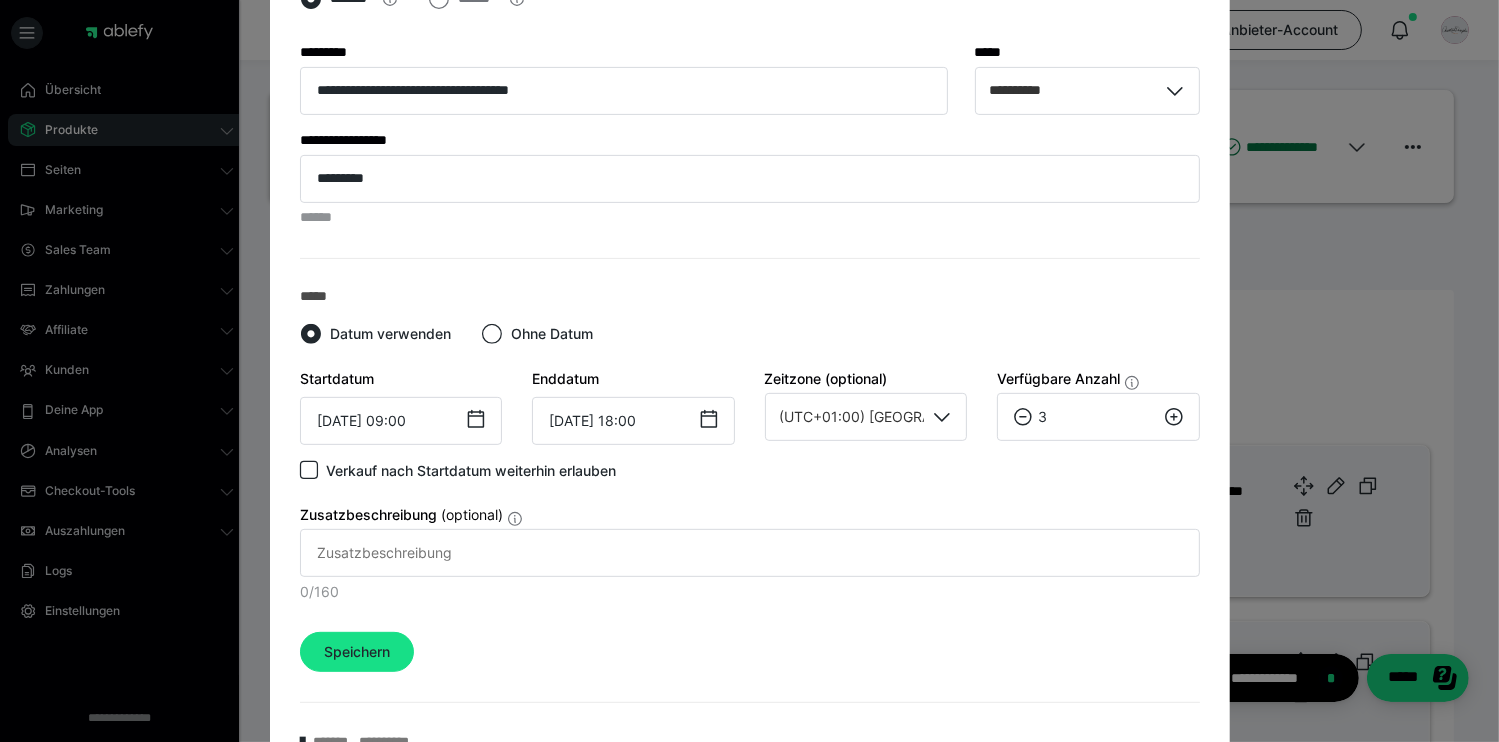 click 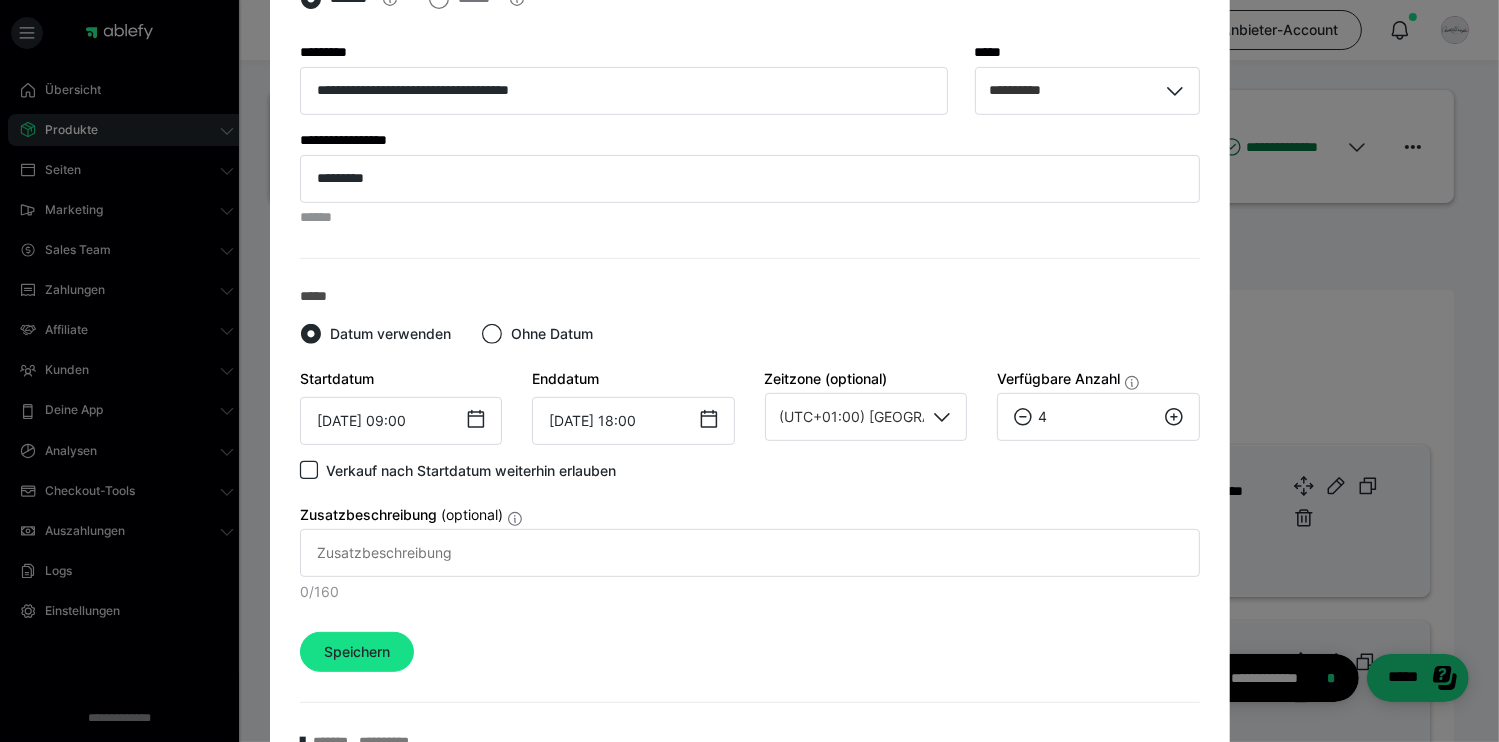 click 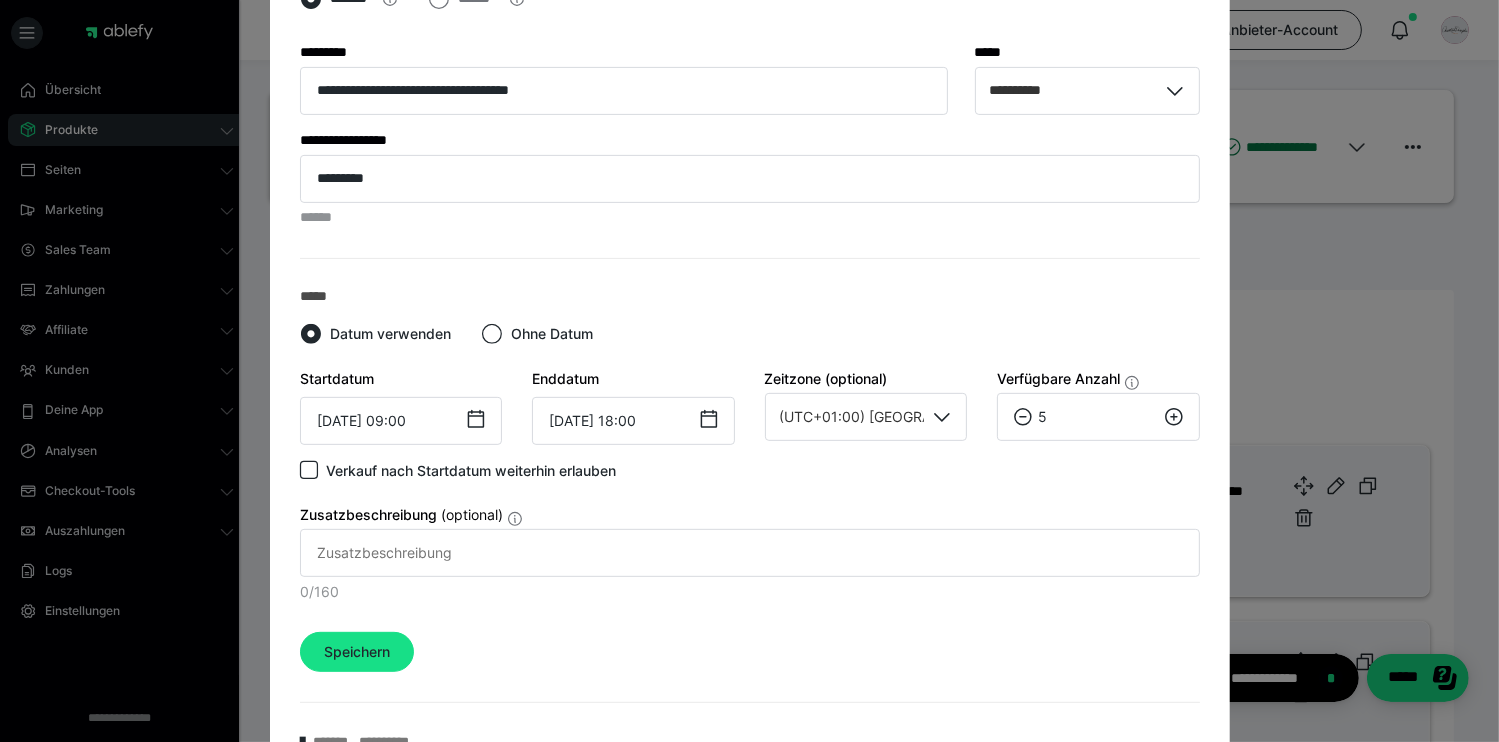 click 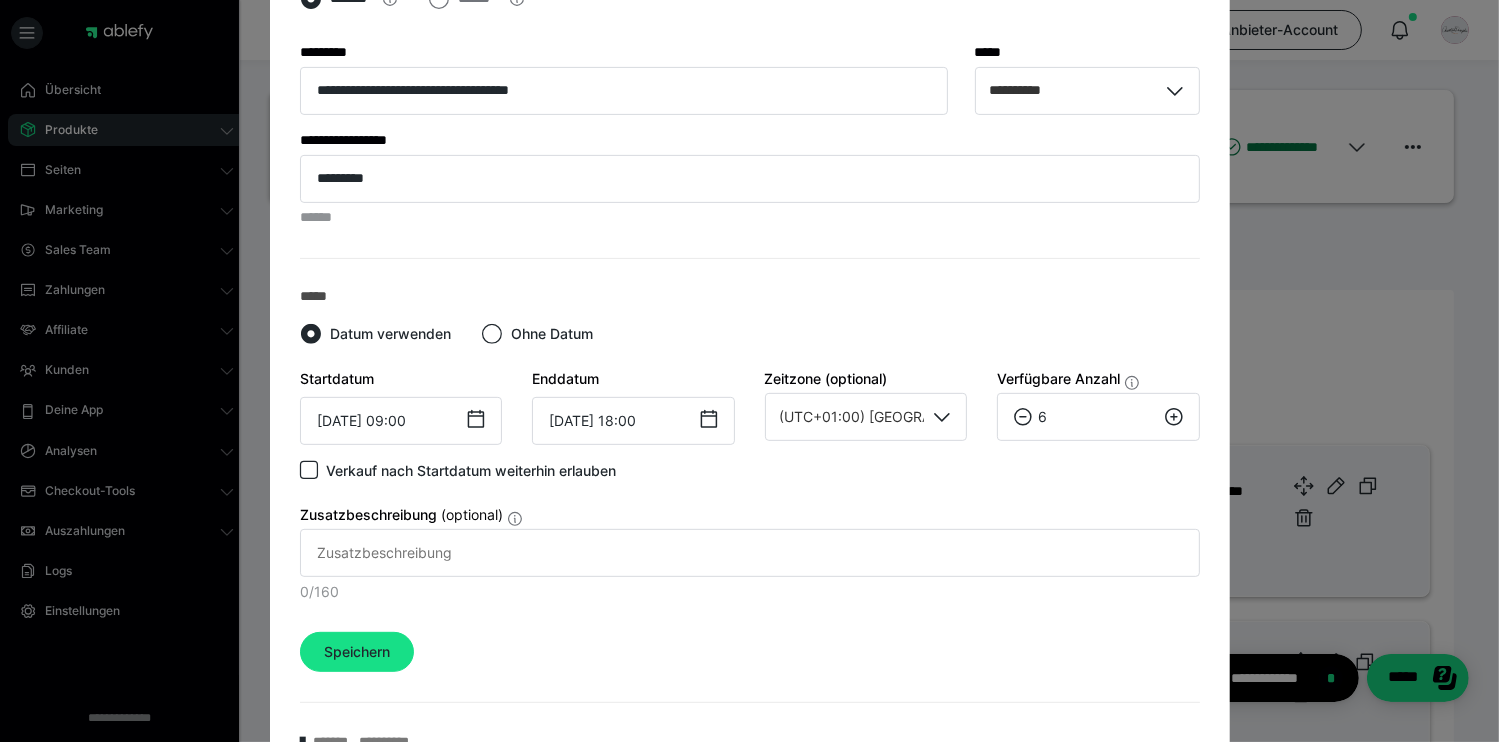 click 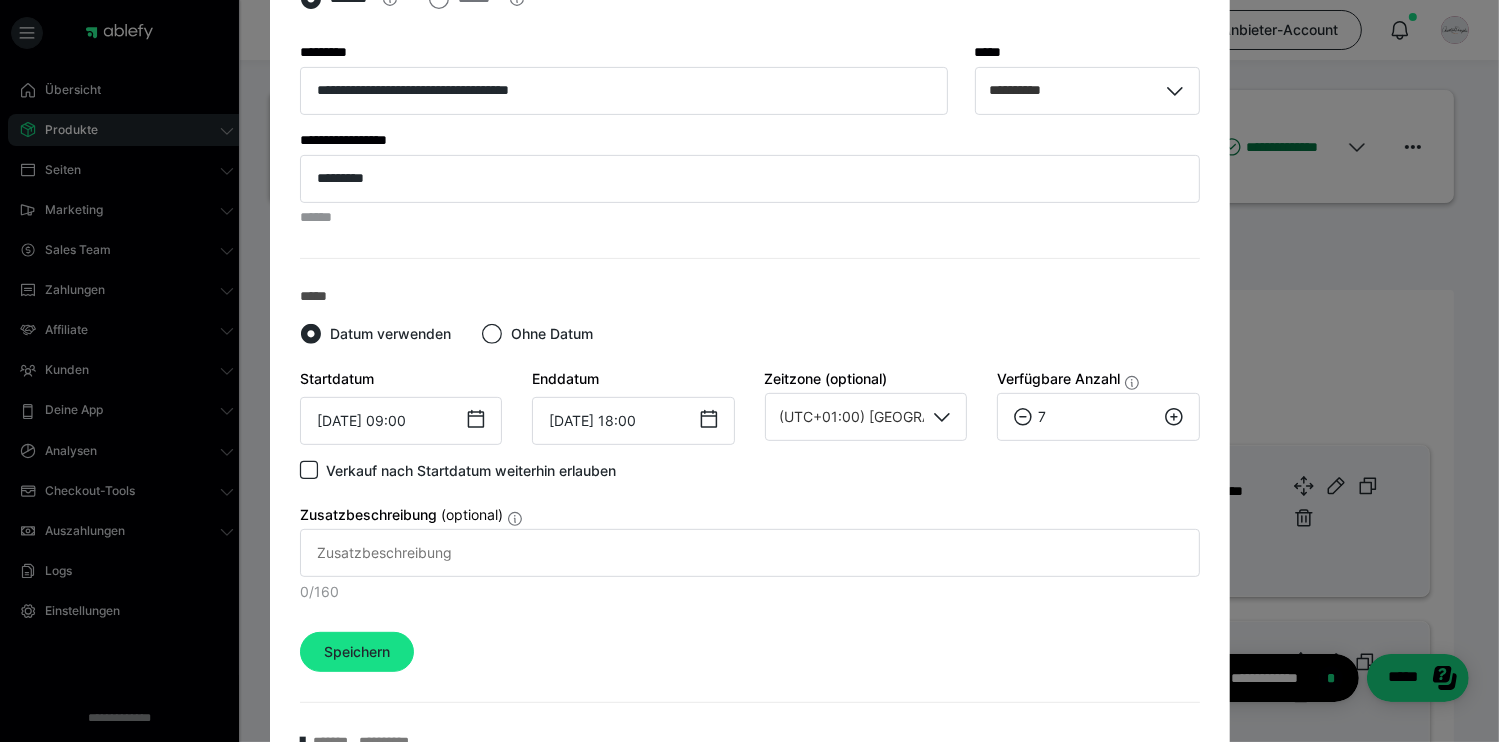 click 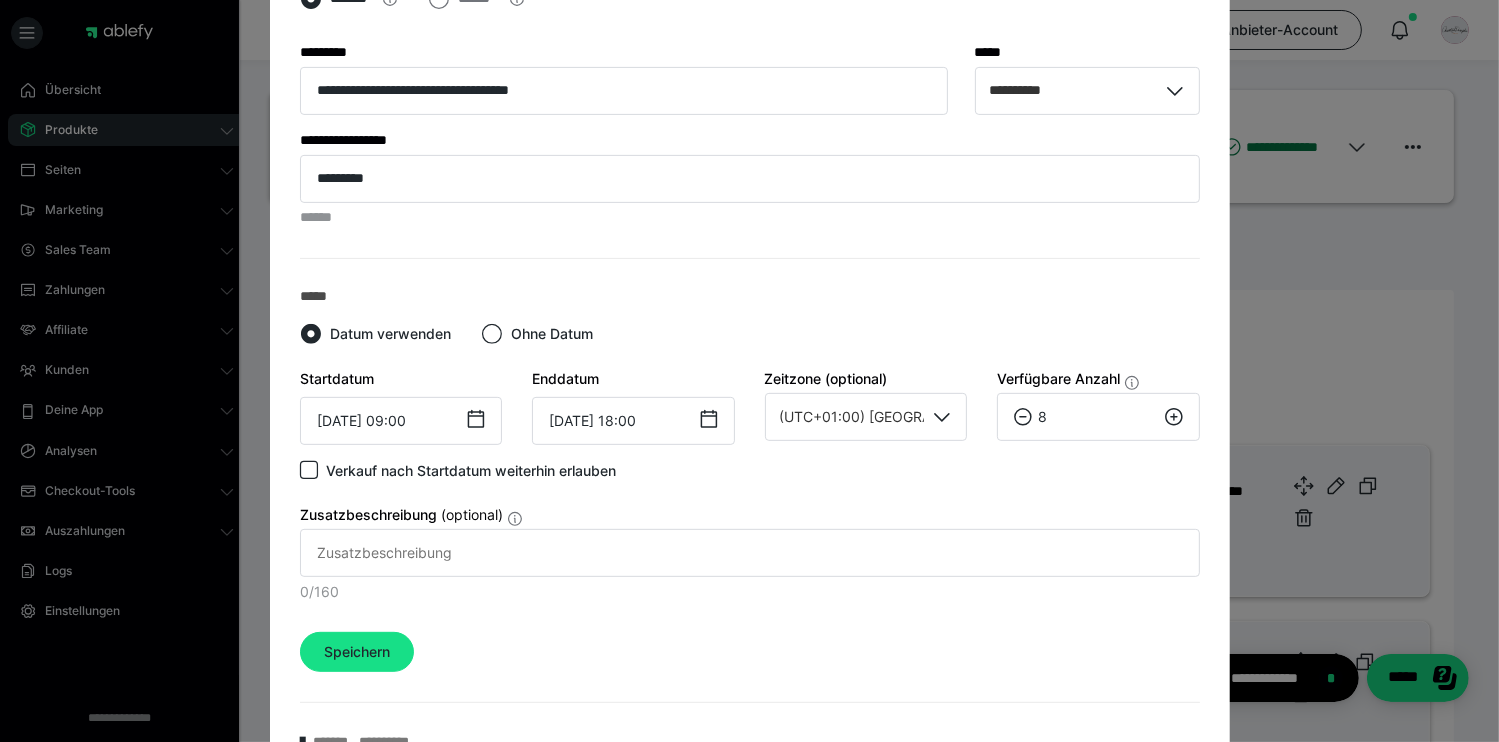 click 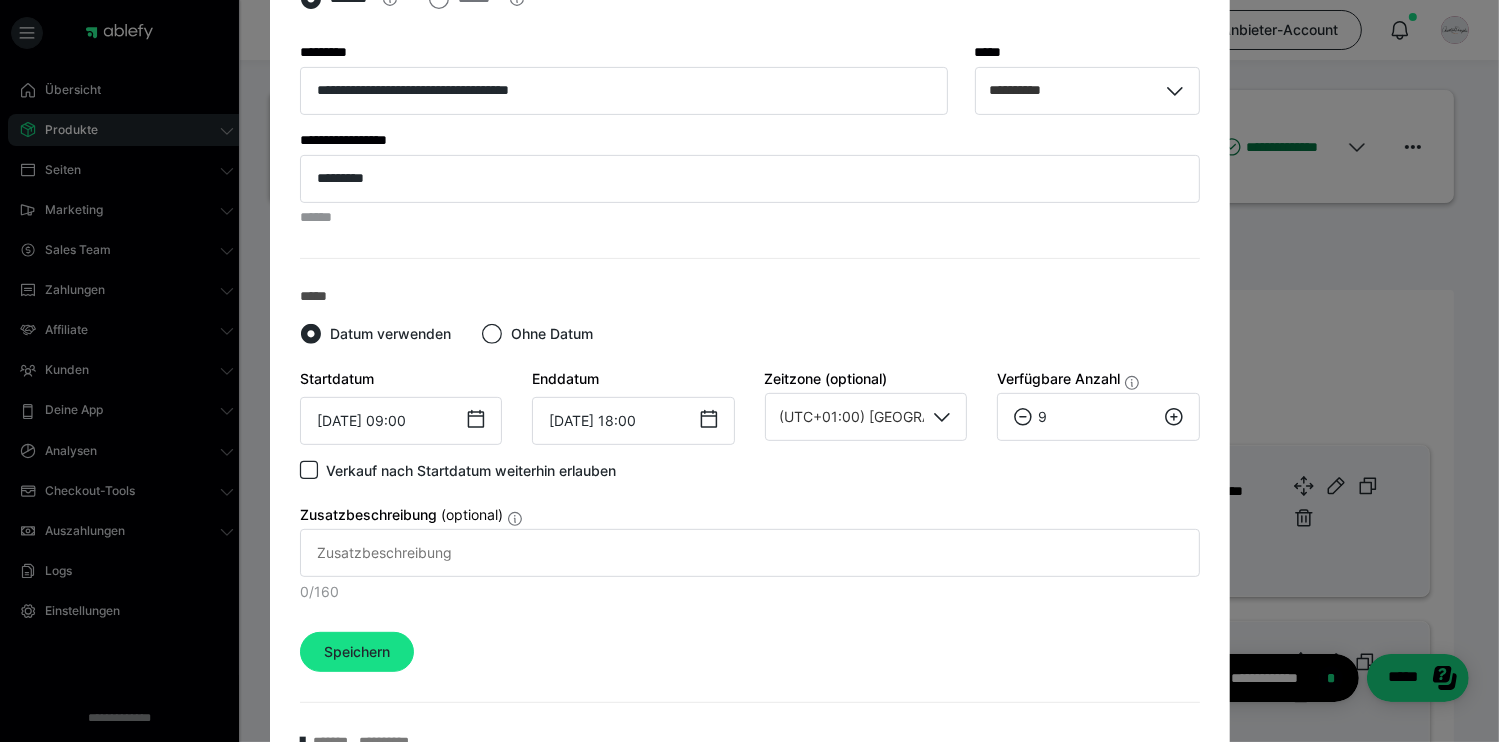 click 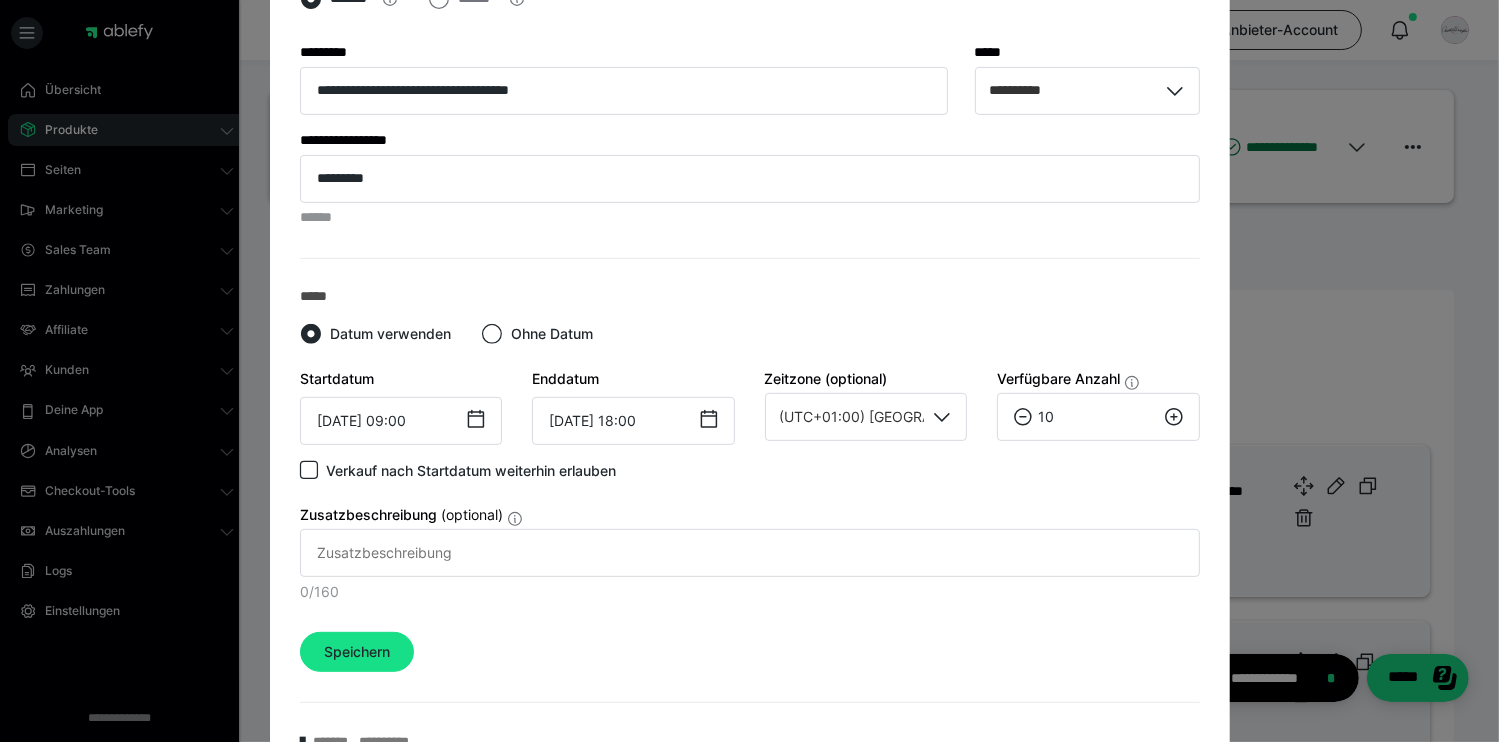 click 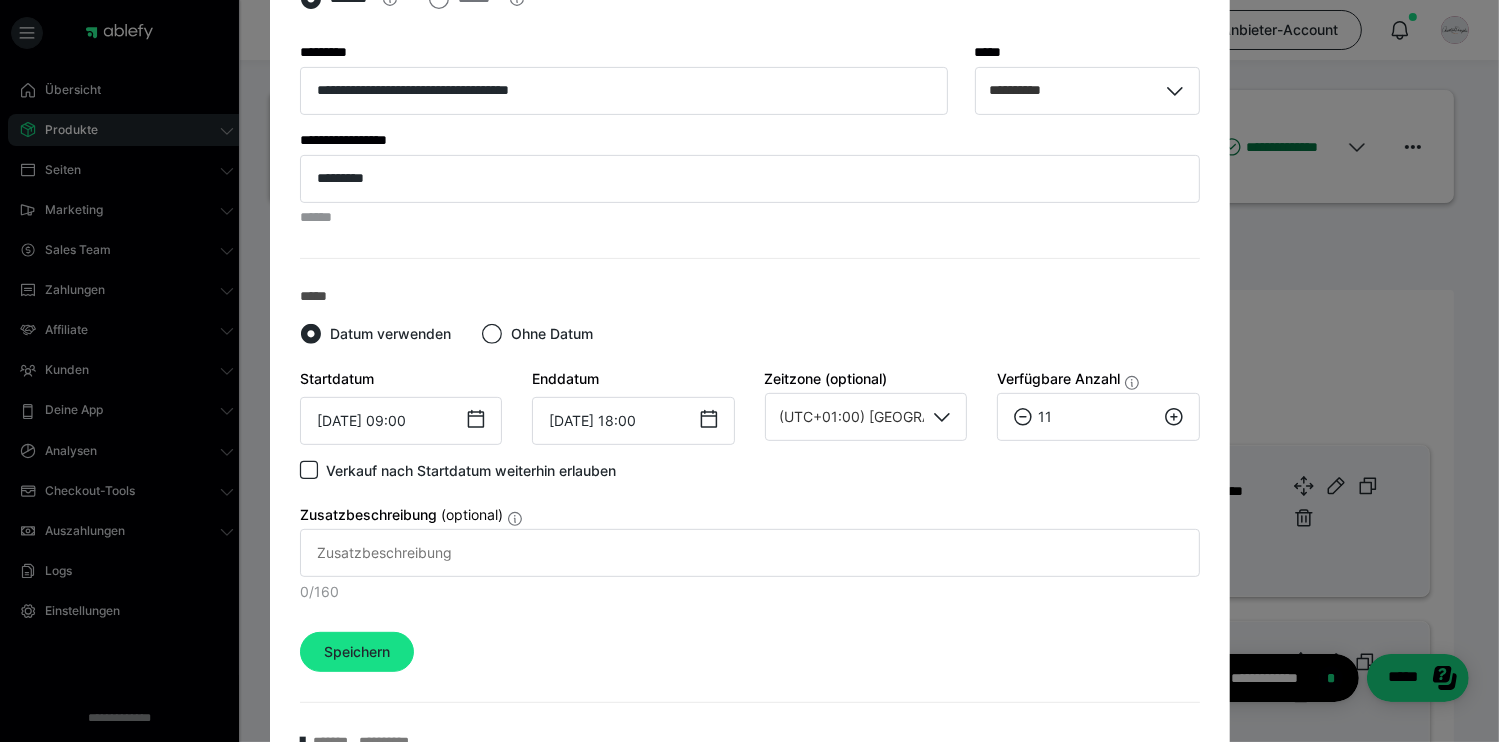 click 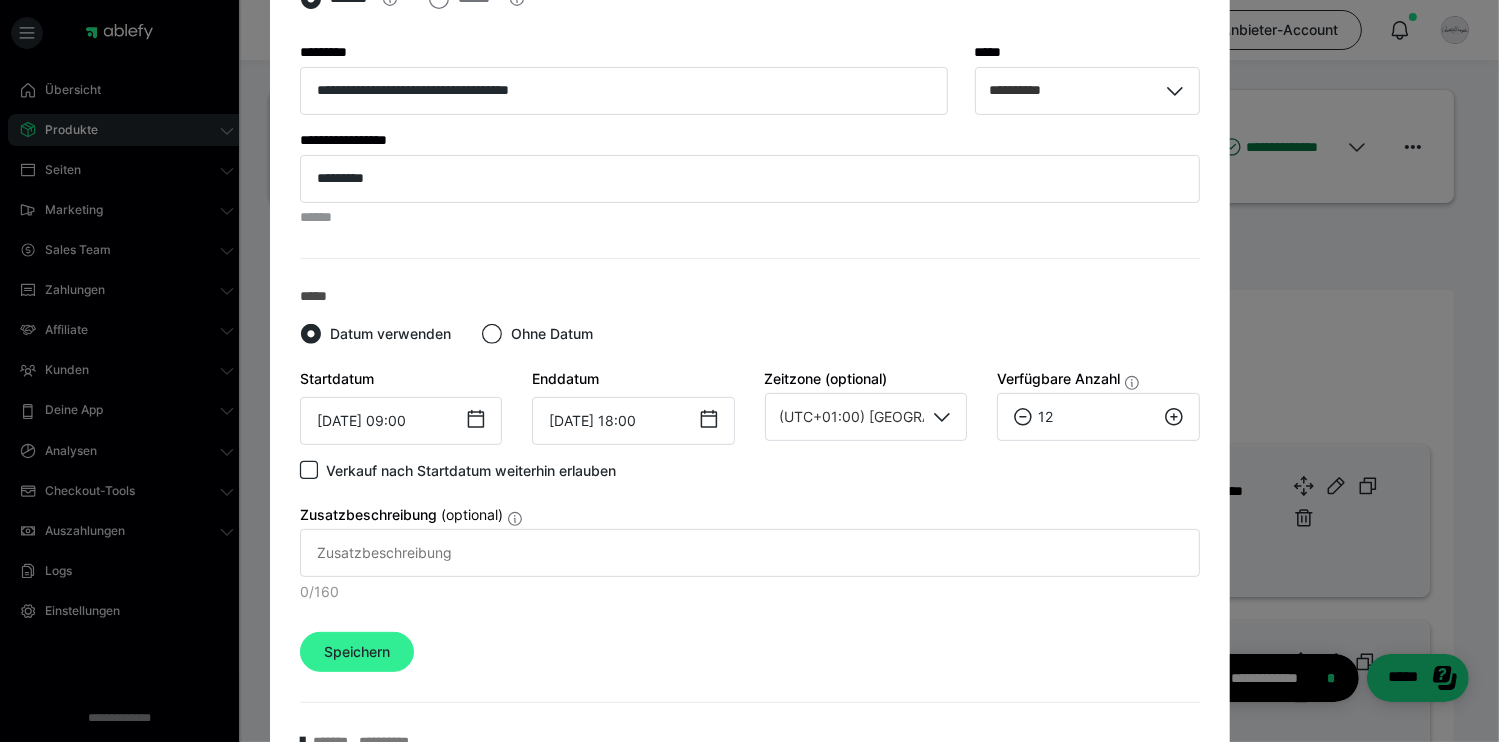 click on "Speichern" at bounding box center (357, 652) 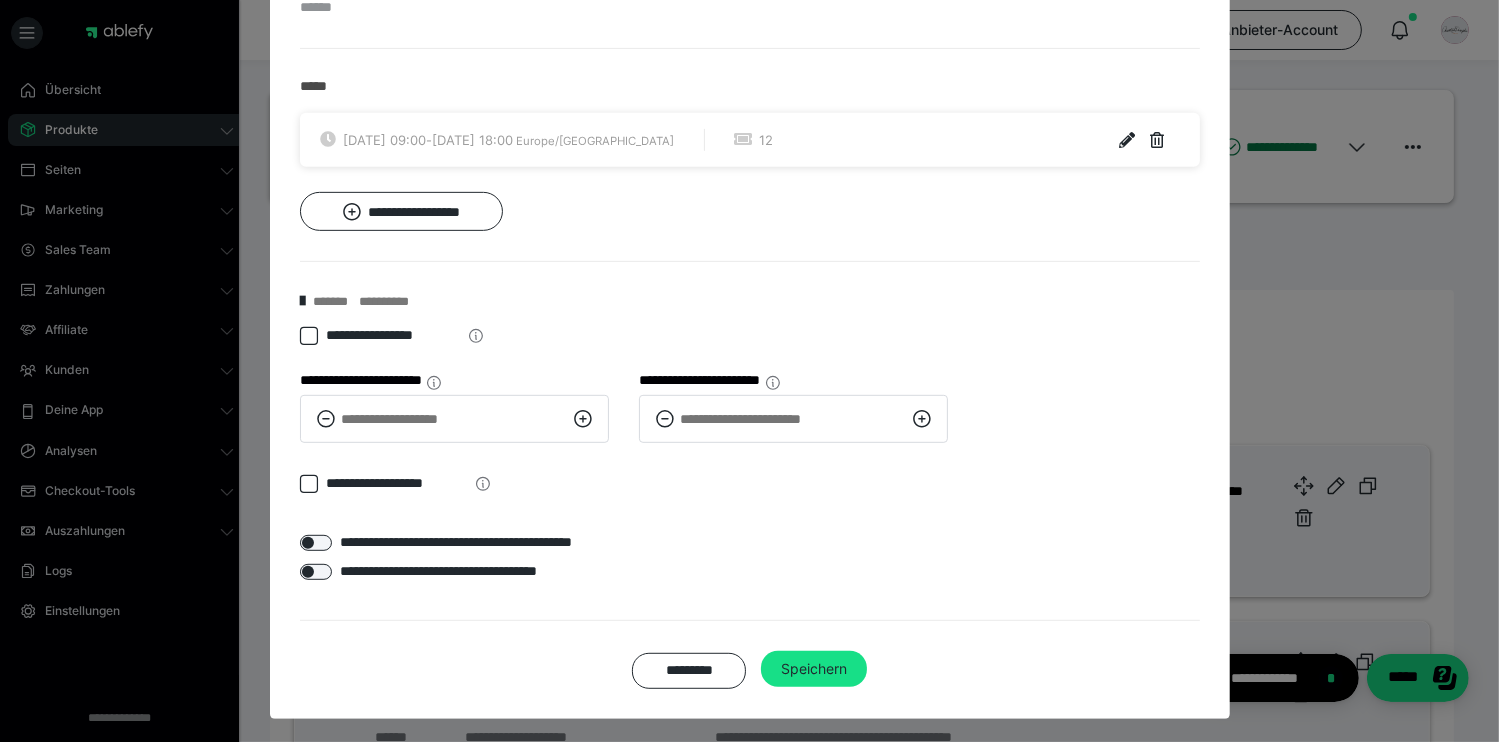 scroll, scrollTop: 912, scrollLeft: 0, axis: vertical 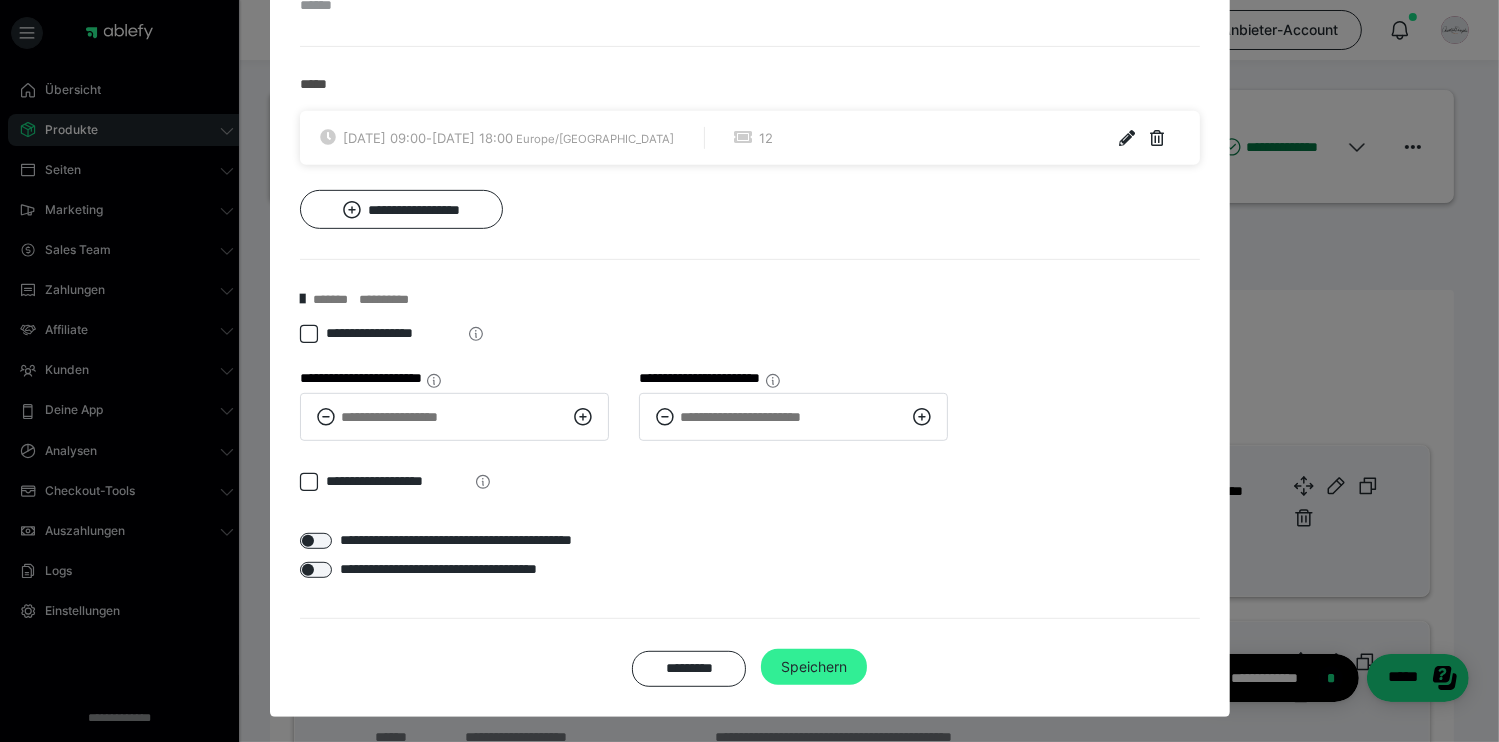 click on "Speichern" at bounding box center (814, 667) 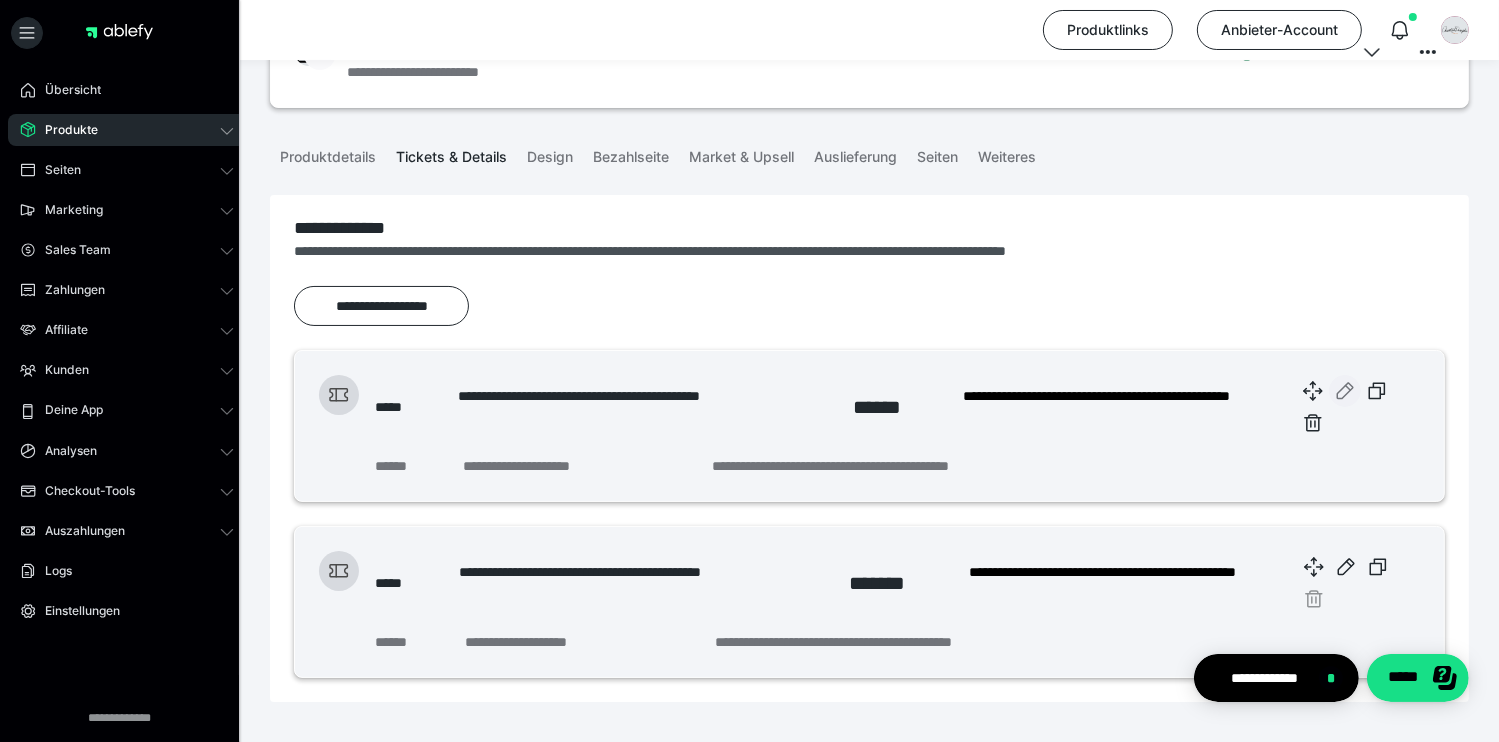 scroll, scrollTop: 173, scrollLeft: 0, axis: vertical 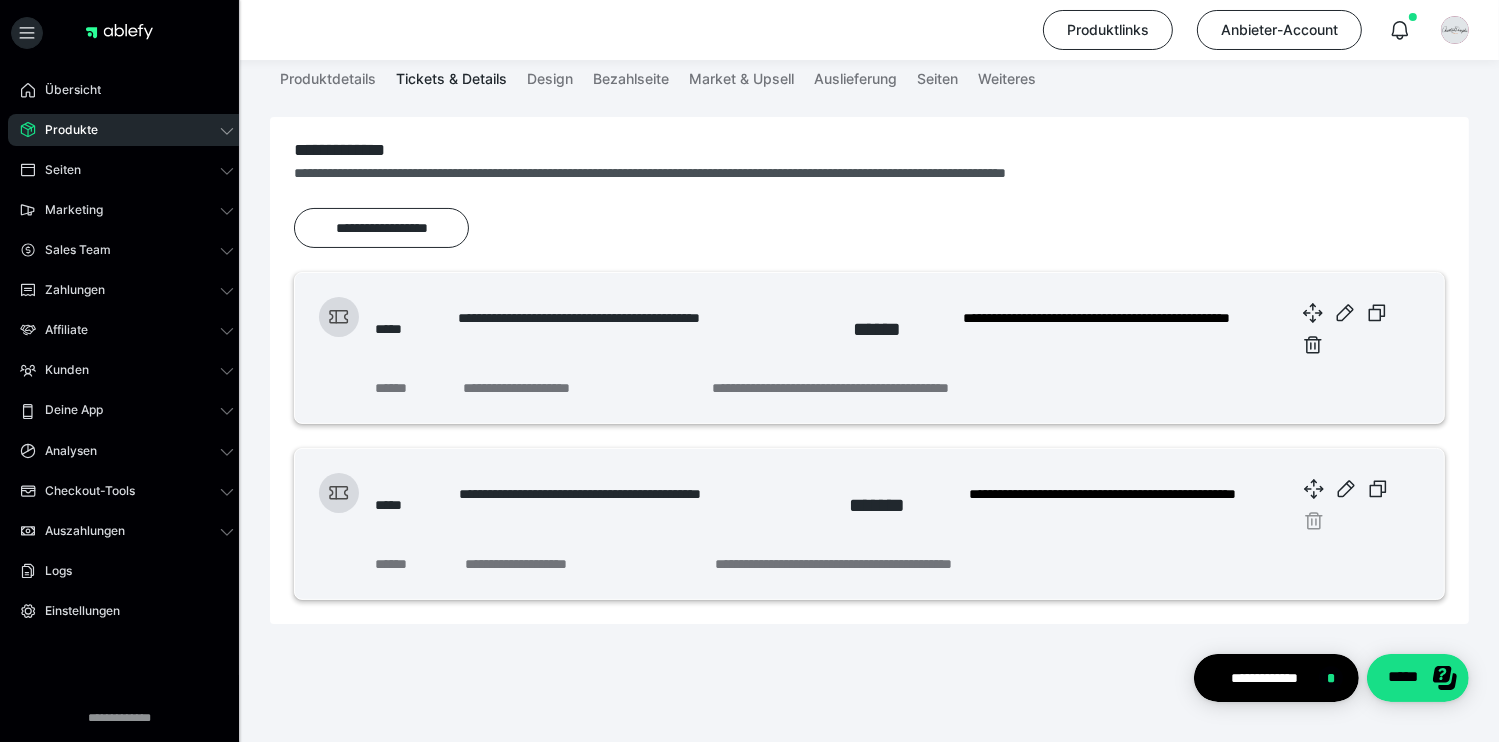 click on "Produkte" at bounding box center (64, 130) 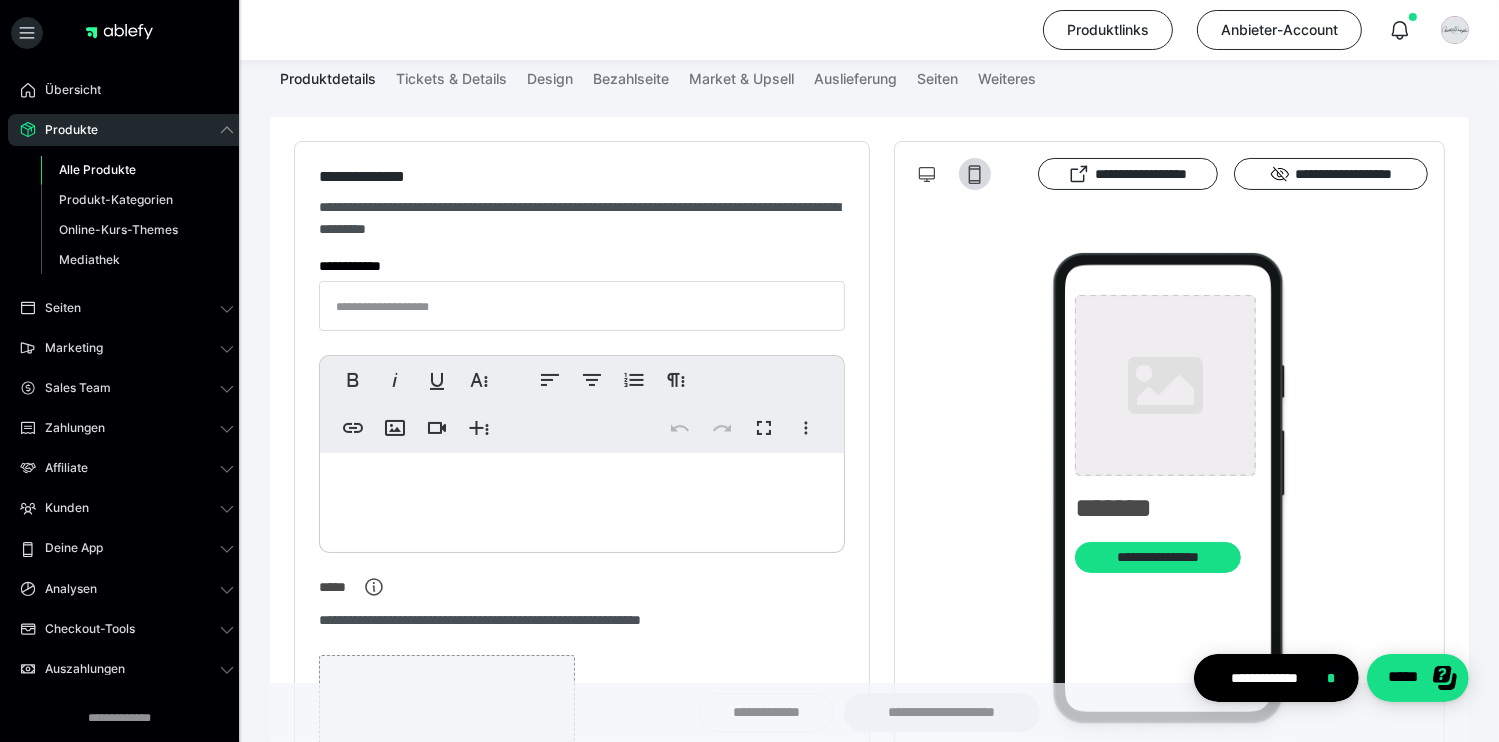type on "**********" 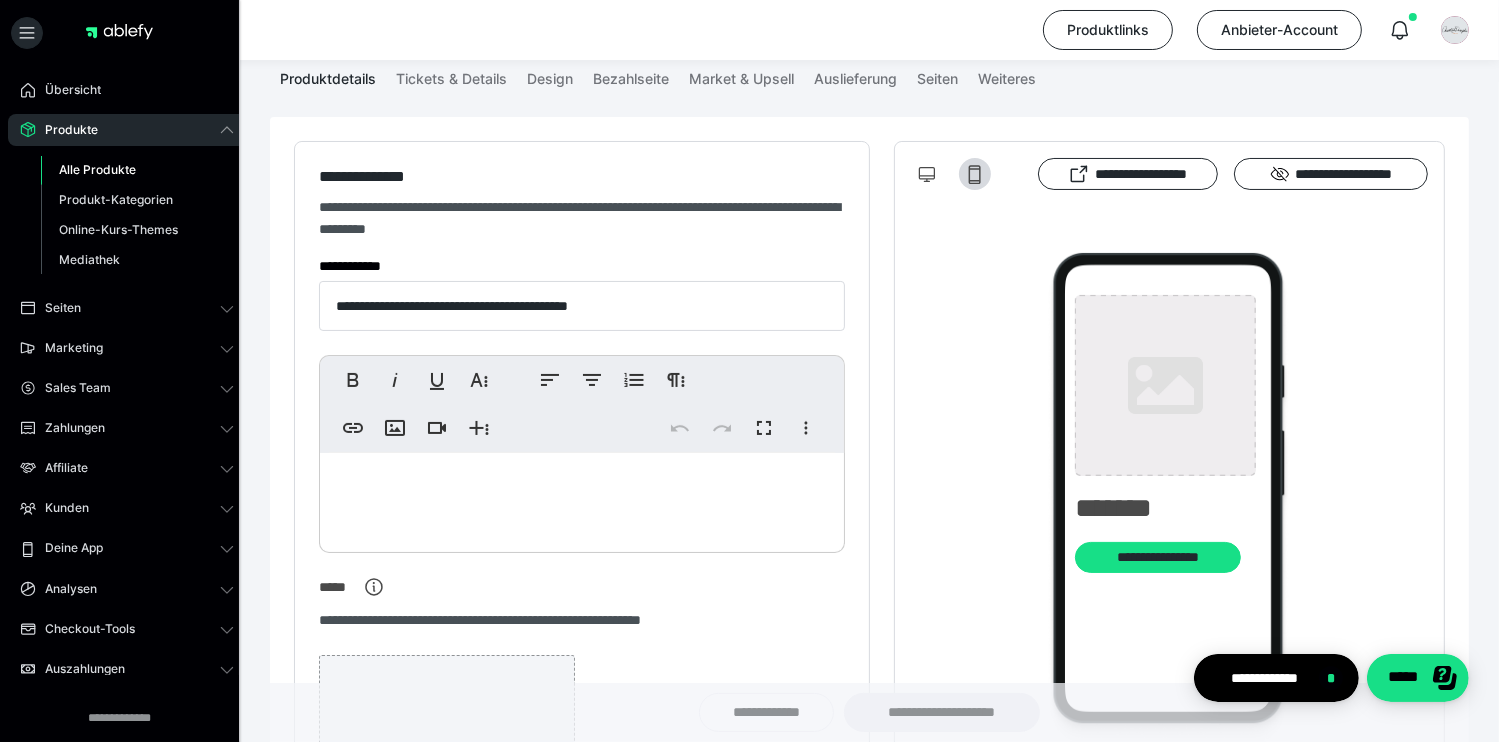 type on "**********" 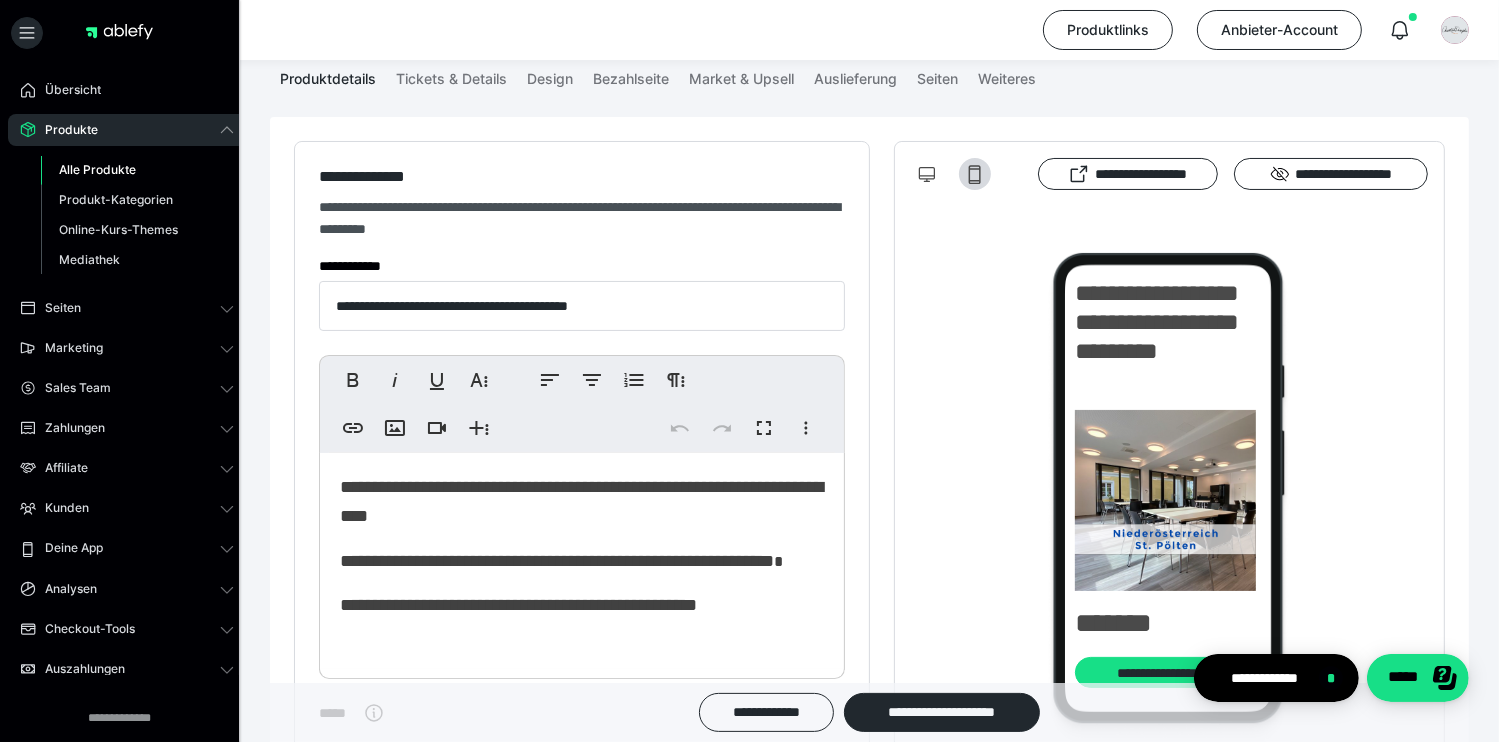 click on "Alle Produkte" at bounding box center (97, 169) 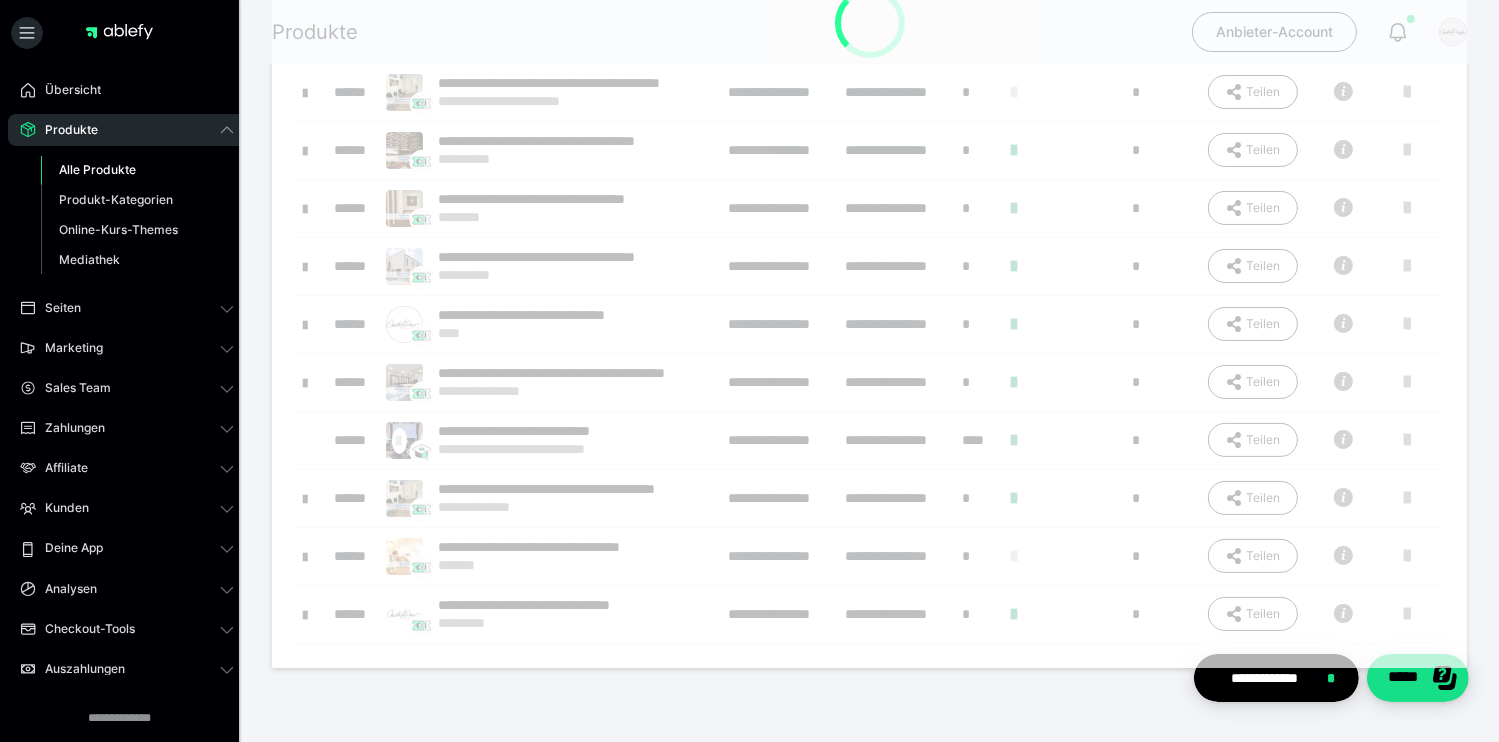scroll, scrollTop: 0, scrollLeft: 0, axis: both 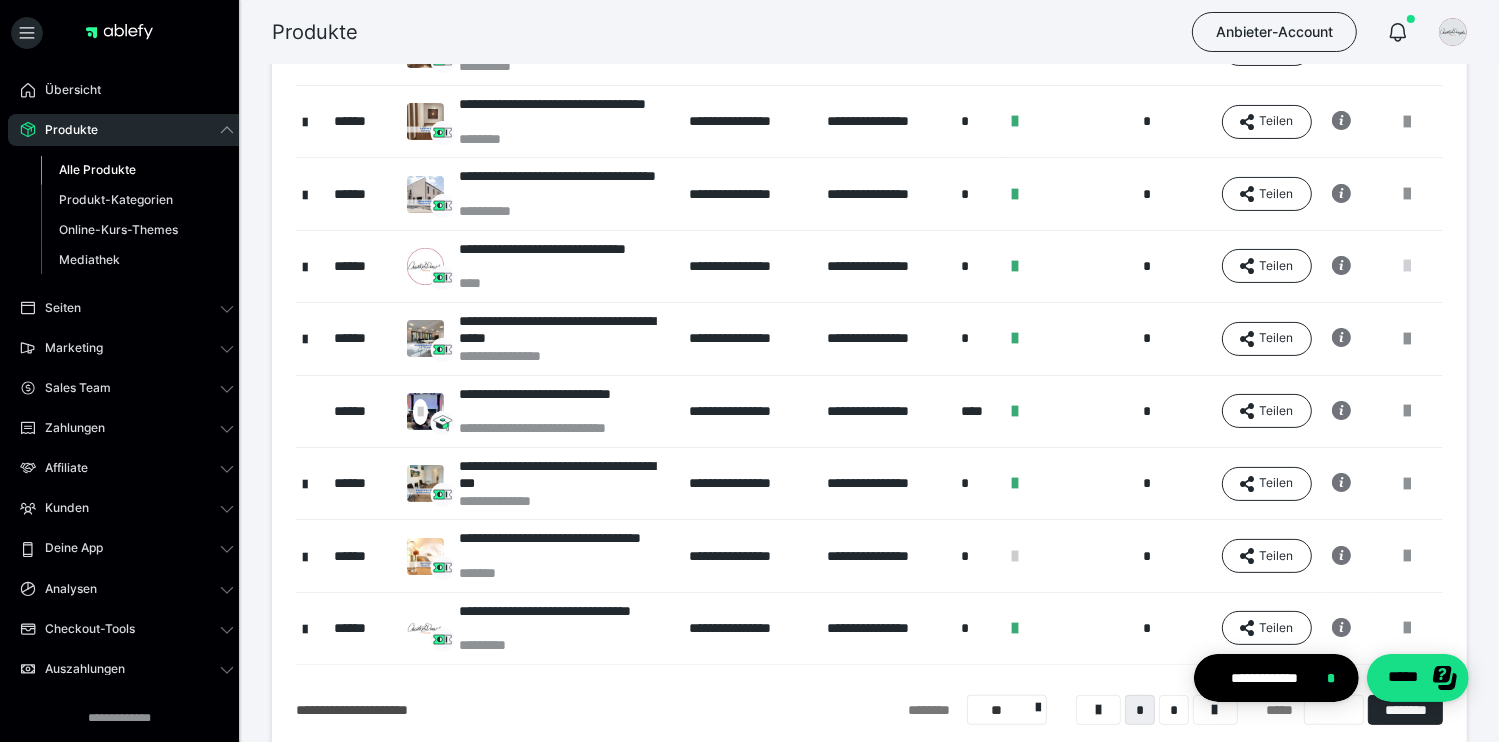 click at bounding box center (1407, 266) 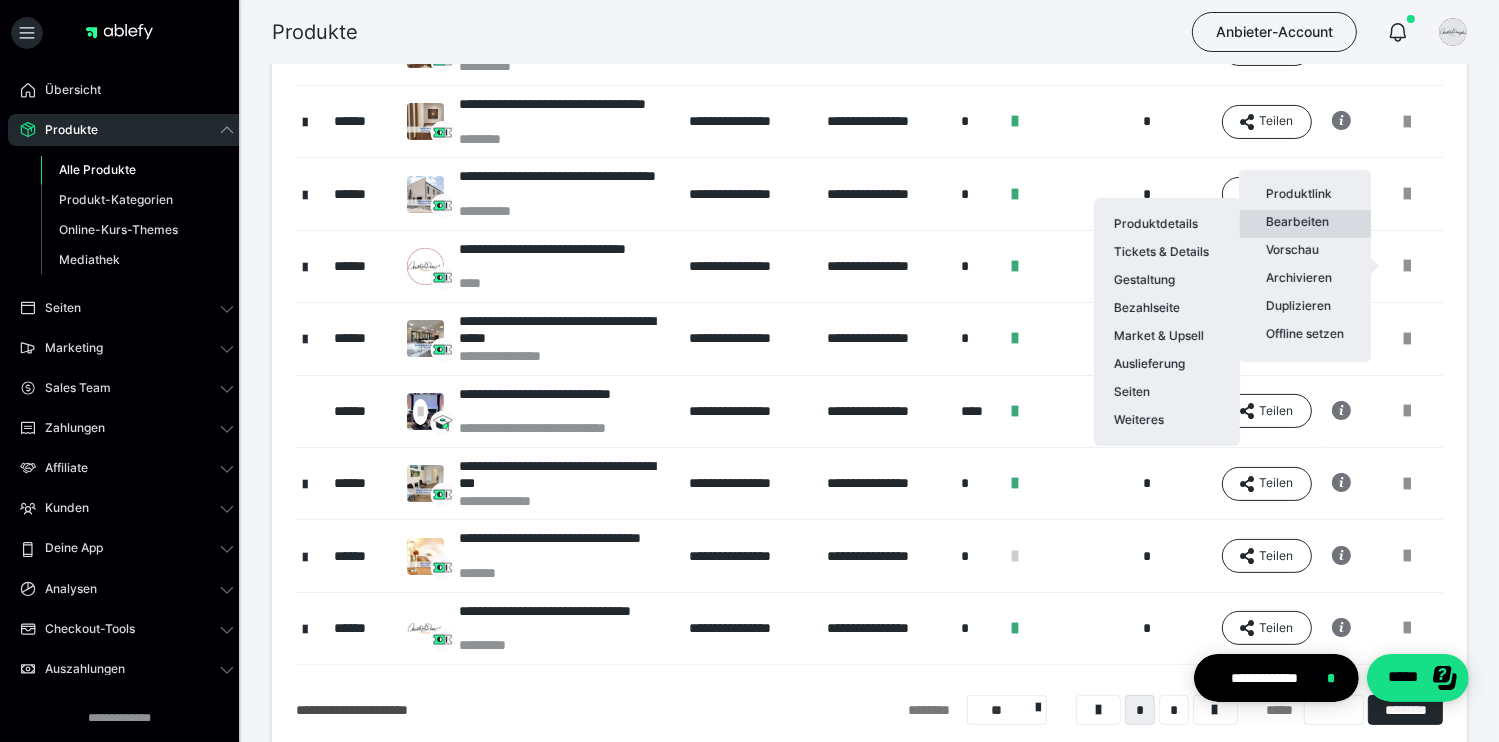 click on "Bearbeiten Produktdetails Tickets & Details Gestaltung Bezahlseite Market & Upsell Auslieferung Seiten Weiteres" at bounding box center [1305, 224] 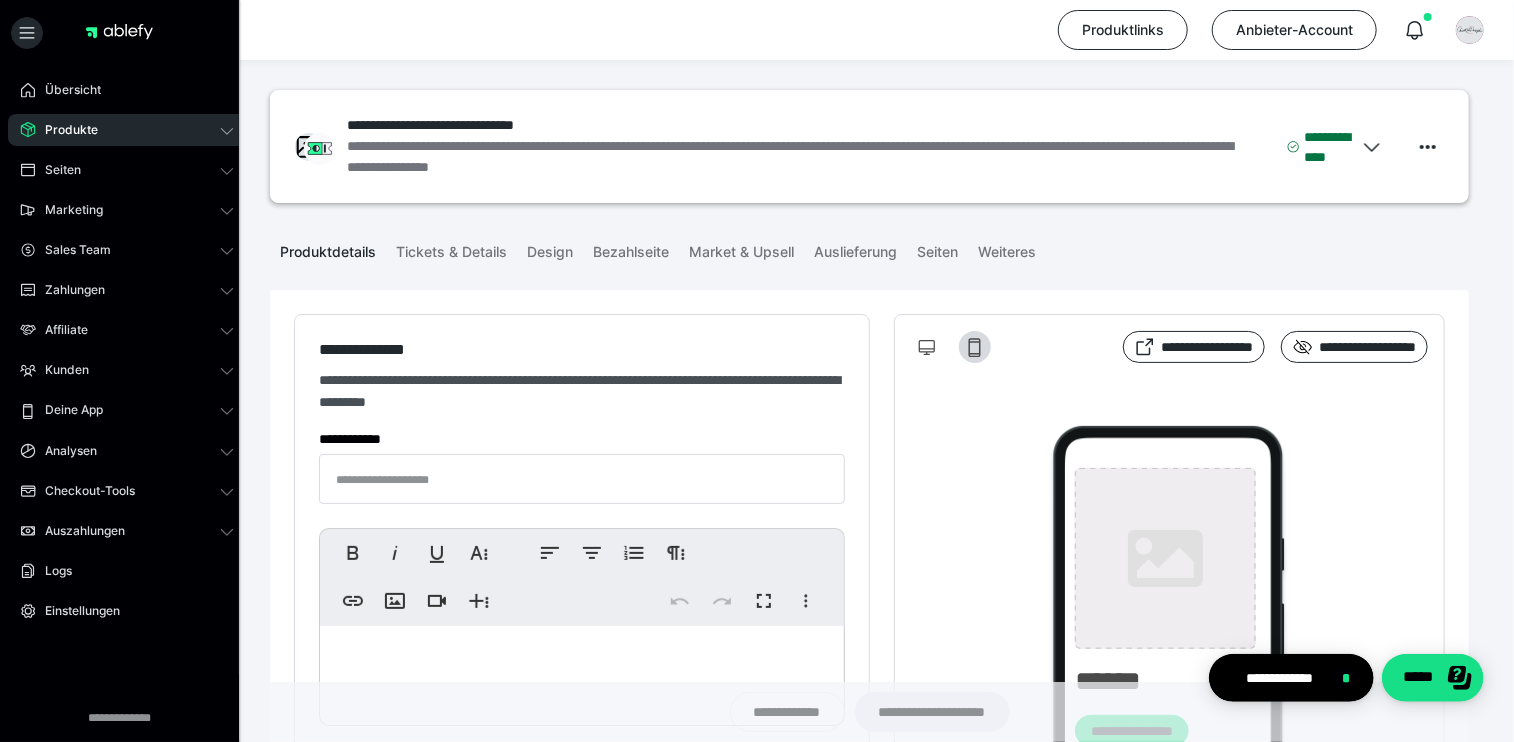 type on "**********" 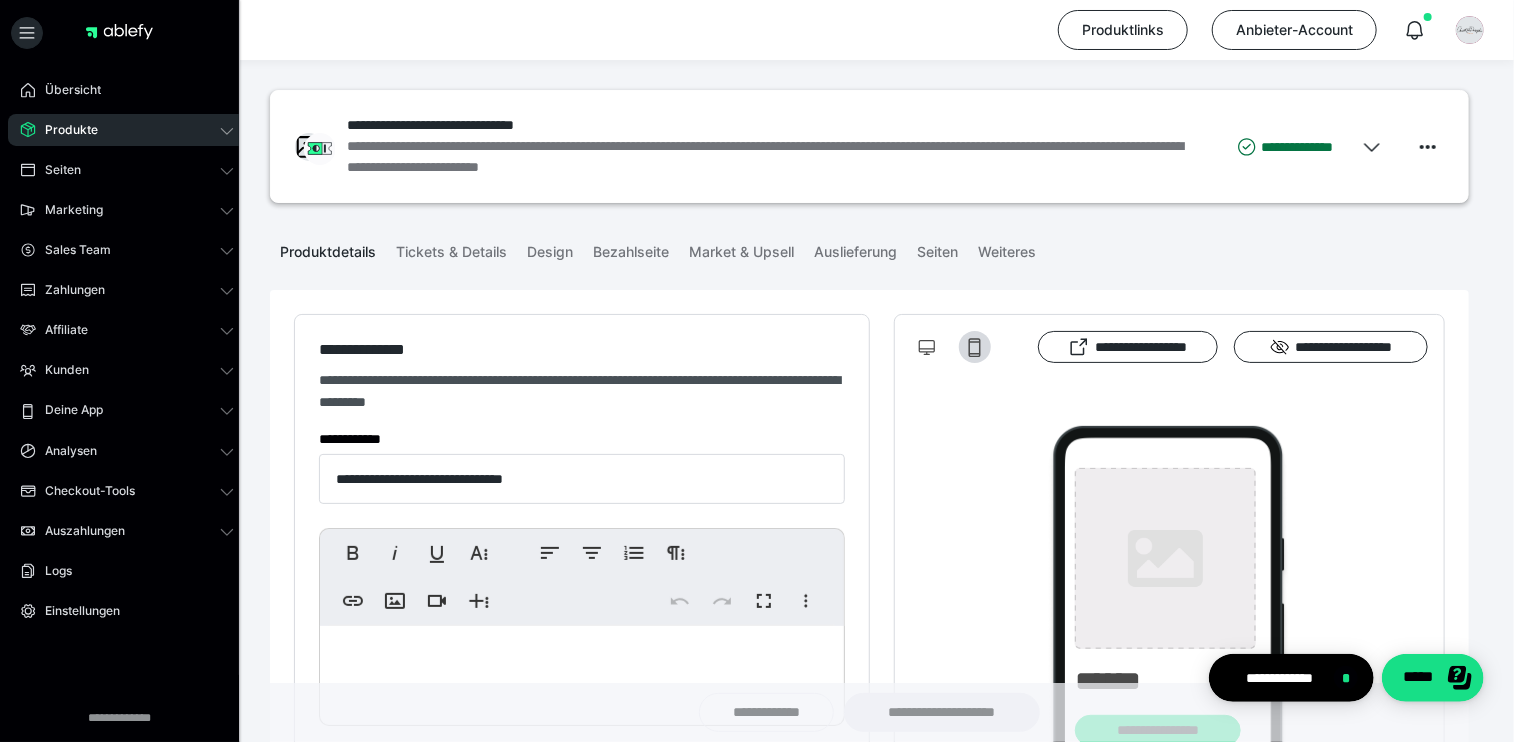 type on "**********" 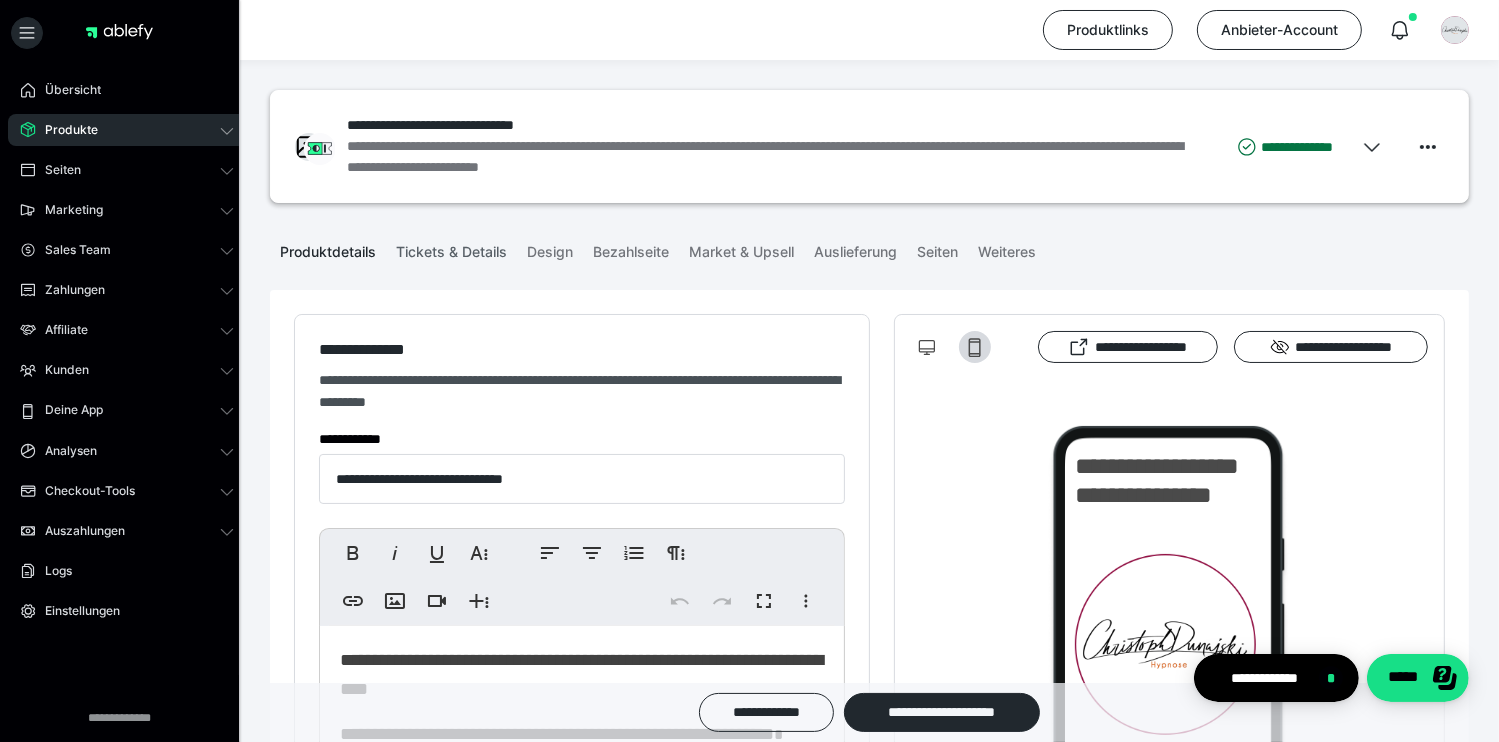 click on "Tickets & Details" at bounding box center (451, 248) 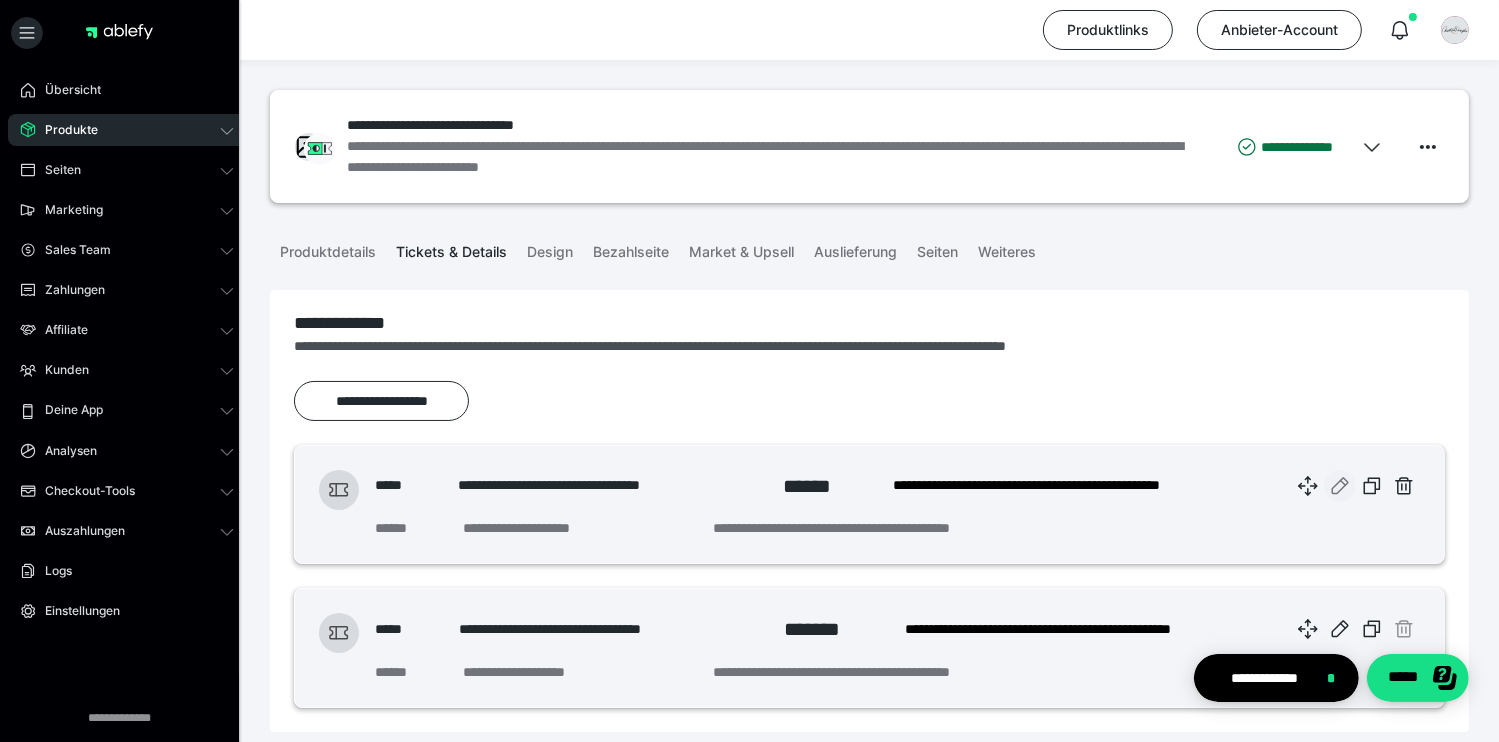 click 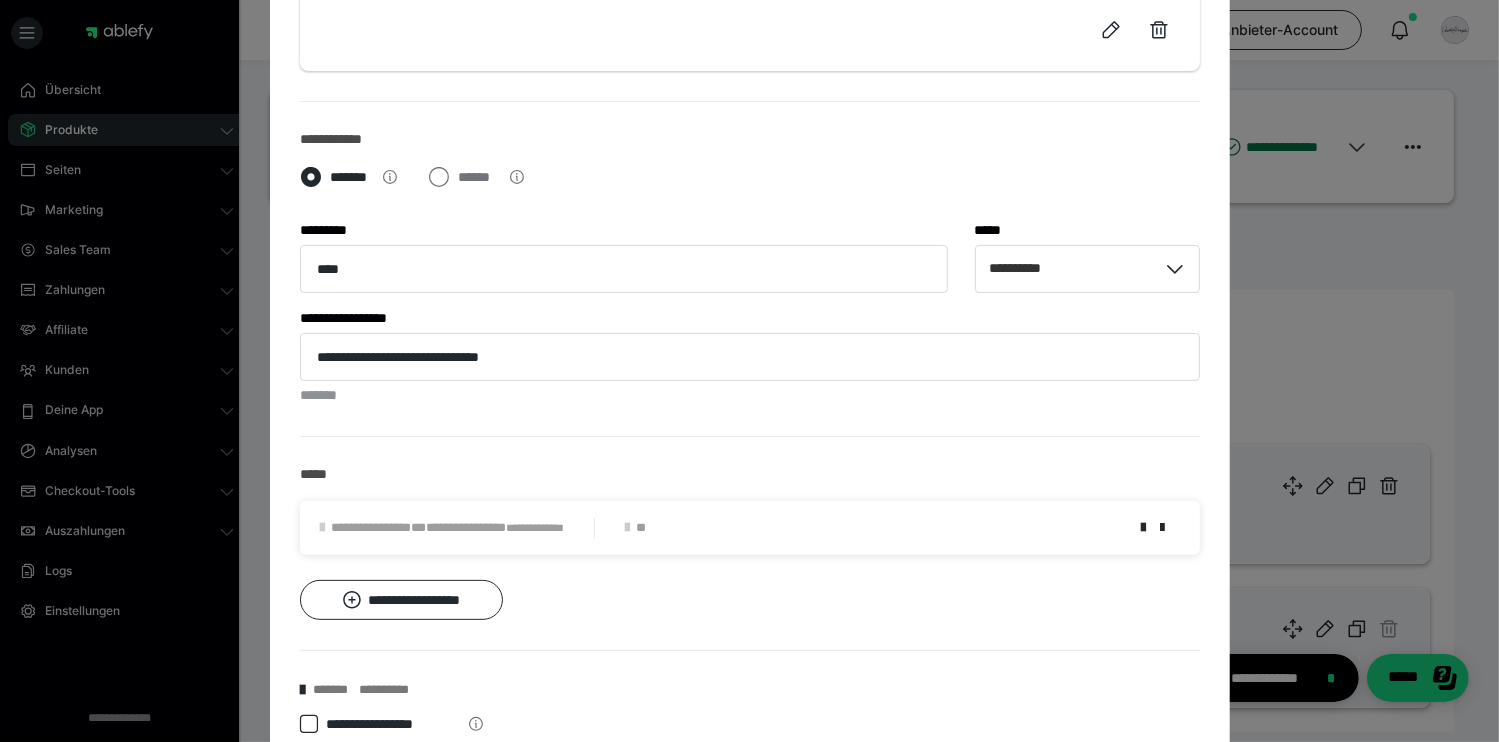 scroll, scrollTop: 500, scrollLeft: 0, axis: vertical 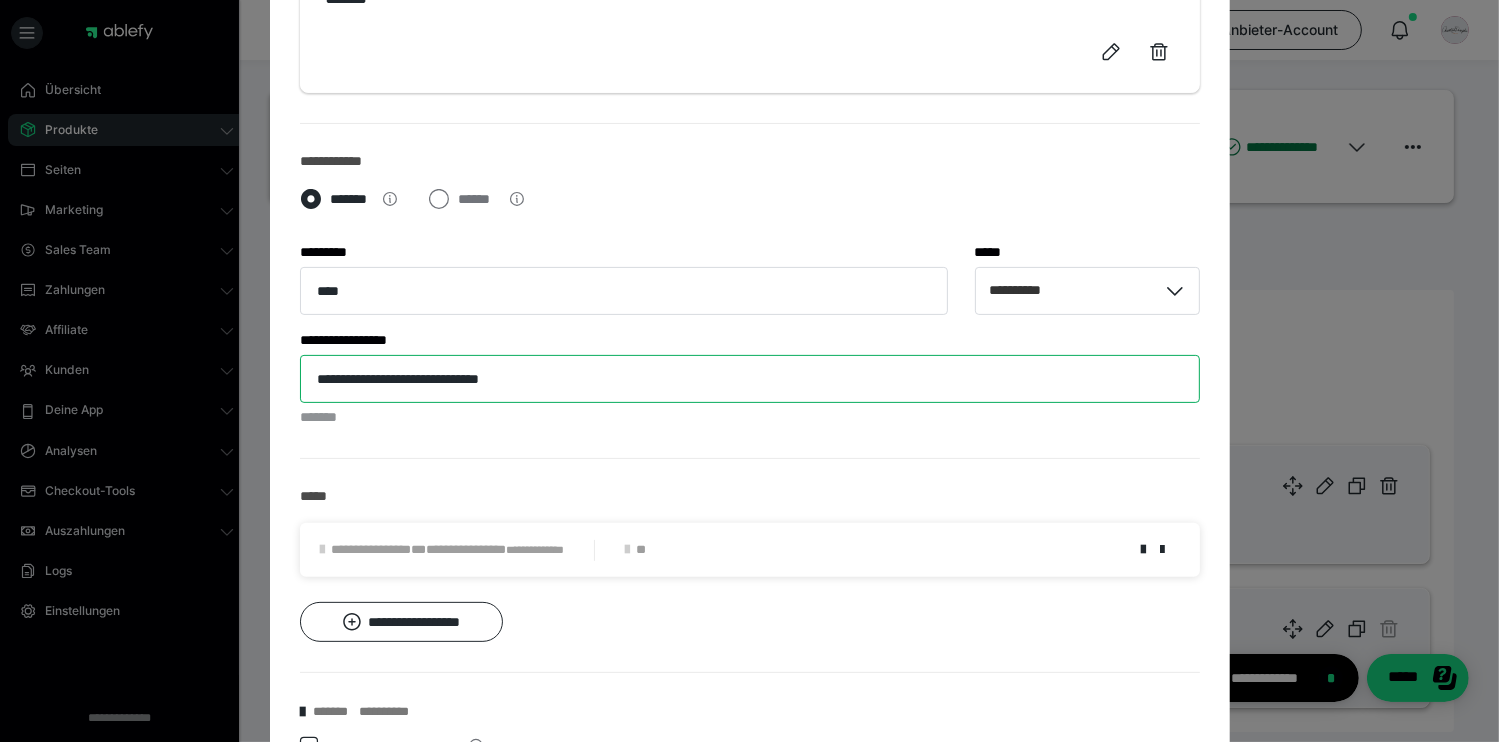 drag, startPoint x: 588, startPoint y: 380, endPoint x: 120, endPoint y: 341, distance: 469.6222 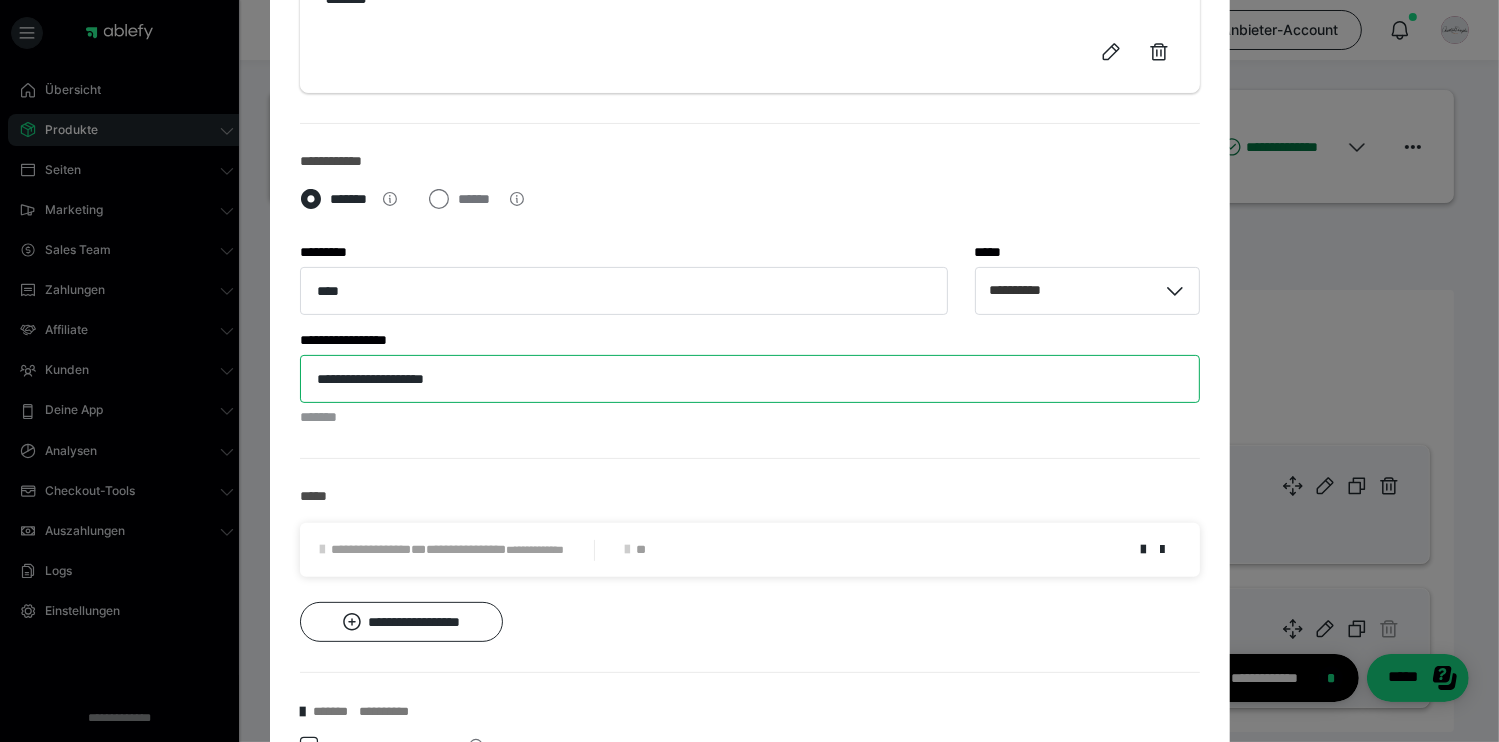 type on "**********" 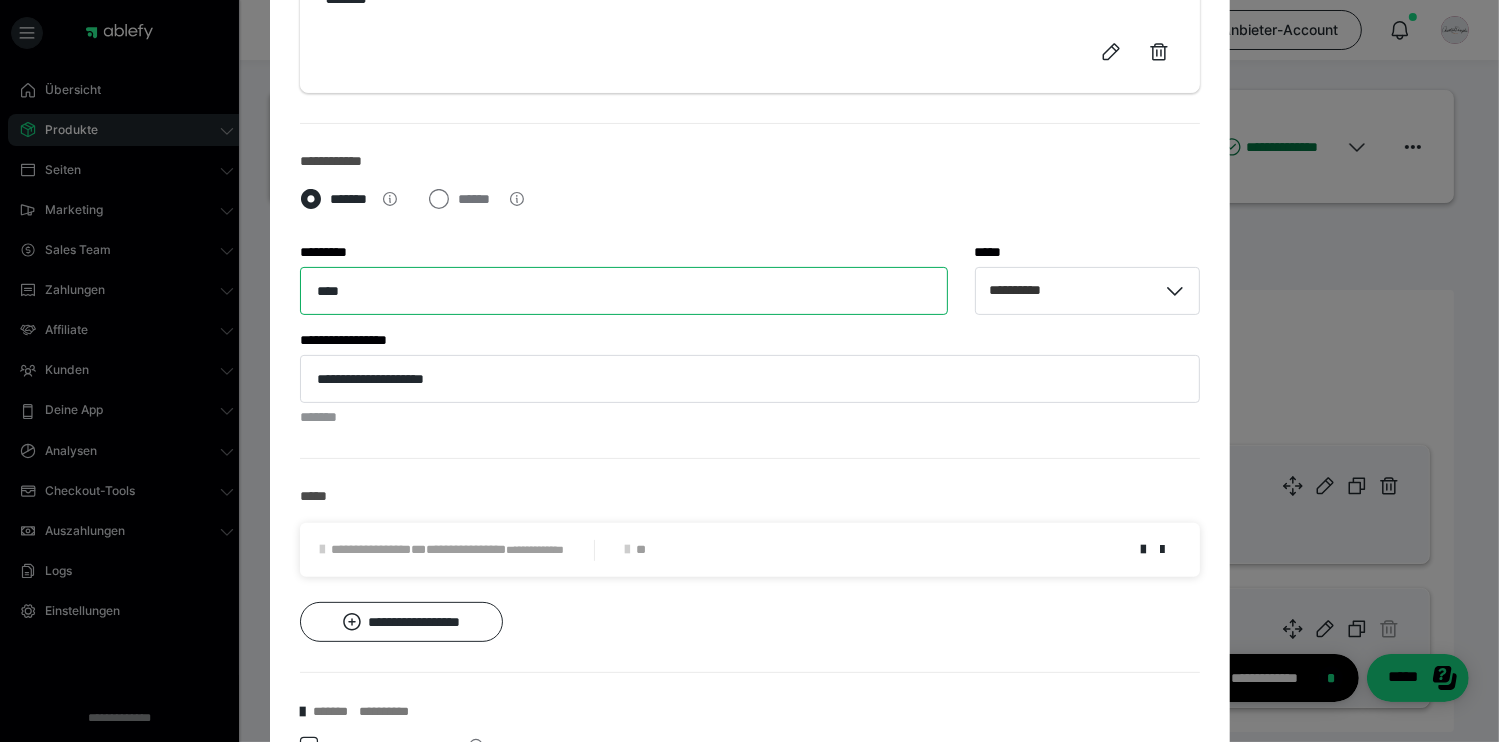 drag, startPoint x: 420, startPoint y: 288, endPoint x: 300, endPoint y: 287, distance: 120.004166 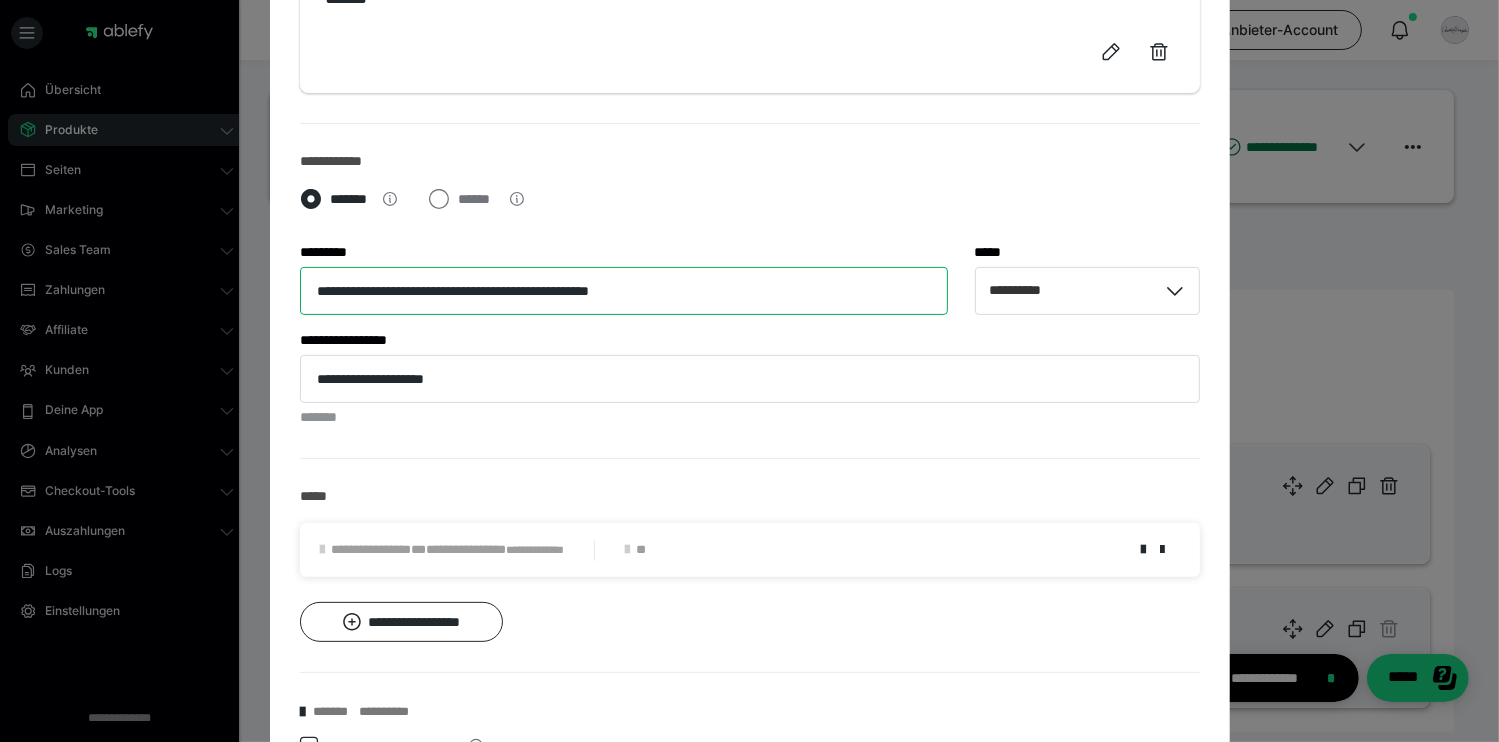 click on "**********" at bounding box center (624, 291) 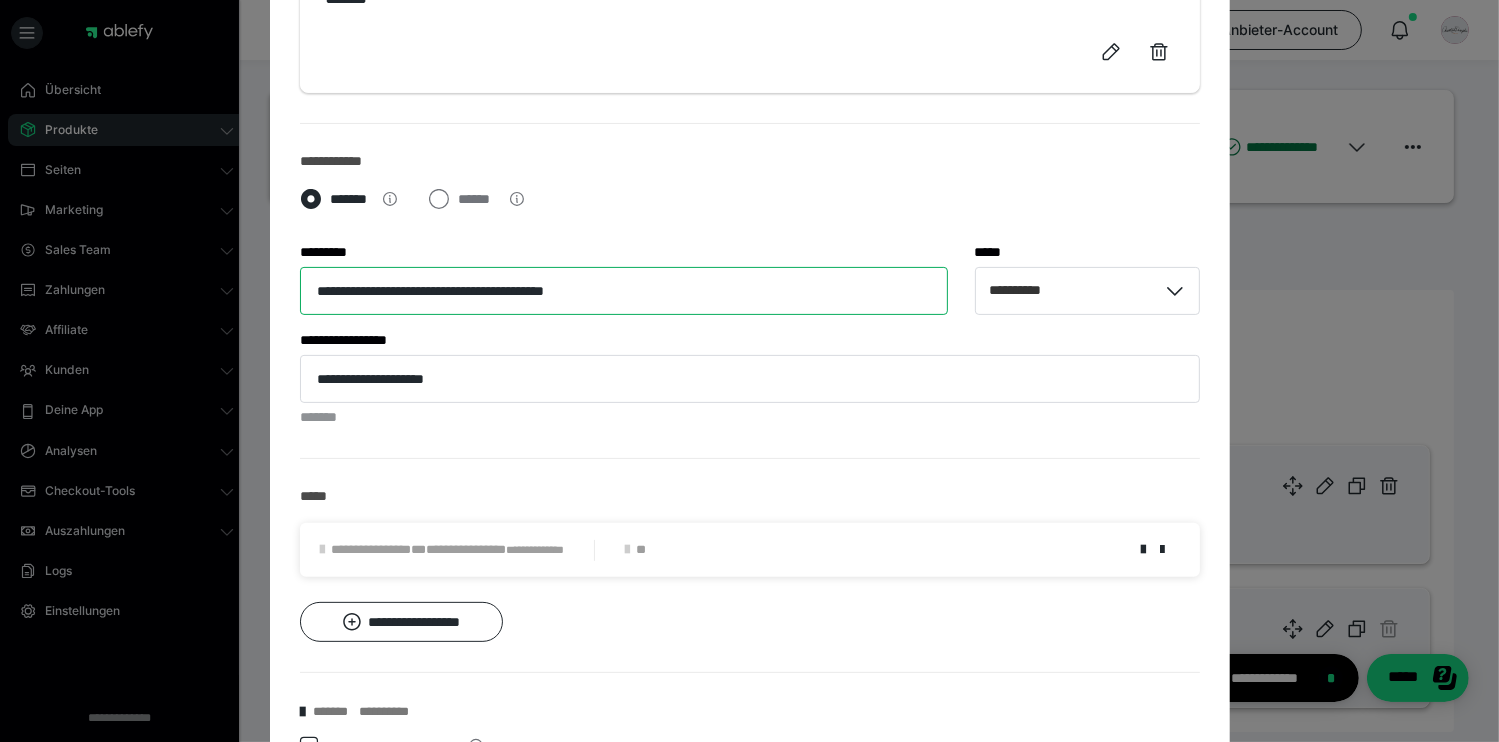 drag, startPoint x: 596, startPoint y: 291, endPoint x: 594, endPoint y: 269, distance: 22.090721 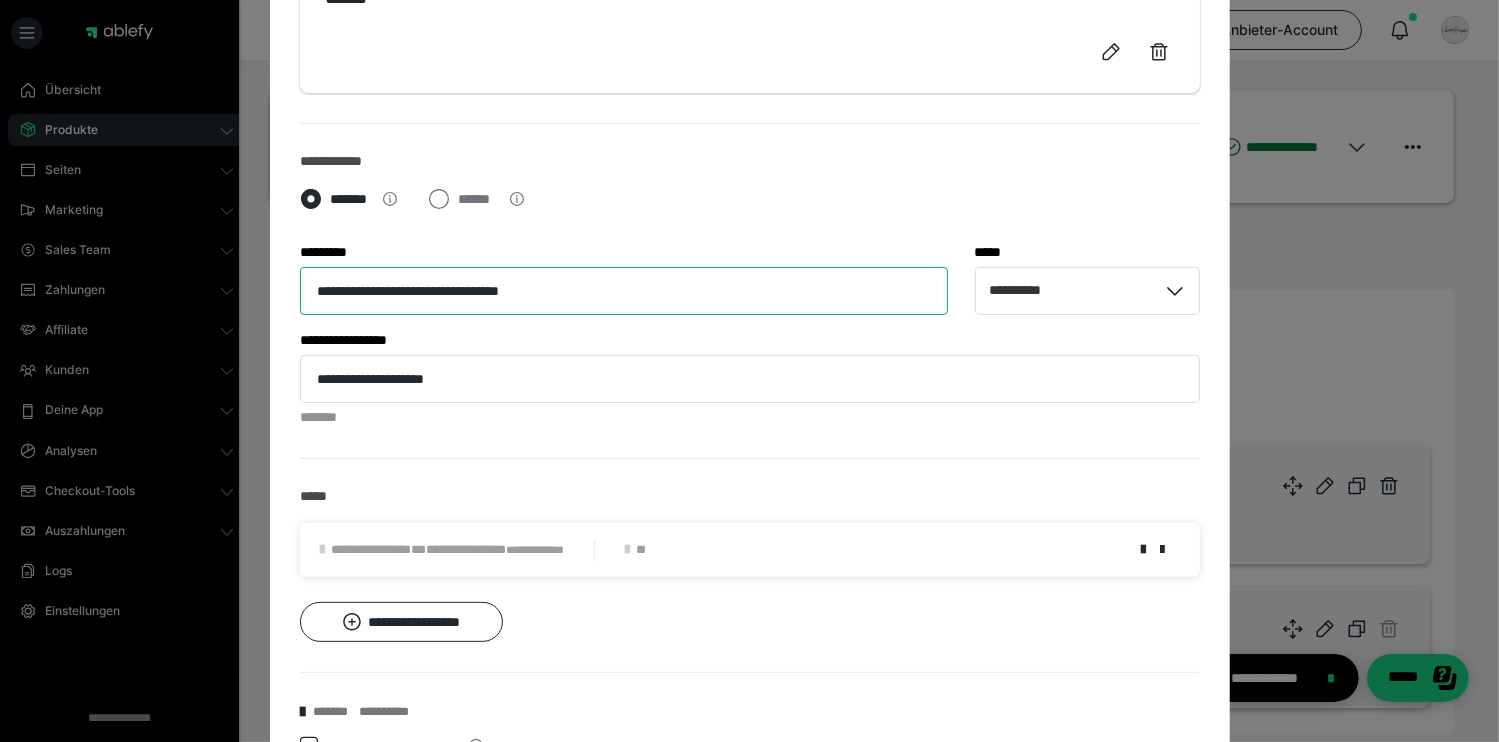 click on "**********" at bounding box center (624, 291) 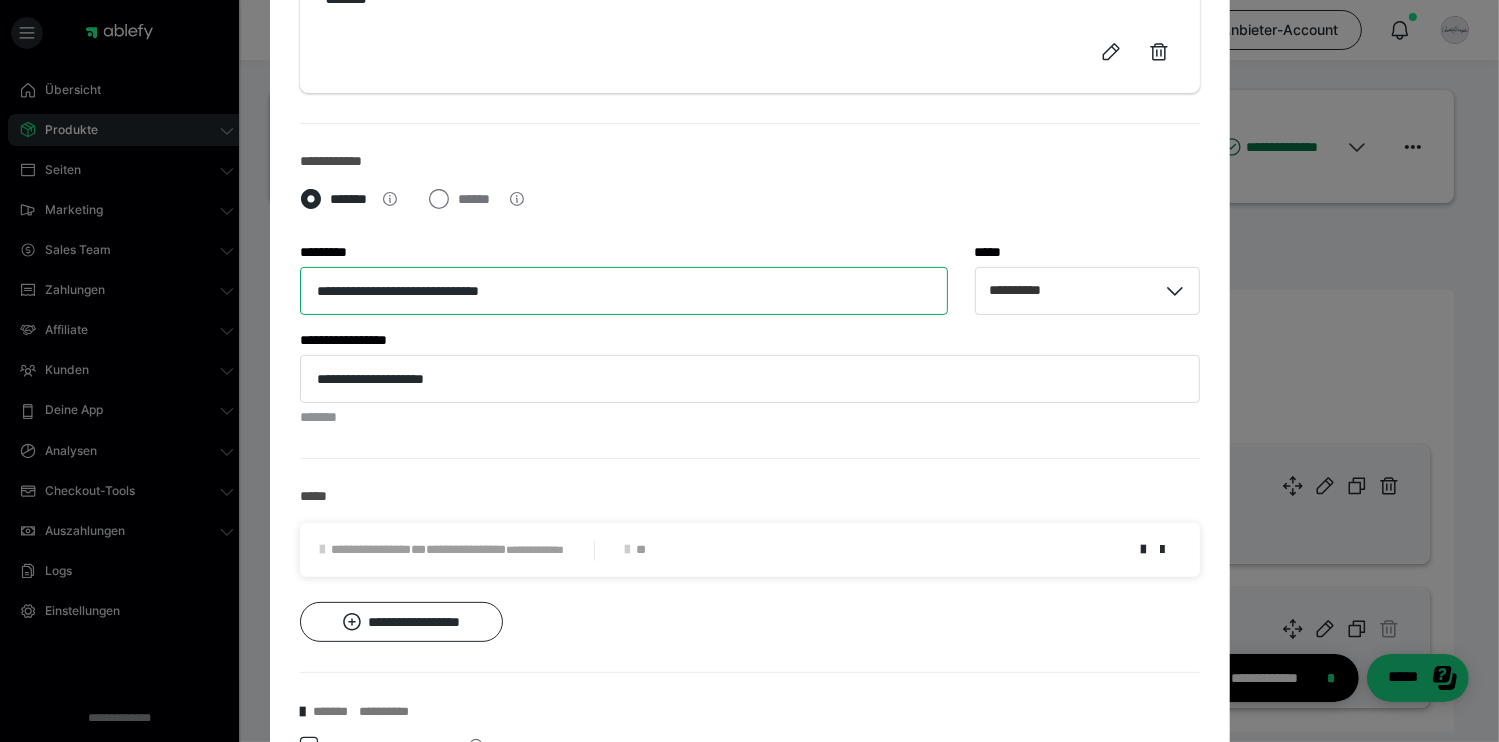 click on "**********" at bounding box center (624, 291) 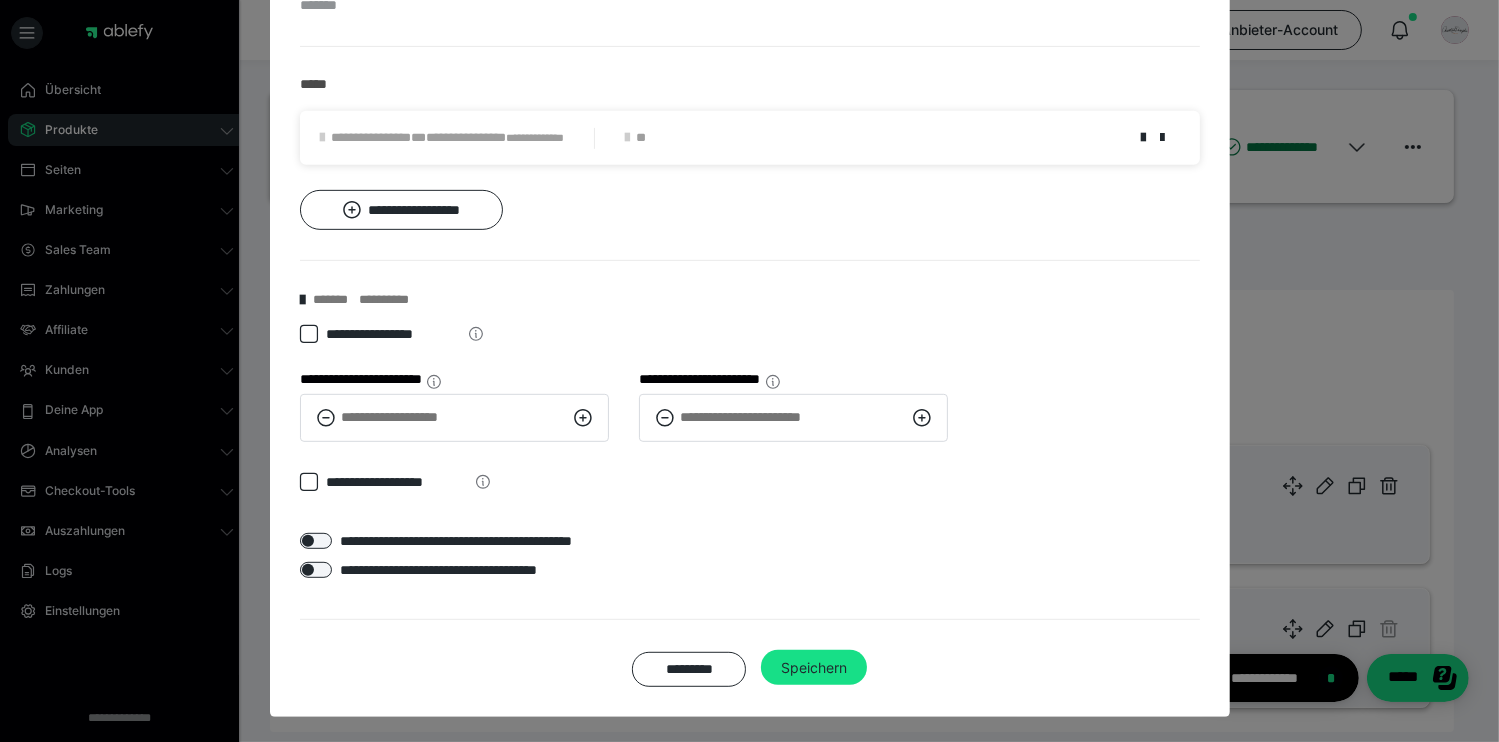 scroll, scrollTop: 912, scrollLeft: 0, axis: vertical 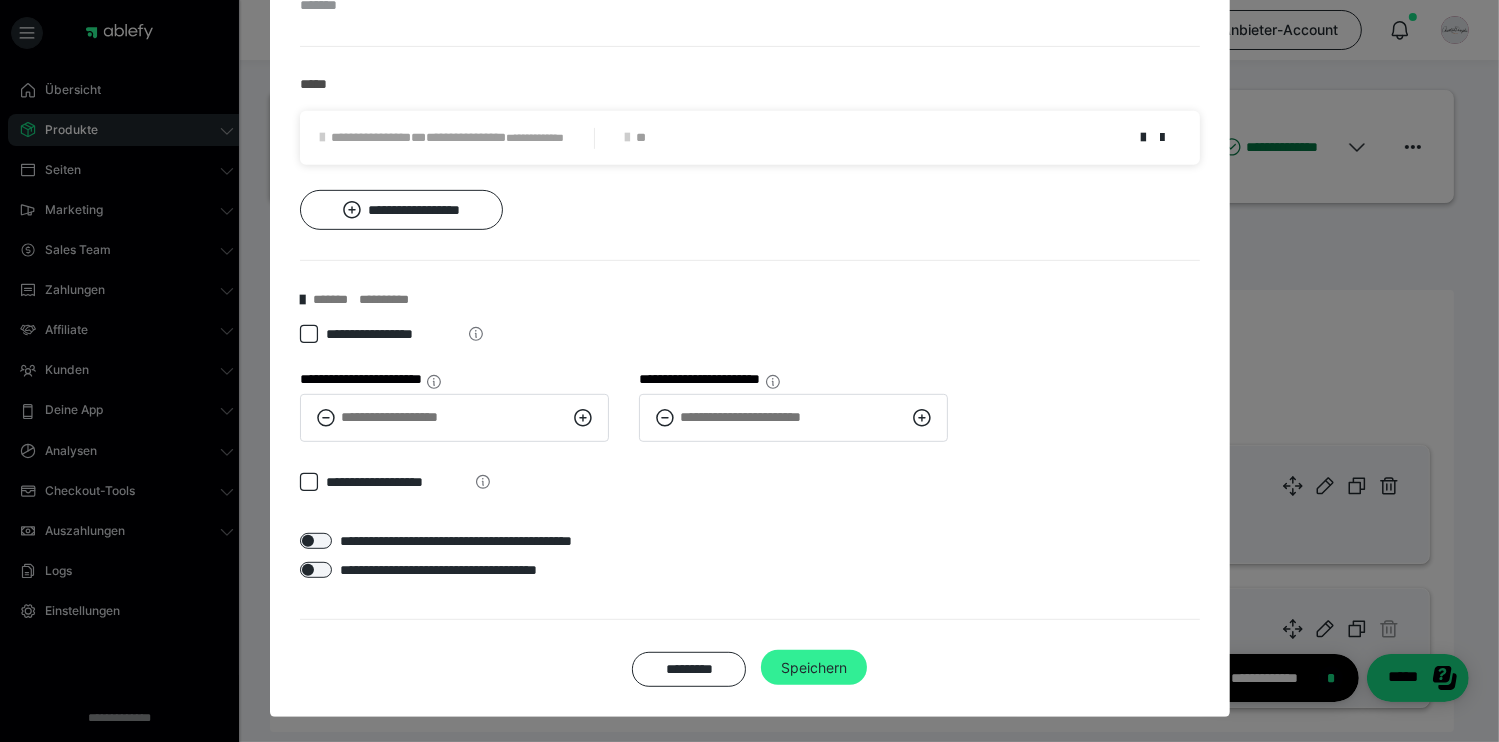 type on "**********" 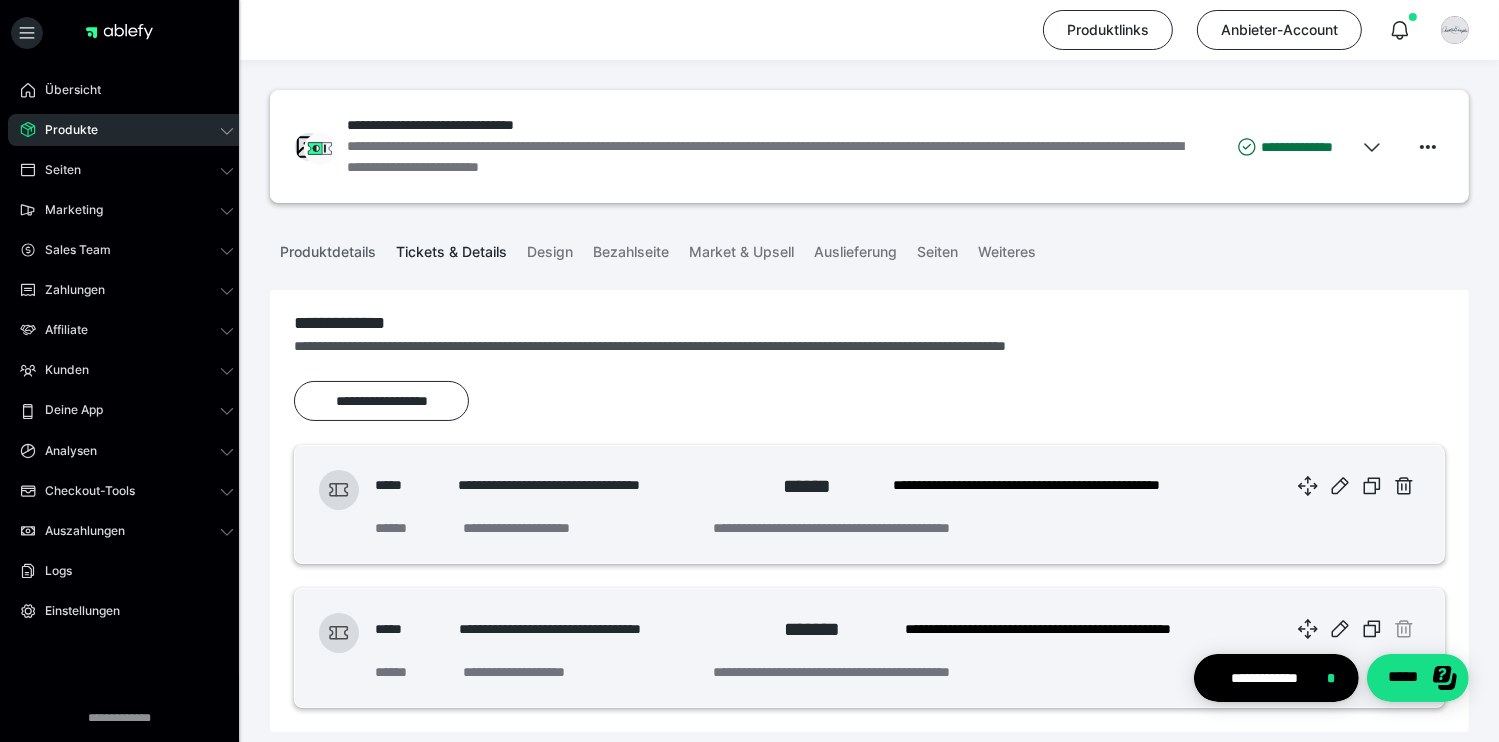 click on "Produktdetails" at bounding box center [328, 248] 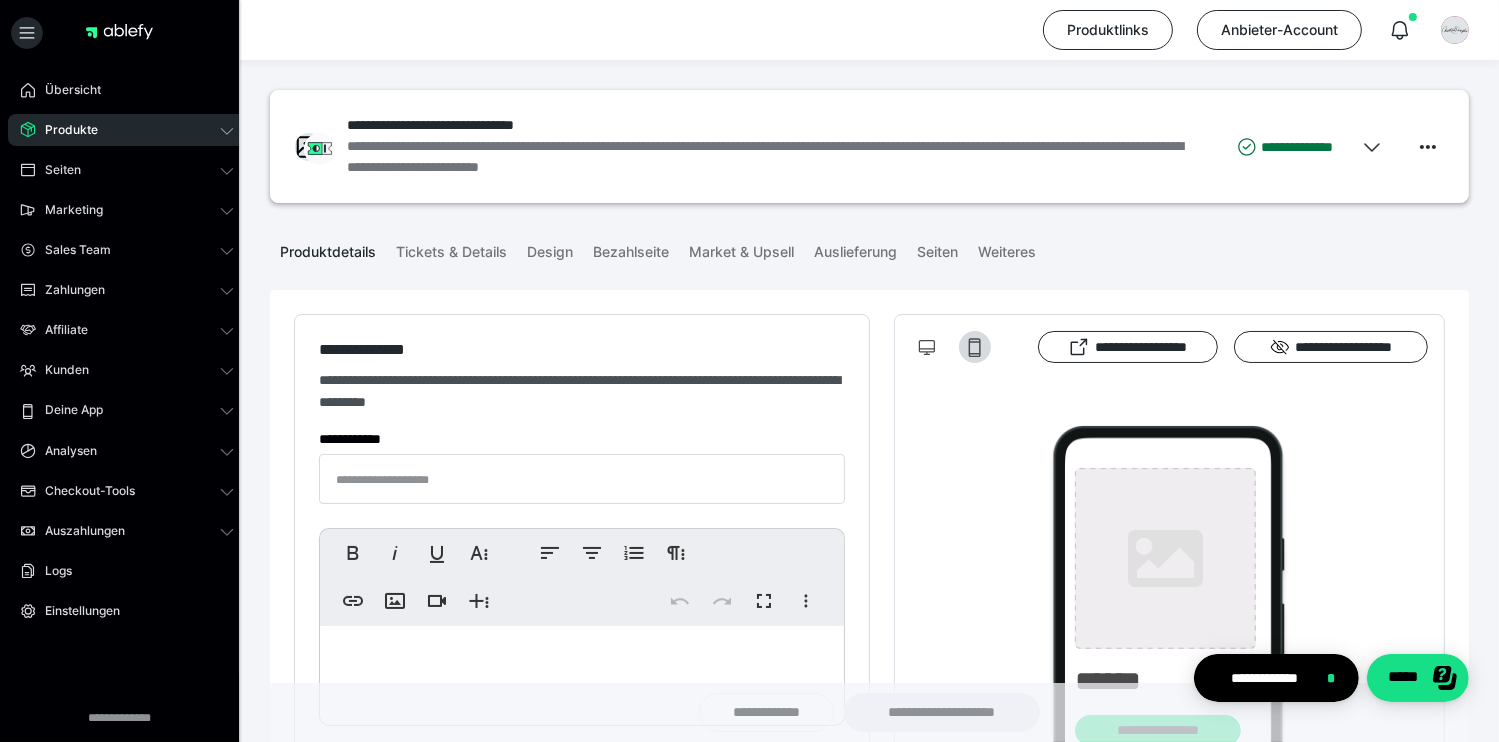type on "**********" 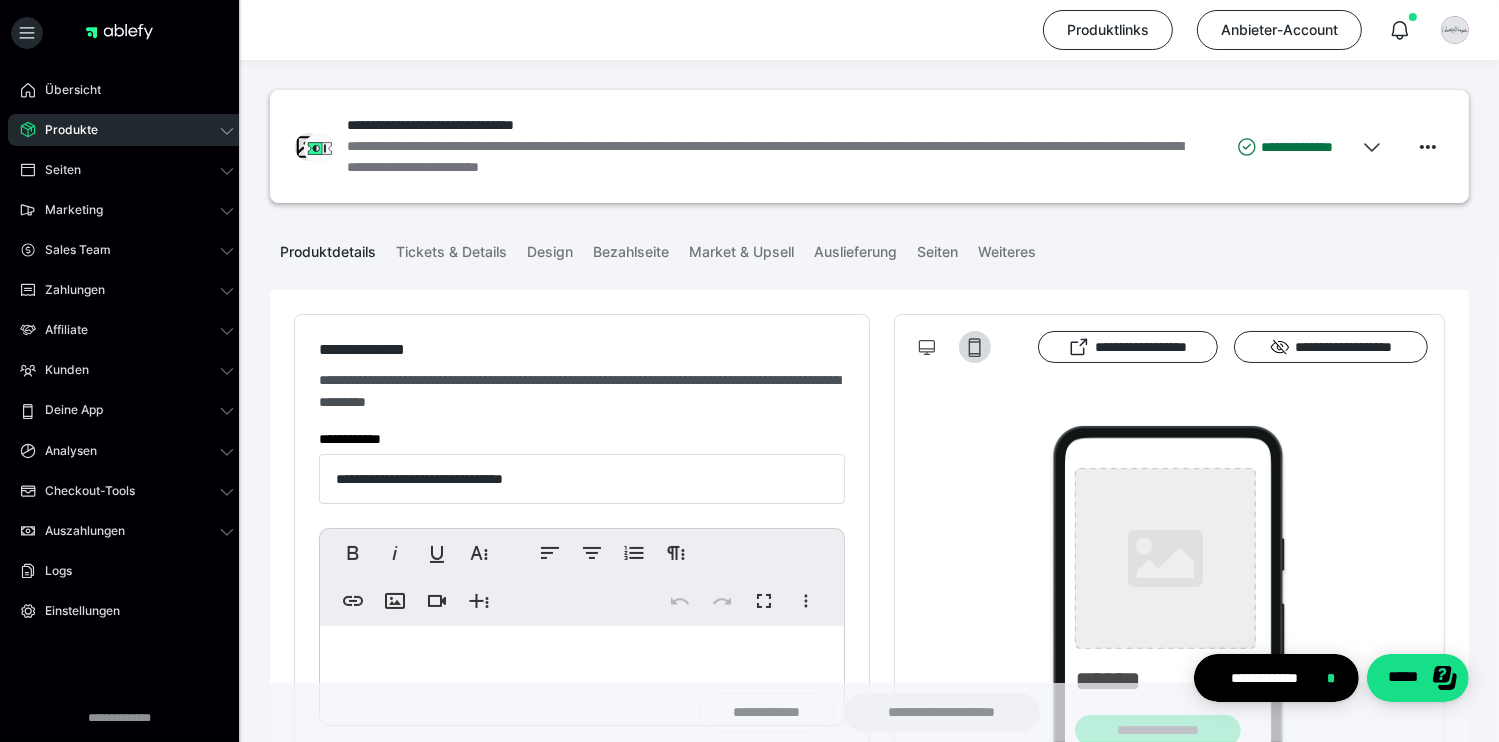 type on "**********" 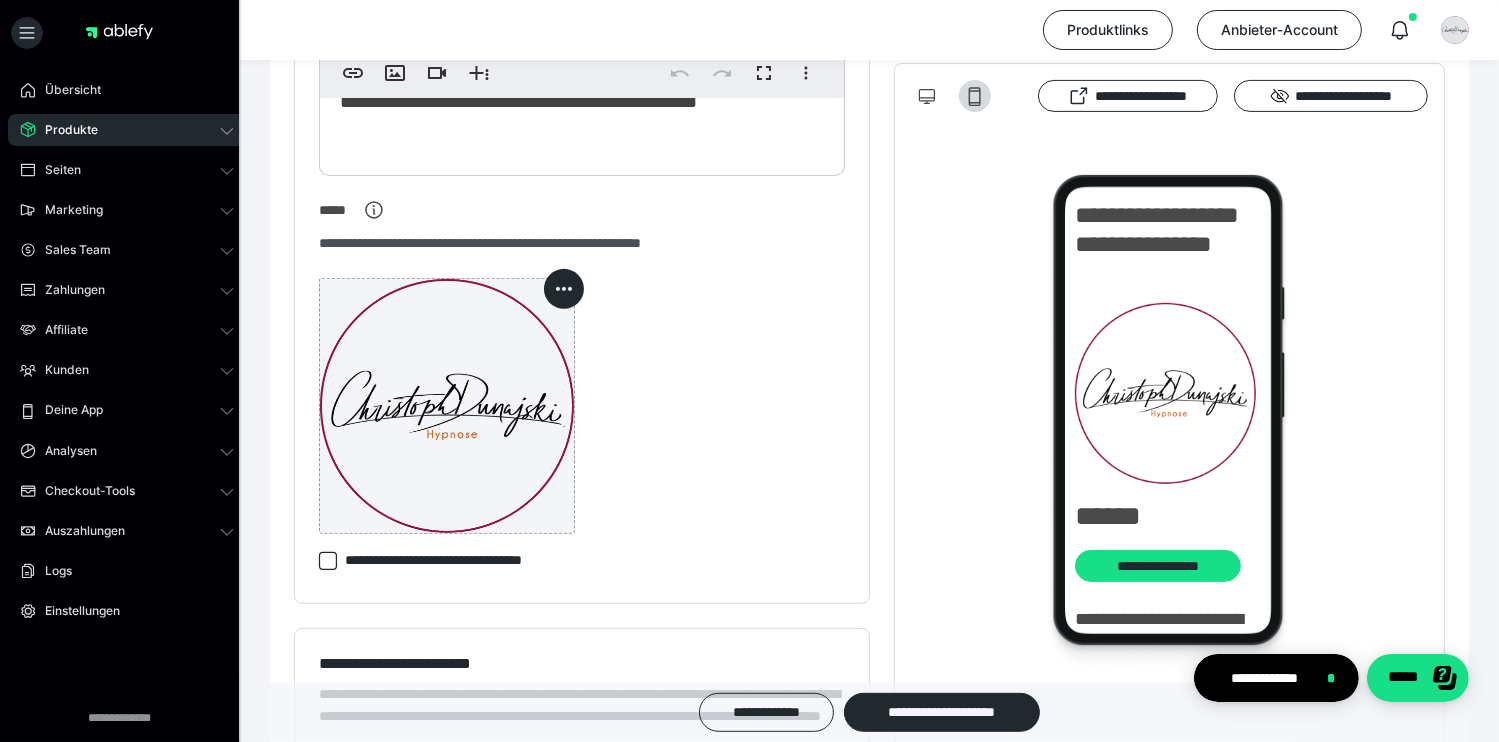 scroll, scrollTop: 700, scrollLeft: 0, axis: vertical 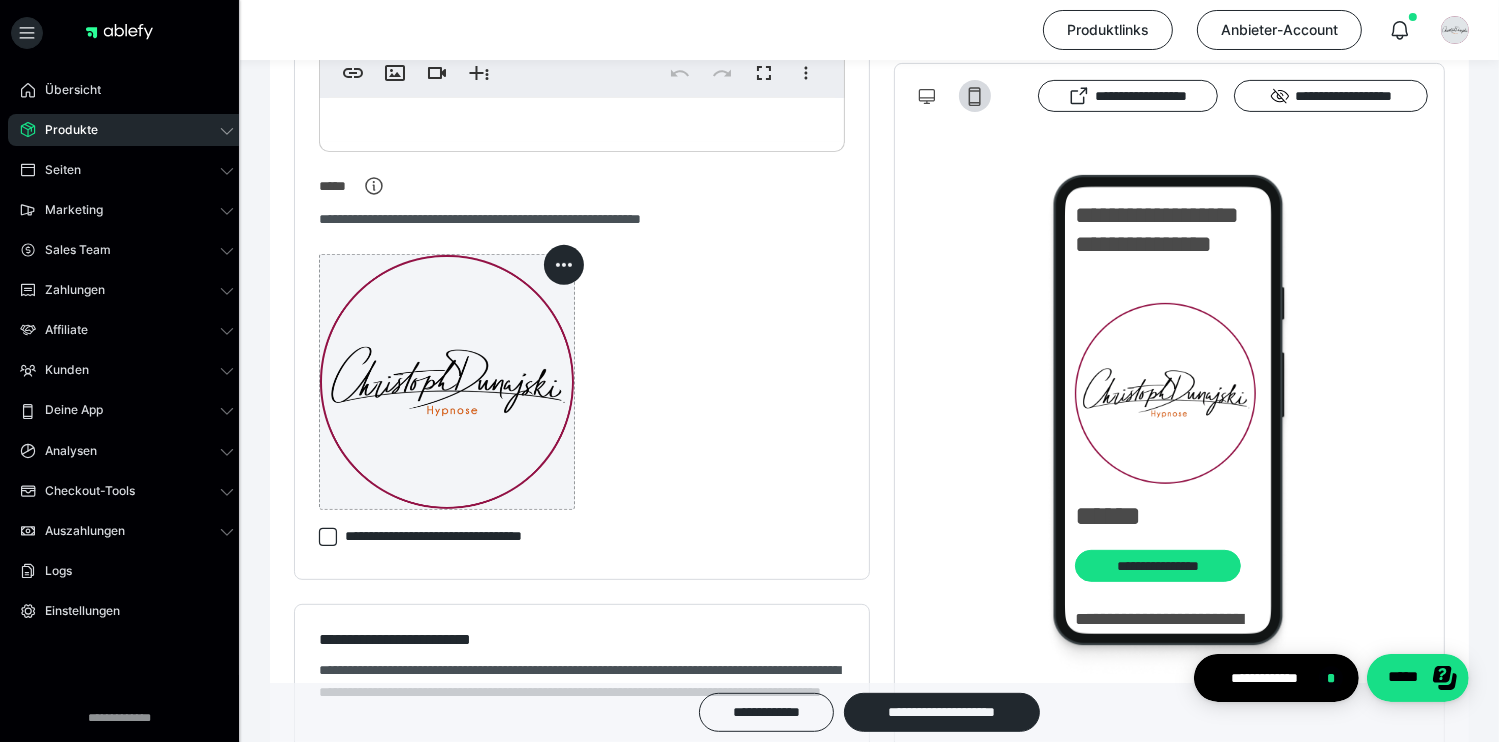 click 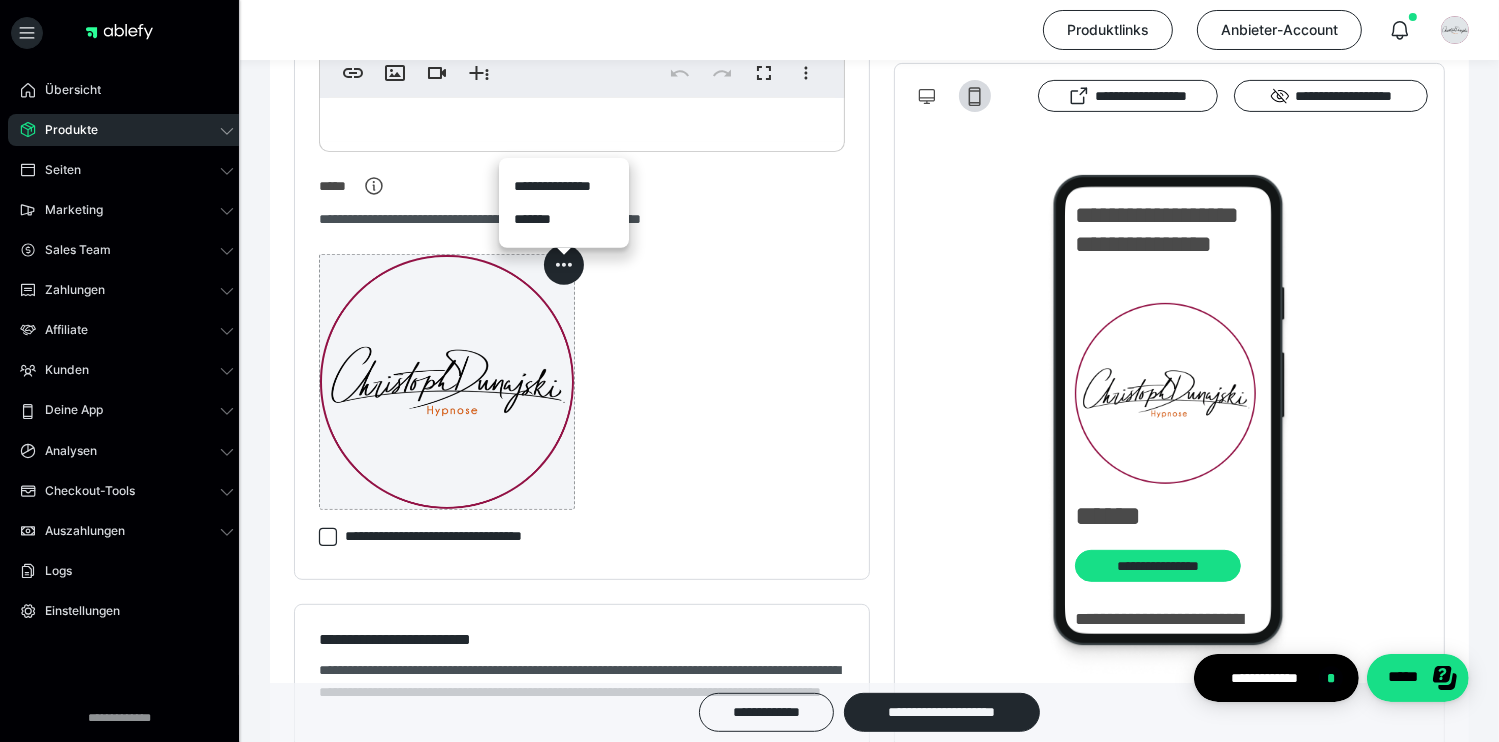 click on "*******" at bounding box center (564, 219) 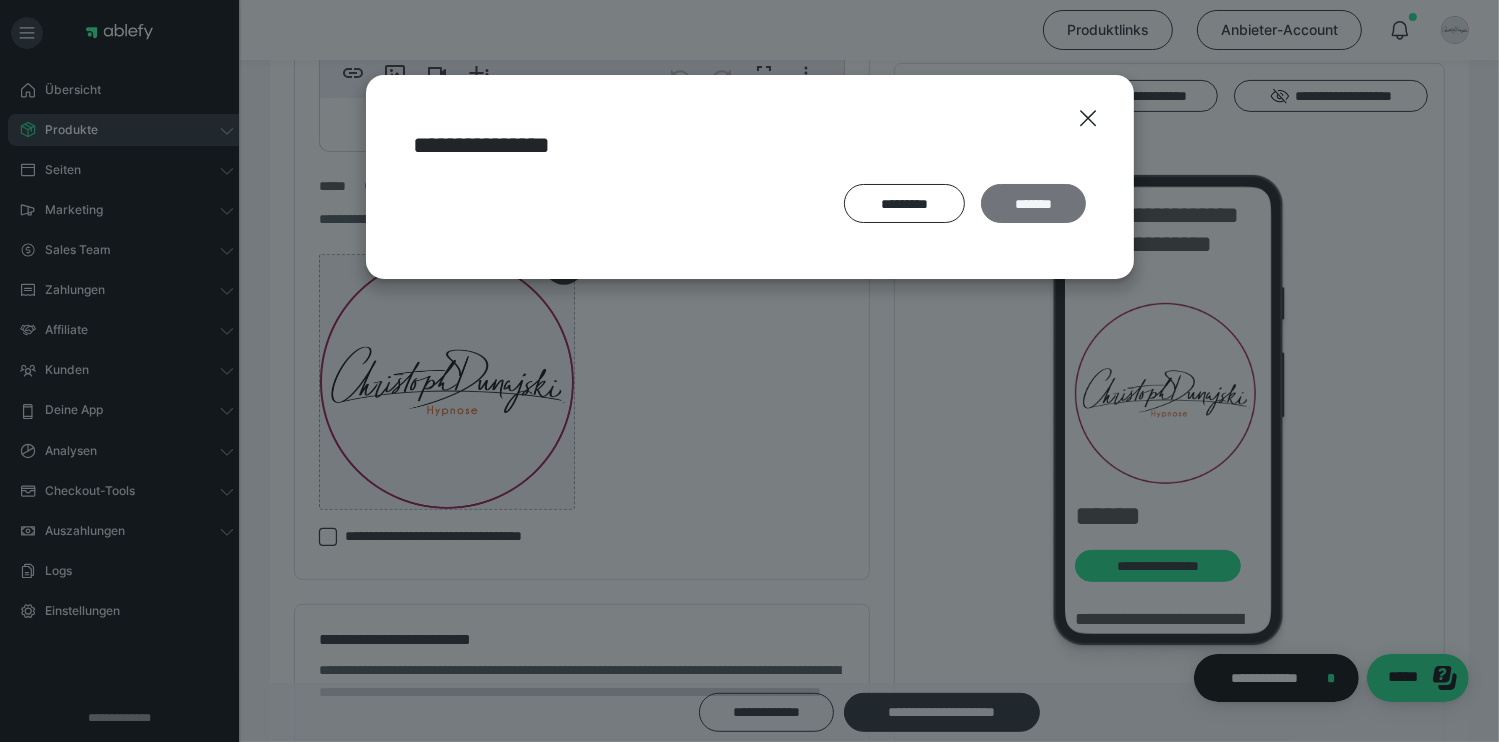 click on "*******" at bounding box center (1033, 204) 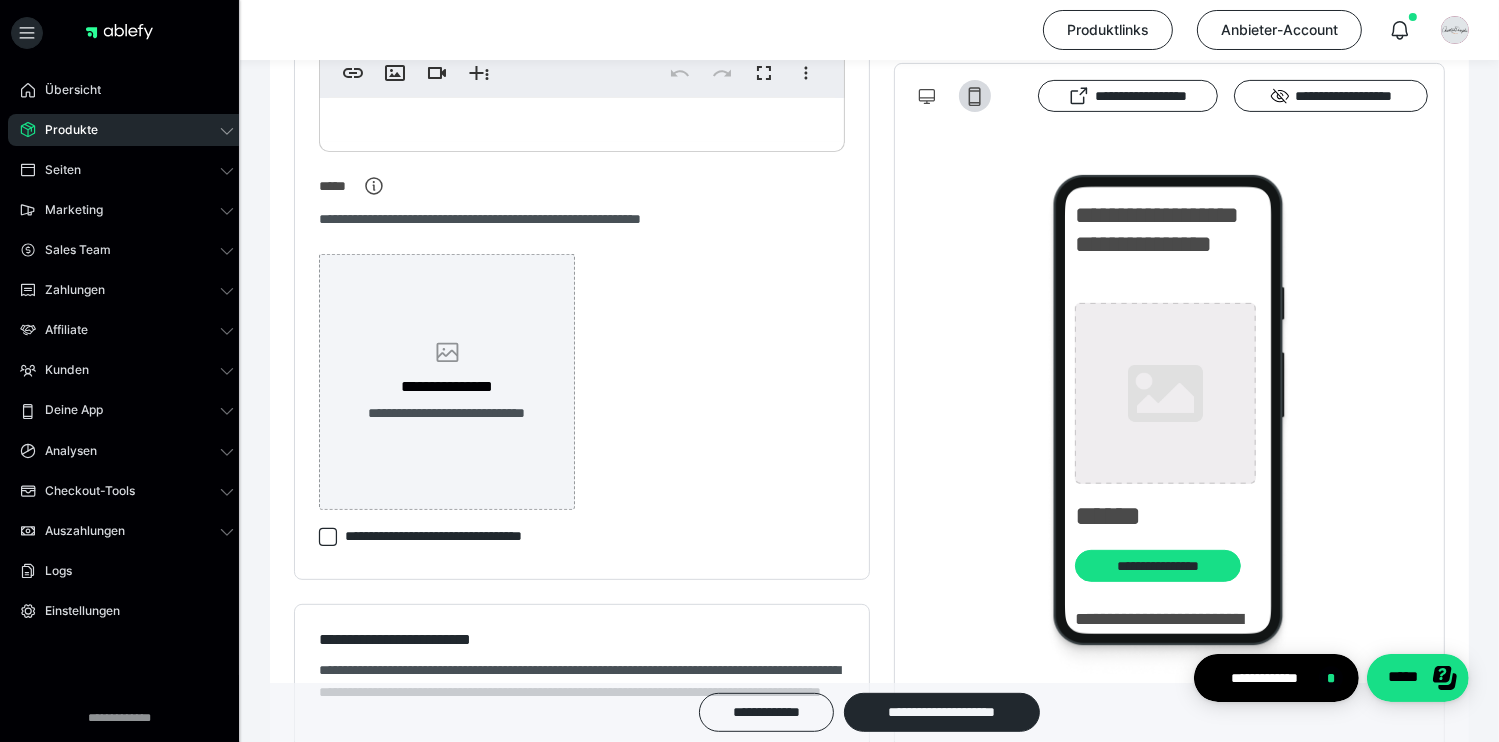 click 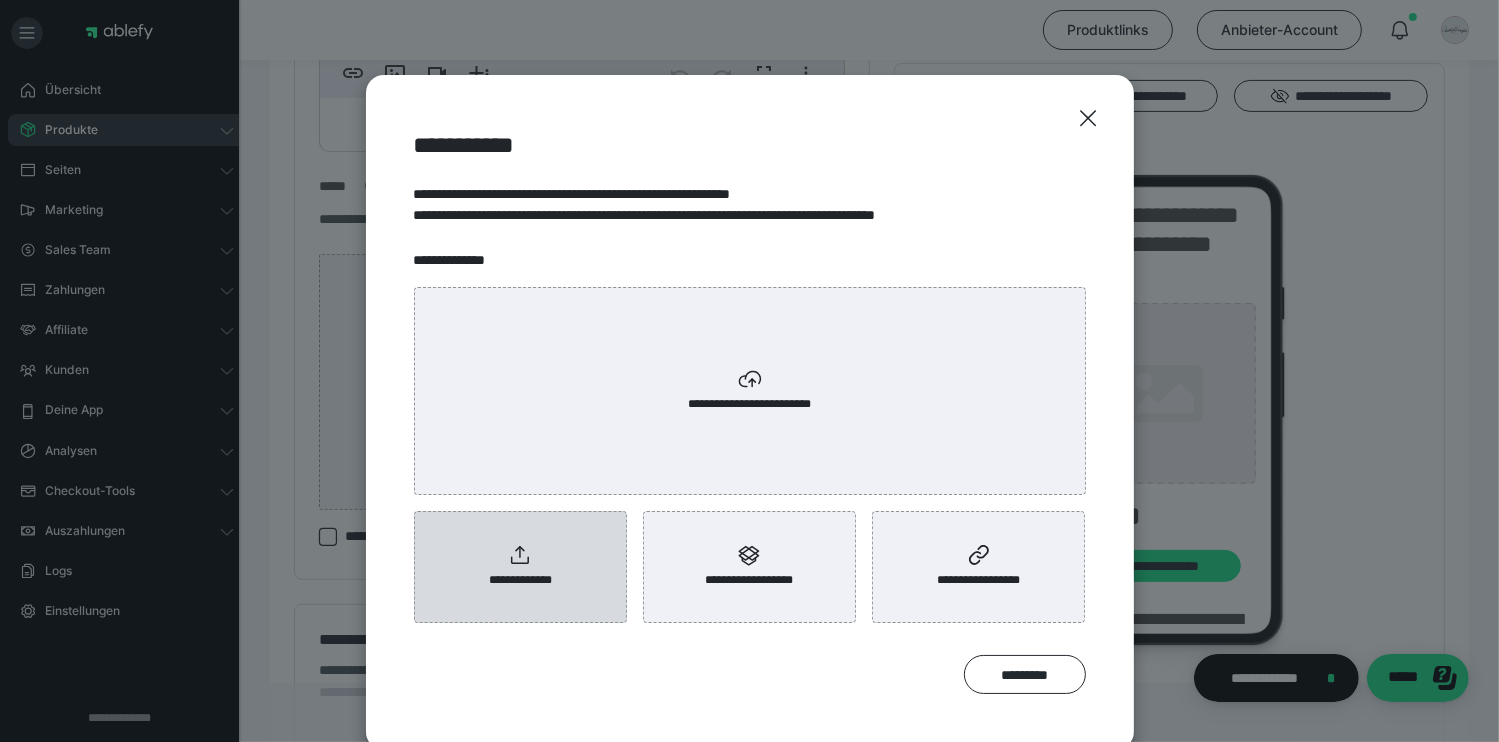 click on "**********" at bounding box center [520, 567] 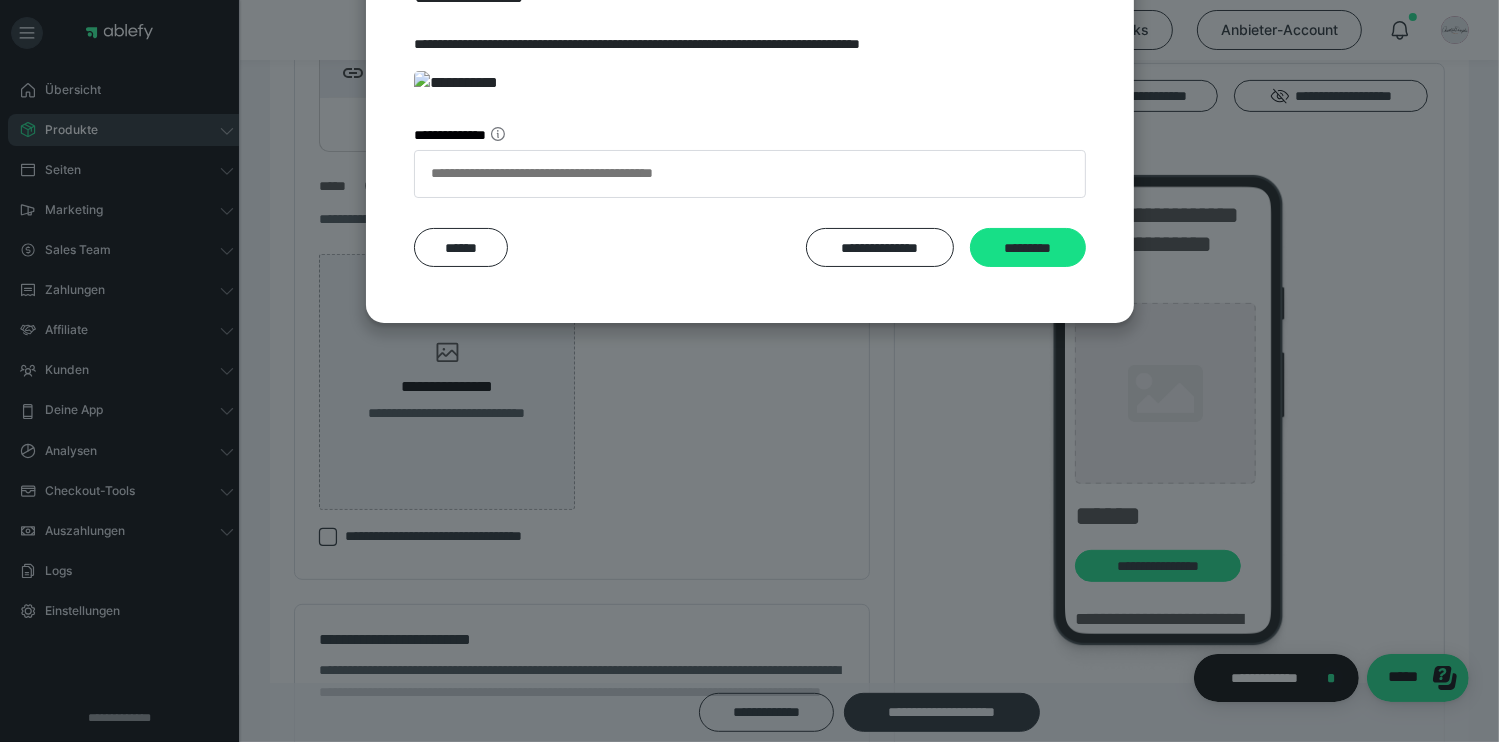 scroll, scrollTop: 378, scrollLeft: 0, axis: vertical 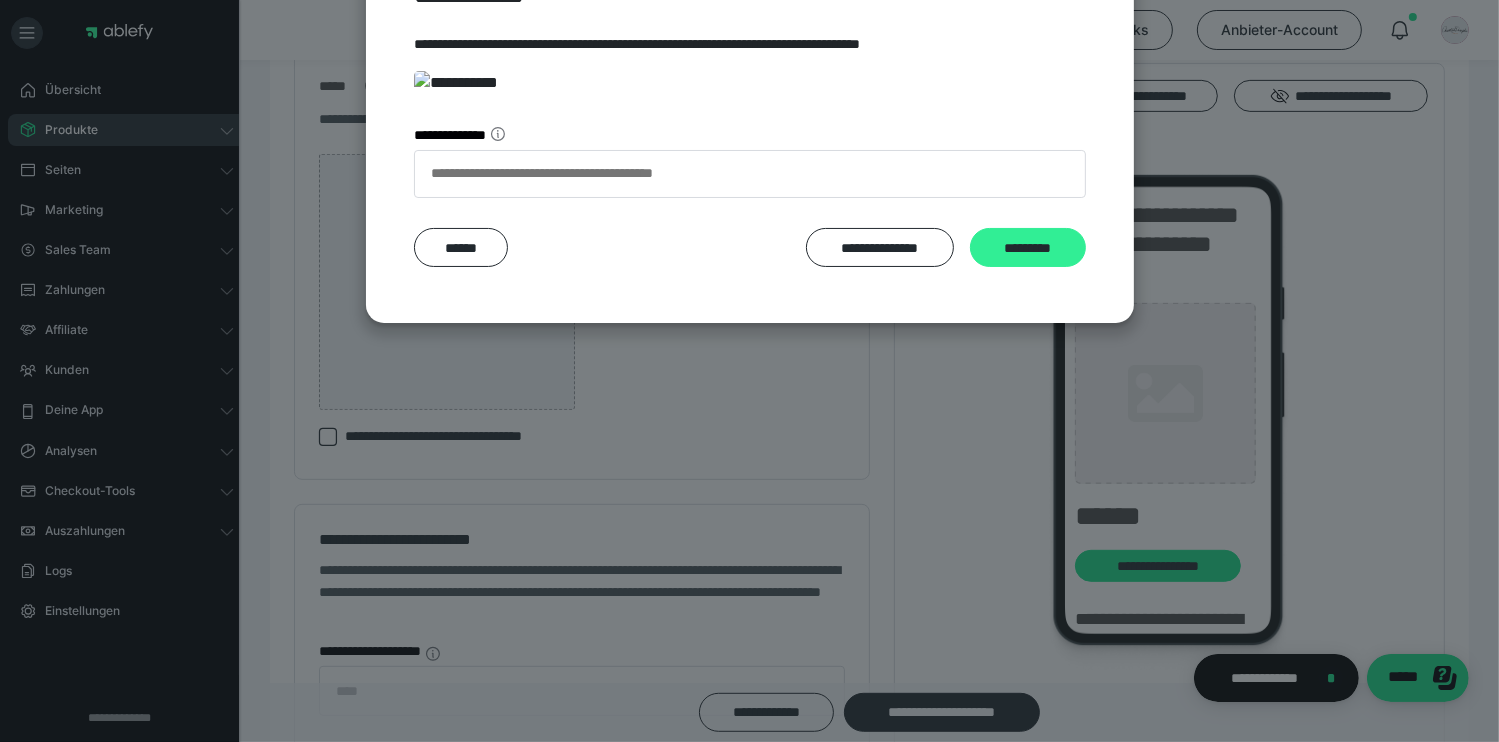 click on "*********" at bounding box center [1027, 248] 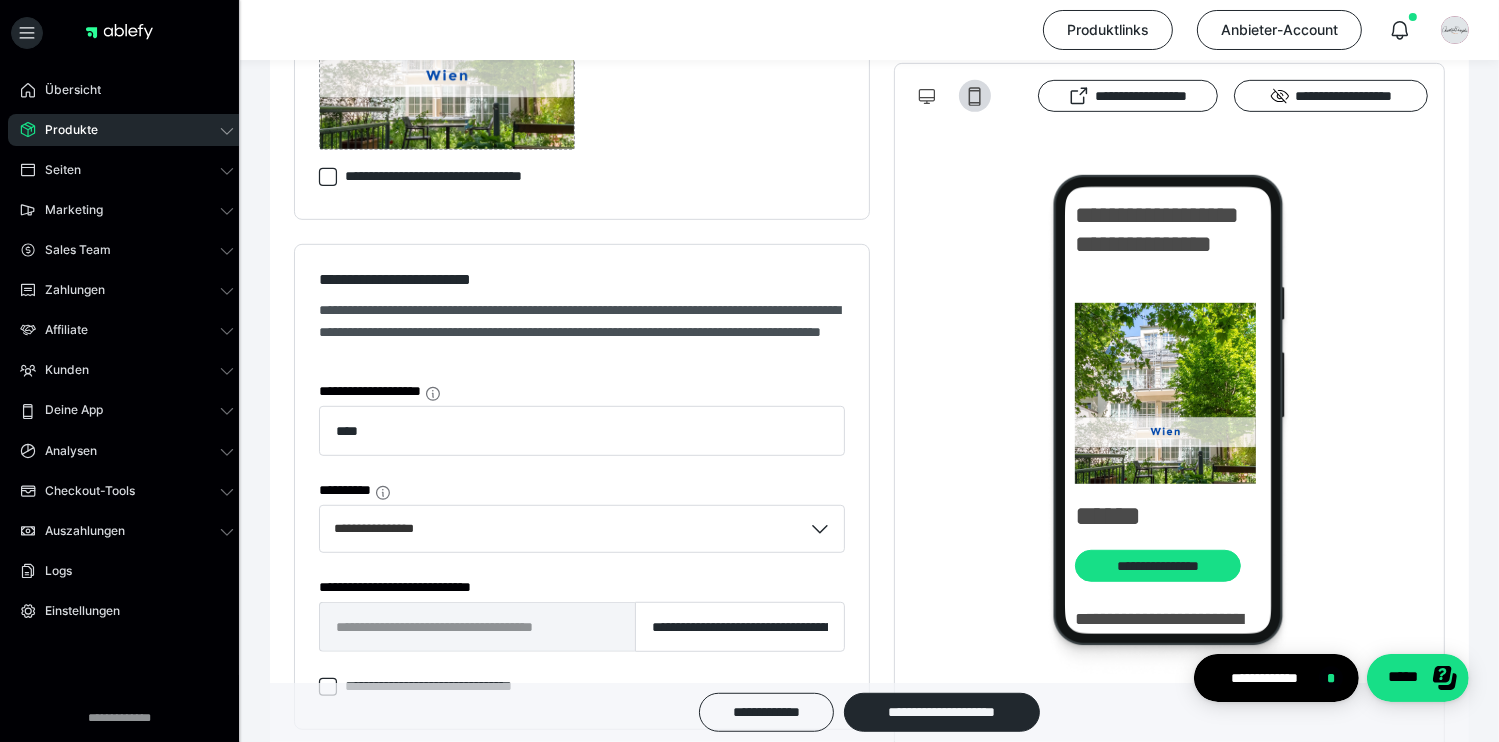 scroll, scrollTop: 1200, scrollLeft: 0, axis: vertical 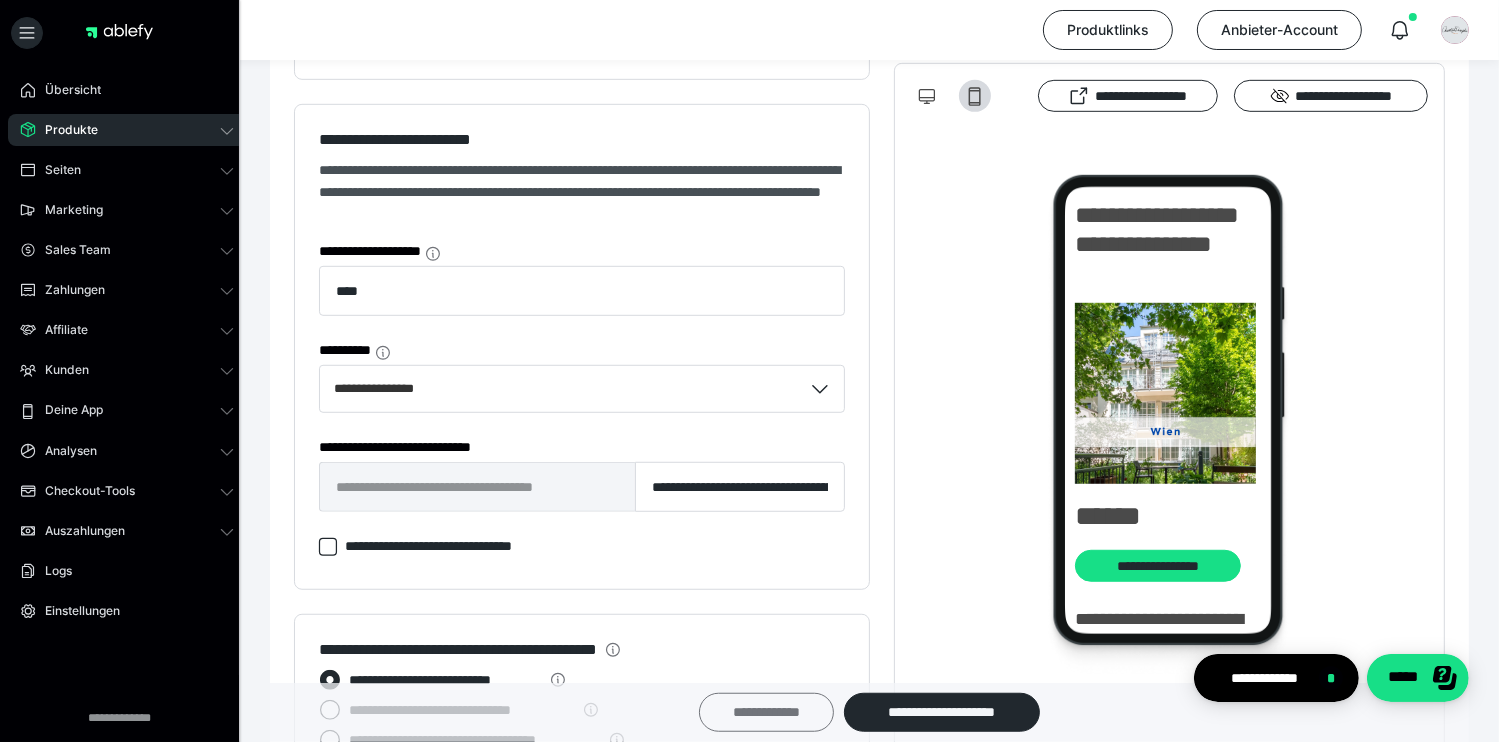click on "**********" at bounding box center (766, 712) 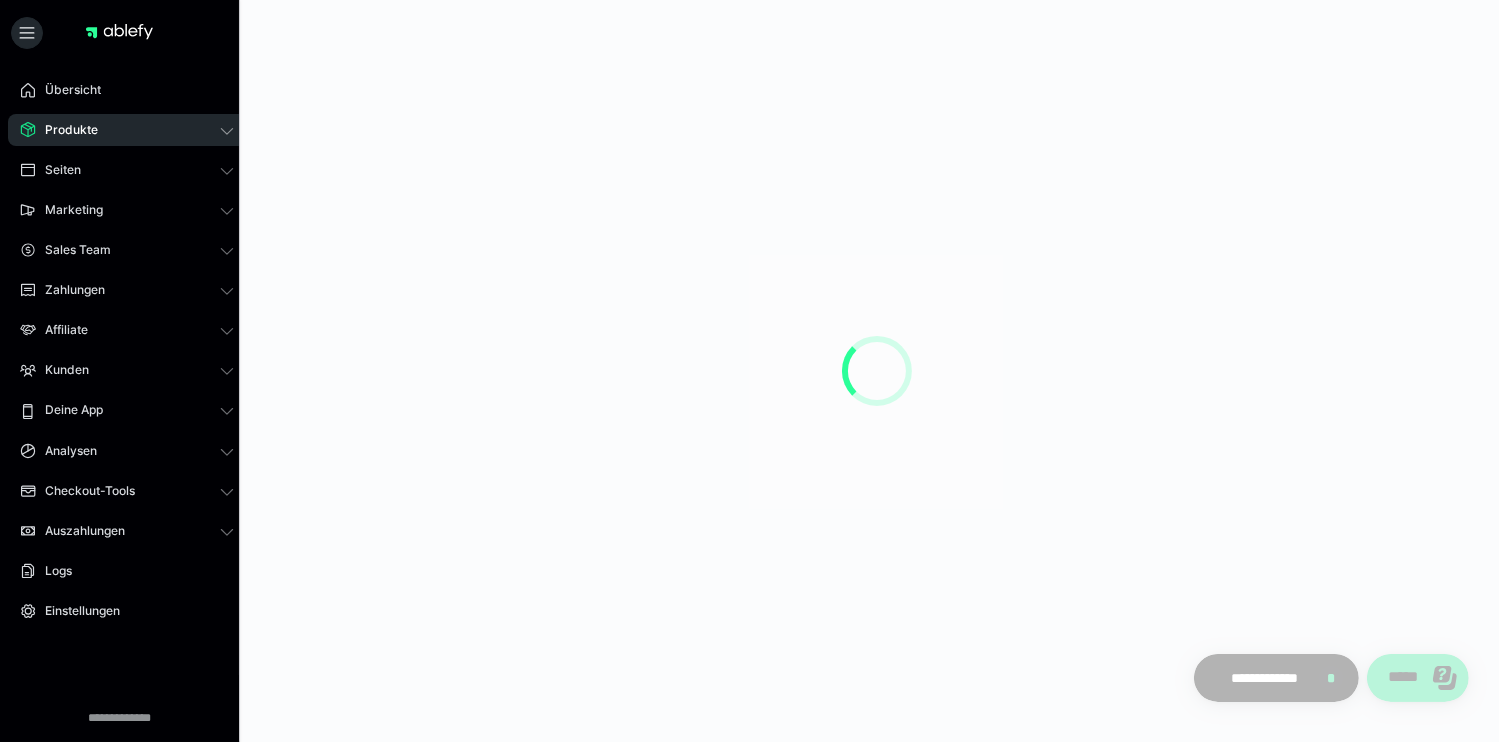 scroll, scrollTop: 0, scrollLeft: 0, axis: both 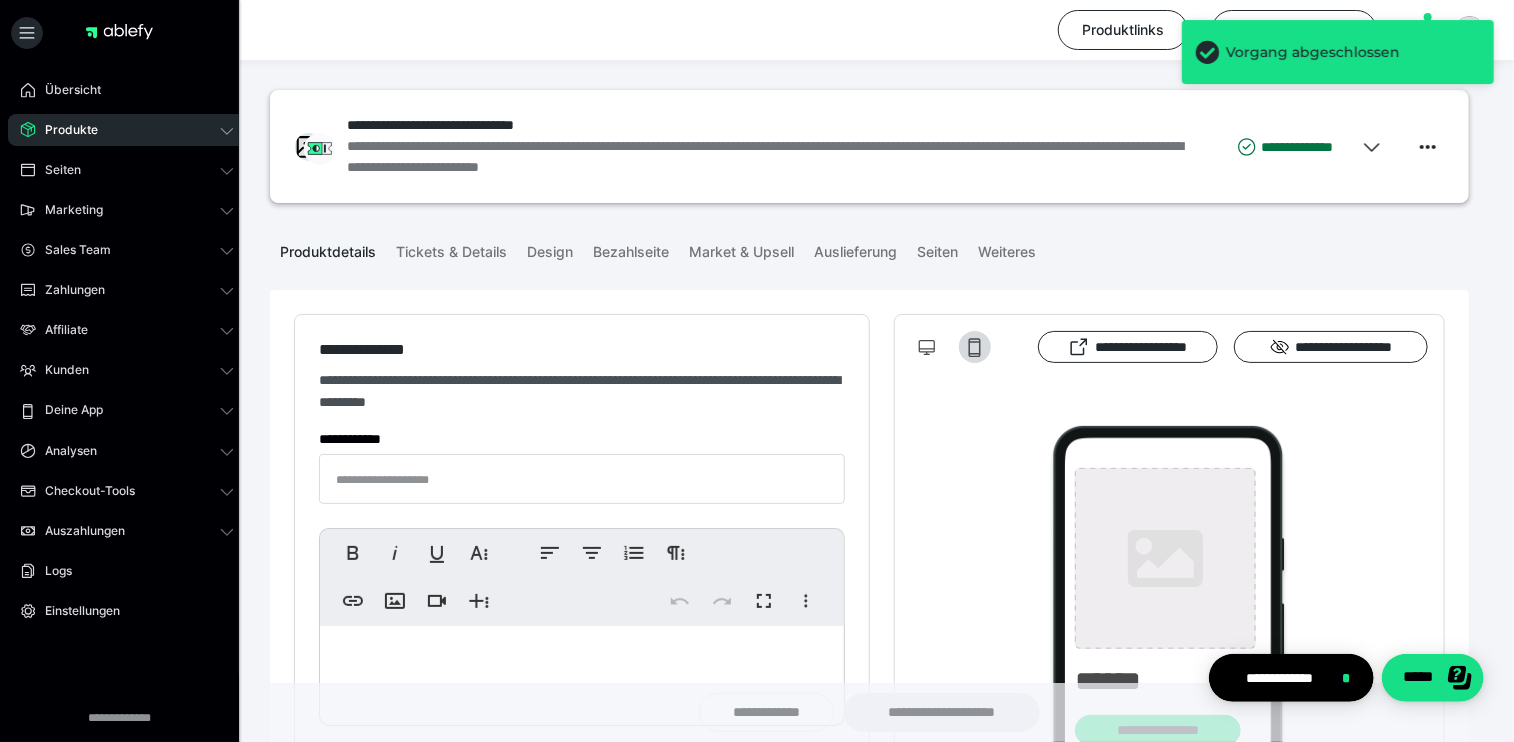 type on "**********" 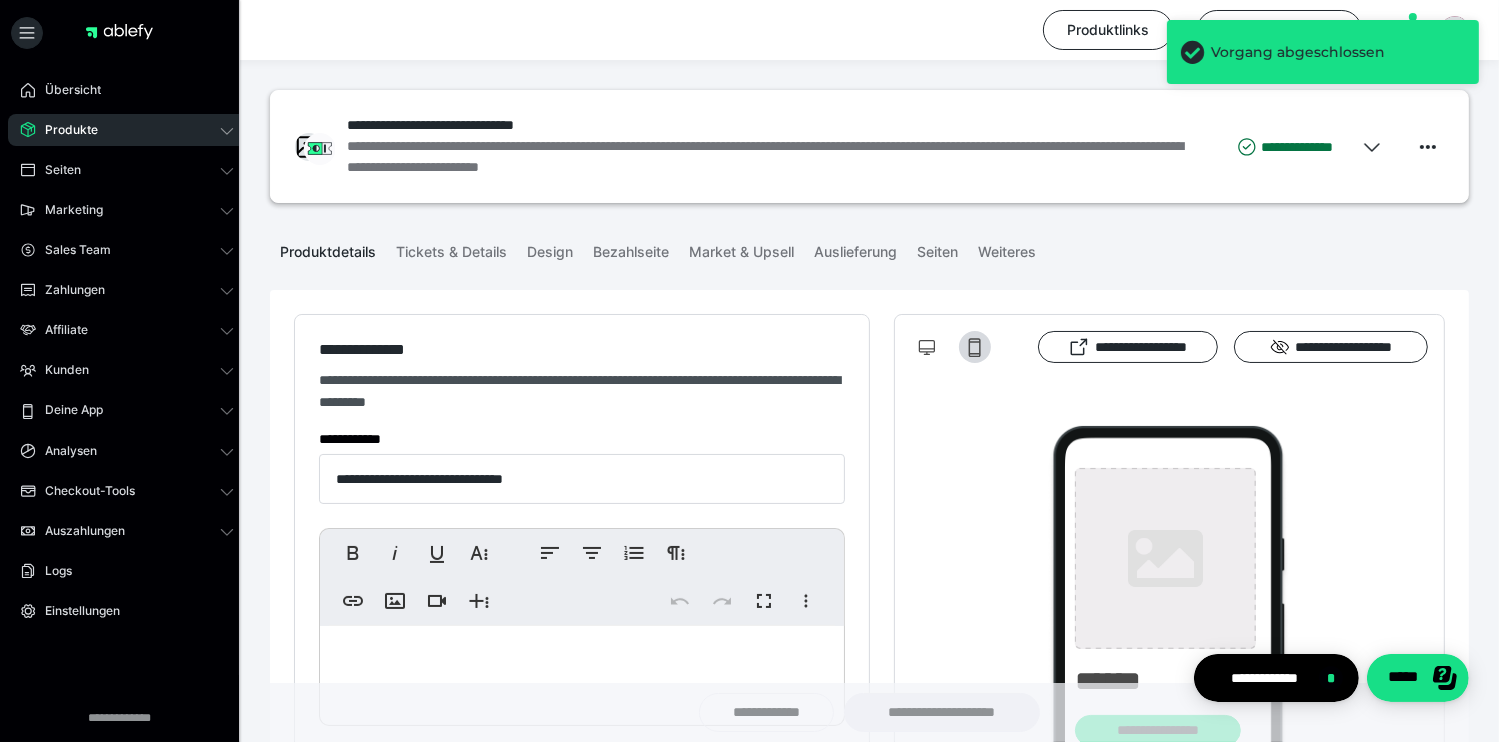 type on "**********" 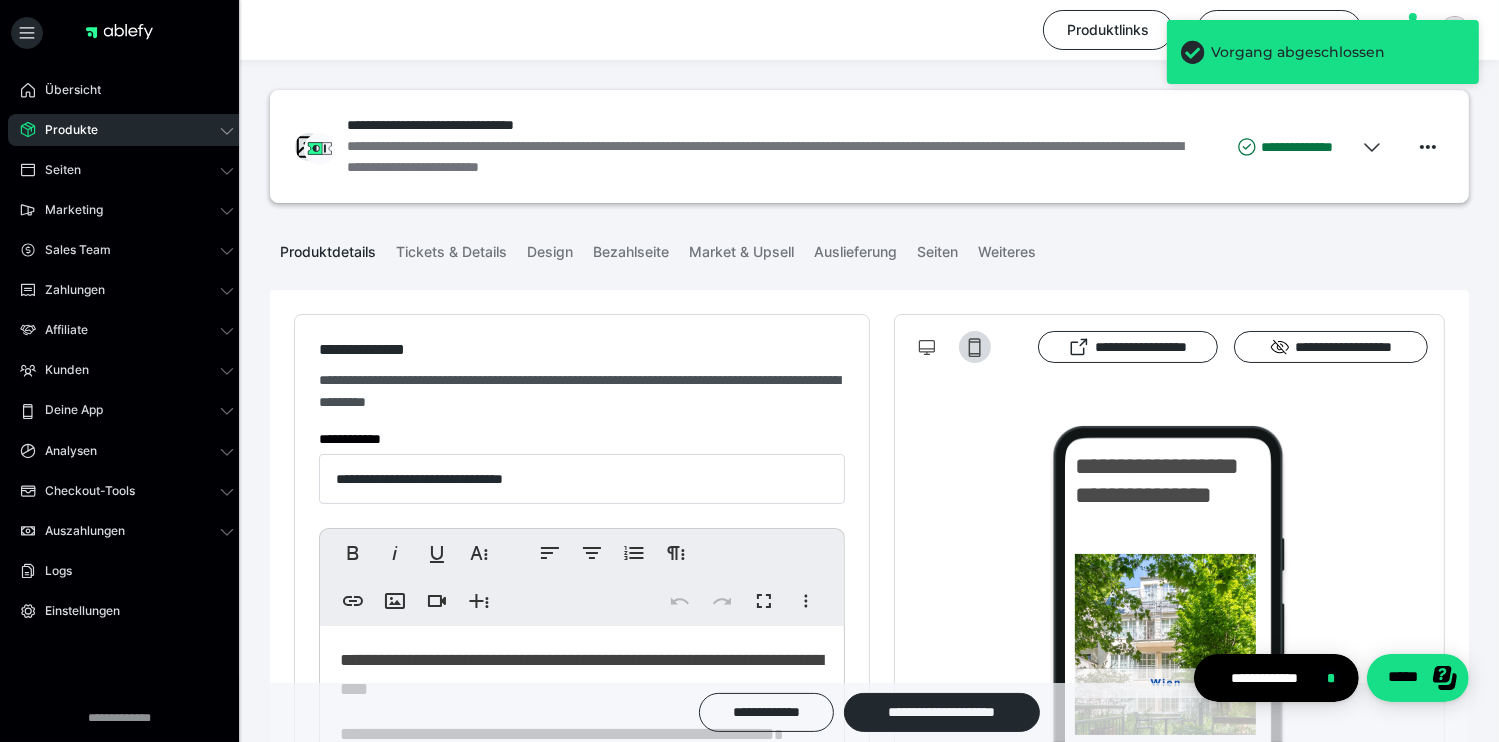 scroll, scrollTop: 300, scrollLeft: 0, axis: vertical 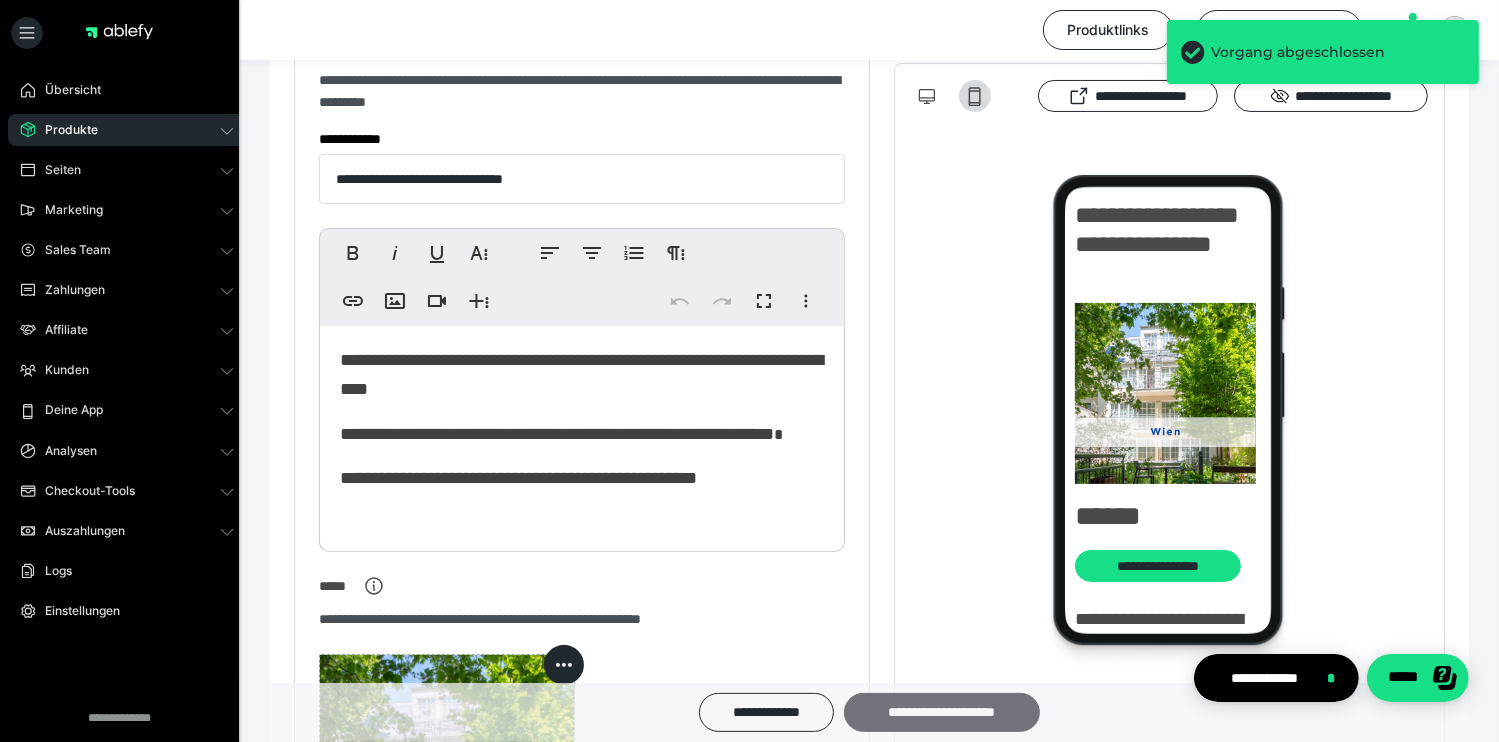 click on "**********" at bounding box center [942, 712] 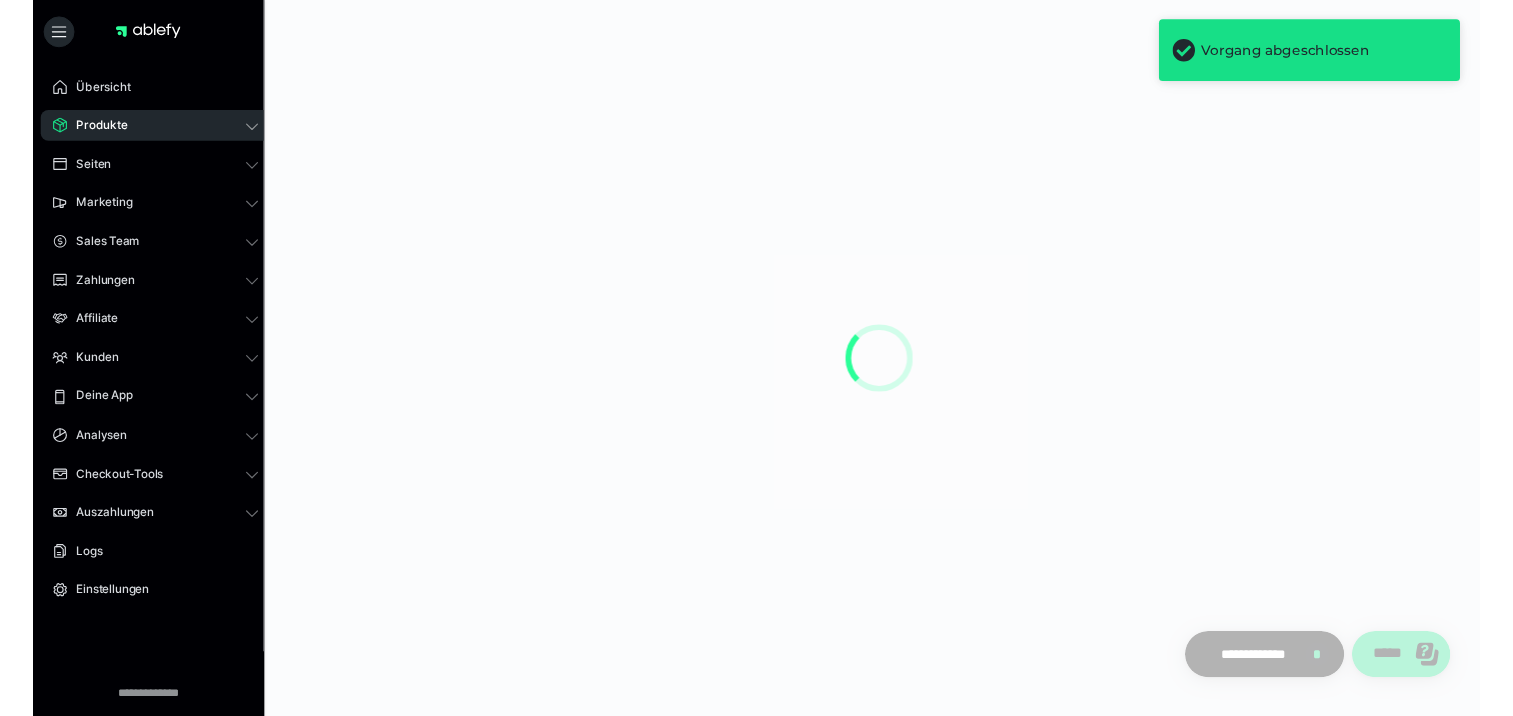 scroll, scrollTop: 0, scrollLeft: 0, axis: both 